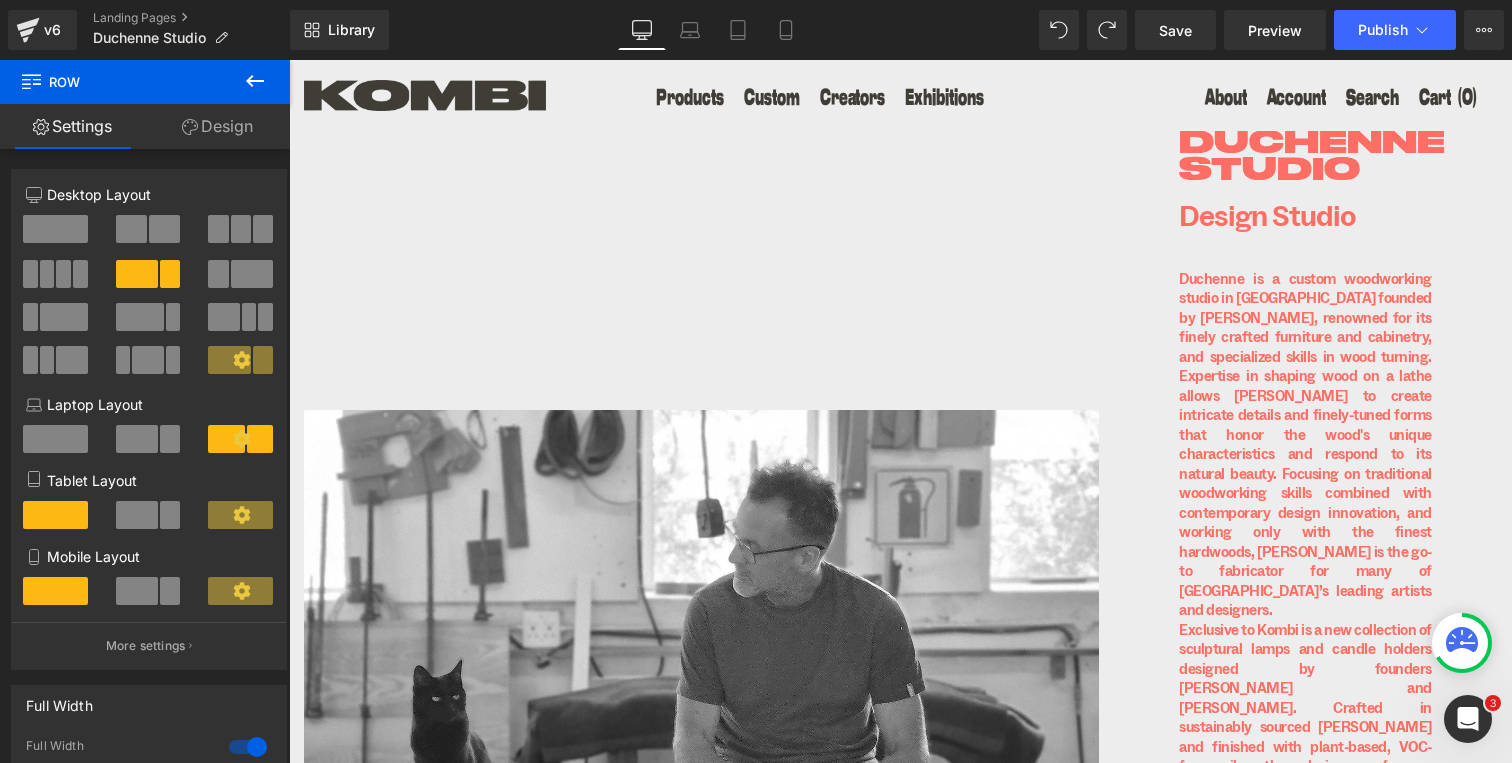 scroll, scrollTop: 0, scrollLeft: 0, axis: both 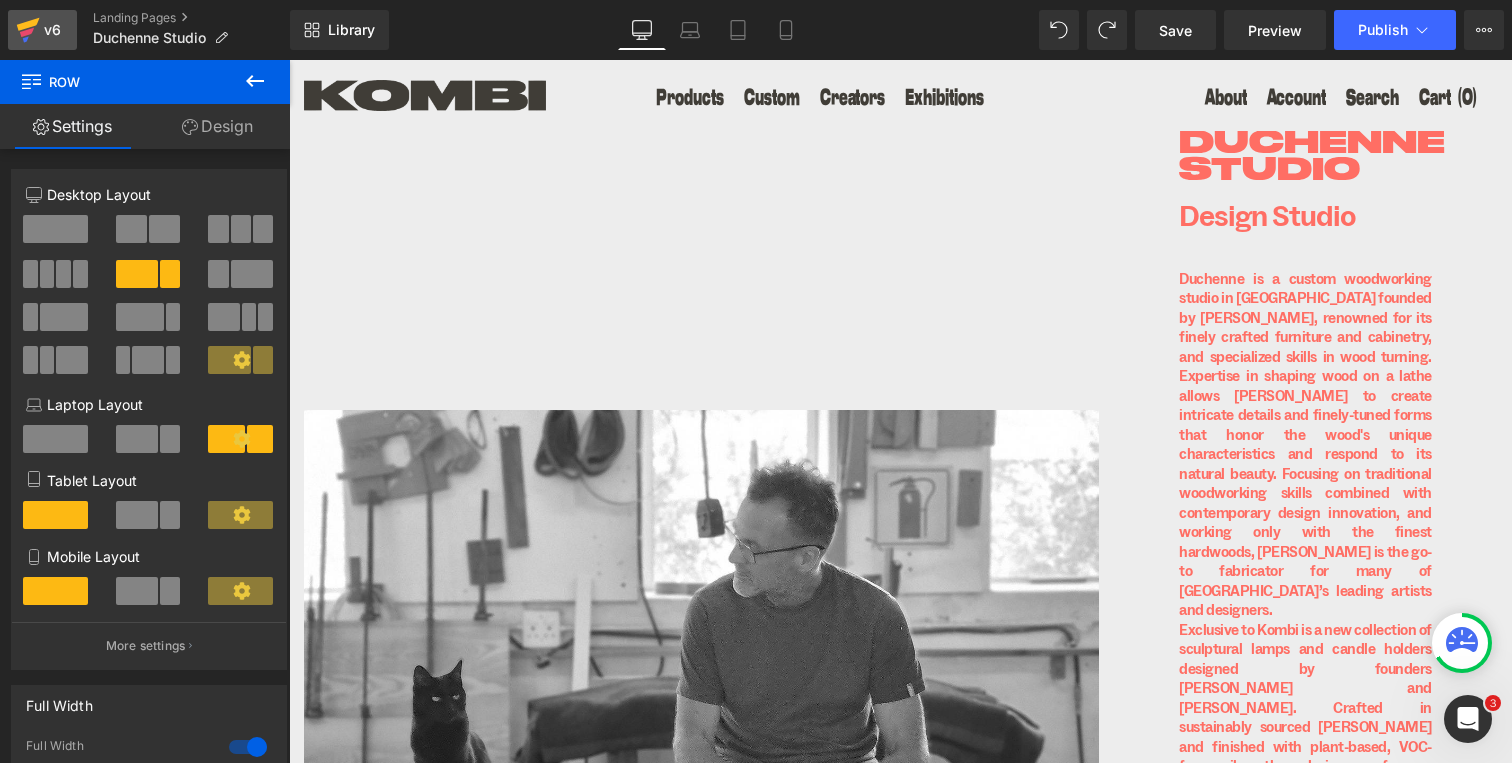 click on "v6" at bounding box center (52, 30) 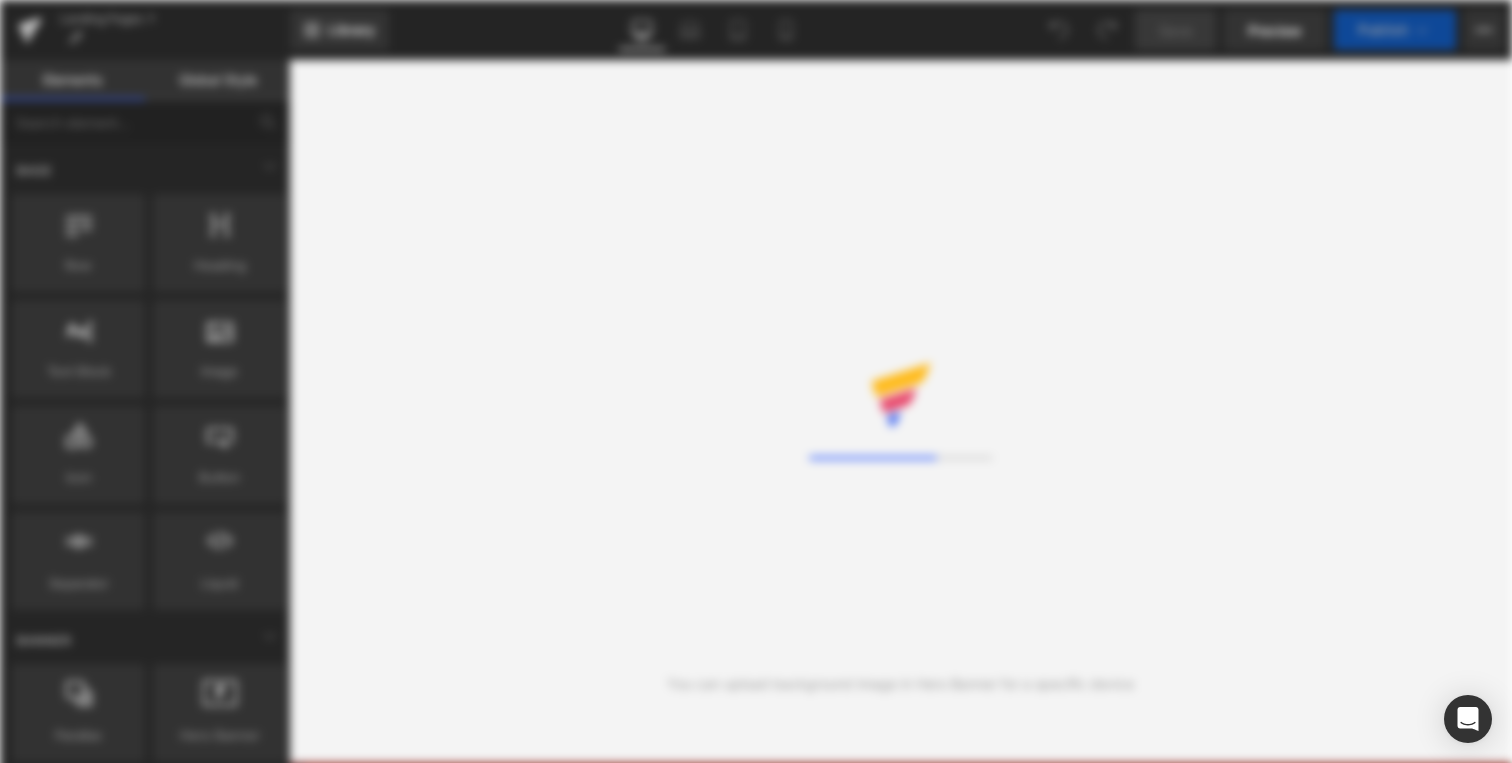 scroll, scrollTop: 0, scrollLeft: 0, axis: both 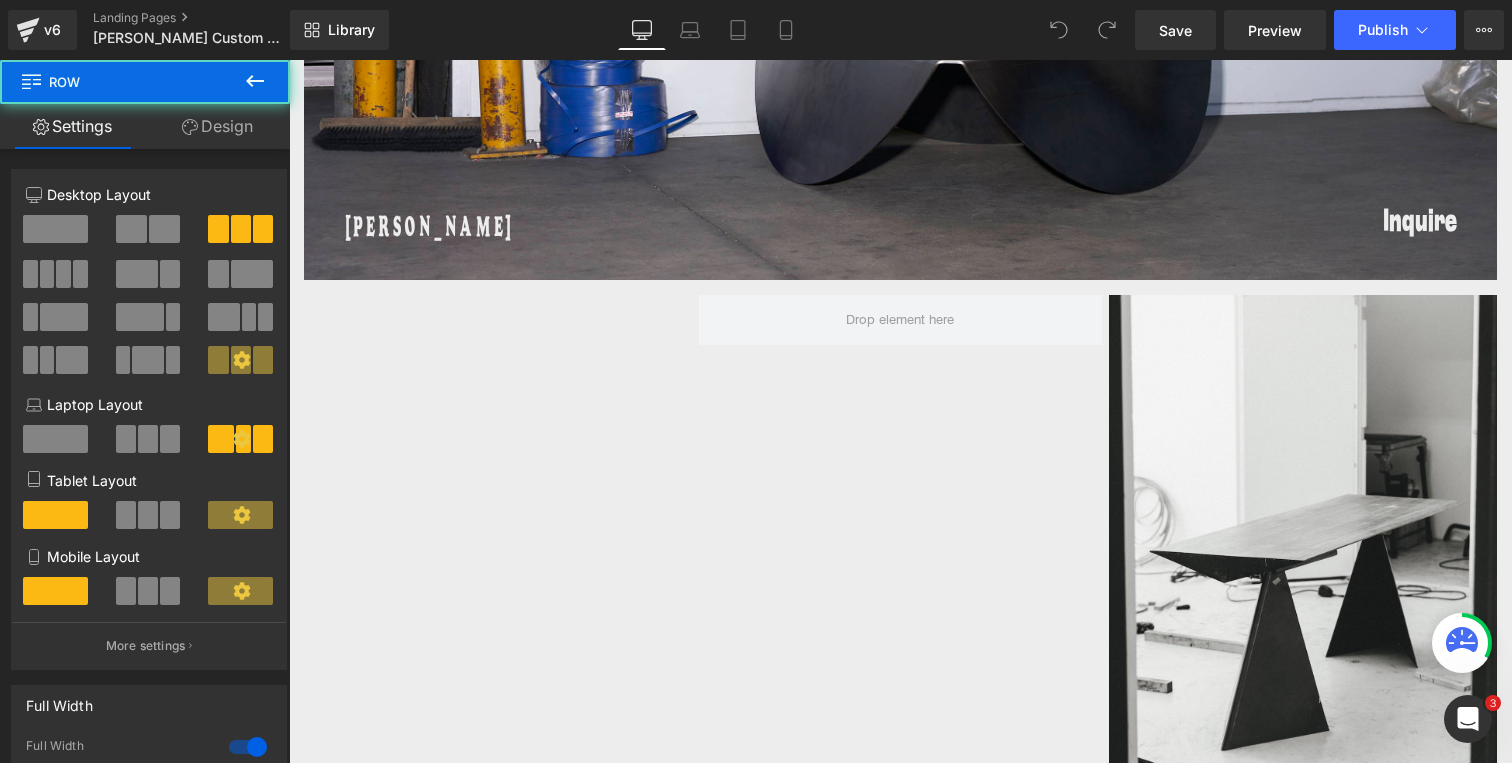 click on "Xandre Kriel’s design practice balances a mathematical approach to form with a tactile intuition for material. Blurring the line between furniture and sculpture, Kriel's designs consider both the functional and artistic simultaneously - a duality that shapes every decision in his process. Combining the technological precision of metalwork in steel, aluminum, and bronze with intuitive hand craftsmanship in wood and stone, Kriel allows the inherent qualities of the materials to inform his design decisions.  His approach is deeply personal, even nostalgic: the rubber ‘conveyor belt’ seat of the Techno Loafer chair evokes his childhood growing up in the industrial canning town of Ashton, South Africa. Similarly, the Moor Chair incorporates heavy nautical rope, a nod to the mooring docks of Cape Town where Kriel currently resides. Explore Xandre Kriel’s designs, or email  sales@kombi.nyc  to enquire about a custom order.  Text Block" at bounding box center [498, 1040] 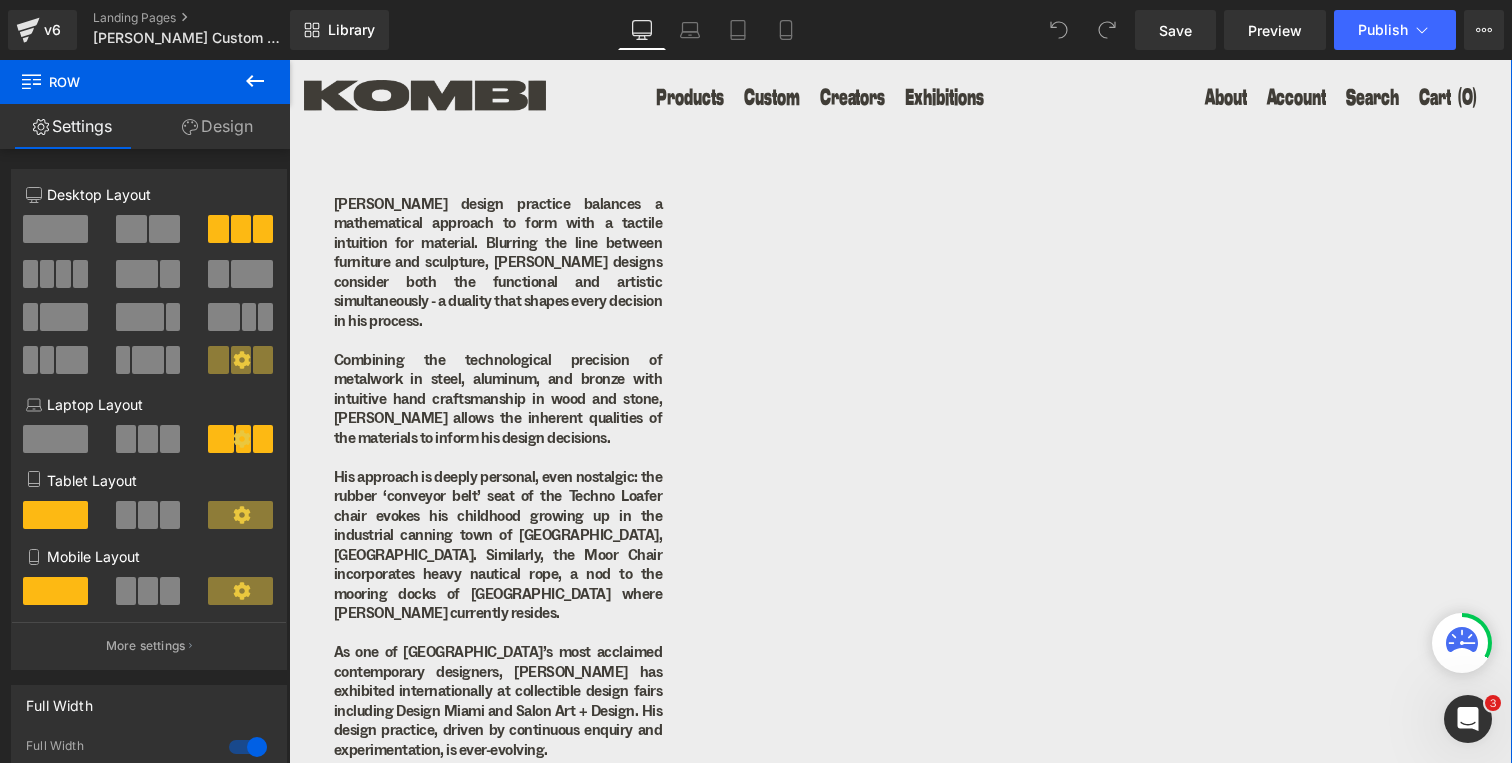 scroll, scrollTop: 1232, scrollLeft: 0, axis: vertical 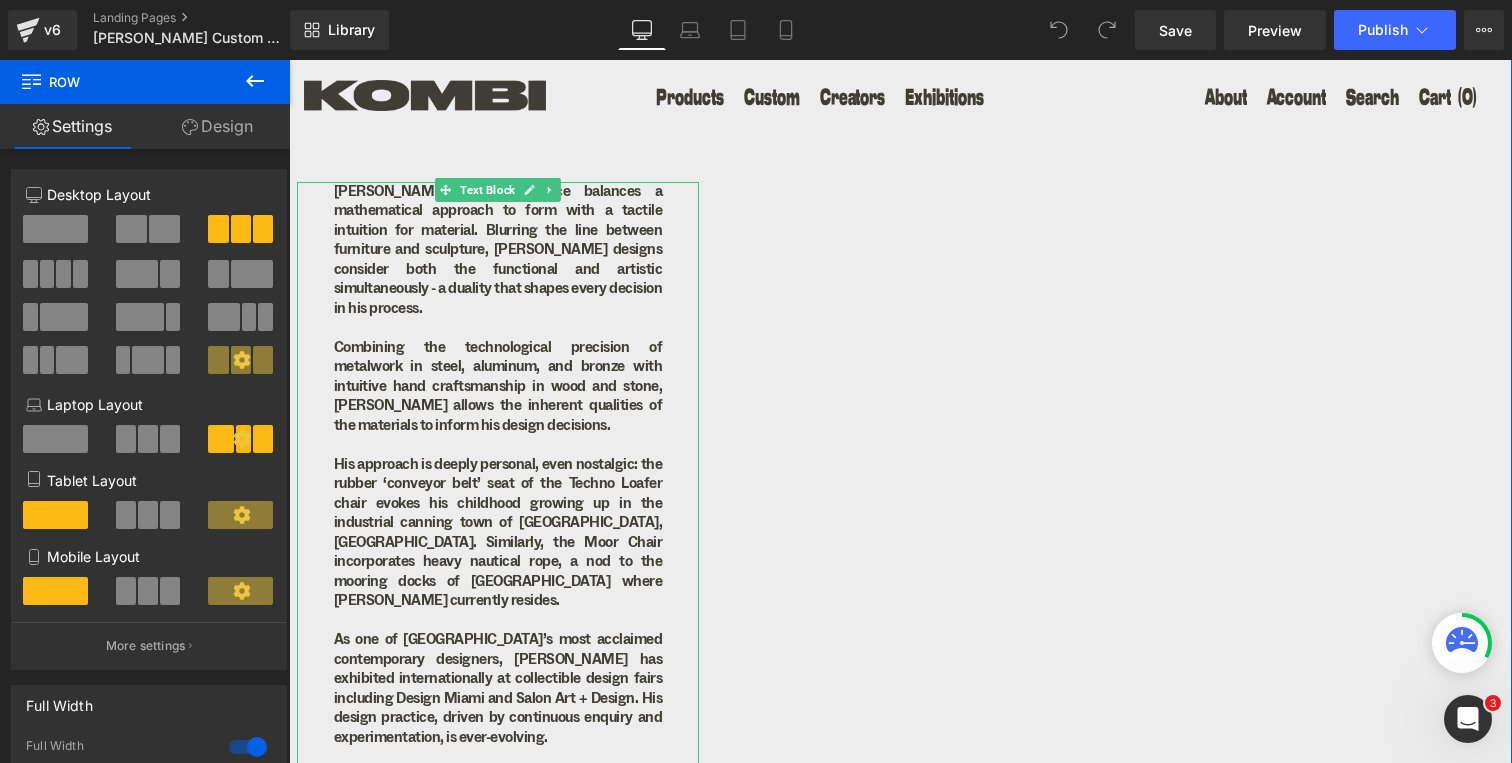 click at bounding box center (498, 328) 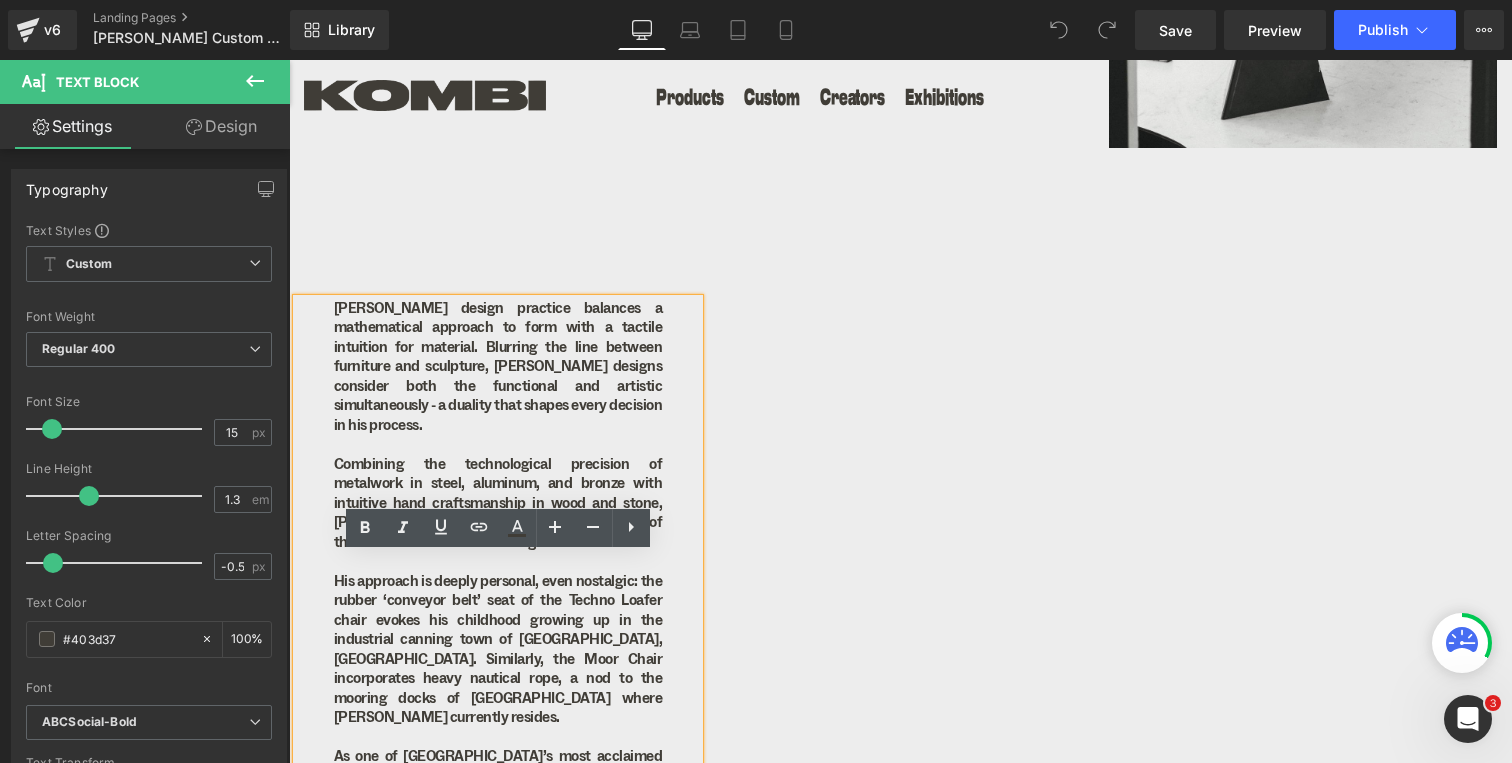 scroll, scrollTop: 1310, scrollLeft: 0, axis: vertical 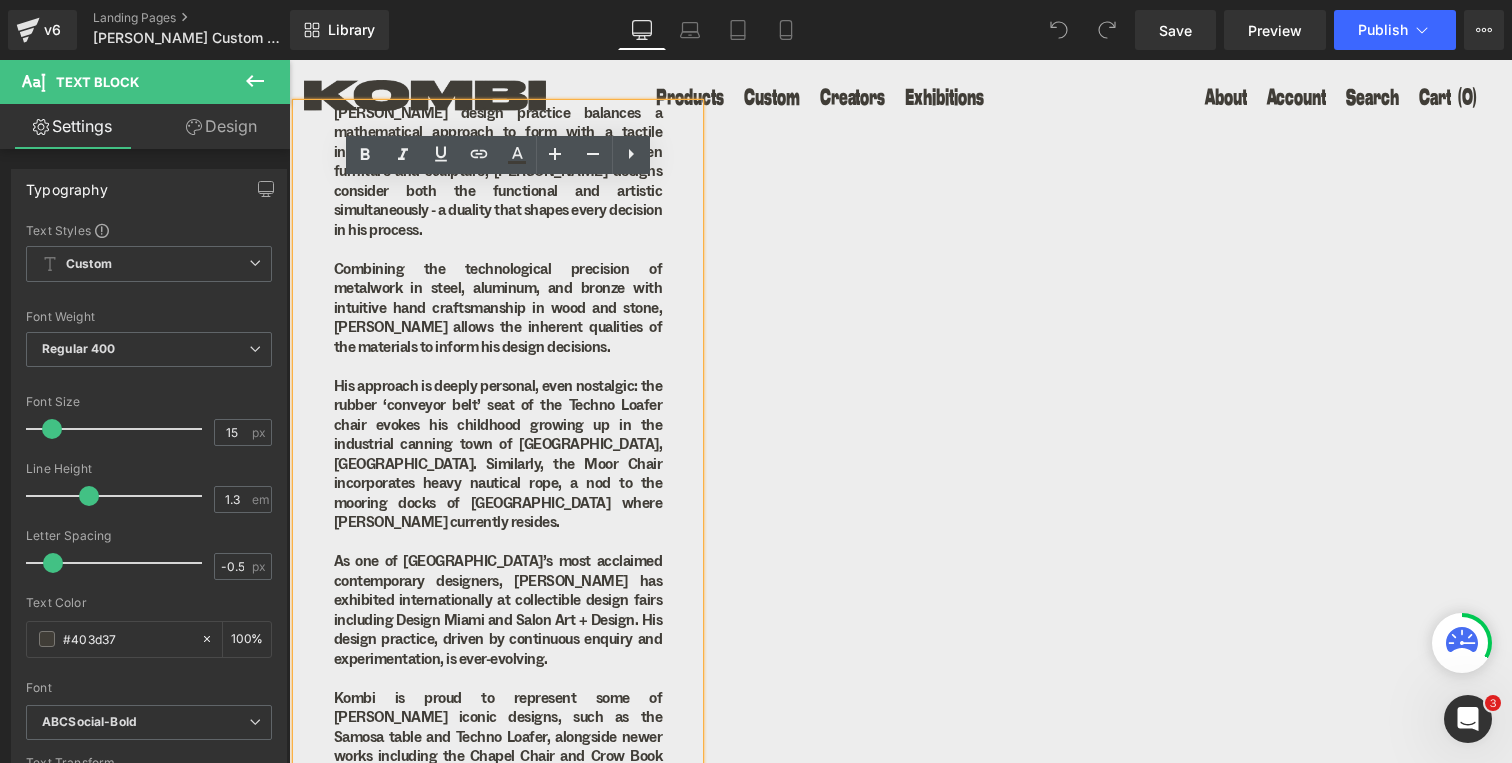 click at bounding box center [900, 214] 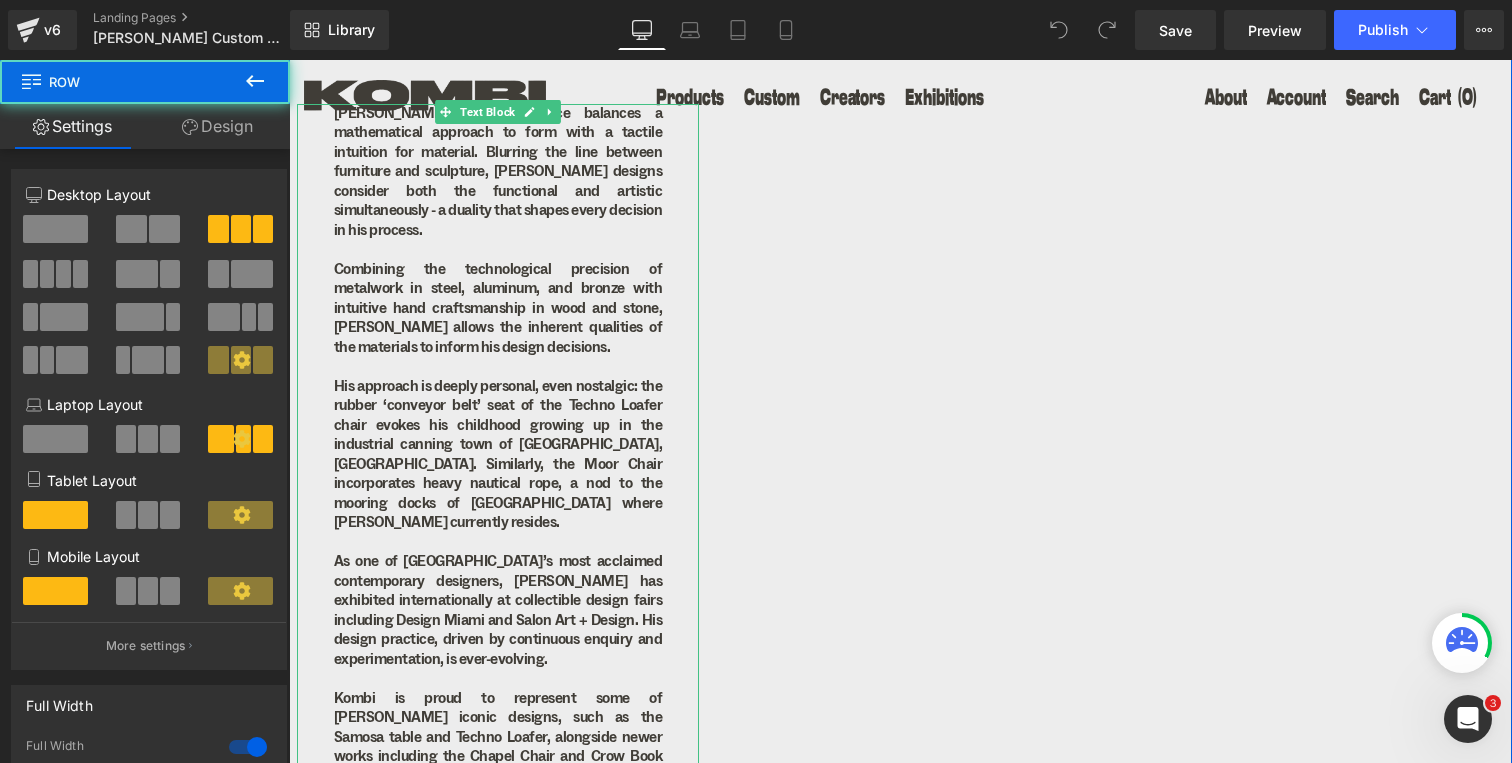 click on "Xandre Kriel’s design practice balances a mathematical approach to form with a tactile intuition for material. Blurring the line between furniture and sculpture, Kriel's designs consider both the functional and artistic simultaneously - a duality that shapes every decision in his process. Combining the technological precision of metalwork in steel, aluminum, and bronze with intuitive hand craftsmanship in wood and stone, Kriel allows the inherent qualities of the materials to inform his design decisions.  His approach is deeply personal, even nostalgic: the rubber ‘conveyor belt’ seat of the Techno Loafer chair evokes his childhood growing up in the industrial canning town of Ashton, South Africa. Similarly, the Moor Chair incorporates heavy nautical rope, a nod to the mooring docks of Cape Town where Kriel currently resides. Explore Xandre Kriel’s designs, or email  sales@kombi.nyc  to enquire about a custom order." at bounding box center (498, 532) 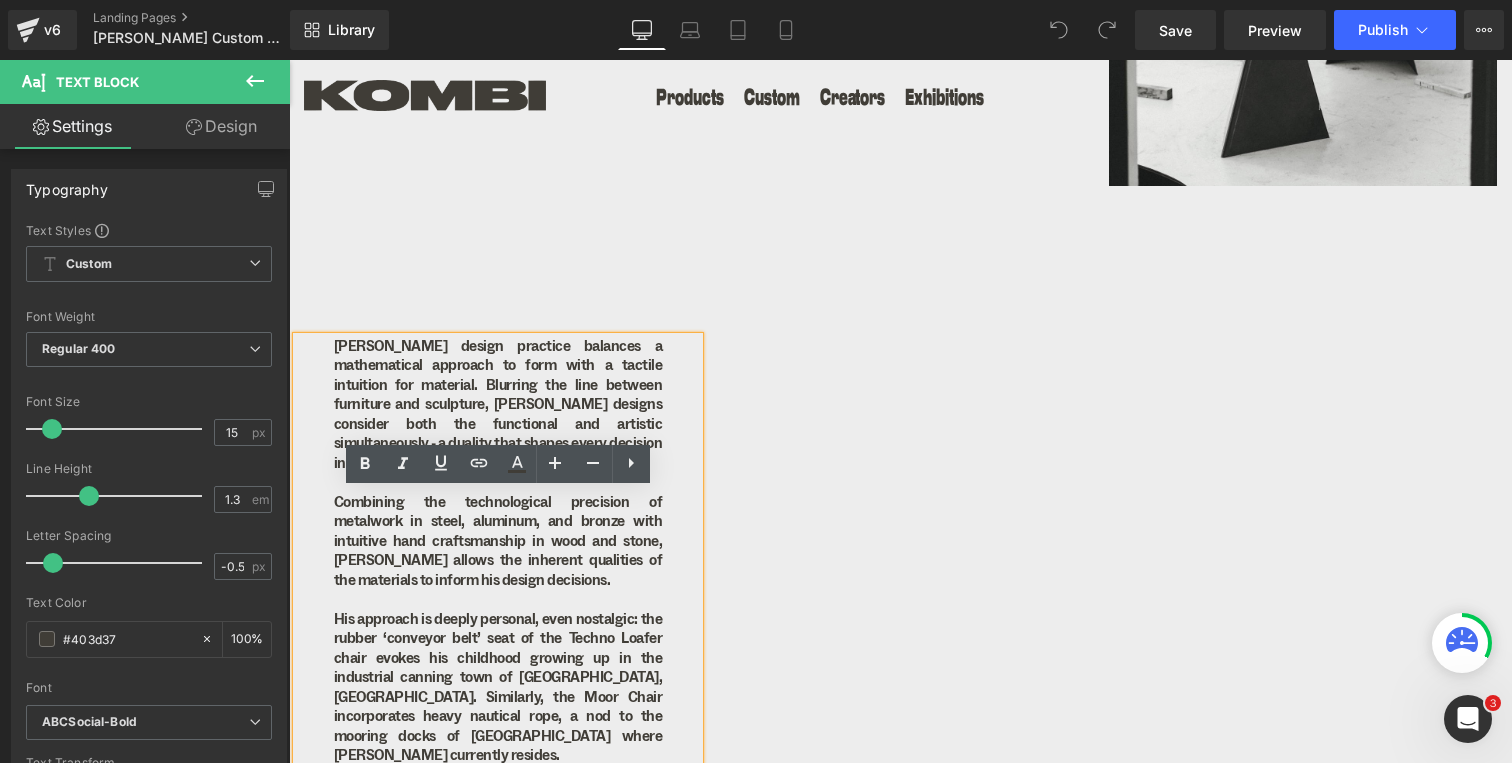 scroll, scrollTop: 1001, scrollLeft: 0, axis: vertical 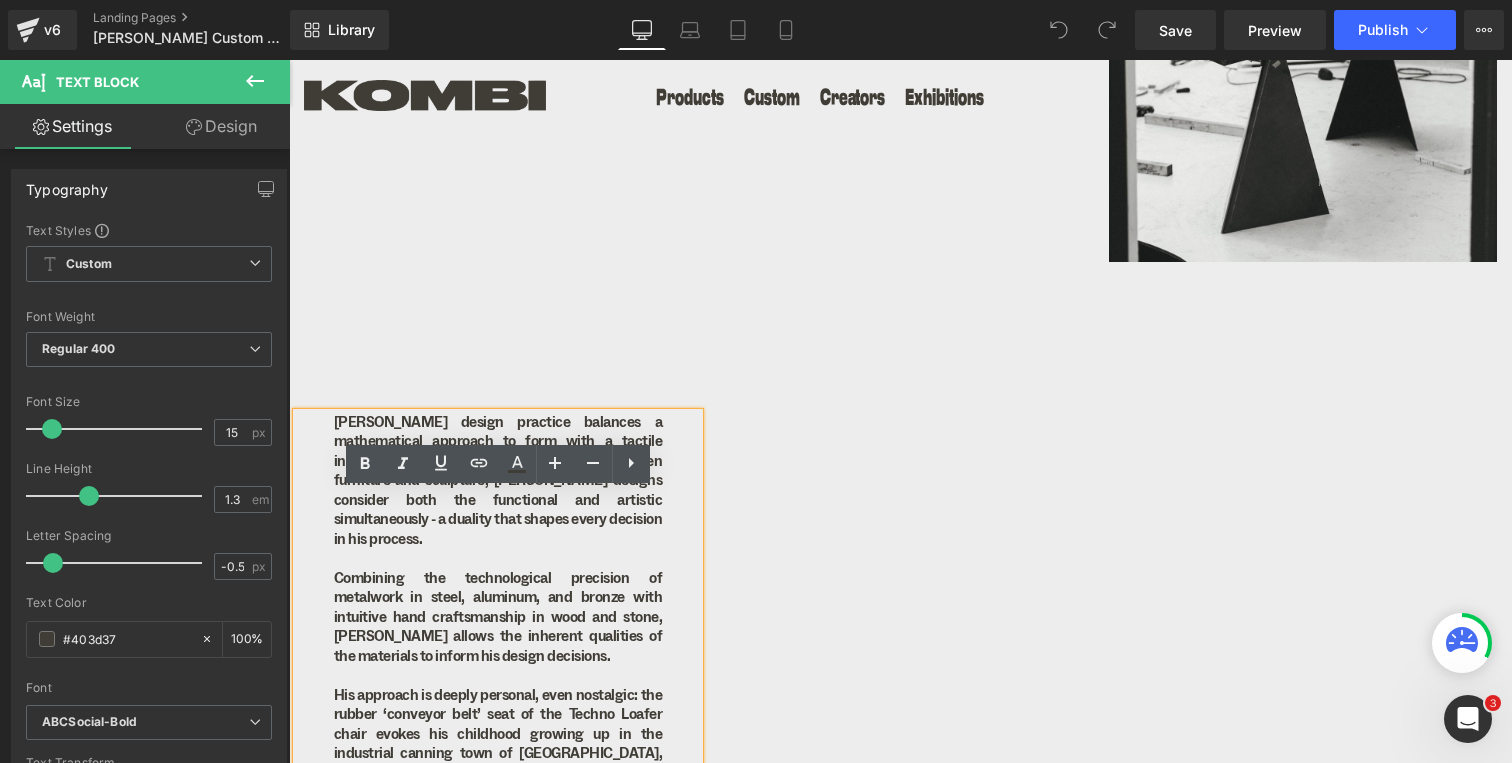 click at bounding box center [900, 523] 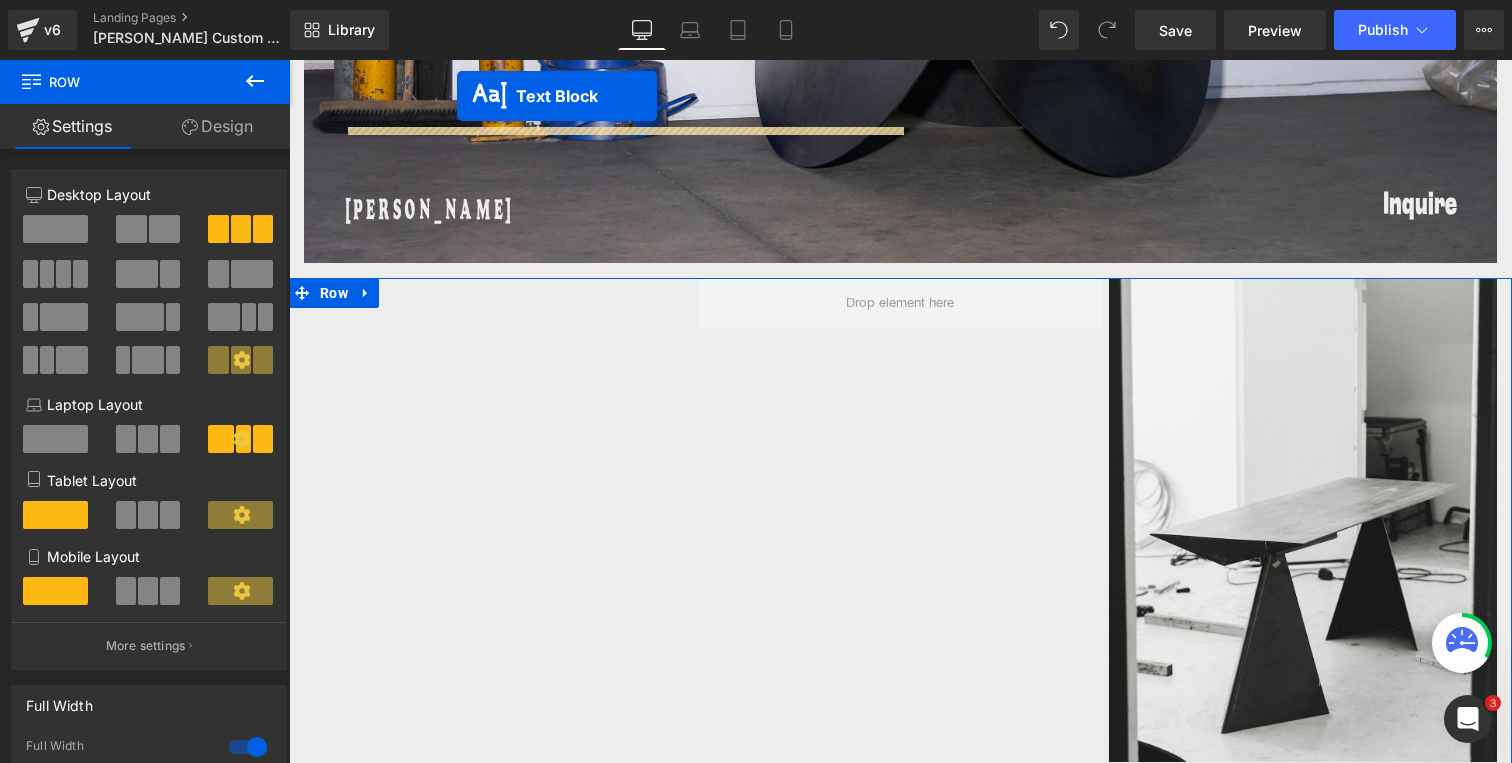 scroll, scrollTop: 361, scrollLeft: 0, axis: vertical 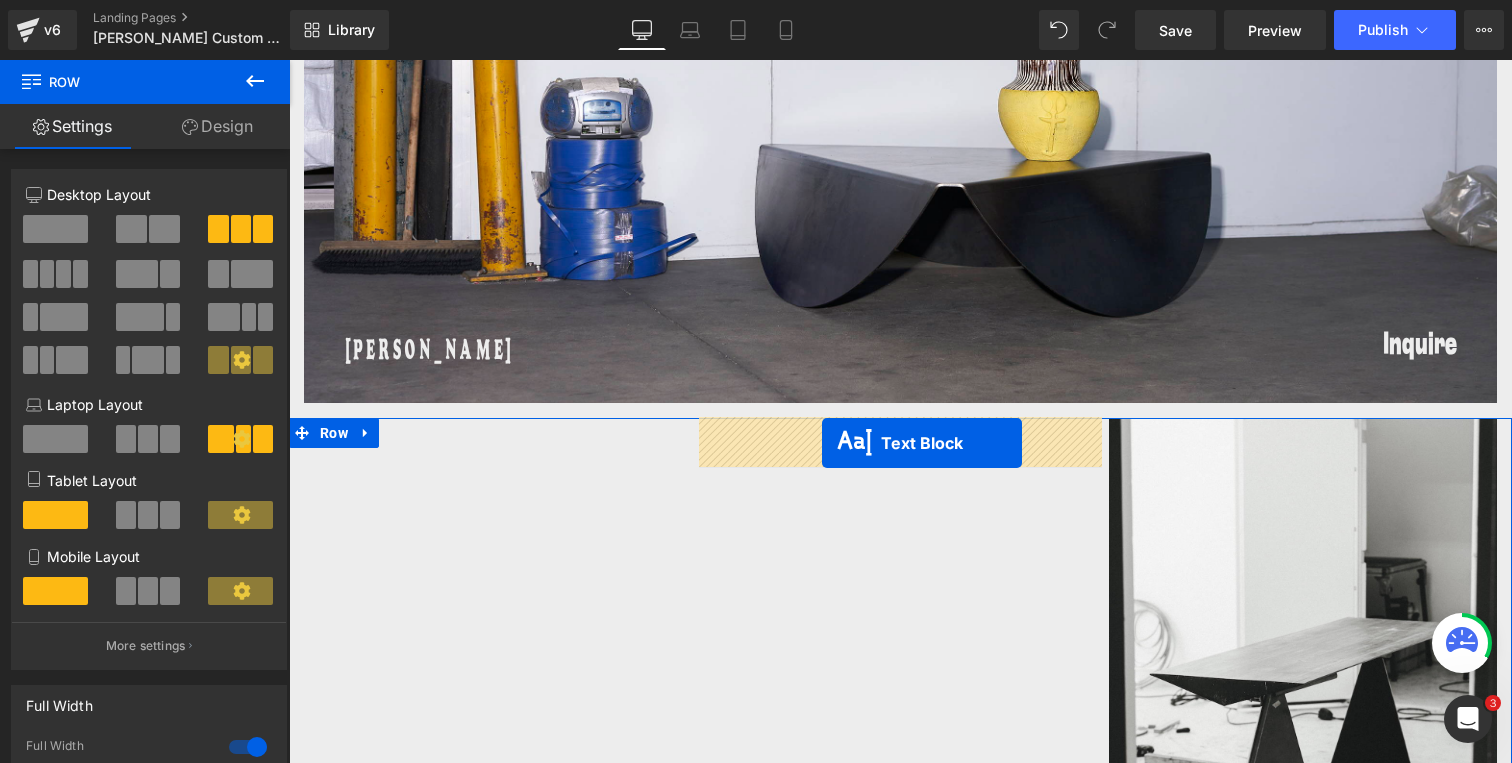 drag, startPoint x: 448, startPoint y: 495, endPoint x: 821, endPoint y: 442, distance: 376.7466 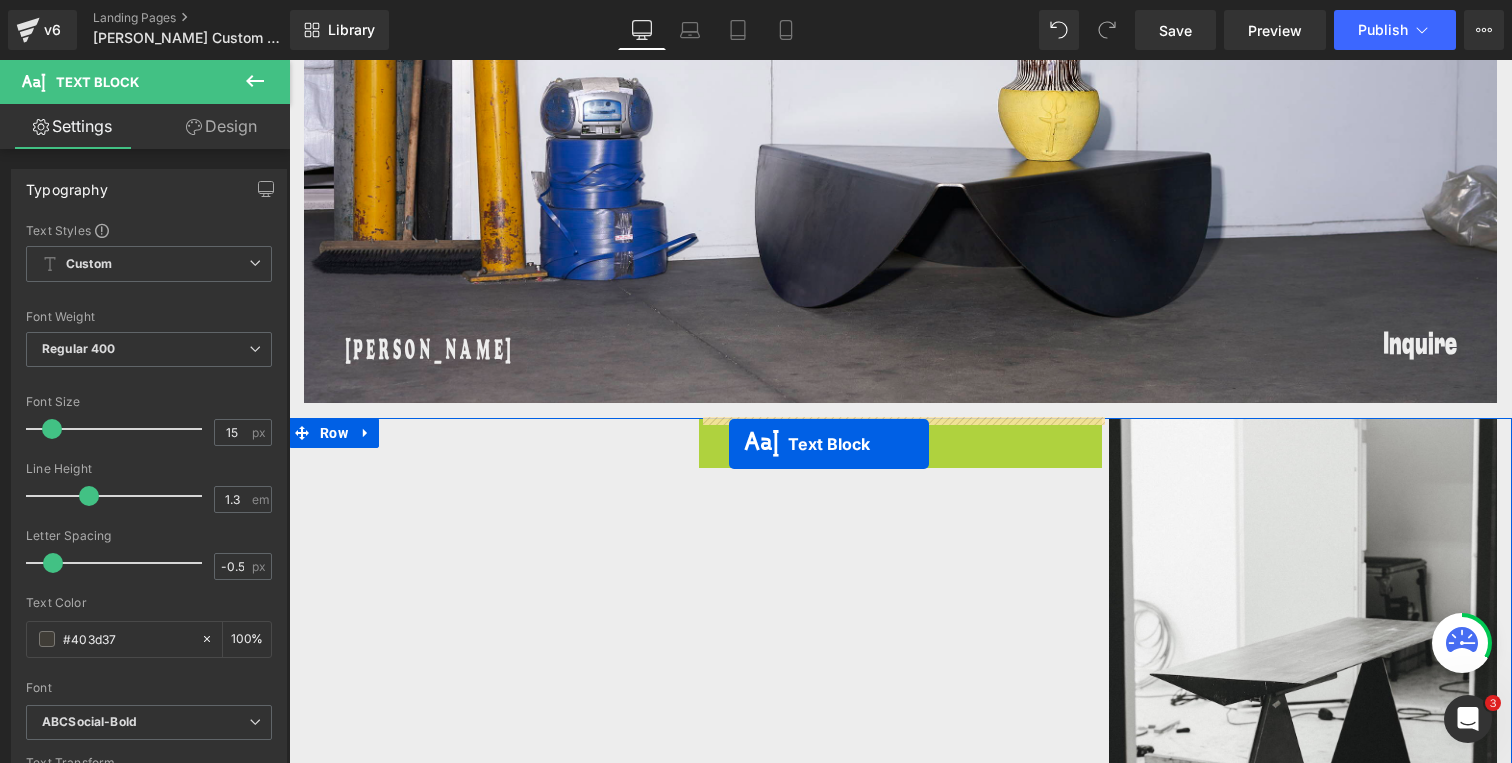 drag, startPoint x: 845, startPoint y: 429, endPoint x: 729, endPoint y: 444, distance: 116.965805 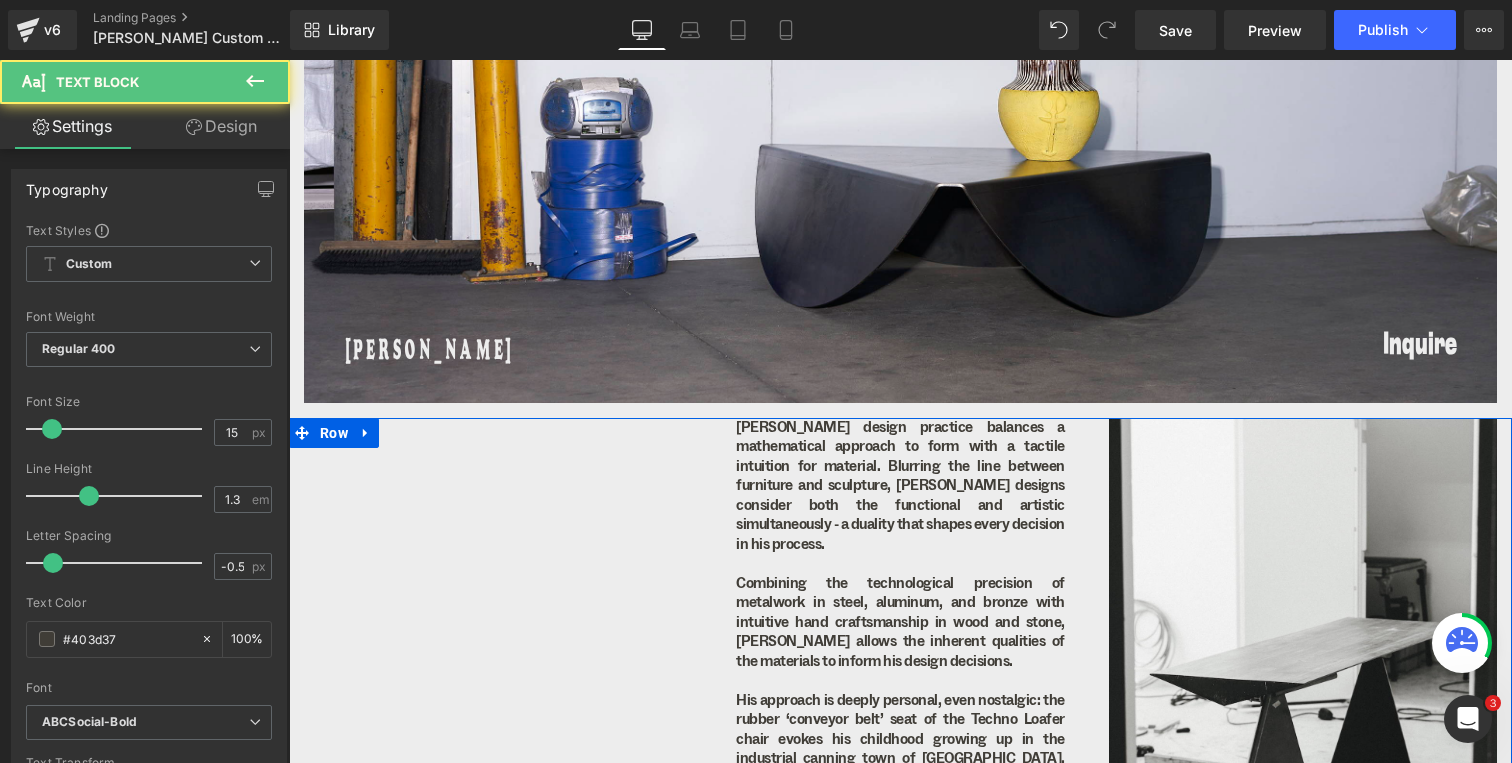 click at bounding box center [498, 1163] 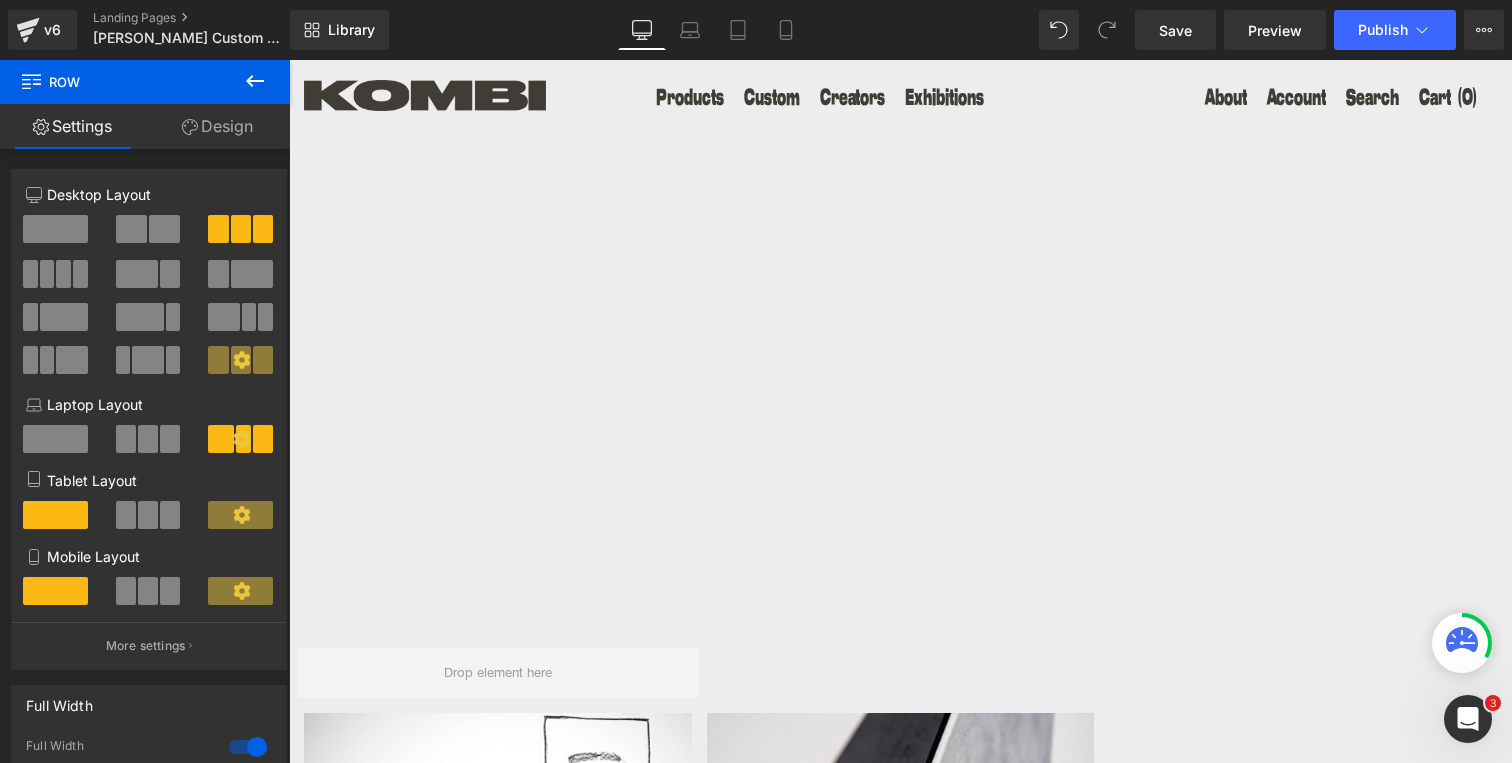 scroll, scrollTop: 1593, scrollLeft: 0, axis: vertical 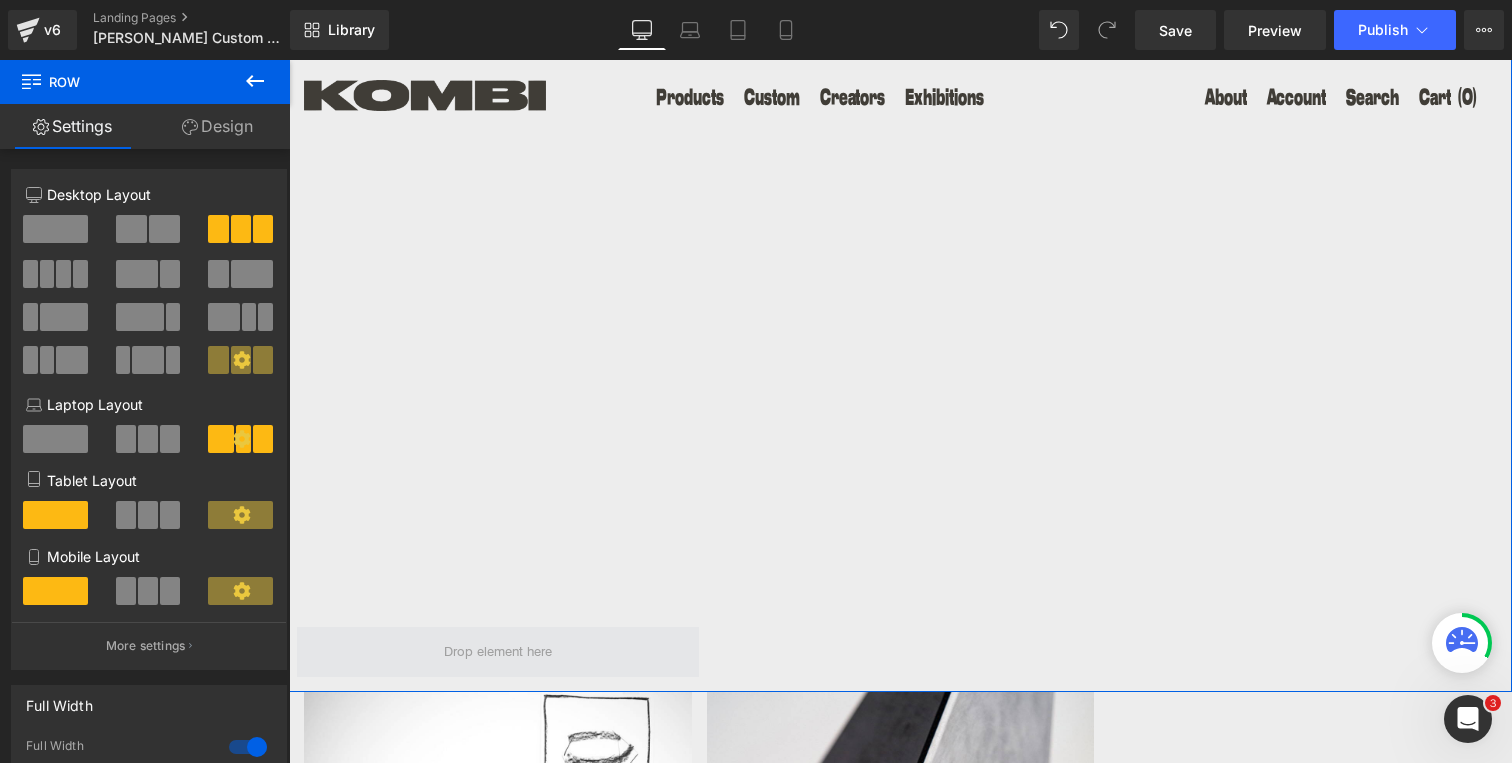 click at bounding box center (498, 652) 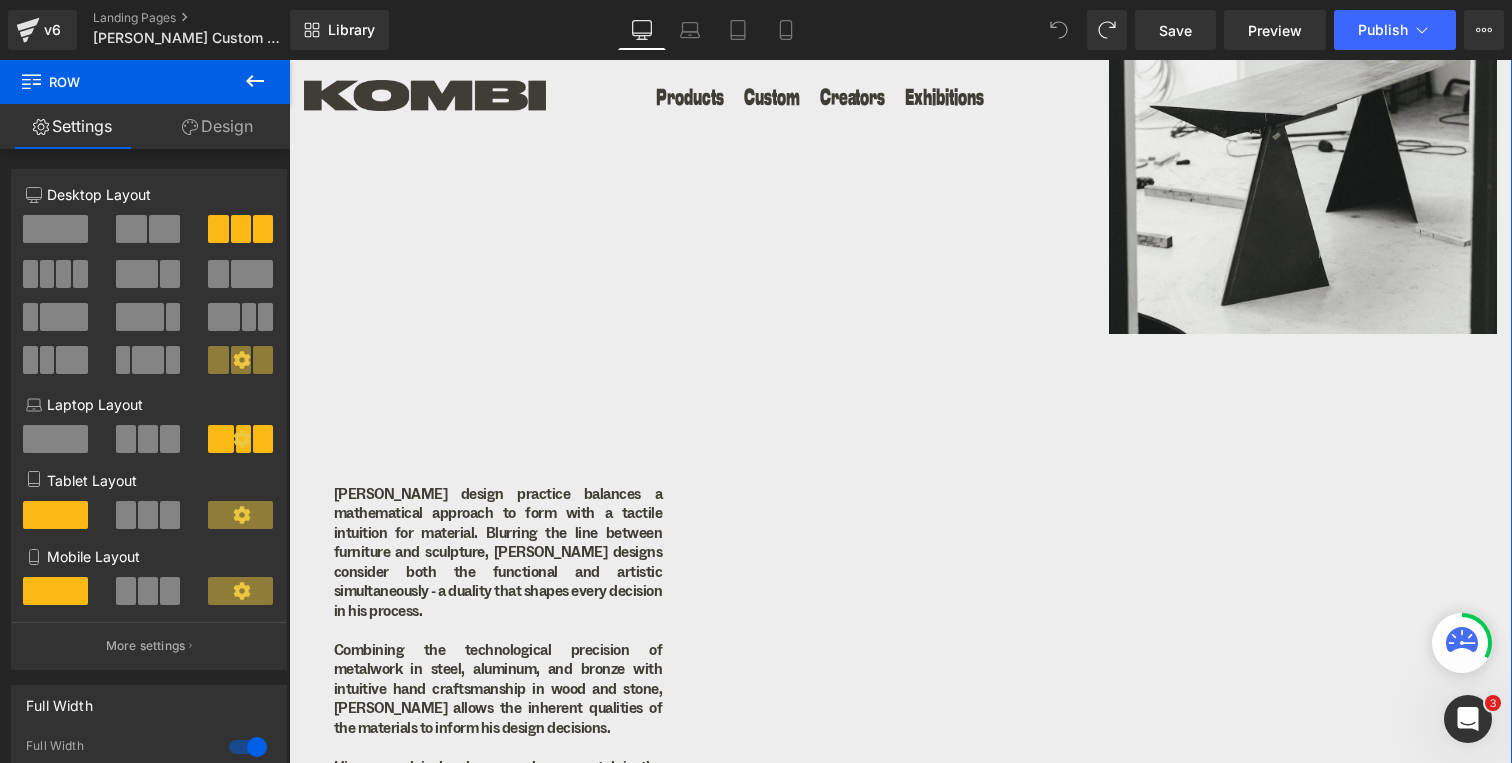 scroll, scrollTop: 788, scrollLeft: 0, axis: vertical 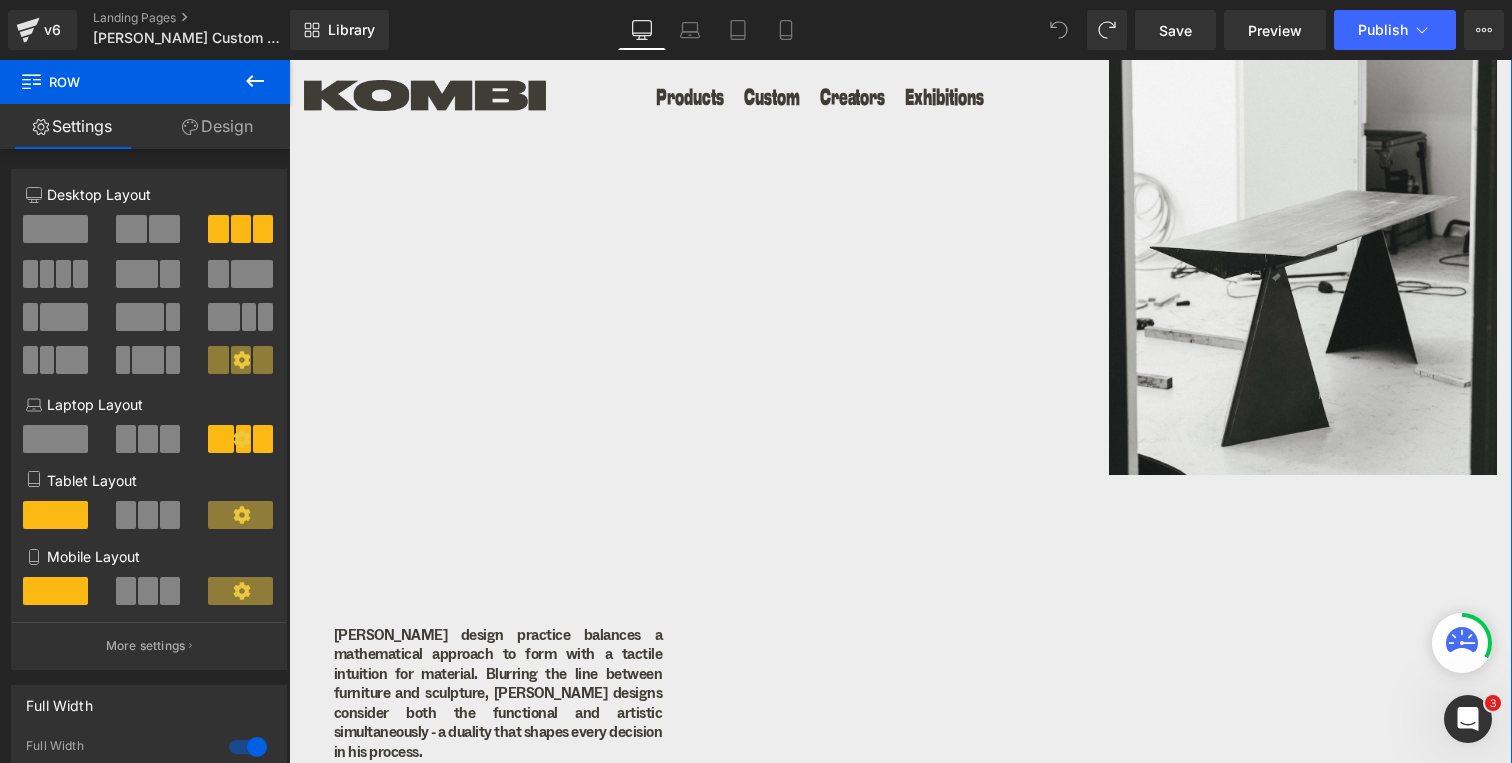 click on "Xandre Kriel’s design practice balances a mathematical approach to form with a tactile intuition for material. Blurring the line between furniture and sculpture, Kriel's designs consider both the functional and artistic simultaneously - a duality that shapes every decision in his process. Combining the technological precision of metalwork in steel, aluminum, and bronze with intuitive hand craftsmanship in wood and stone, Kriel allows the inherent qualities of the materials to inform his design decisions.  His approach is deeply personal, even nostalgic: the rubber ‘conveyor belt’ seat of the Techno Loafer chair evokes his childhood growing up in the industrial canning town of Ashton, South Africa. Similarly, the Moor Chair incorporates heavy nautical rope, a nod to the mooring docks of Cape Town where Kriel currently resides. Explore Xandre Kriel’s designs, or email  sales@kombi.nyc  to enquire about a custom order.  Text Block" at bounding box center (498, 736) 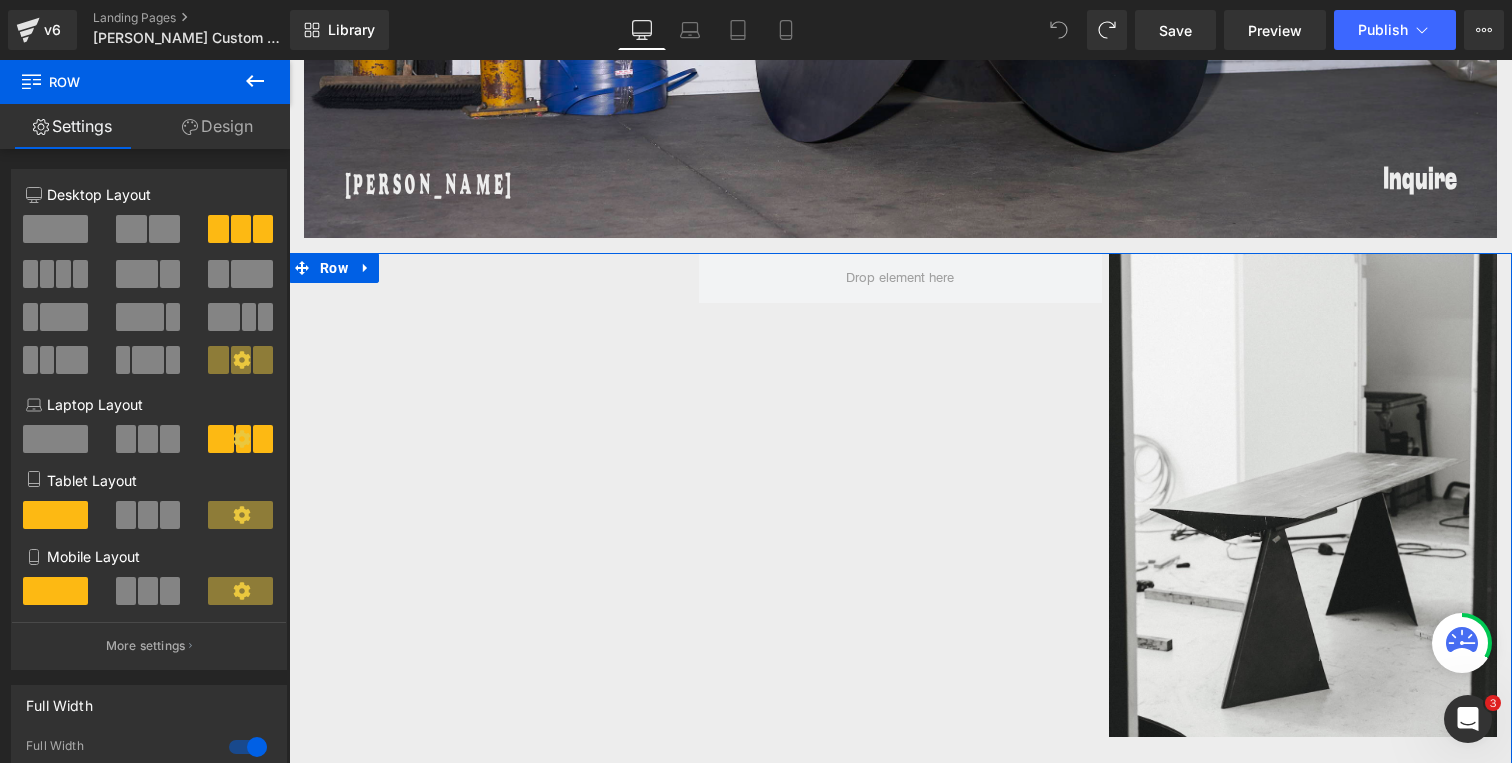 scroll, scrollTop: 480, scrollLeft: 0, axis: vertical 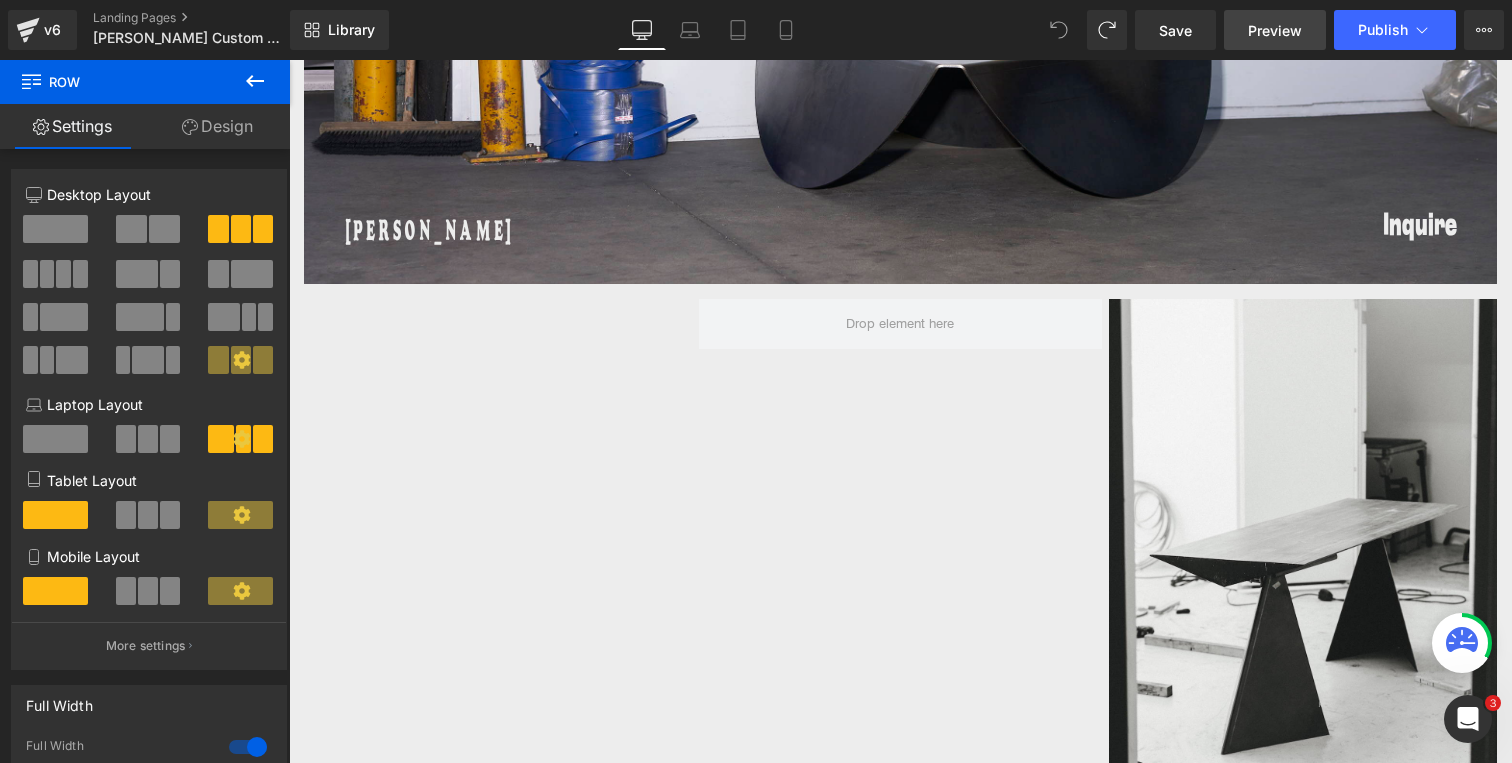 click on "Preview" at bounding box center [1275, 30] 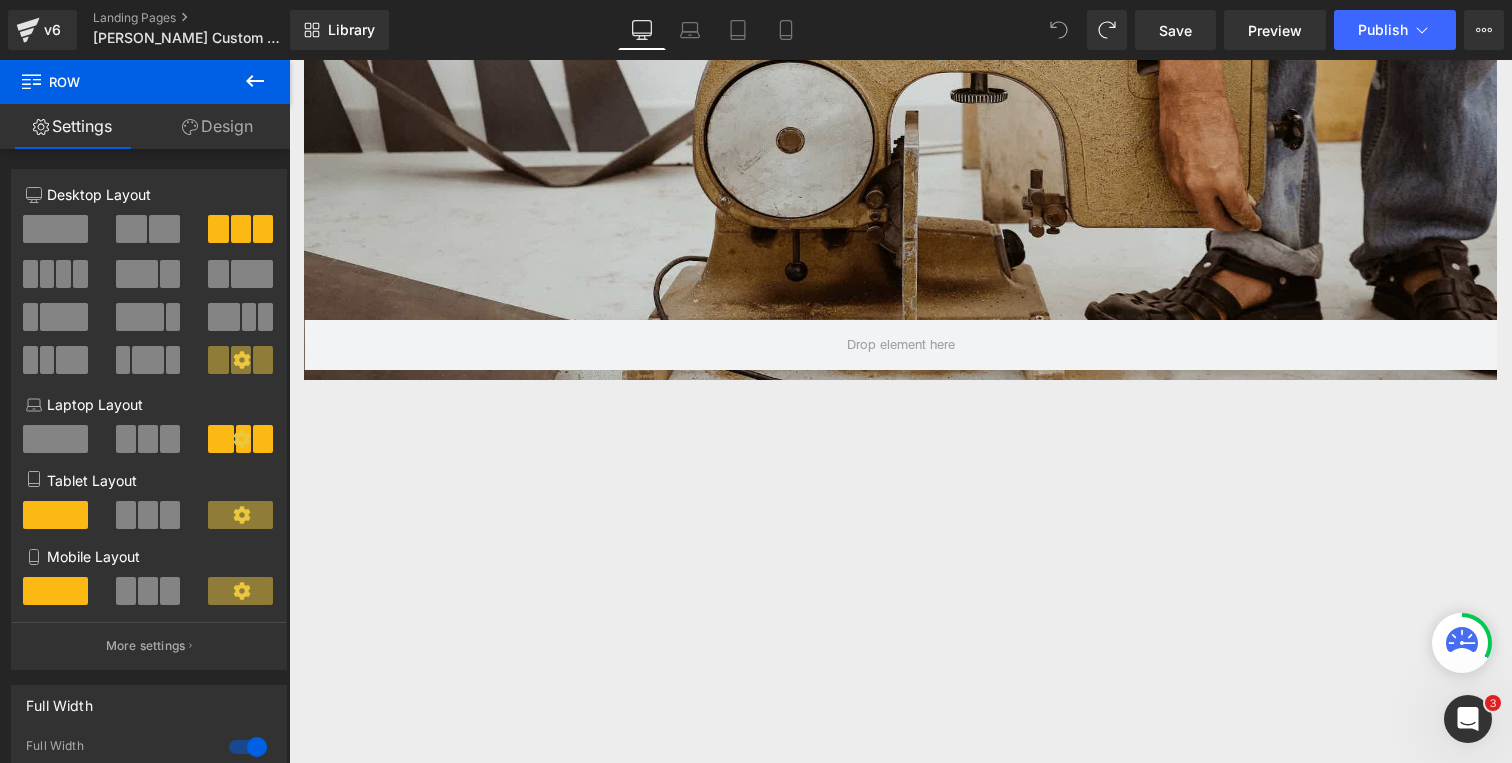 scroll, scrollTop: 3067, scrollLeft: 0, axis: vertical 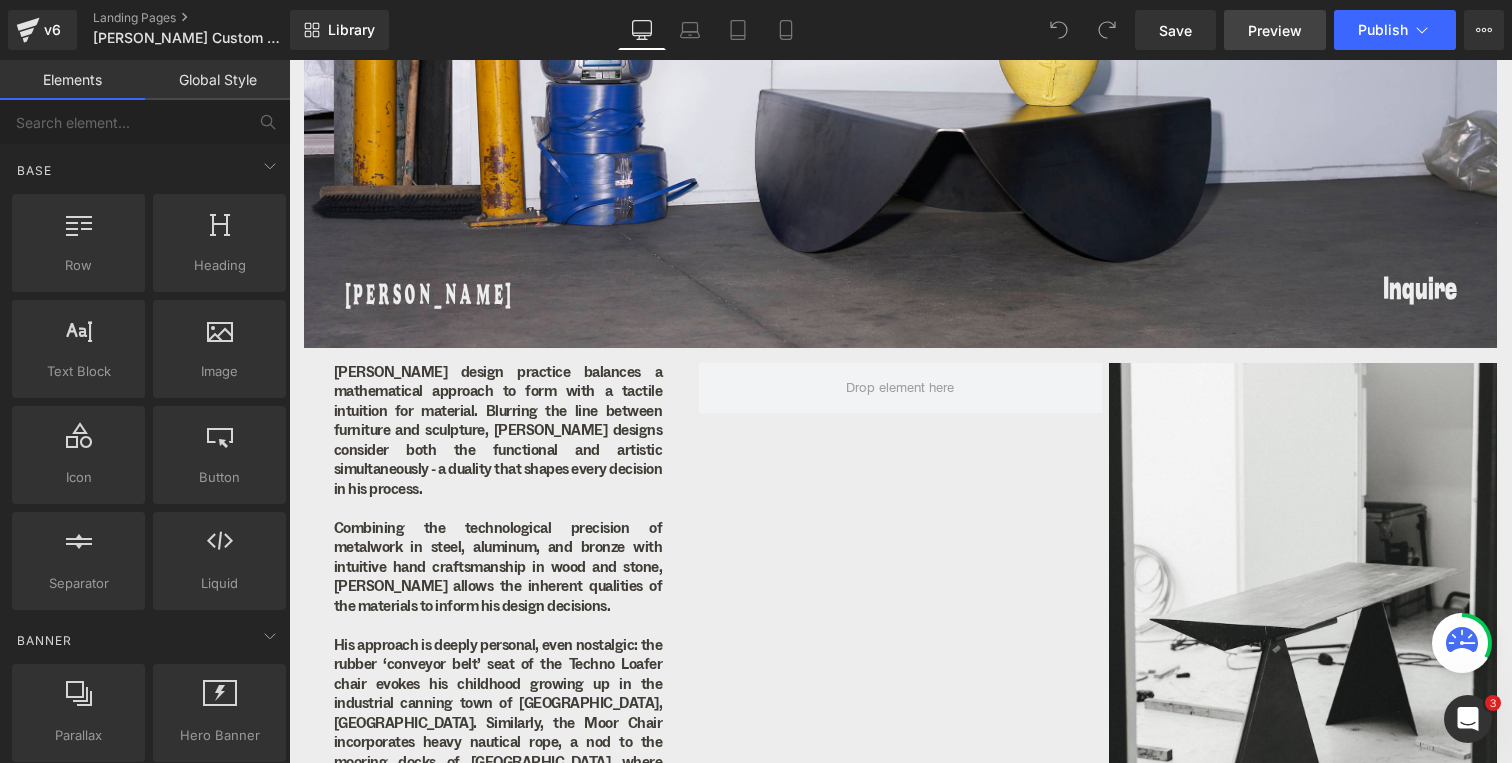 click on "Preview" at bounding box center (1275, 30) 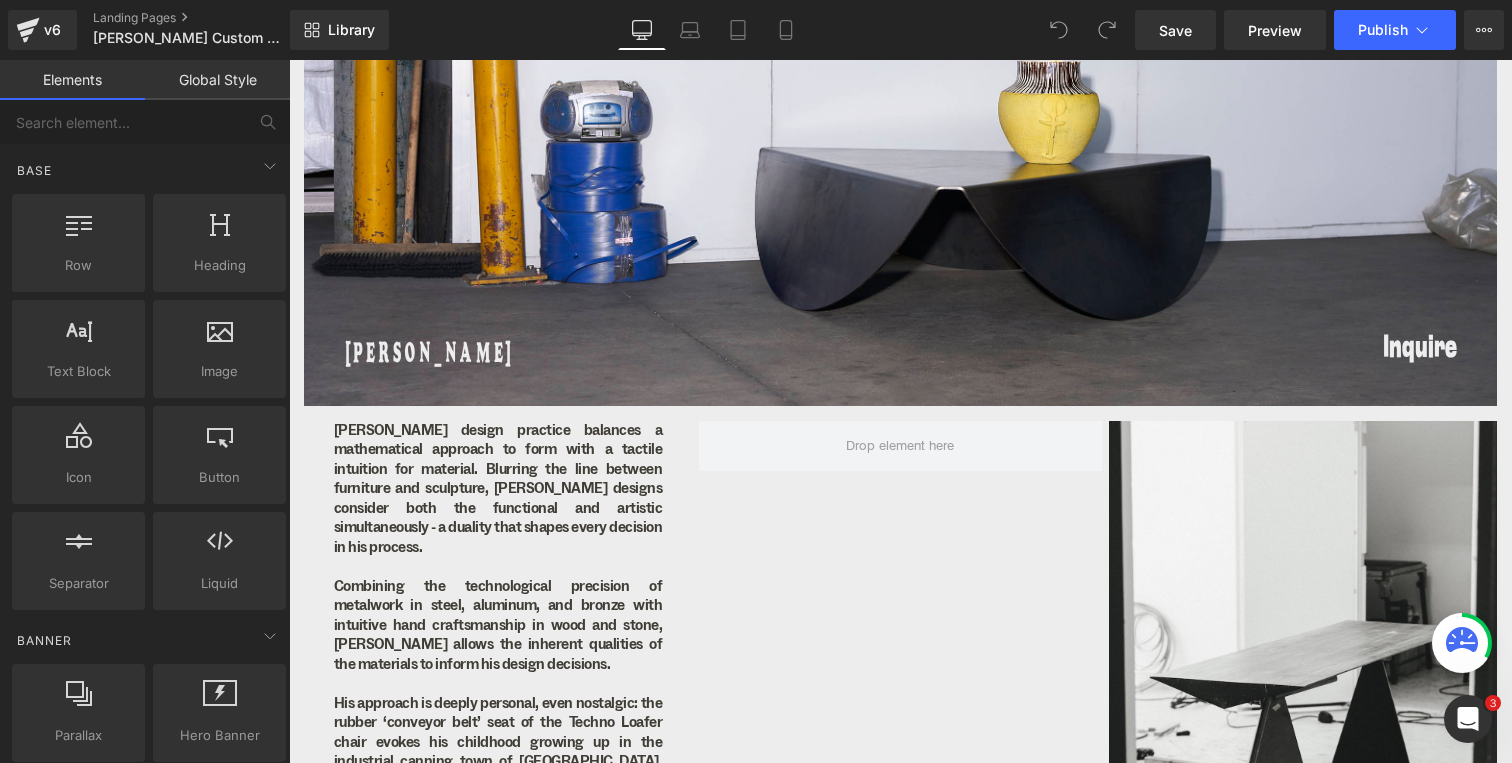 scroll, scrollTop: 355, scrollLeft: 0, axis: vertical 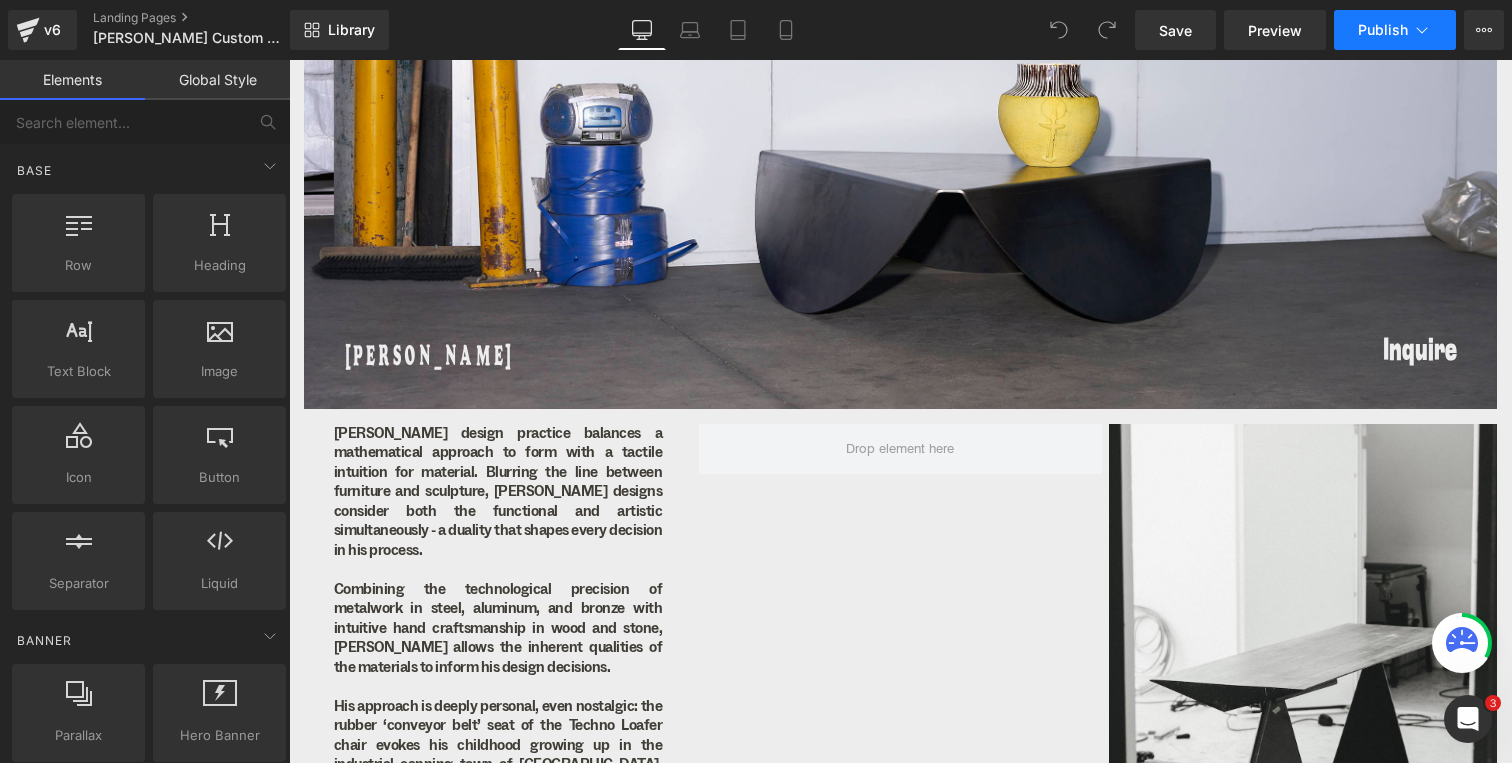 click on "Publish" at bounding box center [1383, 30] 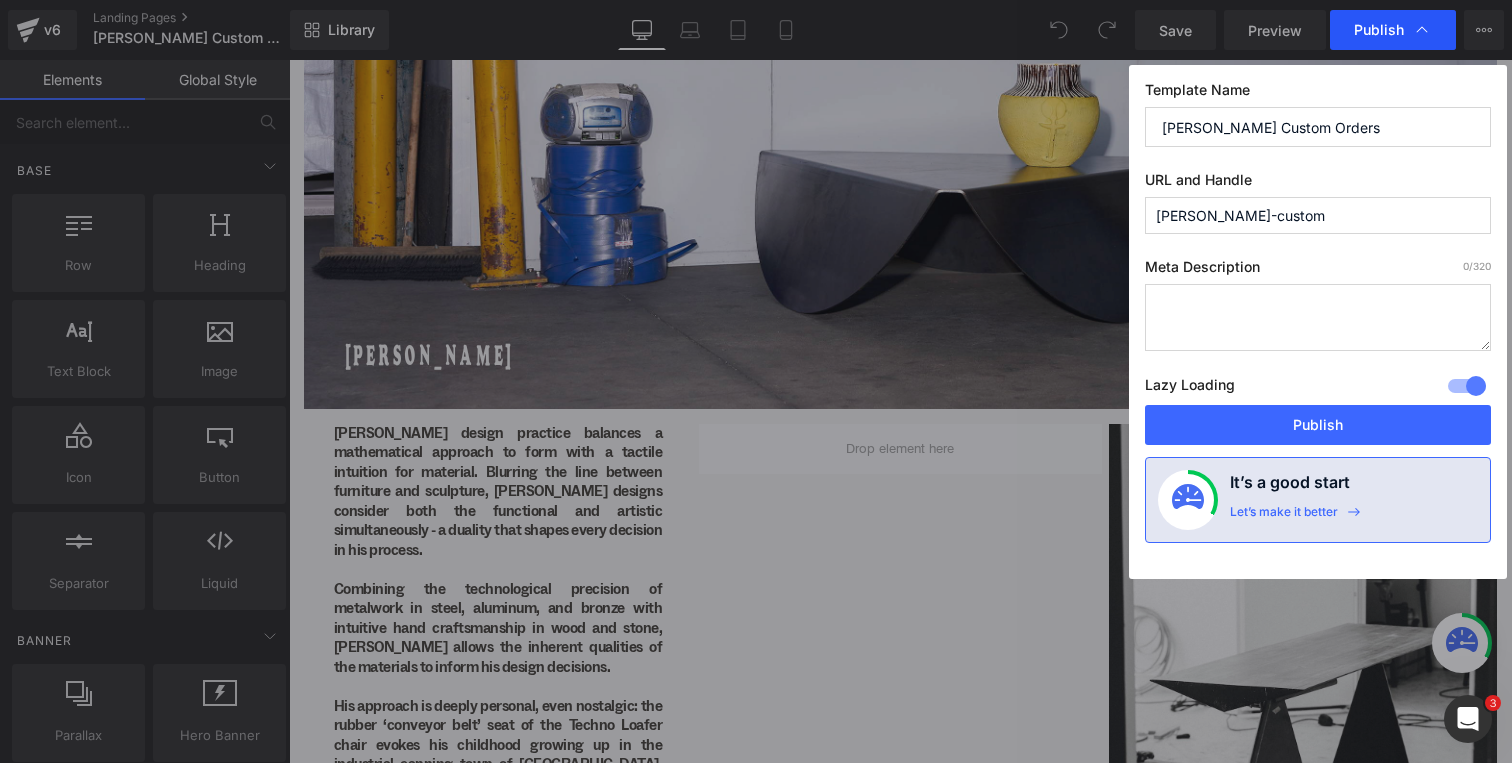 click on "Publish" at bounding box center [1379, 30] 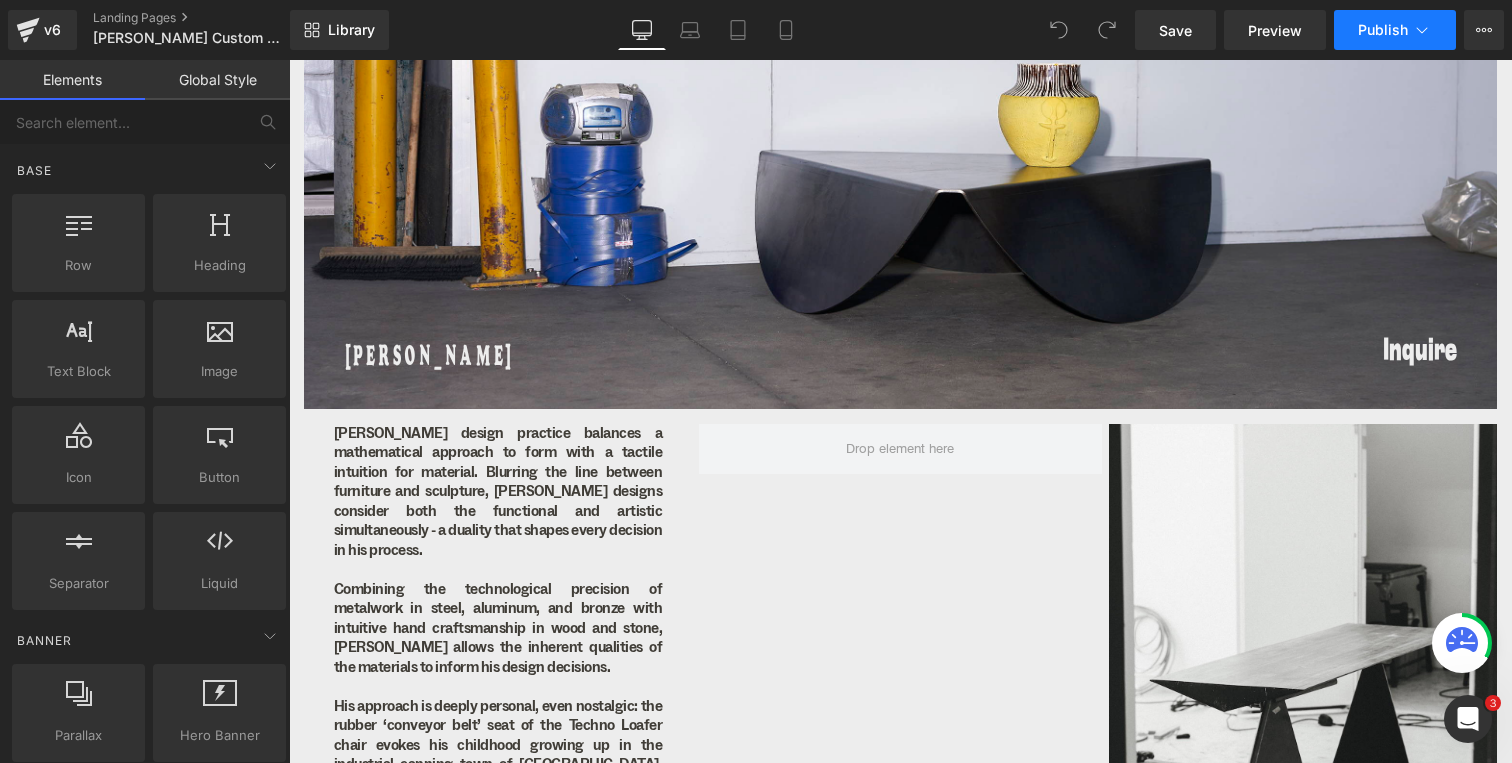 click on "Publish" at bounding box center [1383, 30] 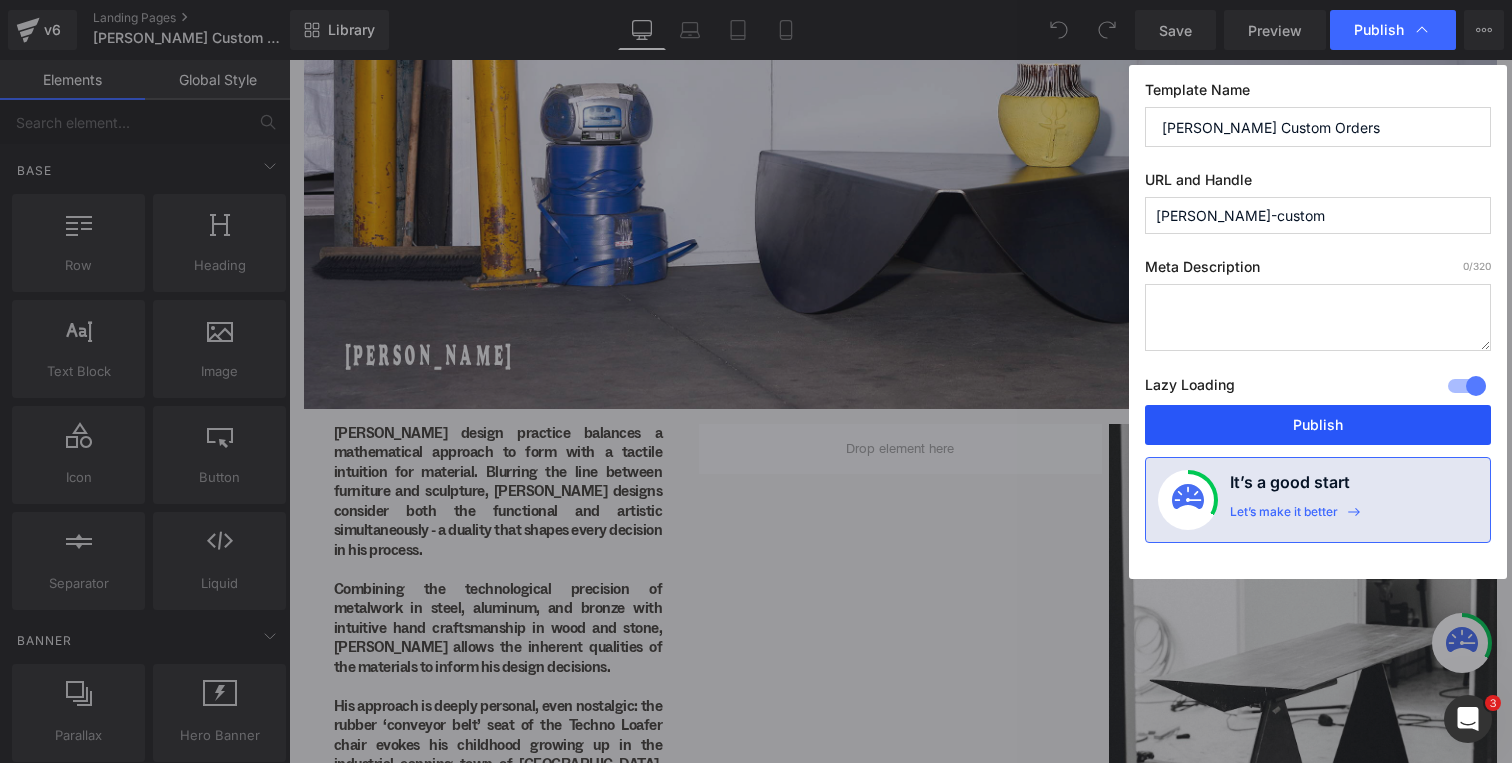 click on "Publish" at bounding box center (1318, 425) 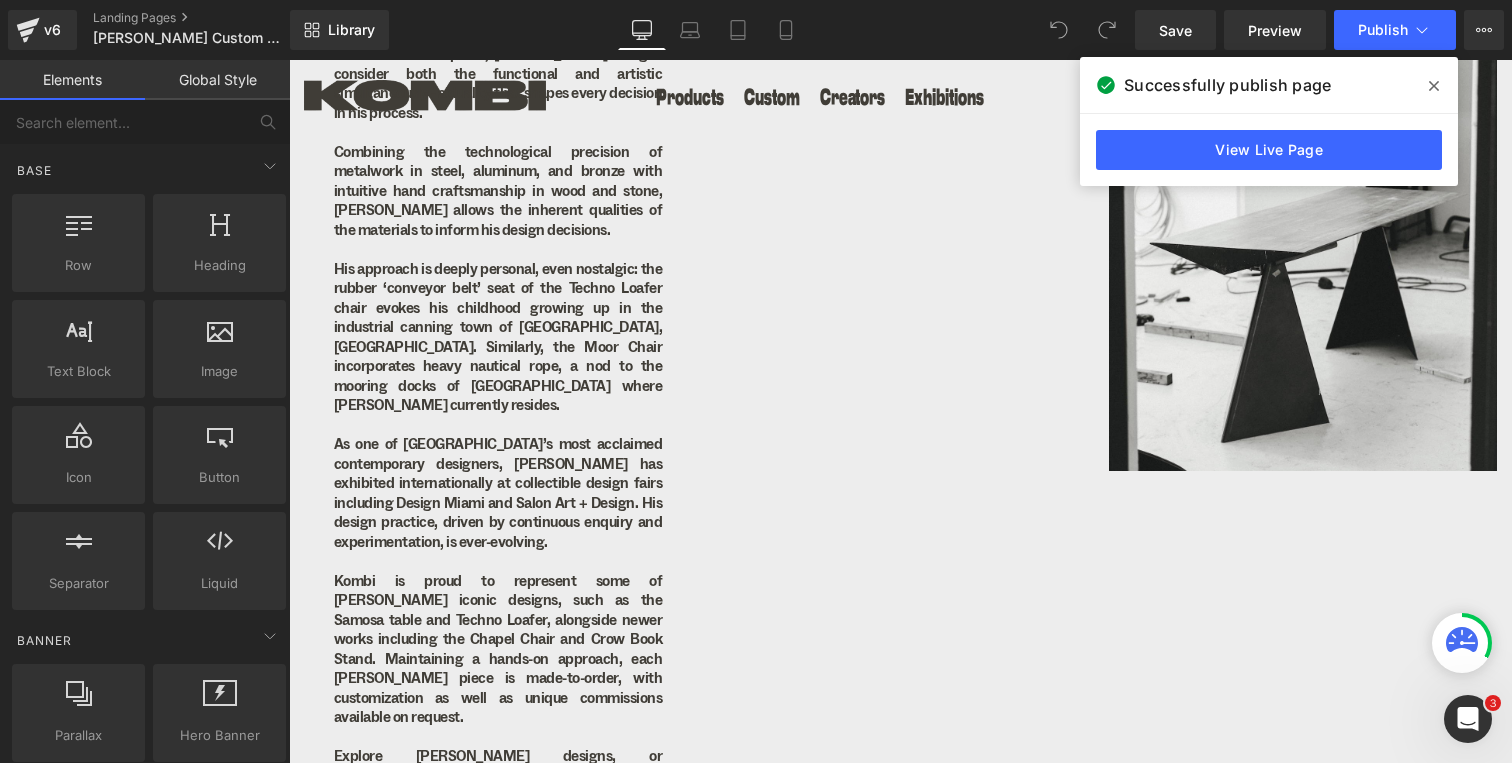scroll, scrollTop: 834, scrollLeft: 0, axis: vertical 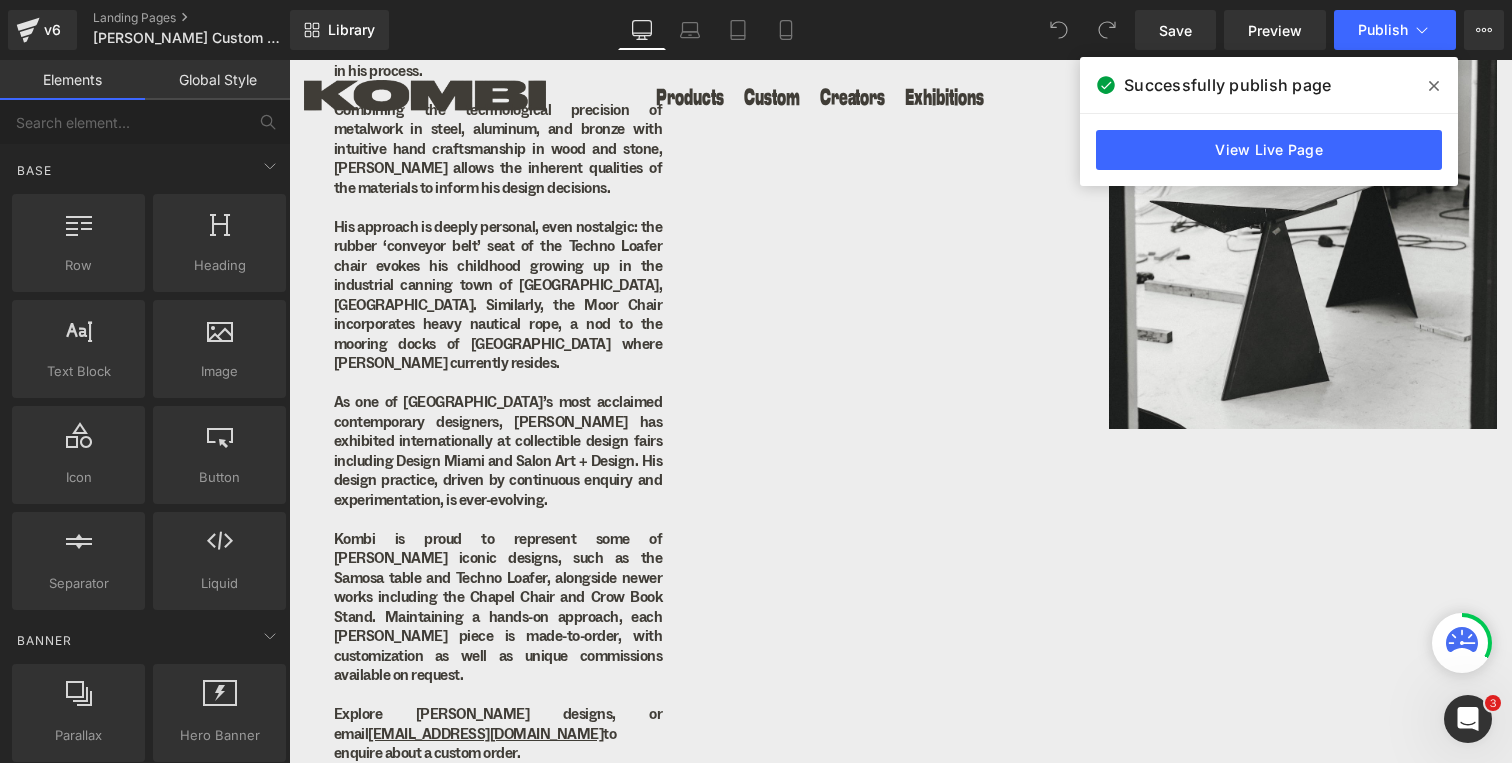 click 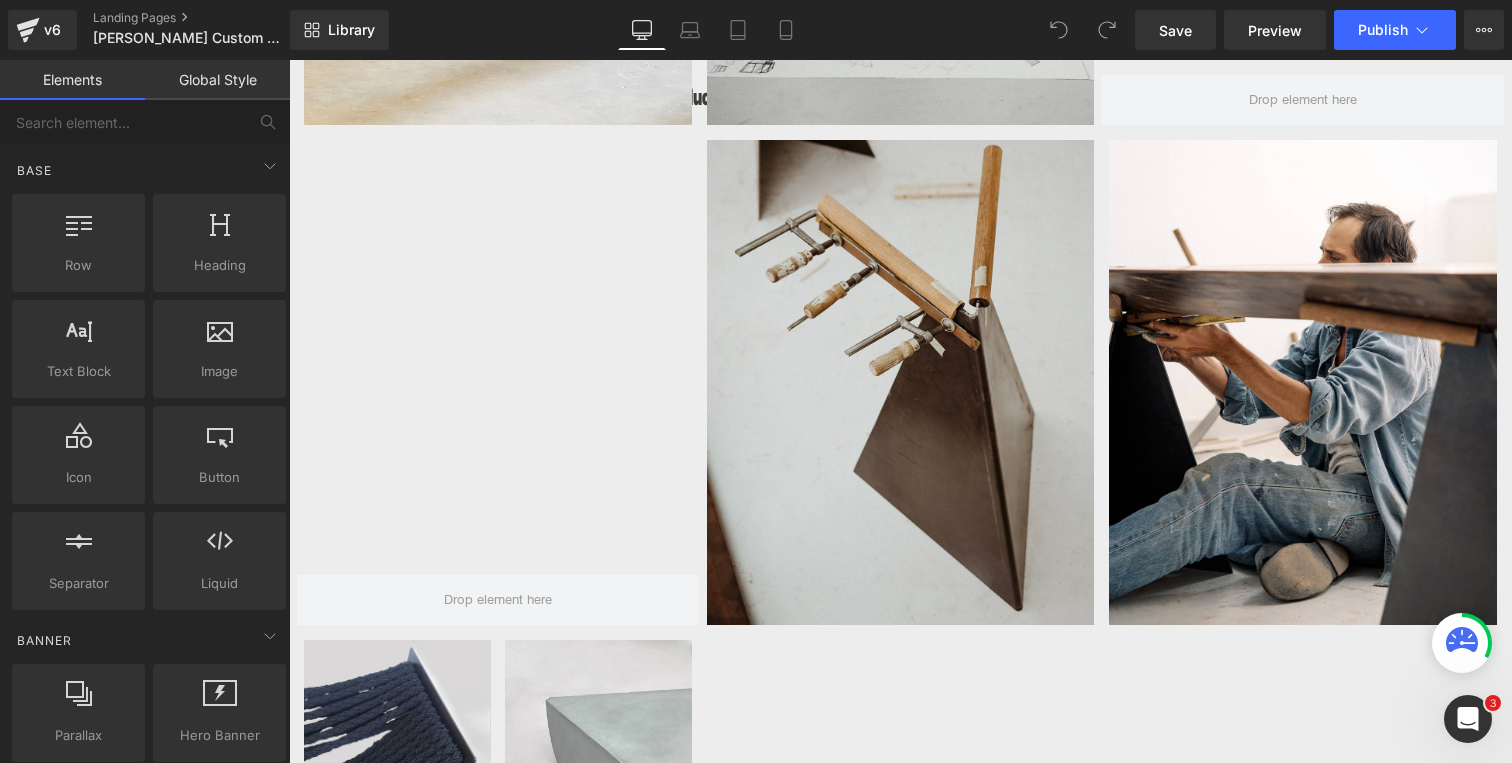 scroll, scrollTop: 3149, scrollLeft: 0, axis: vertical 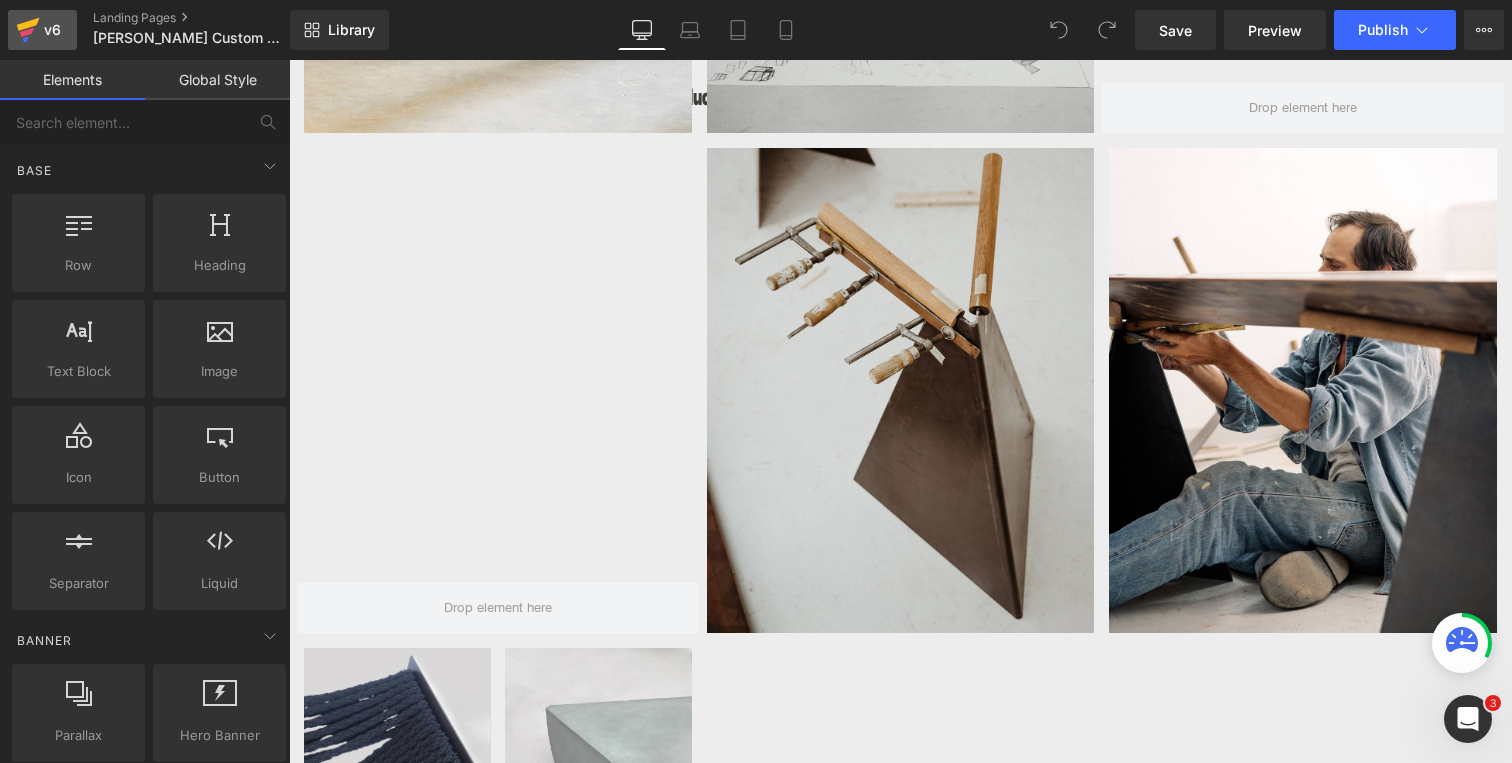 click on "v6" at bounding box center [52, 30] 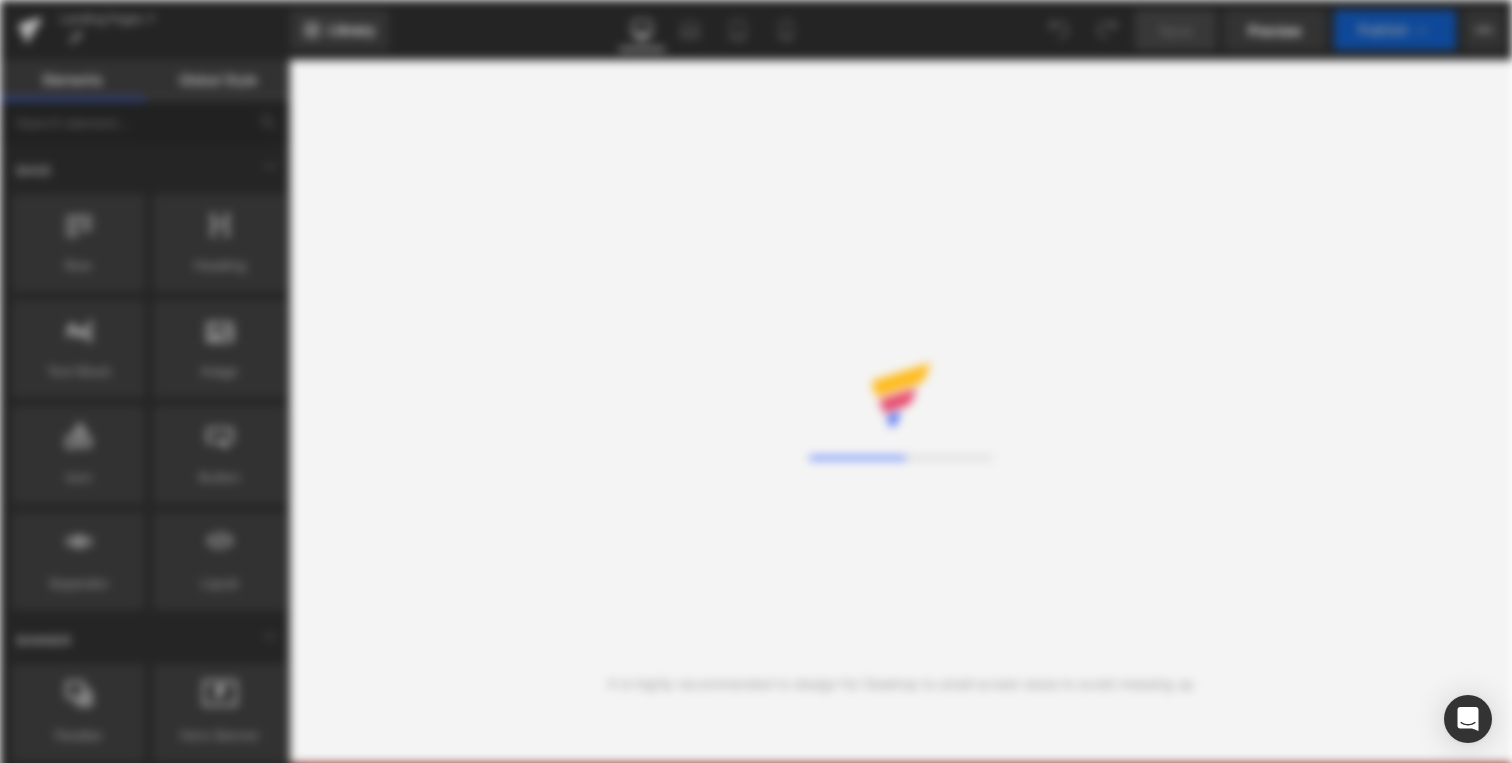 scroll, scrollTop: 0, scrollLeft: 0, axis: both 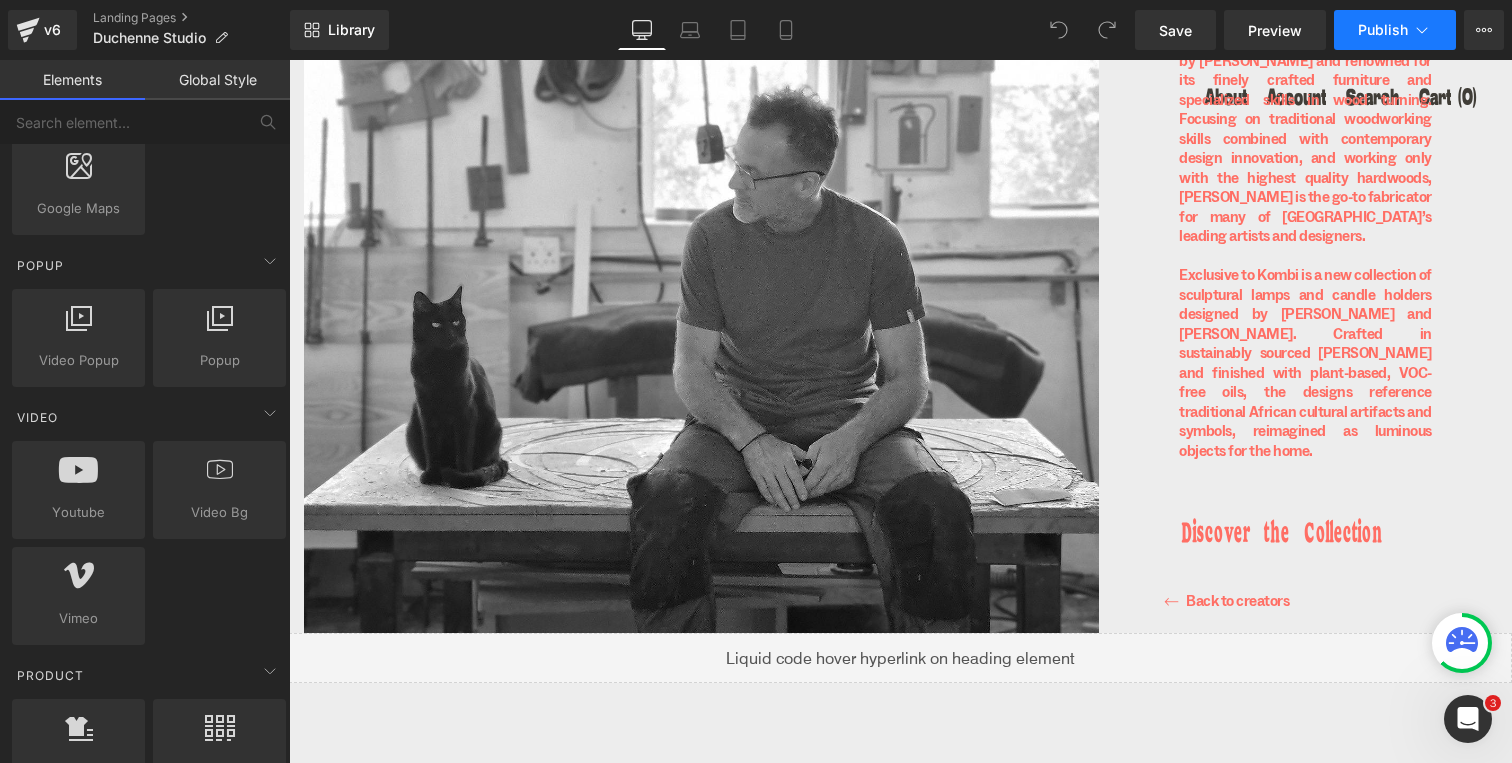 click 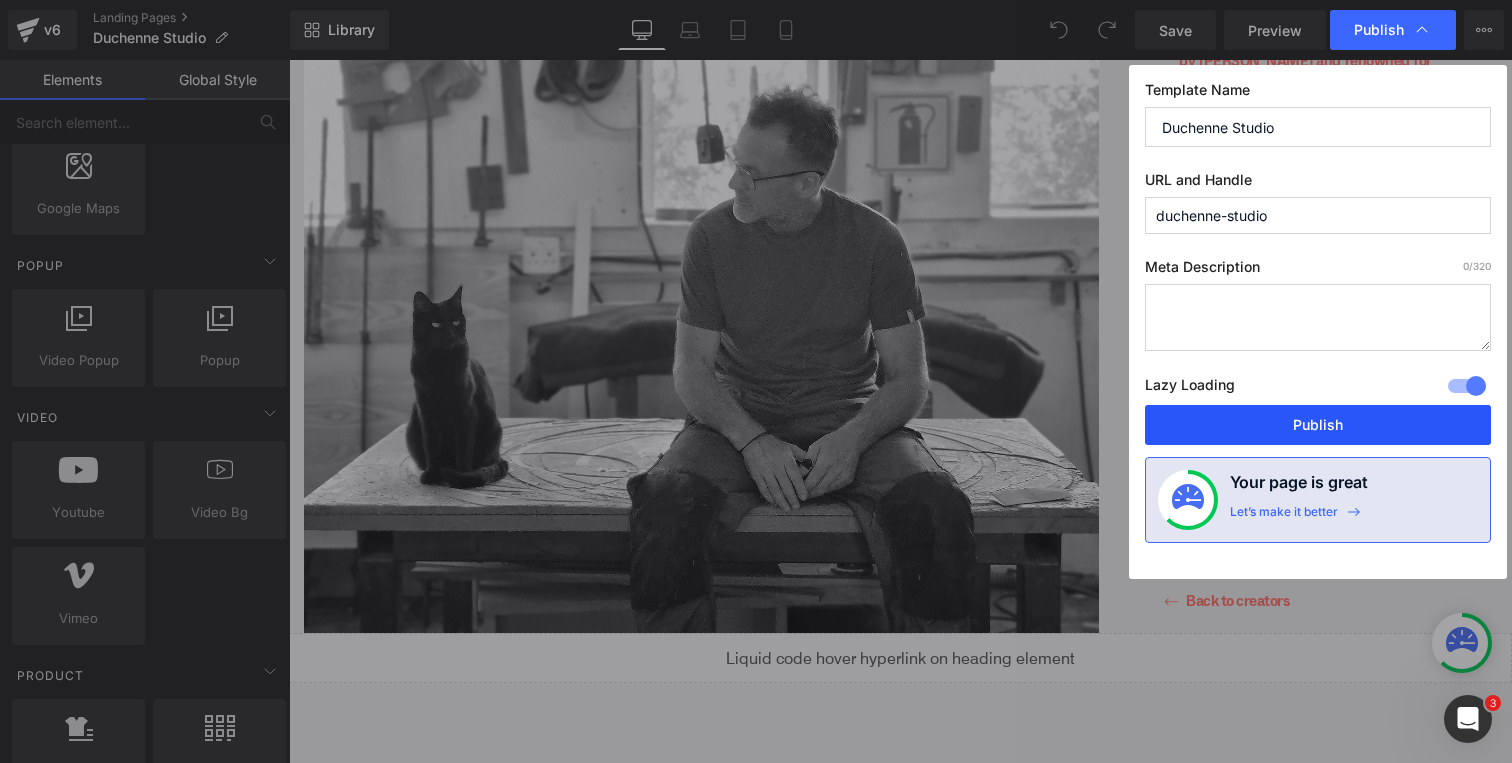 click on "Publish" at bounding box center [1318, 425] 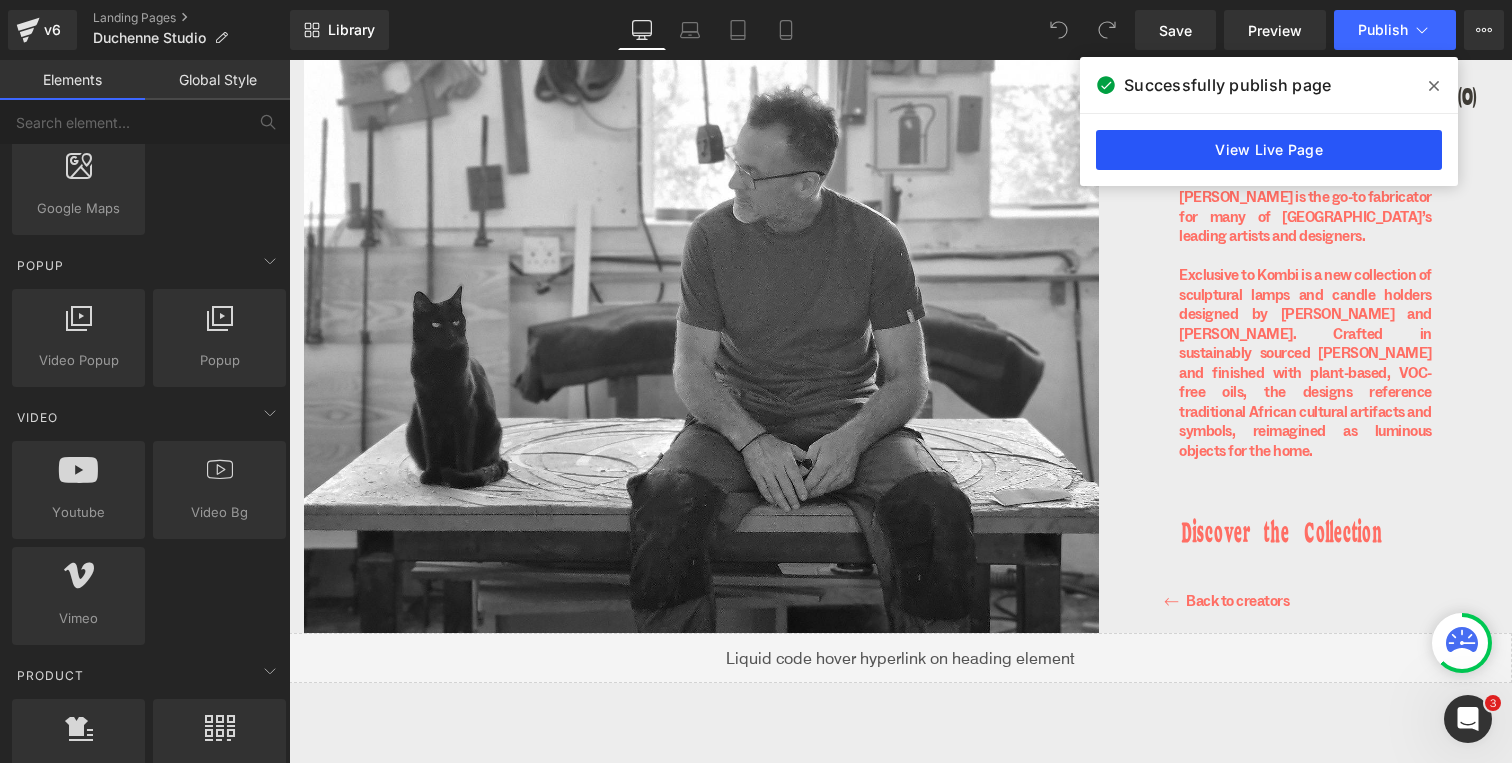 click on "View Live Page" at bounding box center [1269, 150] 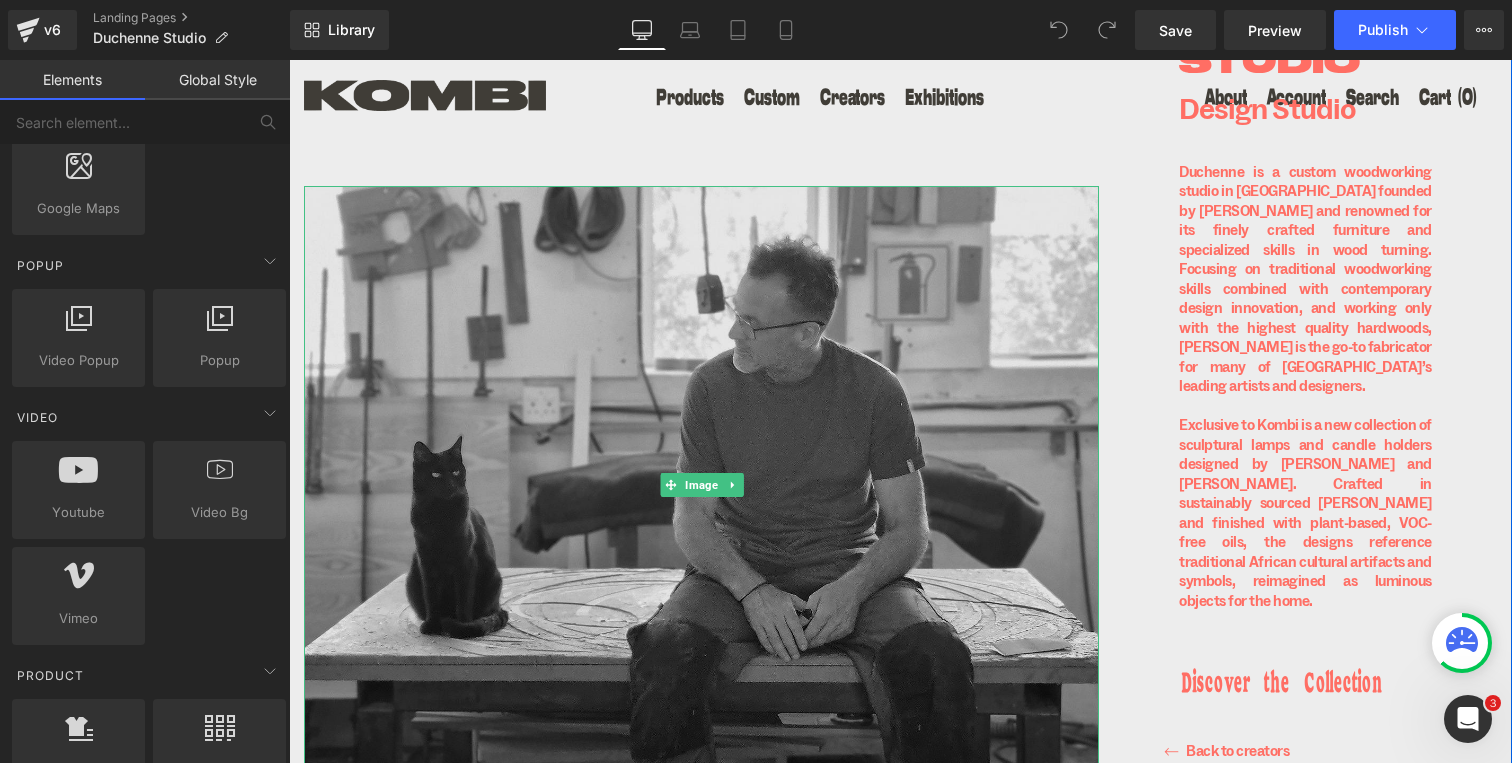 scroll, scrollTop: 0, scrollLeft: 0, axis: both 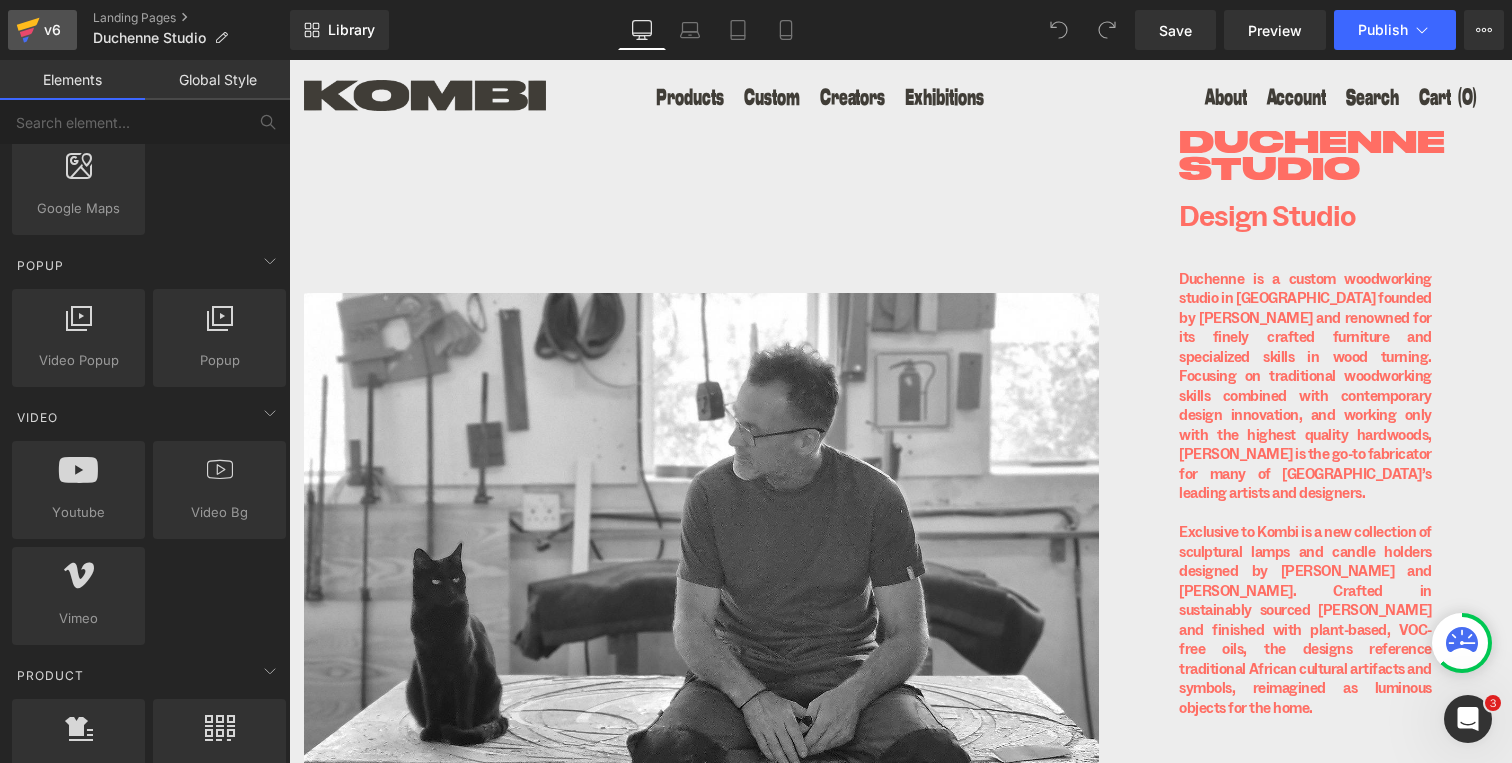 click on "v6" at bounding box center (52, 30) 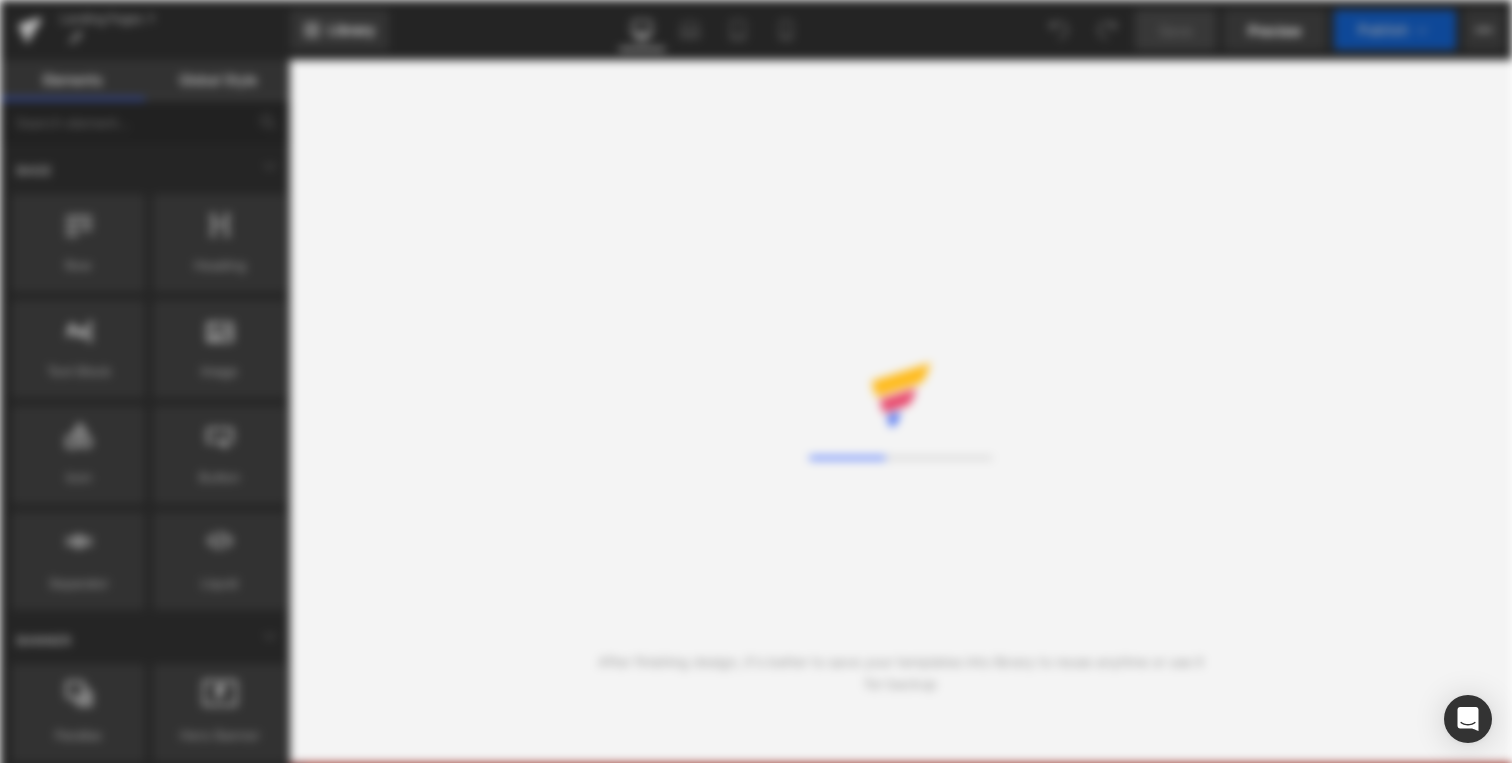 scroll, scrollTop: 0, scrollLeft: 0, axis: both 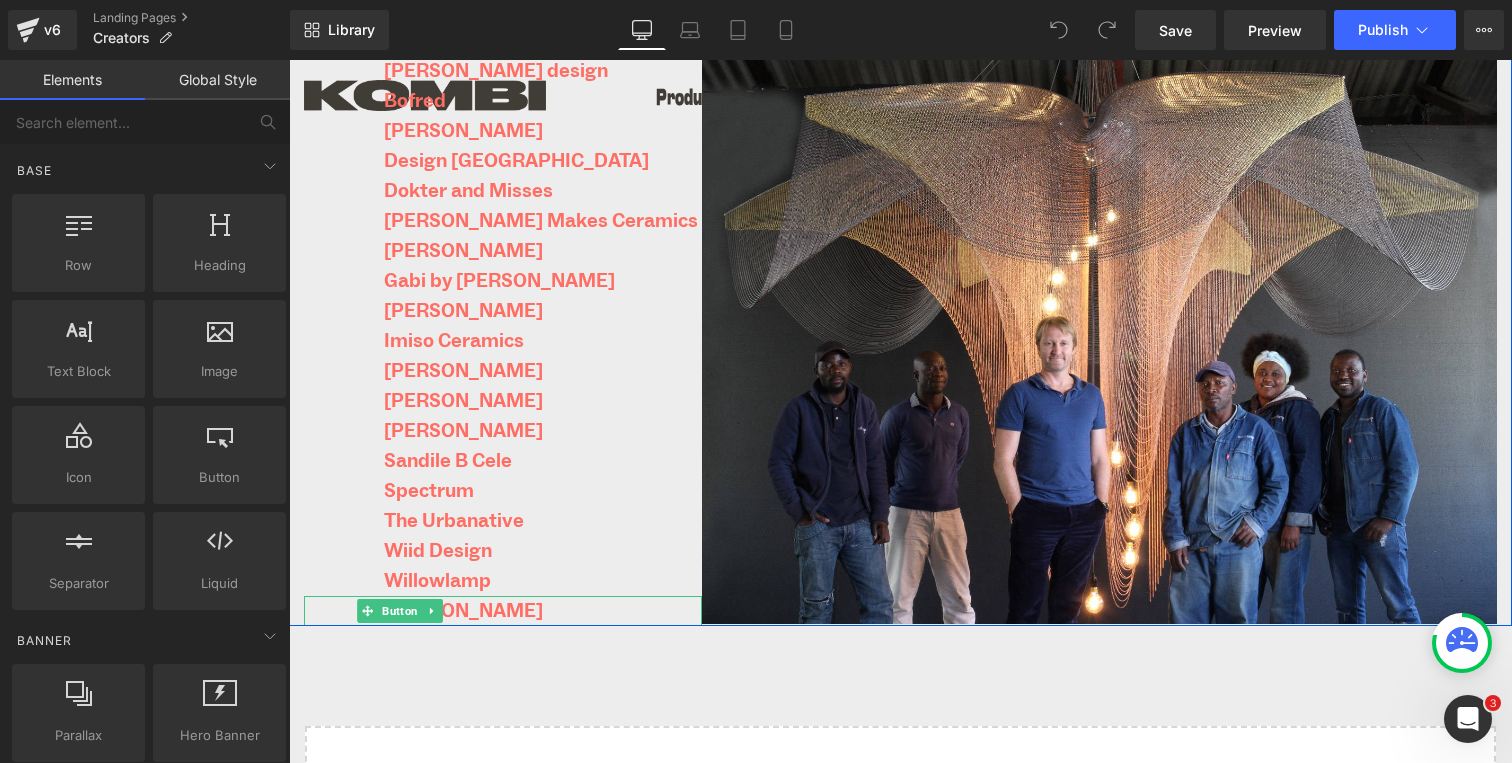 click on "Xandre Kriel" at bounding box center (503, 611) 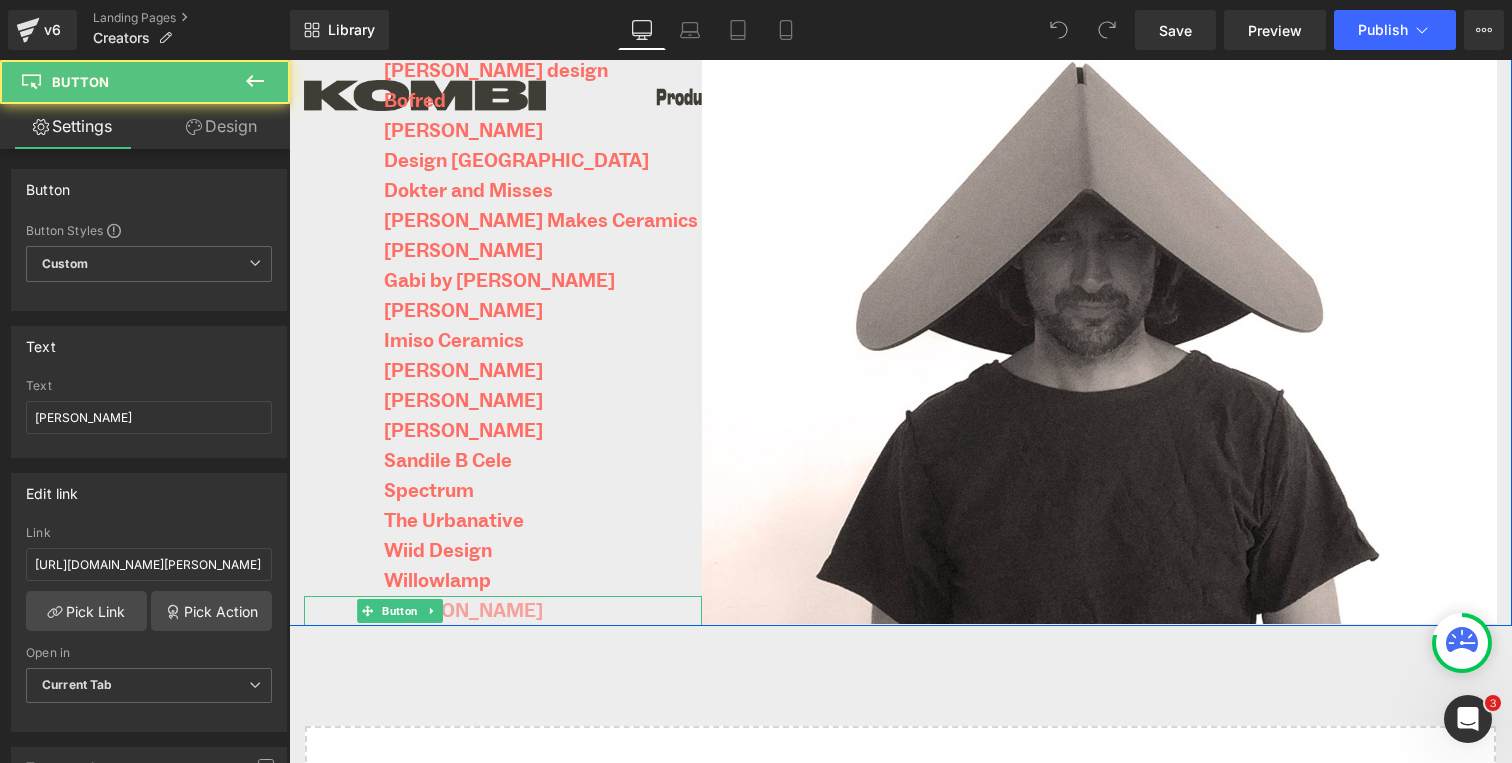 click on "[PERSON_NAME]" at bounding box center (423, 611) 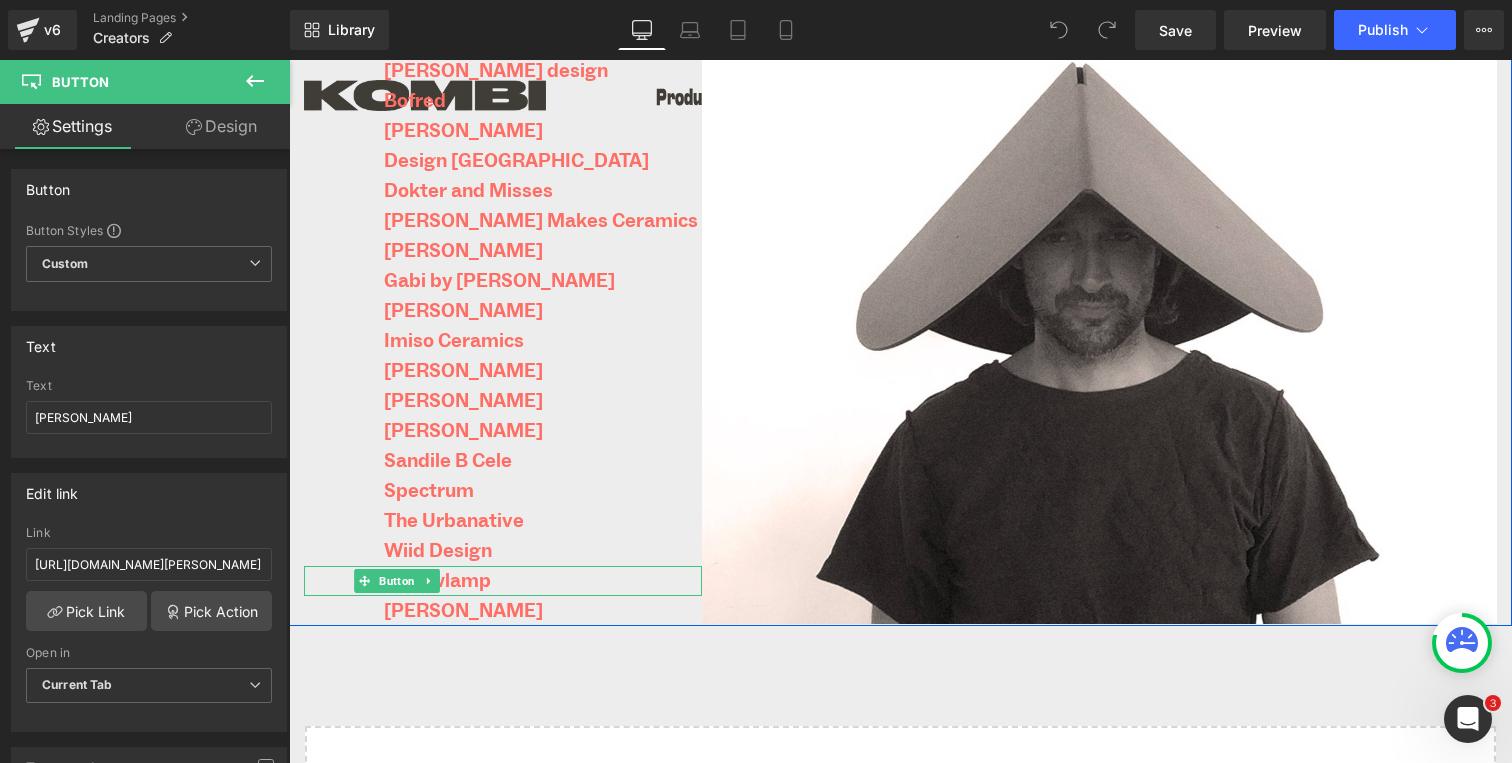 scroll, scrollTop: 0, scrollLeft: 0, axis: both 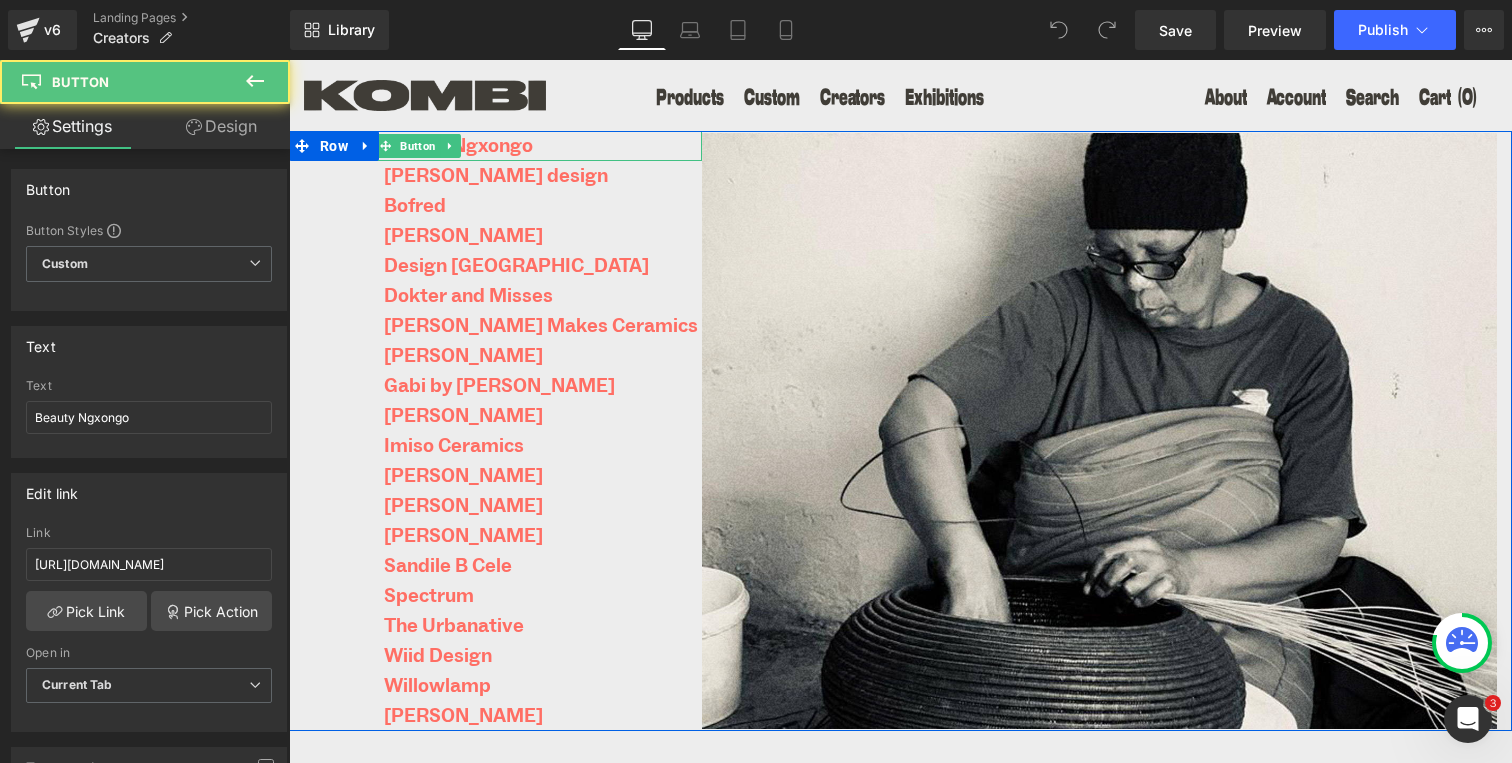 click on "Beauty Ngxongo" at bounding box center [503, 146] 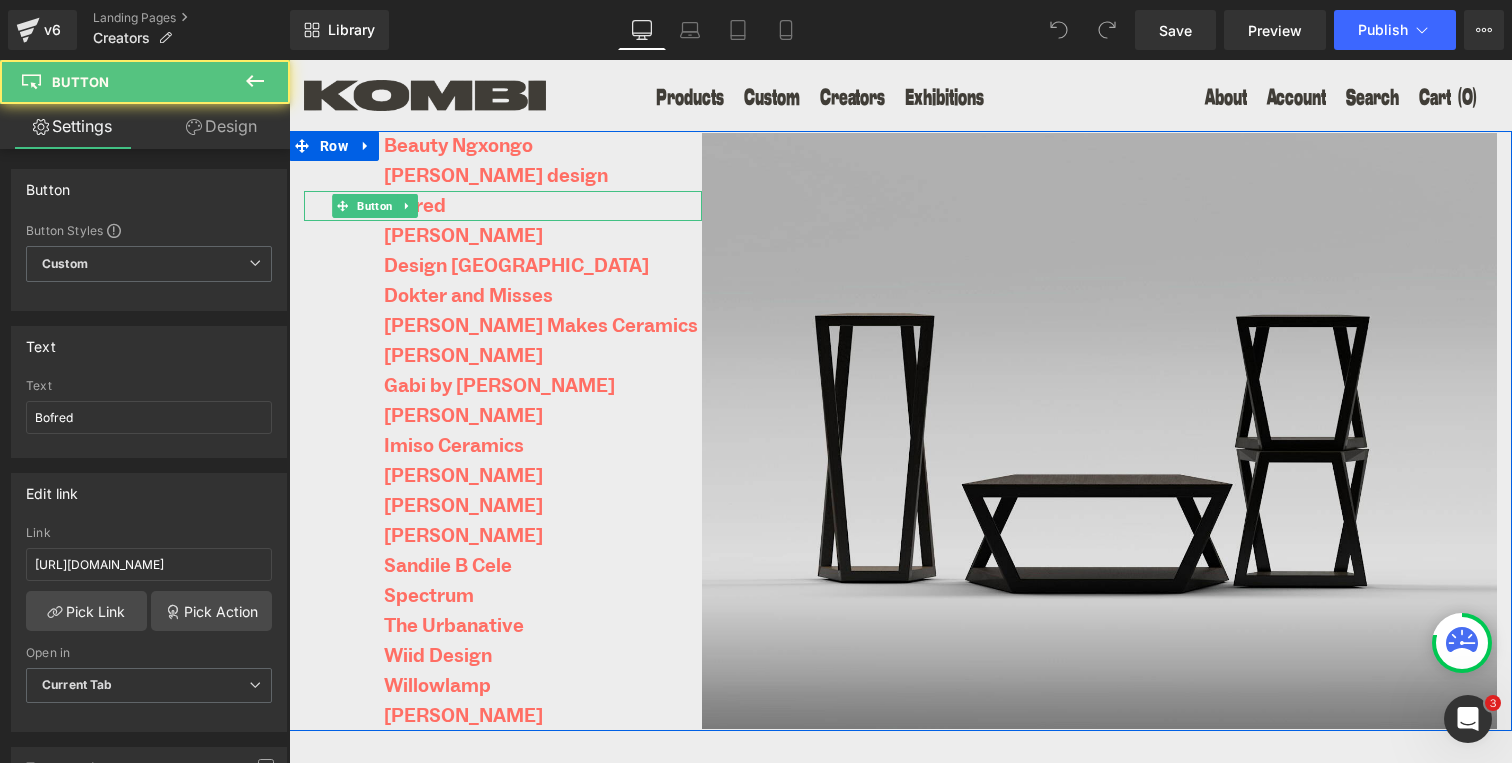 click on "Bofred" at bounding box center (503, 206) 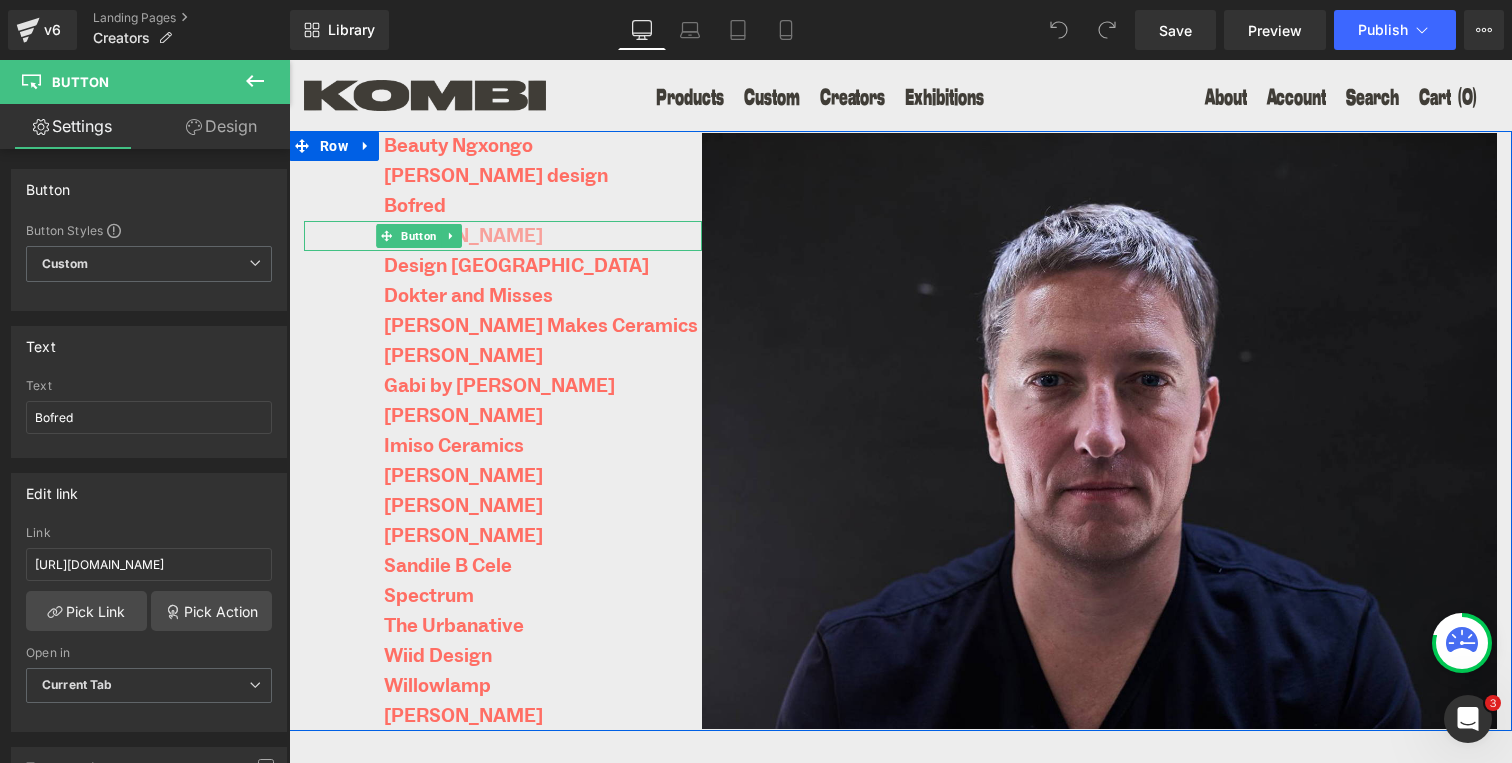 drag, startPoint x: 536, startPoint y: 209, endPoint x: 533, endPoint y: 240, distance: 31.144823 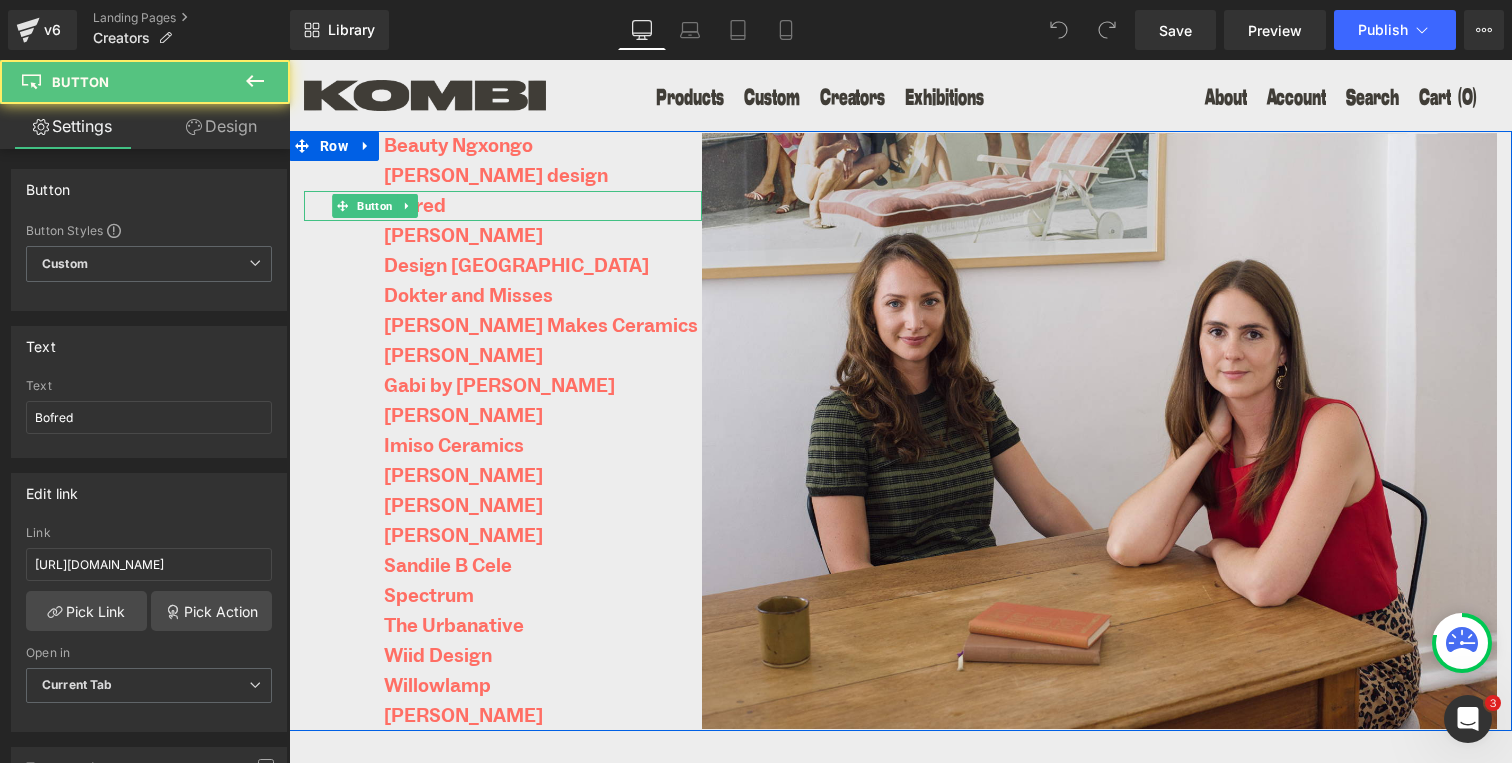 click on "Bofred" at bounding box center (503, 206) 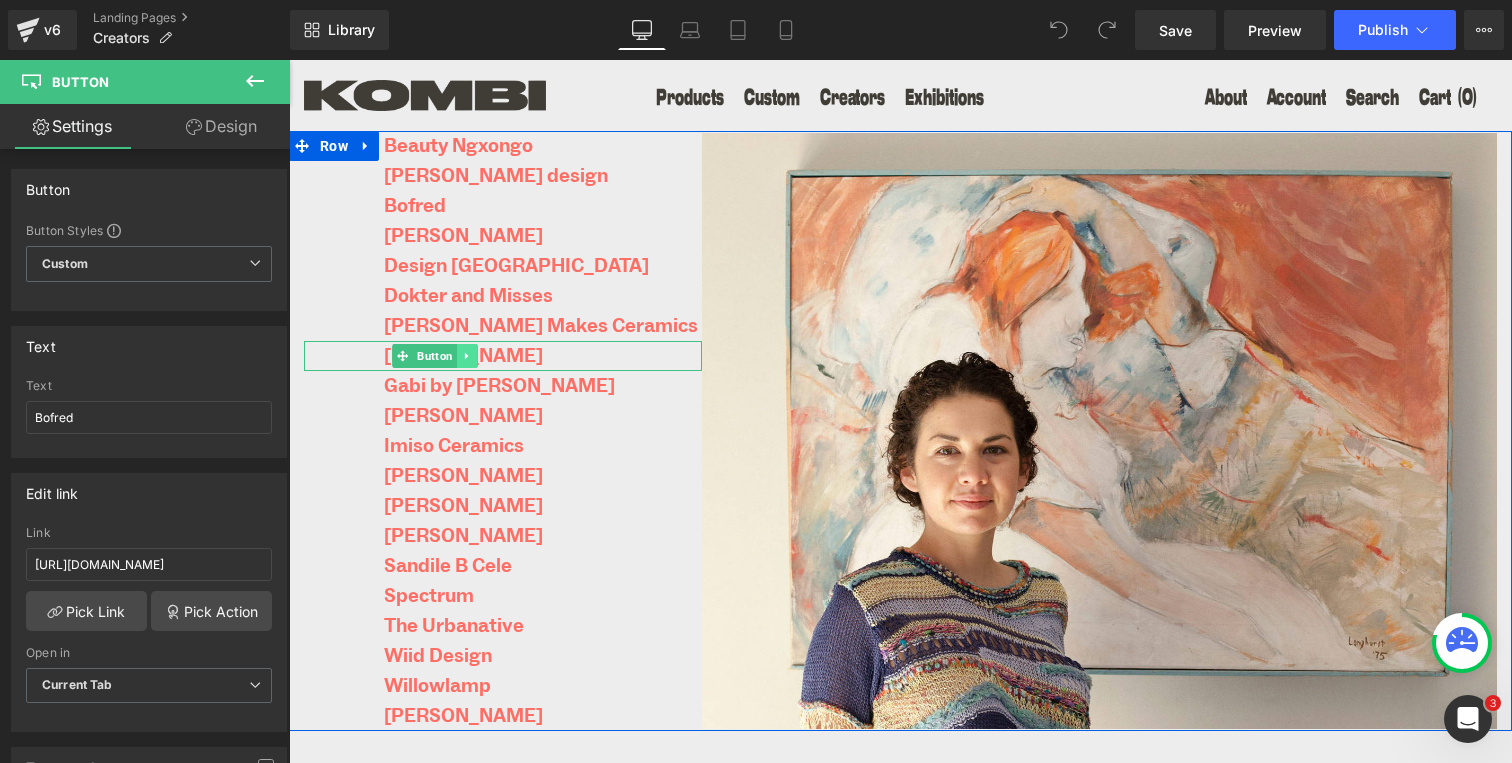 click at bounding box center (467, 356) 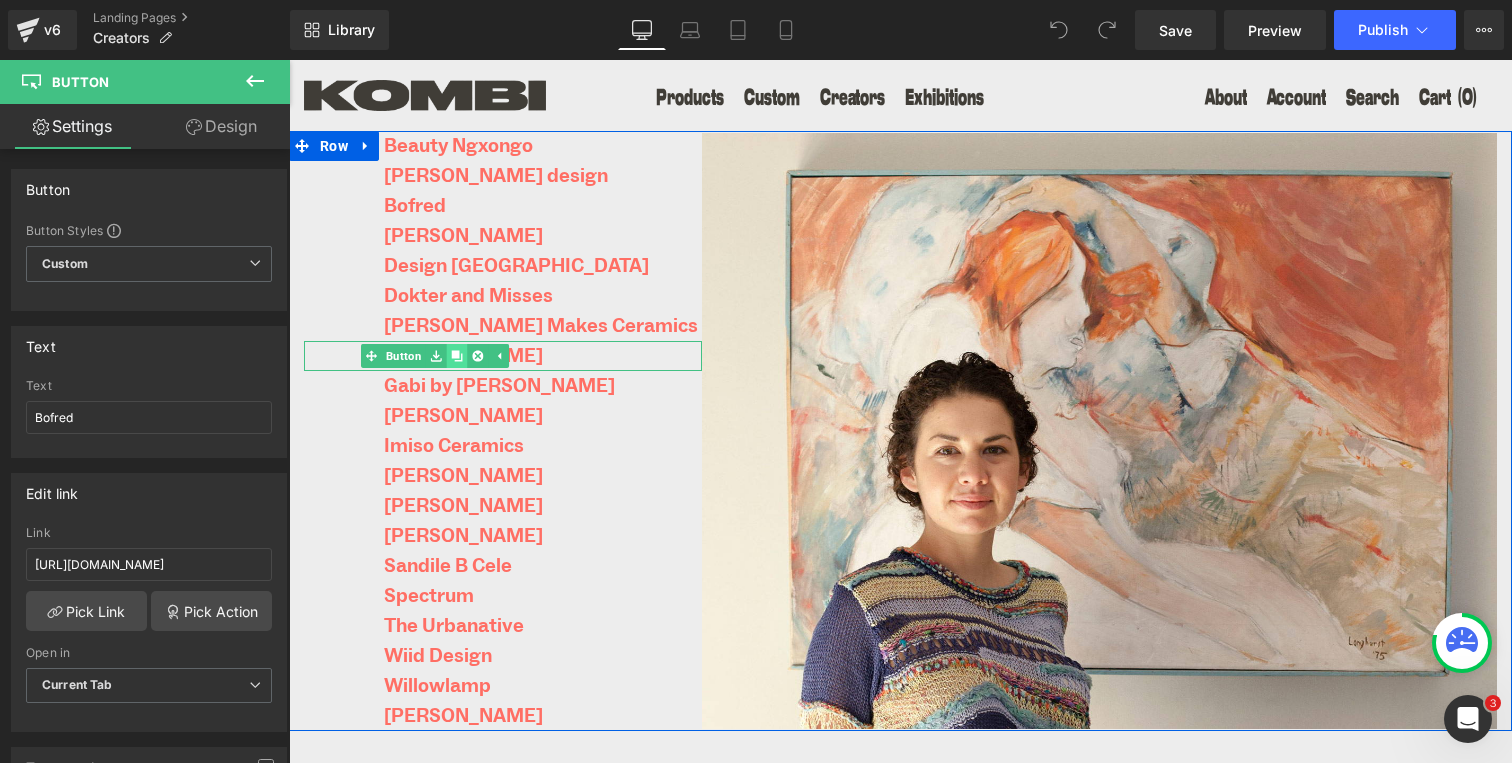 click 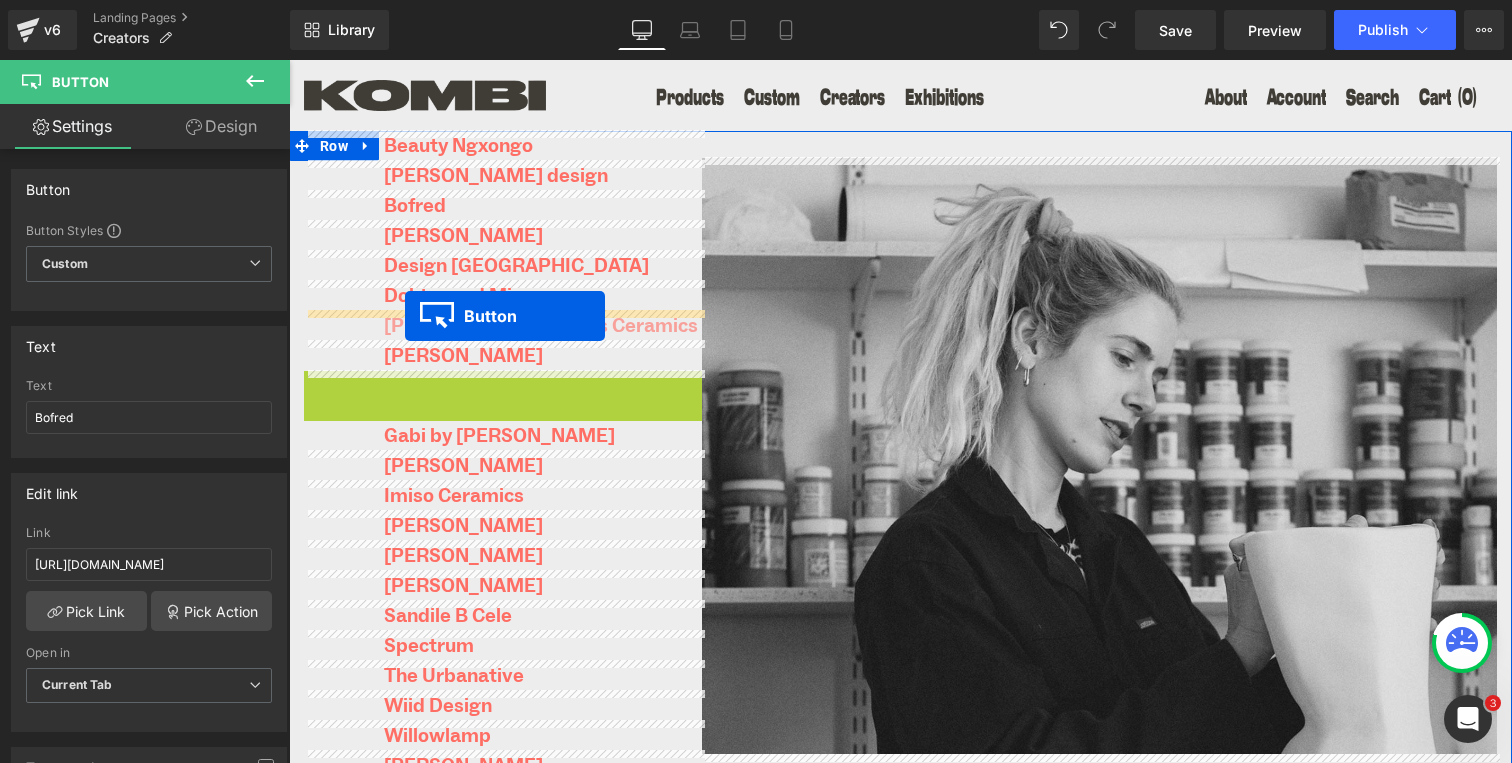 drag, startPoint x: 401, startPoint y: 385, endPoint x: 405, endPoint y: 316, distance: 69.115845 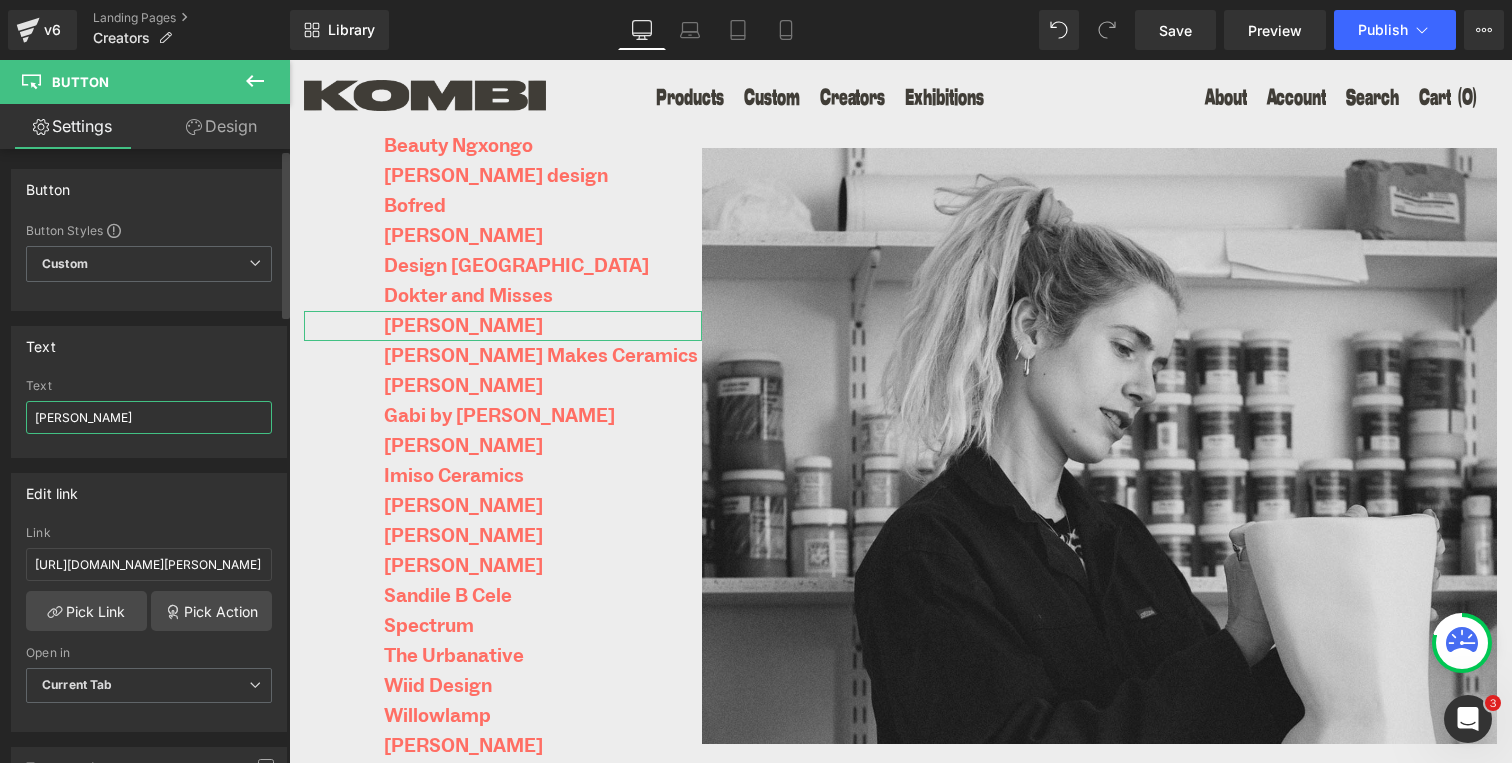 drag, startPoint x: 162, startPoint y: 424, endPoint x: 35, endPoint y: 407, distance: 128.13274 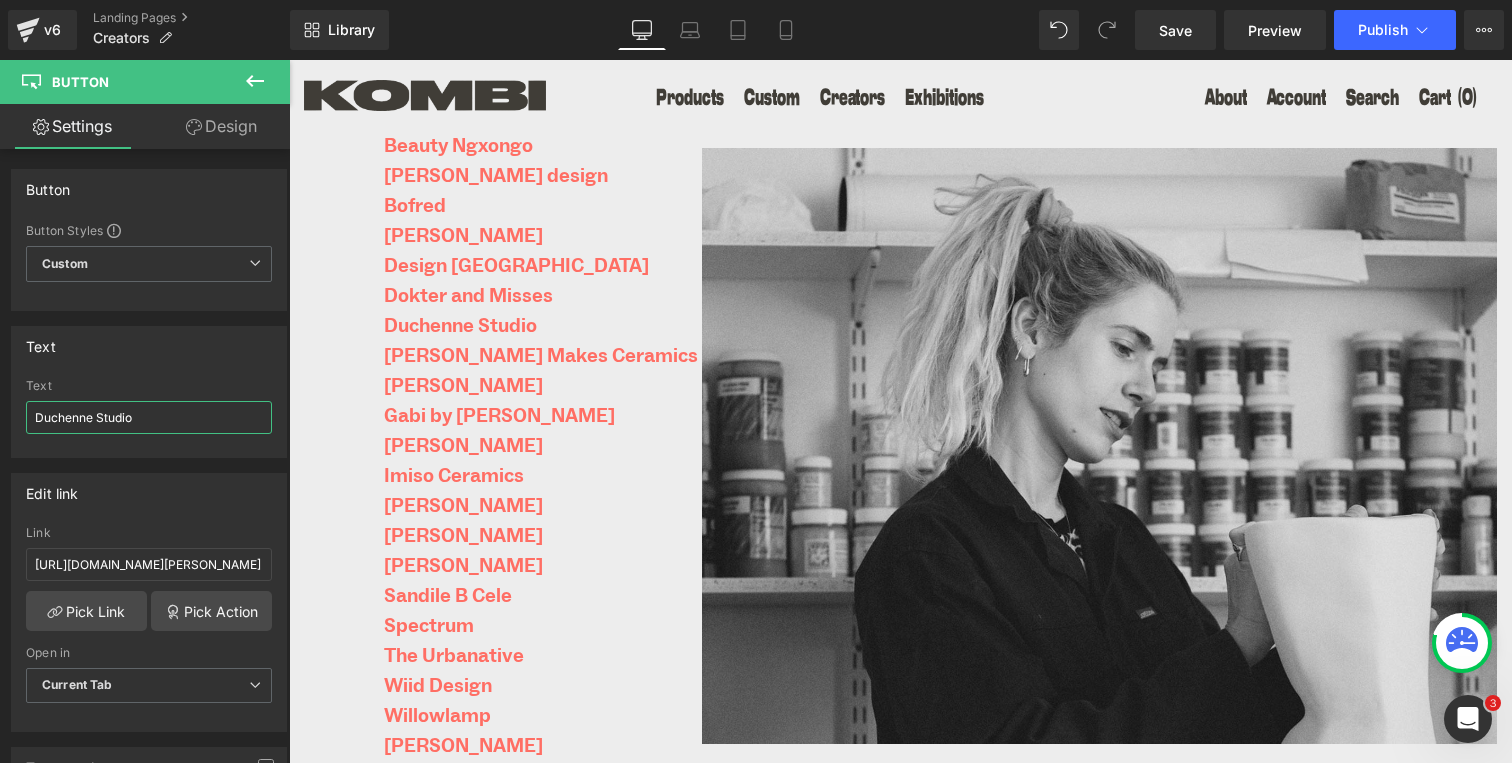 type on "Duchenne Studio" 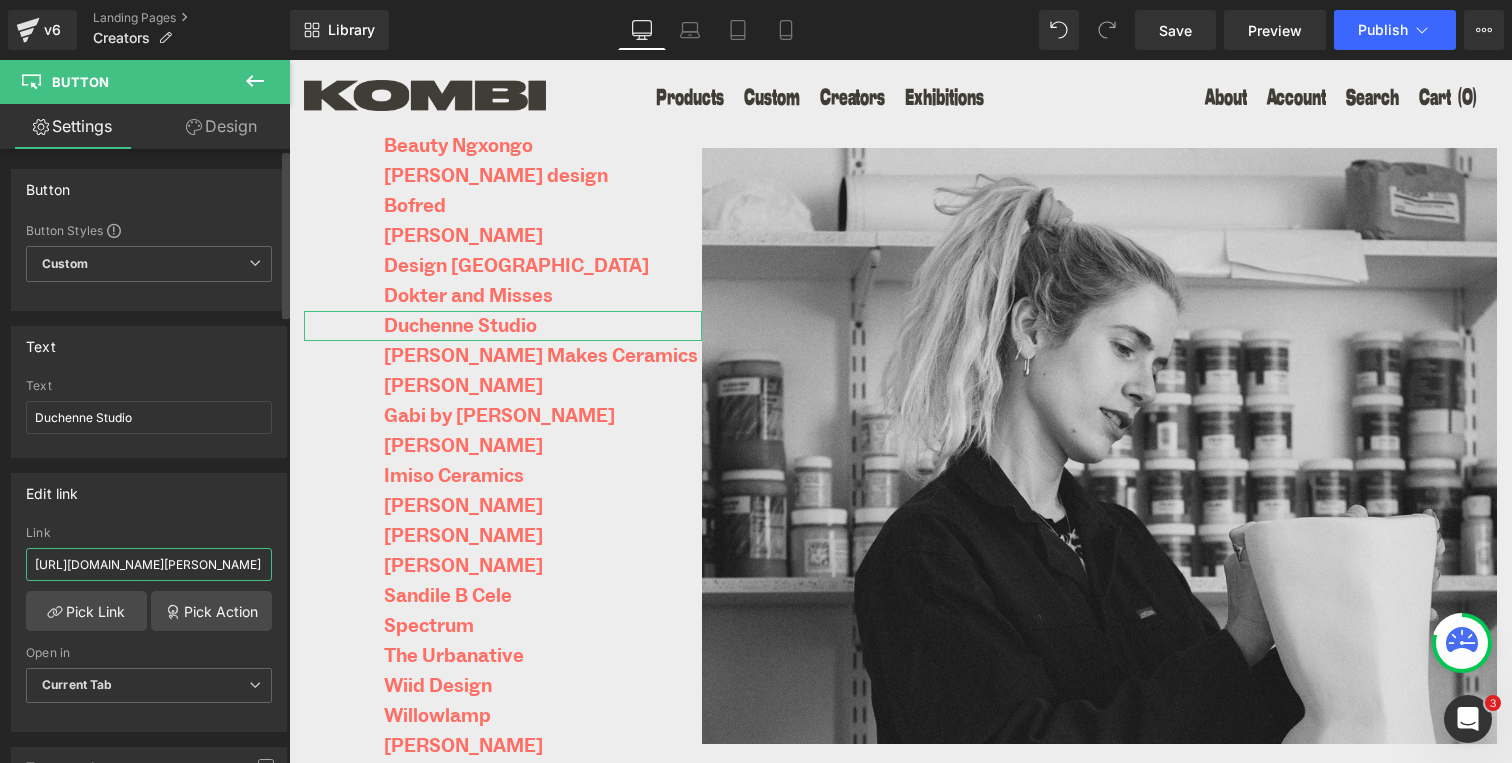 click on "https://kombi.nyc/pages/creator-frances-van-hasselt" at bounding box center [149, 564] 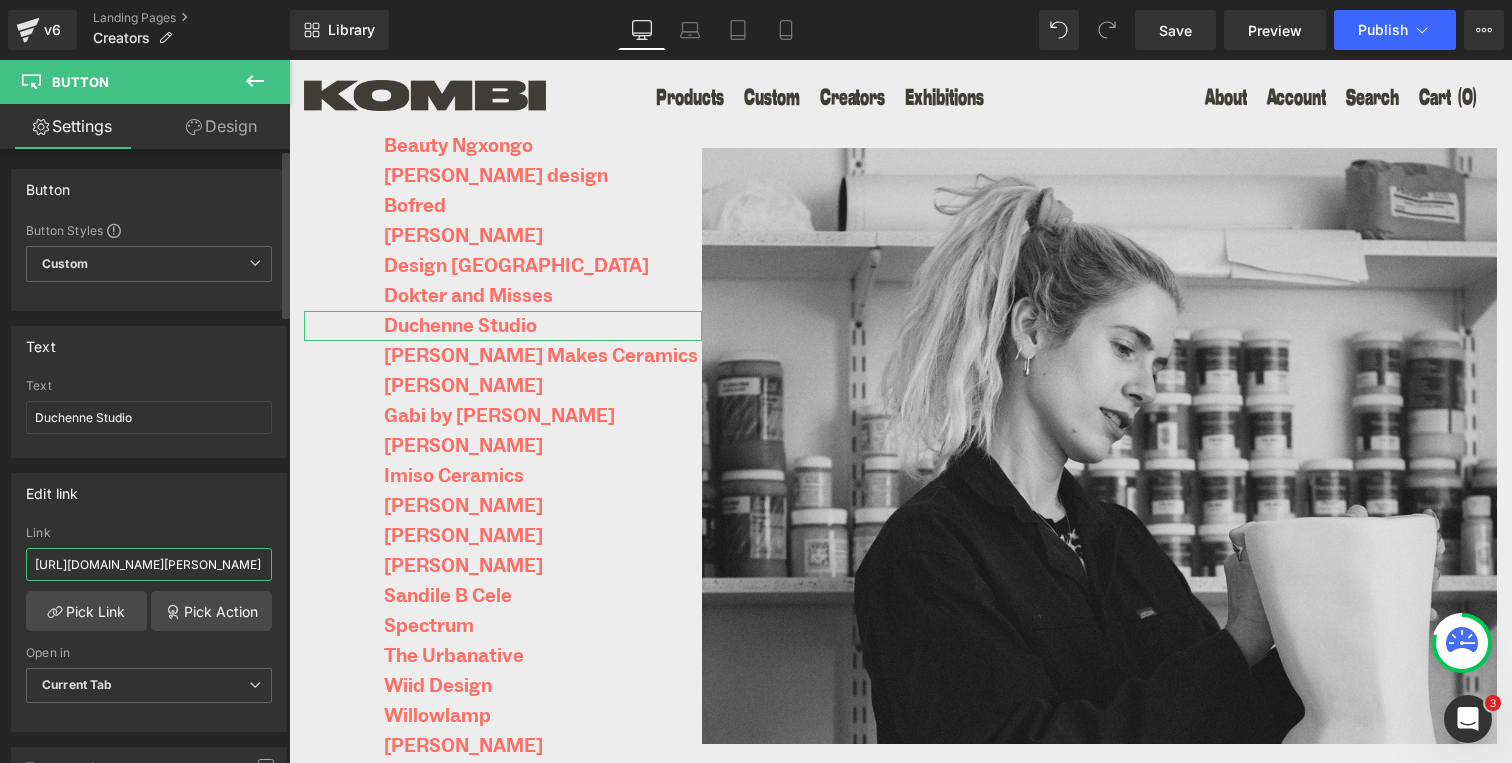 scroll, scrollTop: 0, scrollLeft: 83, axis: horizontal 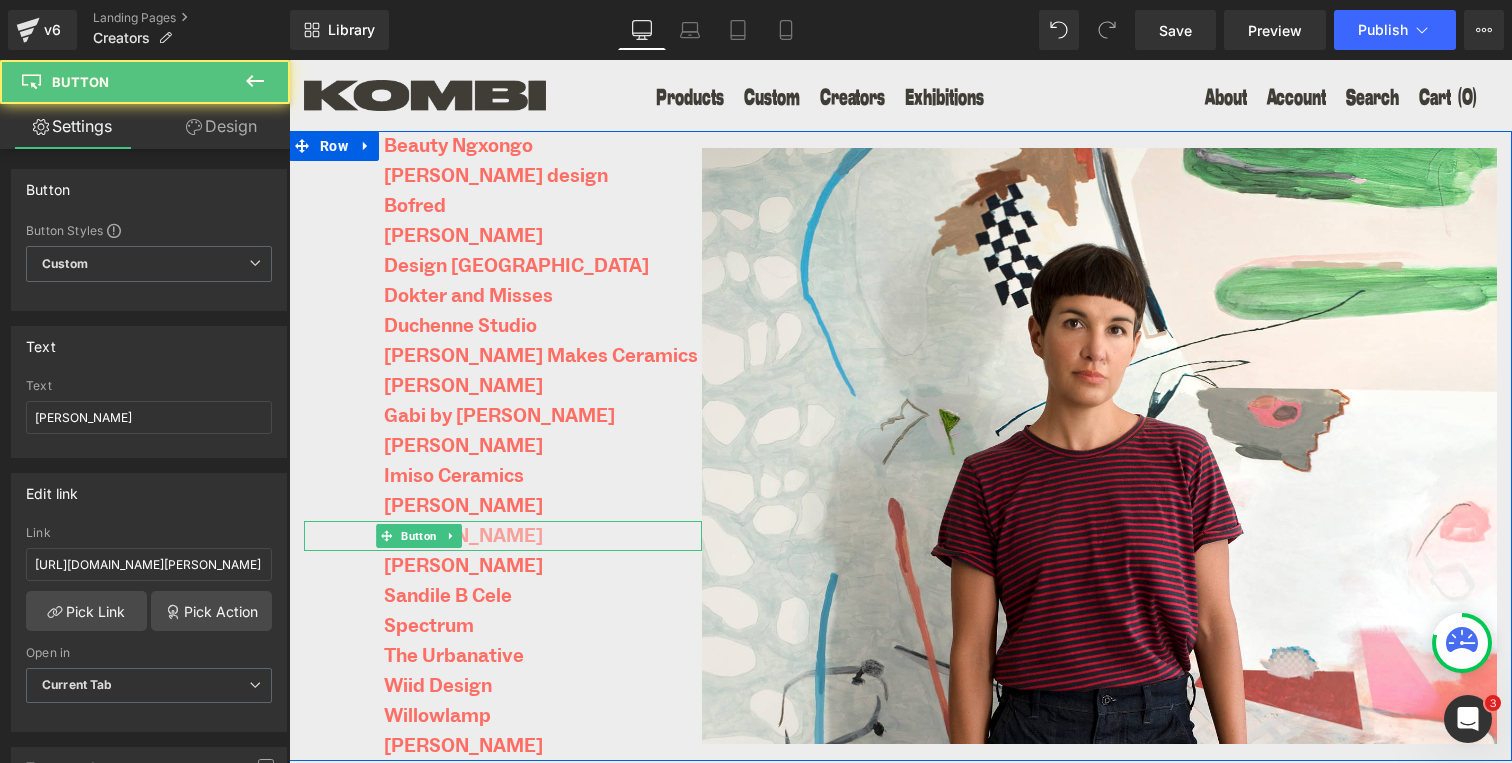 click on "Jeanne Hoffman" at bounding box center [463, 536] 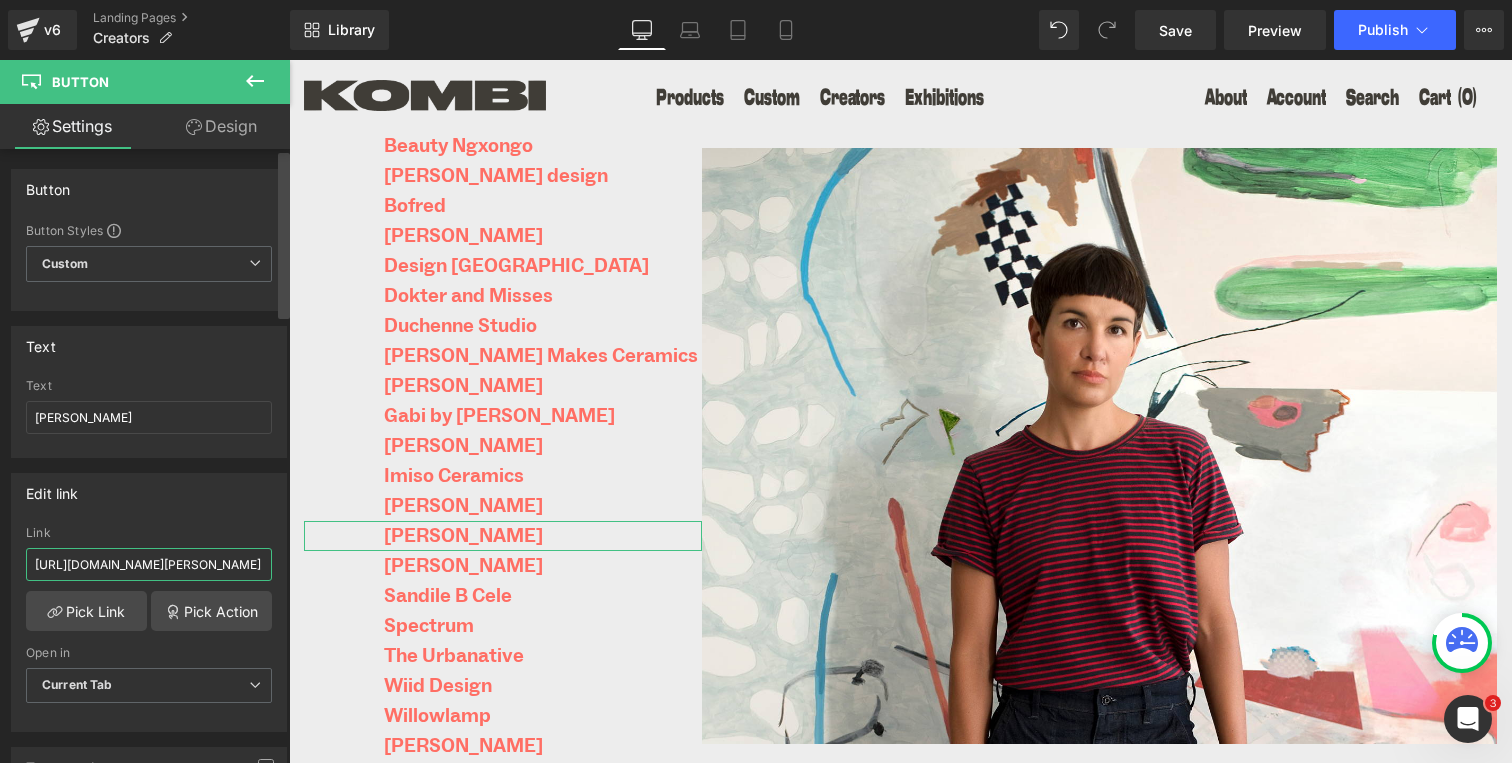 scroll, scrollTop: 0, scrollLeft: 59, axis: horizontal 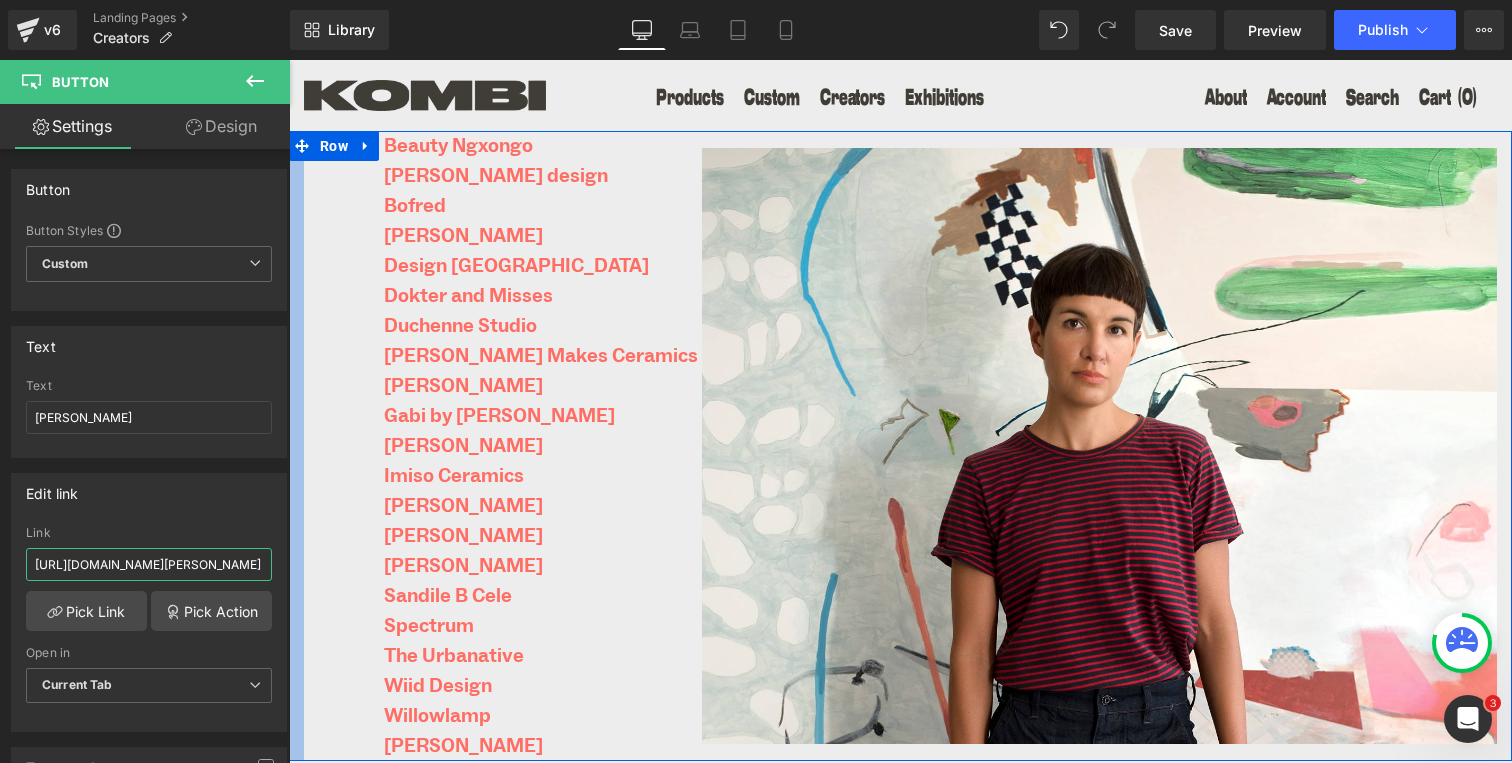drag, startPoint x: 494, startPoint y: 617, endPoint x: 298, endPoint y: 556, distance: 205.273 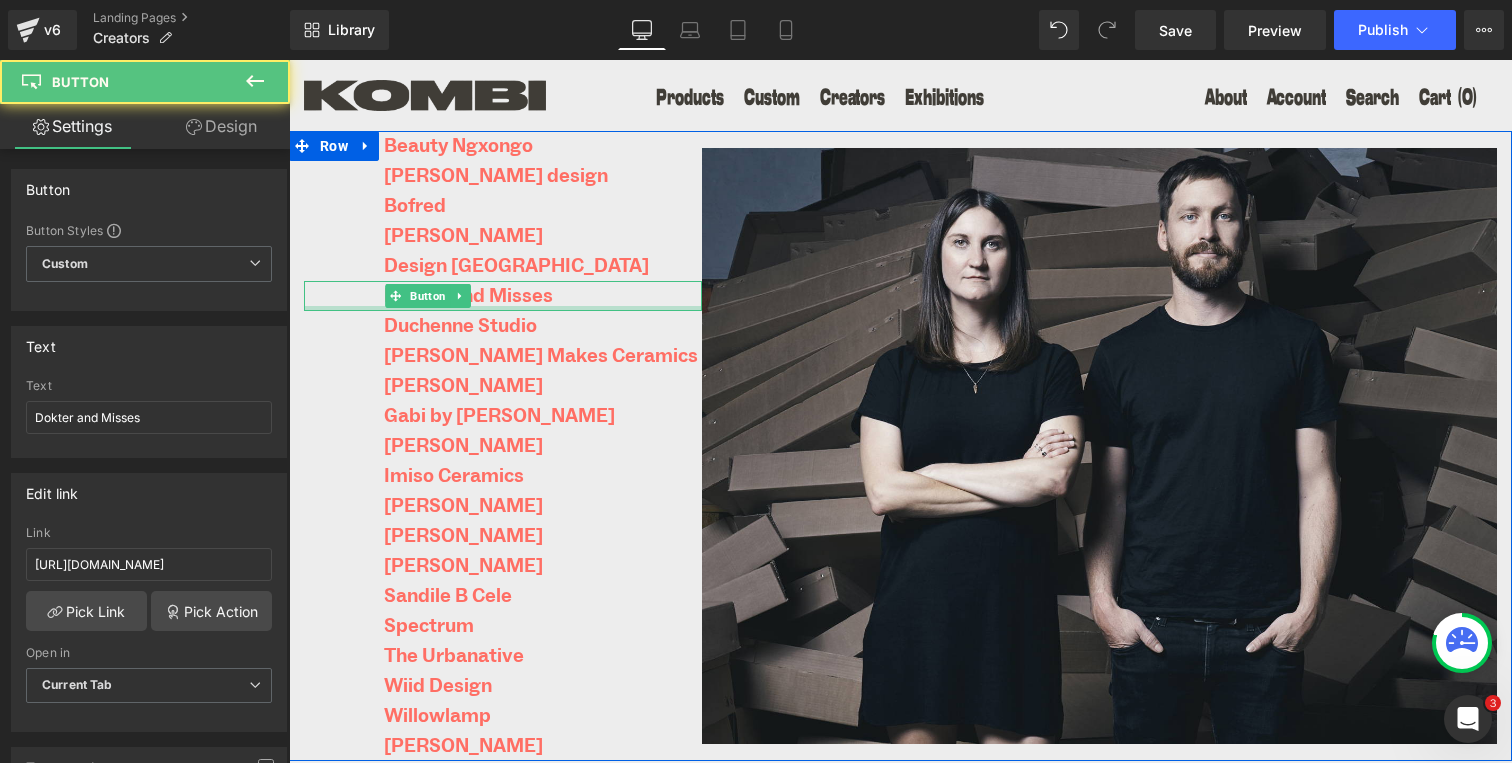 click at bounding box center [503, 308] 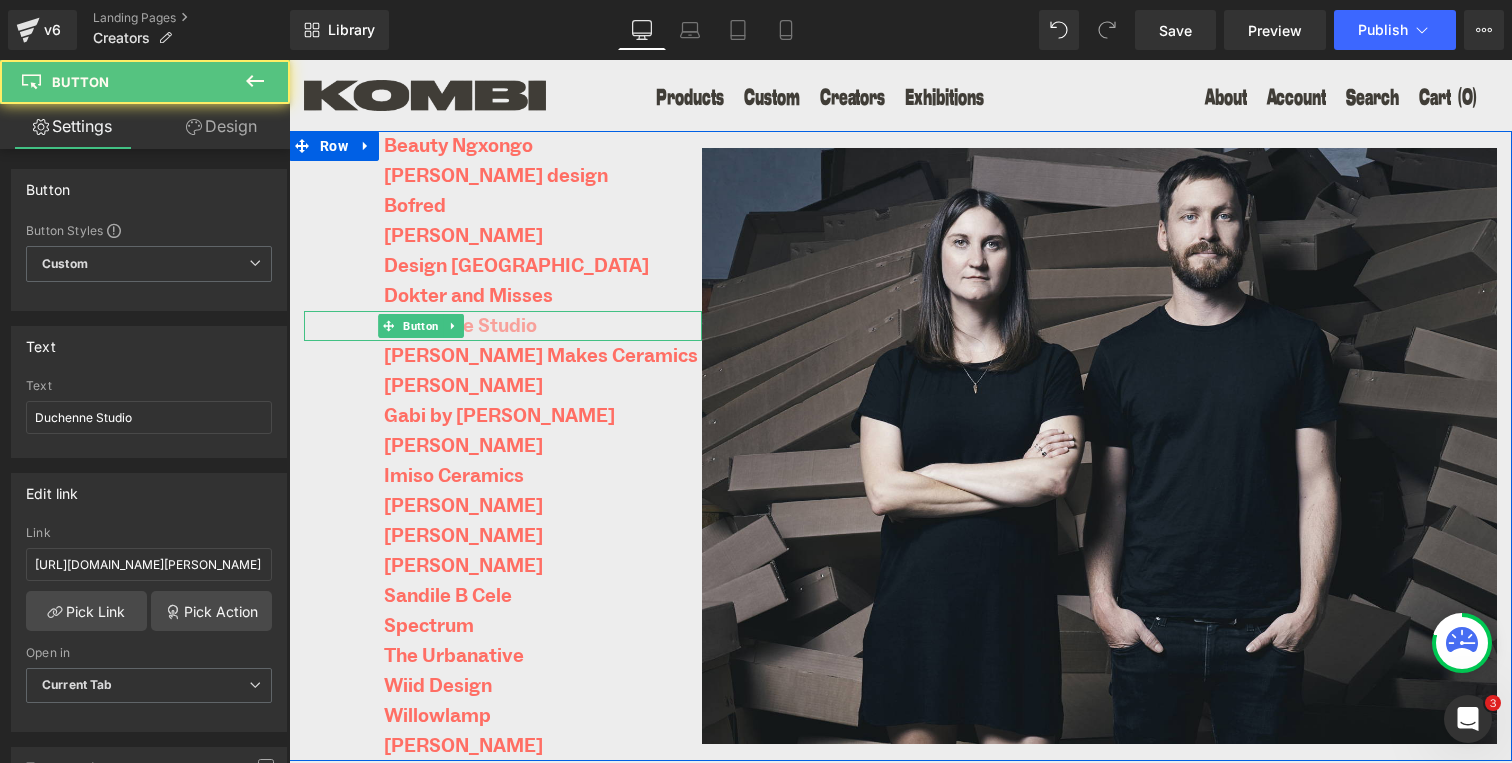click on "Duchenne Studio" at bounding box center [460, 326] 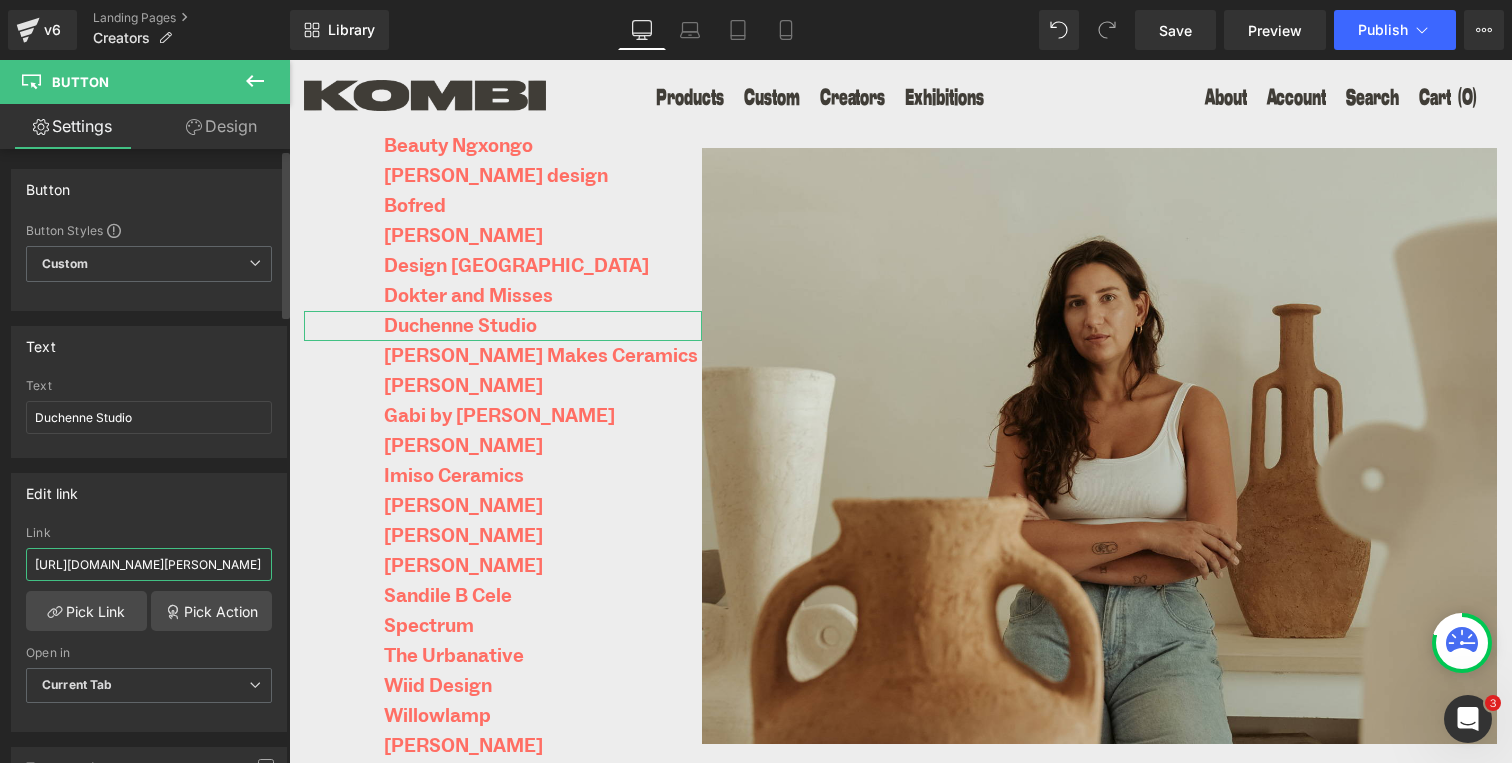 click on "https://kombi.nyc/pages/creator-frances-van-hasselt" at bounding box center (149, 564) 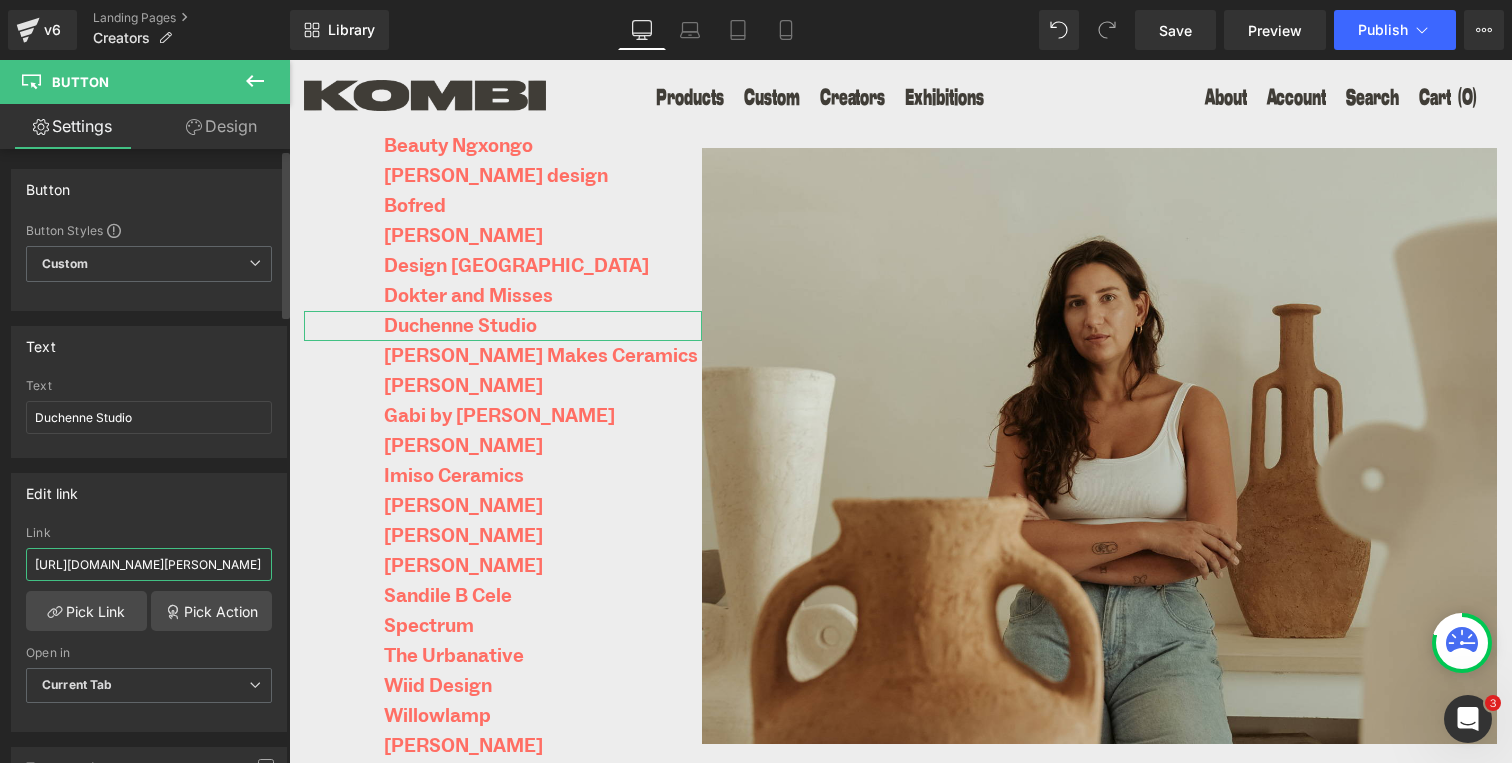 scroll, scrollTop: 0, scrollLeft: 83, axis: horizontal 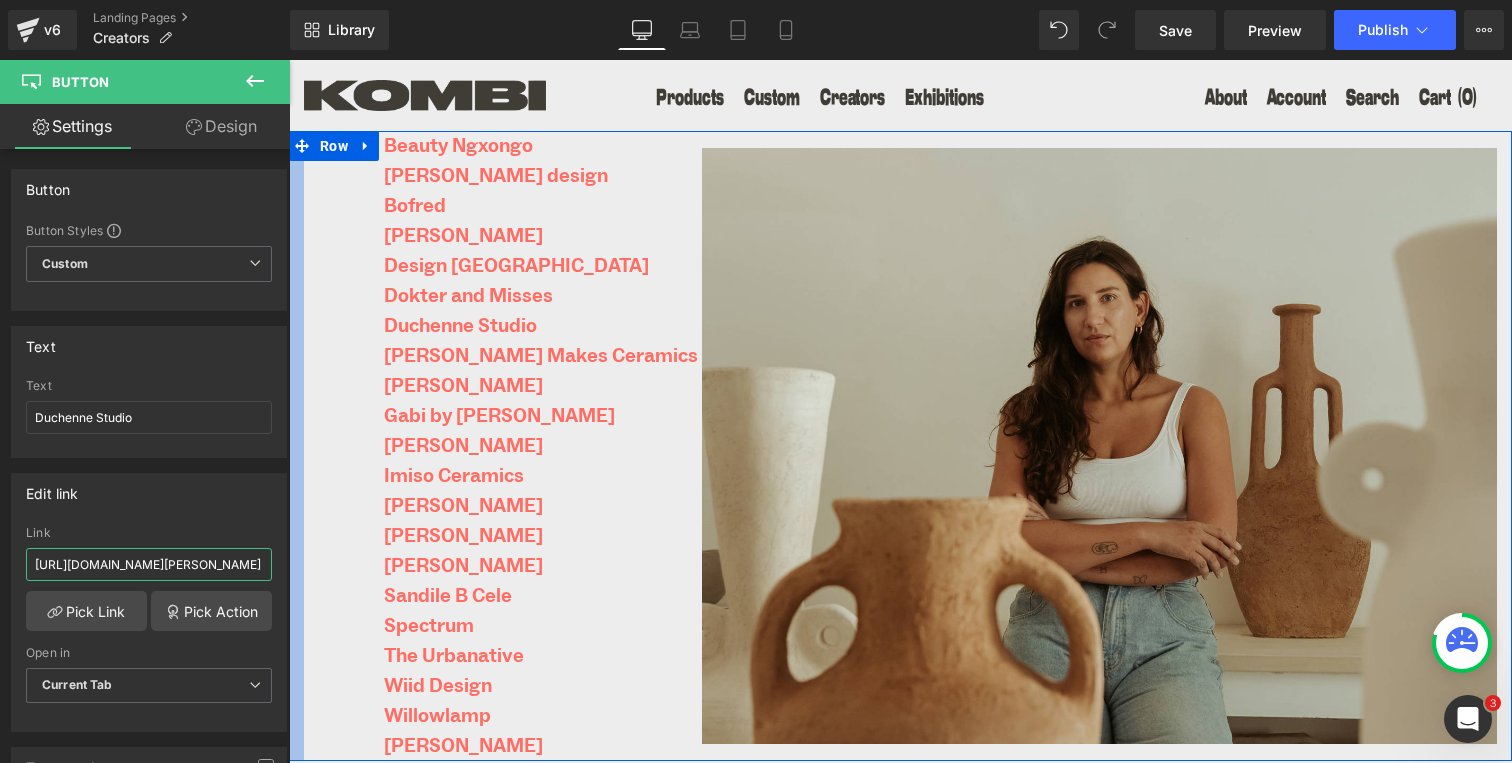 drag, startPoint x: 512, startPoint y: 622, endPoint x: 297, endPoint y: 562, distance: 223.21515 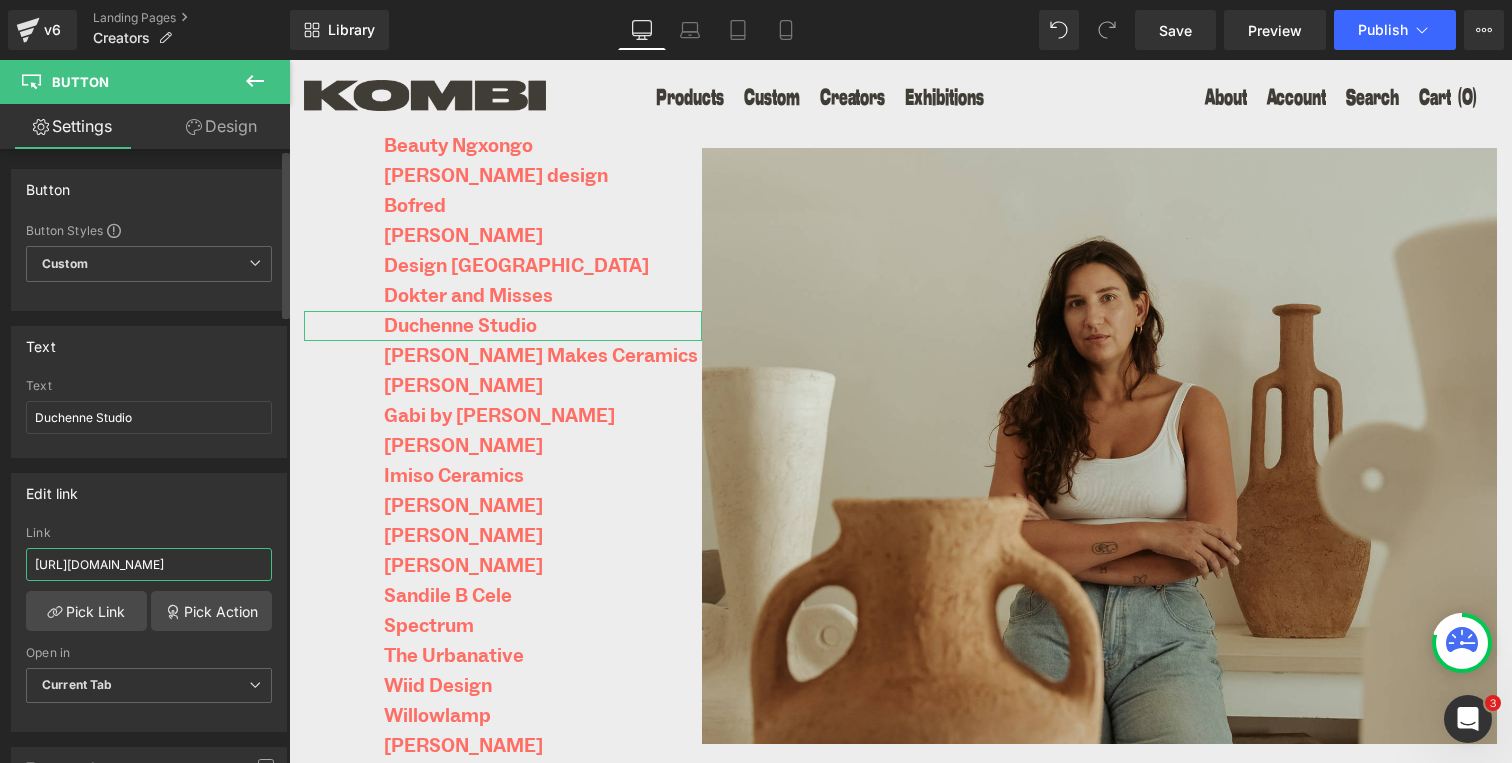 scroll, scrollTop: 0, scrollLeft: 65, axis: horizontal 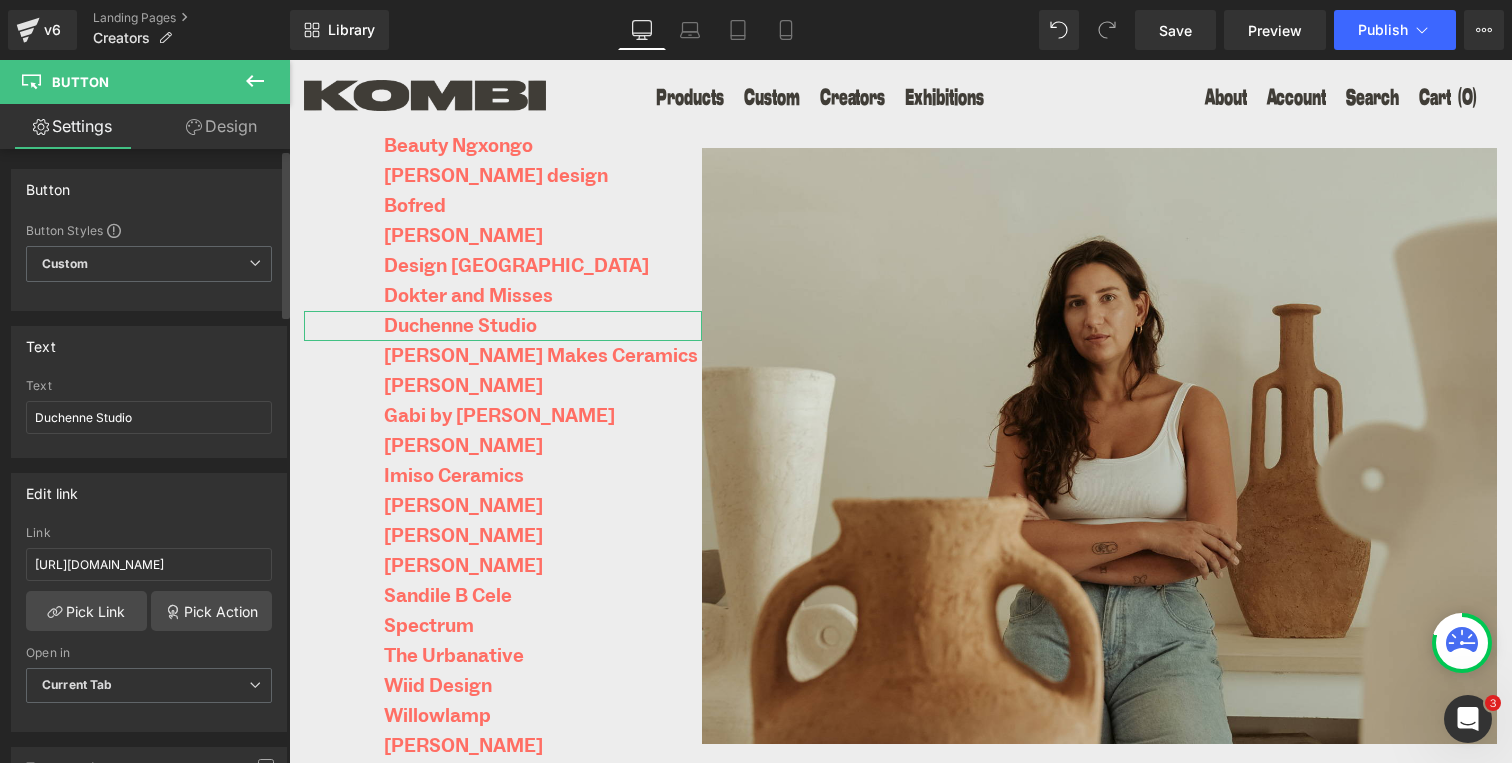 click on "Edit link" at bounding box center [149, 493] 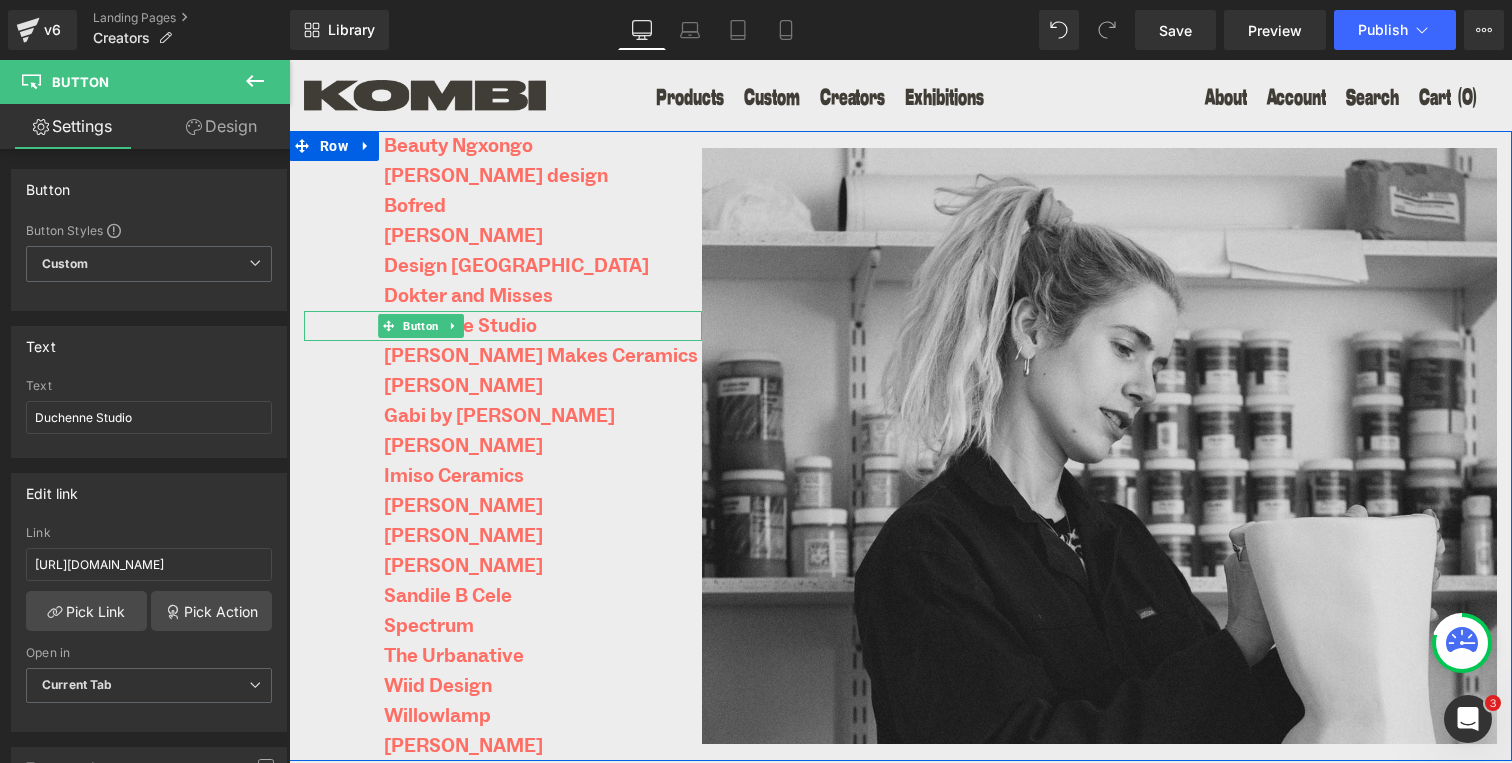 click on "Duchenne Studio" at bounding box center (503, 326) 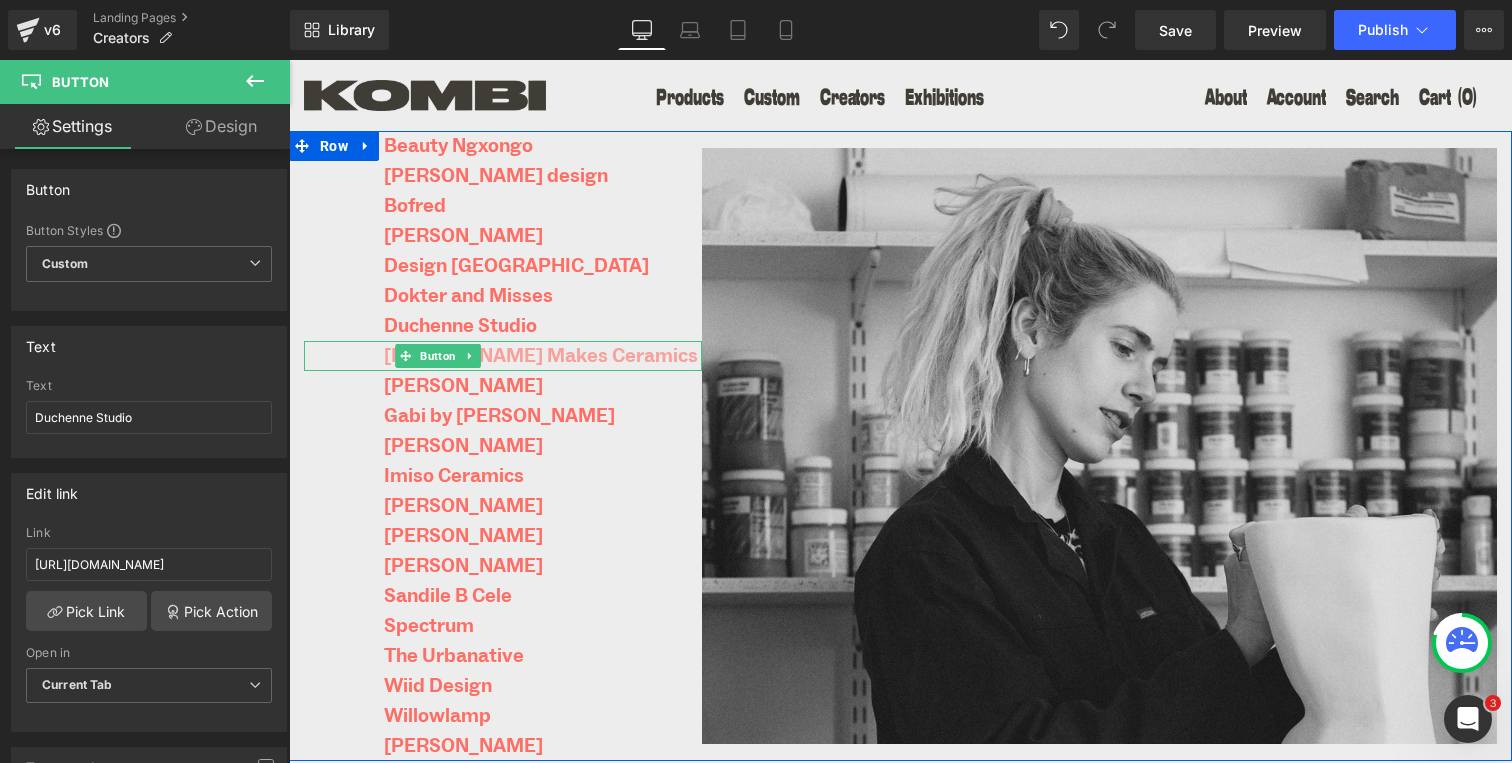 click on "[PERSON_NAME] Makes Ceramics" at bounding box center [541, 356] 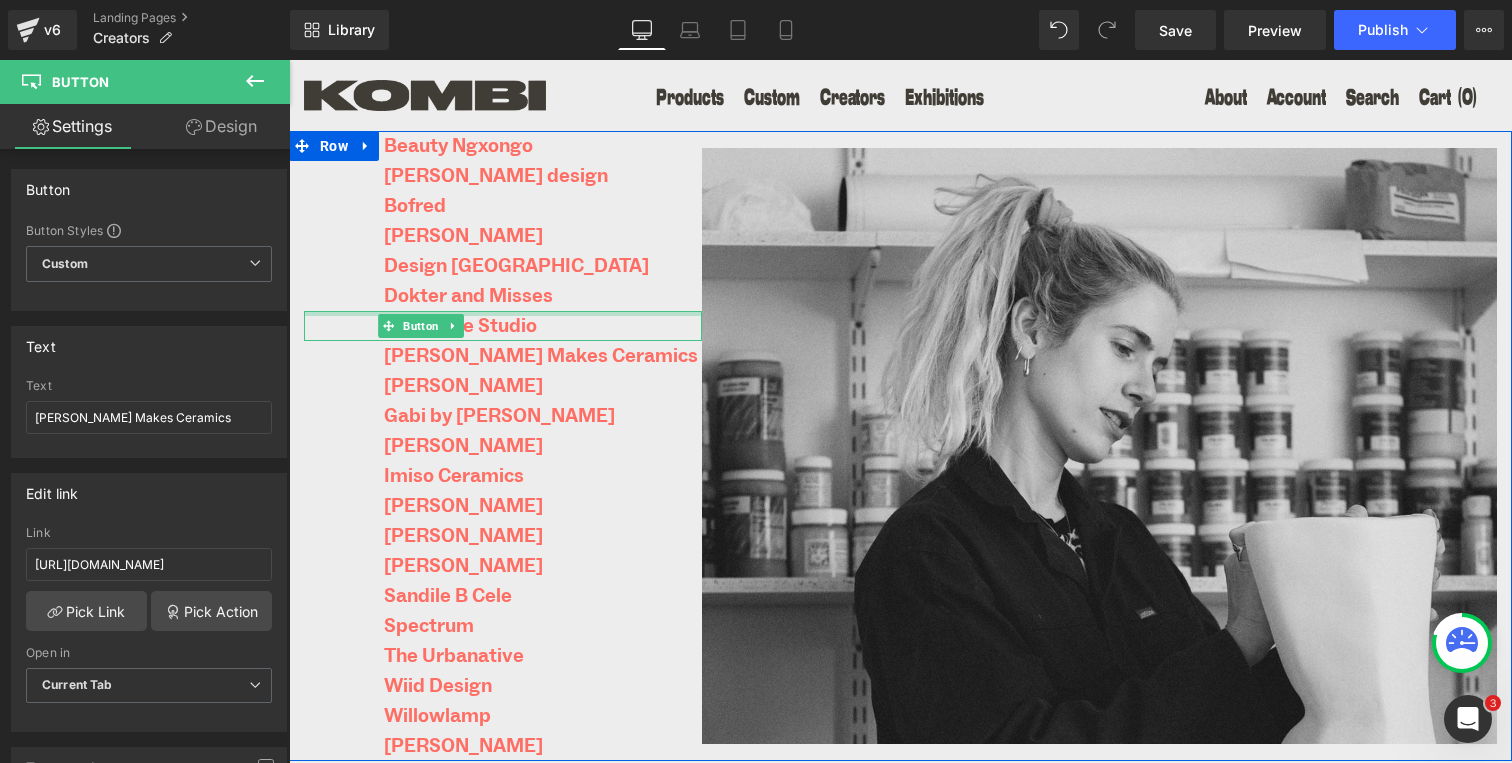 click at bounding box center [503, 313] 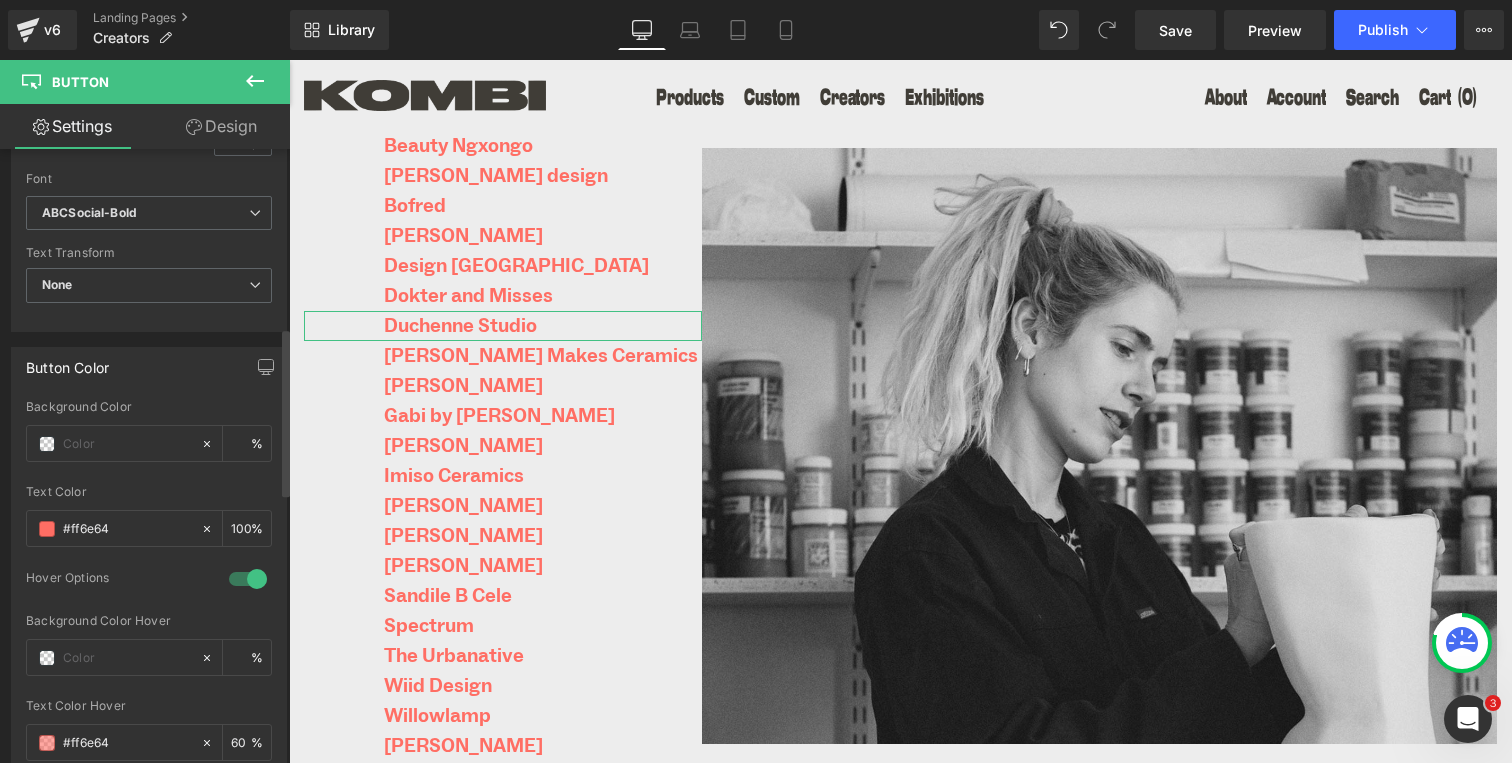 scroll, scrollTop: 653, scrollLeft: 0, axis: vertical 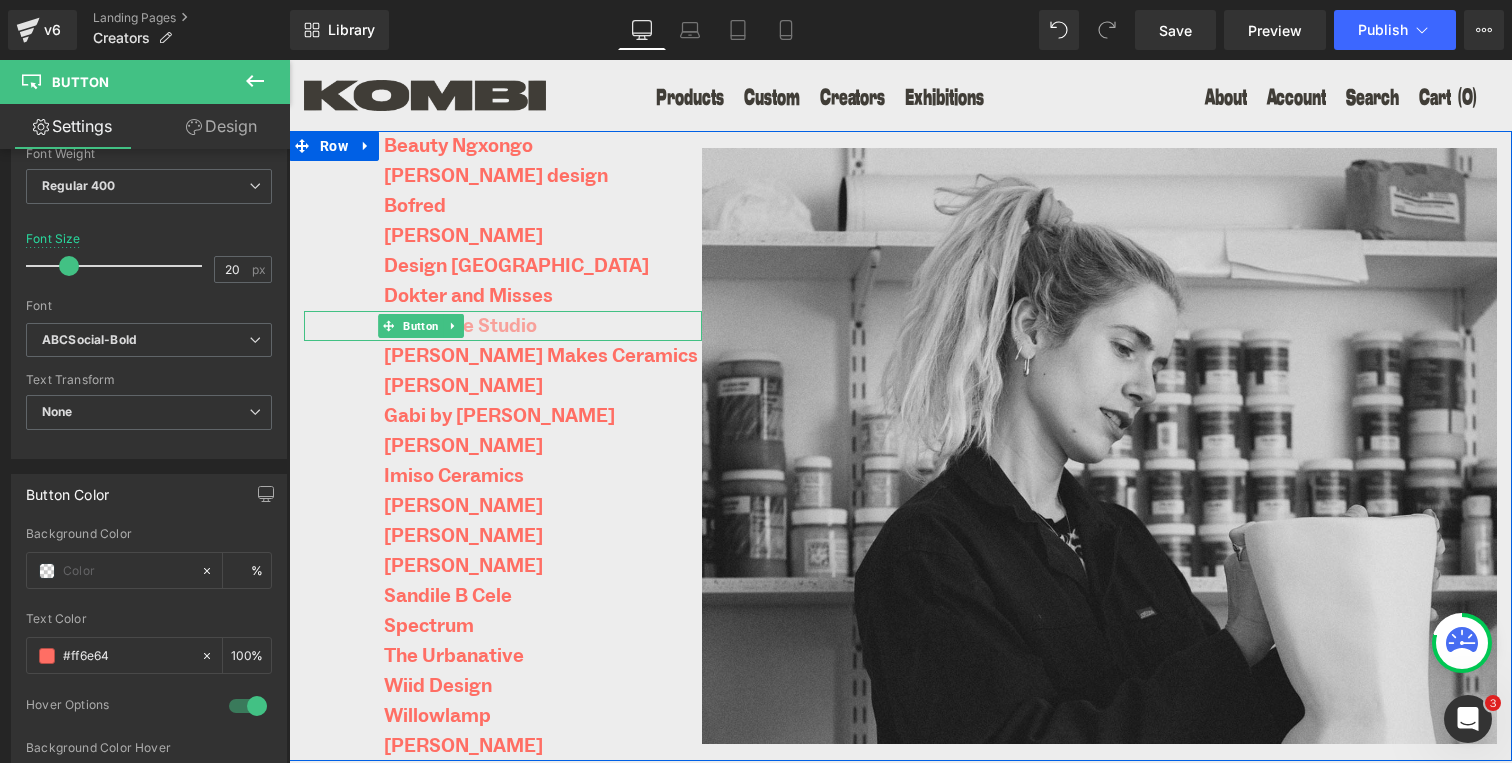 click on "Duchenne Studio" at bounding box center (420, 326) 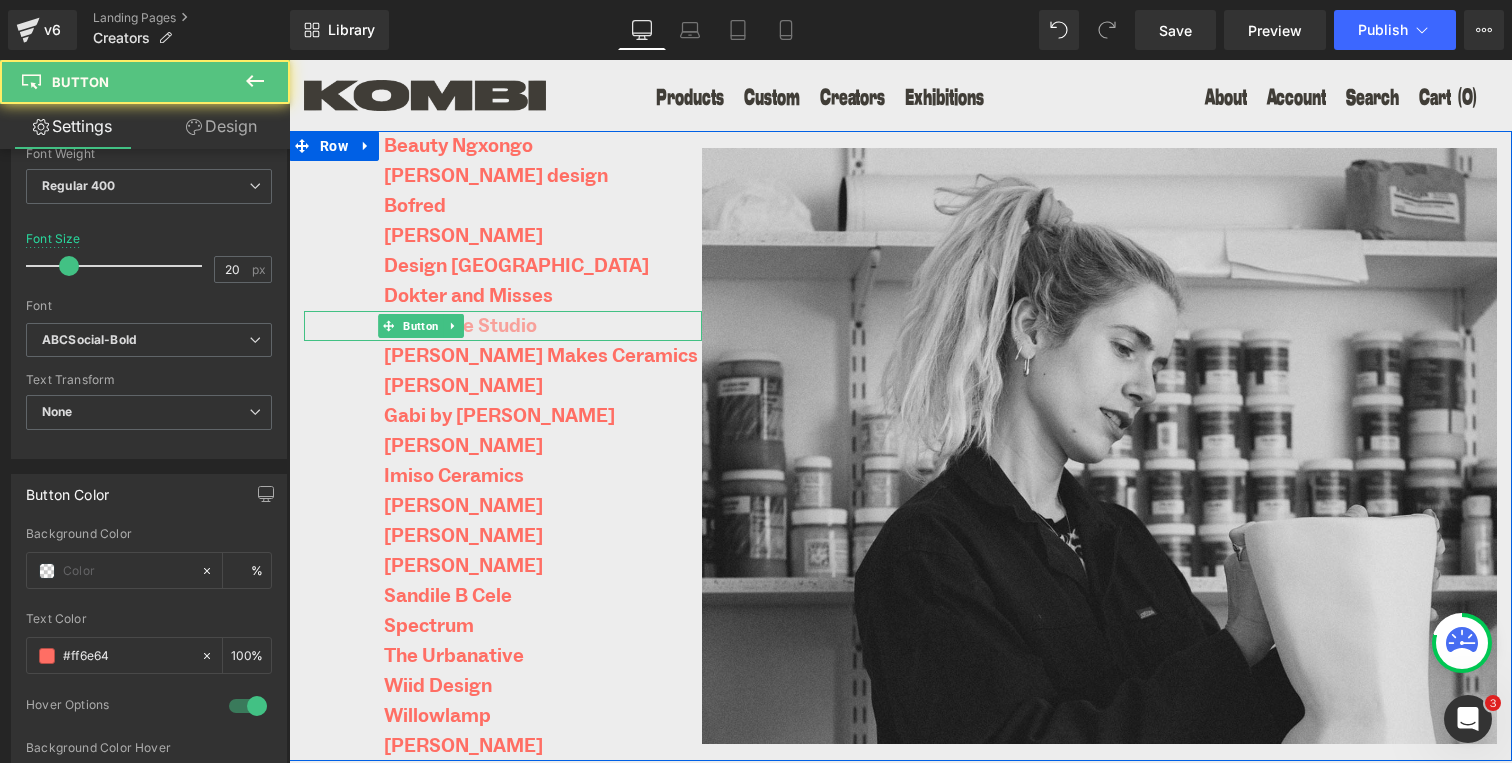 click on "Duchenne Studio" at bounding box center [460, 326] 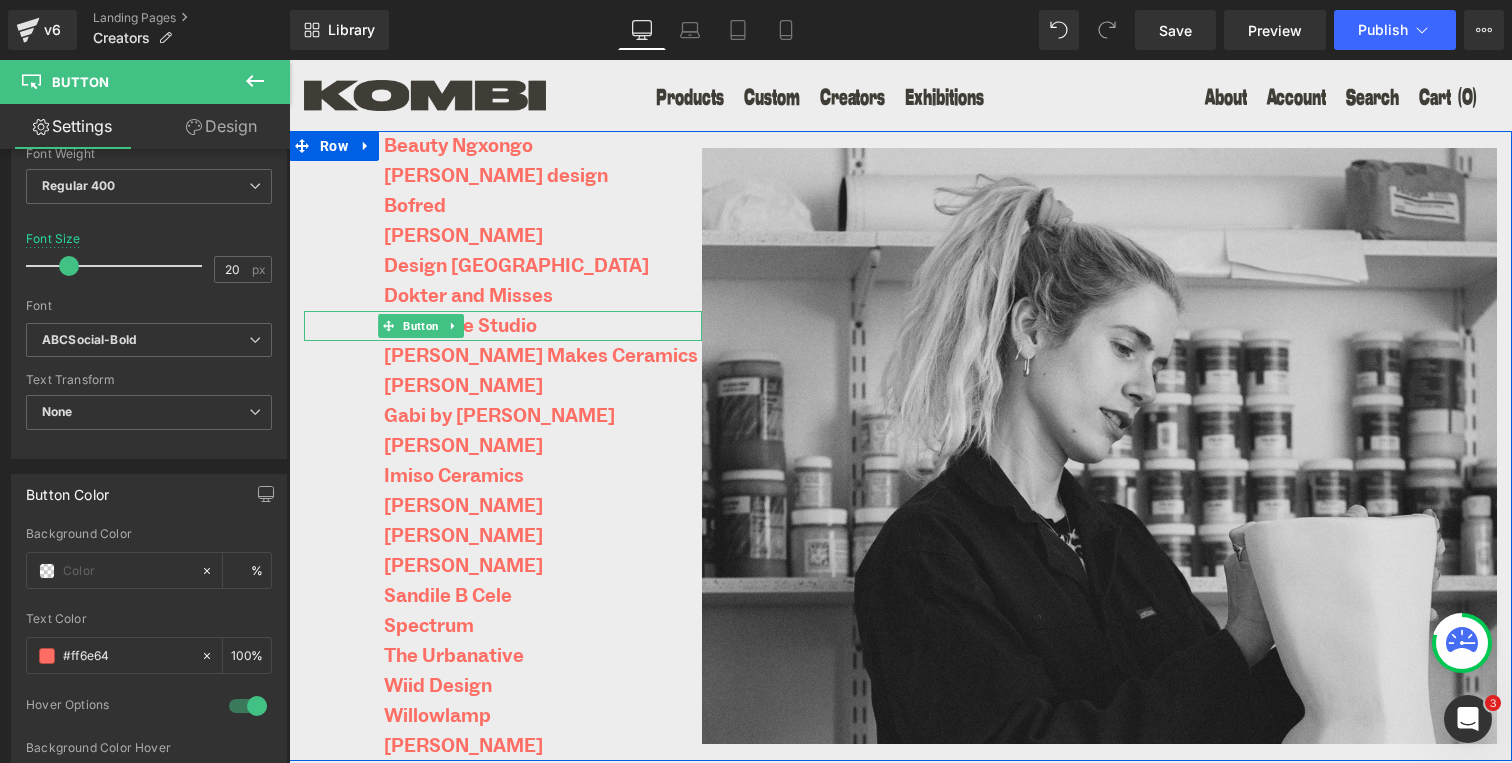 click on "Duchenne Studio" at bounding box center [503, 326] 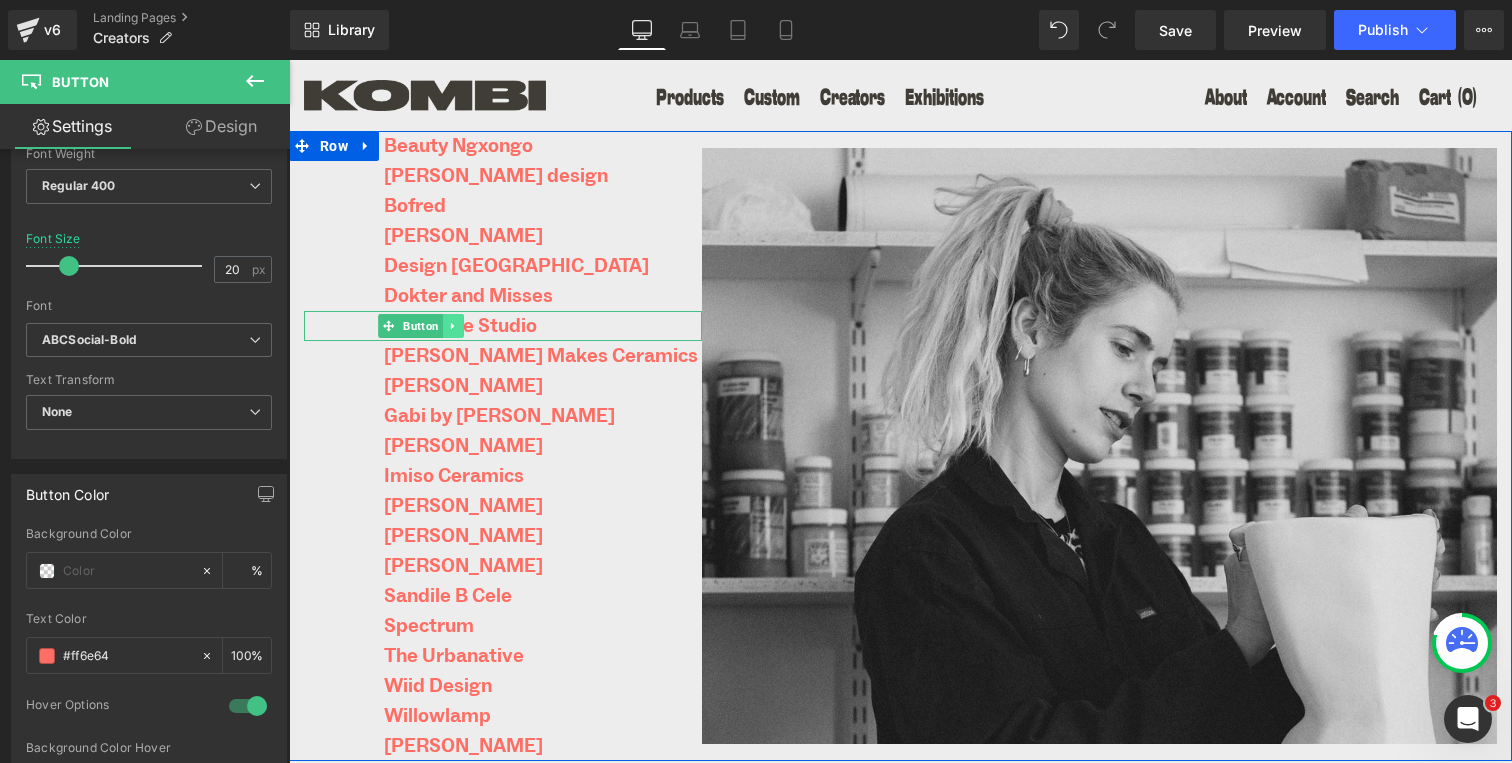 click at bounding box center (453, 326) 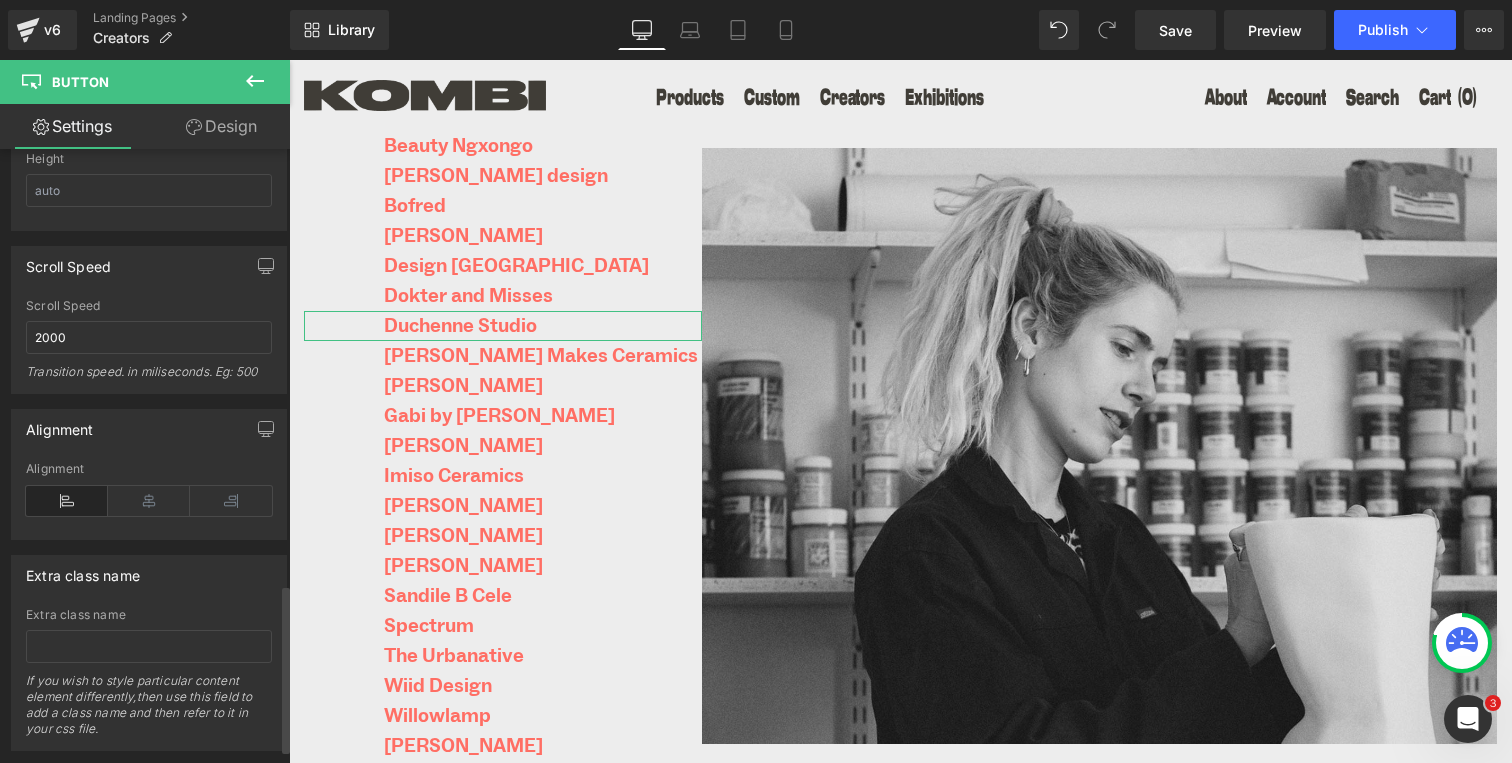 scroll, scrollTop: 1645, scrollLeft: 0, axis: vertical 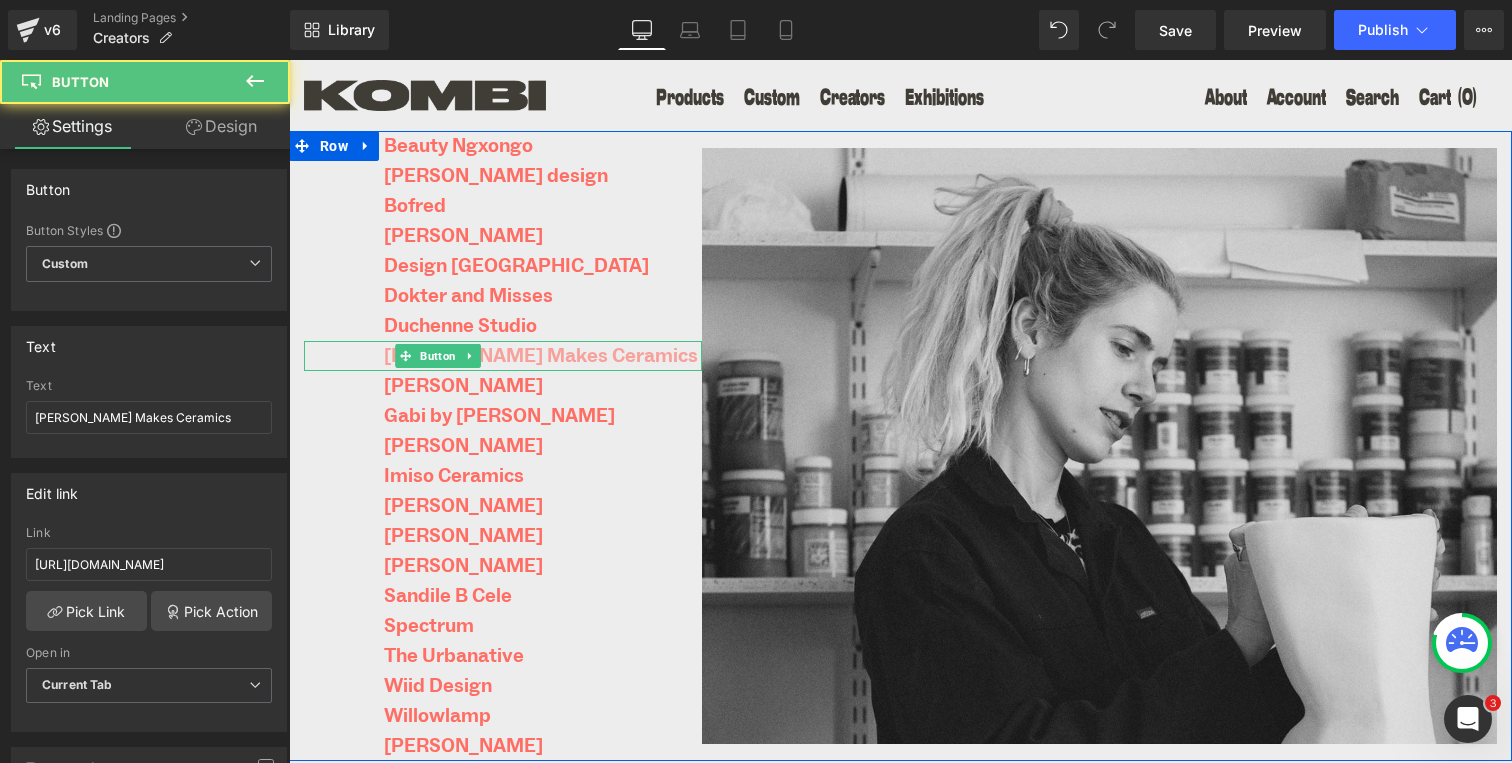 click on "[PERSON_NAME] Makes Ceramics" at bounding box center [541, 356] 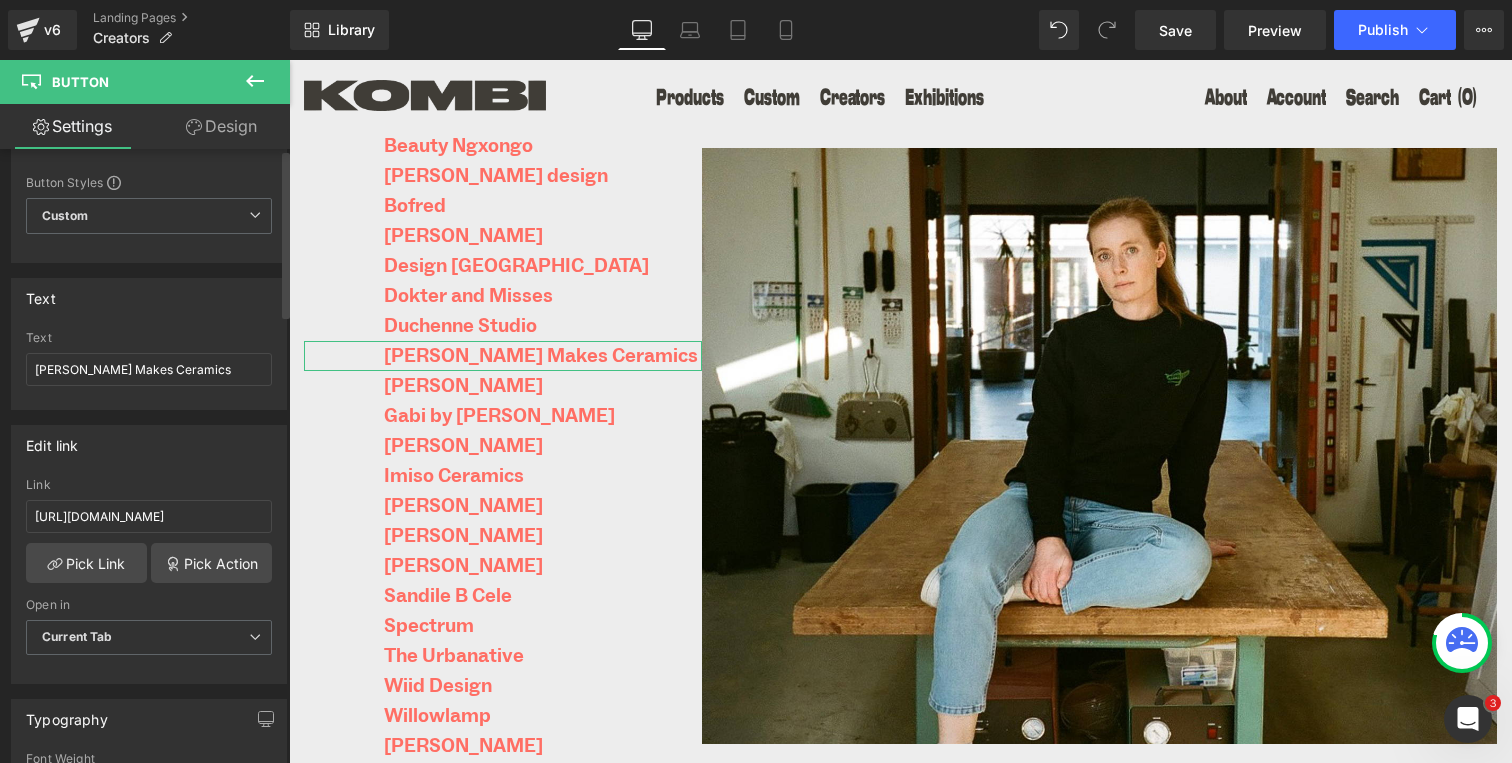 scroll, scrollTop: 0, scrollLeft: 0, axis: both 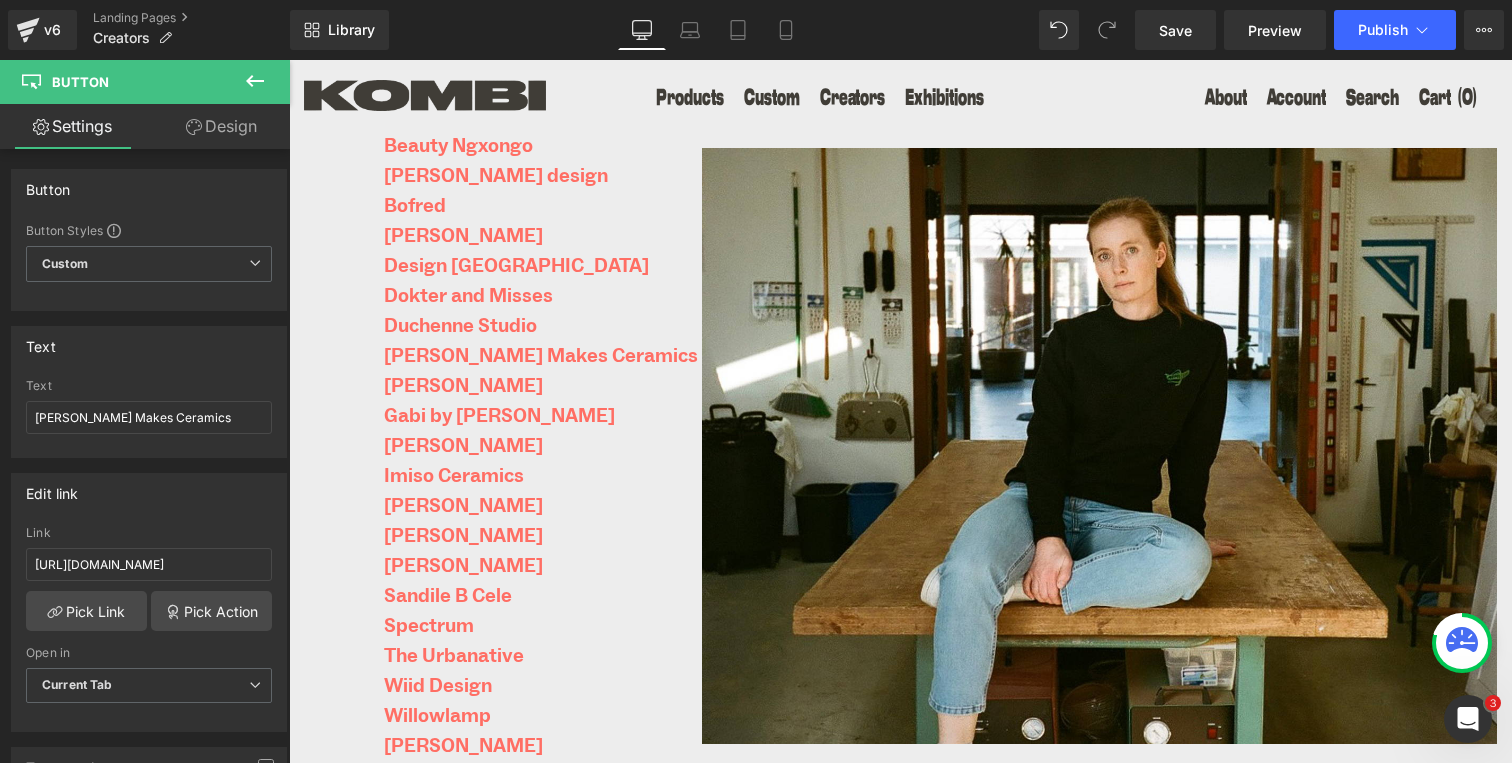 click at bounding box center (255, 82) 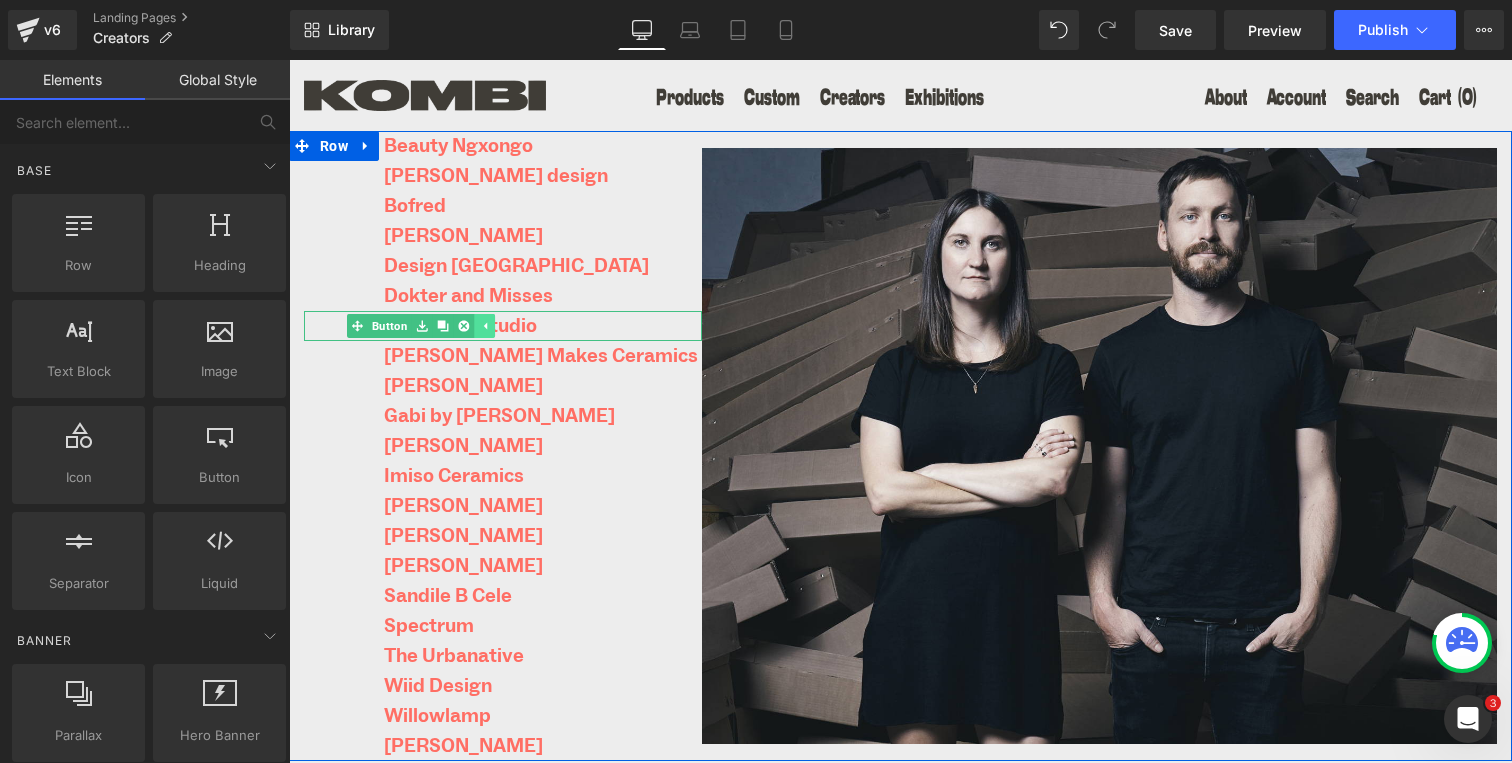 click 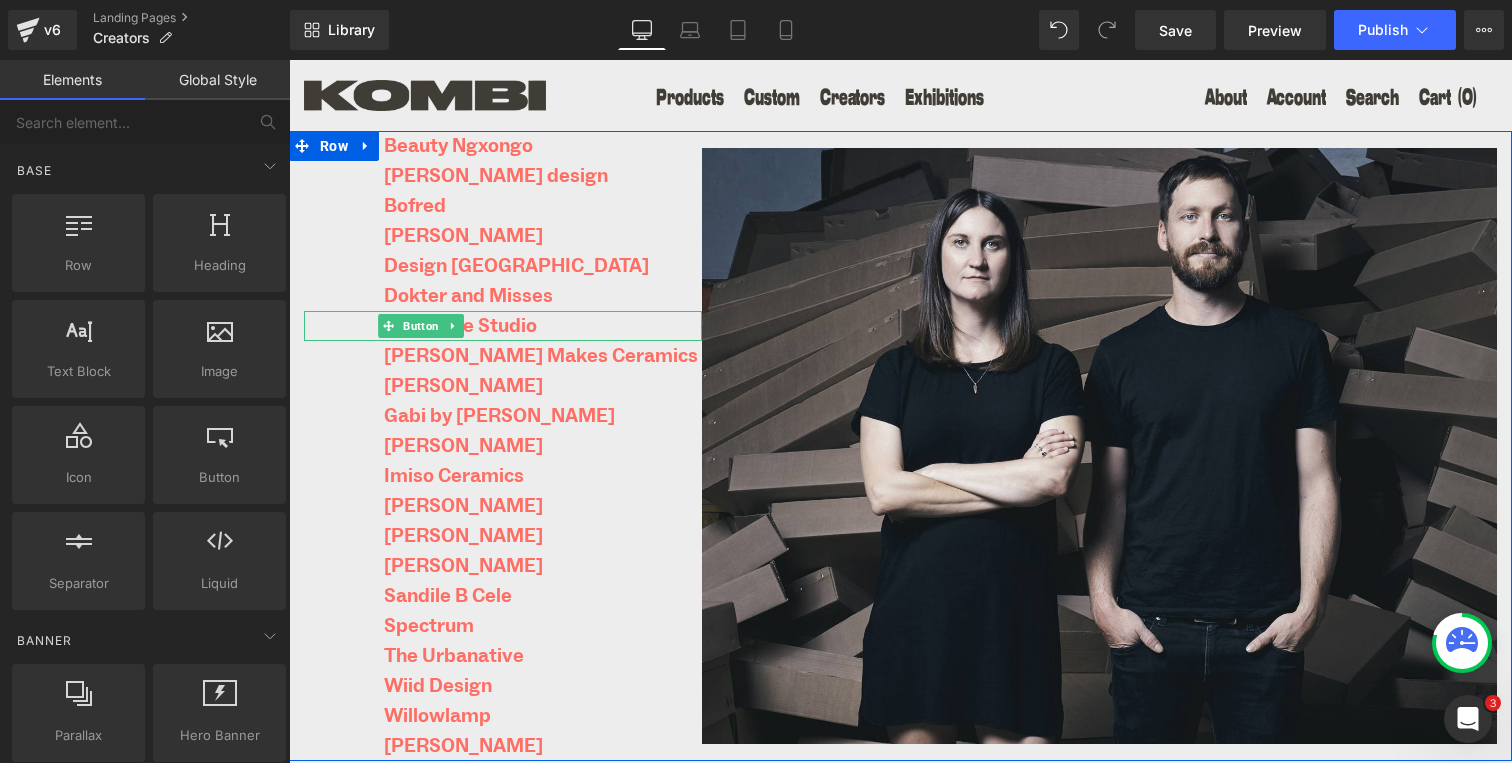 click on "Duchenne Studio" at bounding box center (503, 326) 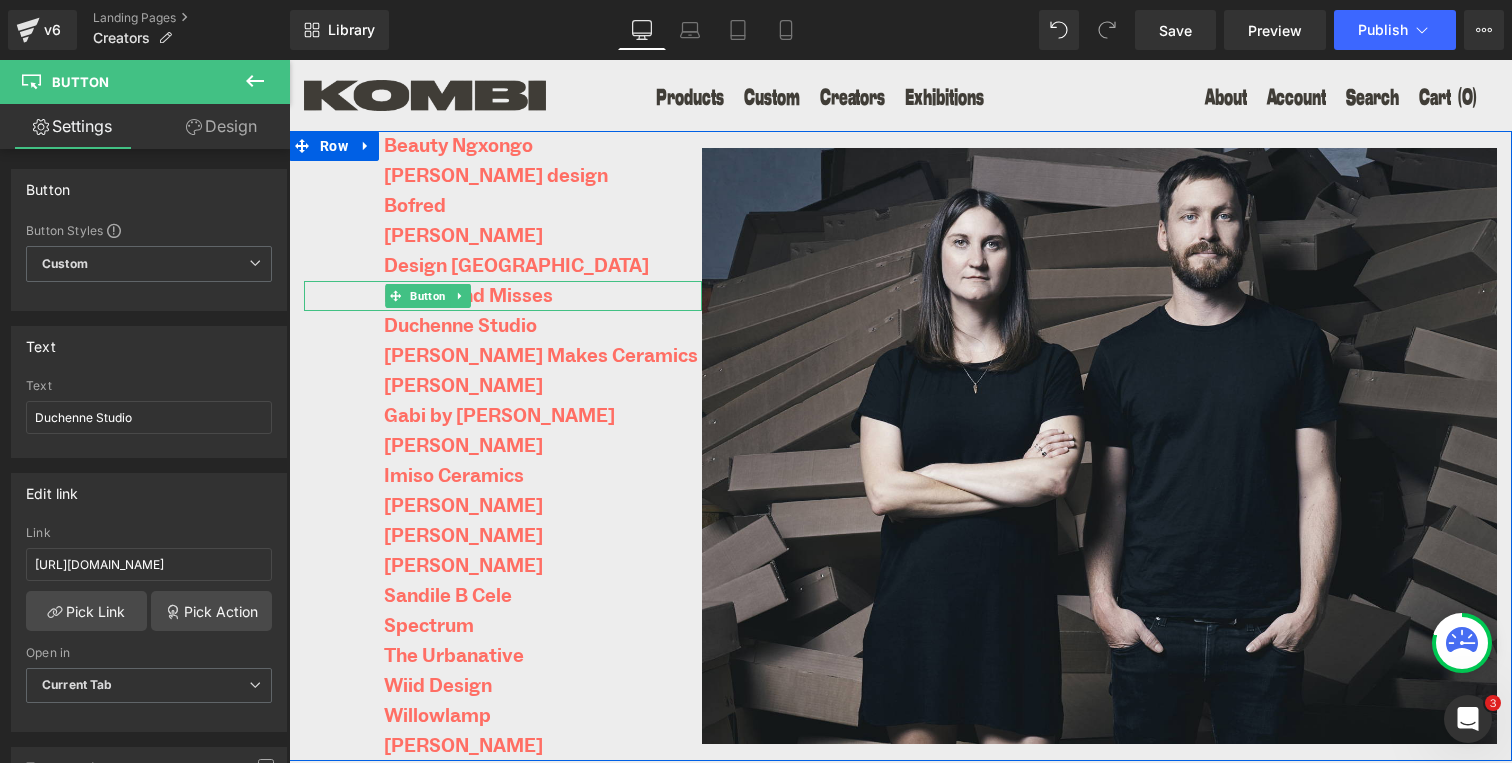 click on "Dokter and Misses" at bounding box center [503, 296] 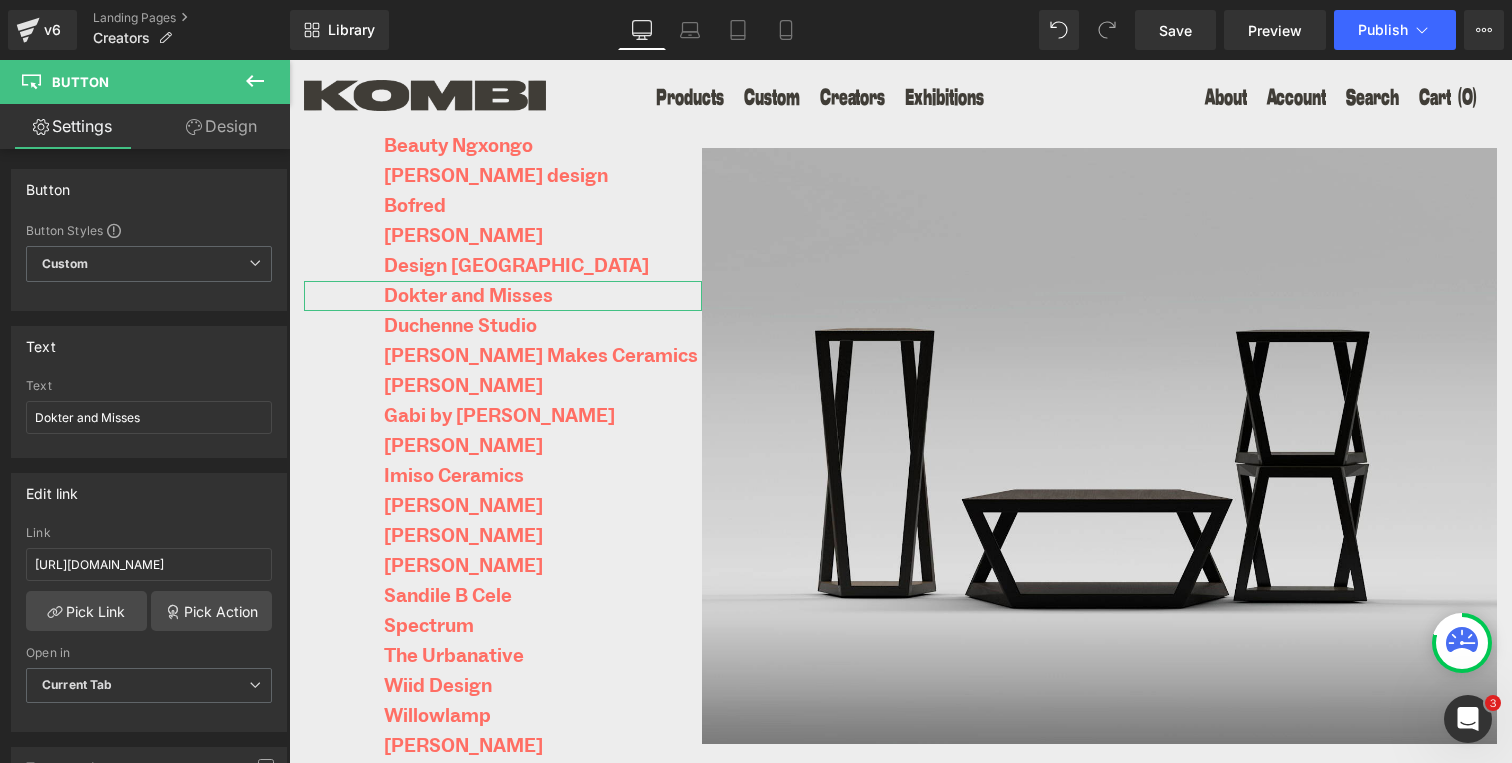 click on "Design" at bounding box center [221, 126] 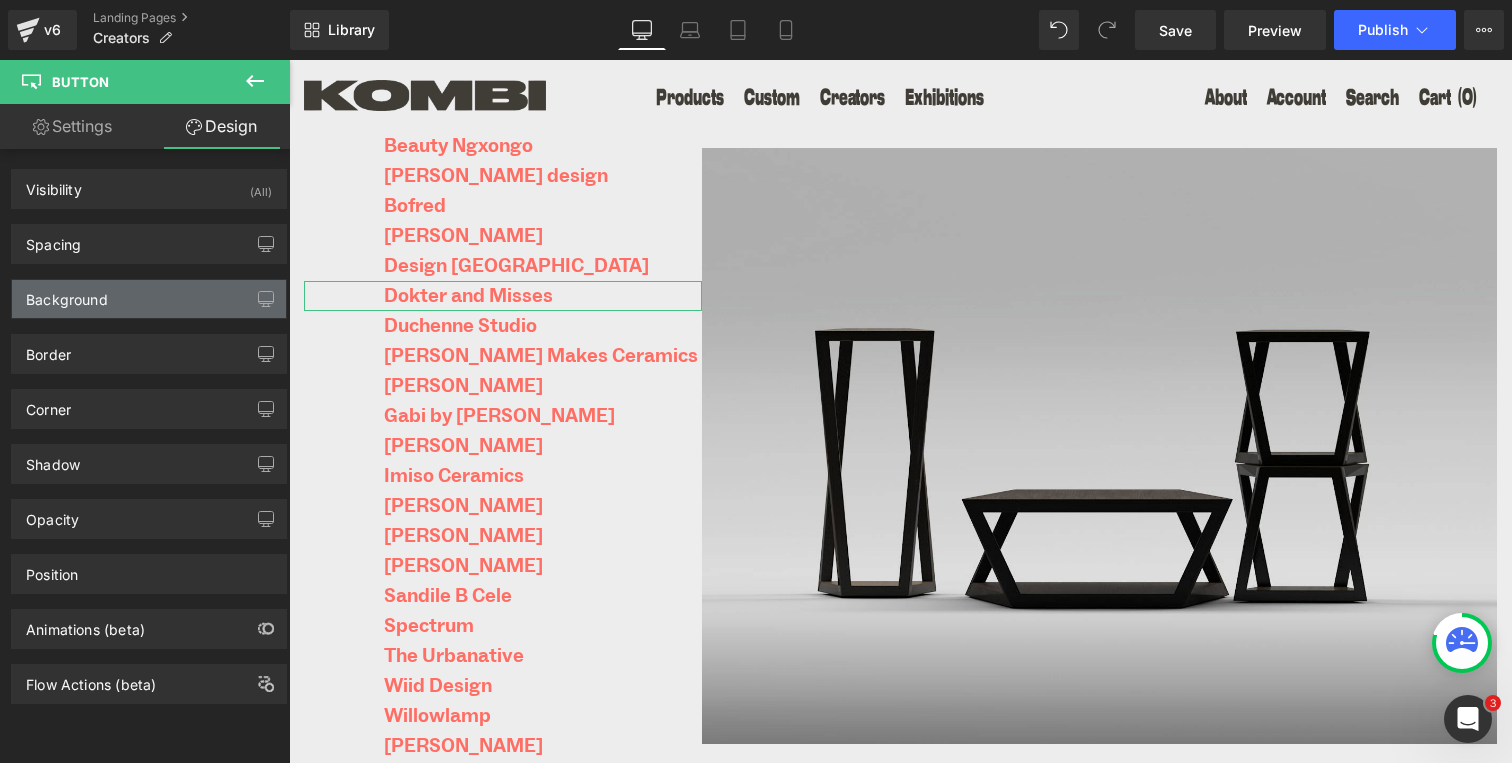 click on "Background" at bounding box center [149, 299] 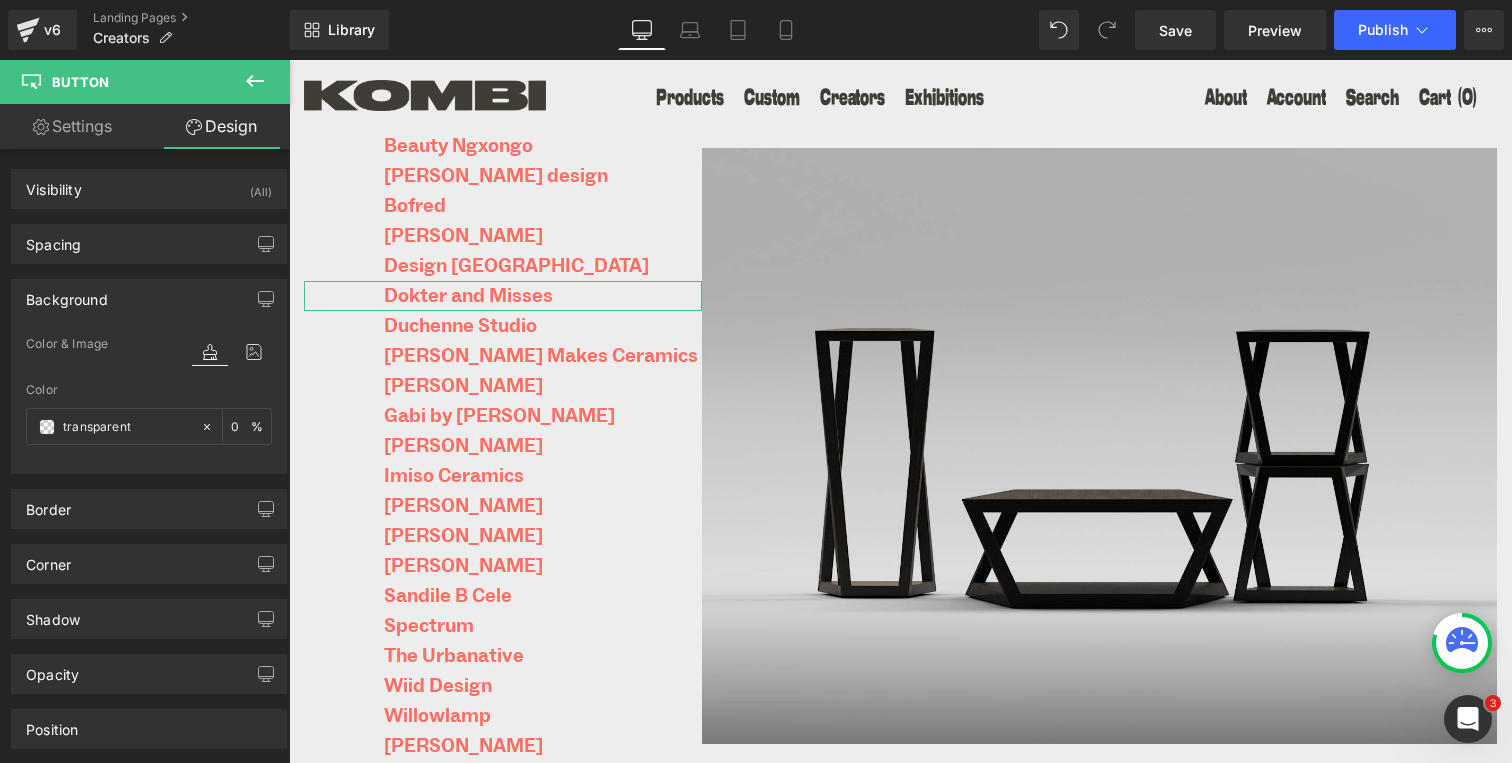 click on "Background" at bounding box center (149, 299) 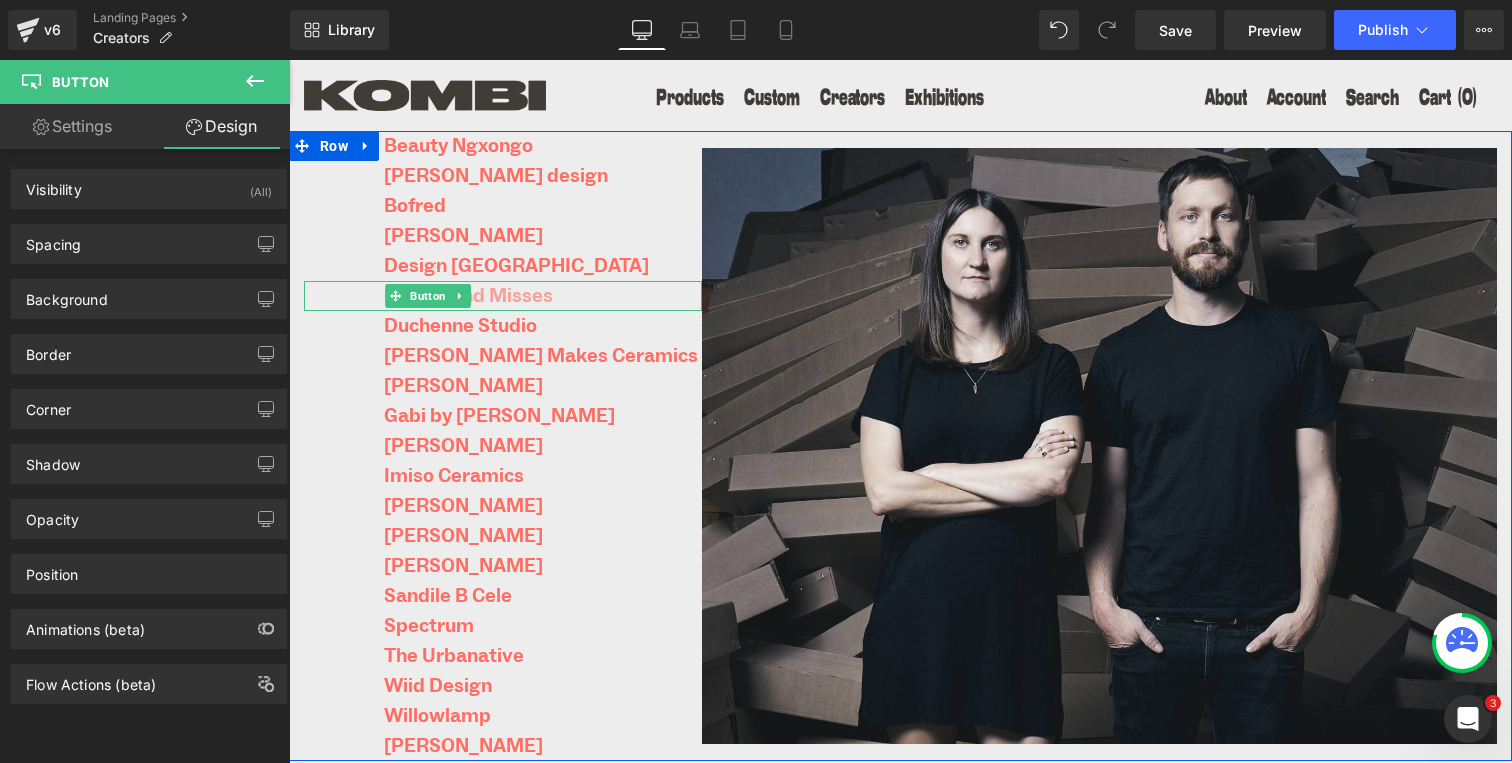 click on "Dokter and Misses" at bounding box center [428, 296] 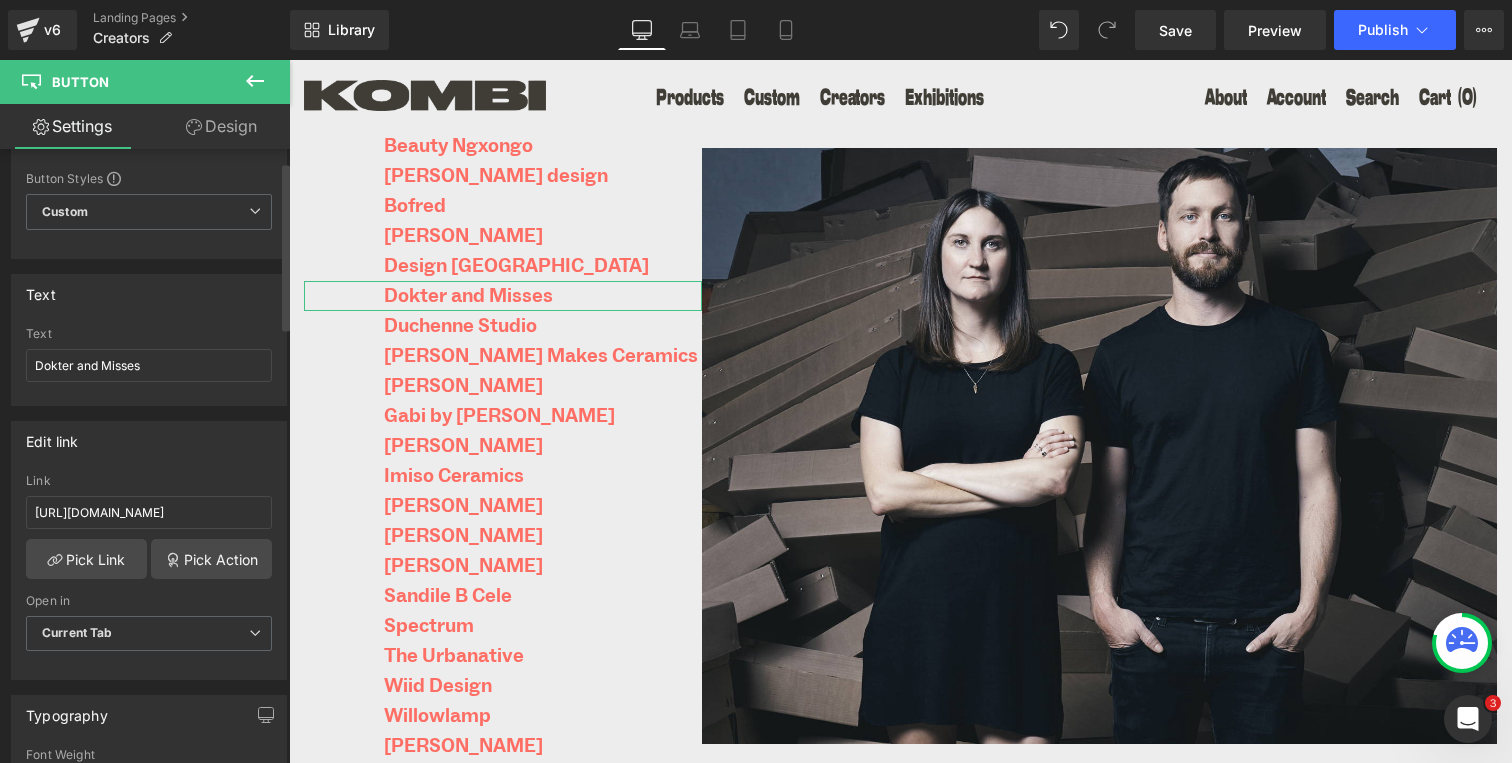 scroll, scrollTop: 46, scrollLeft: 0, axis: vertical 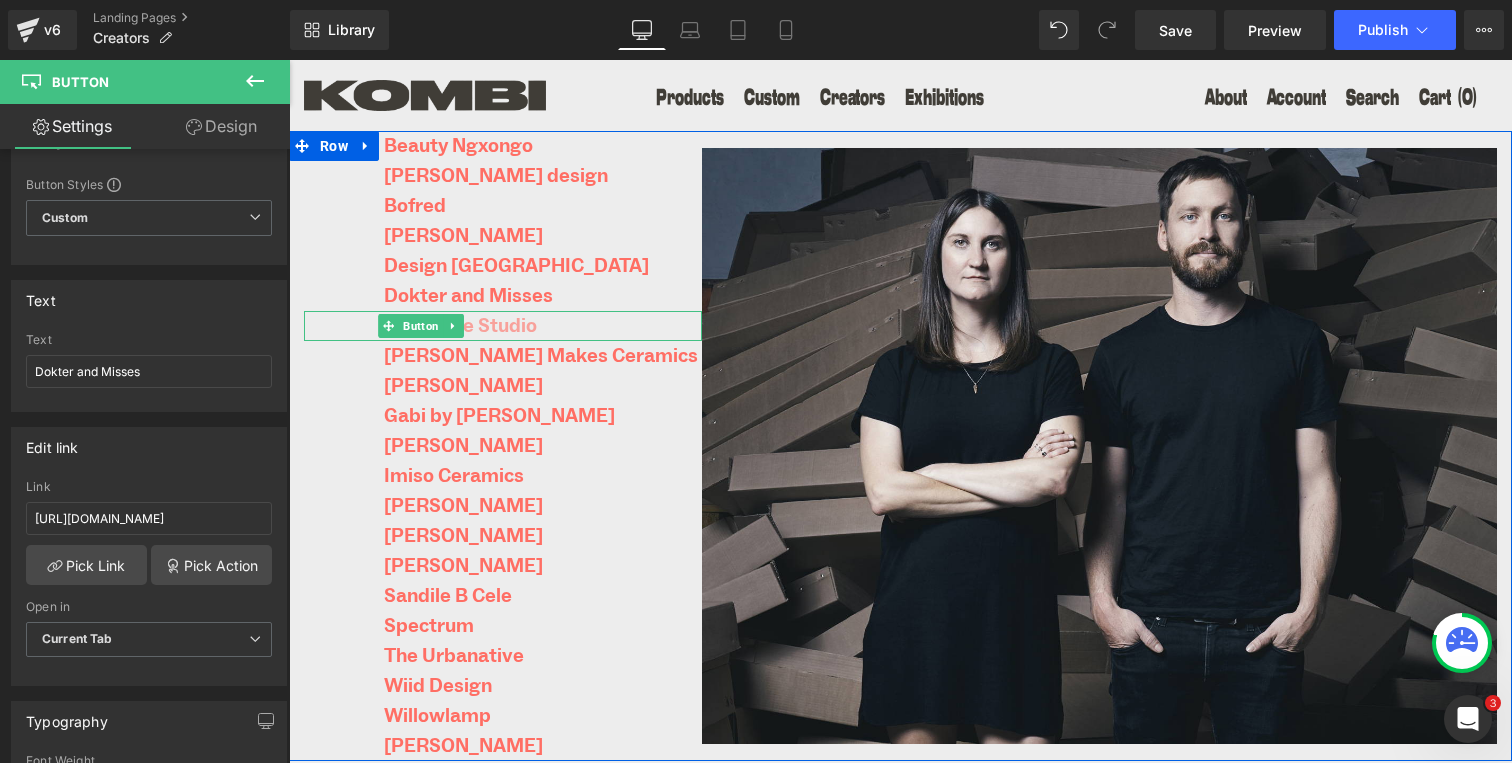 click on "Duchenne Studio" at bounding box center [460, 326] 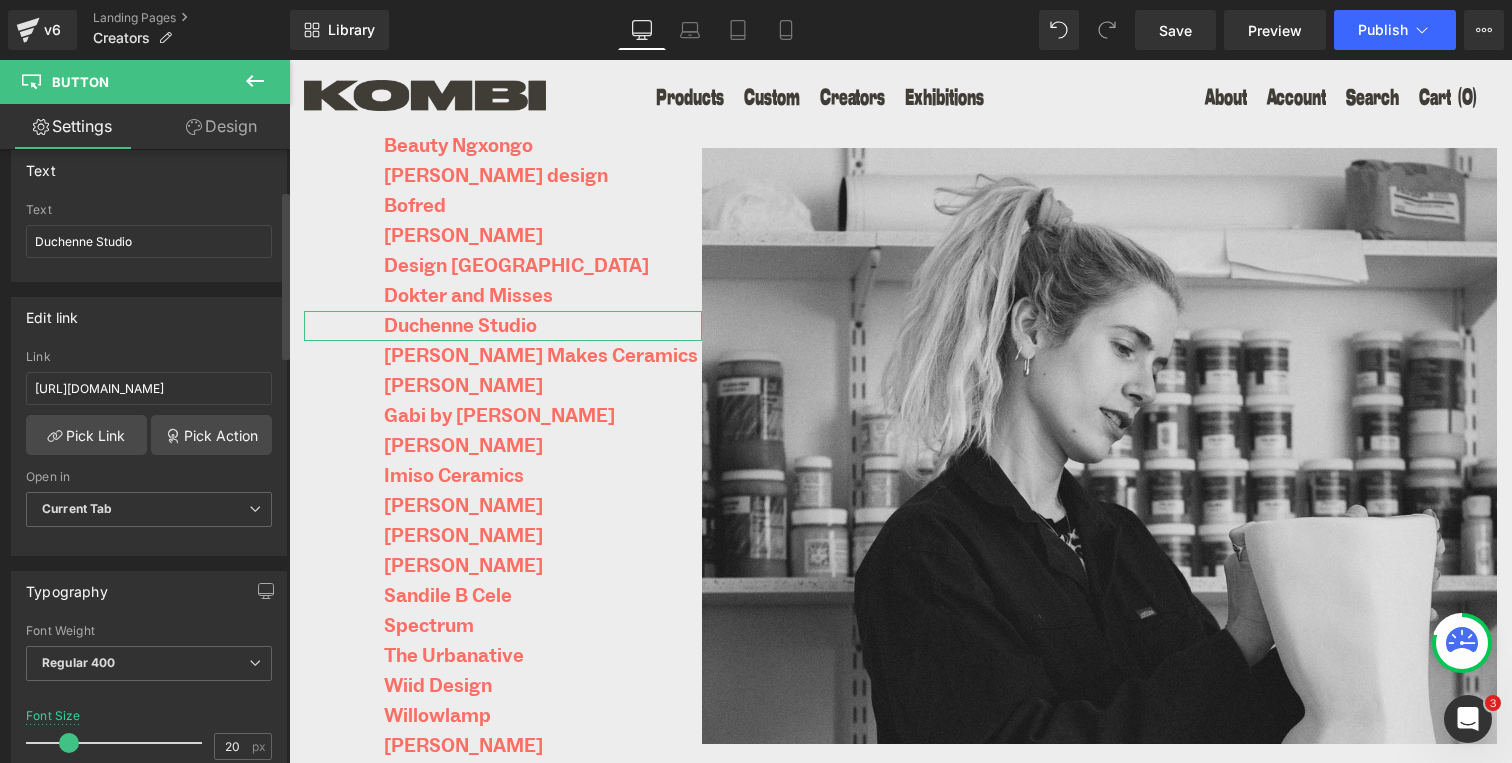 scroll, scrollTop: 108, scrollLeft: 0, axis: vertical 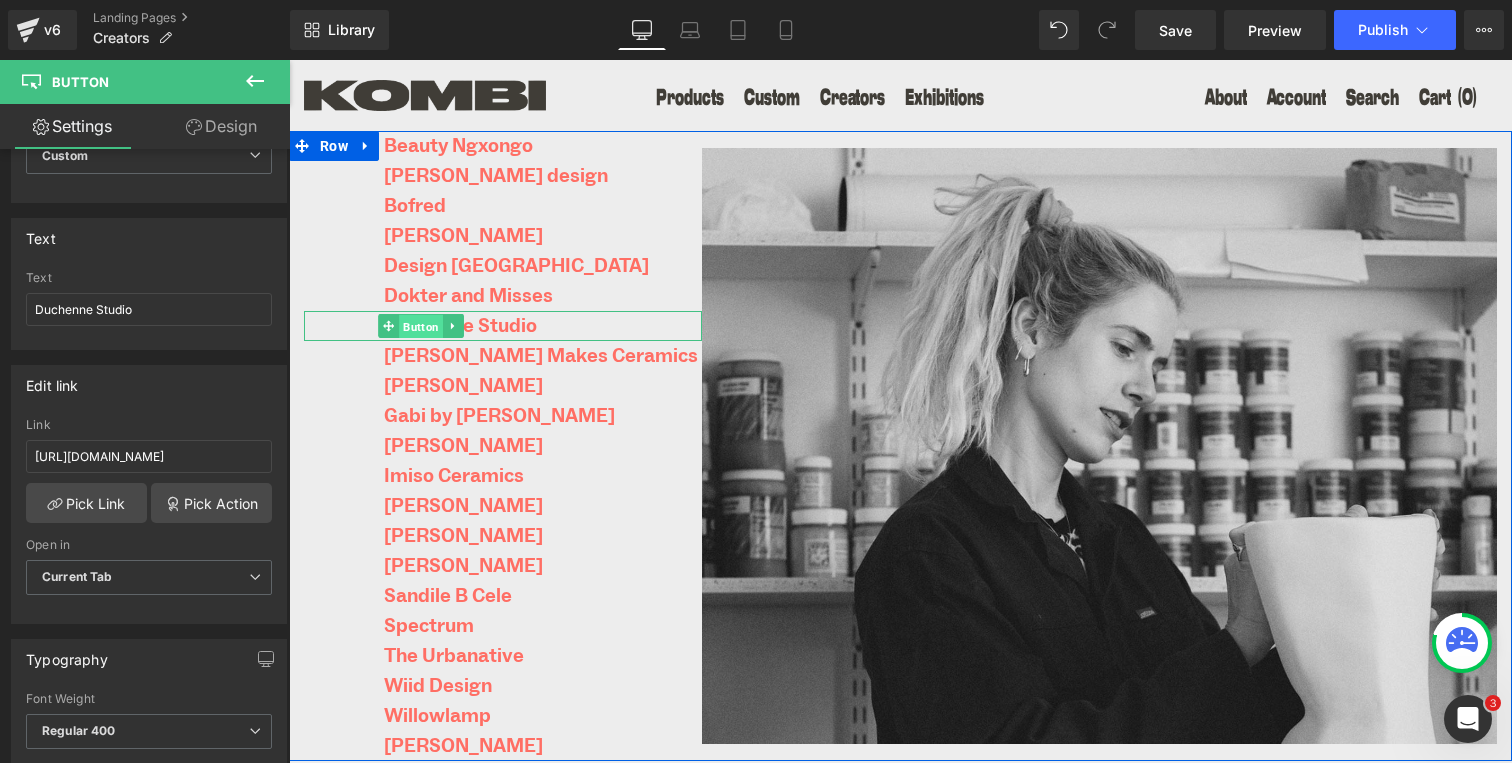 click on "Button" at bounding box center [421, 327] 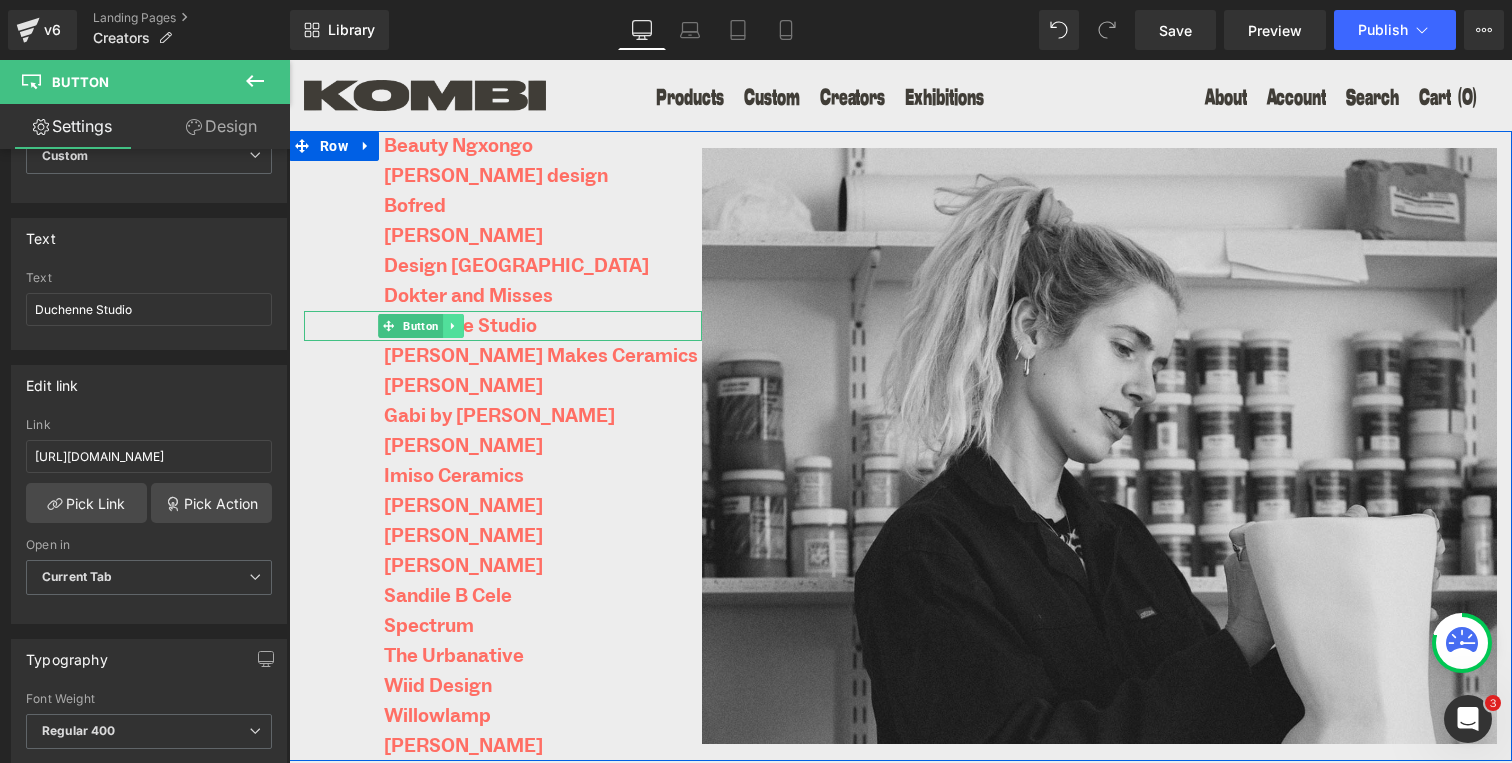 click 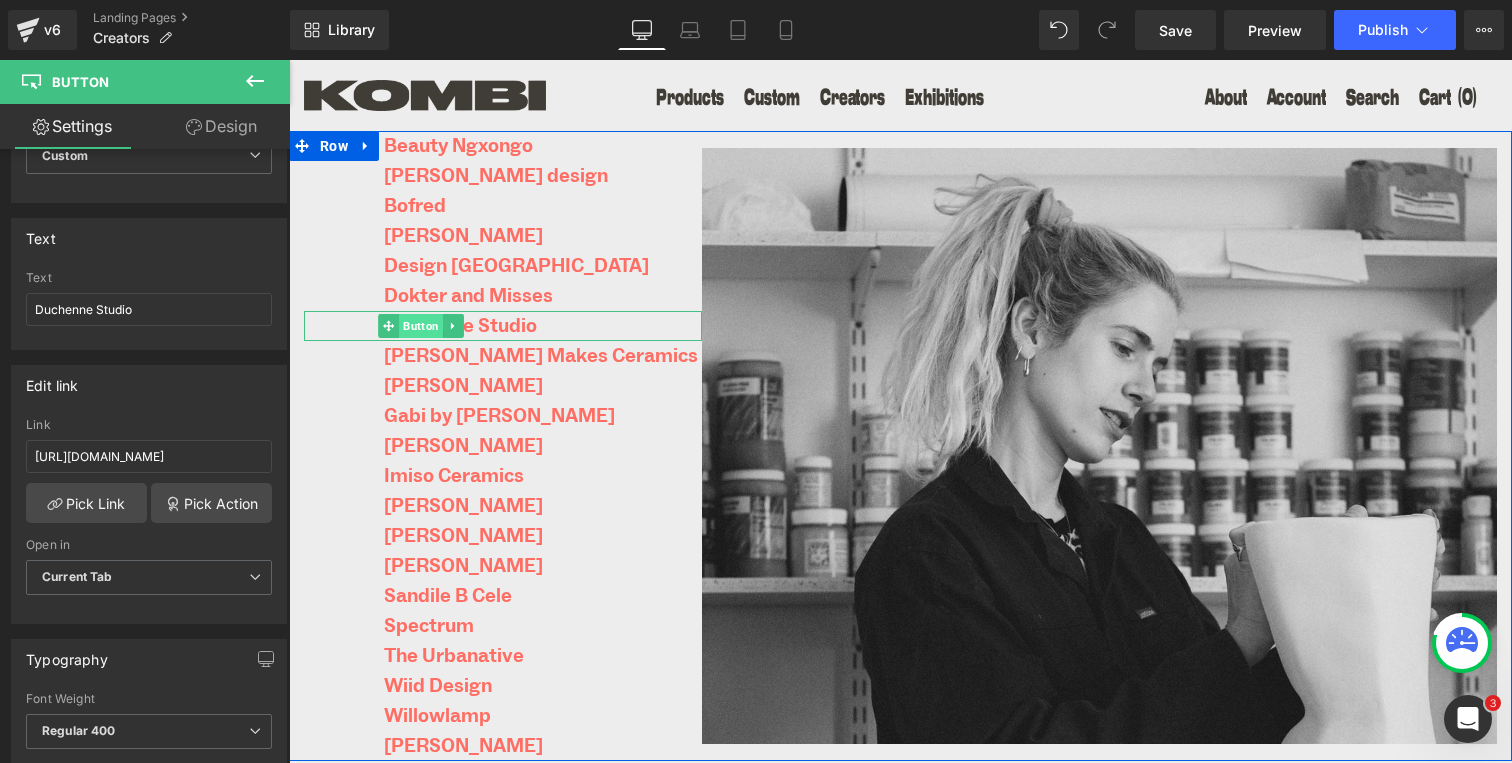 click on "Button" at bounding box center (410, 326) 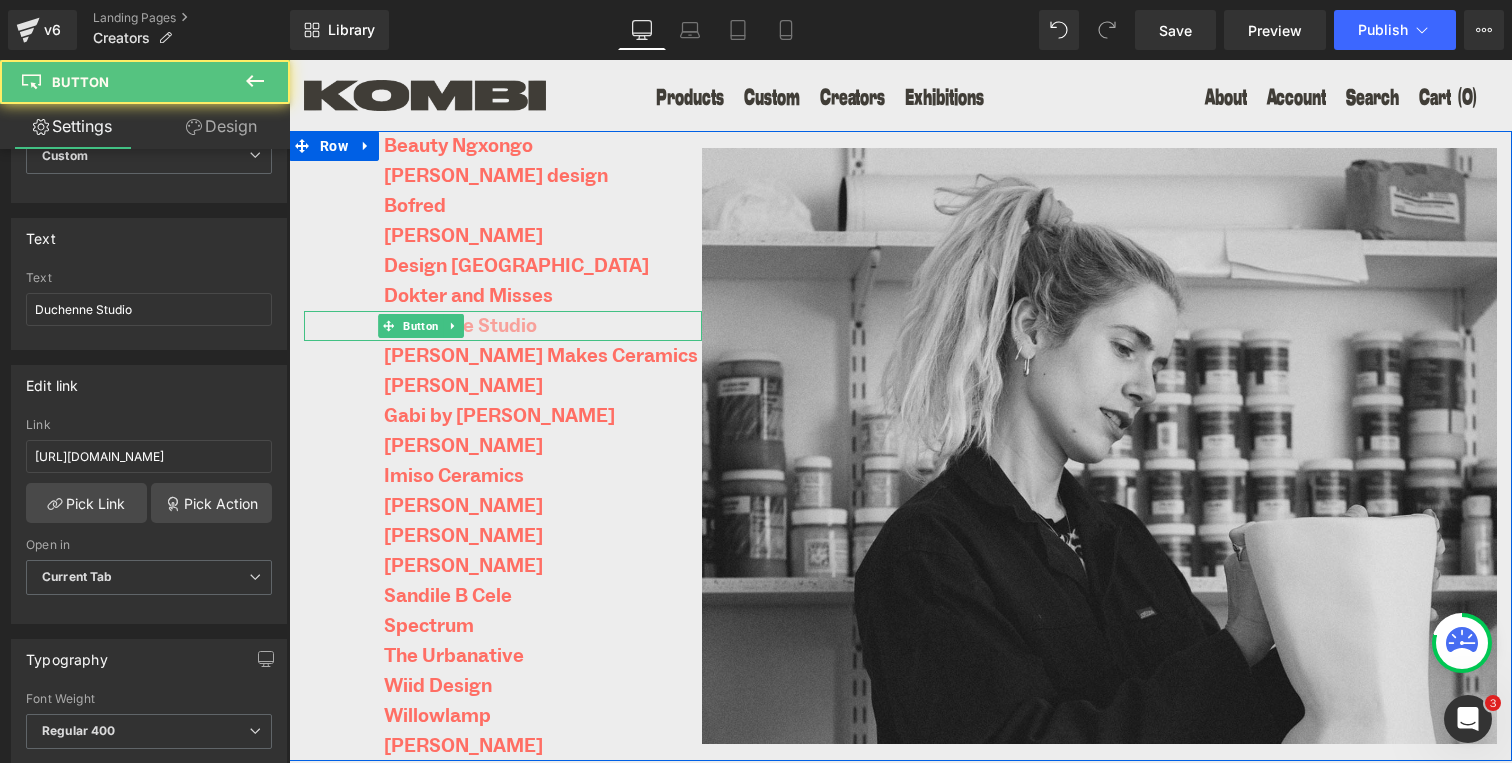click on "Duchenne Studio" at bounding box center [460, 326] 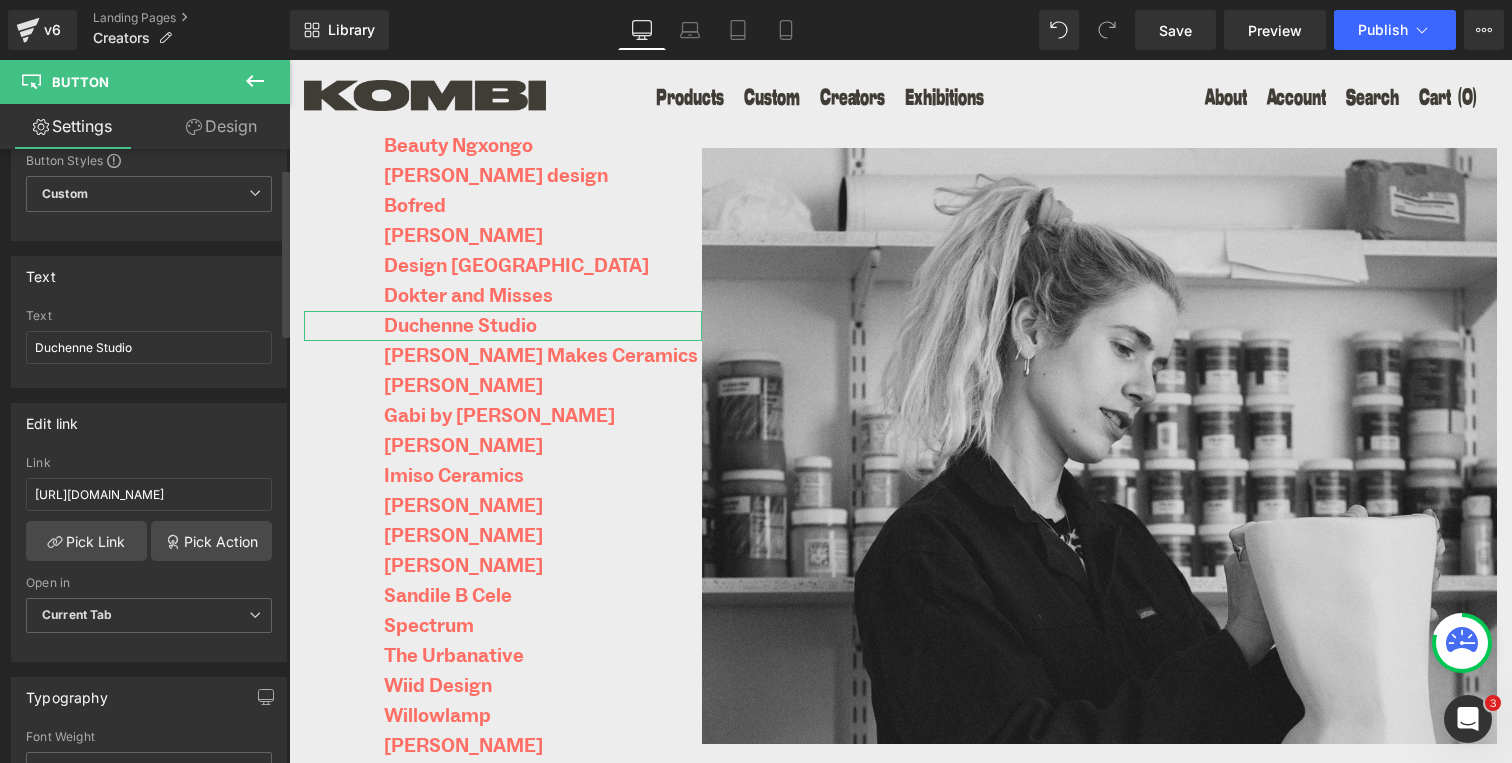scroll, scrollTop: 0, scrollLeft: 0, axis: both 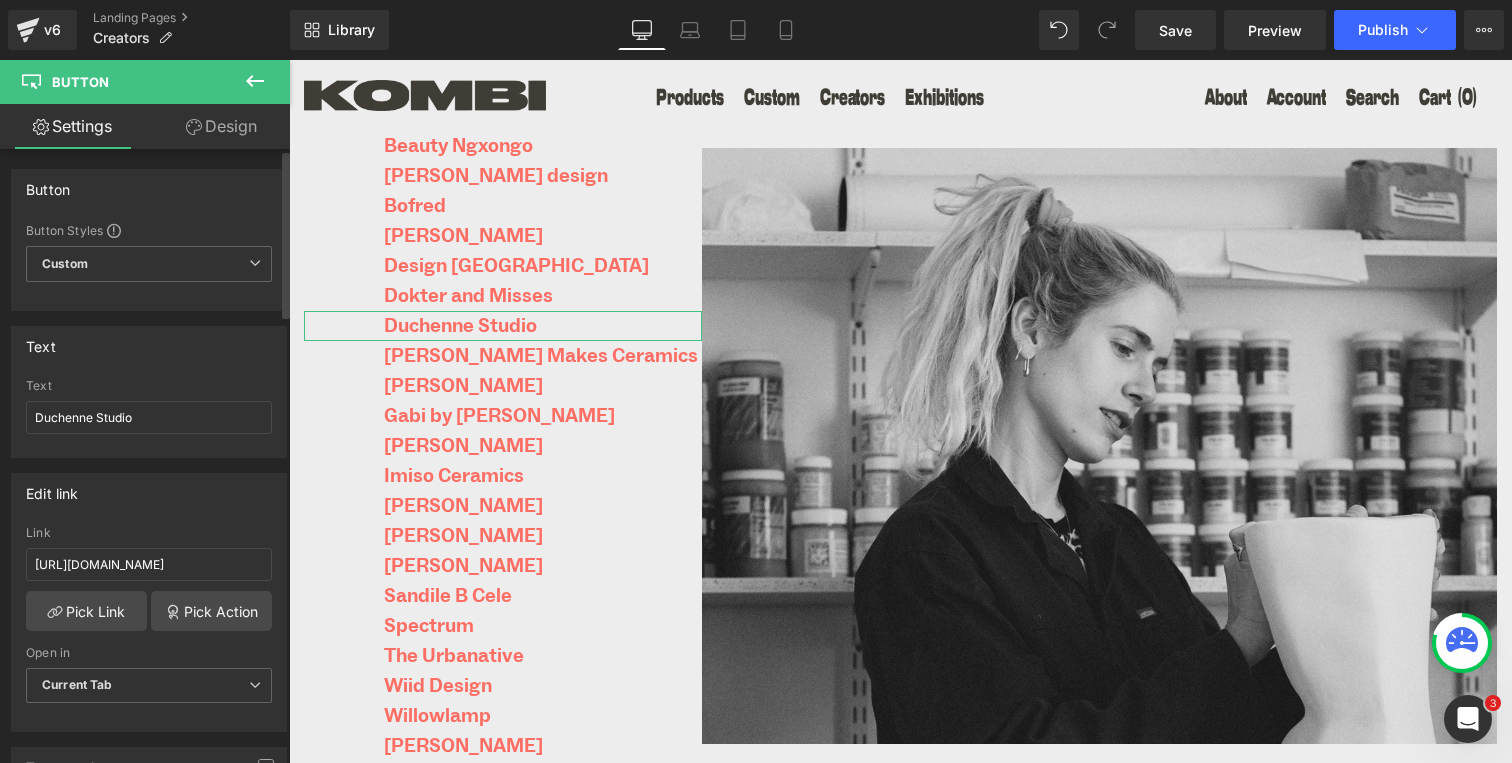 click at bounding box center (114, 231) 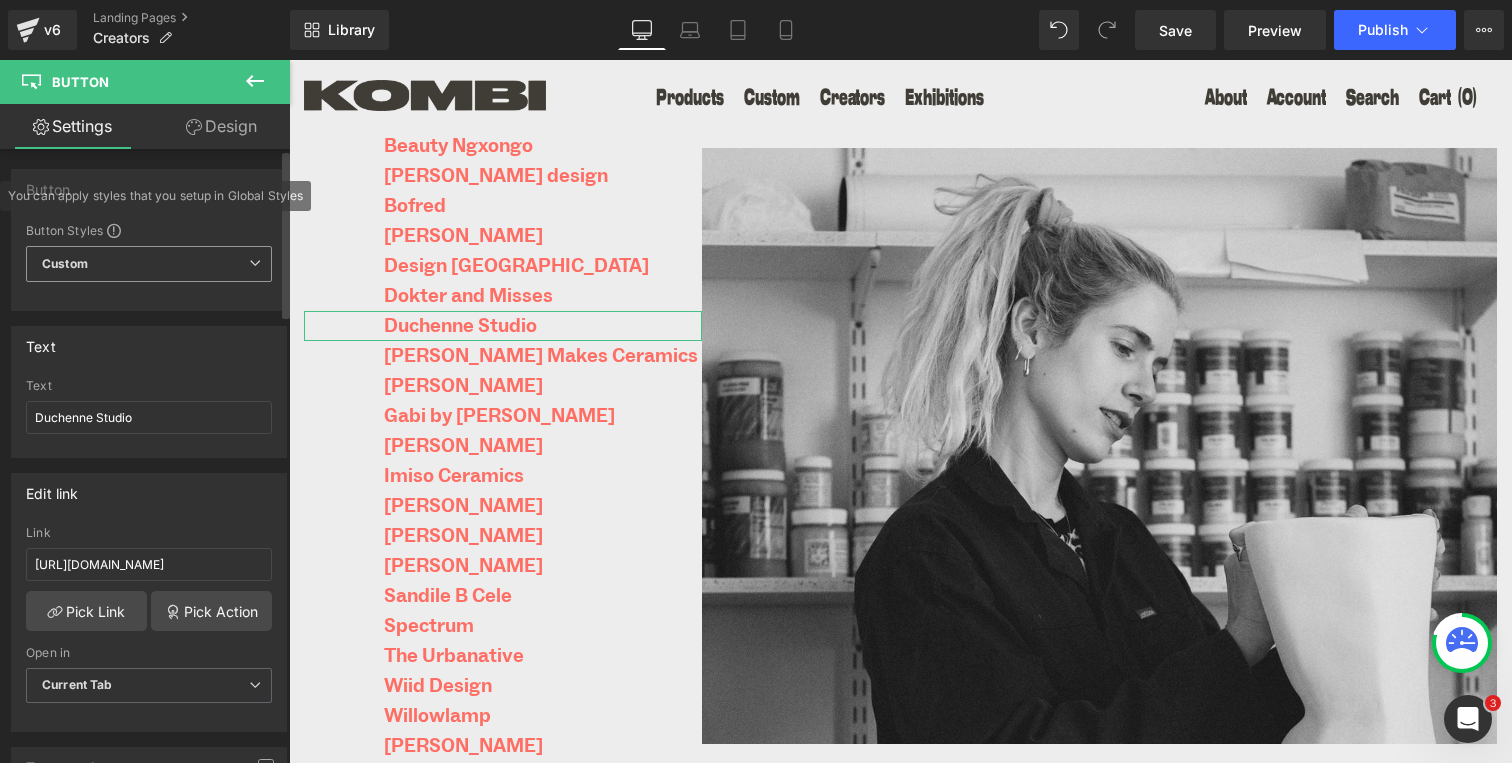 click at bounding box center (255, 263) 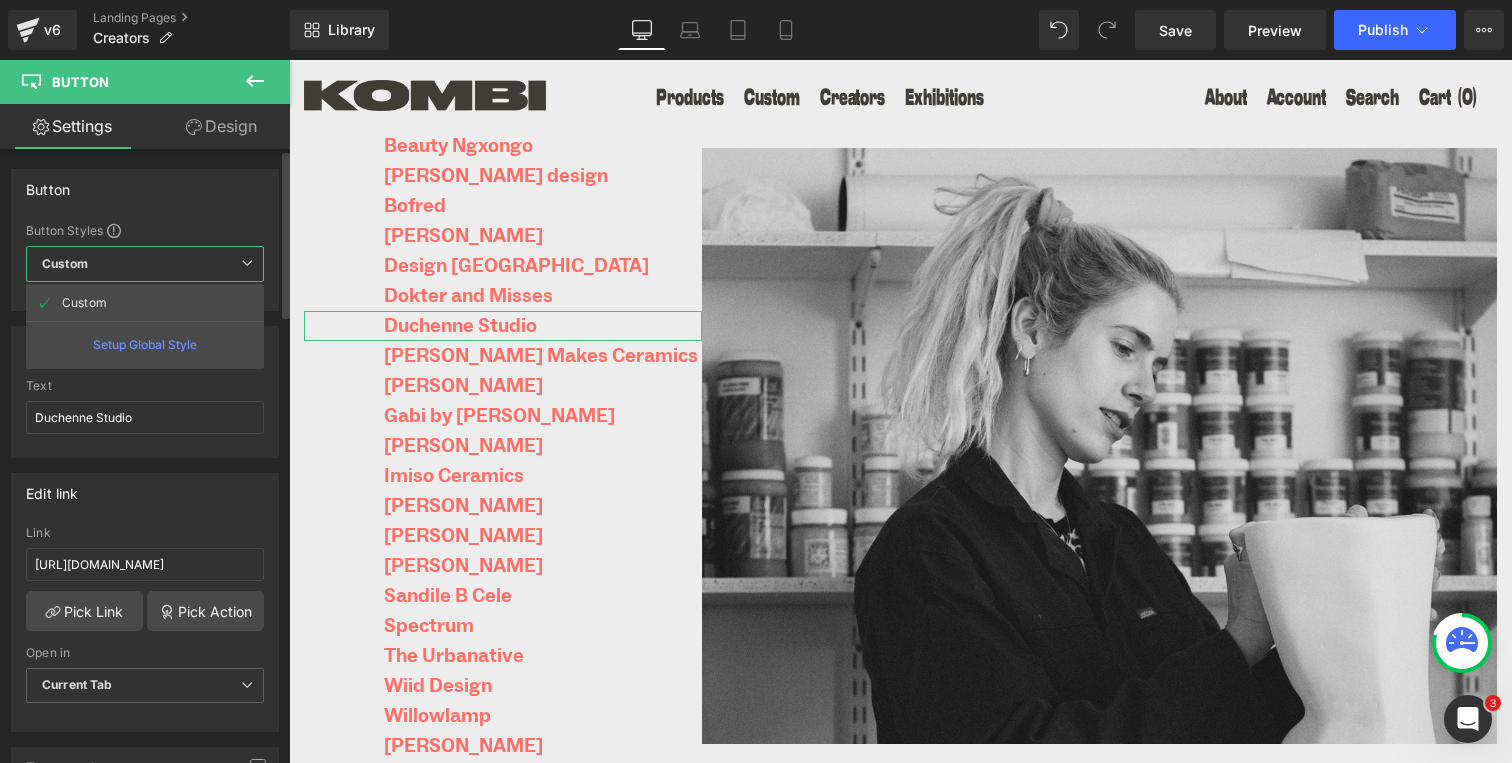 click at bounding box center (247, 263) 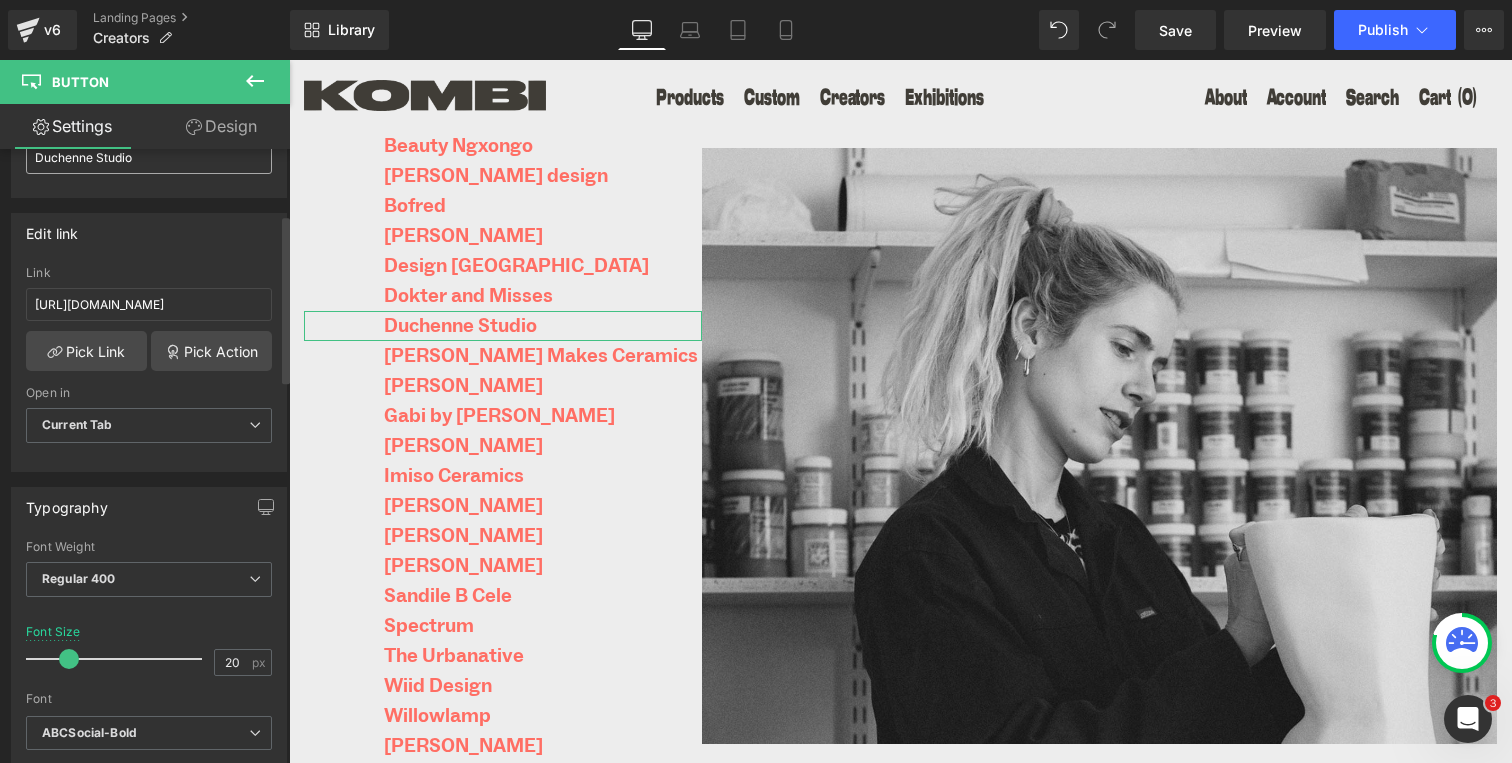 scroll, scrollTop: 276, scrollLeft: 0, axis: vertical 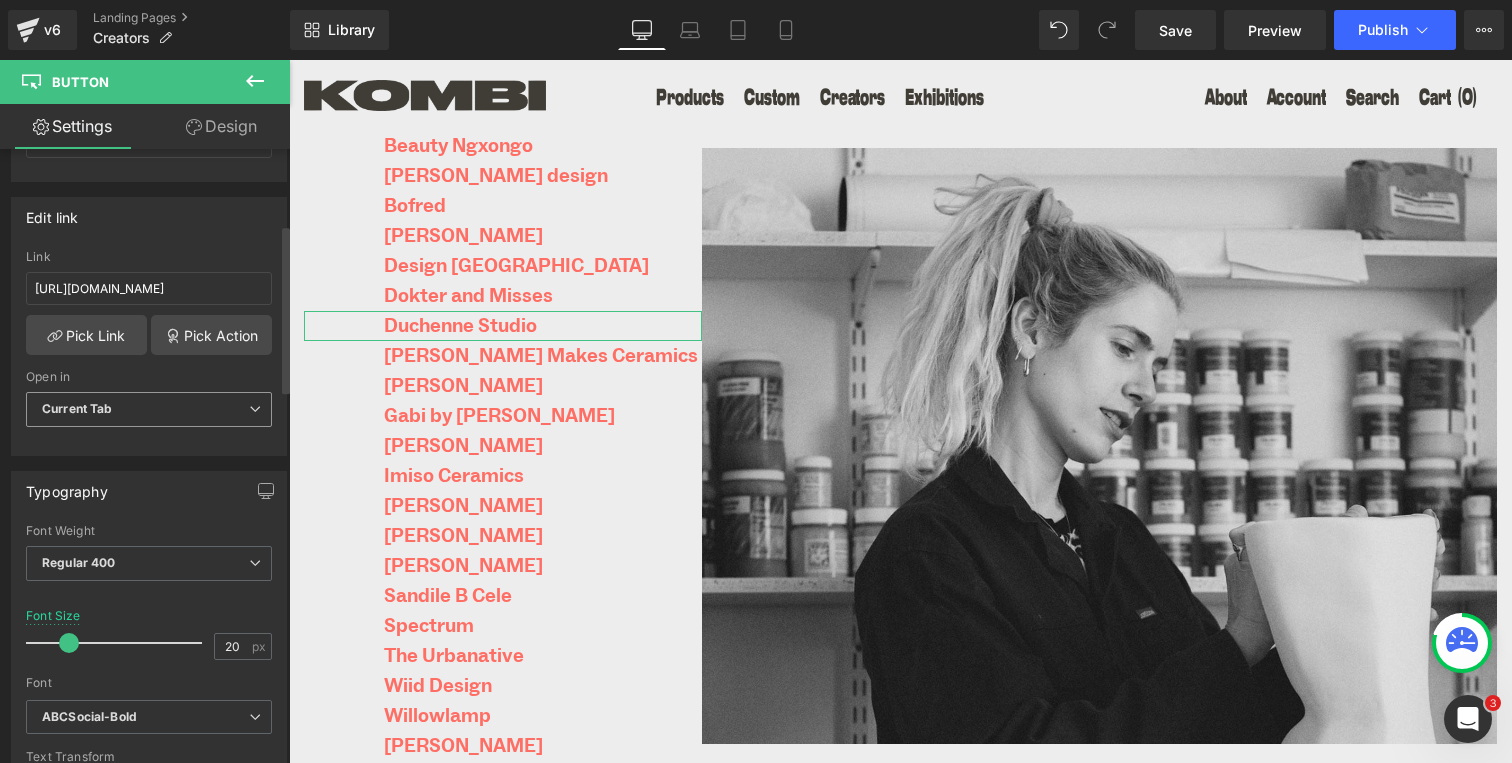 click on "Current Tab" at bounding box center (149, 409) 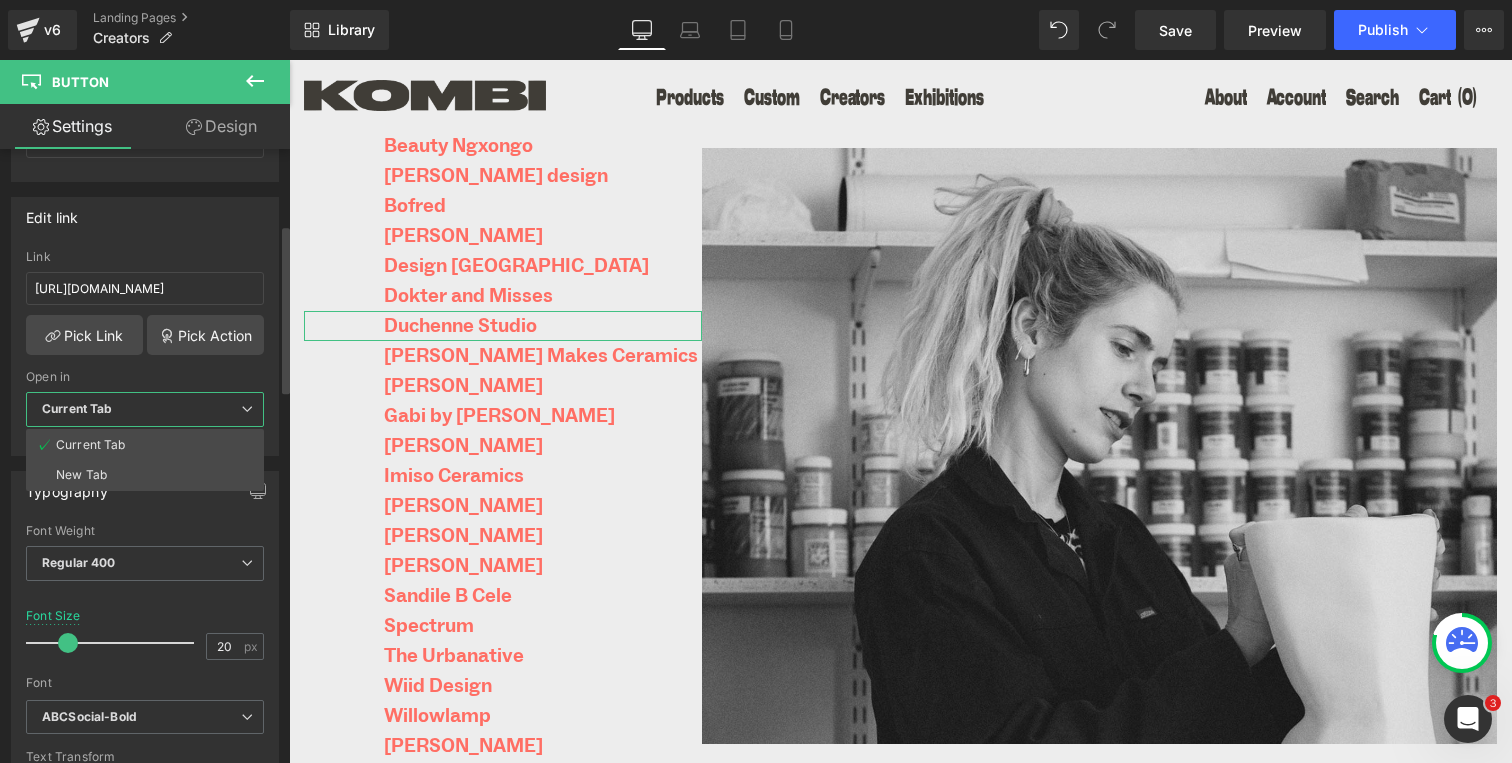 click on "Current Tab" at bounding box center [145, 409] 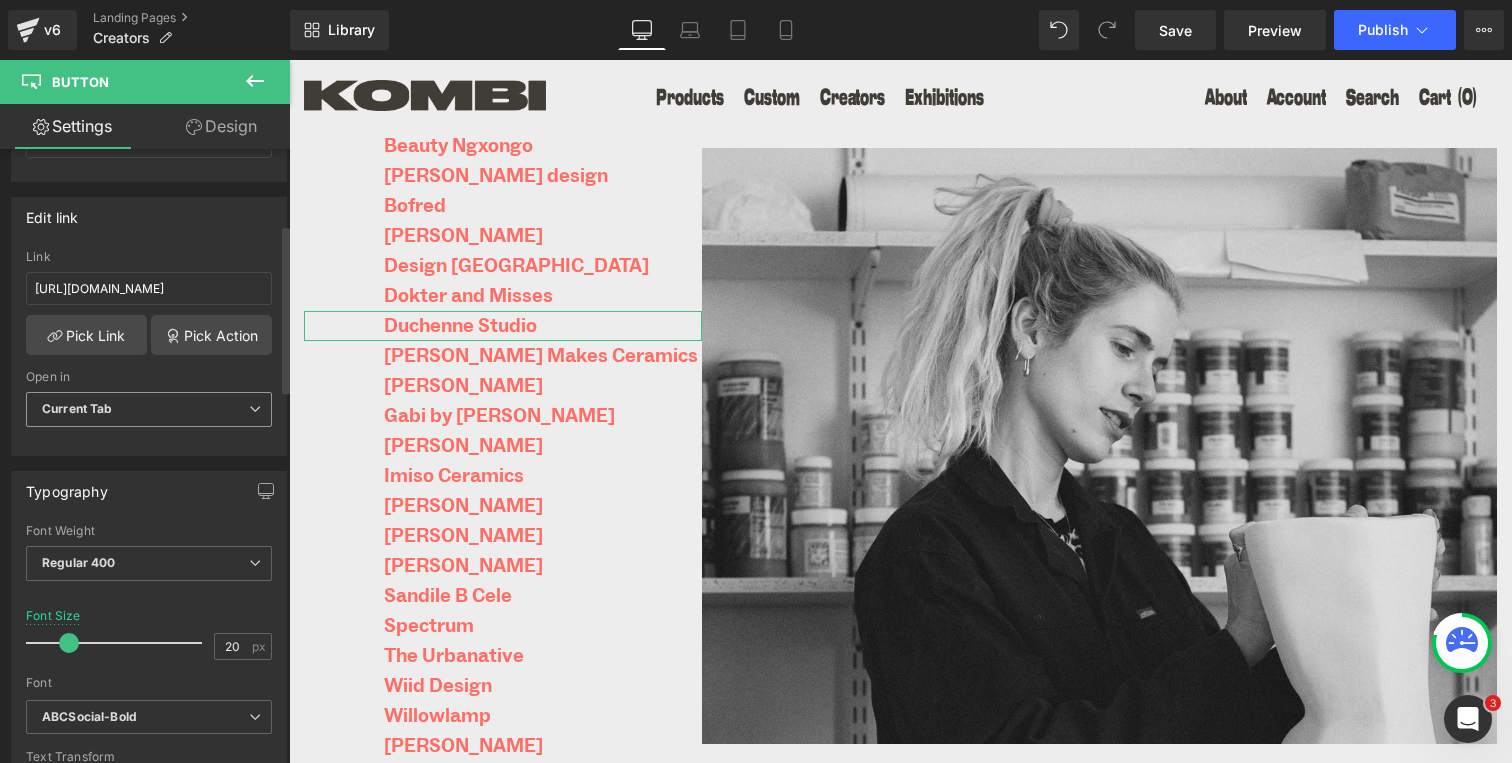 click on "Current Tab" at bounding box center (149, 409) 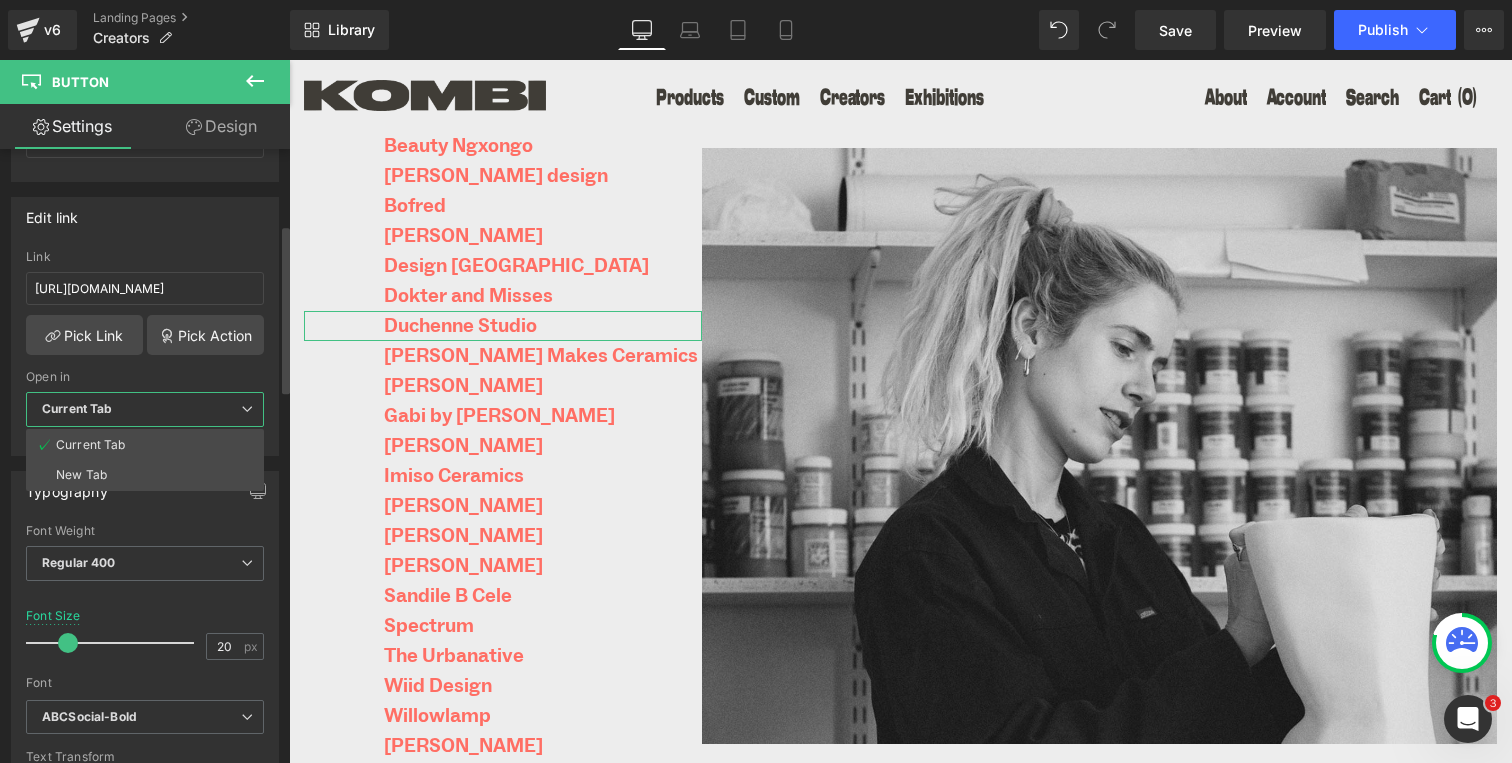 click on "Current Tab" at bounding box center [145, 409] 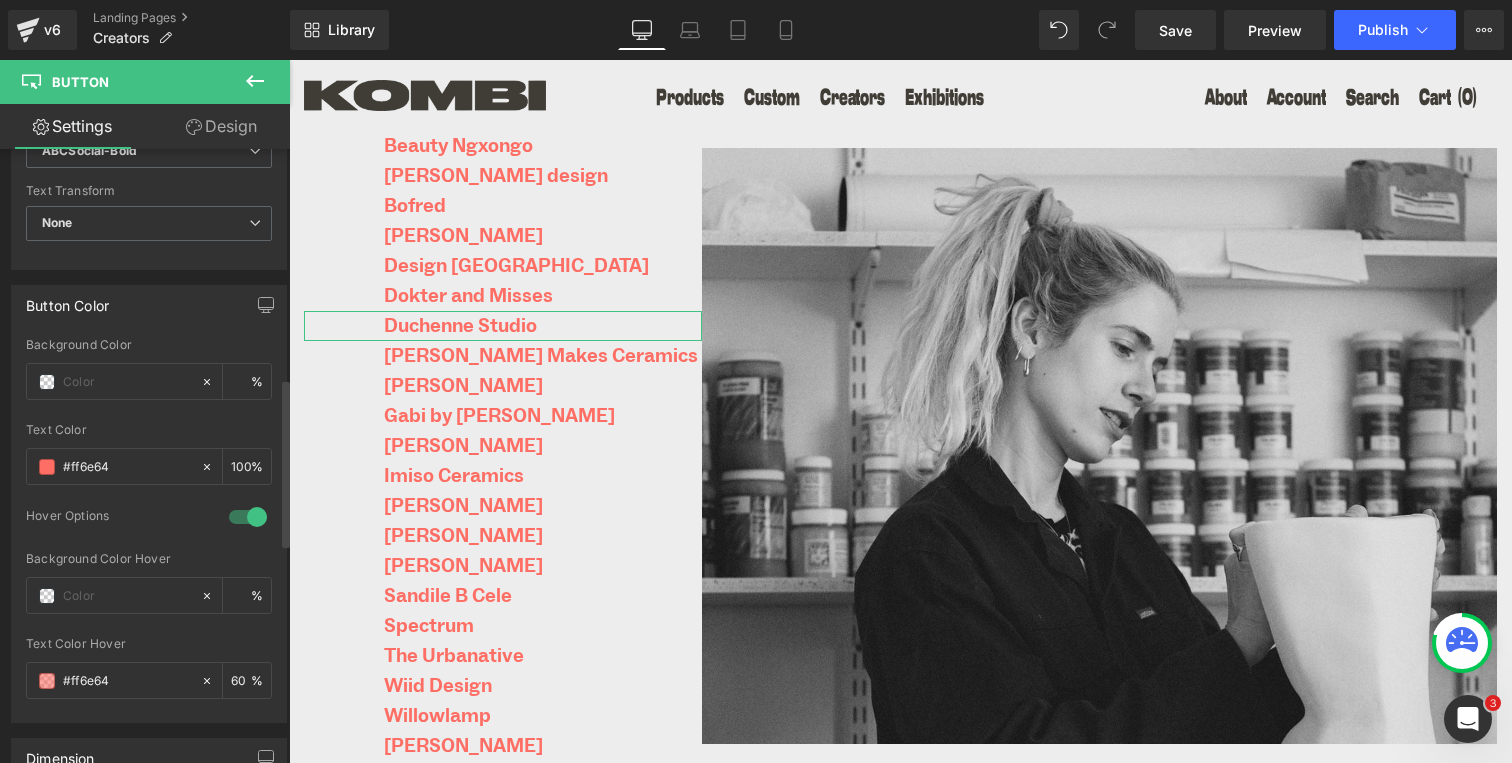 scroll, scrollTop: 843, scrollLeft: 0, axis: vertical 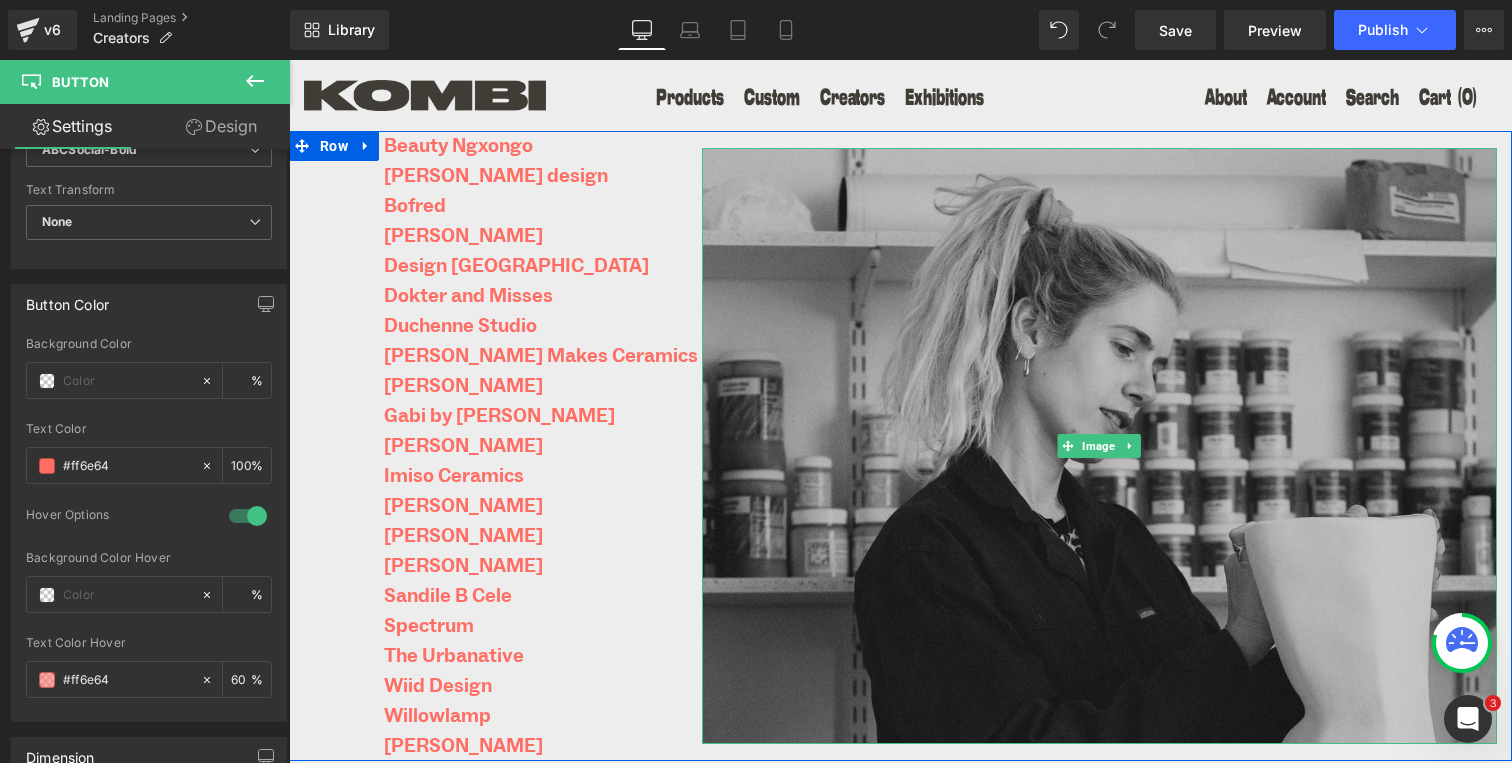 click at bounding box center (1099, 446) 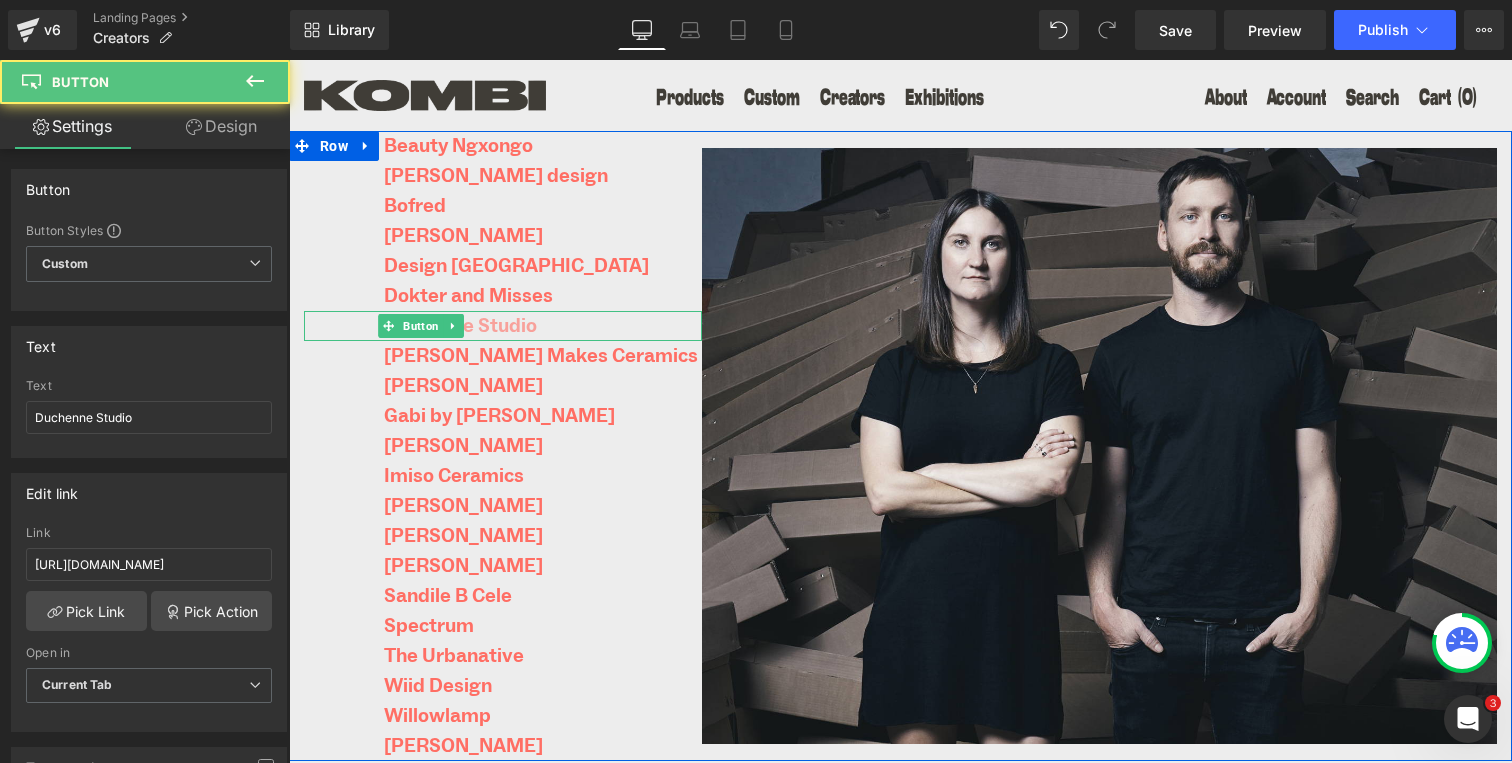 click on "Duchenne Studio" at bounding box center [460, 326] 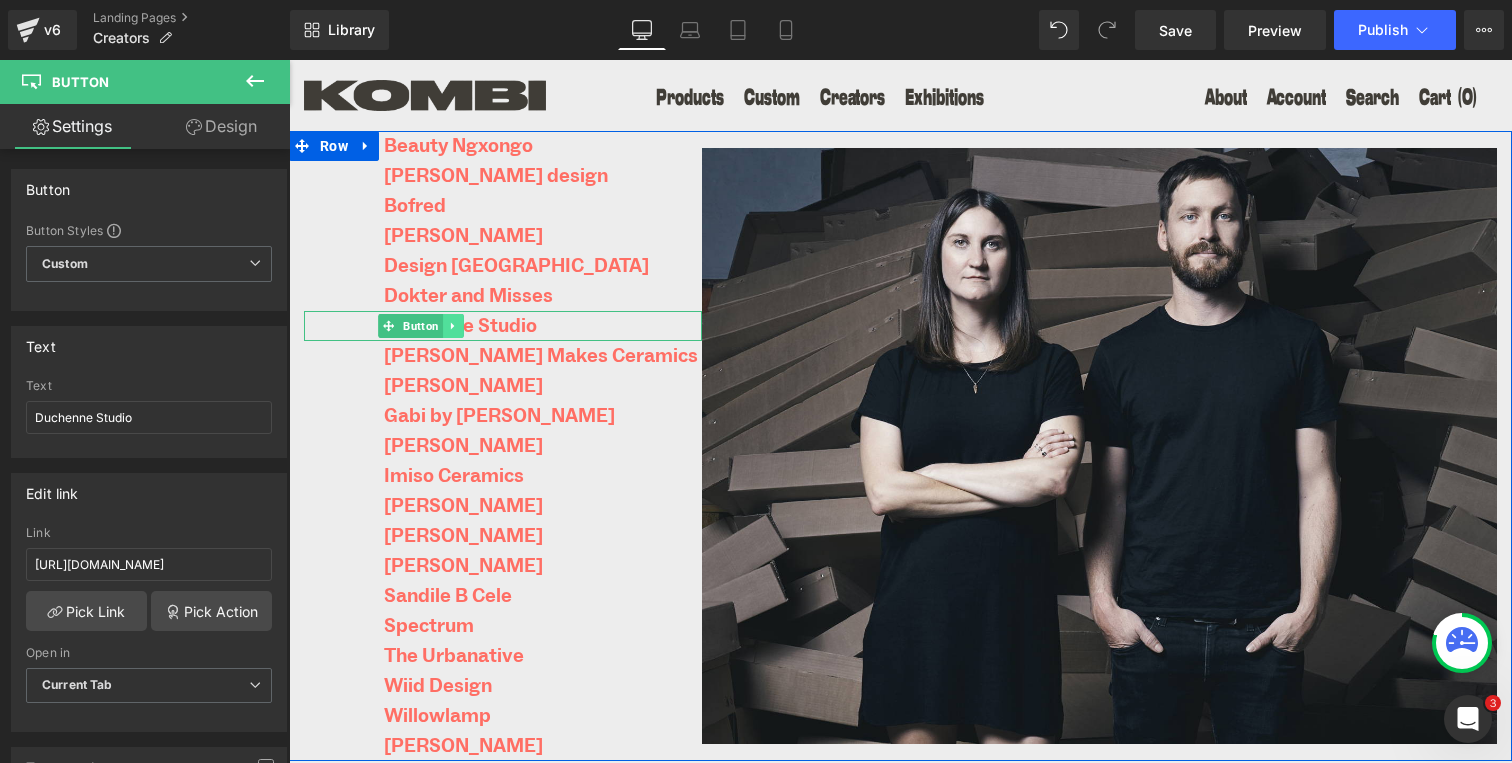 click 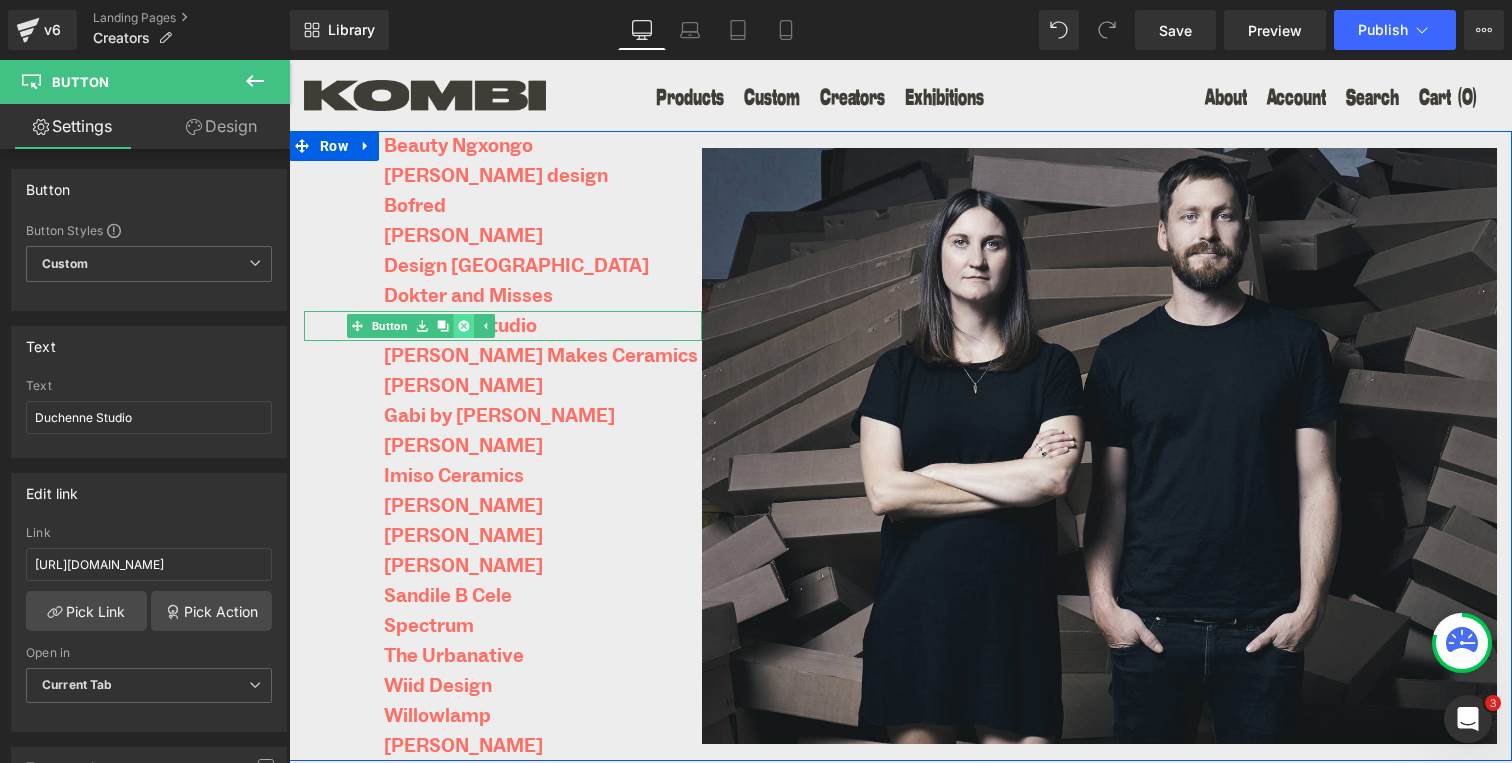 click 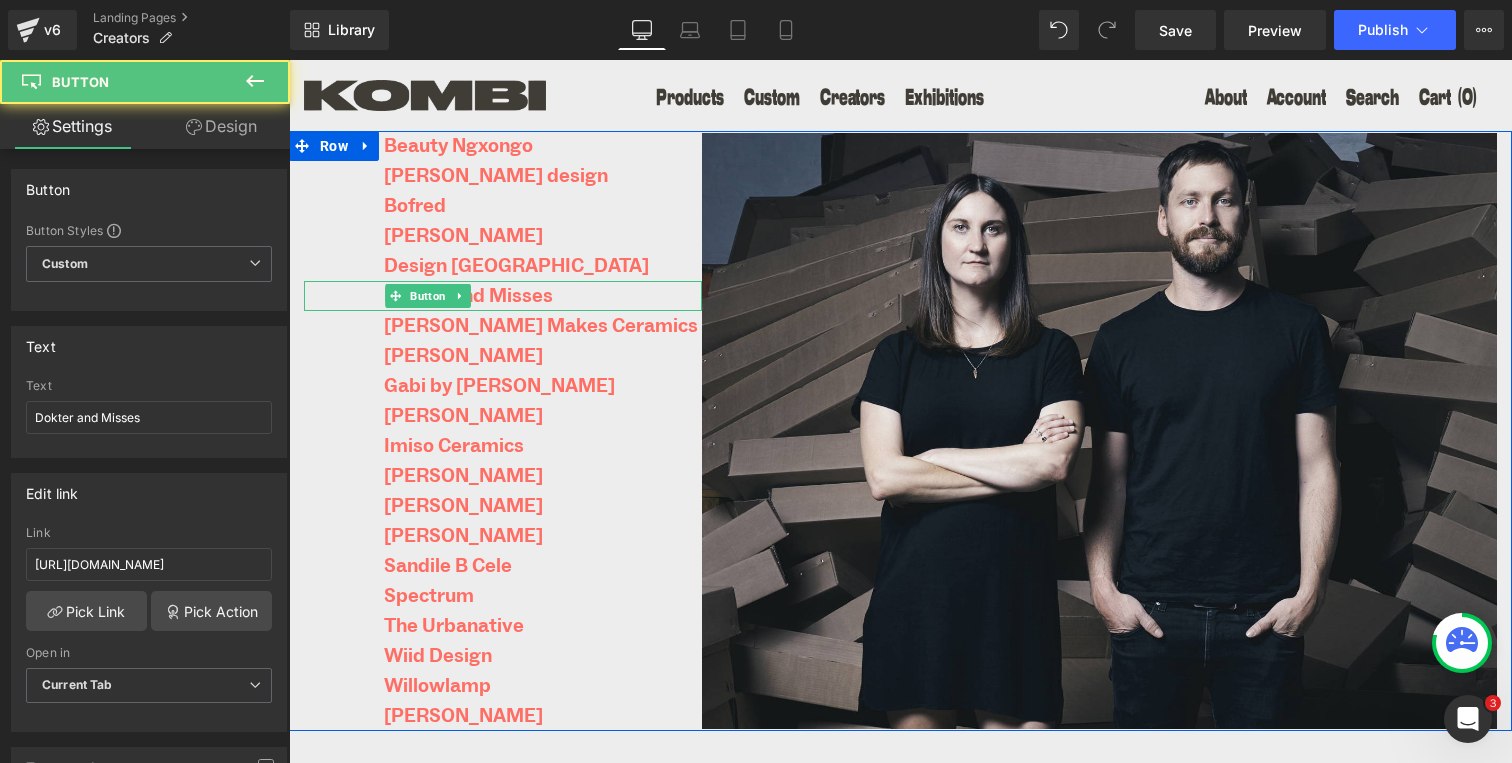 click on "Dokter and Misses" at bounding box center [503, 296] 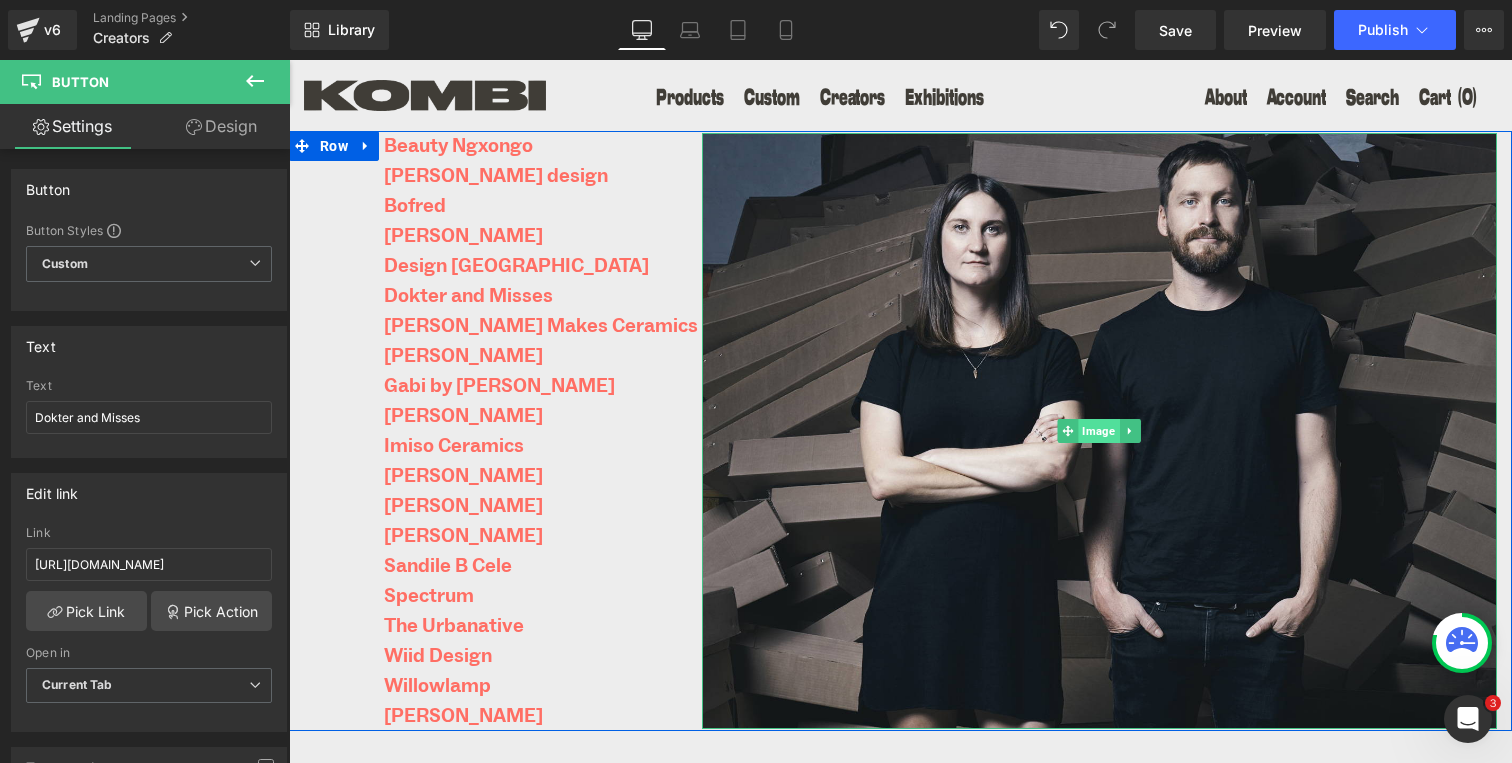 click on "Image" at bounding box center (1099, 431) 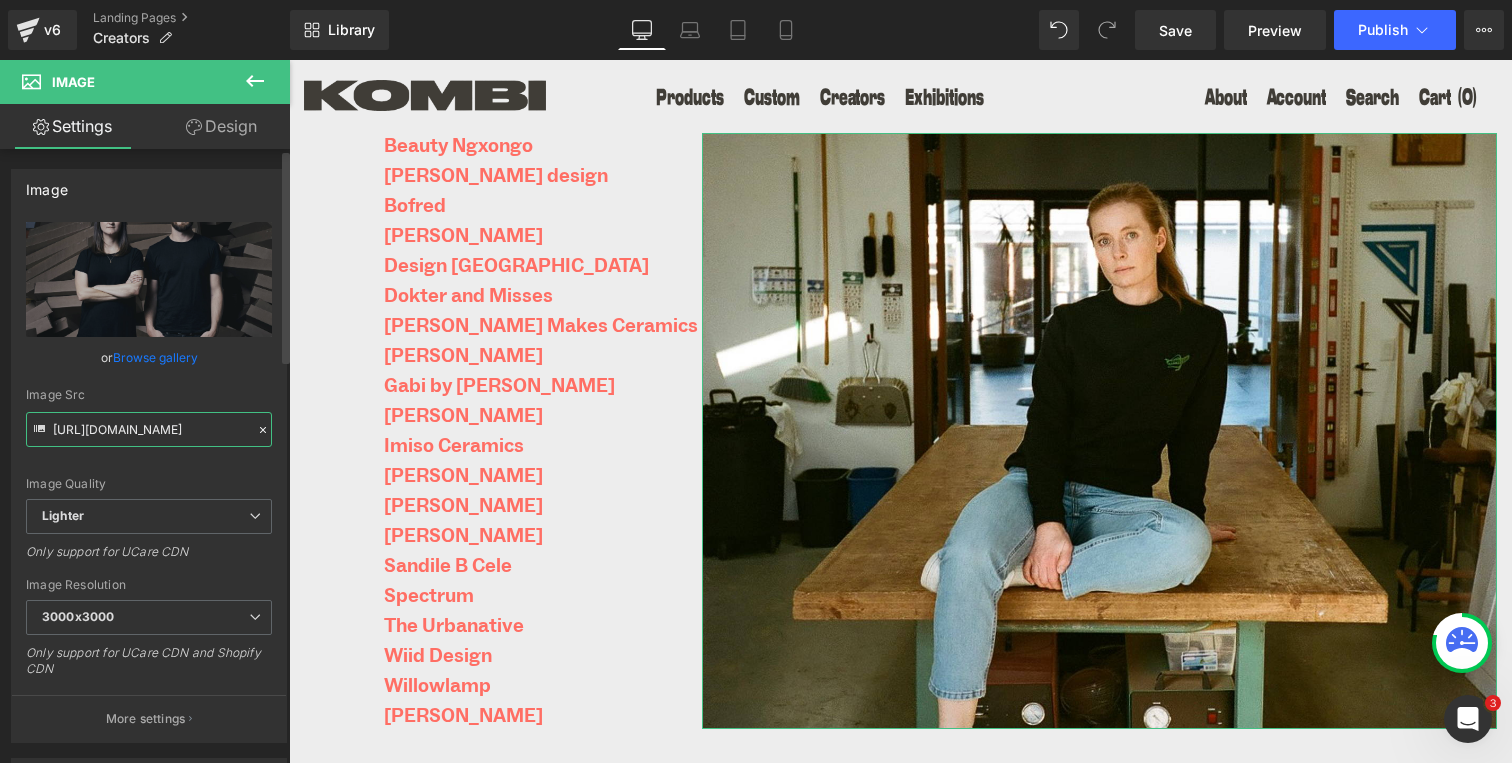 click on "https://ucarecdn.com/f42a7835-9fa3-4e48-9b44-587e5631d31d/-/format/auto/-/preview/3000x3000/-/quality/lighter/KOMBI_DAM_PORTRAIT_2023_2.jpg" at bounding box center (149, 429) 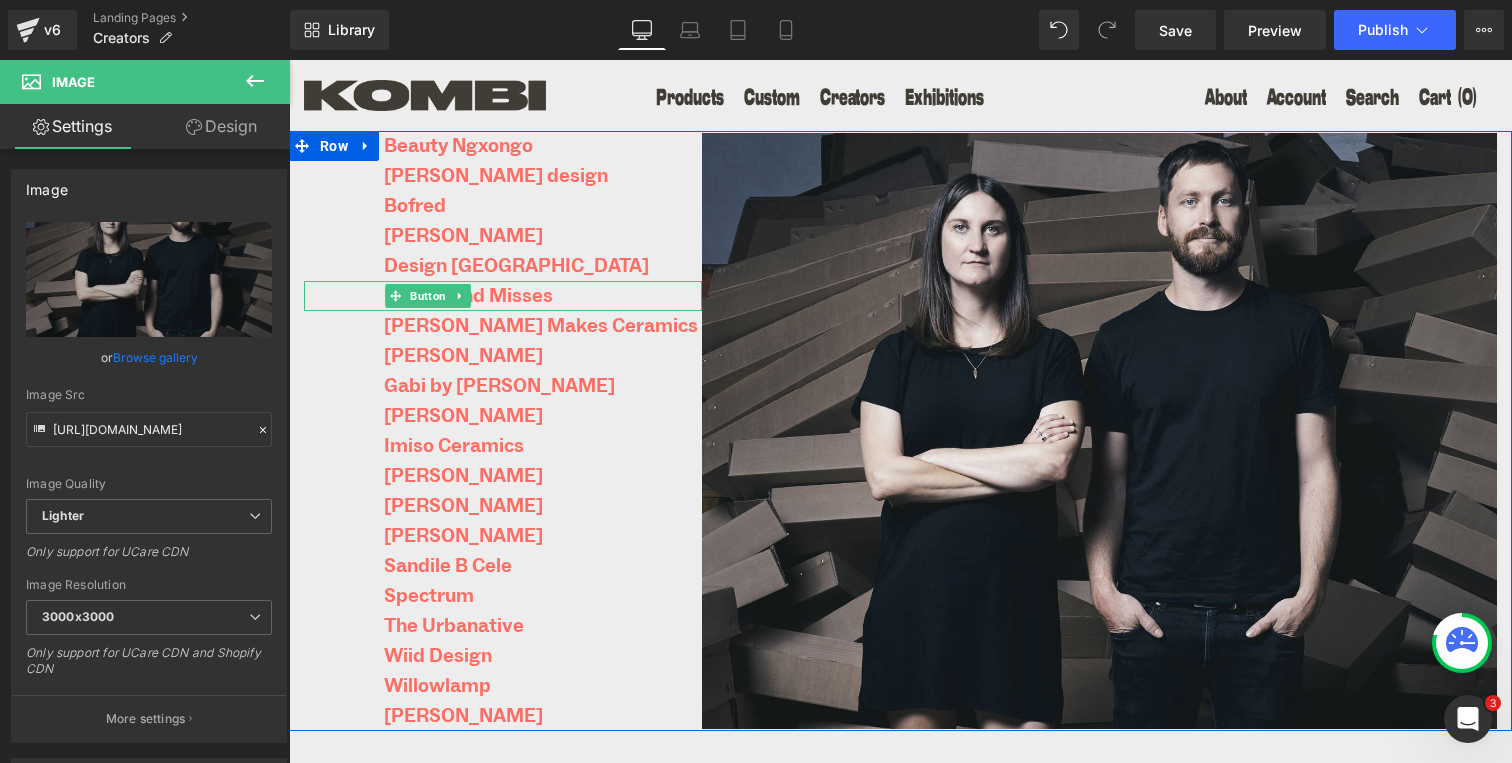 click on "Dokter and Misses" at bounding box center [503, 296] 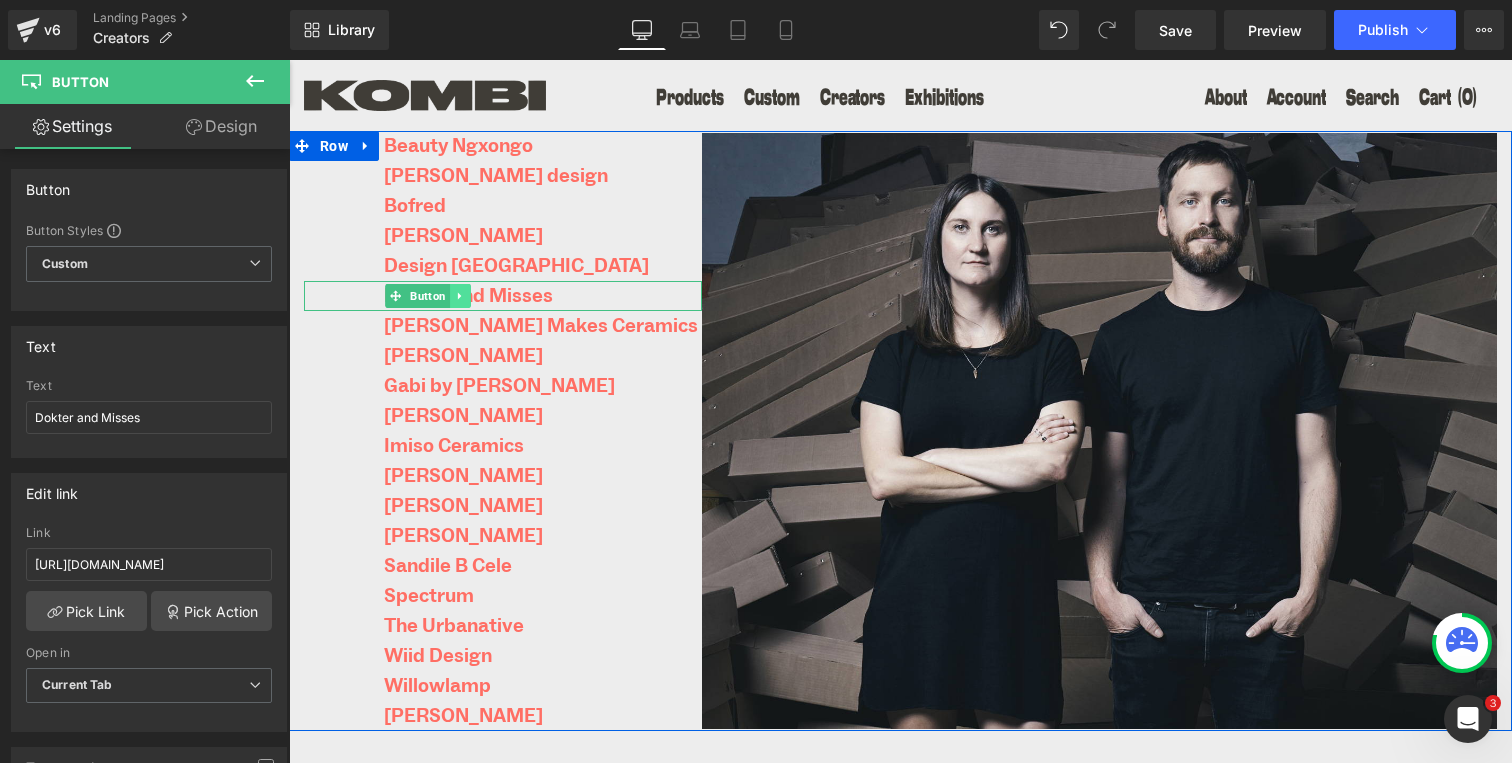 click 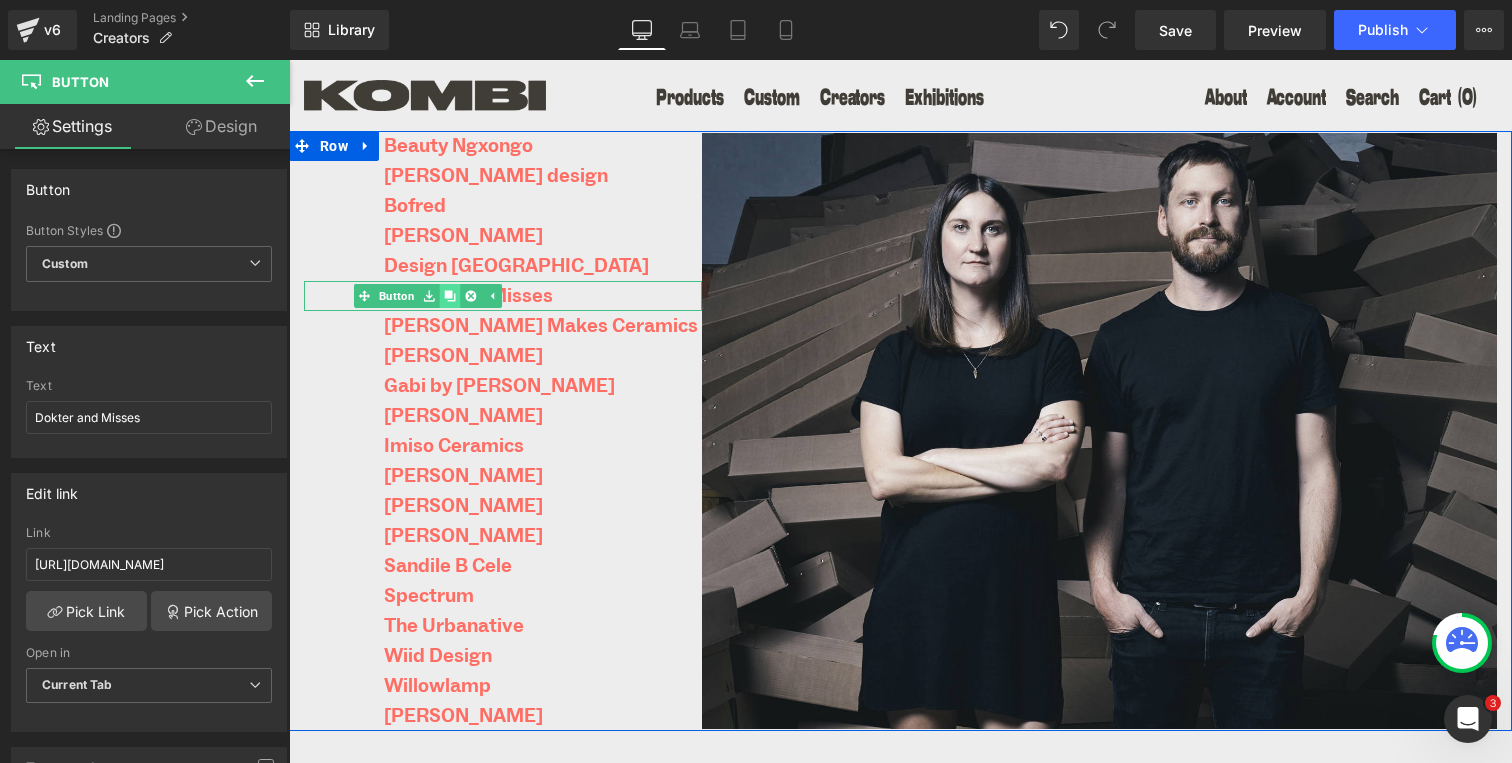 click 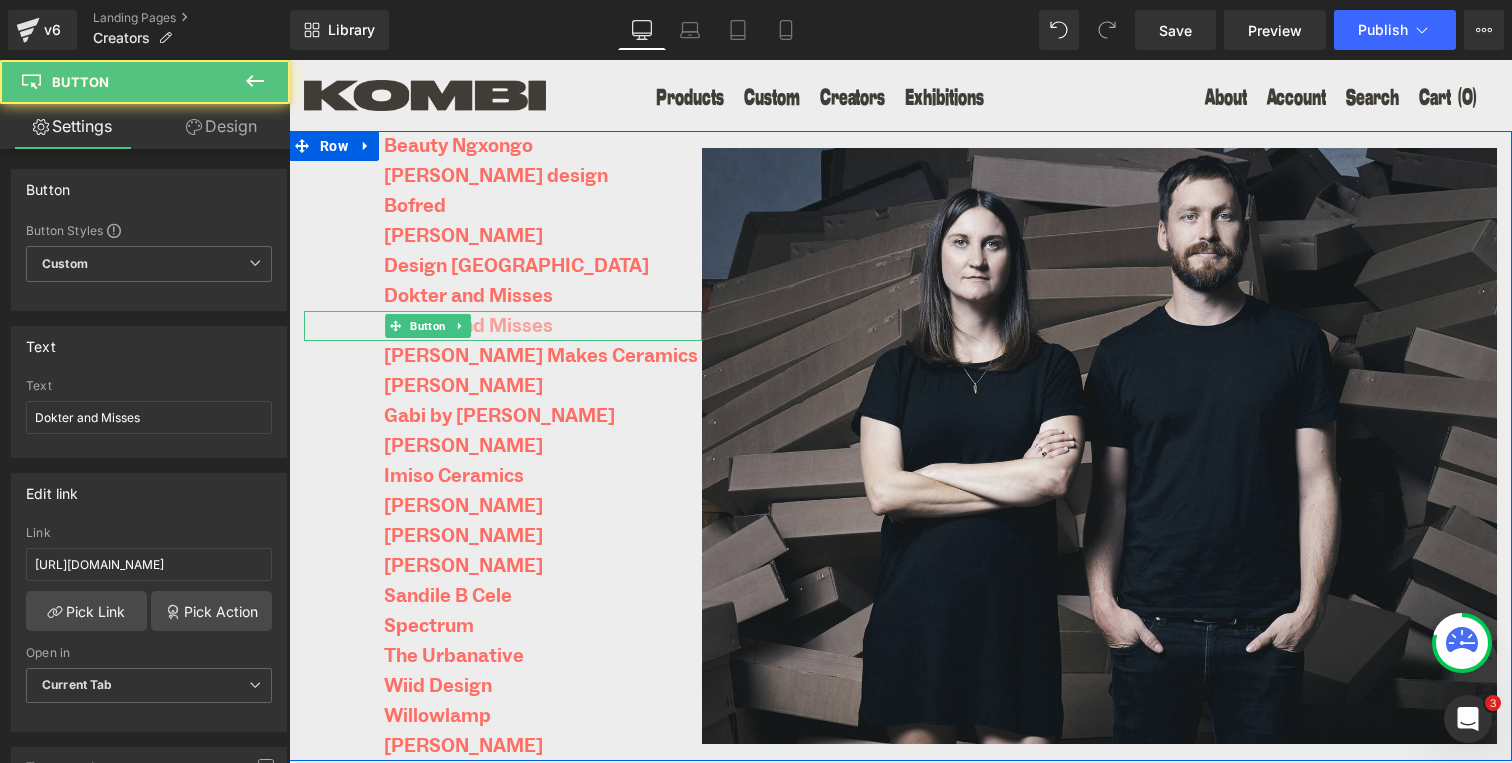 click on "Dokter and Misses" at bounding box center (468, 326) 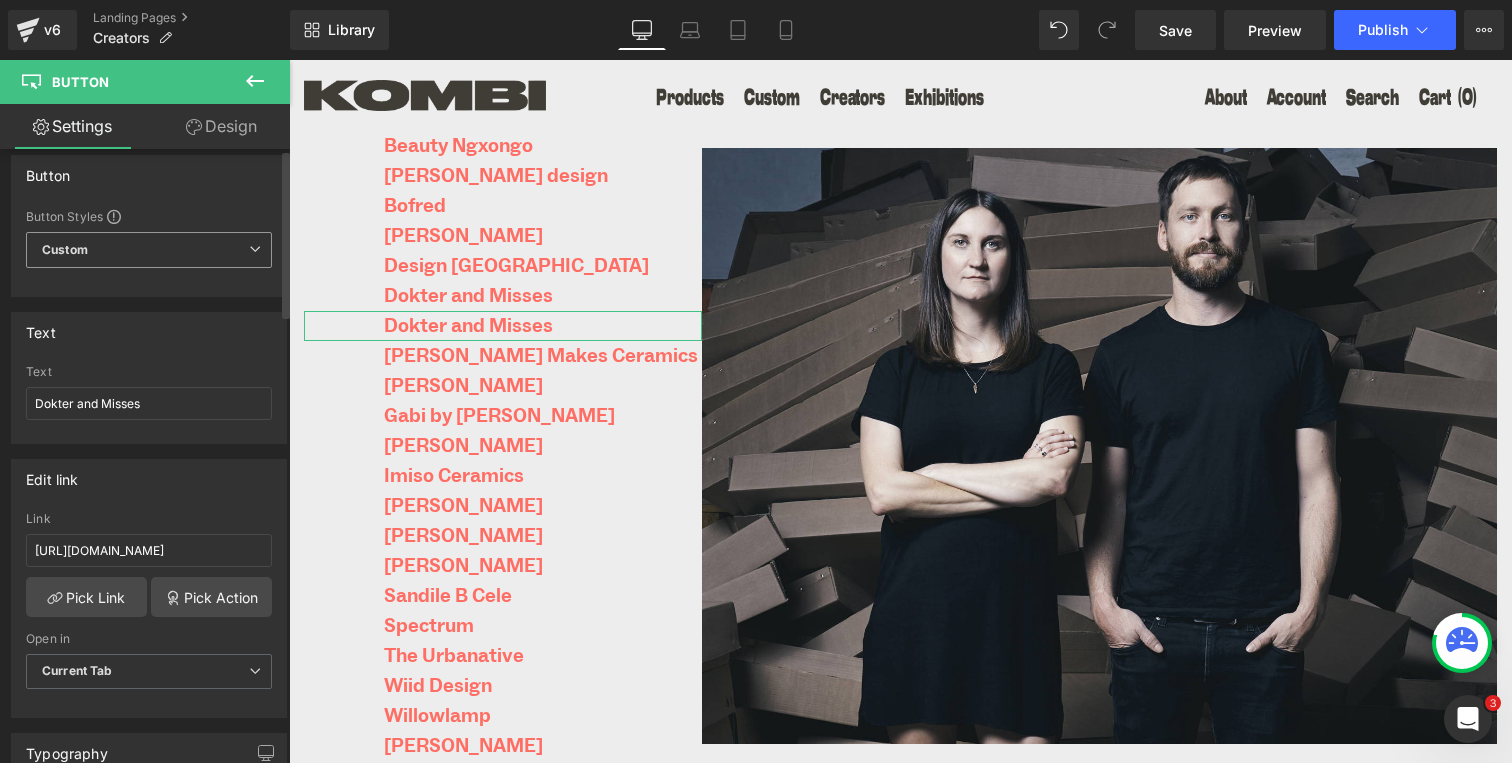 scroll, scrollTop: 0, scrollLeft: 0, axis: both 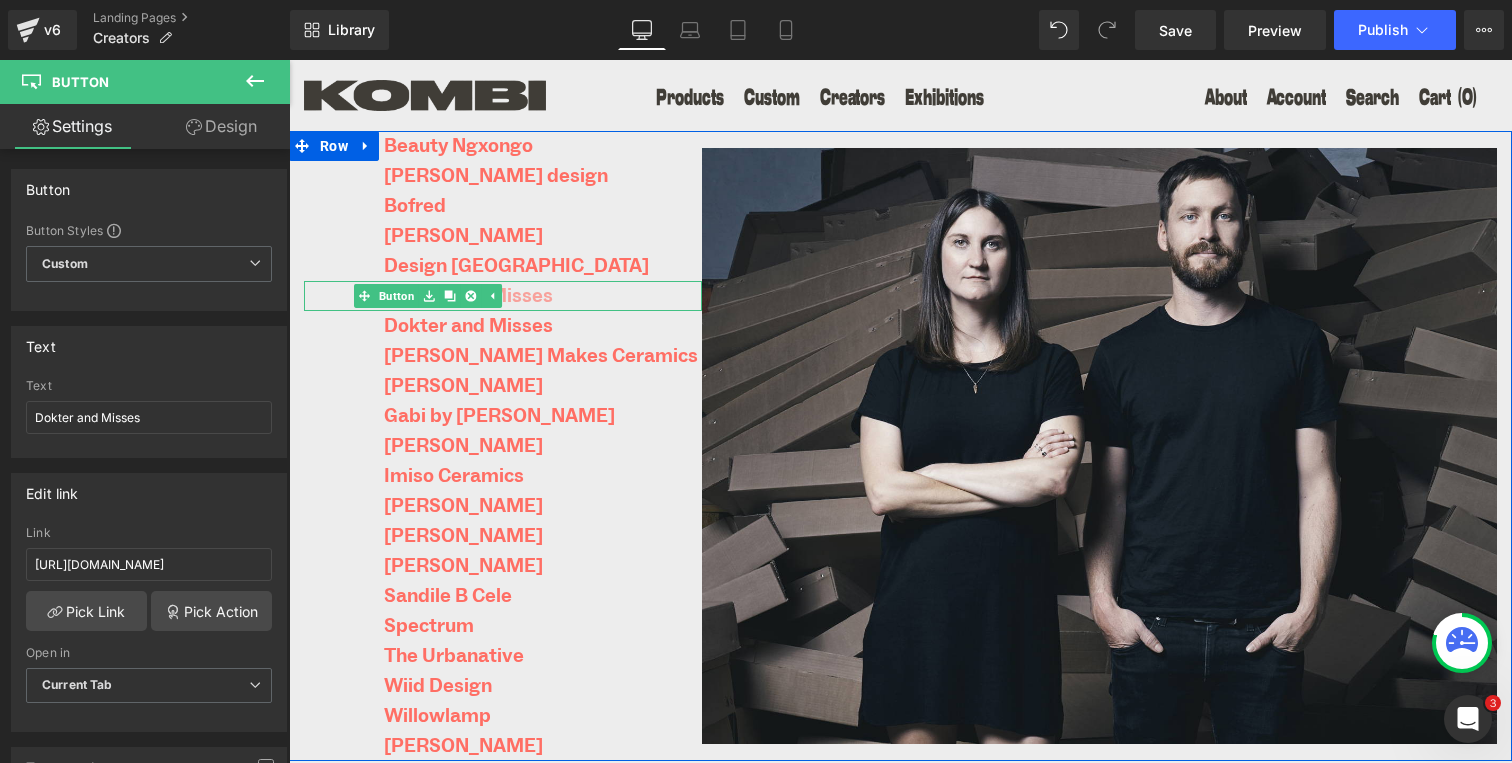 click on "Dokter and Misses" at bounding box center (468, 296) 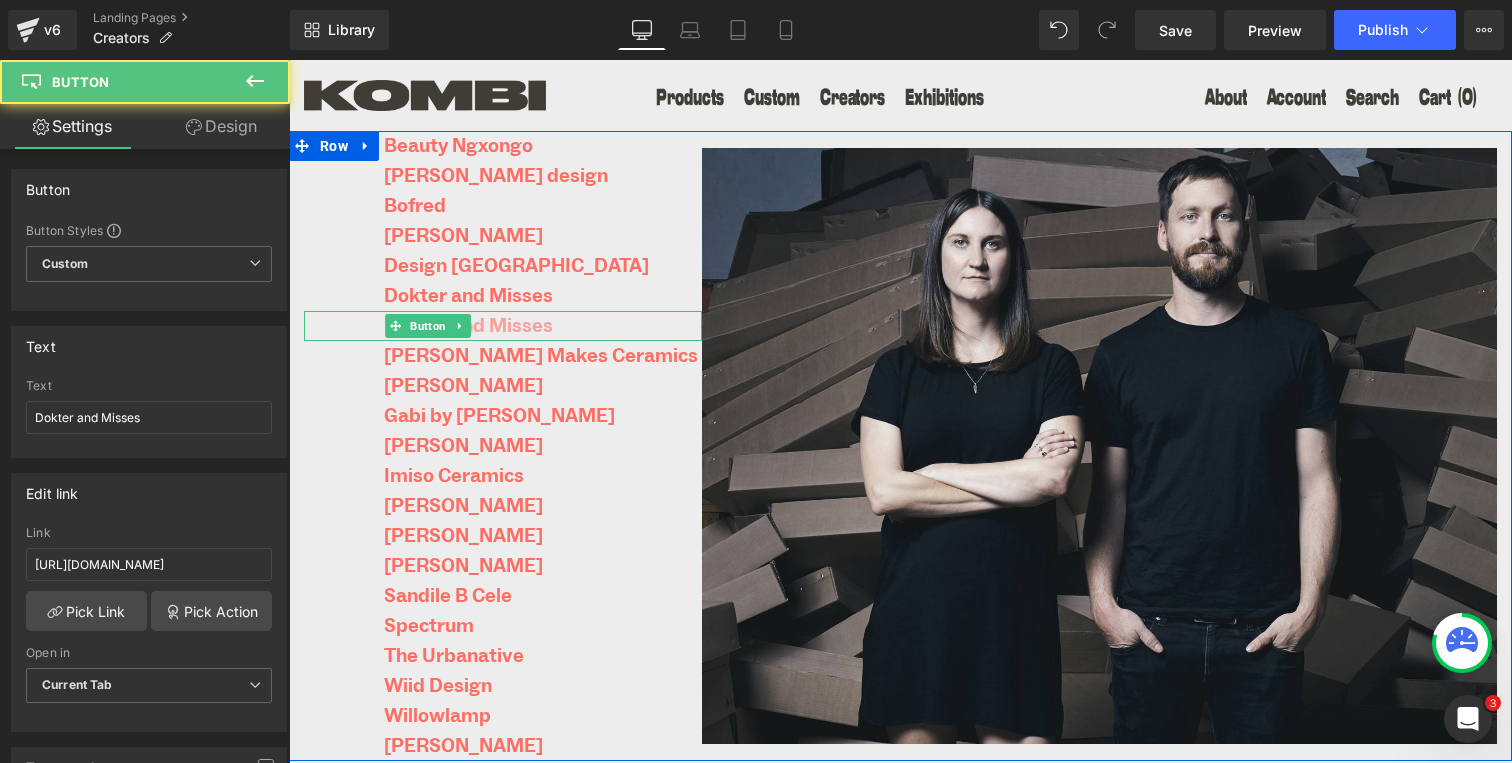 click on "Dokter and Misses" at bounding box center [468, 326] 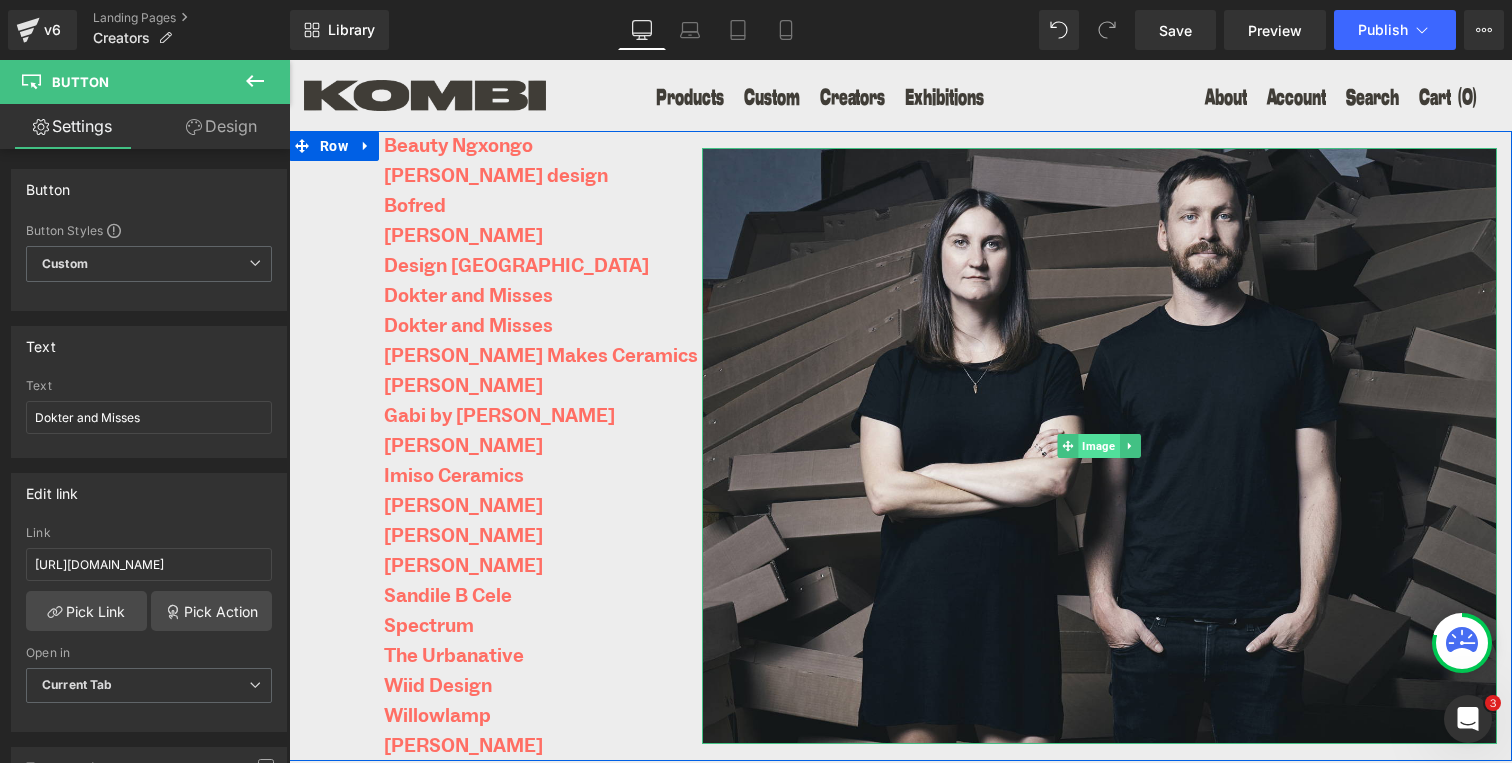 click on "Image" at bounding box center (1099, 446) 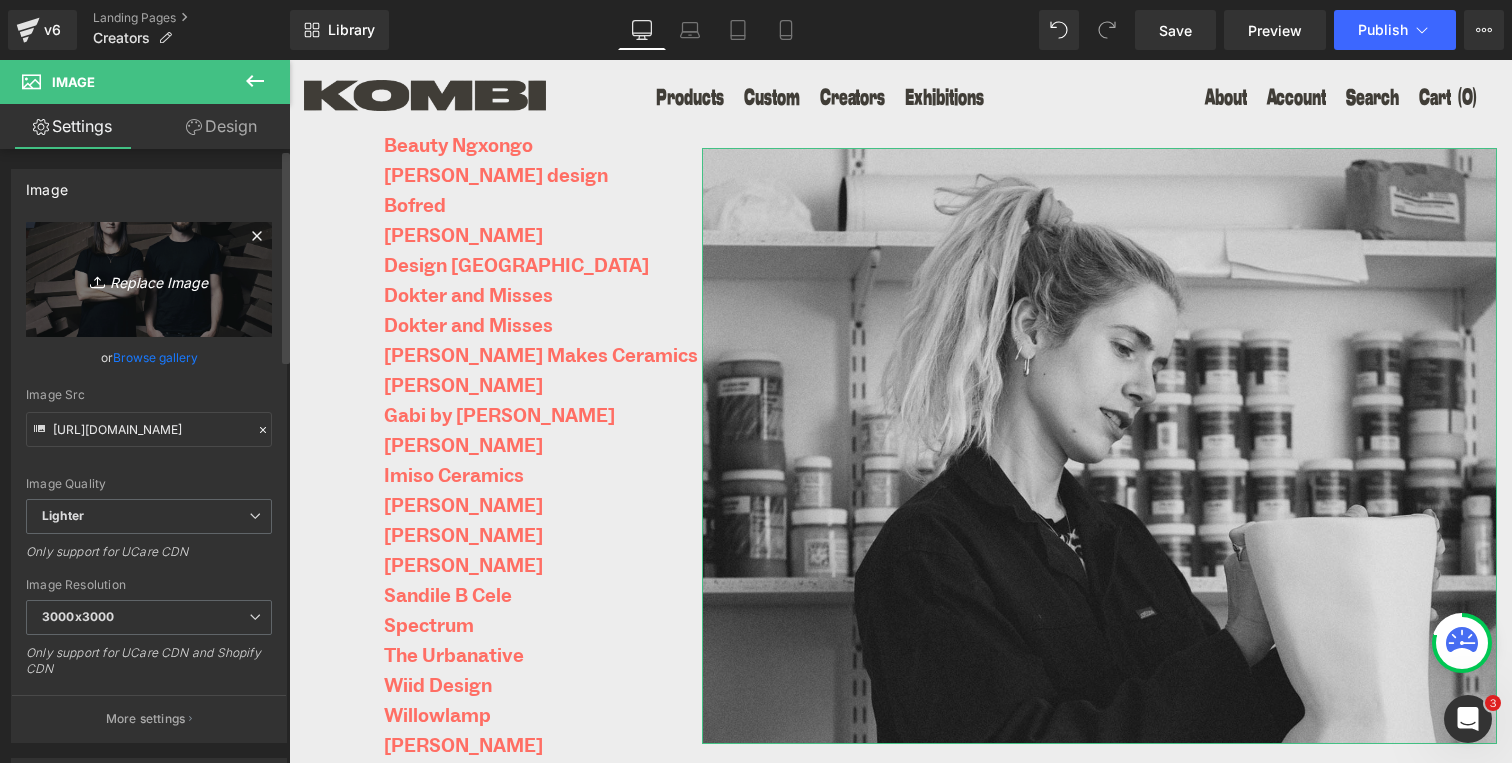 click on "Replace Image" at bounding box center (149, 279) 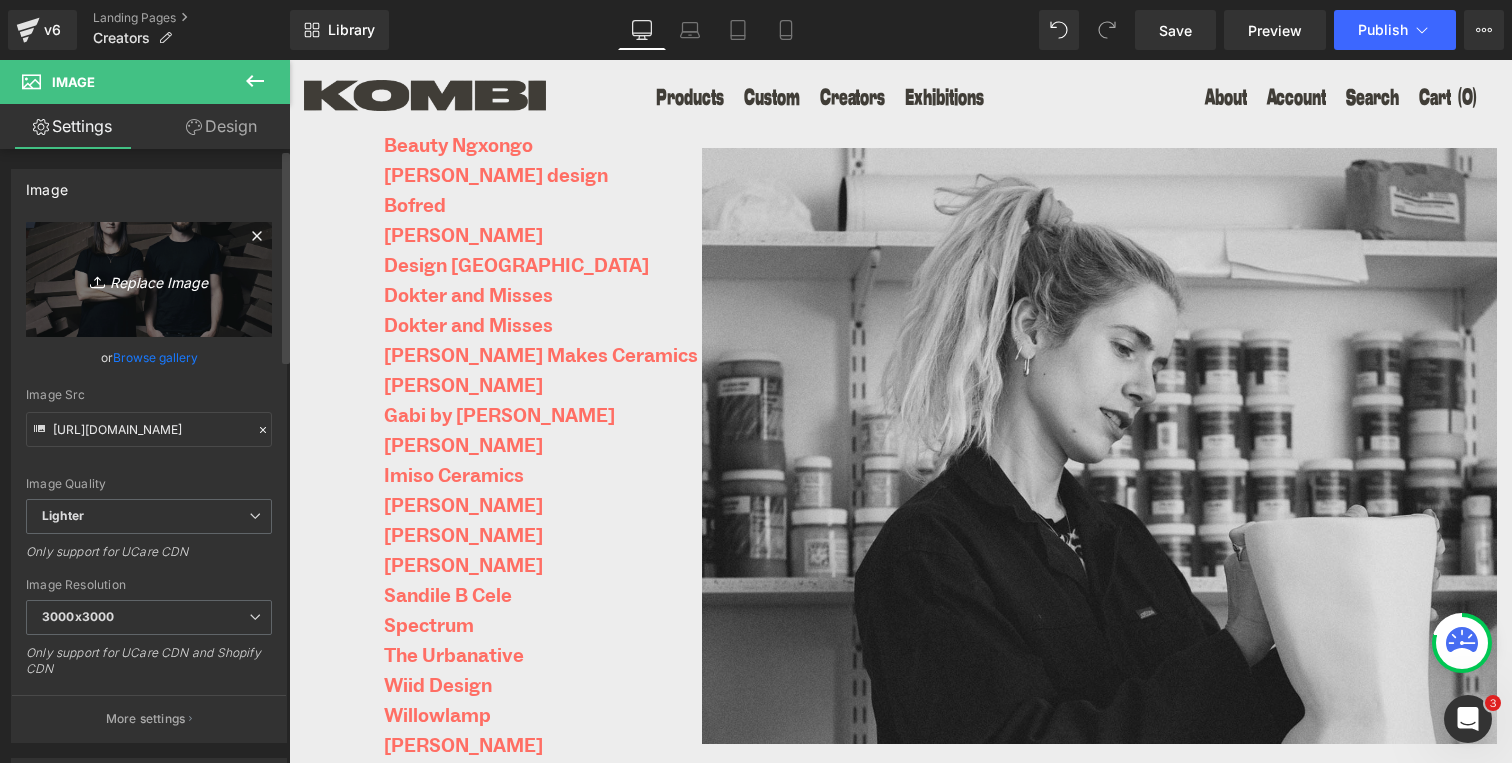 type on "C:\fakepath\KOMBI_DUCHENNE_BIO_B&W.jpg" 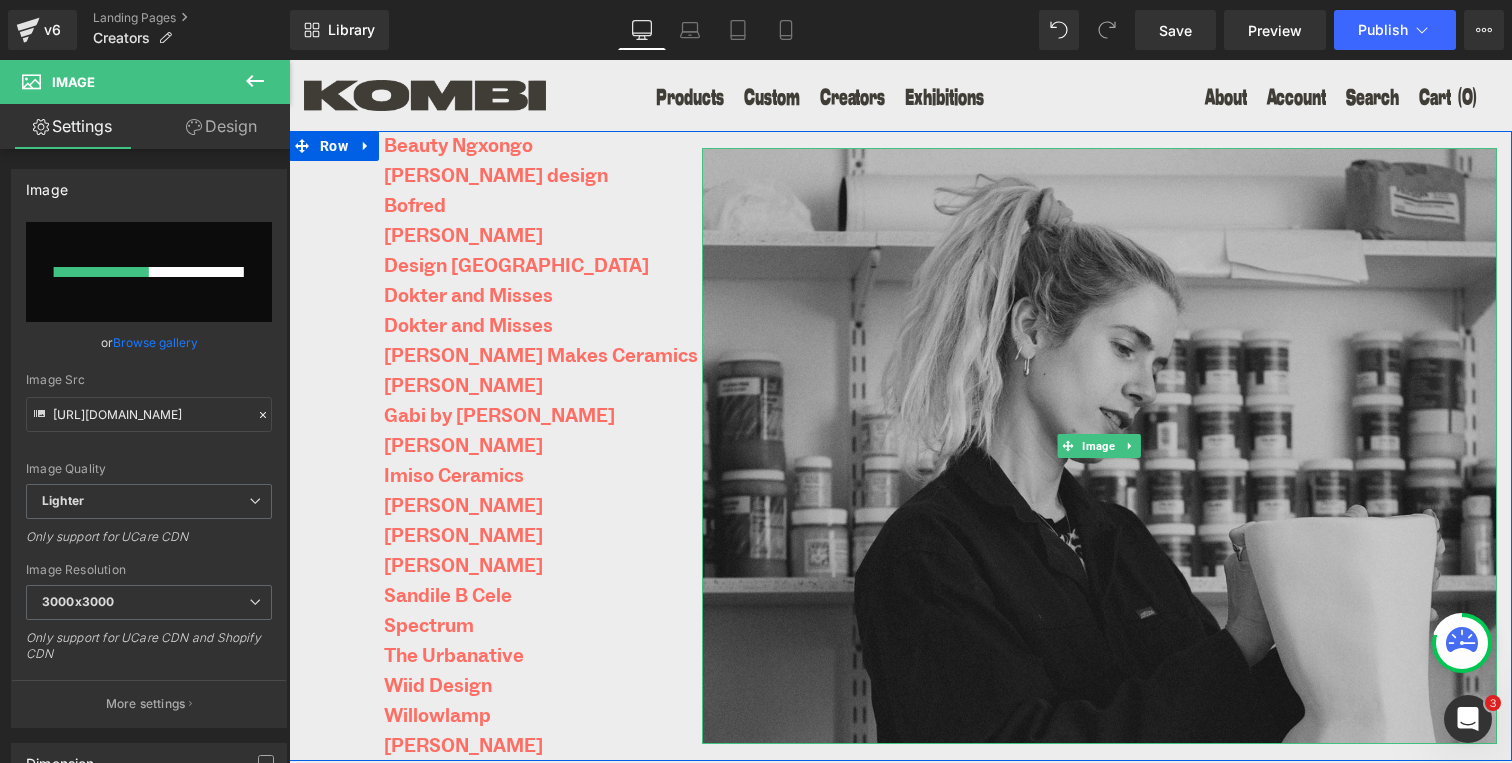 type 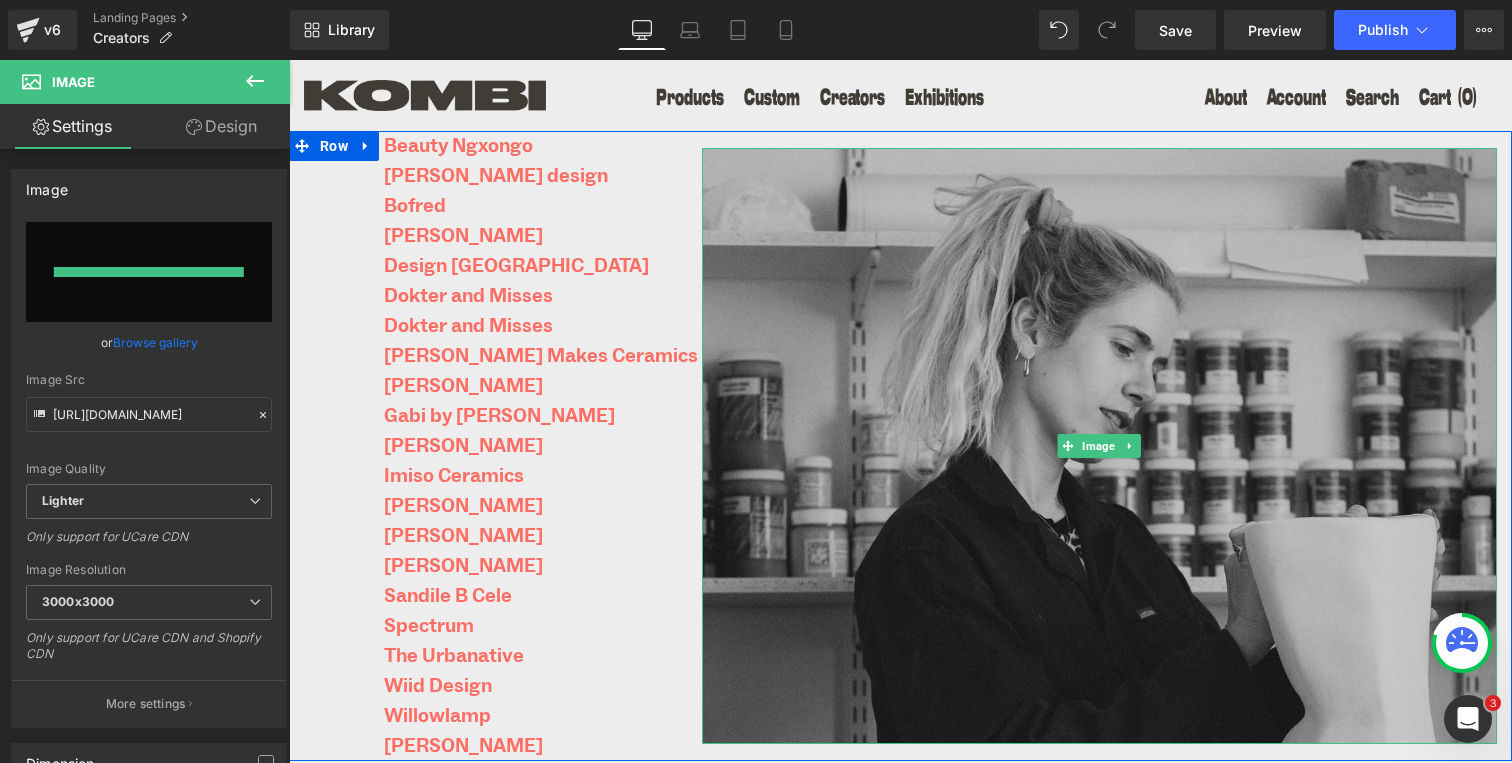 type on "https://ucarecdn.com/c3d24cbc-b32d-47f2-83ef-24f70f379eed/-/format/auto/-/preview/3000x3000/-/quality/lighter/KOMBI_DUCHENNE_BIO_B&W.jpg" 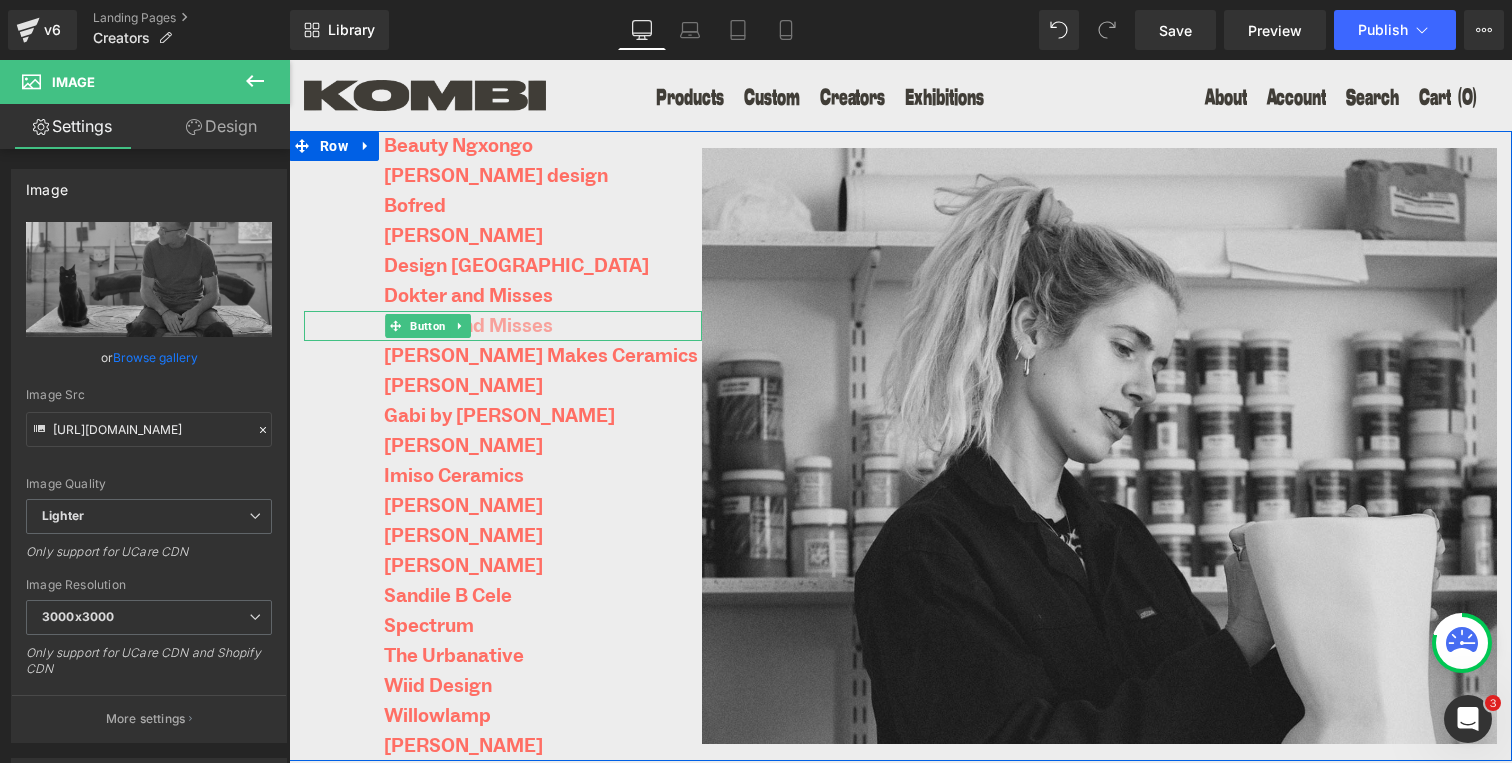 click on "Dokter and Misses" at bounding box center (468, 326) 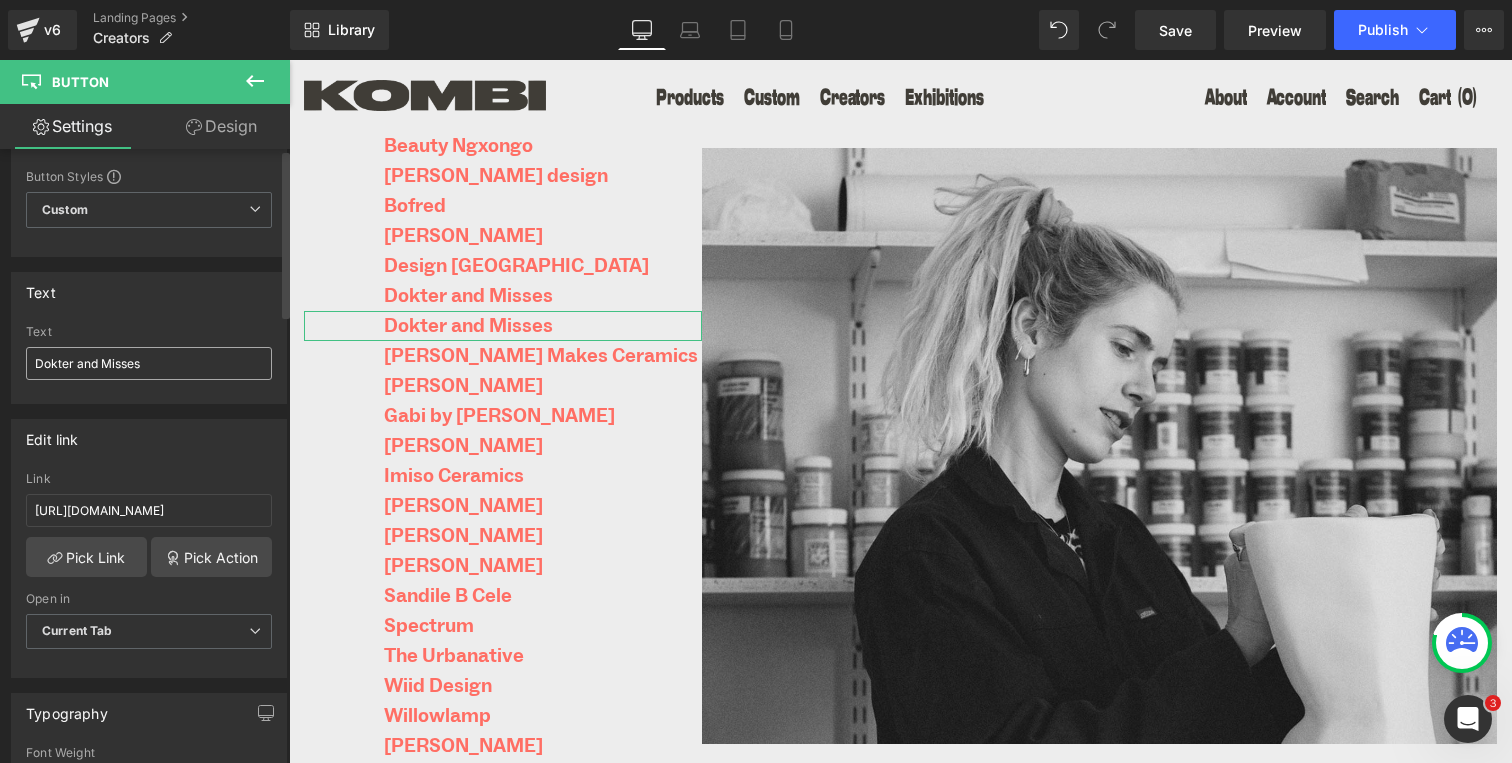 scroll, scrollTop: 0, scrollLeft: 0, axis: both 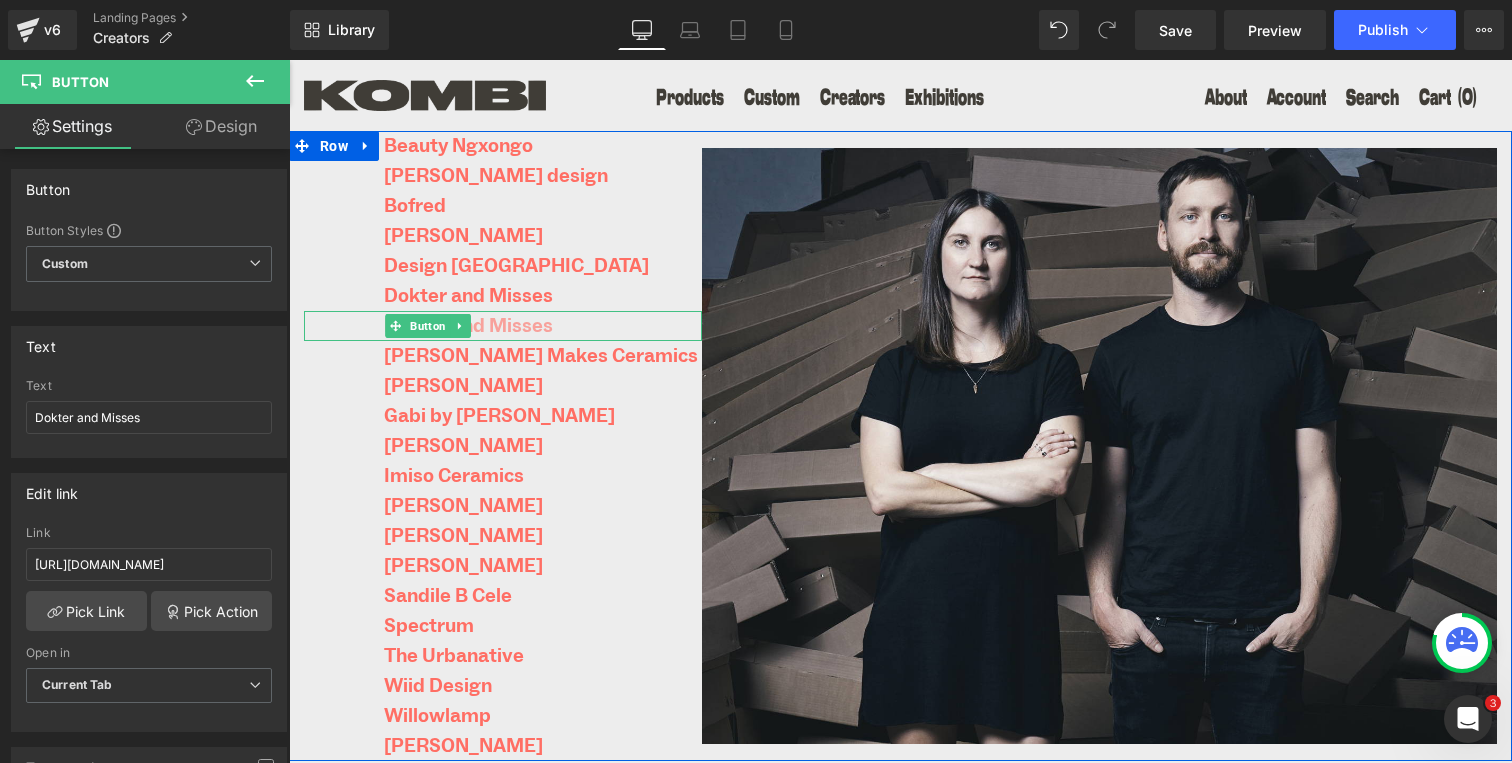 click on "Dokter and Misses" at bounding box center [468, 326] 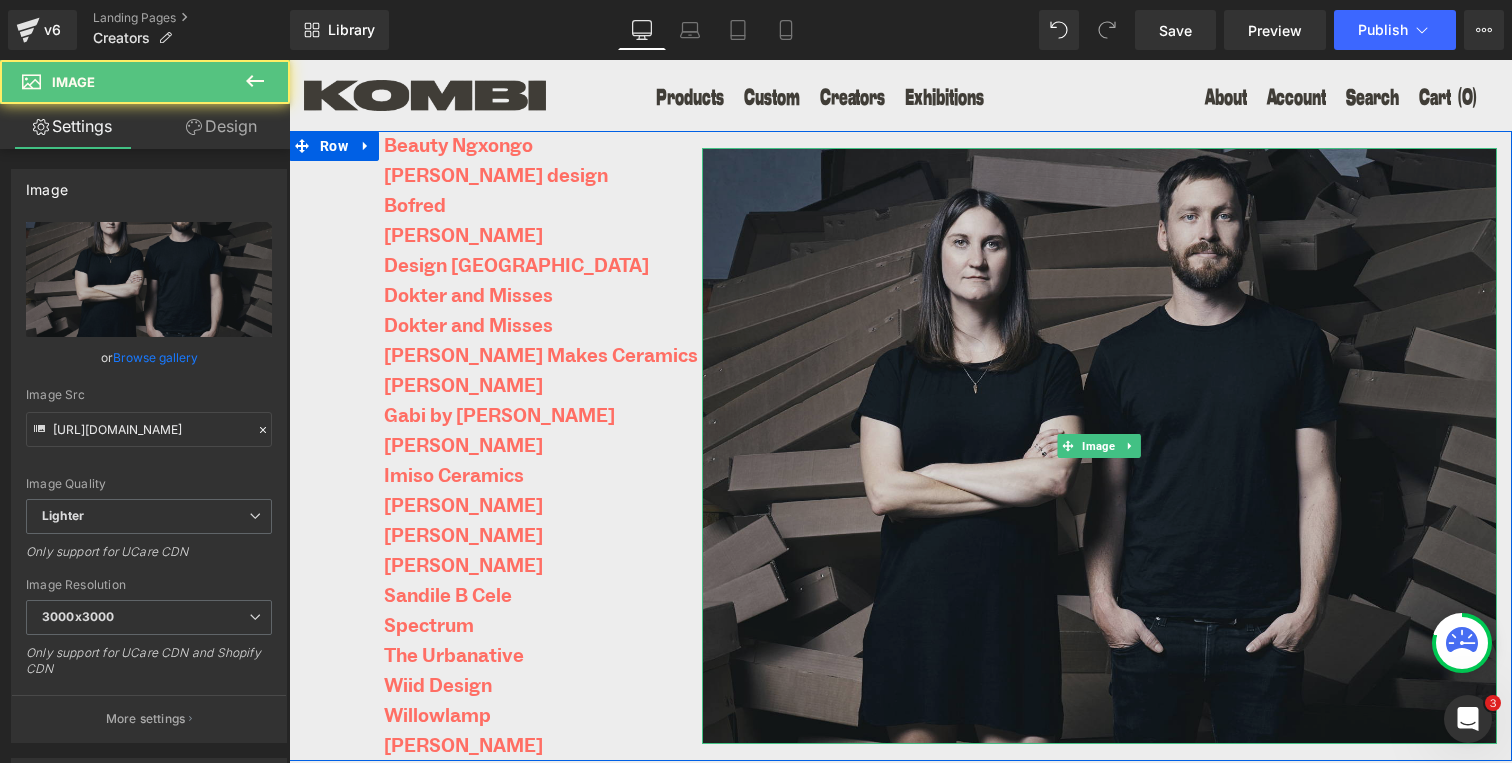 click at bounding box center (1099, 446) 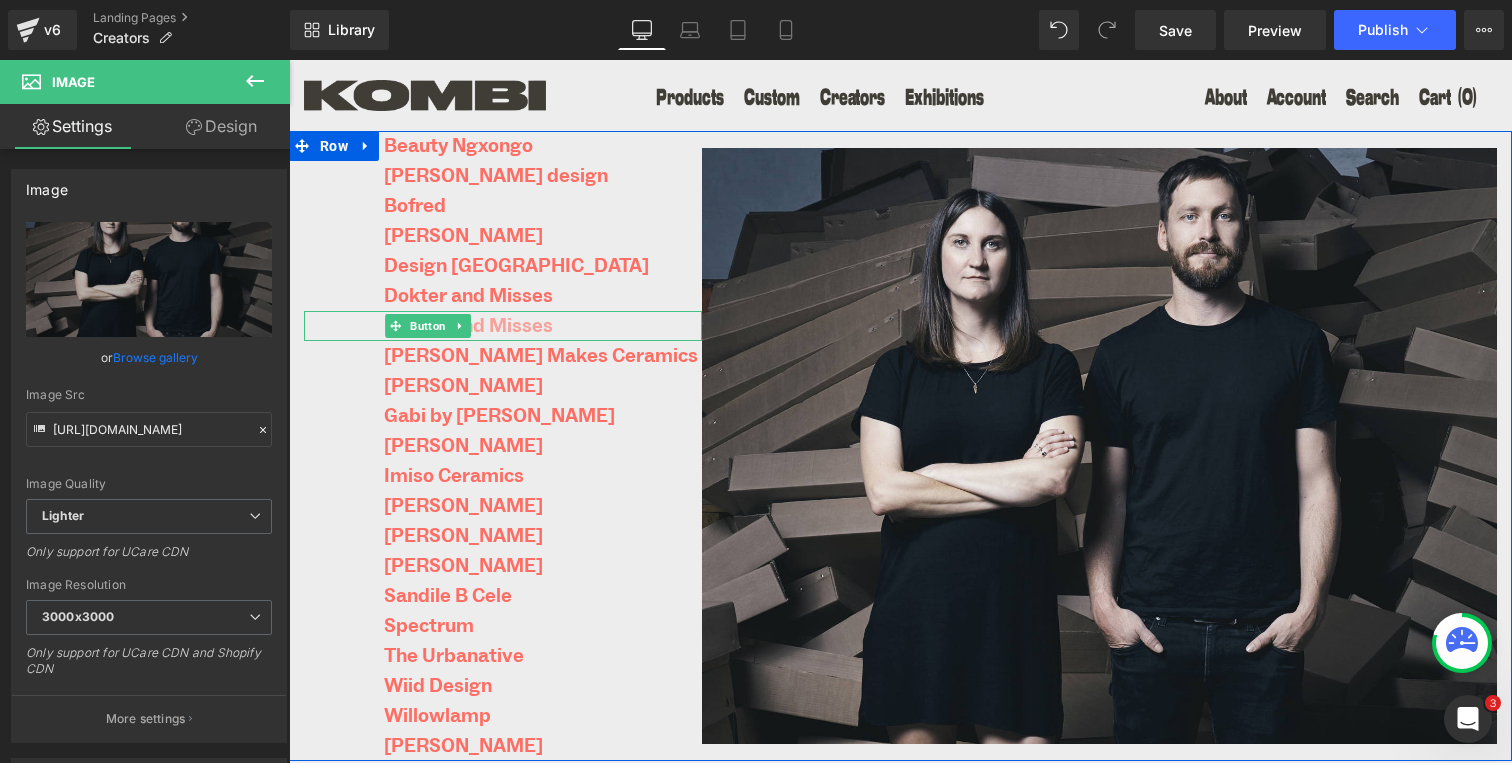 click on "Dokter and Misses" at bounding box center (468, 326) 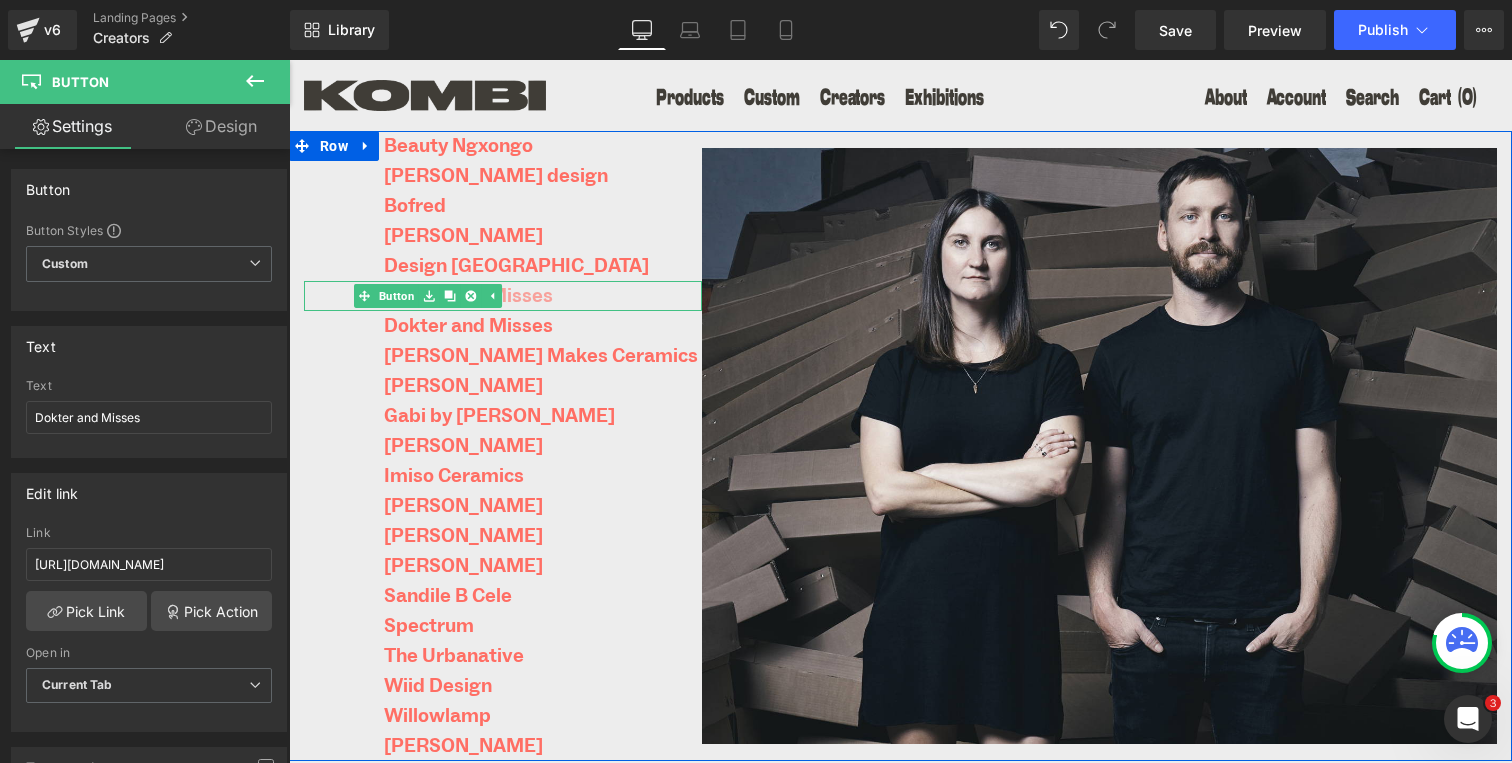 click on "Dokter and Misses" at bounding box center (468, 296) 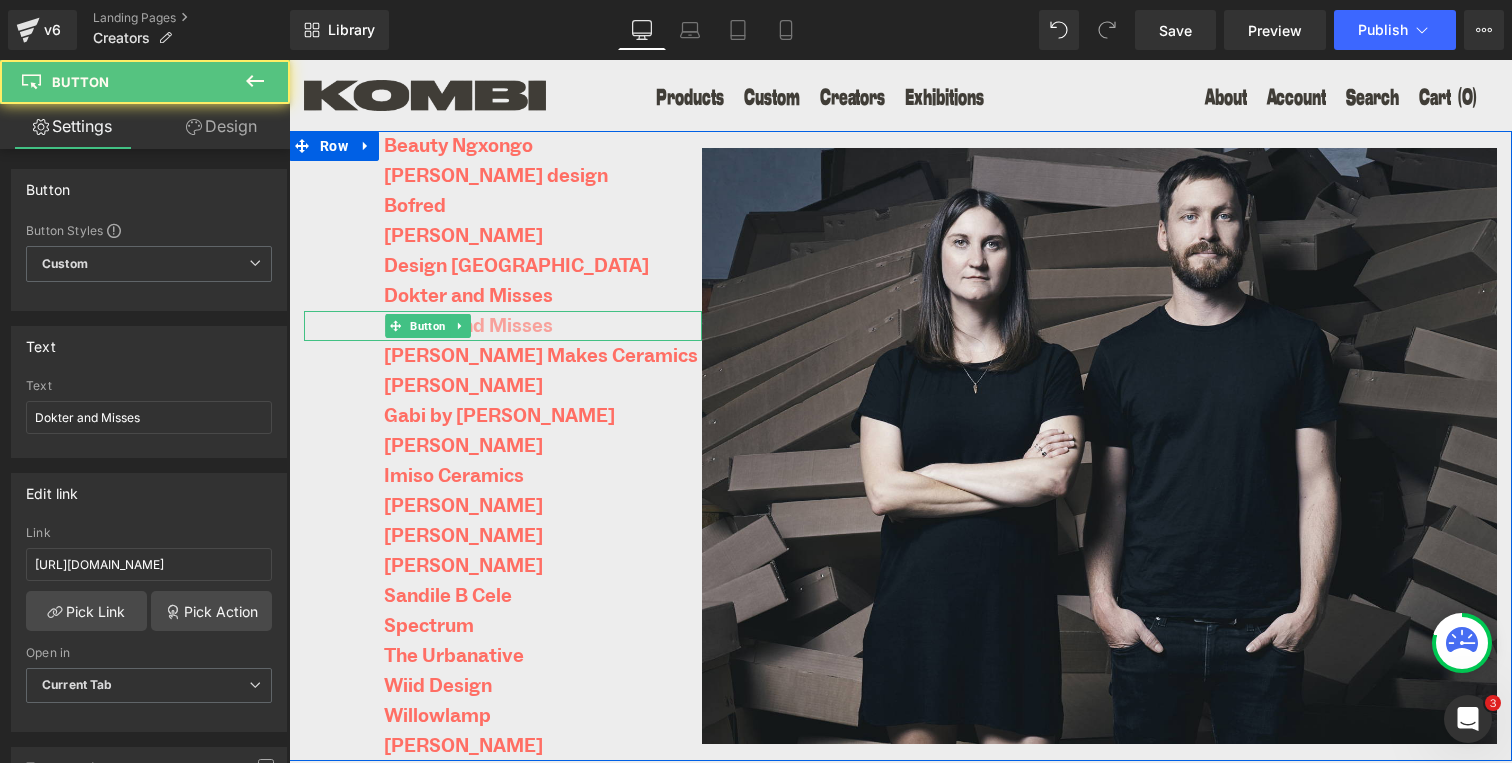 click on "Dokter and Misses" at bounding box center [468, 326] 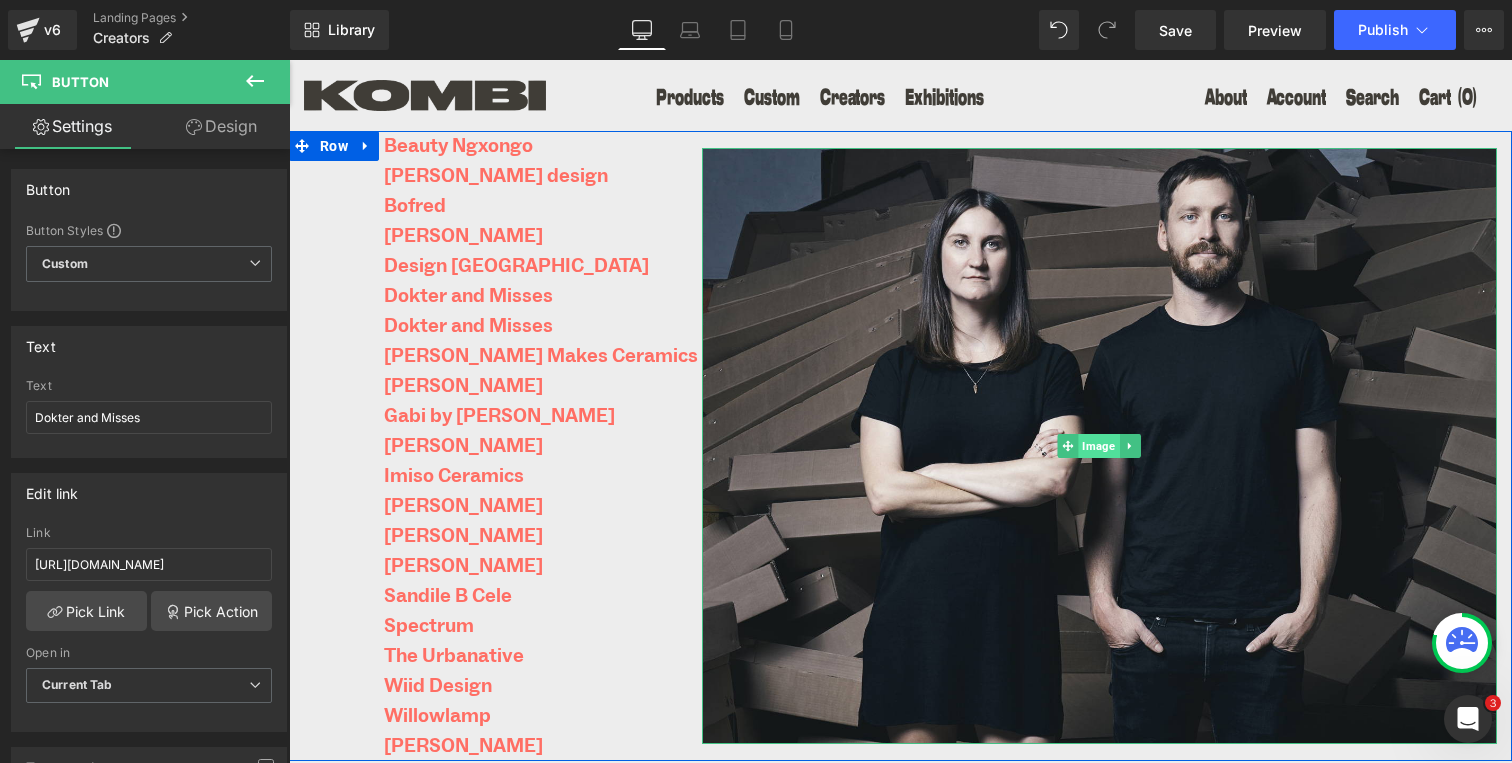 click on "Image" at bounding box center [1099, 446] 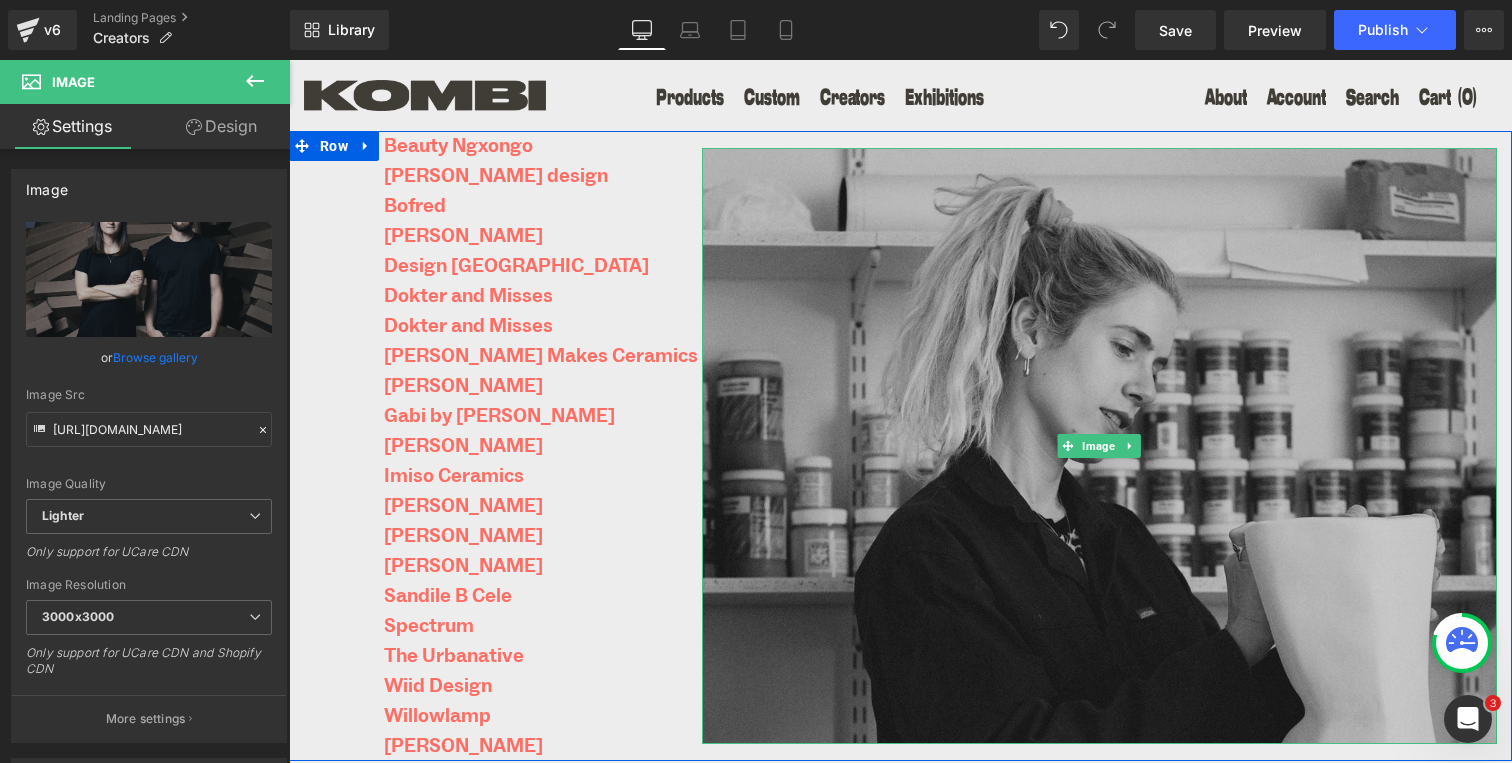 click at bounding box center (1099, 446) 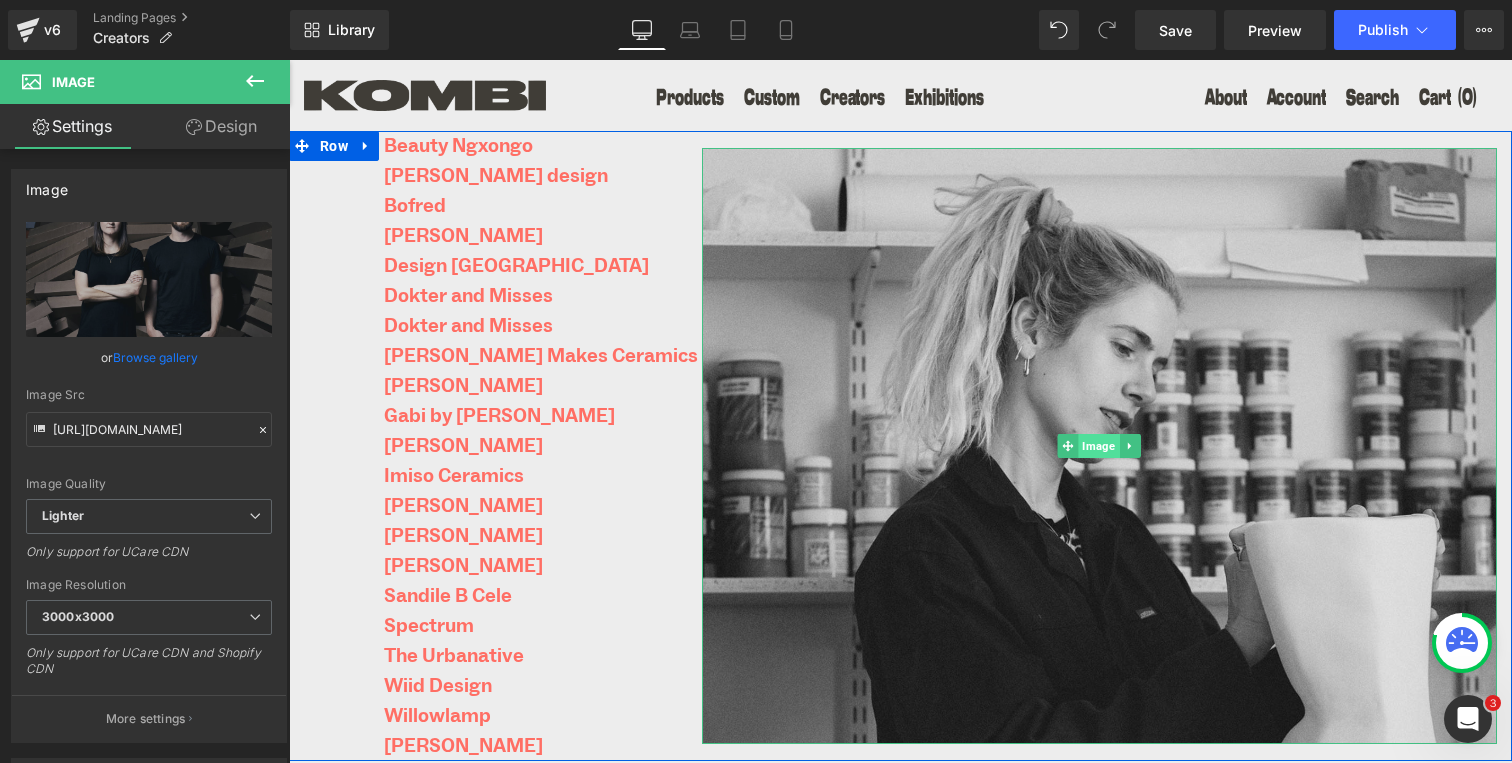 click on "Image" at bounding box center [1099, 446] 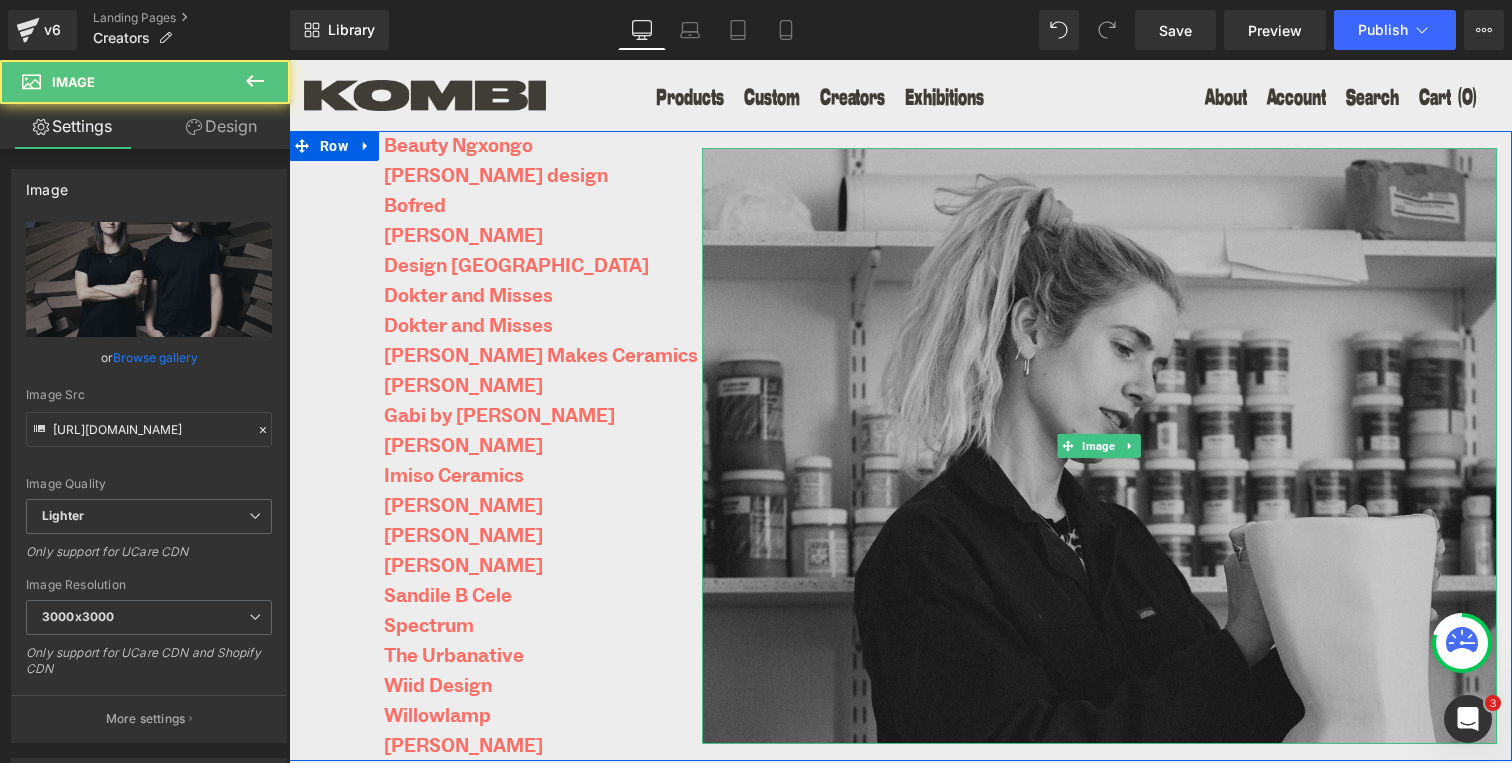 click at bounding box center [1099, 446] 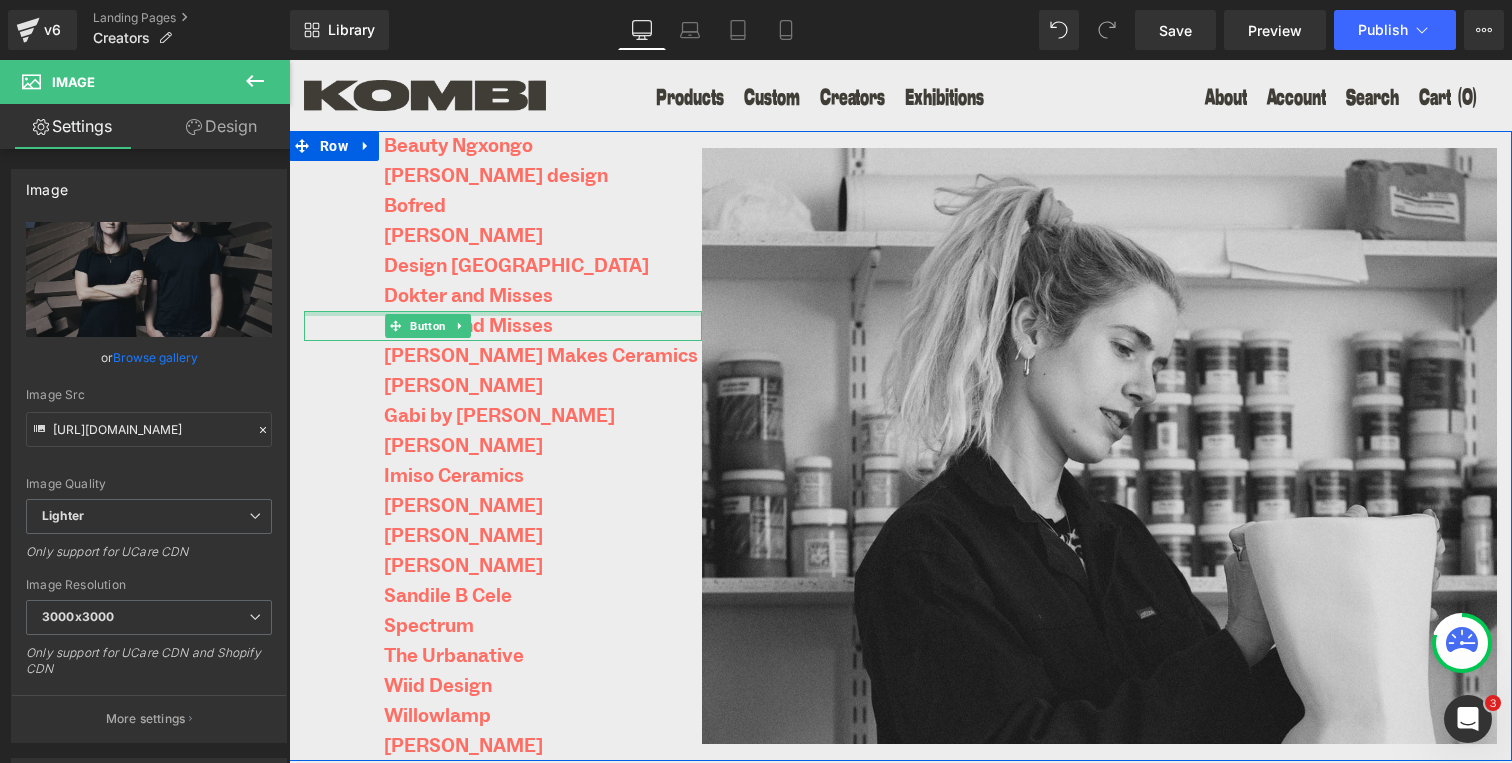 click at bounding box center [503, 313] 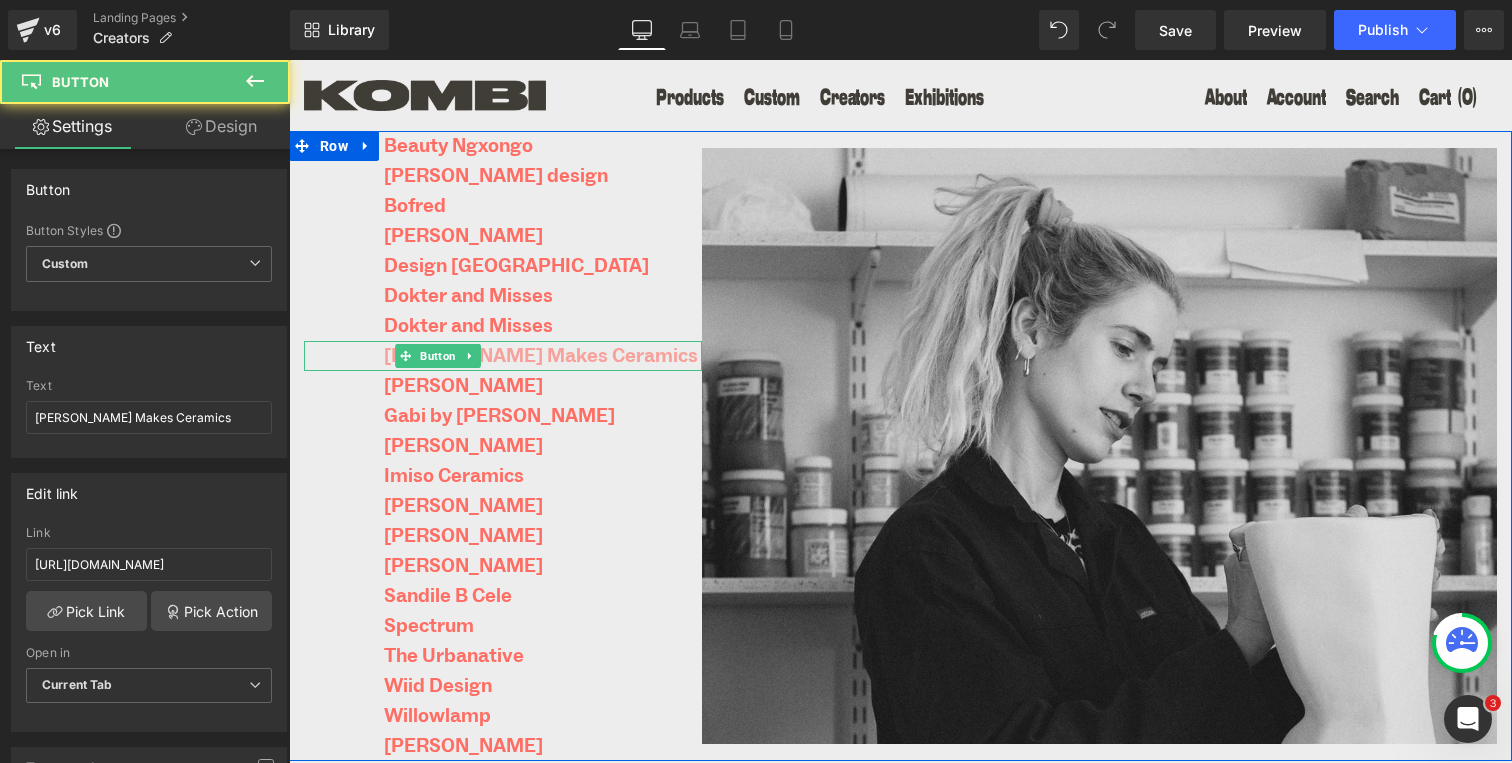 click on "[PERSON_NAME] Makes Ceramics" at bounding box center [541, 356] 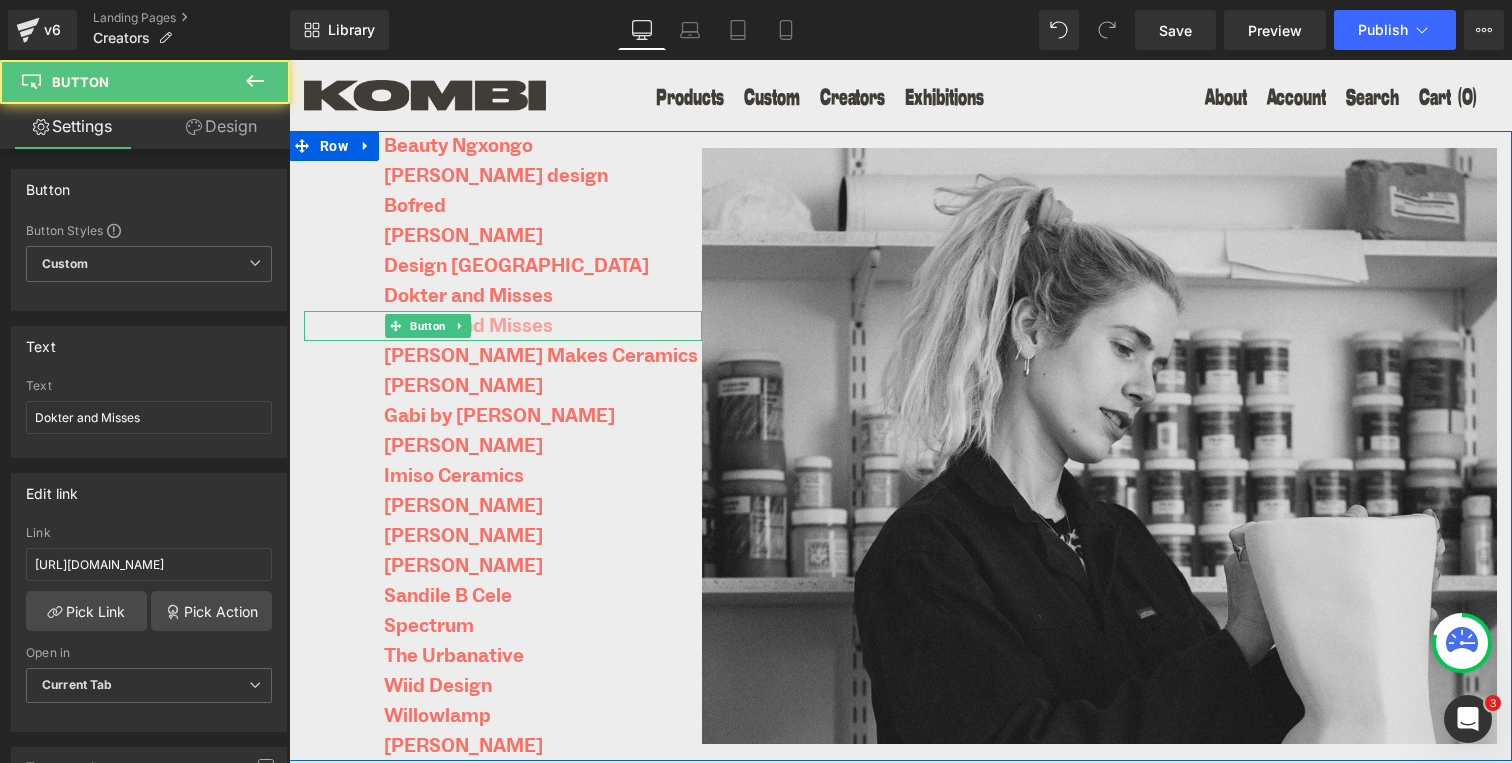 click on "Dokter and Misses" at bounding box center [468, 326] 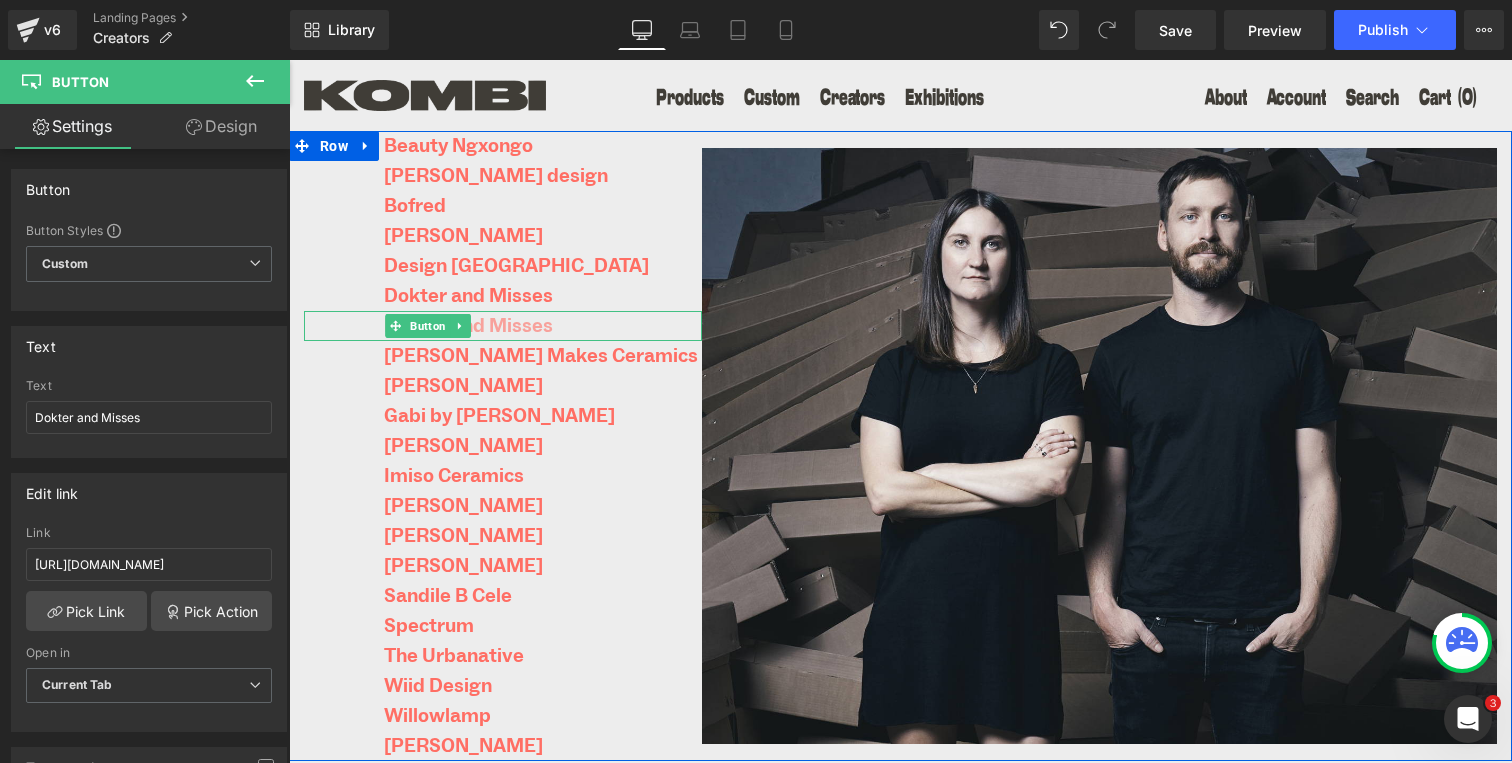 click on "Dokter and Misses" at bounding box center (468, 326) 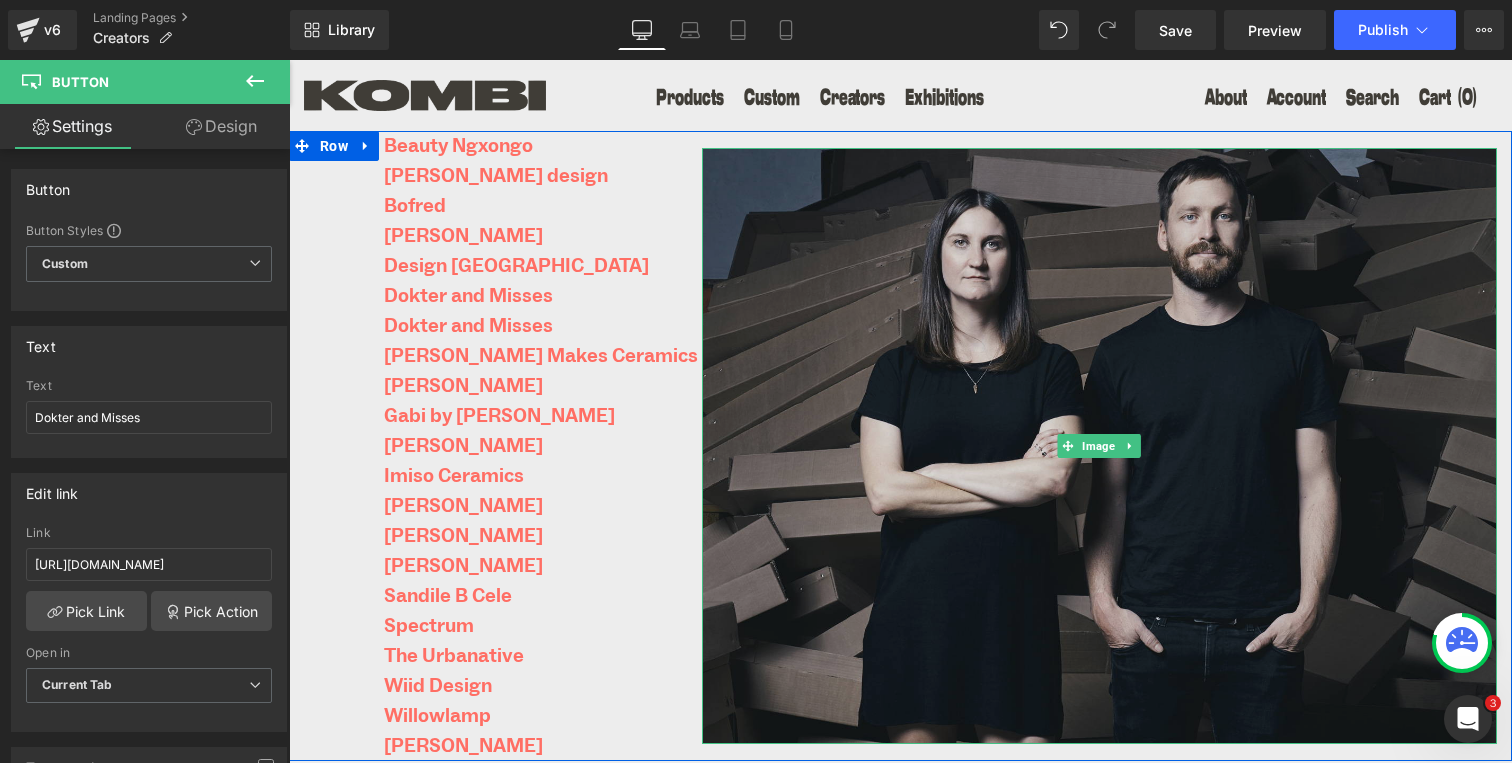 click at bounding box center (1099, 446) 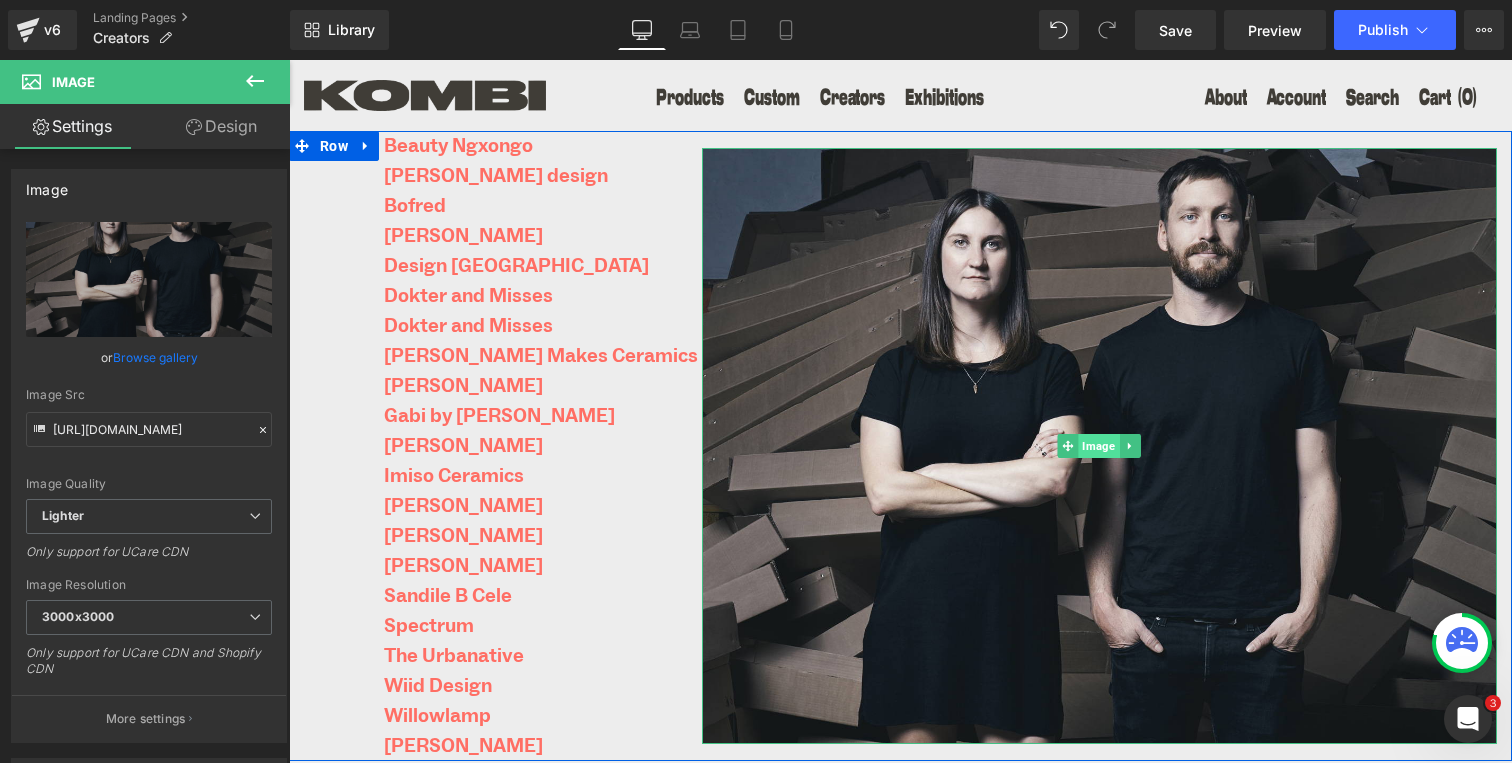 click on "Image" at bounding box center [1099, 446] 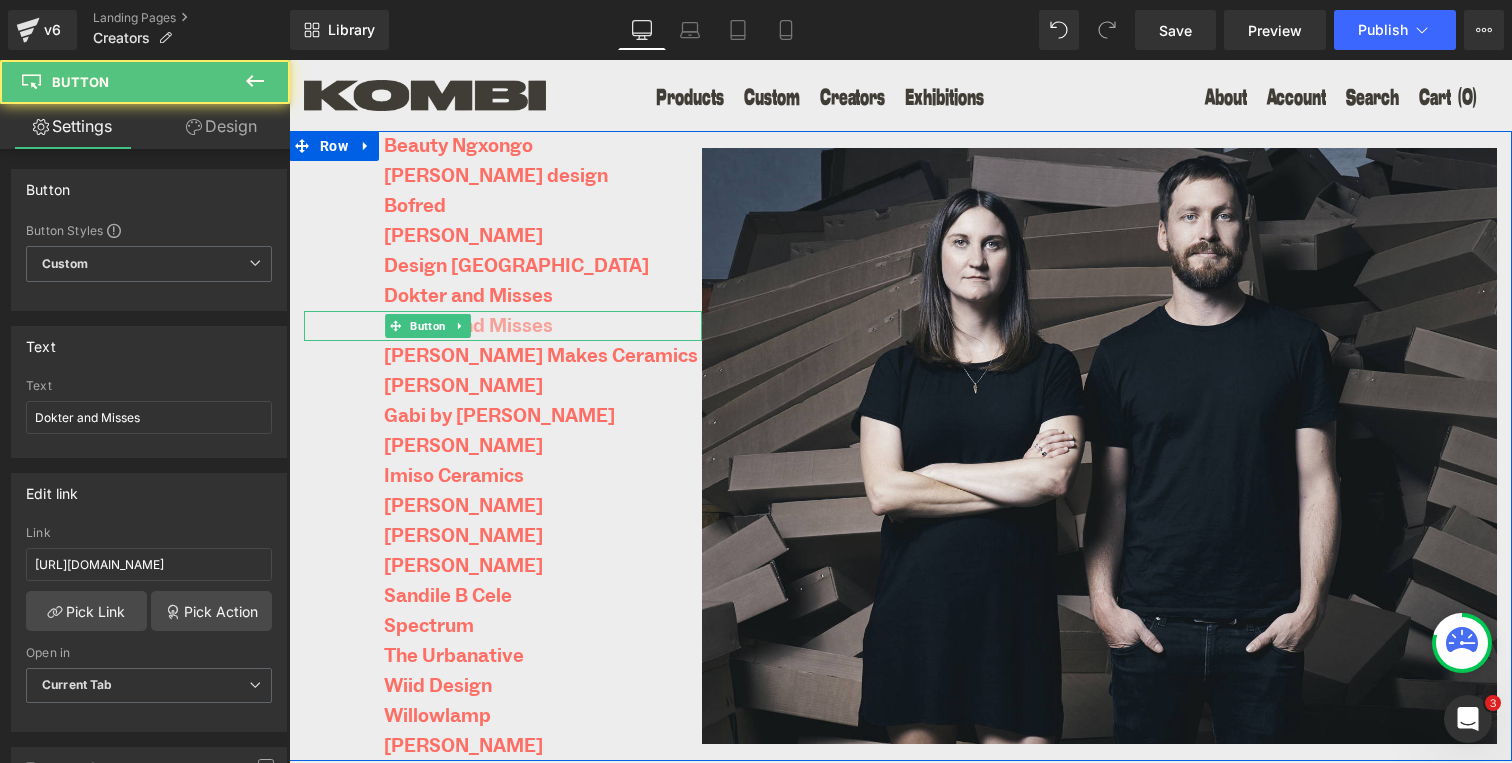 click on "Dokter and Misses" at bounding box center [468, 326] 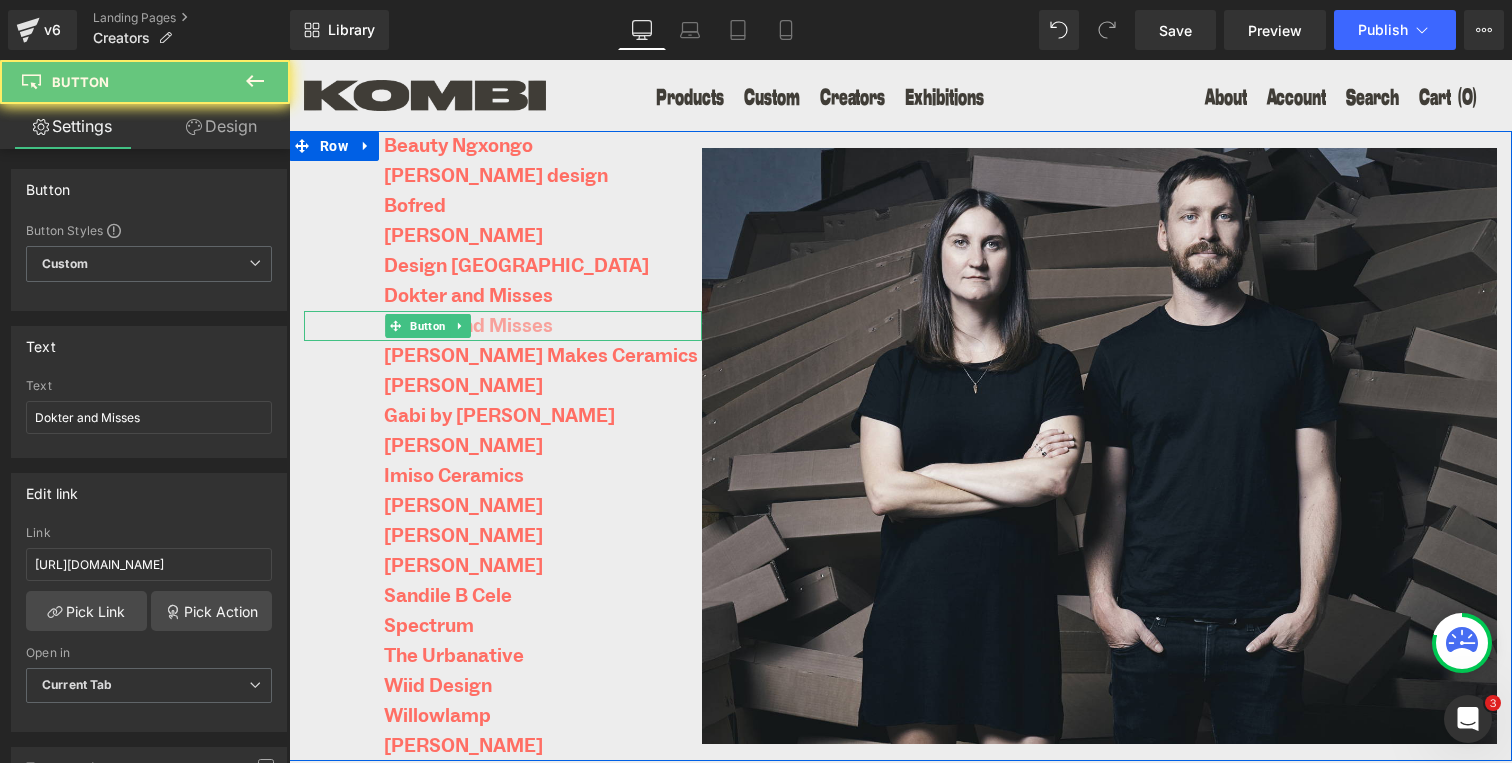 click on "Dokter and Misses" at bounding box center [468, 326] 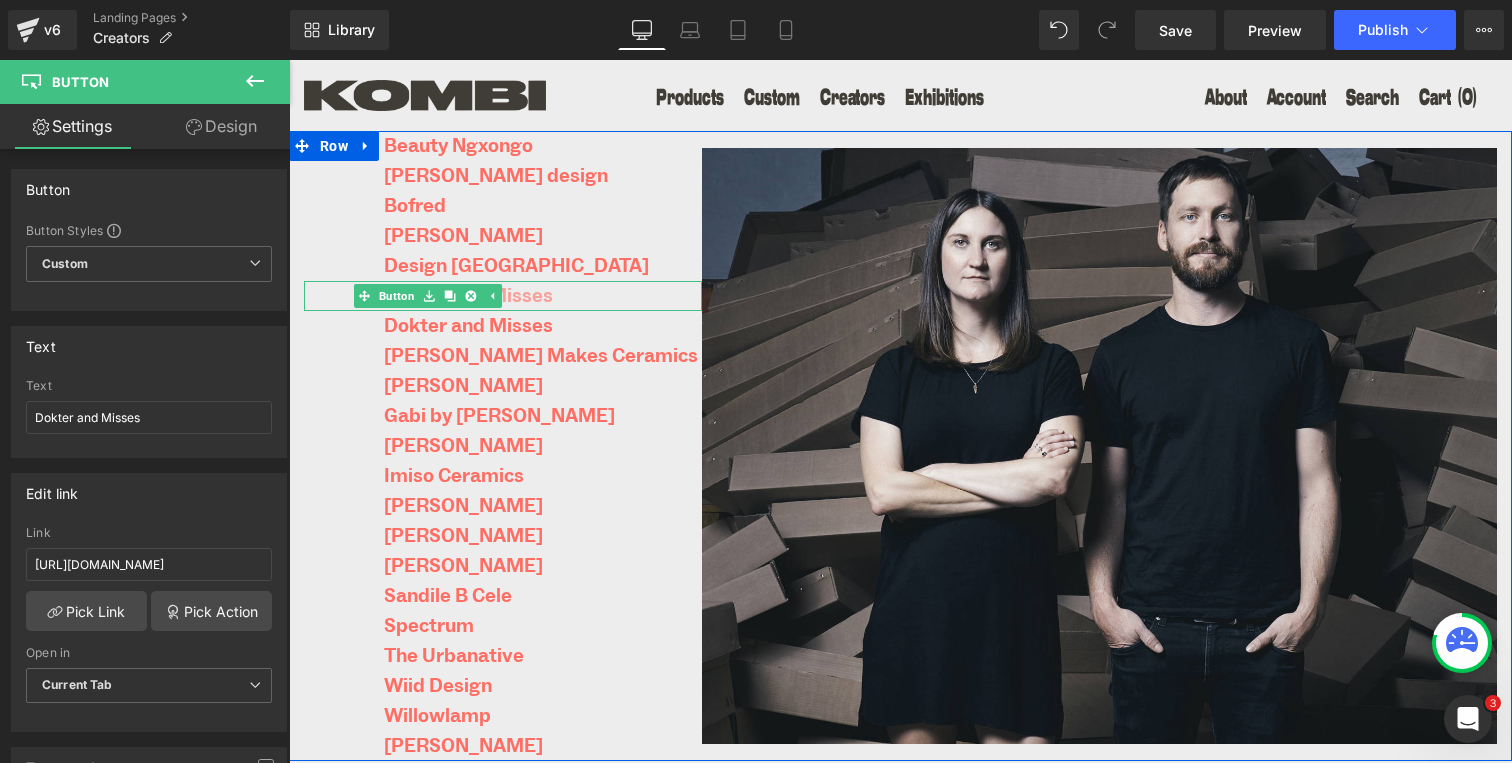 click on "Dokter and Misses" at bounding box center [468, 296] 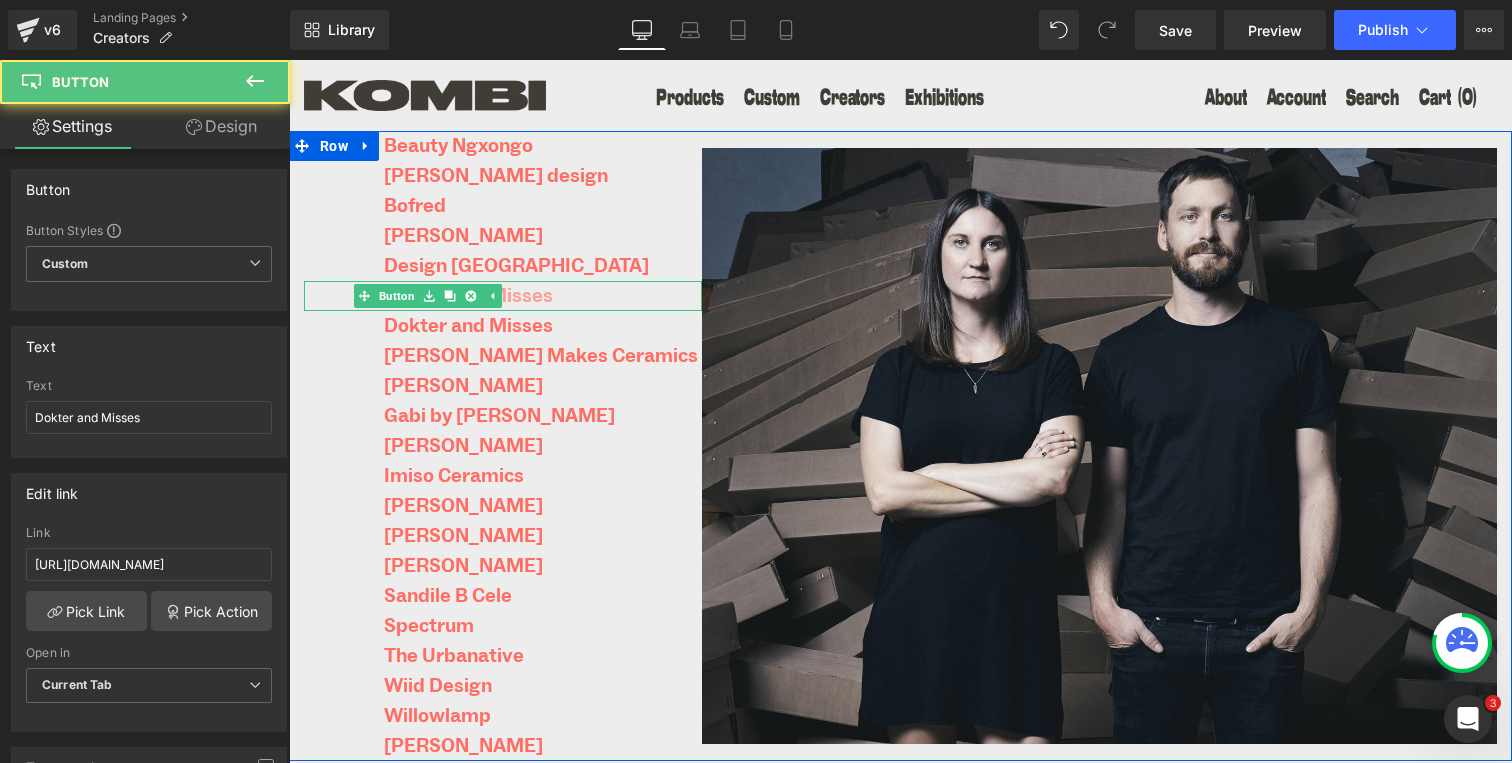 click on "Dokter and Misses" at bounding box center (468, 296) 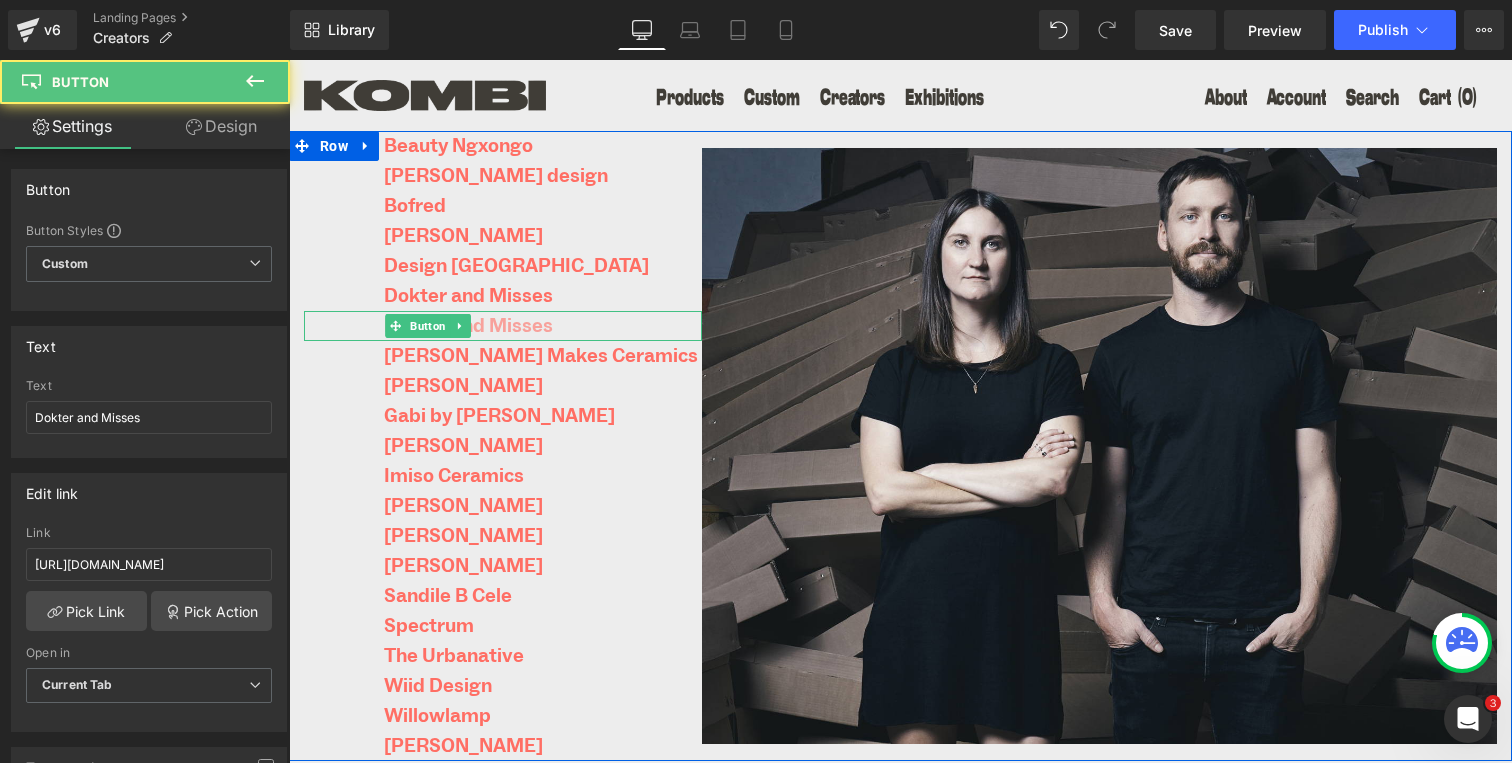 click on "Dokter and Misses" at bounding box center (468, 326) 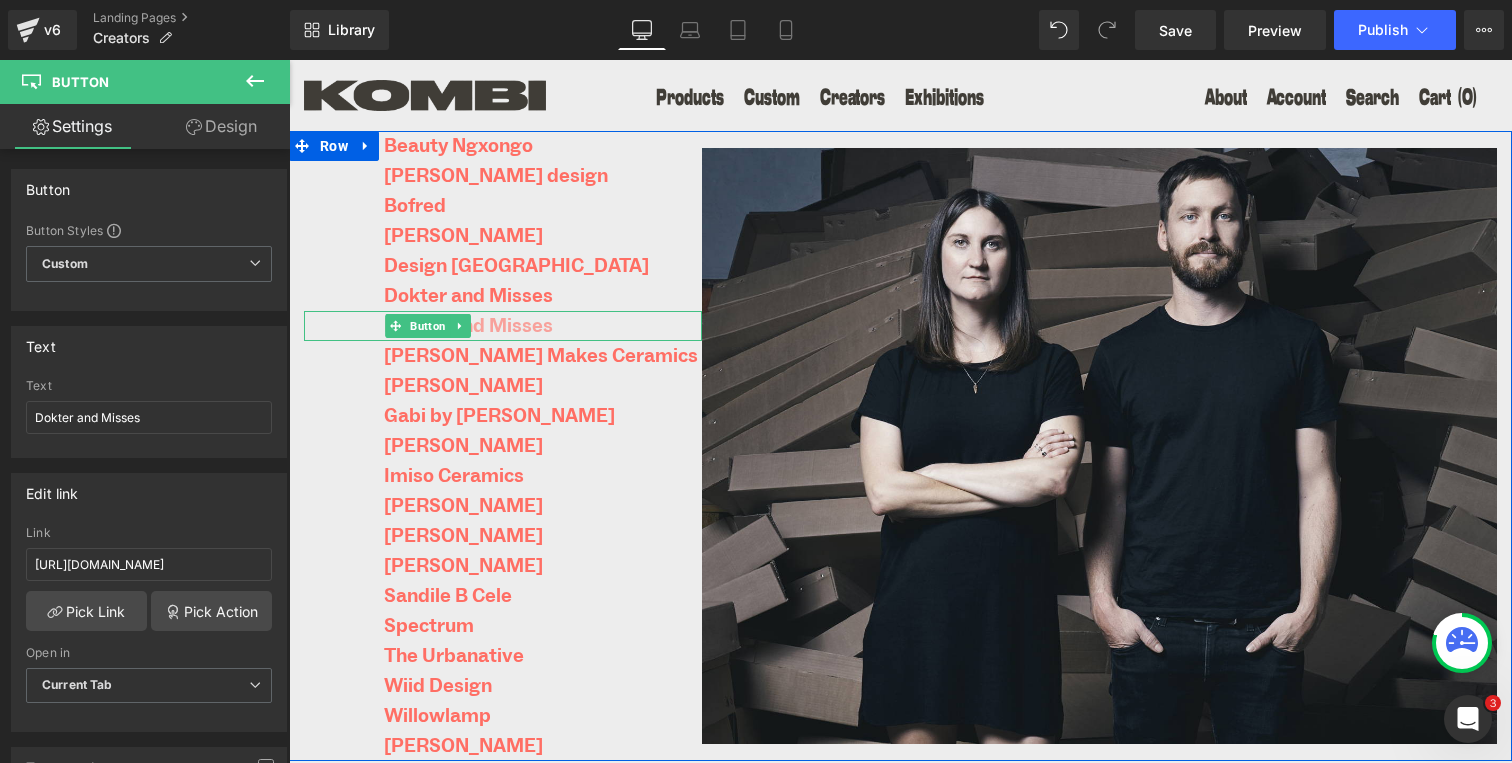 click on "Dokter and Misses" at bounding box center (428, 326) 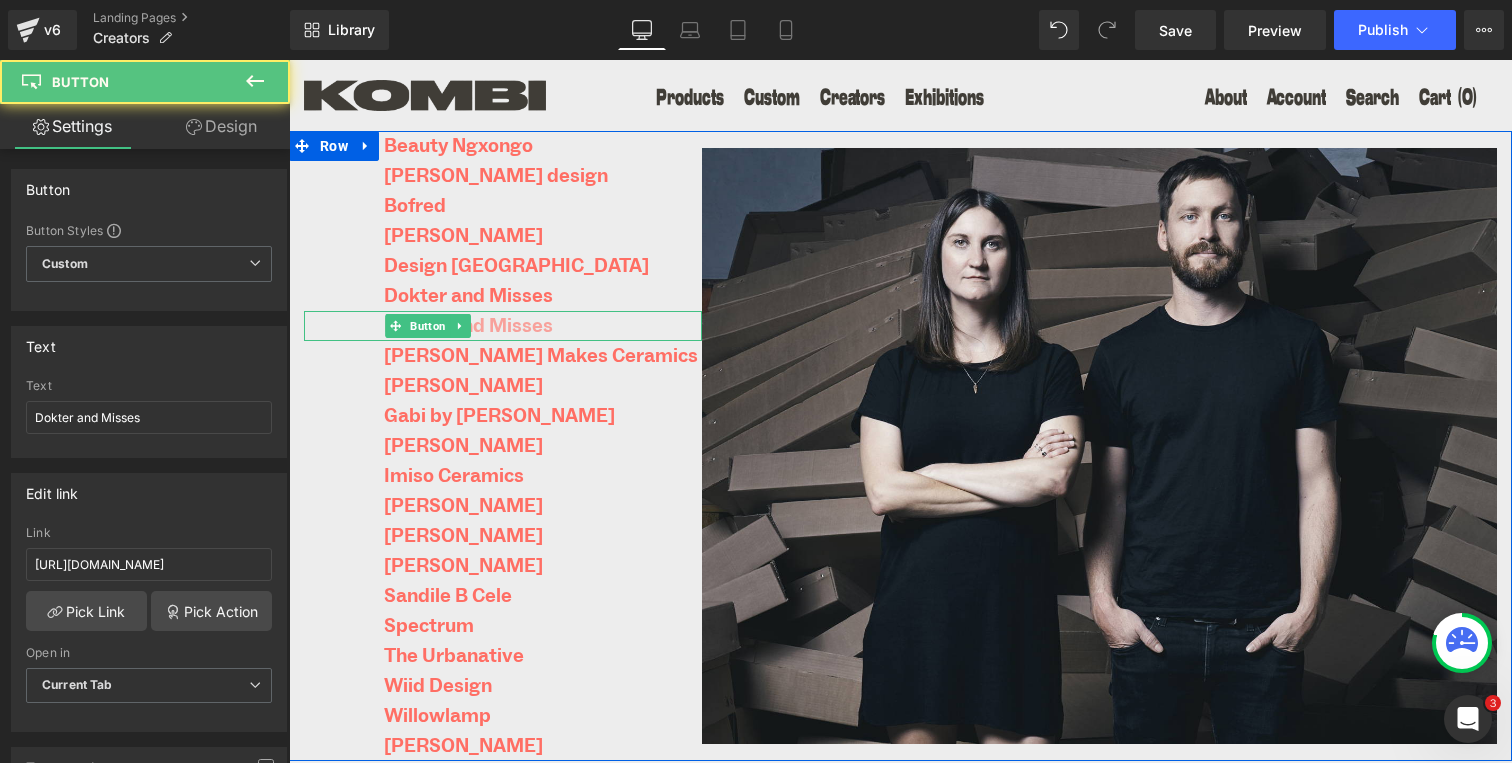 click on "Dokter and Misses" at bounding box center (468, 326) 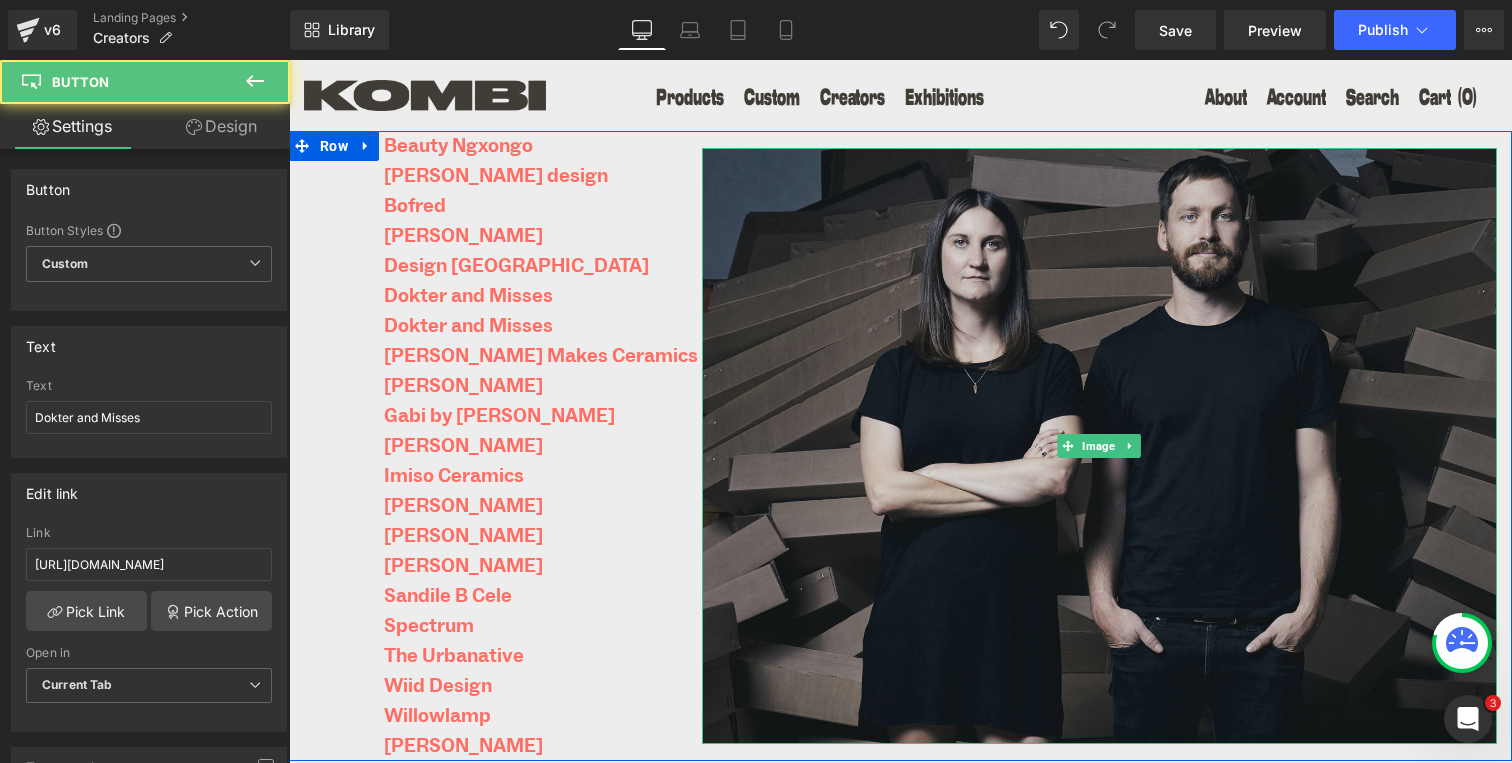click at bounding box center (1099, 446) 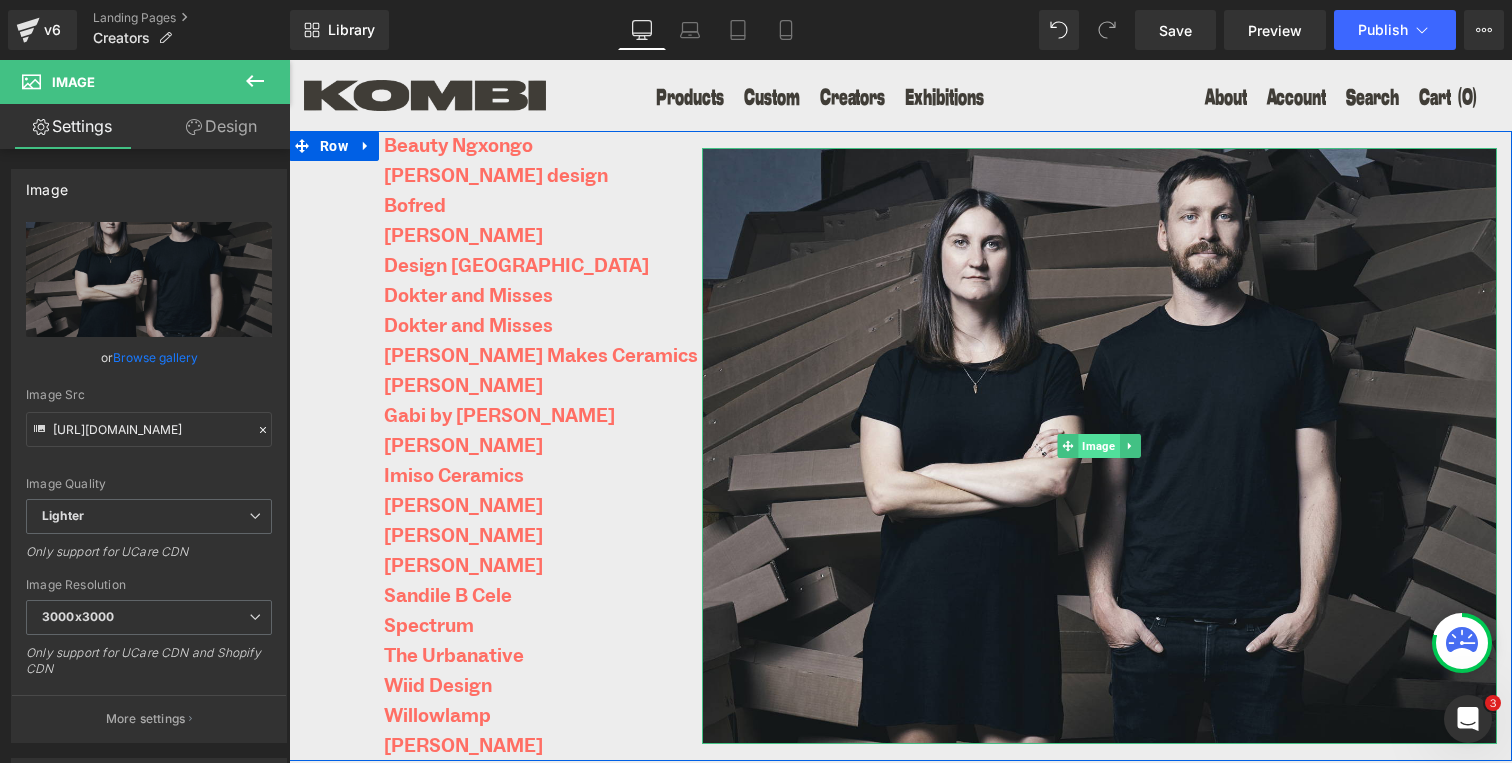 click on "Image" at bounding box center [1099, 446] 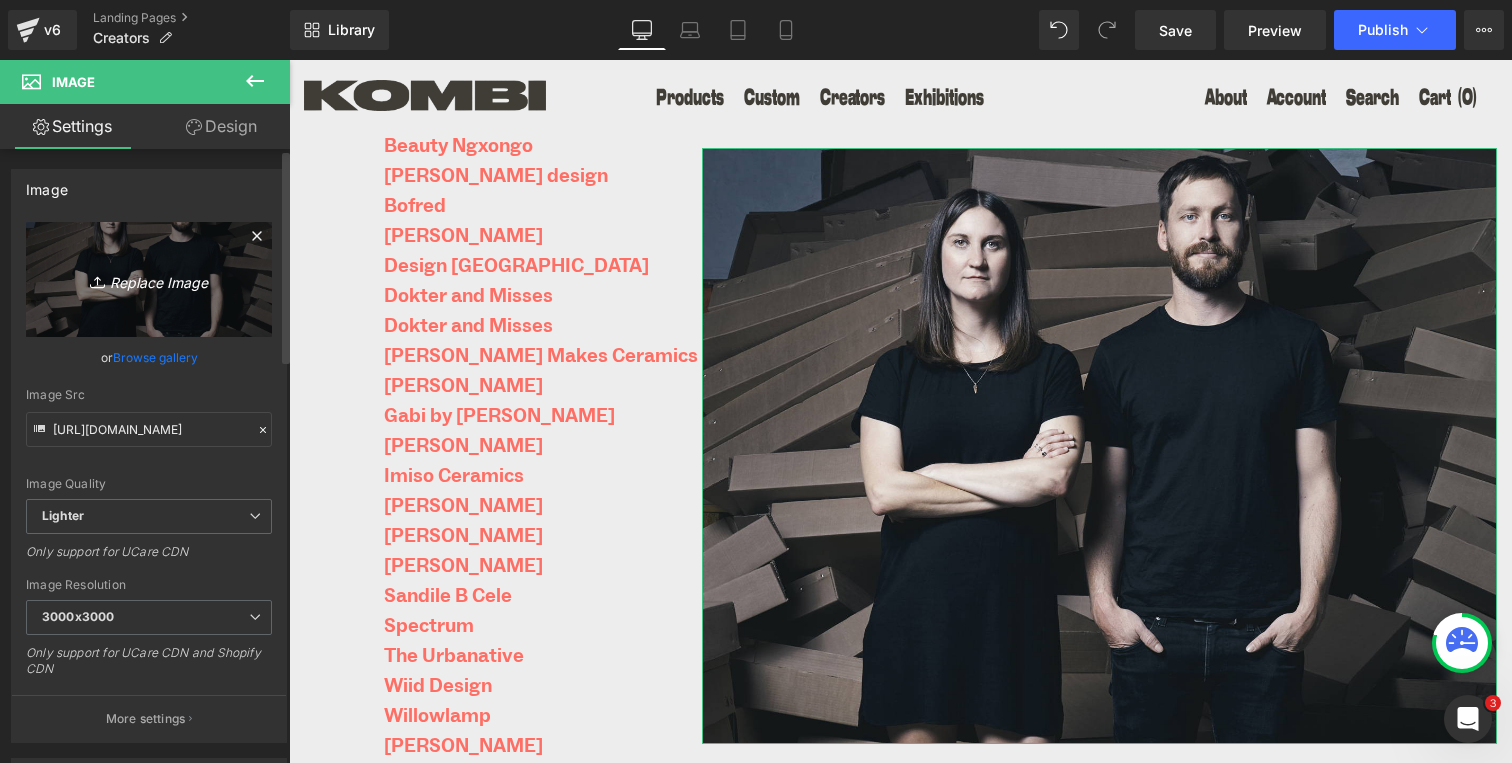 click on "Replace Image" at bounding box center (149, 279) 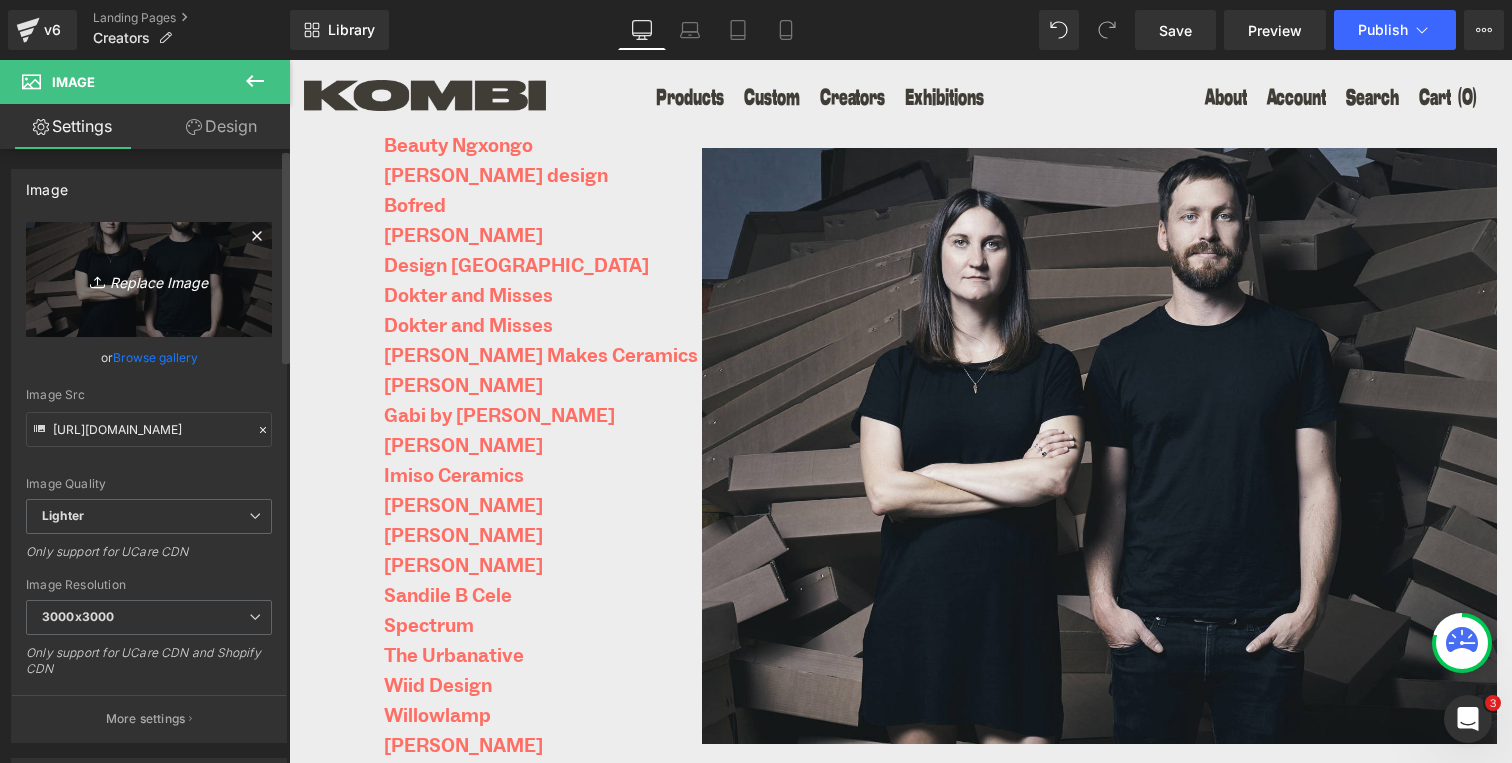 type on "C:\fakepath\KOMBI_DUCHENNE_BIO_B&W.jpg" 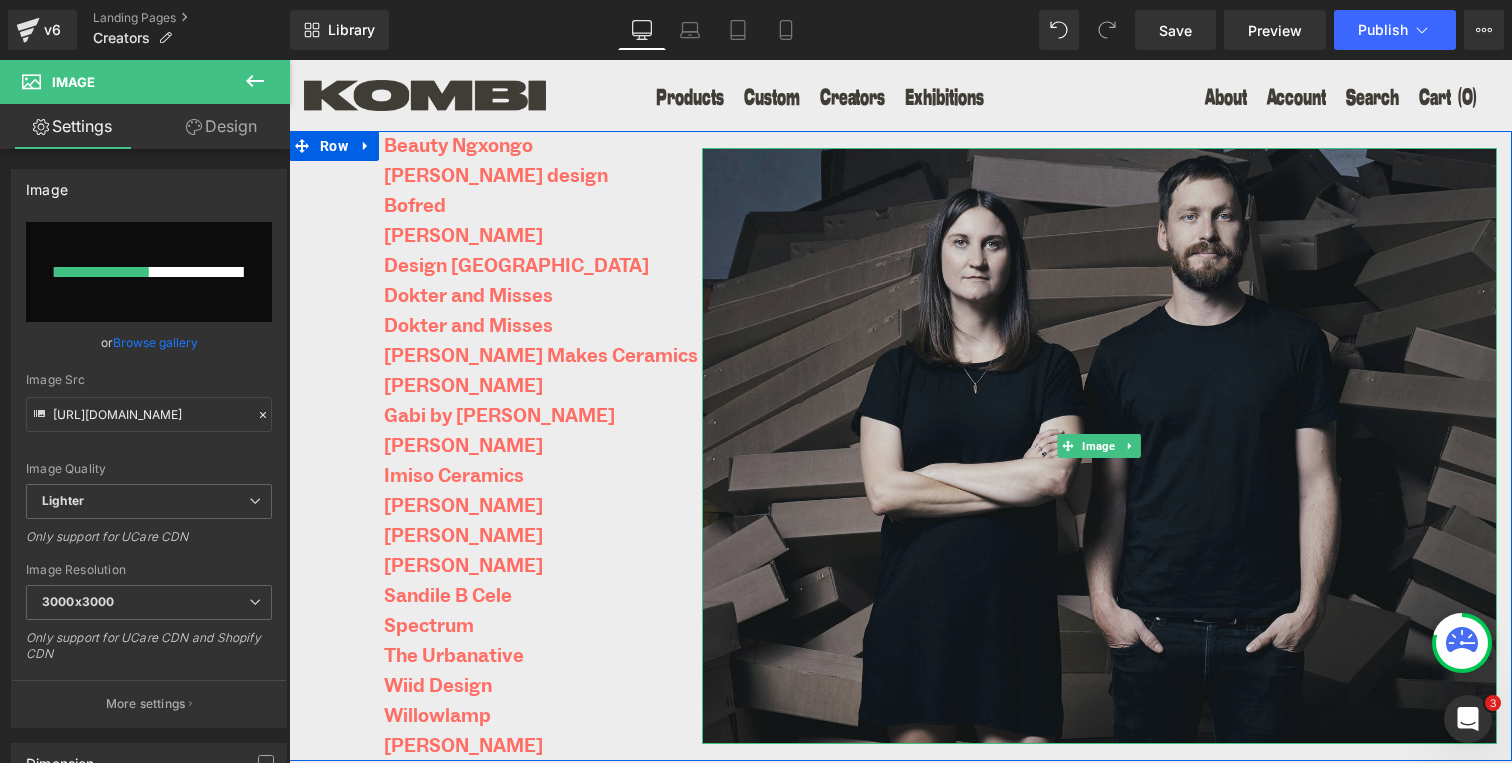 type 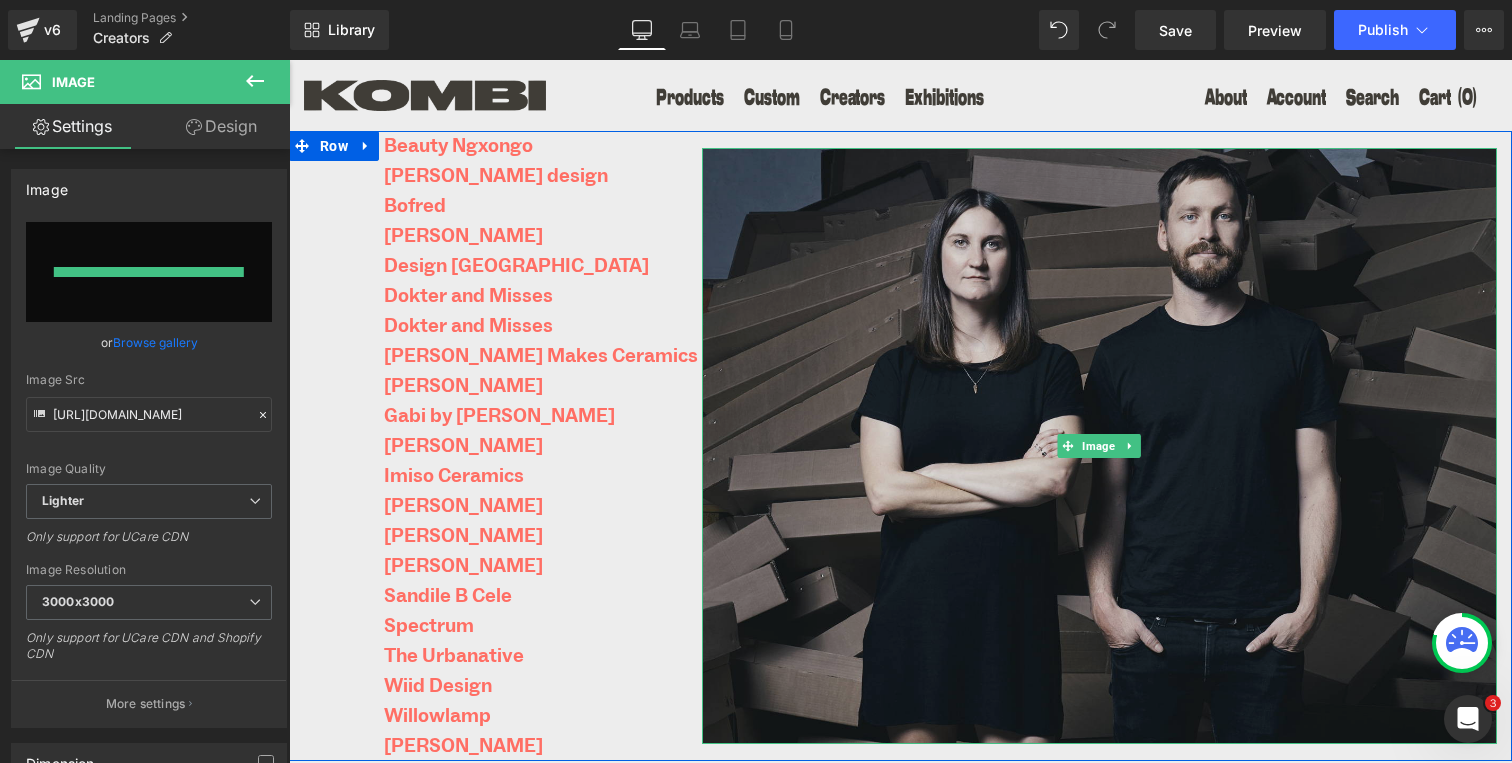 type on "https://ucarecdn.com/8c291011-cf6e-4440-a0d5-7c5604b052f0/-/format/auto/-/preview/3000x3000/-/quality/lighter/KOMBI_DUCHENNE_BIO_B&W.jpg" 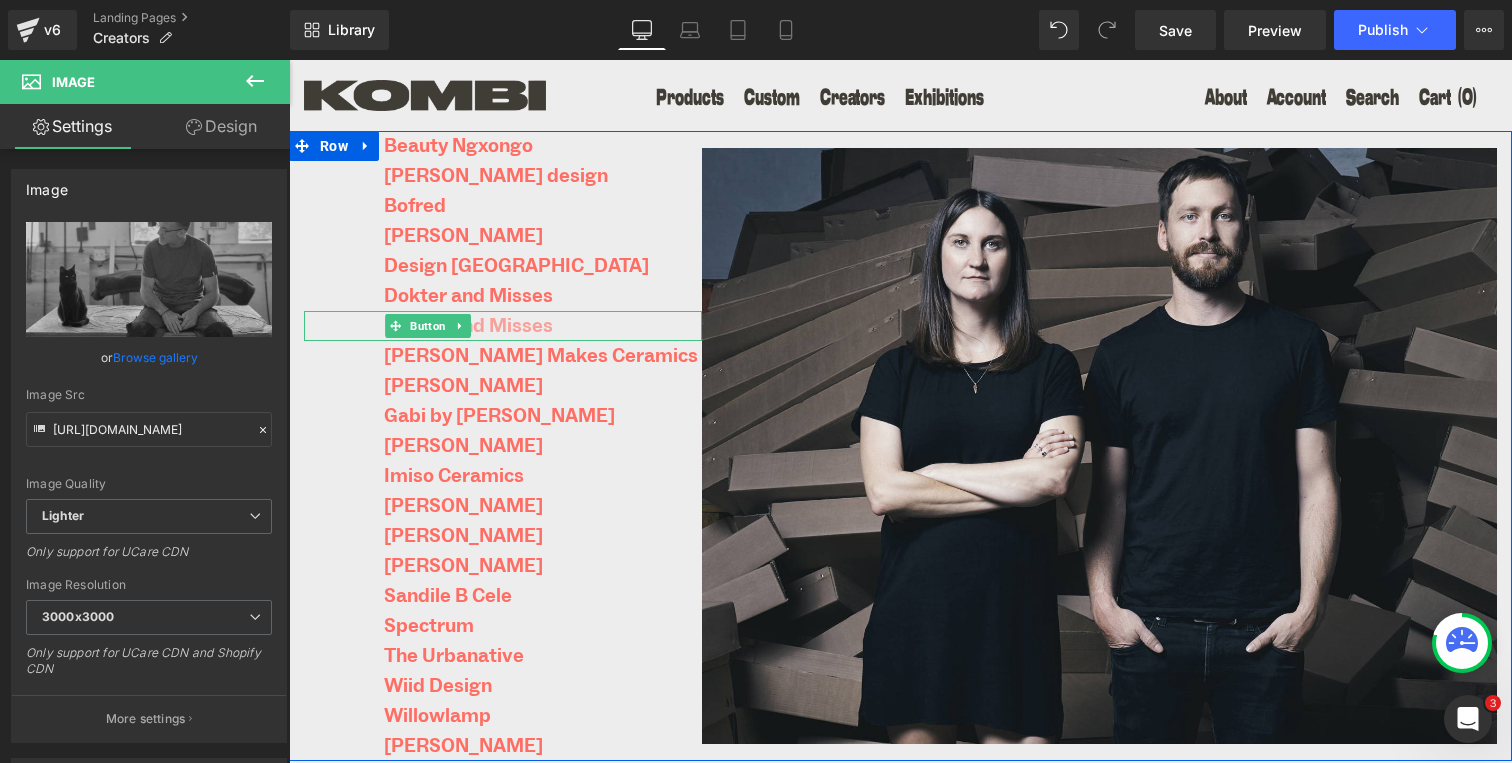 click on "Dokter and Misses" at bounding box center [468, 326] 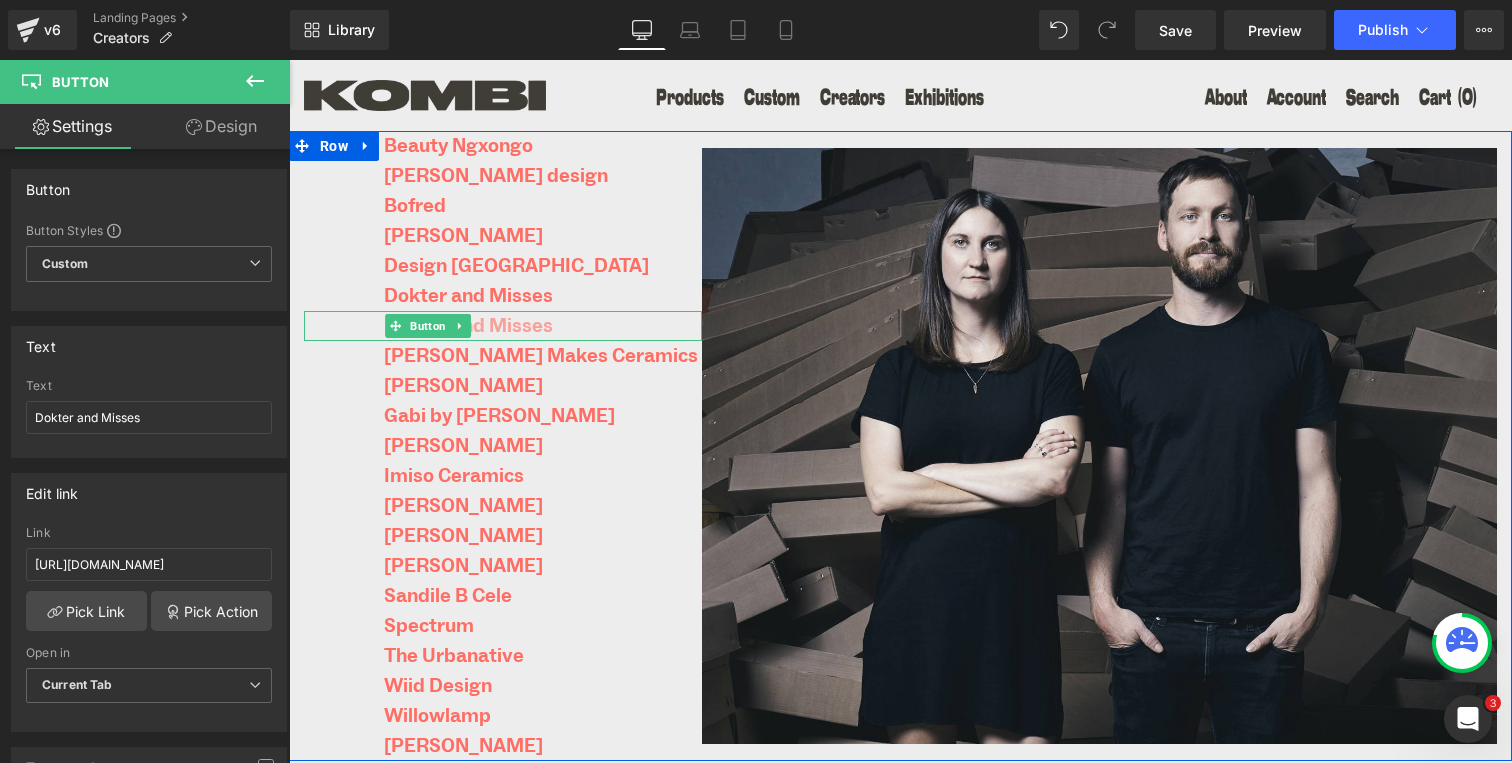 click on "Dokter and Misses" at bounding box center (468, 326) 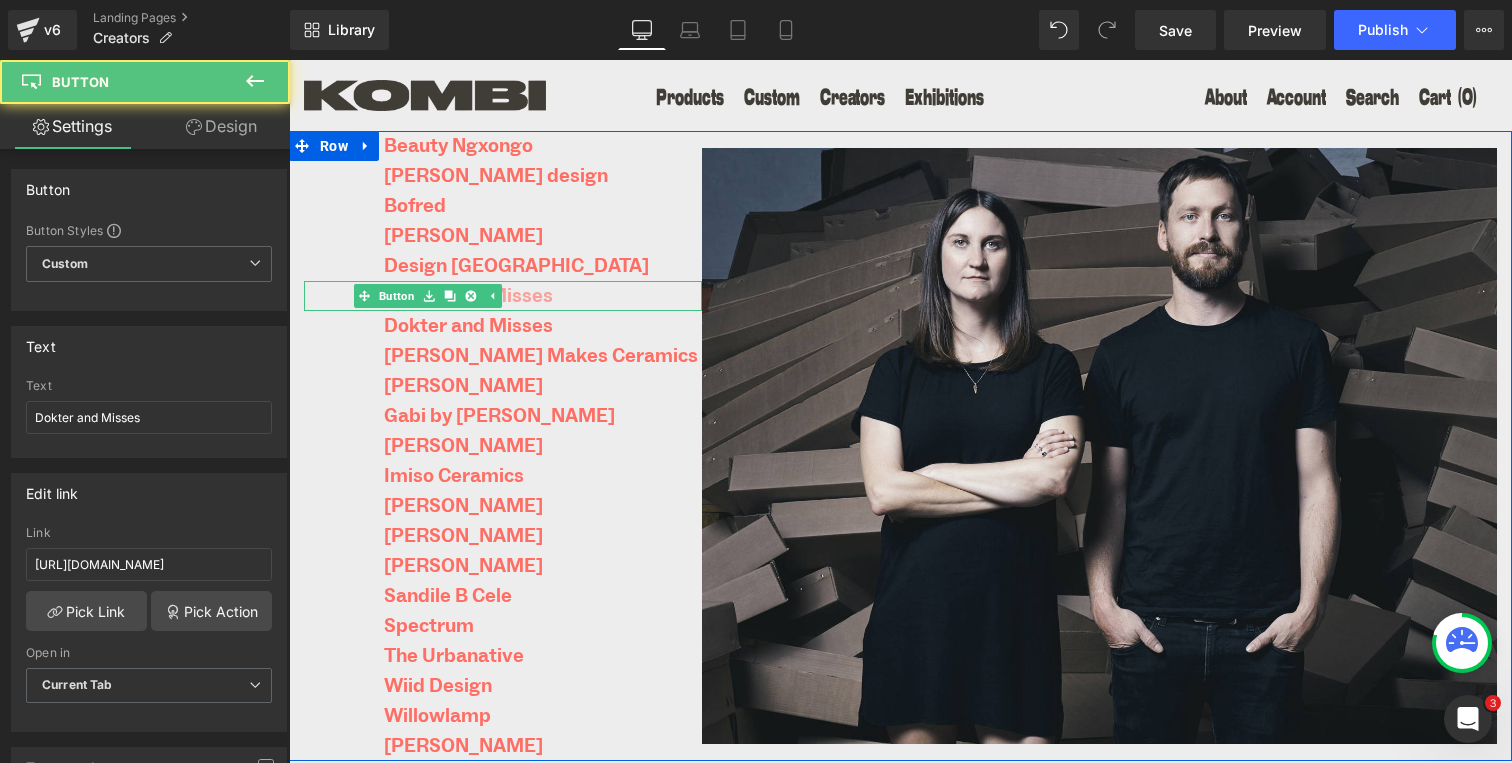 click on "Dokter and Misses" at bounding box center (468, 296) 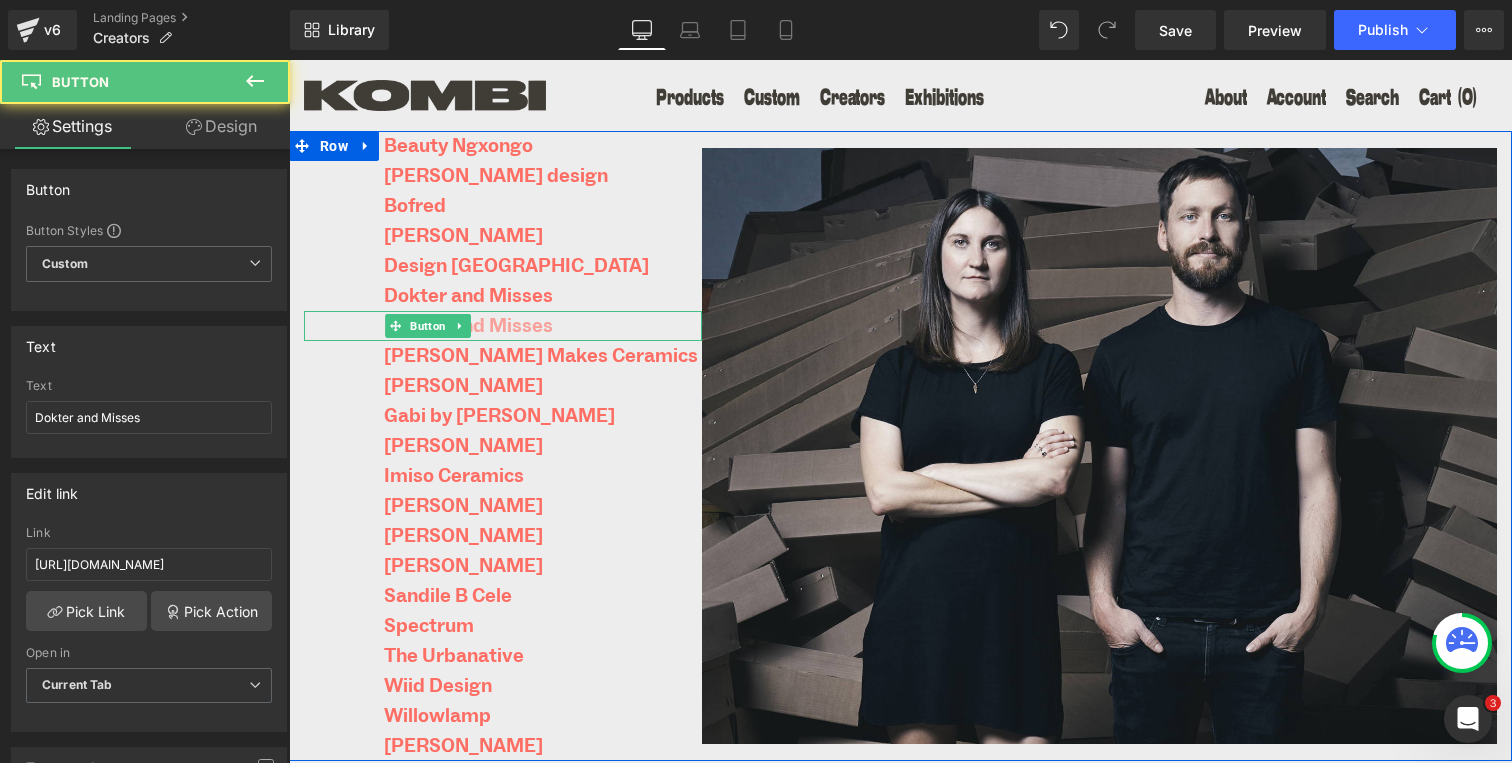 click on "Dokter and Misses" at bounding box center (468, 326) 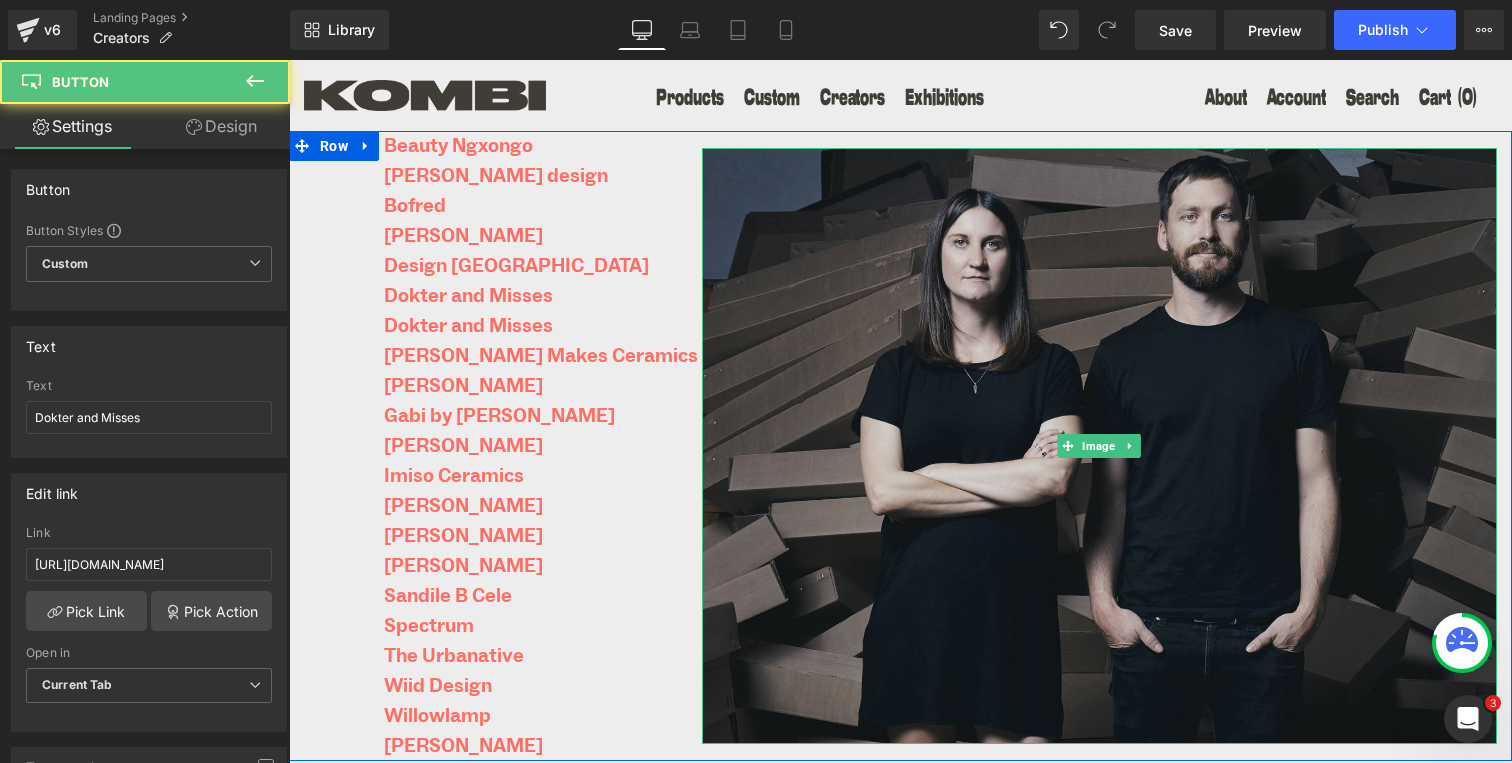 click at bounding box center [1099, 446] 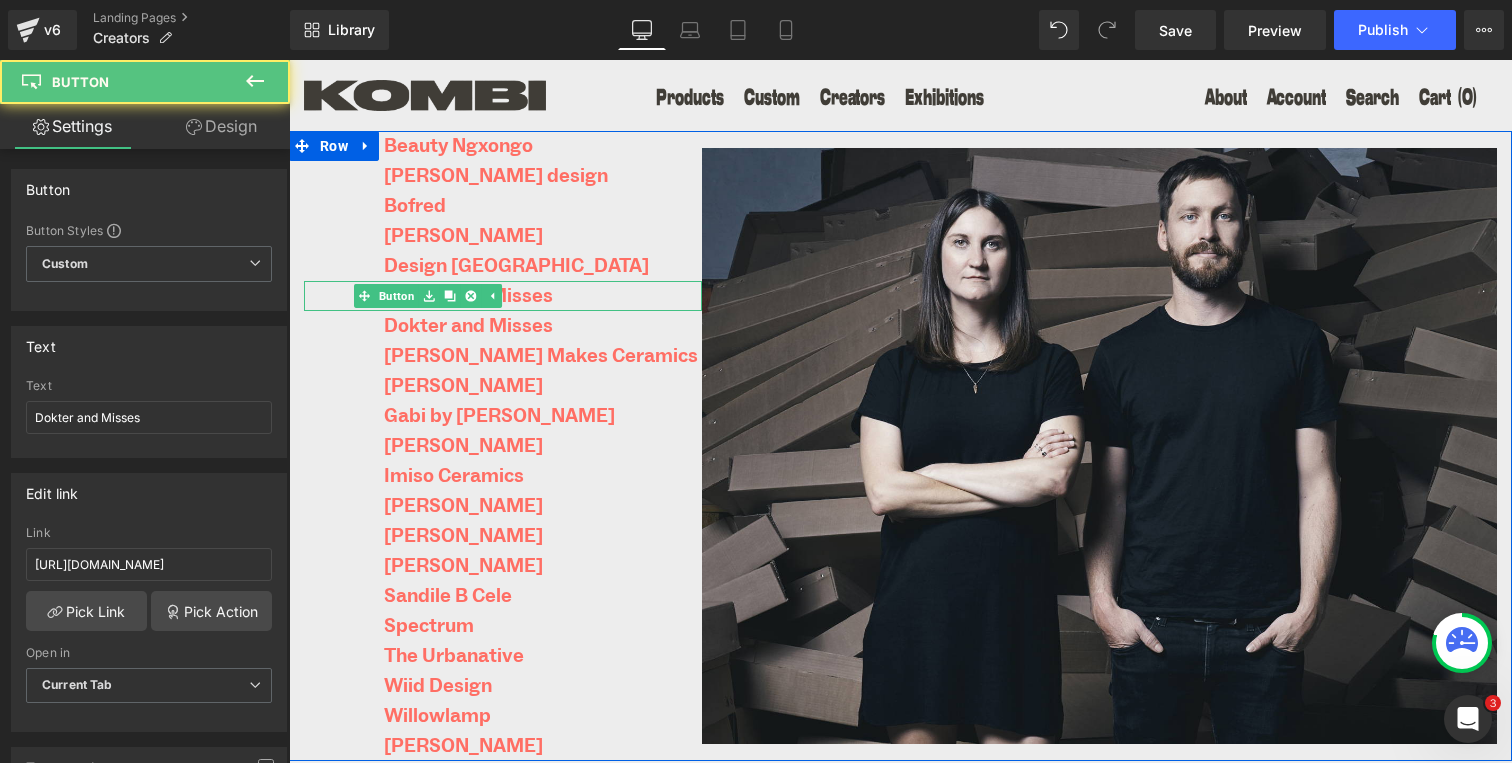 click on "Dokter and Misses" at bounding box center [503, 296] 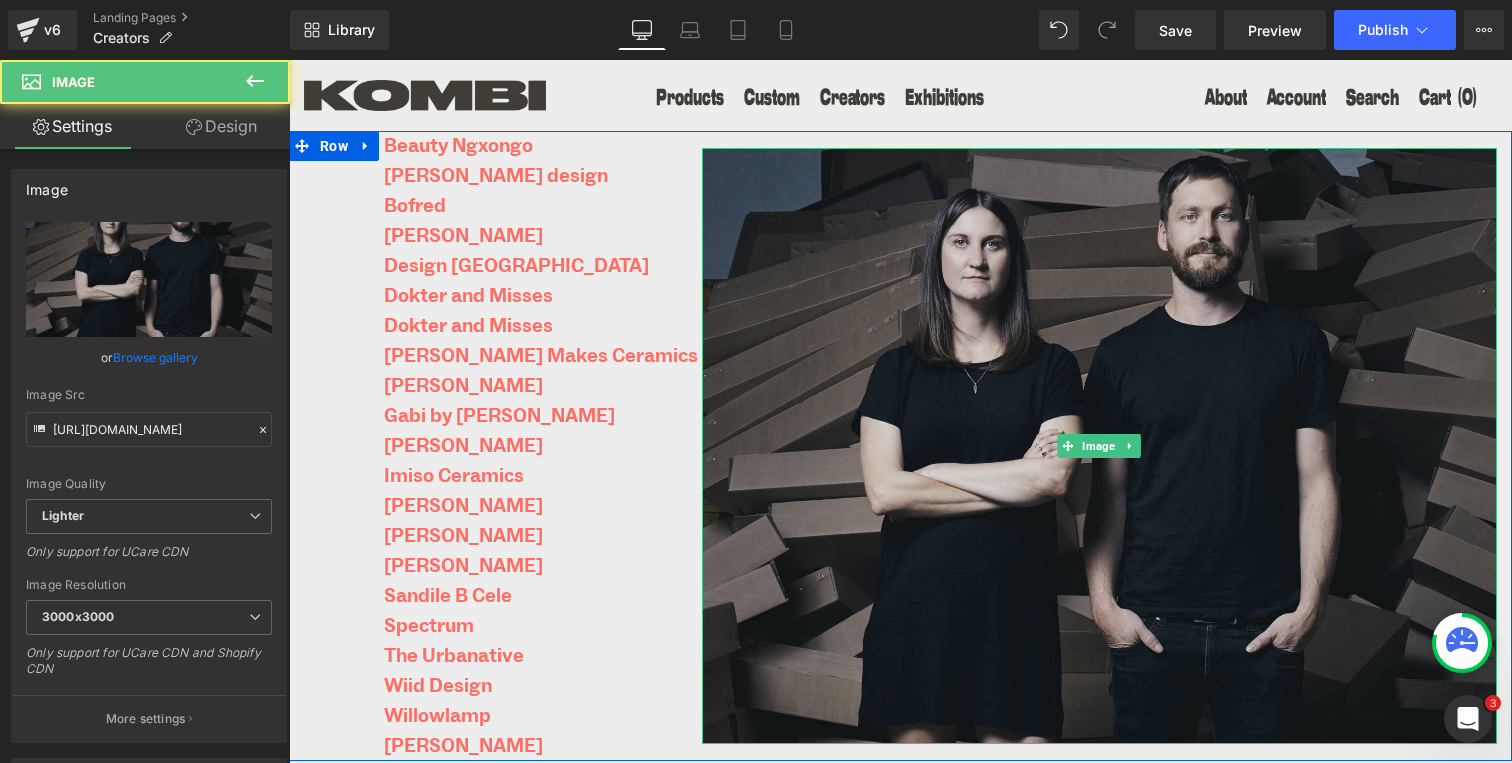 click at bounding box center (1099, 446) 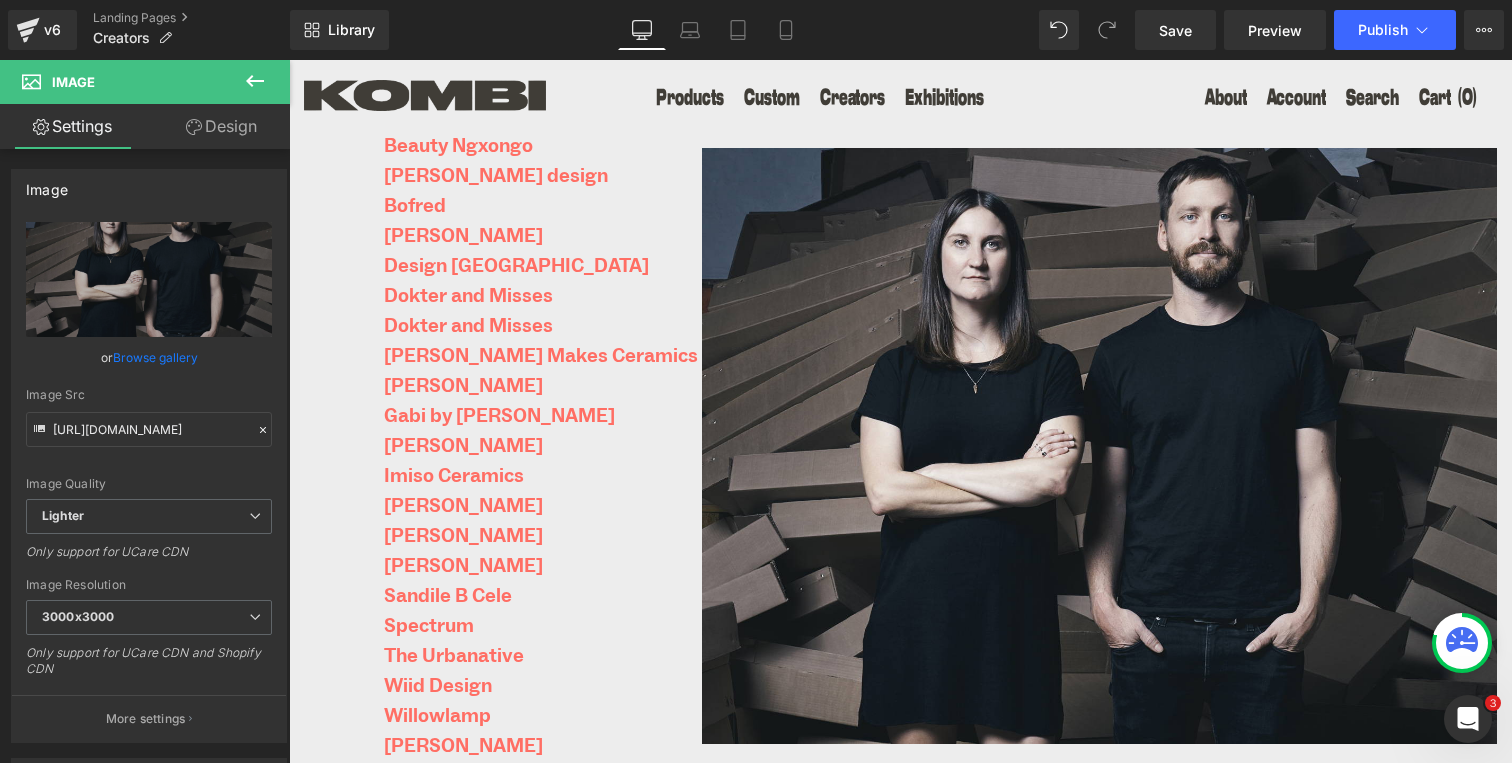 click on "Library Desktop Desktop Laptop Tablet Mobile Save Preview Publish Scheduled View Live Page View with current Template Save Template to Library Schedule Publish Publish Settings Shortcuts  Your page can’t be published   You've reached the maximum number of published pages on your plan  (0/0).  You need to upgrade your plan or unpublish all your pages to get 1 publish slot.   Unpublish pages   Upgrade plan" at bounding box center (901, 30) 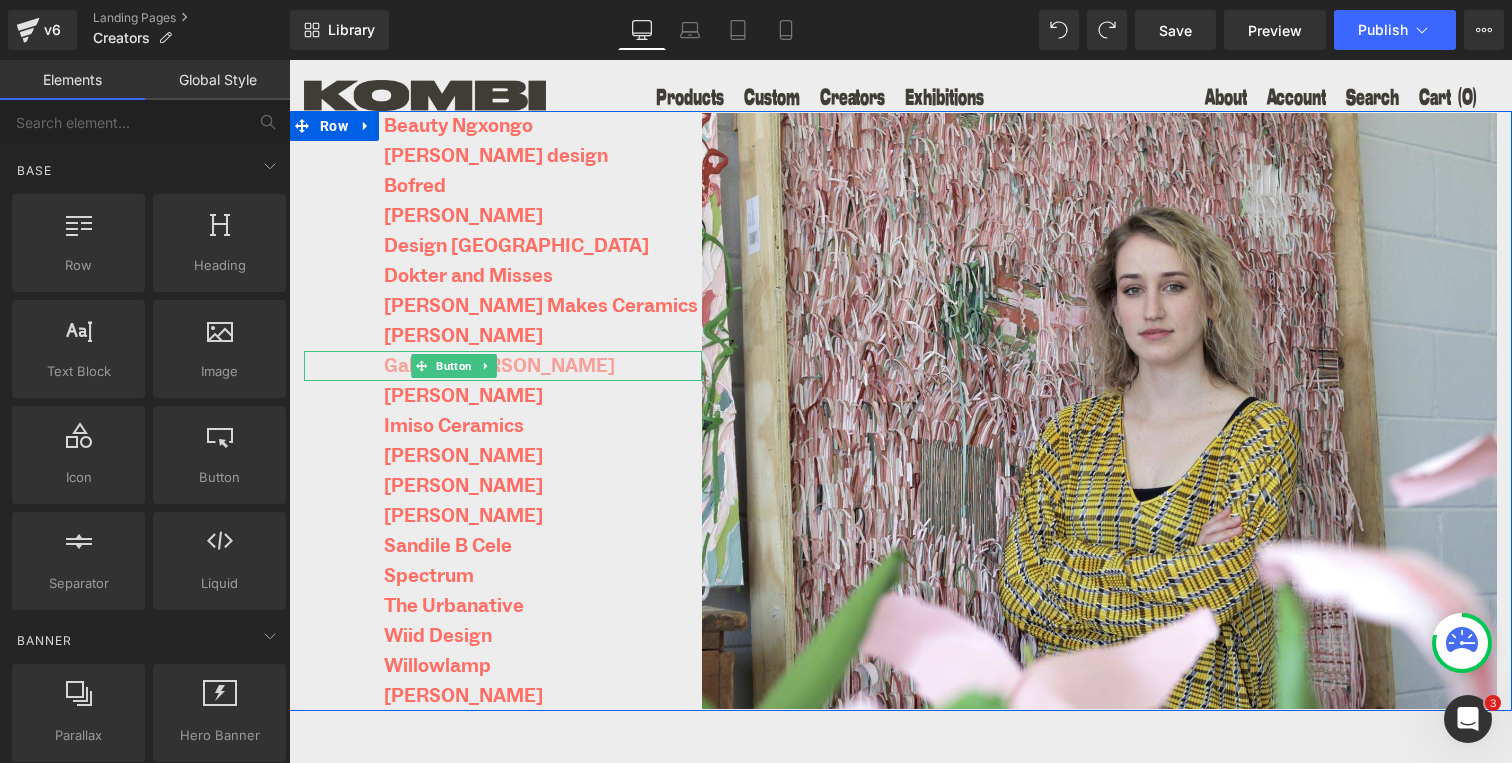 scroll, scrollTop: 0, scrollLeft: 0, axis: both 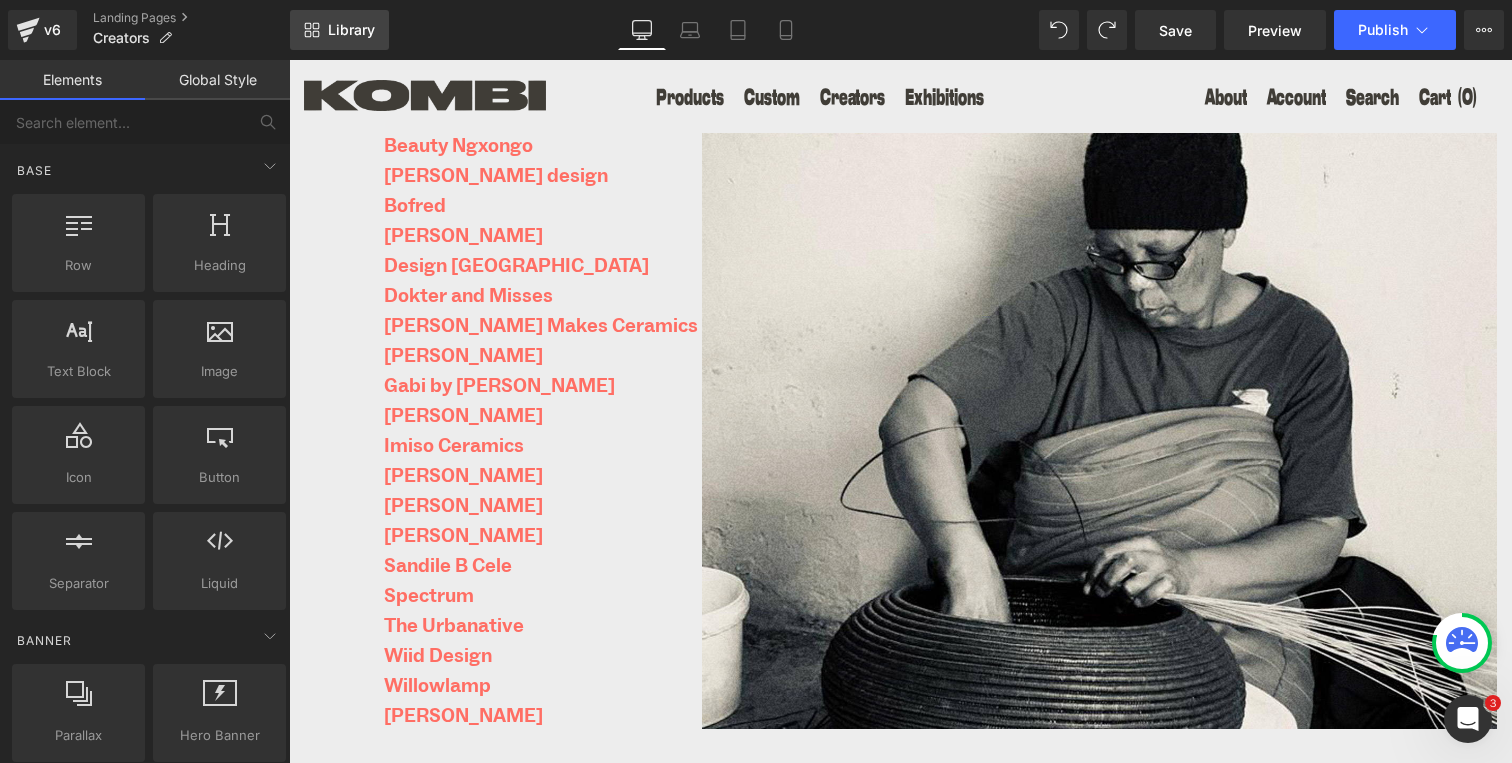 click on "Library" at bounding box center [351, 30] 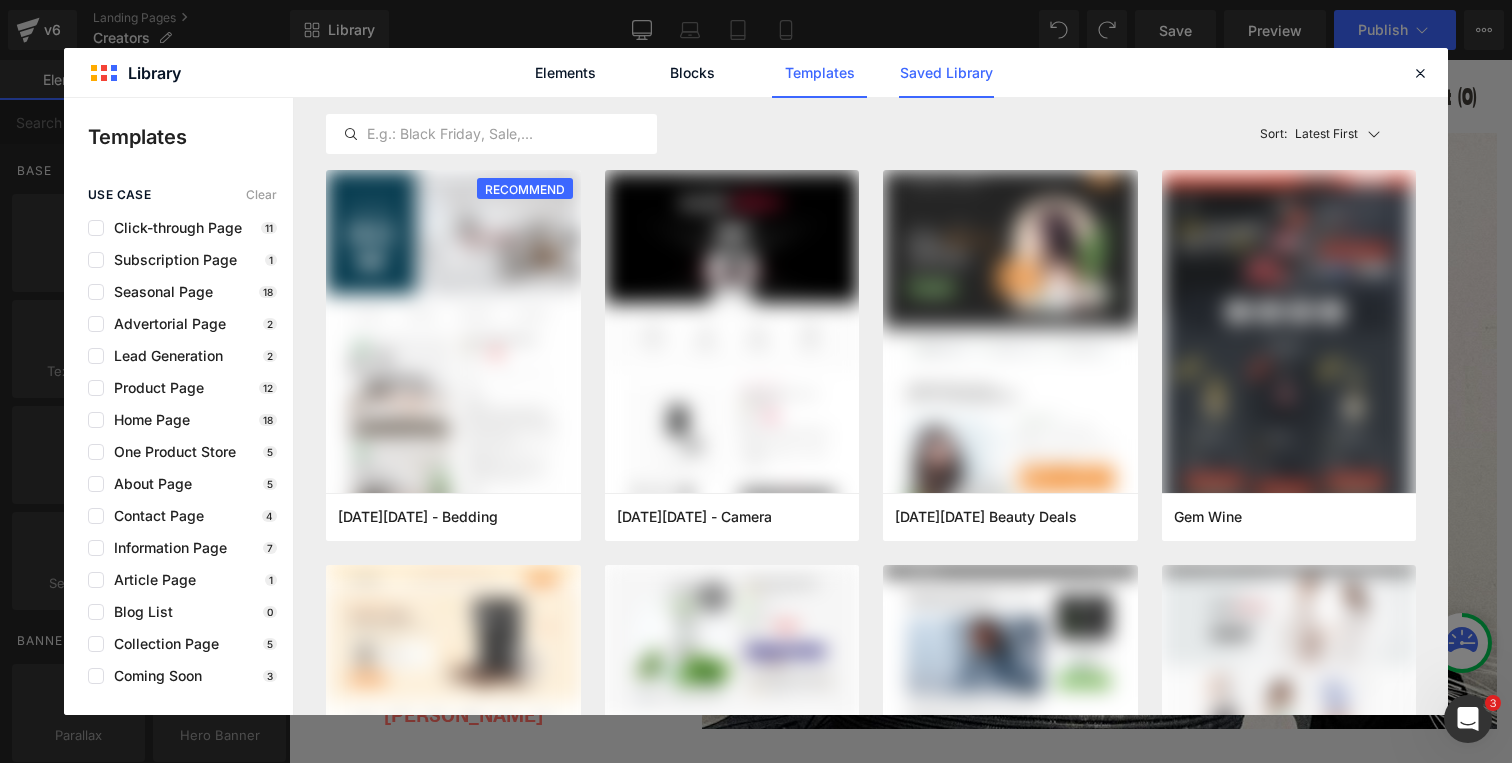 click on "Saved Library" 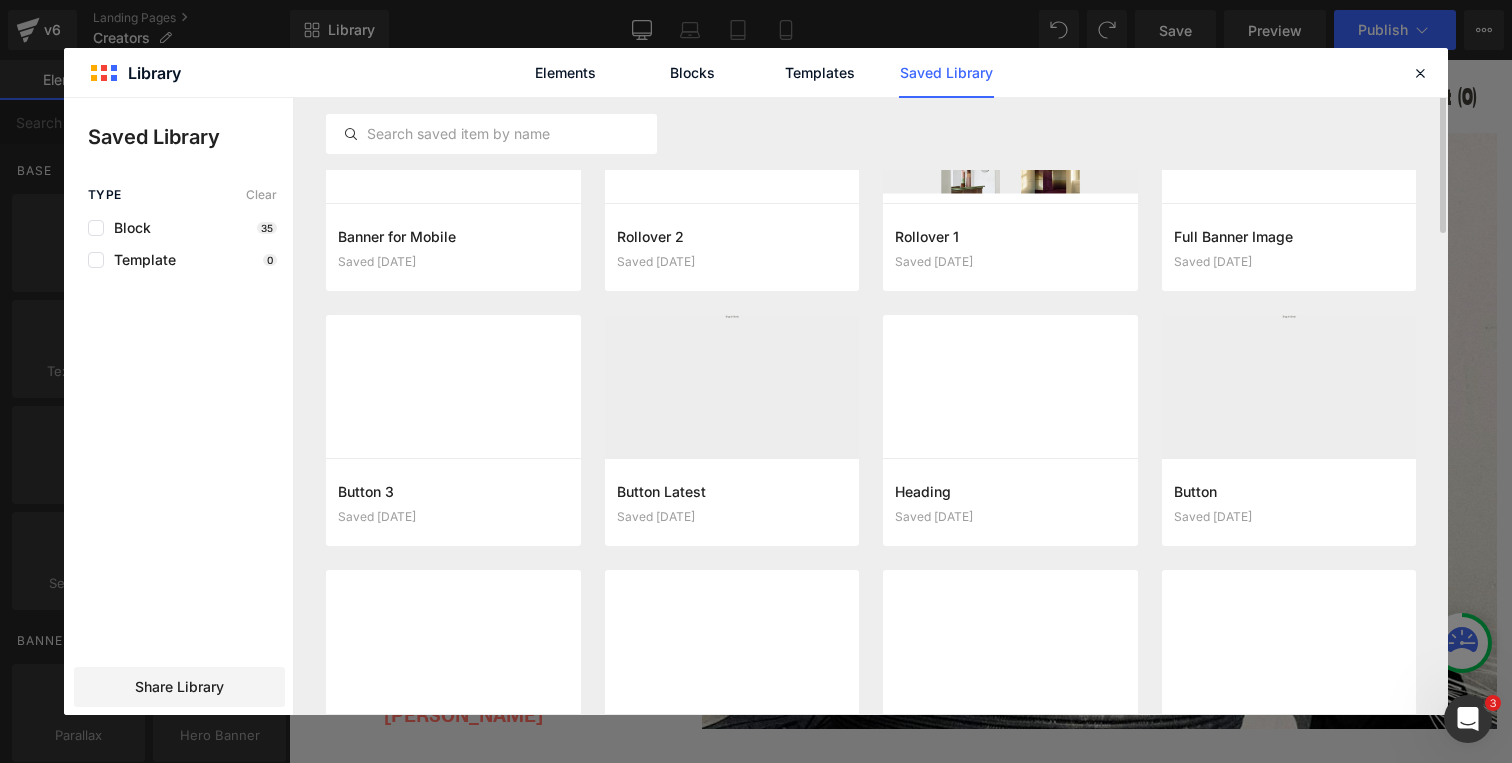 scroll, scrollTop: 0, scrollLeft: 0, axis: both 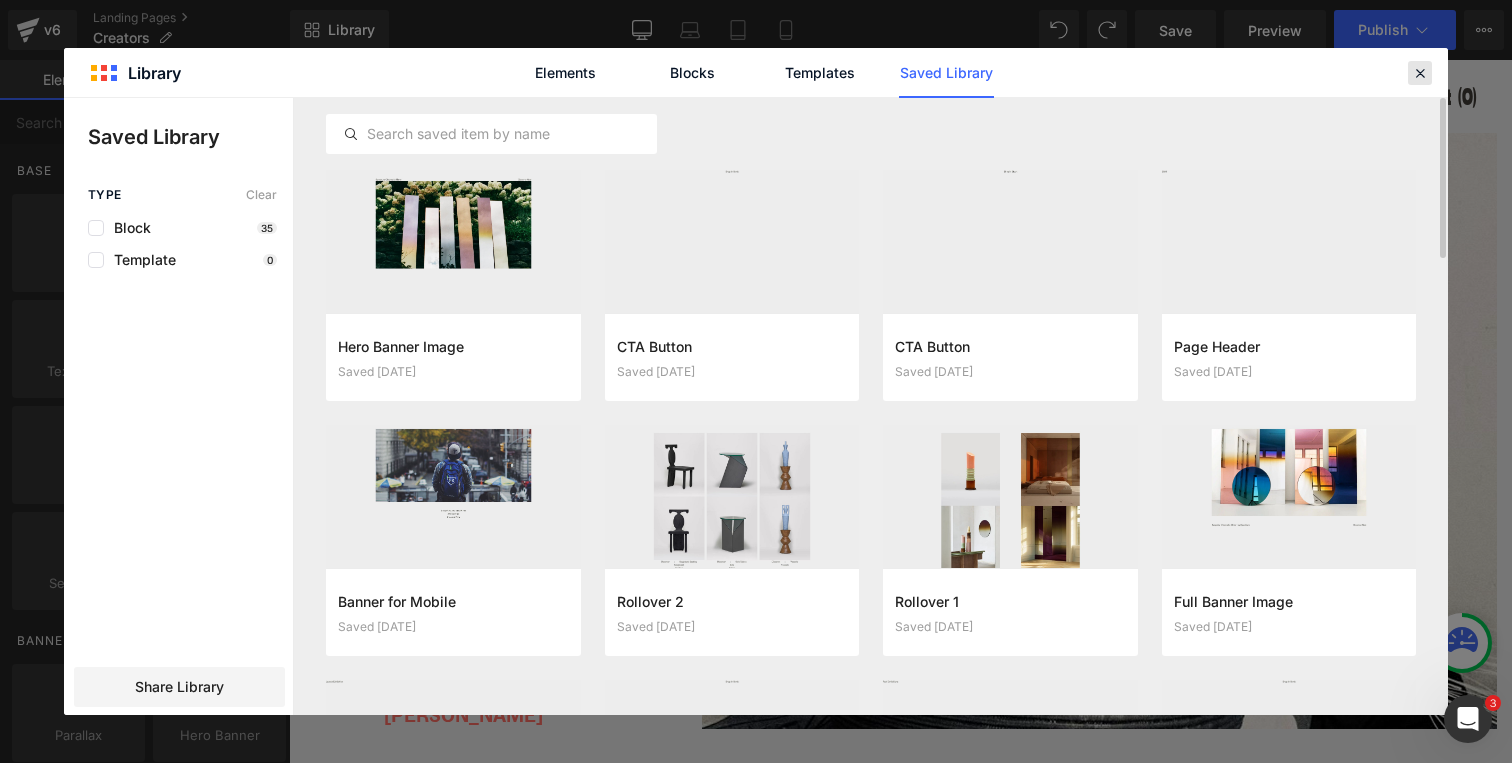 click at bounding box center (1420, 73) 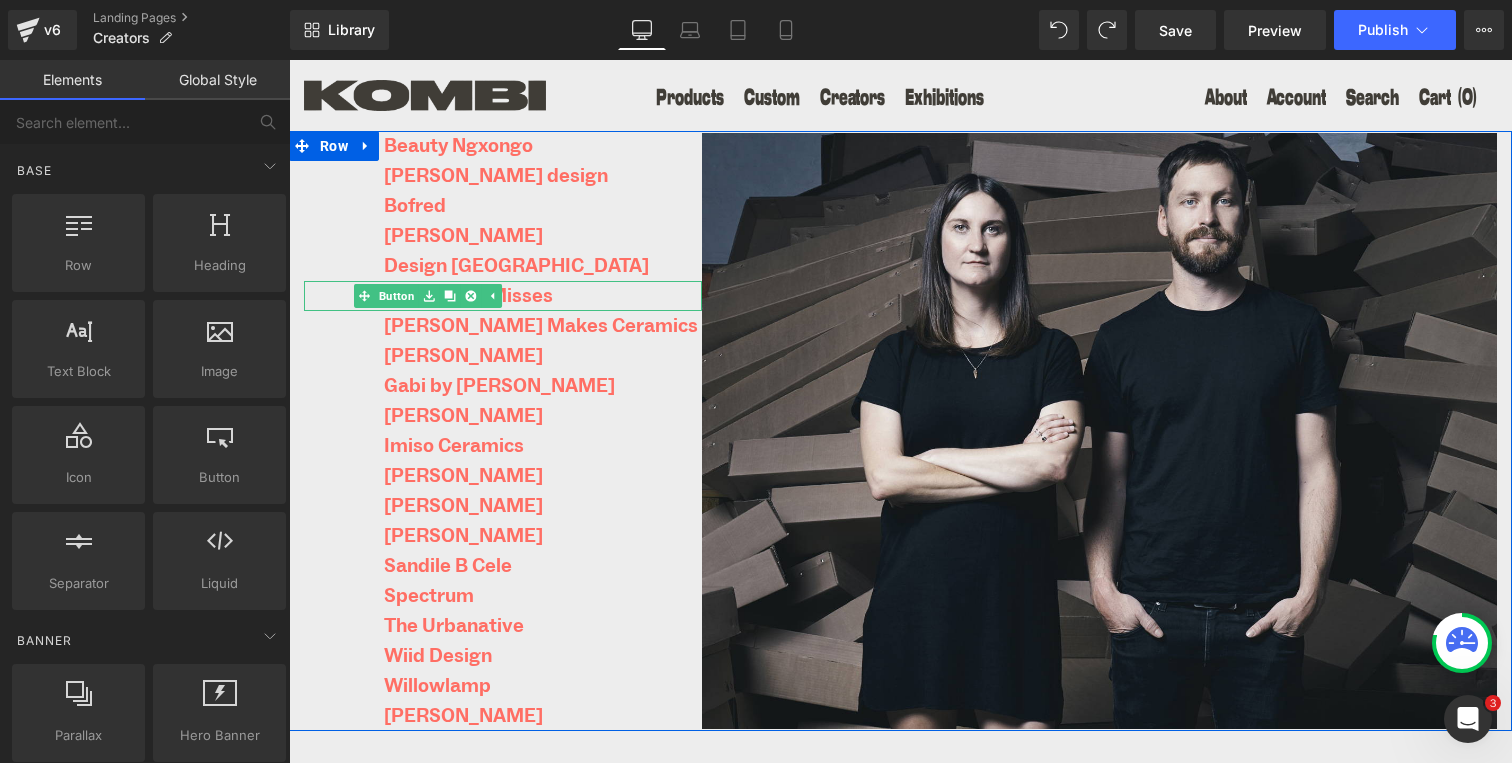 click on "Dokter and Misses" at bounding box center (503, 296) 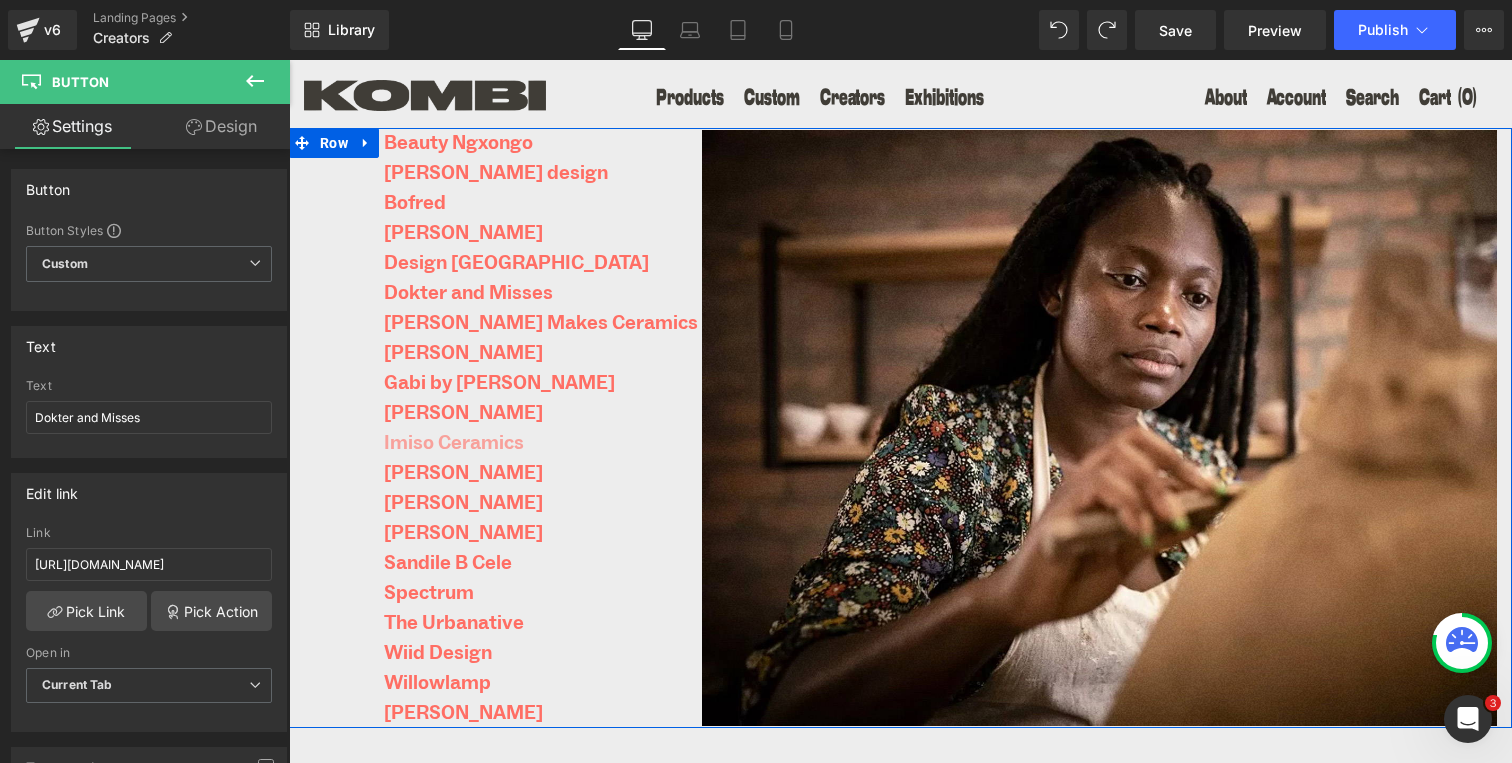 scroll, scrollTop: 0, scrollLeft: 0, axis: both 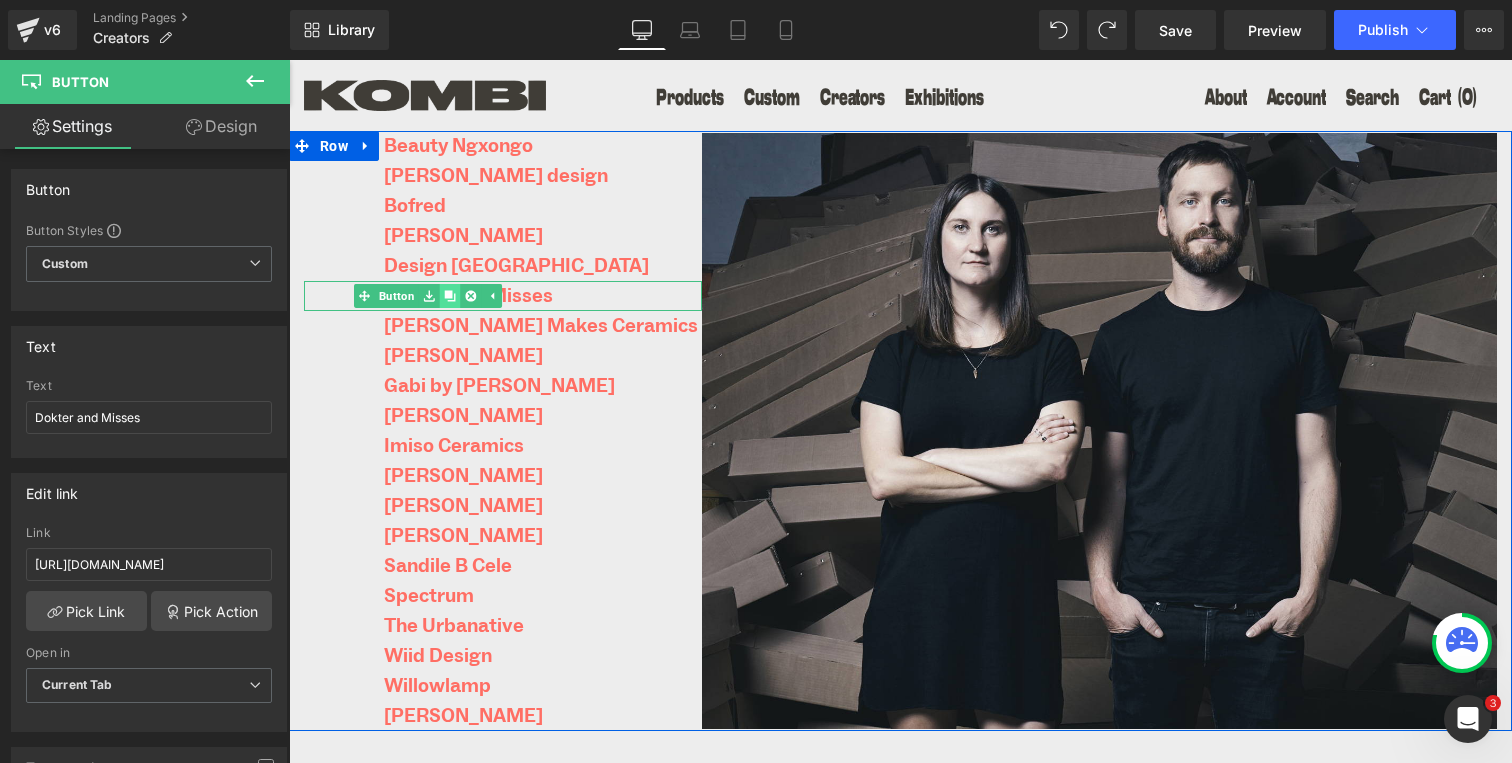 click at bounding box center (449, 296) 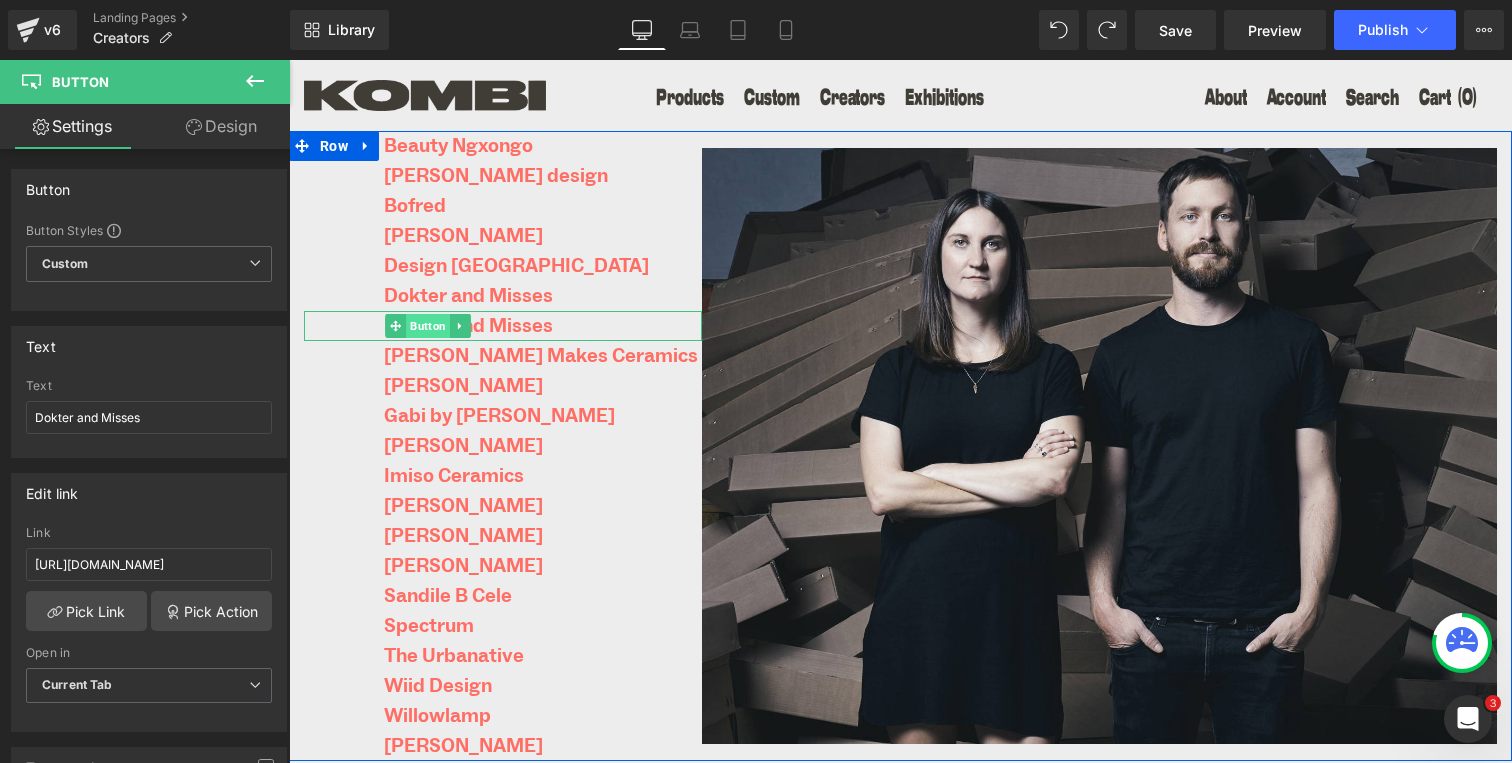 click on "Button" at bounding box center [428, 326] 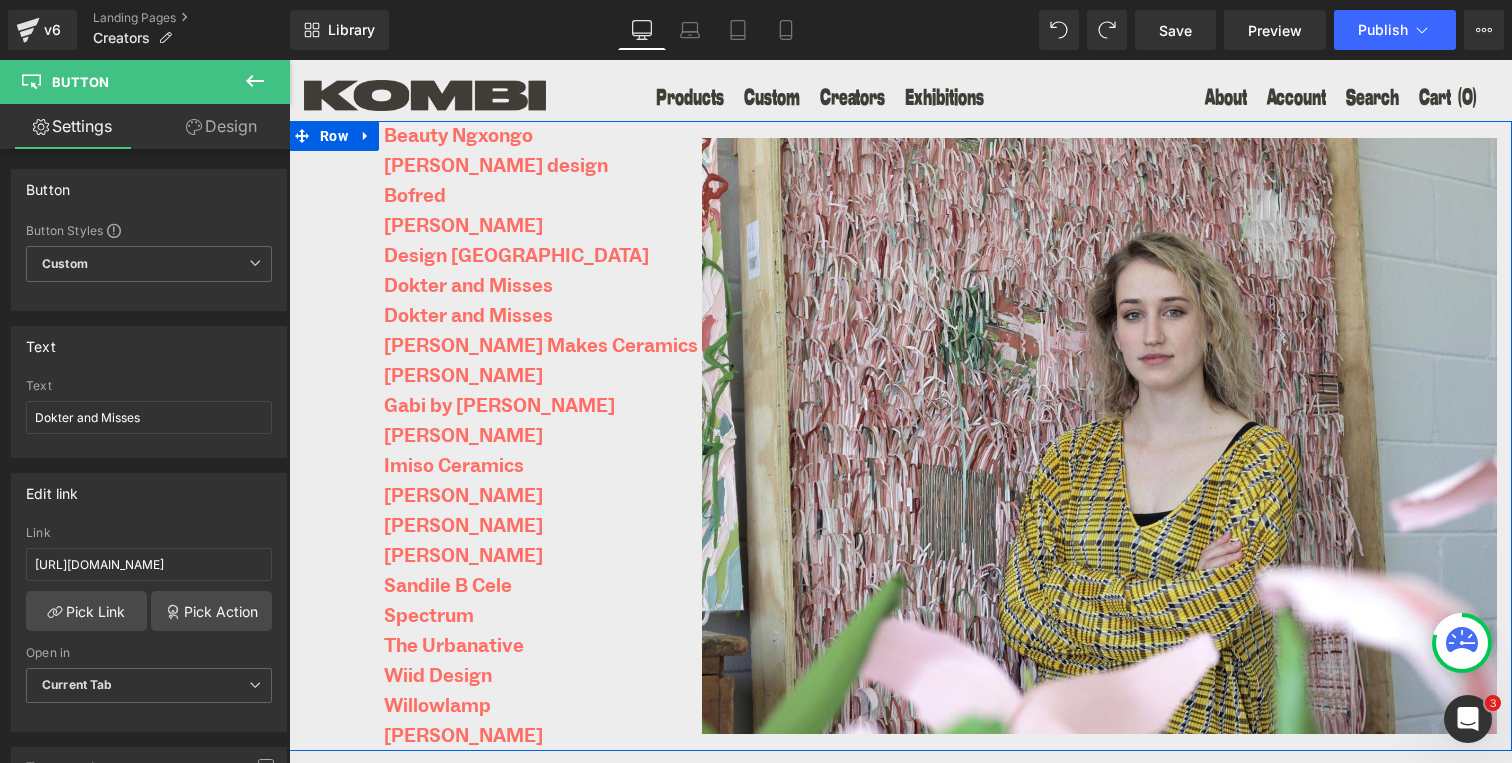 scroll, scrollTop: 0, scrollLeft: 0, axis: both 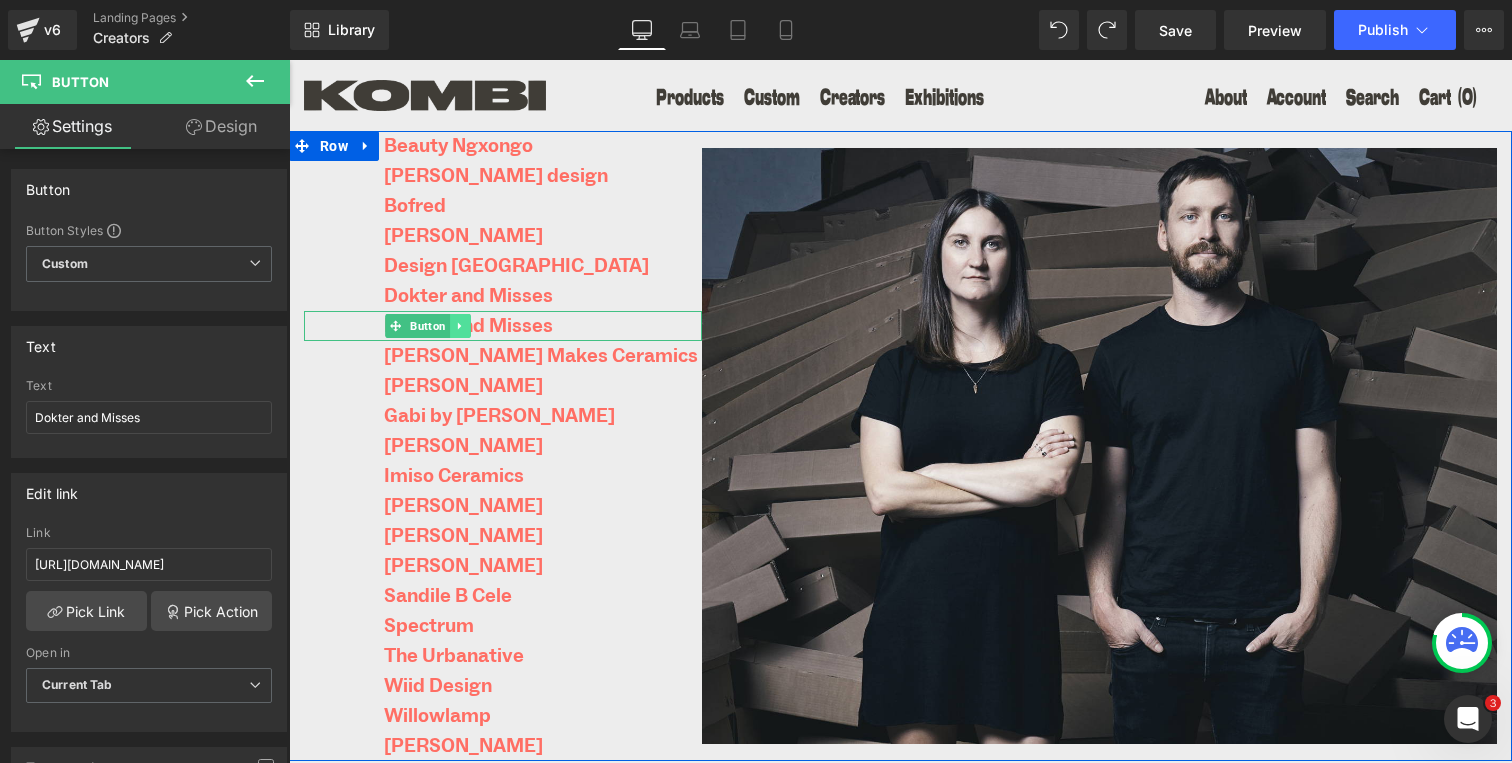 click 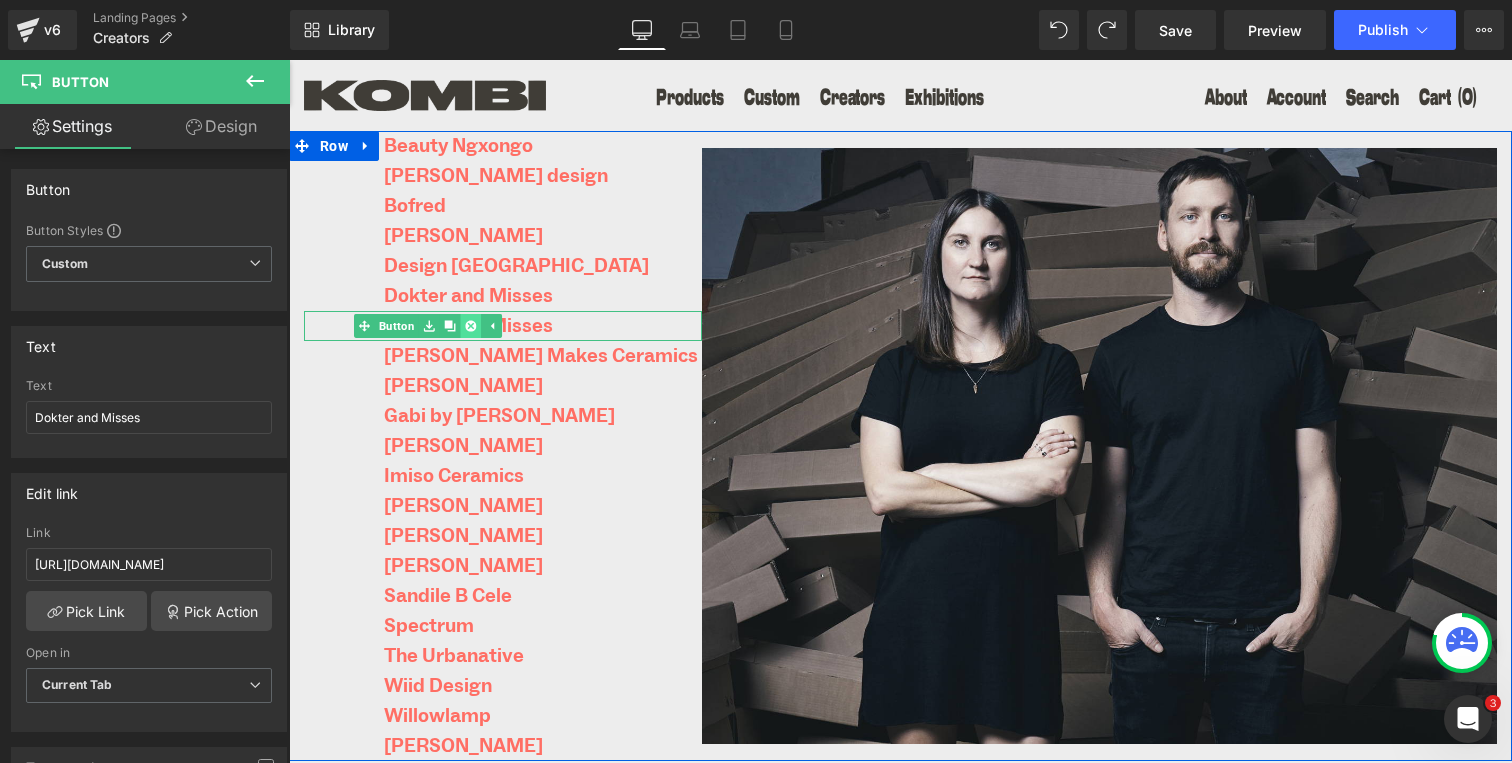 click 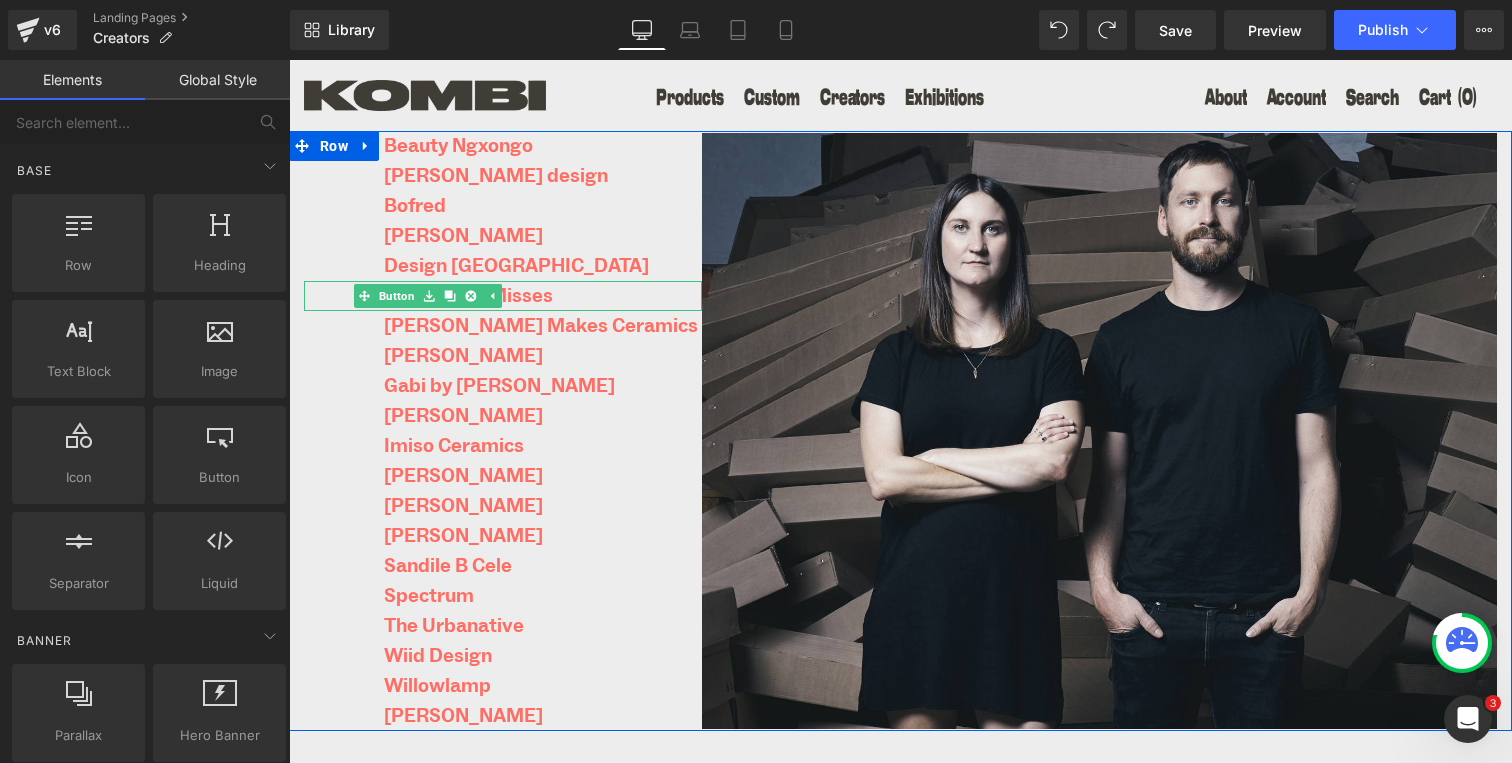click on "Dokter and Misses" at bounding box center (503, 296) 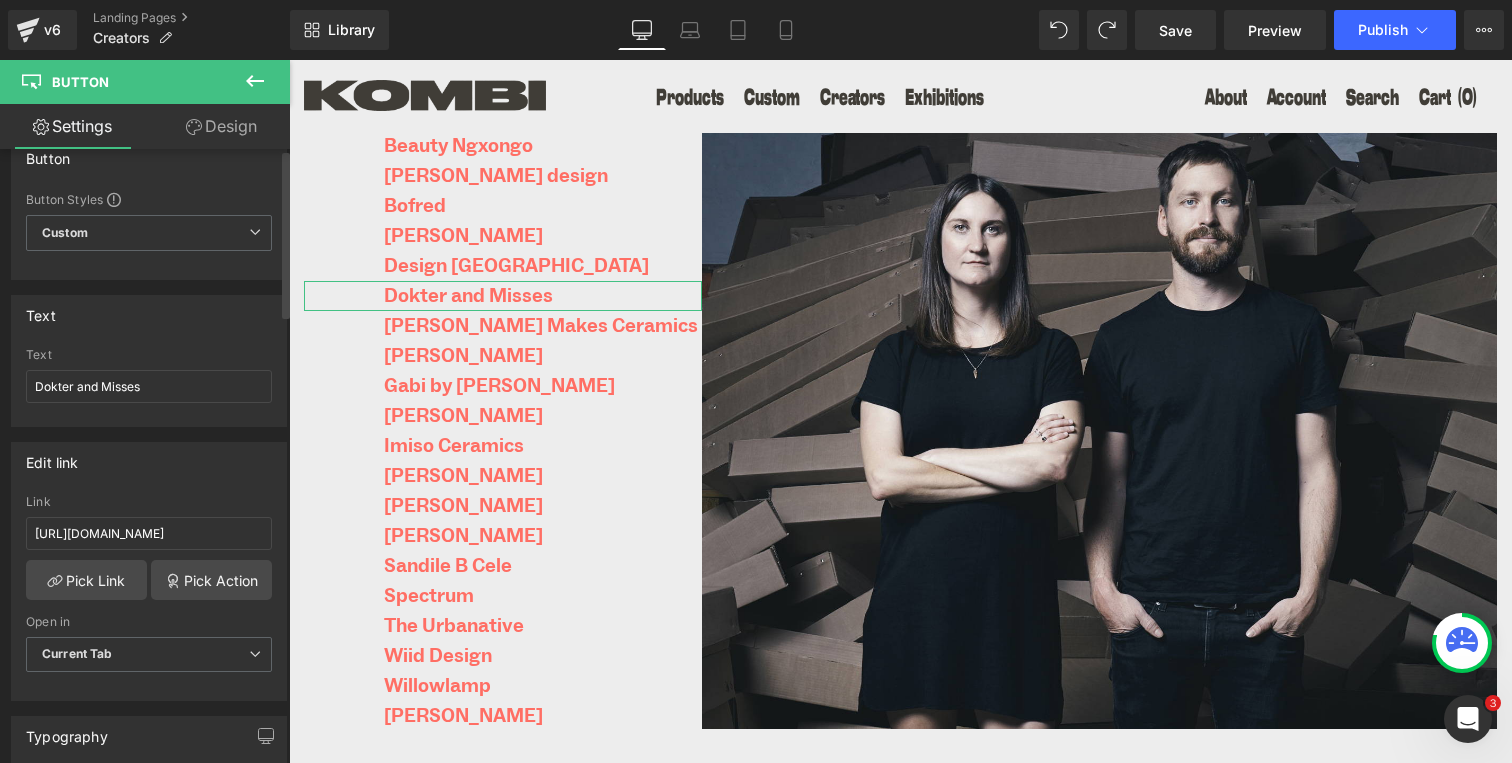 scroll, scrollTop: 0, scrollLeft: 0, axis: both 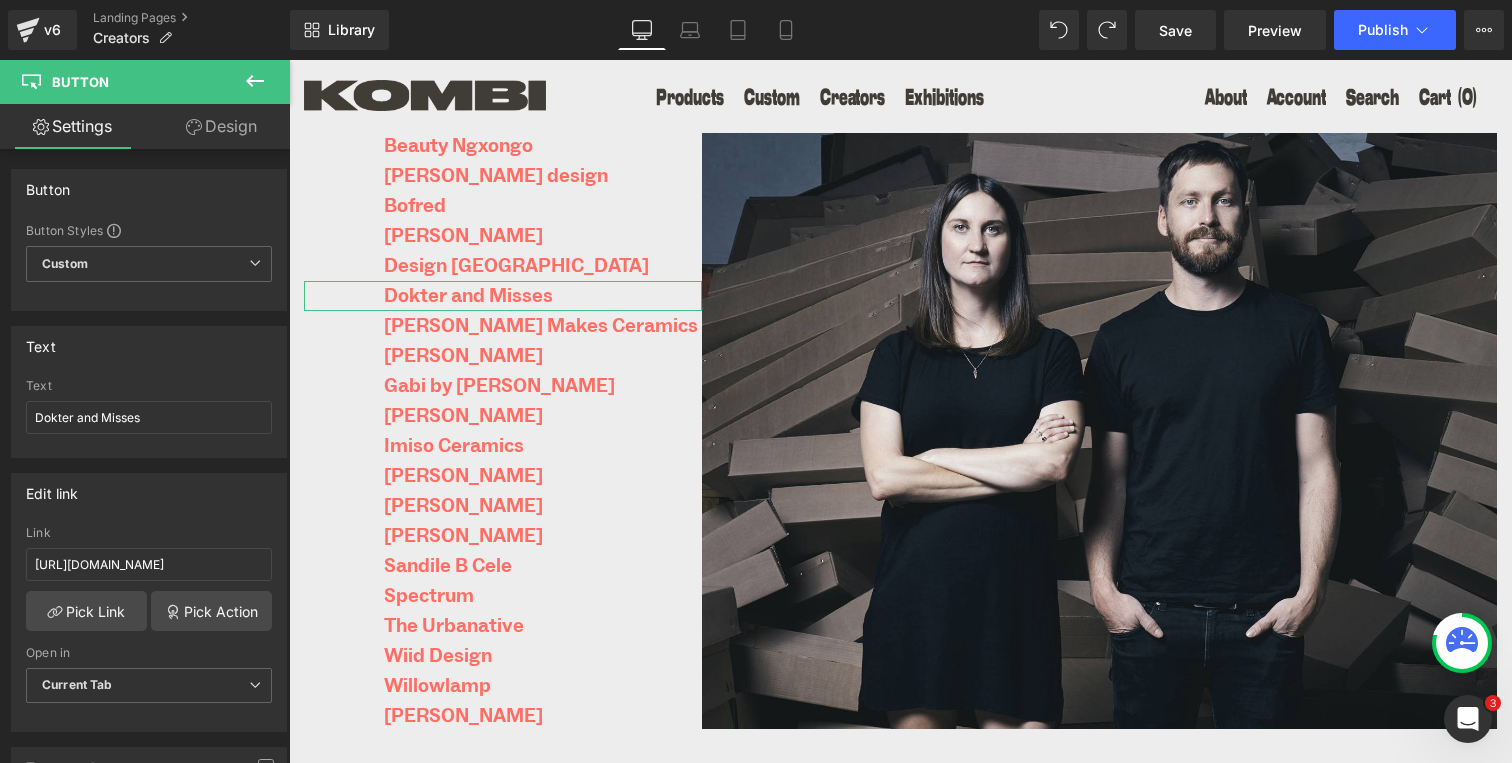 click 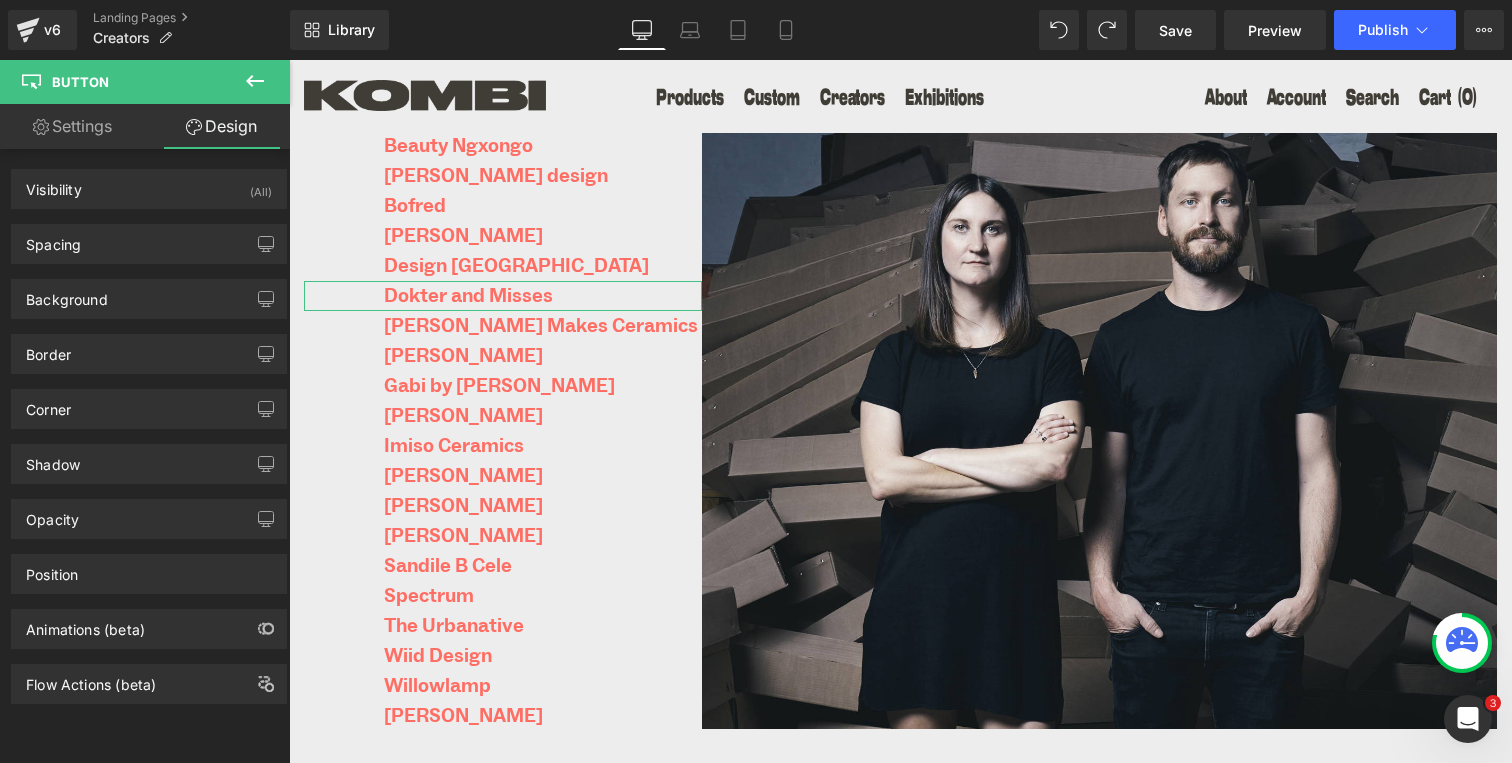 click on "Settings" at bounding box center [72, 126] 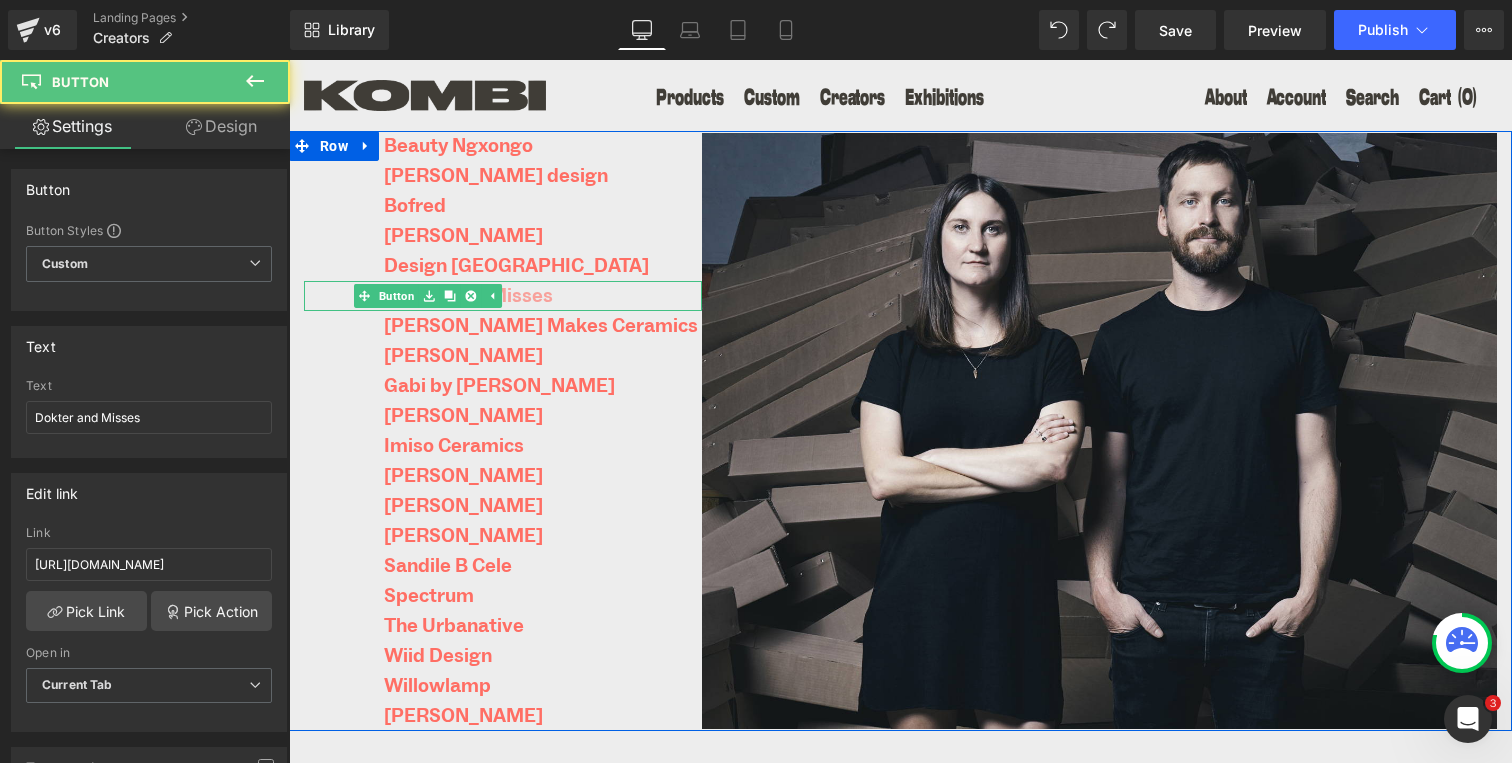 click on "Dokter and Misses" at bounding box center [428, 296] 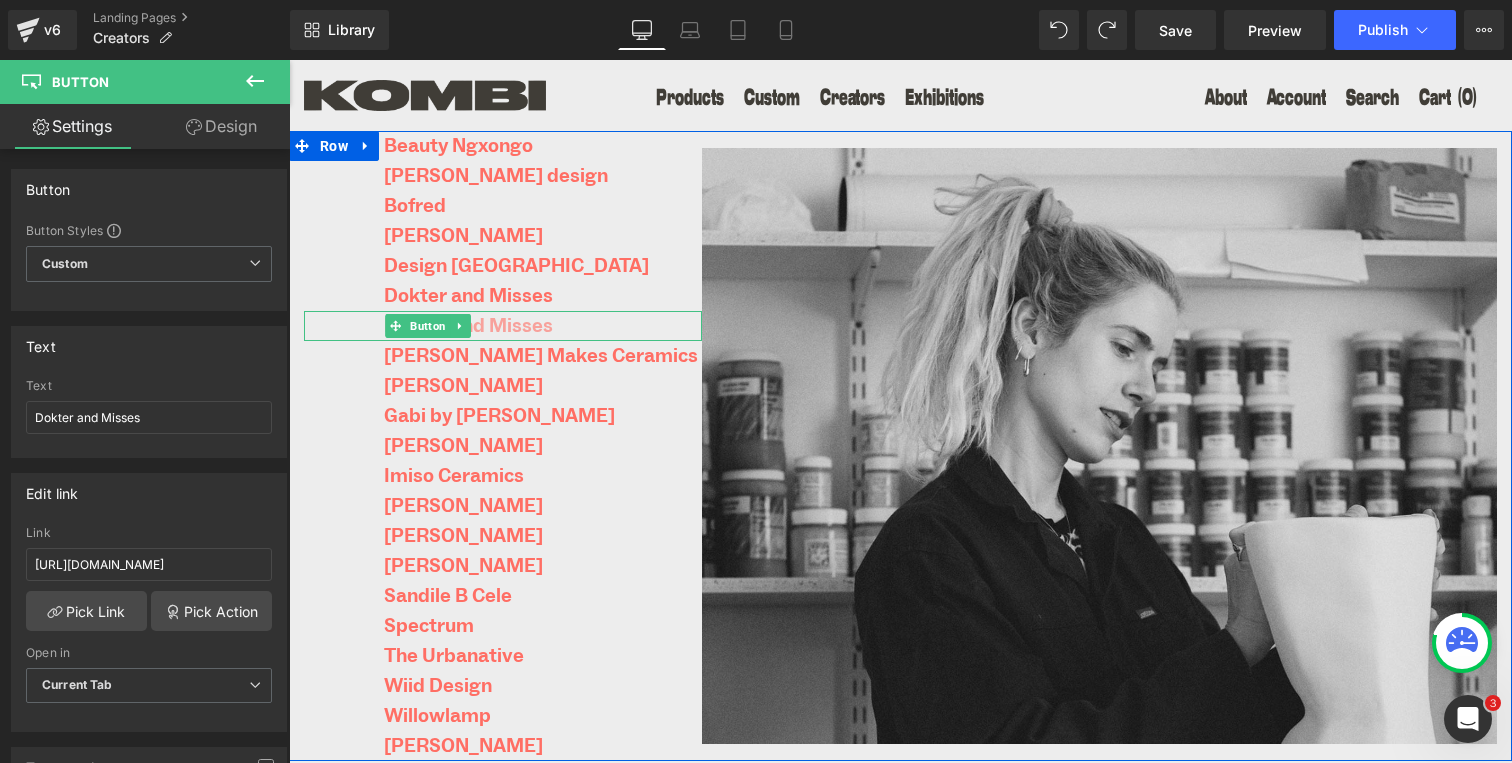 click on "Dokter and Misses" at bounding box center [468, 326] 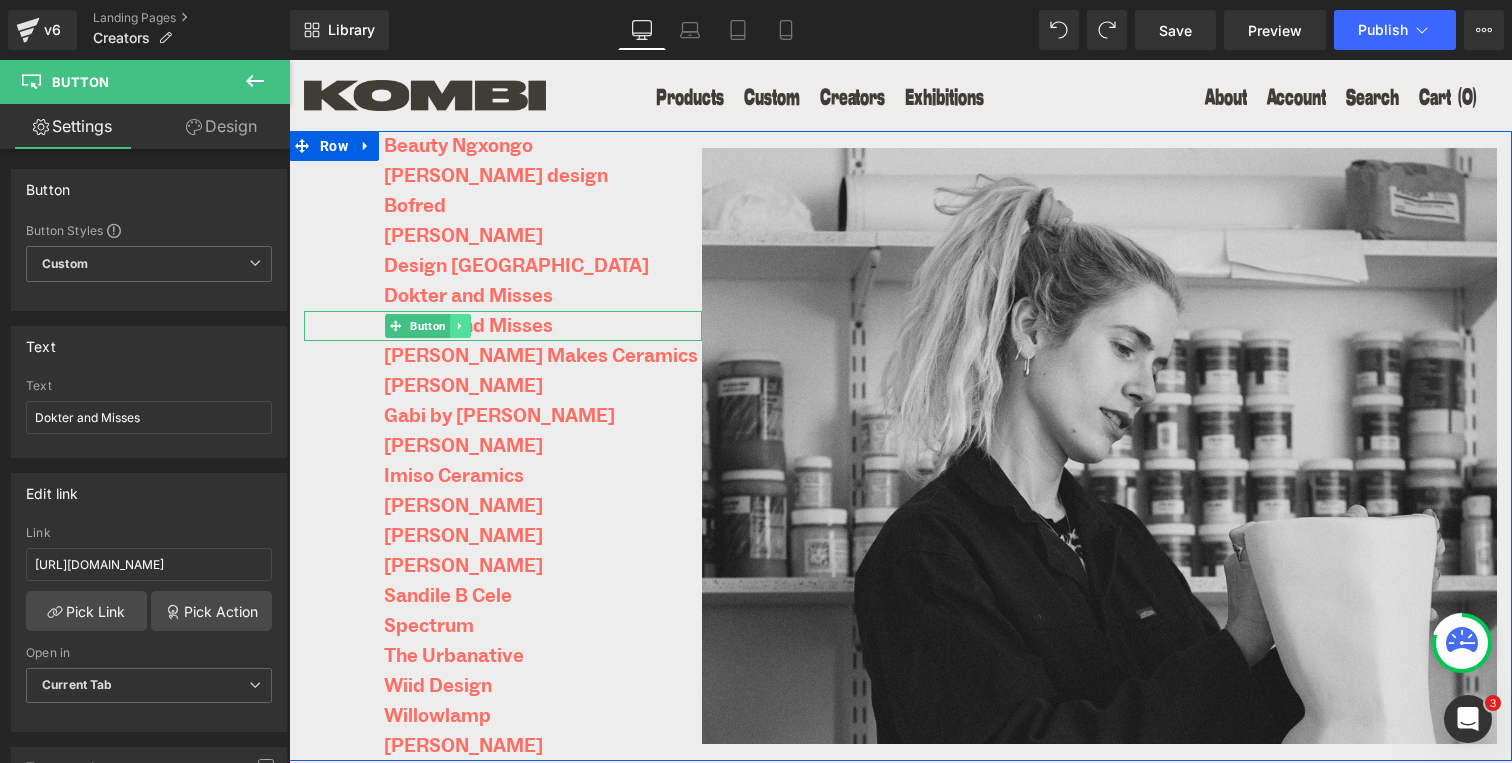 click 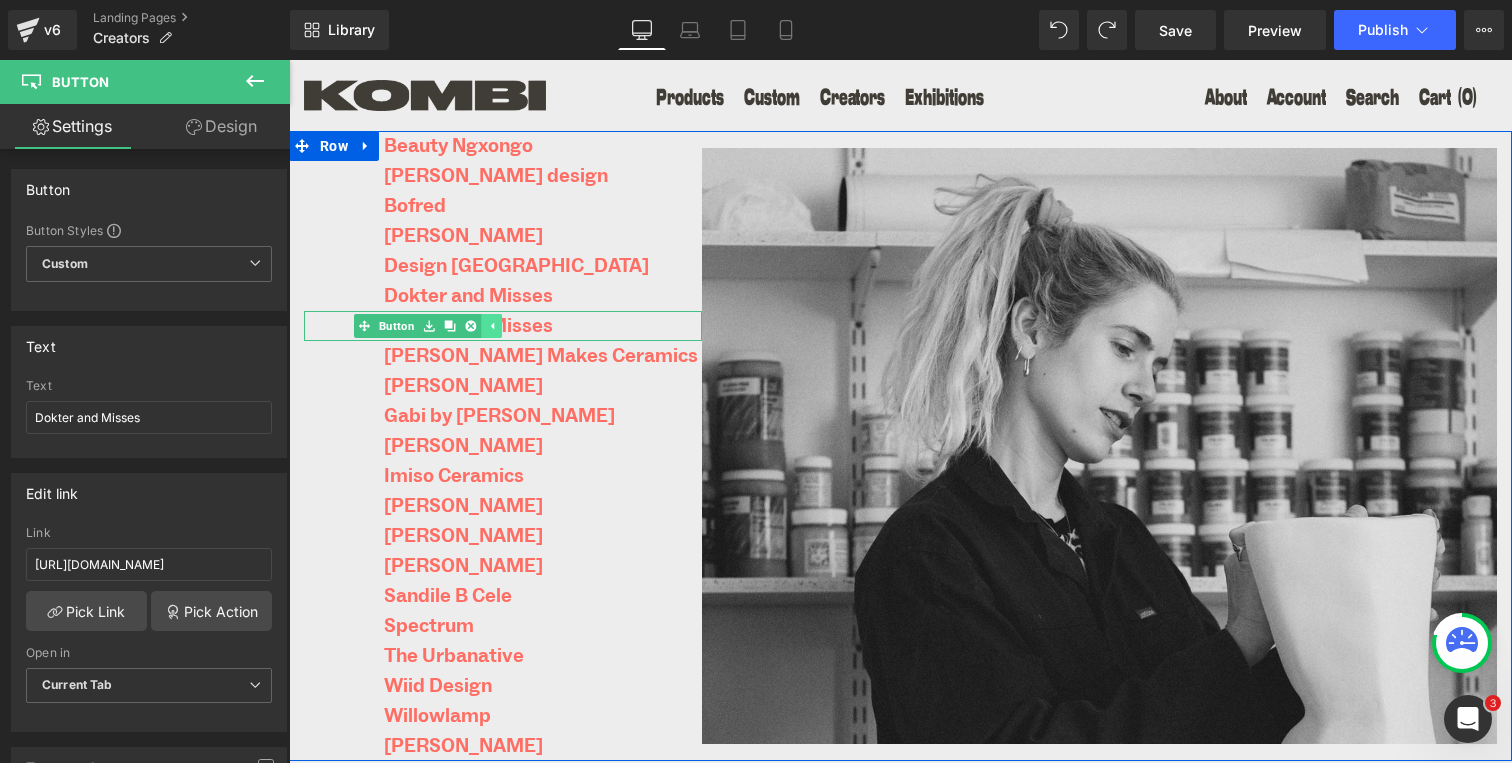 click 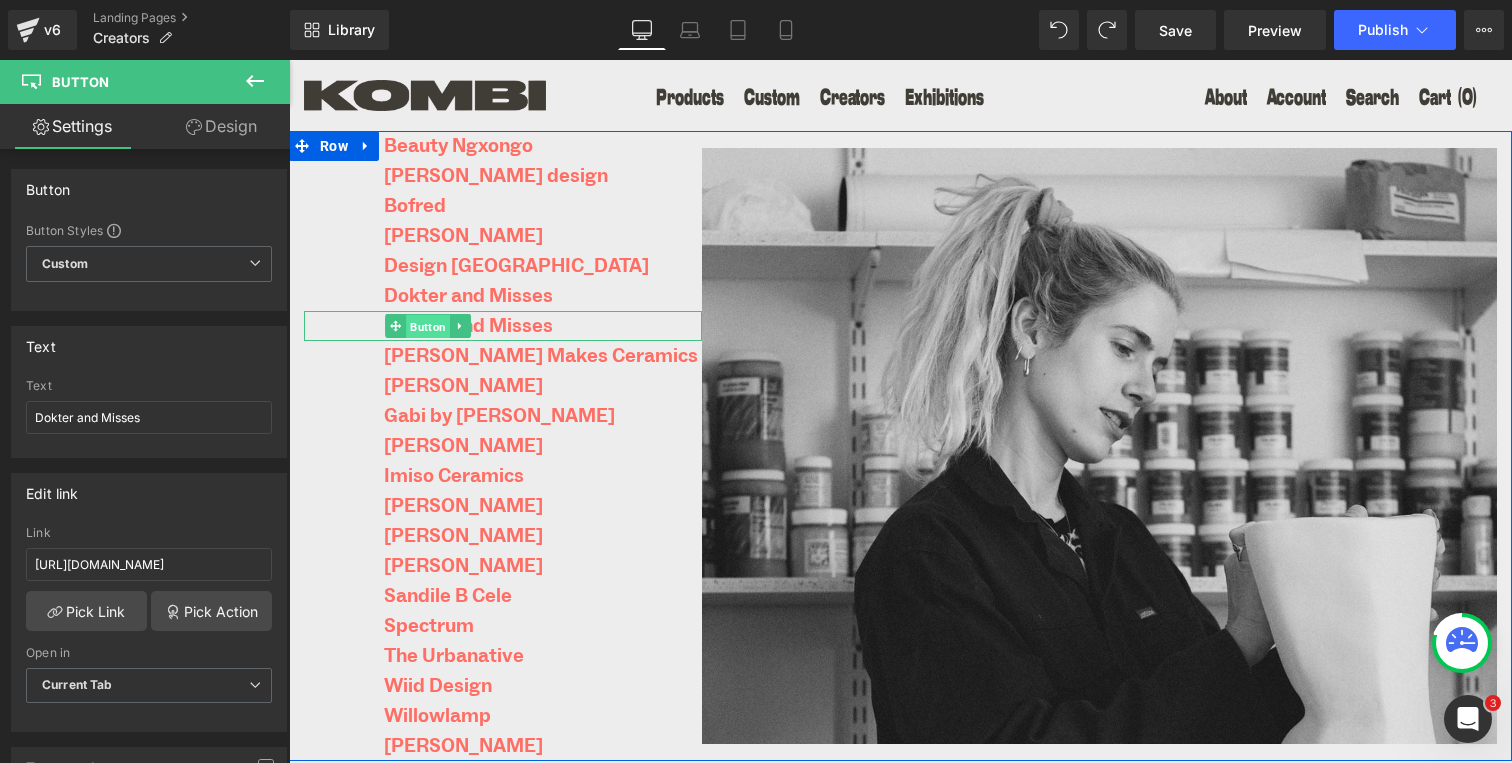 click on "Button" at bounding box center [428, 327] 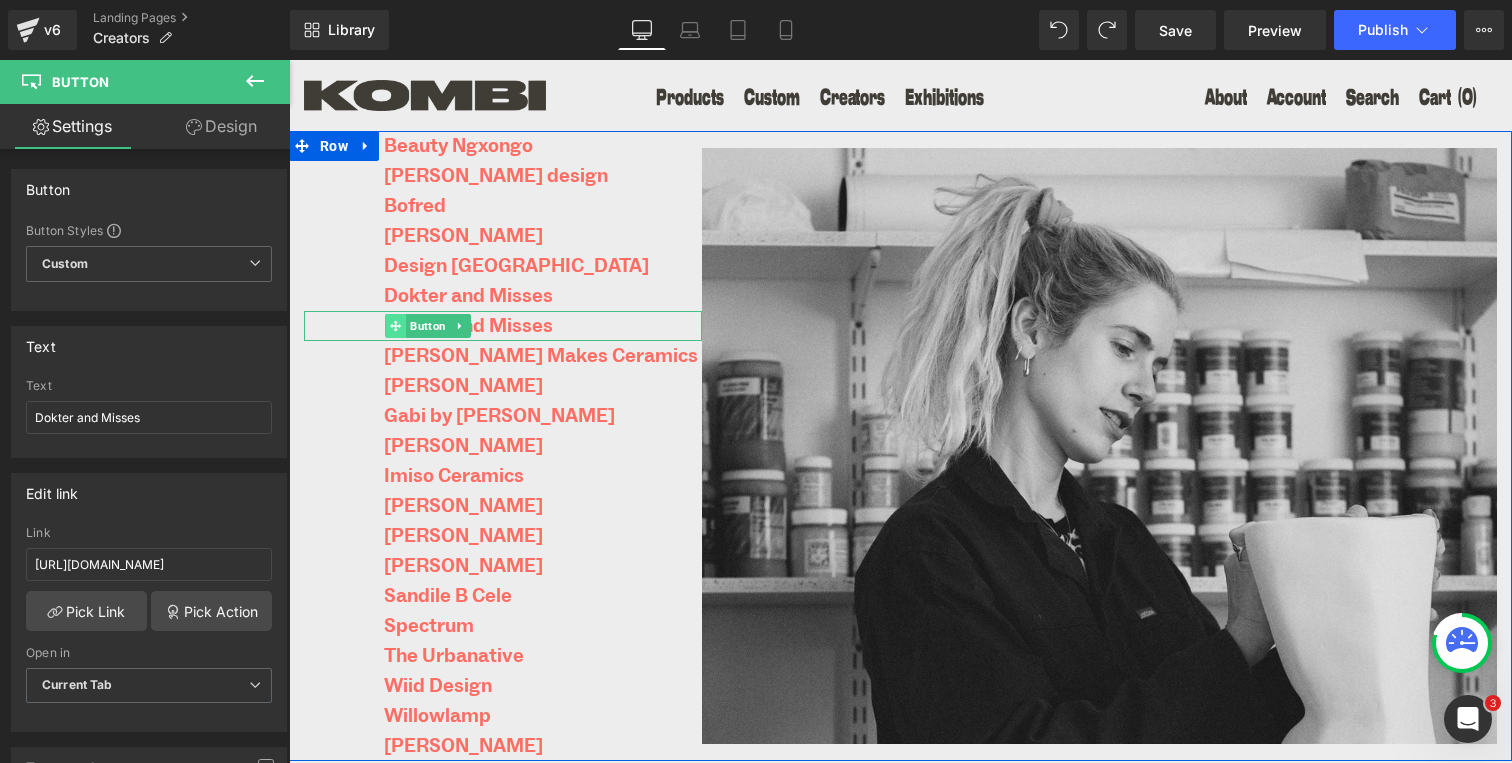 click 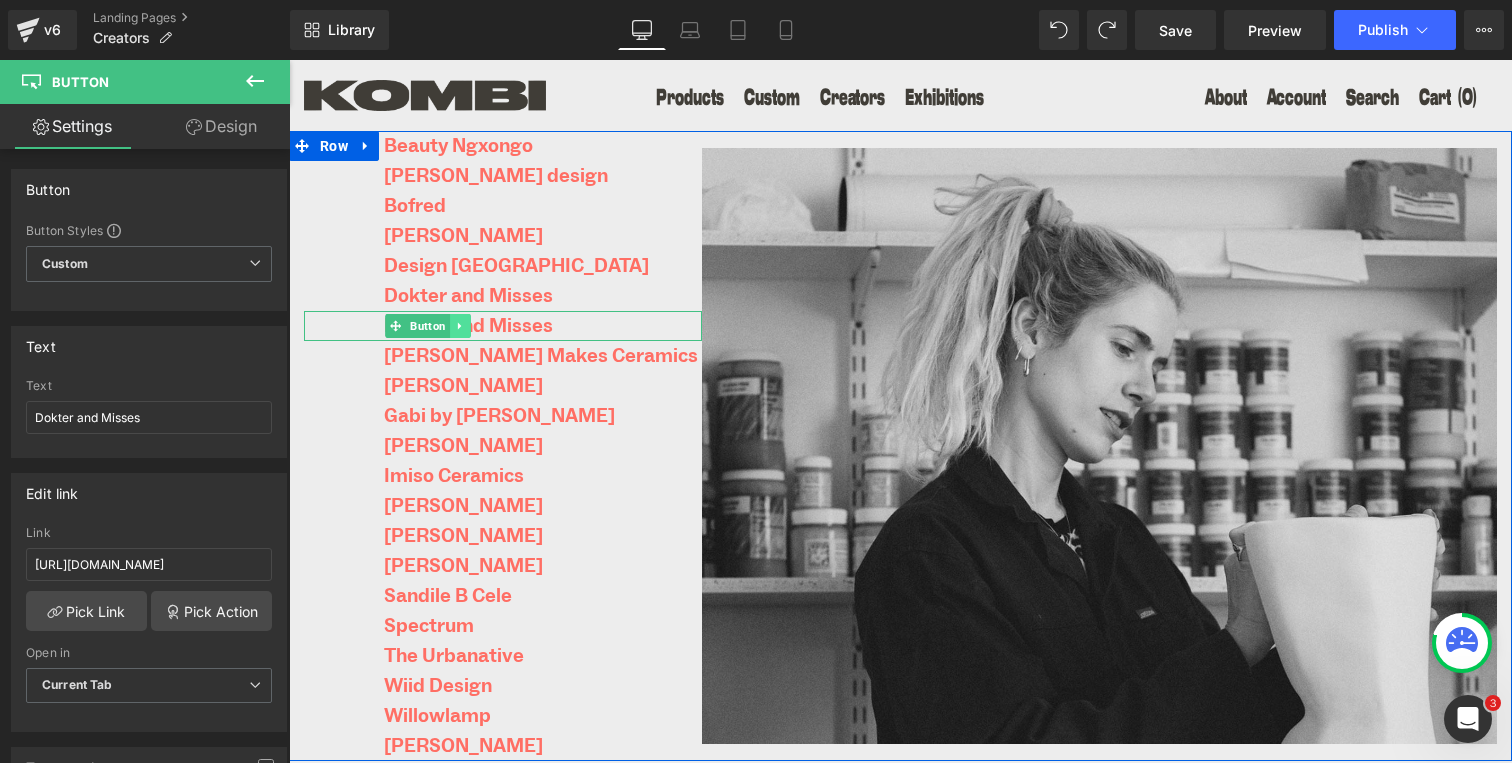 click at bounding box center (460, 326) 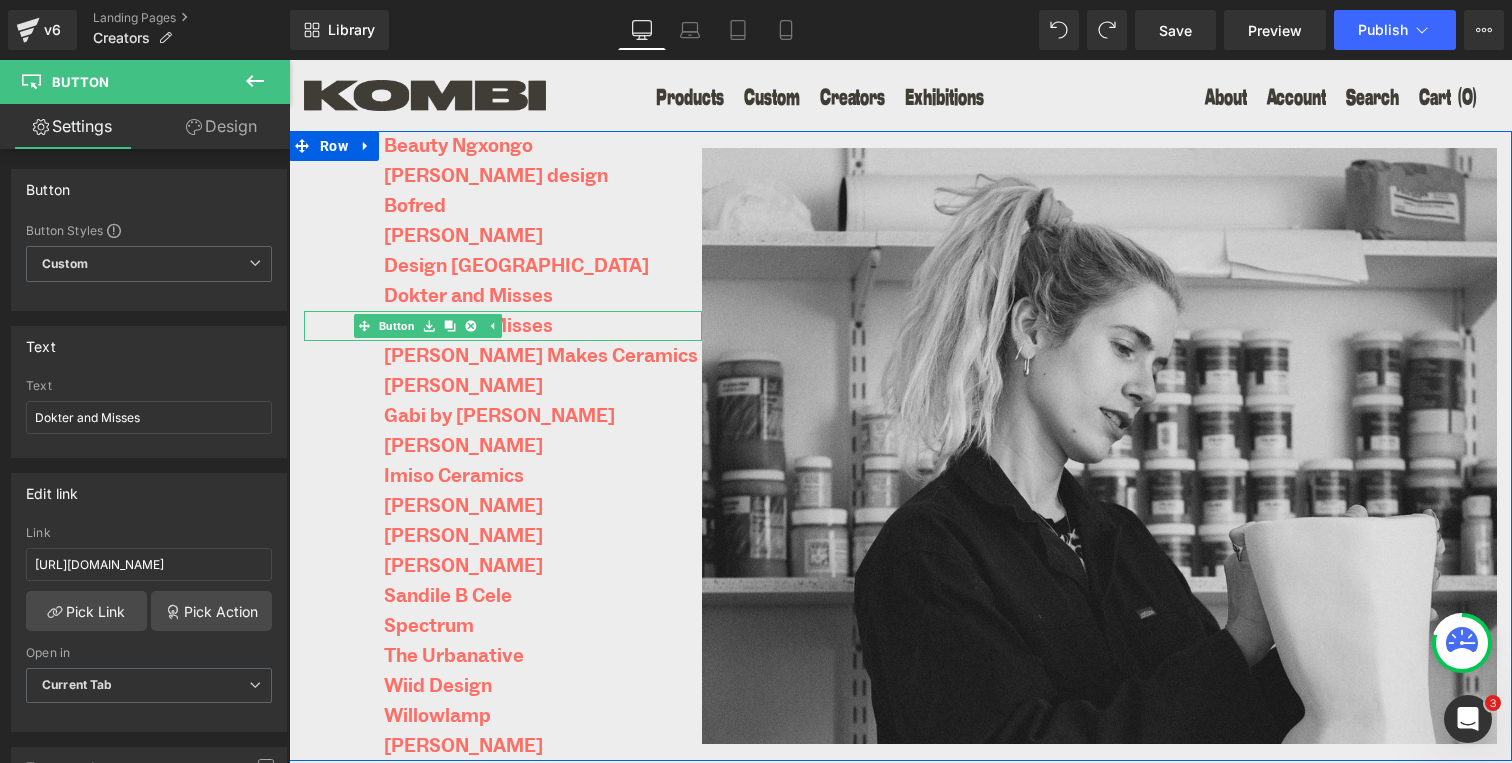 click on "Dokter and Misses" at bounding box center (503, 326) 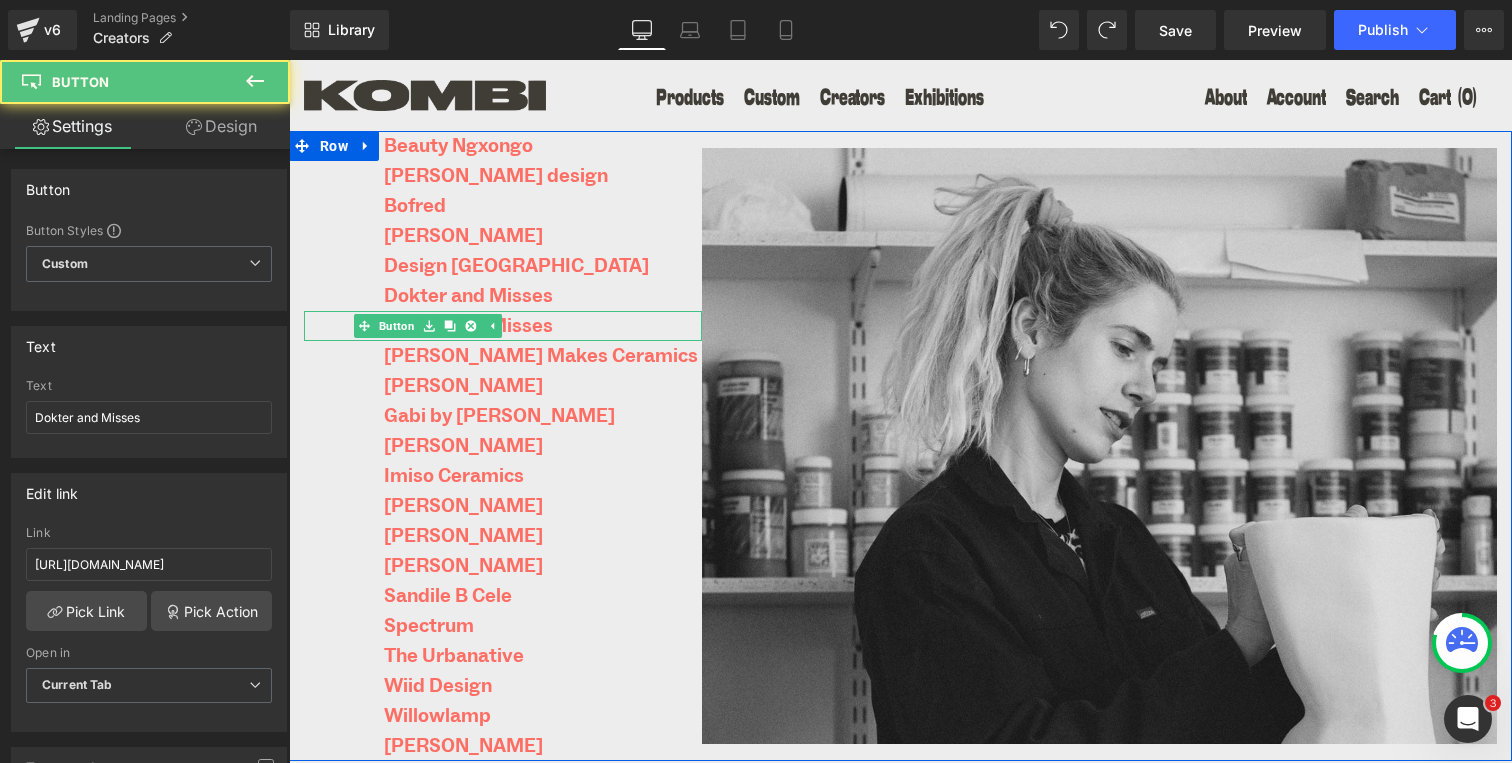 click on "Dokter and Misses" at bounding box center [503, 326] 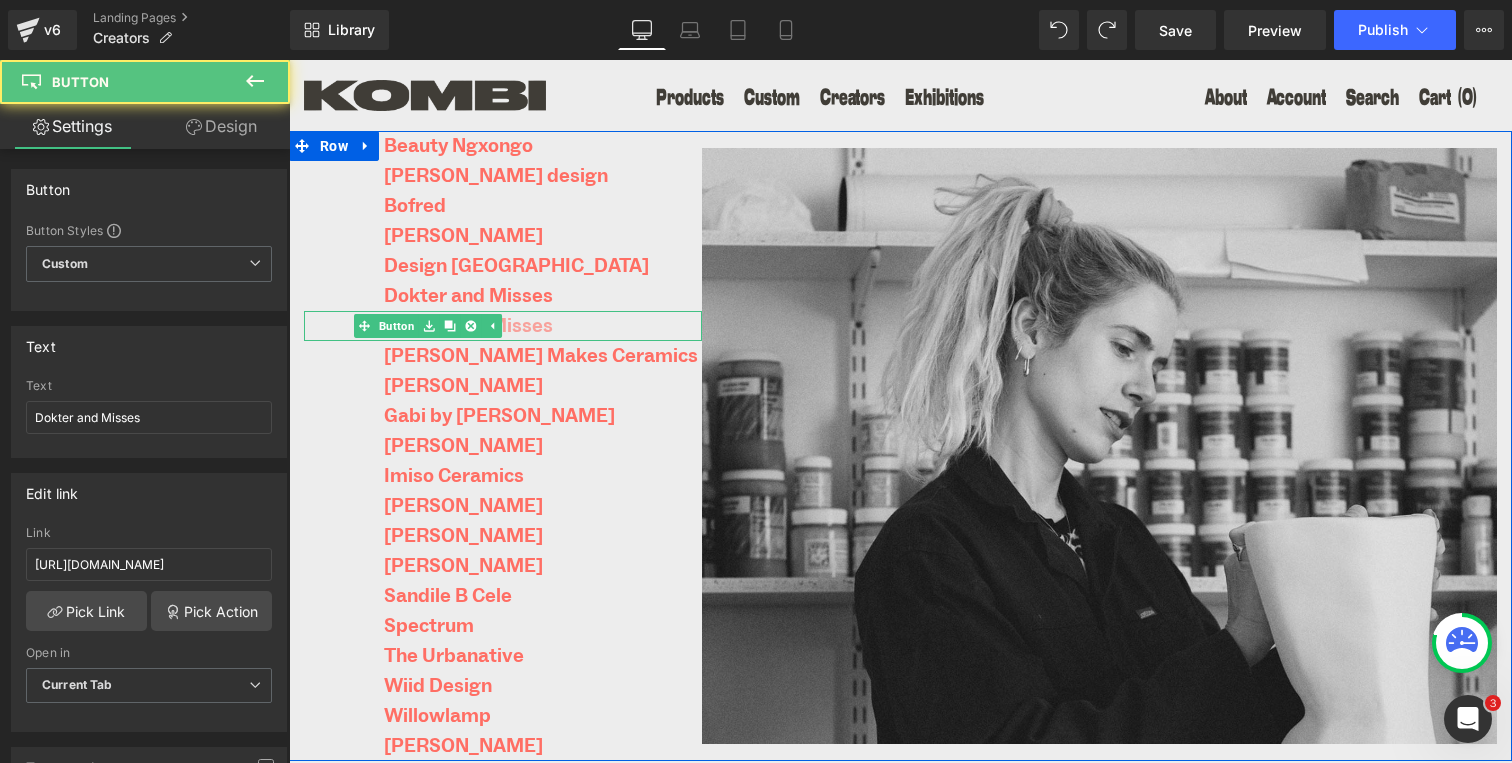 click on "Dokter and Misses" at bounding box center [468, 326] 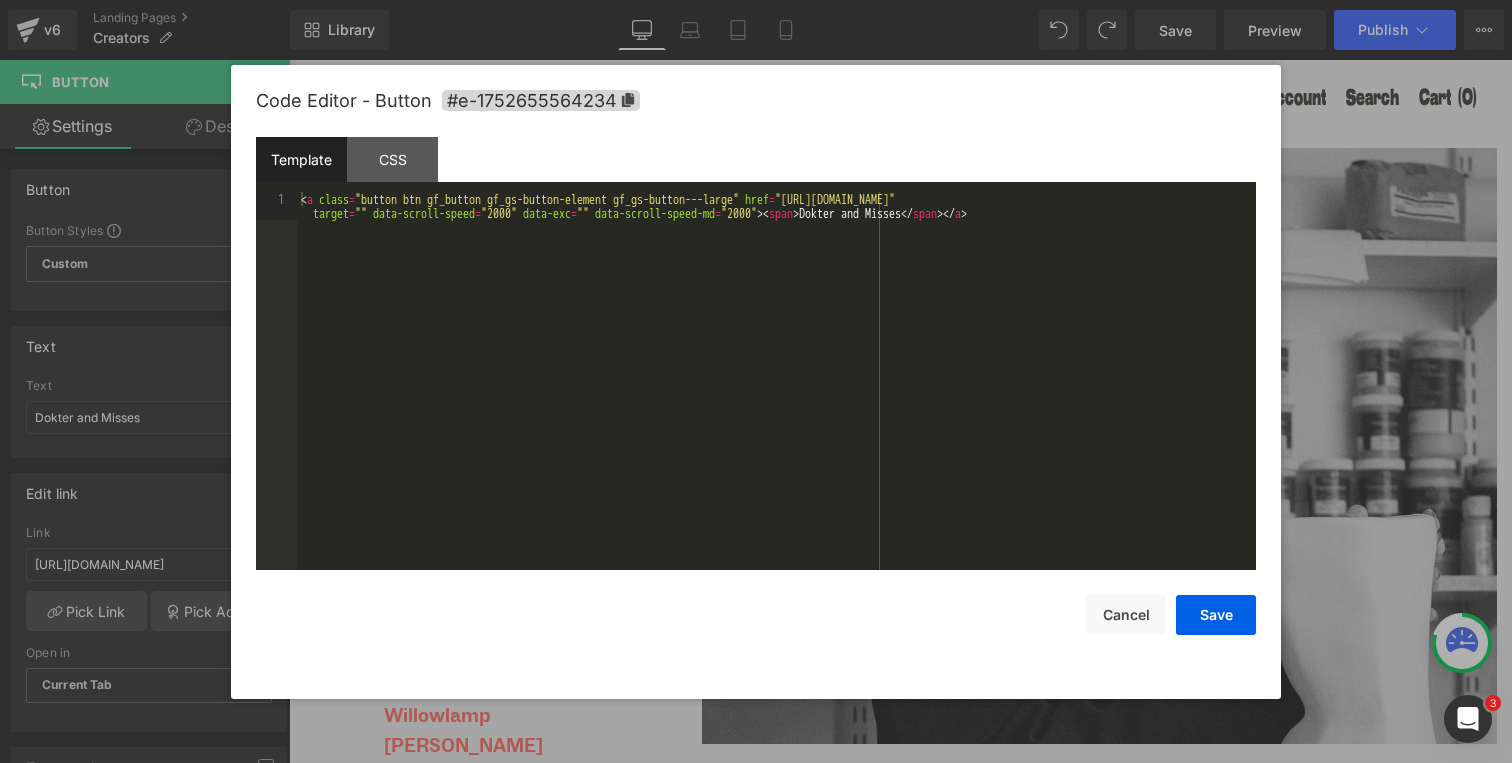 click on "Button  You are previewing how the   will restyle your page. You can not edit Elements in Preset Preview Mode.  v6 Landing Pages Creators Library Desktop Desktop Laptop Tablet Mobile Save Preview Publish Scheduled View Live Page View with current Template Save Template to Library Schedule Publish Publish Settings Shortcuts  Your page can’t be published   You've reached the maximum number of published pages on your plan  (0/0).  You need to upgrade your plan or unpublish all your pages to get 1 publish slot.   Unpublish pages   Upgrade plan  Elements Global Style Base Row  rows, columns, layouts, div Heading  headings, titles, h1,h2,h3,h4,h5,h6 Text Block  texts, paragraphs, contents, blocks Image  images, photos, alts, uploads Icon  icons, symbols Button  button, call to action, cta Separator  separators, dividers, horizontal lines Liquid  liquid, custom code, html, javascript, css, reviews, apps, applications, embeded, iframe Banner Parallax  banner, slideshow, hero, image, cover, parallax, effect Stack" at bounding box center (756, 0) 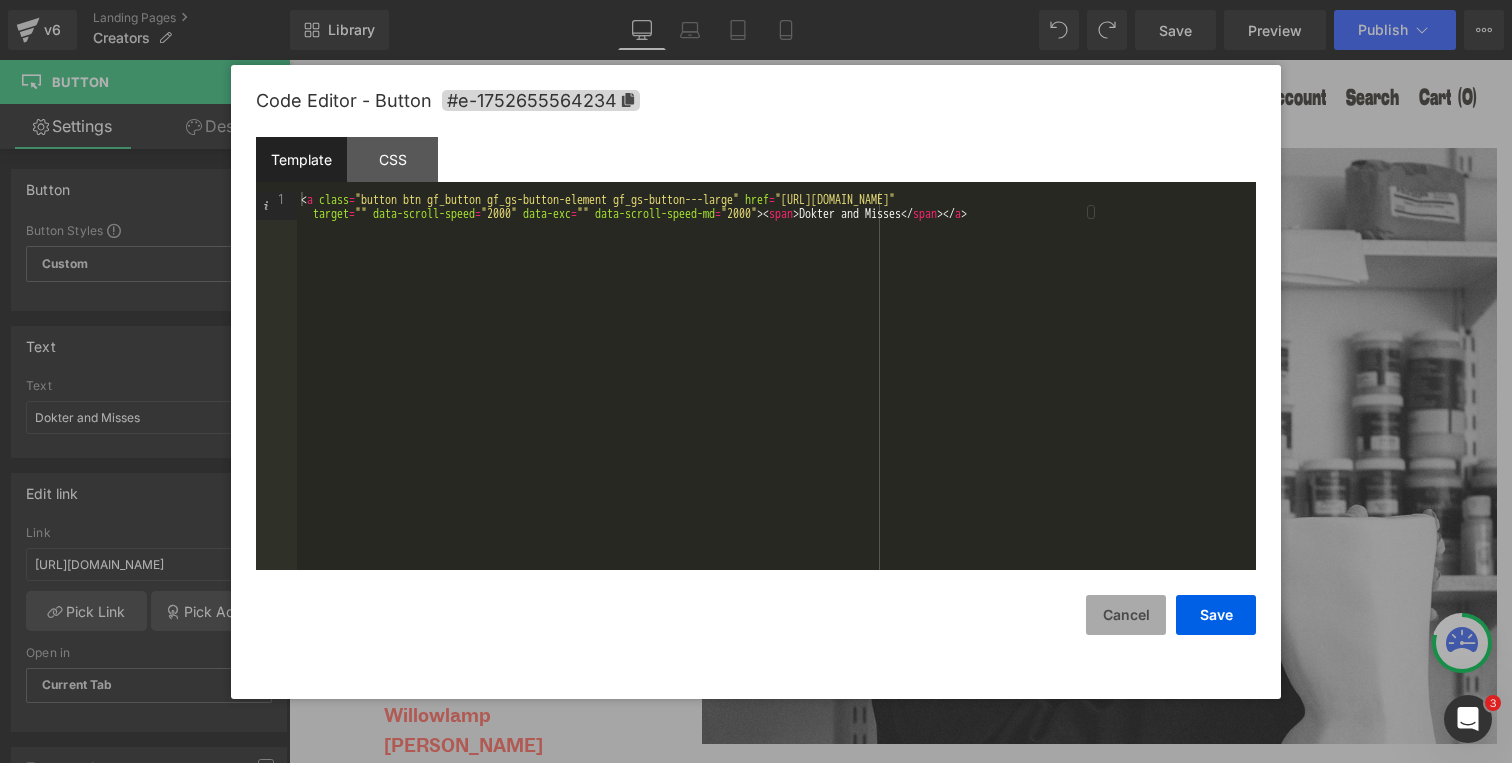 click on "Cancel" at bounding box center [1126, 615] 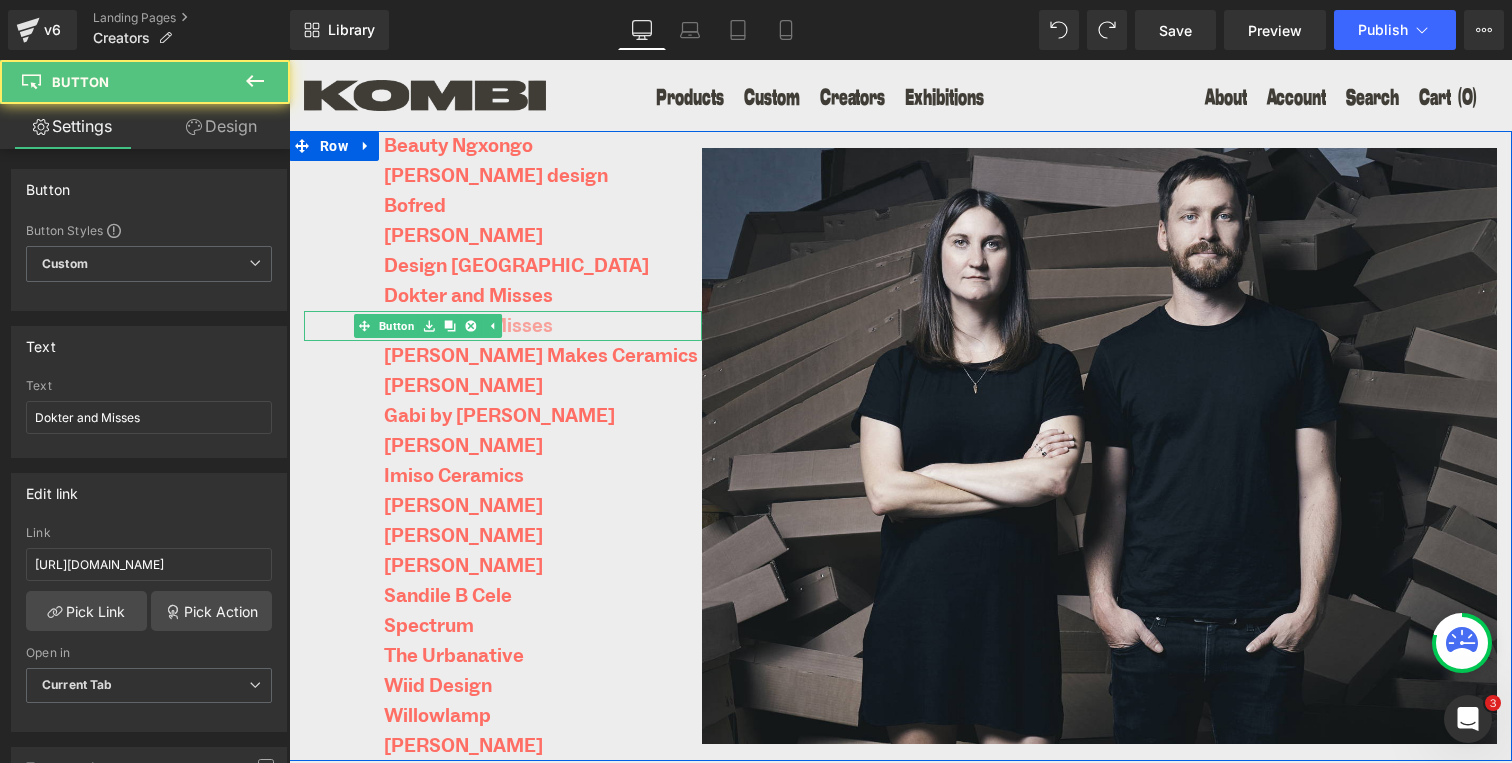 click on "Dokter and Misses" at bounding box center (468, 326) 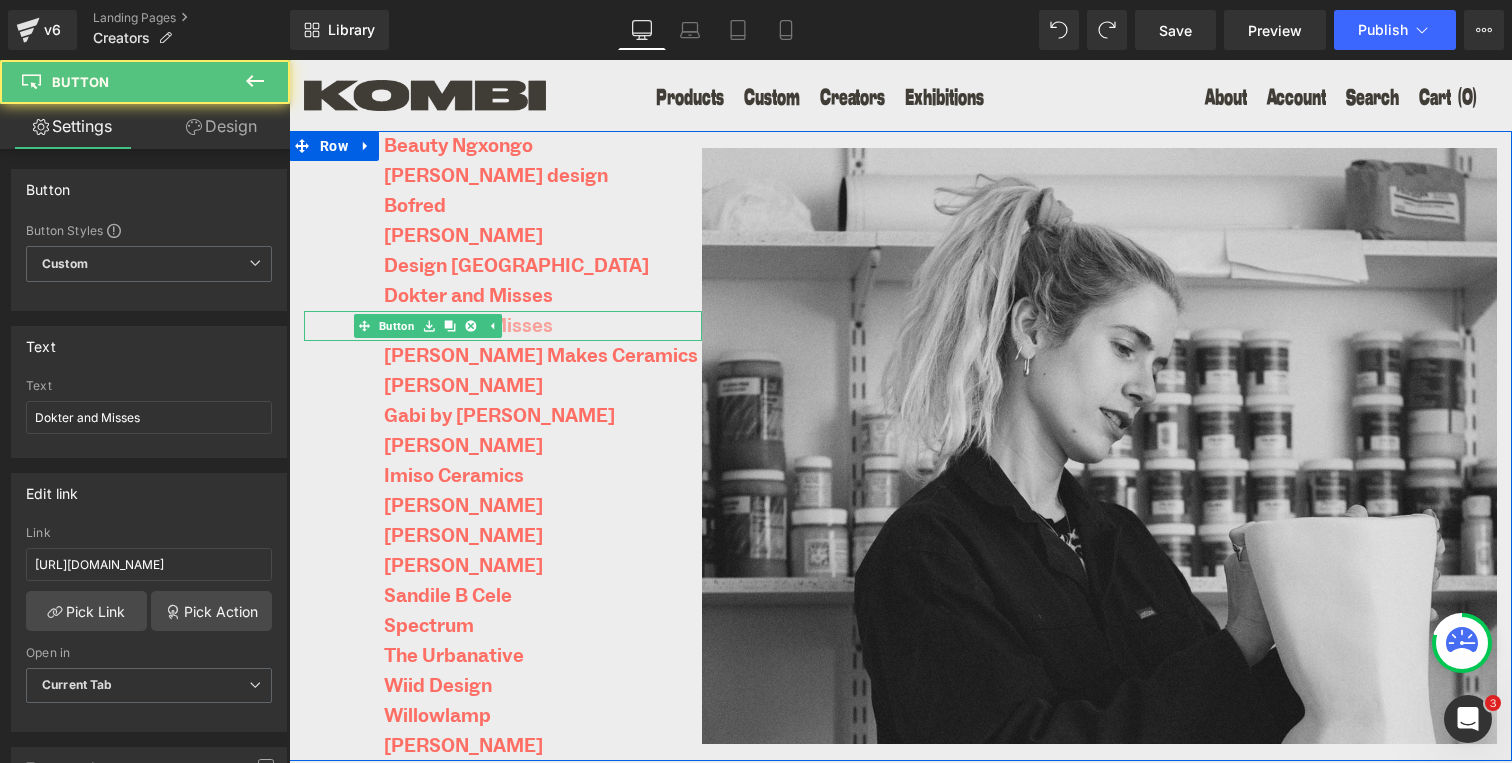 click on "Dokter and Misses" at bounding box center [468, 326] 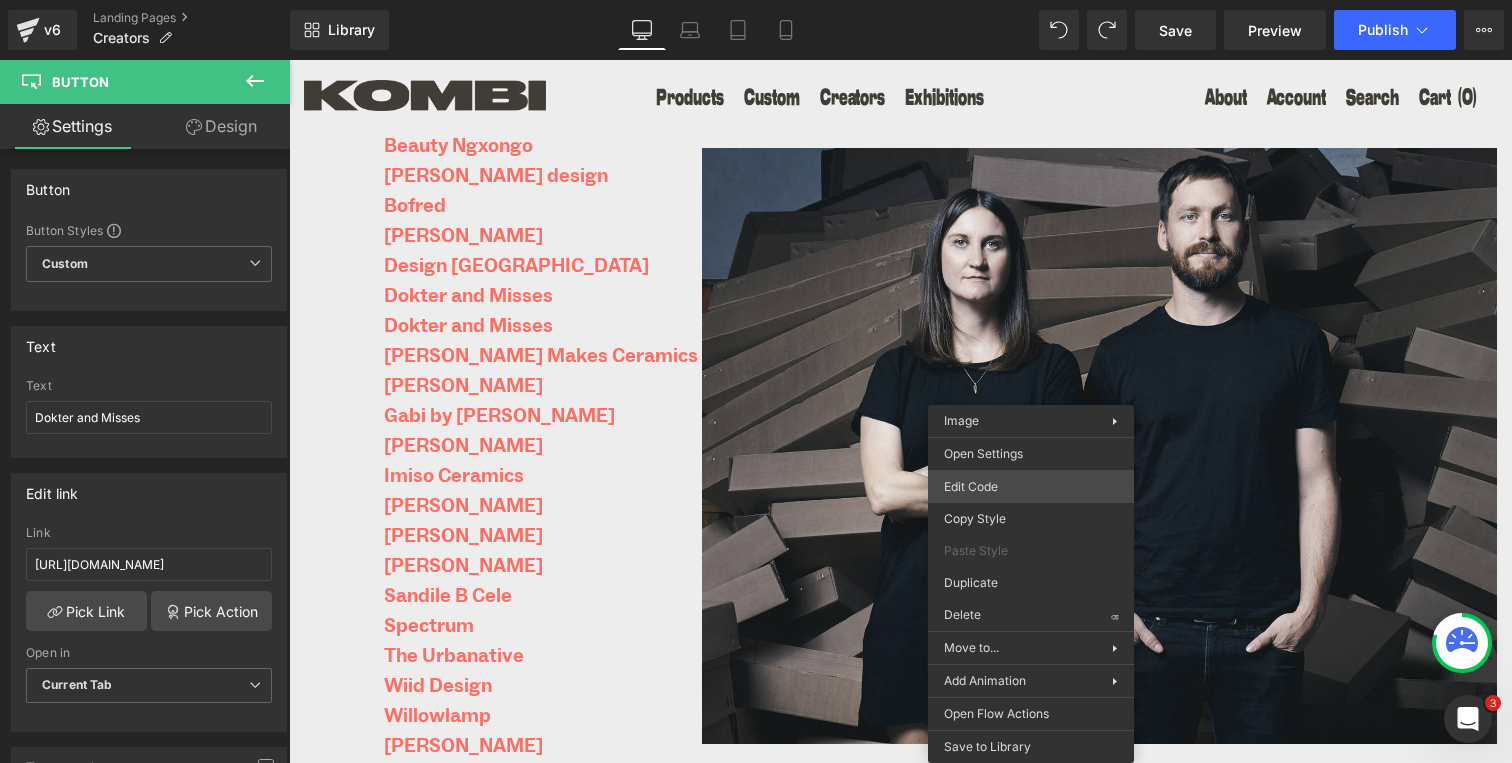 click on "Button  You are previewing how the   will restyle your page. You can not edit Elements in Preset Preview Mode.  v6 Landing Pages Creators Library Desktop Desktop Laptop Tablet Mobile Save Preview Publish Scheduled View Live Page View with current Template Save Template to Library Schedule Publish Publish Settings Shortcuts  Your page can’t be published   You've reached the maximum number of published pages on your plan  (0/0).  You need to upgrade your plan or unpublish all your pages to get 1 publish slot.   Unpublish pages   Upgrade plan  Elements Global Style Base Row  rows, columns, layouts, div Heading  headings, titles, h1,h2,h3,h4,h5,h6 Text Block  texts, paragraphs, contents, blocks Image  images, photos, alts, uploads Icon  icons, symbols Button  button, call to action, cta Separator  separators, dividers, horizontal lines Liquid  liquid, custom code, html, javascript, css, reviews, apps, applications, embeded, iframe Banner Parallax  banner, slideshow, hero, image, cover, parallax, effect Stack" at bounding box center [756, 0] 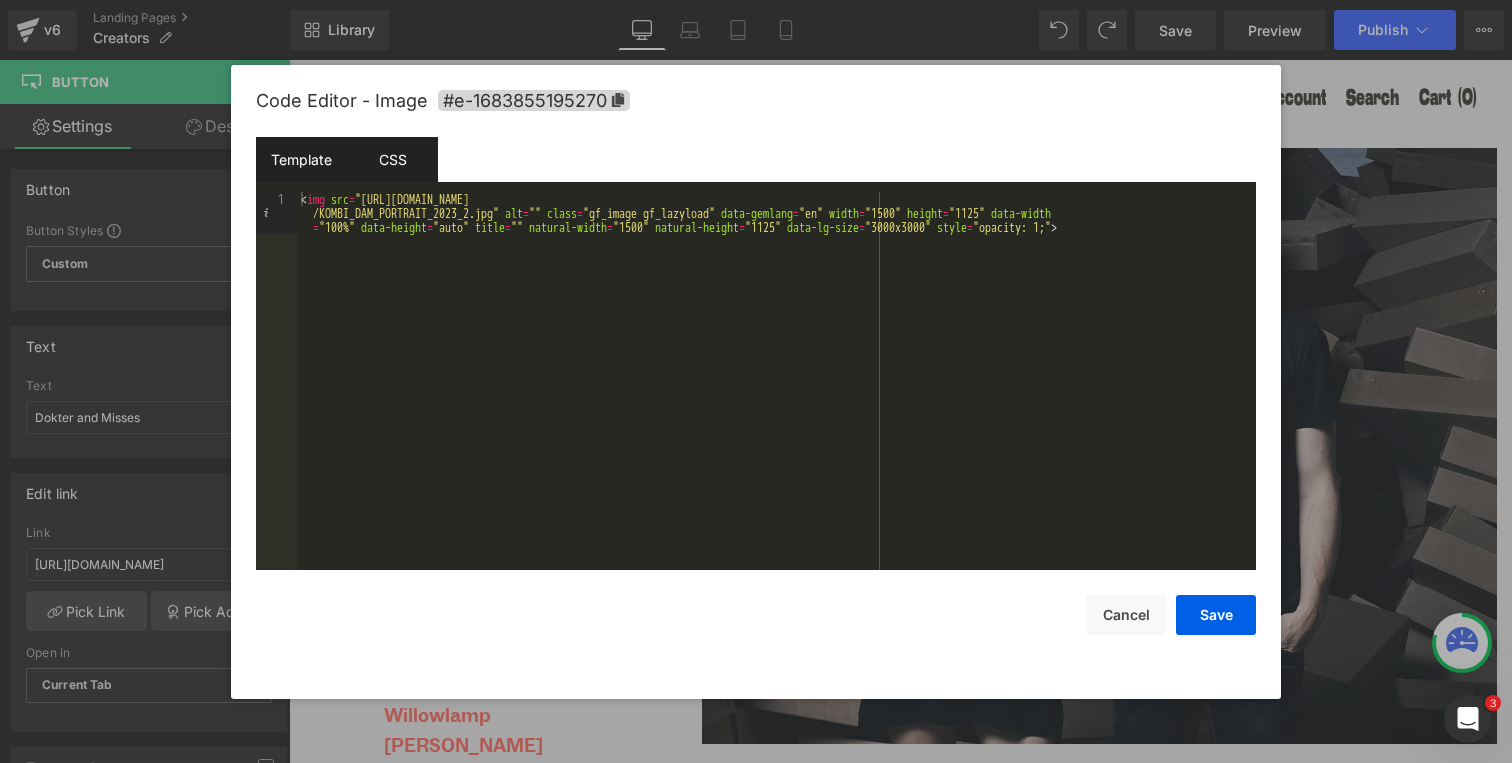 click on "CSS" at bounding box center [392, 159] 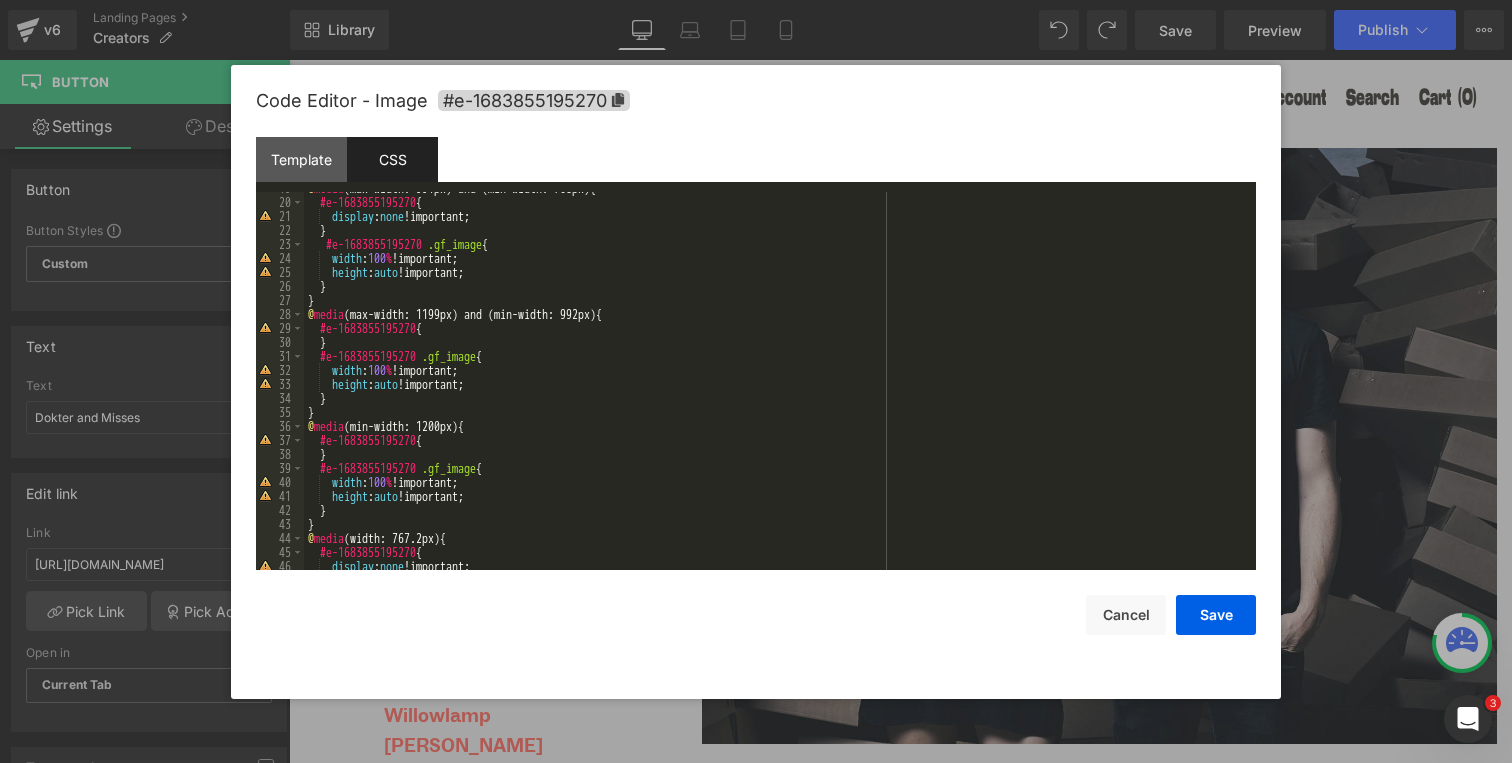 scroll, scrollTop: 364, scrollLeft: 0, axis: vertical 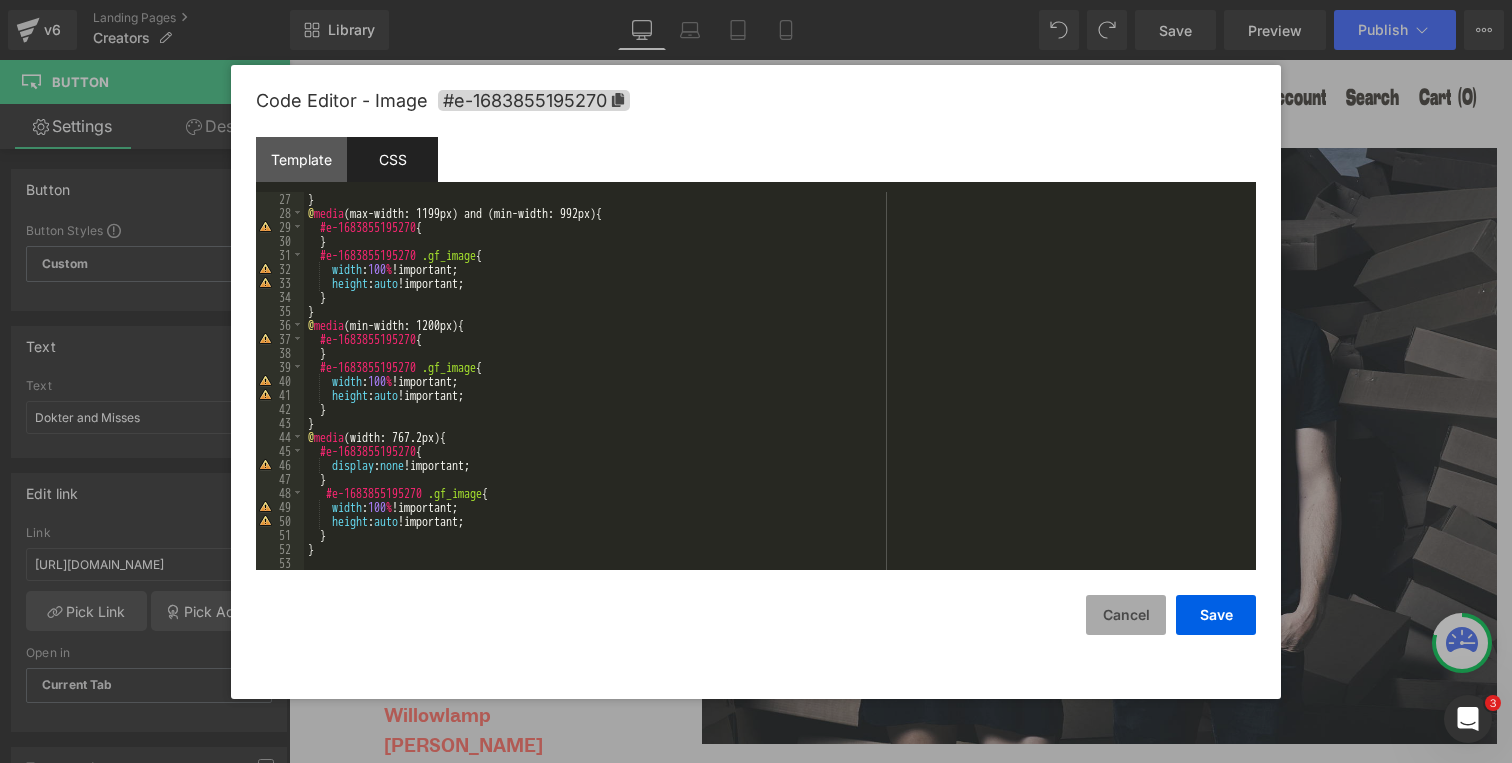 click on "Cancel" at bounding box center [1126, 615] 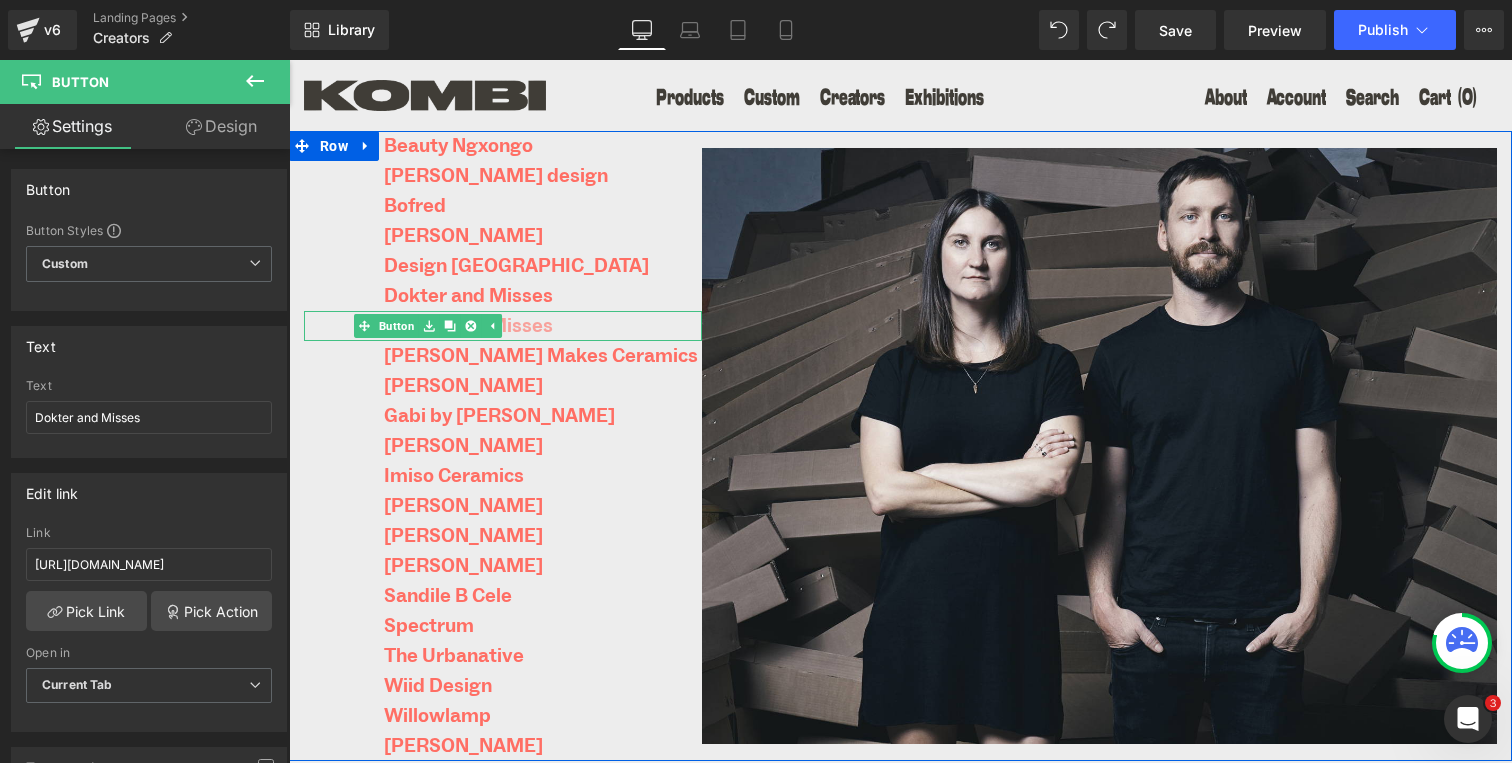 click on "Dokter and Misses" at bounding box center [468, 326] 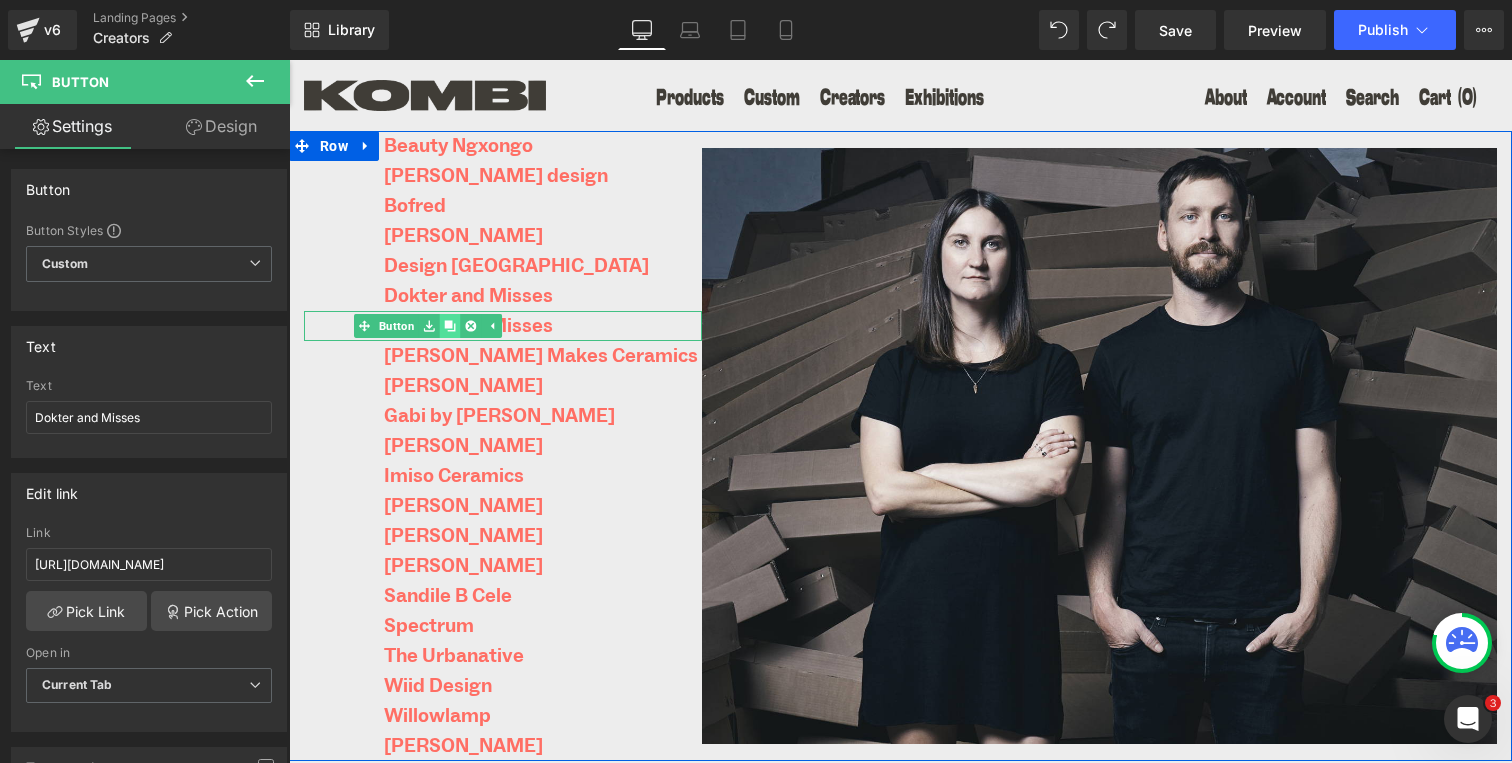 click 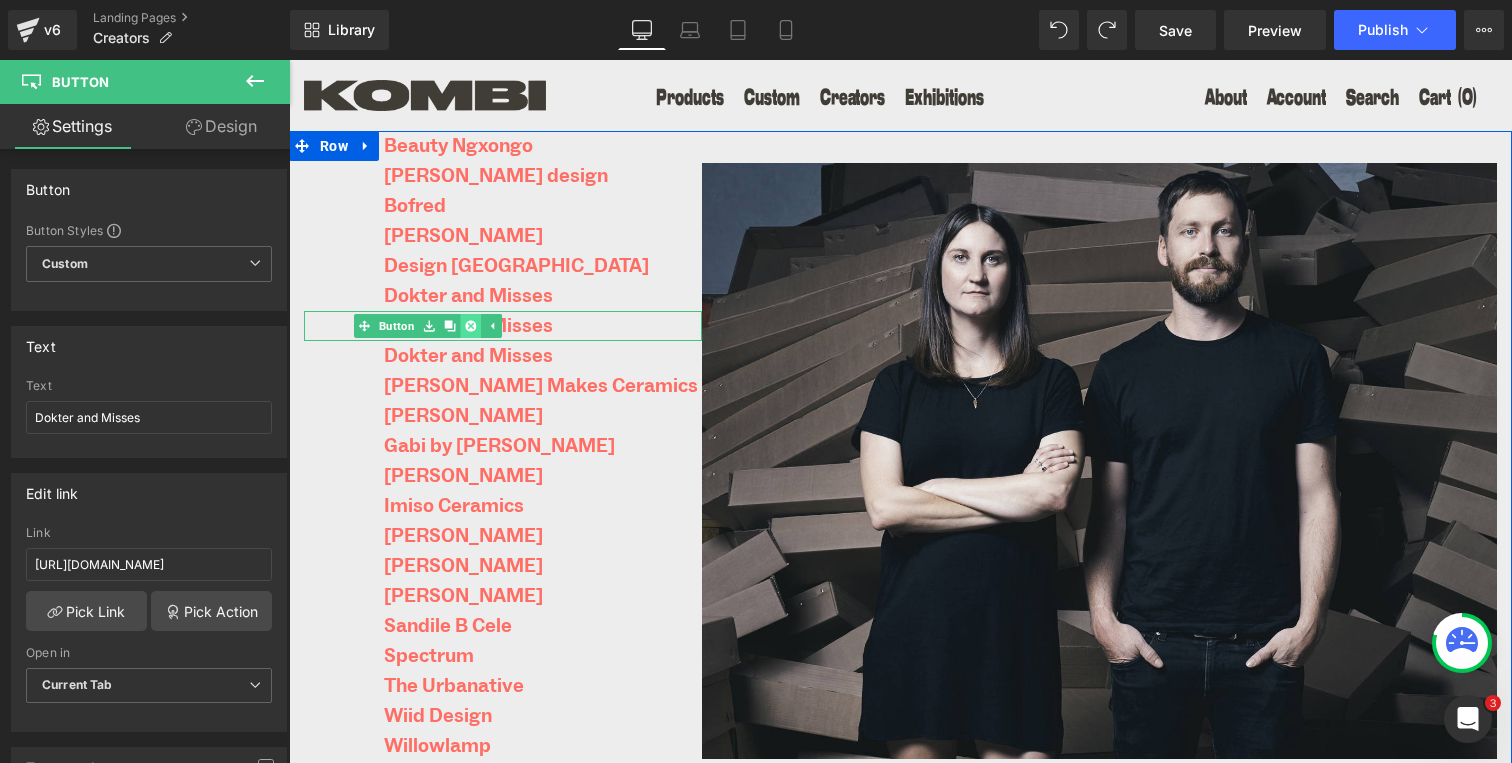 click at bounding box center [470, 326] 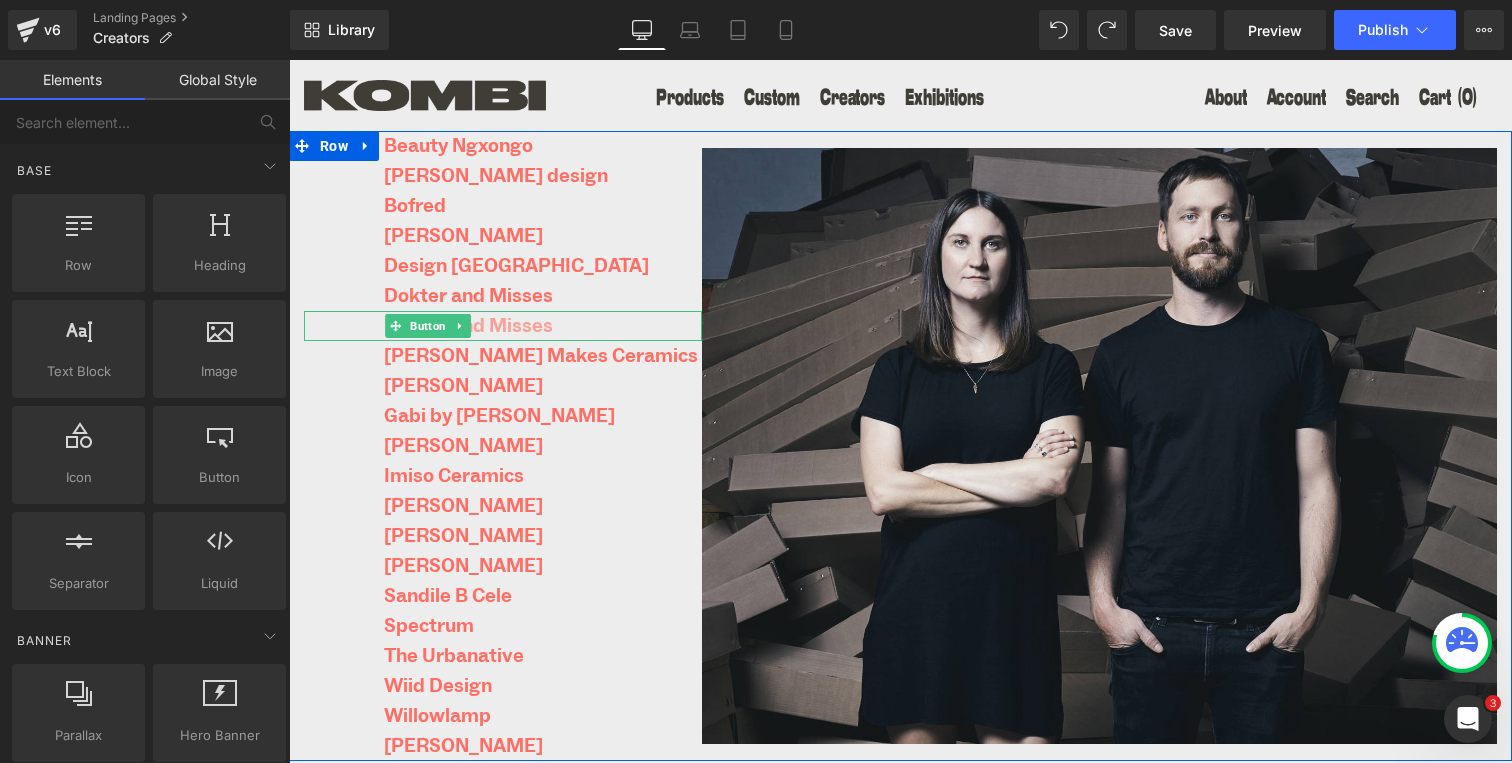 click on "Dokter and Misses" at bounding box center [468, 326] 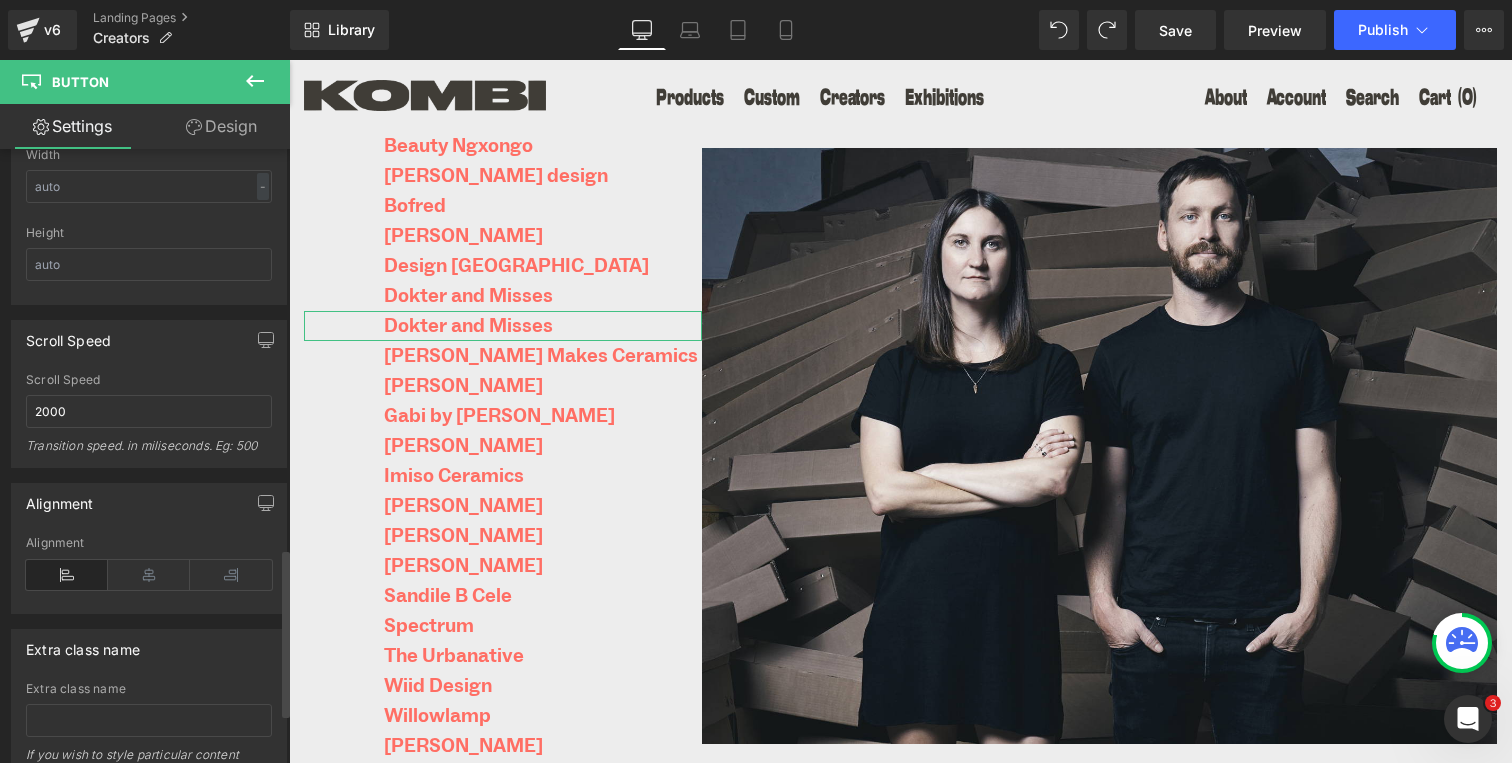 scroll, scrollTop: 1645, scrollLeft: 0, axis: vertical 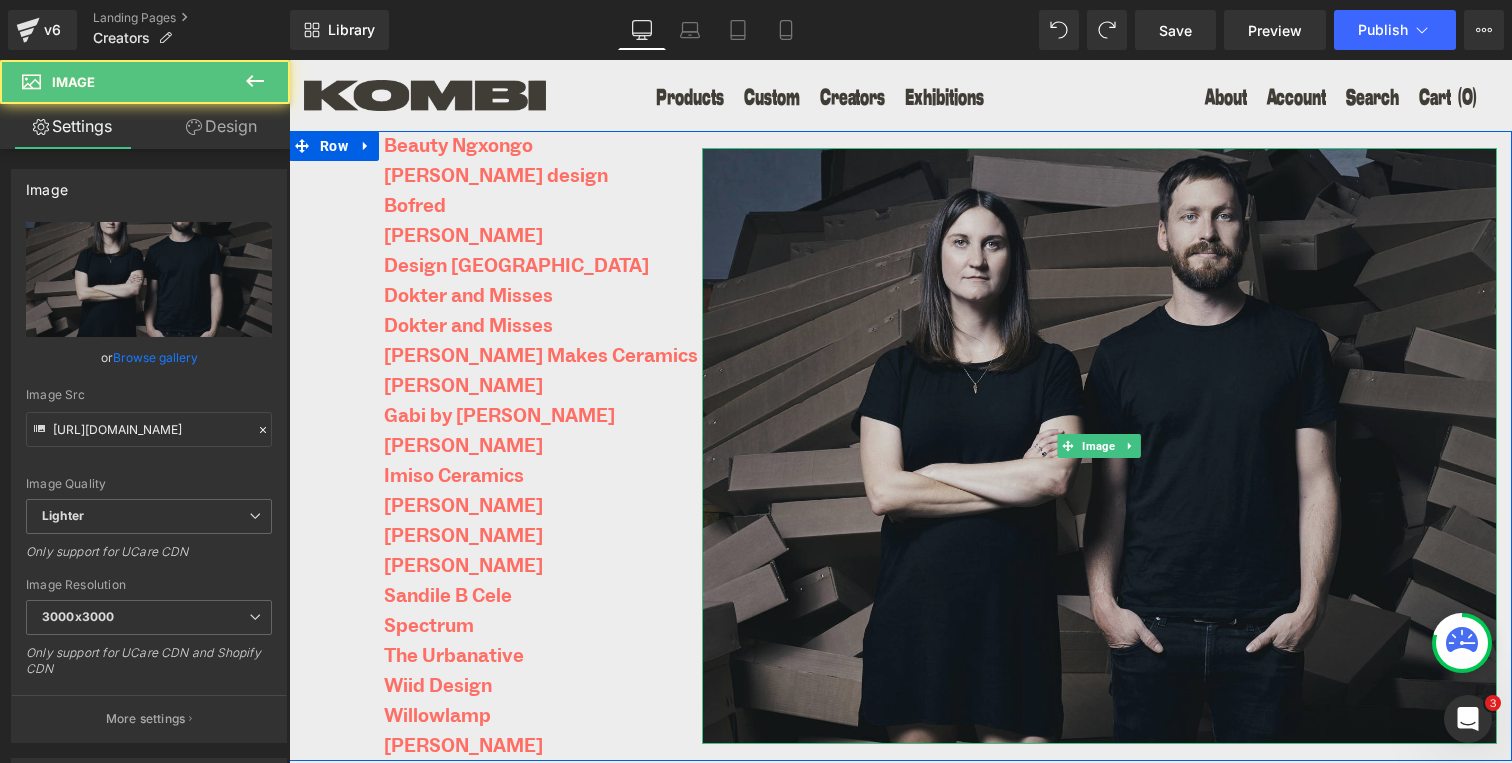 click at bounding box center (1099, 446) 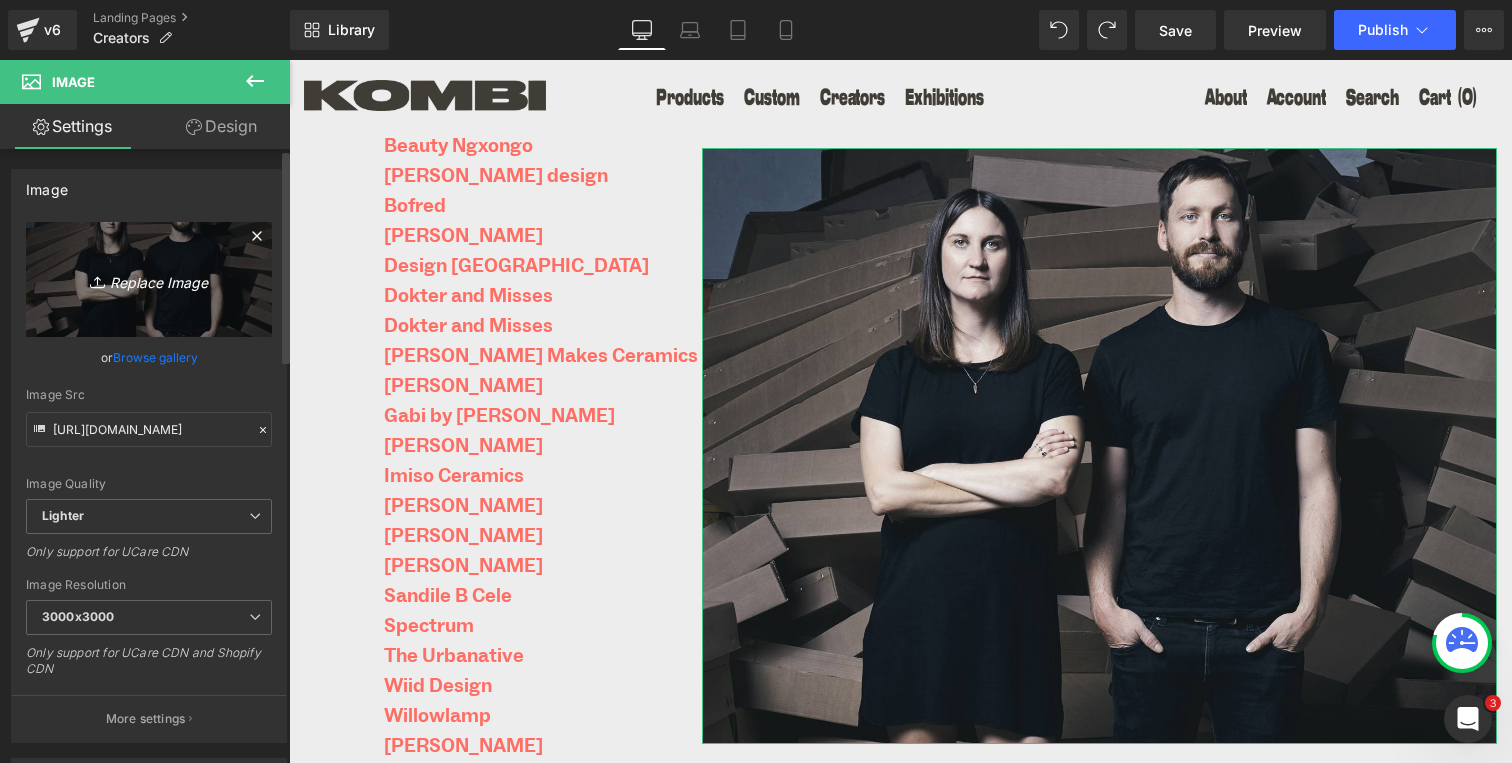 click on "Replace Image" at bounding box center (149, 279) 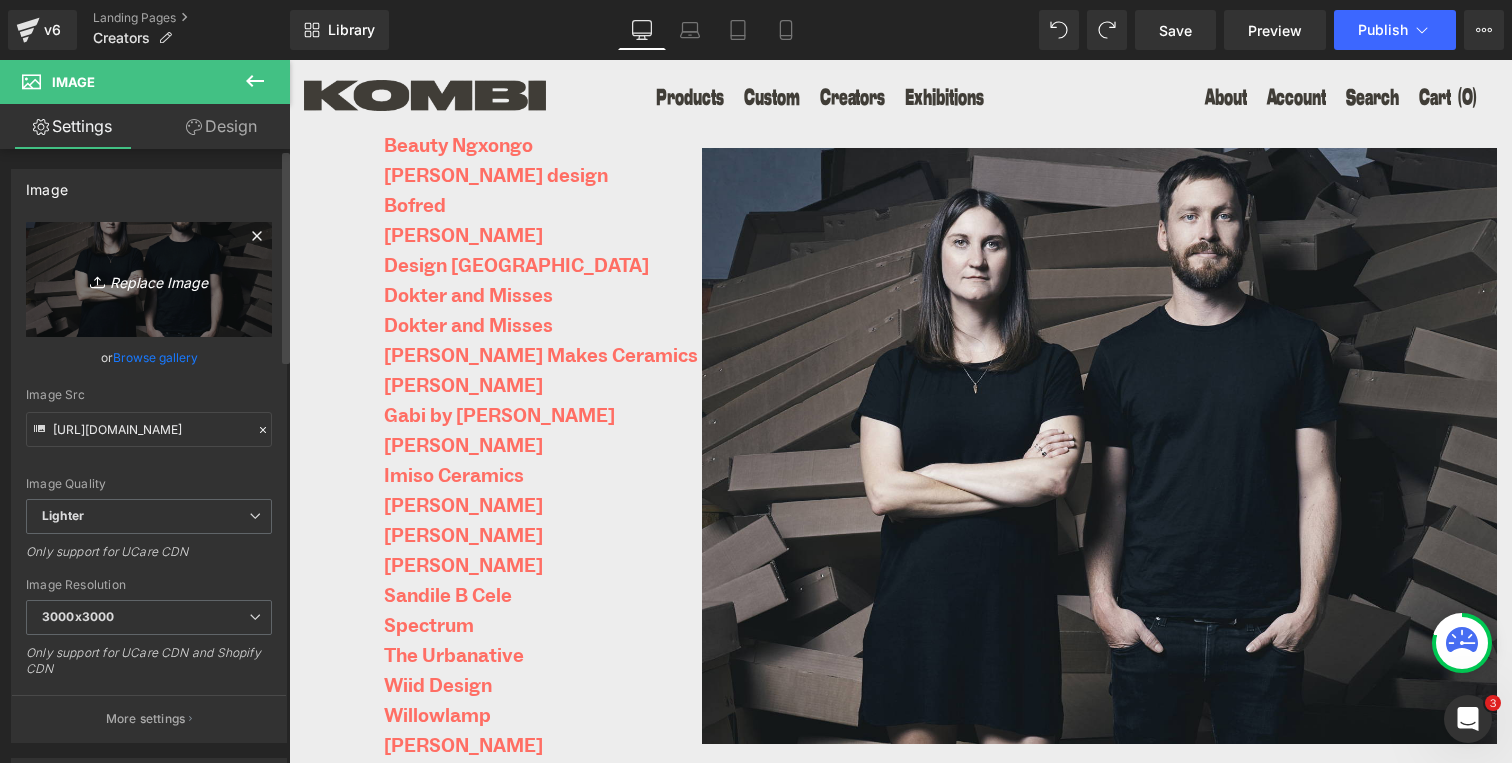 type on "C:\fakepath\KOMBI_DUCHENNE_BIO_B&W.jpg" 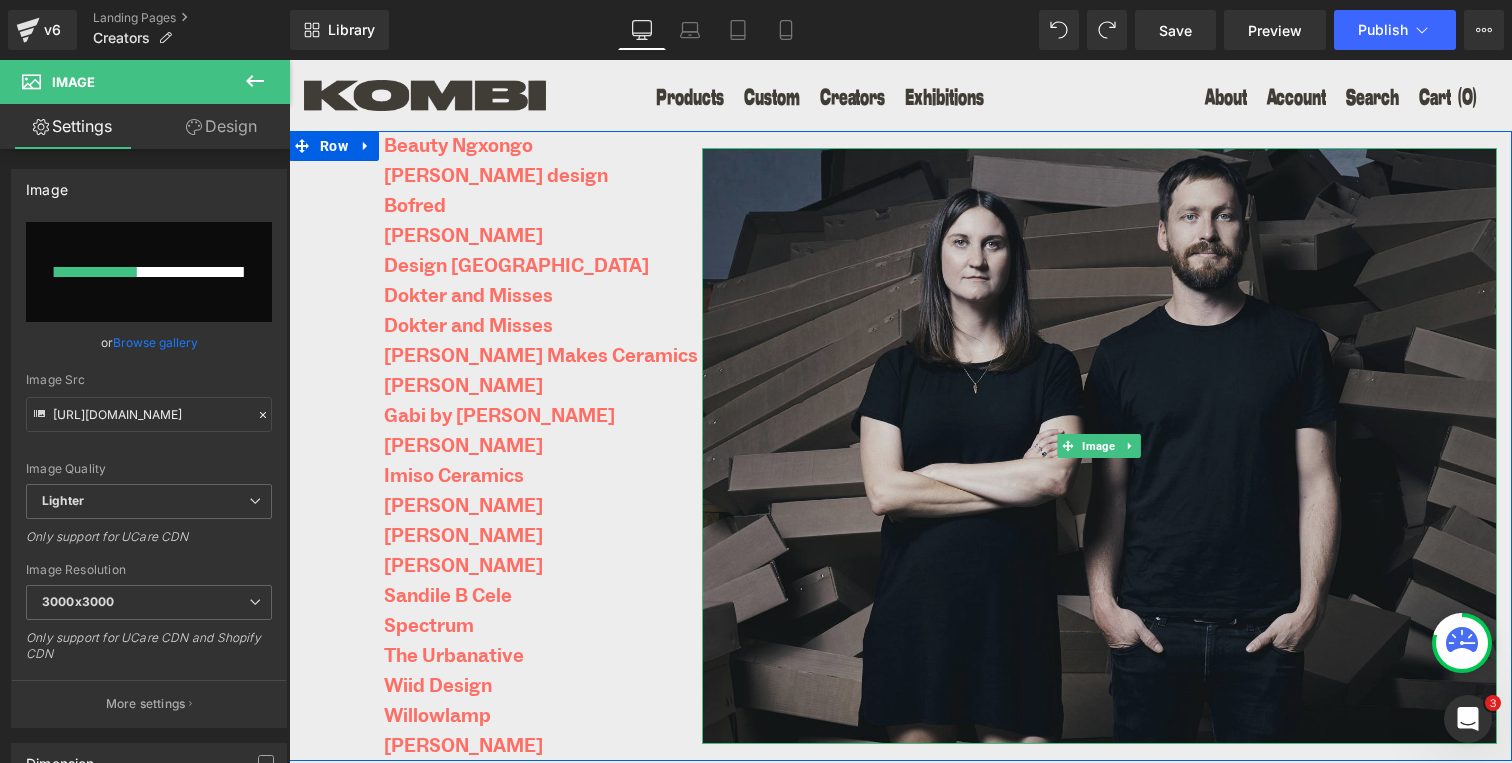 type 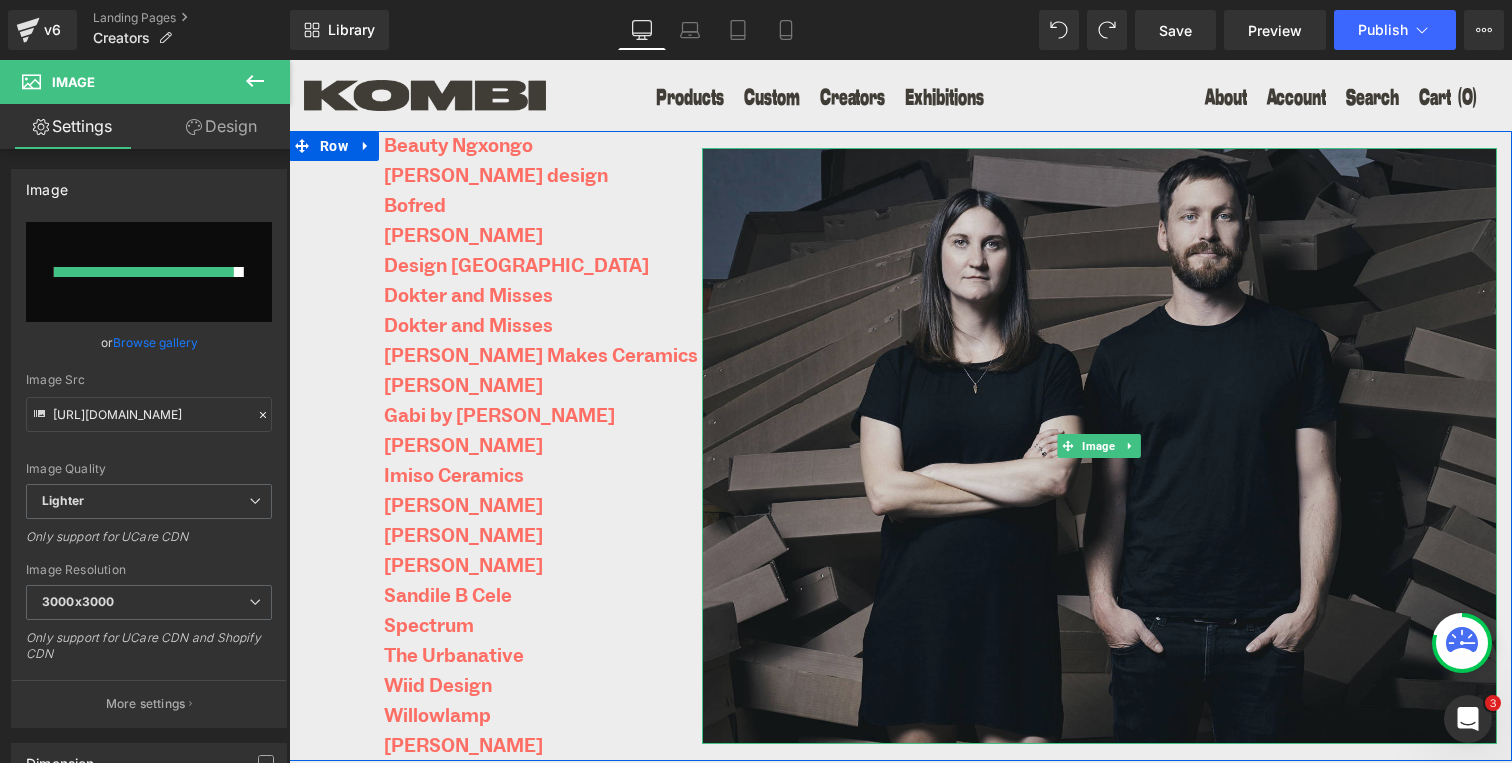 type on "https://ucarecdn.com/502f59ad-0666-4e6b-96fa-5319acbfbfdc/-/format/auto/-/preview/3000x3000/-/quality/lighter/KOMBI_DUCHENNE_BIO_B&W.jpg" 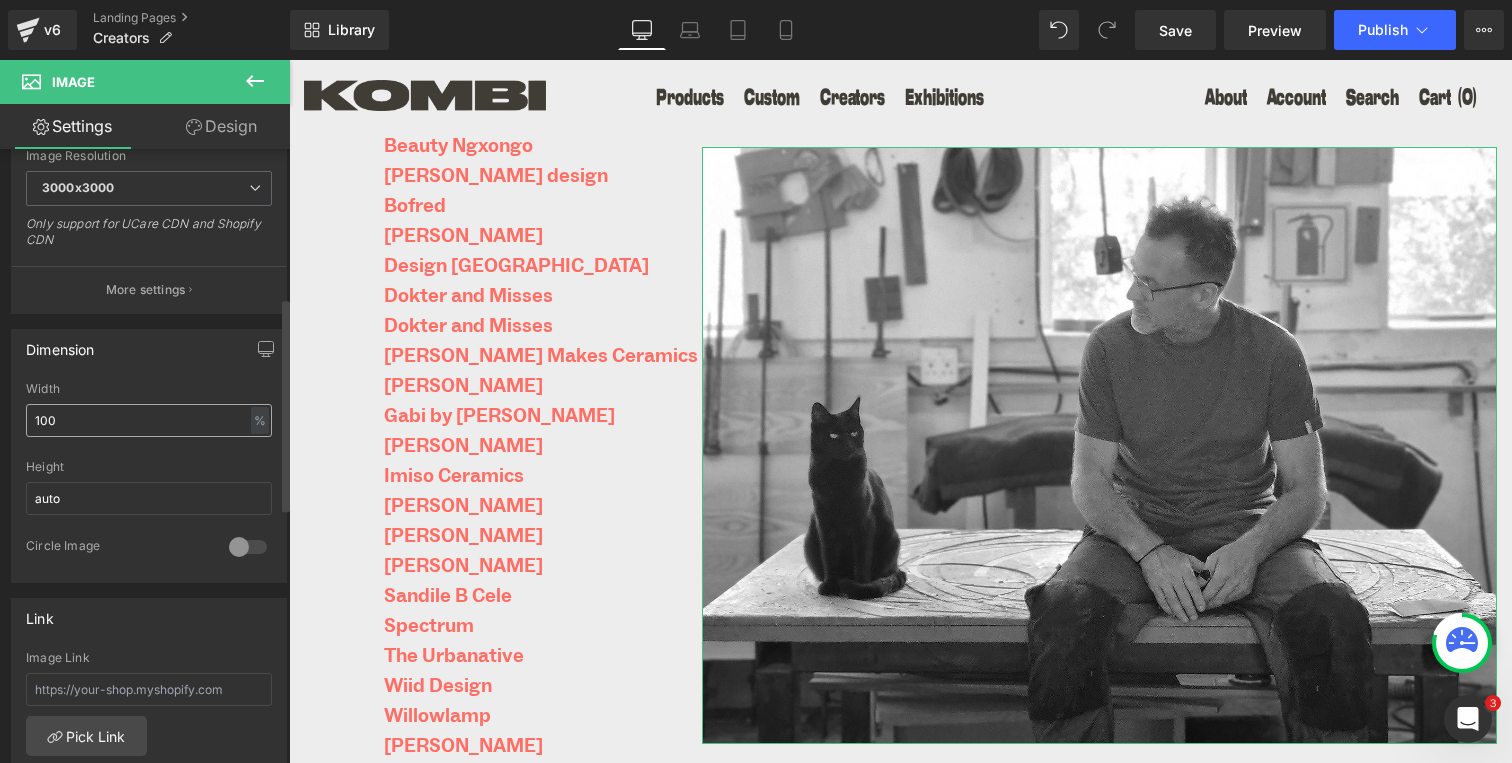 scroll, scrollTop: 426, scrollLeft: 0, axis: vertical 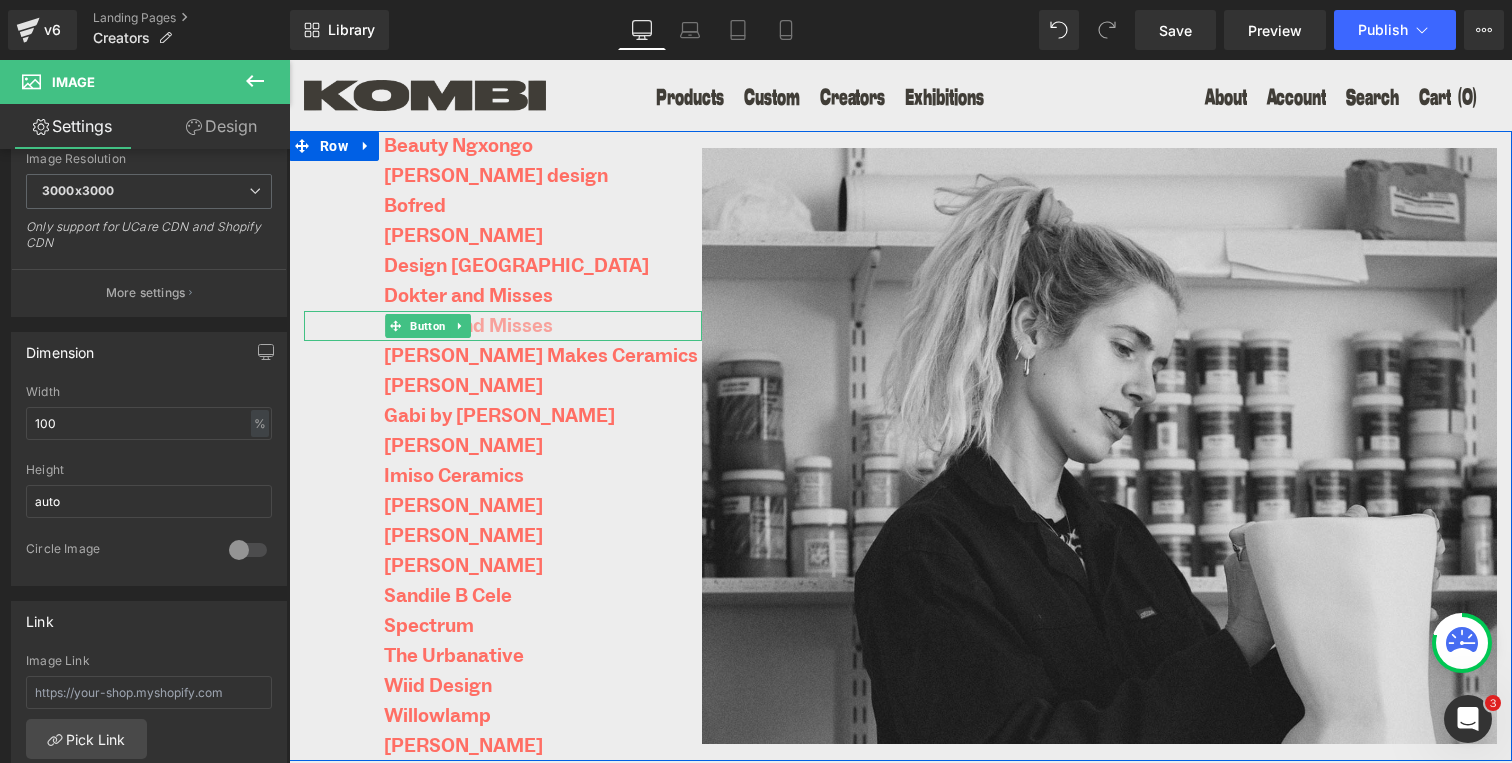 click on "Dokter and Misses" at bounding box center (468, 326) 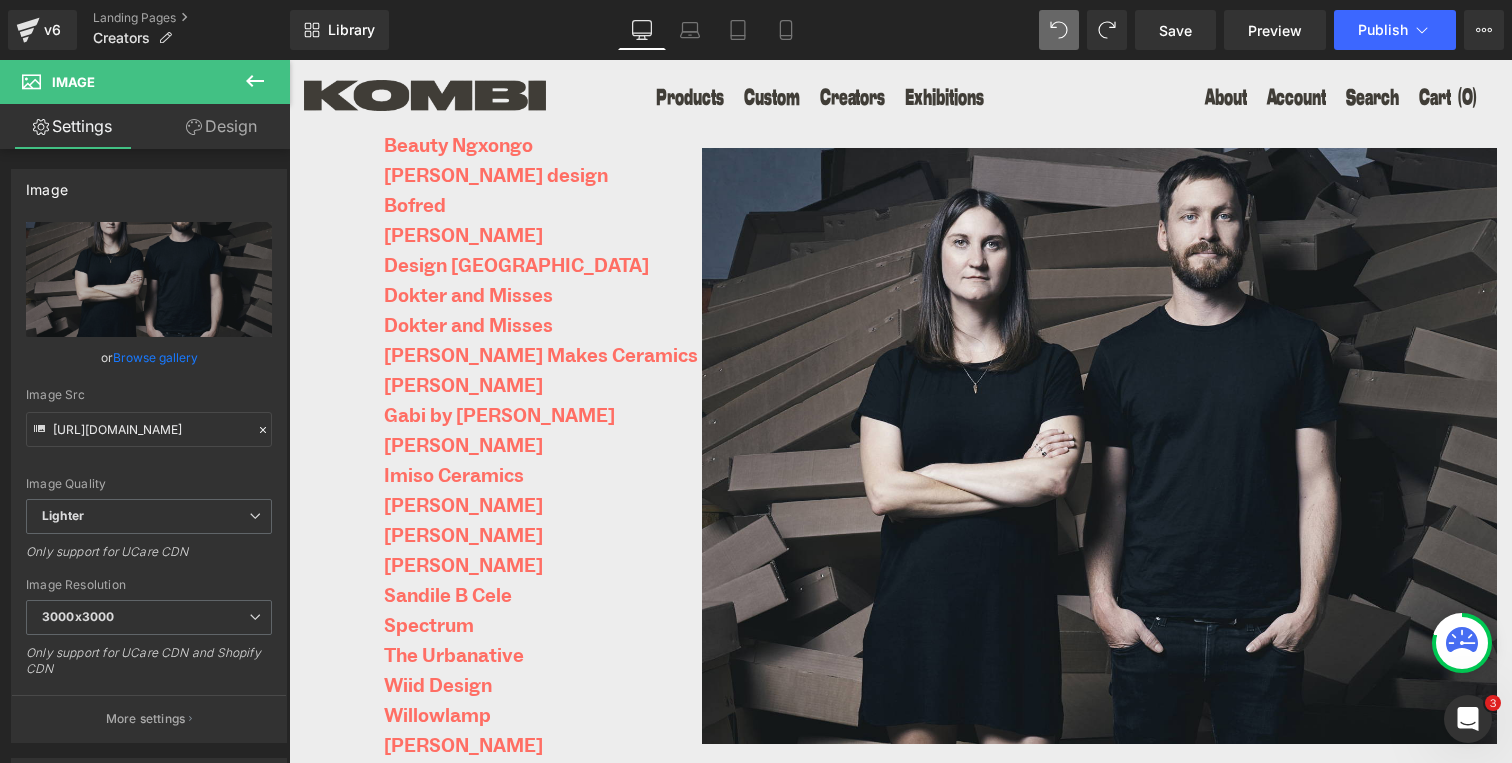 click on "Library Desktop Desktop Laptop Tablet Mobile Save Preview Publish Scheduled View Live Page View with current Template Save Template to Library Schedule Publish Publish Settings Shortcuts  Your page can’t be published   You've reached the maximum number of published pages on your plan  (0/0).  You need to upgrade your plan or unpublish all your pages to get 1 publish slot.   Unpublish pages   Upgrade plan" at bounding box center [901, 30] 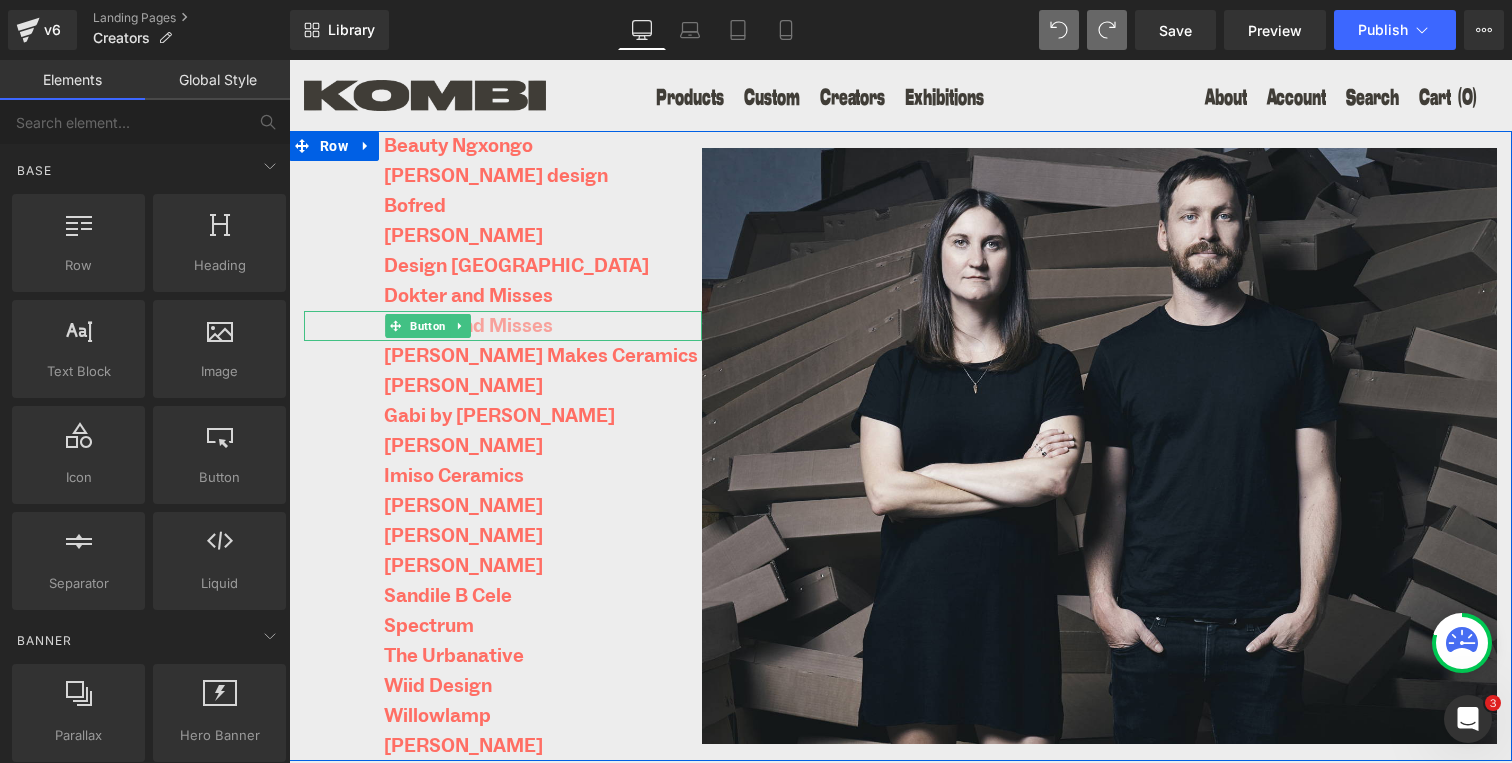 click on "Dokter and Misses" at bounding box center [468, 326] 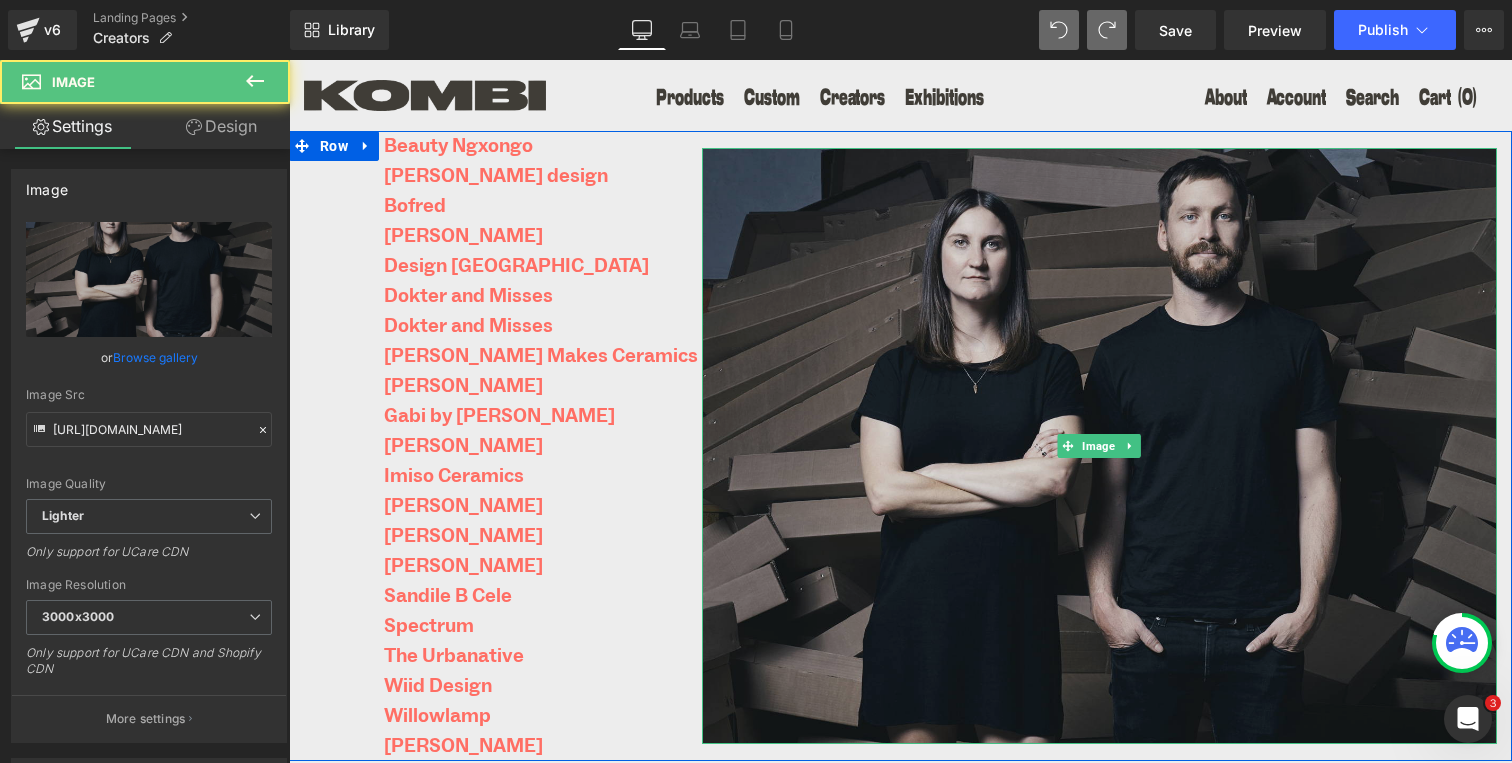 click at bounding box center (1099, 446) 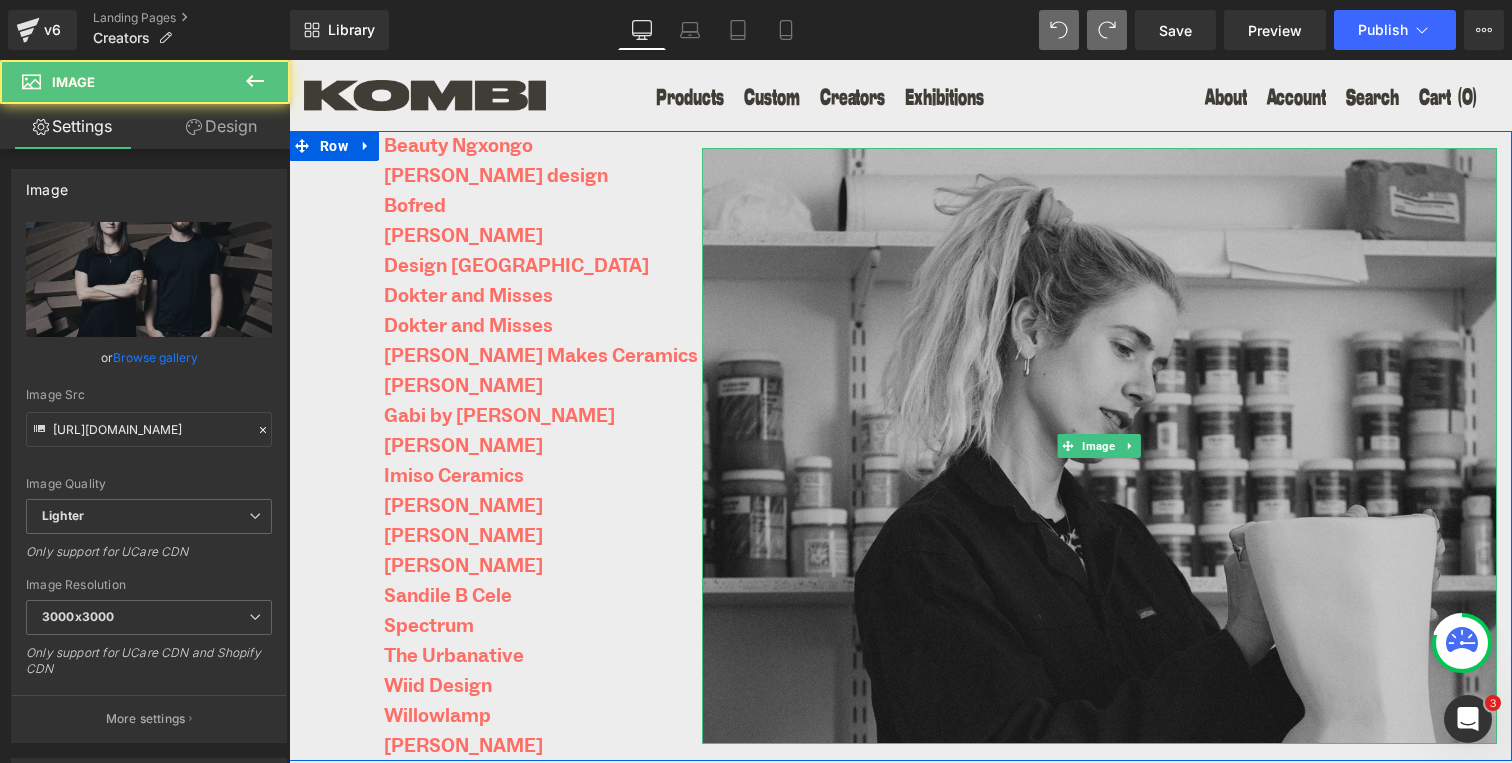 click at bounding box center [1099, 446] 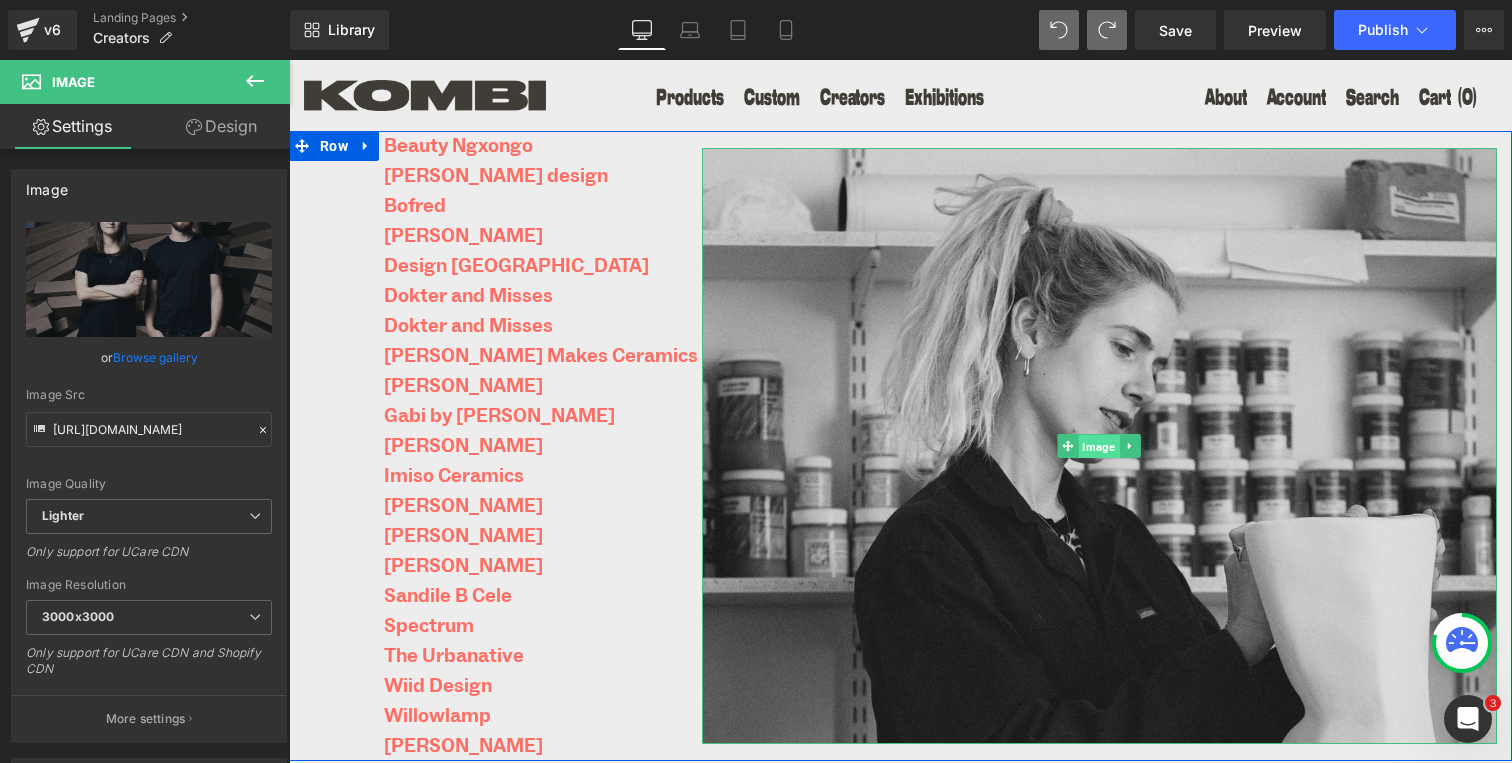 click on "Image" at bounding box center [1099, 447] 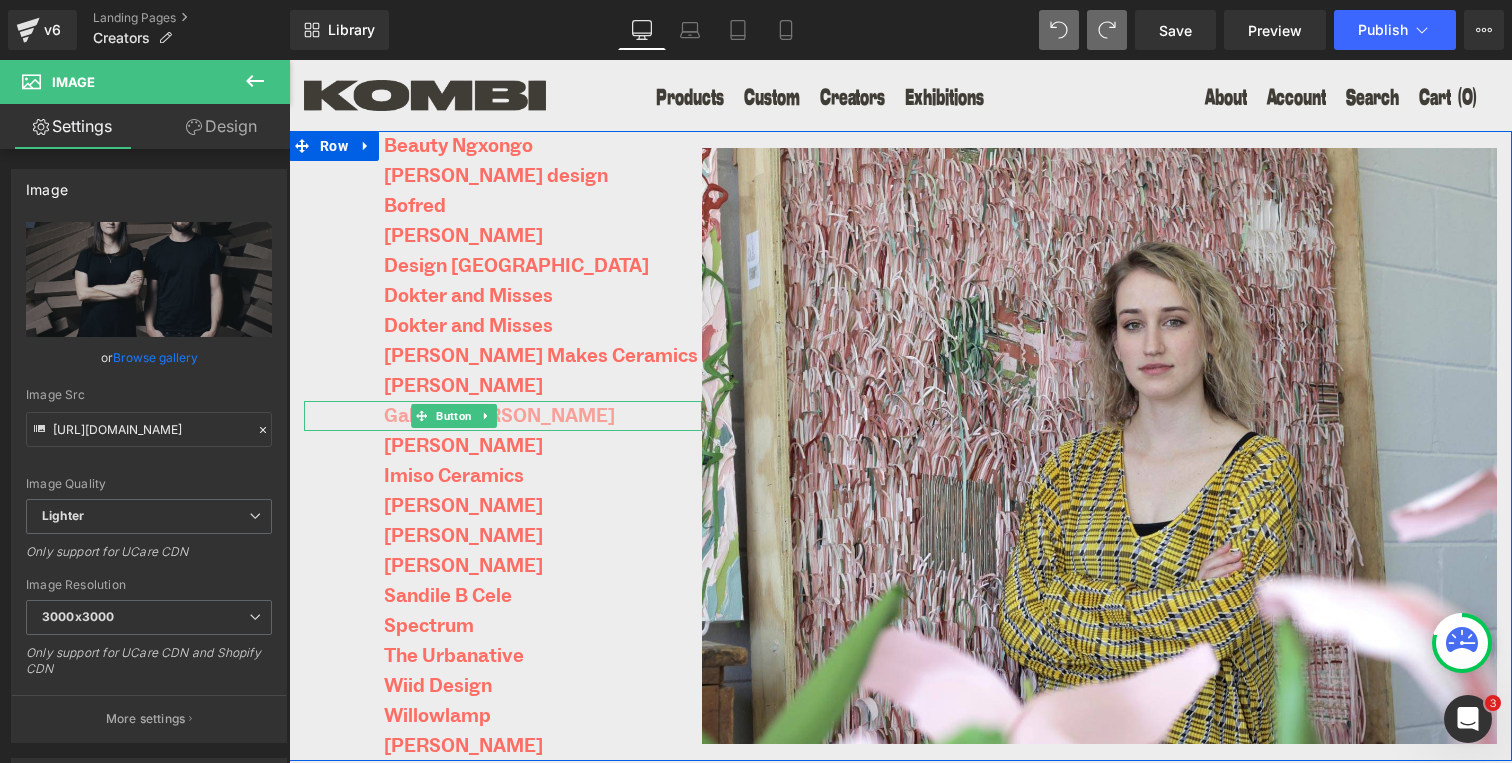 click on "Gabi by [PERSON_NAME]" at bounding box center (499, 416) 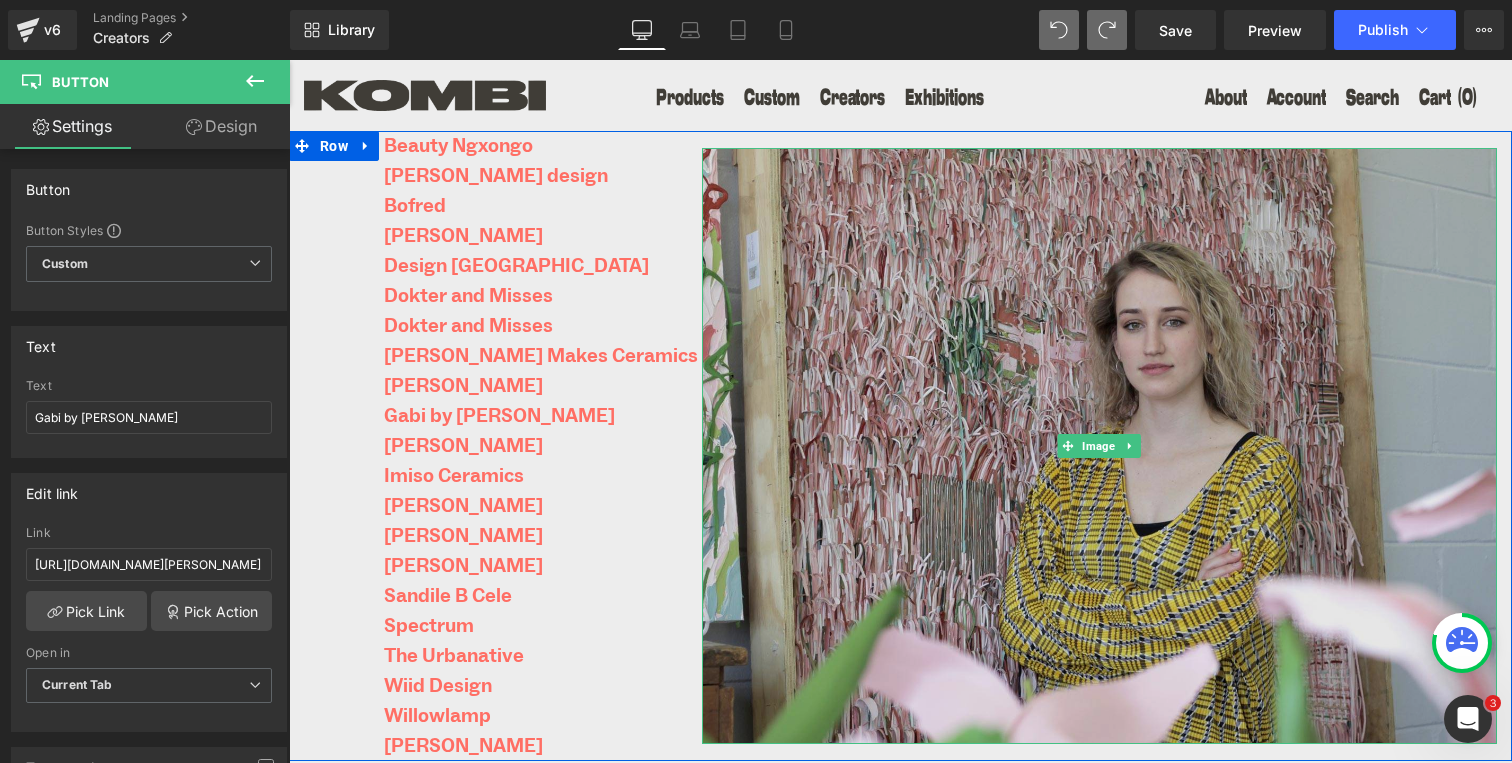 click at bounding box center [1099, 446] 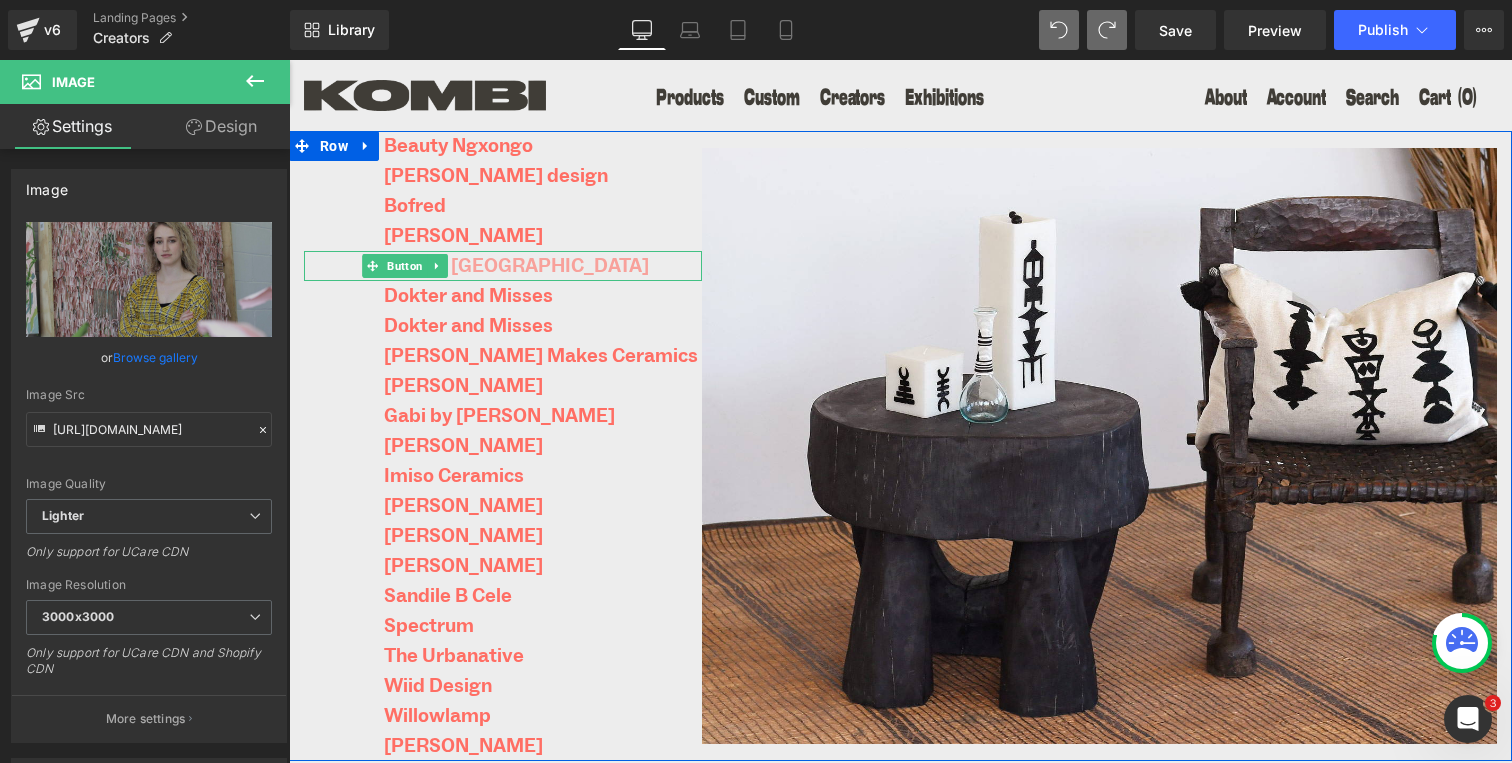 click on "Design [GEOGRAPHIC_DATA]" at bounding box center [516, 266] 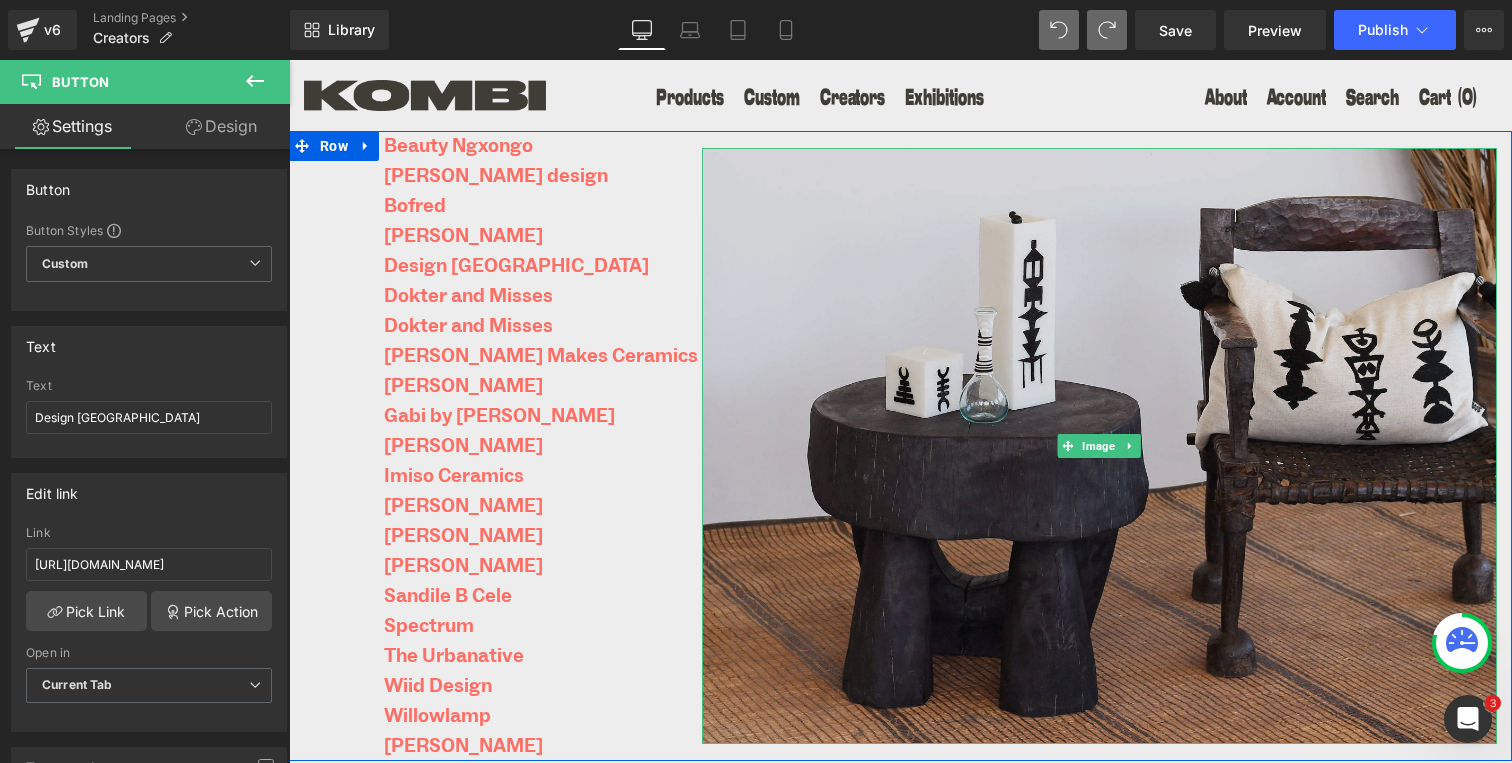 click at bounding box center [1099, 446] 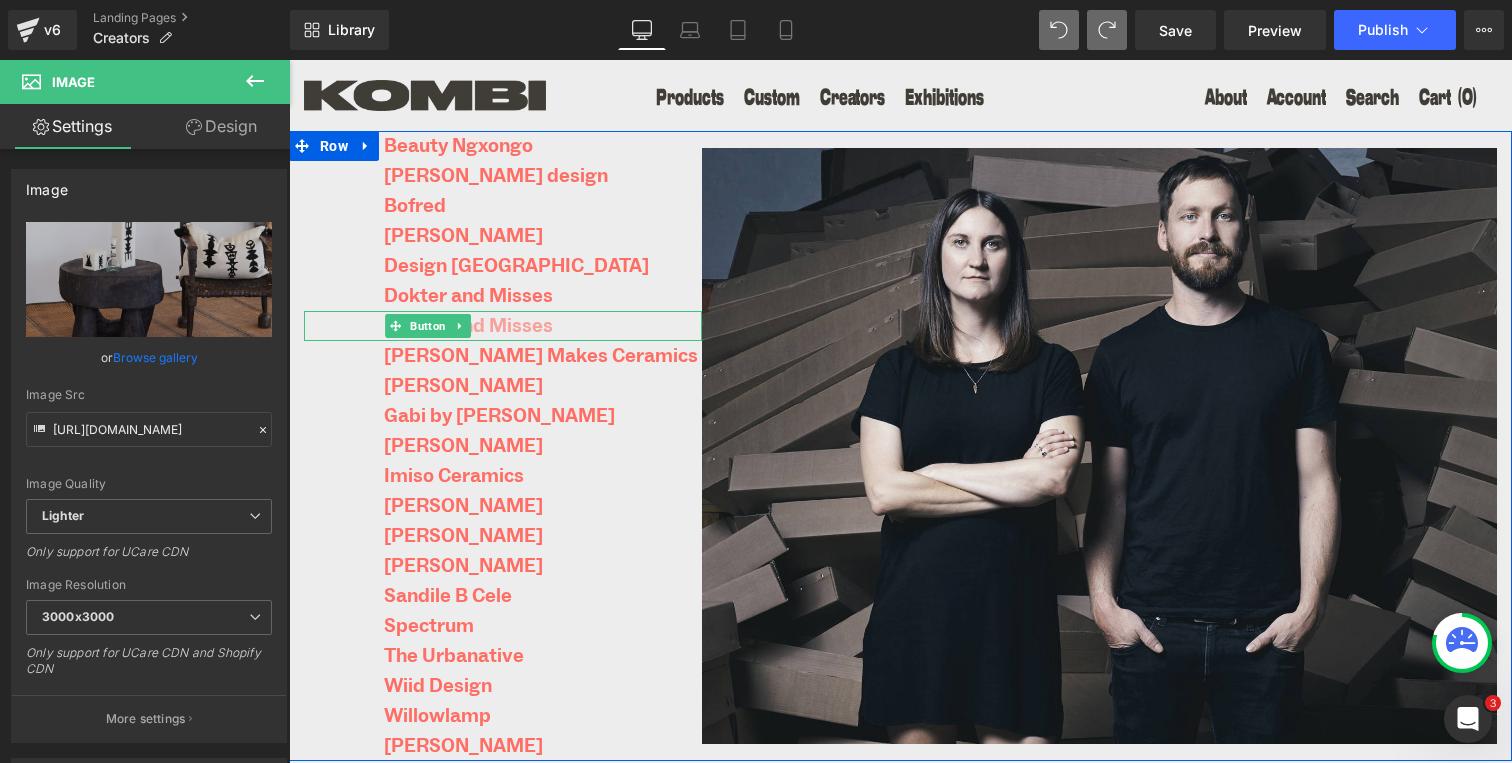 click on "Dokter and Misses" at bounding box center [468, 326] 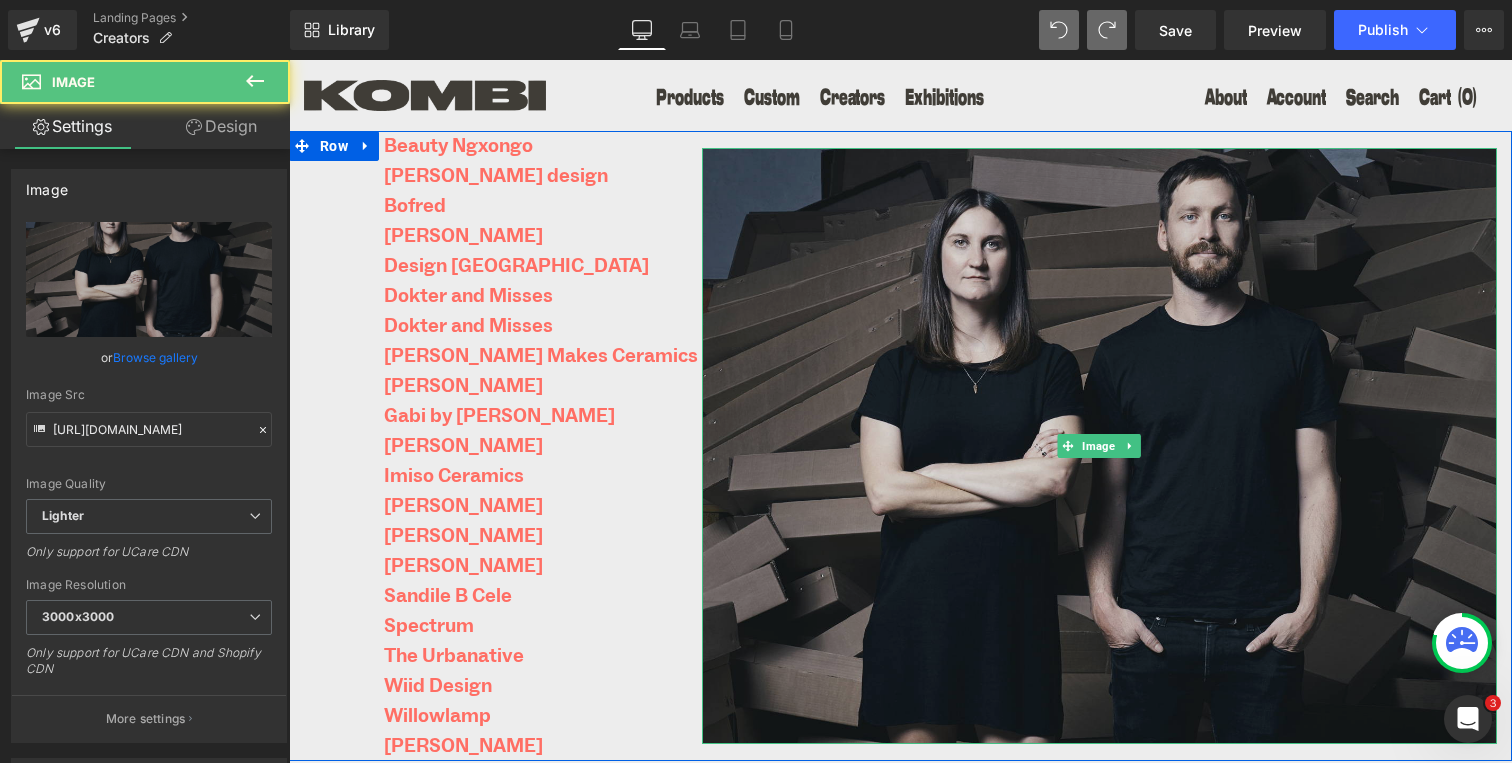 click at bounding box center [1099, 446] 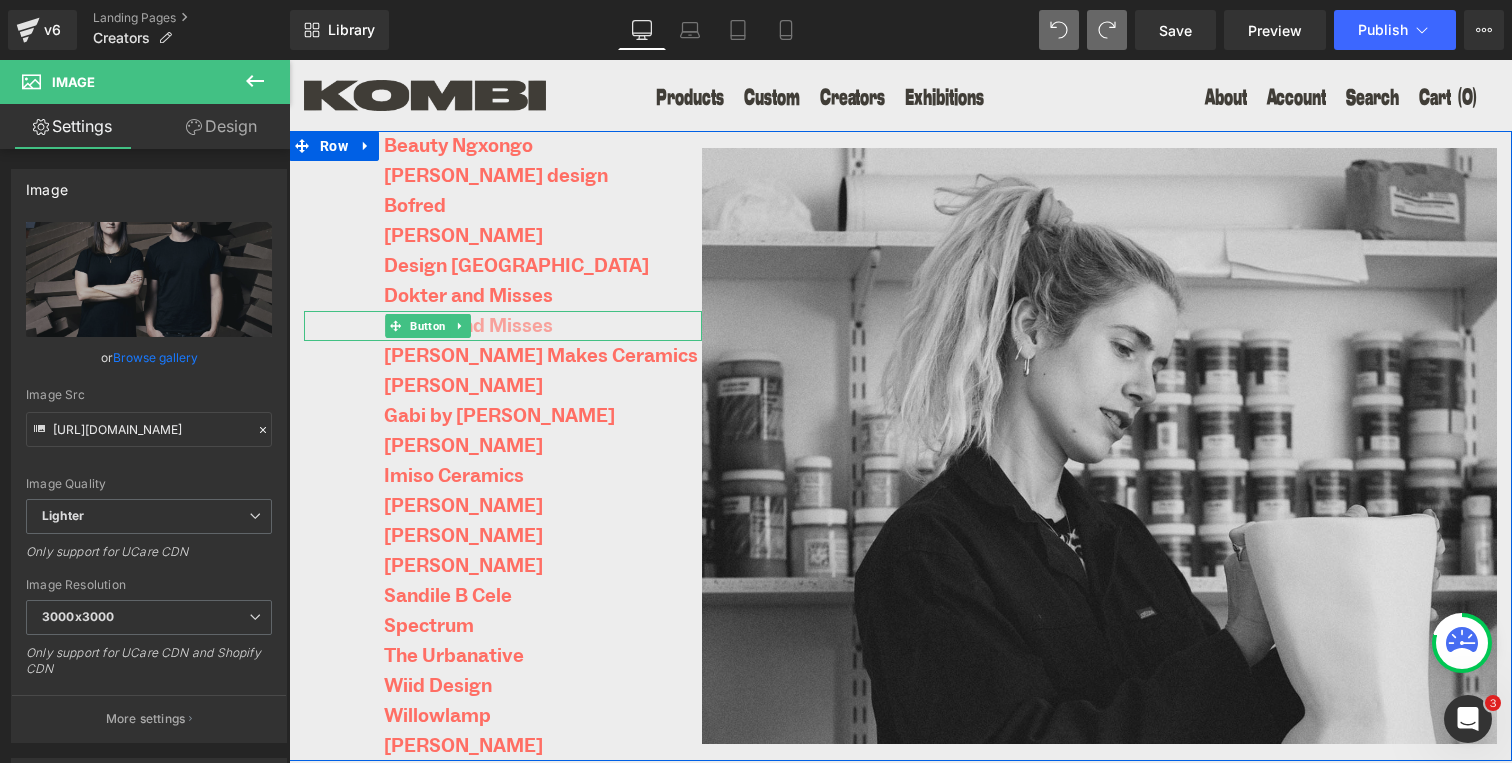 click on "Dokter and Misses" at bounding box center [468, 326] 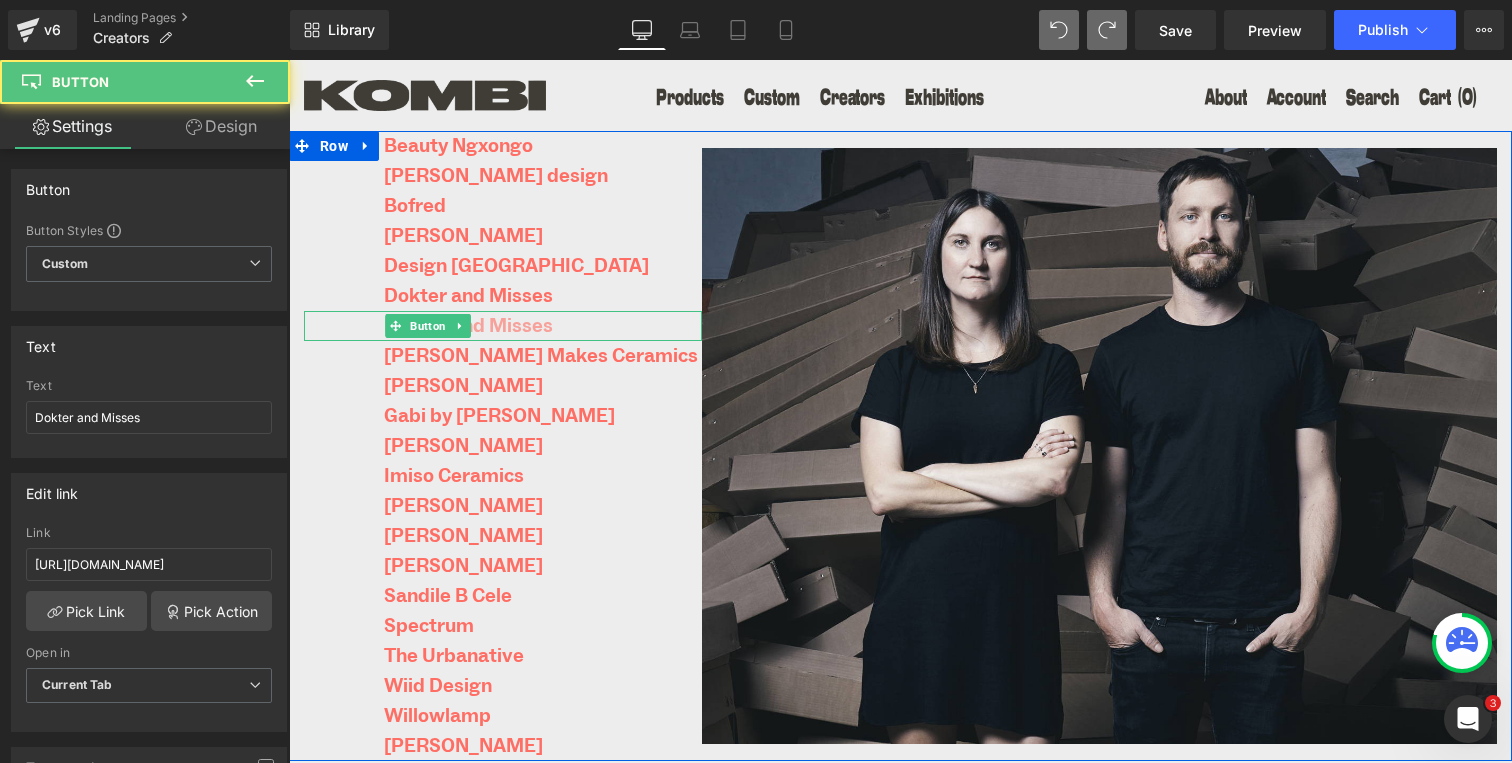 click on "Dokter and Misses" at bounding box center [468, 326] 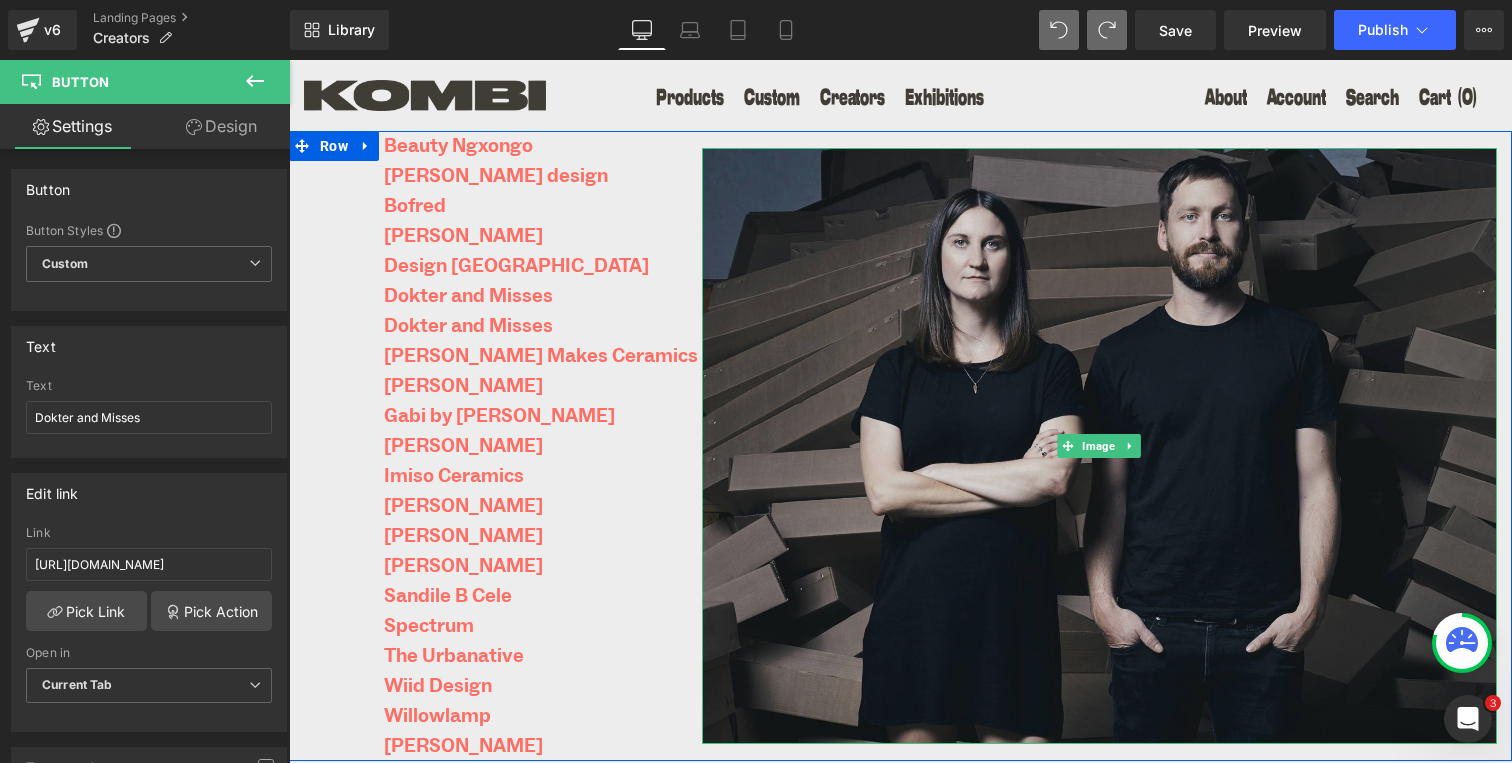 click at bounding box center [1099, 446] 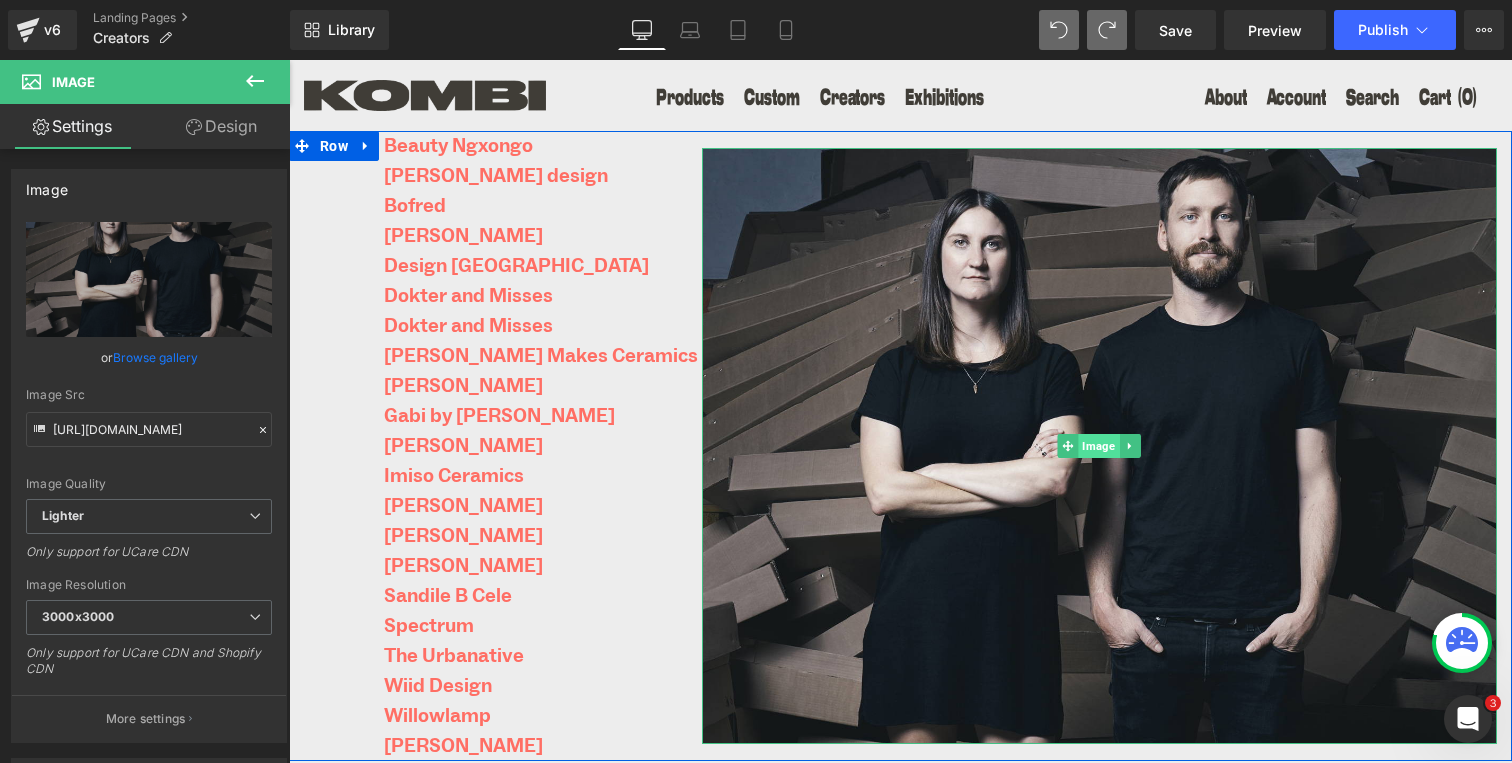 click on "Image" at bounding box center [1099, 446] 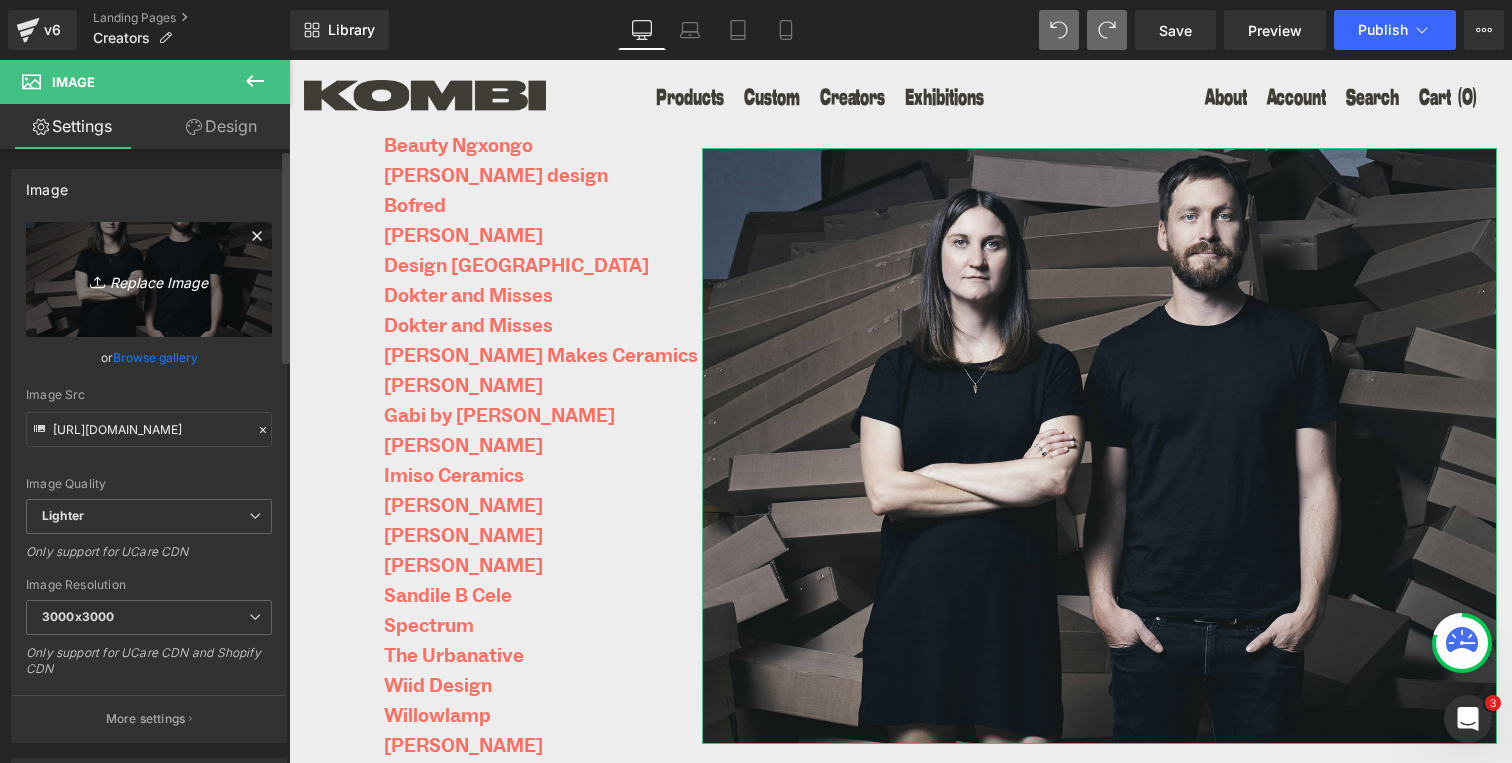 click on "Replace Image" at bounding box center [149, 279] 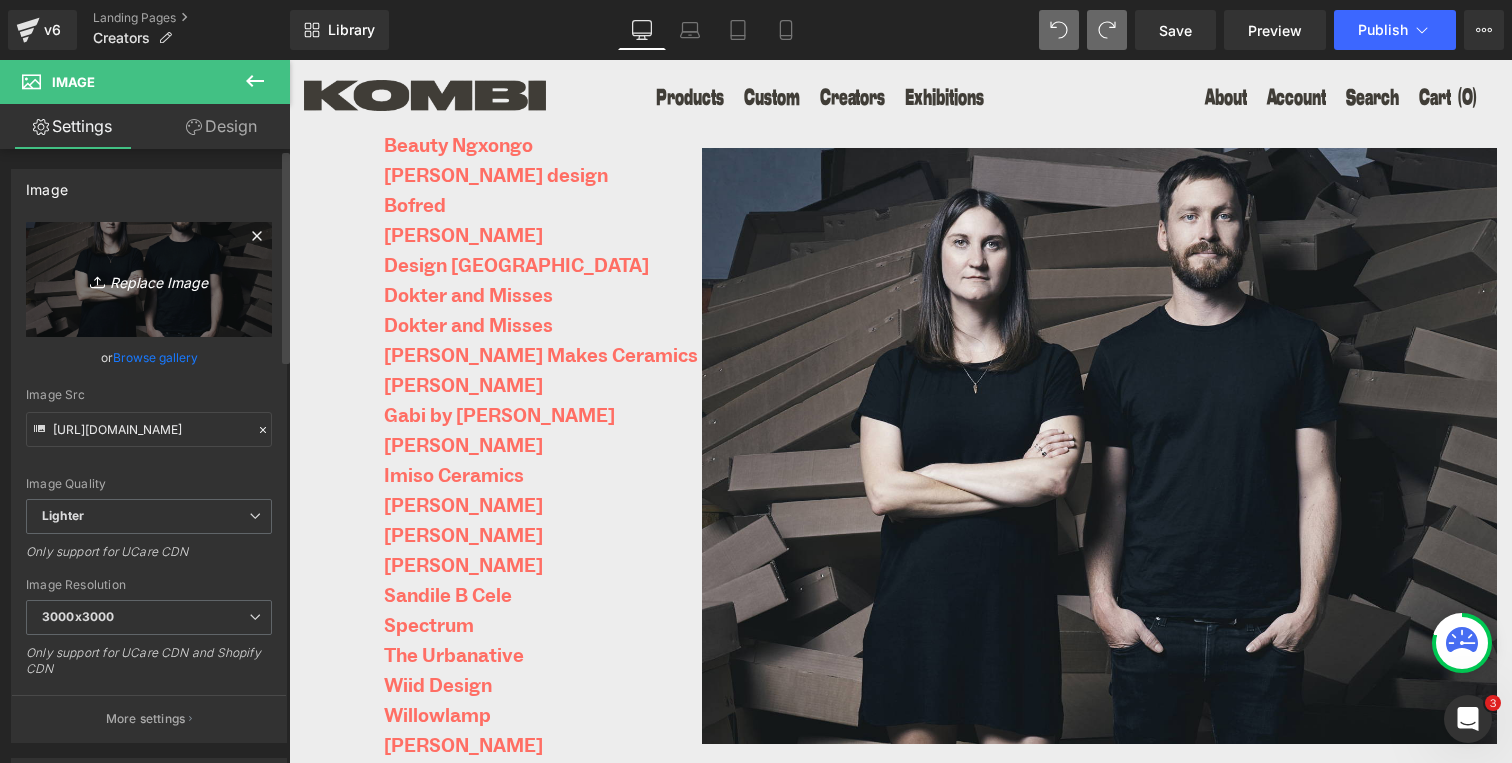 type on "C:\fakepath\KOMBI_DUCHENNE_BIO_B&W.jpg" 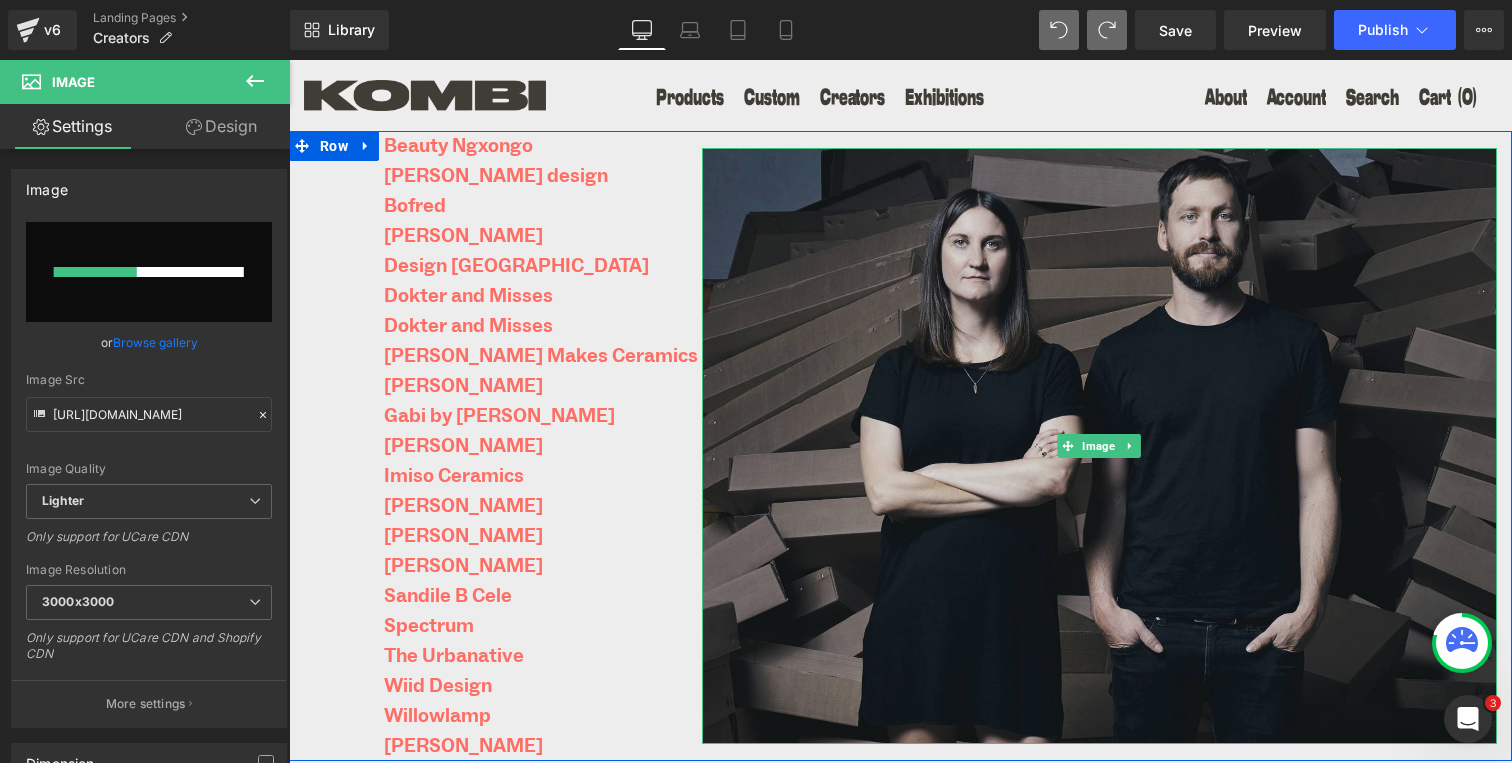 type 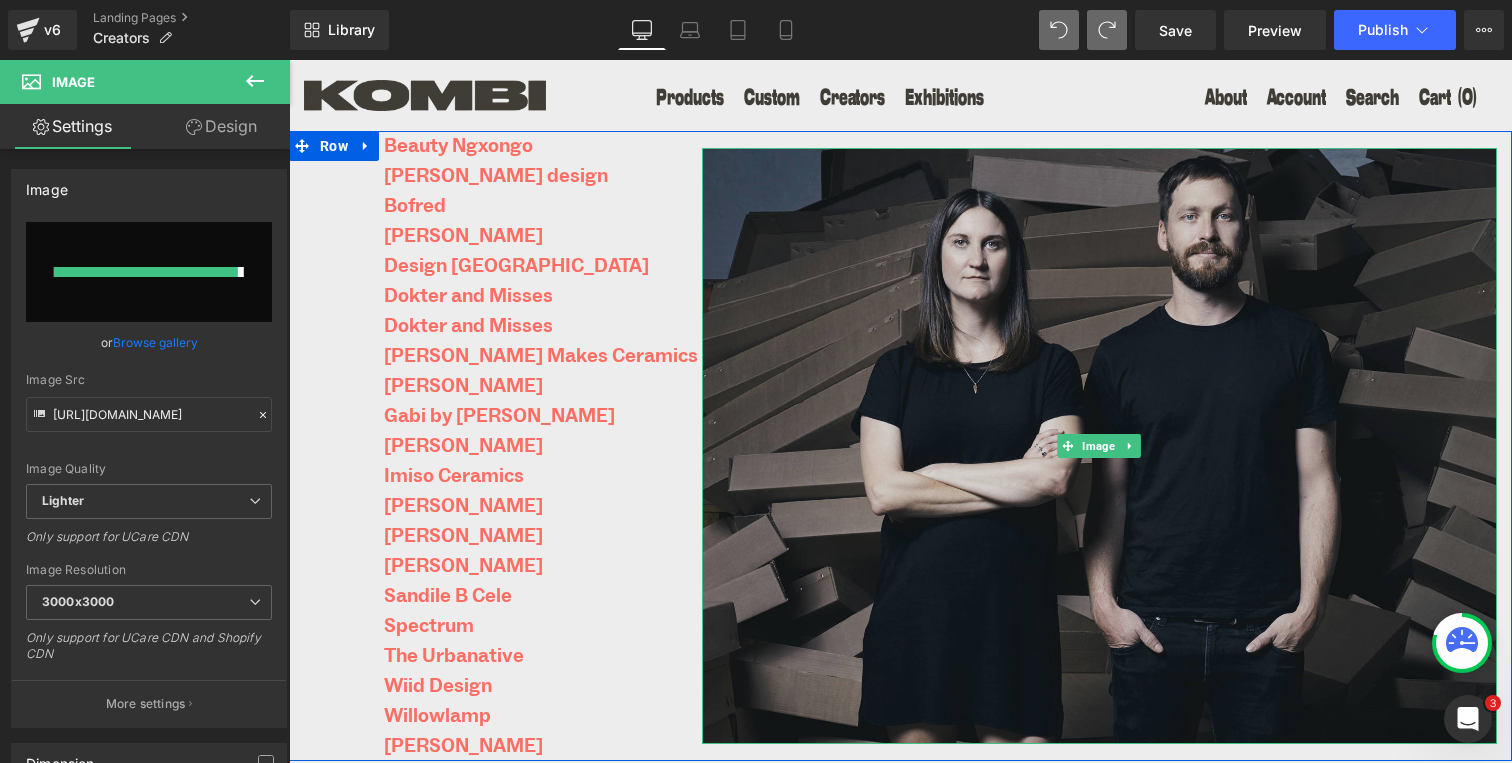 type on "https://ucarecdn.com/3413e08b-1a3b-48ed-86ab-9e45c8d23436/-/format/auto/-/preview/3000x3000/-/quality/lighter/KOMBI_DUCHENNE_BIO_B&W.jpg" 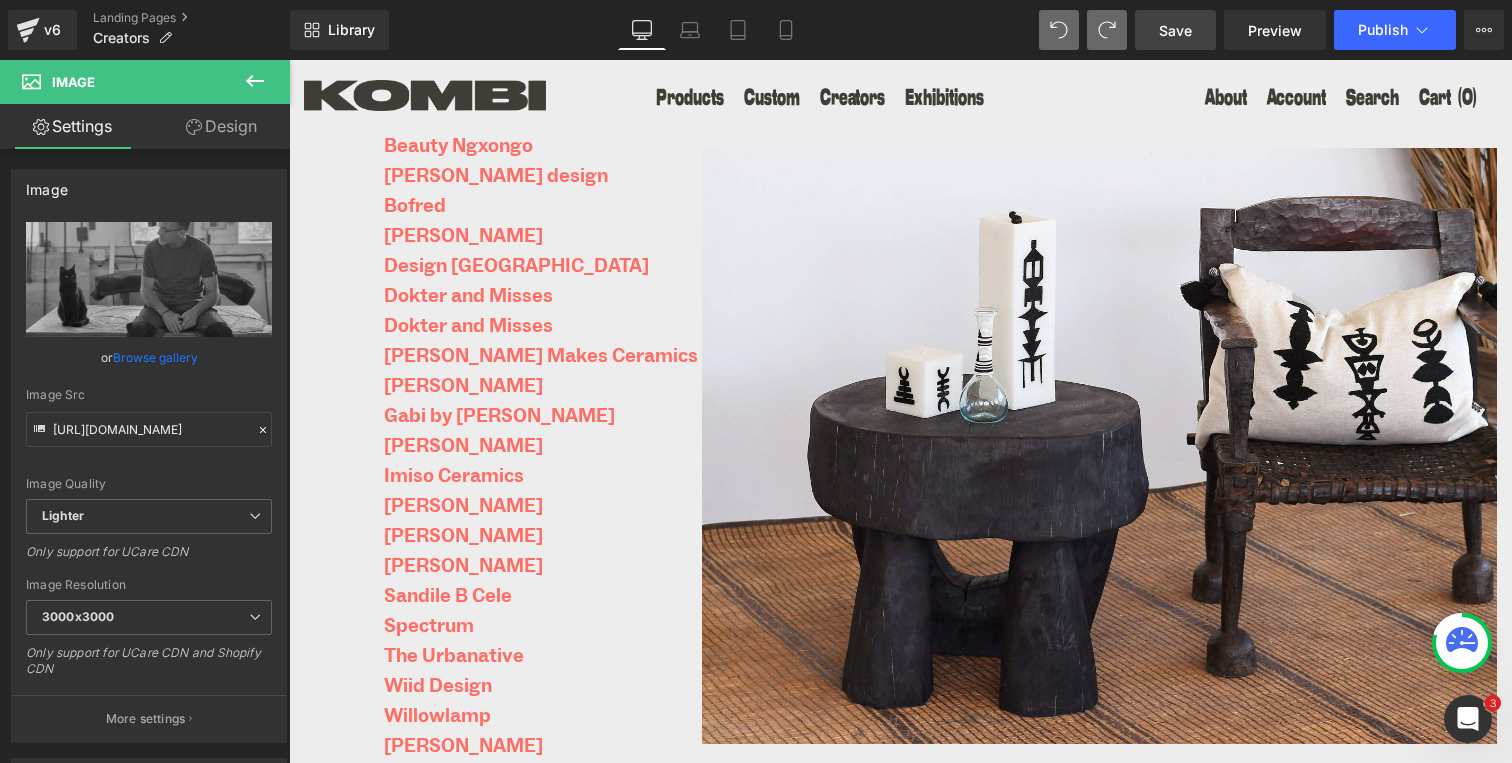 click on "Save" at bounding box center (1175, 30) 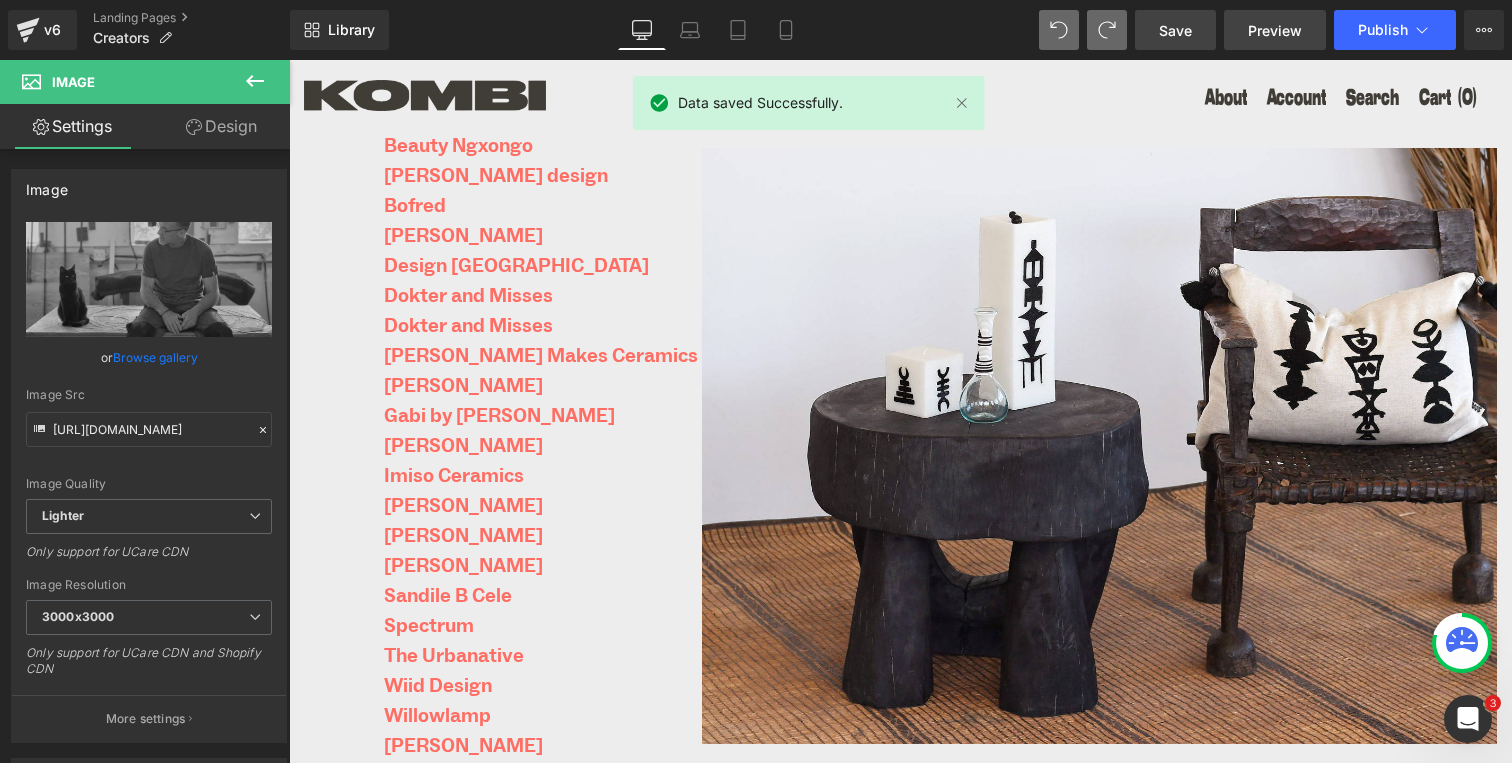 click on "Preview" at bounding box center (1275, 30) 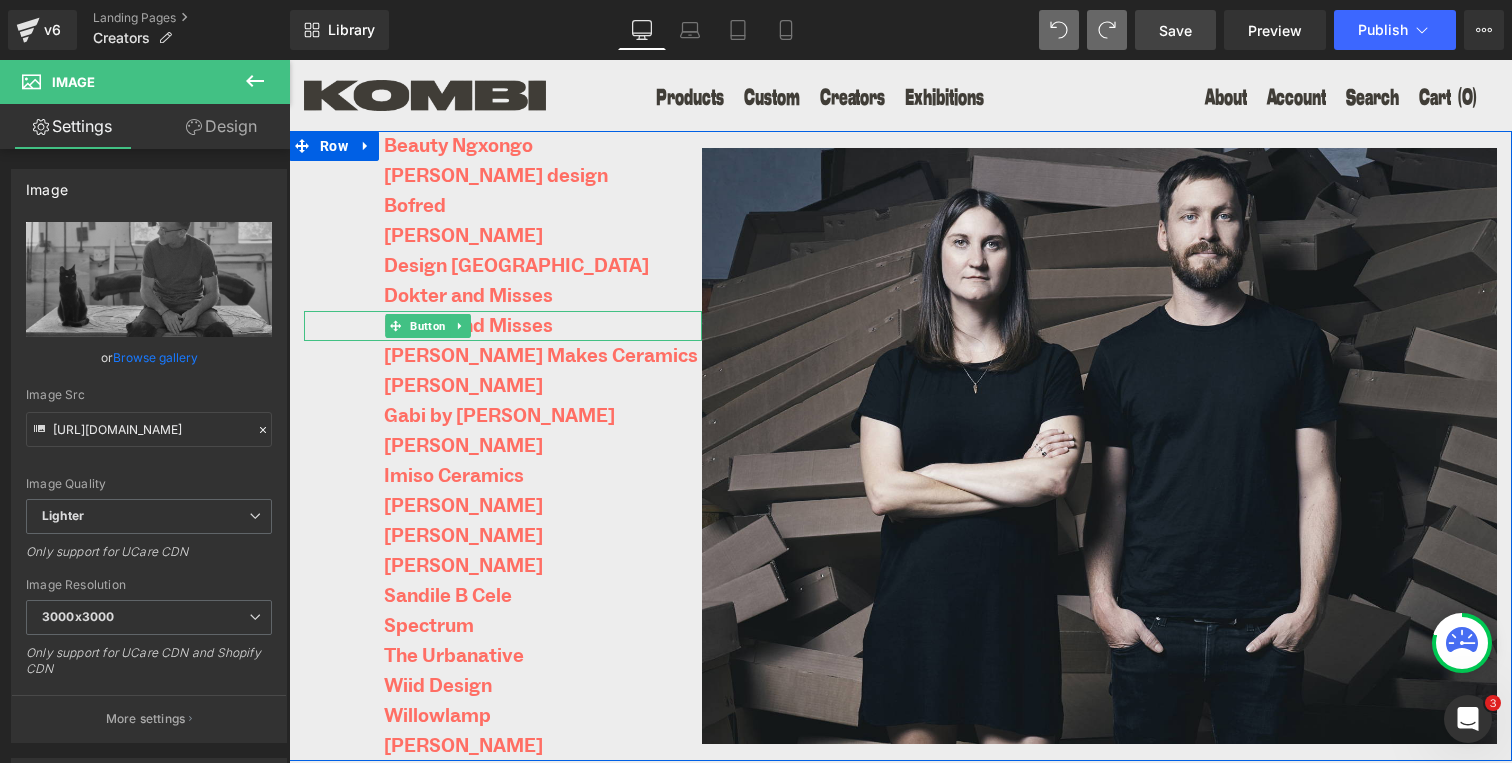 click on "Dokter and Misses" at bounding box center (503, 326) 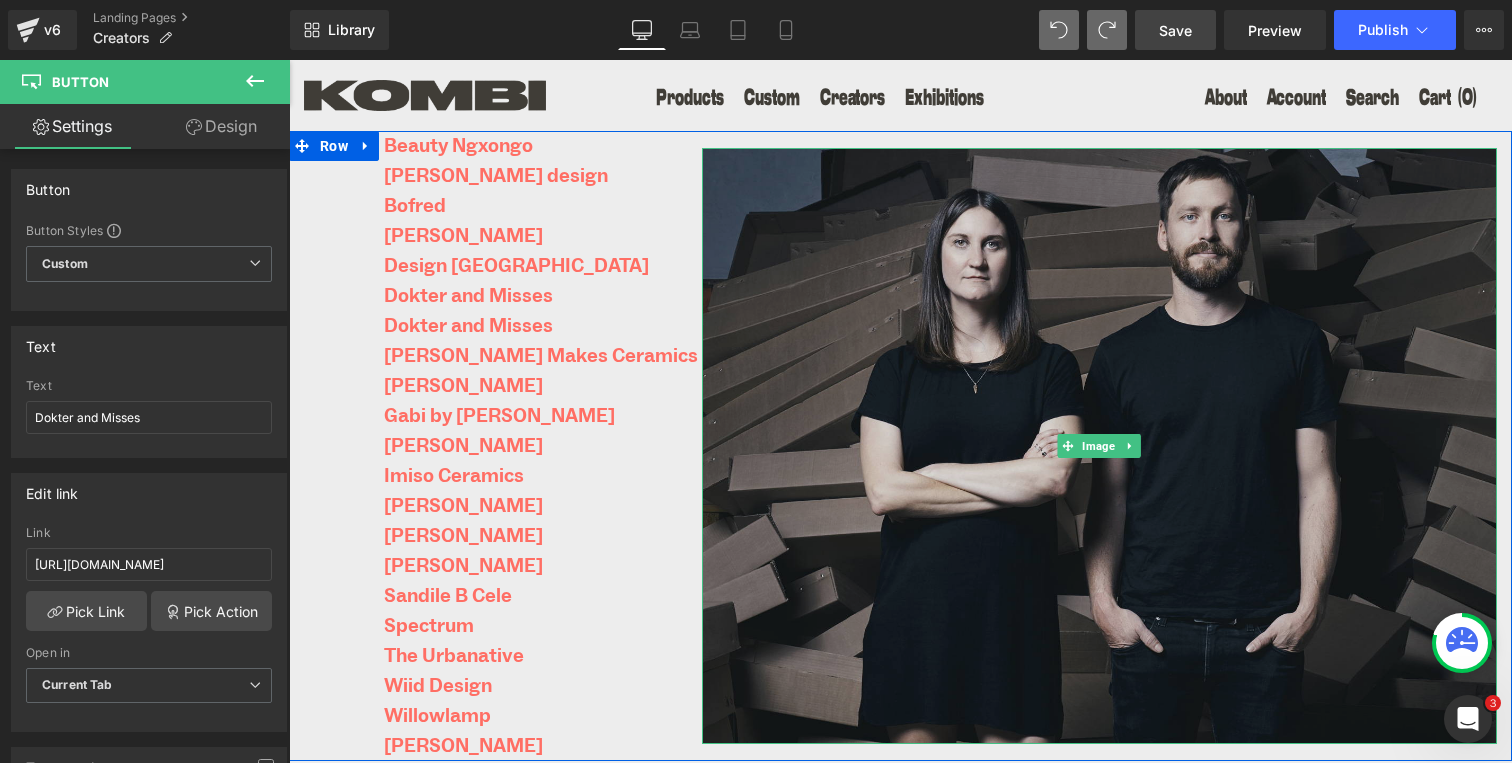click at bounding box center (1099, 446) 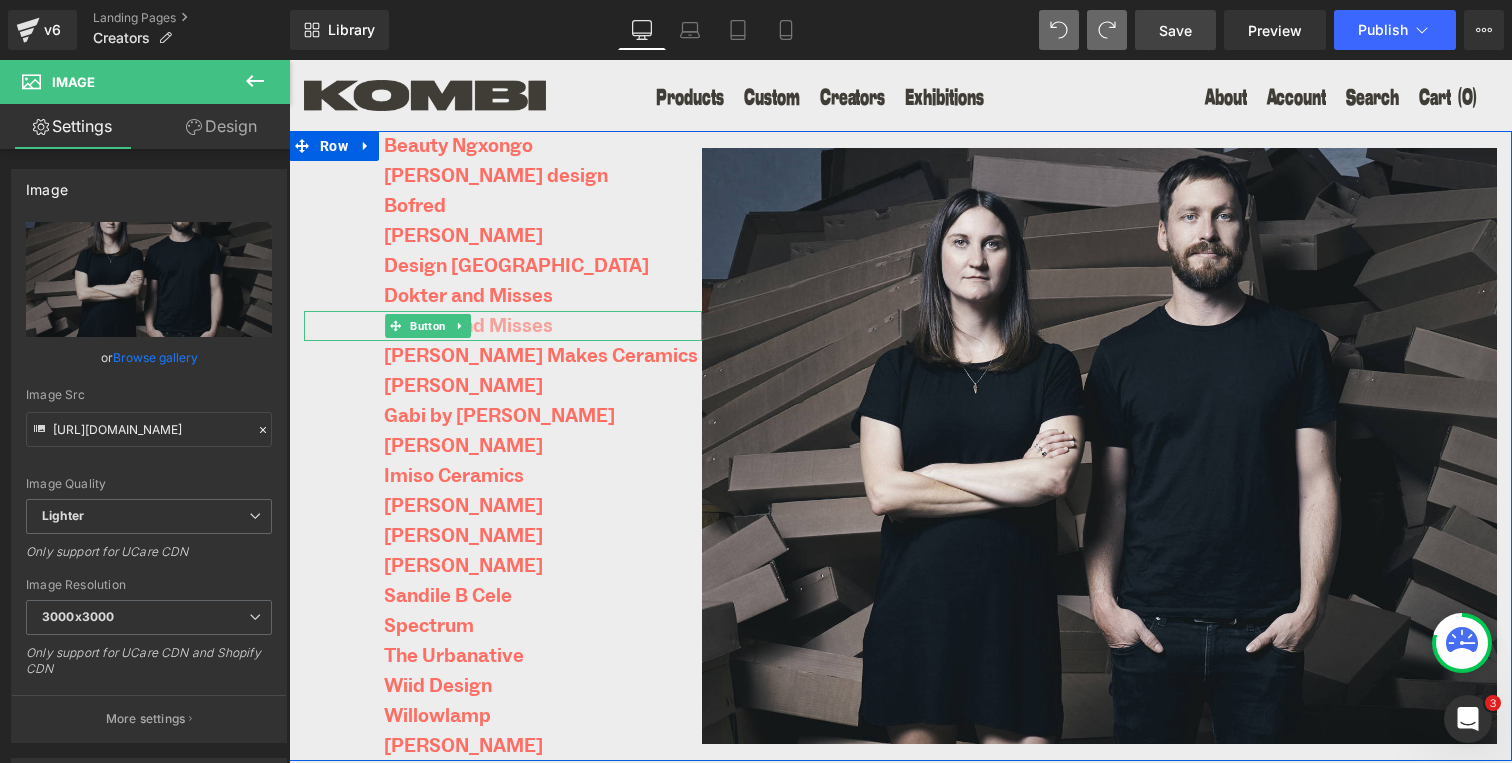 click on "Dokter and Misses" at bounding box center (468, 326) 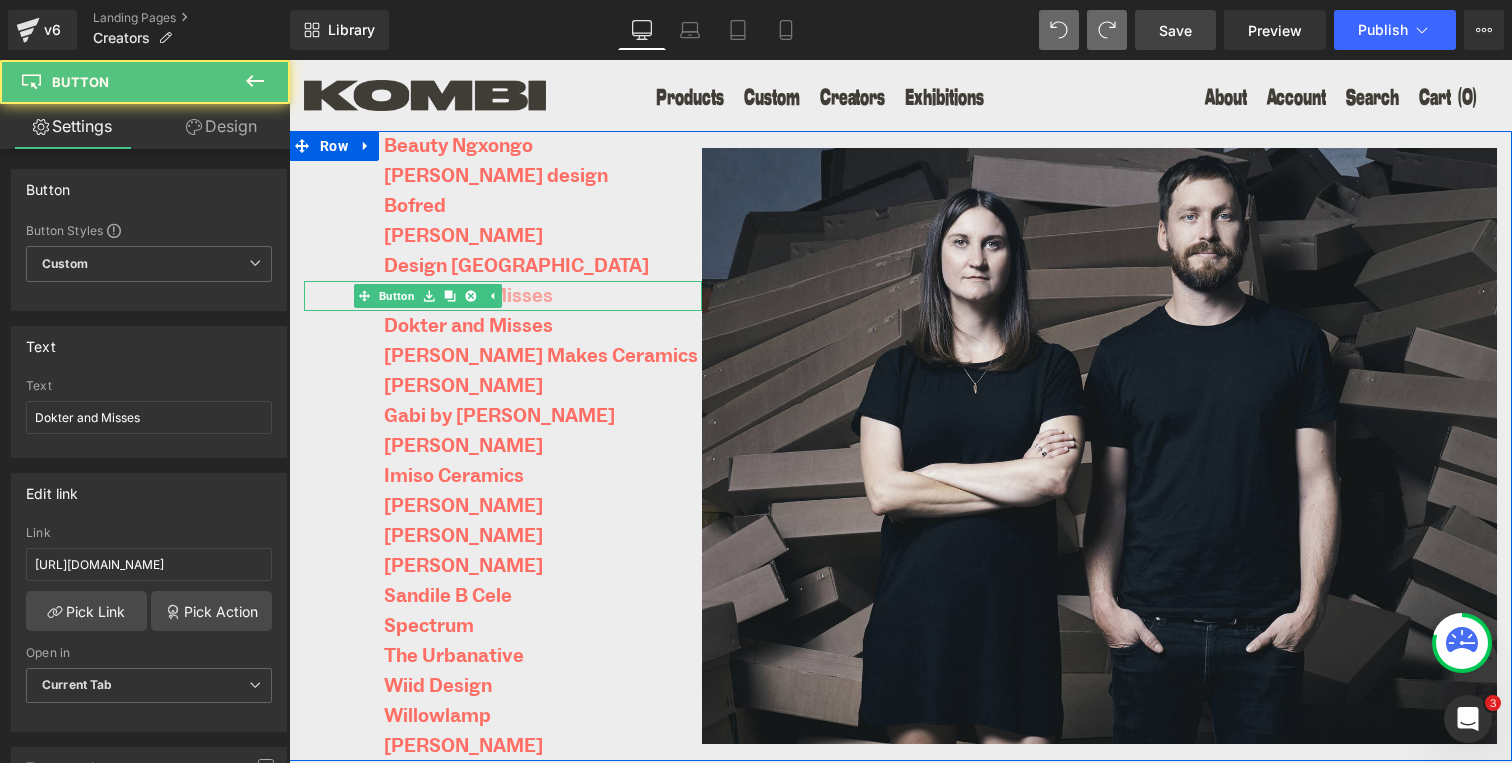 click on "Dokter and Misses" at bounding box center (468, 296) 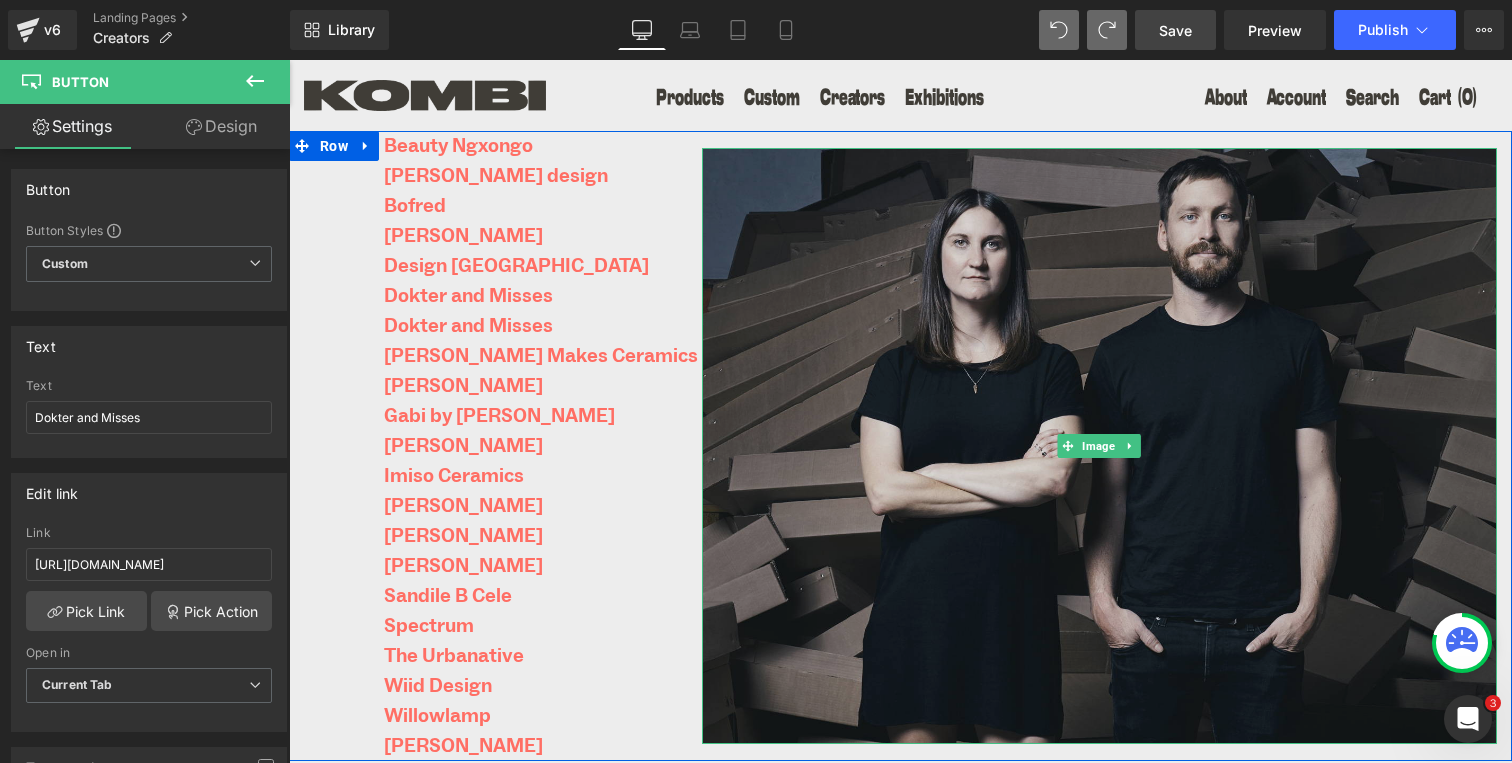 click at bounding box center (1099, 446) 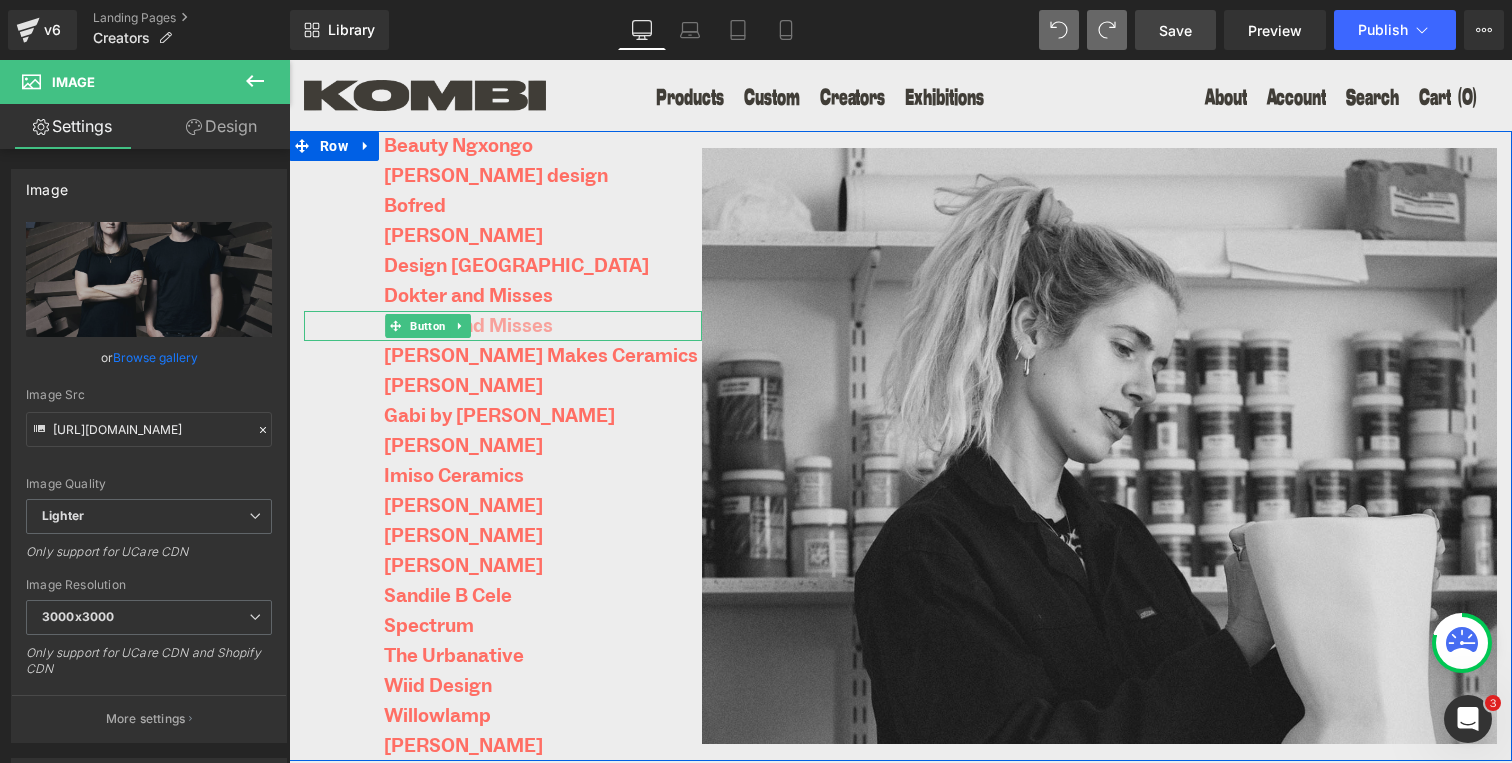 click on "Dokter and Misses" at bounding box center (468, 326) 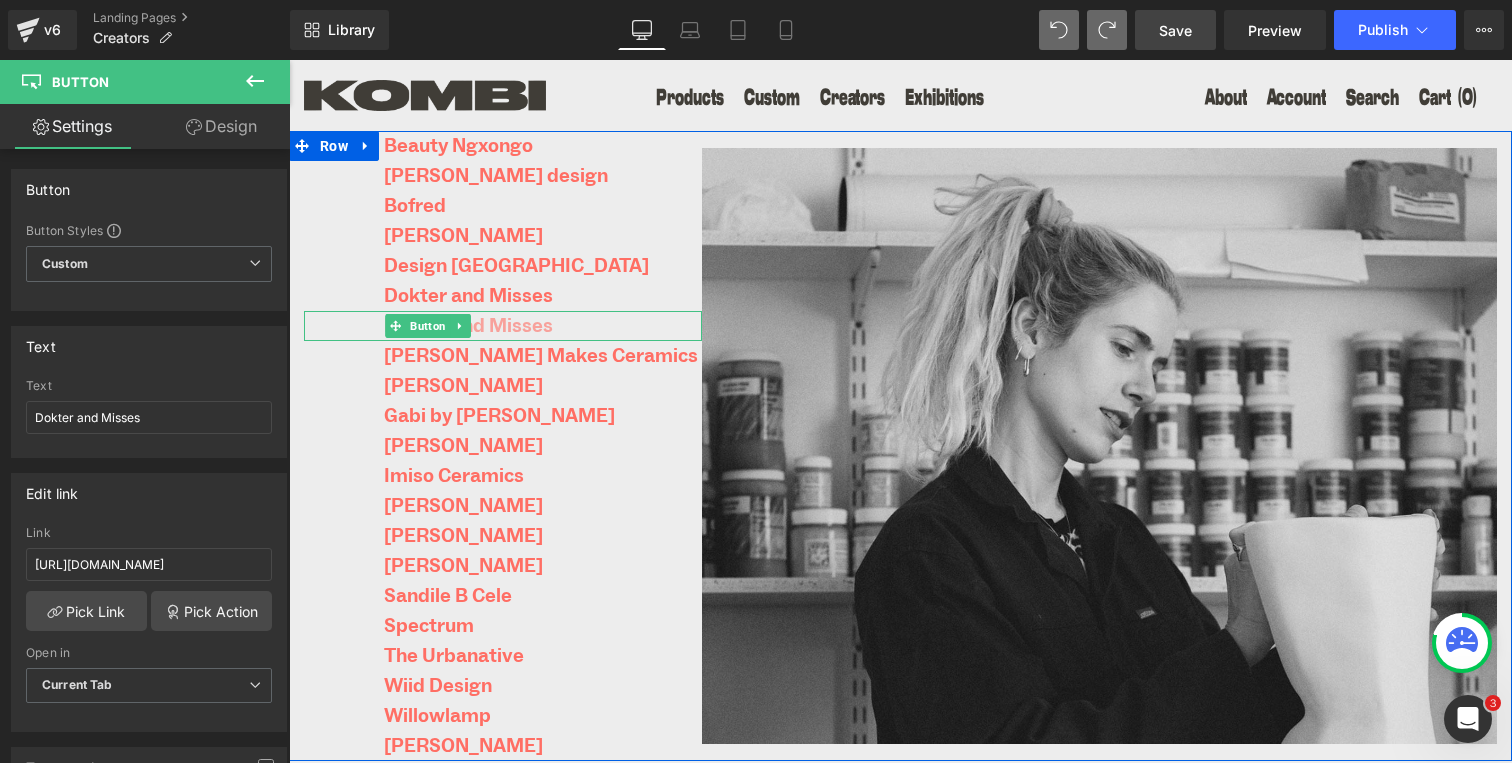 click on "Dokter and Misses" at bounding box center (428, 326) 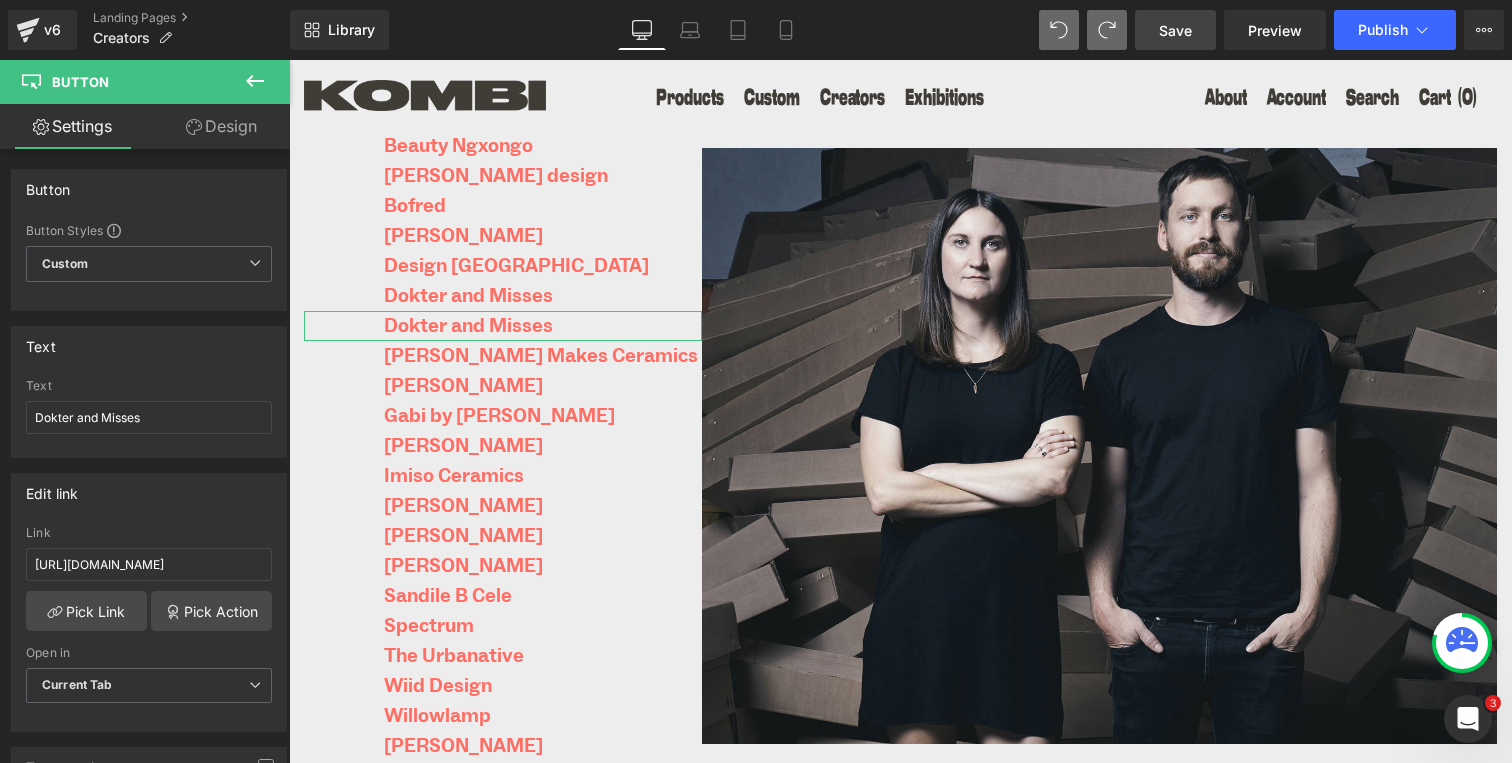 click on "Design" at bounding box center [221, 126] 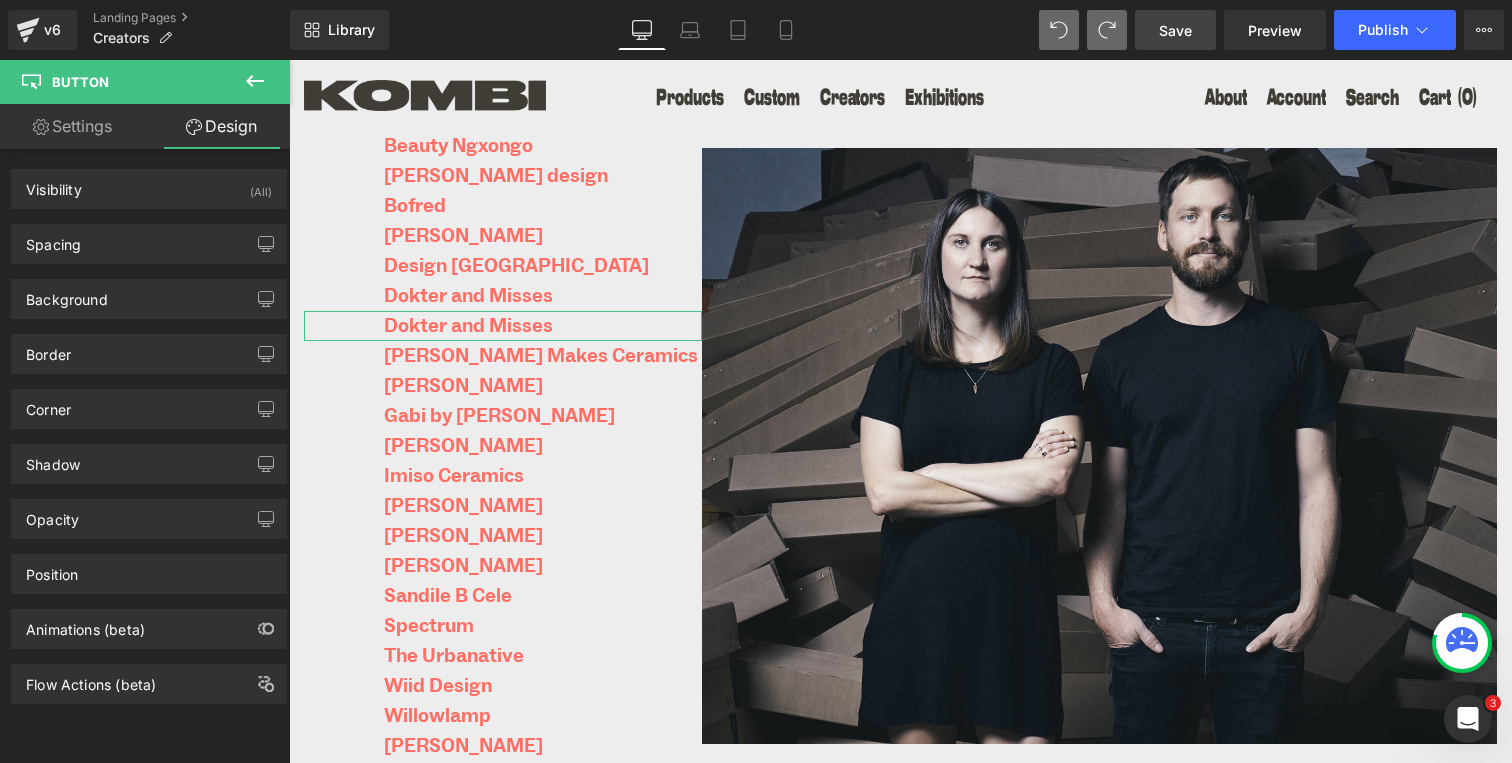 click on "Settings" at bounding box center (72, 126) 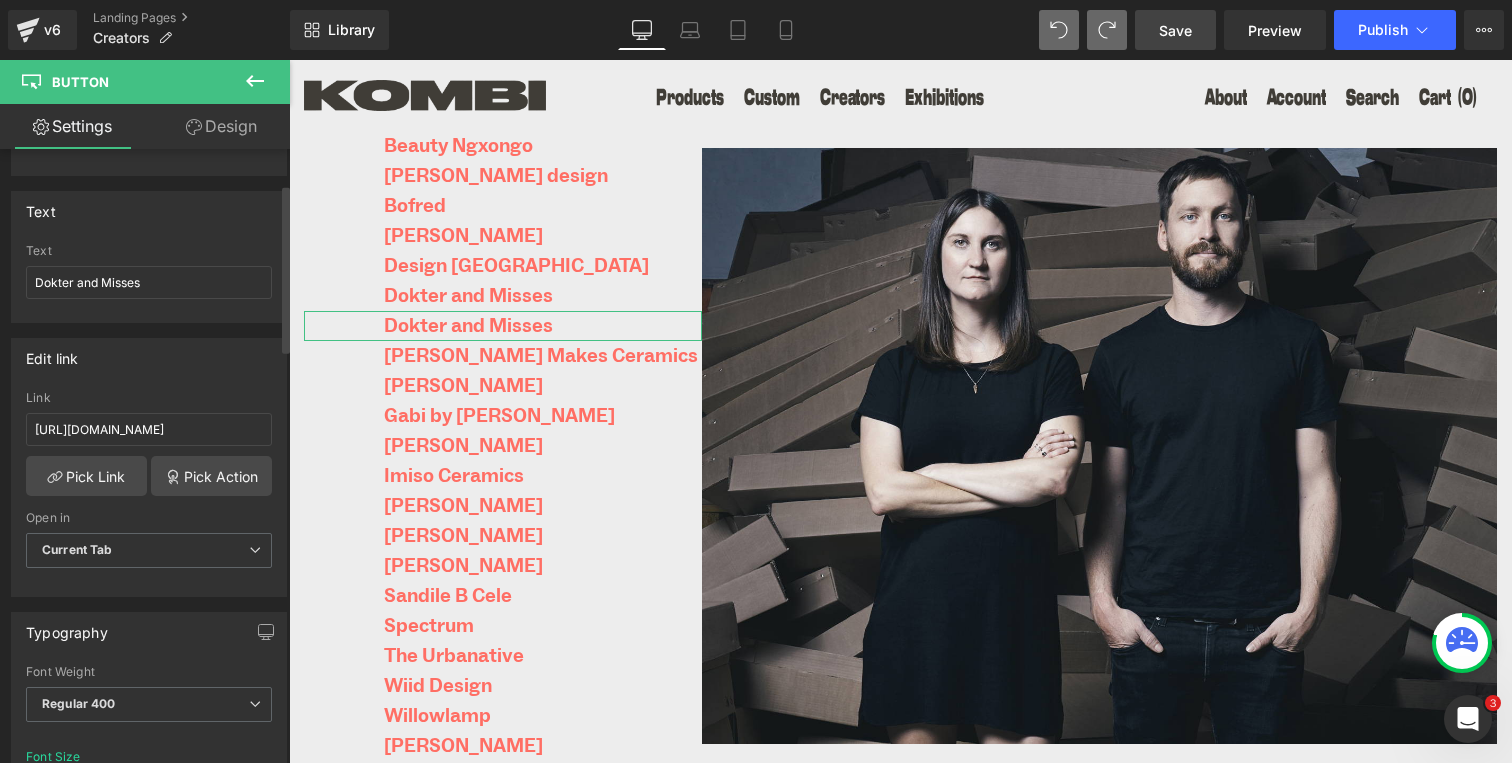scroll, scrollTop: 207, scrollLeft: 0, axis: vertical 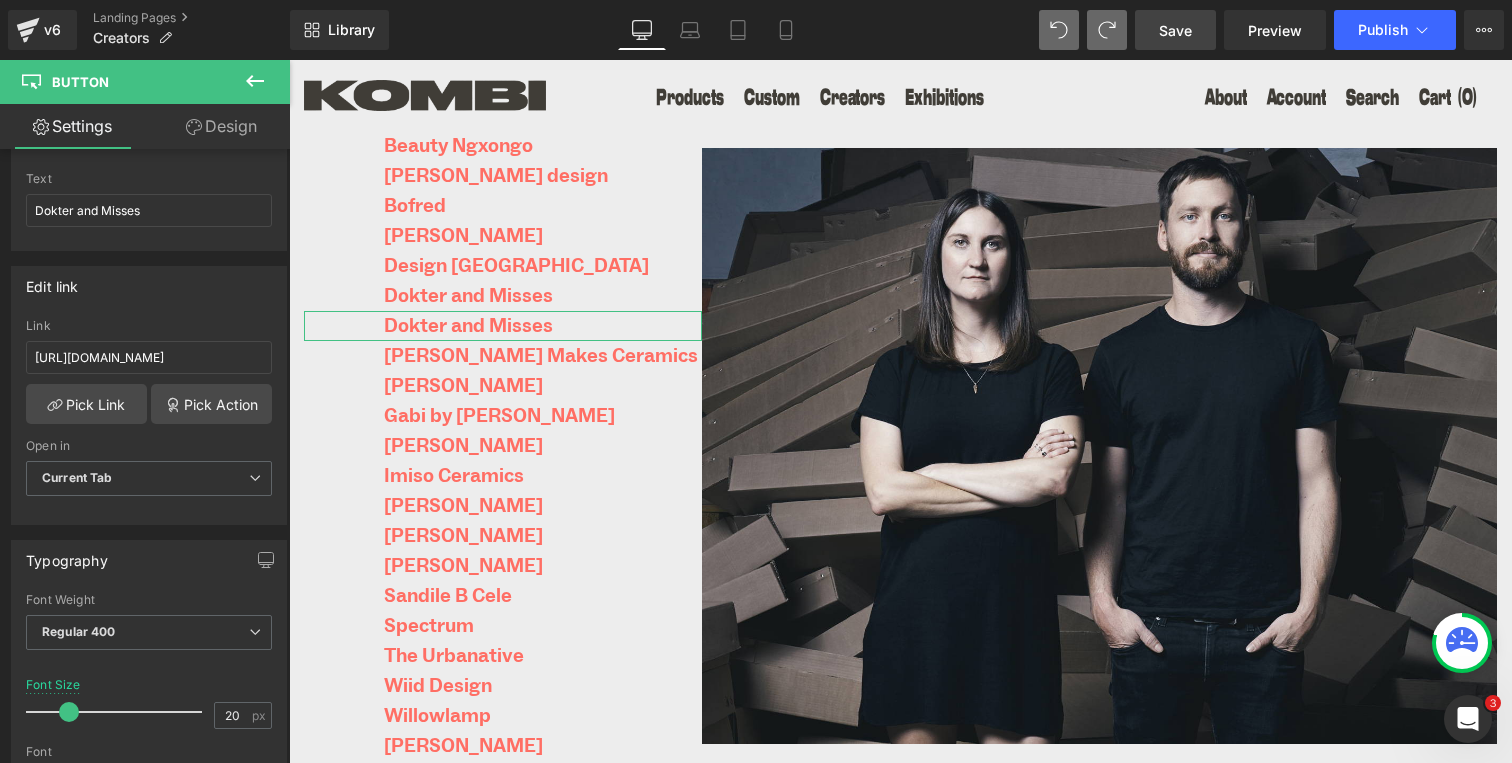click on "Design" at bounding box center [221, 126] 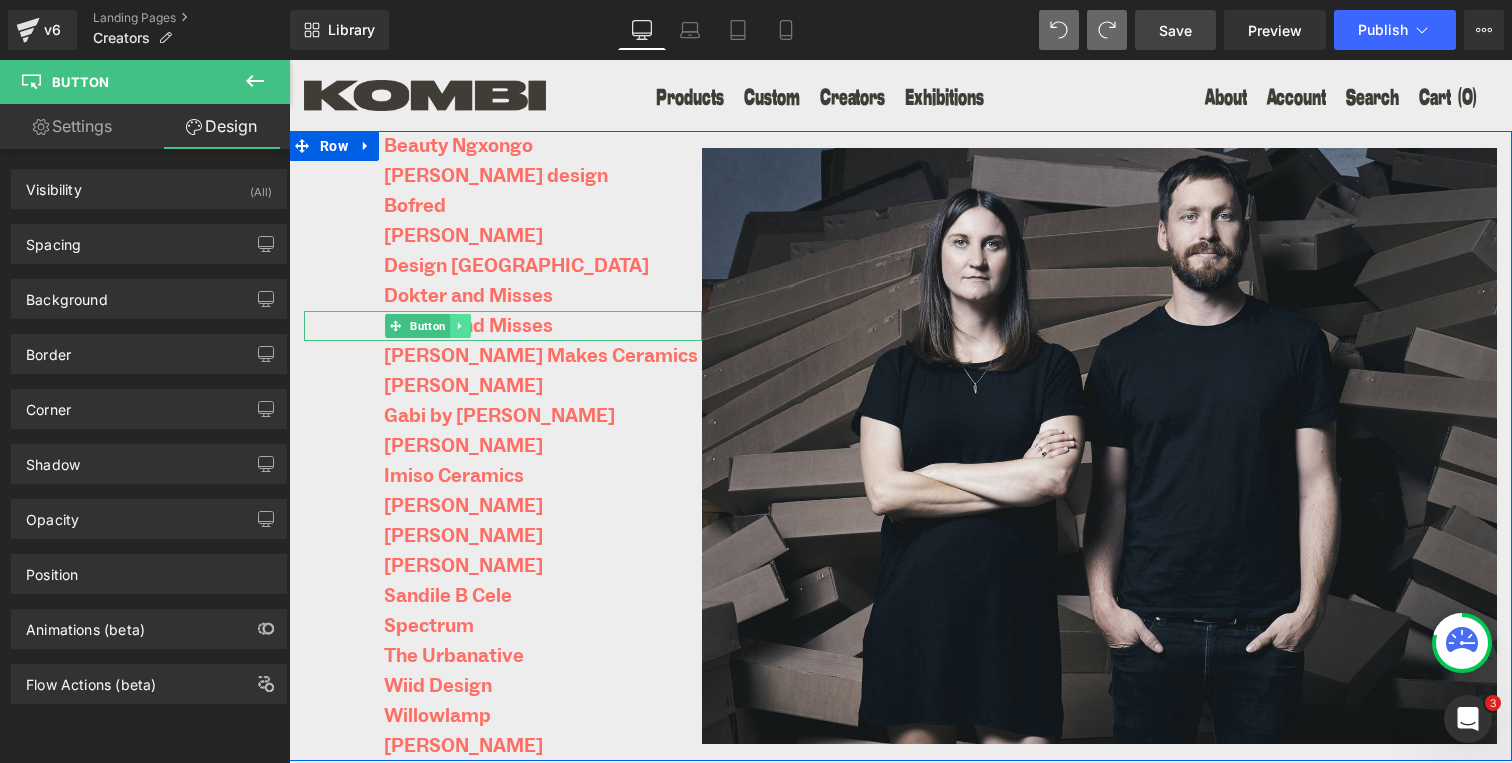 click 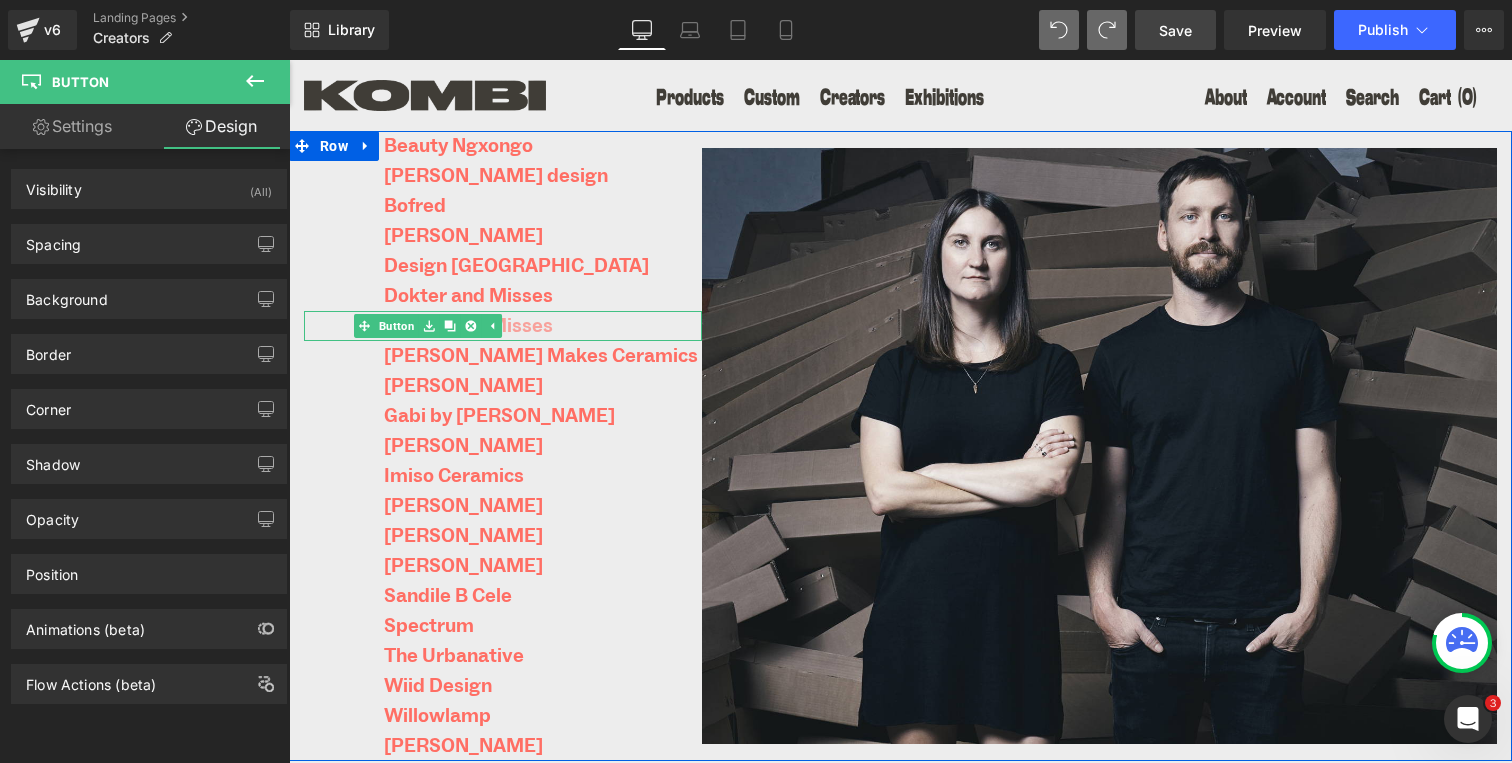 click on "Dokter and Misses" at bounding box center (428, 326) 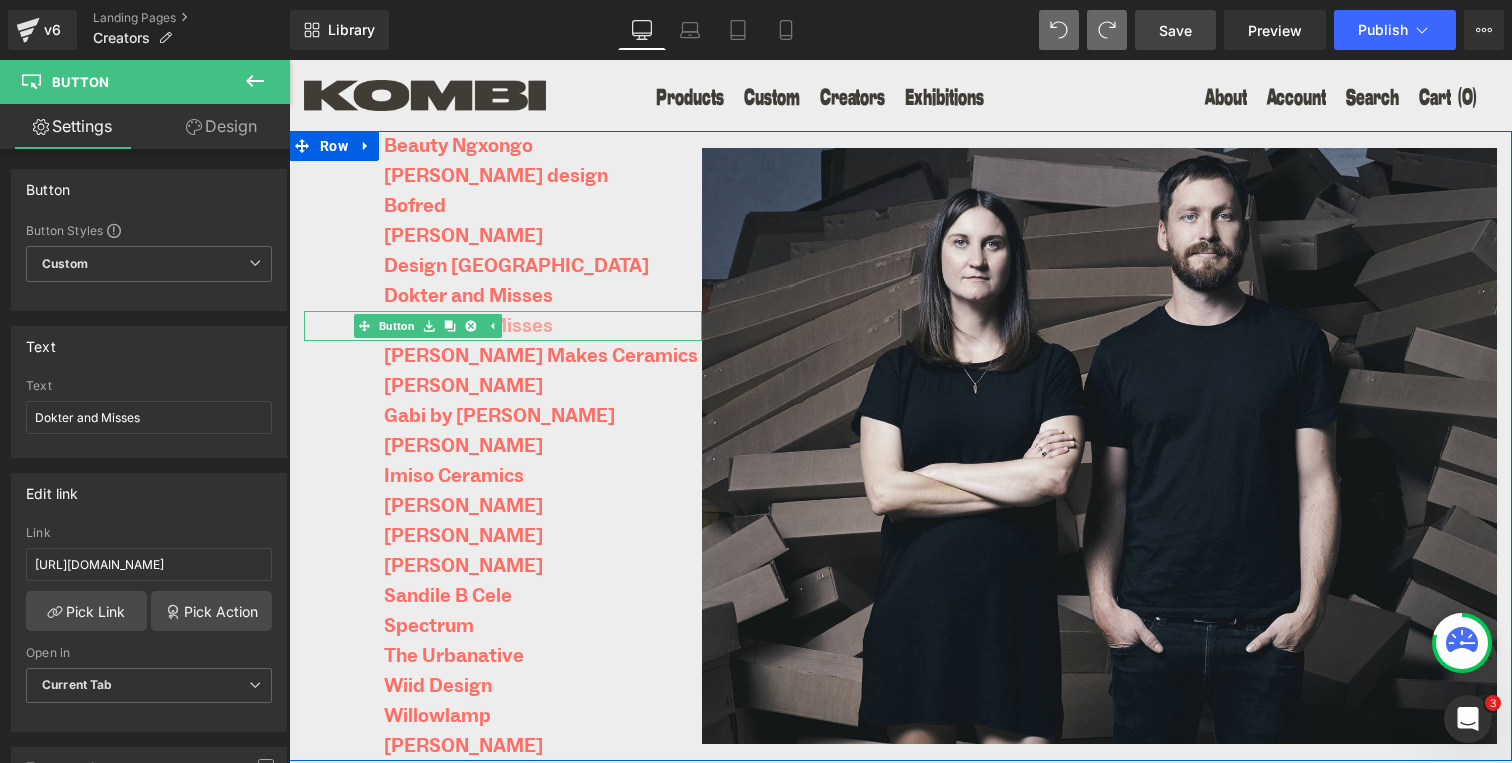 click on "Dokter and Misses" at bounding box center [428, 326] 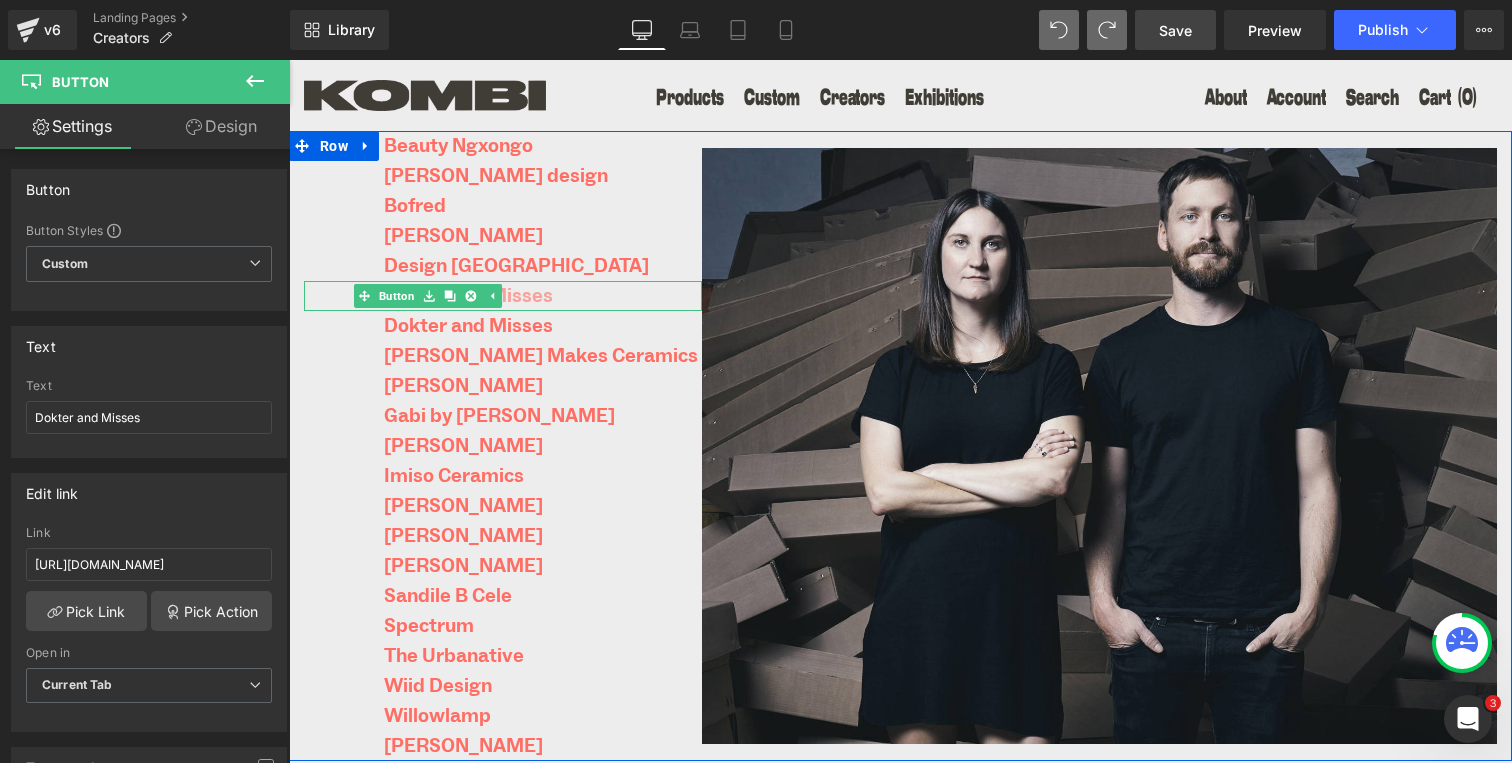 click on "Dokter and Misses" at bounding box center (428, 296) 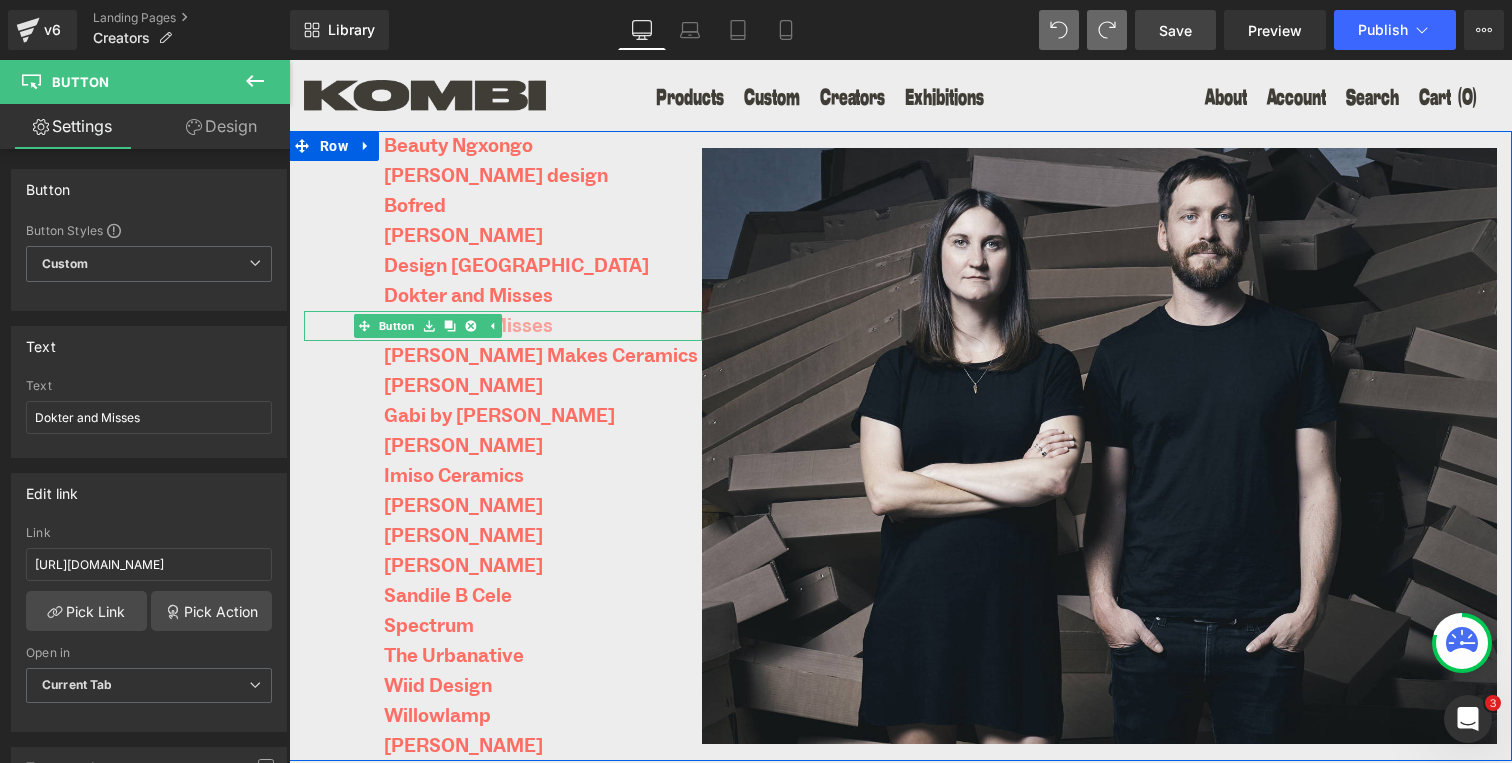 click on "Dokter and Misses" at bounding box center (428, 326) 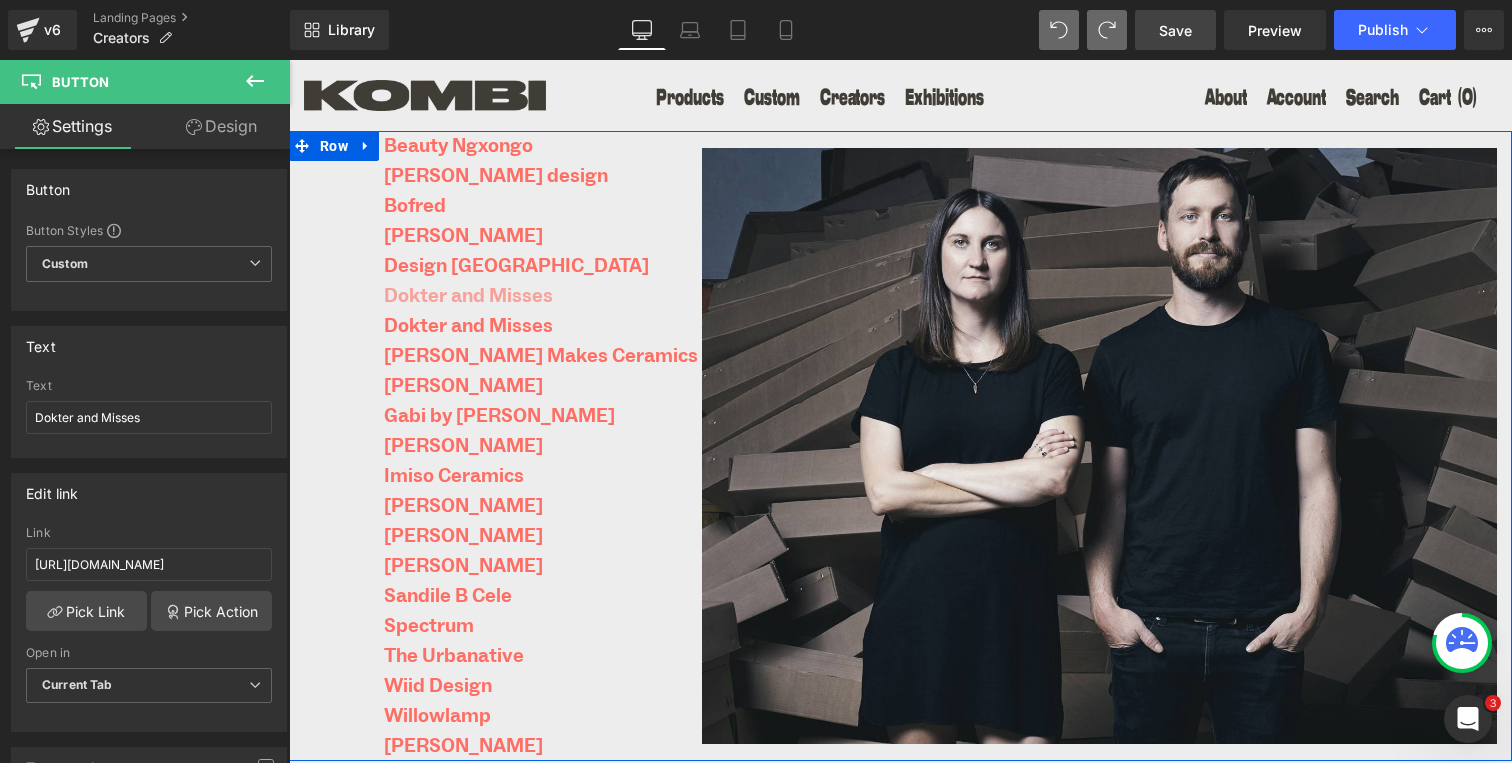 click on "Dokter and Misses" at bounding box center (428, 296) 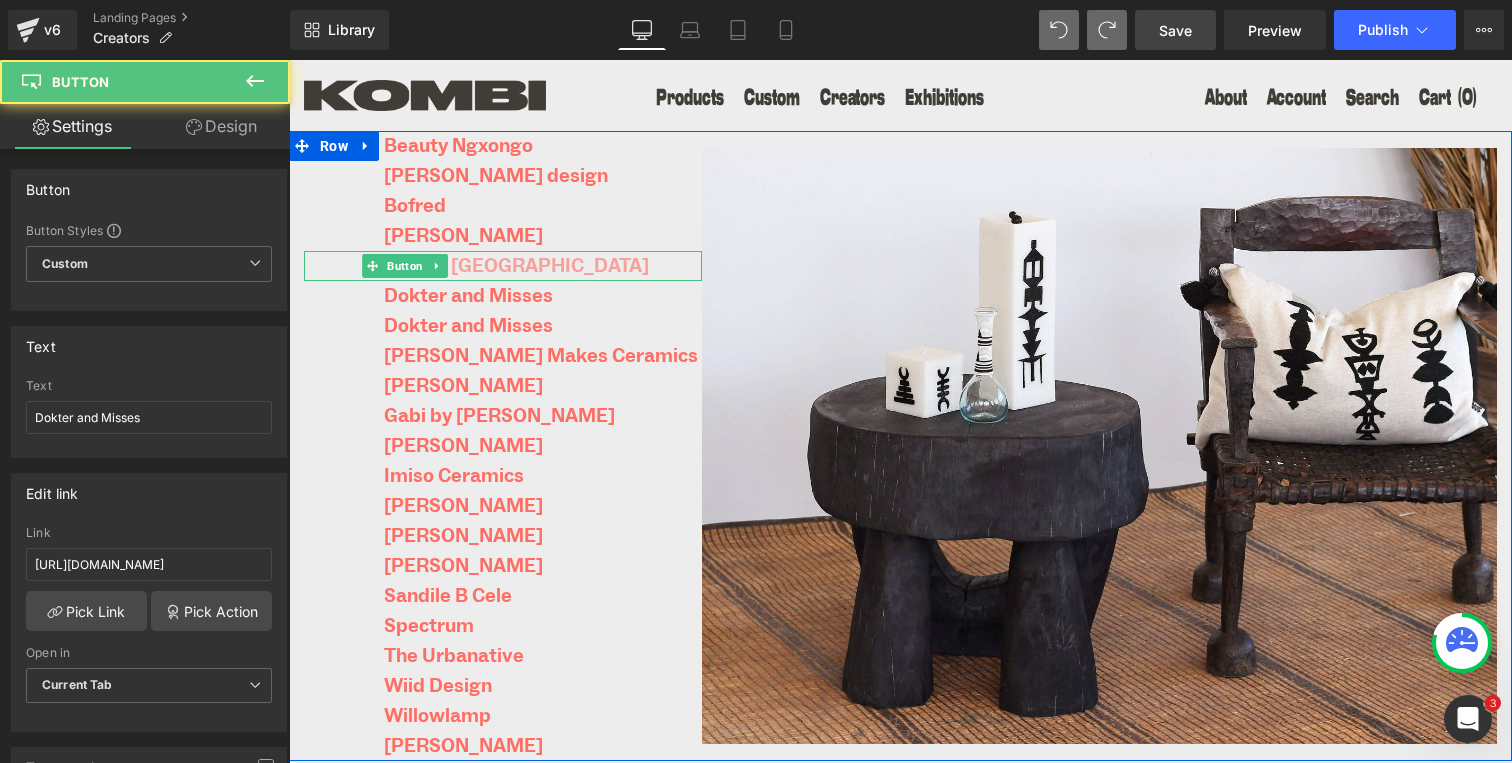 click on "Design [GEOGRAPHIC_DATA]" at bounding box center [476, 266] 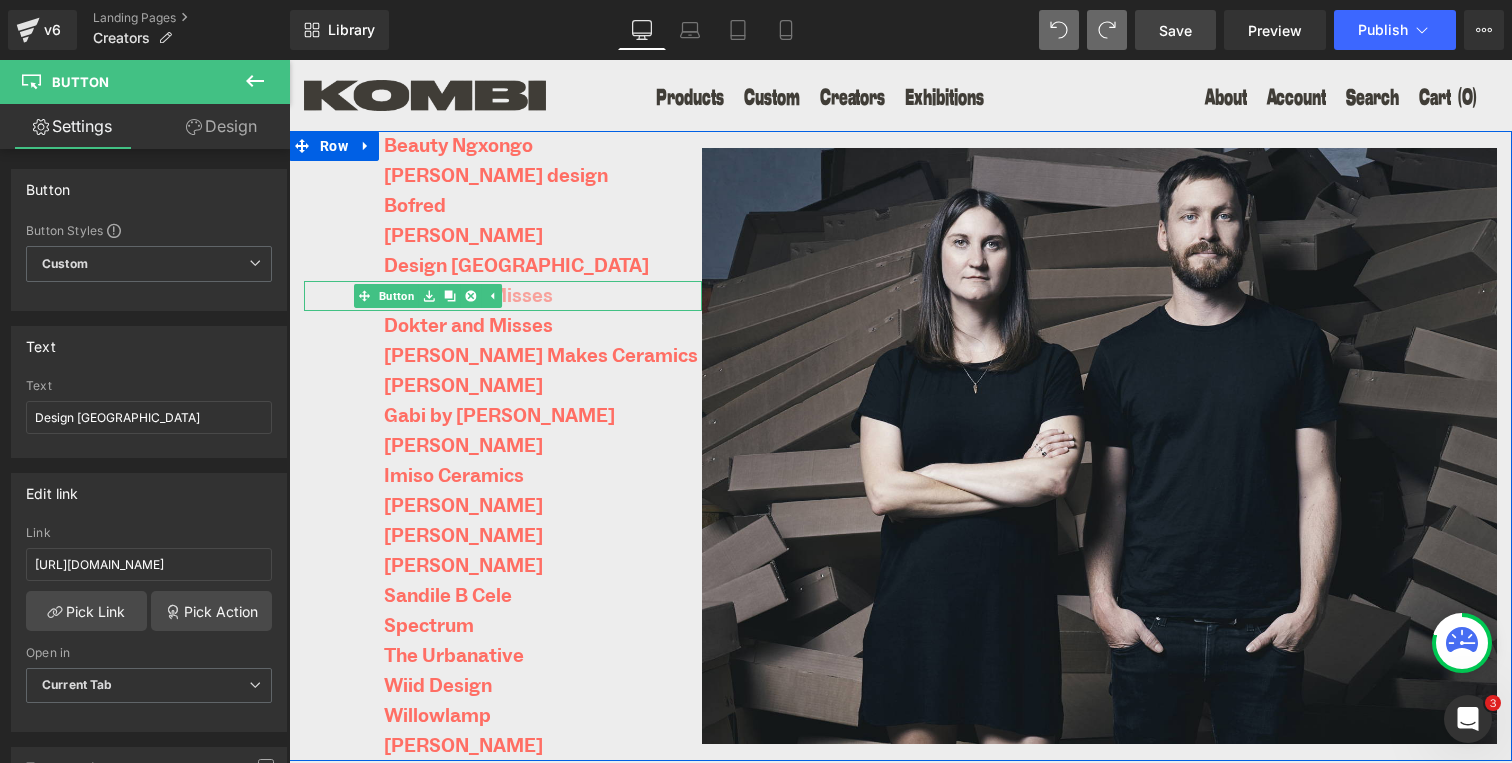 click on "Dokter and Misses" at bounding box center [428, 296] 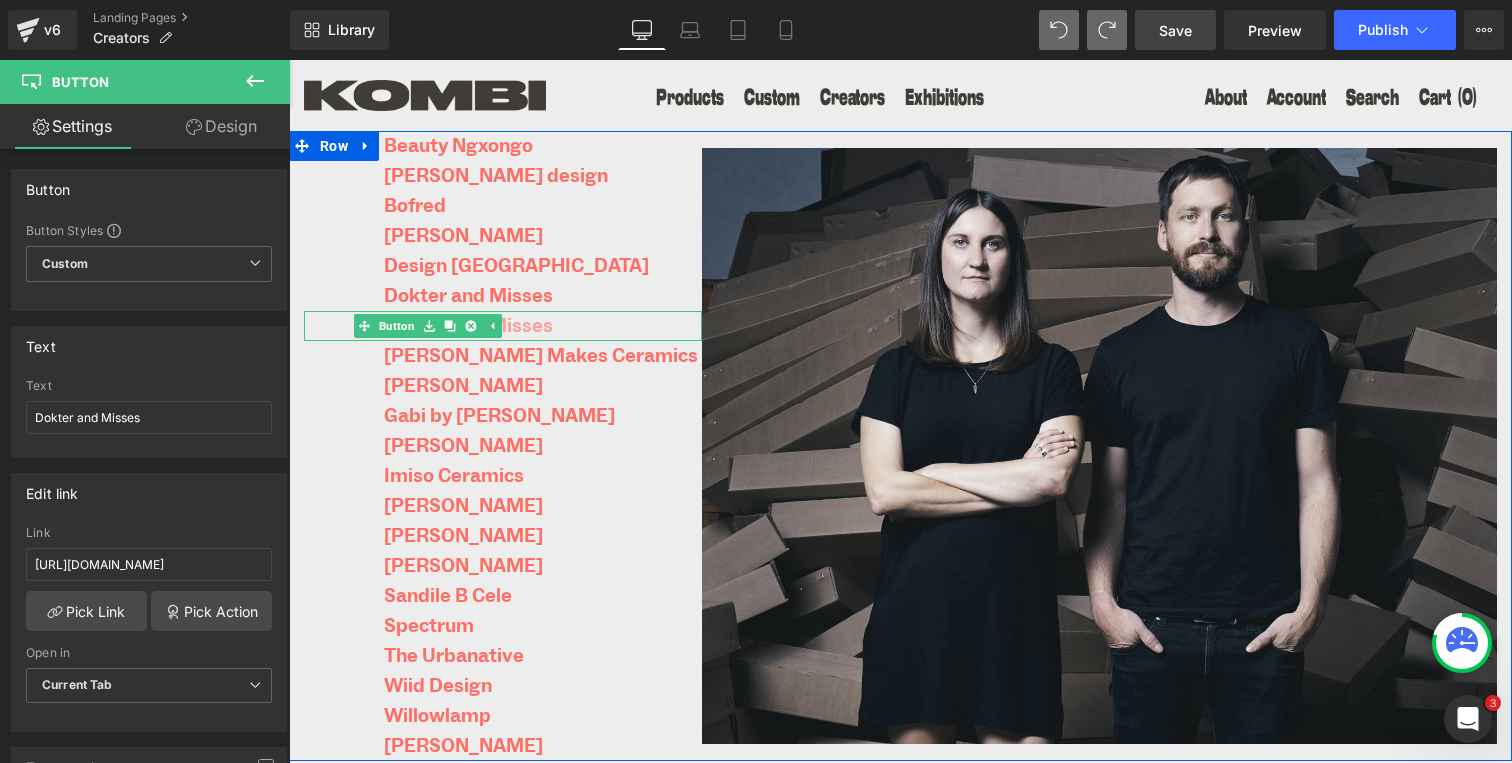 click on "Dokter and Misses" at bounding box center (428, 326) 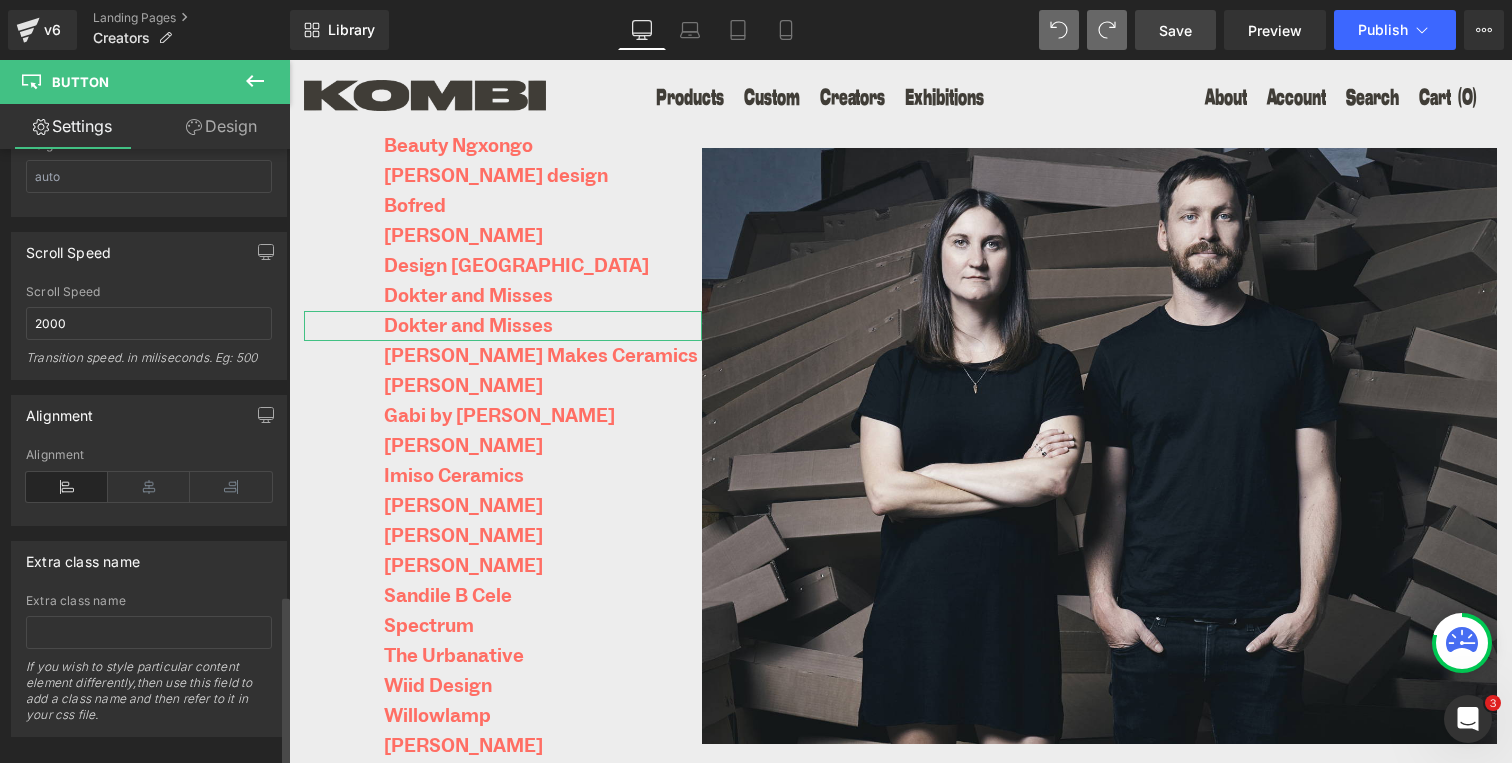 scroll, scrollTop: 1645, scrollLeft: 0, axis: vertical 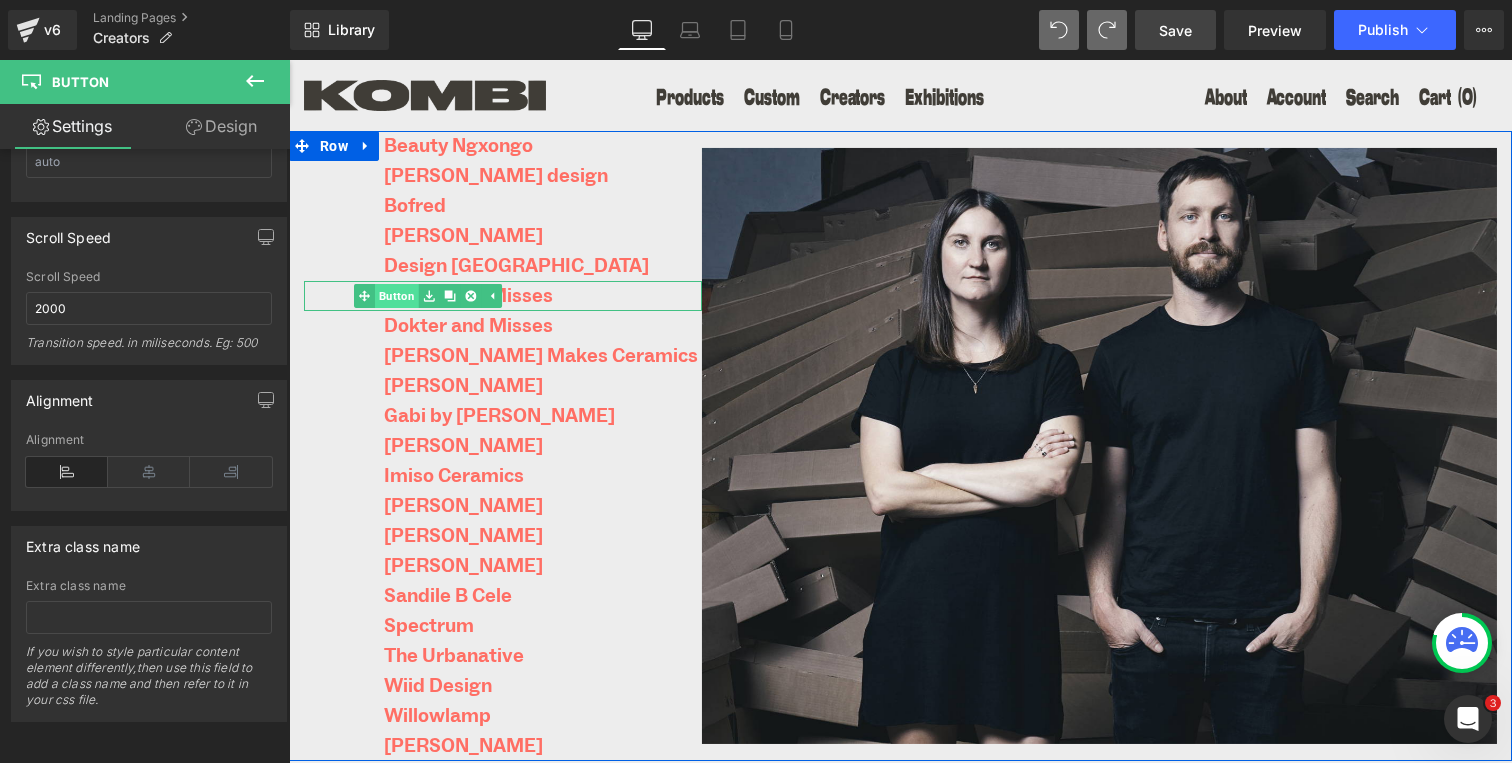 click on "Button" at bounding box center [397, 296] 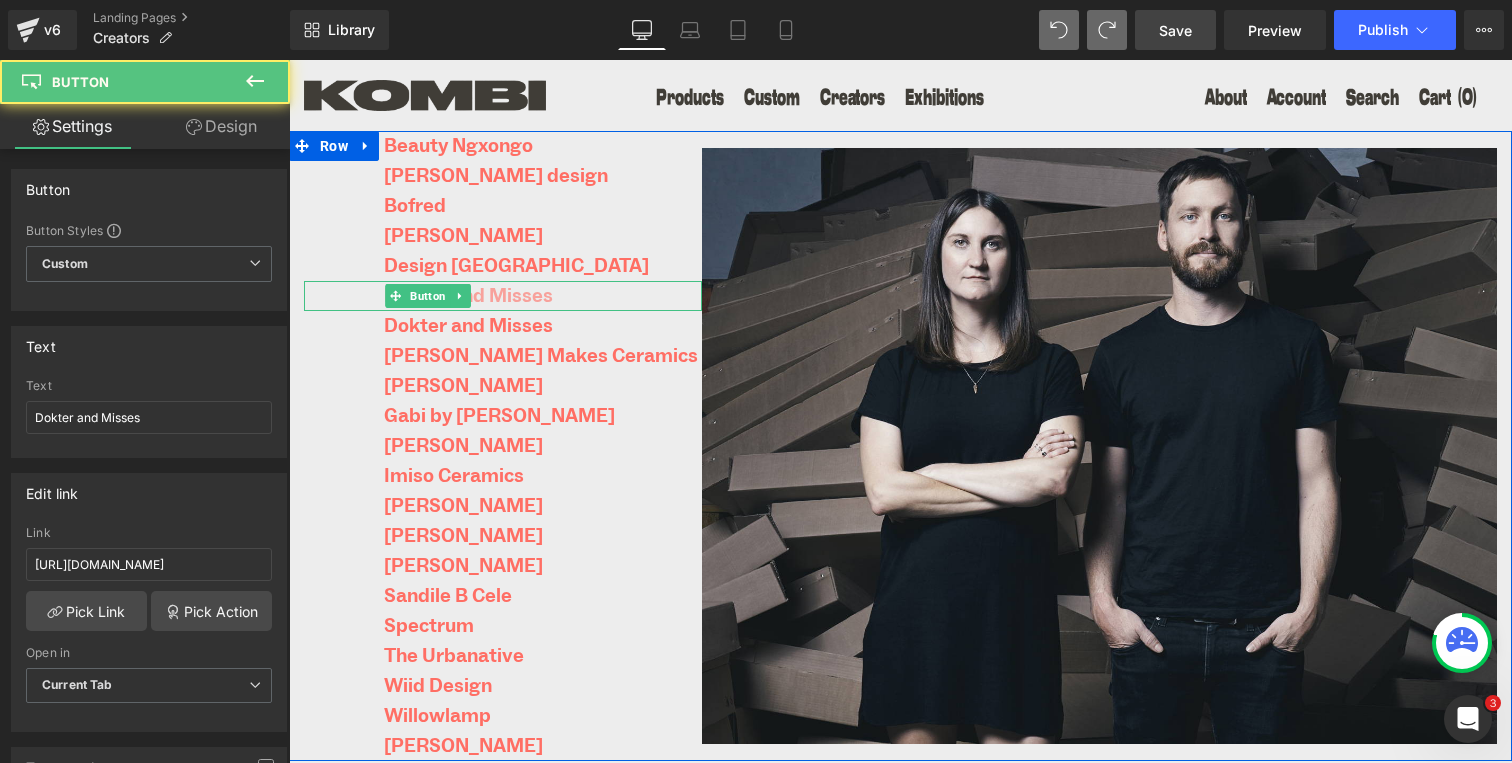 click on "Dokter and Misses" at bounding box center [468, 296] 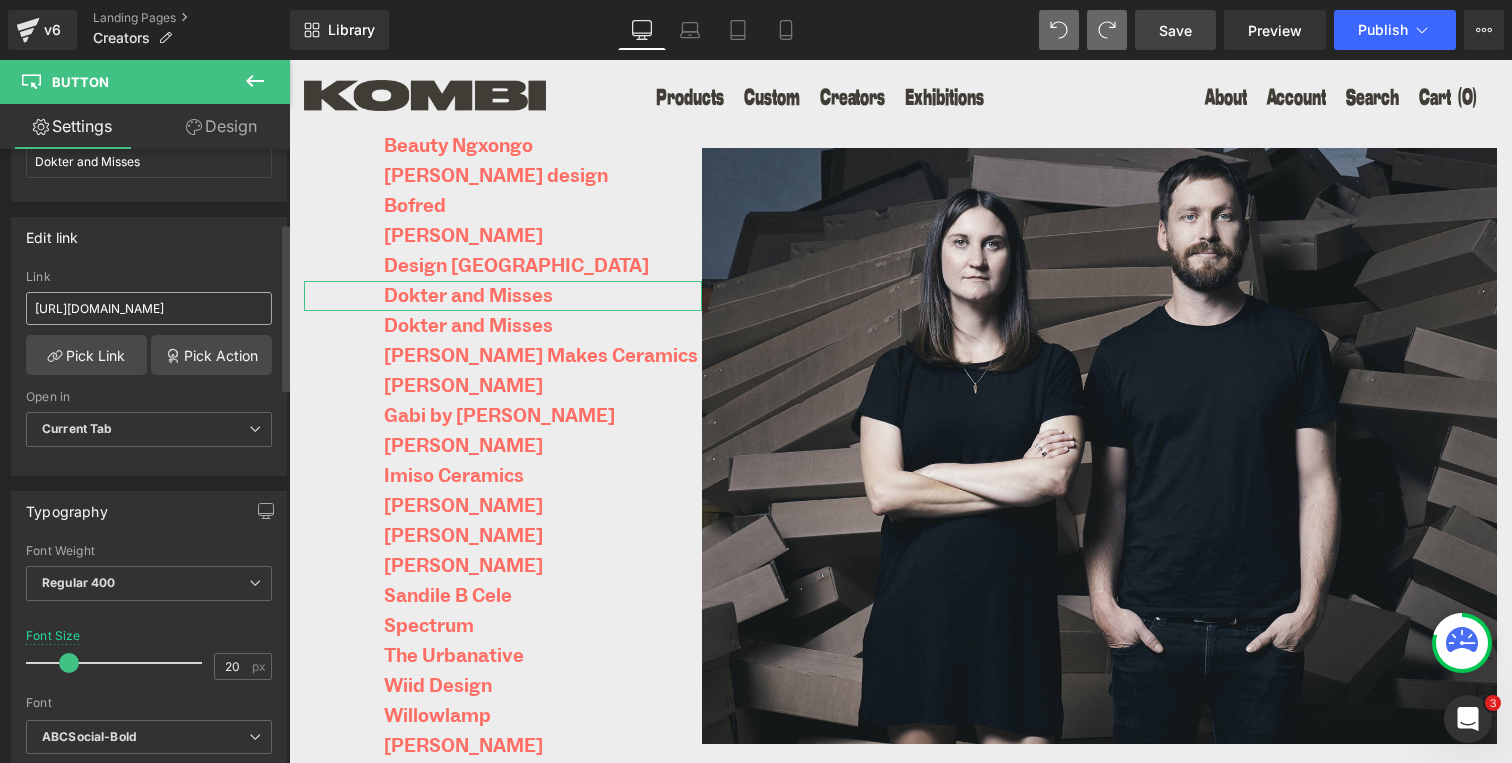 scroll, scrollTop: 274, scrollLeft: 0, axis: vertical 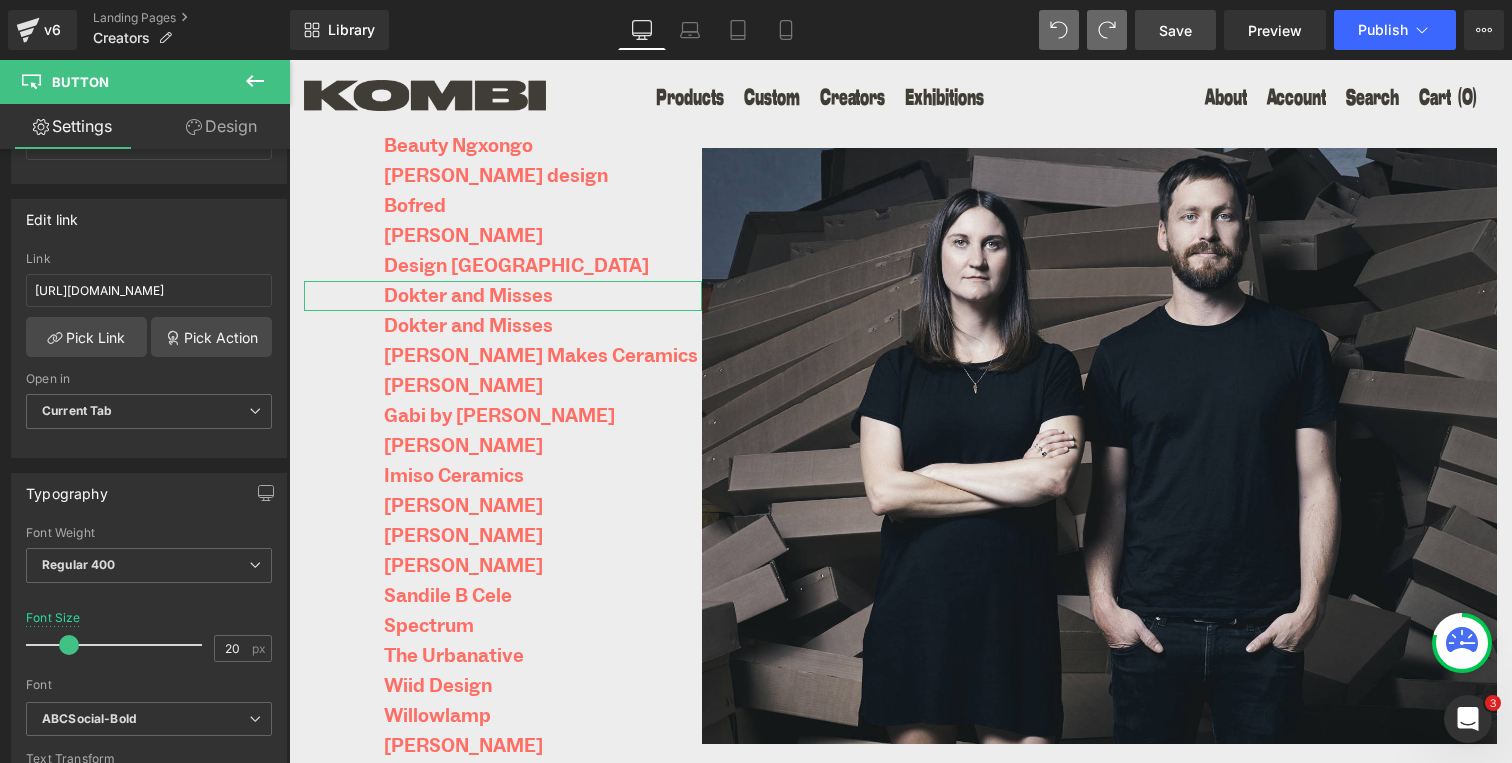 click on "Design" at bounding box center (221, 126) 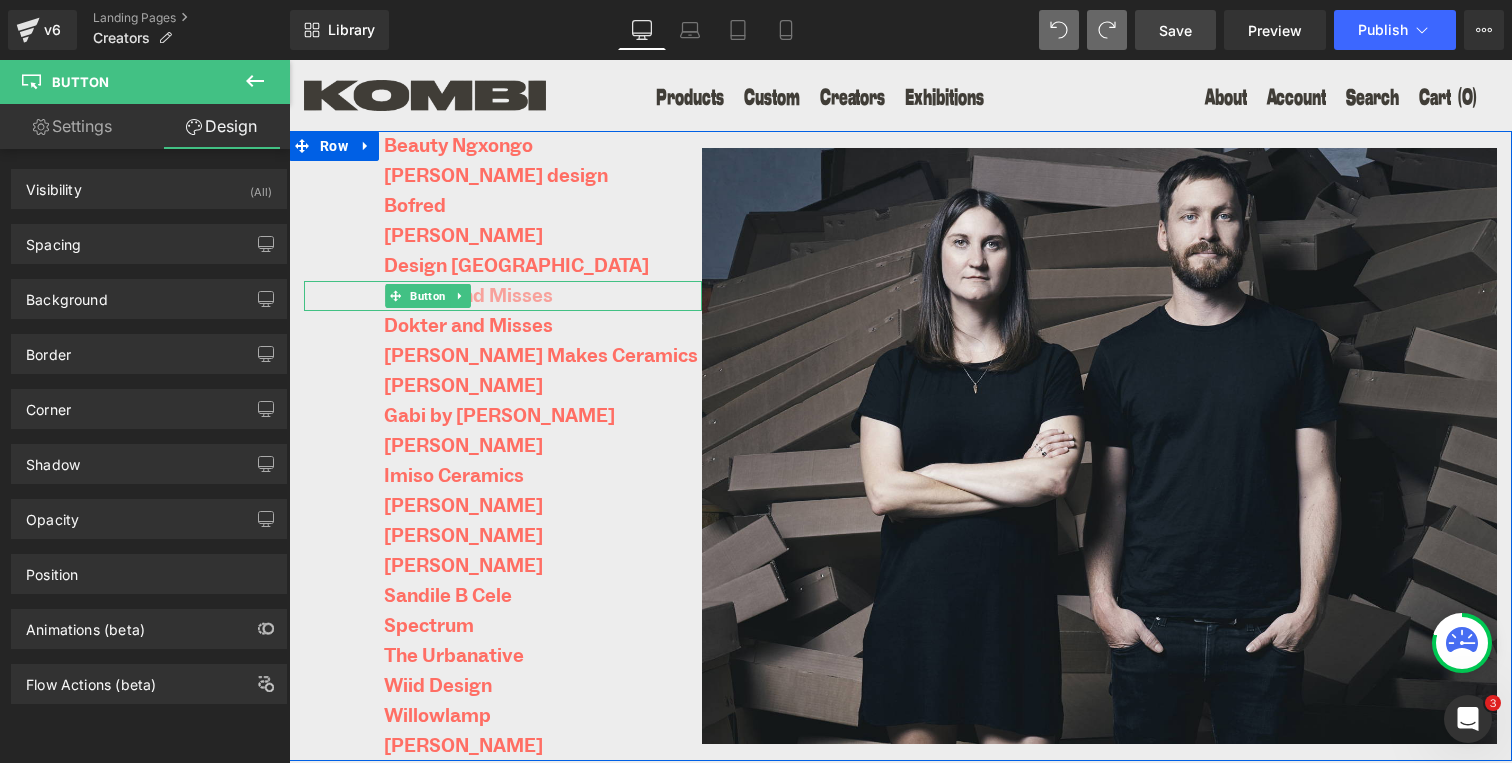 click on "Dokter and Misses" at bounding box center (468, 296) 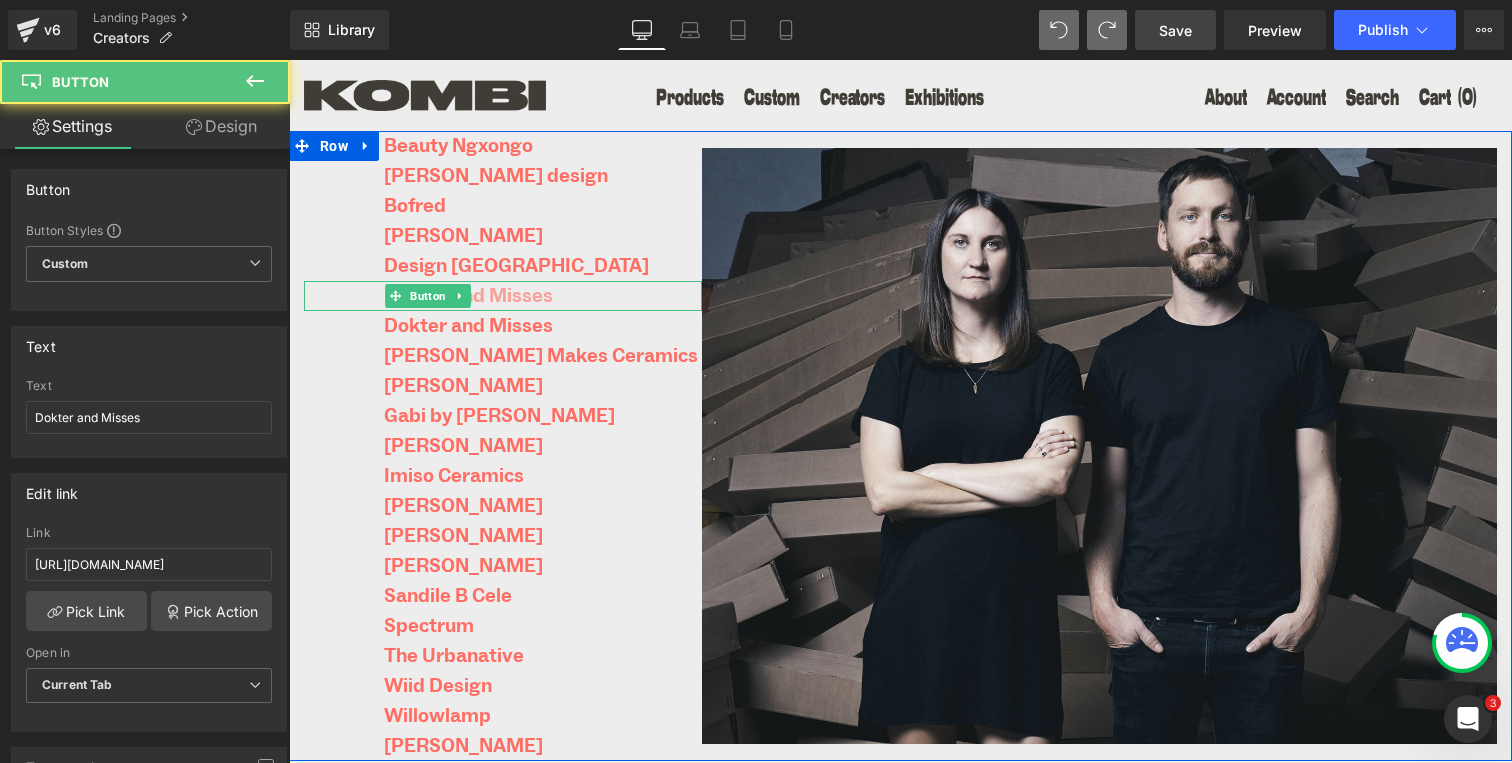 click on "Dokter and Misses" at bounding box center (468, 296) 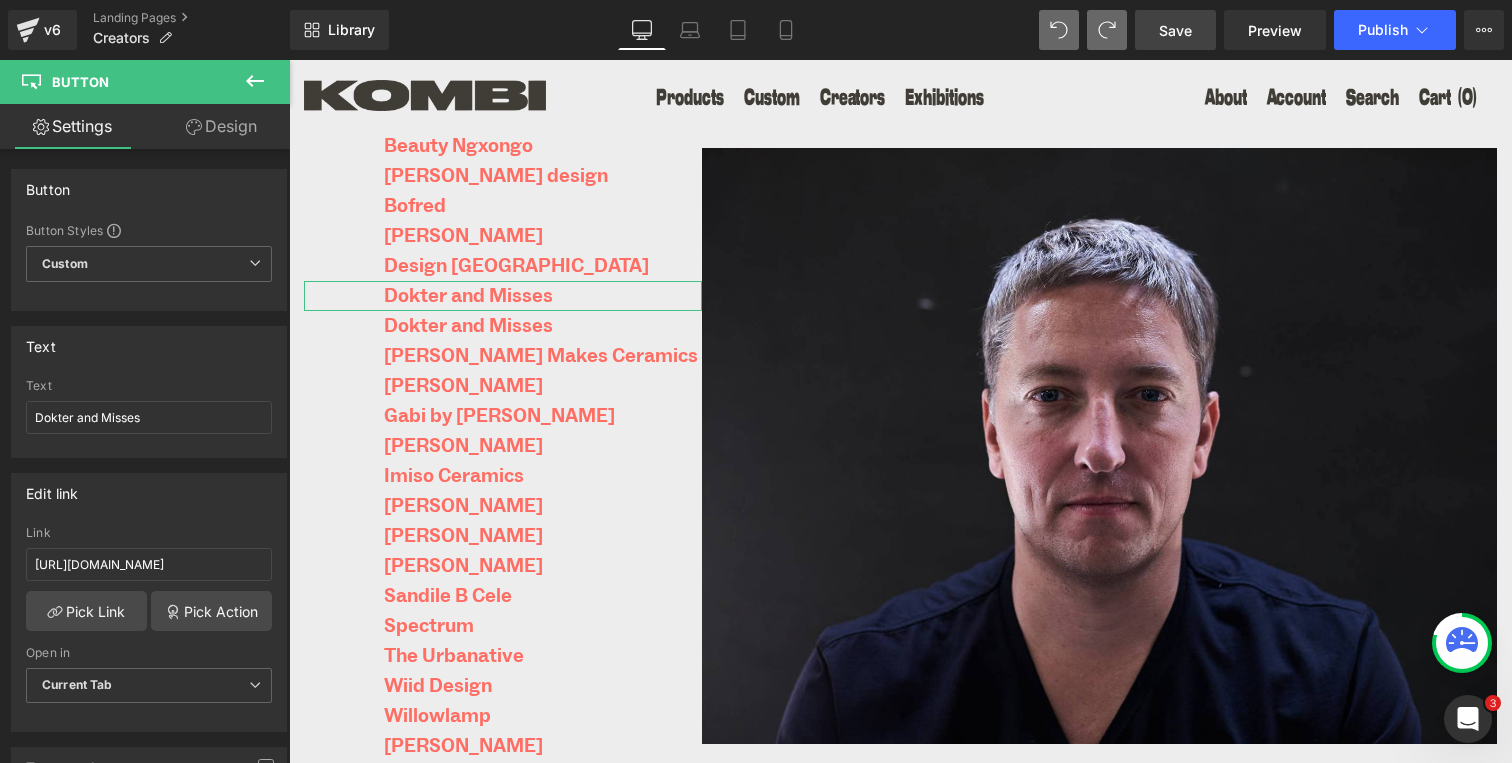 click 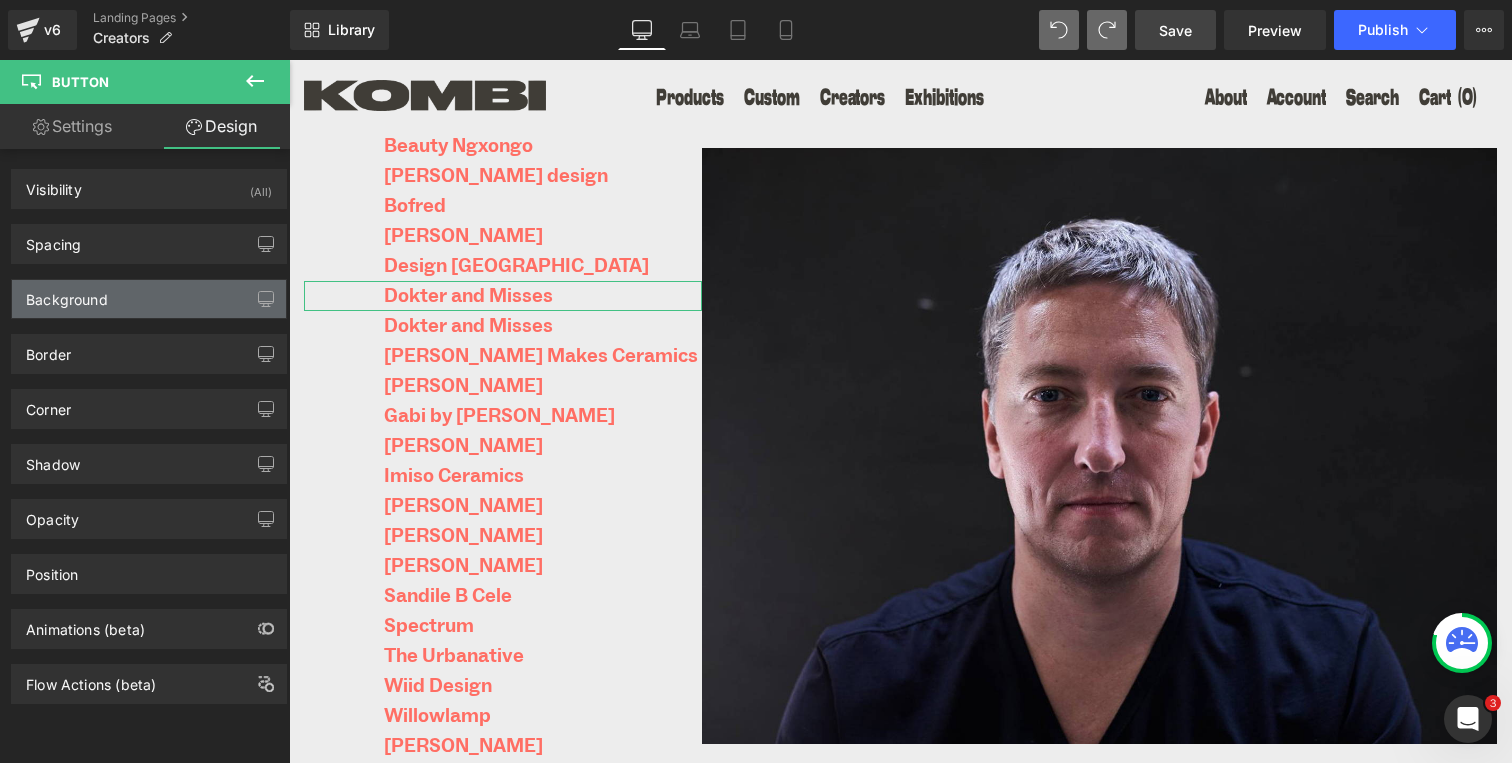 click on "Background" at bounding box center [149, 299] 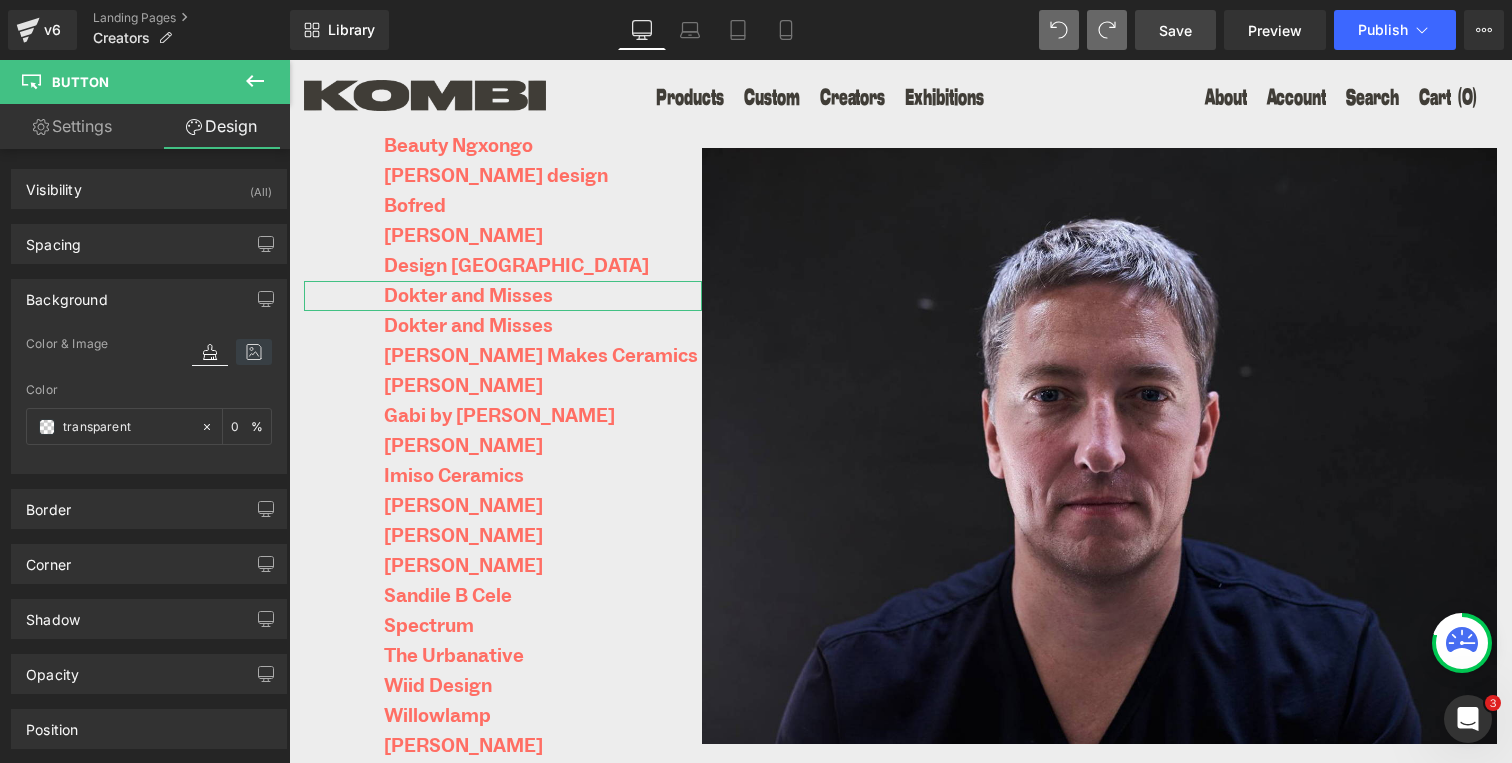 click at bounding box center (254, 352) 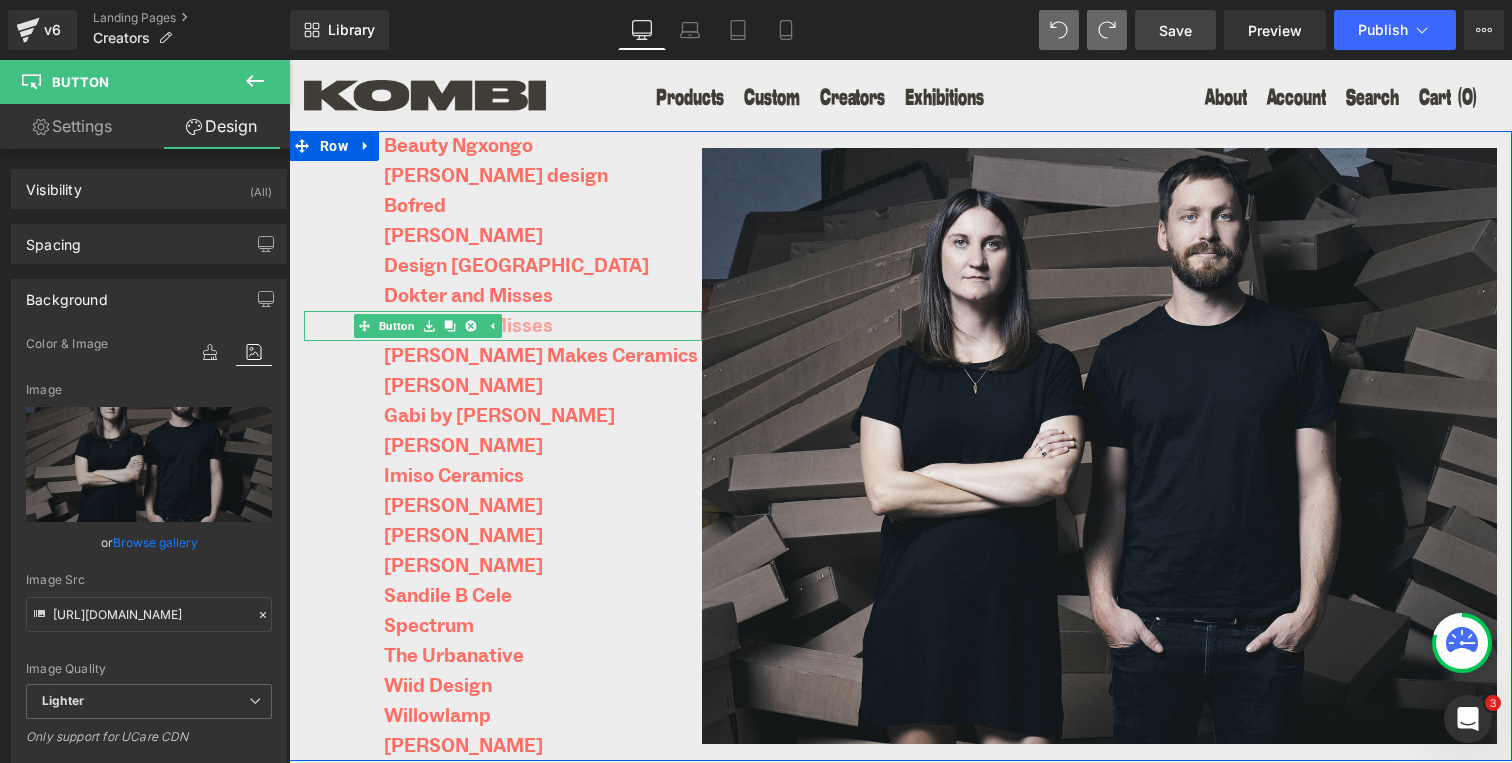 click on "Dokter and Misses" at bounding box center (468, 326) 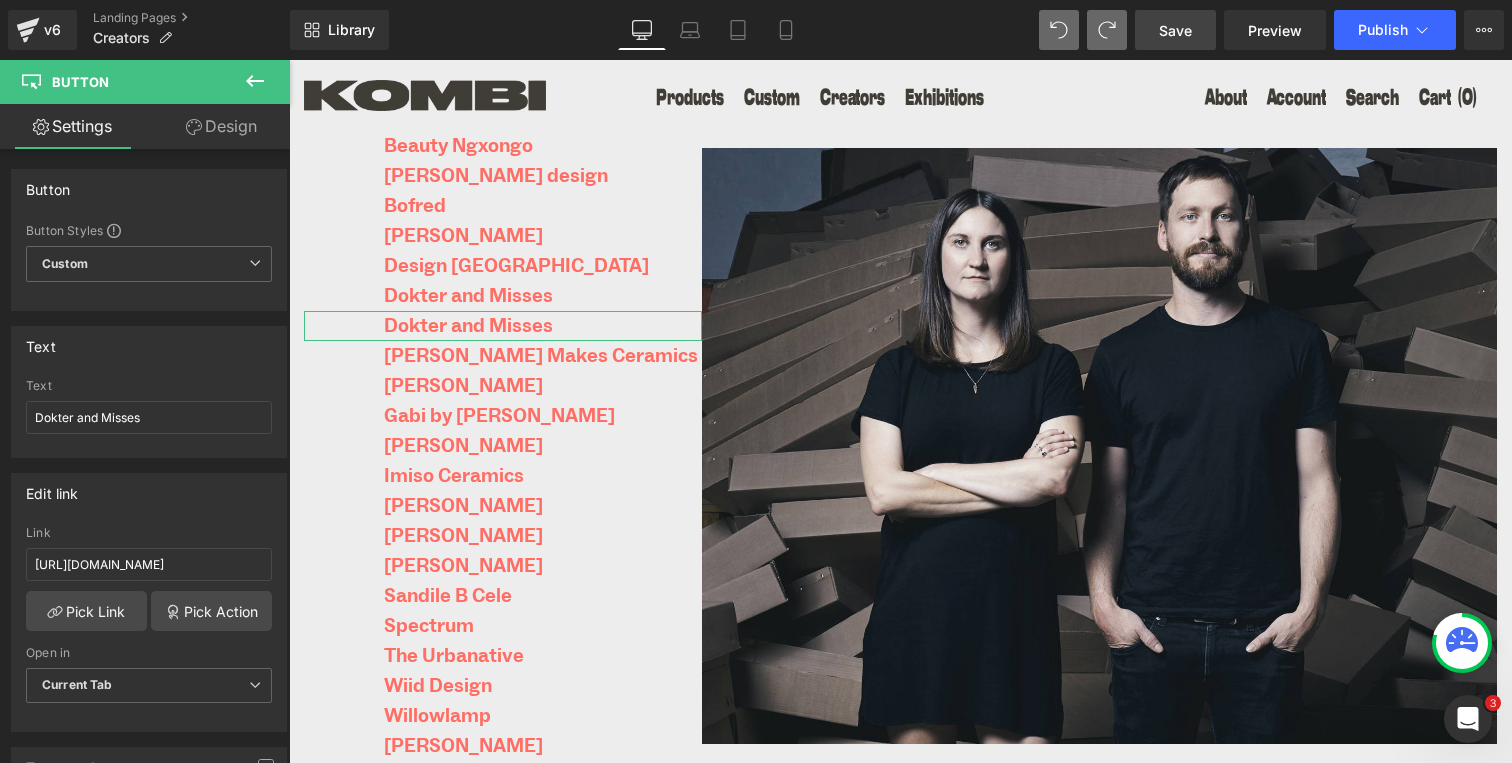 click on "Design" at bounding box center [221, 126] 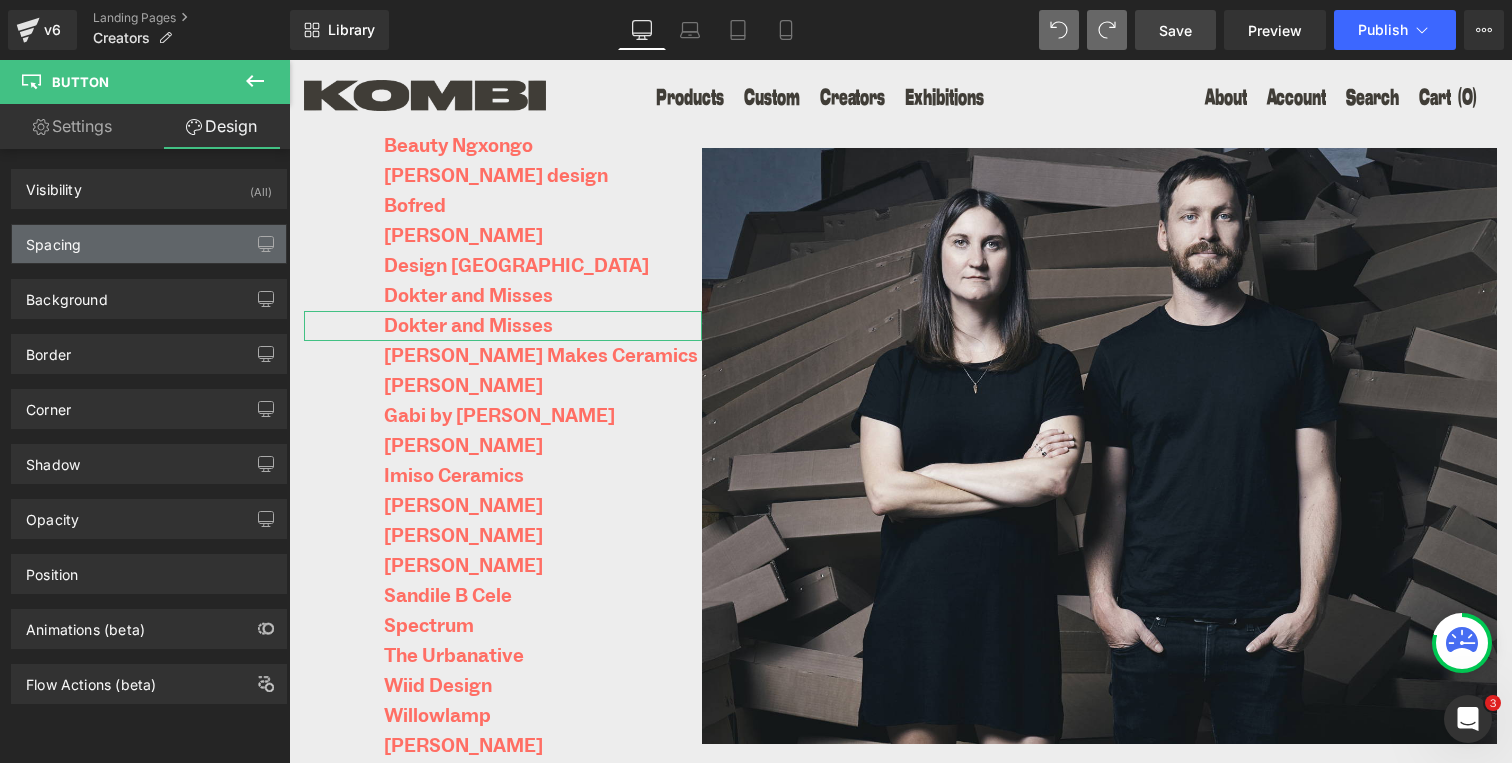 type on "https://ucarecdn.com/f42a7835-9fa3-4e48-9b44-587e5631d31d/-/format/auto/-/preview/3000x3000/-/quality/lighter/KOMBI_DAM_PORTRAIT_2023_2.jpg" 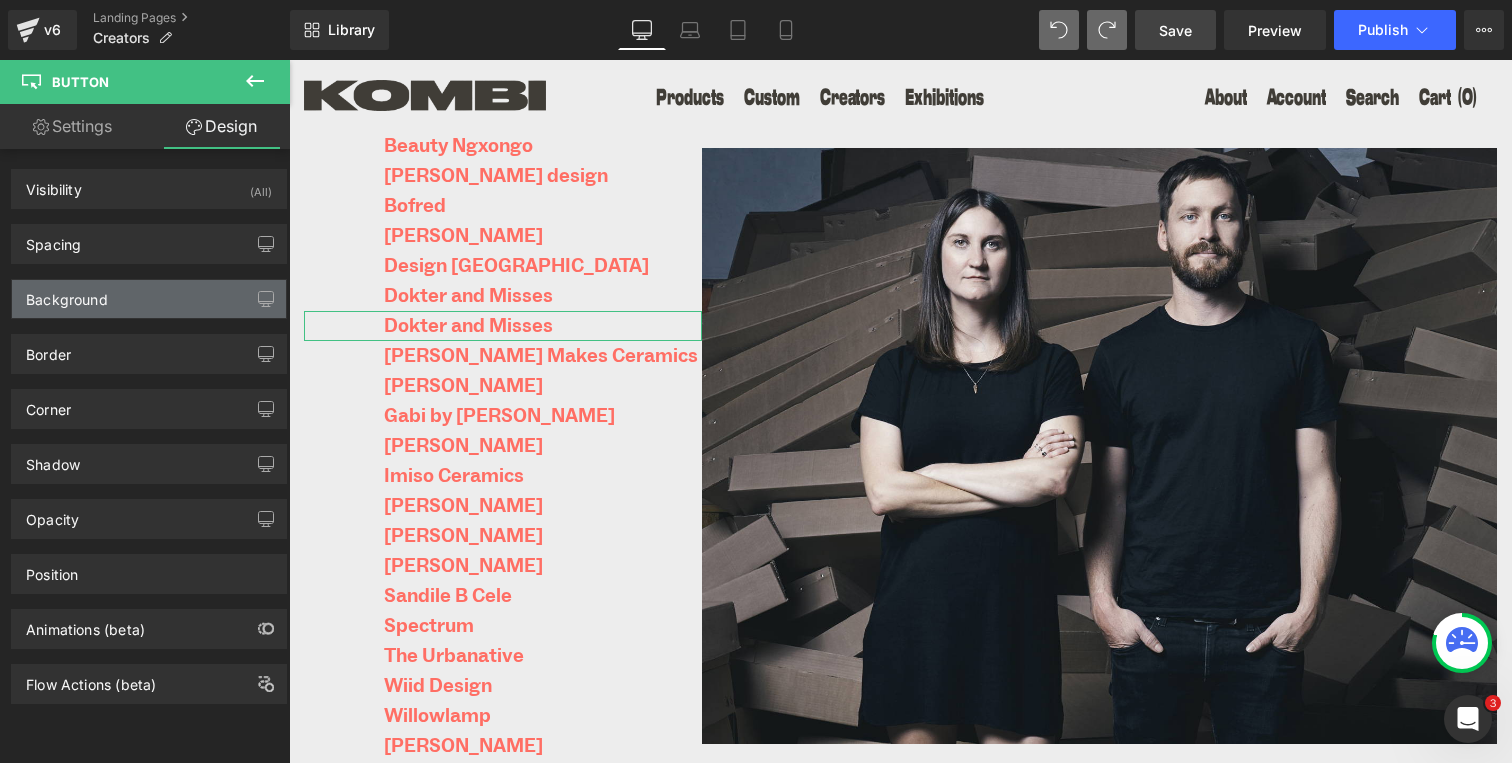click on "Background" at bounding box center (149, 299) 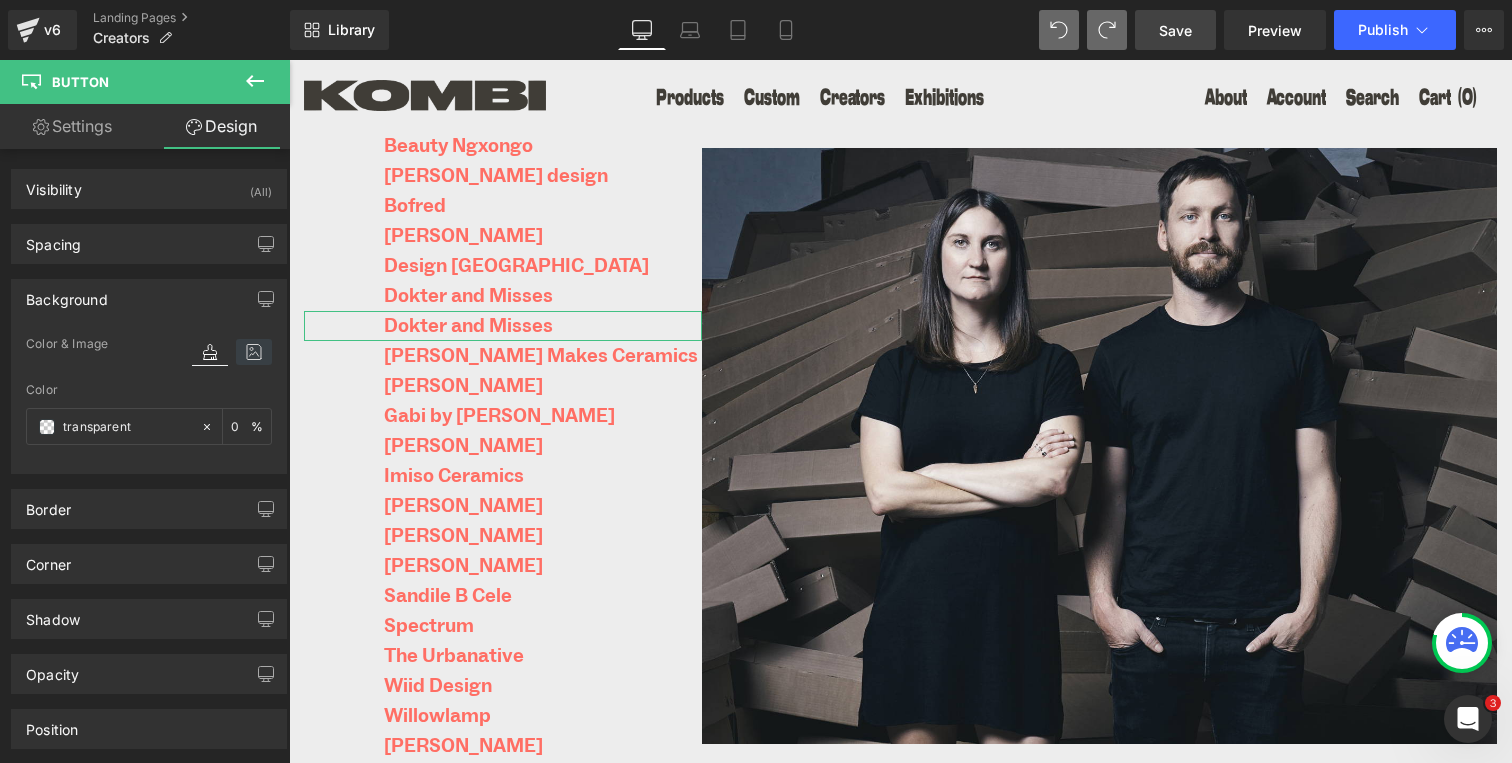 click at bounding box center [254, 352] 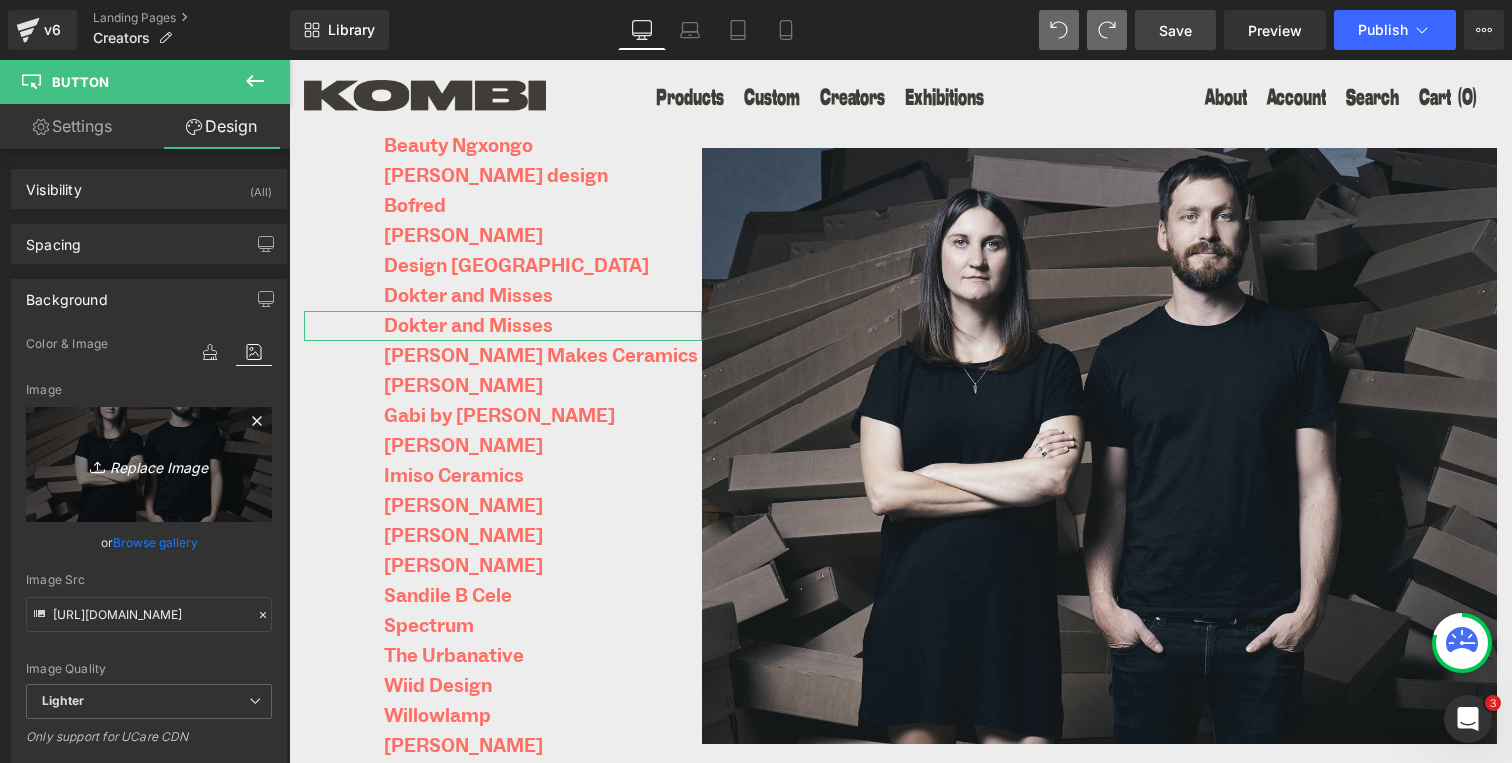 click on "Replace Image" at bounding box center [149, 464] 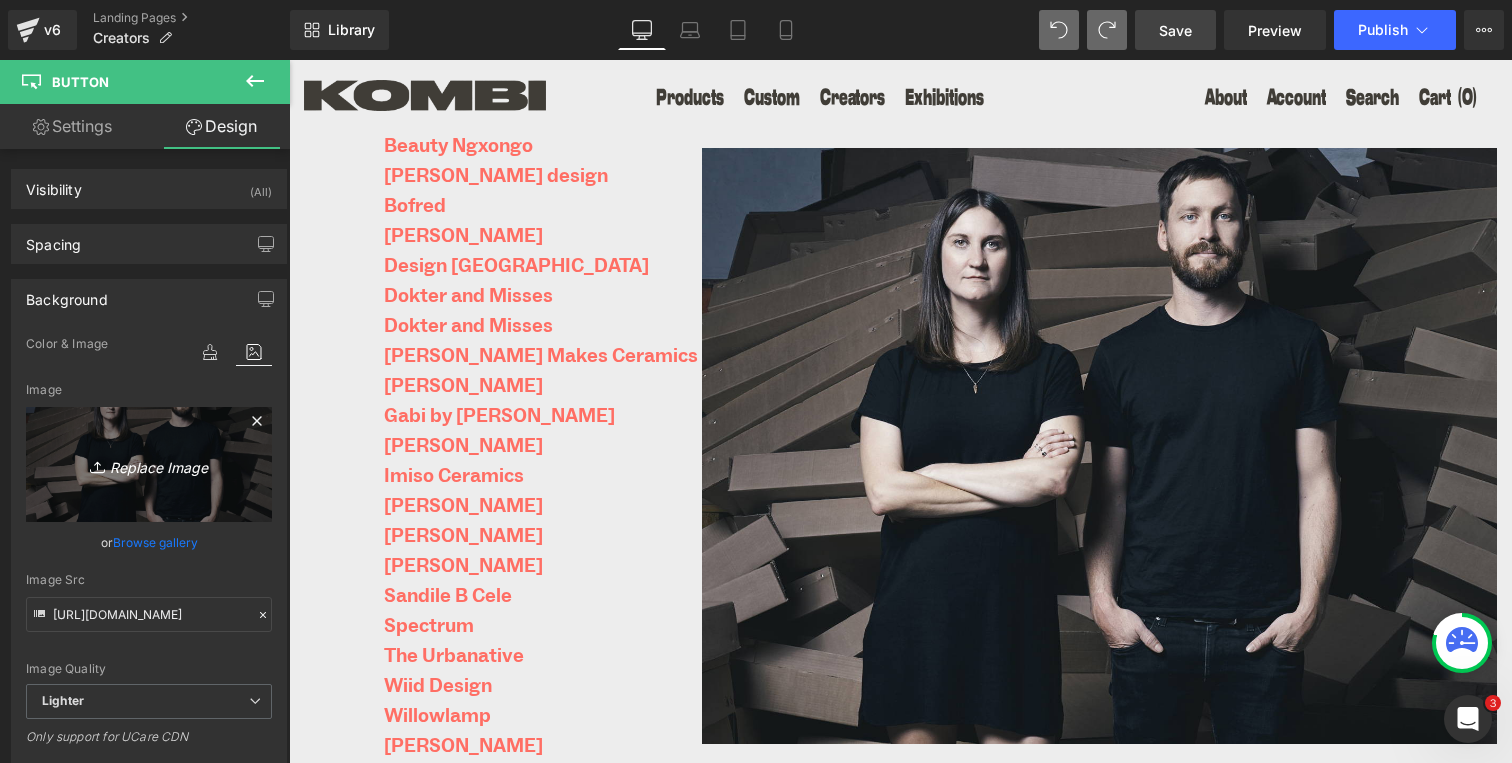 type on "C:\fakepath\KOMBI_DUCHENNE_BIO_B&W.jpg" 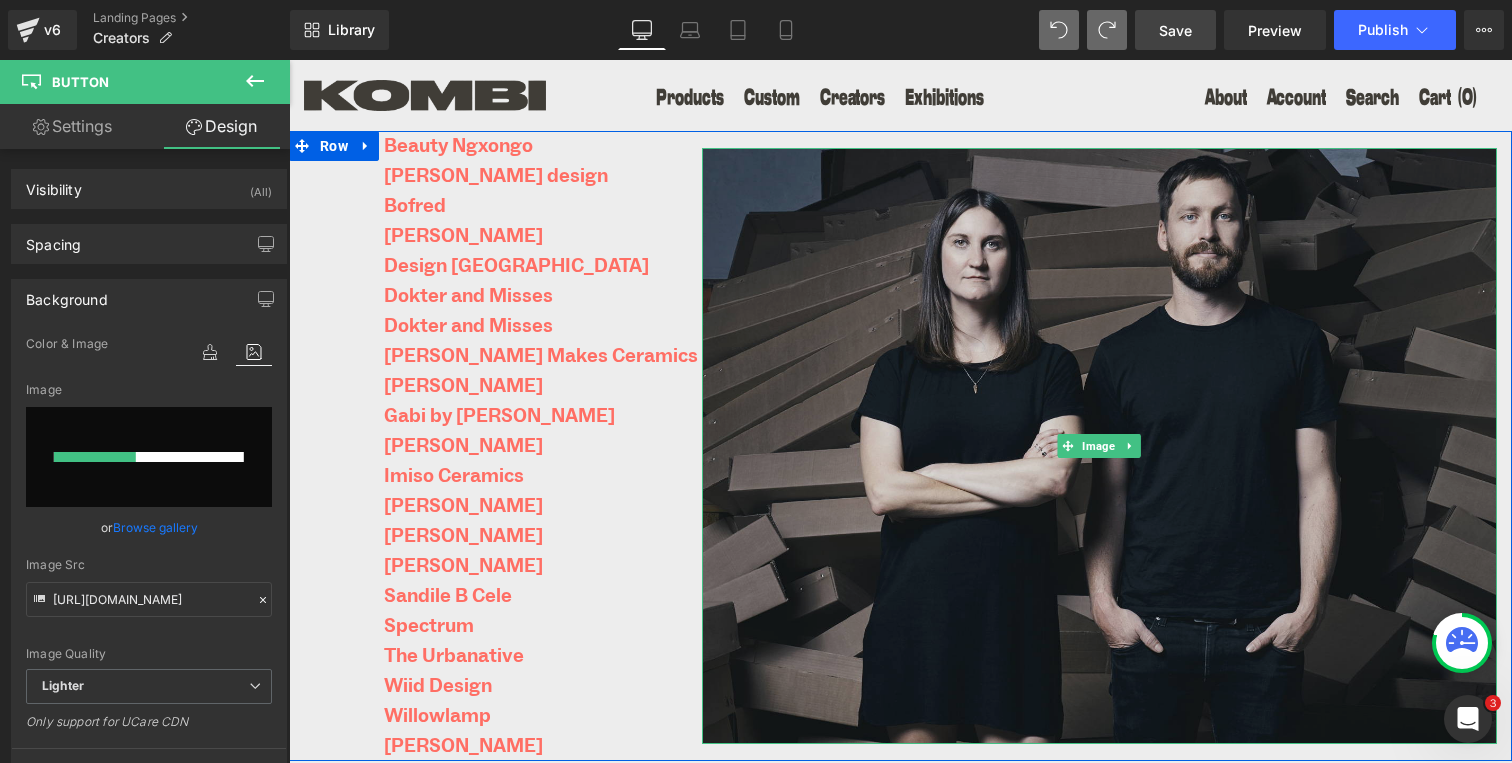type 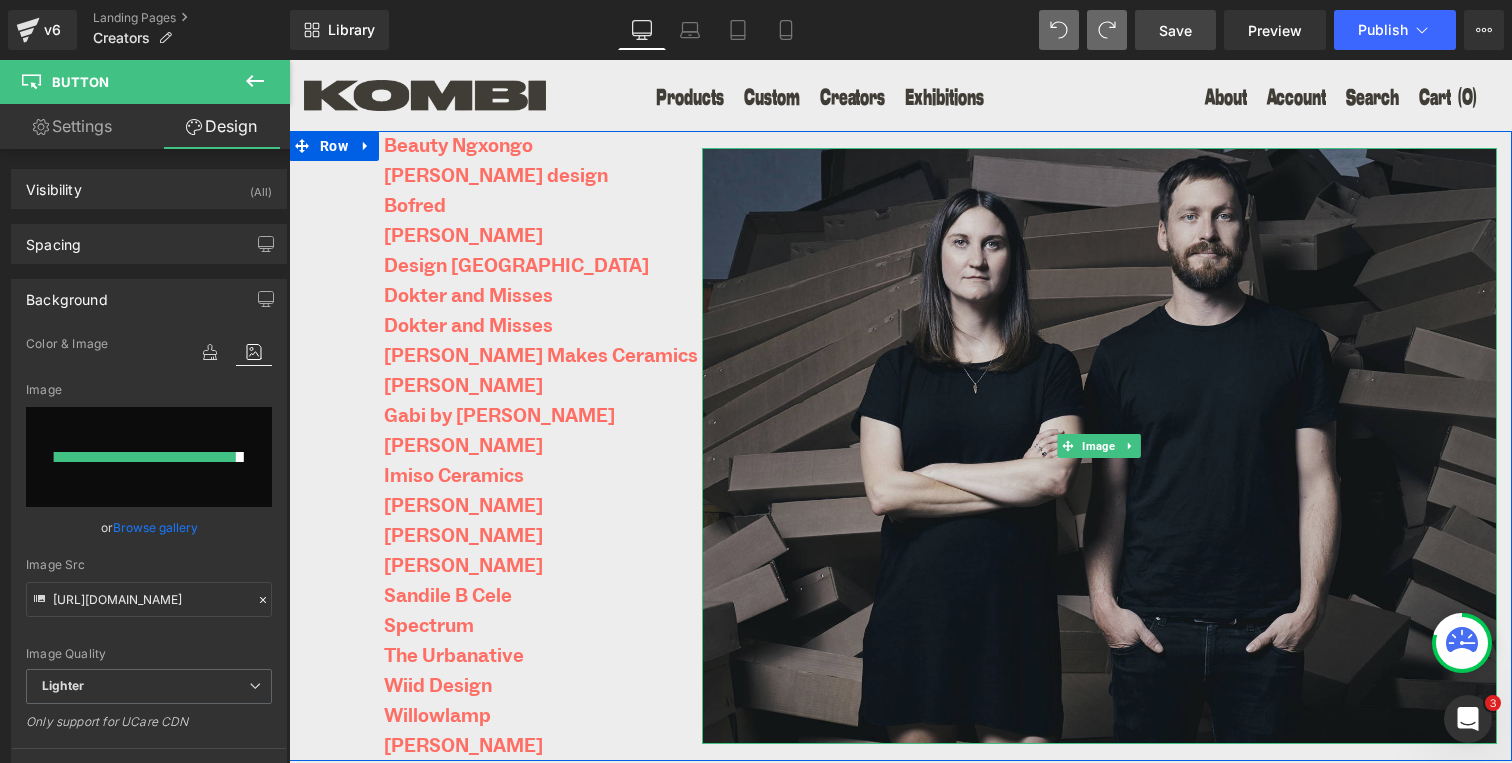 type on "https://ucarecdn.com/0c5d8f60-9232-45f2-aa65-1c58a1c929ef/-/format/auto/-/preview/3000x3000/-/quality/lighter/KOMBI_DUCHENNE_BIO_B&W.jpg" 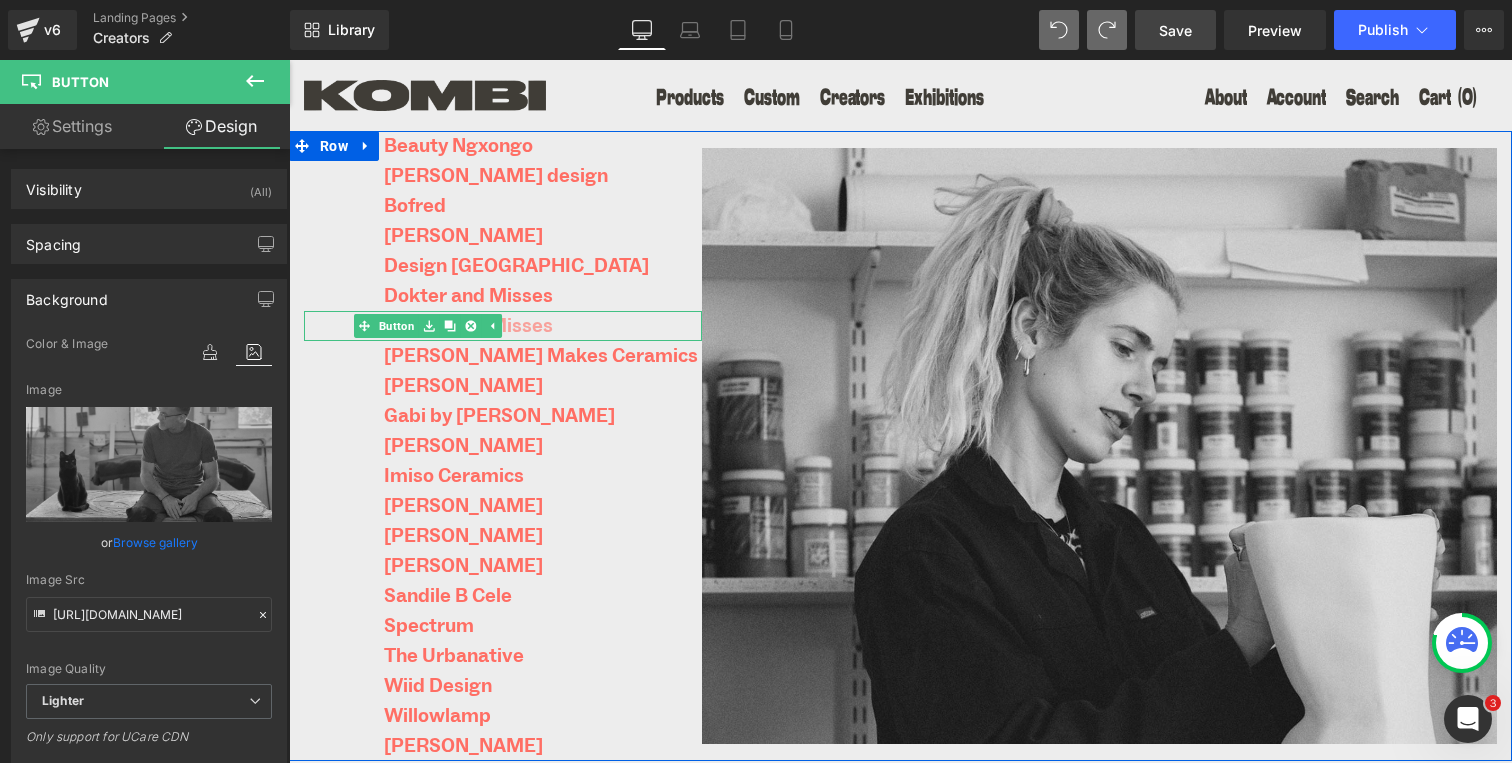 click on "Dokter and Misses" at bounding box center [468, 326] 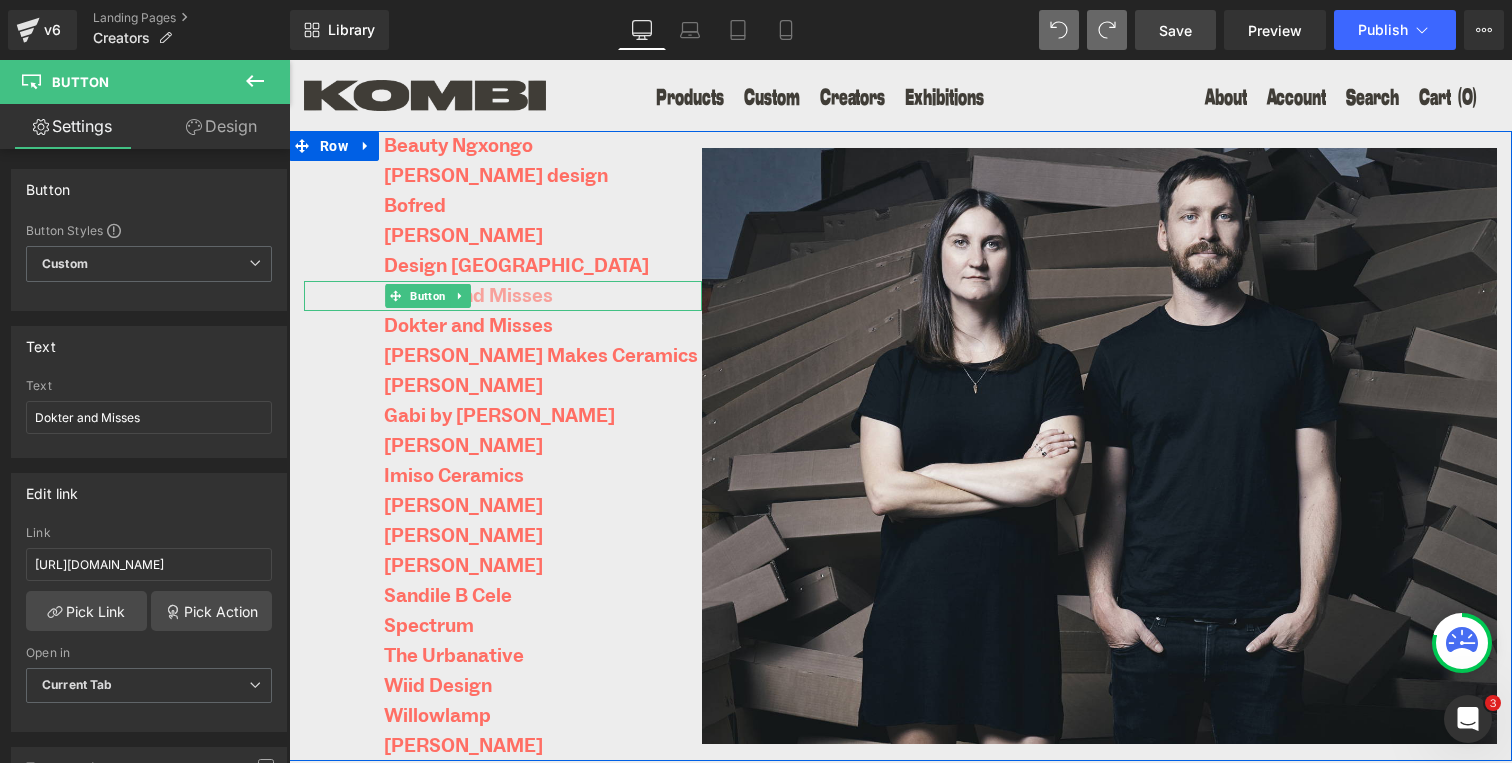 click on "Dokter and Misses" at bounding box center (468, 296) 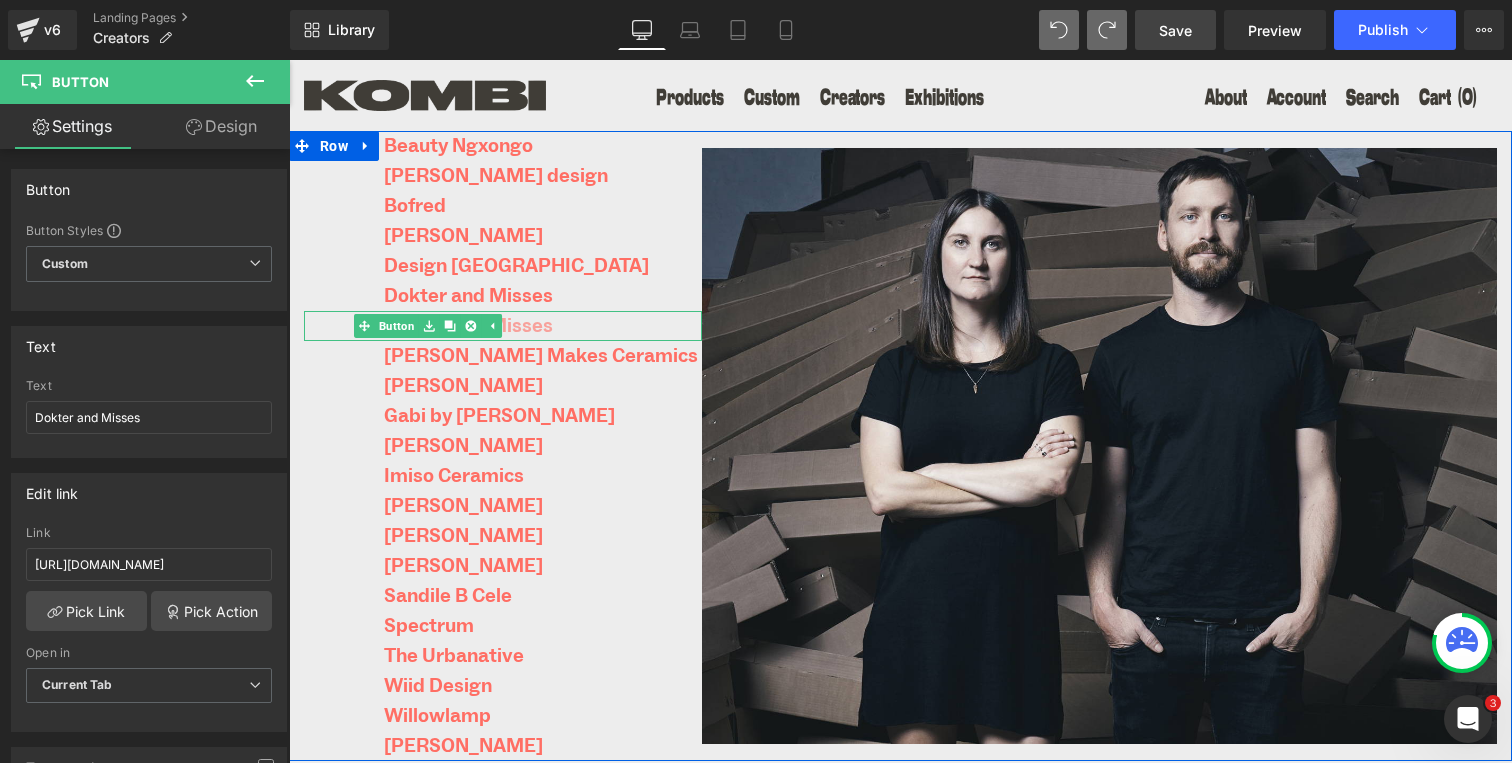 click on "Dokter and Misses" at bounding box center (468, 326) 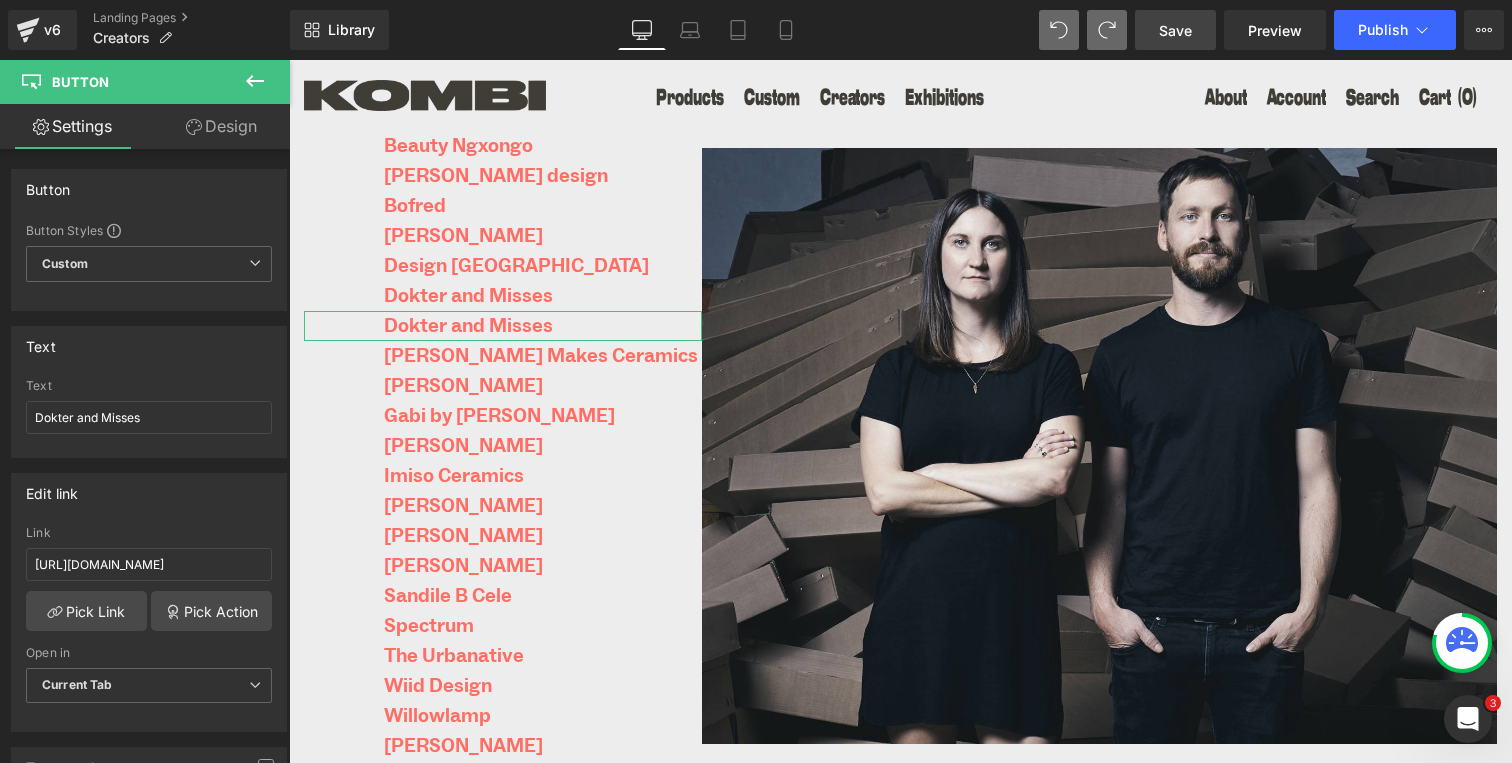 click on "Design" at bounding box center [221, 126] 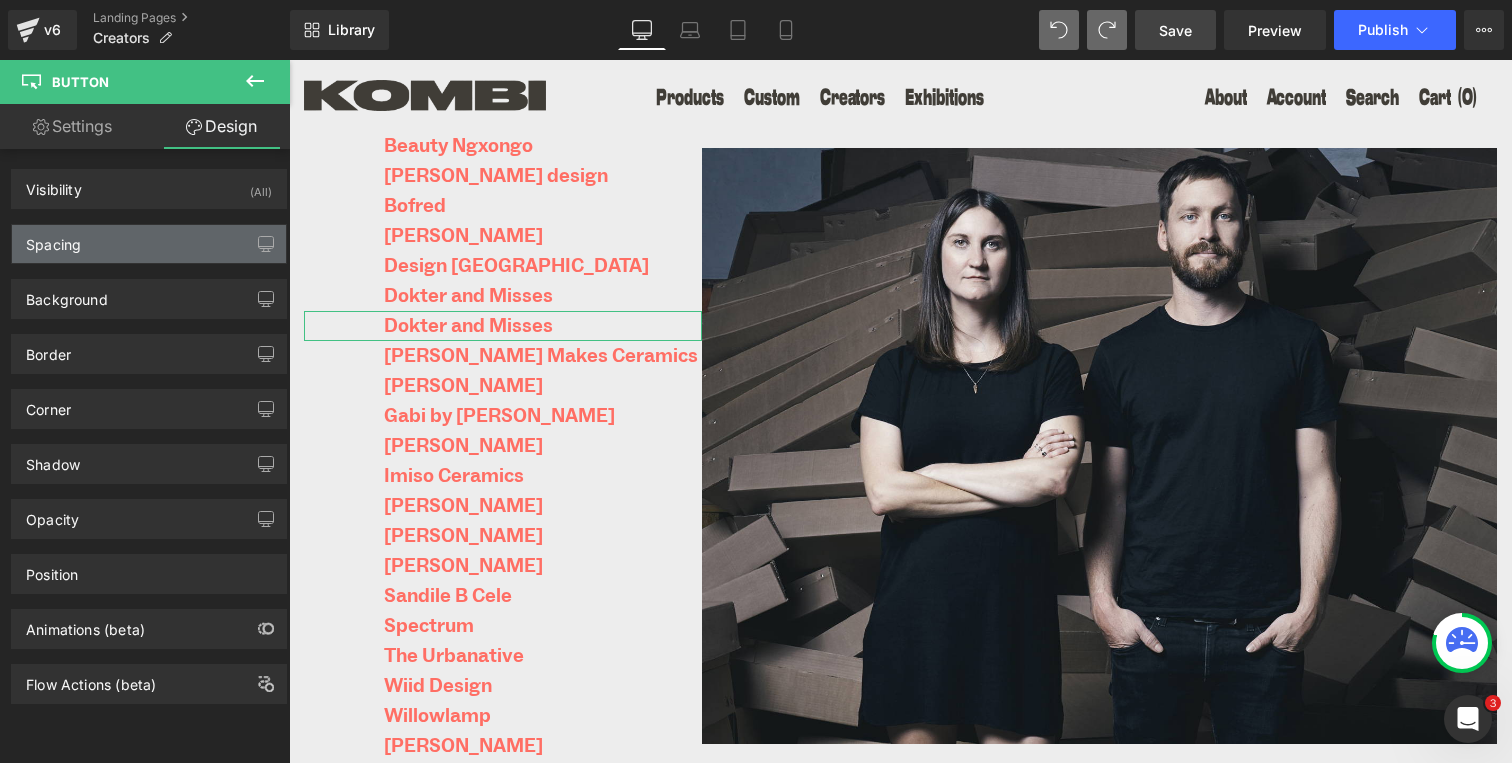 type on "transparent" 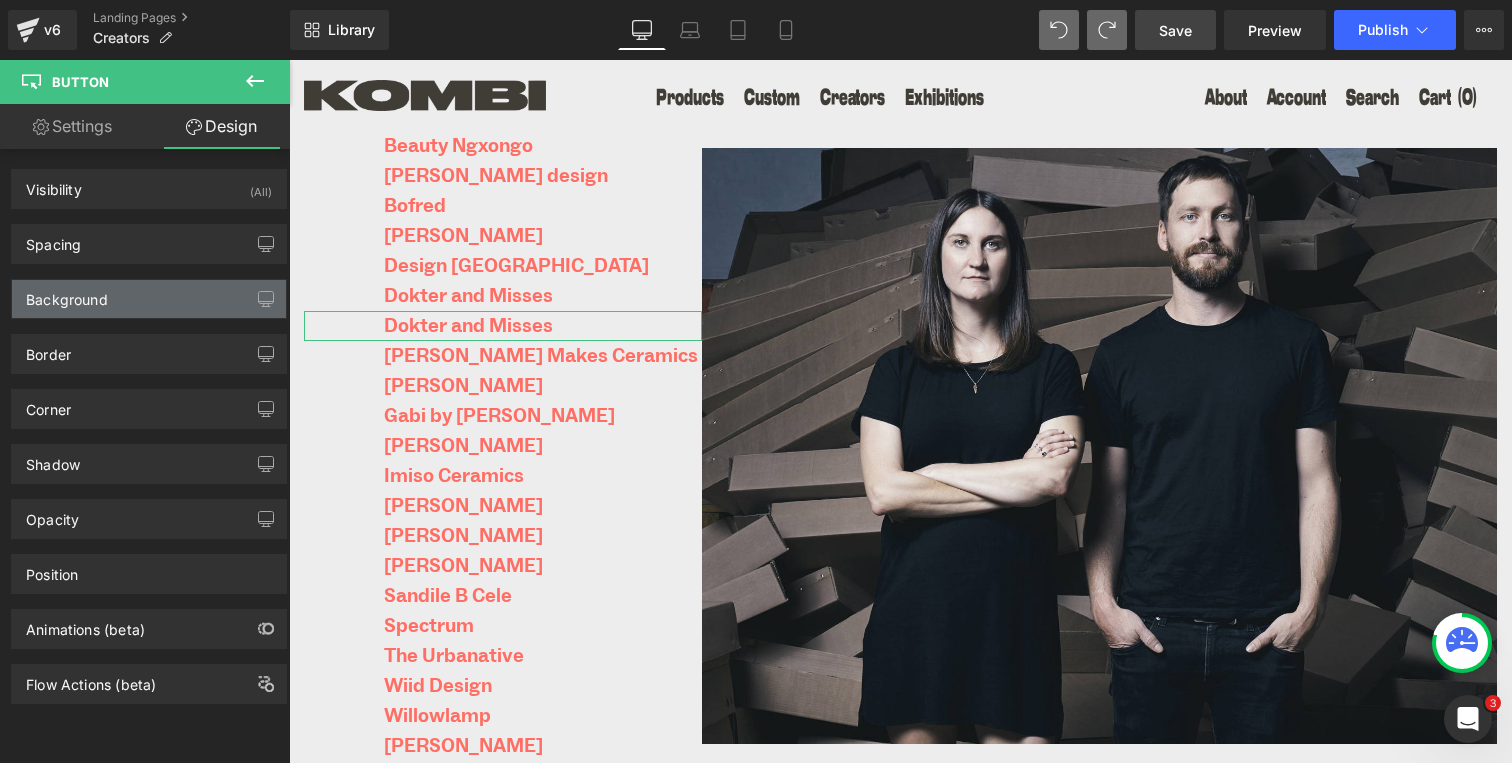 click on "Background" at bounding box center [149, 299] 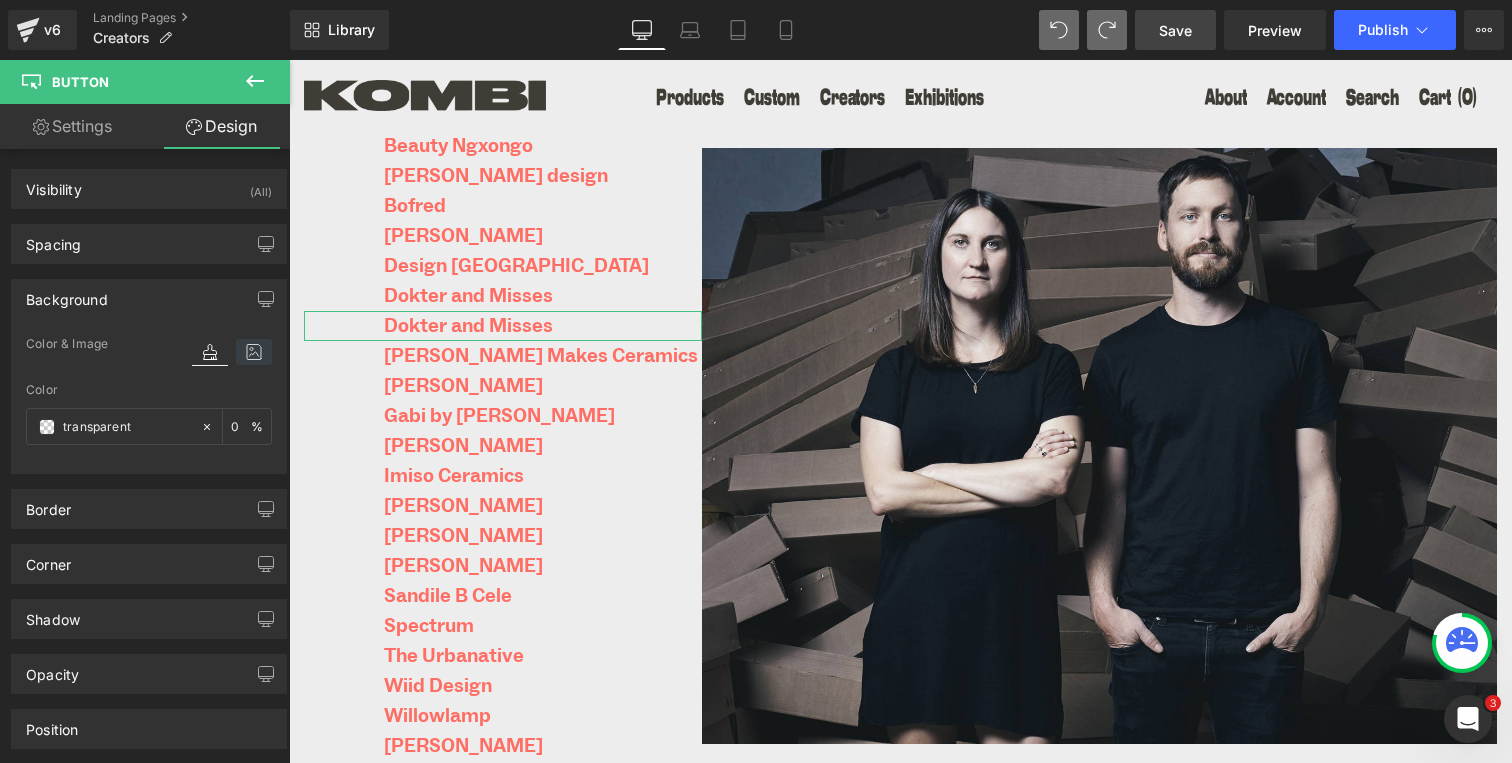 click at bounding box center (254, 352) 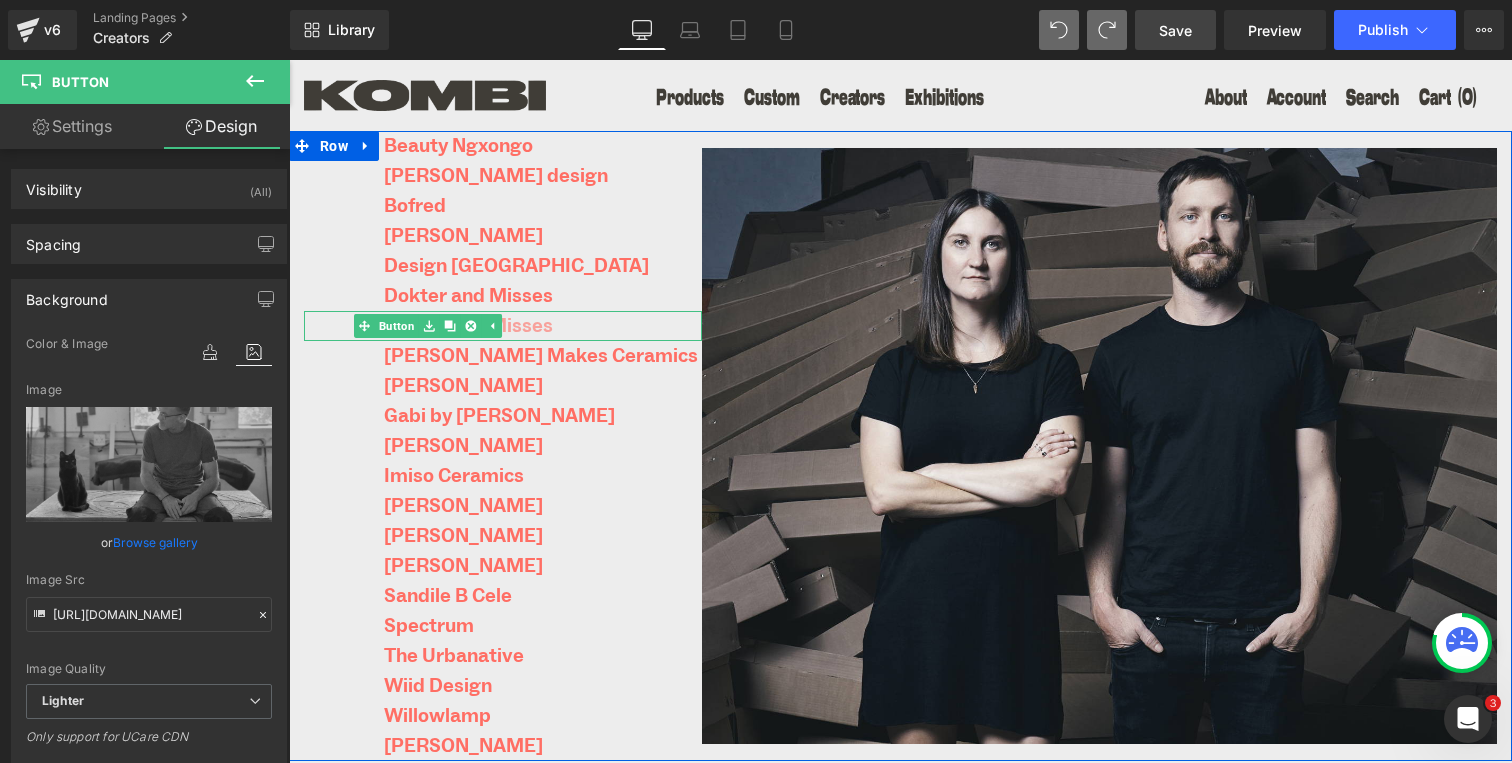 click on "Dokter and Misses" at bounding box center (468, 326) 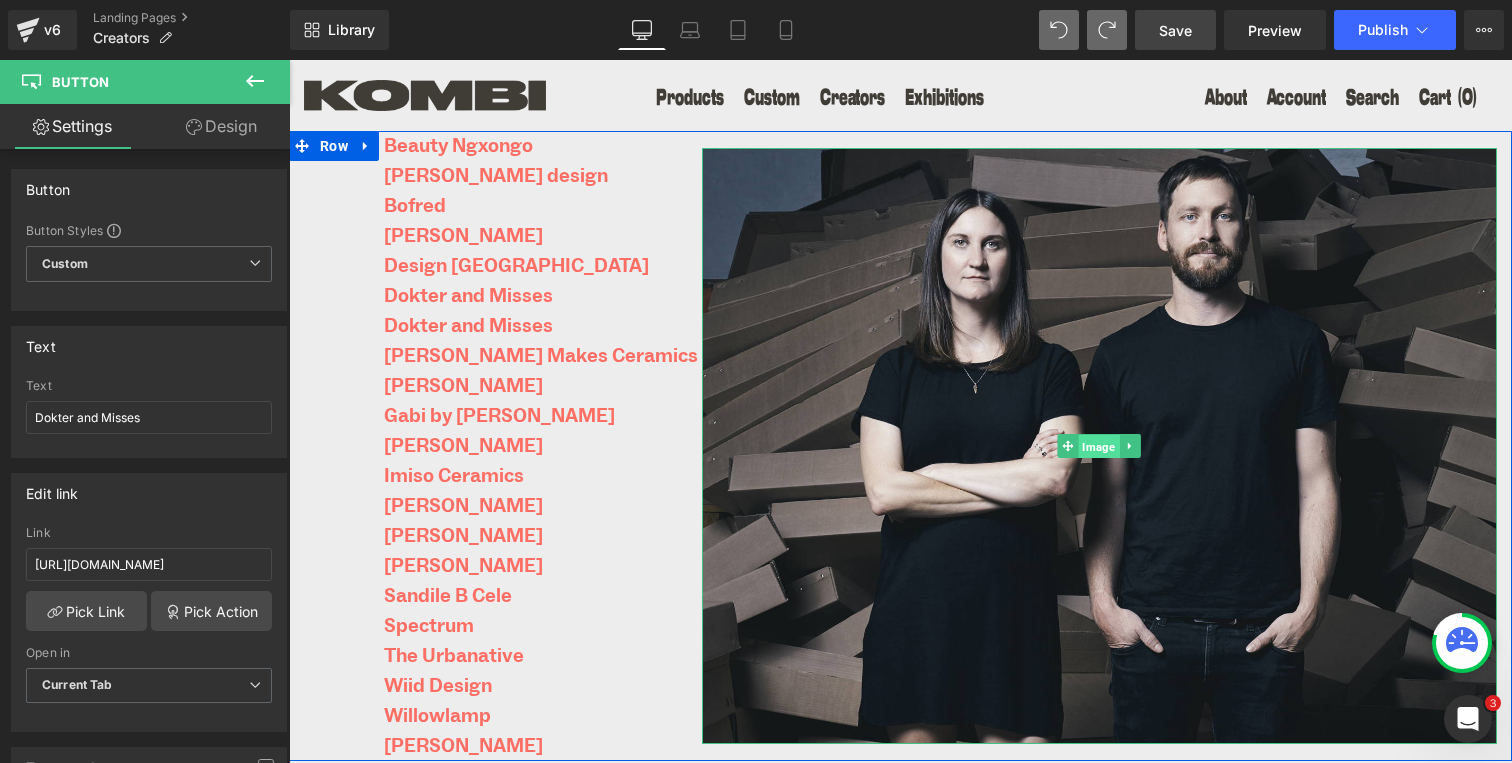 click on "Image" at bounding box center (1099, 447) 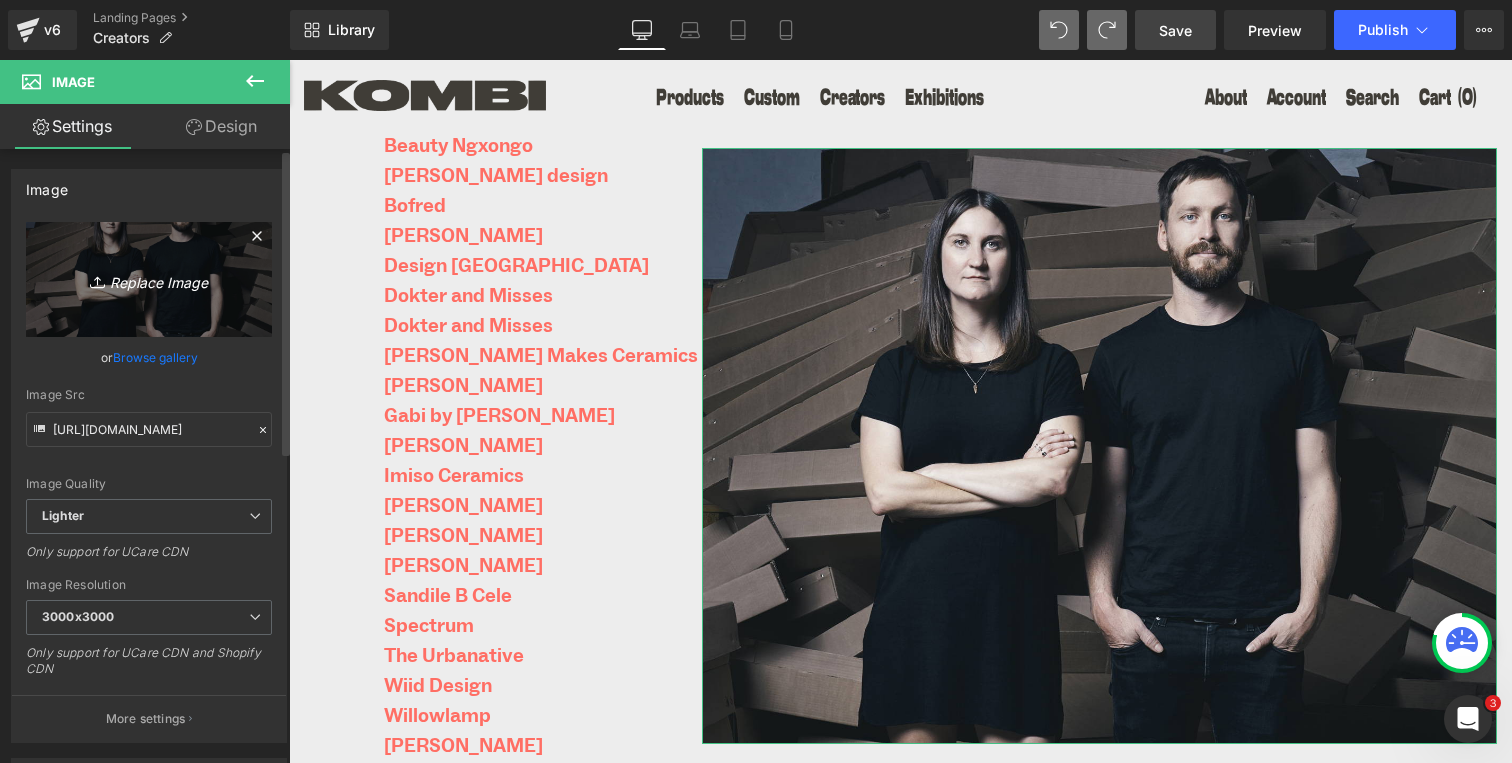 click on "Replace Image" at bounding box center (149, 279) 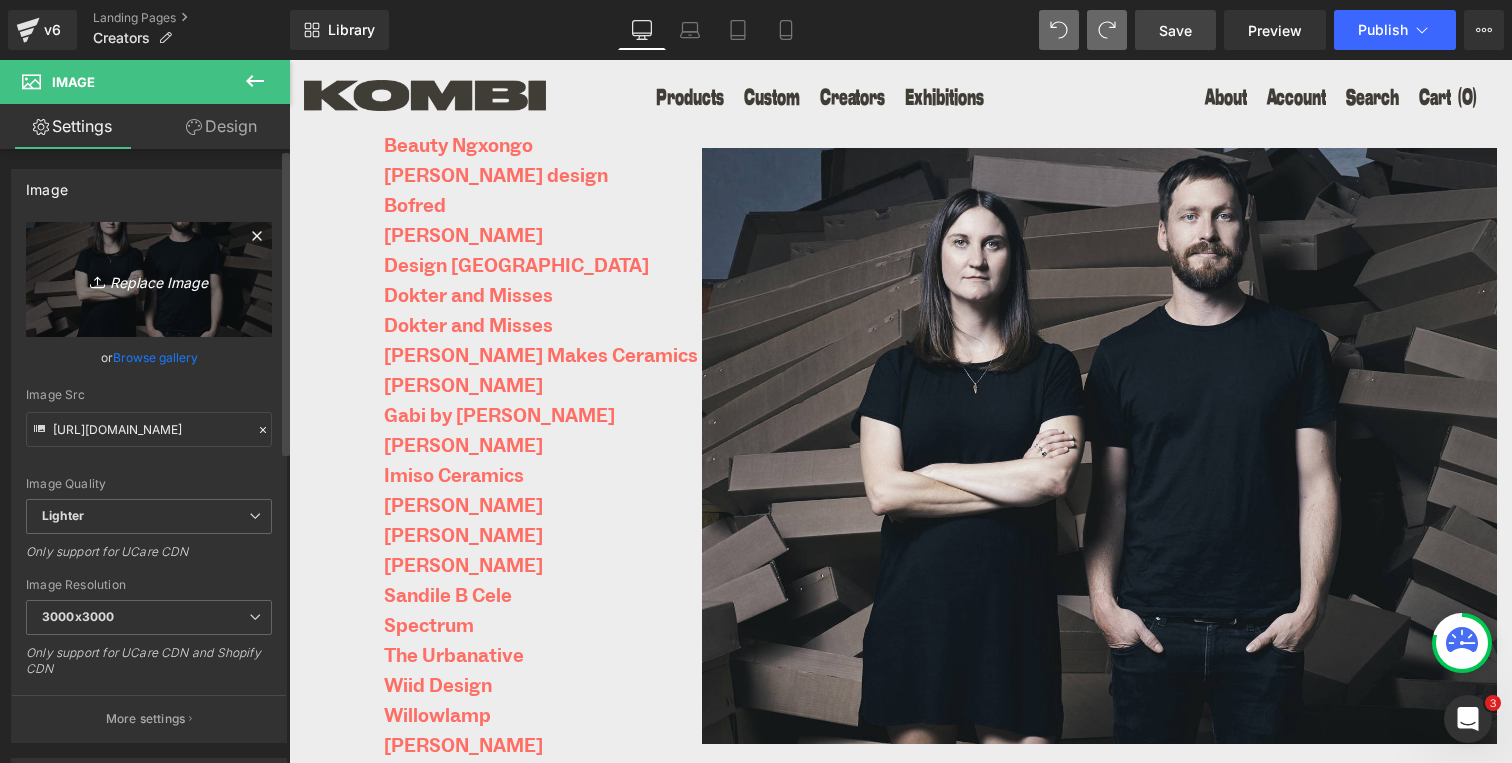 type on "C:\fakepath\KOMBI_DUCHENNE_BIO_B&W.jpg" 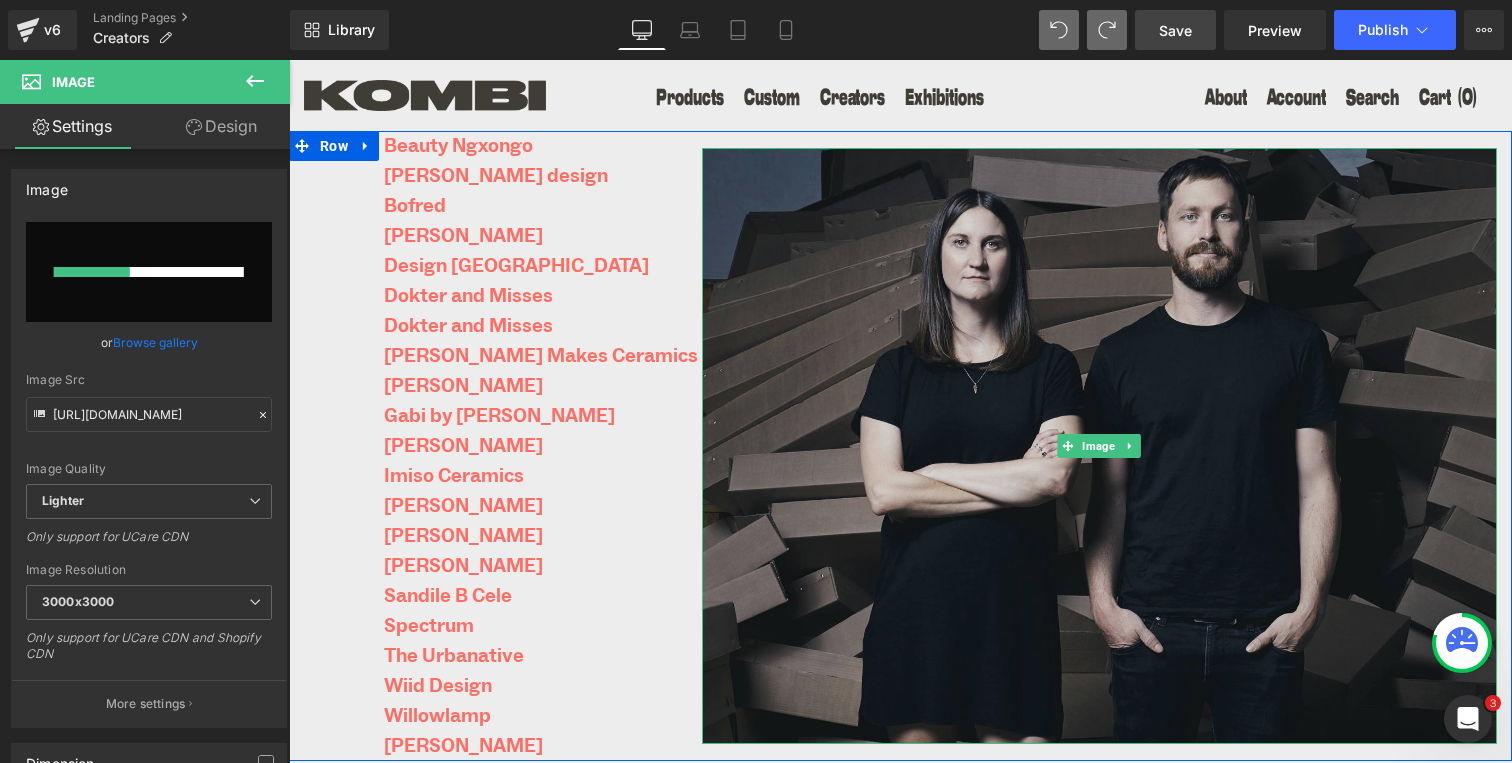 type 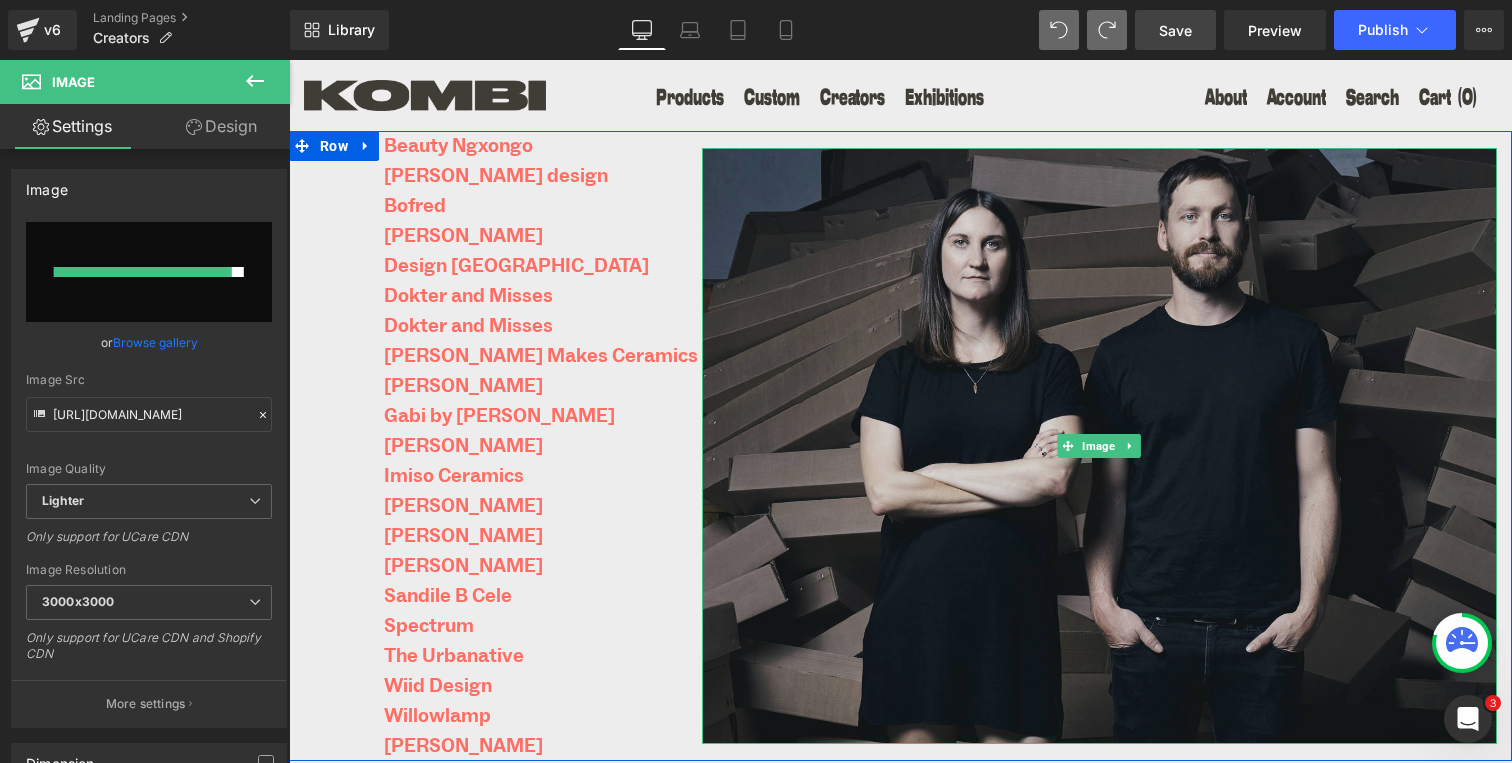 type on "https://ucarecdn.com/386b83c7-293f-4eb6-bbda-5c007a4ddd68/-/format/auto/-/preview/3000x3000/-/quality/lighter/KOMBI_DUCHENNE_BIO_B&W.jpg" 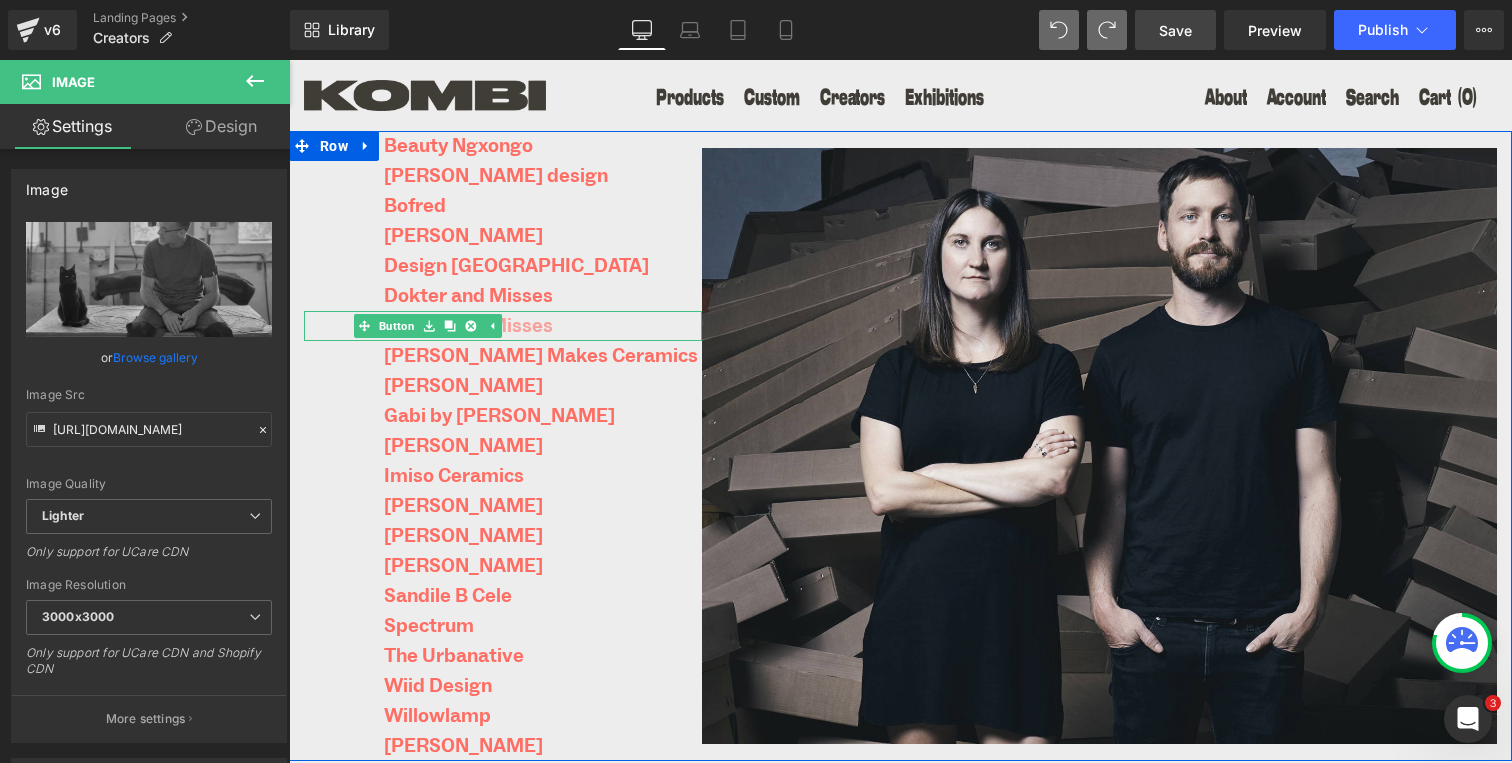 click on "Dokter and Misses" at bounding box center (468, 326) 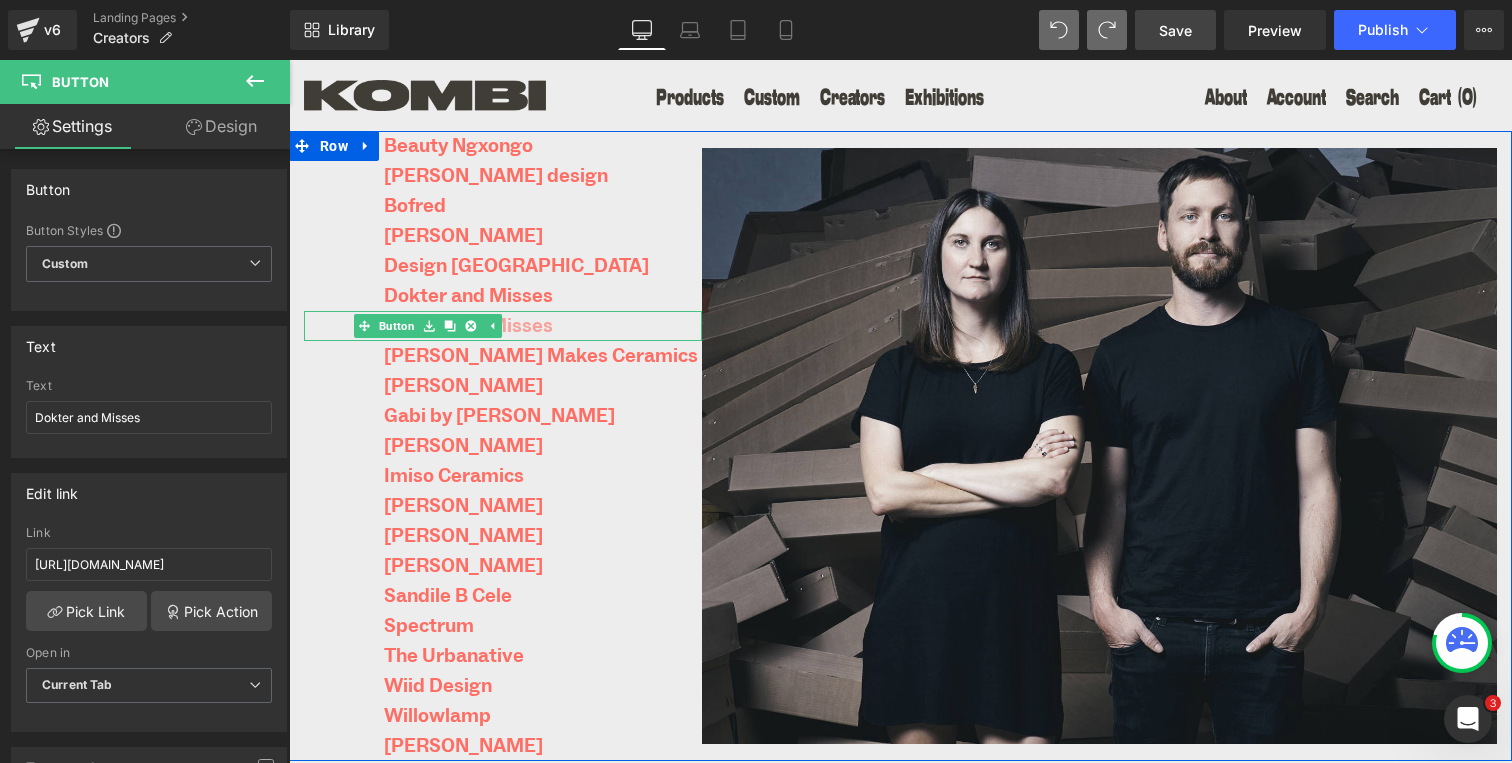 click on "Dokter and Misses" at bounding box center [468, 326] 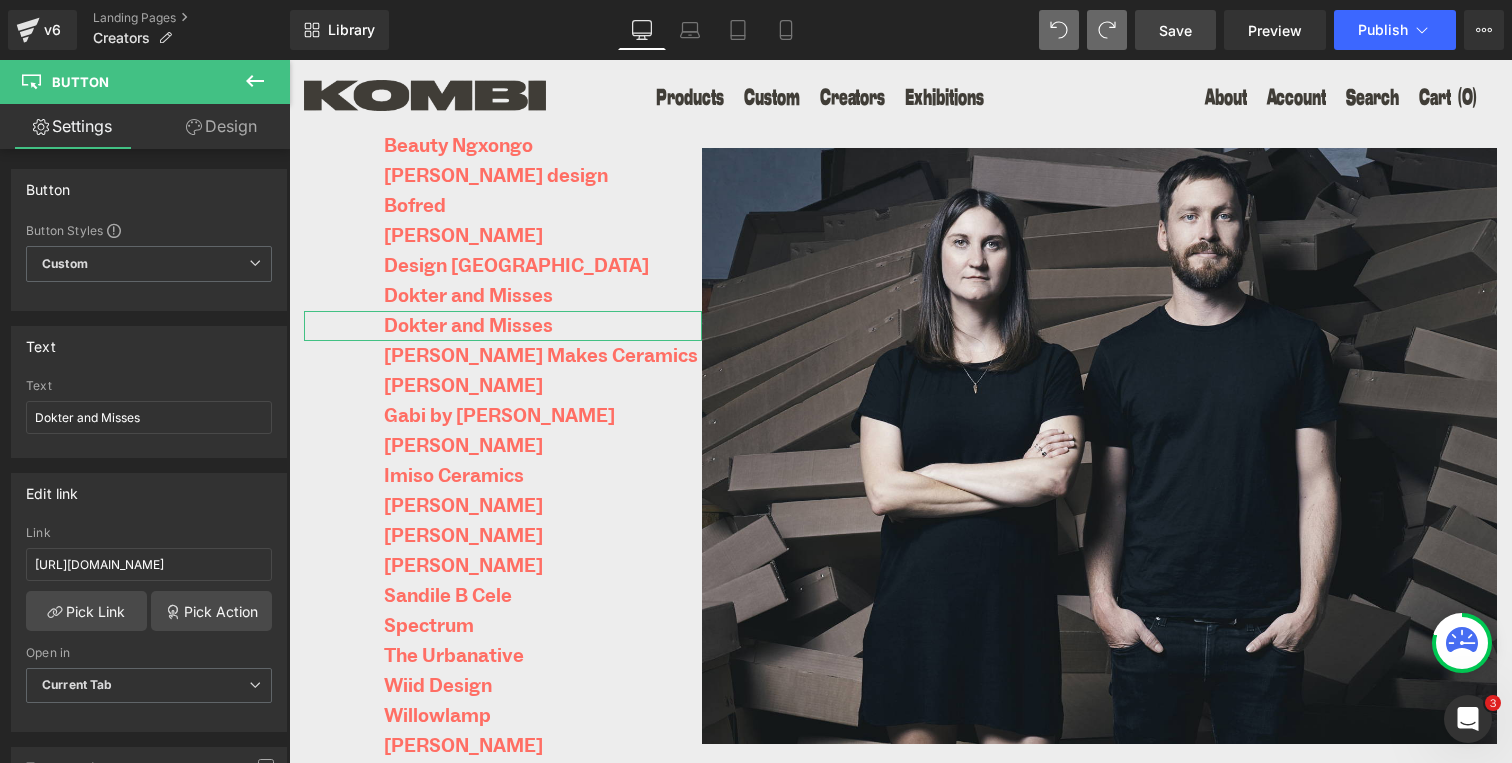 click 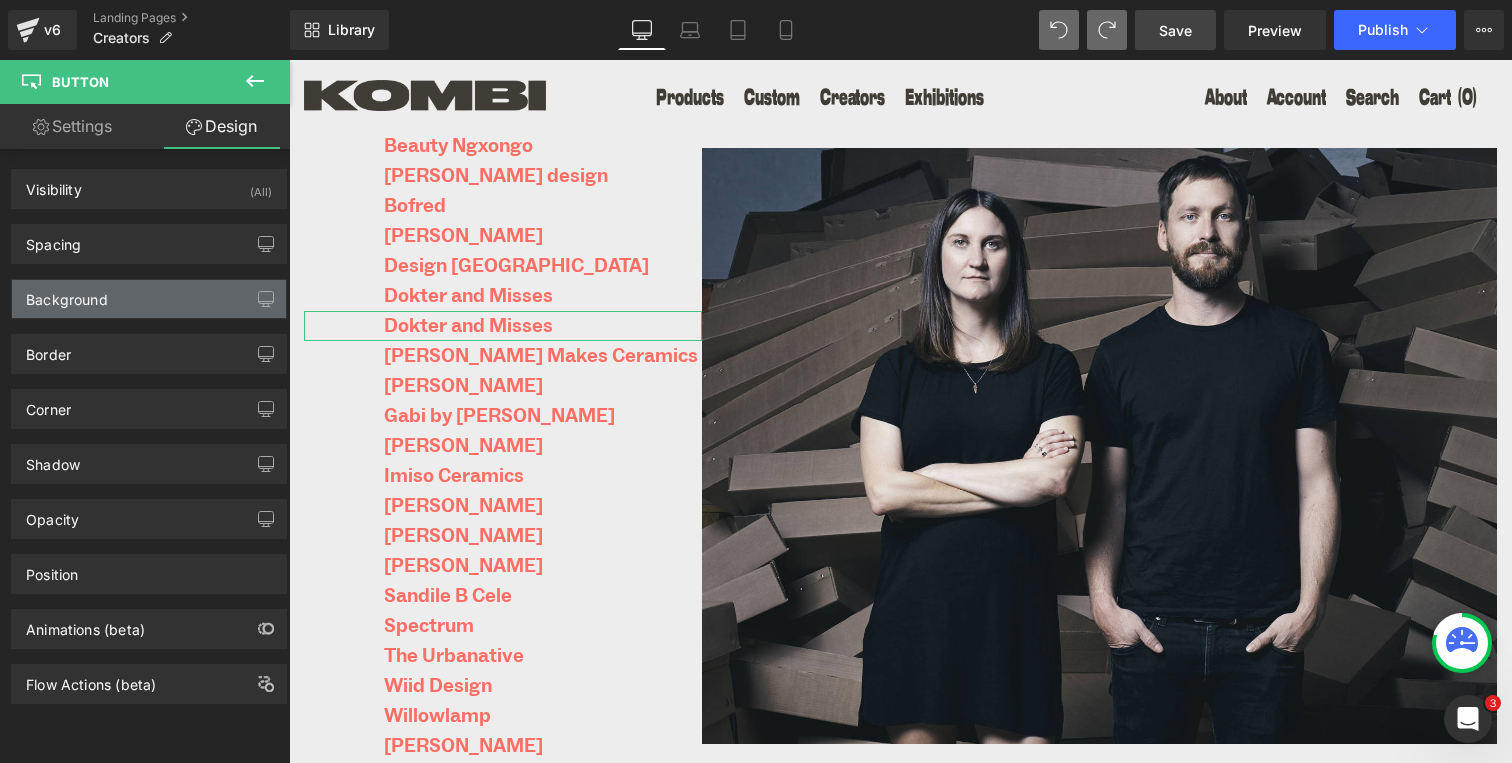 click on "Background" at bounding box center (149, 299) 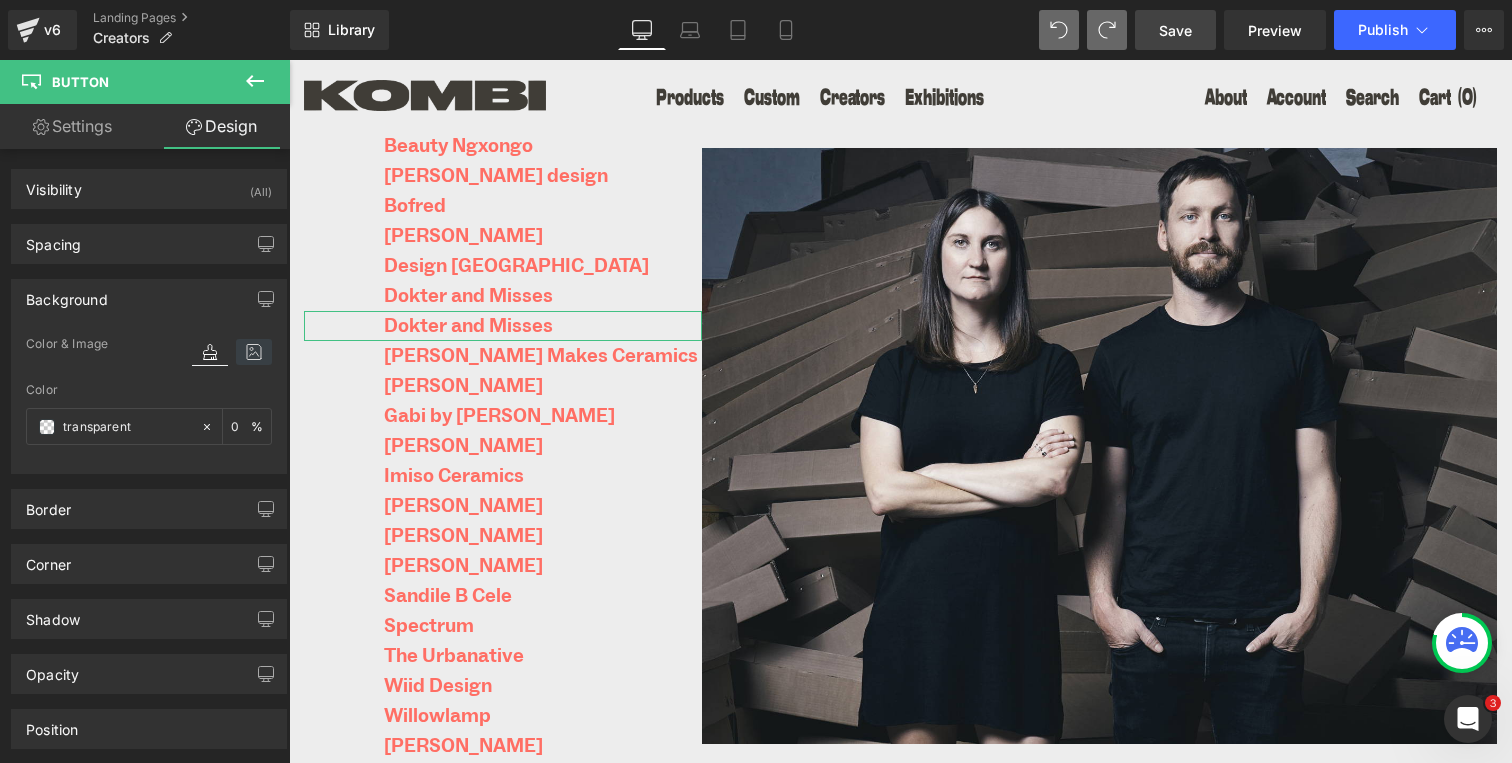 click at bounding box center (254, 352) 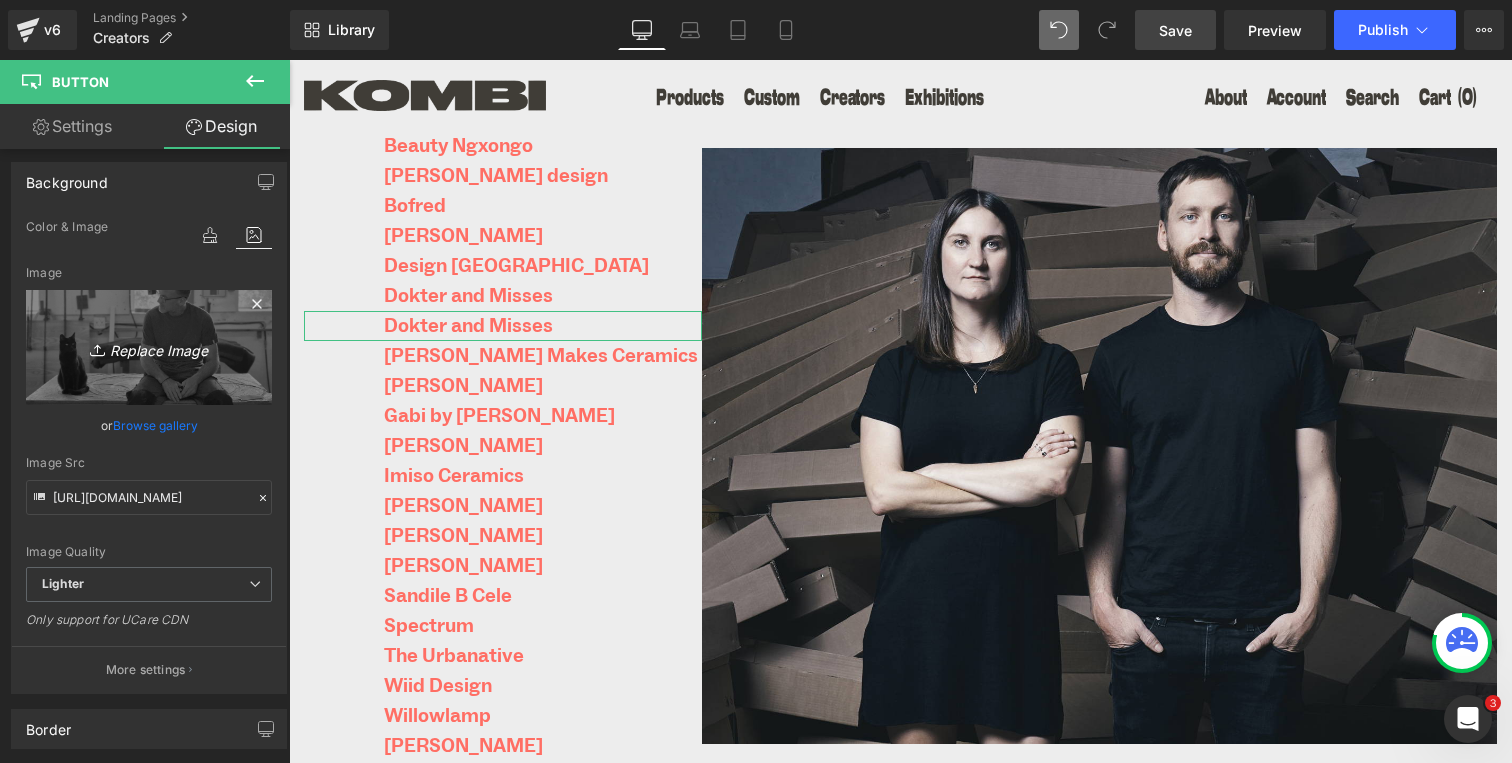 scroll, scrollTop: 121, scrollLeft: 0, axis: vertical 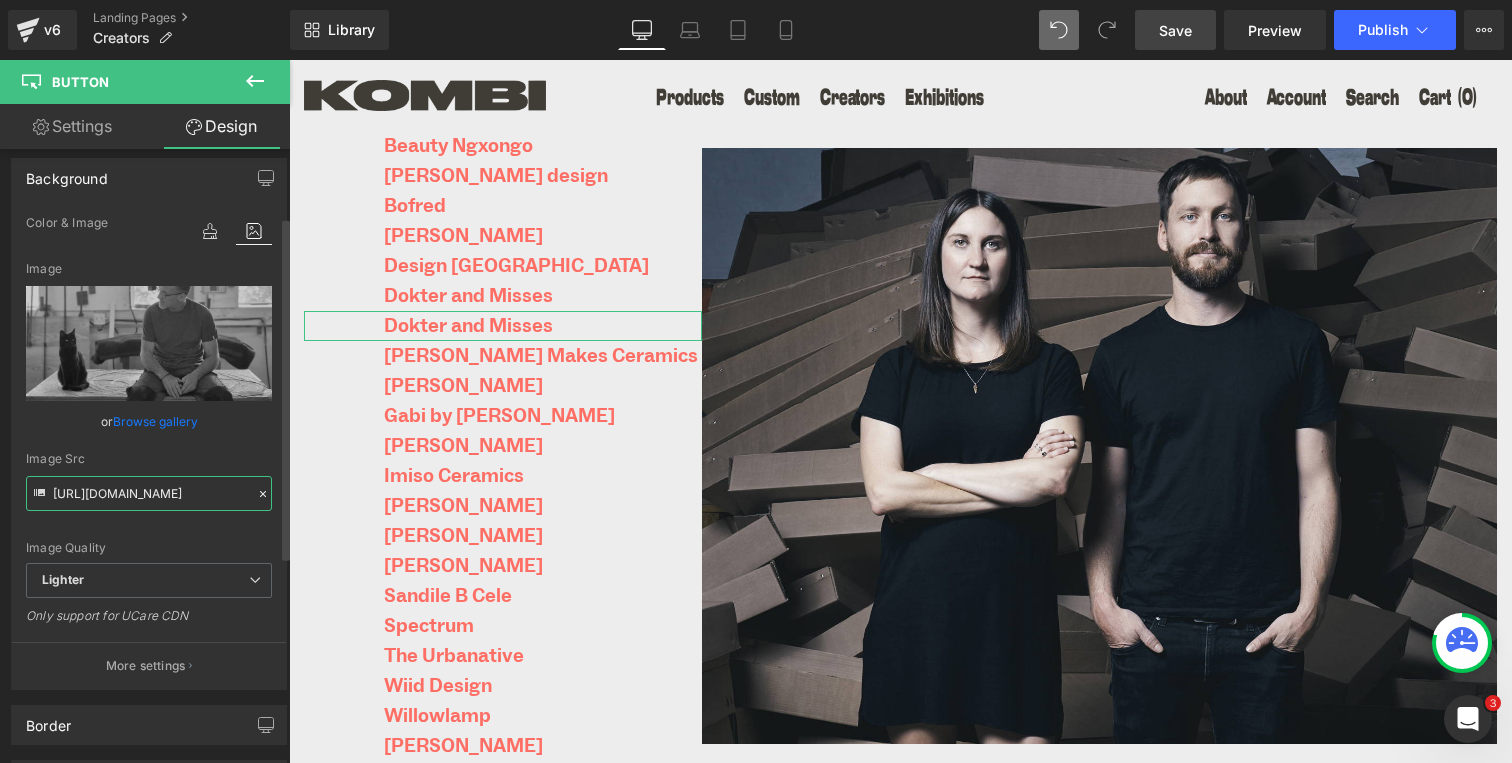 click on "https://ucarecdn.com/0c5d8f60-9232-45f2-aa65-1c58a1c929ef/-/format/auto/-/preview/3000x3000/-/quality/lighter/KOMBI_DUCHENNE_BIO_B&W.jpg" at bounding box center [149, 493] 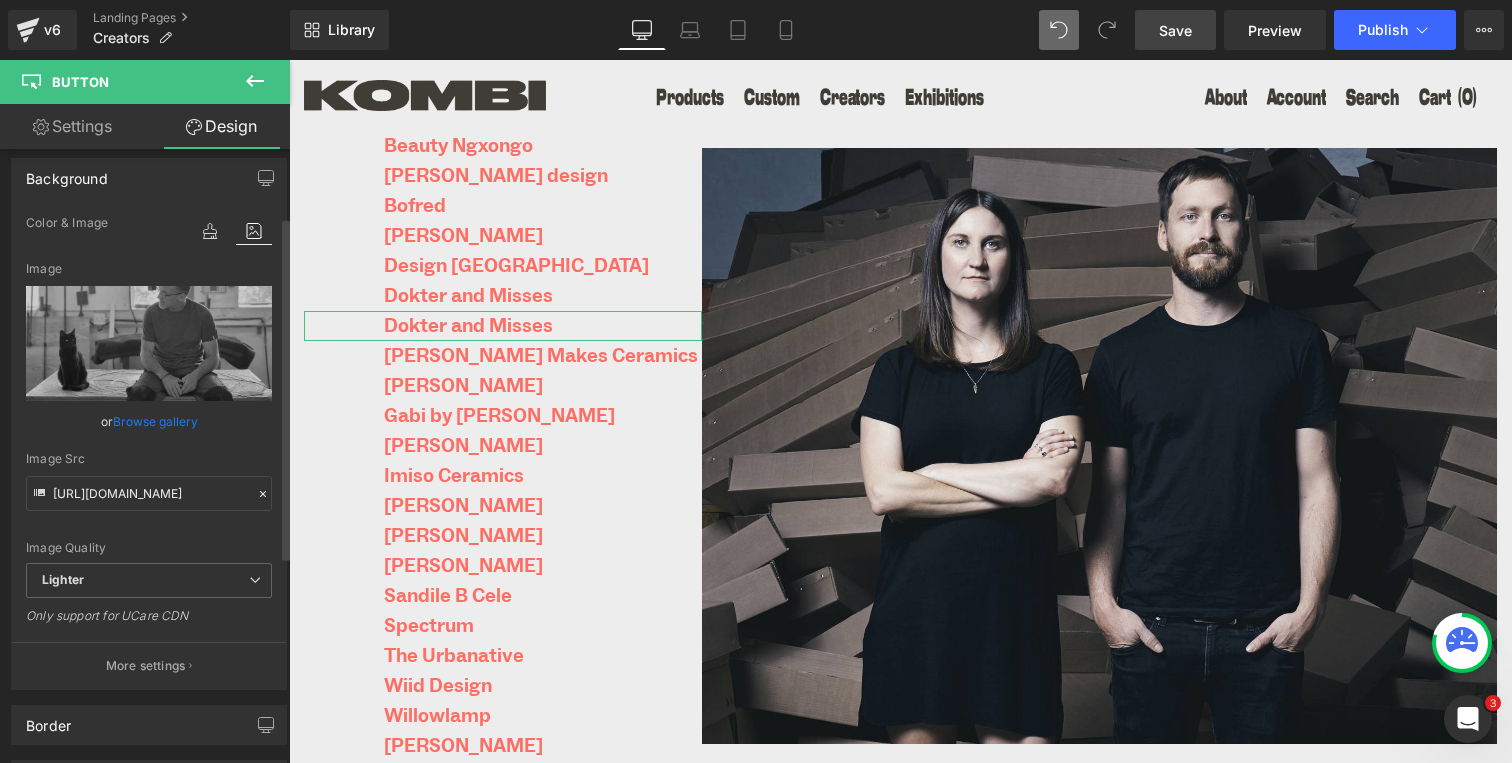 click 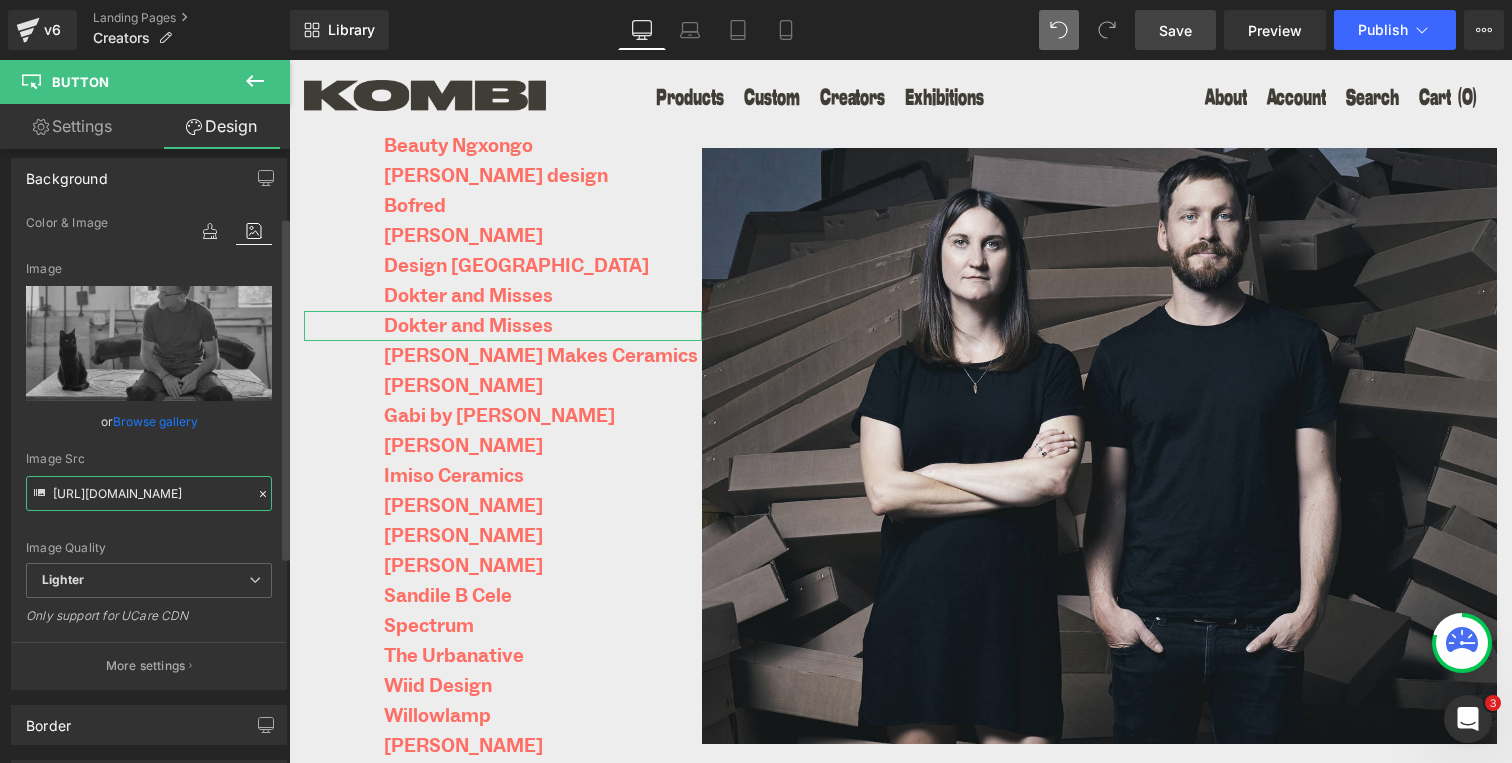 click on "https://ucarecdn.com/0c5d8f60-9232-45f2-aa65-1c58a1c929ef/-/format/auto/-/preview/3000x3000/-/quality/lighter/KOMBI_DUCHENNE_BIO_B&W.jpg" at bounding box center [149, 493] 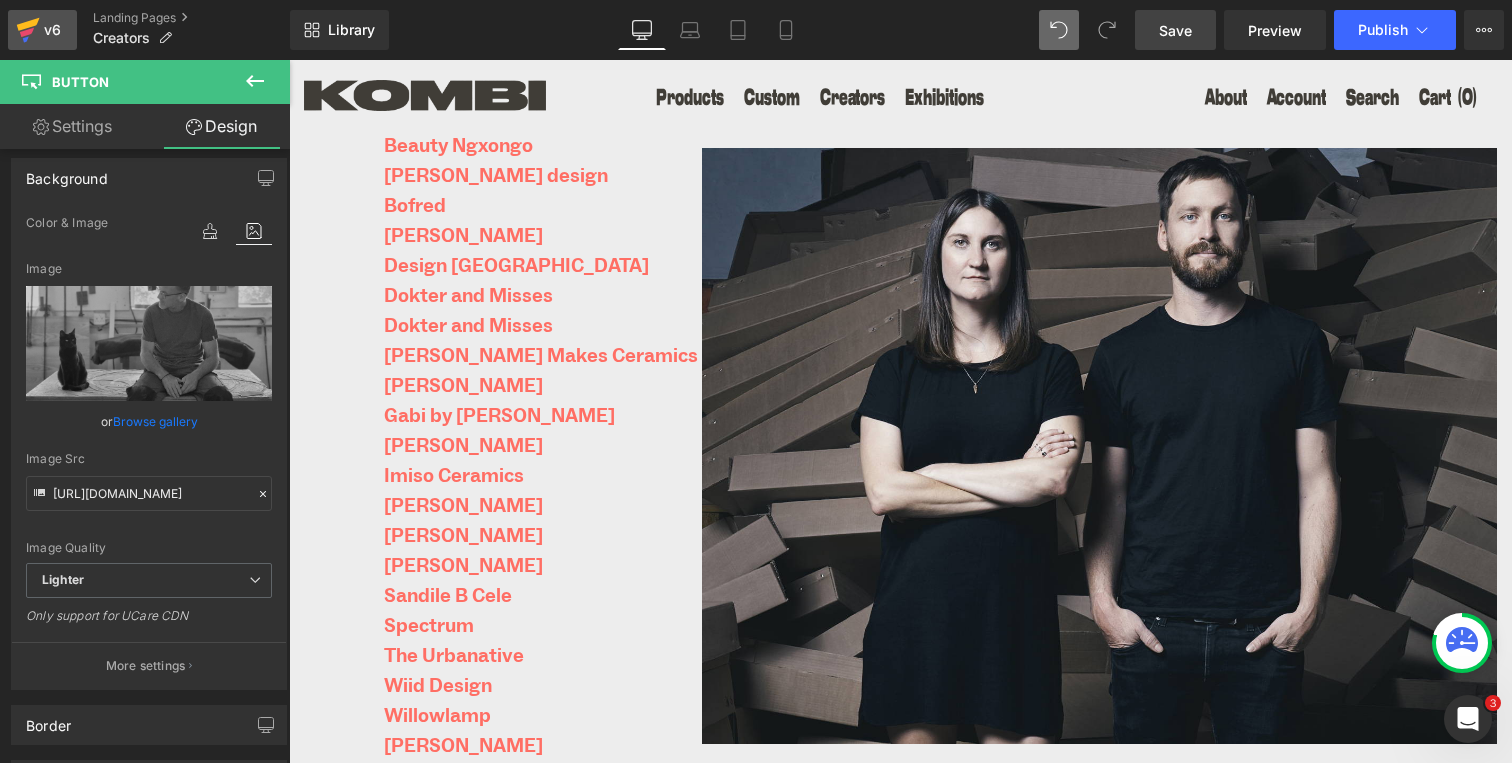 click on "v6" at bounding box center (52, 30) 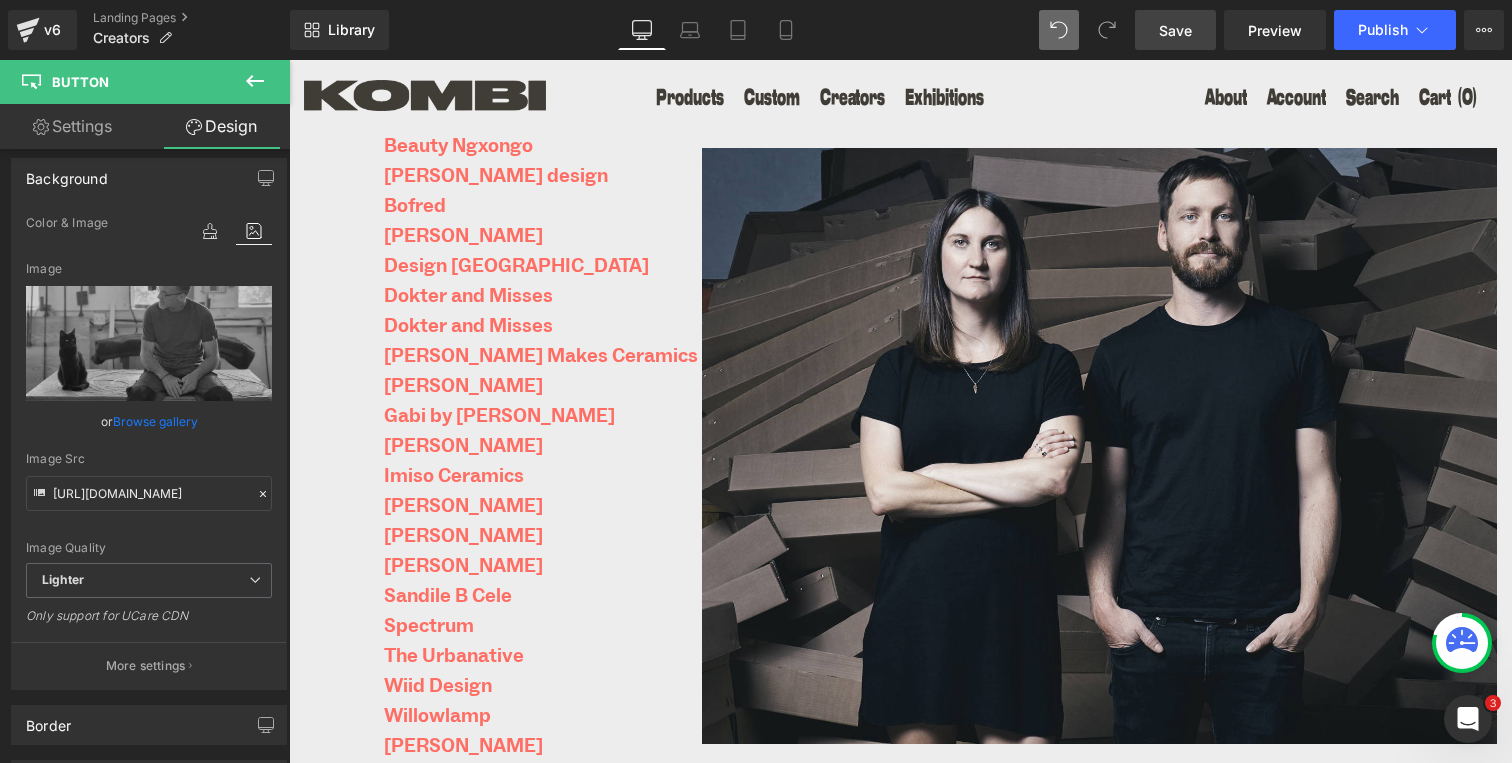 click on "Save" at bounding box center [1175, 30] 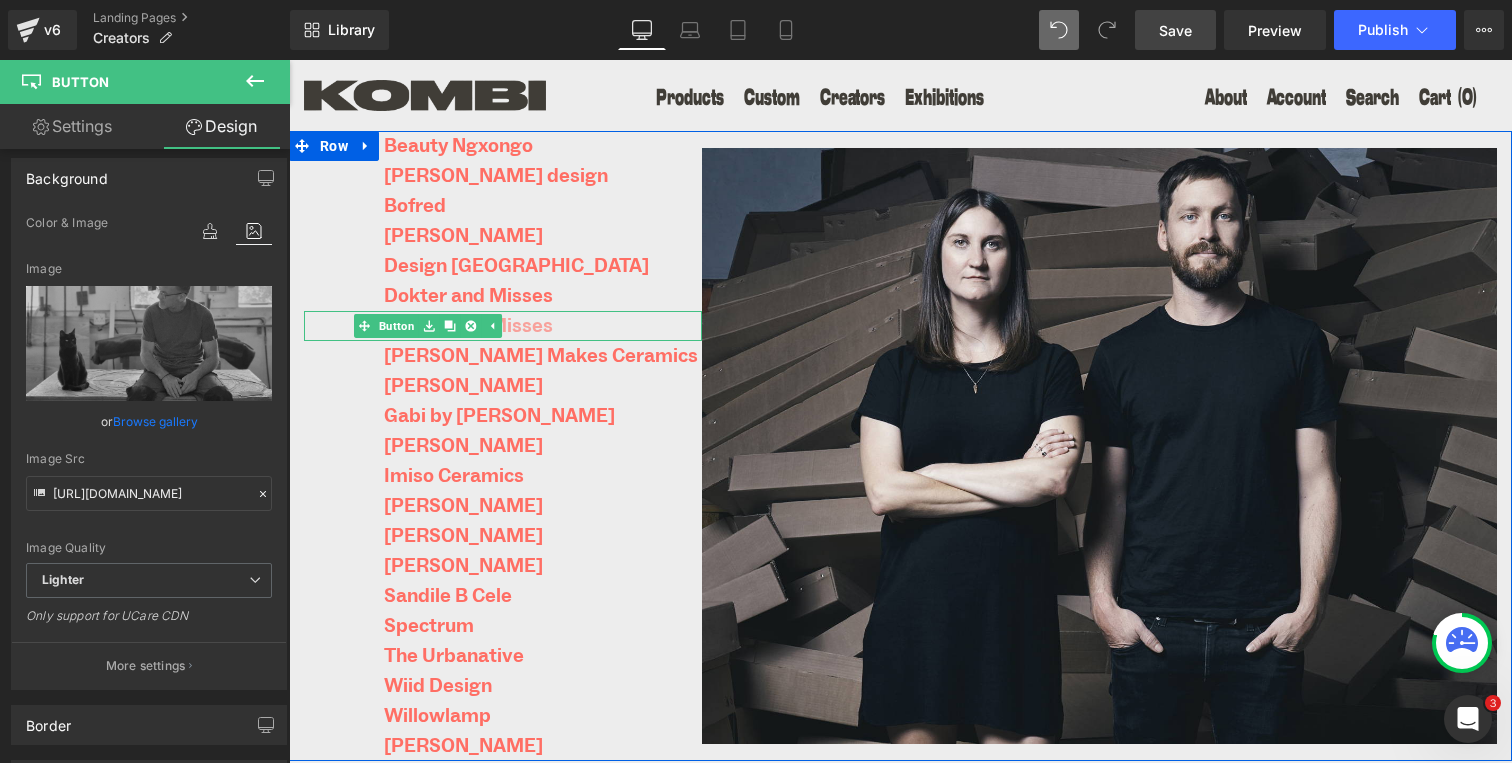 click on "Dokter and Misses" at bounding box center [468, 326] 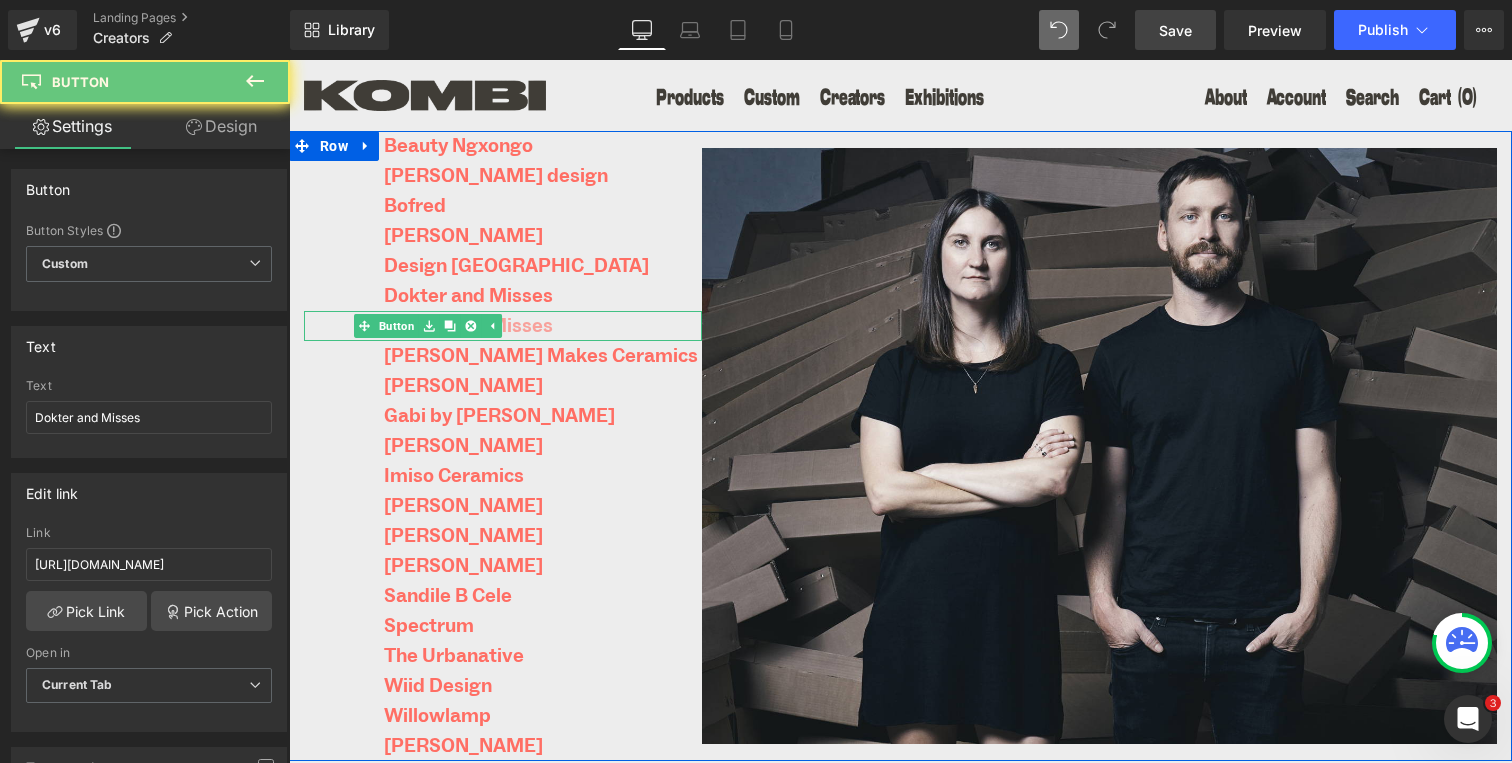 click on "Dokter and Misses" at bounding box center [468, 326] 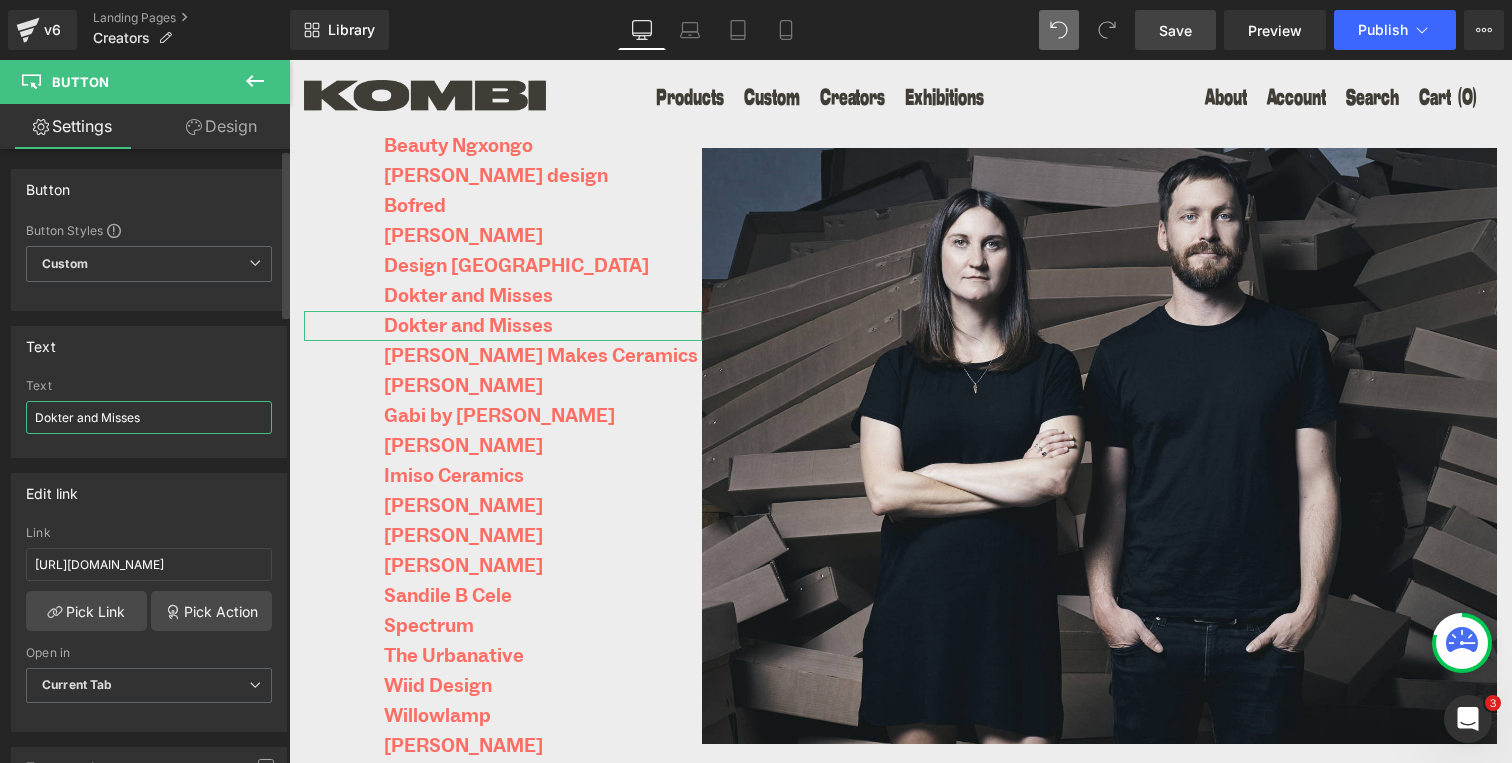 drag, startPoint x: 158, startPoint y: 422, endPoint x: 1, endPoint y: 416, distance: 157.11461 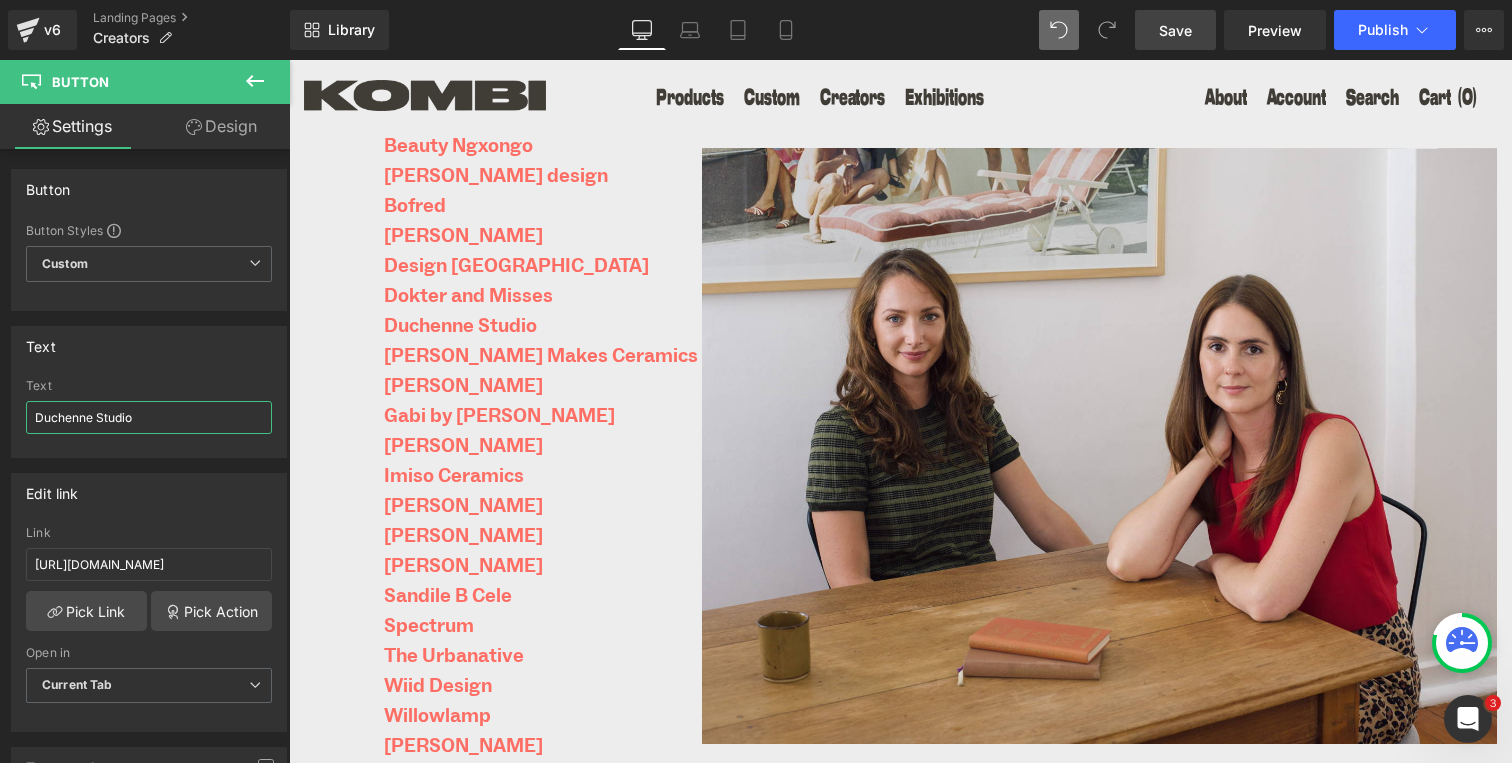type on "Duchenne Studio" 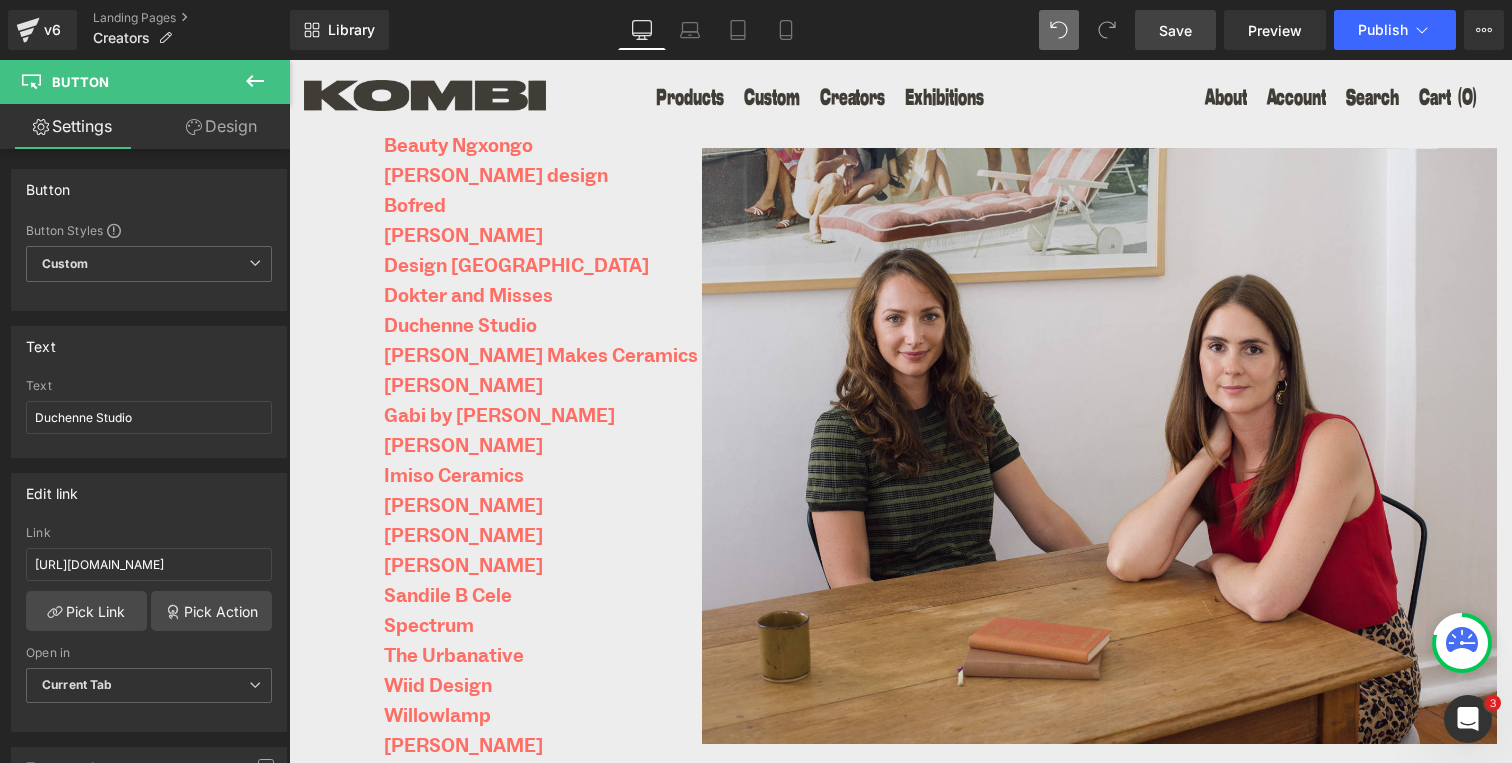click on "Save" at bounding box center [1175, 30] 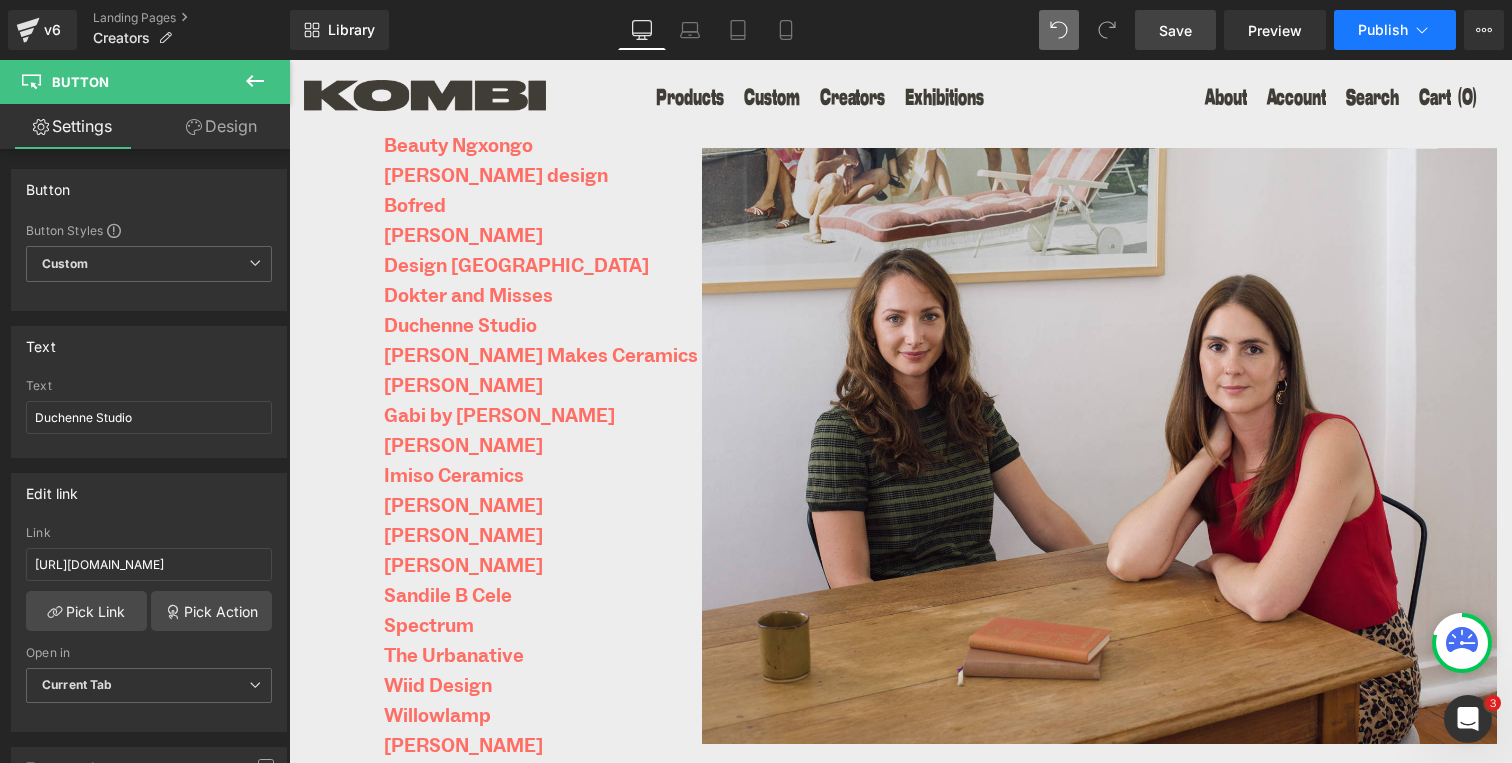 click on "Publish" at bounding box center (1383, 30) 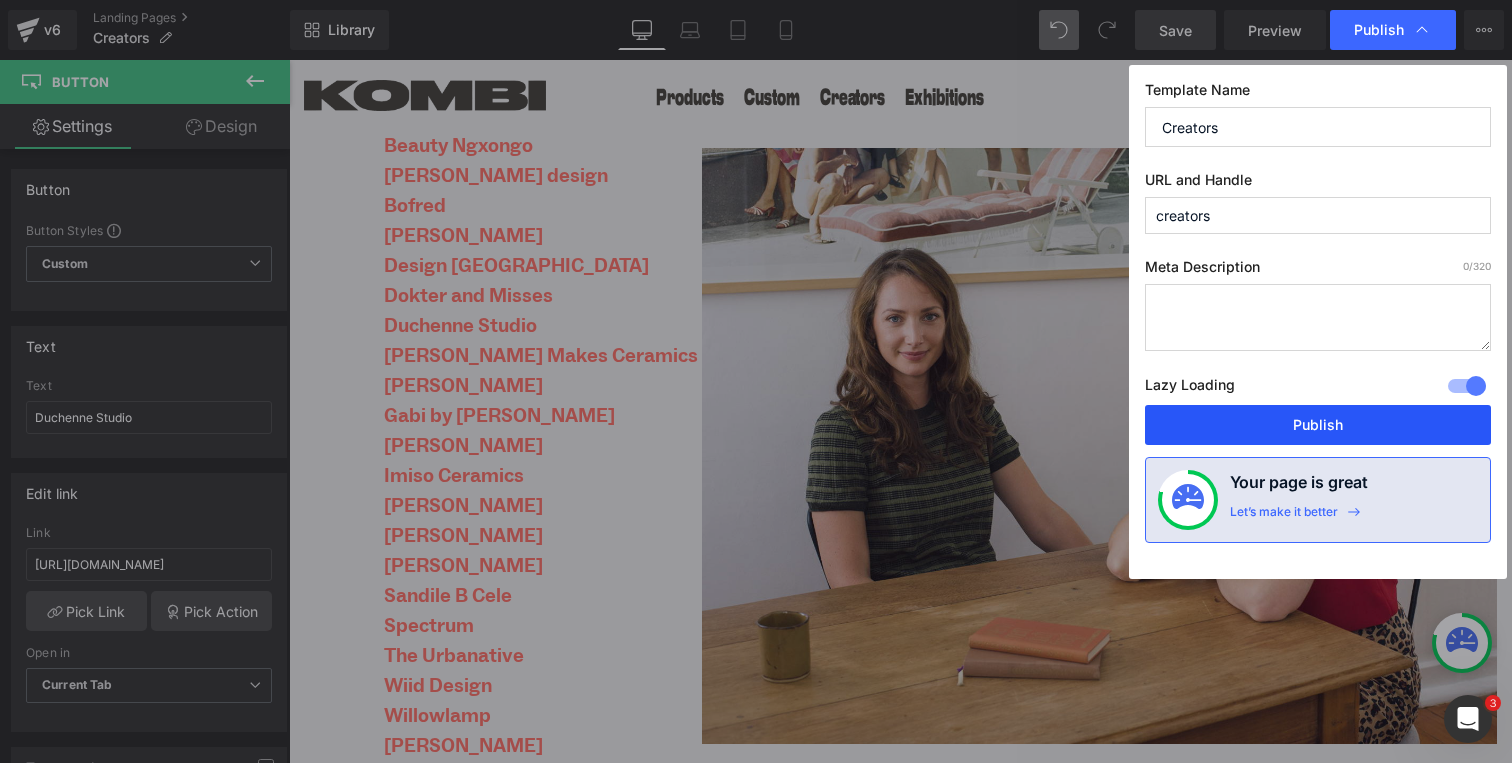 click on "Publish" at bounding box center [1318, 425] 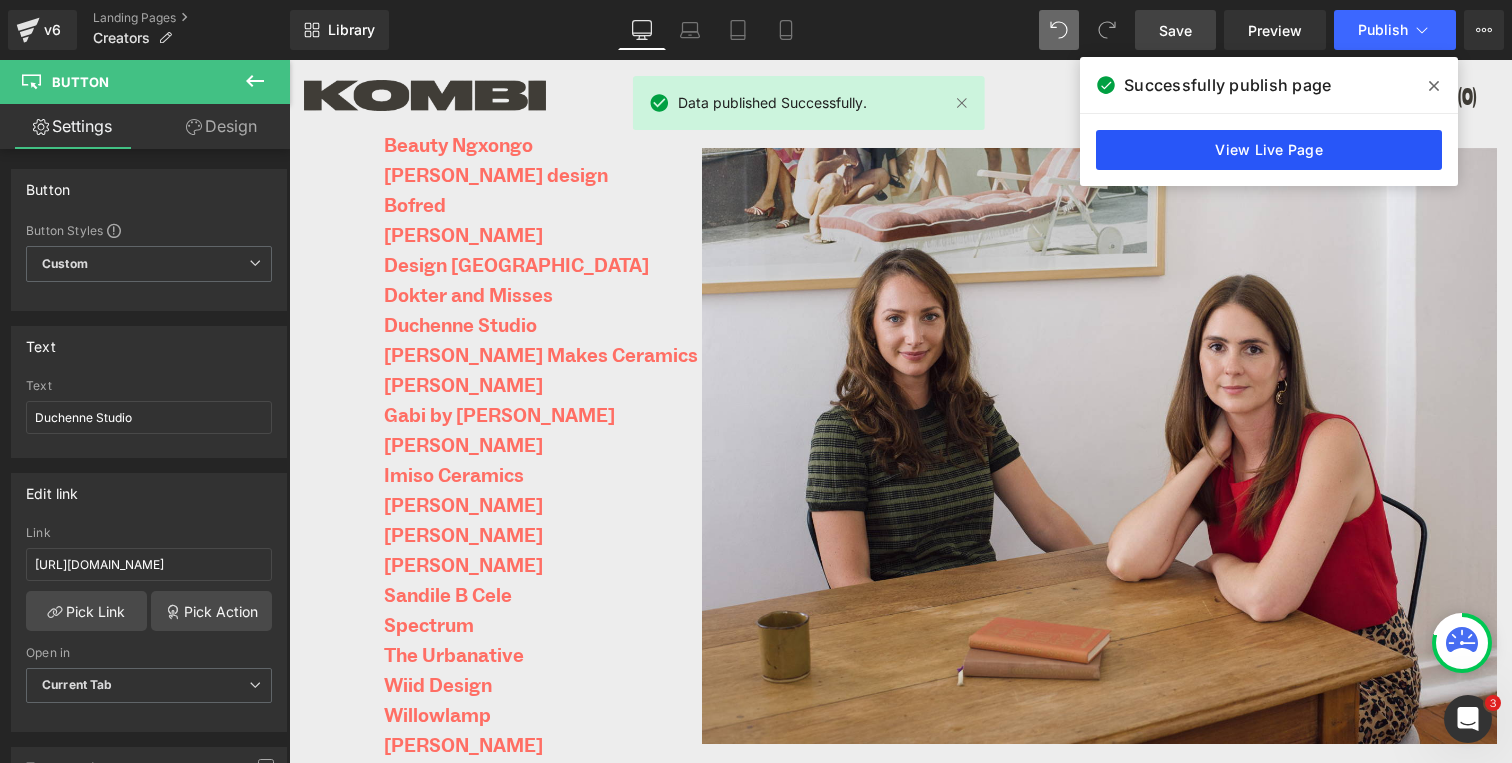 click on "View Live Page" at bounding box center (1269, 150) 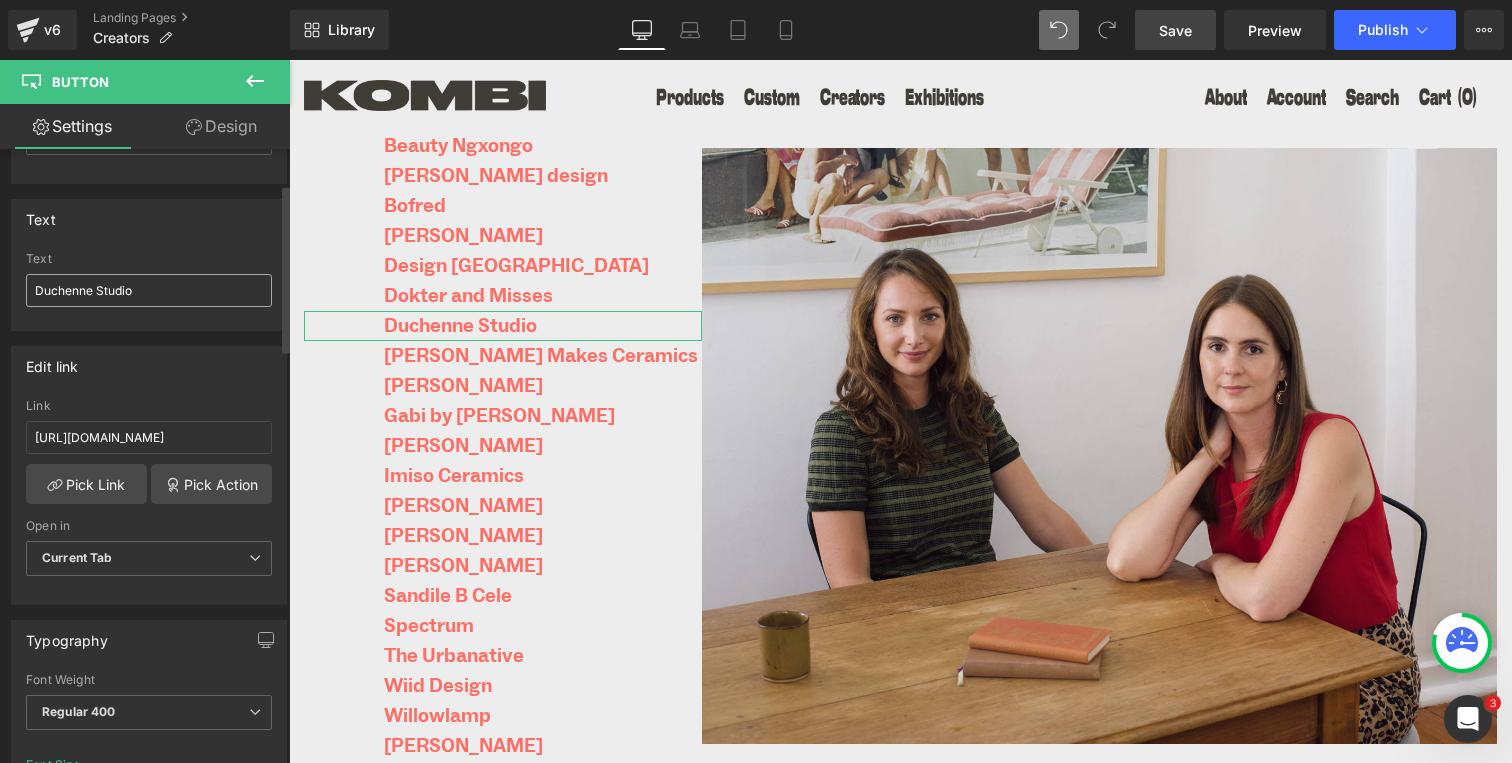 scroll, scrollTop: 129, scrollLeft: 0, axis: vertical 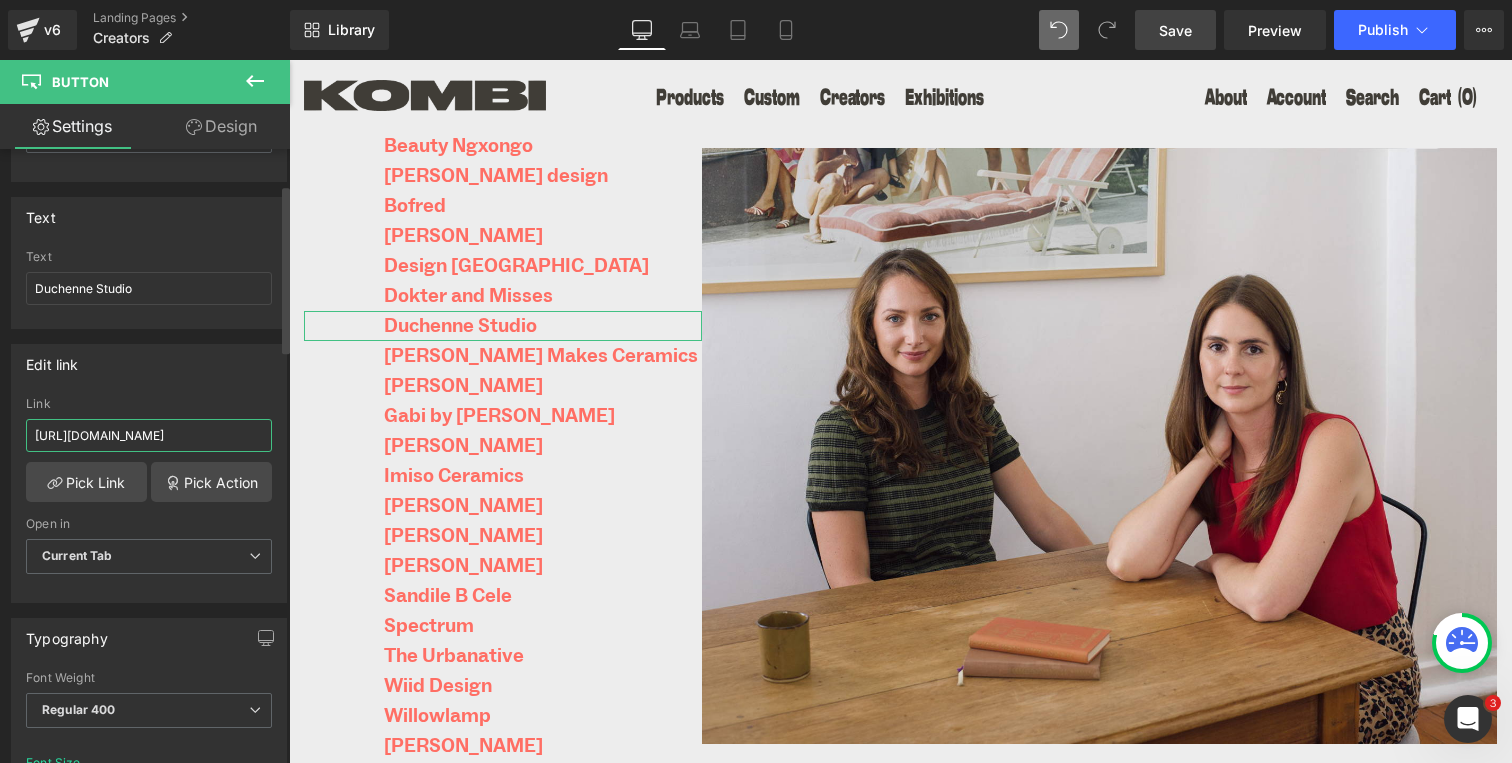 click on "https://kombi.nyc/pages/creator-dokter-and-misses" at bounding box center [149, 435] 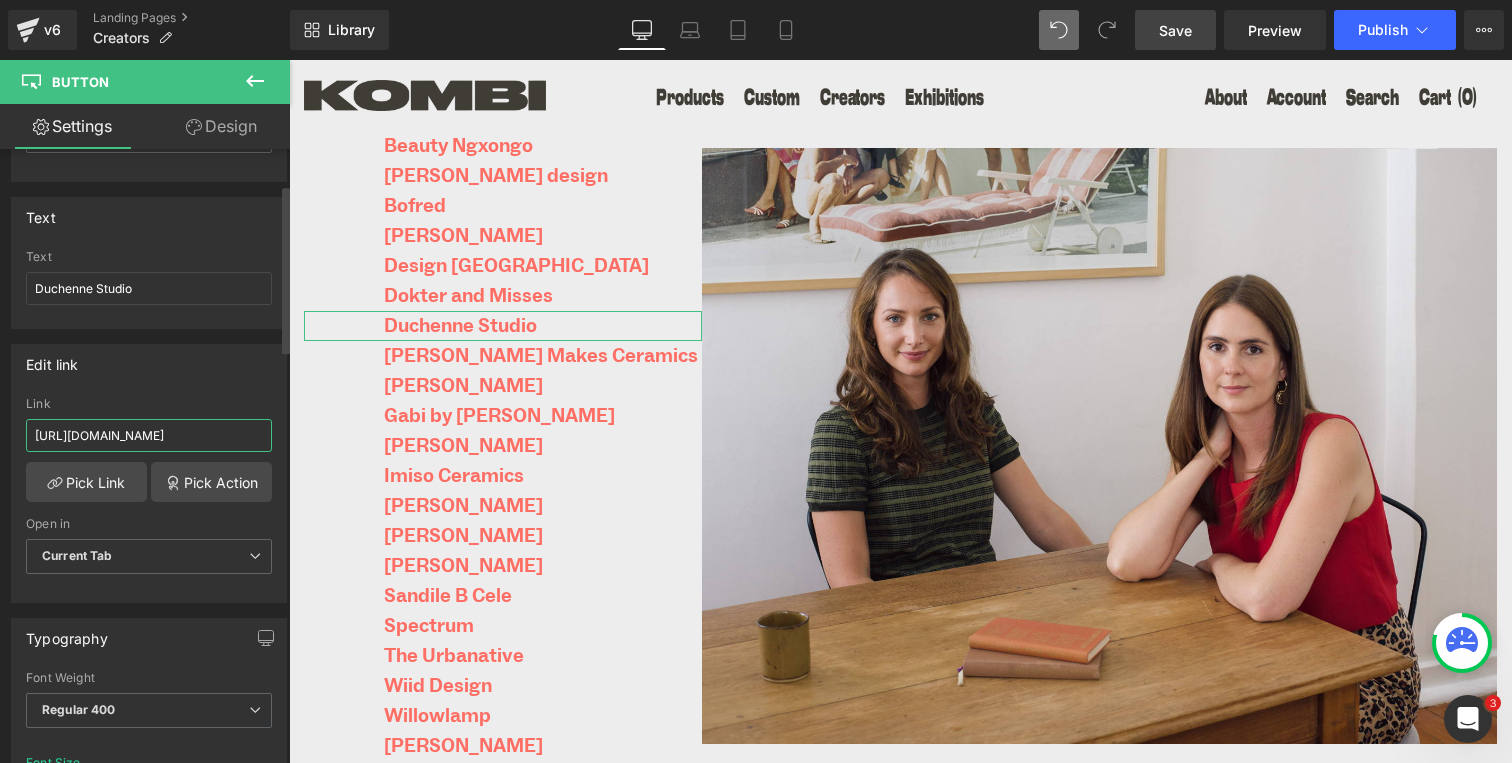 scroll, scrollTop: 0, scrollLeft: 76, axis: horizontal 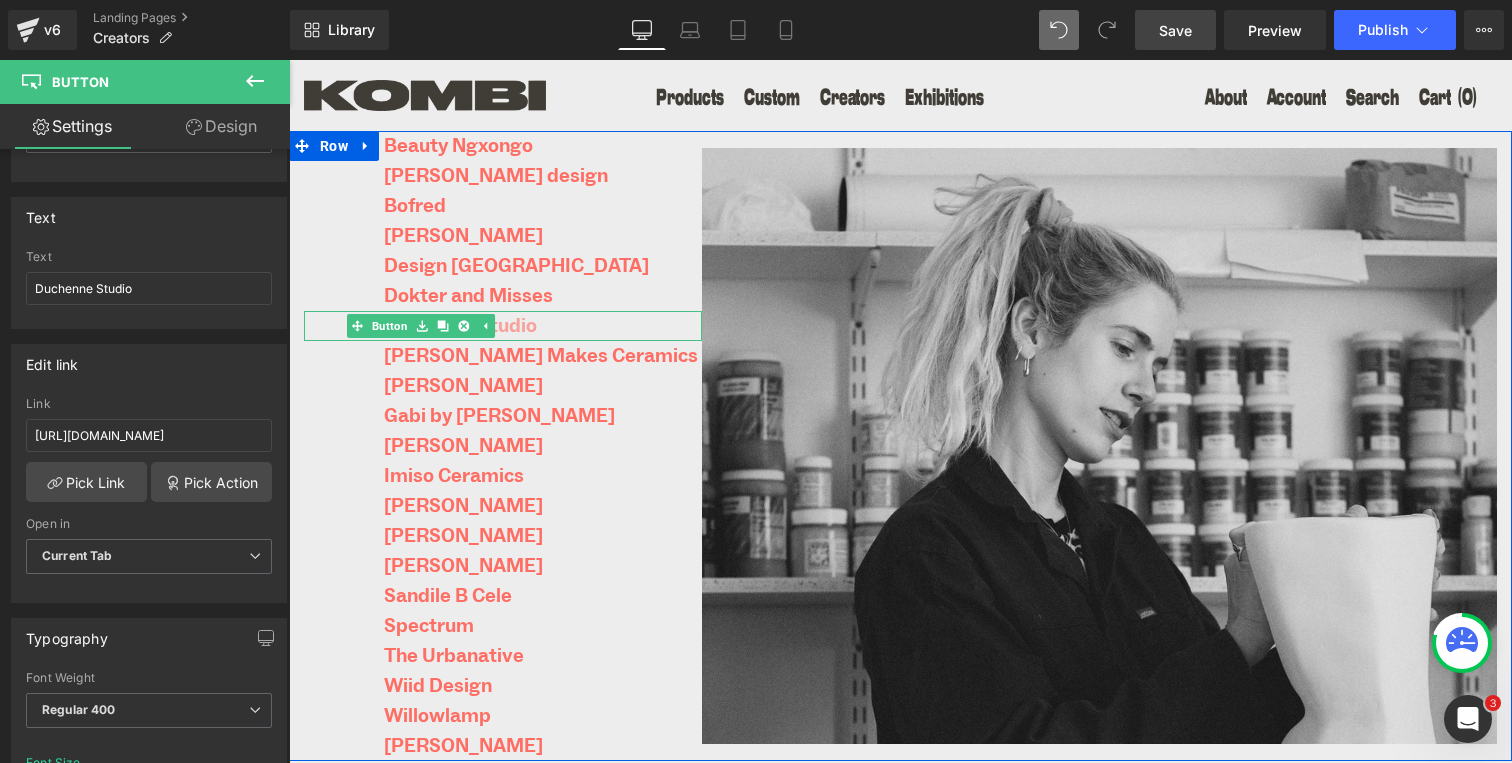 click on "Duchenne Studio" at bounding box center [460, 326] 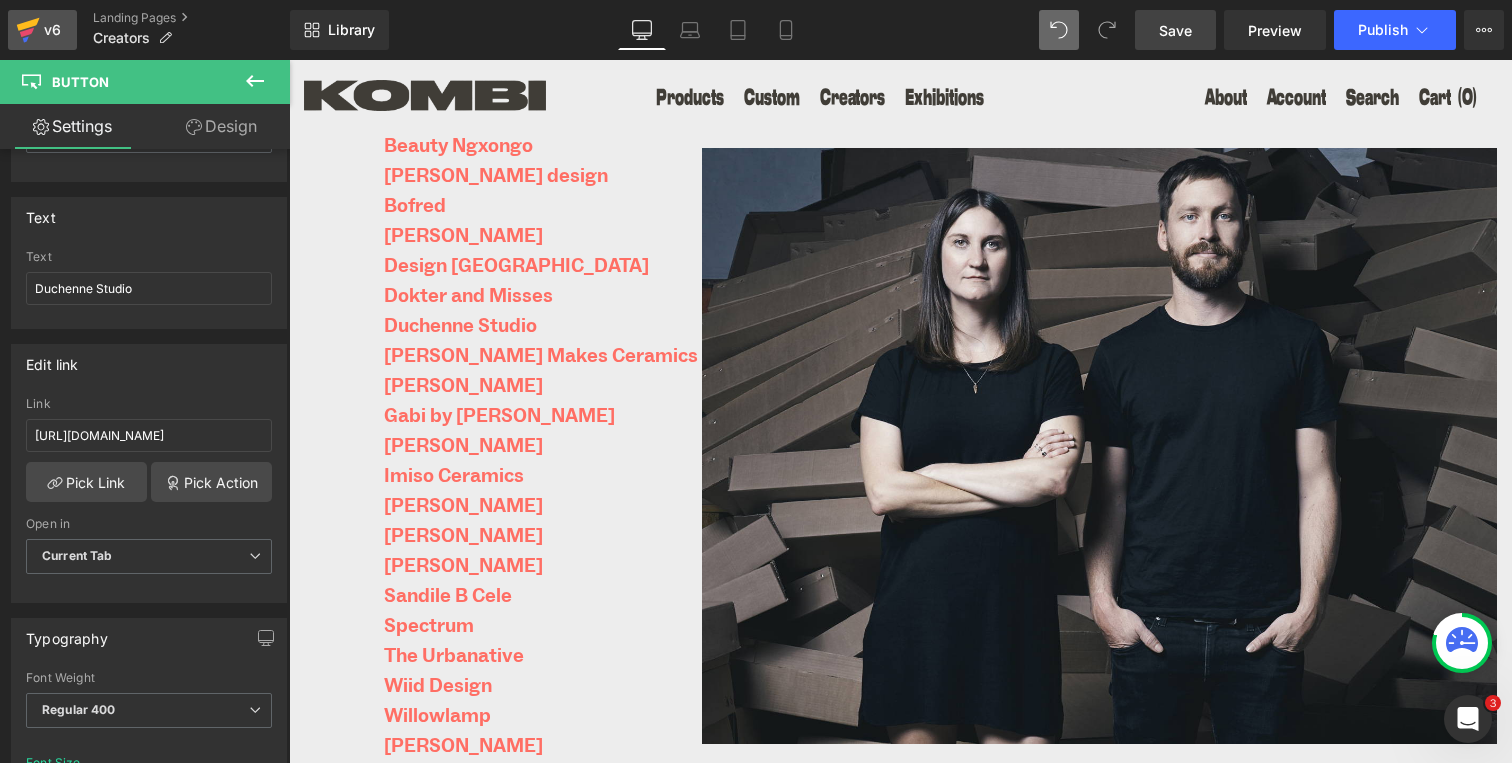 click 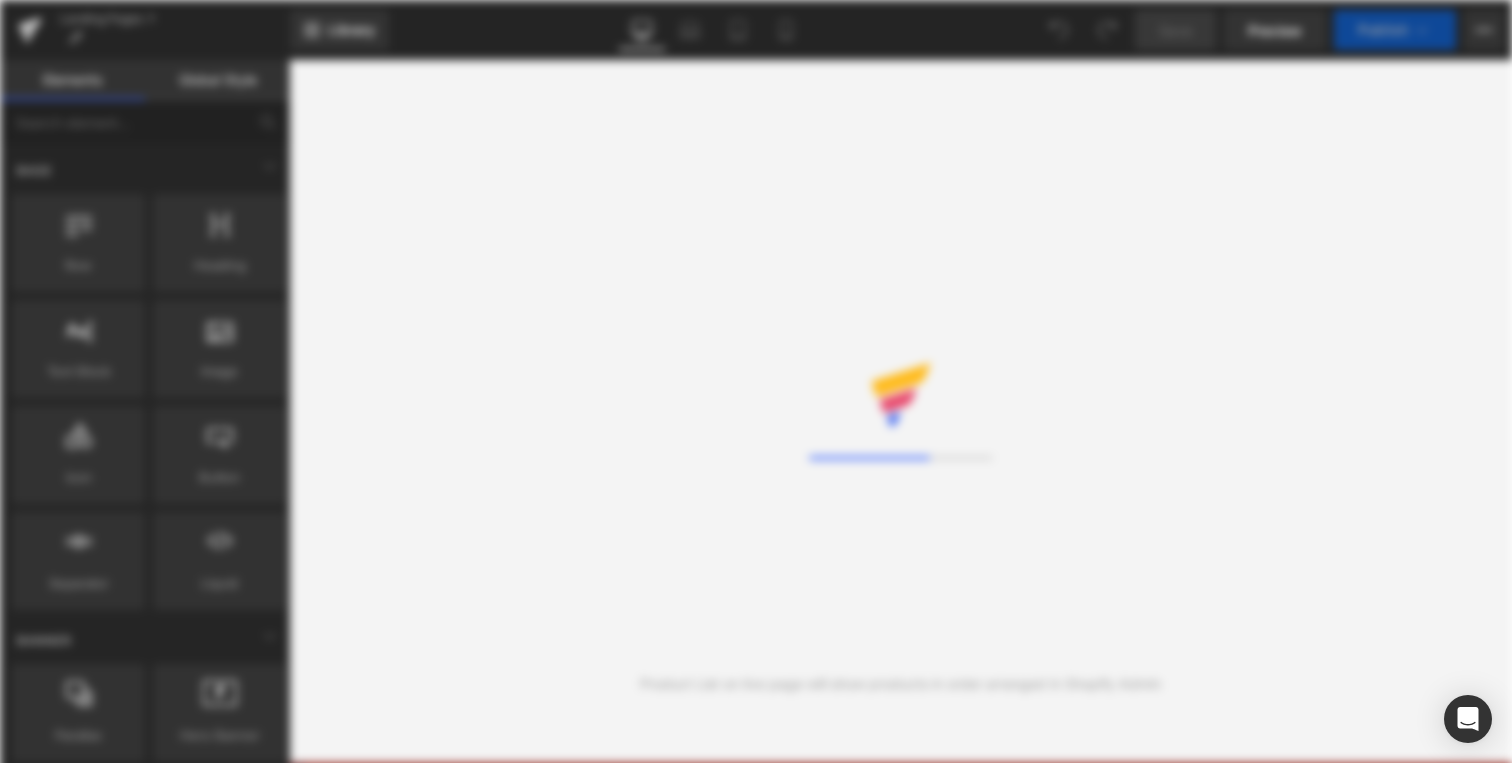 scroll, scrollTop: 0, scrollLeft: 0, axis: both 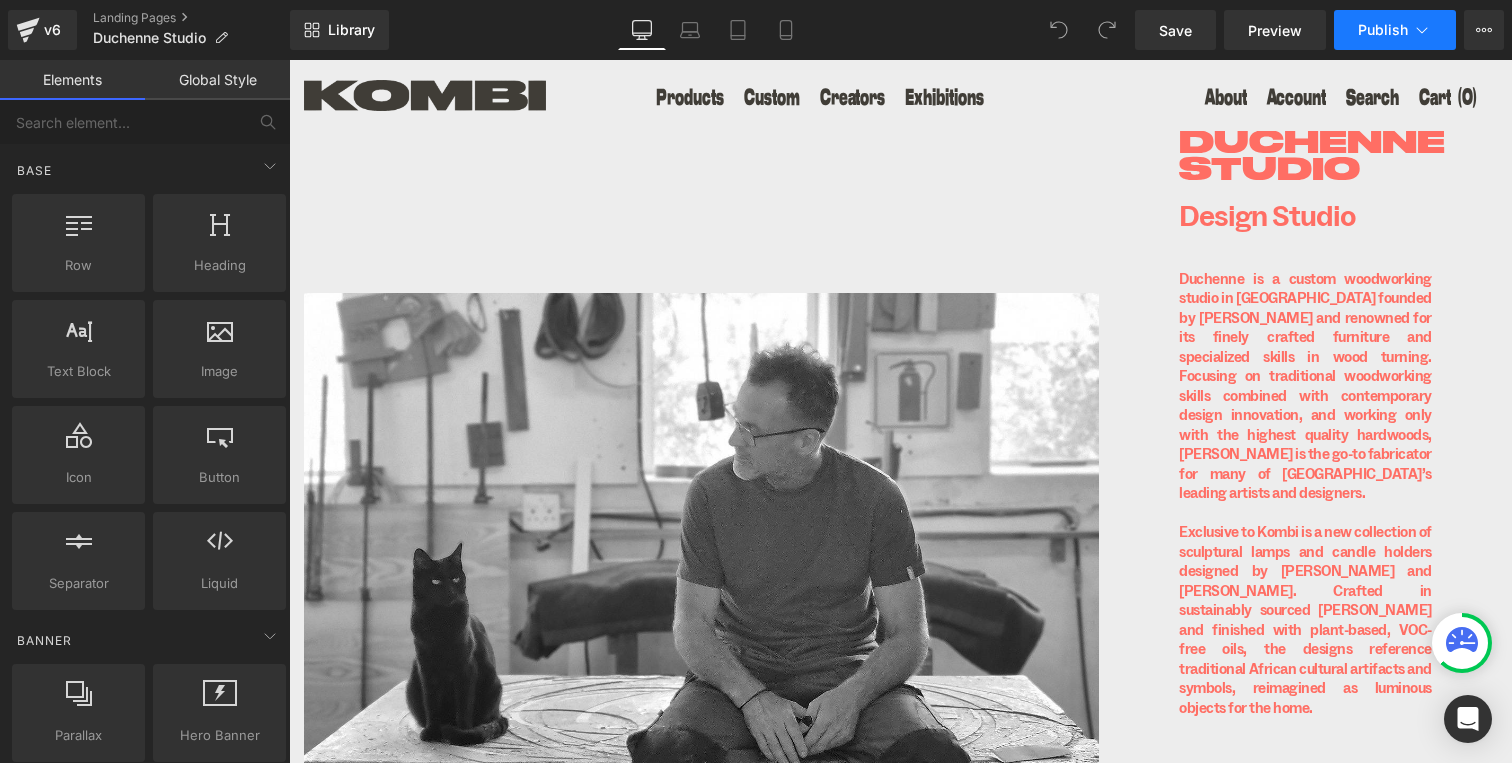 click on "Publish" at bounding box center [1395, 30] 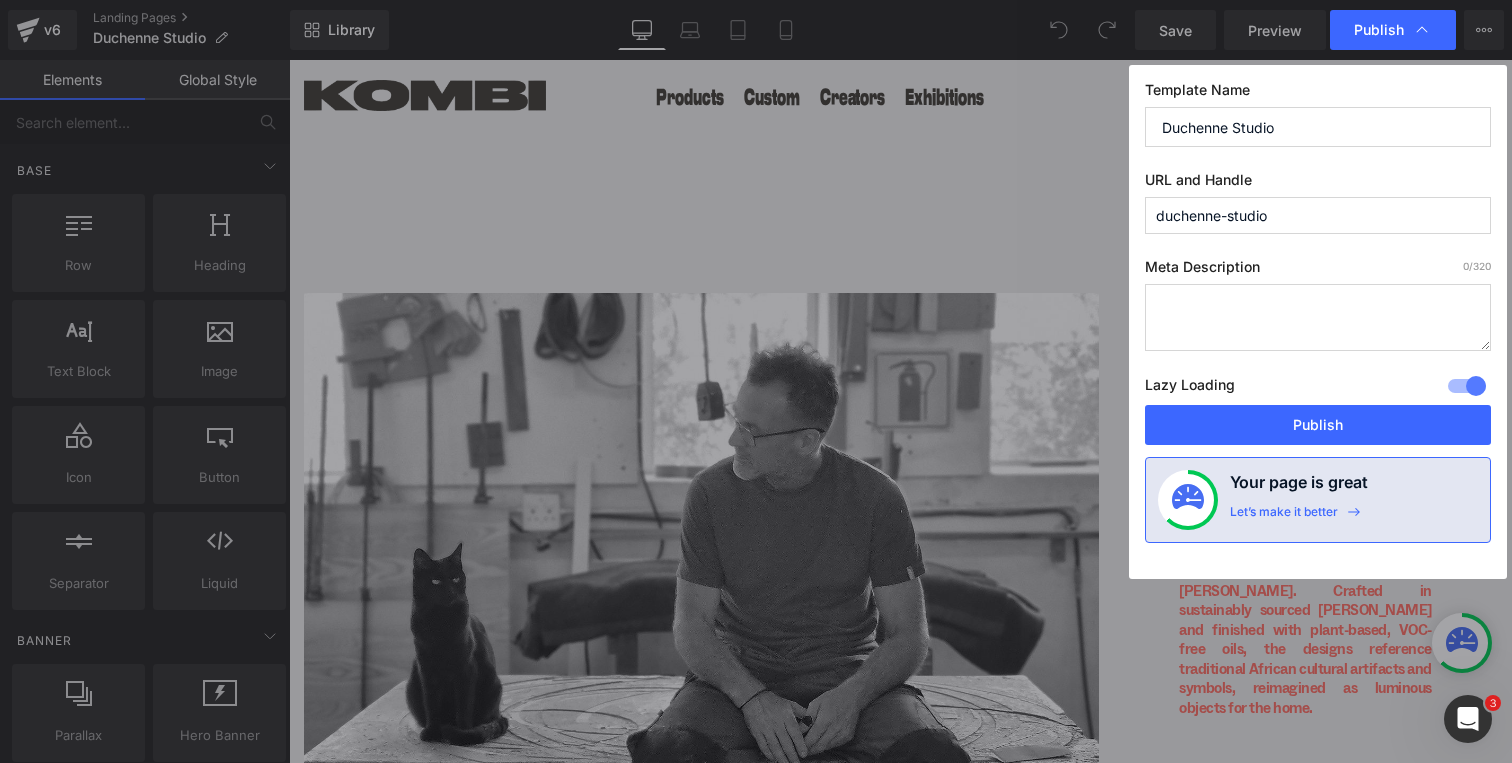 scroll, scrollTop: 0, scrollLeft: 0, axis: both 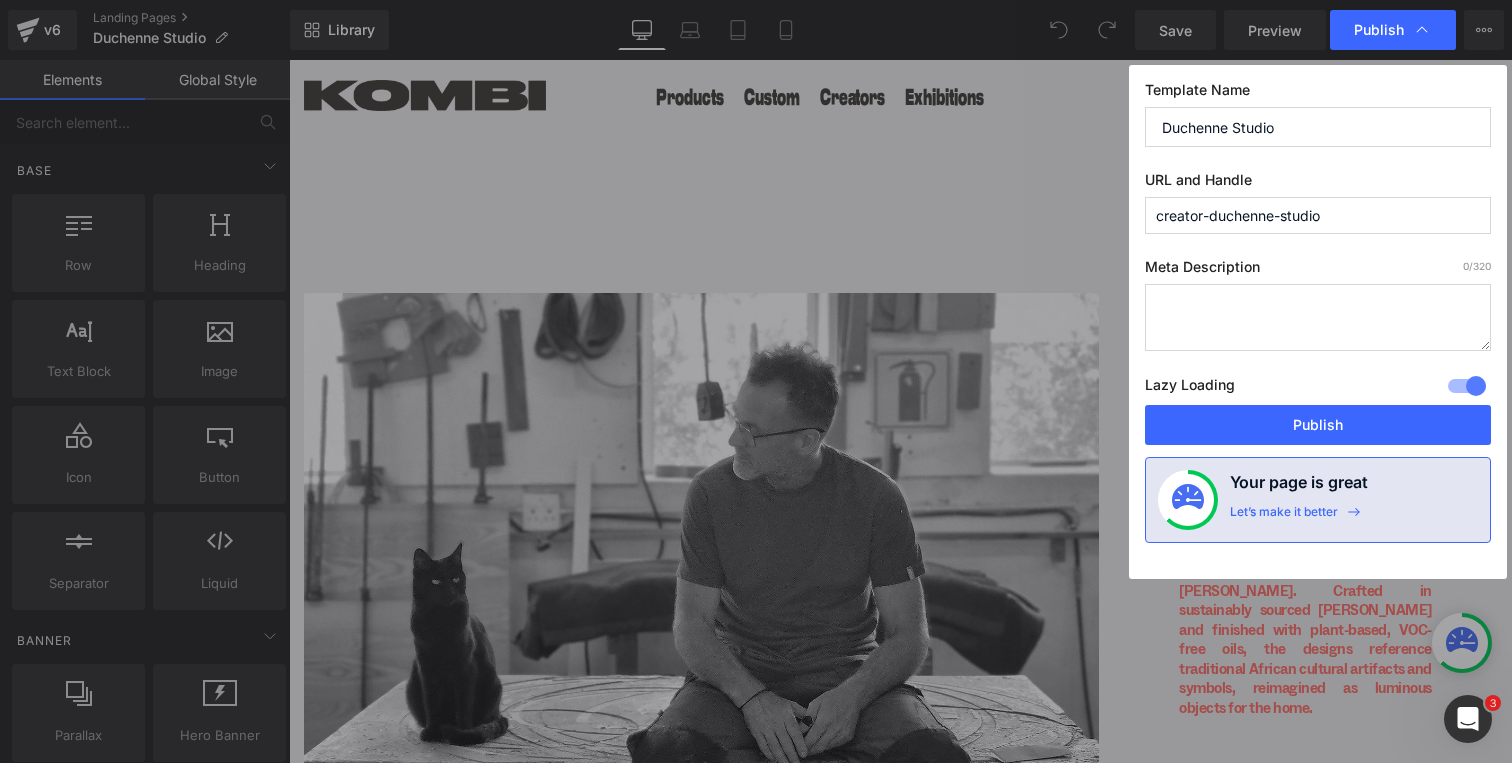 drag, startPoint x: 1334, startPoint y: 210, endPoint x: 1132, endPoint y: 211, distance: 202.00247 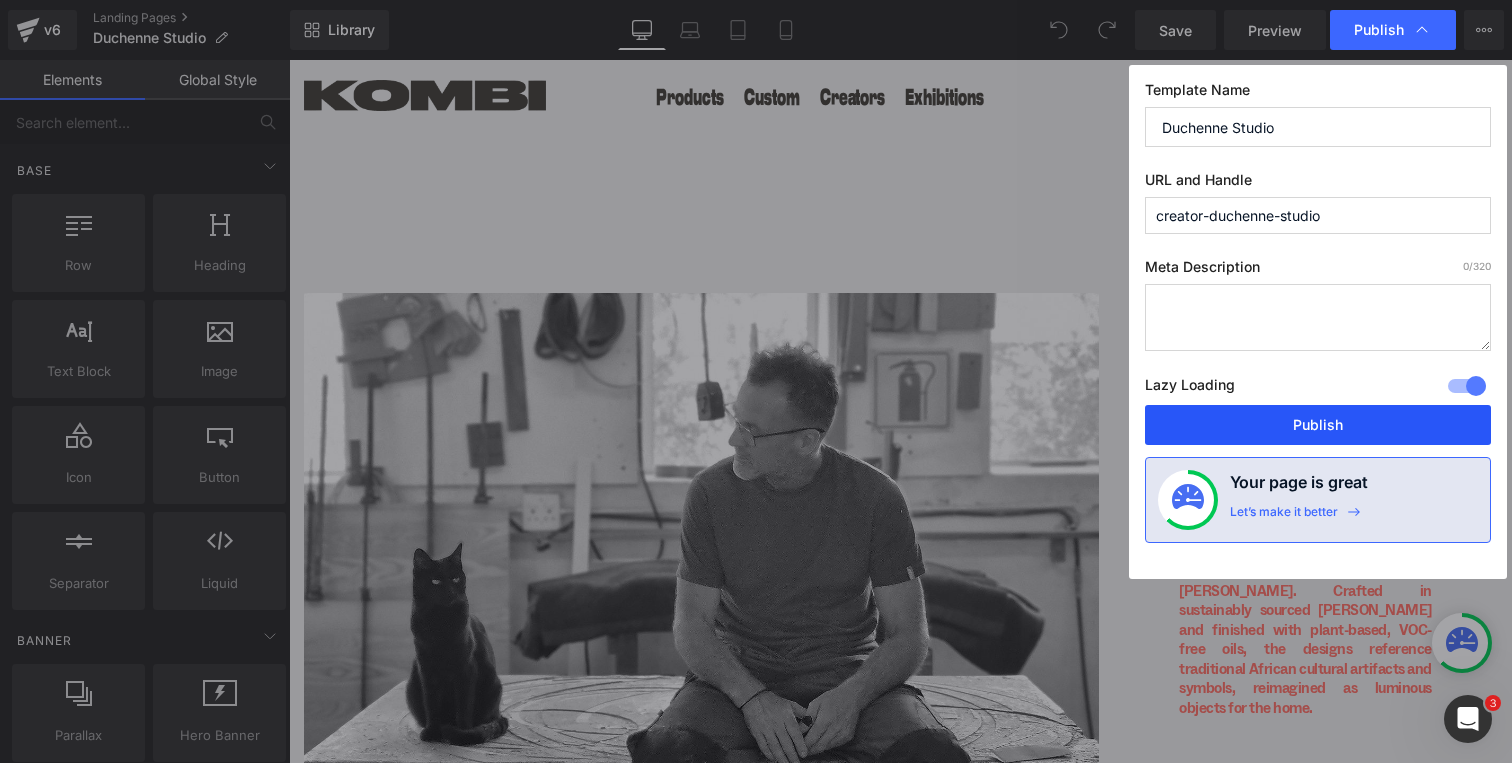 type on "creator-duchenne-studio" 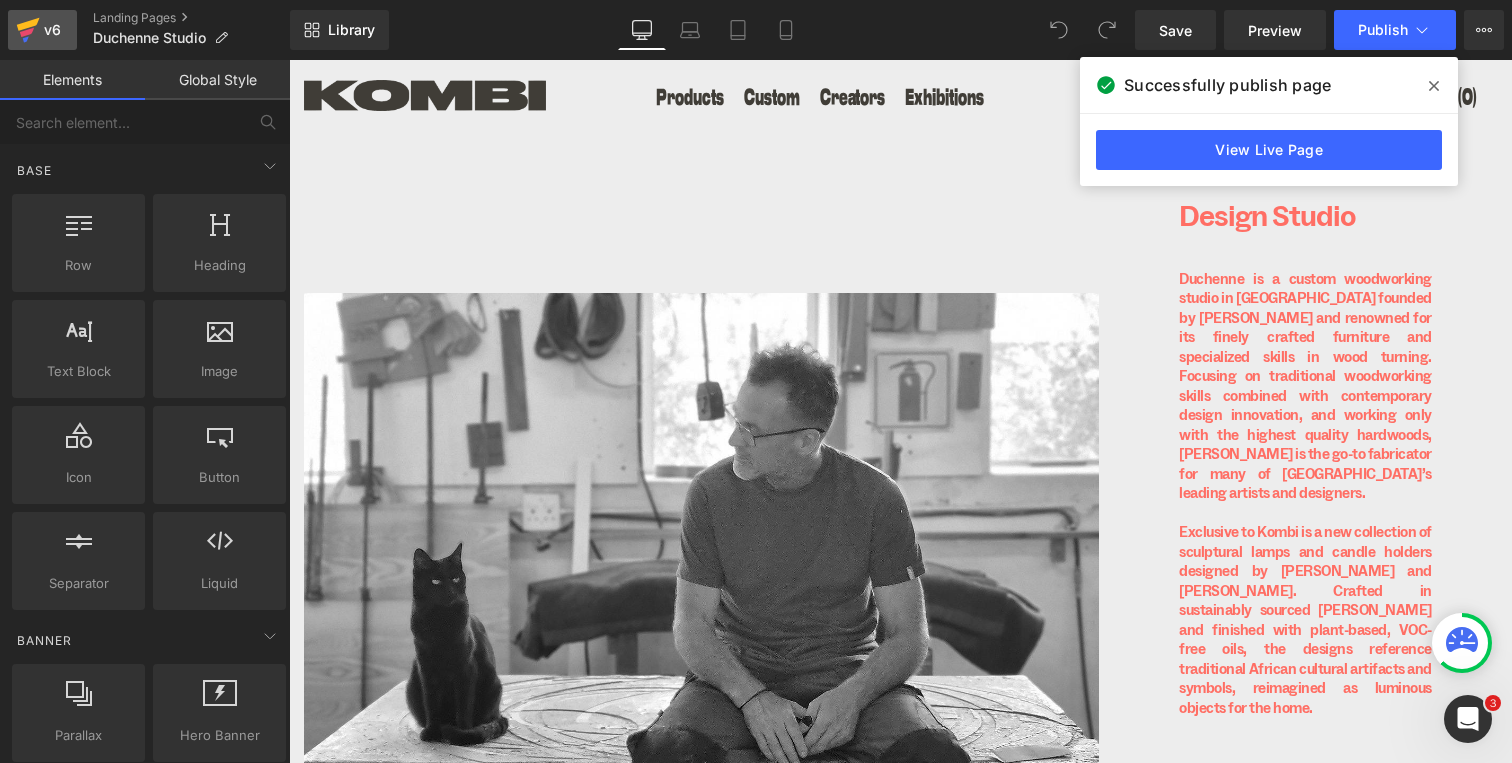 click 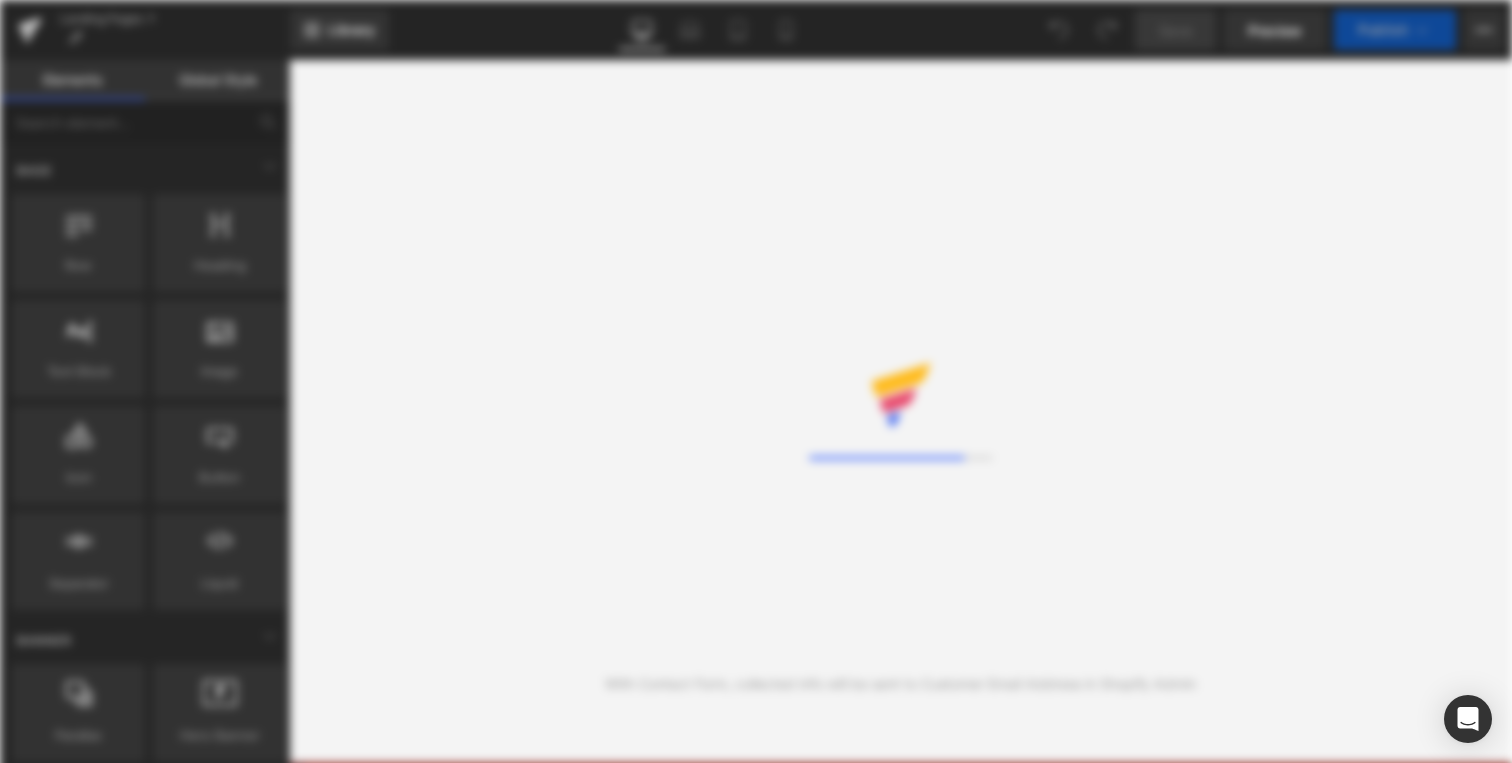 scroll, scrollTop: 0, scrollLeft: 0, axis: both 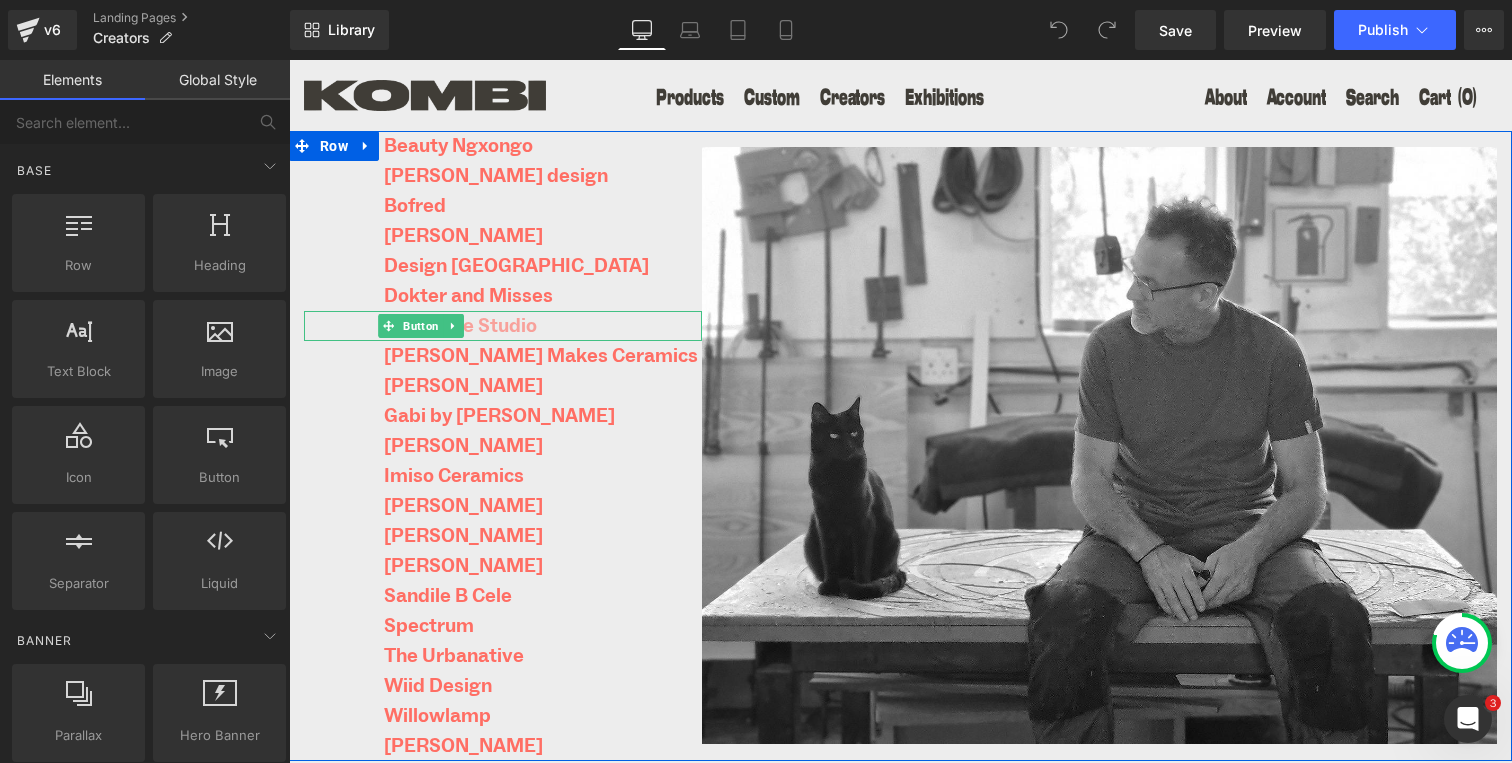 click on "Duchenne Studio" at bounding box center [460, 326] 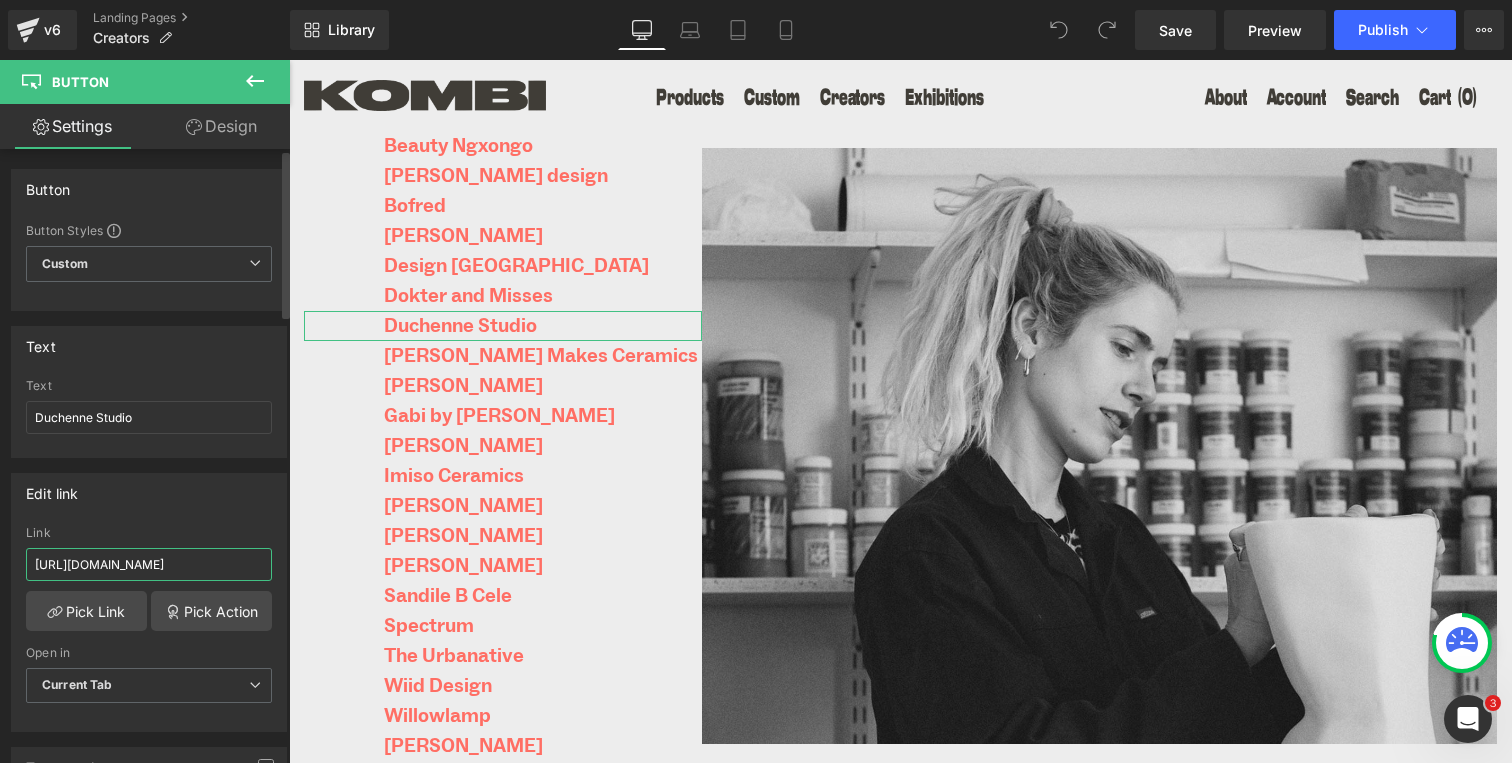 click on "https://kombi.nyc/pages/creator-dokter-and-misses" at bounding box center (149, 564) 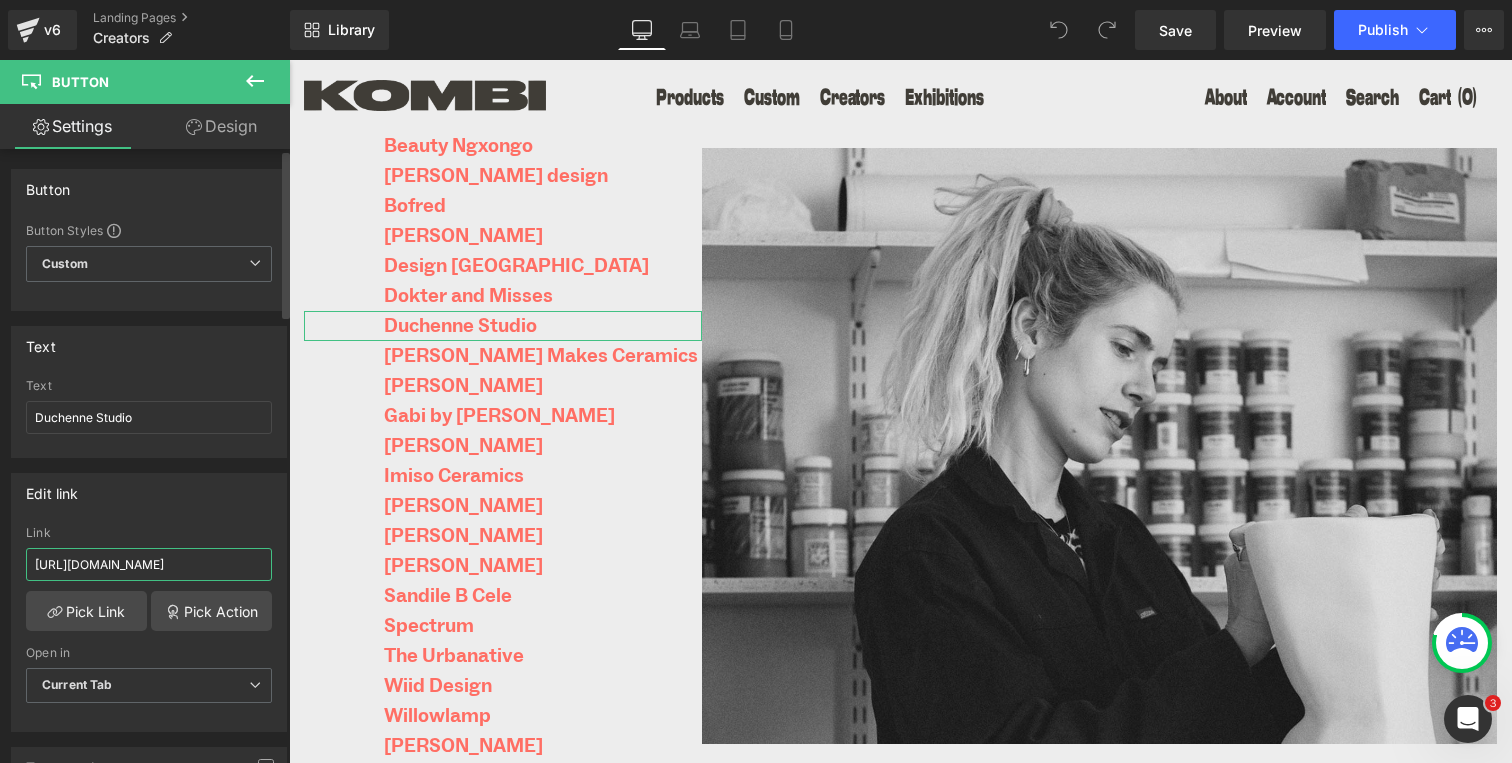 click on "https://kombi.nyc/pages/creator-dokter-and-misses" at bounding box center (149, 564) 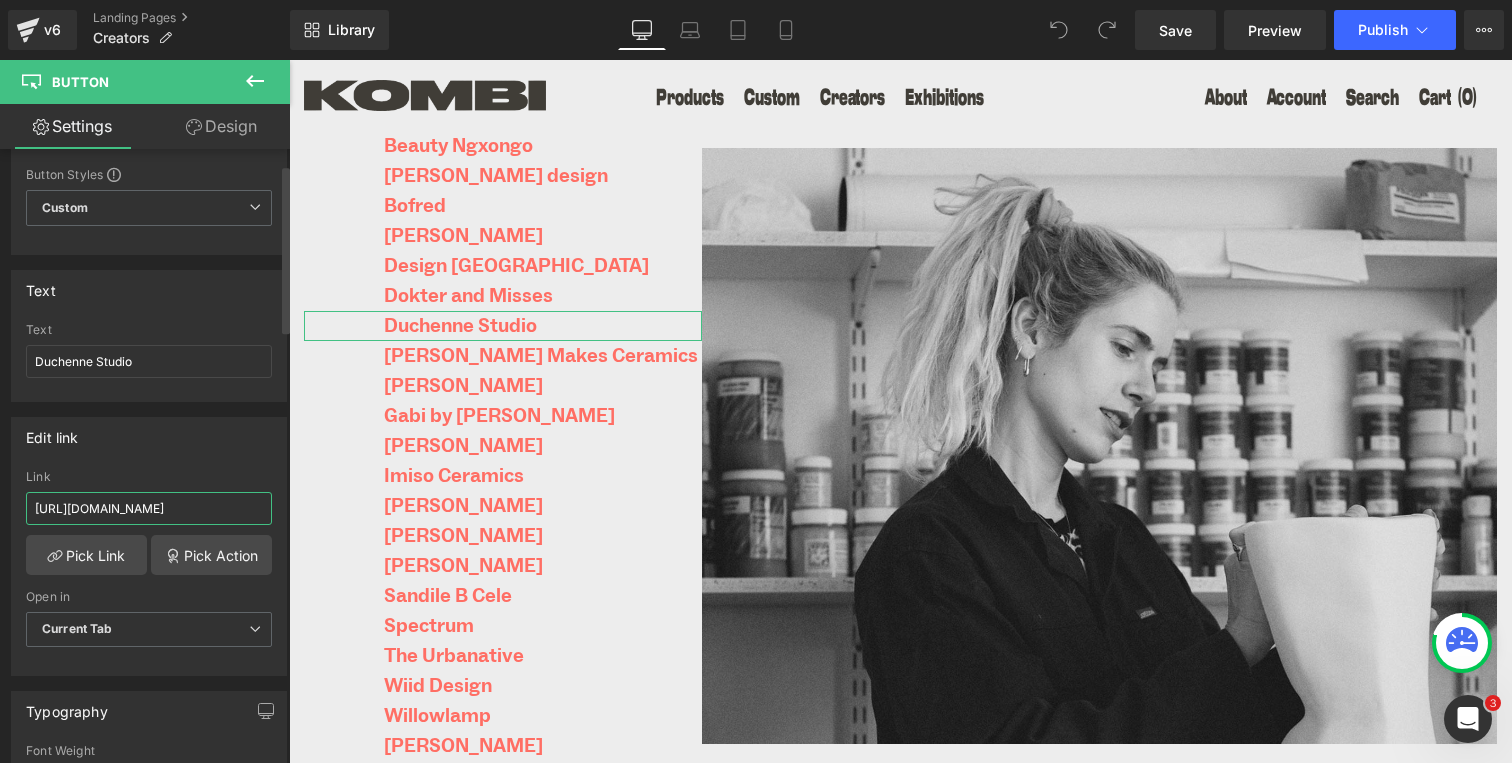 scroll, scrollTop: 0, scrollLeft: 0, axis: both 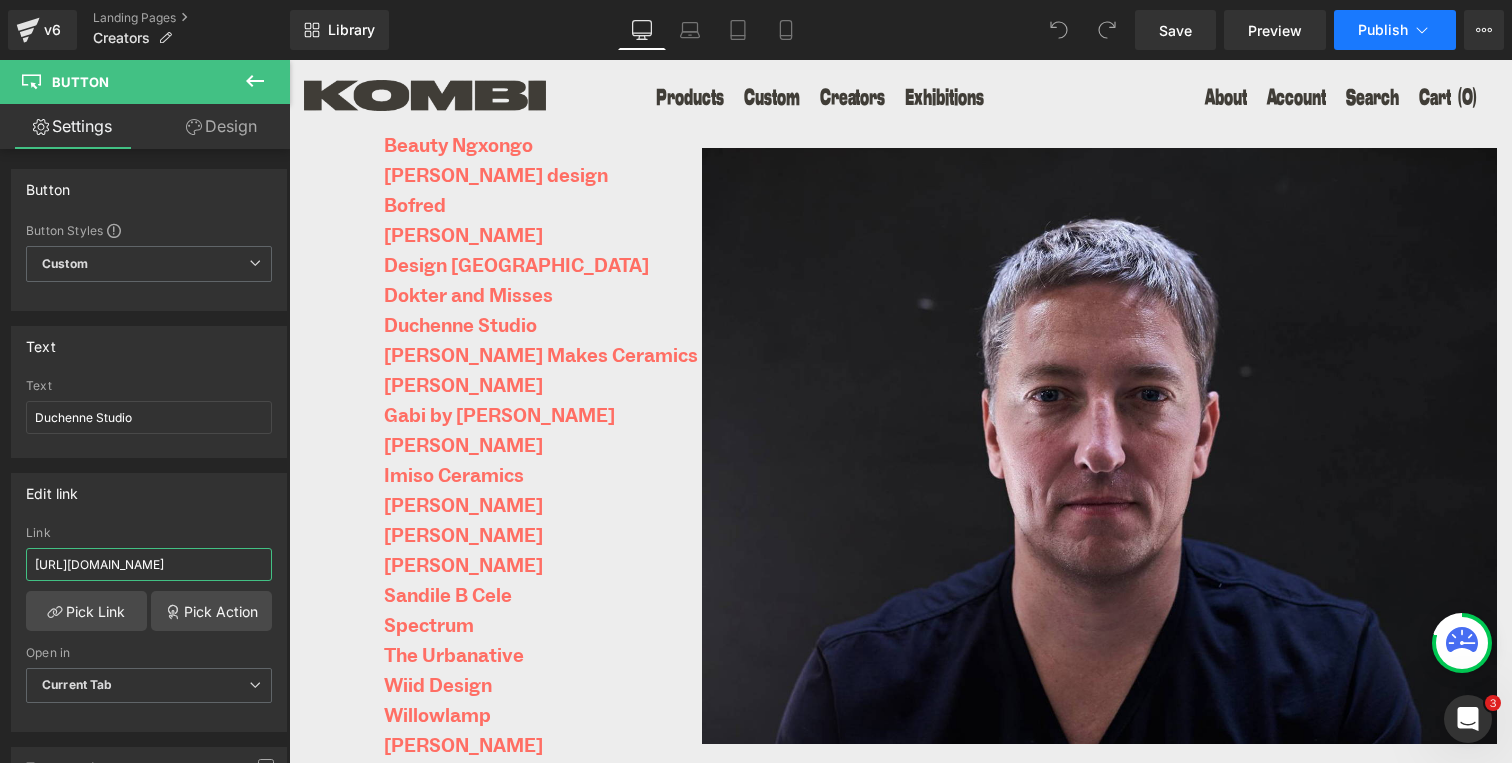 type on "https://kombi.nyc/pages/creator-duchenne-studio" 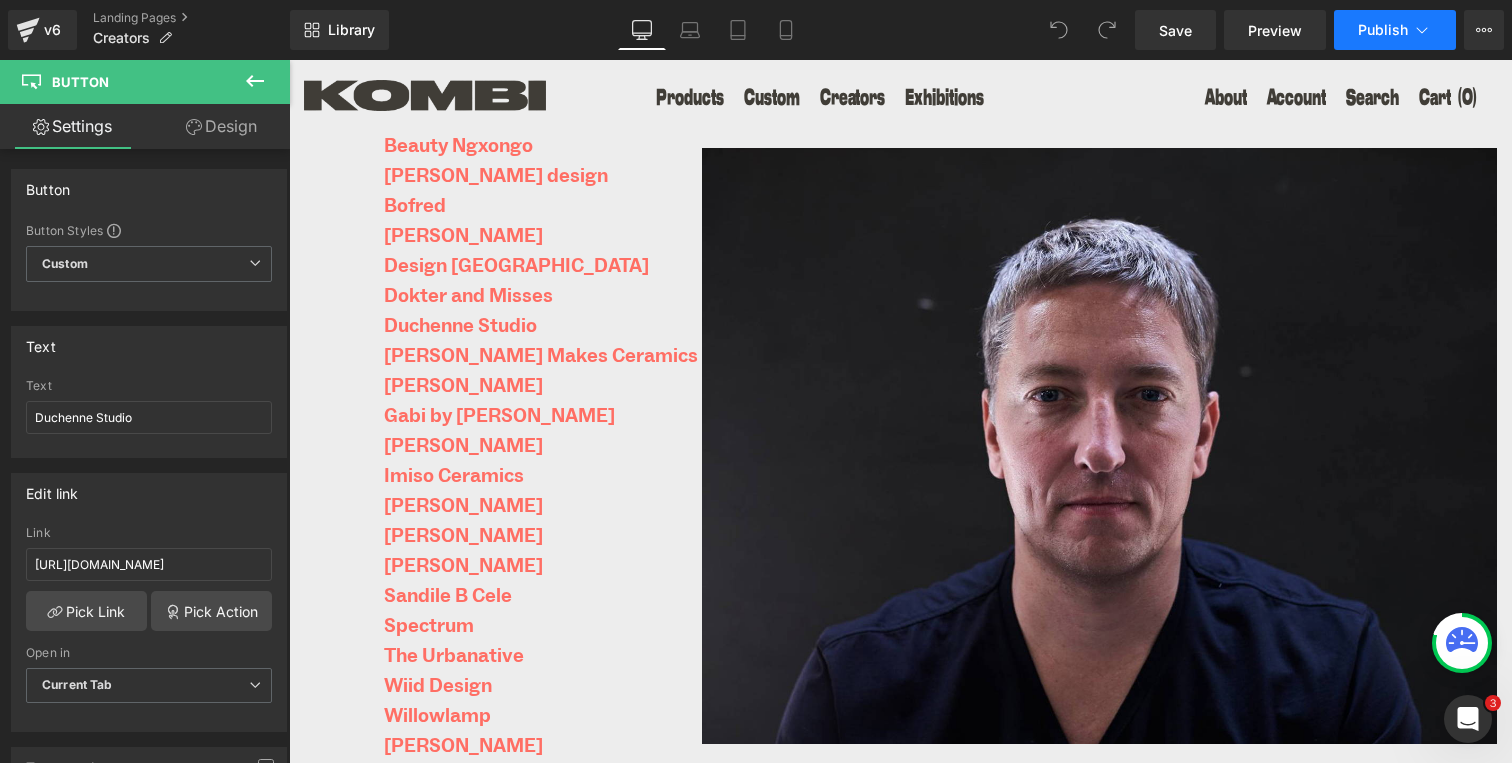 scroll, scrollTop: 0, scrollLeft: 0, axis: both 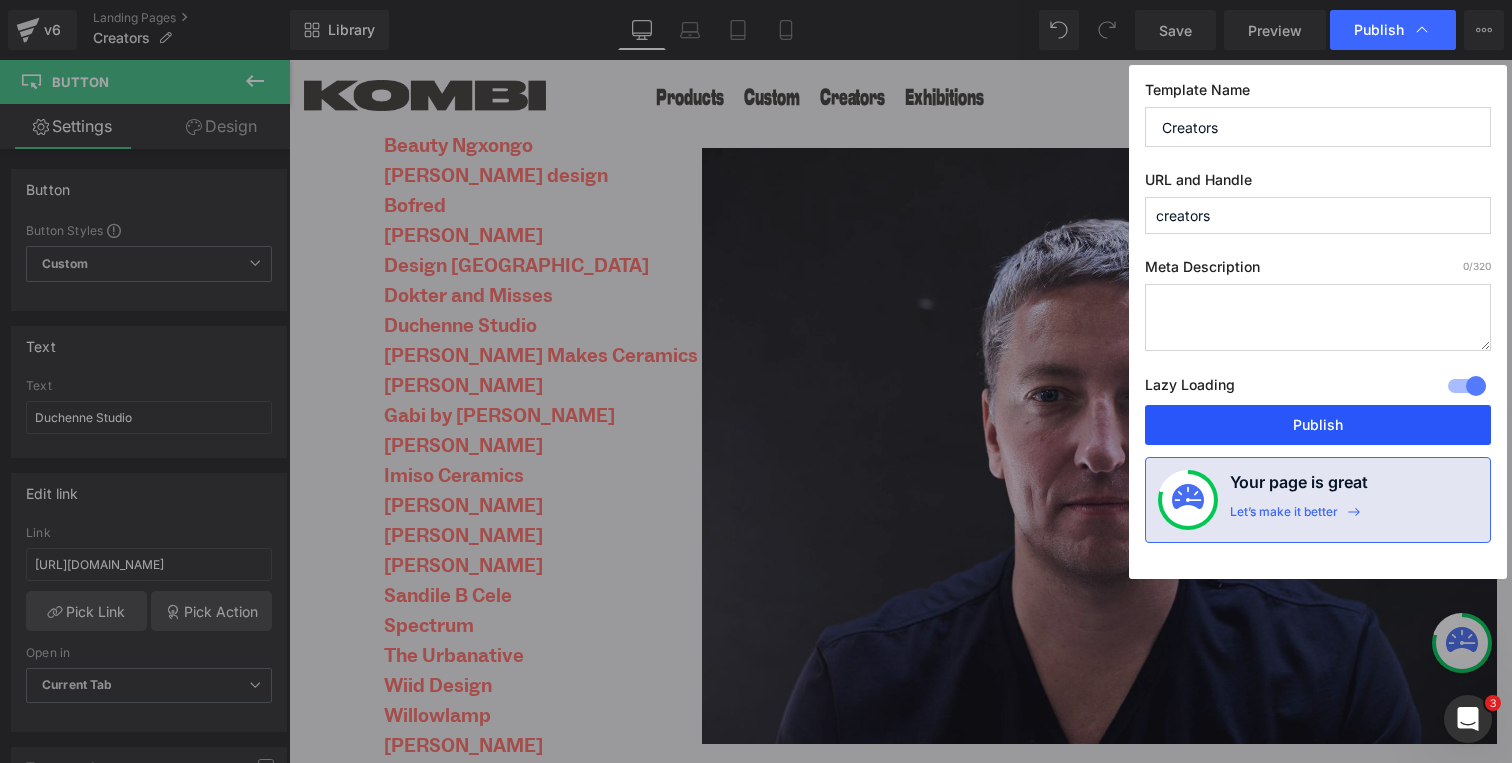 click on "Publish" at bounding box center (1318, 425) 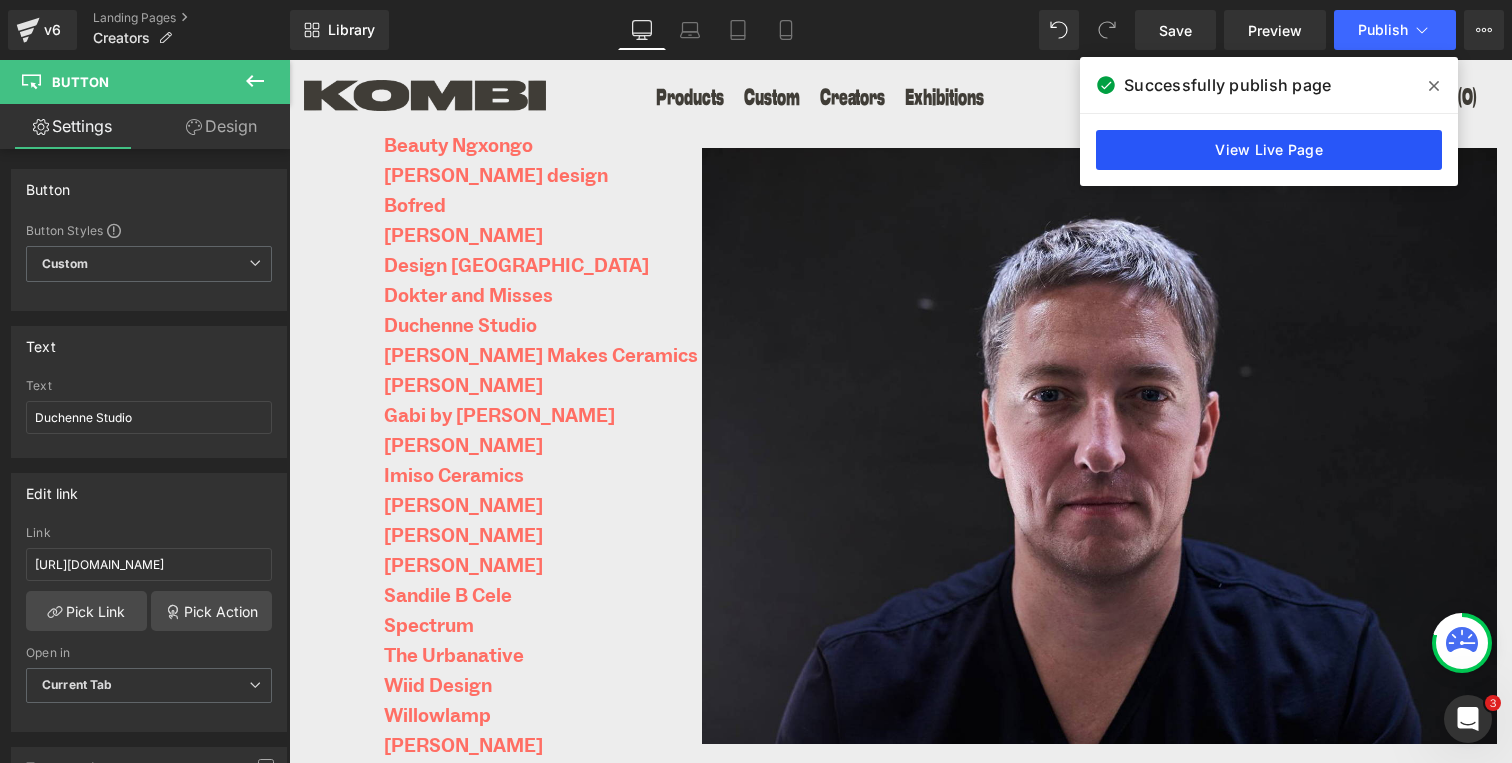 click on "View Live Page" at bounding box center (1269, 150) 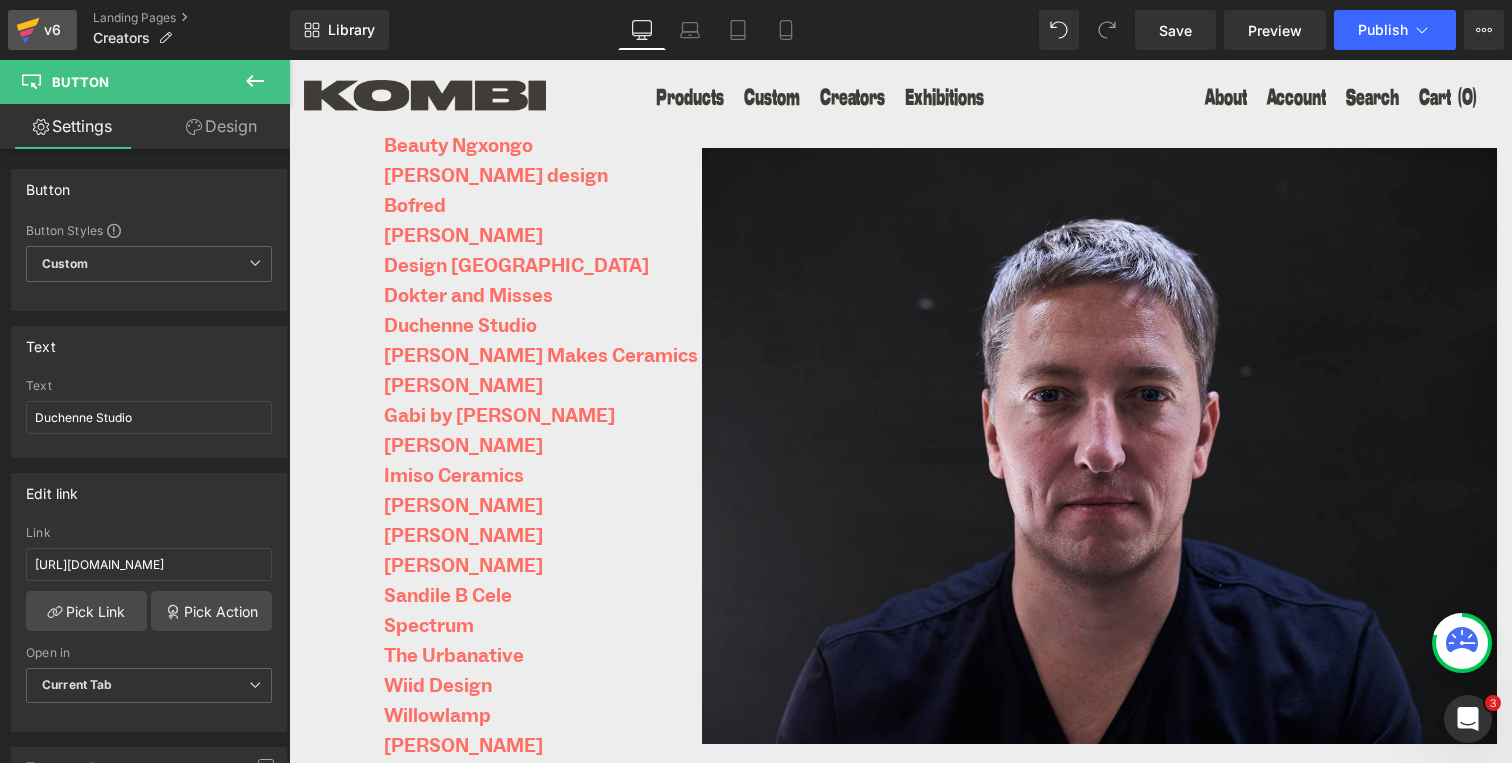 click 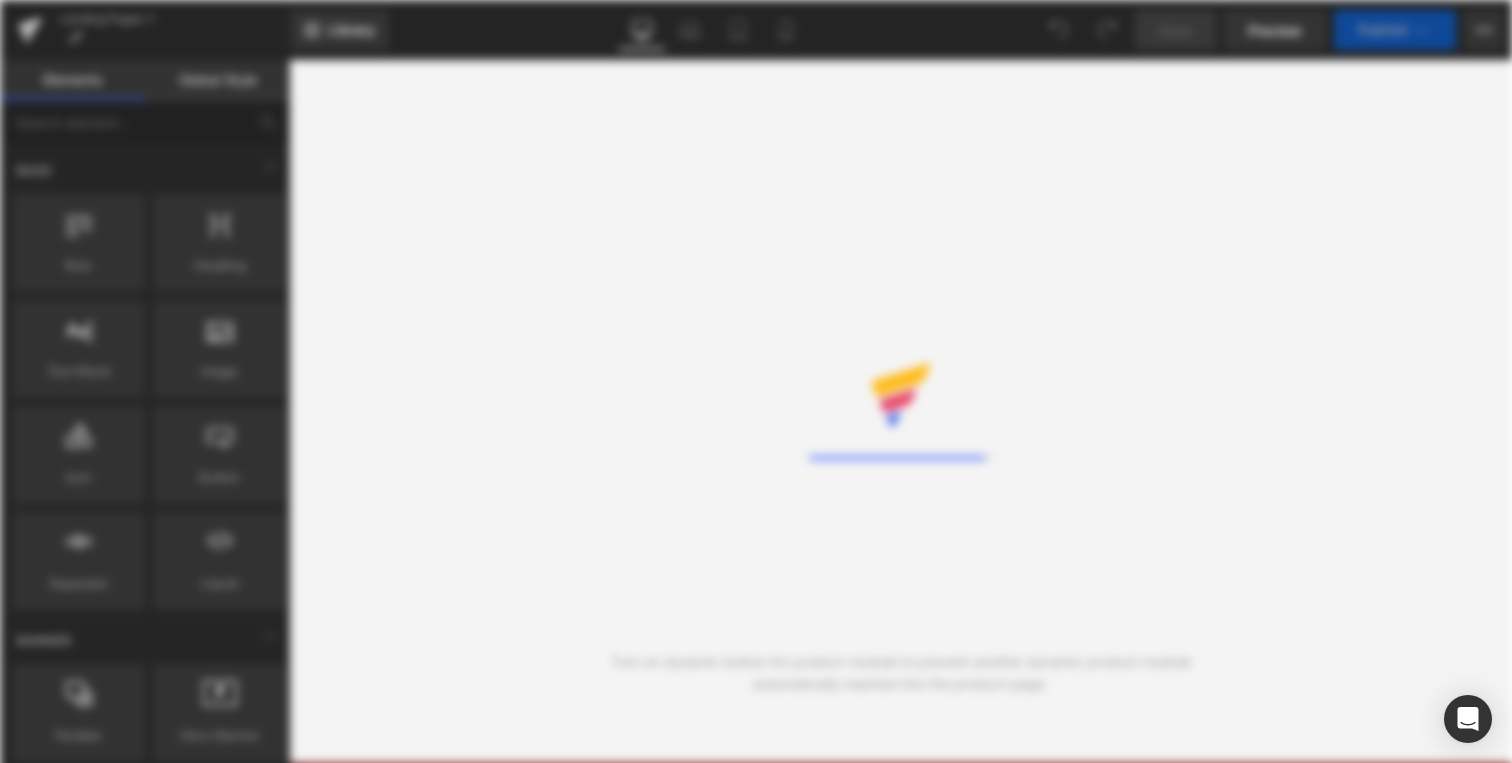 scroll, scrollTop: 0, scrollLeft: 0, axis: both 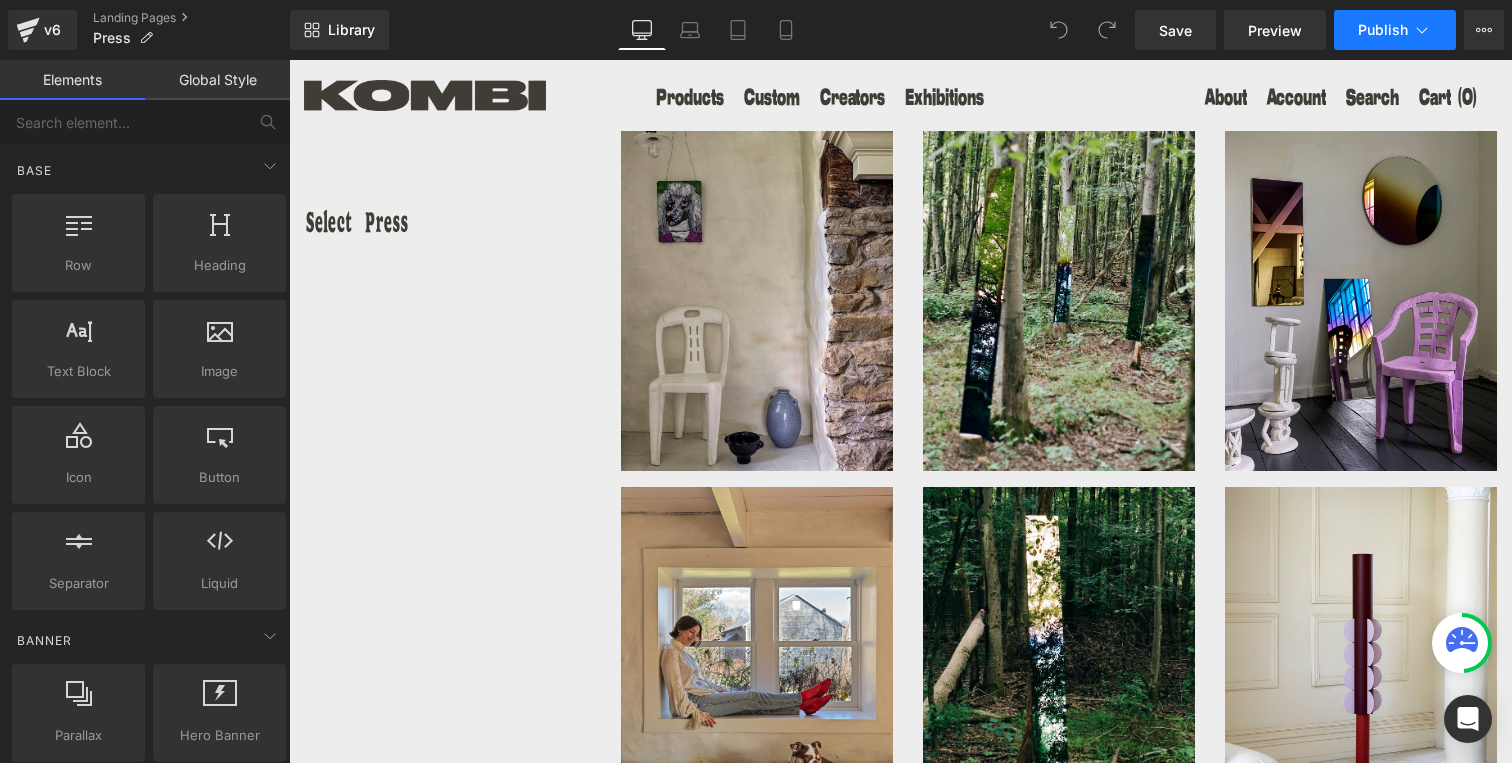 click 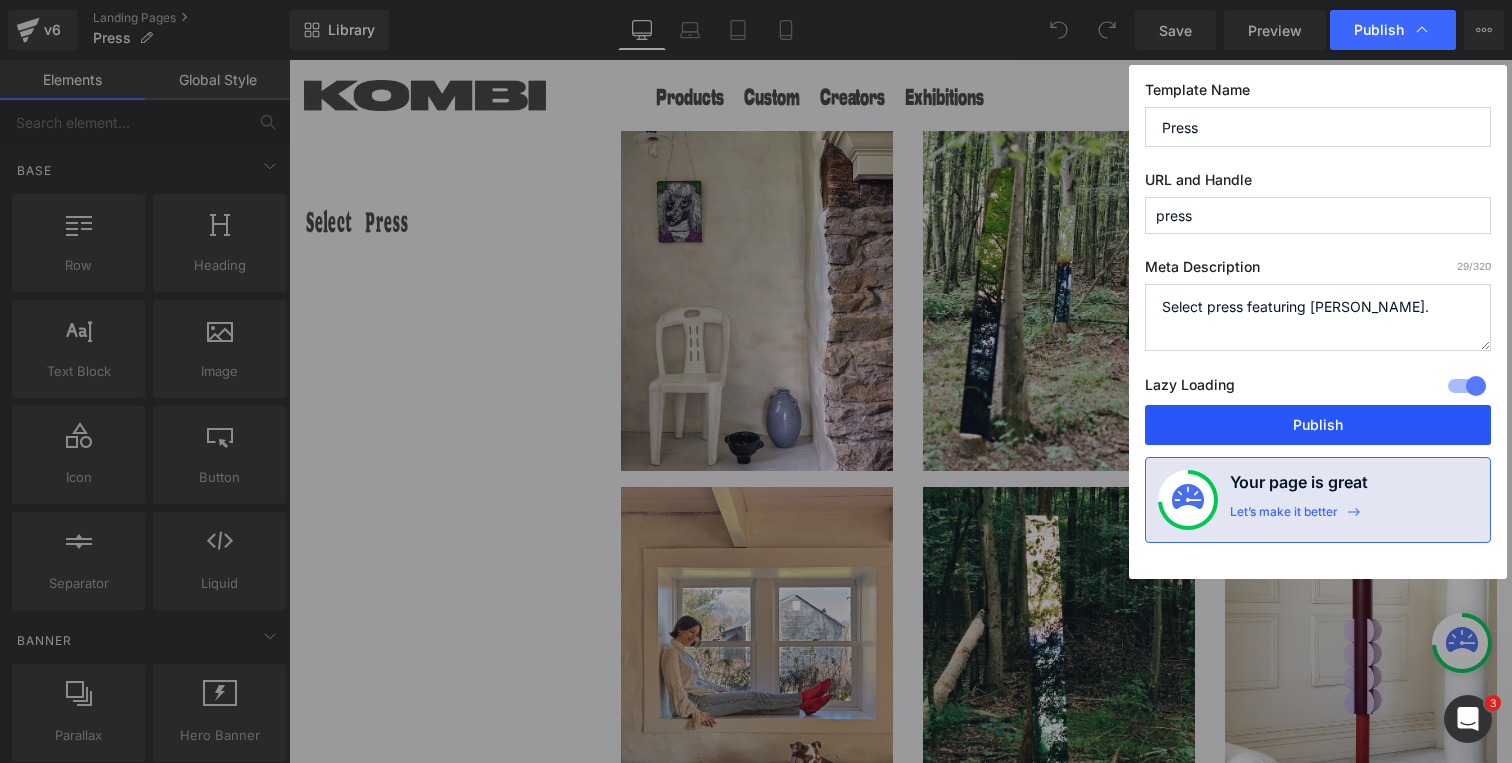 scroll, scrollTop: 0, scrollLeft: 0, axis: both 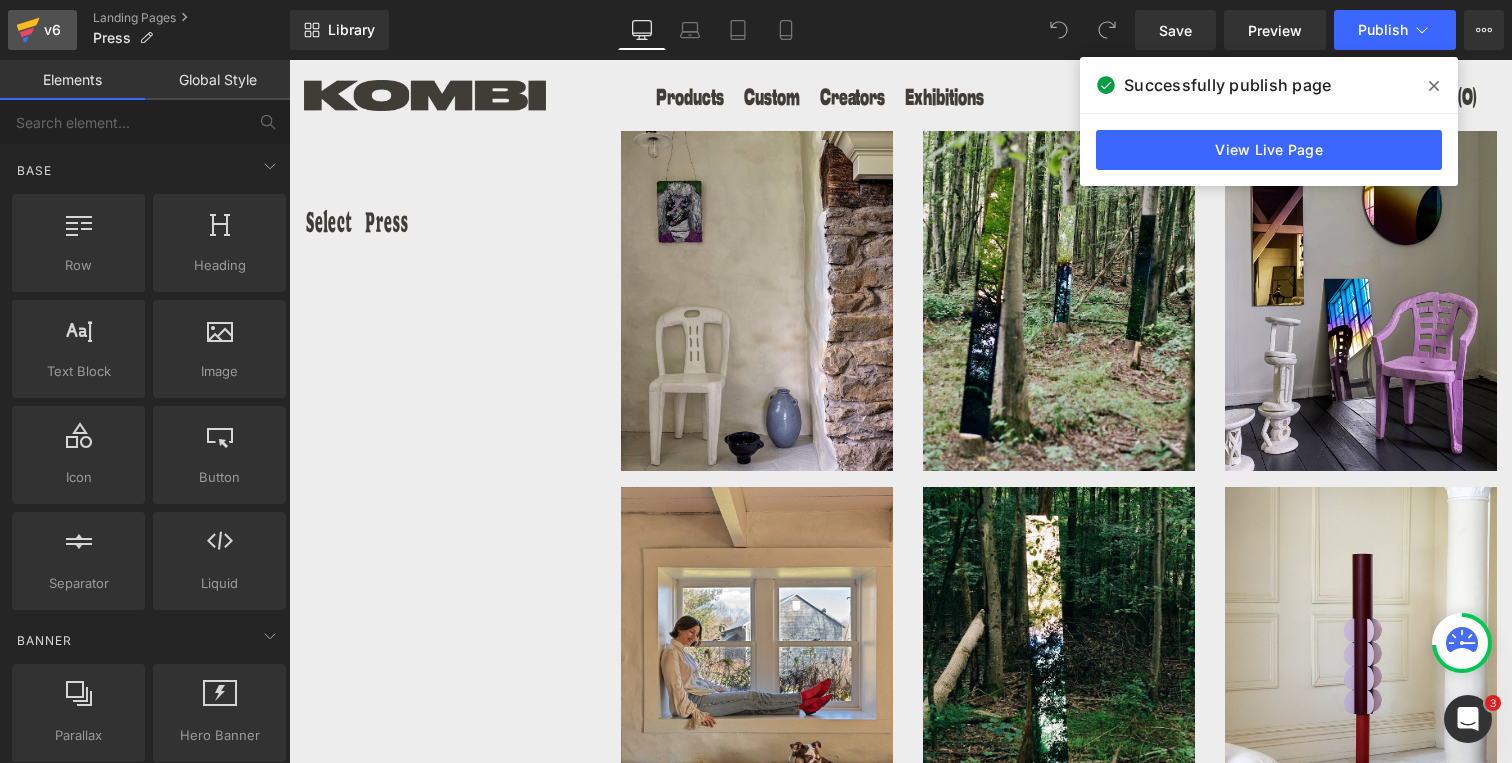 click on "v6" at bounding box center [52, 30] 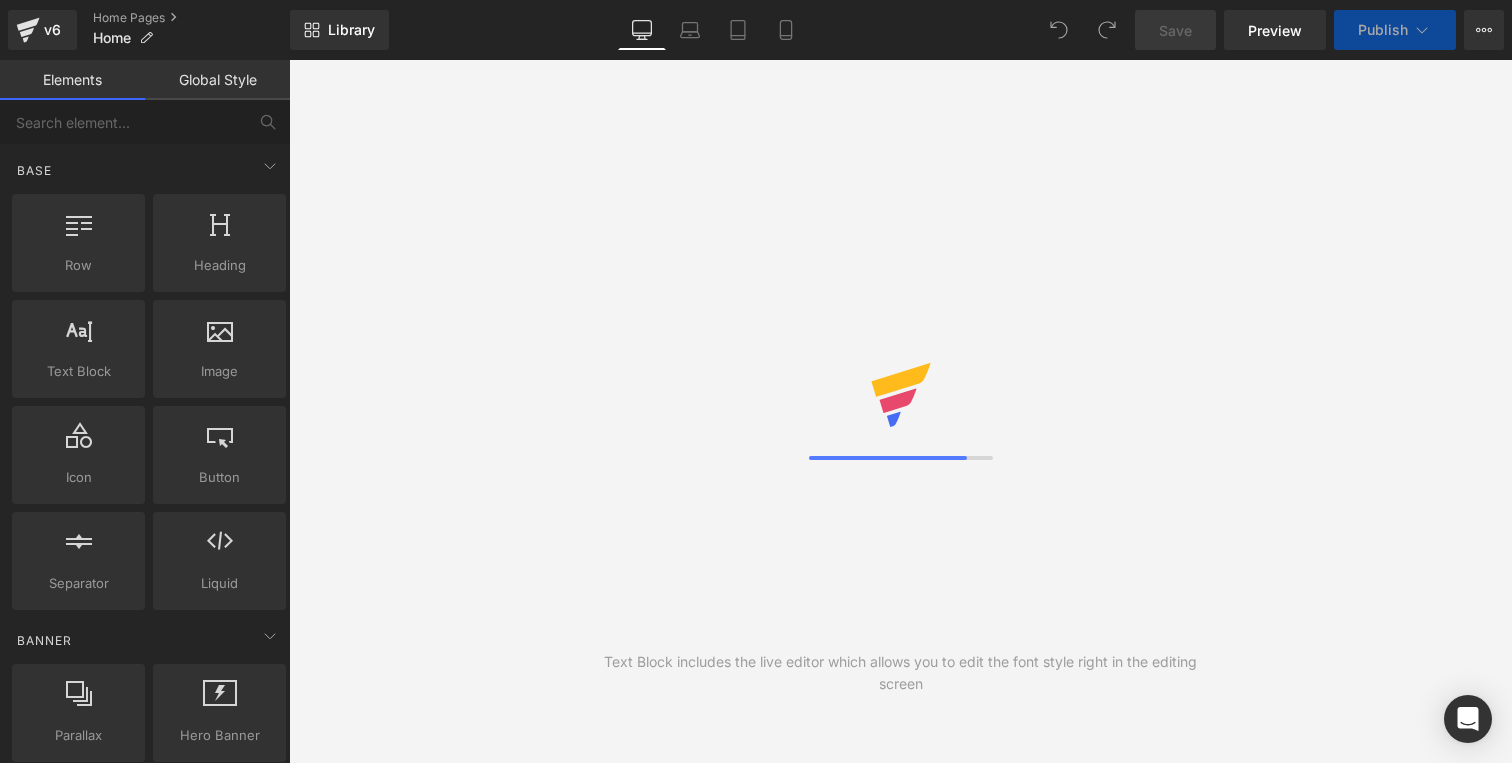 scroll, scrollTop: 0, scrollLeft: 0, axis: both 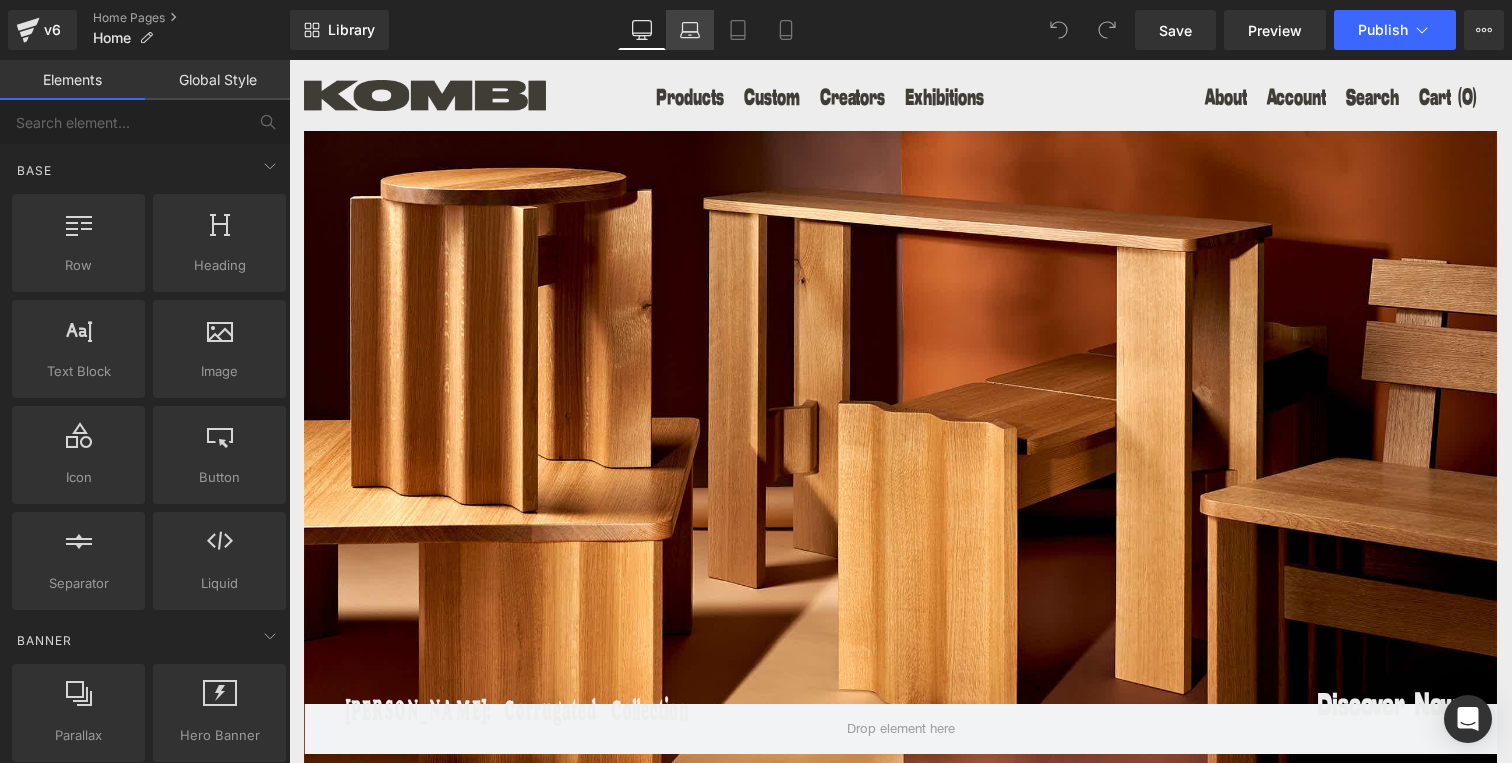 click 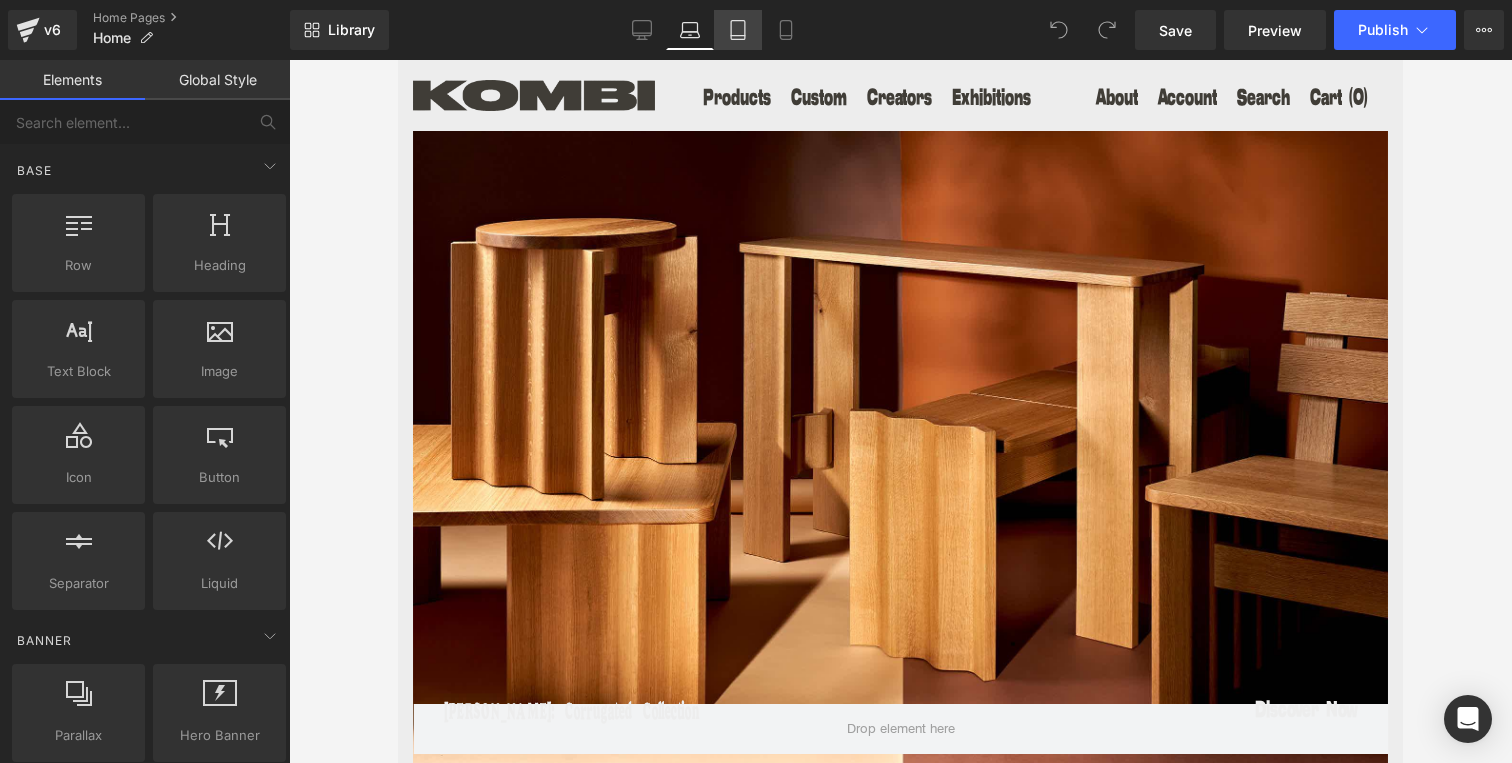 click 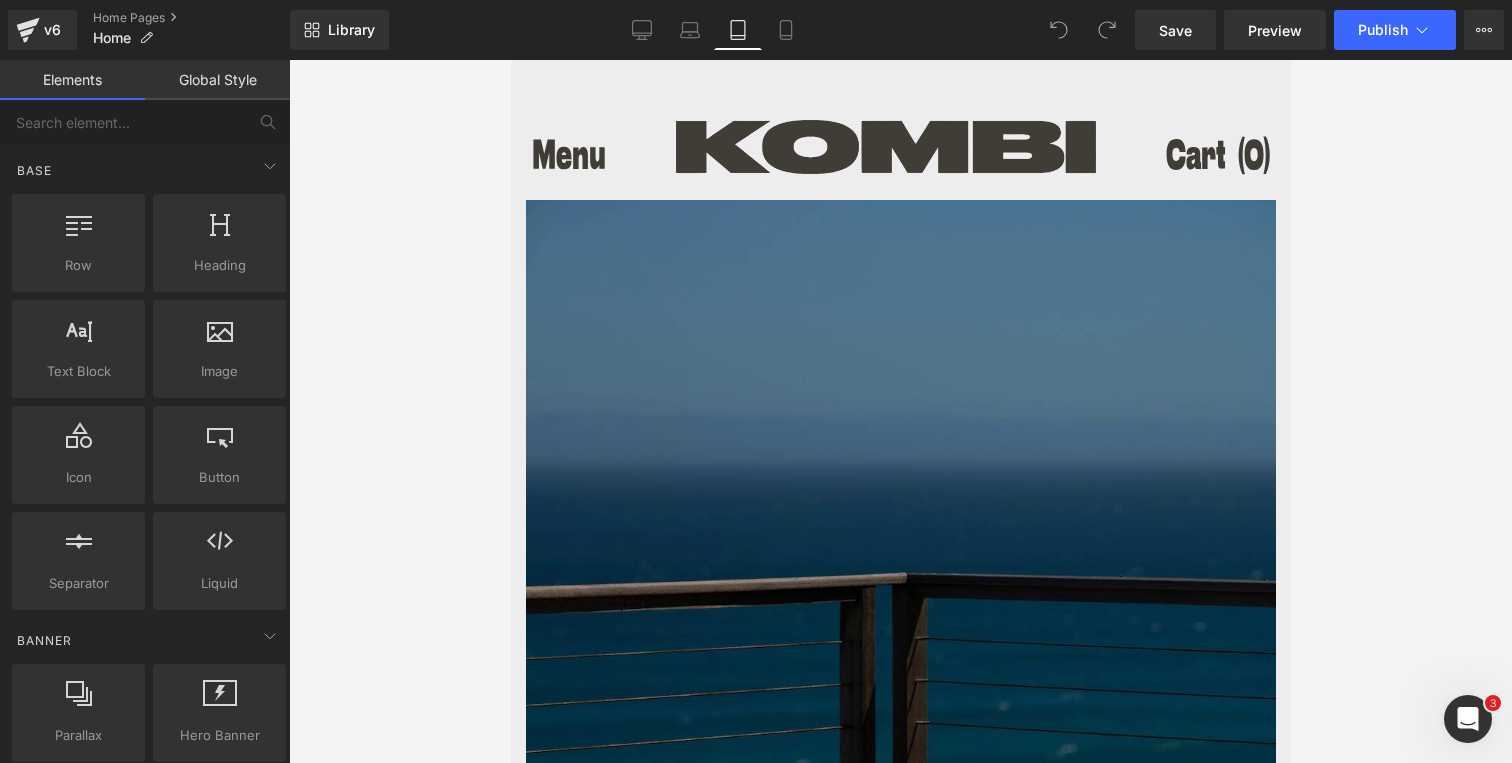 scroll, scrollTop: 0, scrollLeft: 0, axis: both 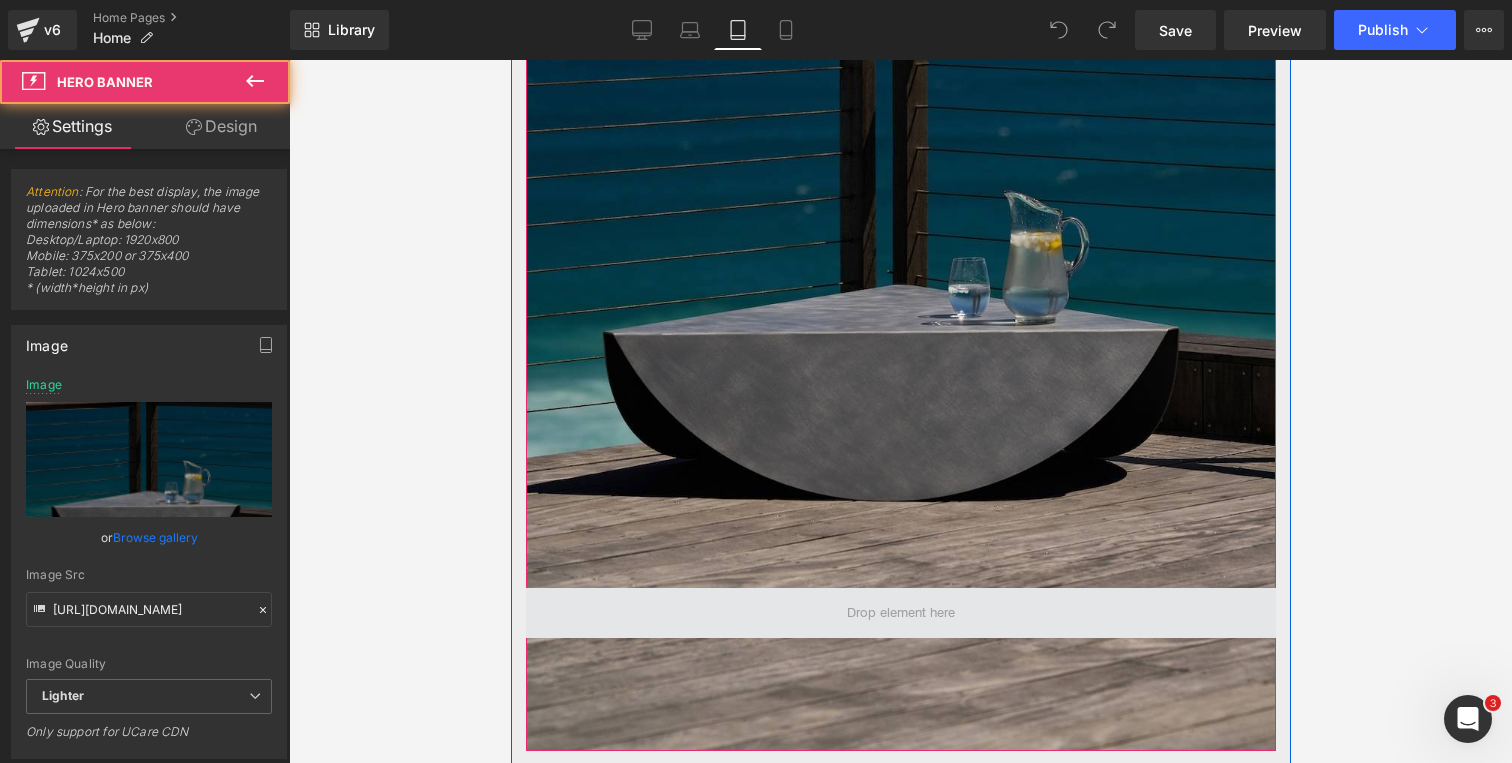 click at bounding box center (900, 188) 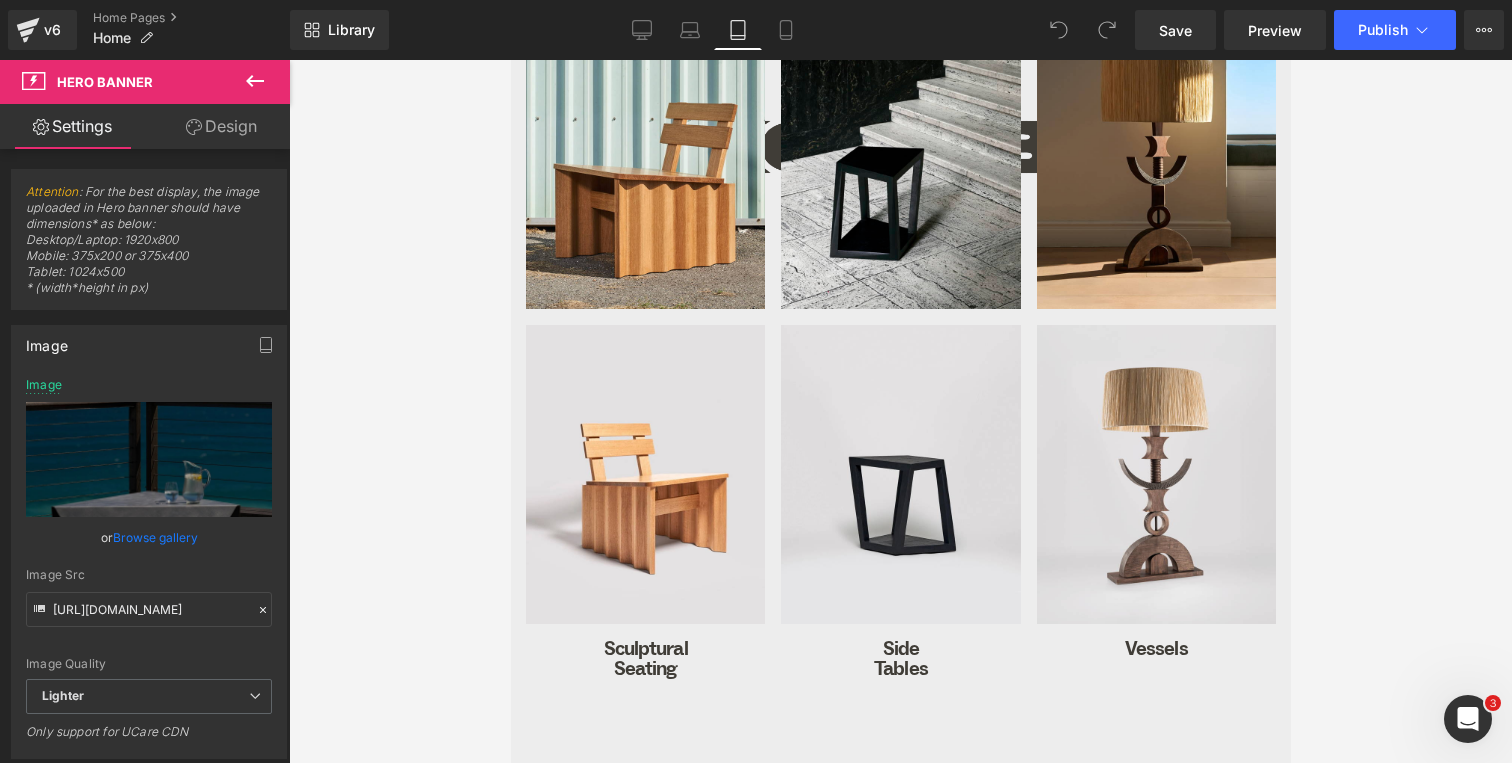 scroll, scrollTop: 1689, scrollLeft: 0, axis: vertical 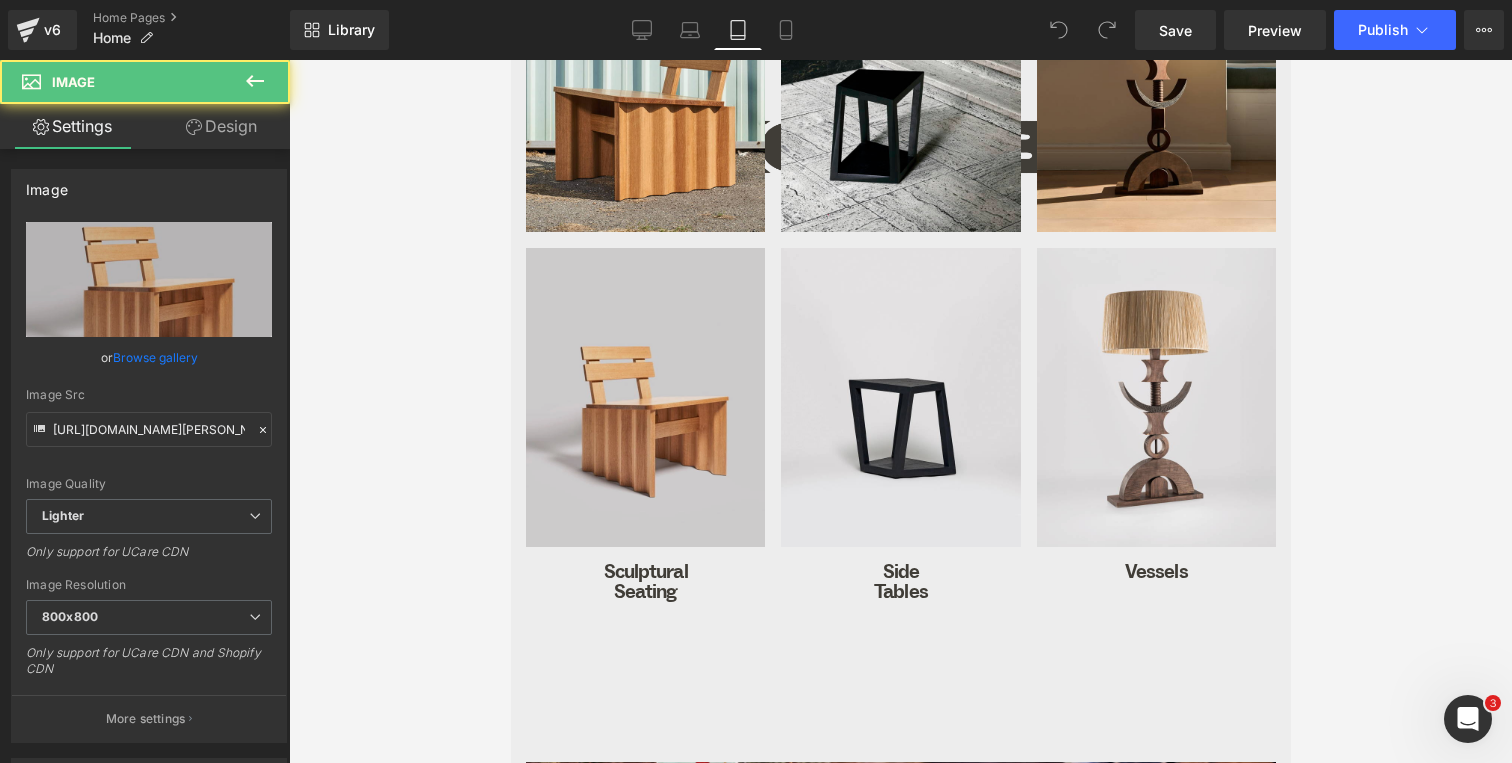 click at bounding box center [644, 397] 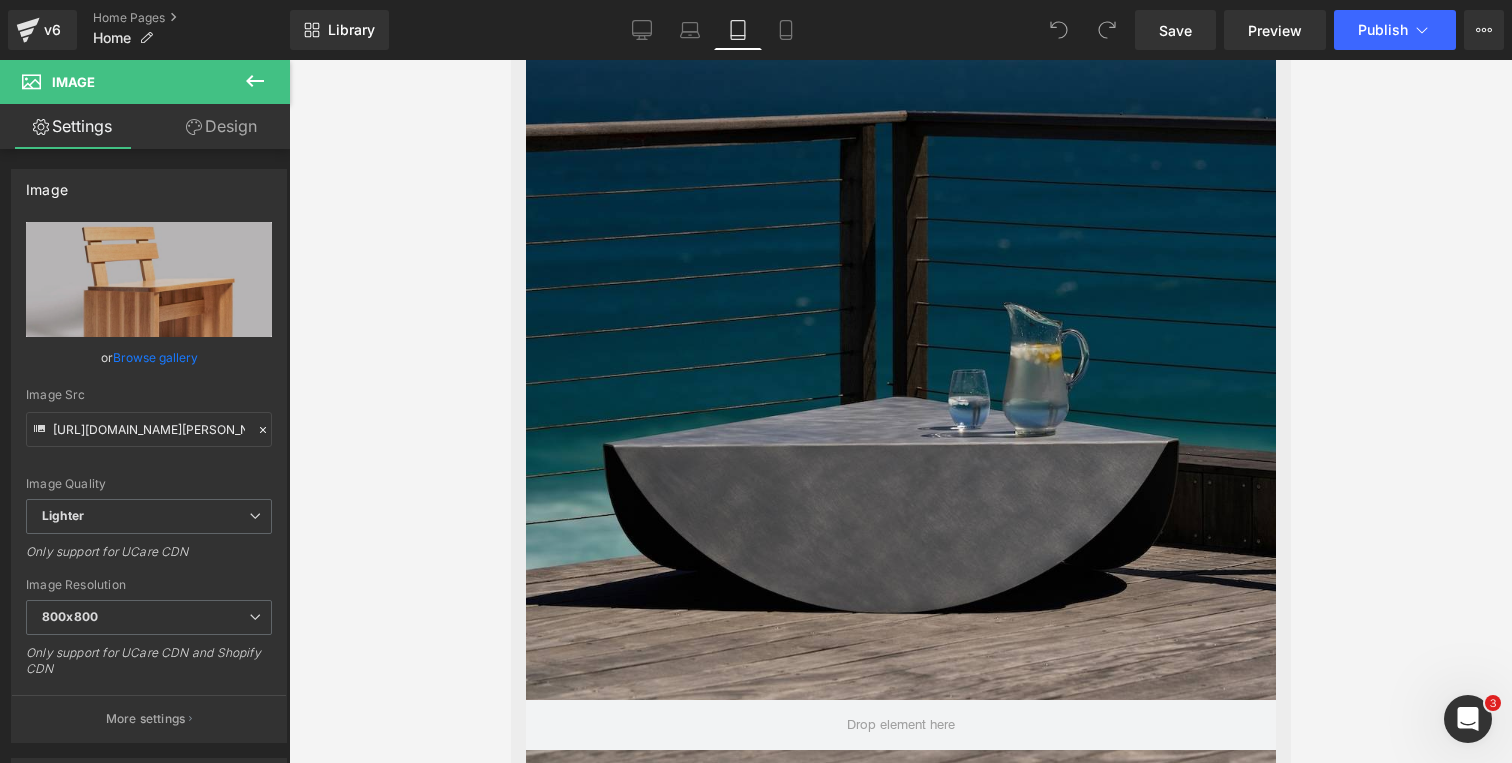 scroll, scrollTop: 363, scrollLeft: 0, axis: vertical 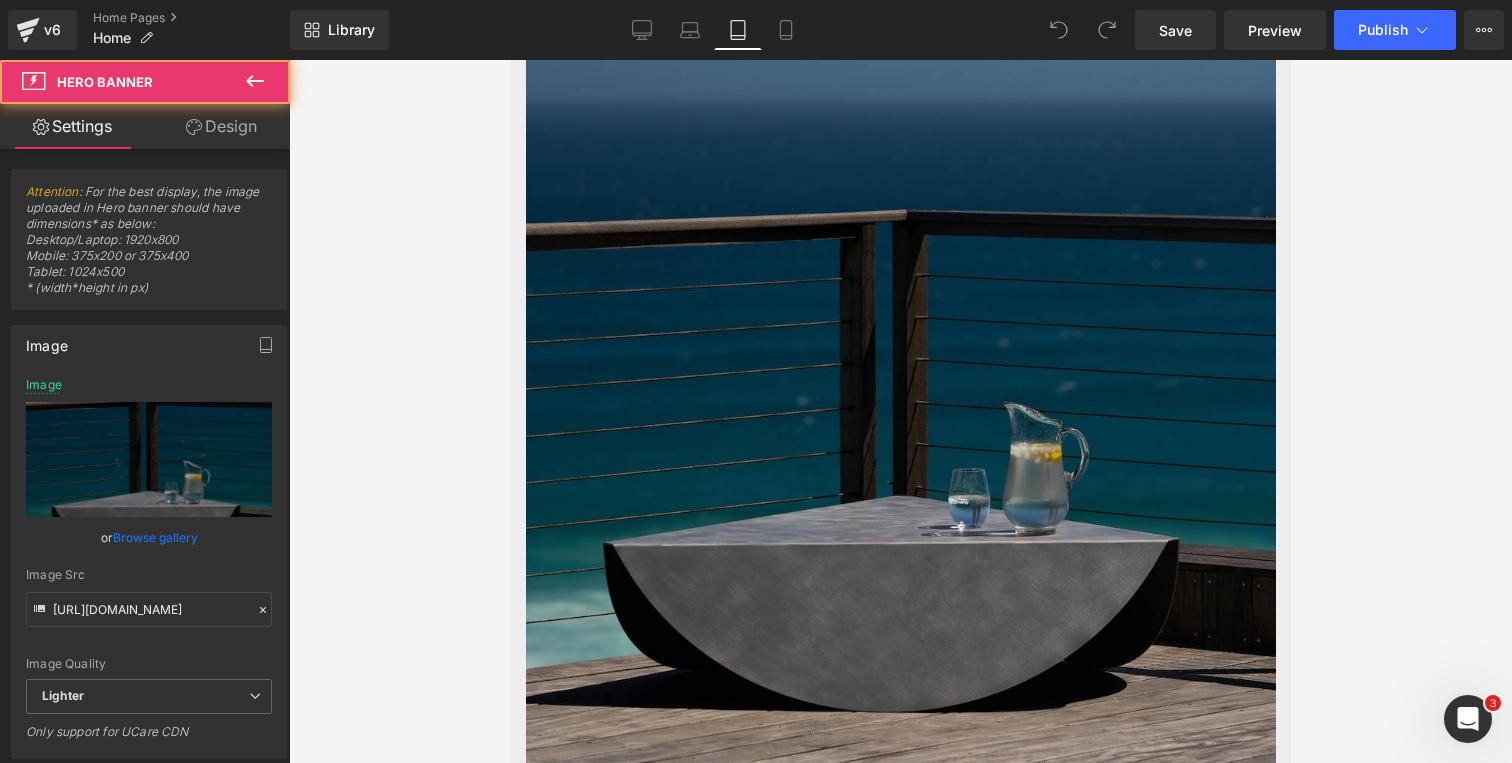 click at bounding box center [900, 399] 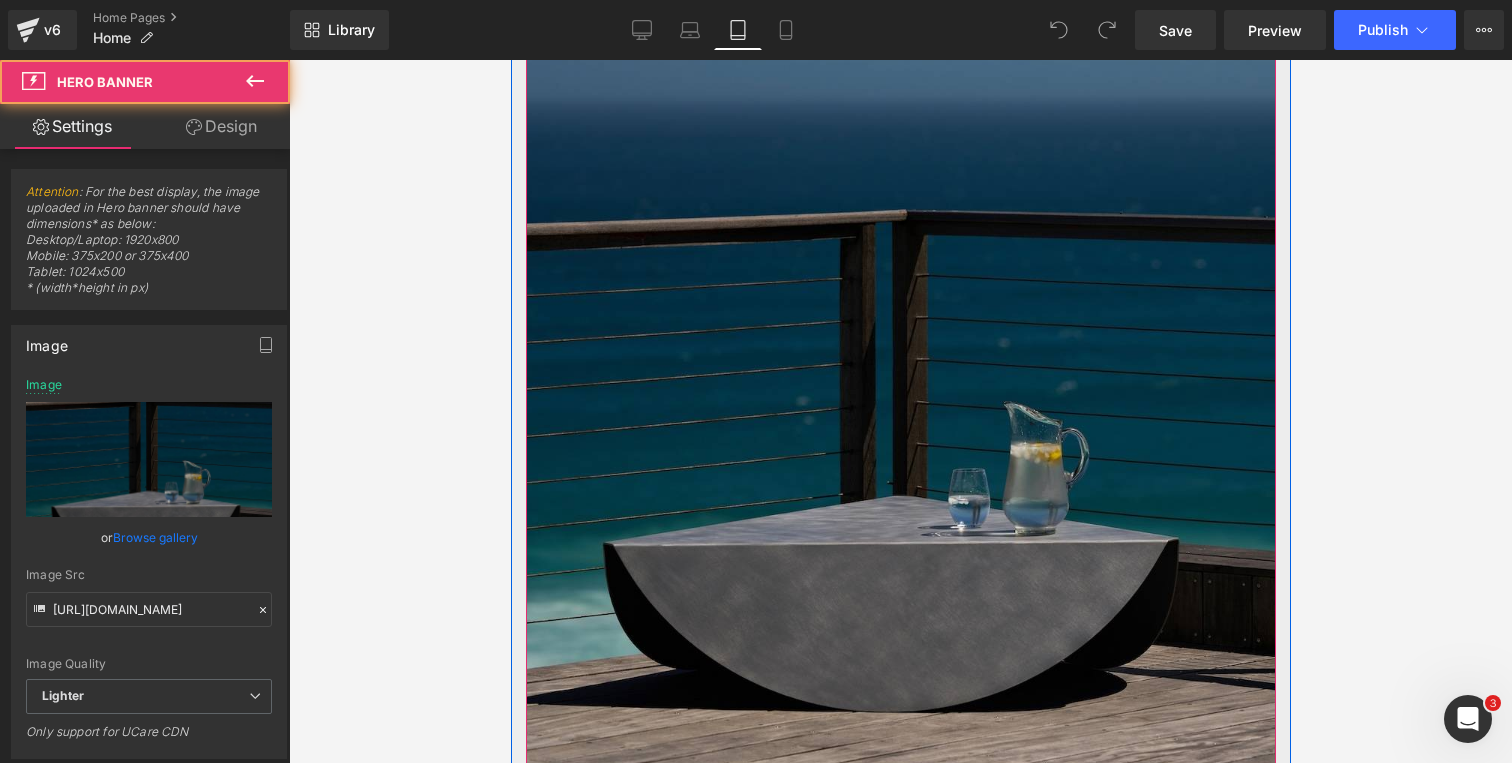 click at bounding box center [900, 399] 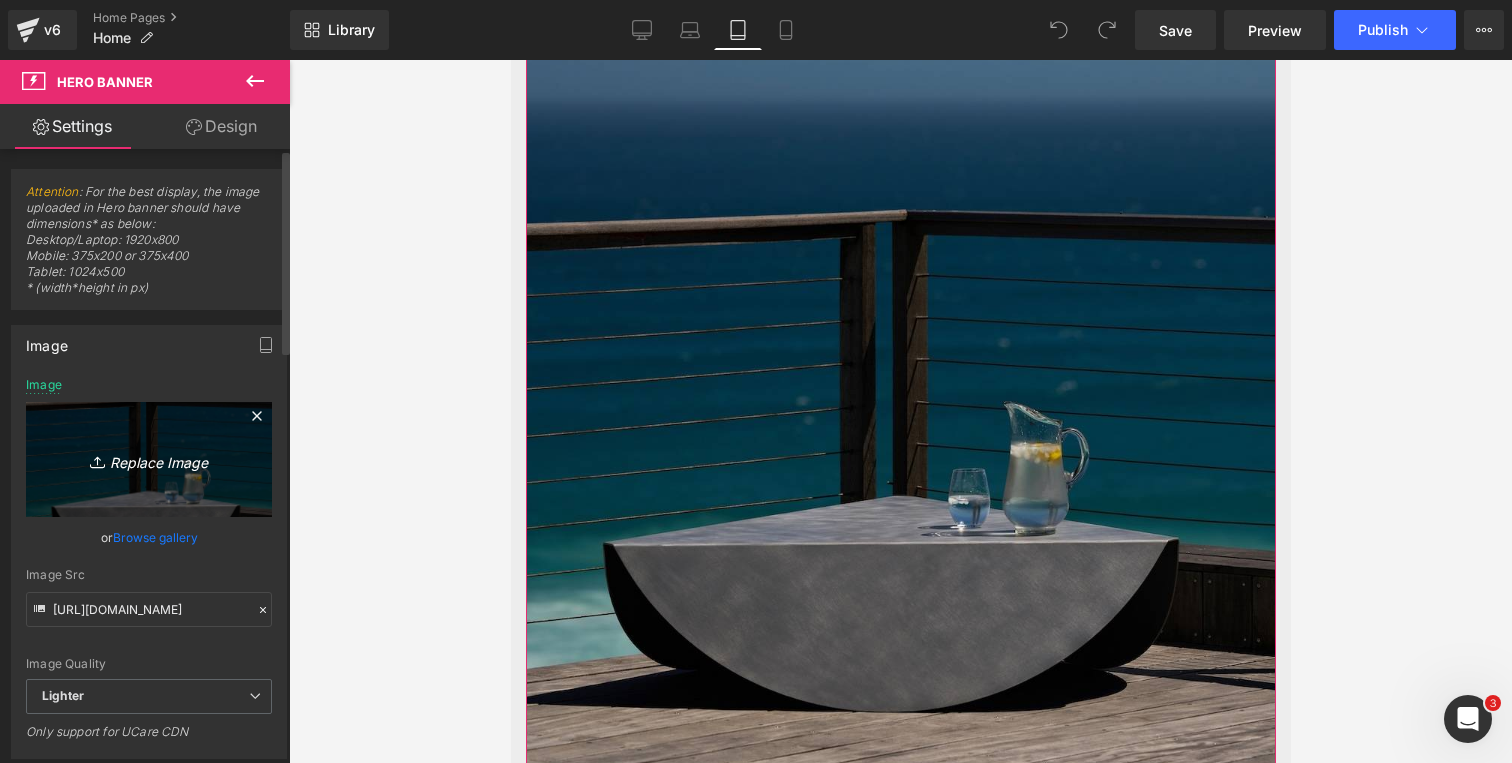 click on "Replace Image" at bounding box center [149, 459] 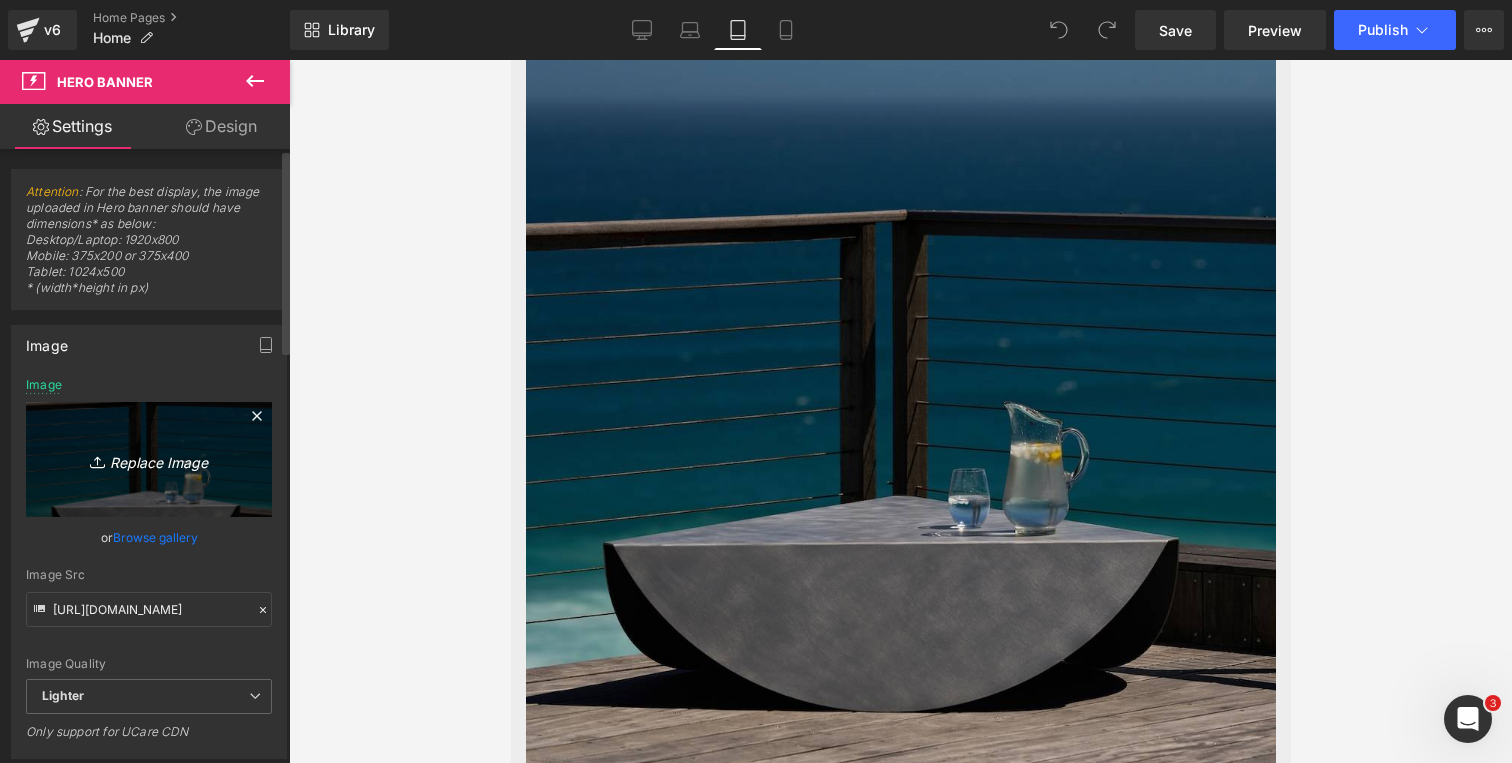 type on "C:\fakepath\Hanneke Lourens_Corrugated Lifestyle 1_Credit Hubbard M. Jones-2.jpg" 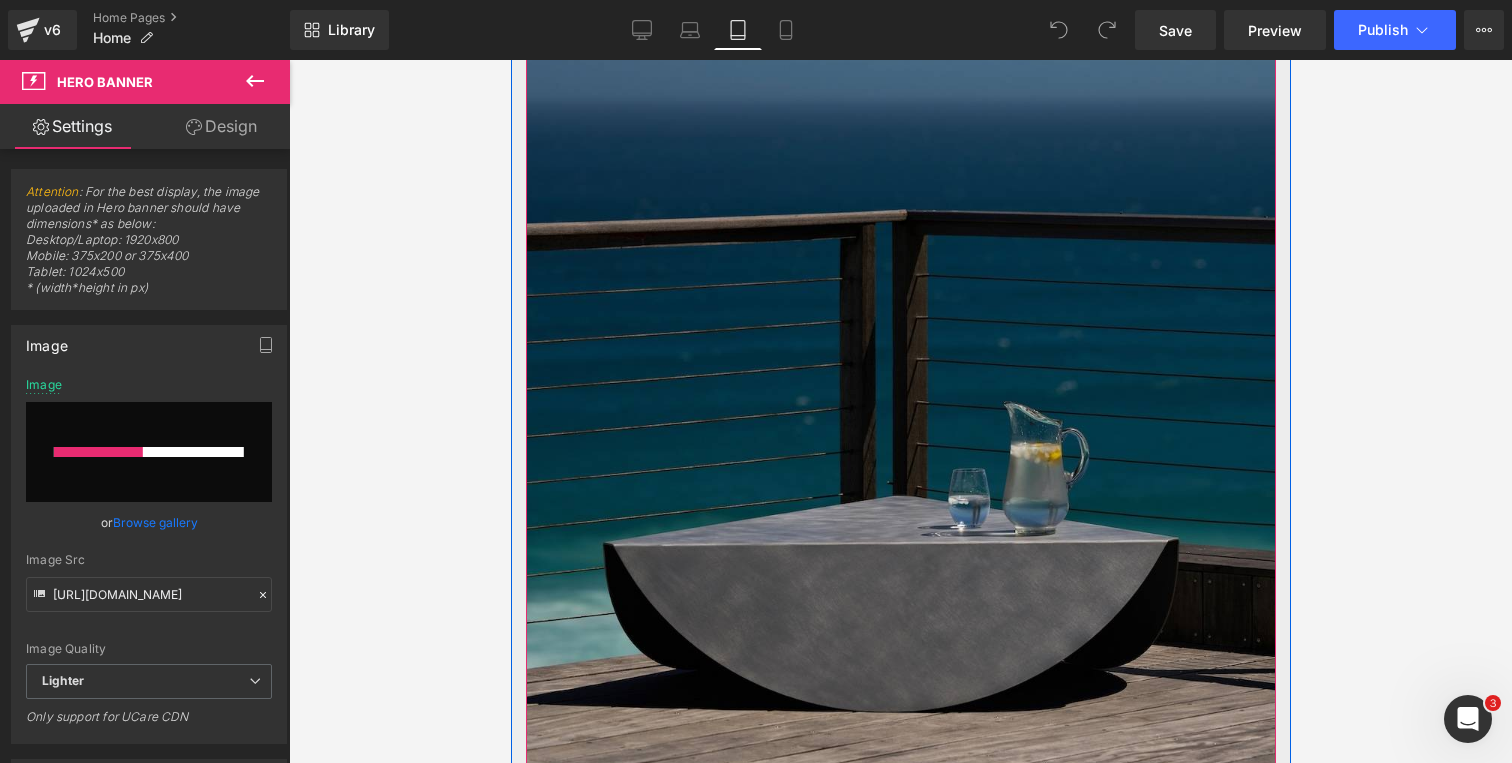 type 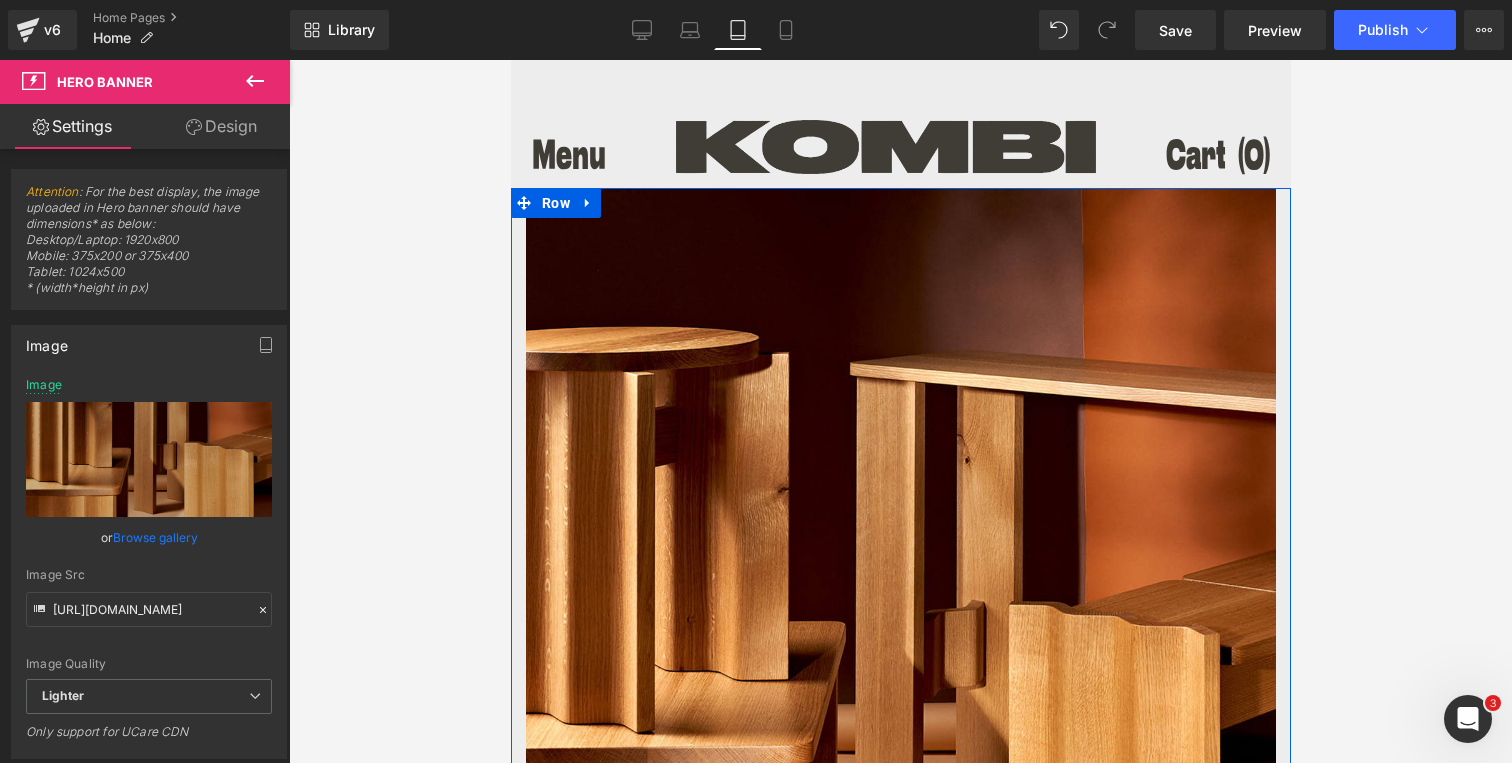 scroll, scrollTop: 0, scrollLeft: 0, axis: both 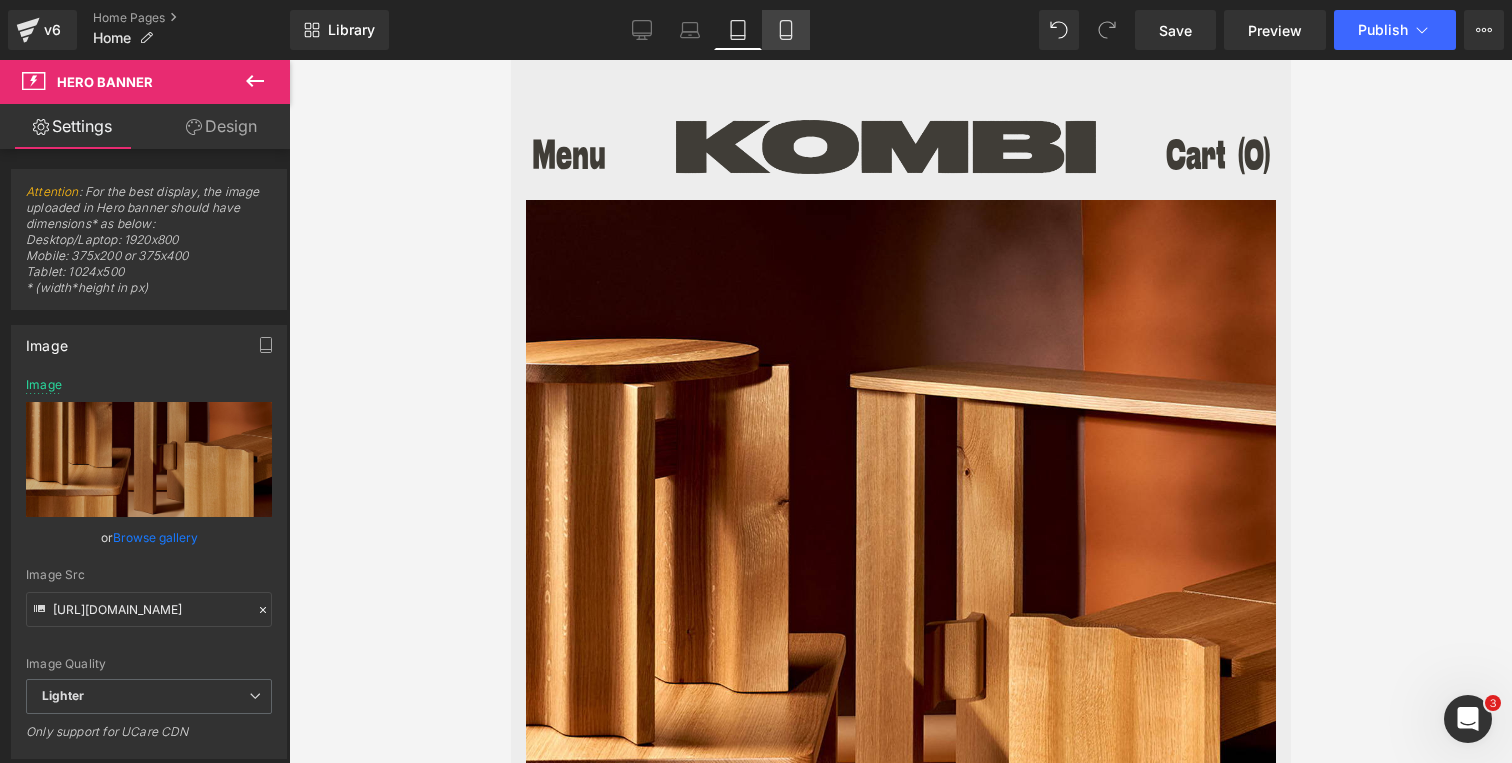 click 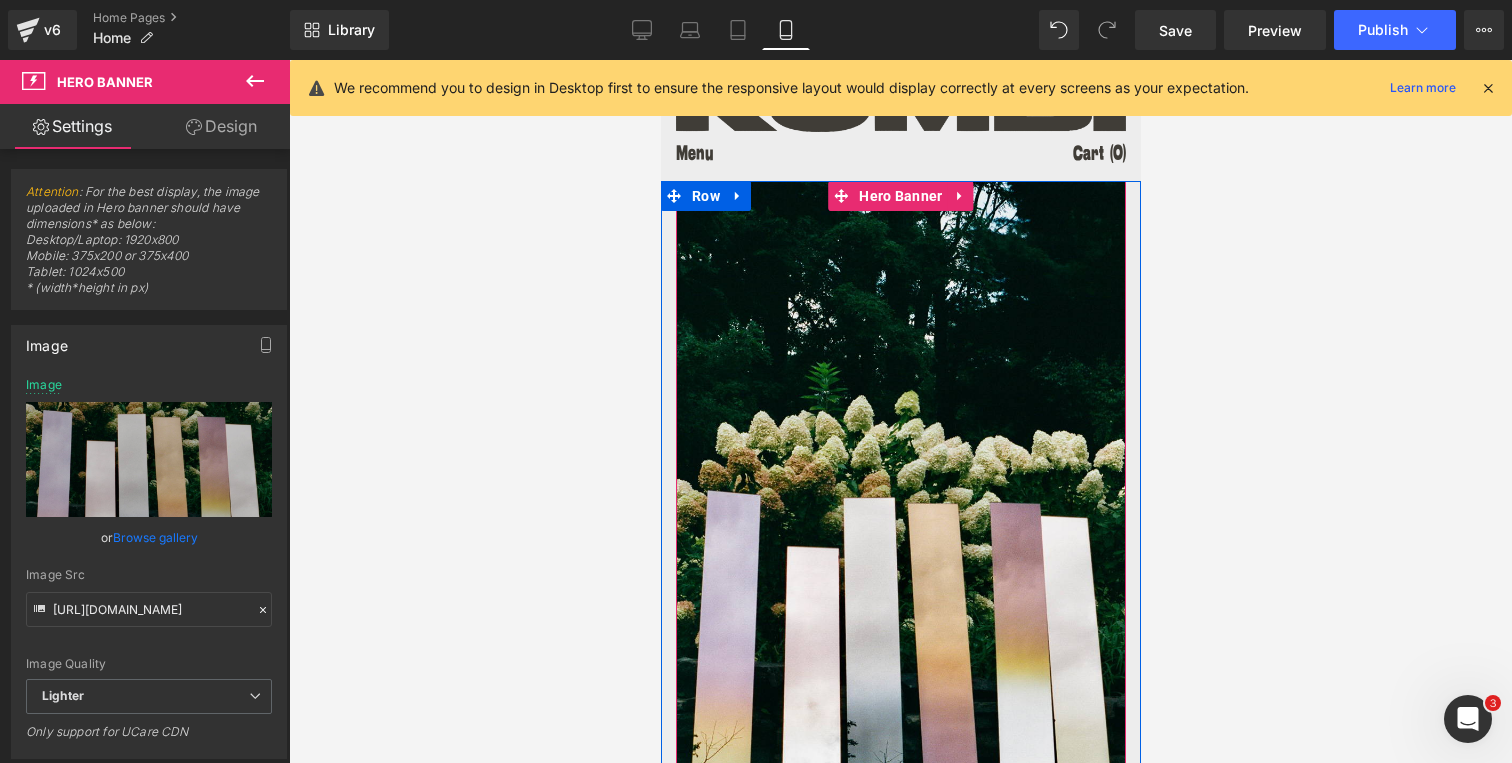 click at bounding box center (900, 581) 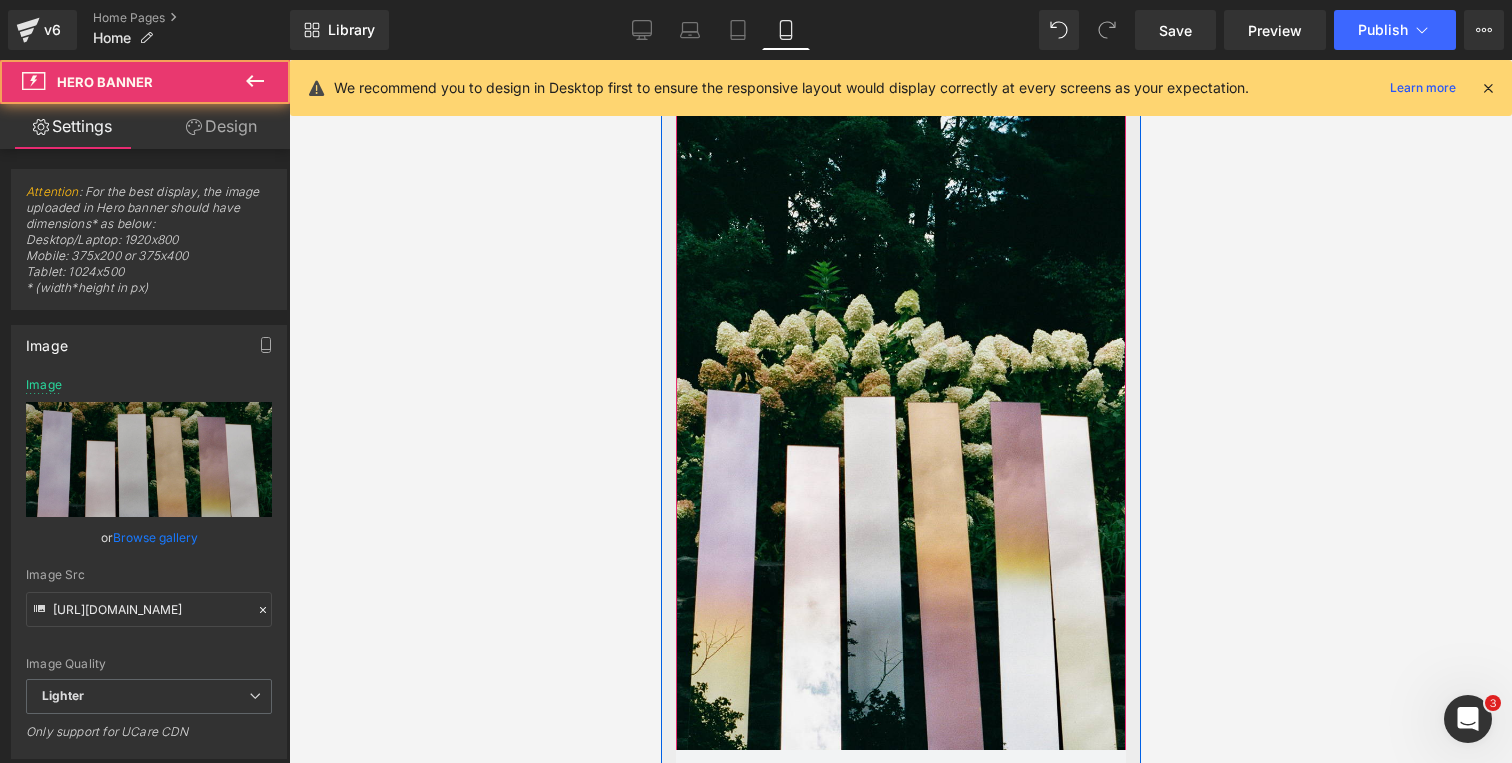 scroll, scrollTop: 116, scrollLeft: 0, axis: vertical 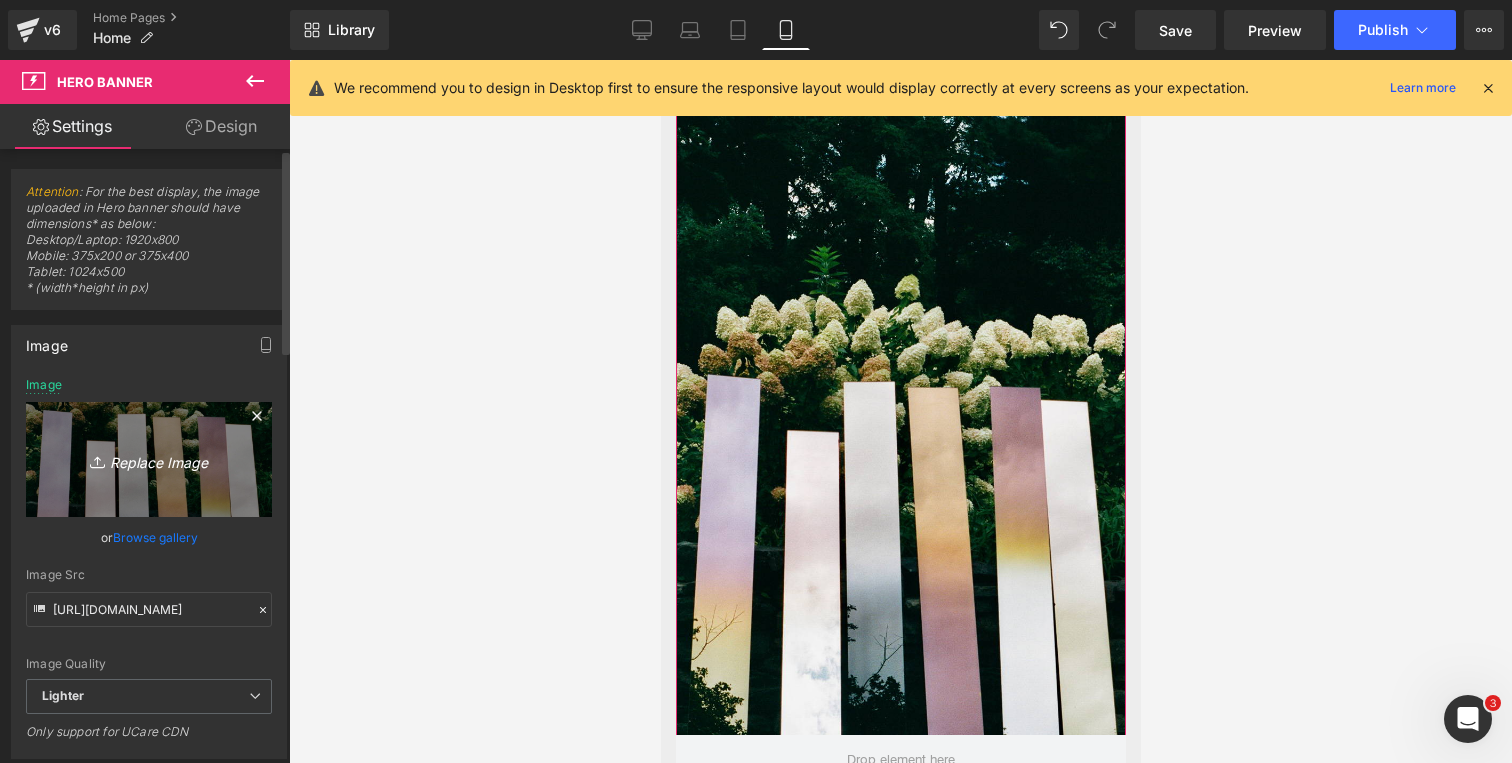 click on "Replace Image" at bounding box center [149, 459] 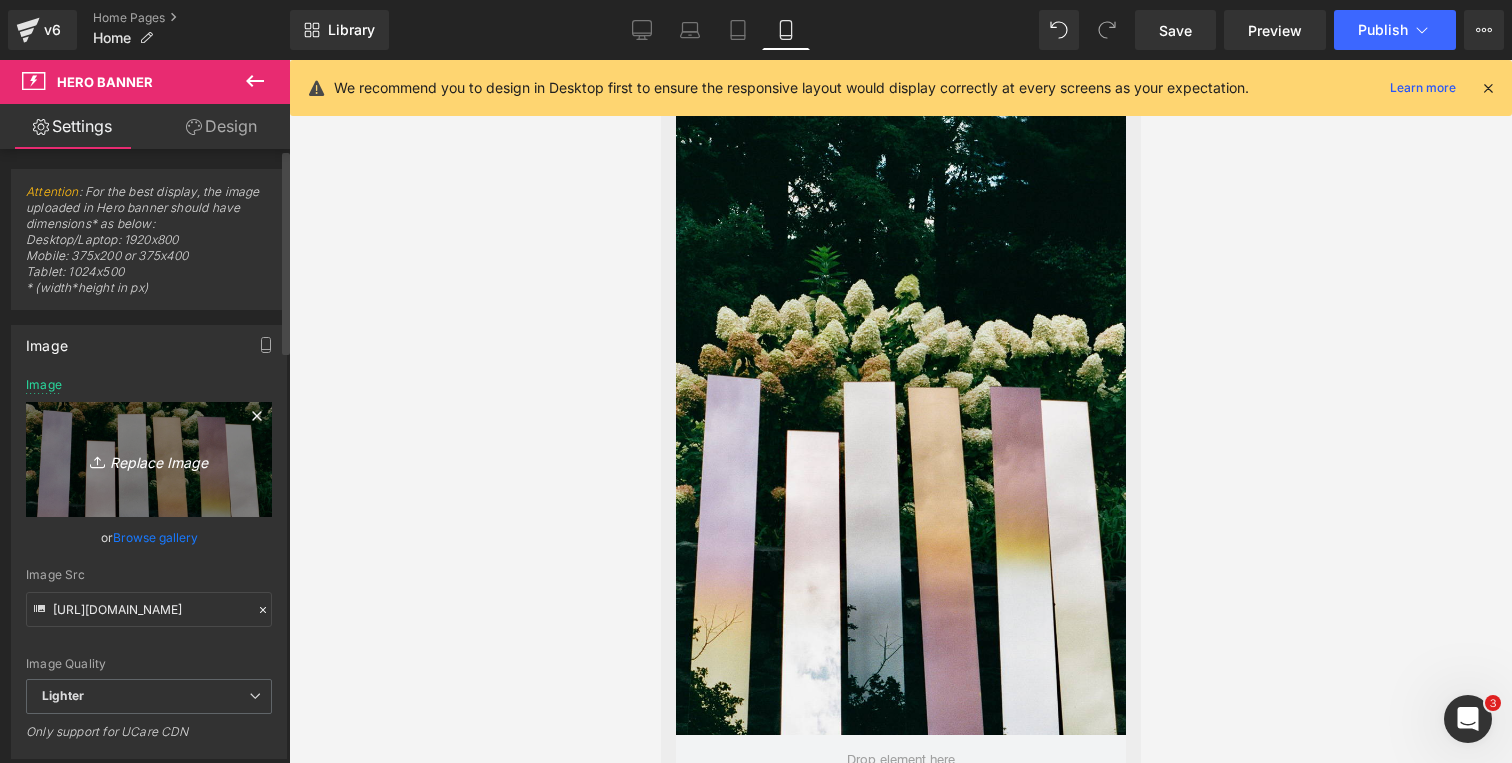 type on "C:\fakepath\Hanneke Lourens_Corrugated Lifestyle 1_Credit Hubbard M. Jones-2.jpg" 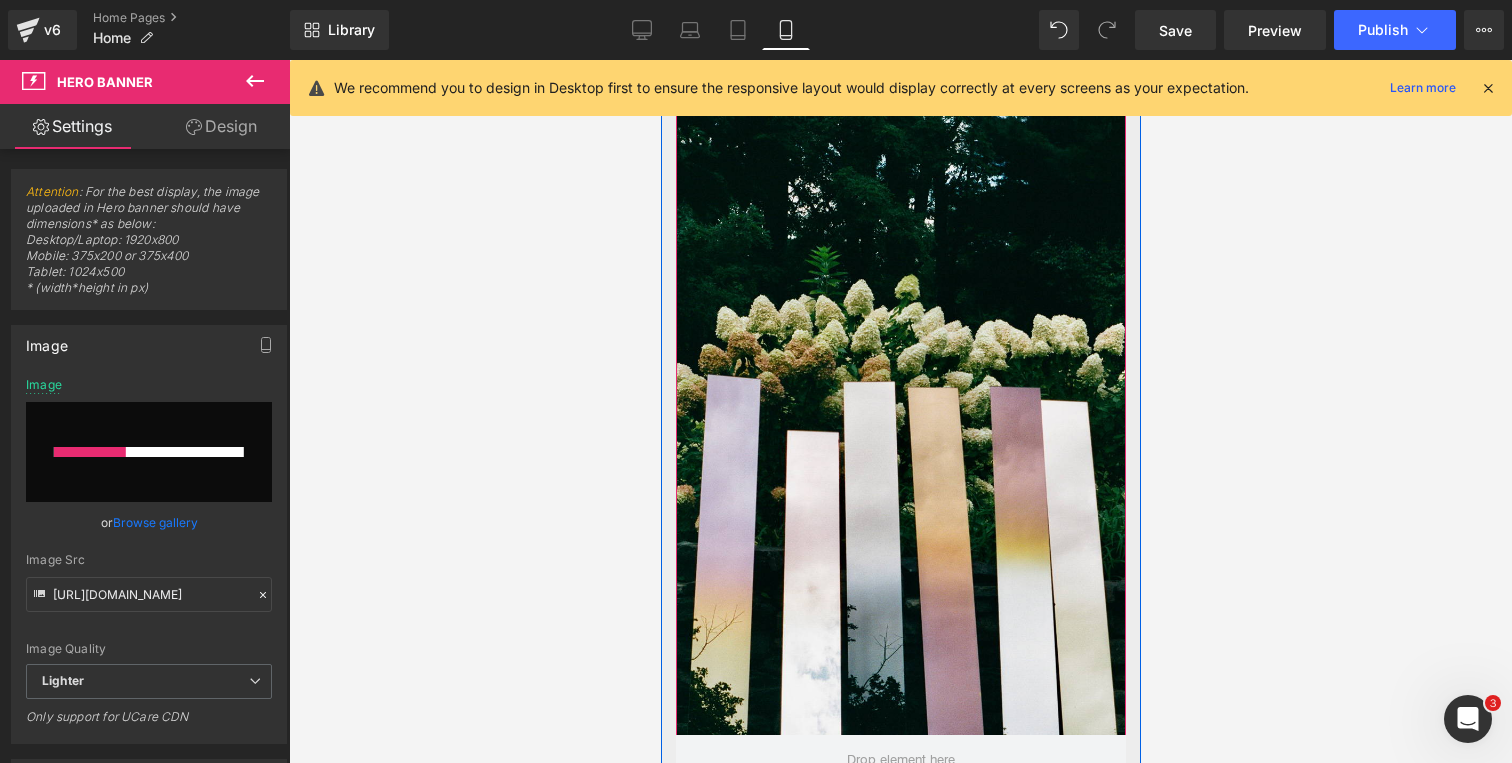 type 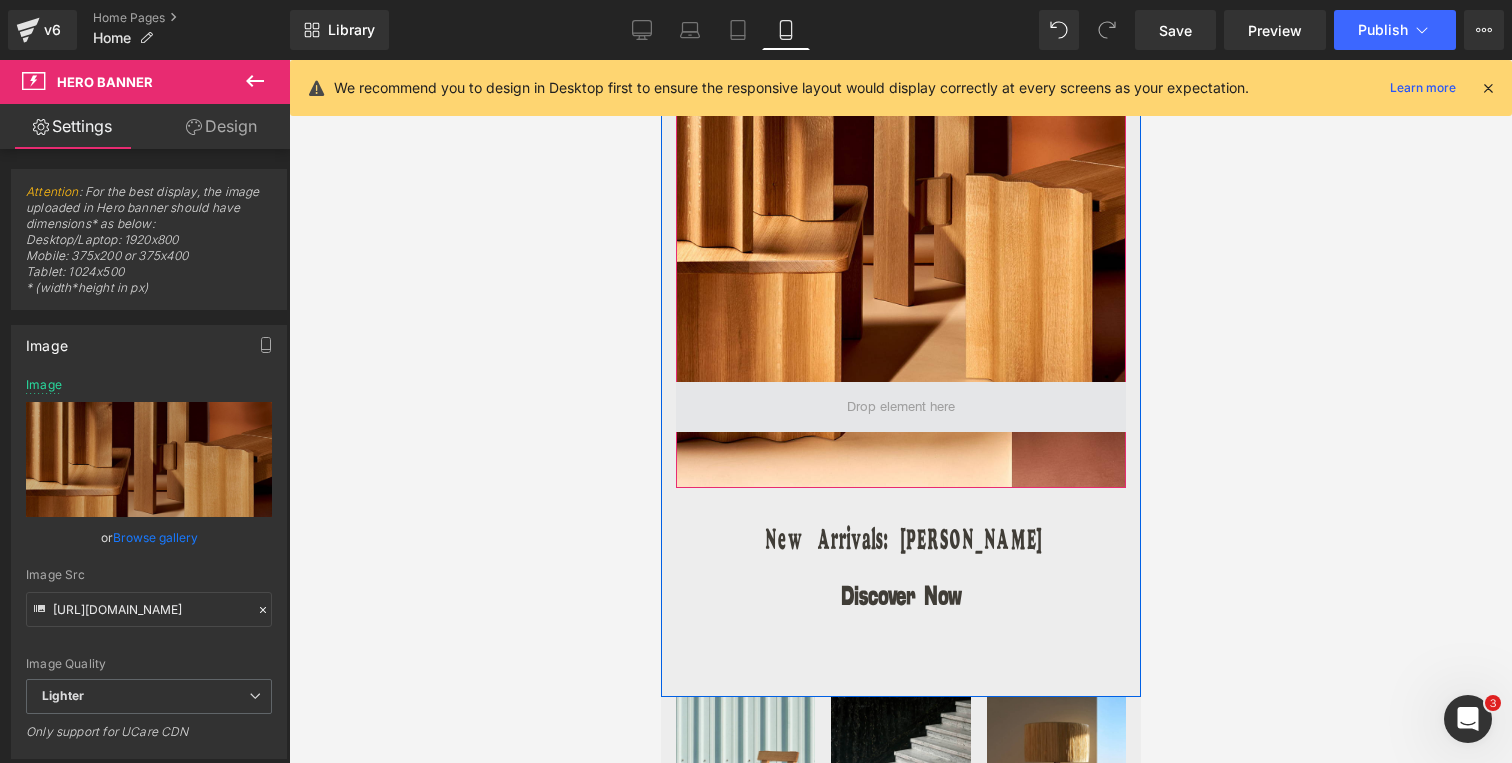 scroll, scrollTop: 258, scrollLeft: 0, axis: vertical 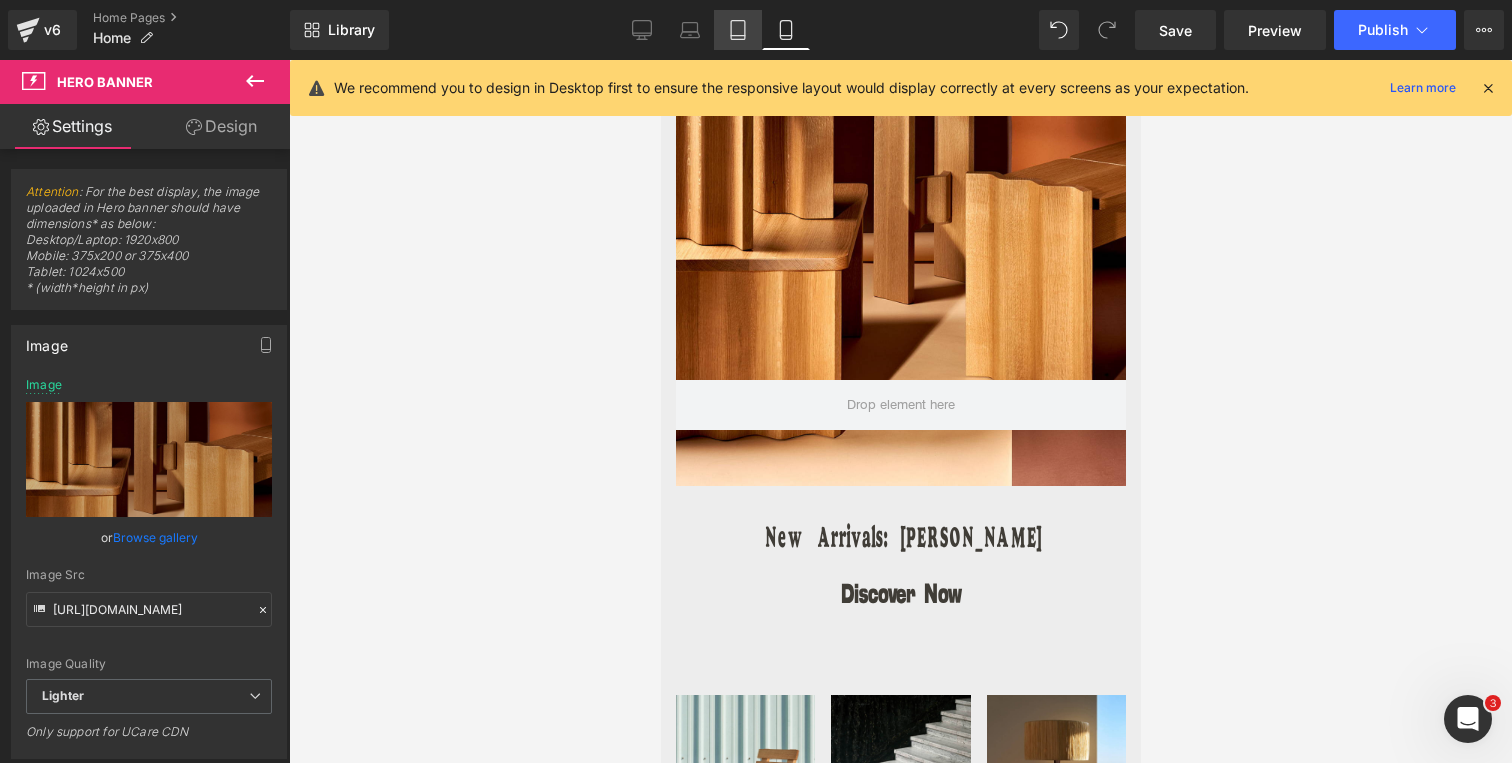 click 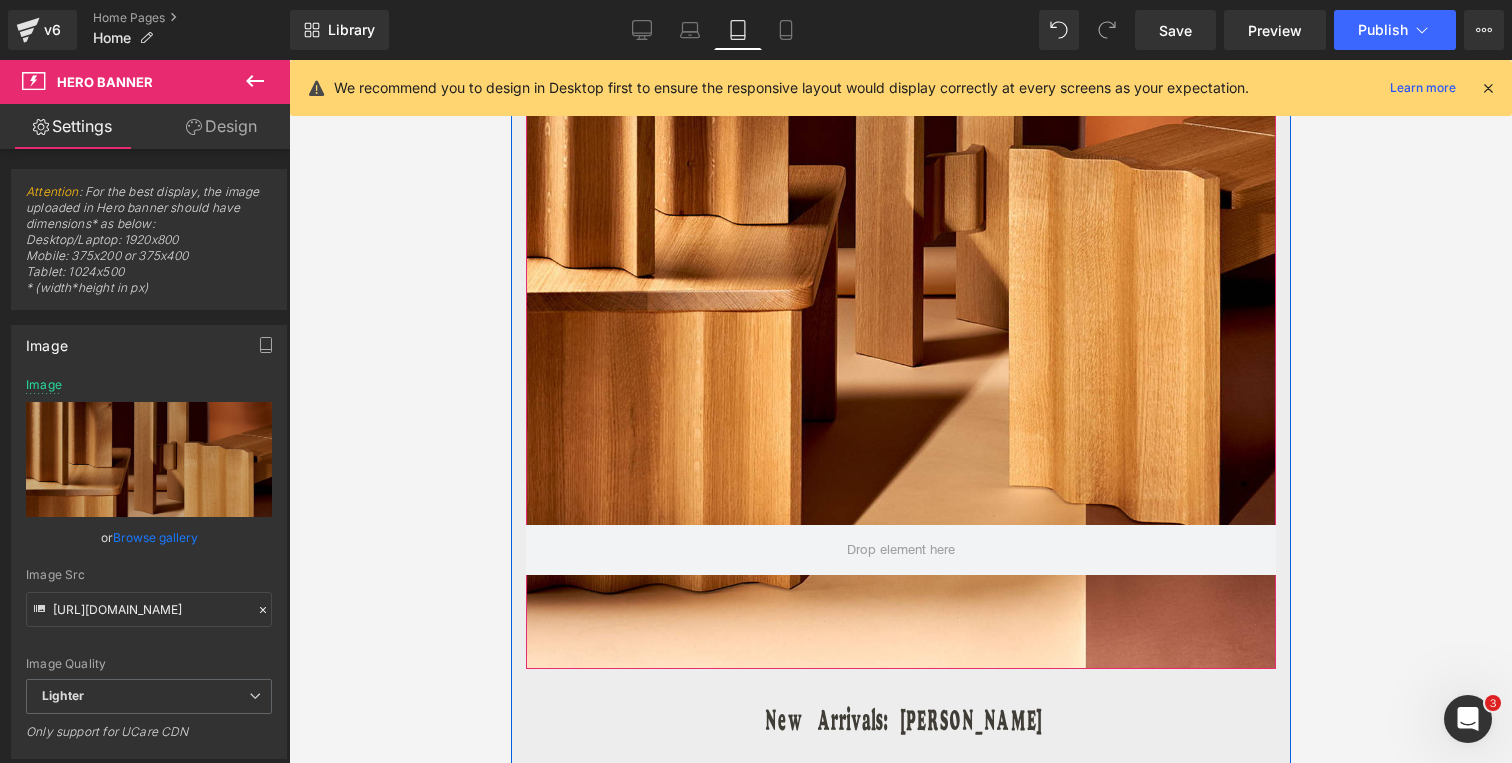 scroll, scrollTop: 508, scrollLeft: 0, axis: vertical 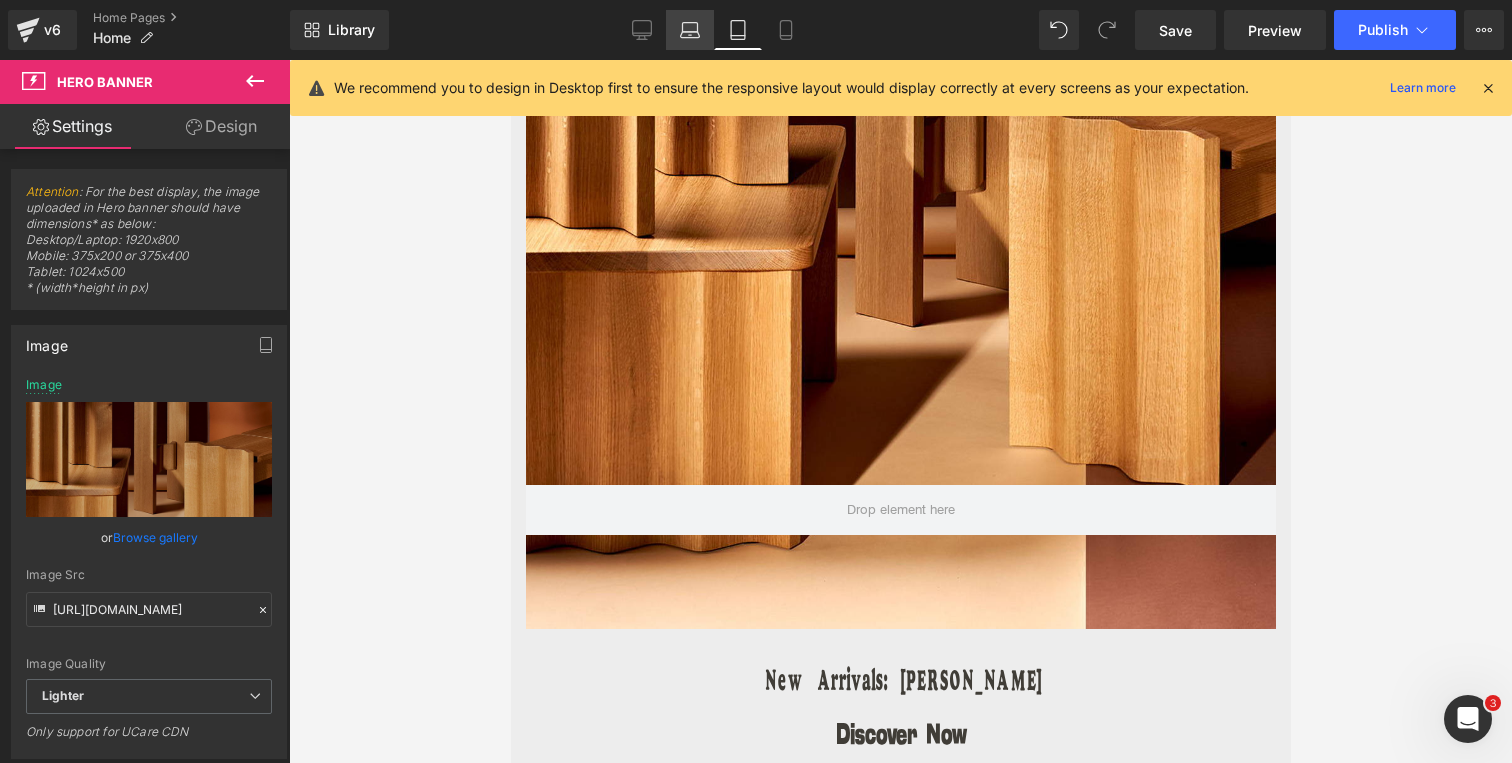 click on "Laptop" at bounding box center (690, 30) 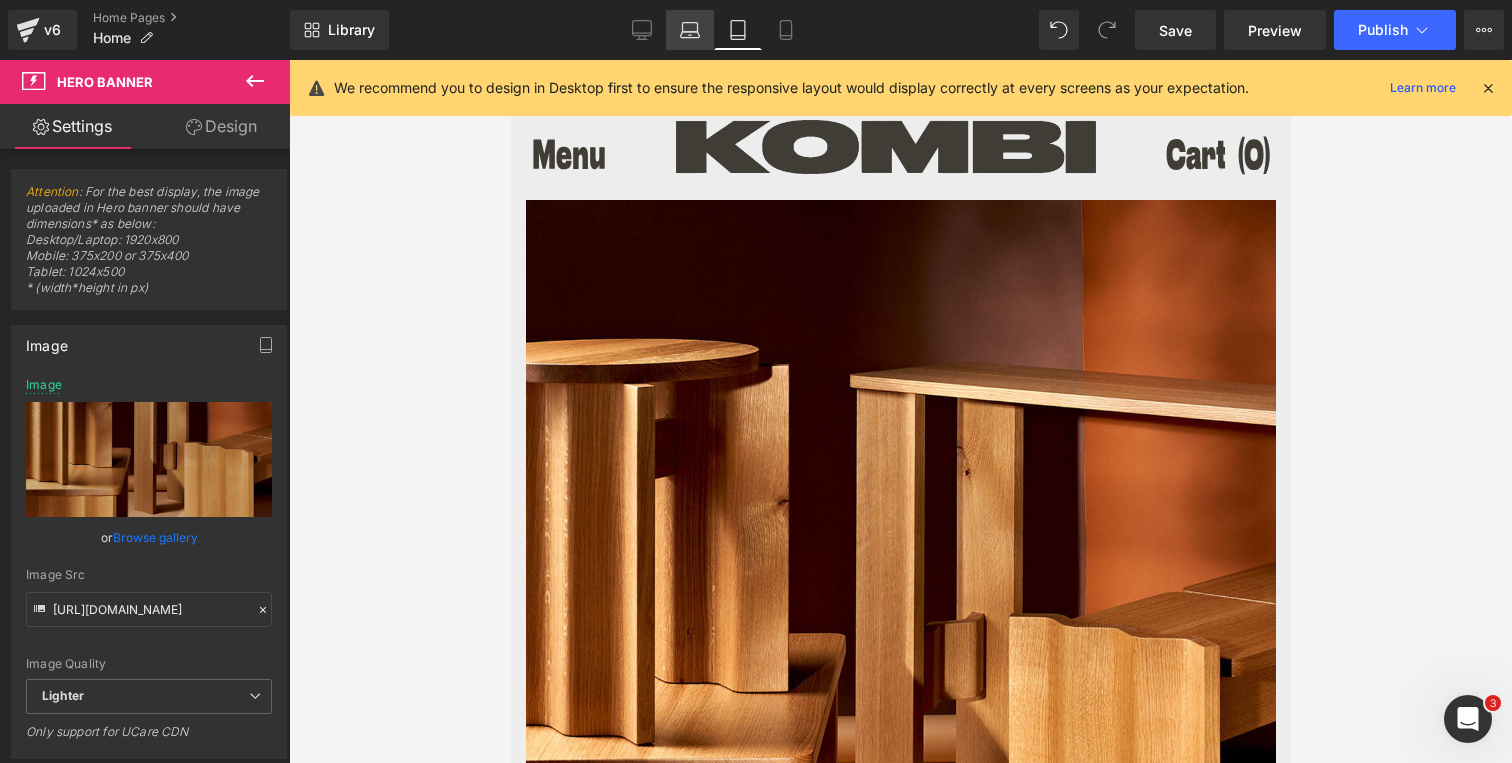 type on "[URL][DOMAIN_NAME]" 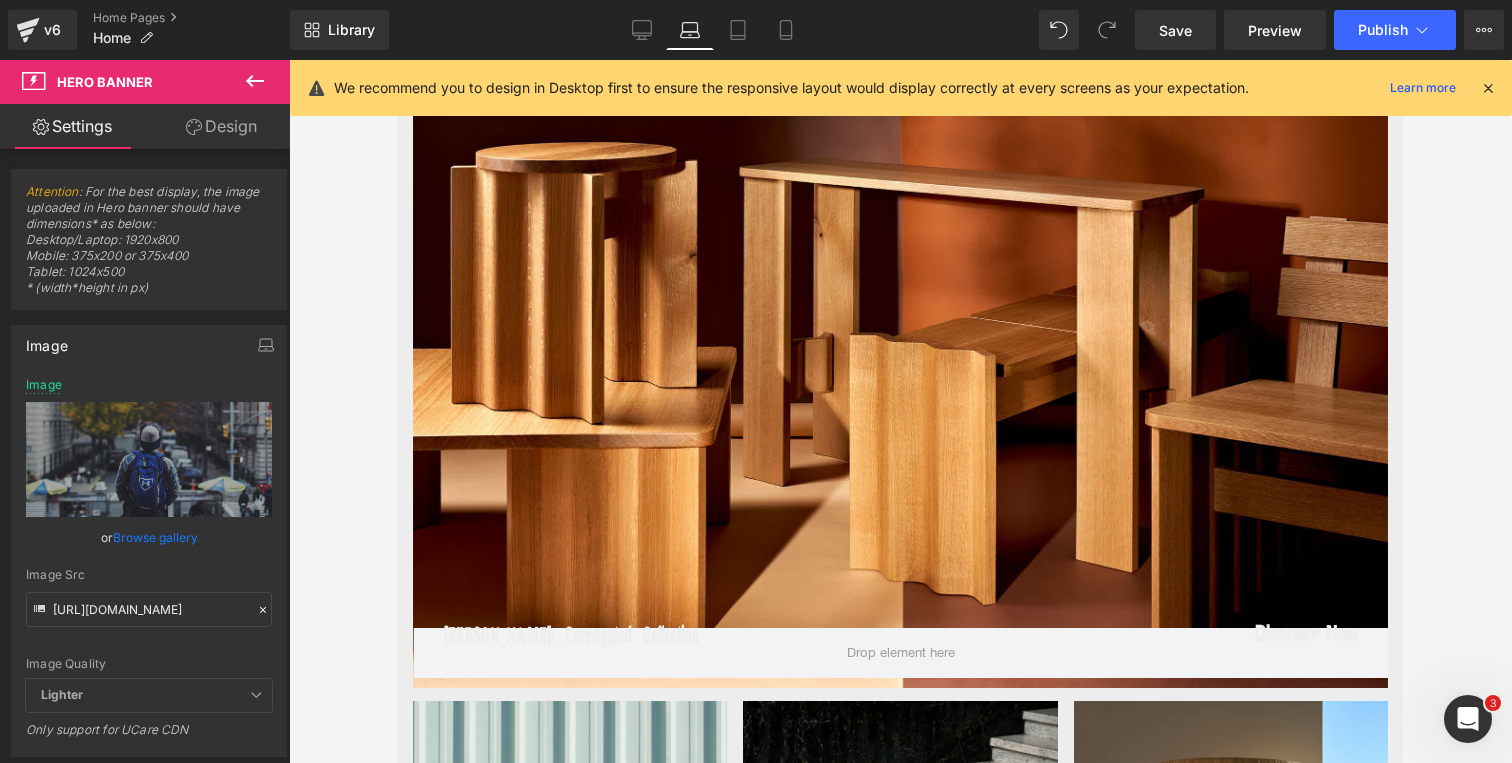 scroll, scrollTop: 103, scrollLeft: 0, axis: vertical 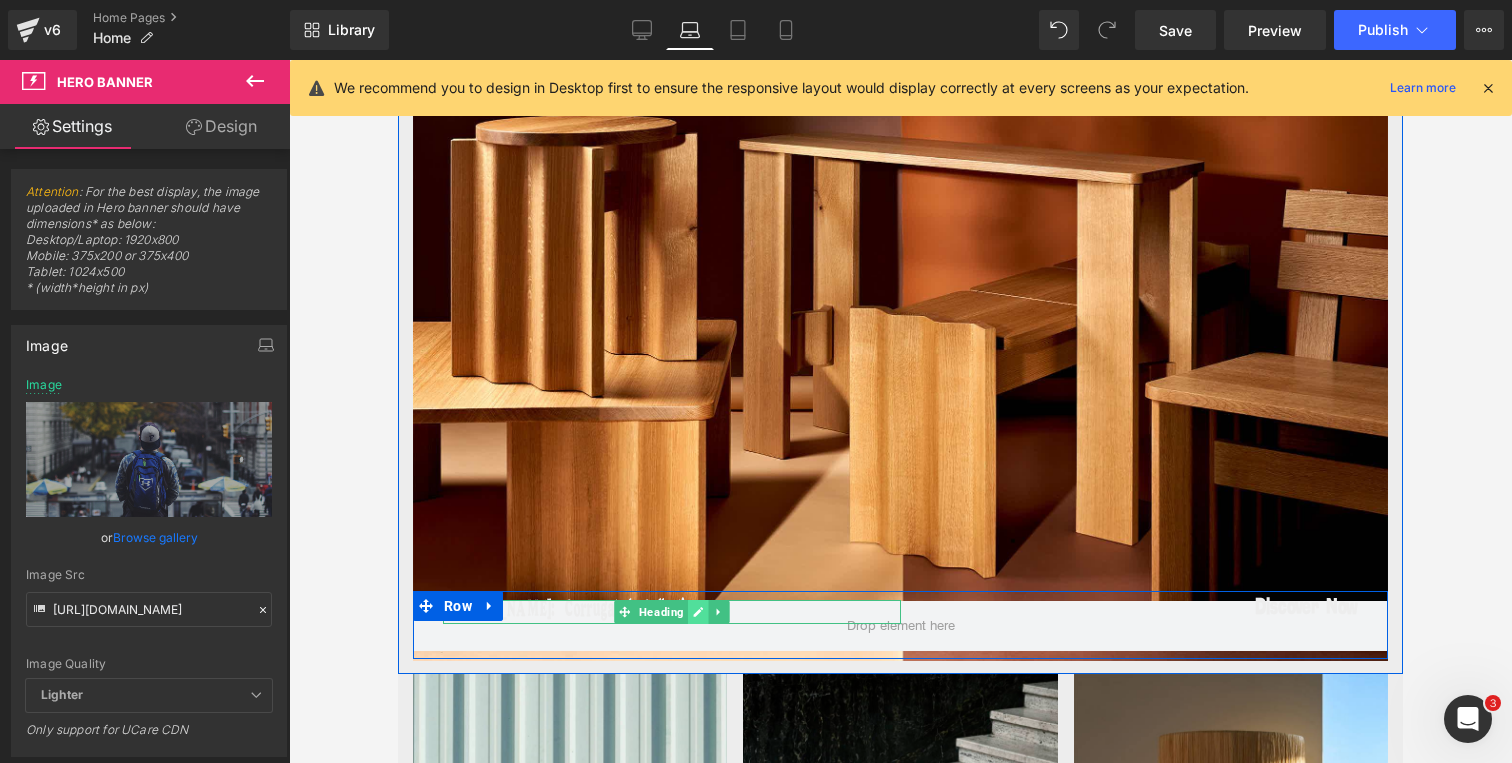 click 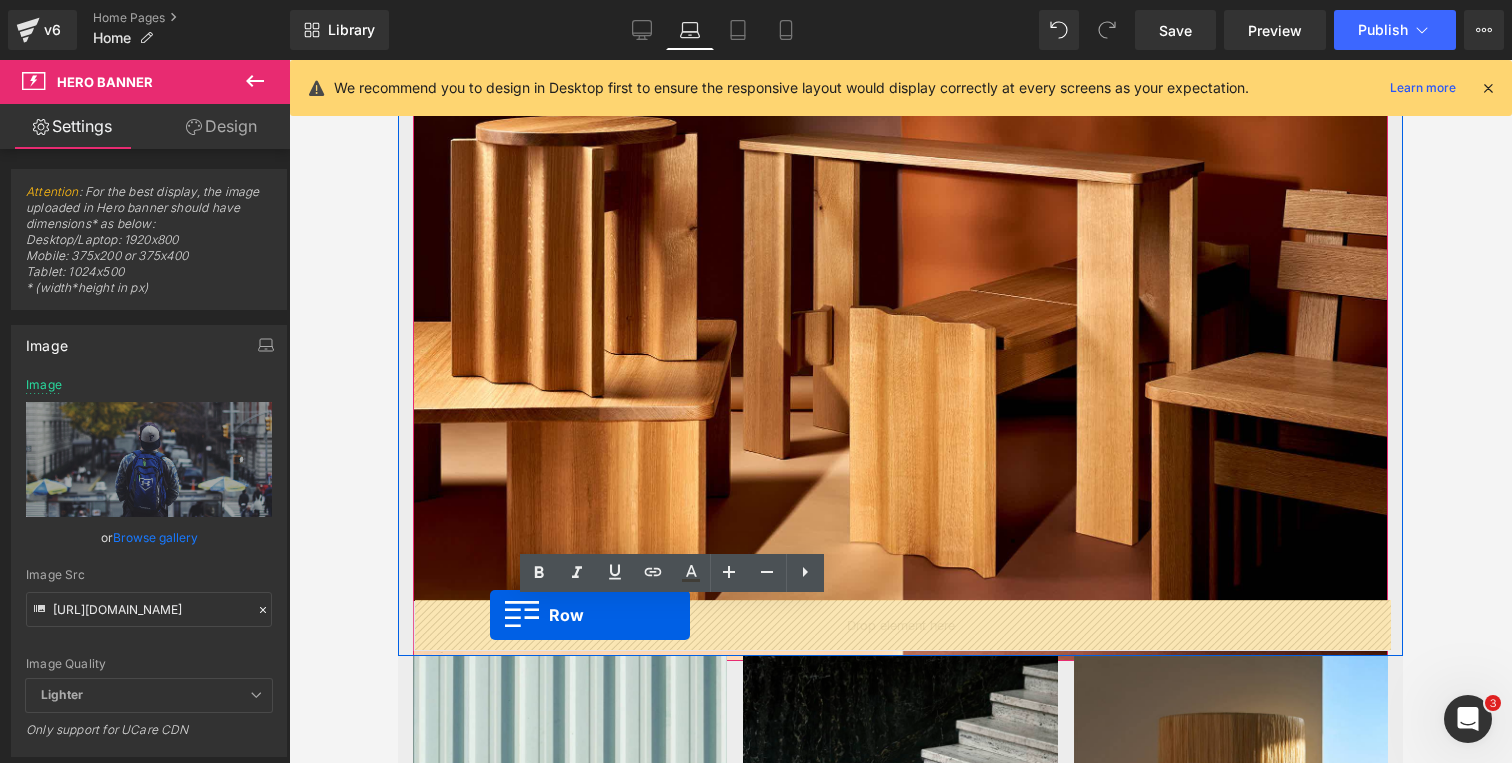 drag, startPoint x: 445, startPoint y: 609, endPoint x: 471, endPoint y: 616, distance: 26.925823 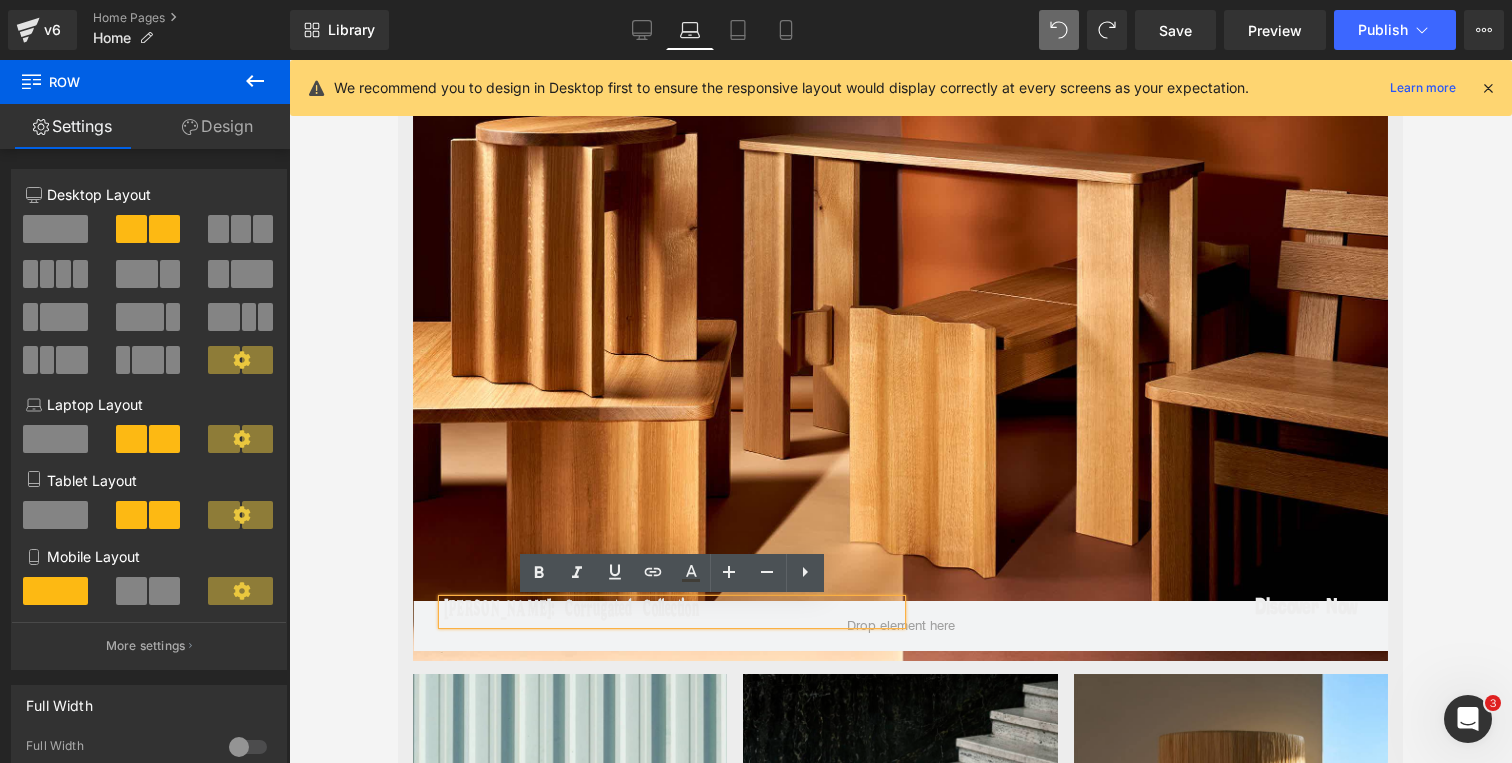 click on "[PERSON_NAME]: Corrugated Collection" at bounding box center [672, 612] 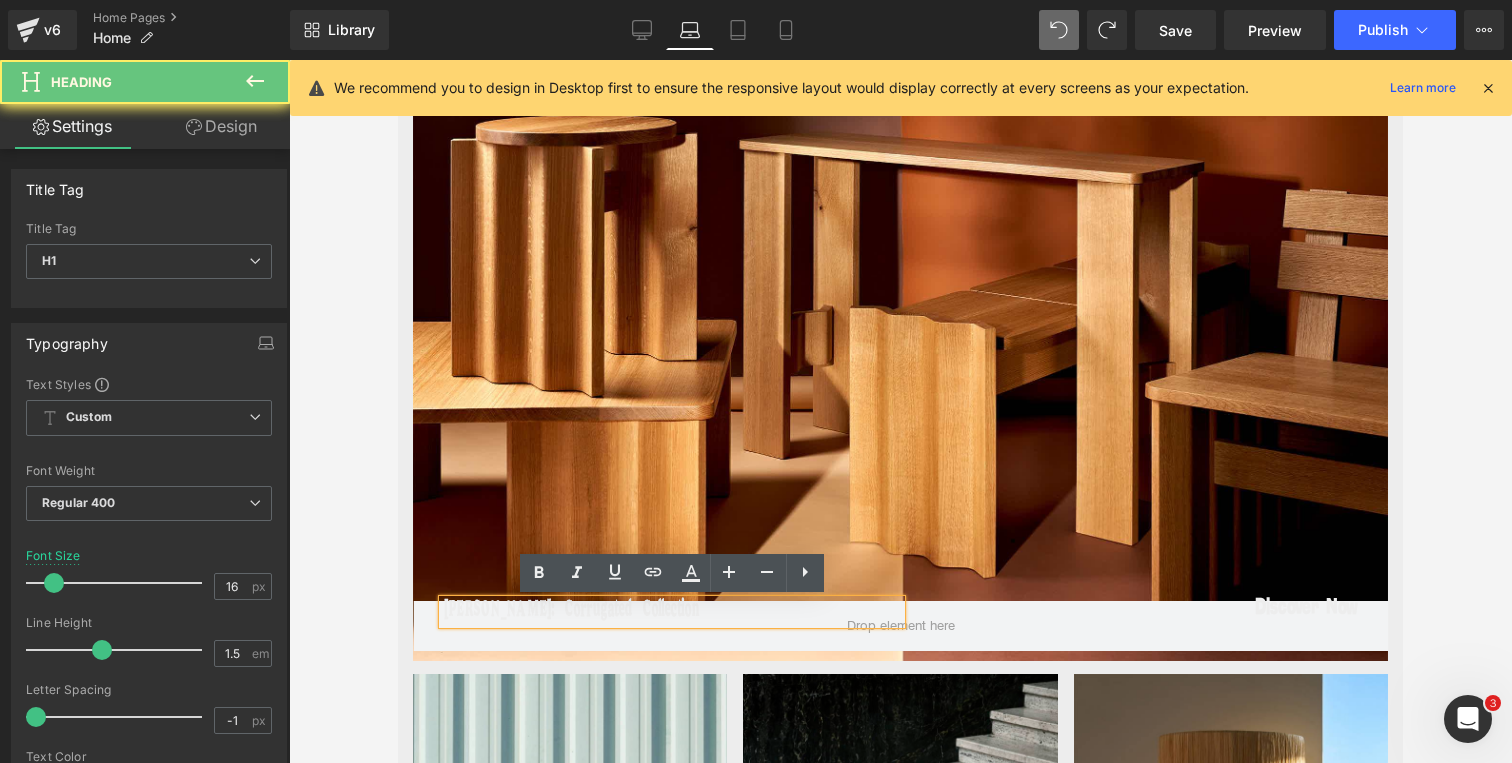 click on "[PERSON_NAME]: Corrugated Collection" at bounding box center (672, 612) 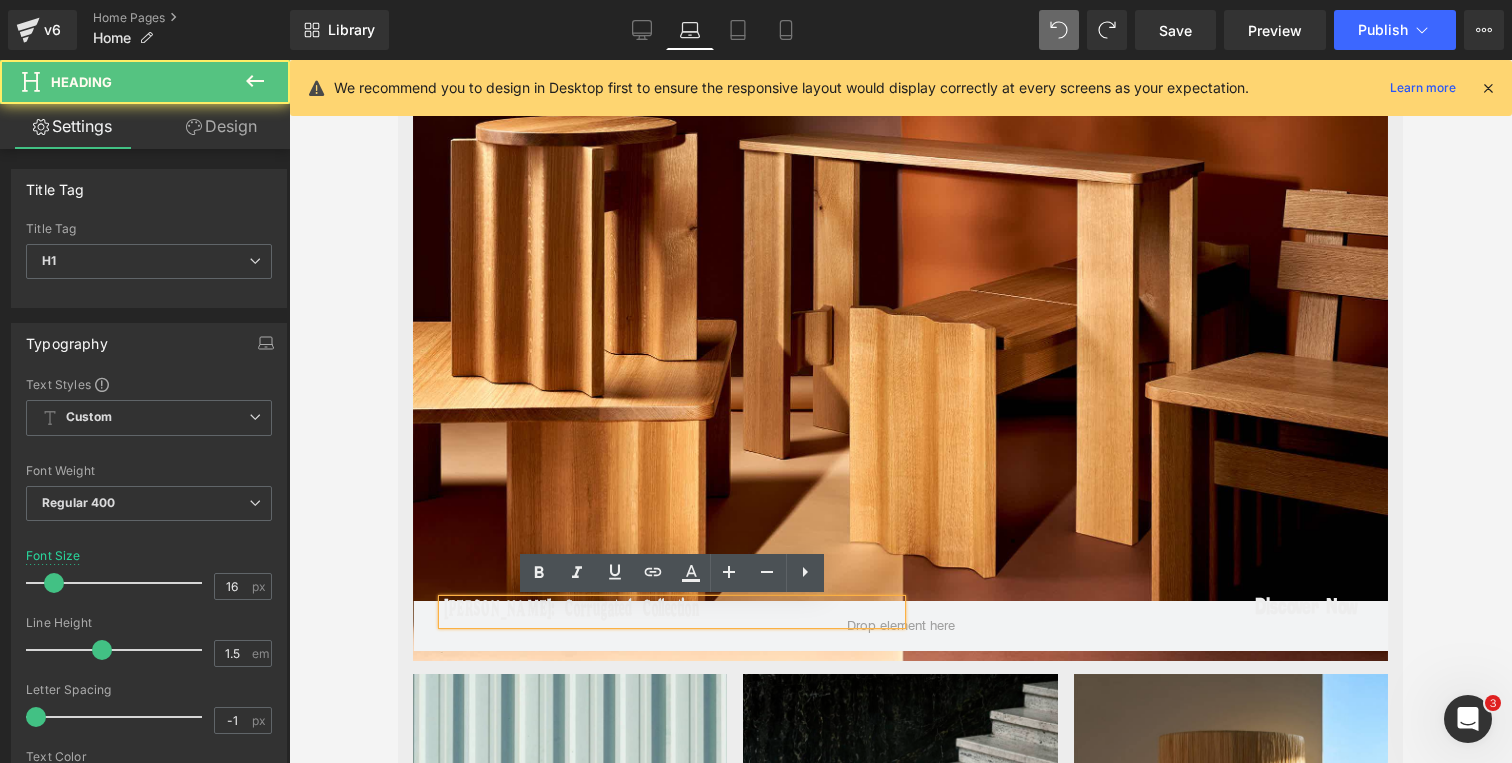 click on "[PERSON_NAME]: Corrugated Collection" at bounding box center [672, 612] 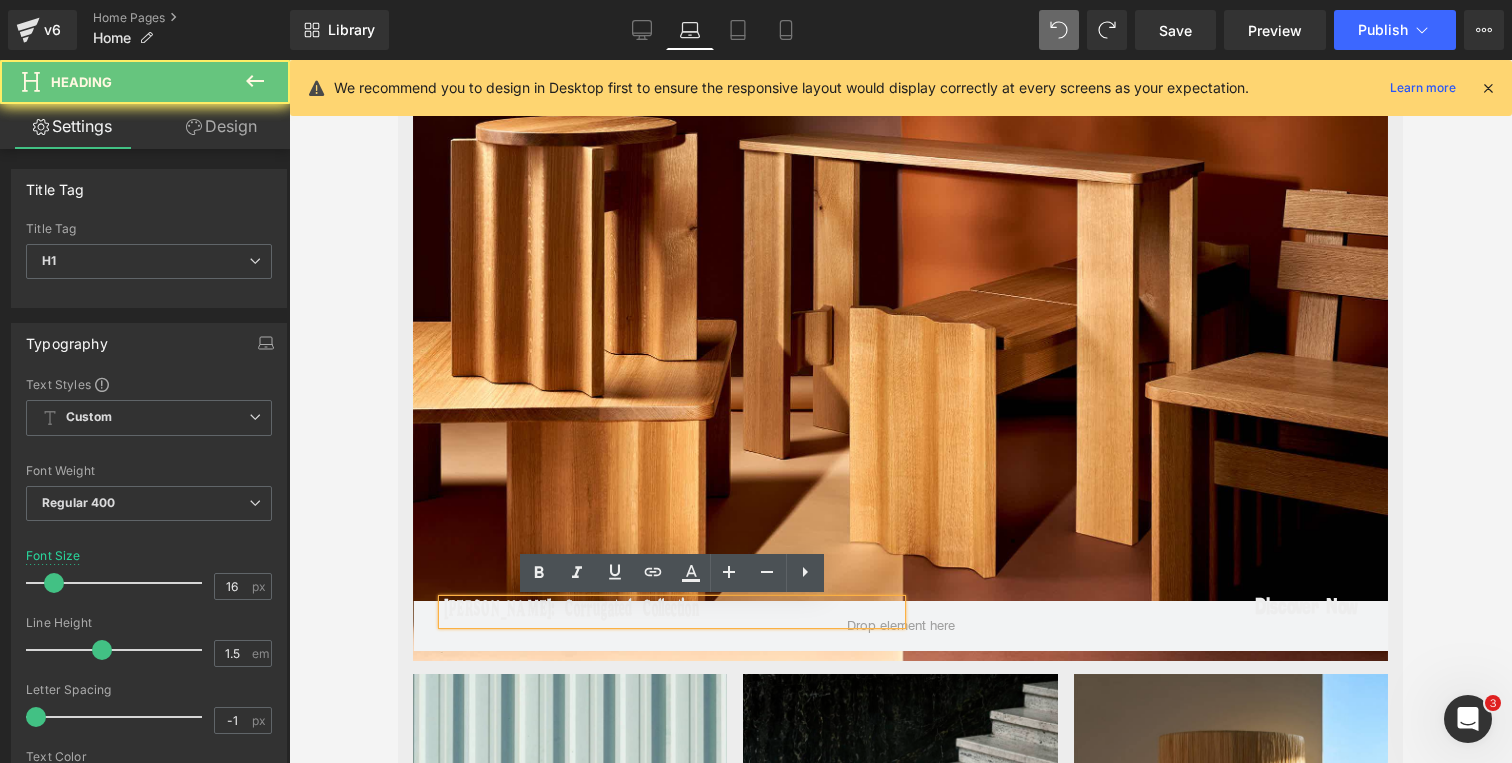 click on "[PERSON_NAME]: Corrugated Collection" at bounding box center [672, 612] 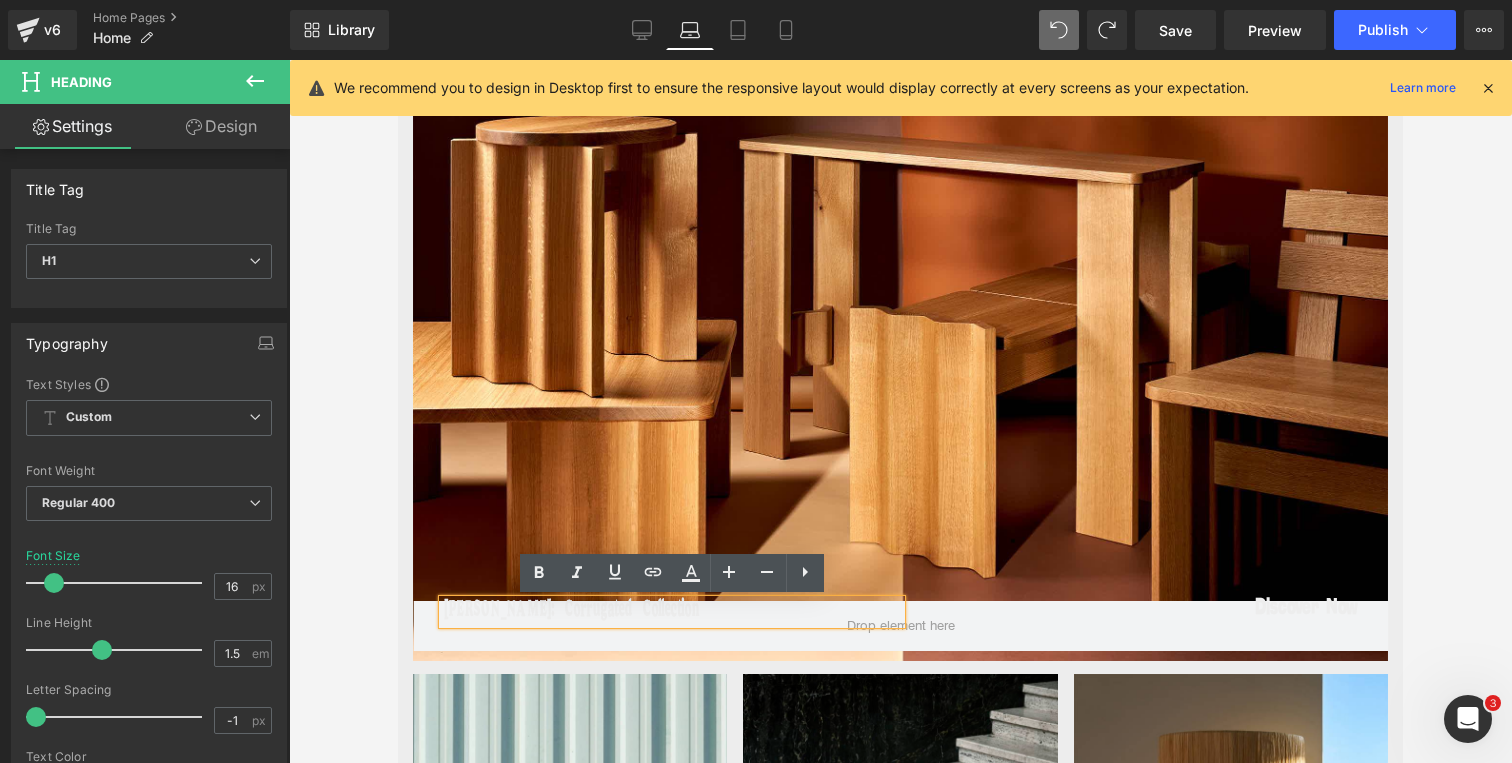 drag, startPoint x: 704, startPoint y: 606, endPoint x: 449, endPoint y: 600, distance: 255.07057 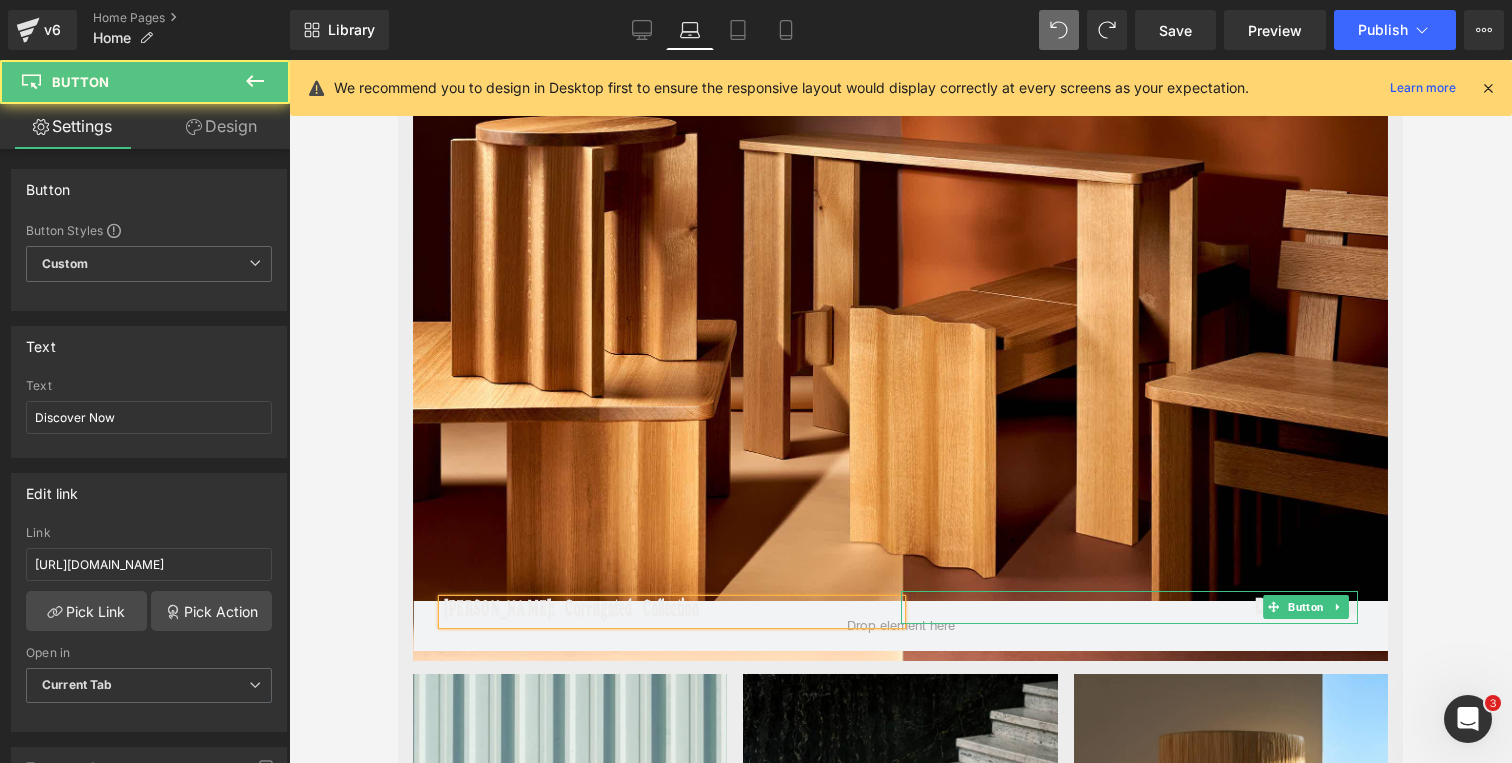 click on "Discover Now" at bounding box center [1130, 607] 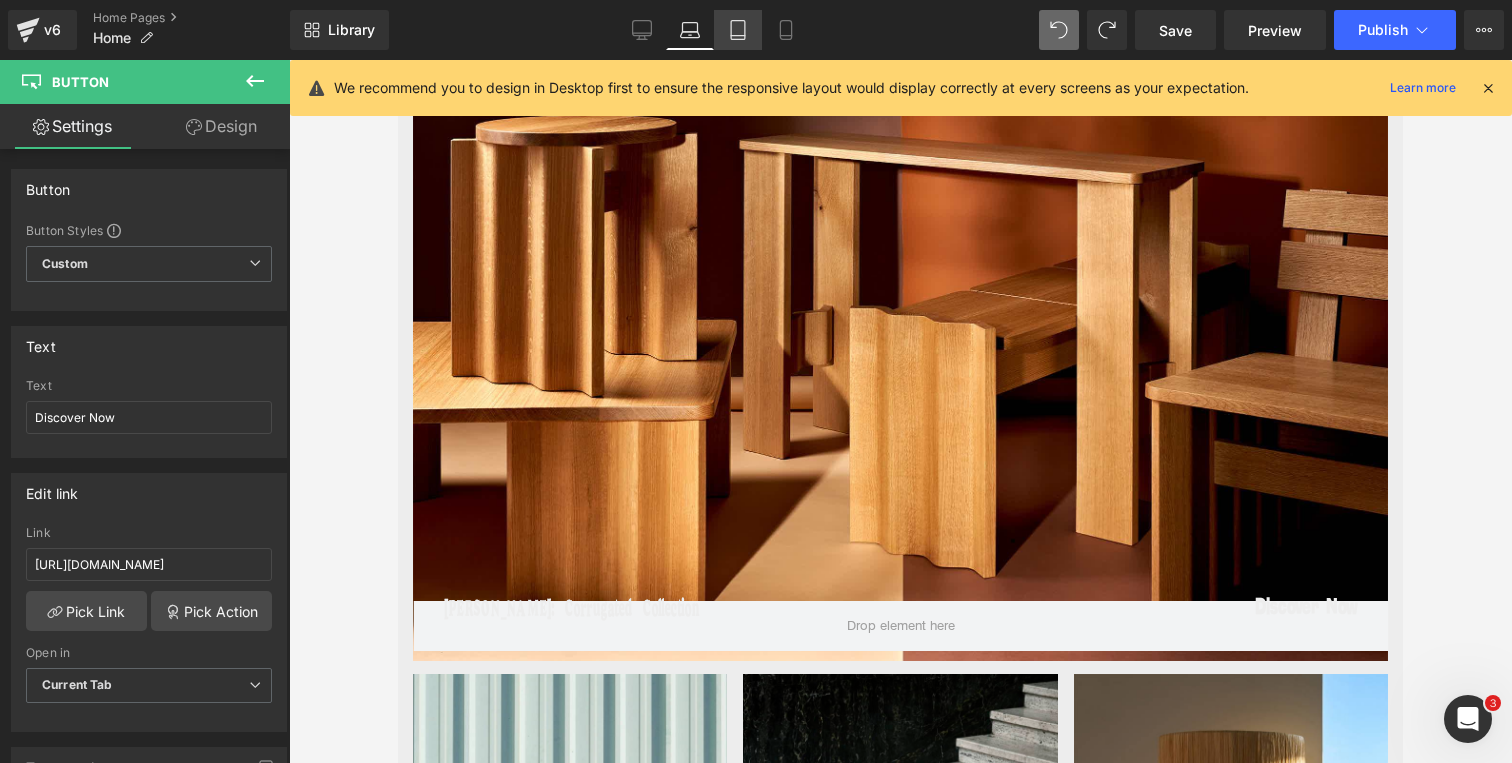 click 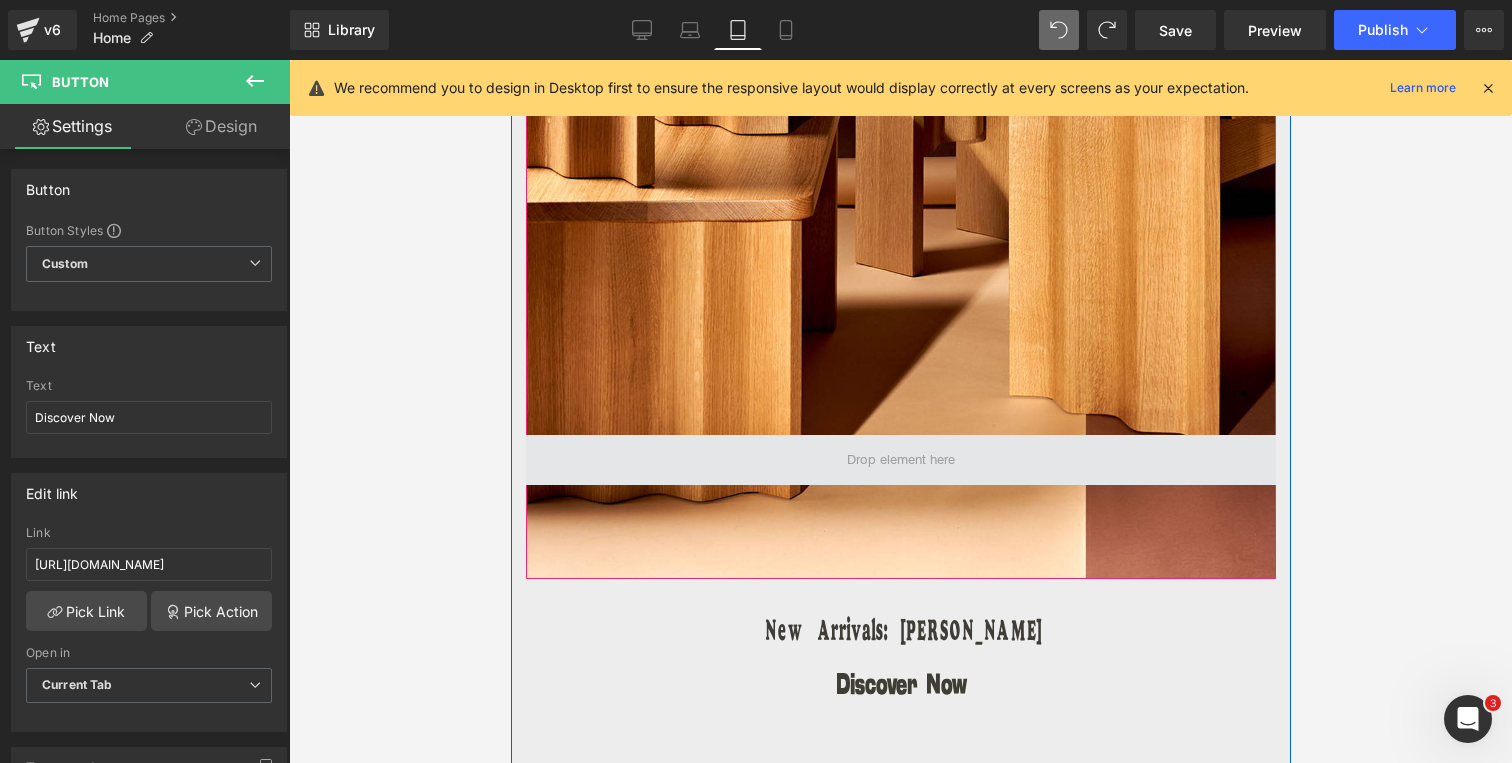 scroll, scrollTop: 651, scrollLeft: 0, axis: vertical 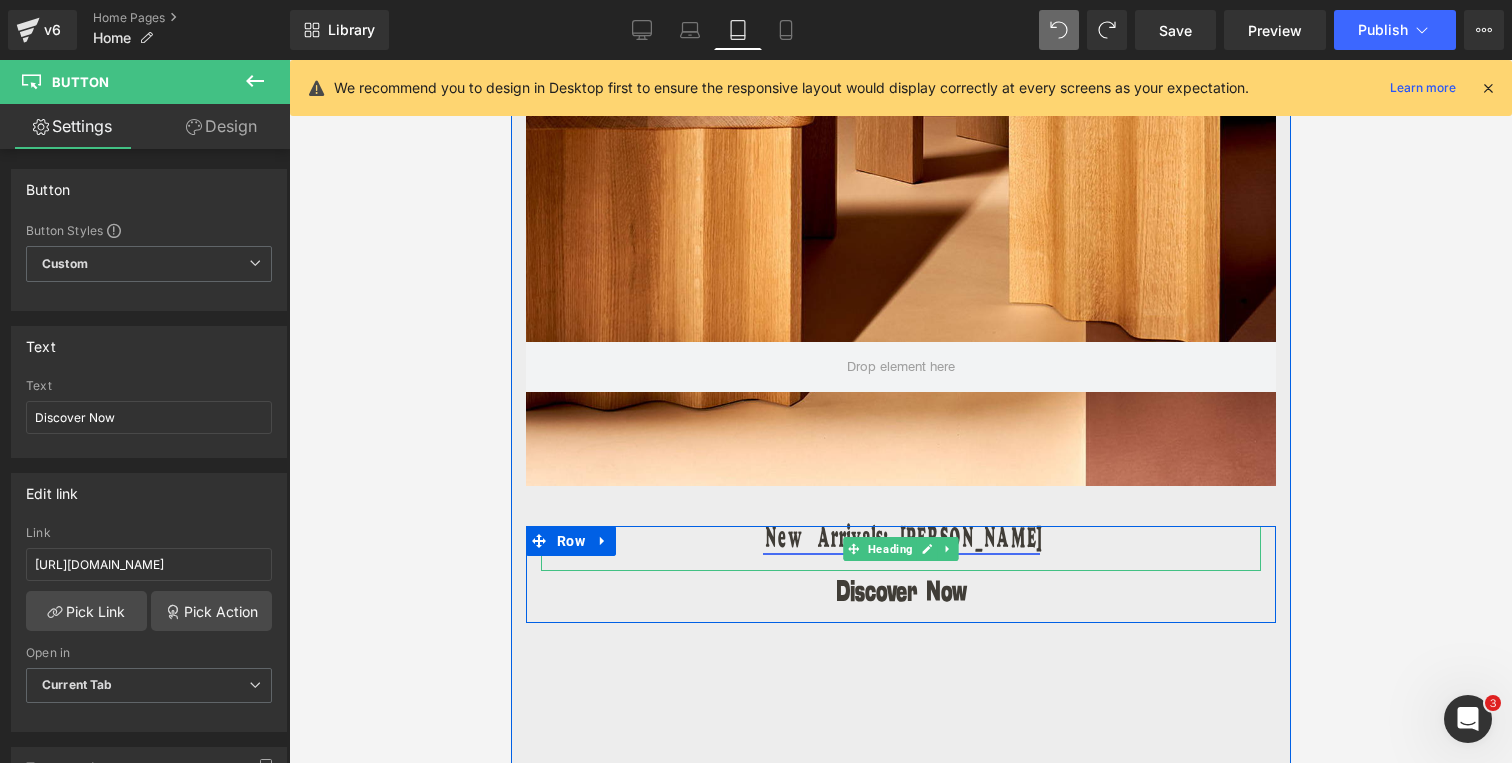 click on "New Arrivals: Xandre Kriel" at bounding box center [900, 541] 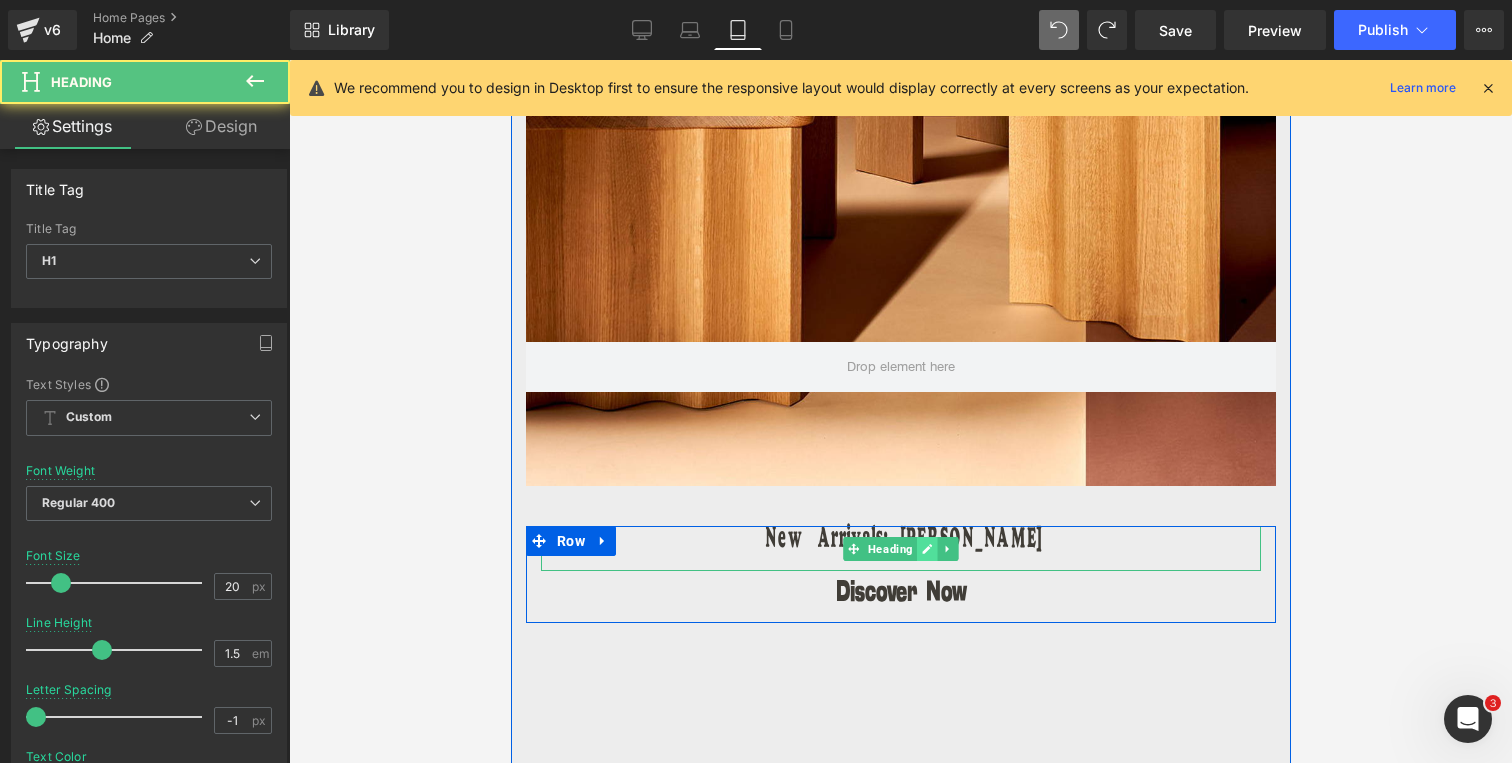 click 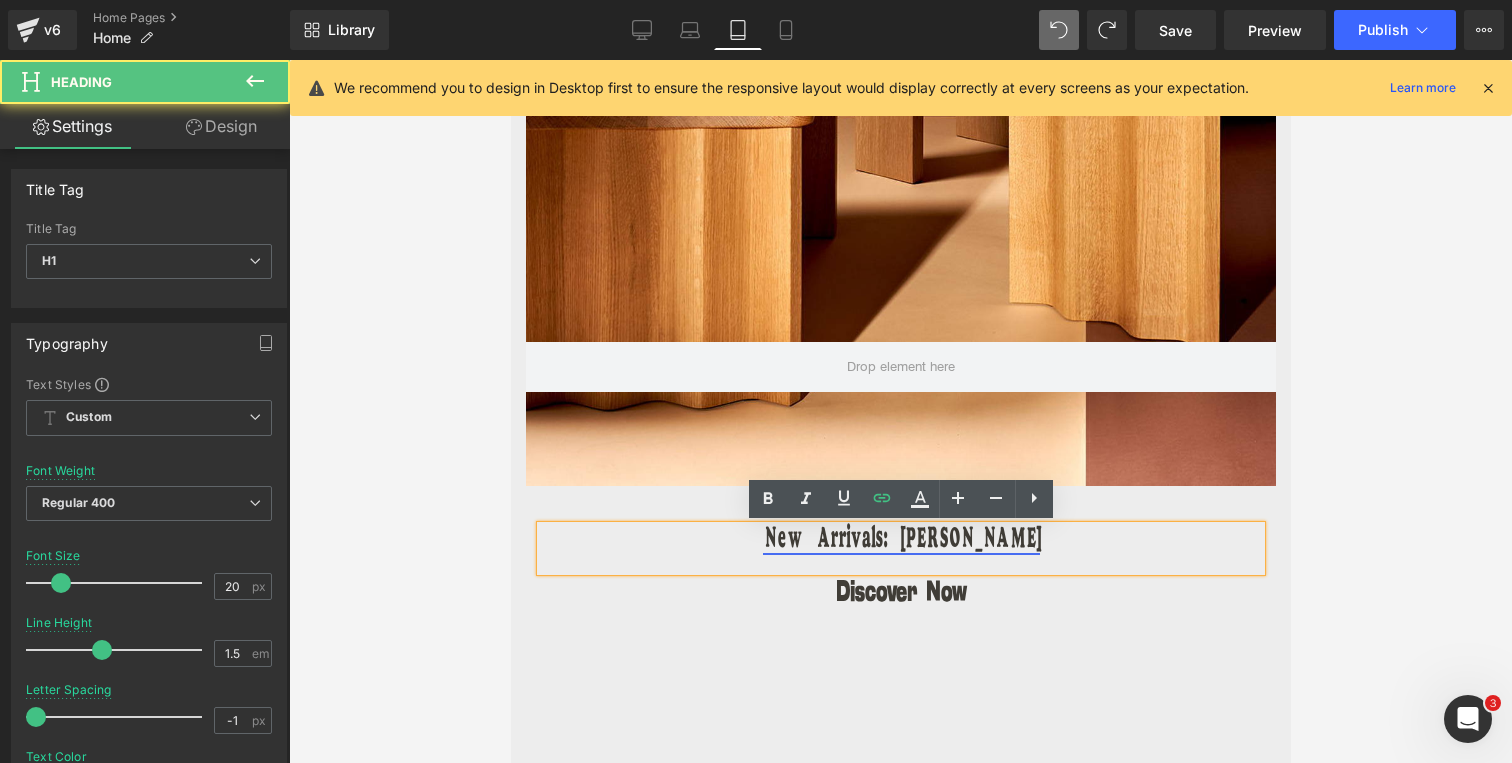 click on "New Arrivals: Xandre Kriel" at bounding box center [900, 541] 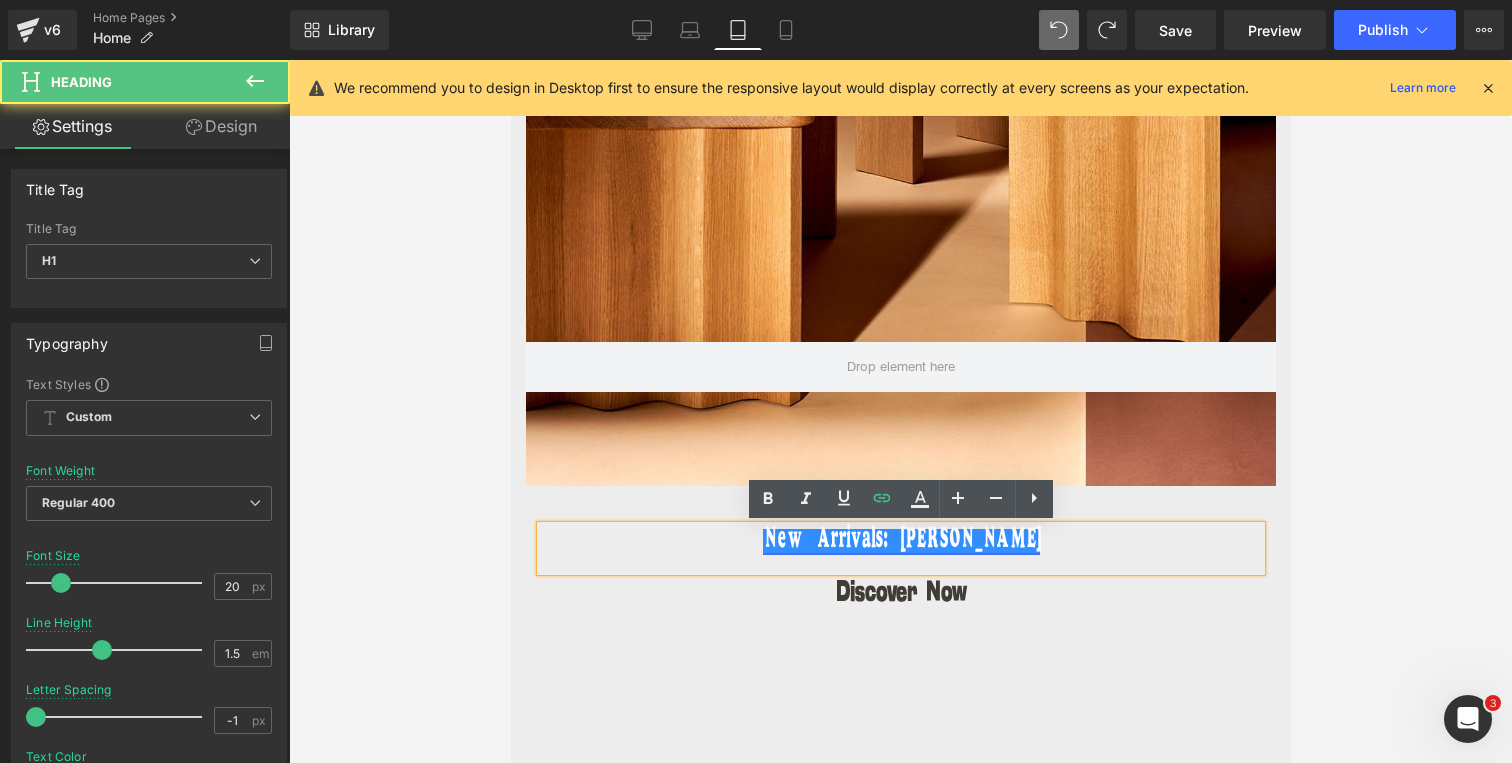 click on "New Arrivals: Xandre Kriel" at bounding box center [900, 541] 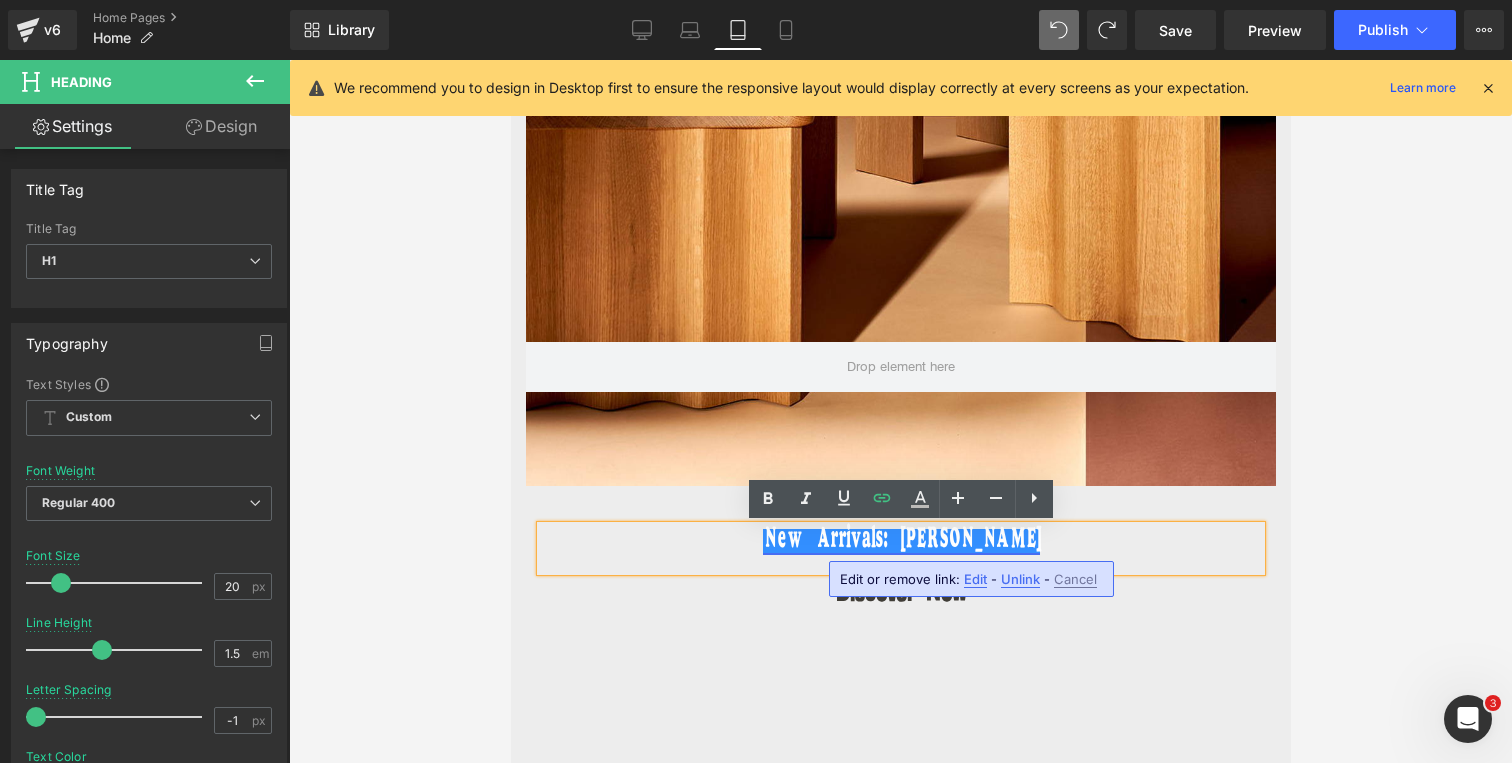 paste 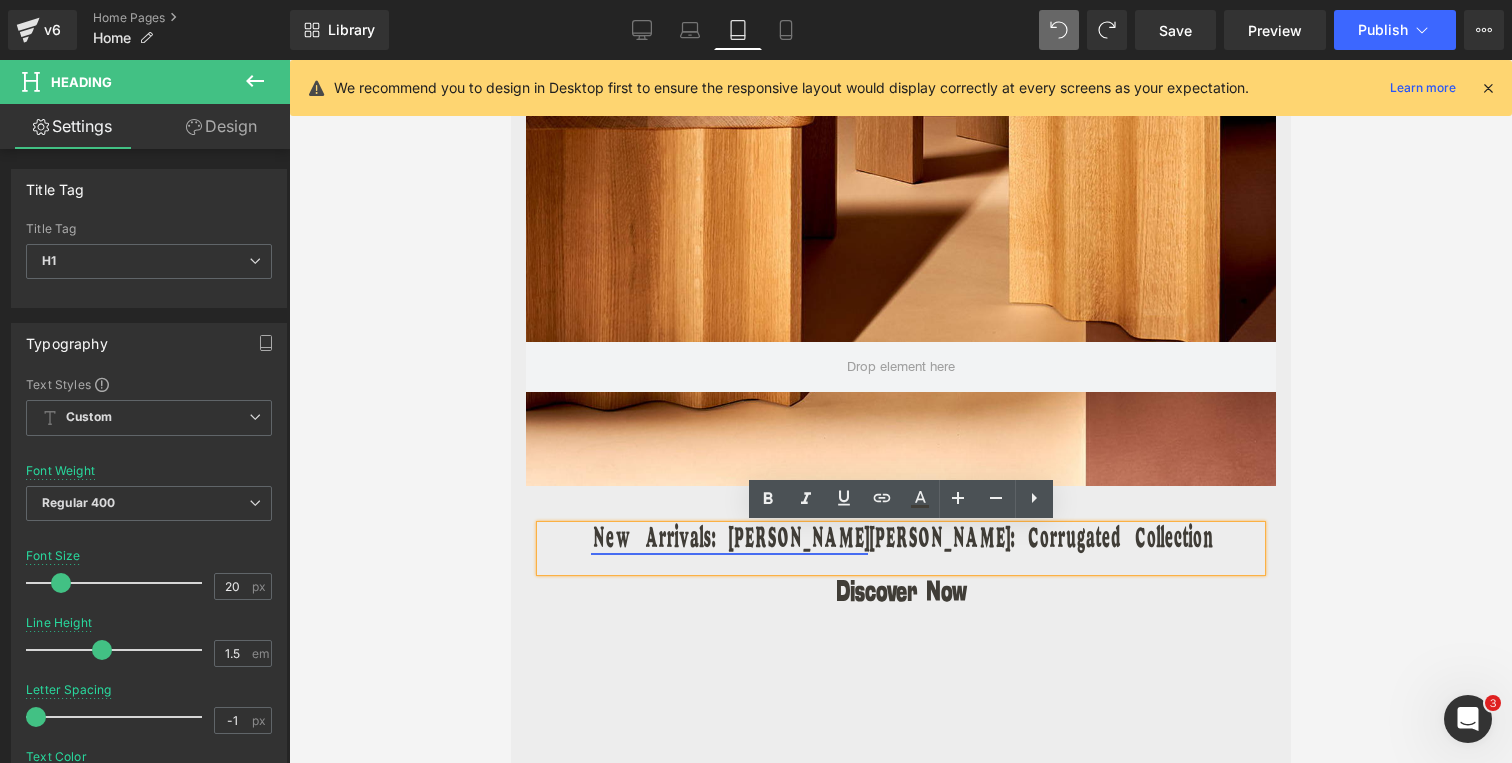 click on "New Arrivals: Xandre Kriel" at bounding box center (728, 541) 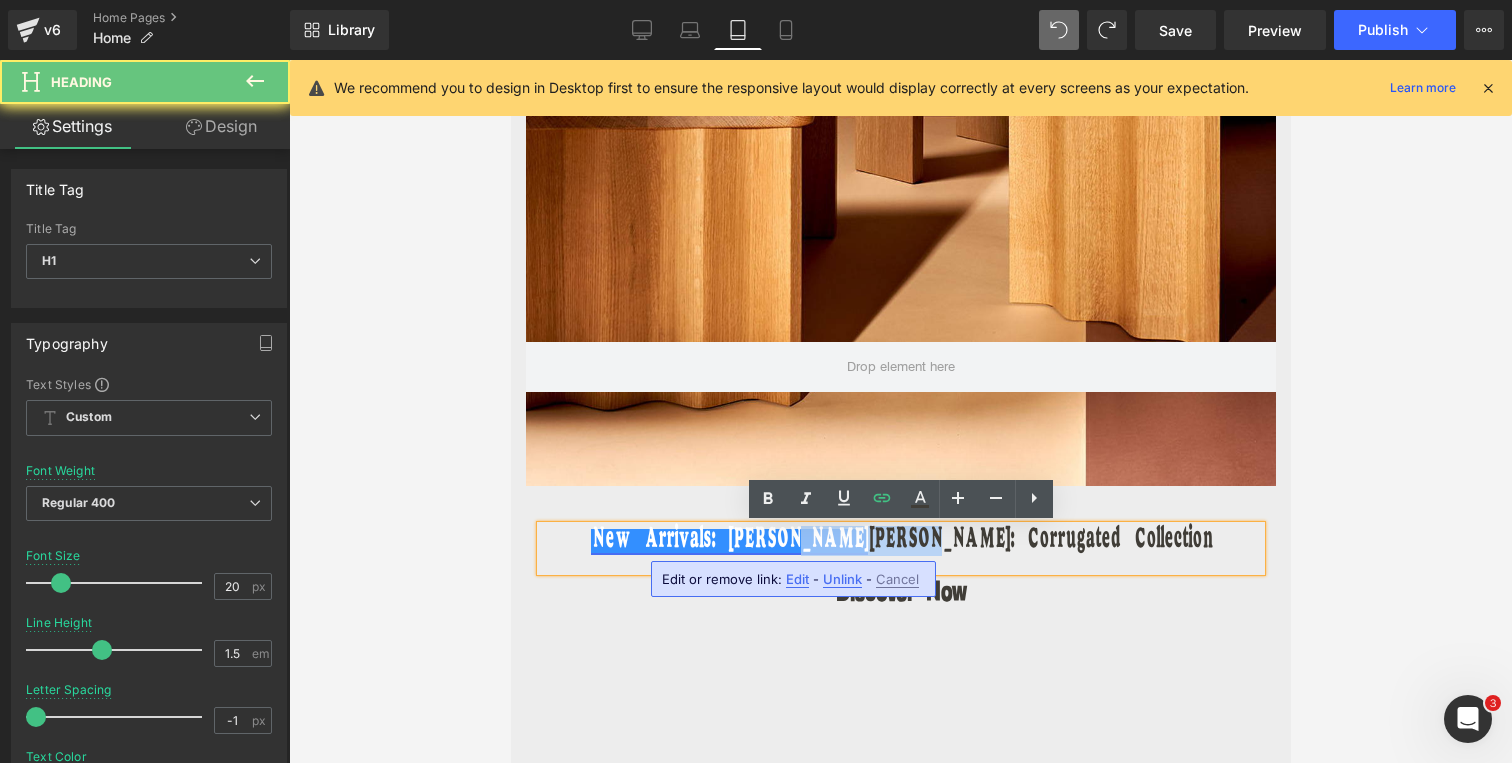 click on "New Arrivals: Xandre Kriel" at bounding box center [728, 541] 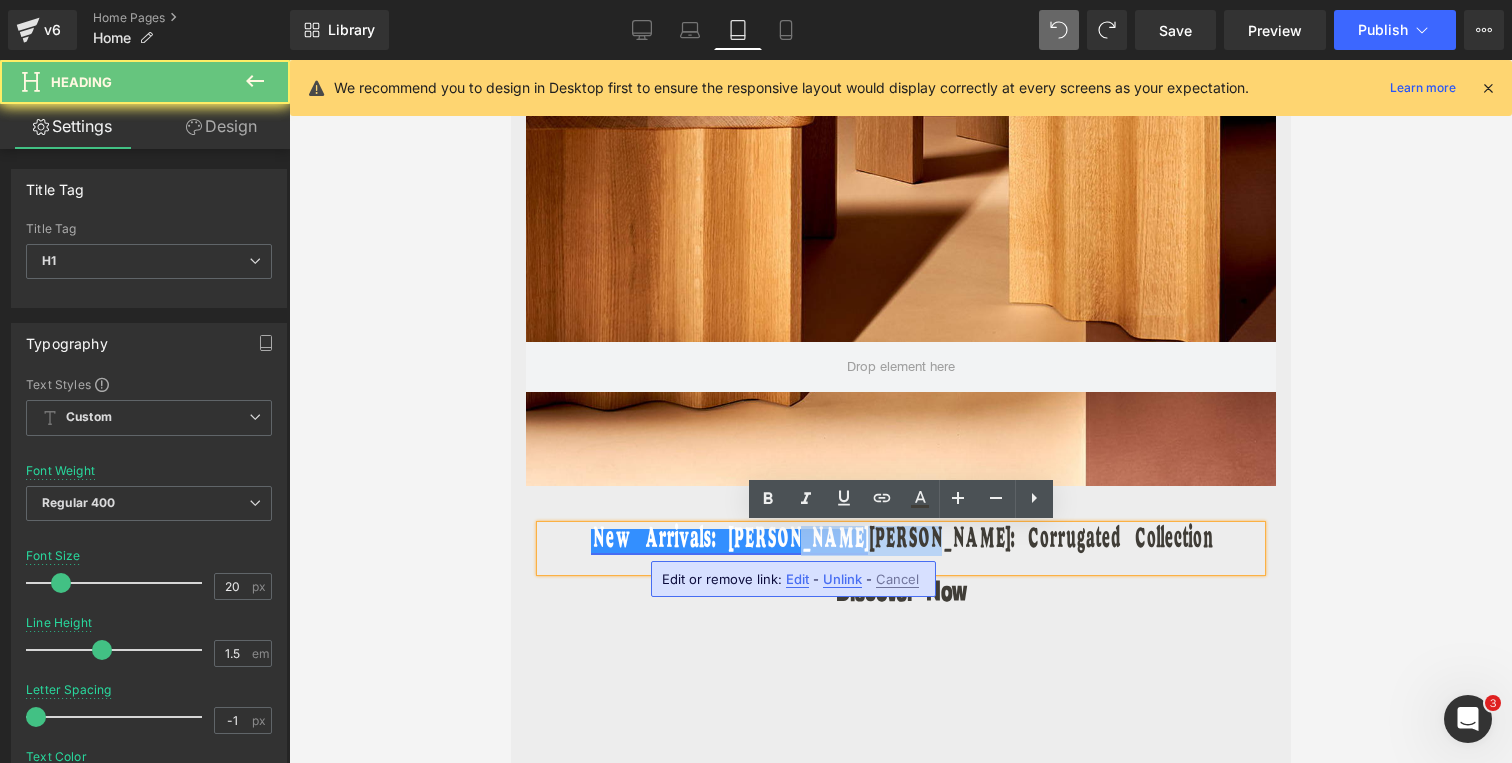 click on "New Arrivals: Xandre Kriel" at bounding box center [728, 541] 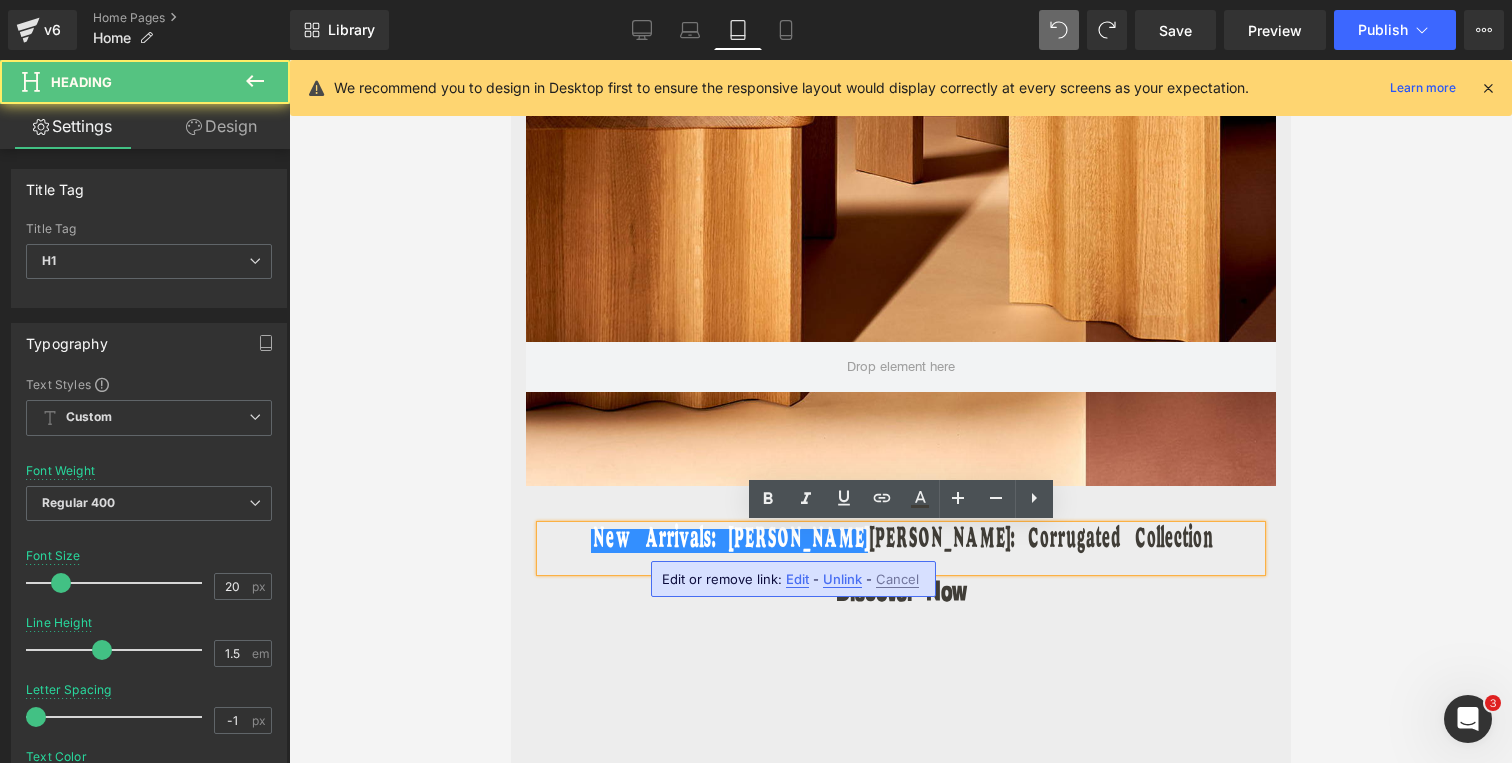 click on "New Arrivals: Xandre Kriel Hanneke Lourens: Corrugated Collection" at bounding box center [900, 541] 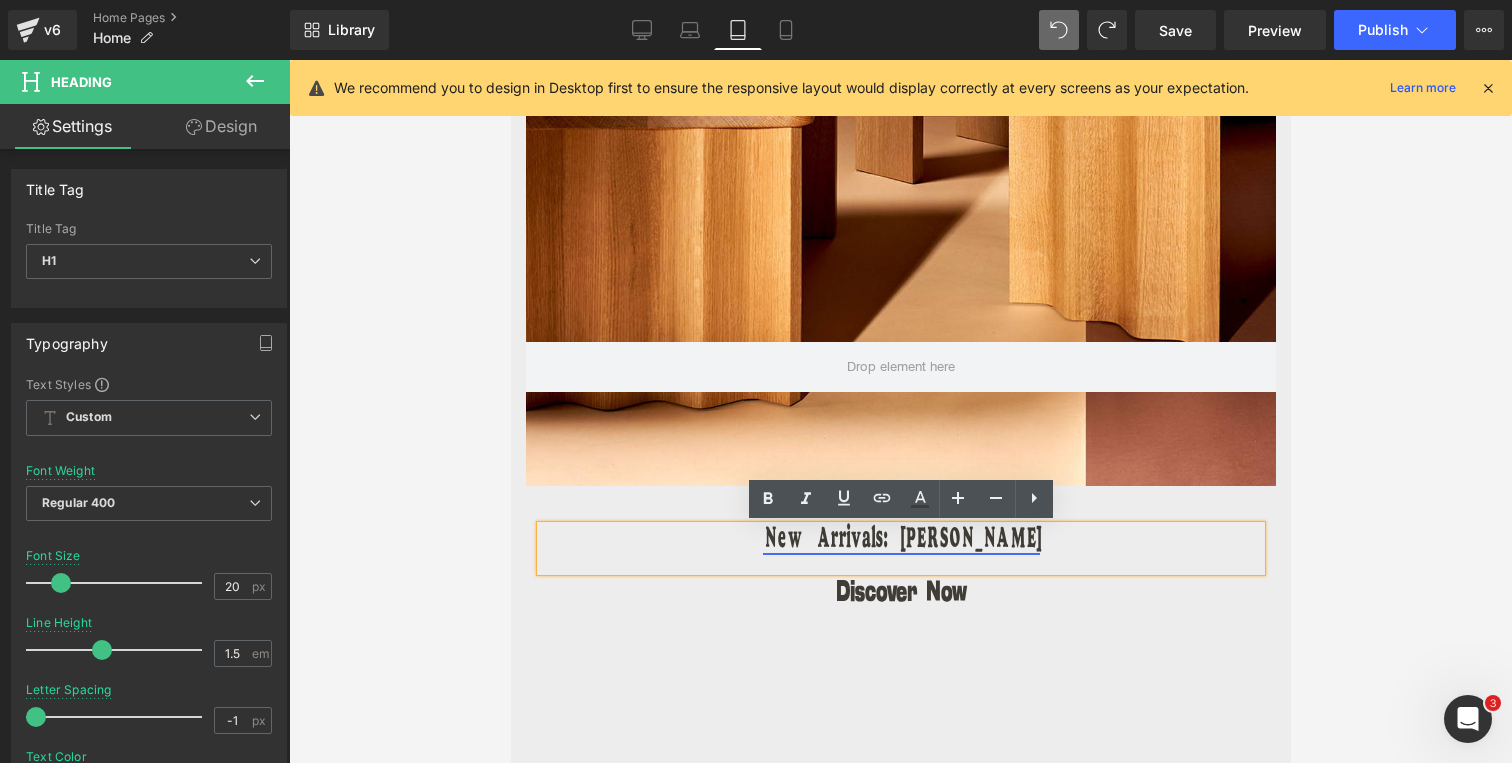 click on "New Arrivals: Xandre Kriel" at bounding box center [900, 541] 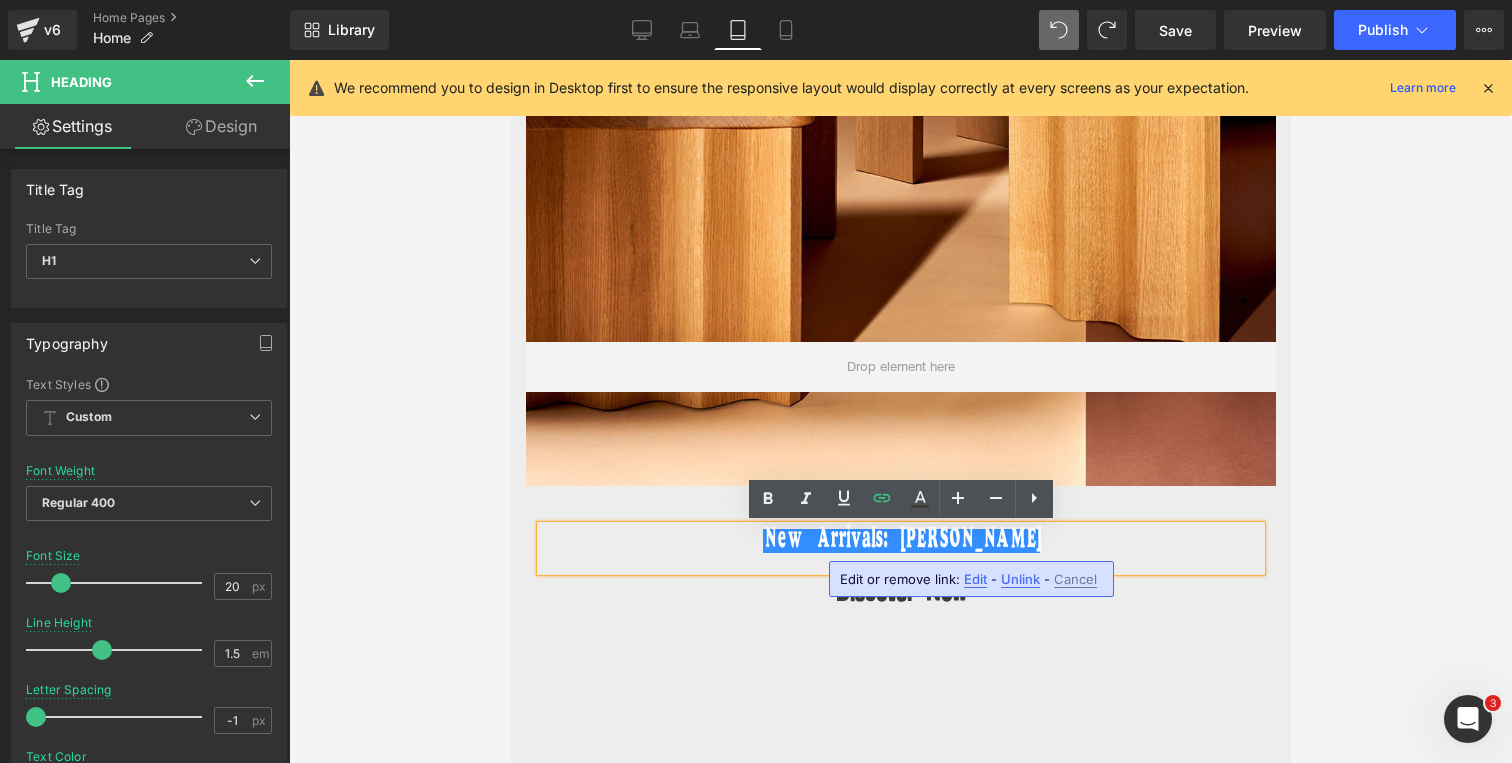 click on "Edit" at bounding box center [975, 579] 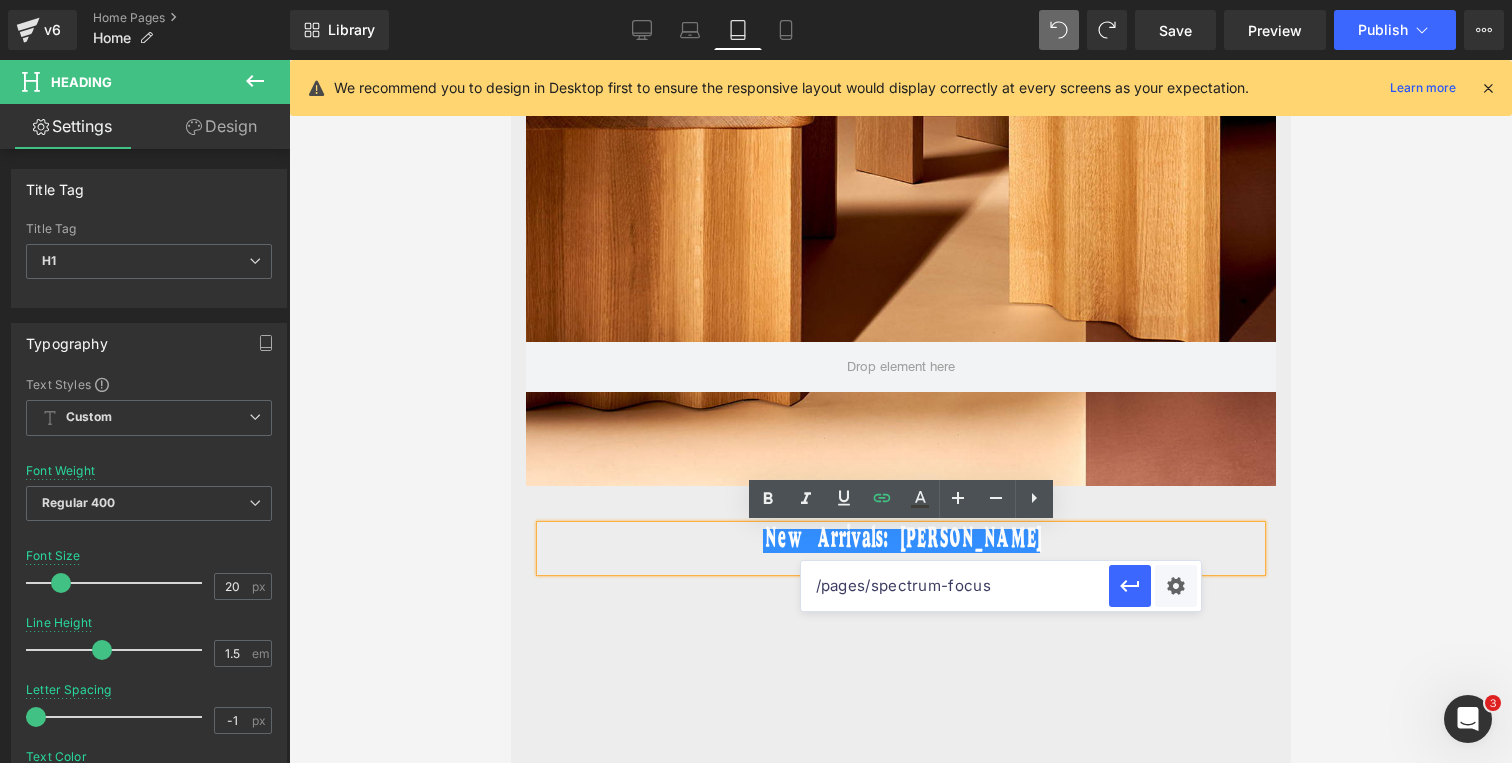click on "/pages/spectrum-focus" at bounding box center (955, 586) 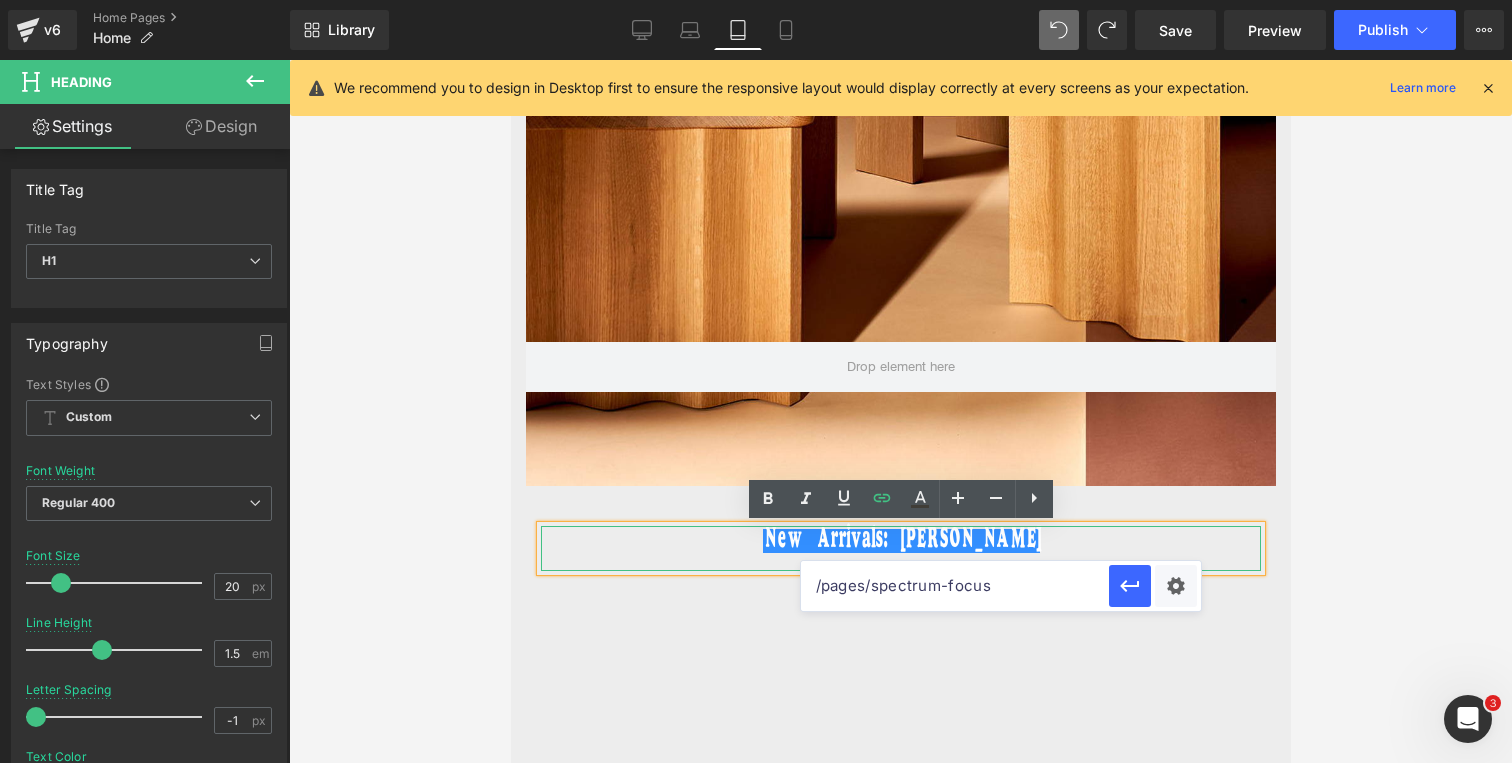 click on "New Arrivals: Xandre Kriel" at bounding box center [900, 541] 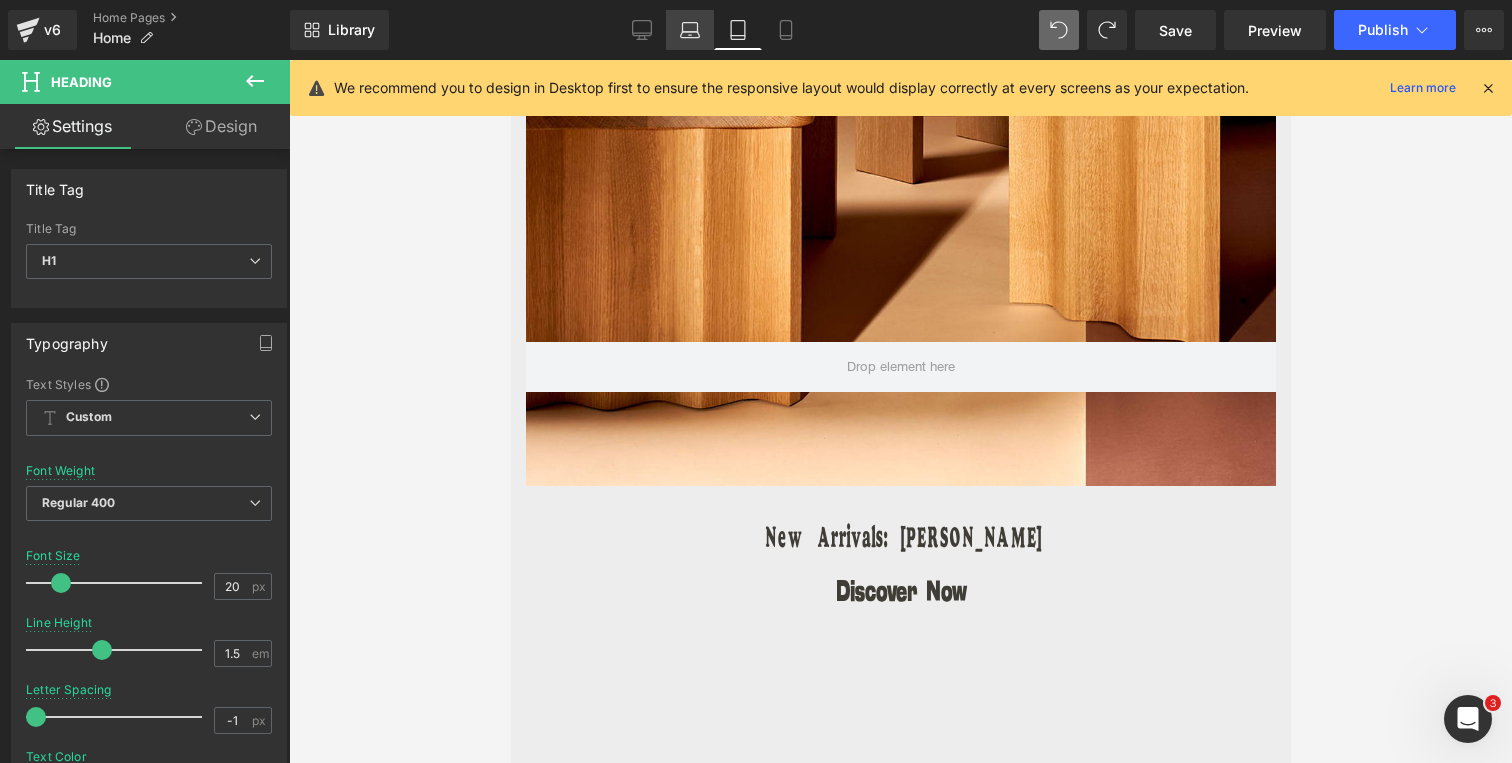 click 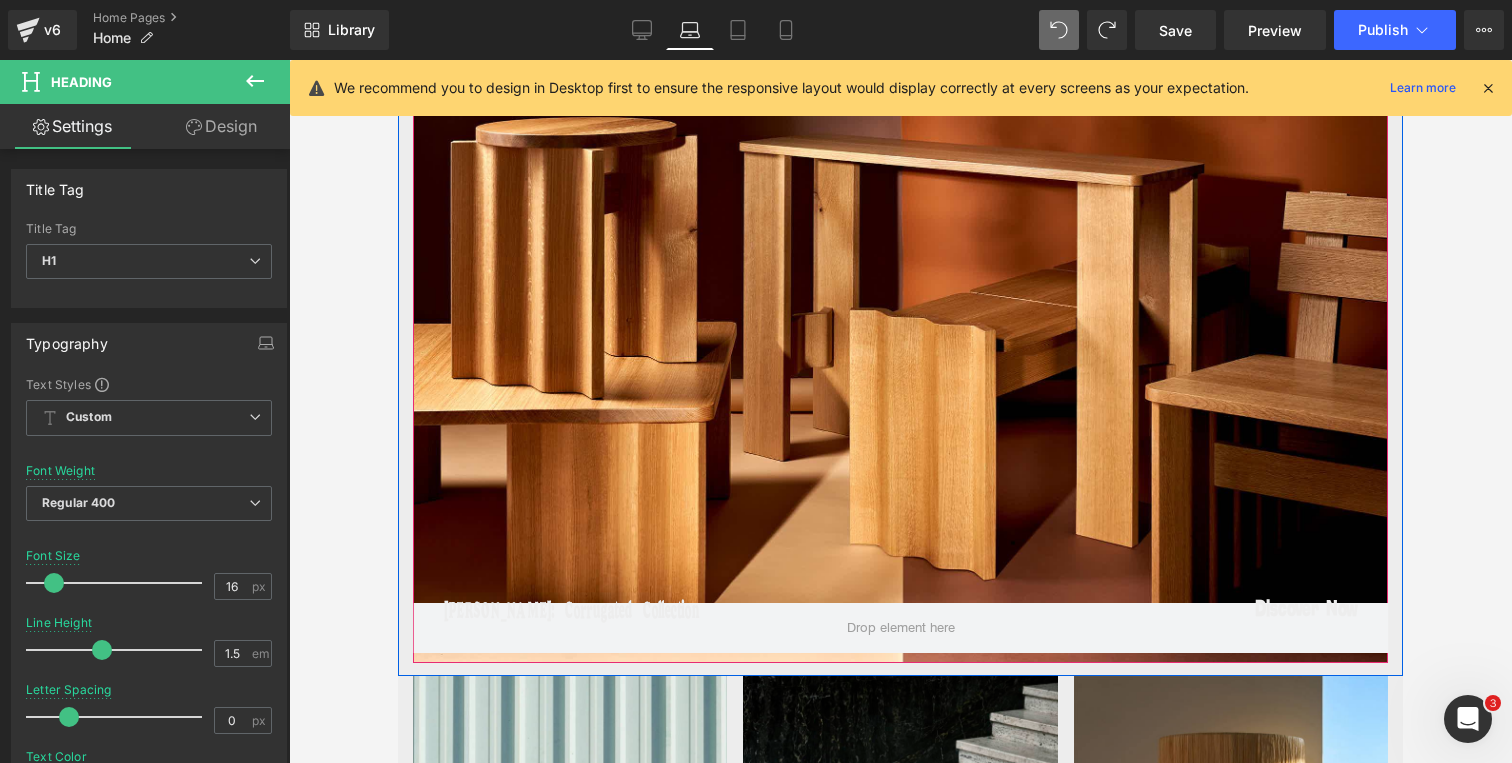 scroll, scrollTop: 185, scrollLeft: 0, axis: vertical 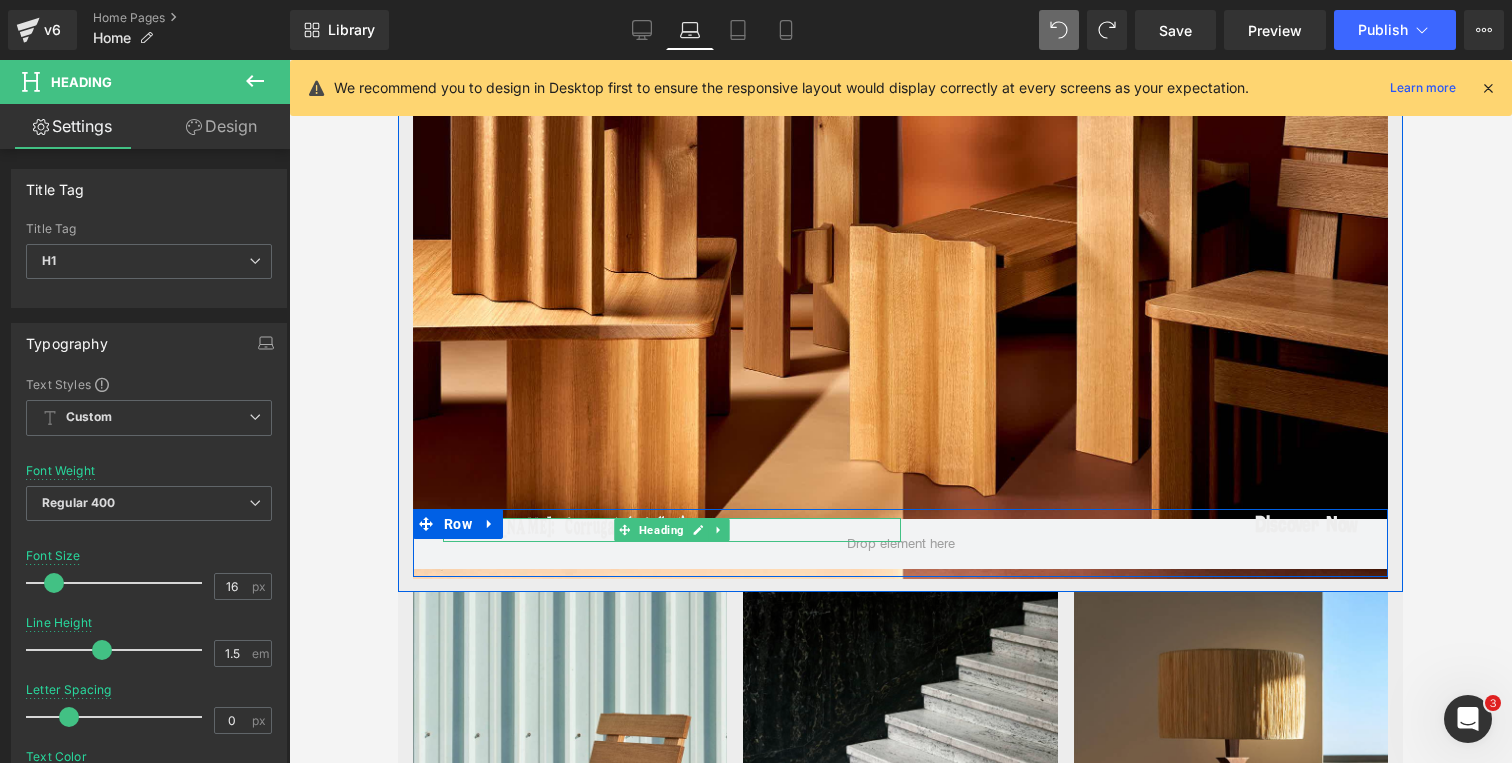 click on "[PERSON_NAME]: Corrugated Collection" at bounding box center (672, 530) 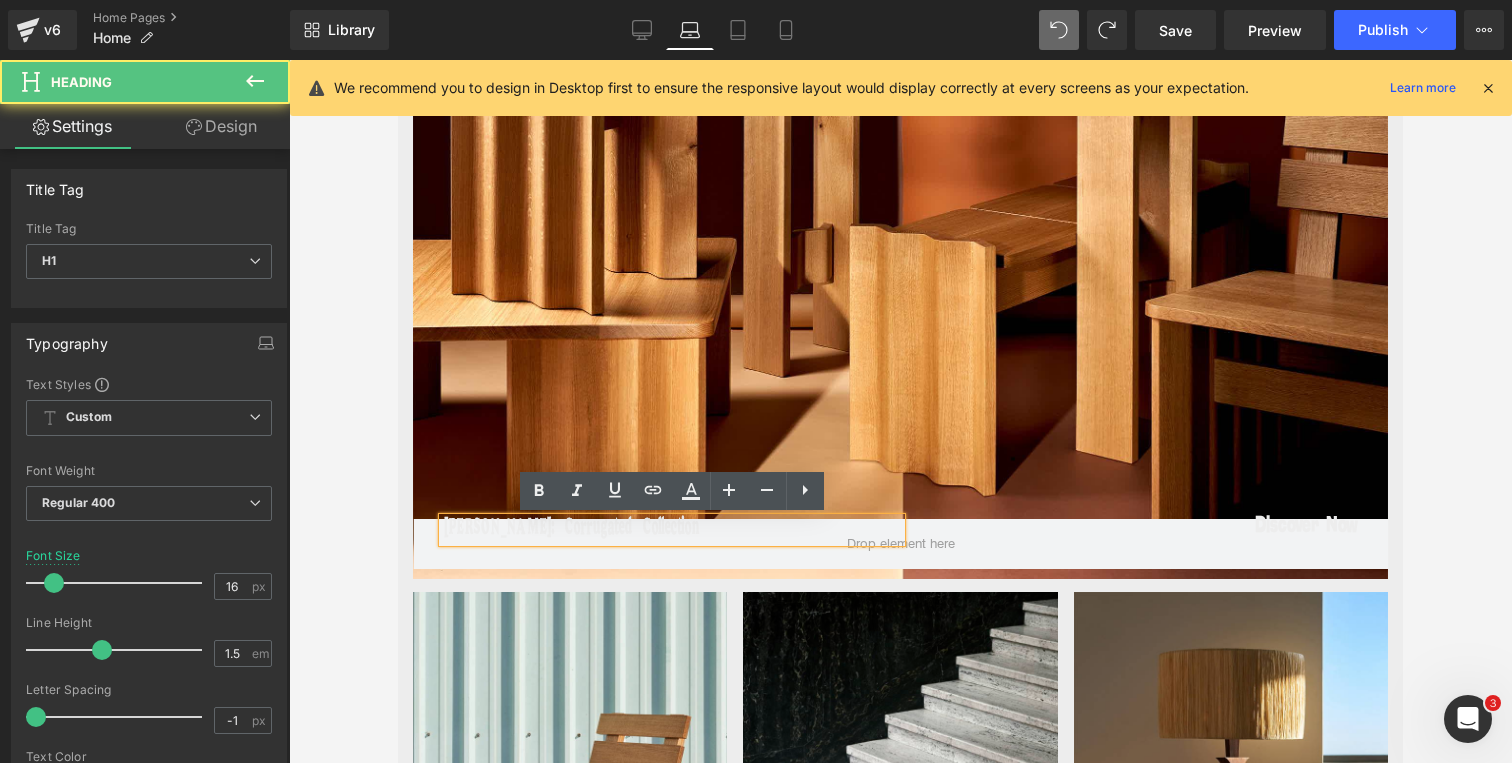 click on "[PERSON_NAME]: Corrugated Collection" at bounding box center (672, 530) 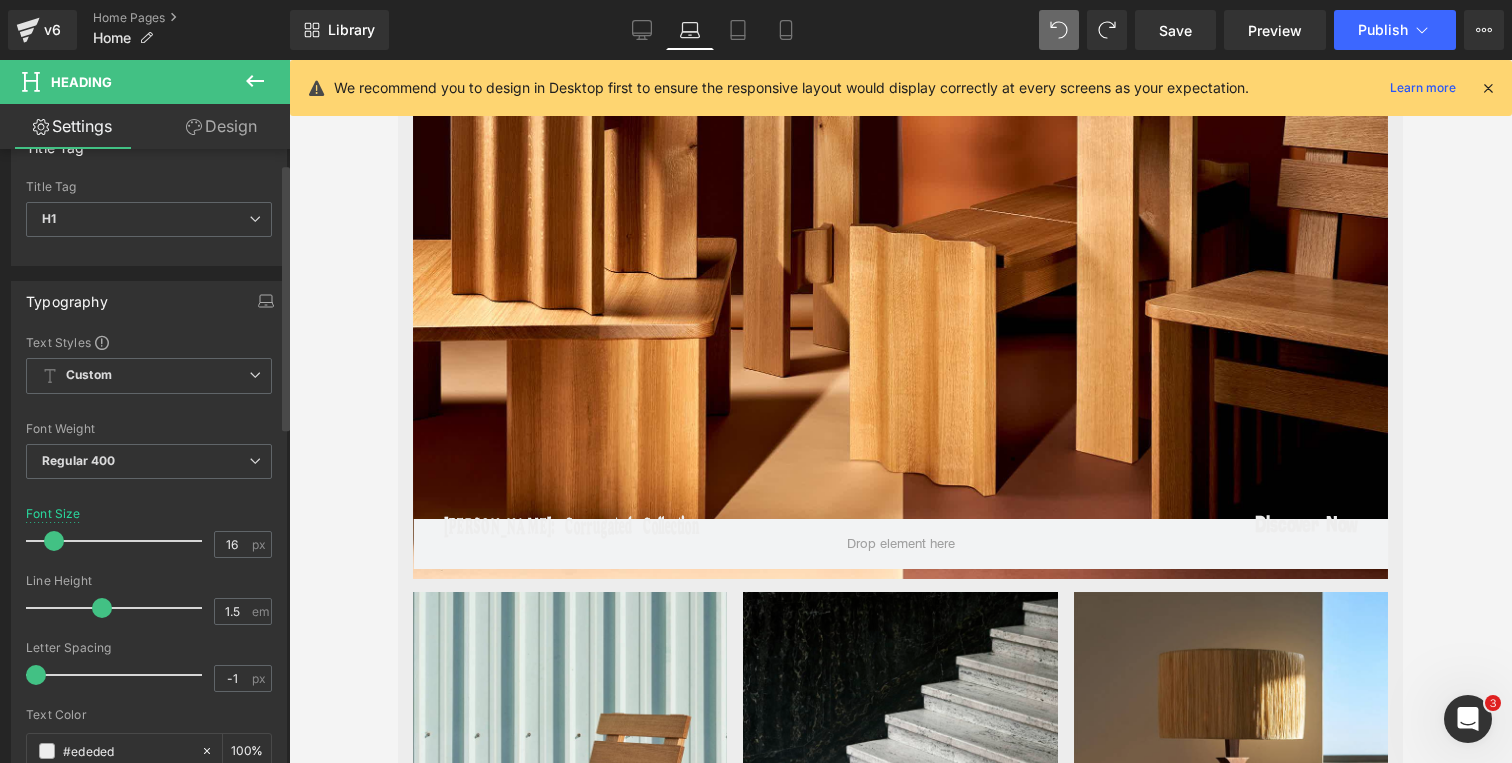 scroll, scrollTop: 32, scrollLeft: 0, axis: vertical 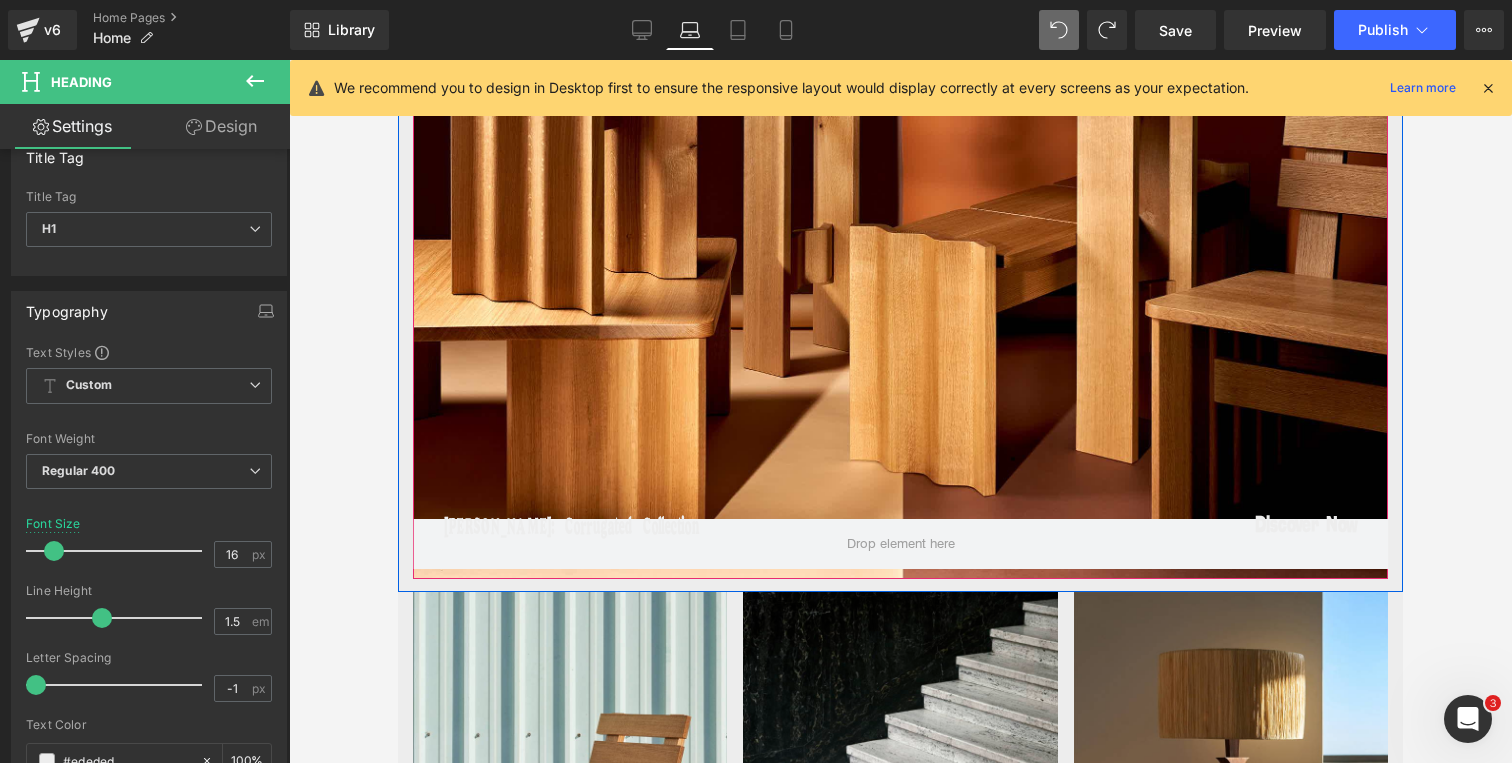 click at bounding box center (900, 262) 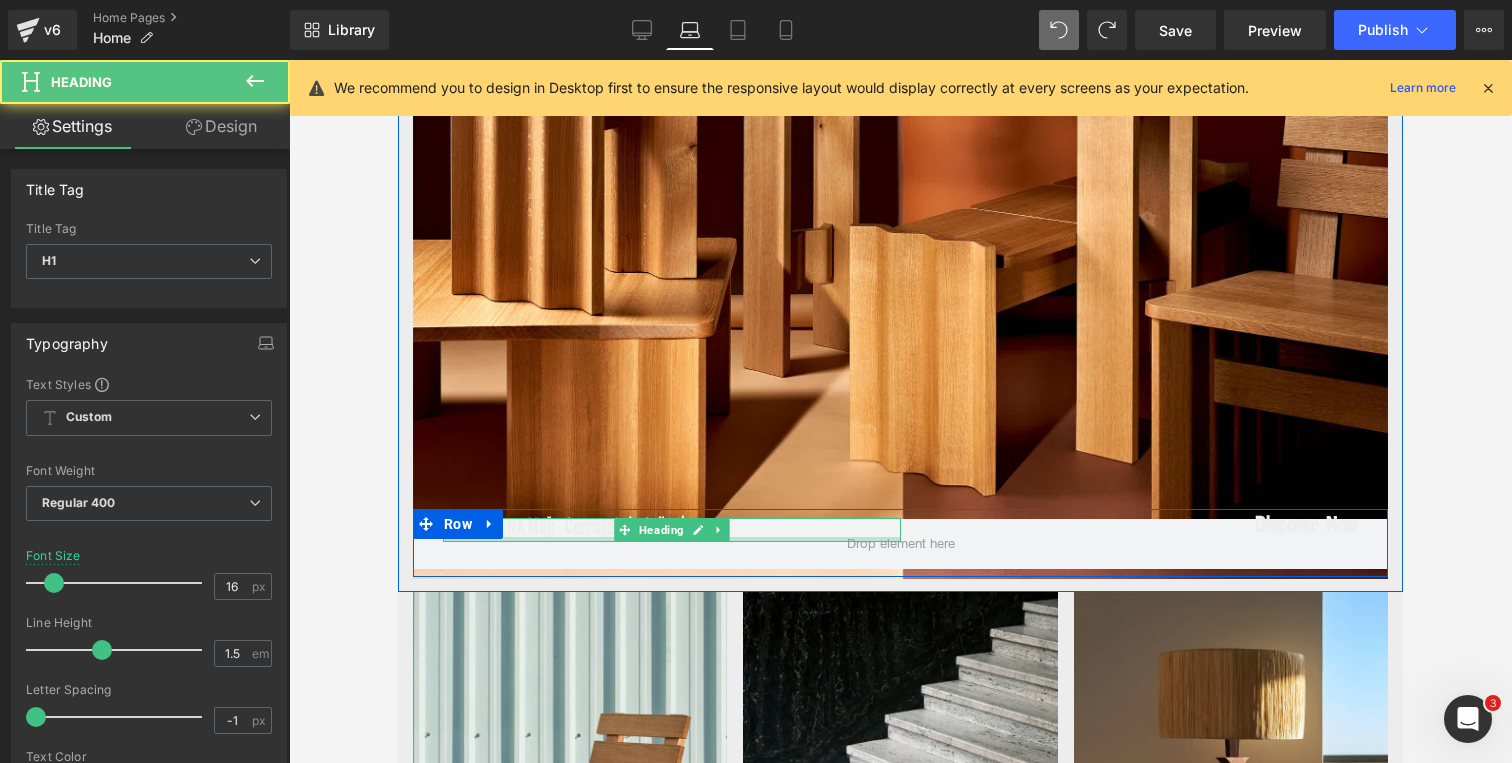 click at bounding box center [672, 539] 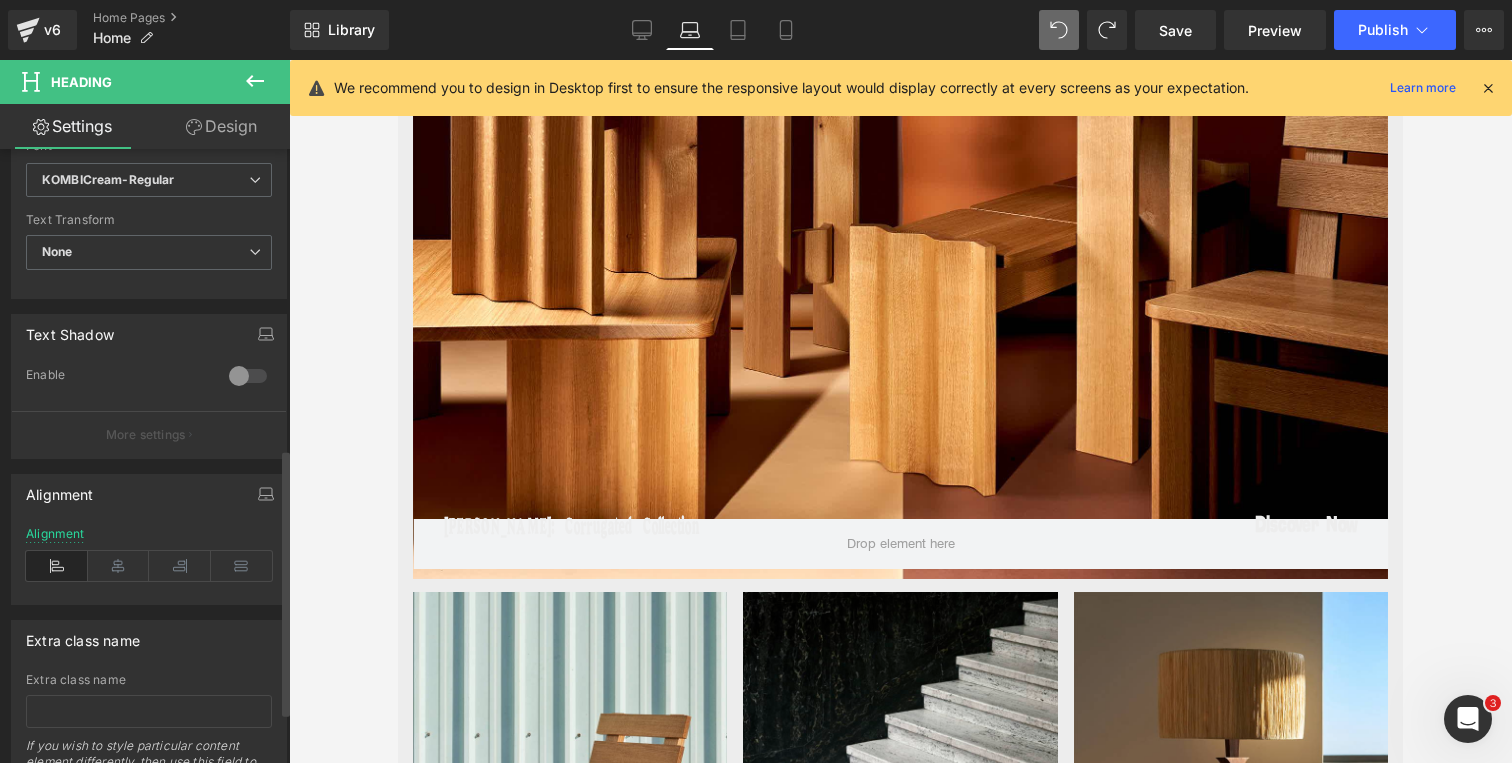 scroll, scrollTop: 688, scrollLeft: 0, axis: vertical 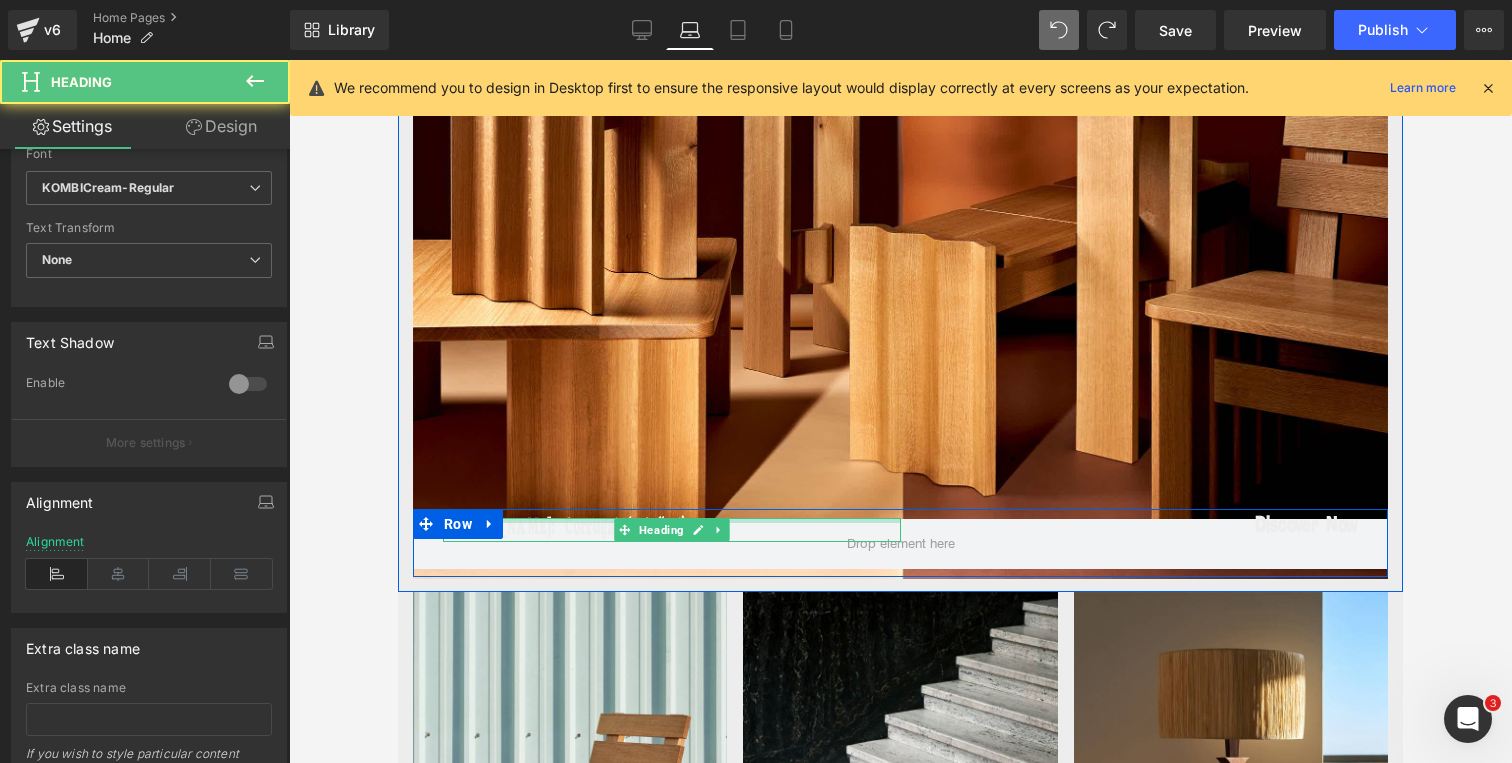 click on "[PERSON_NAME]: Corrugated Collection" at bounding box center (672, 530) 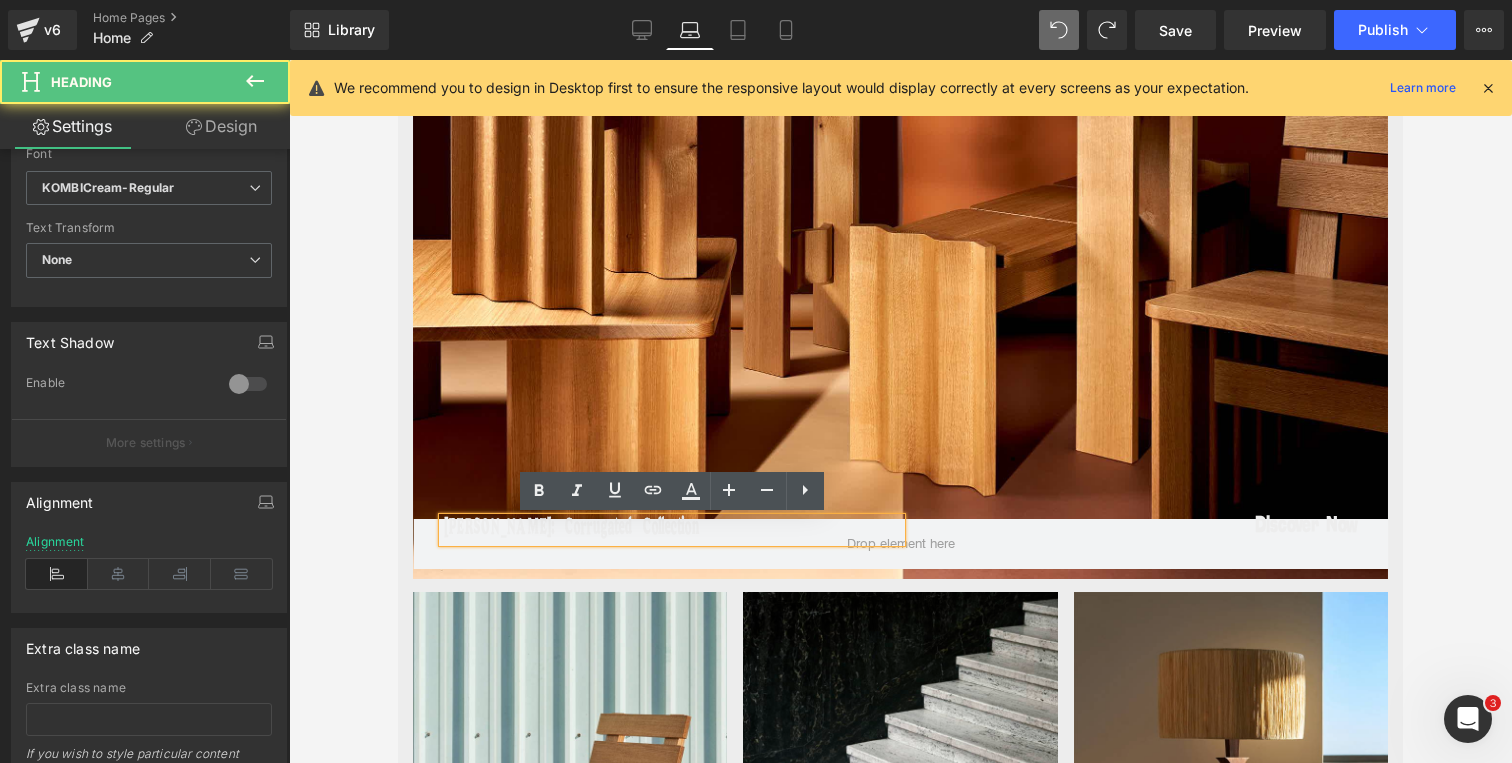 click on "[PERSON_NAME]: Corrugated Collection" at bounding box center (672, 530) 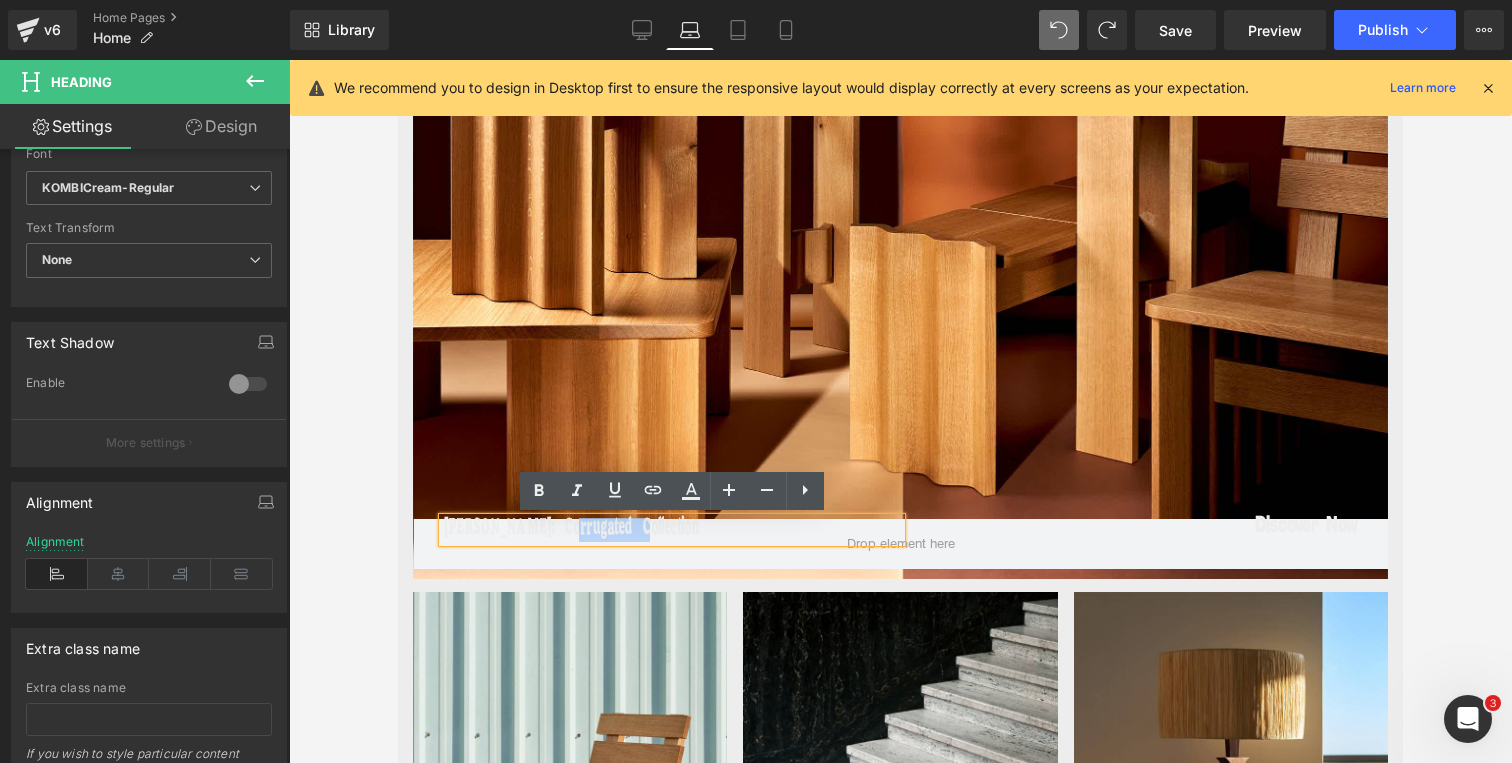 click on "[PERSON_NAME]: Corrugated Collection" at bounding box center [672, 530] 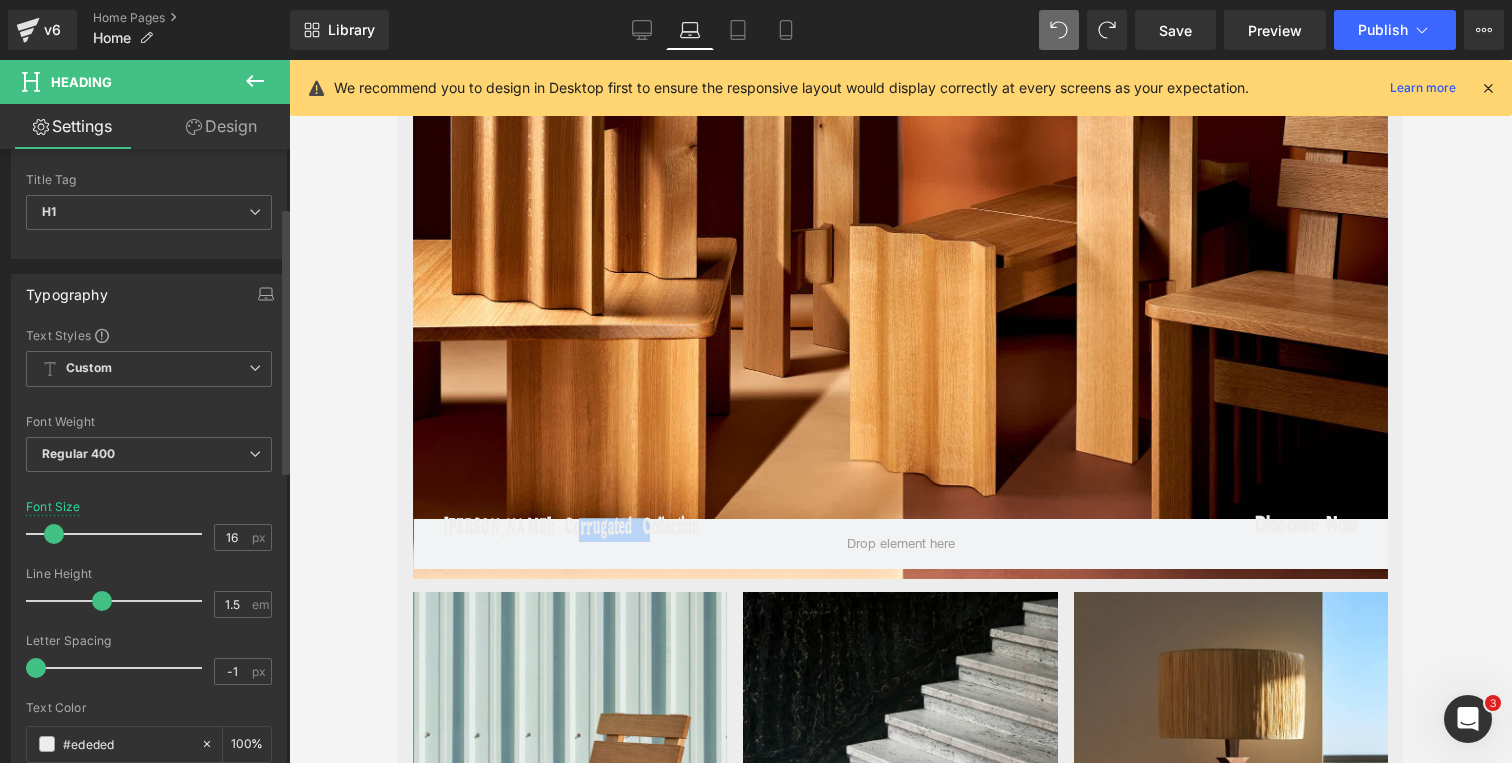 scroll, scrollTop: 0, scrollLeft: 0, axis: both 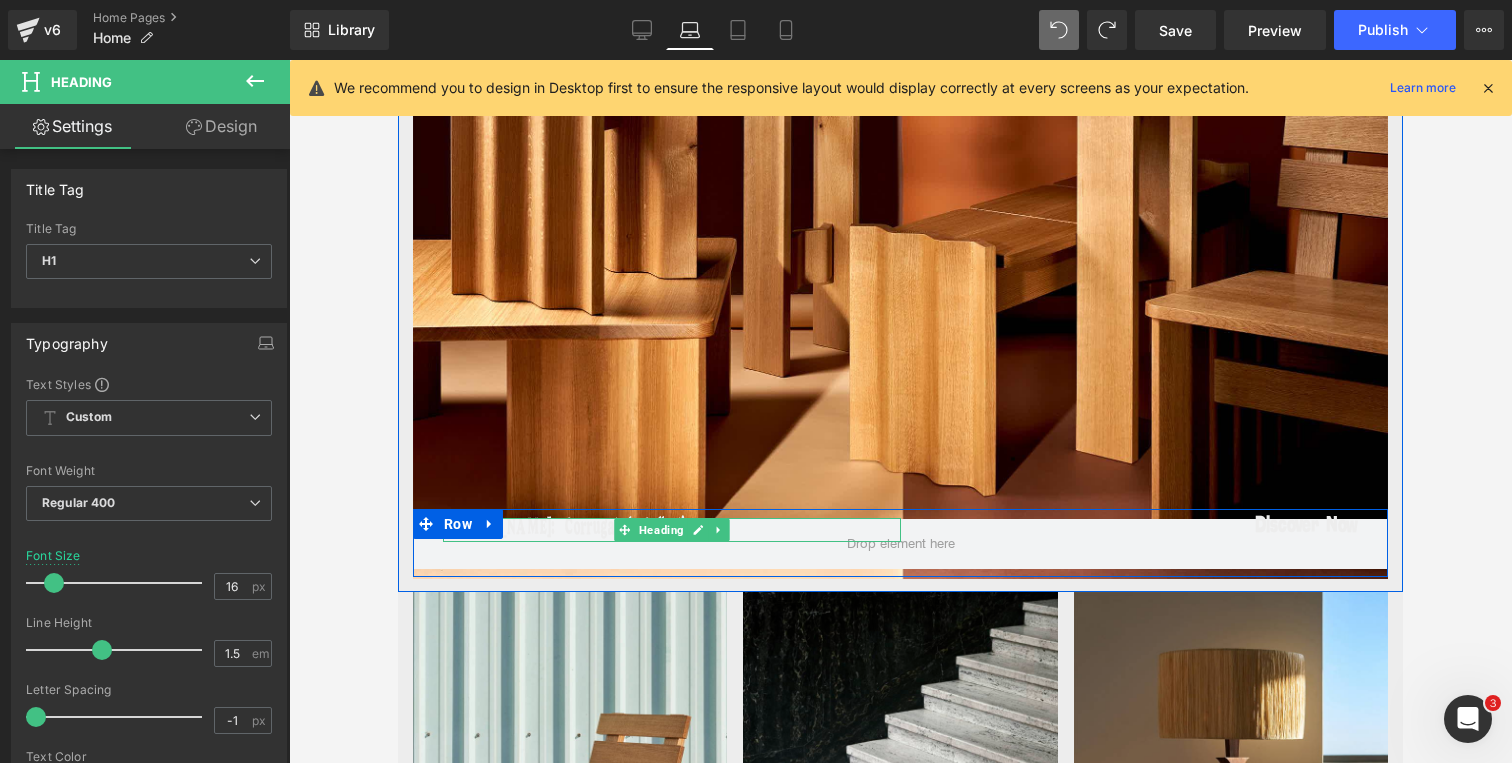 click on "[PERSON_NAME]: Corrugated Collection" at bounding box center [672, 530] 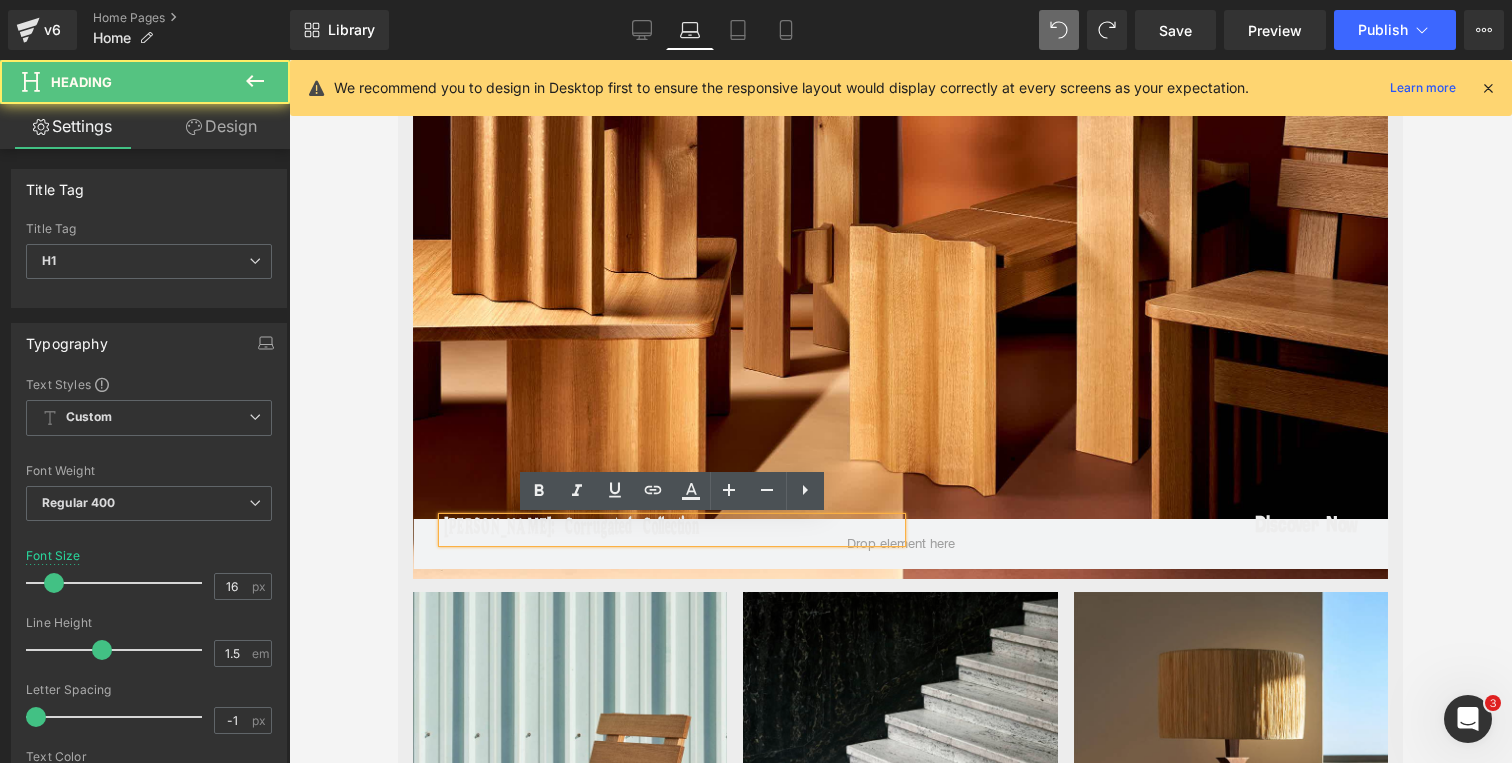 click on "[PERSON_NAME]: Corrugated Collection" at bounding box center (672, 530) 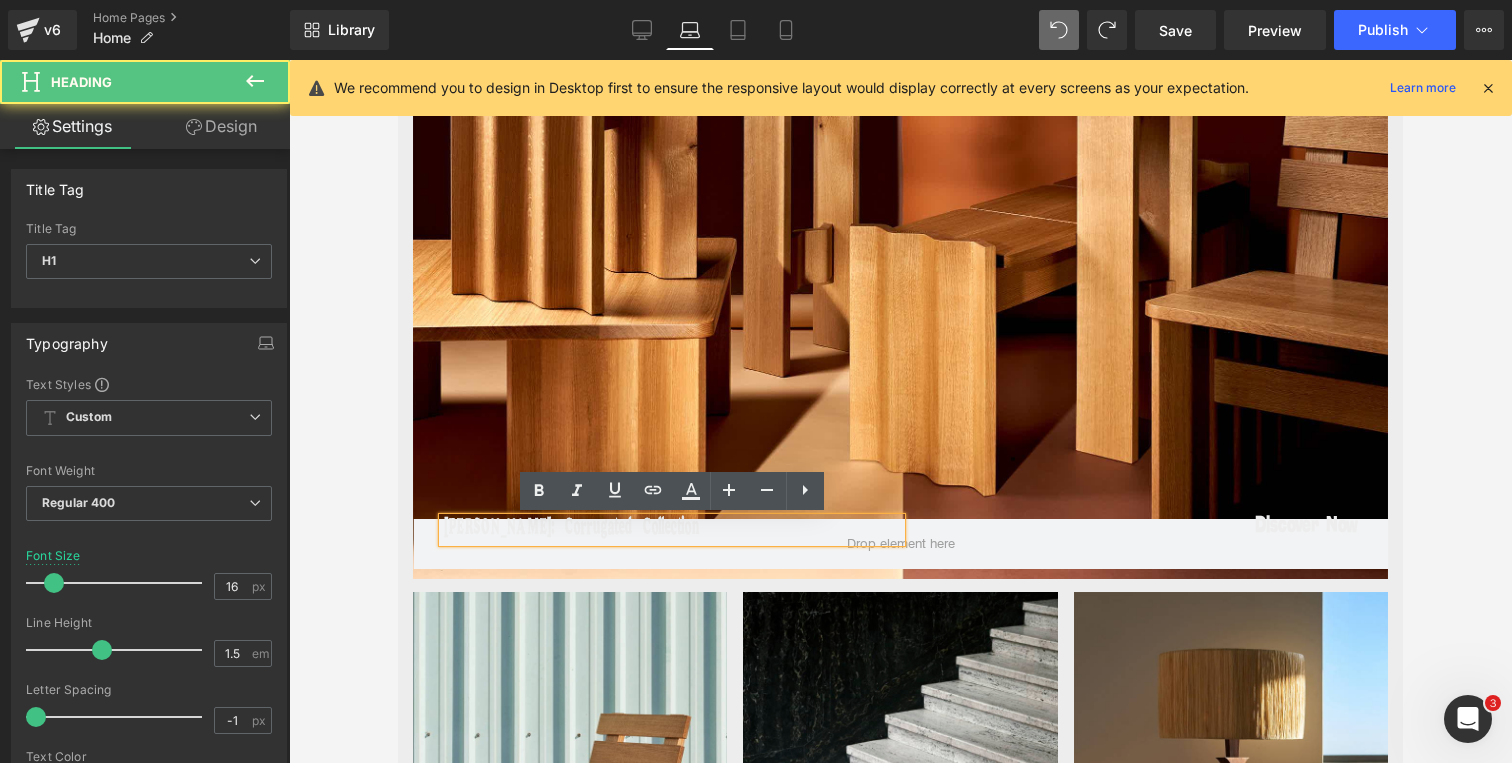 click on "[PERSON_NAME]: Corrugated Collection" at bounding box center (672, 530) 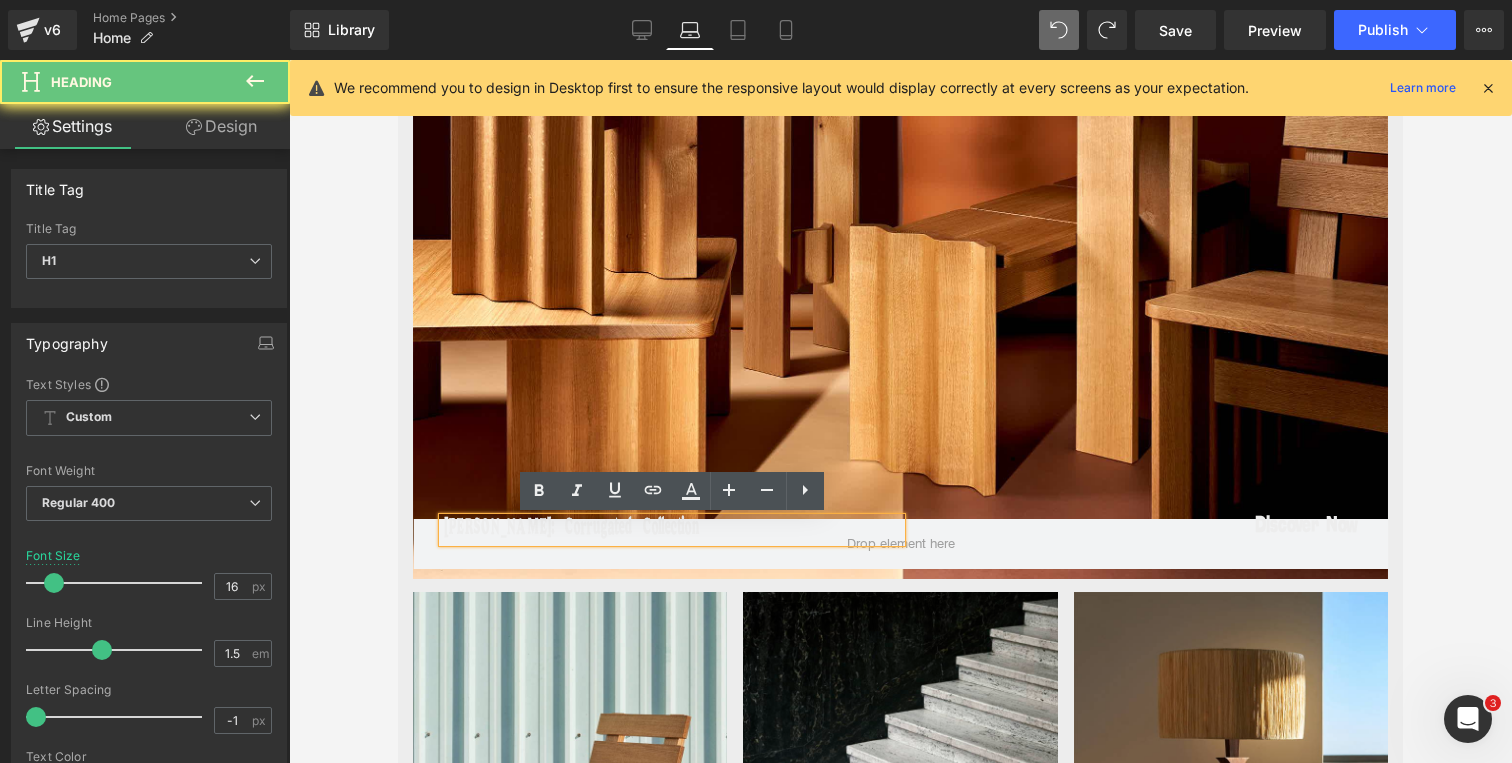 click on "[PERSON_NAME]: Corrugated Collection" at bounding box center (672, 530) 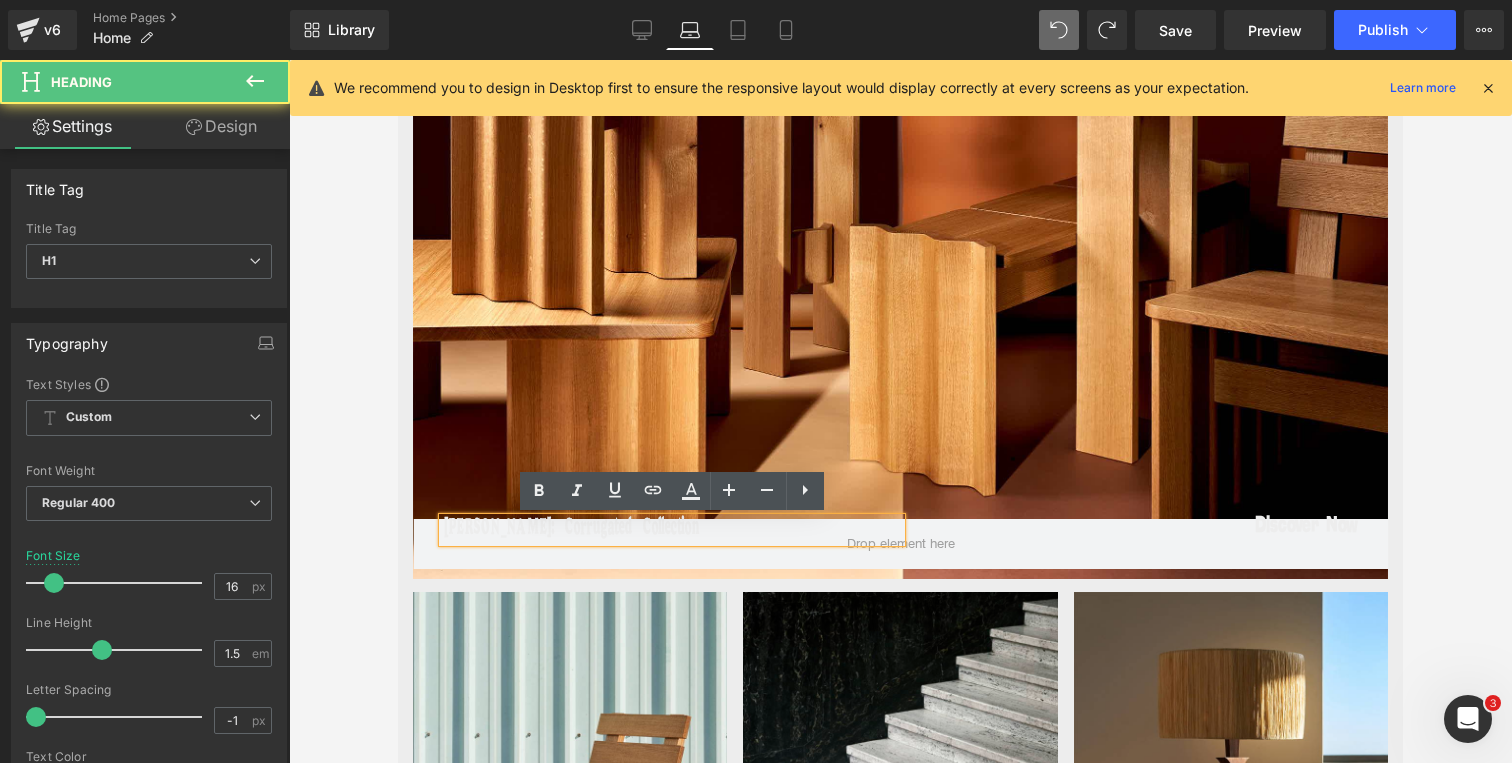 click on "[PERSON_NAME]: Corrugated Collection" at bounding box center [672, 530] 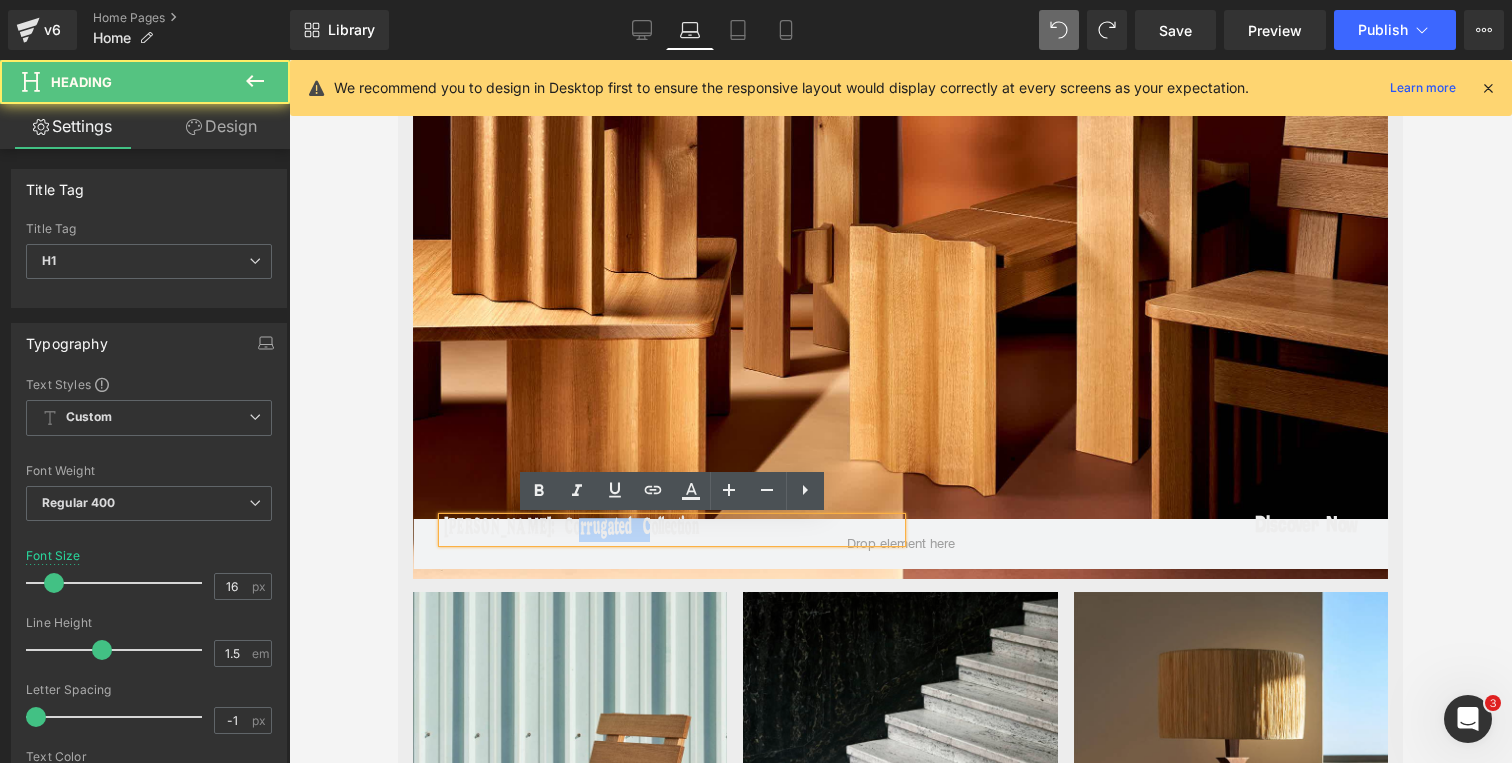 click on "[PERSON_NAME]: Corrugated Collection" at bounding box center (672, 530) 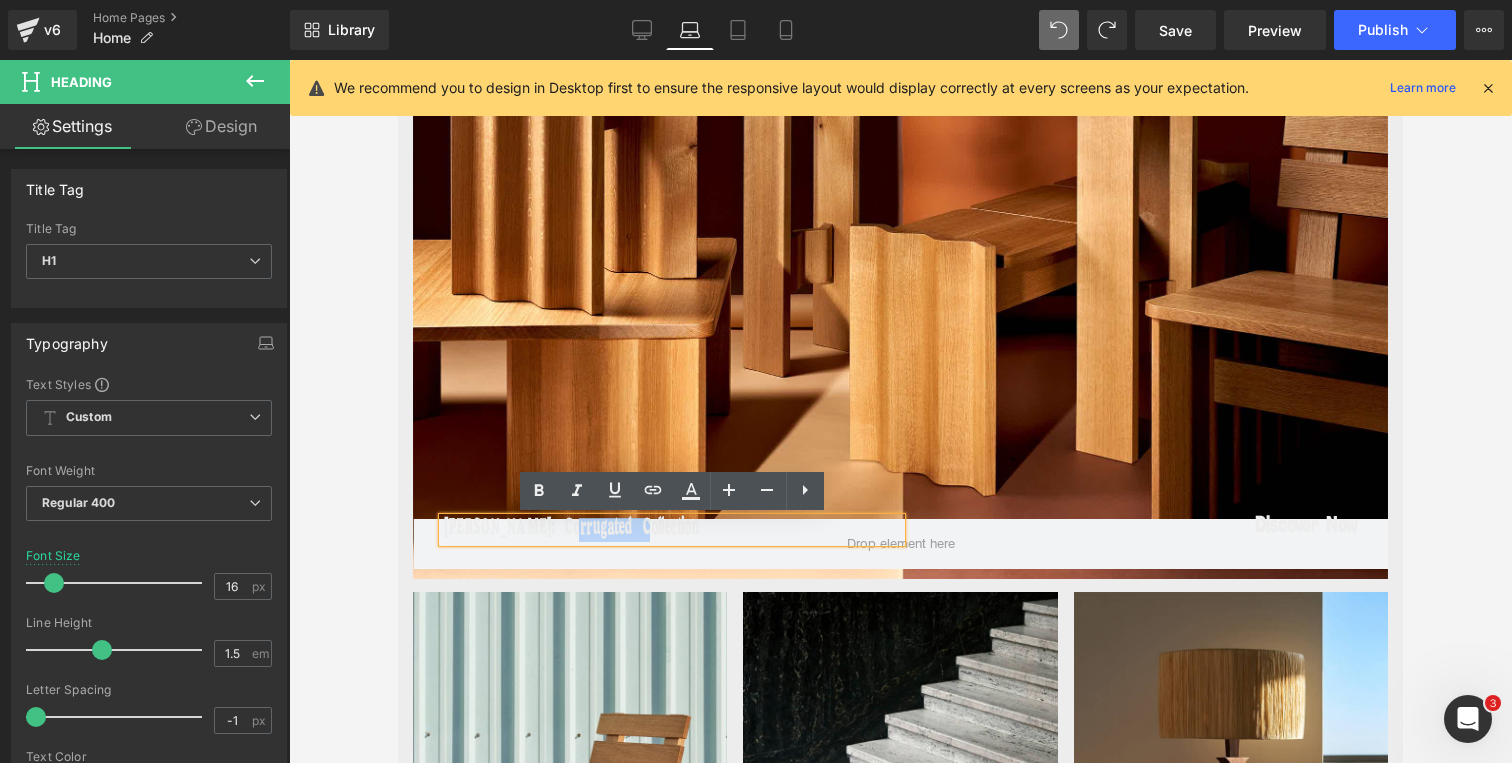 click on "Row" at bounding box center (458, 524) 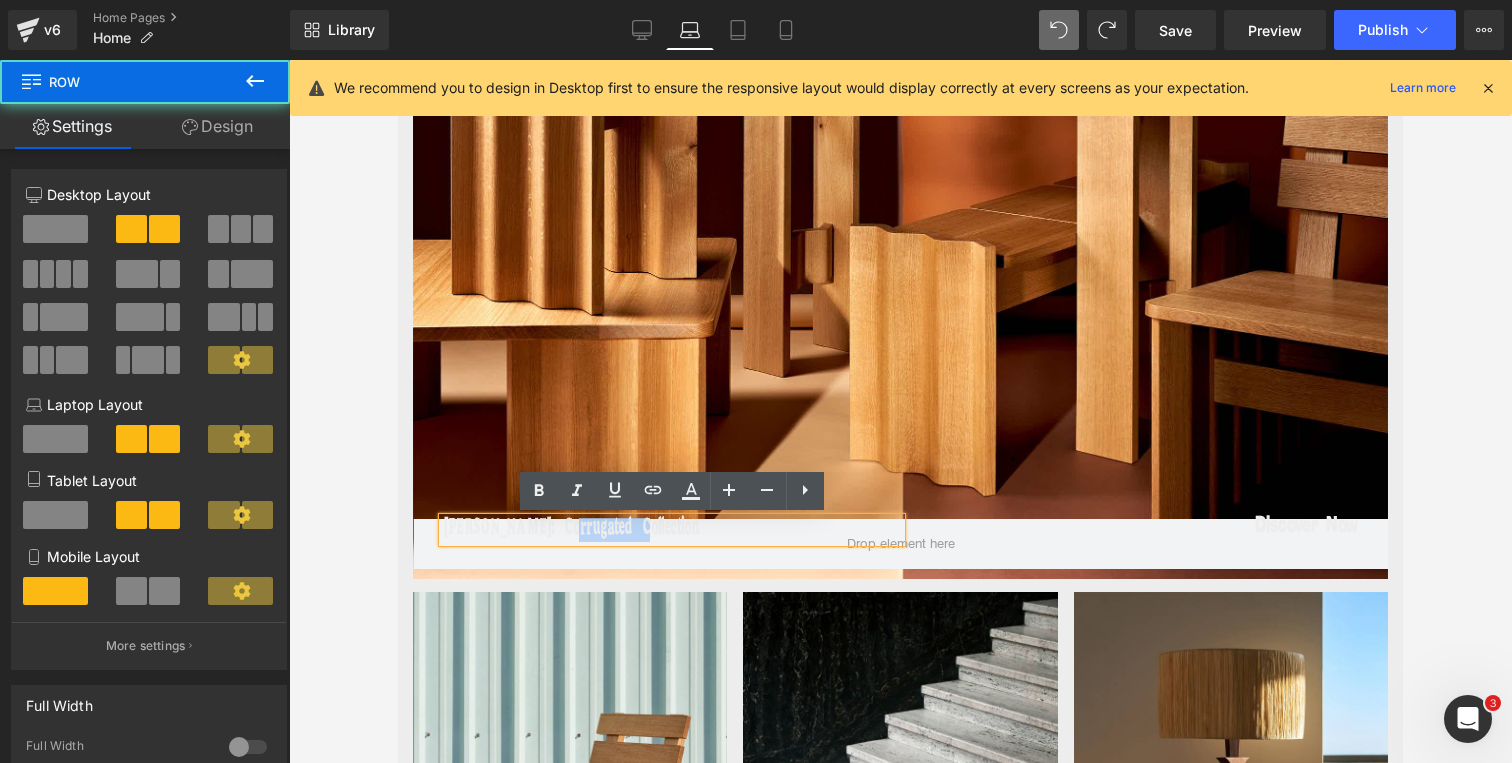 click on "Row" at bounding box center (458, 524) 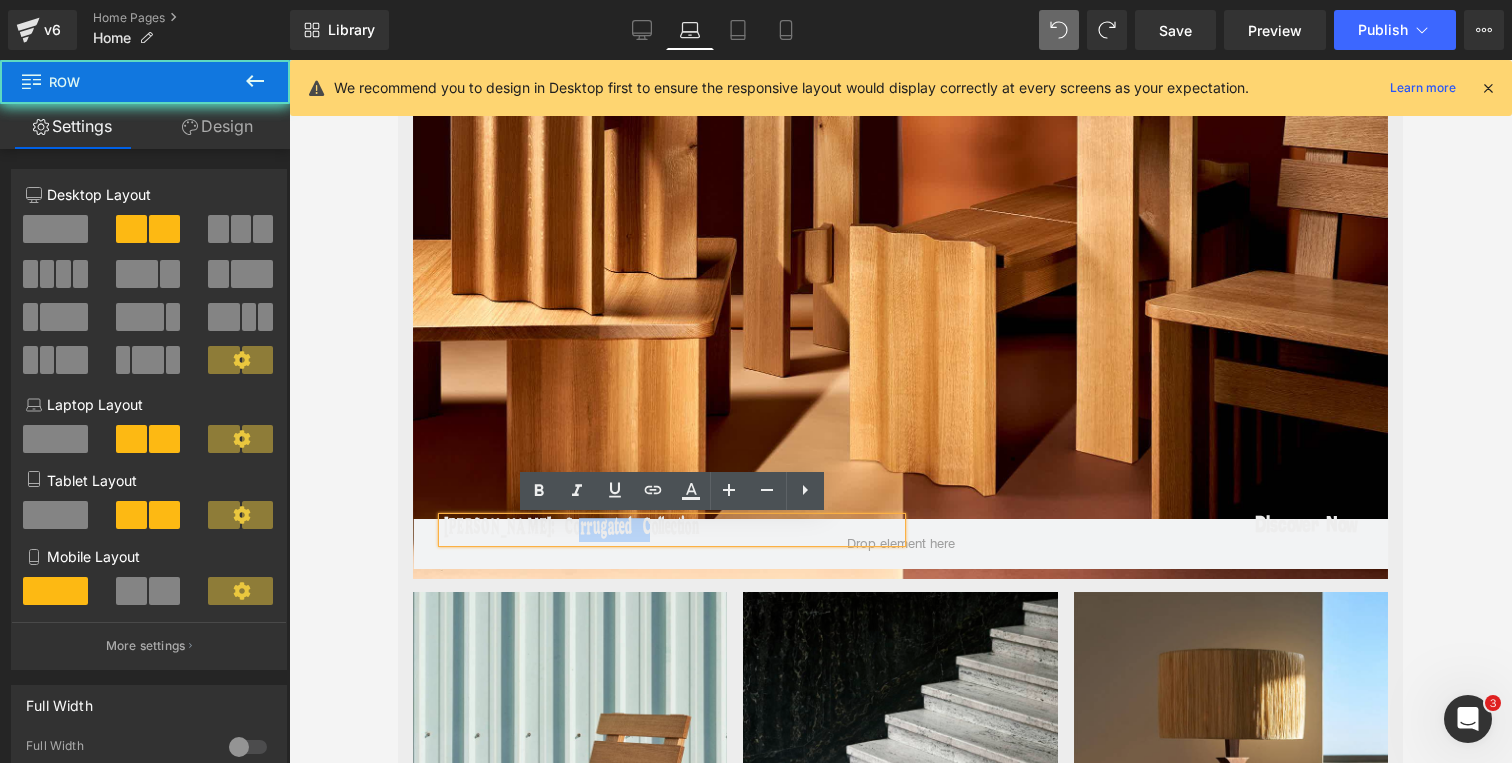 click on "Row" at bounding box center (458, 524) 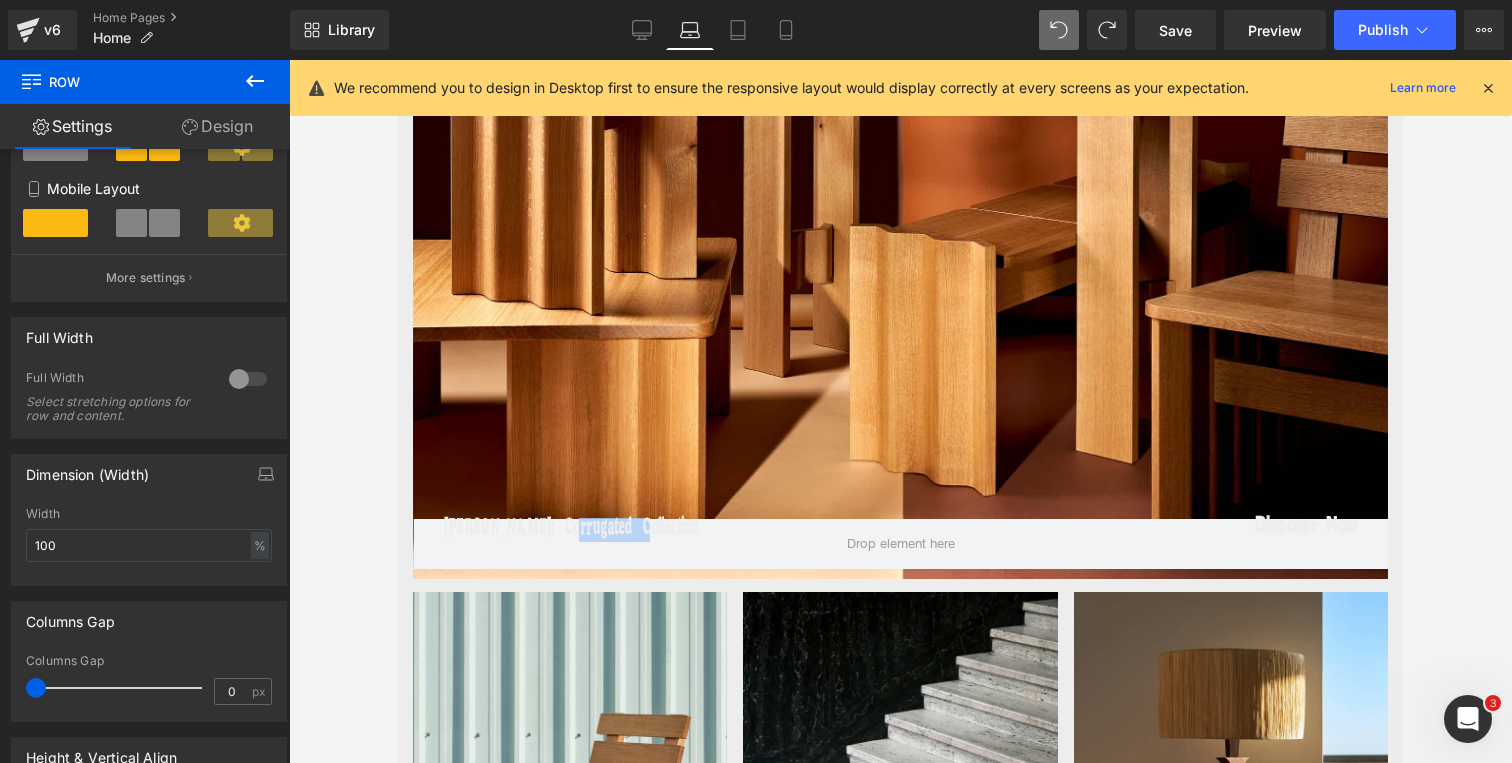 scroll, scrollTop: 335, scrollLeft: 0, axis: vertical 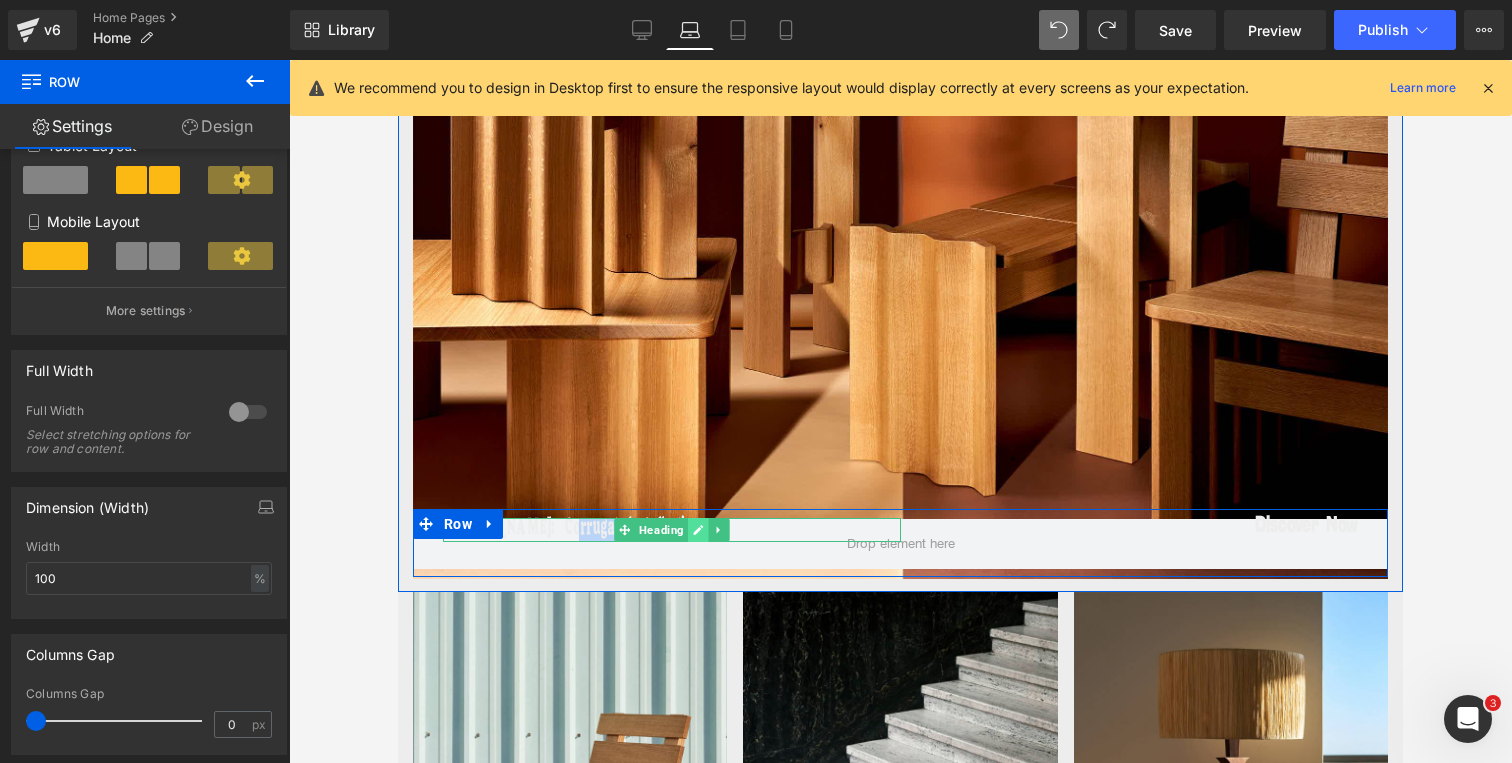 click 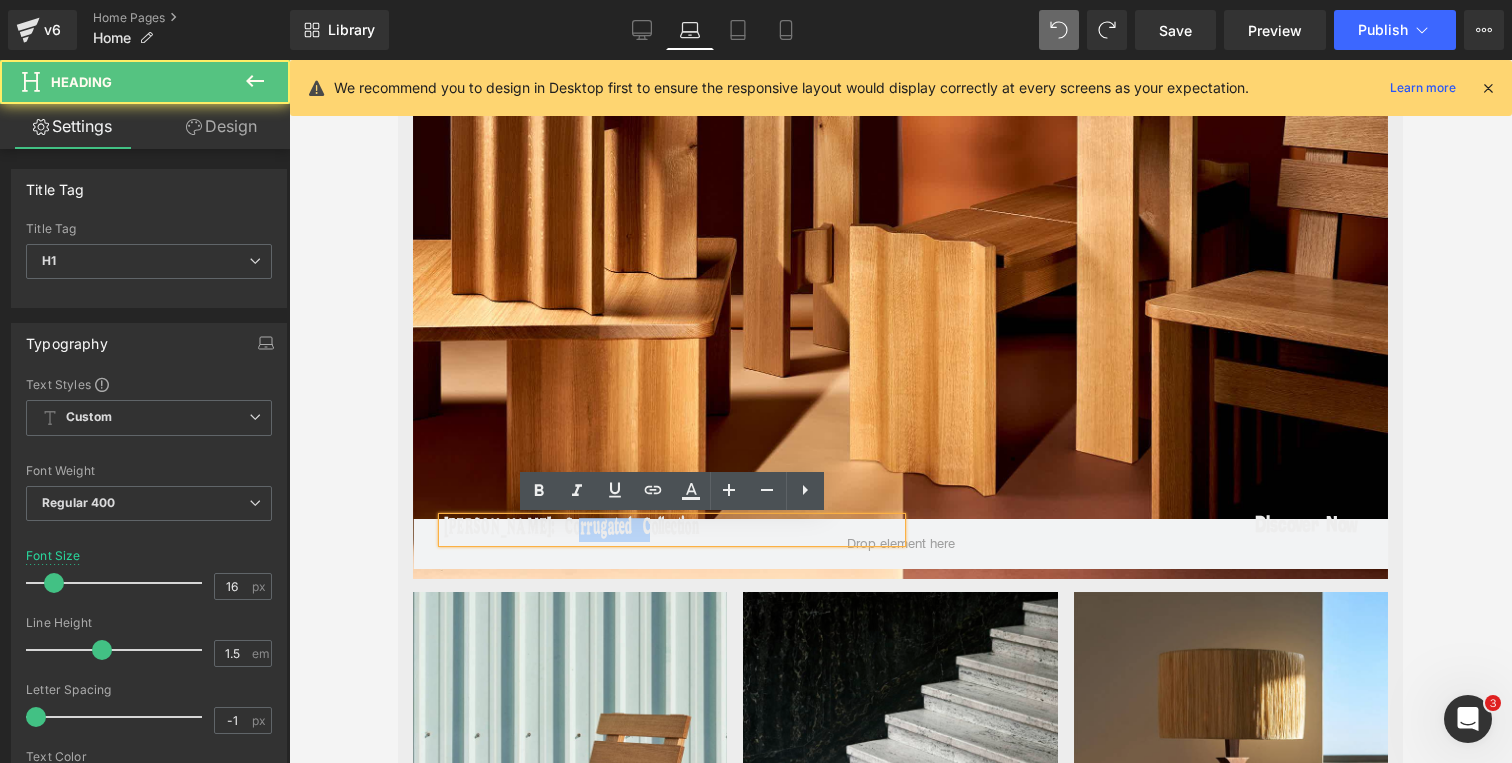 drag, startPoint x: 707, startPoint y: 525, endPoint x: 449, endPoint y: 531, distance: 258.06976 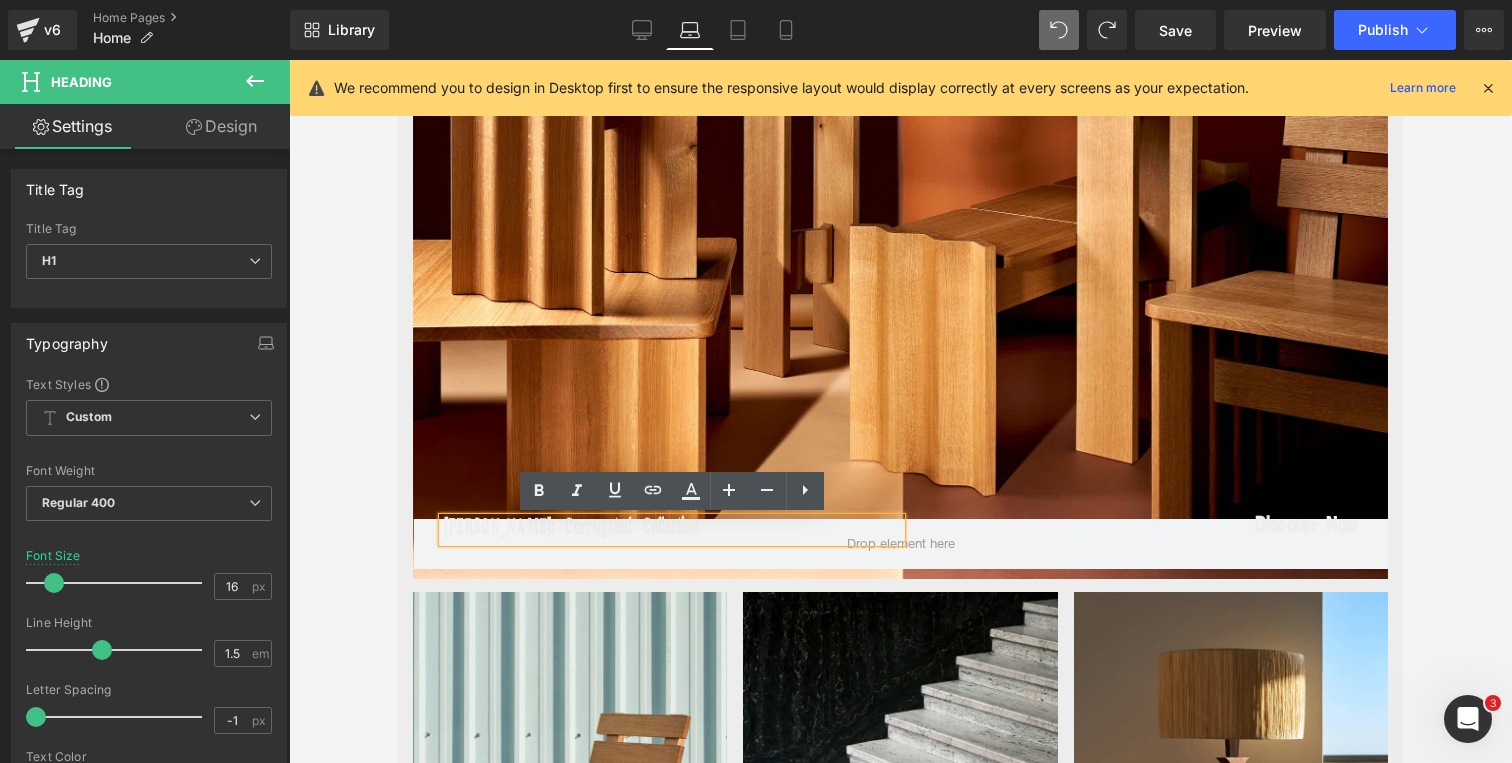 click on "Hanneke Lourens: Corrugated Collection Heading         Discover Now Button         Row" at bounding box center (900, 543) 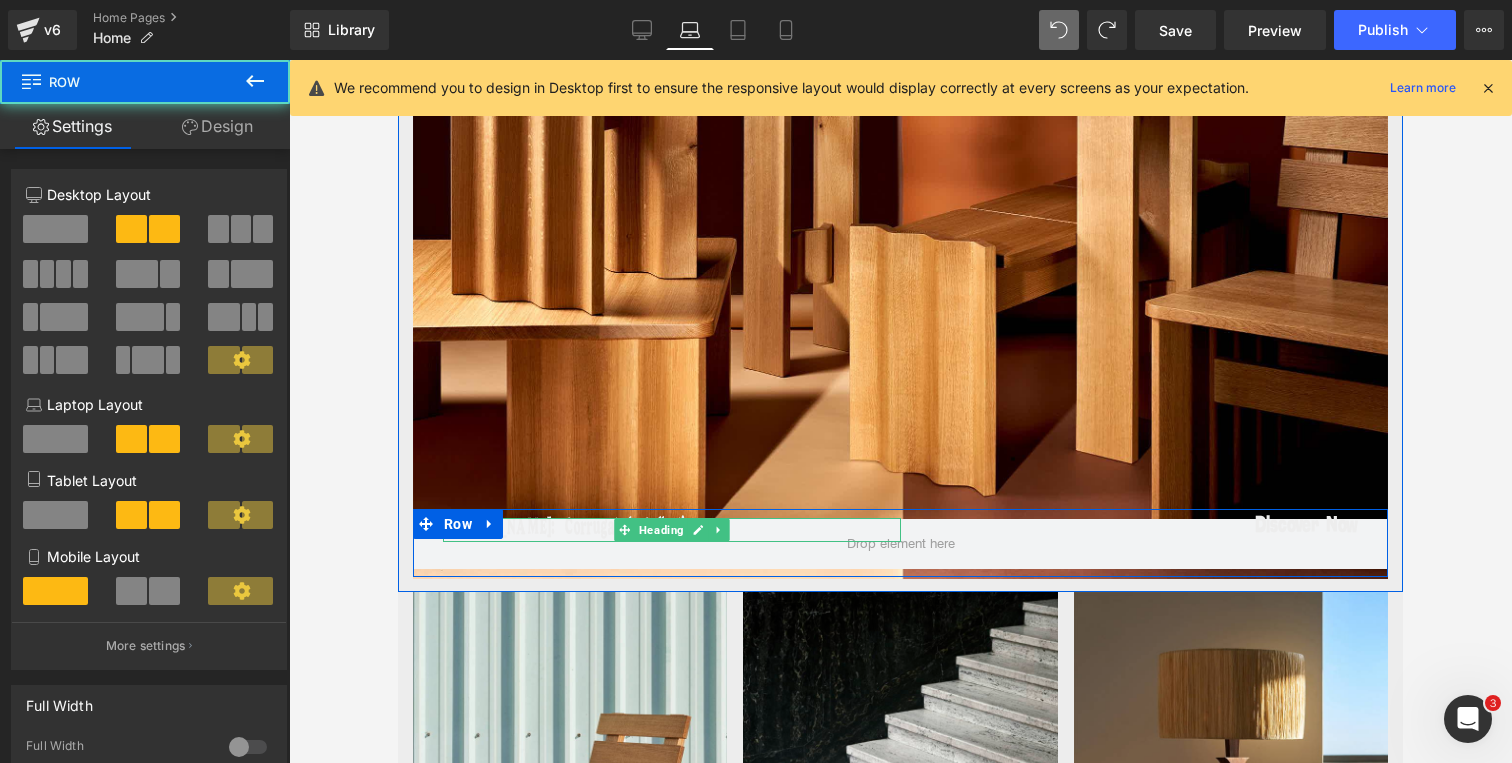 click on "[PERSON_NAME]: Corrugated Collection" at bounding box center (672, 530) 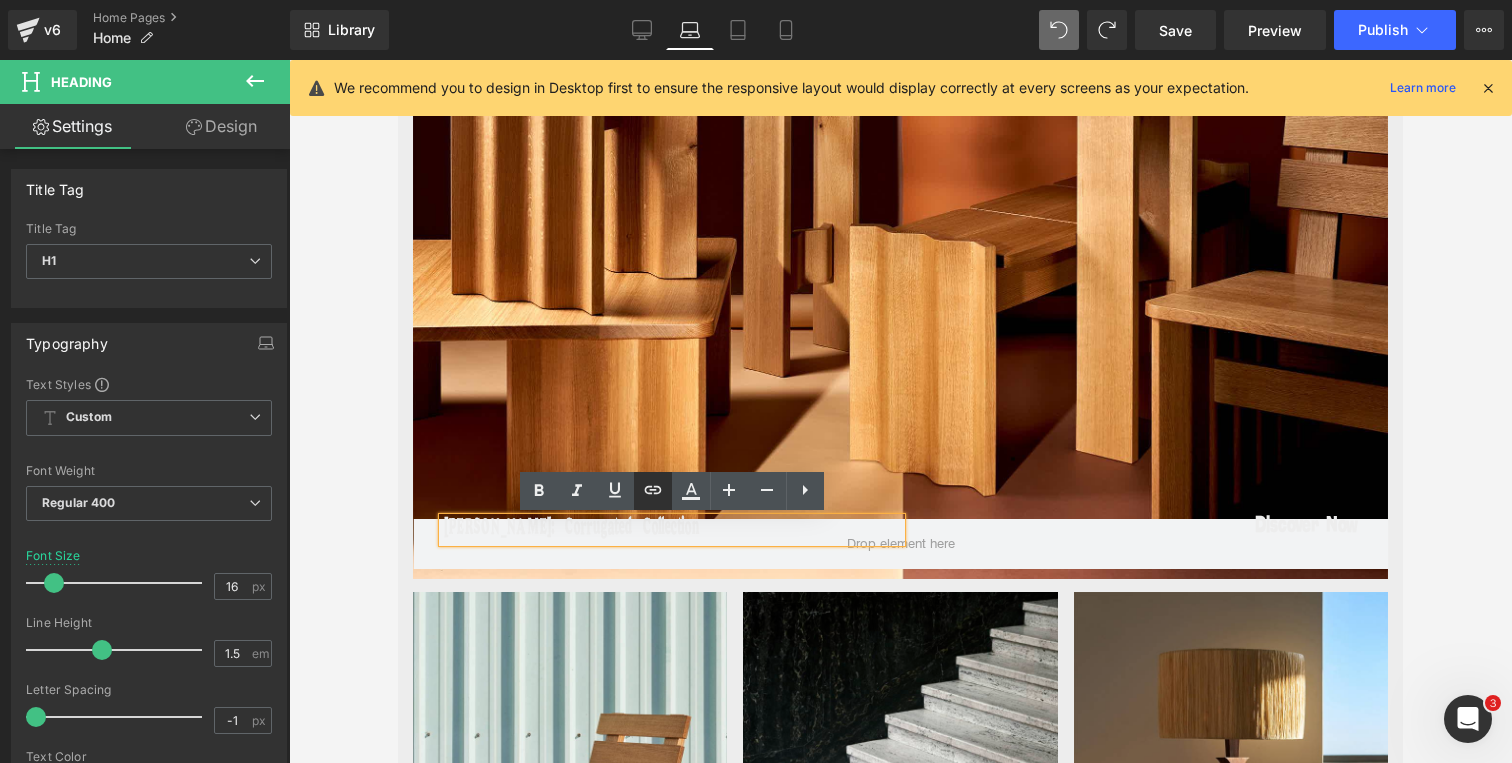 click 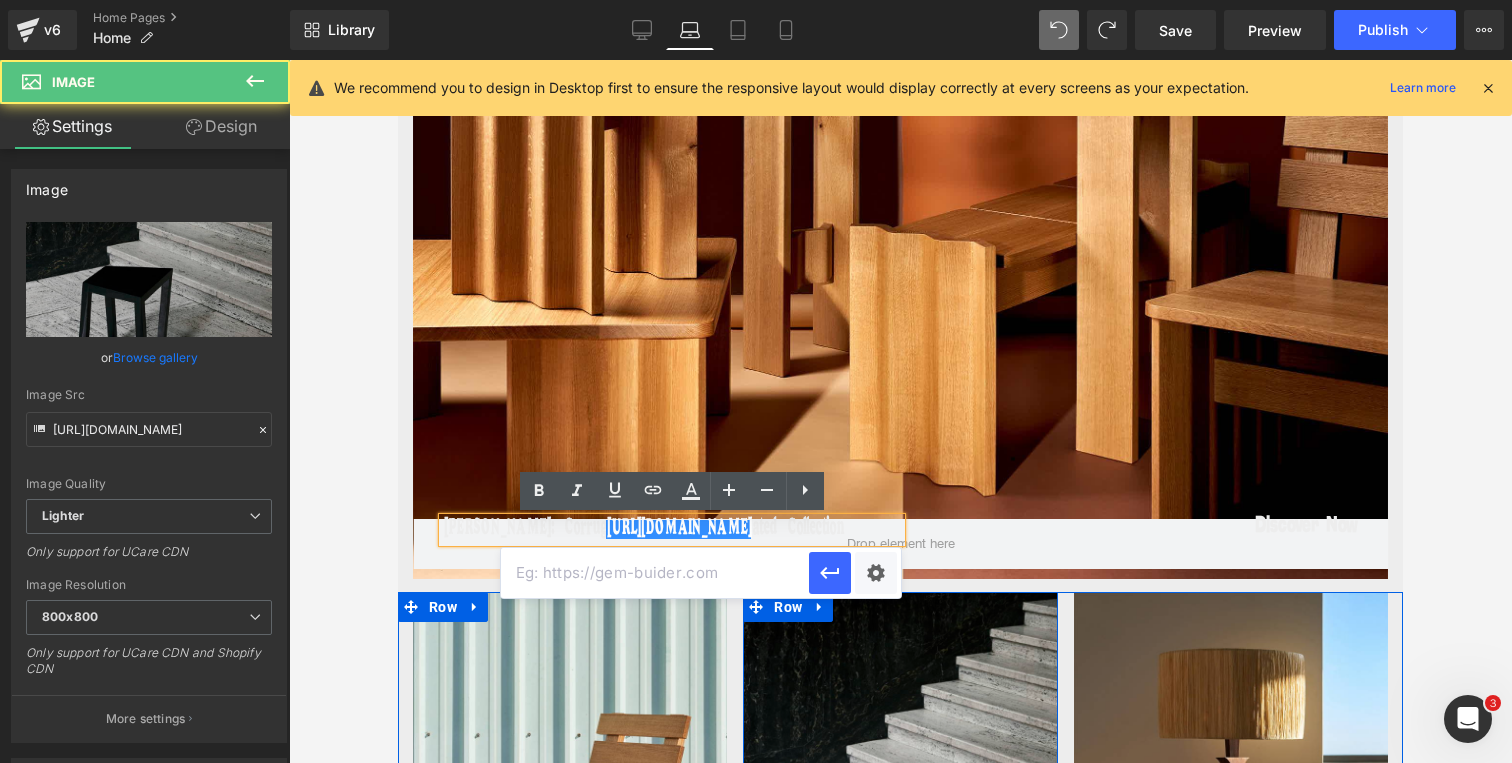 click at bounding box center [900, 788] 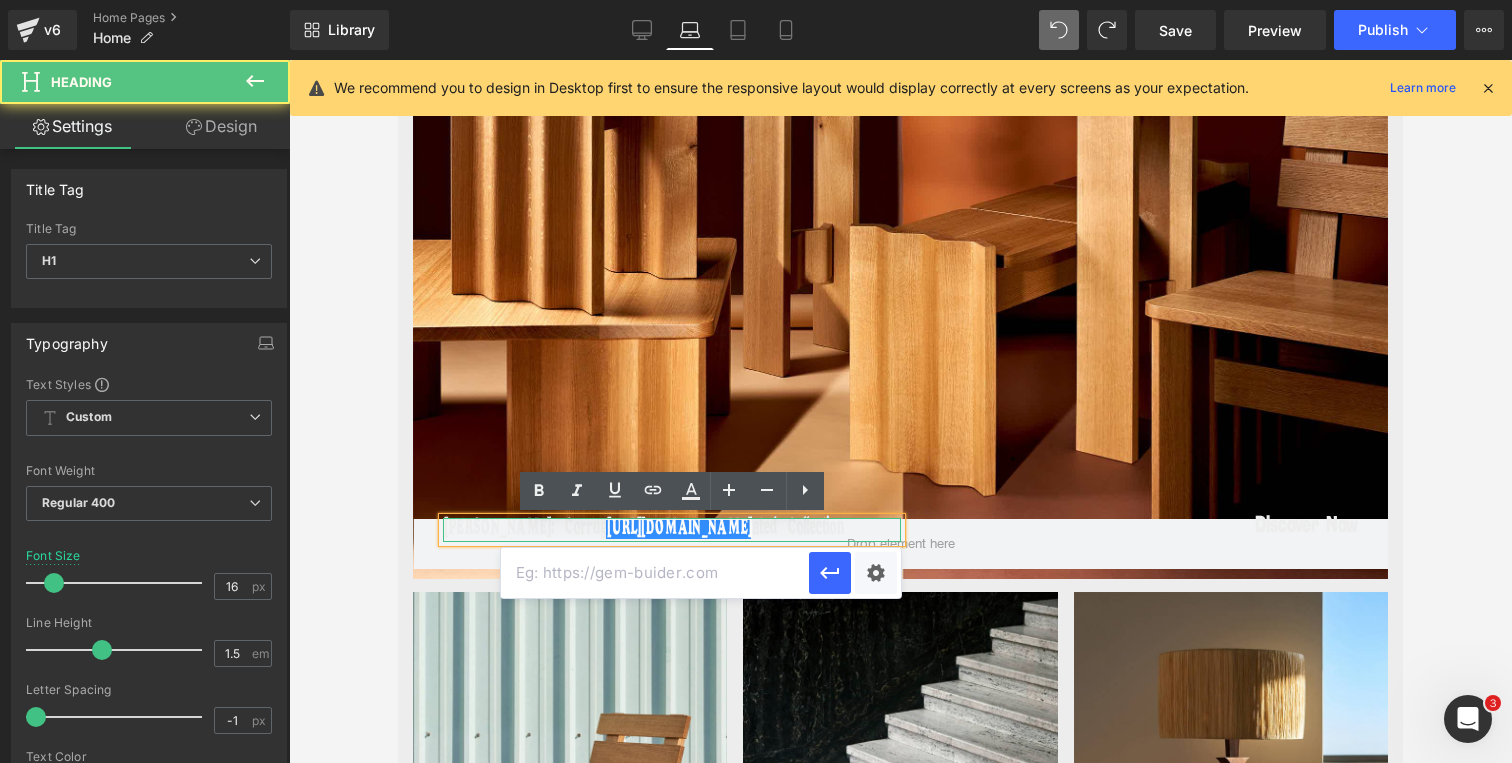 click on "Hanneke Lourens: Corrug https://gem-3910432.net ated Collection" at bounding box center [672, 530] 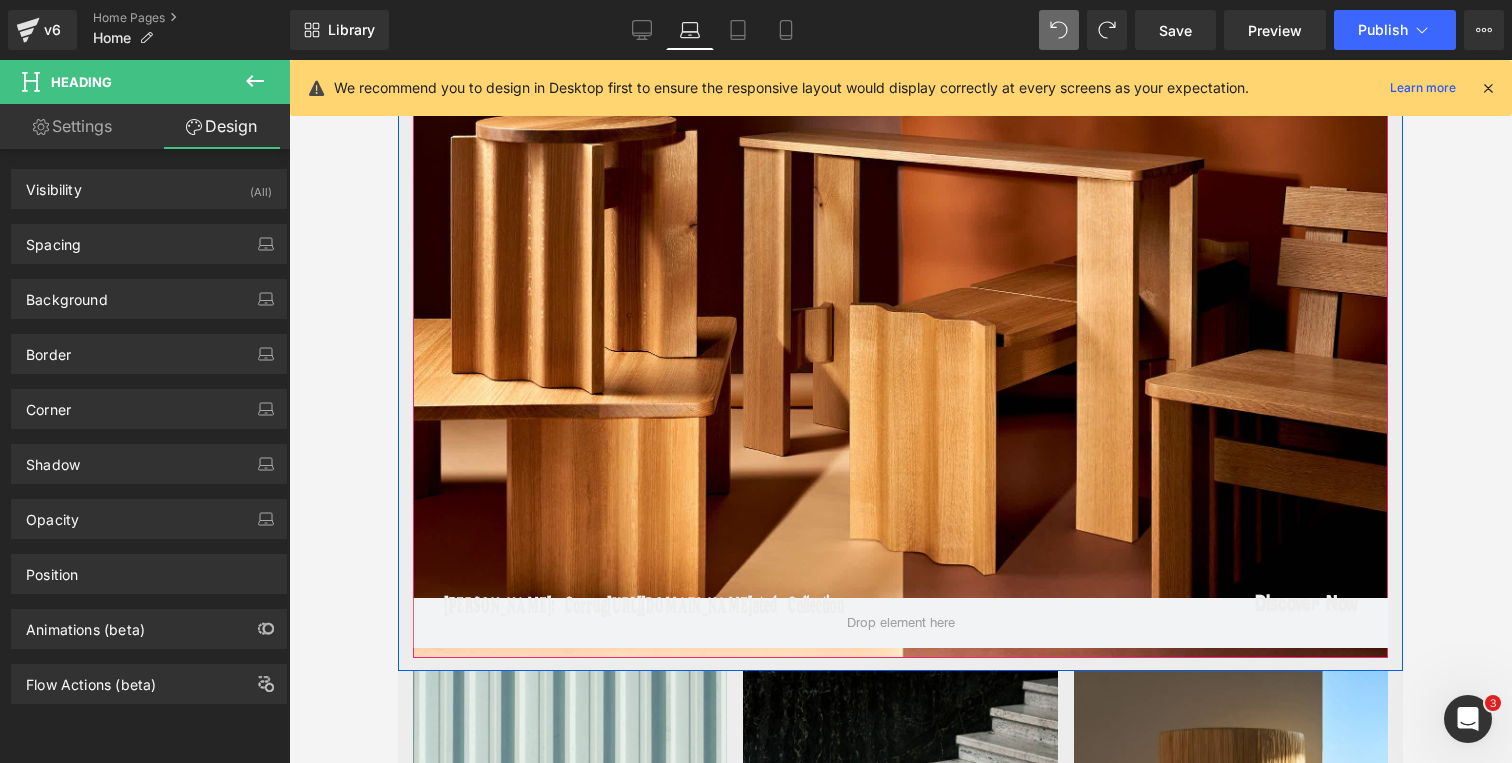 scroll, scrollTop: 108, scrollLeft: 0, axis: vertical 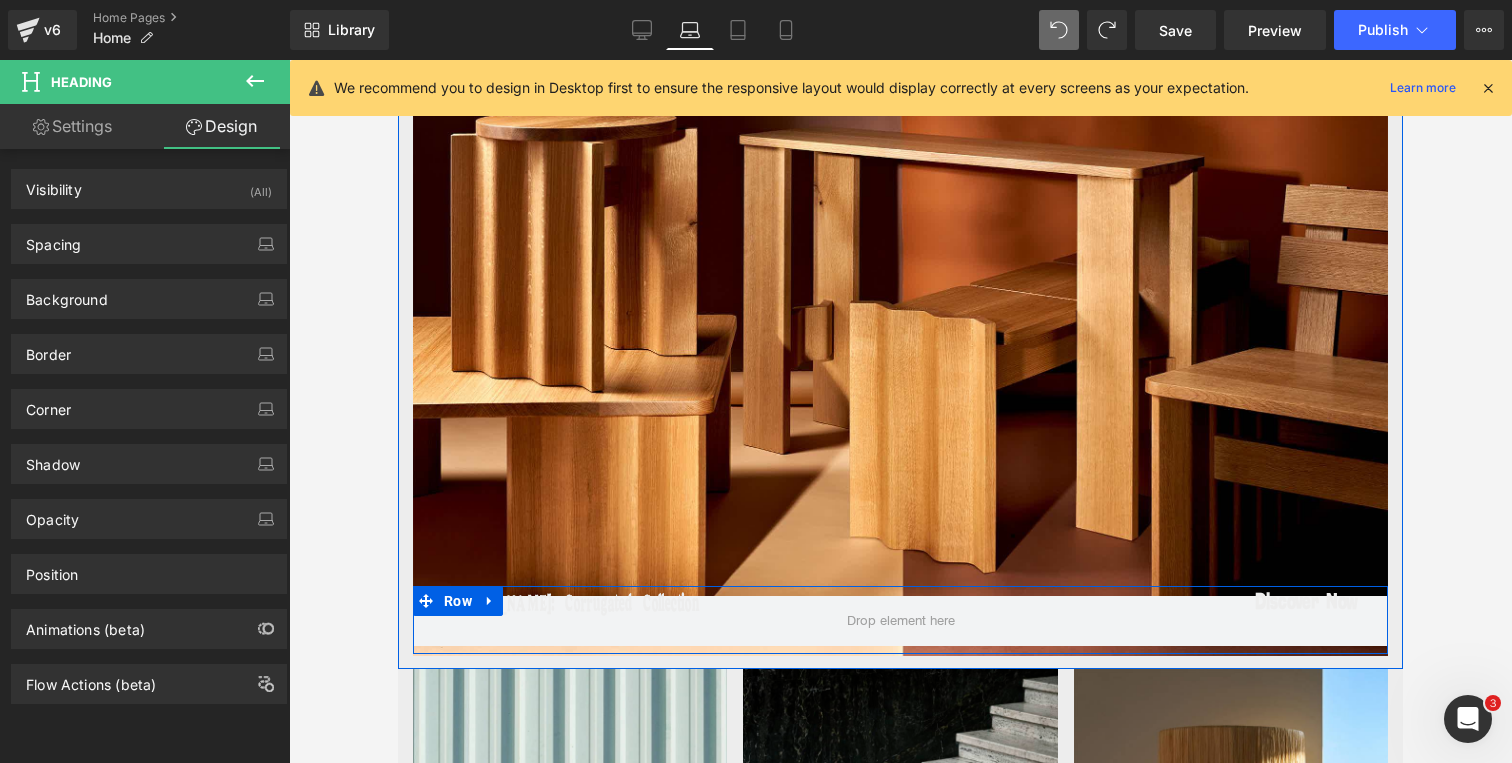 click on "[PERSON_NAME]: Corrugated Collection" at bounding box center [672, 607] 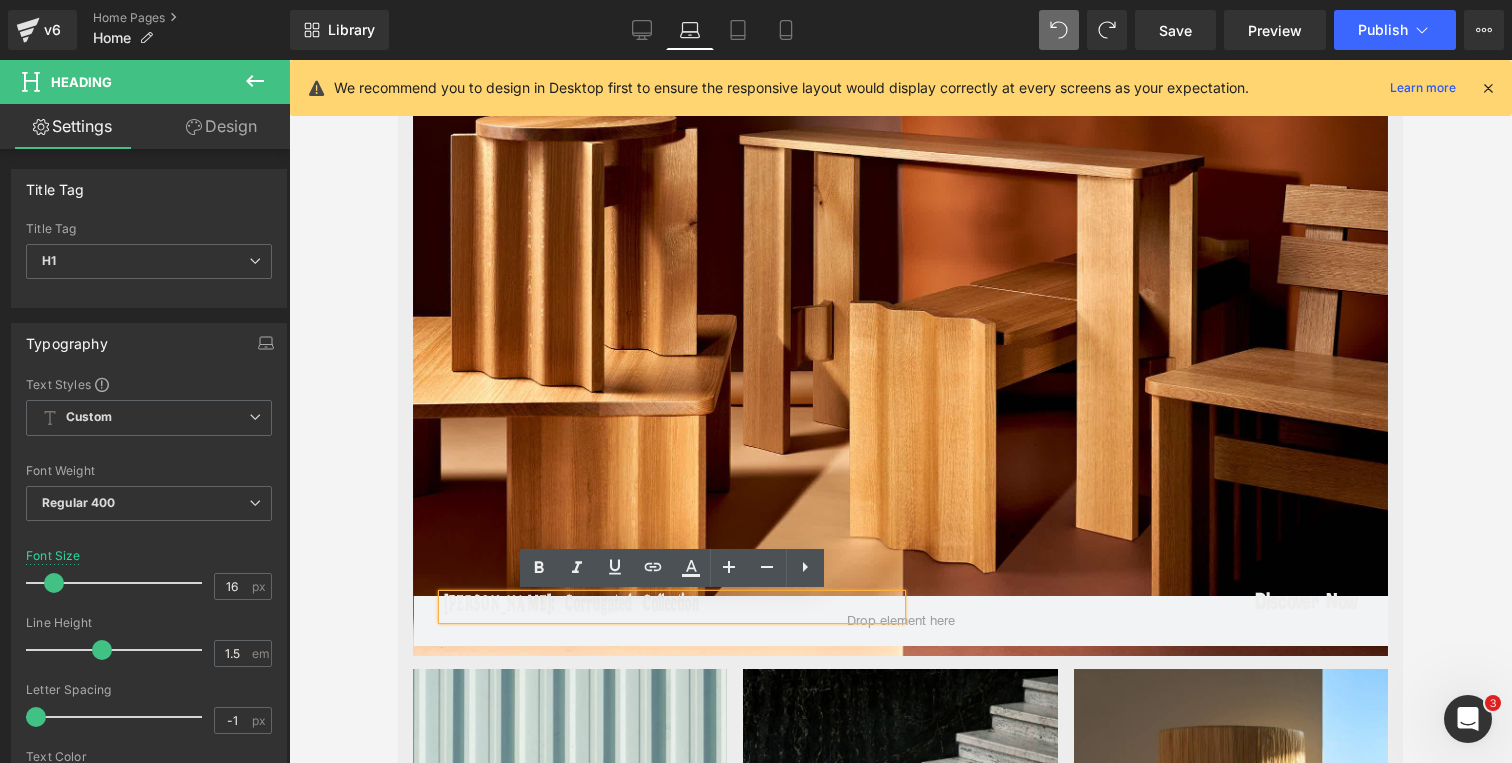 click on "[PERSON_NAME]: Corrugated Collection" at bounding box center (672, 607) 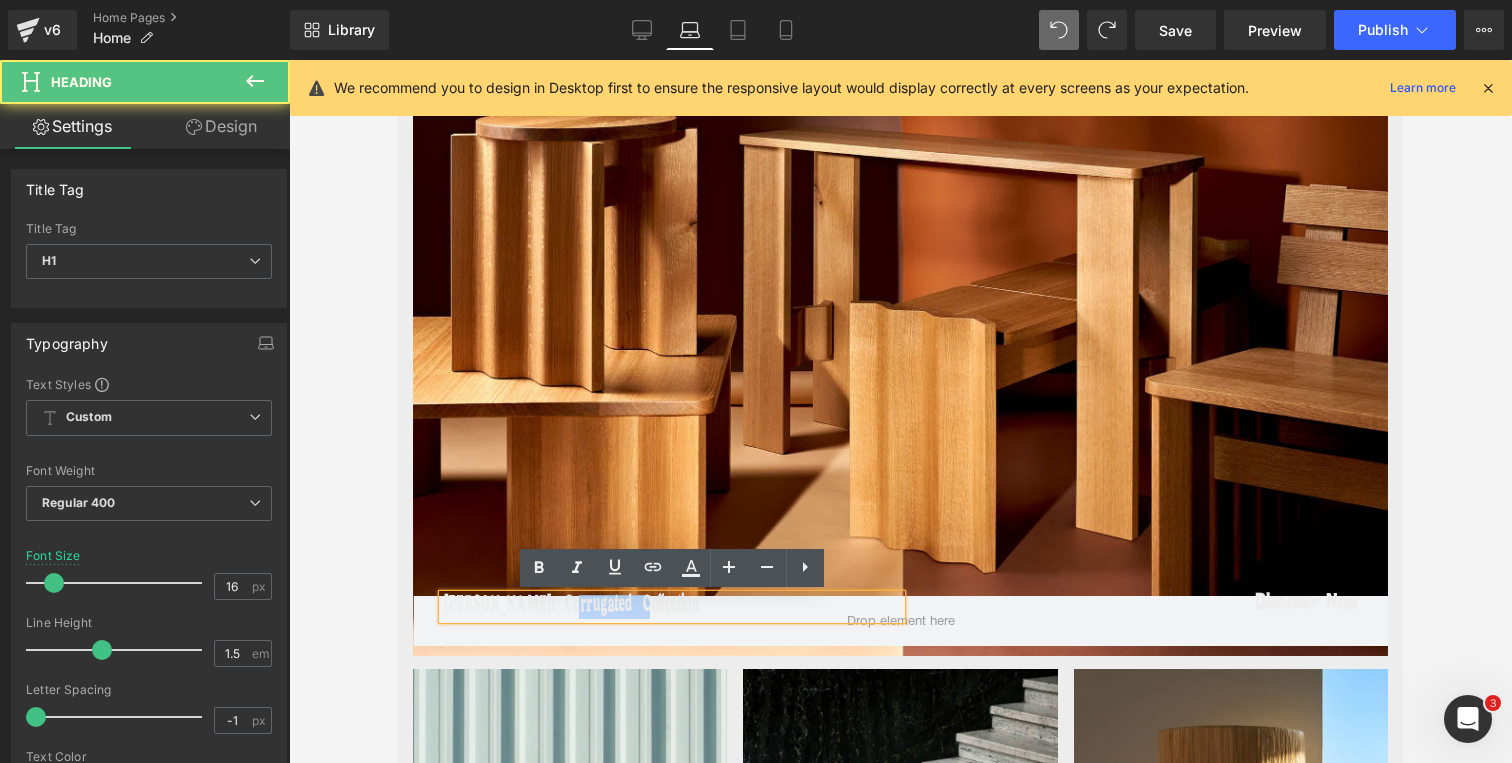 click on "[PERSON_NAME]: Corrugated Collection" at bounding box center (672, 607) 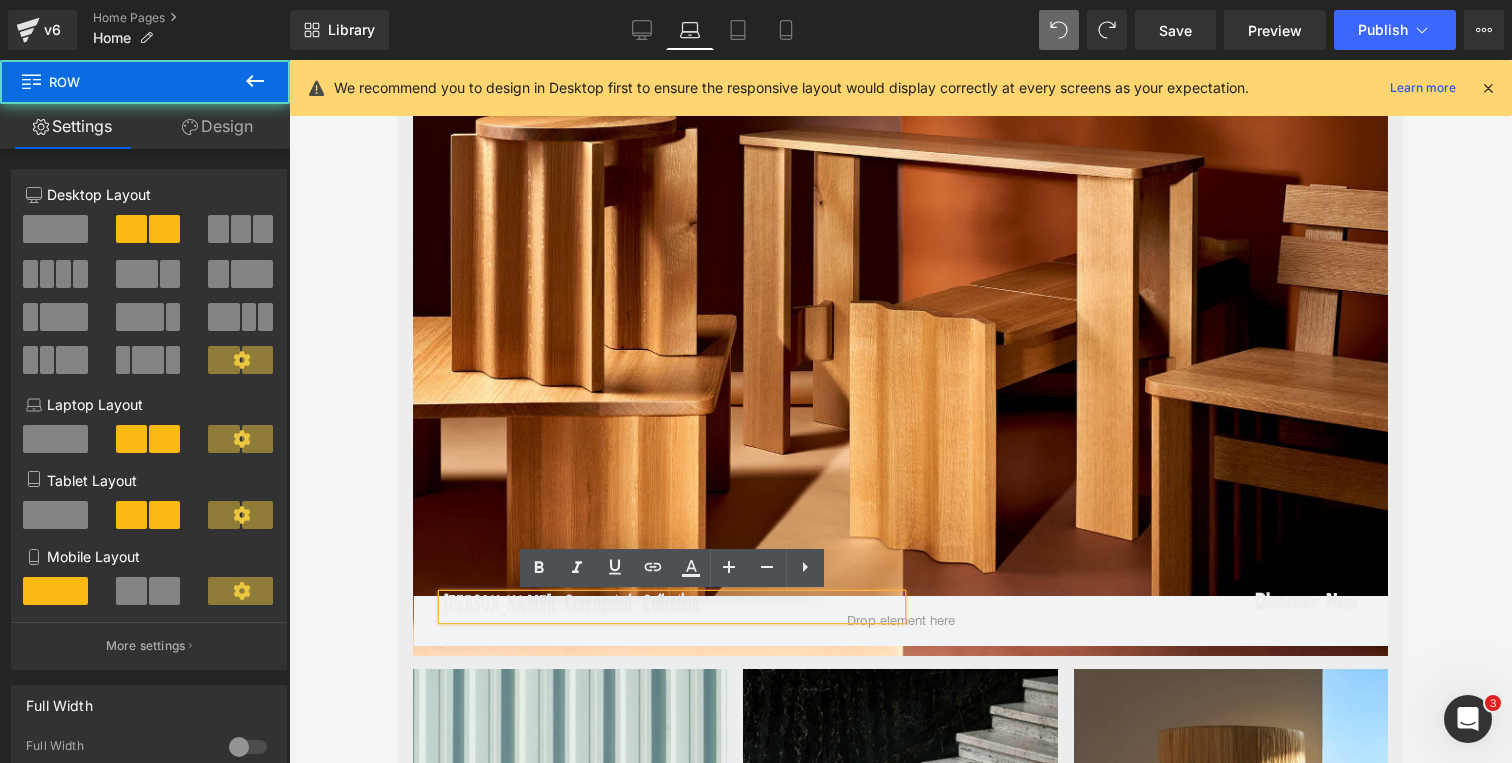 click on "Hanneke Lourens: Corrugated Collection Heading         Discover Now Button         Row" at bounding box center [900, 620] 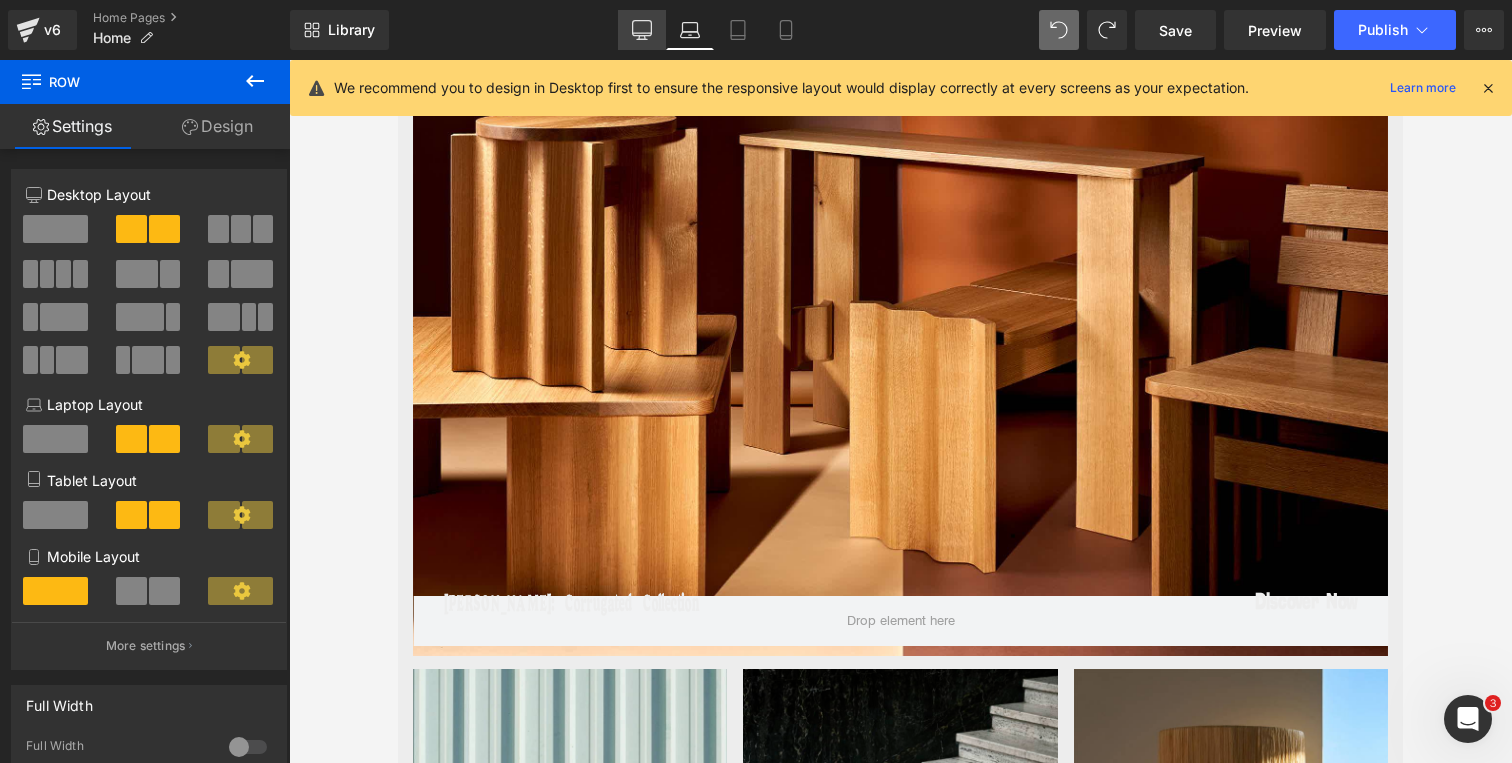 click on "Desktop" at bounding box center [642, 30] 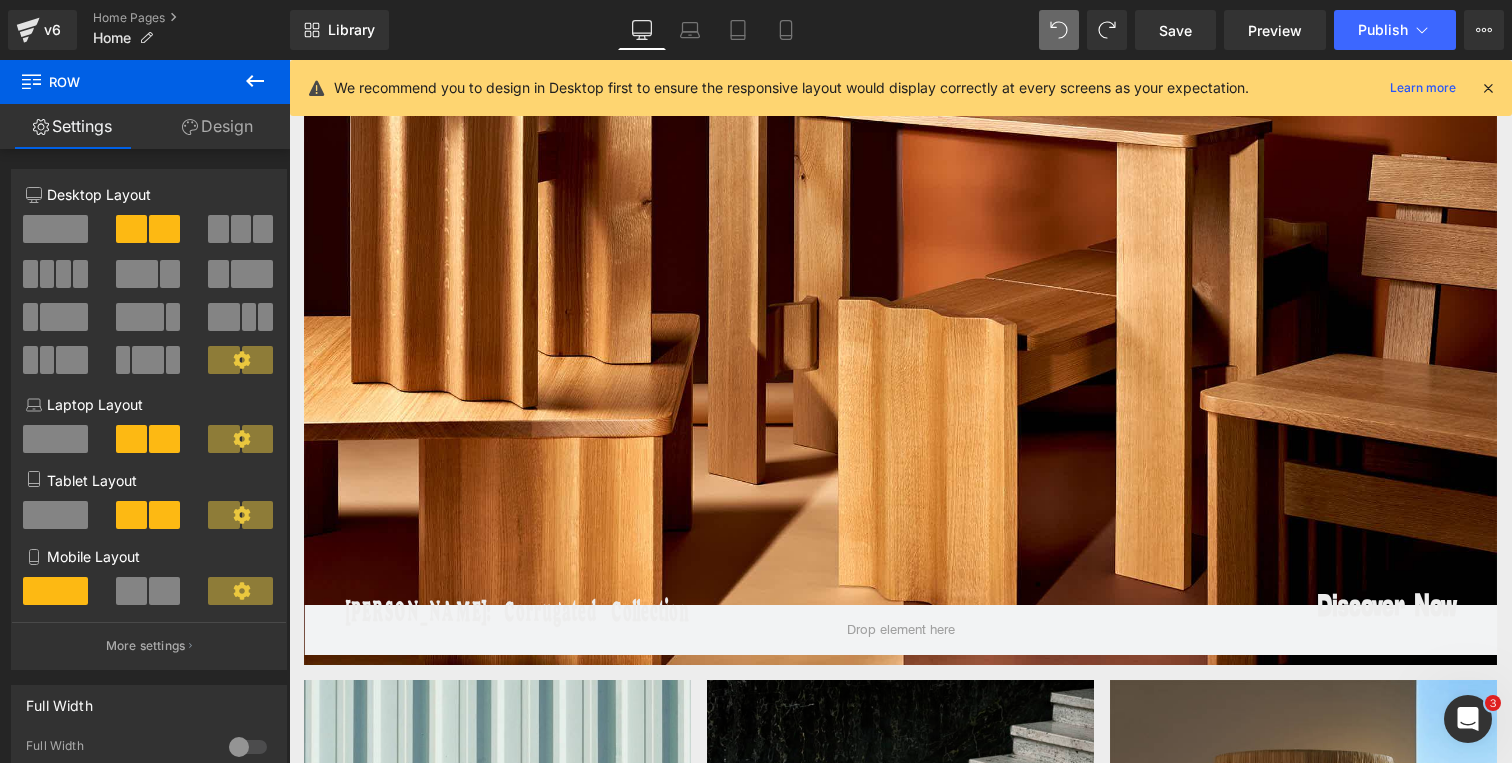scroll, scrollTop: 107, scrollLeft: 0, axis: vertical 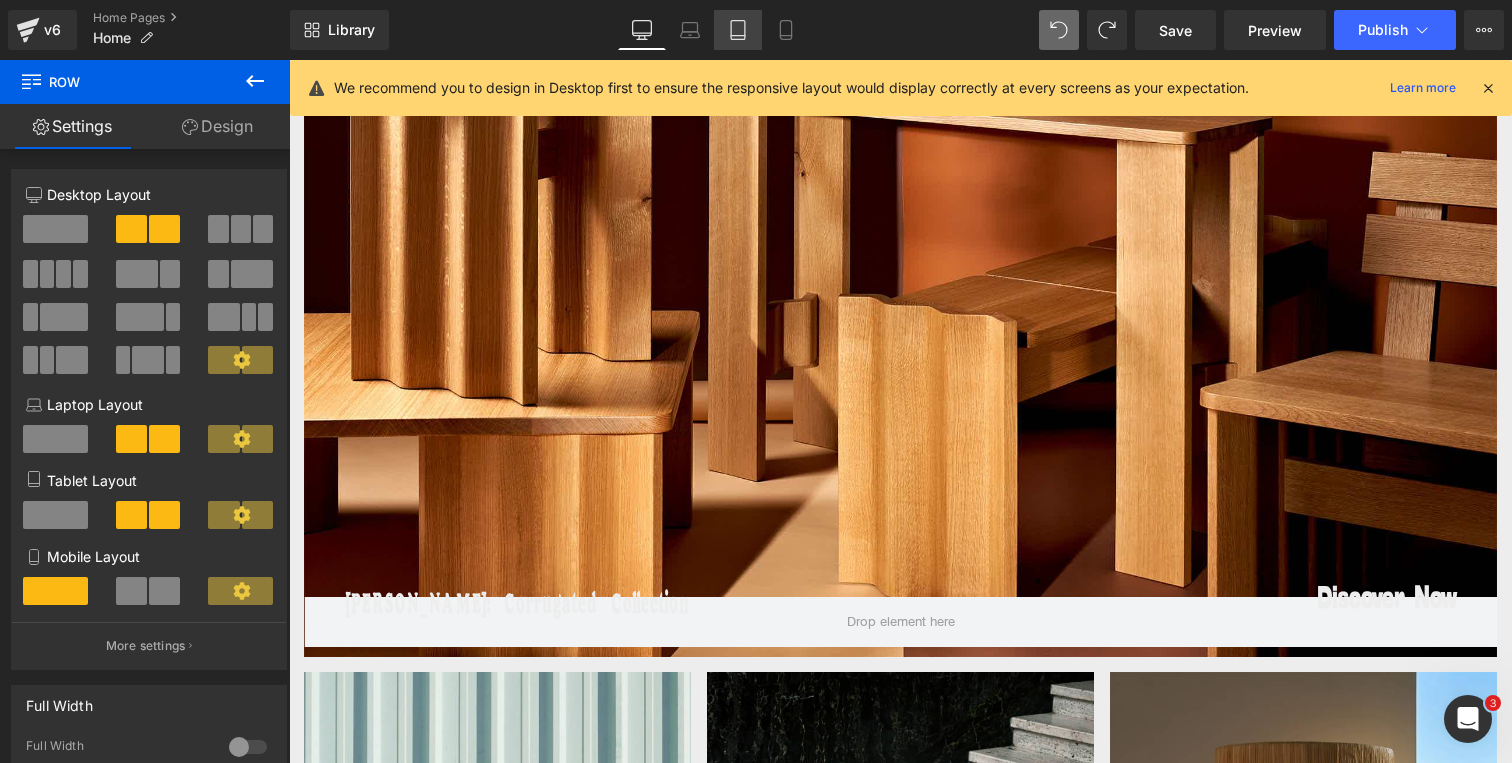 click 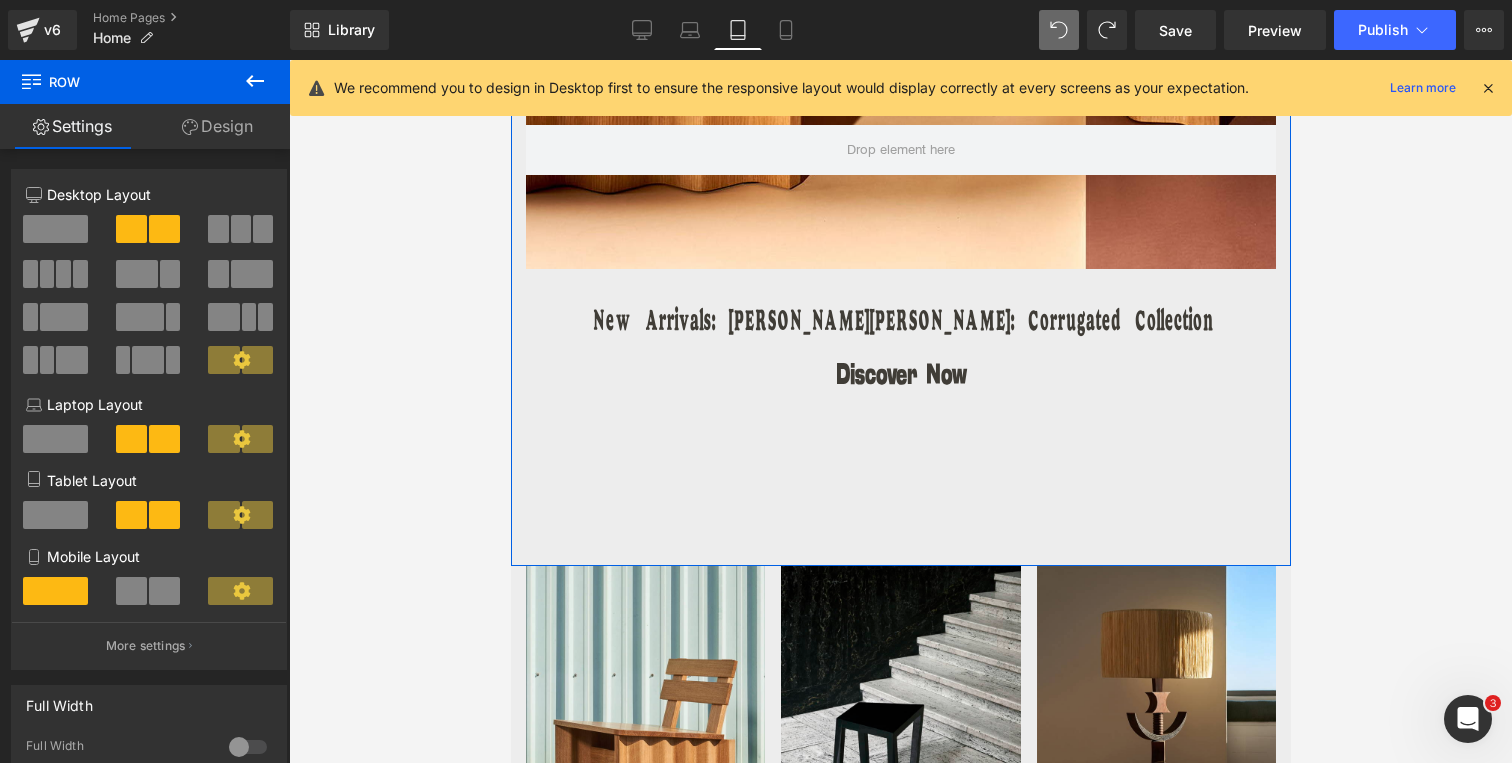 scroll, scrollTop: 865, scrollLeft: 0, axis: vertical 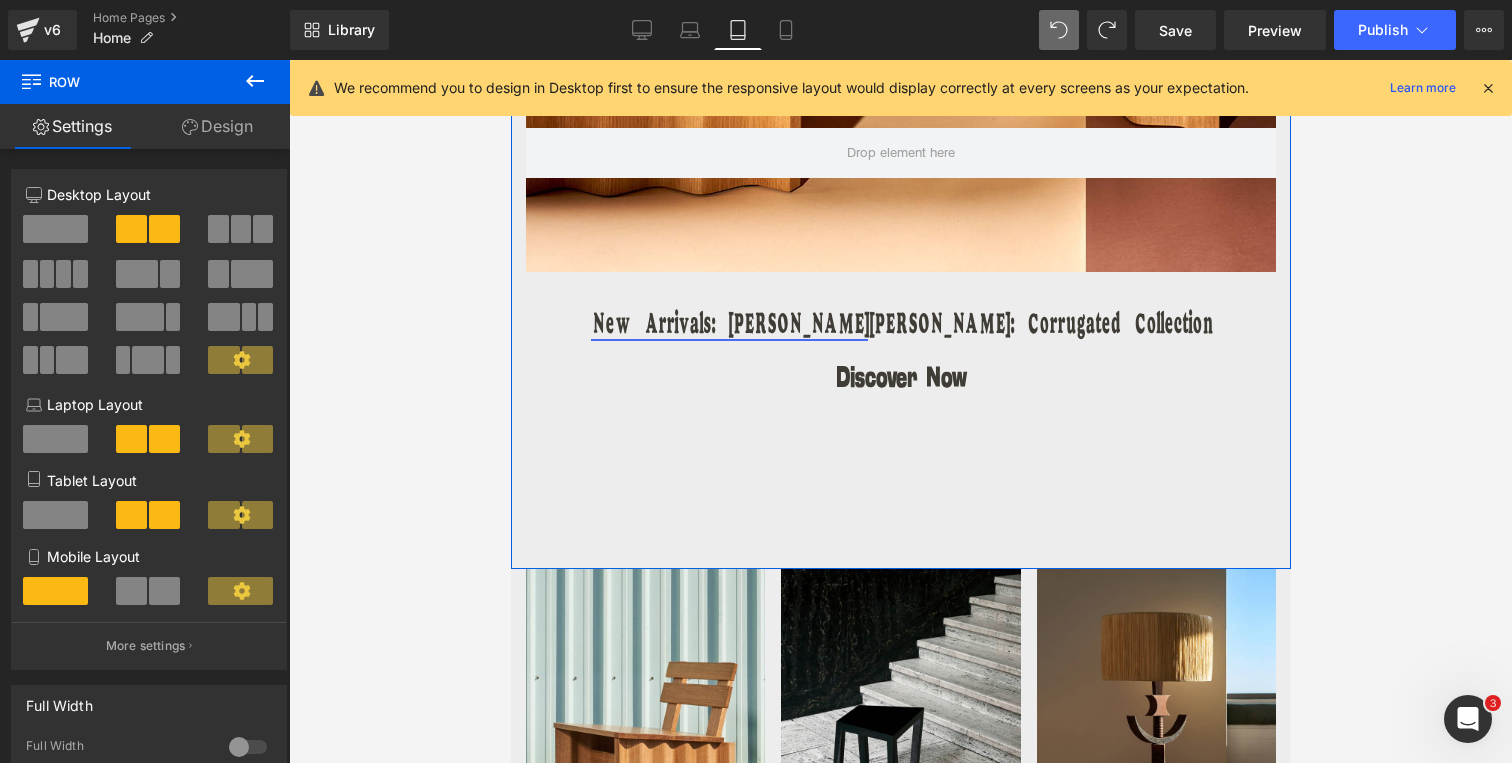click on "New Arrivals: Xandre Kriel" at bounding box center (728, 327) 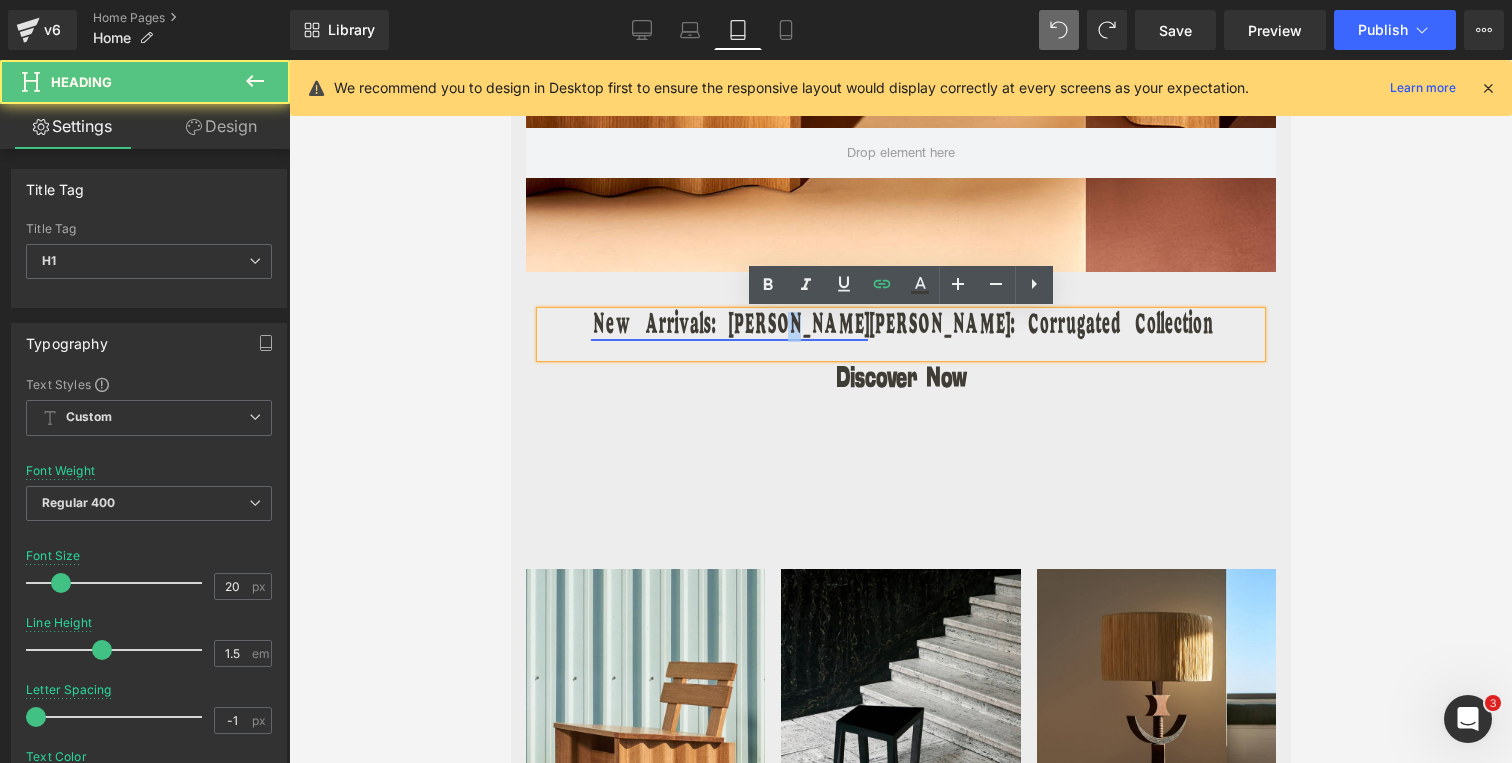 click on "New Arrivals: Xandre Kriel" at bounding box center (728, 327) 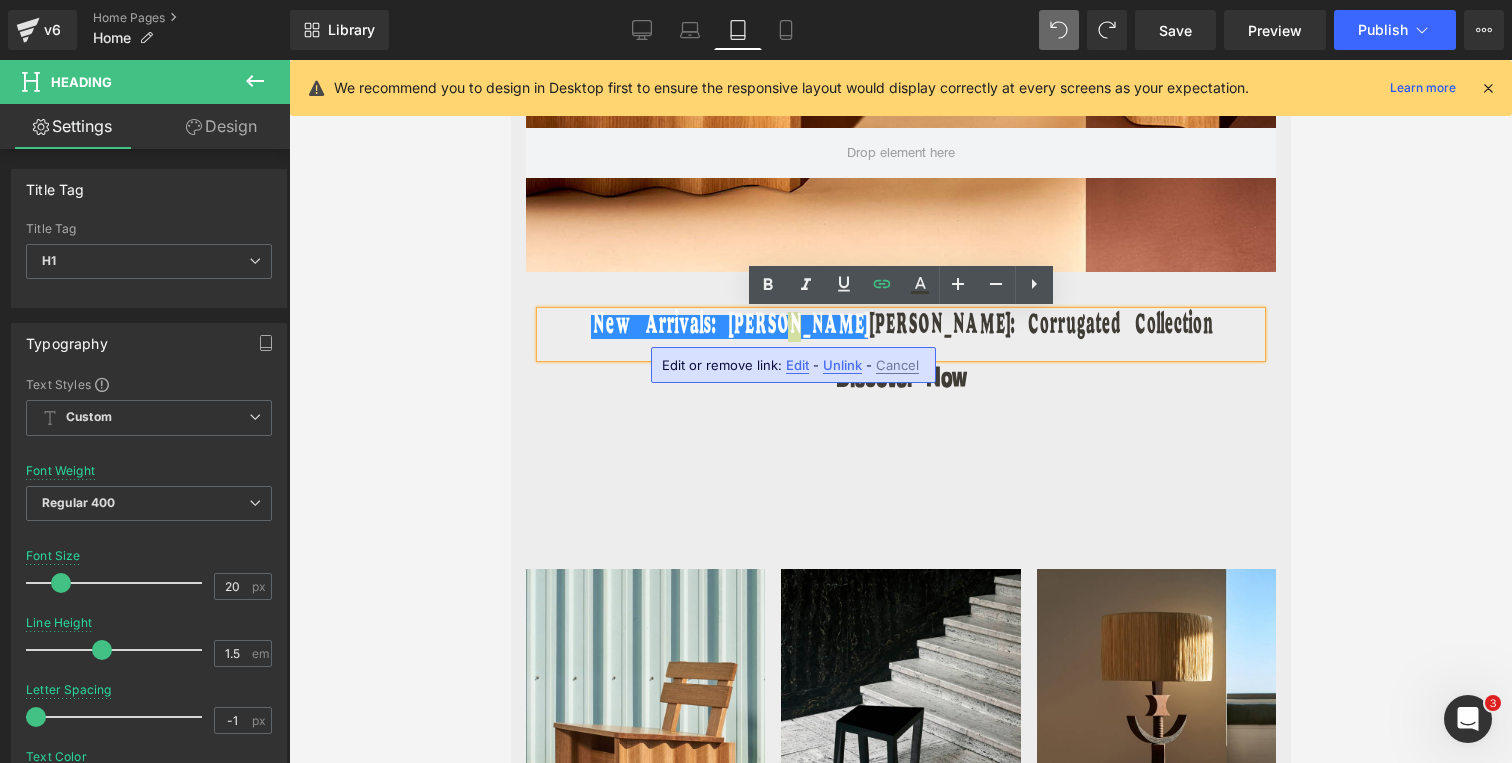 click on "Edit" at bounding box center (797, 365) 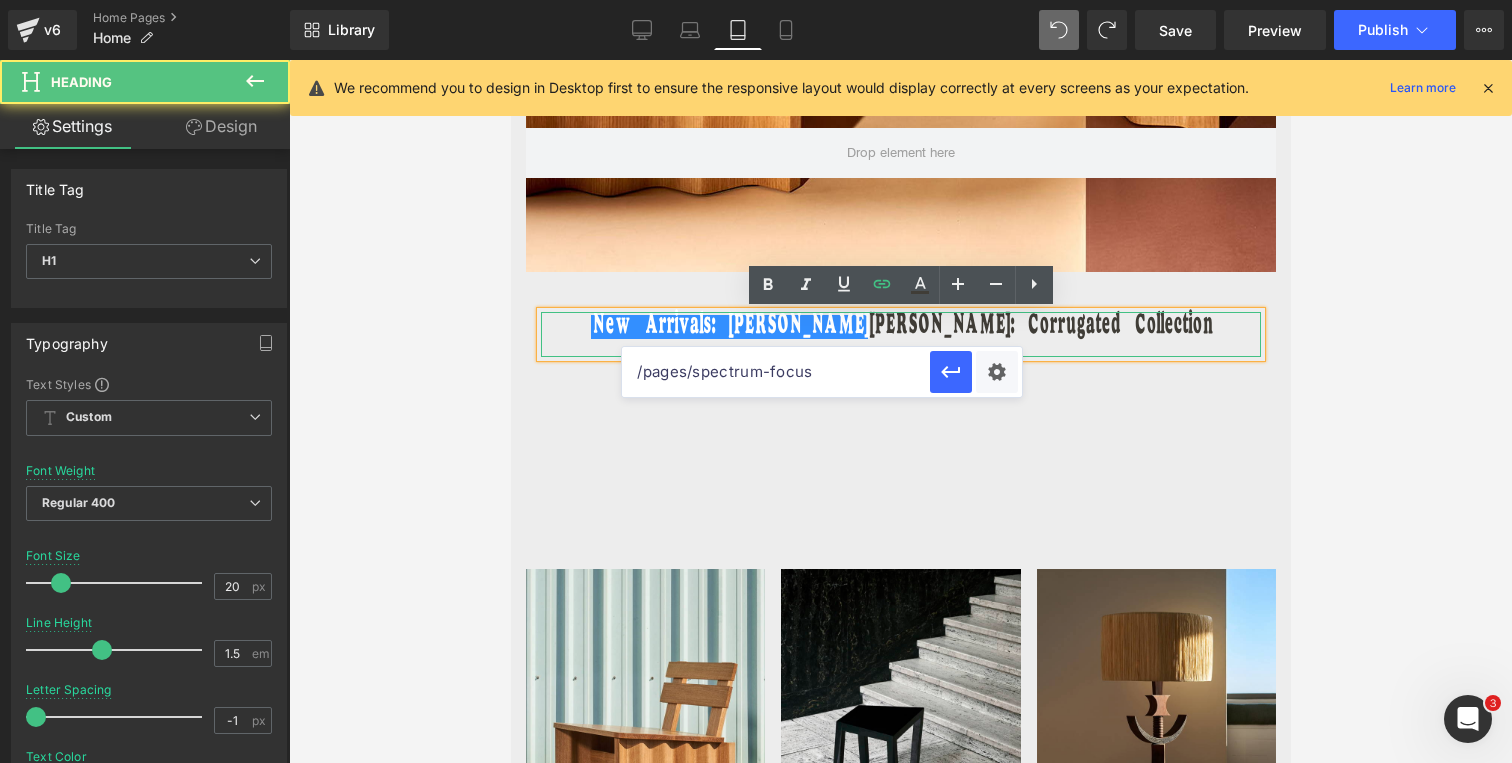 click on "New Arrivals: Xandre Kriel Hanneke Lourens: Corrugated Collection" at bounding box center (900, 327) 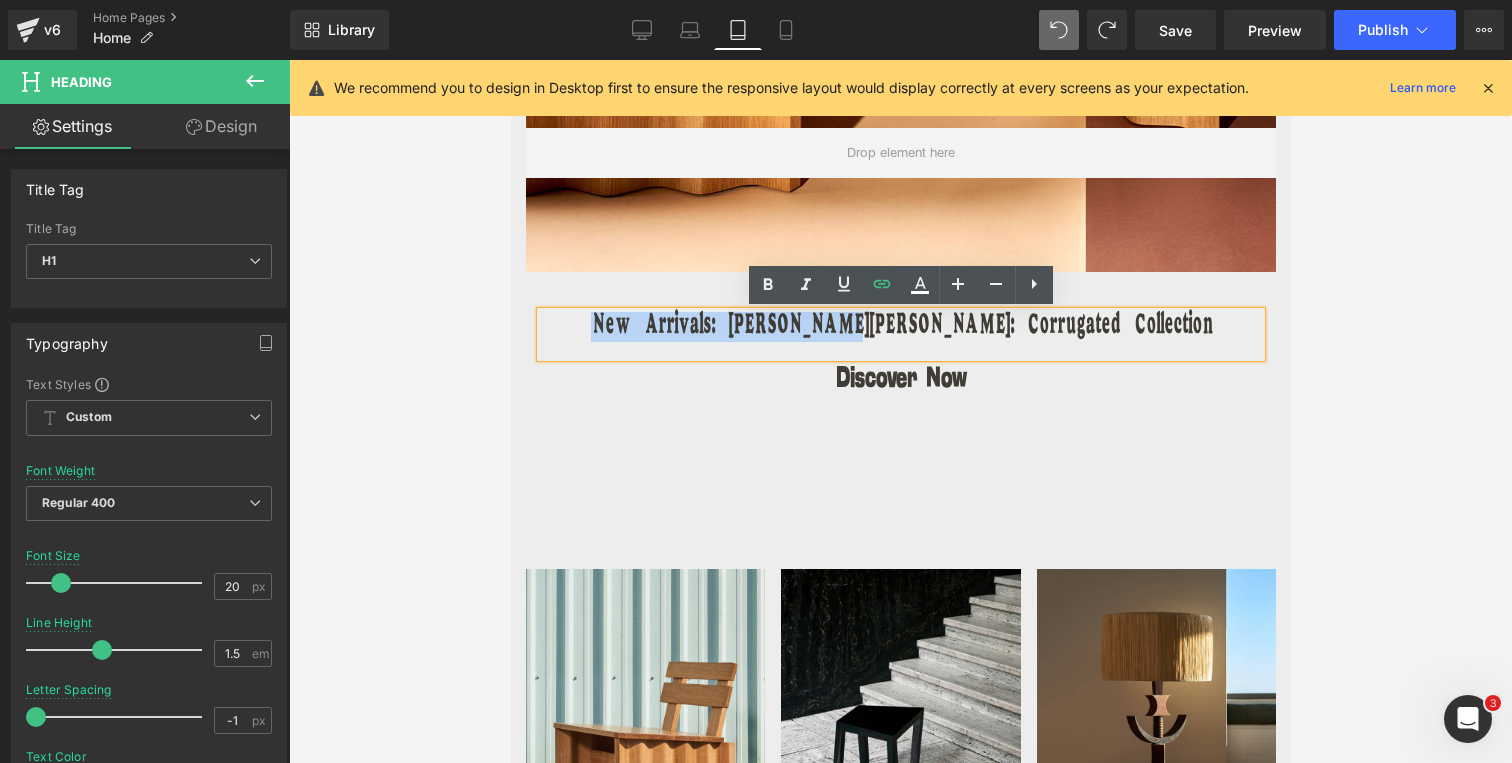 drag, startPoint x: 849, startPoint y: 322, endPoint x: 584, endPoint y: 322, distance: 265 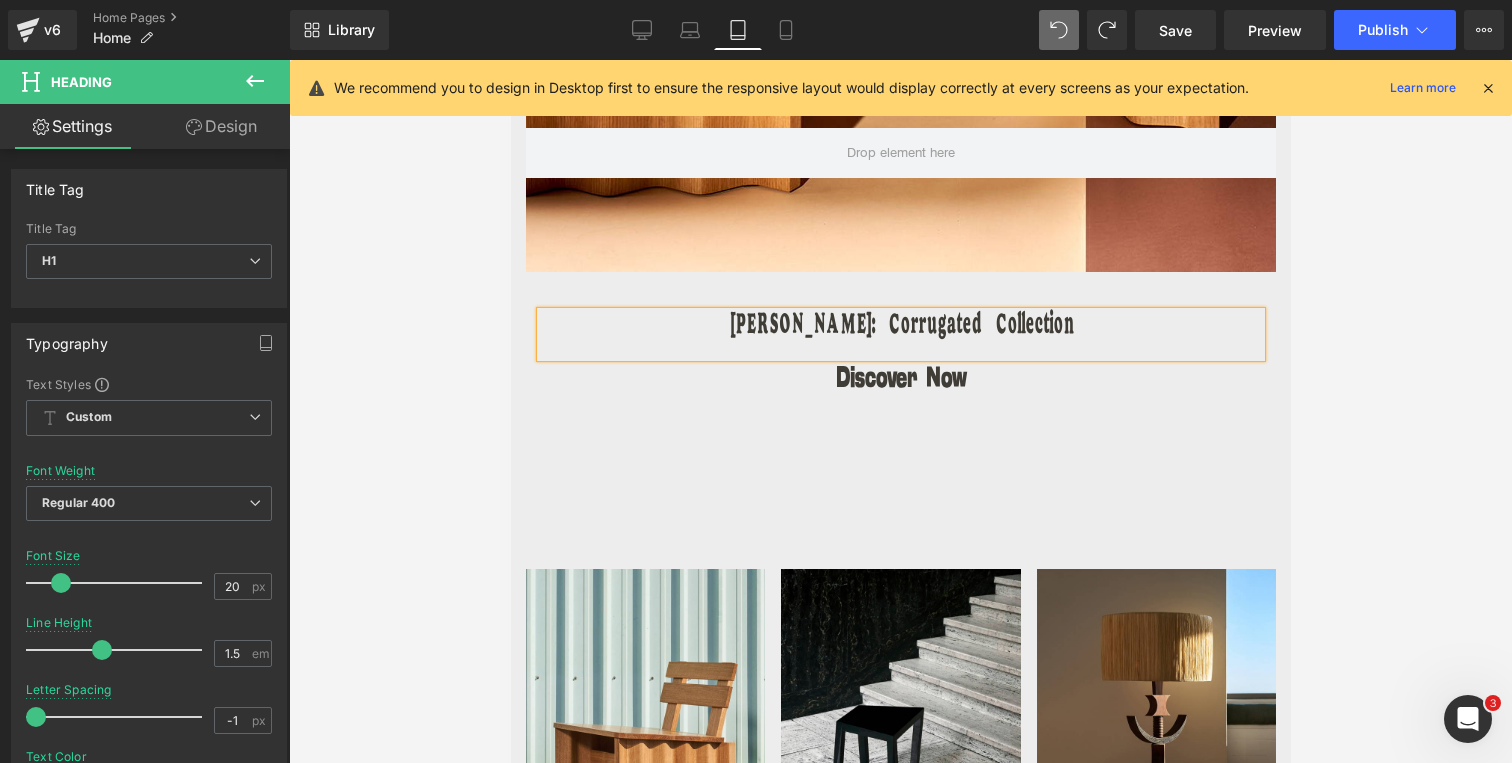 drag, startPoint x: 723, startPoint y: 323, endPoint x: 1072, endPoint y: 319, distance: 349.02292 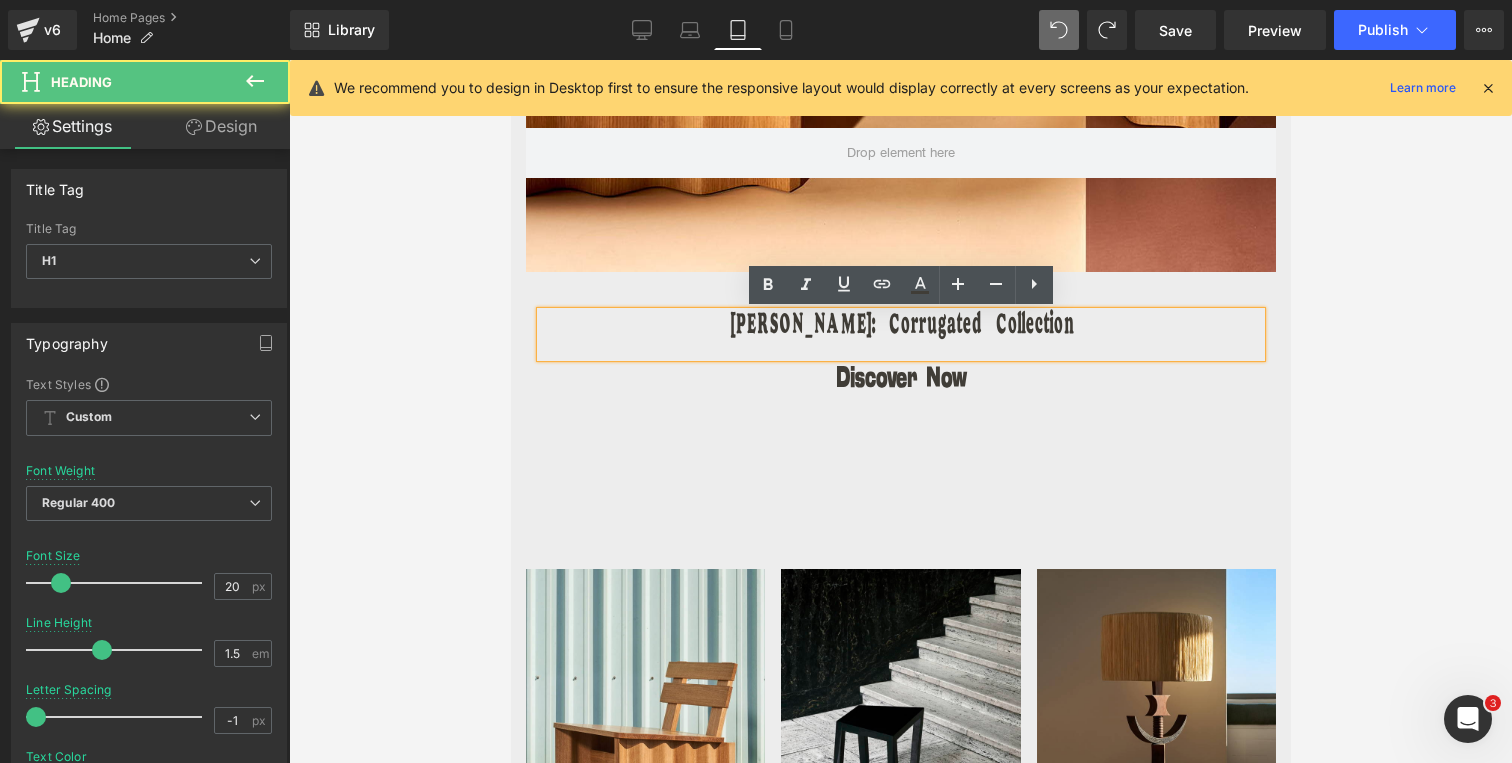 drag, startPoint x: 1079, startPoint y: 319, endPoint x: 725, endPoint y: 329, distance: 354.1412 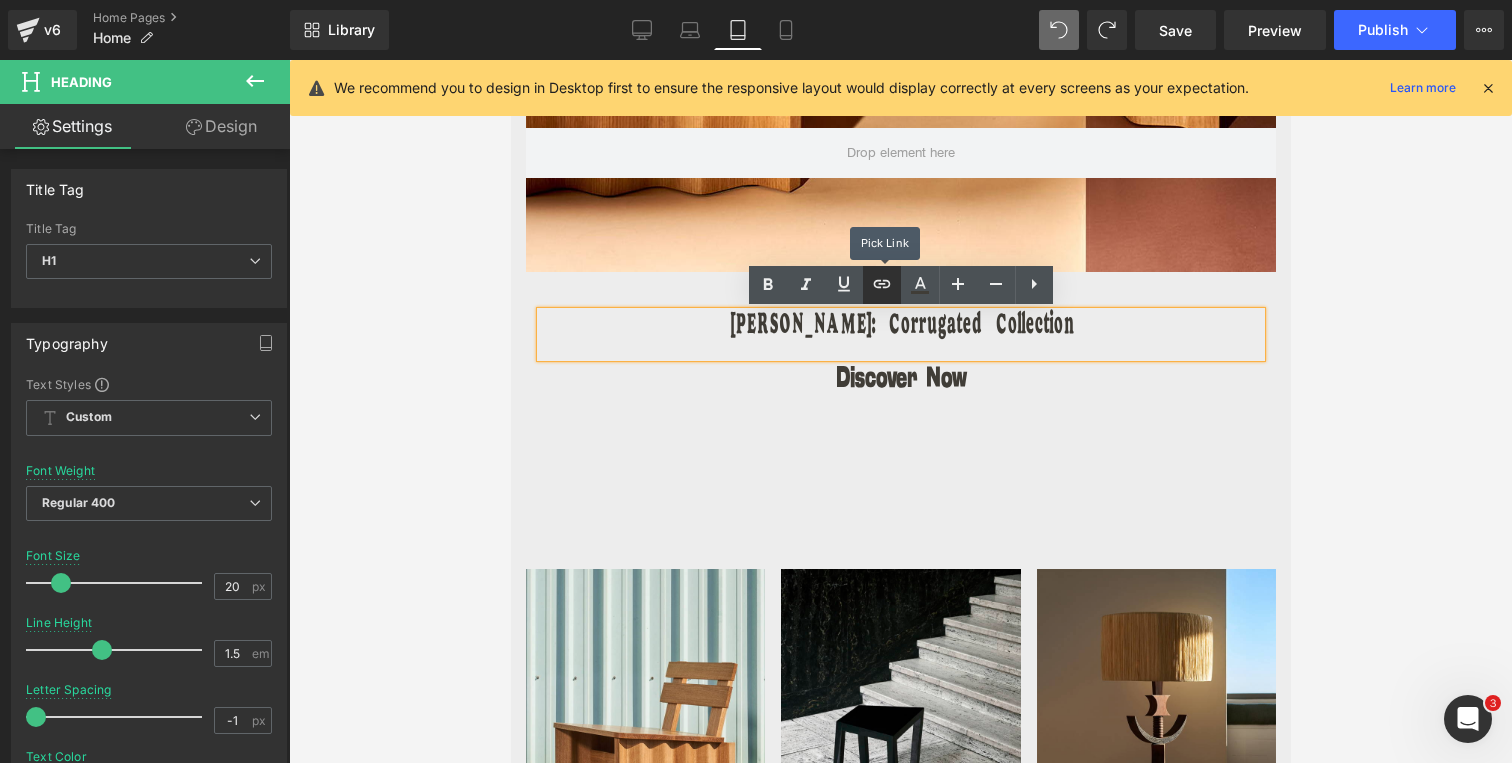 click 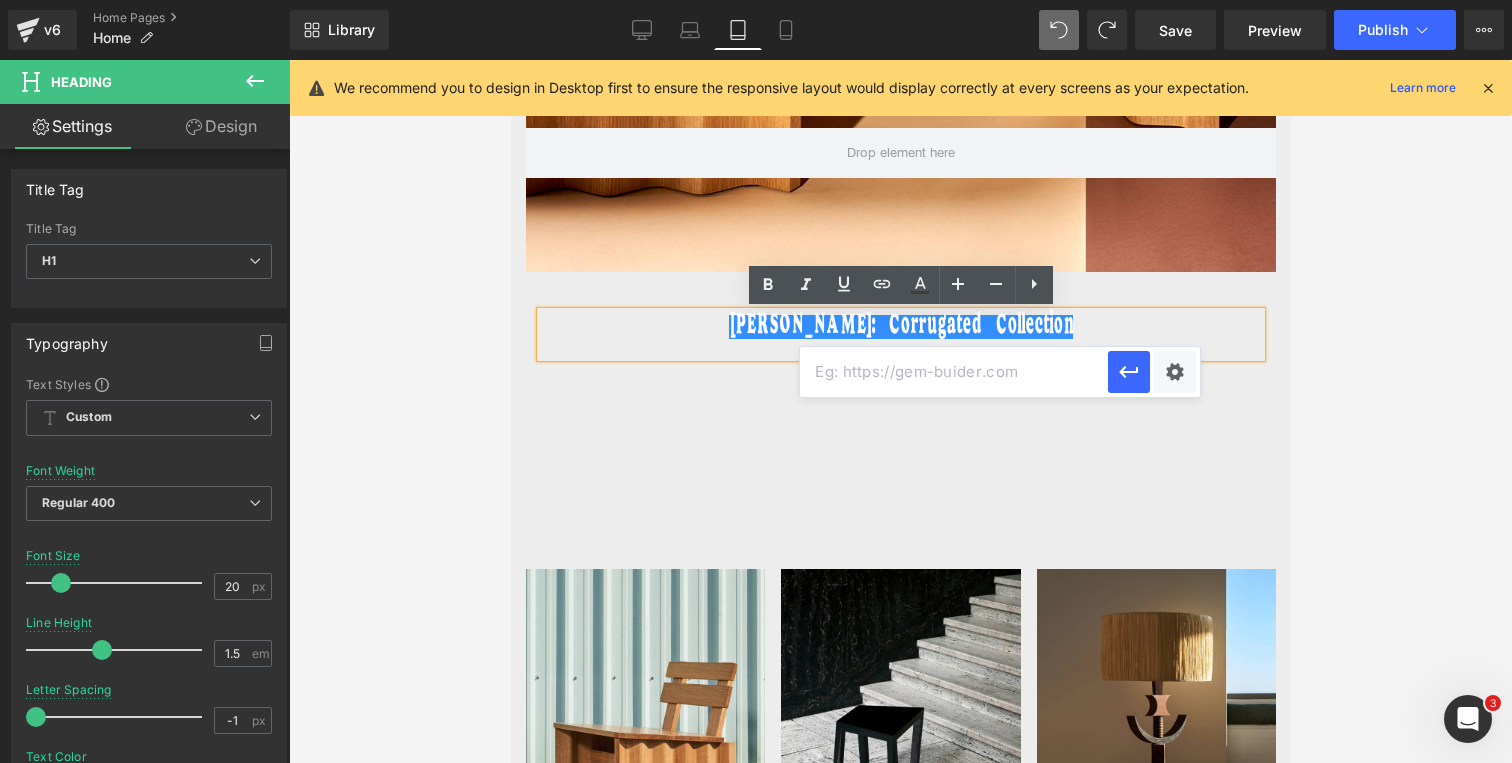 click at bounding box center [954, 372] 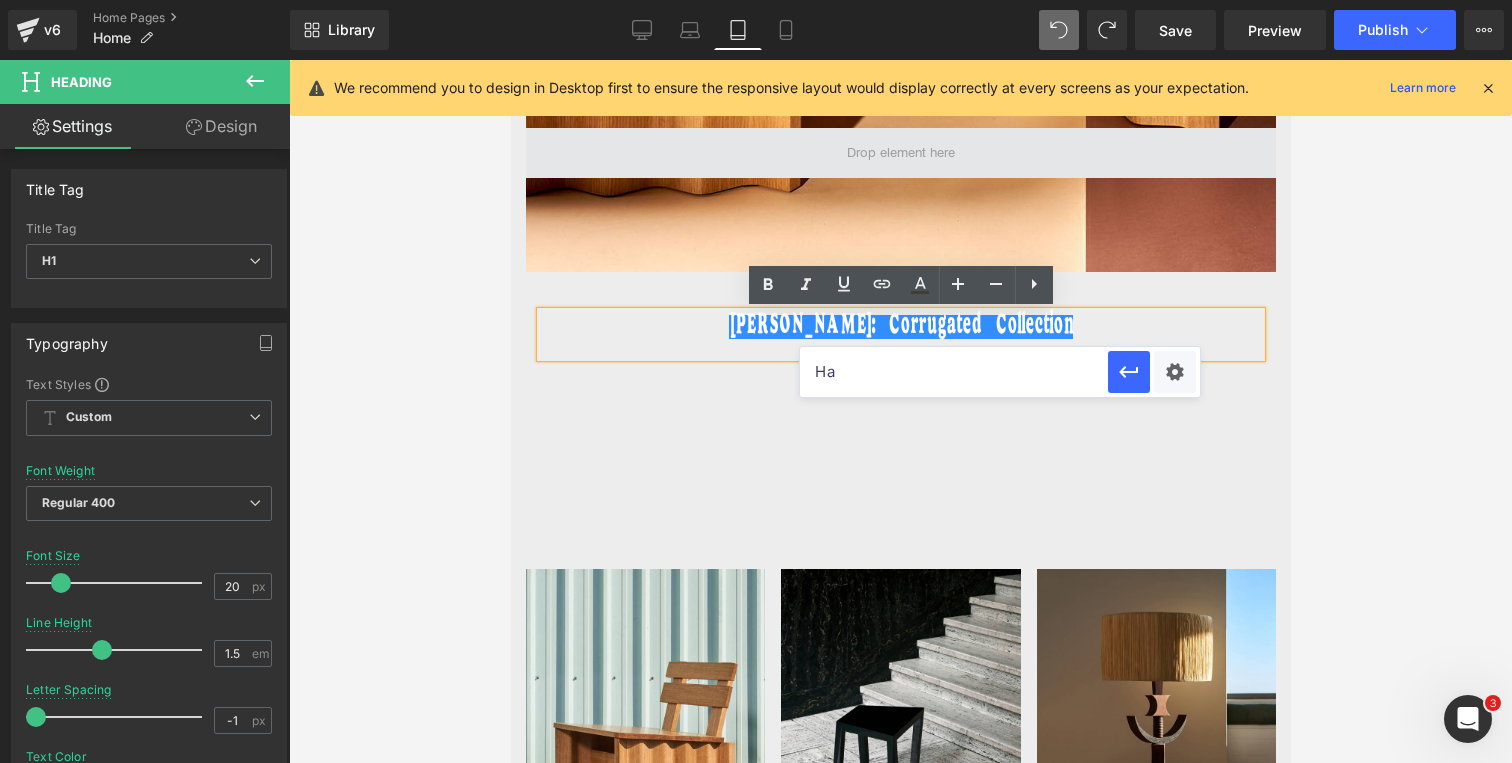 type on "H" 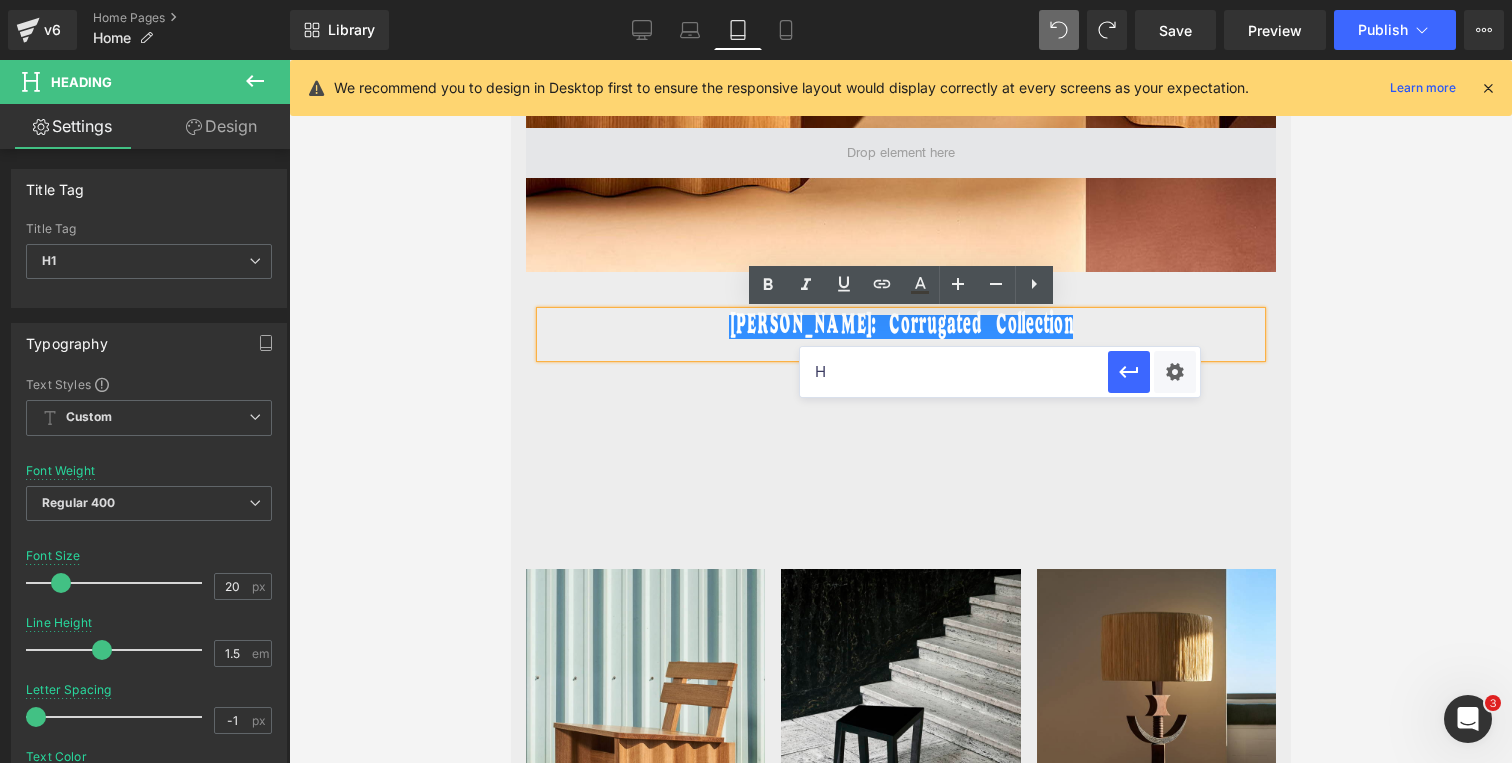 type 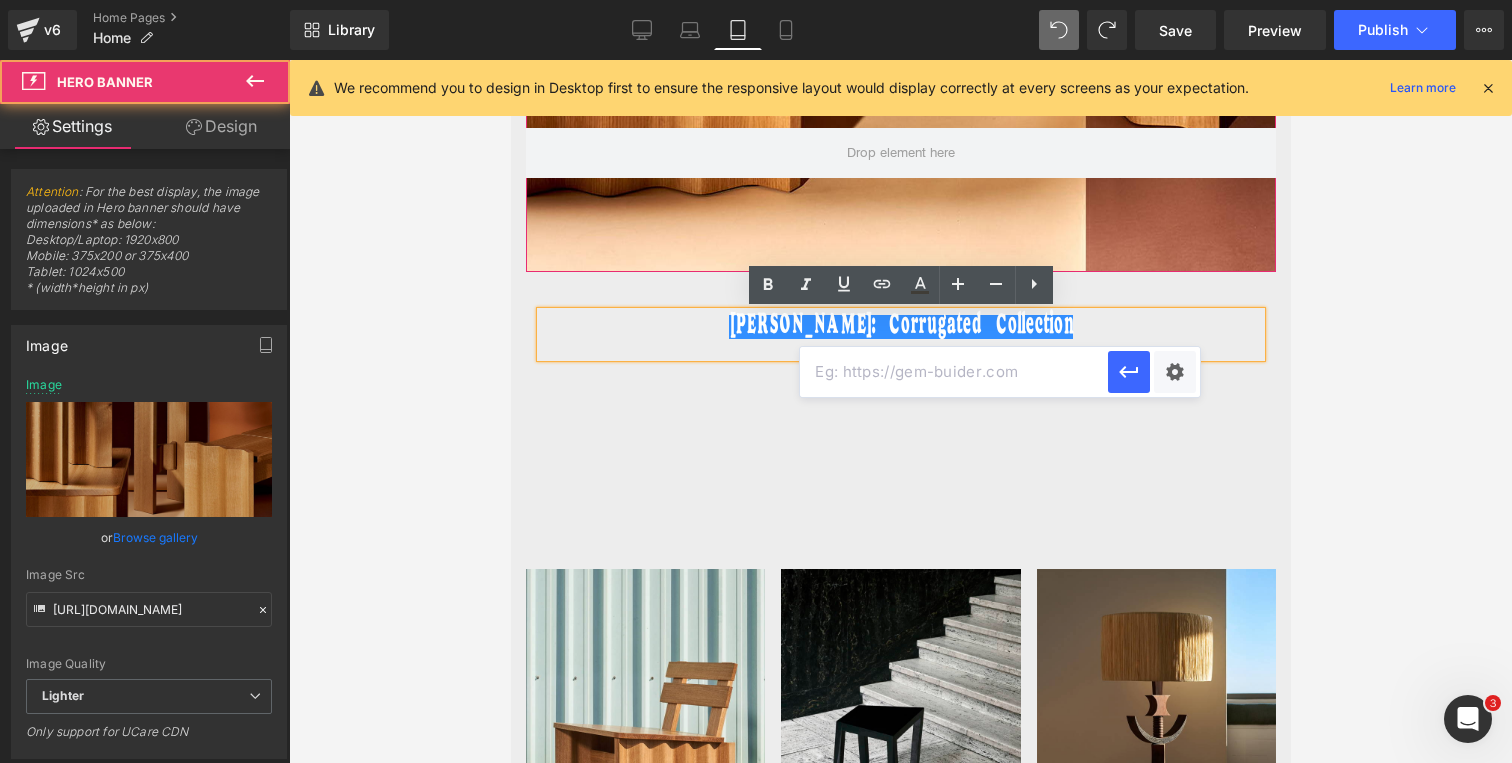 click at bounding box center (900, -196) 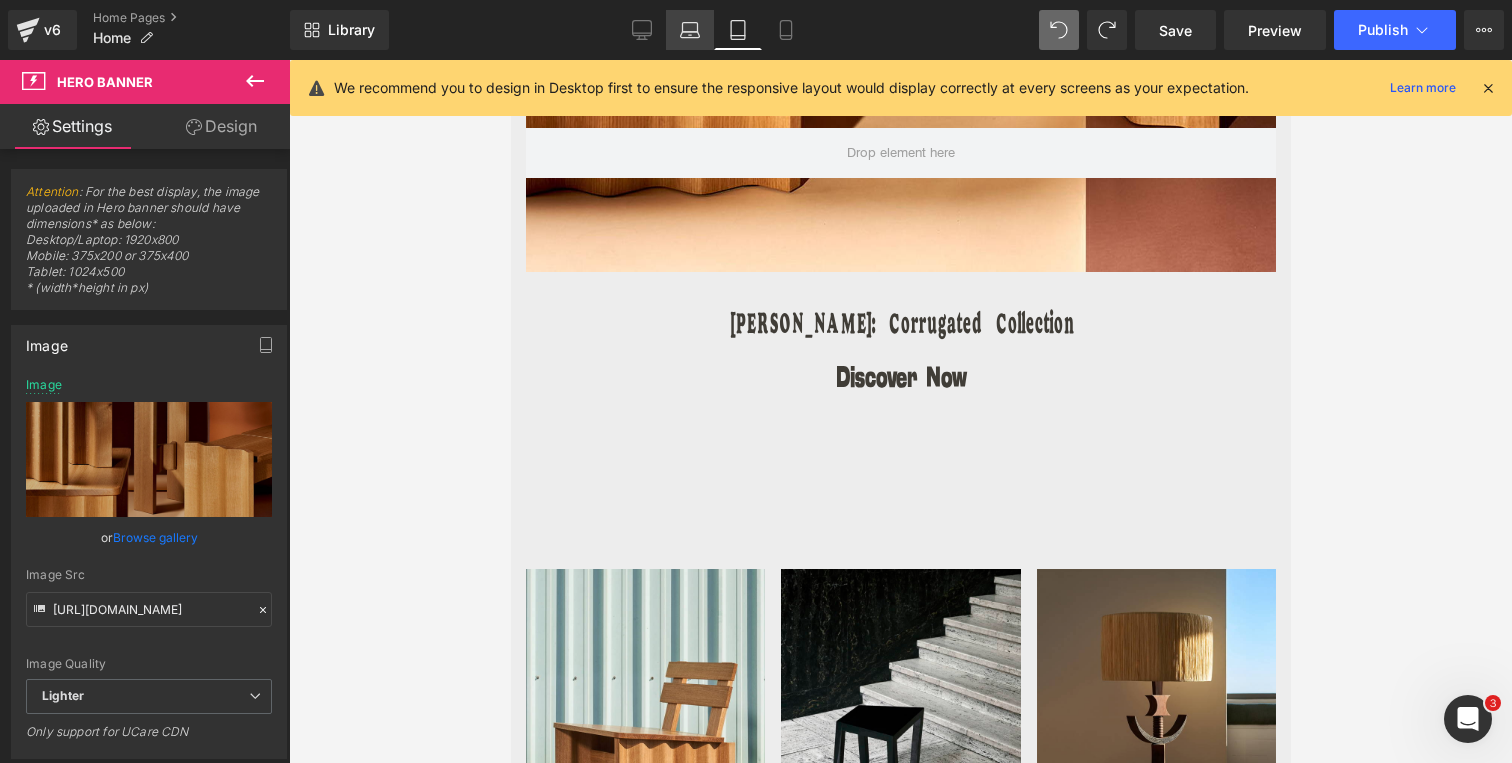 click 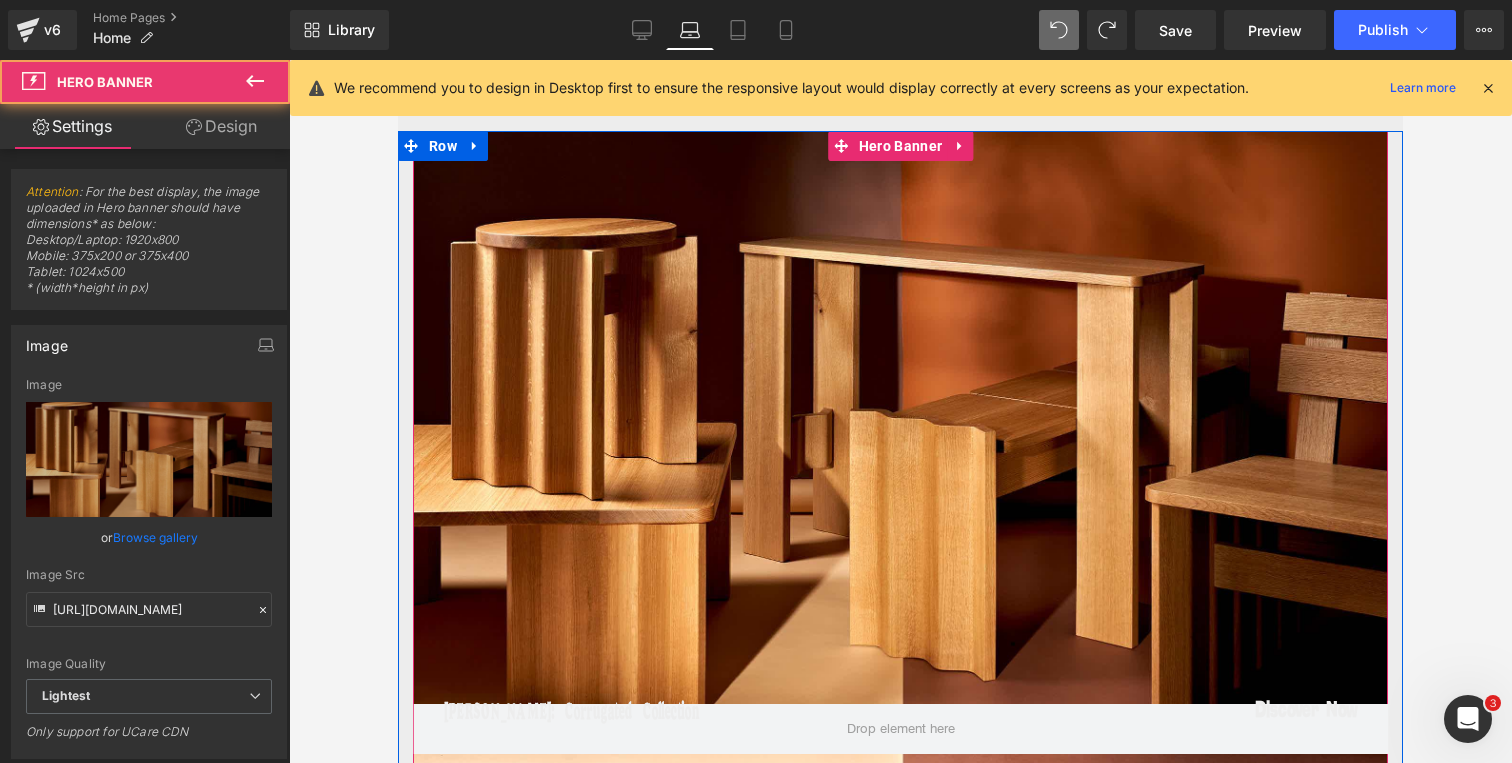 click at bounding box center [900, 447] 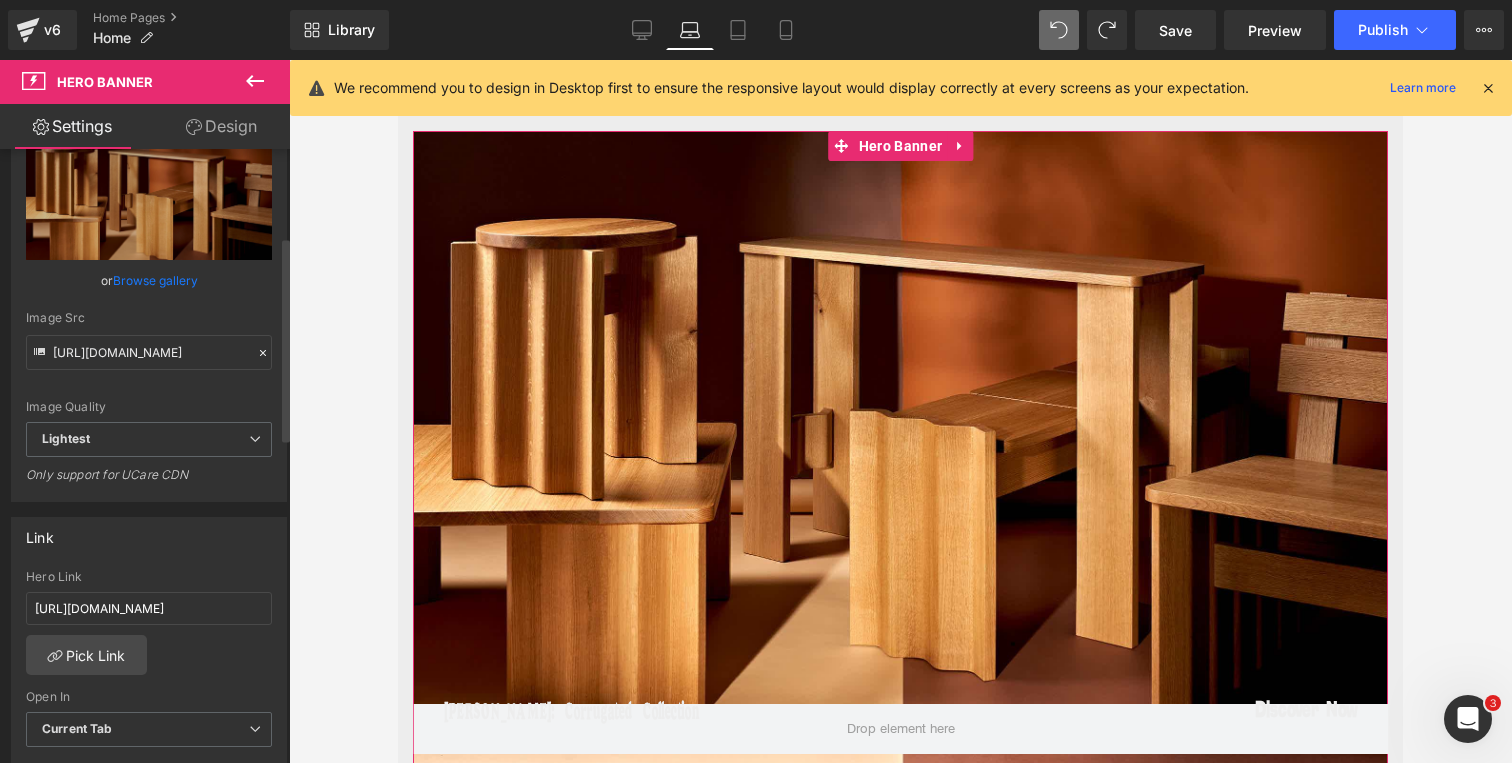 scroll, scrollTop: 263, scrollLeft: 0, axis: vertical 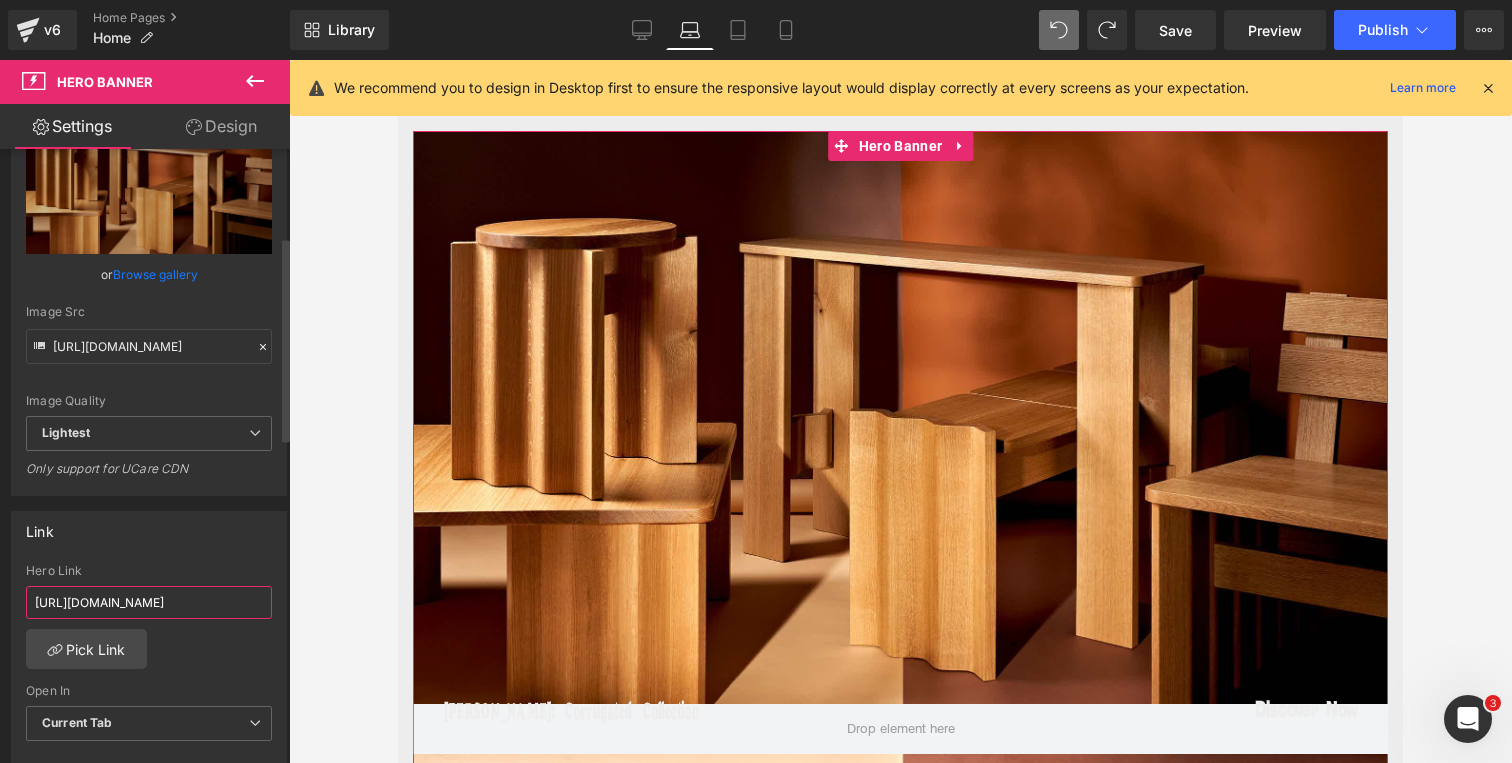 click on "https://kombi.nyc/collections/hanneke-lourens" at bounding box center (149, 602) 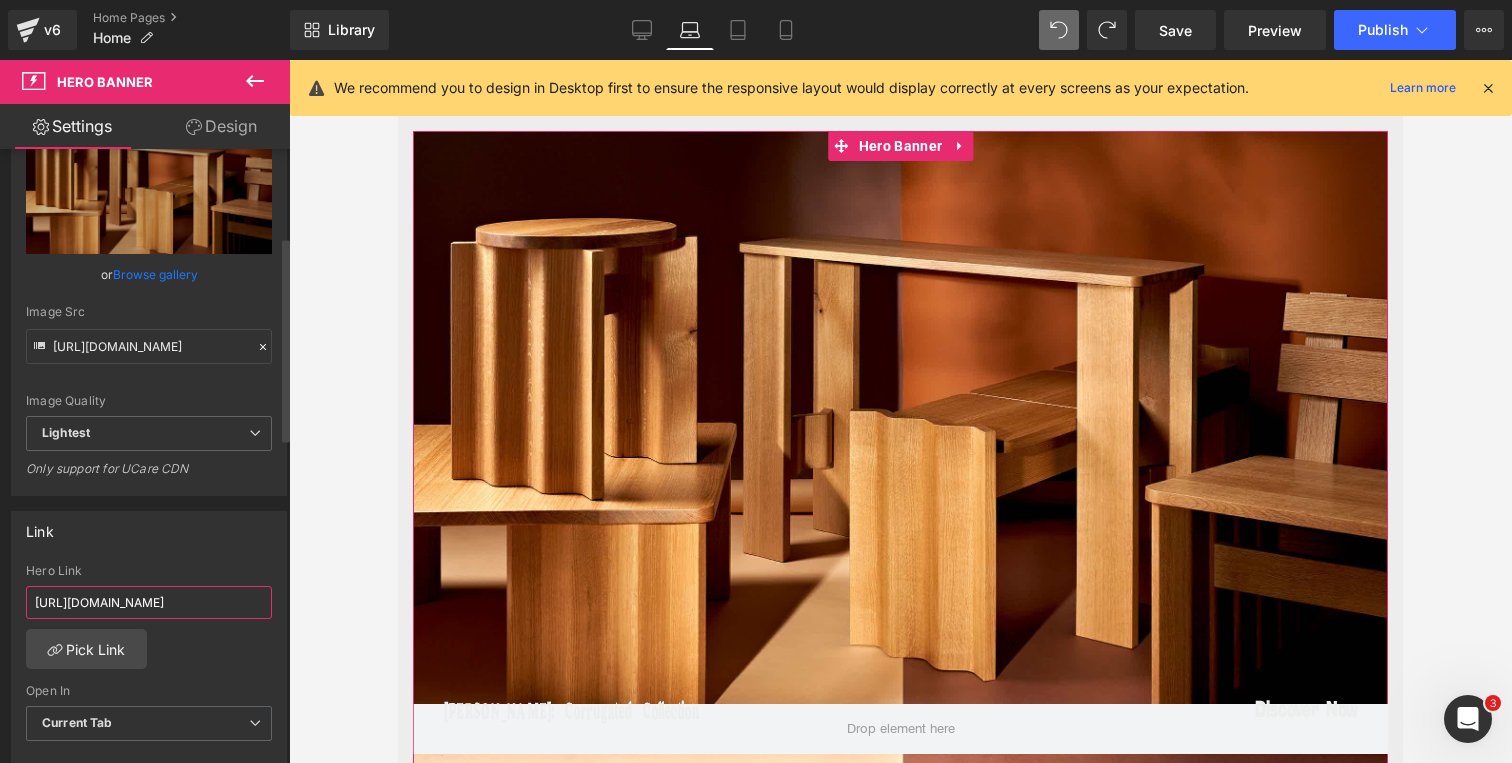 click on "https://kombi.nyc/collections/hanneke-lourens" at bounding box center [149, 602] 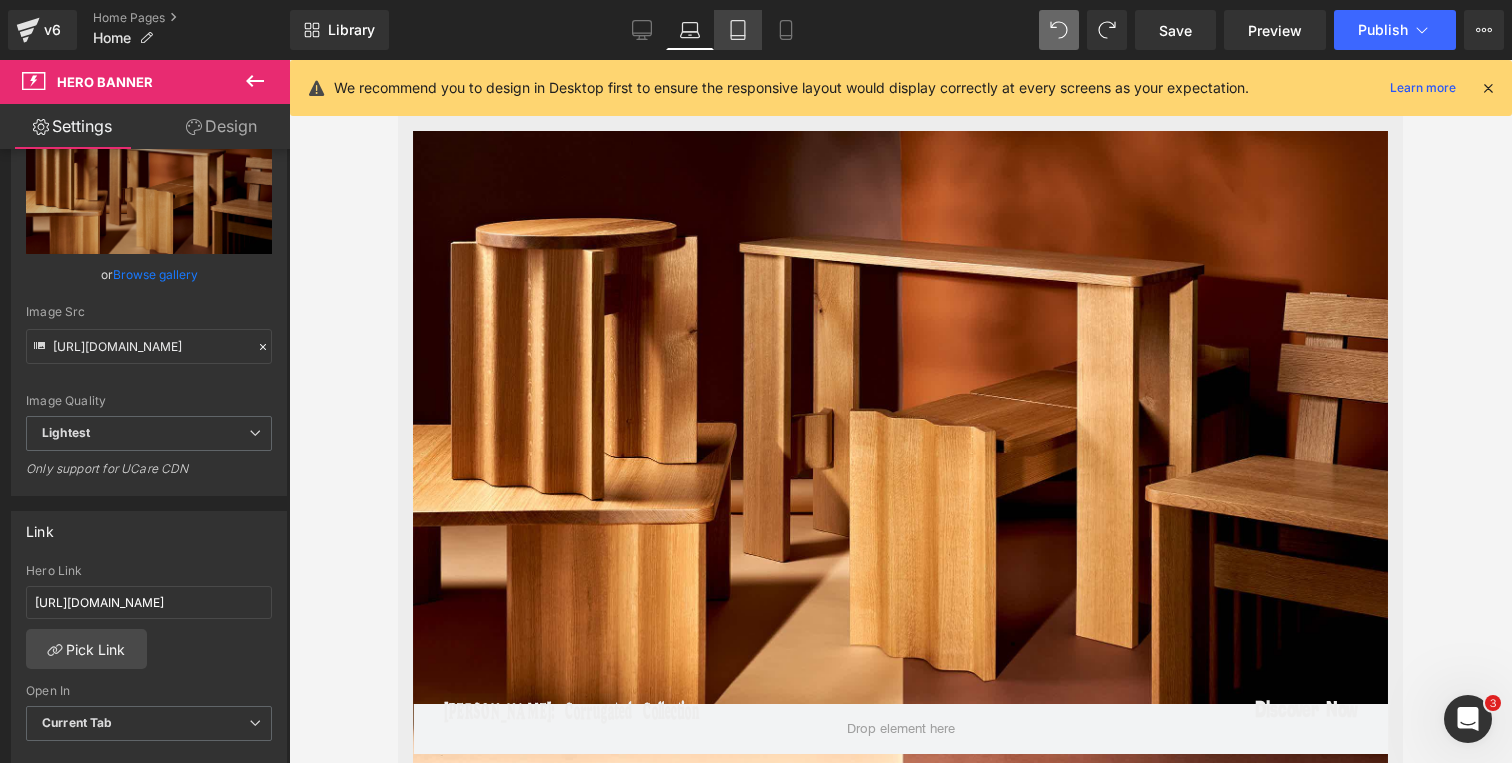 scroll, scrollTop: 0, scrollLeft: 0, axis: both 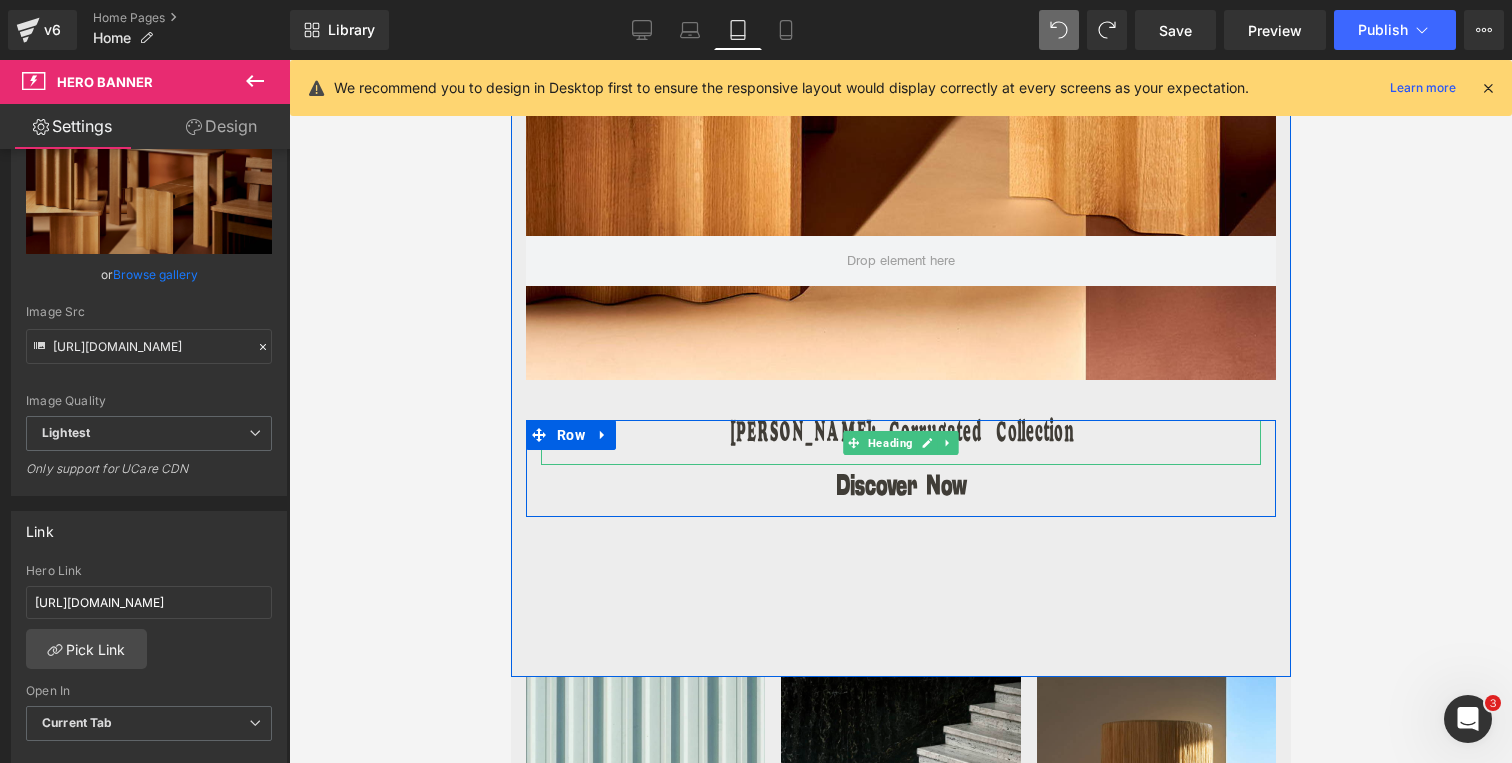 click on "[PERSON_NAME]: Corrugated Collection" at bounding box center (900, 435) 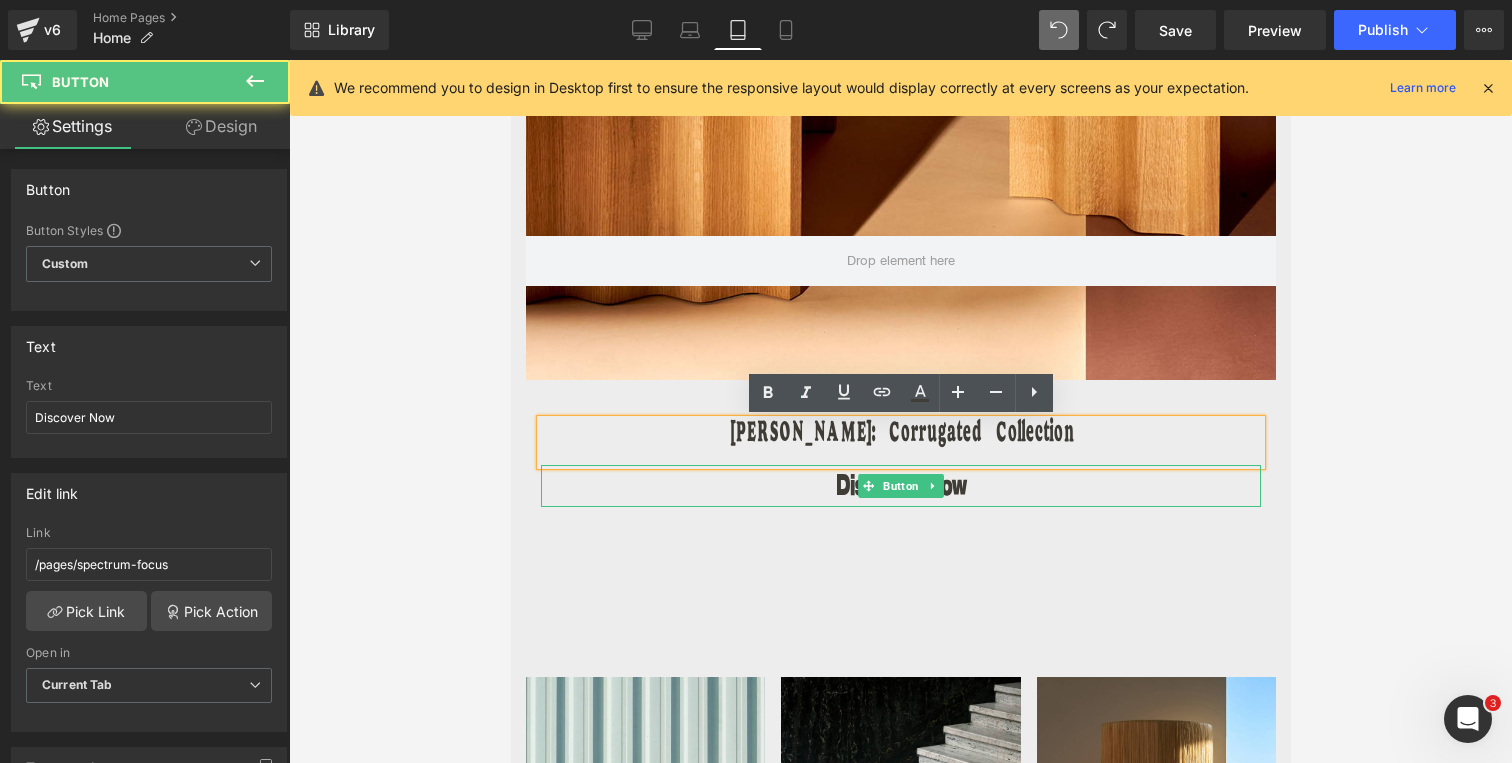 click on "Discover Now" at bounding box center (900, 486) 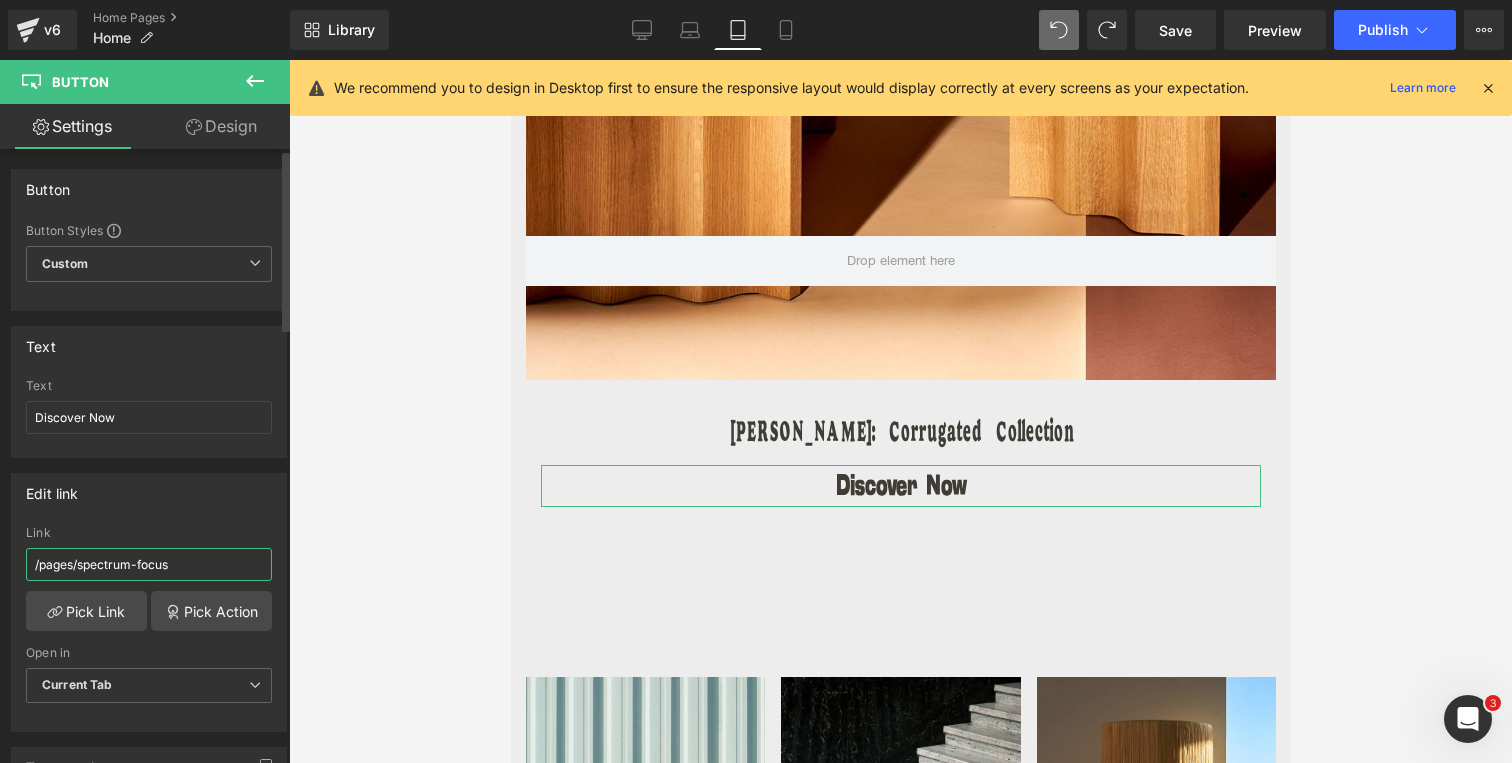 drag, startPoint x: 181, startPoint y: 565, endPoint x: 83, endPoint y: 563, distance: 98.02041 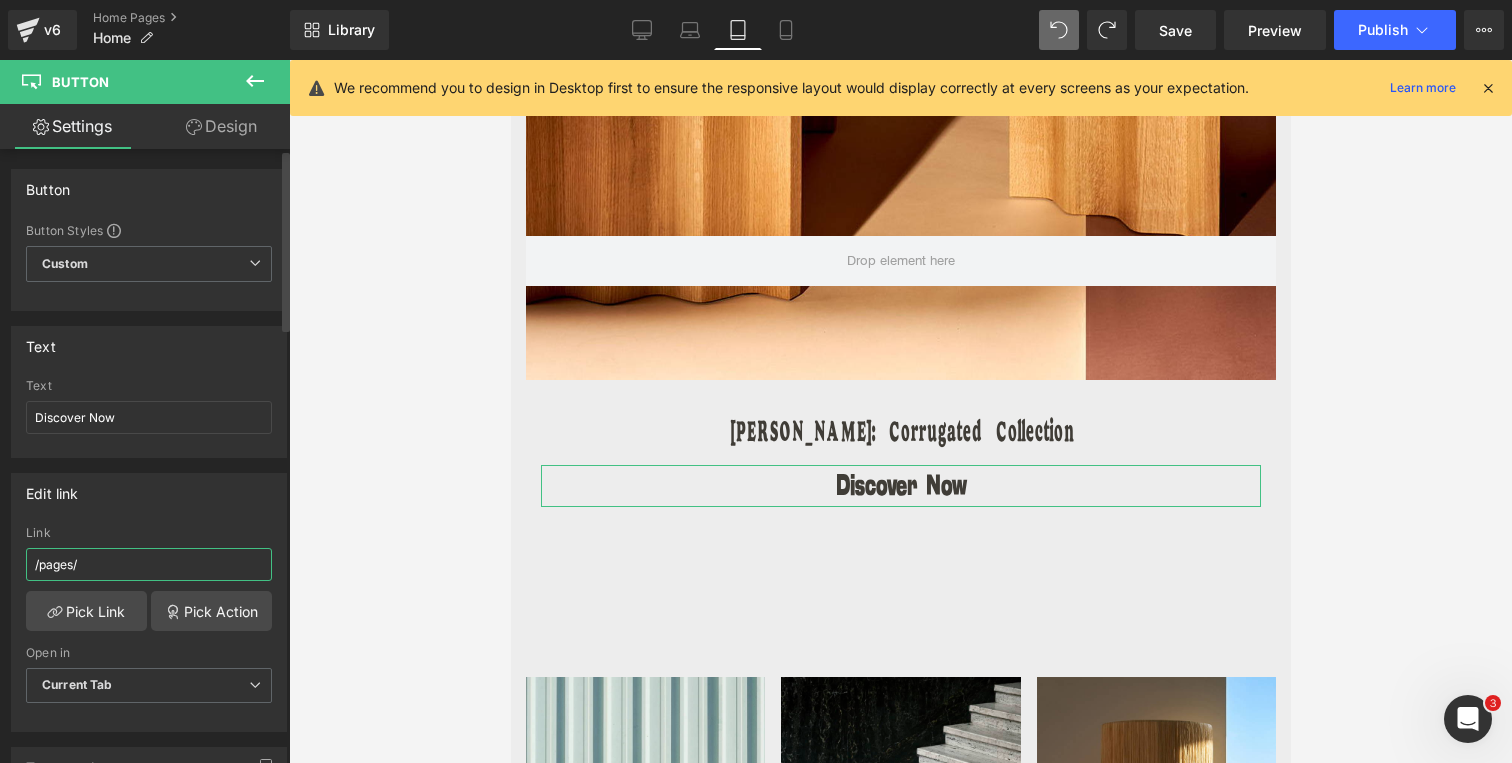 paste on "collections/hanneke-lourens" 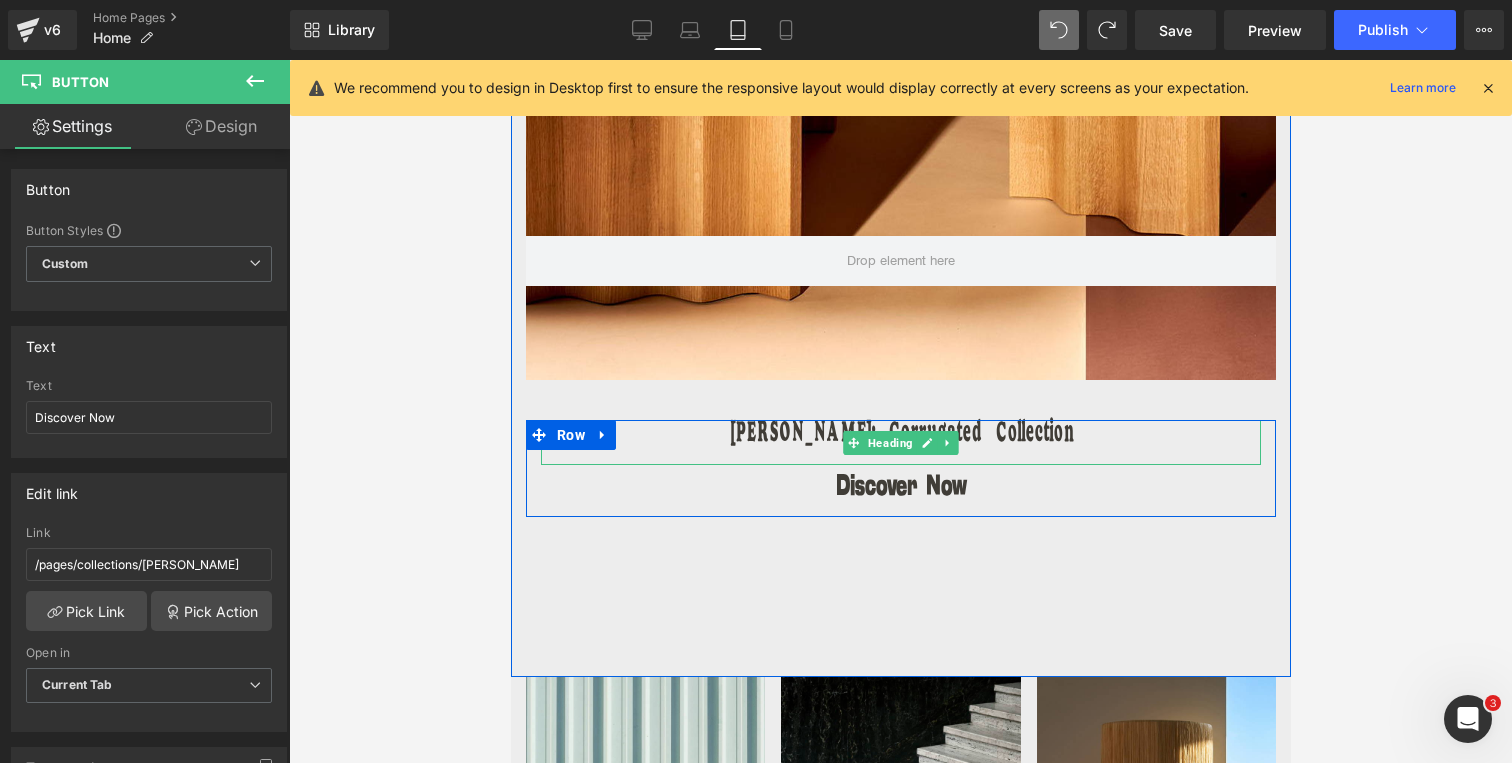 click on "[PERSON_NAME]: Corrugated Collection" at bounding box center [900, 435] 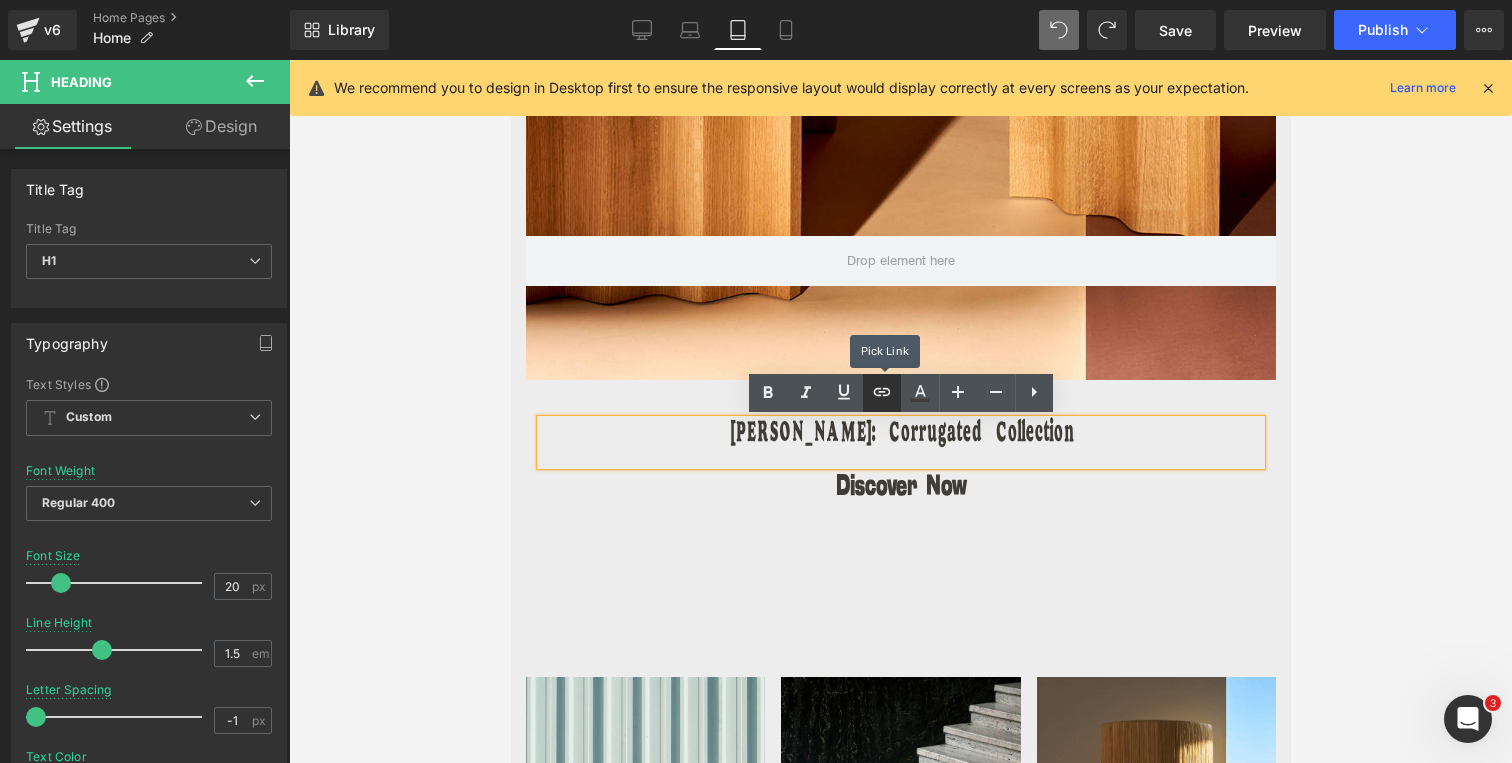 click 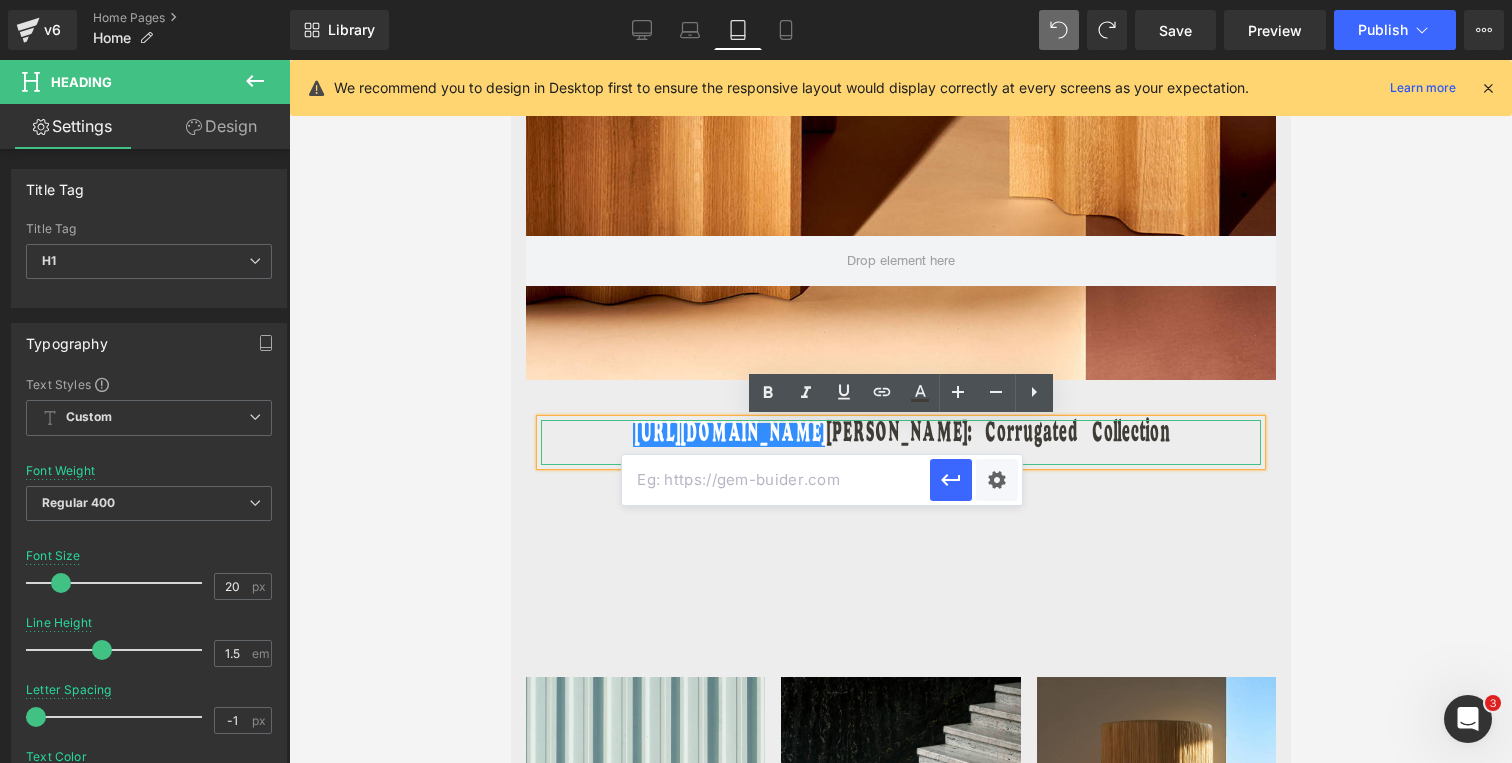 click on "https://gem-3910432.net Hanneke Lourens: Corrugated Collection" at bounding box center [900, 435] 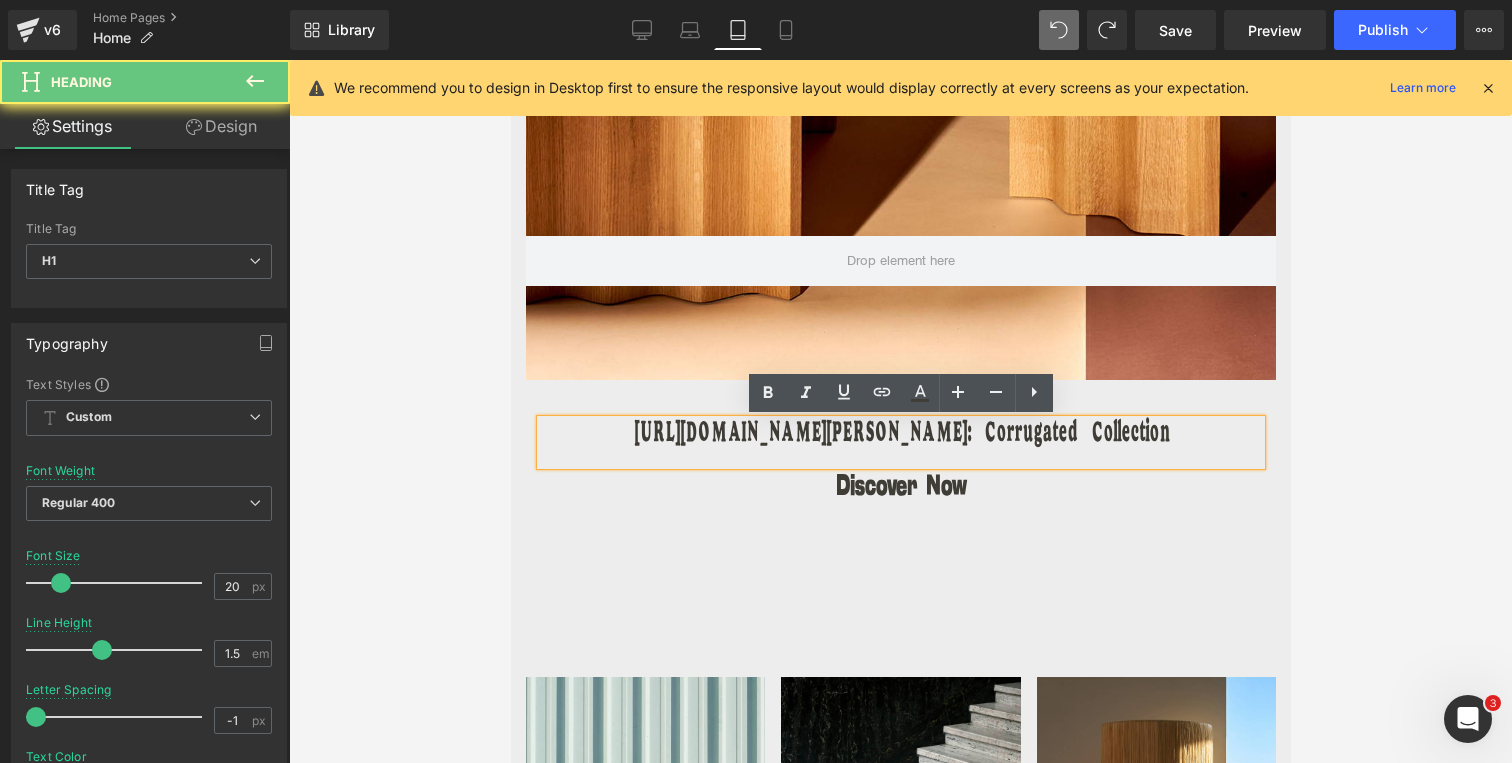 click on "https://gem-3910432.net Hanneke Lourens: Corrugated Collection" at bounding box center [900, 435] 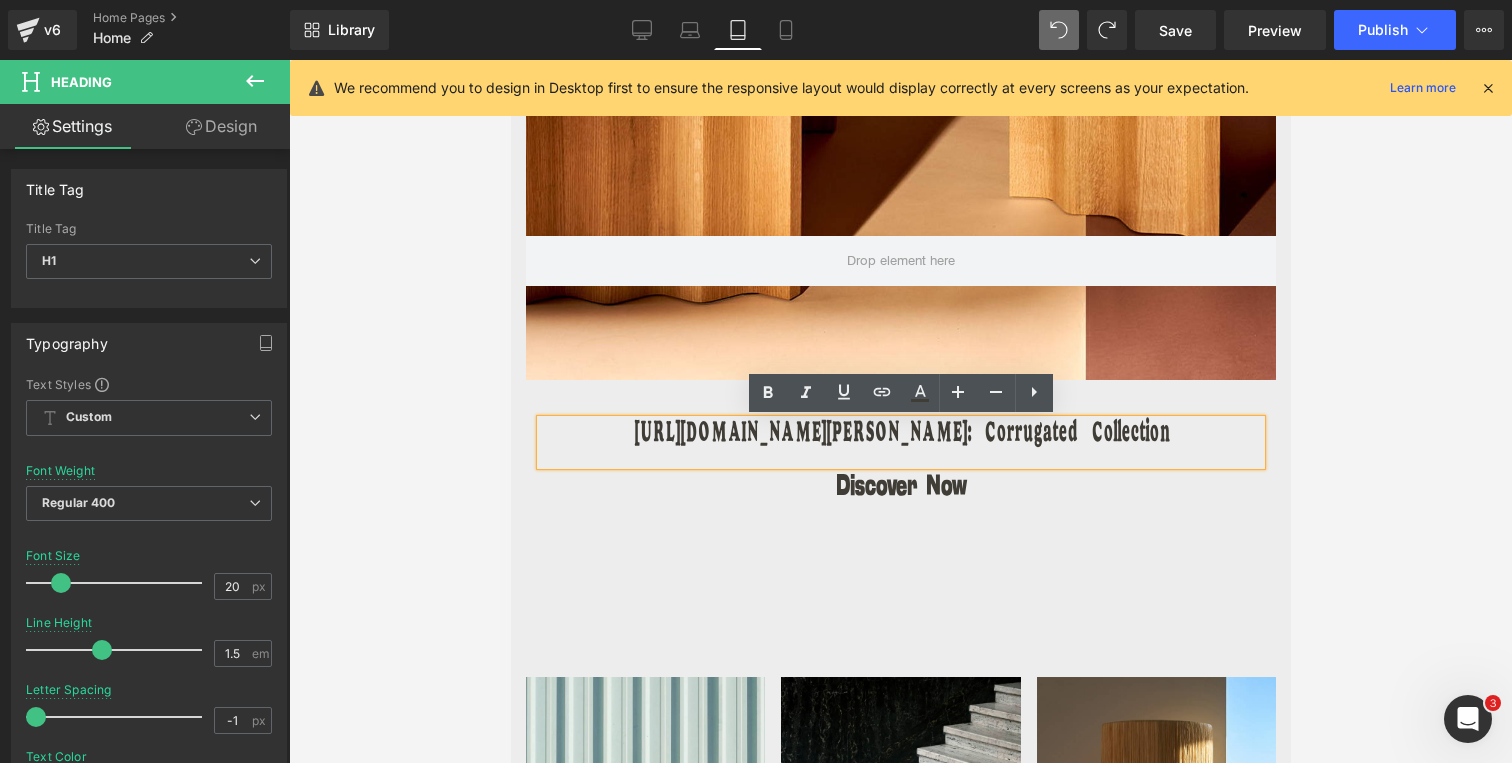 drag, startPoint x: 824, startPoint y: 439, endPoint x: 617, endPoint y: 439, distance: 207 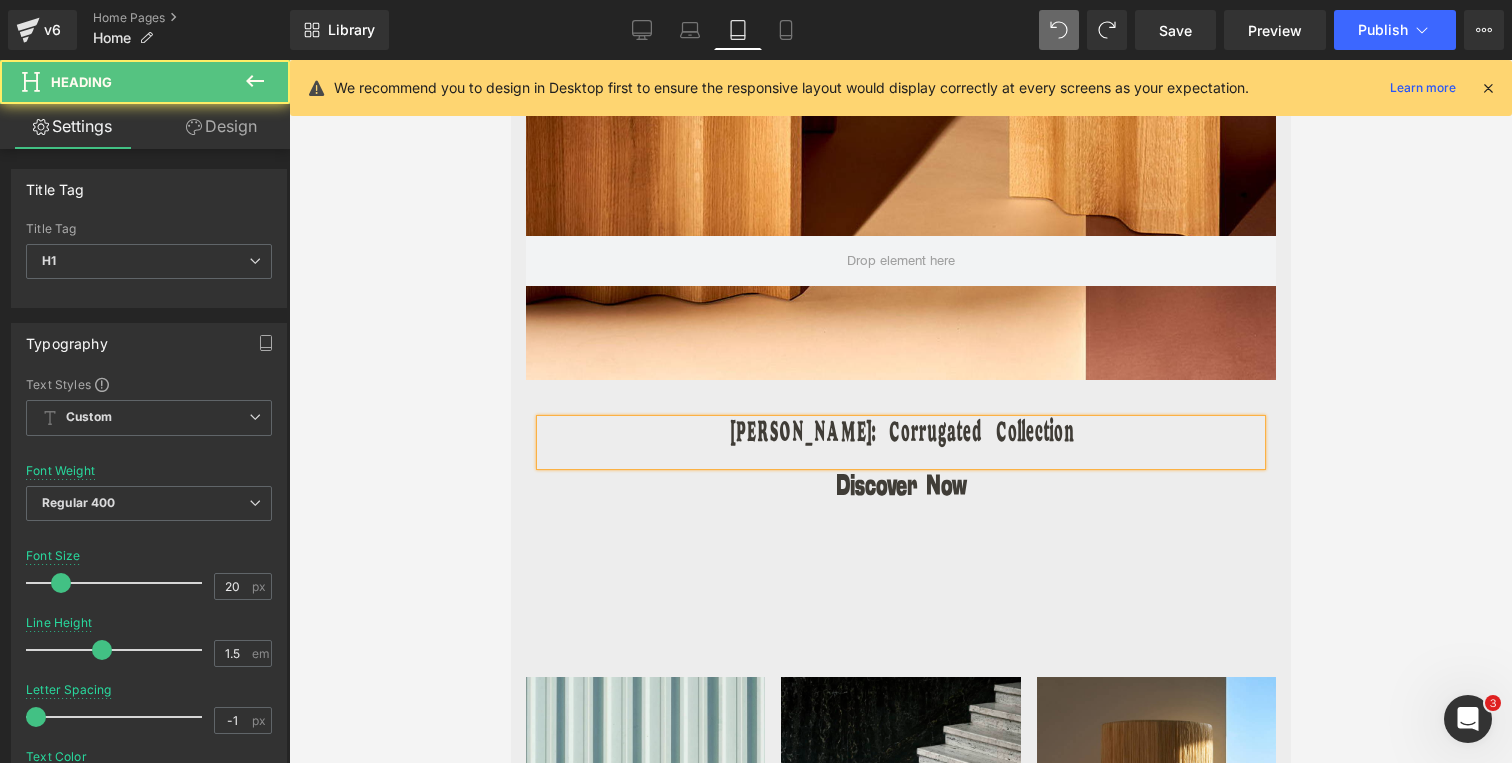 drag, startPoint x: 724, startPoint y: 434, endPoint x: 1106, endPoint y: 432, distance: 382.00525 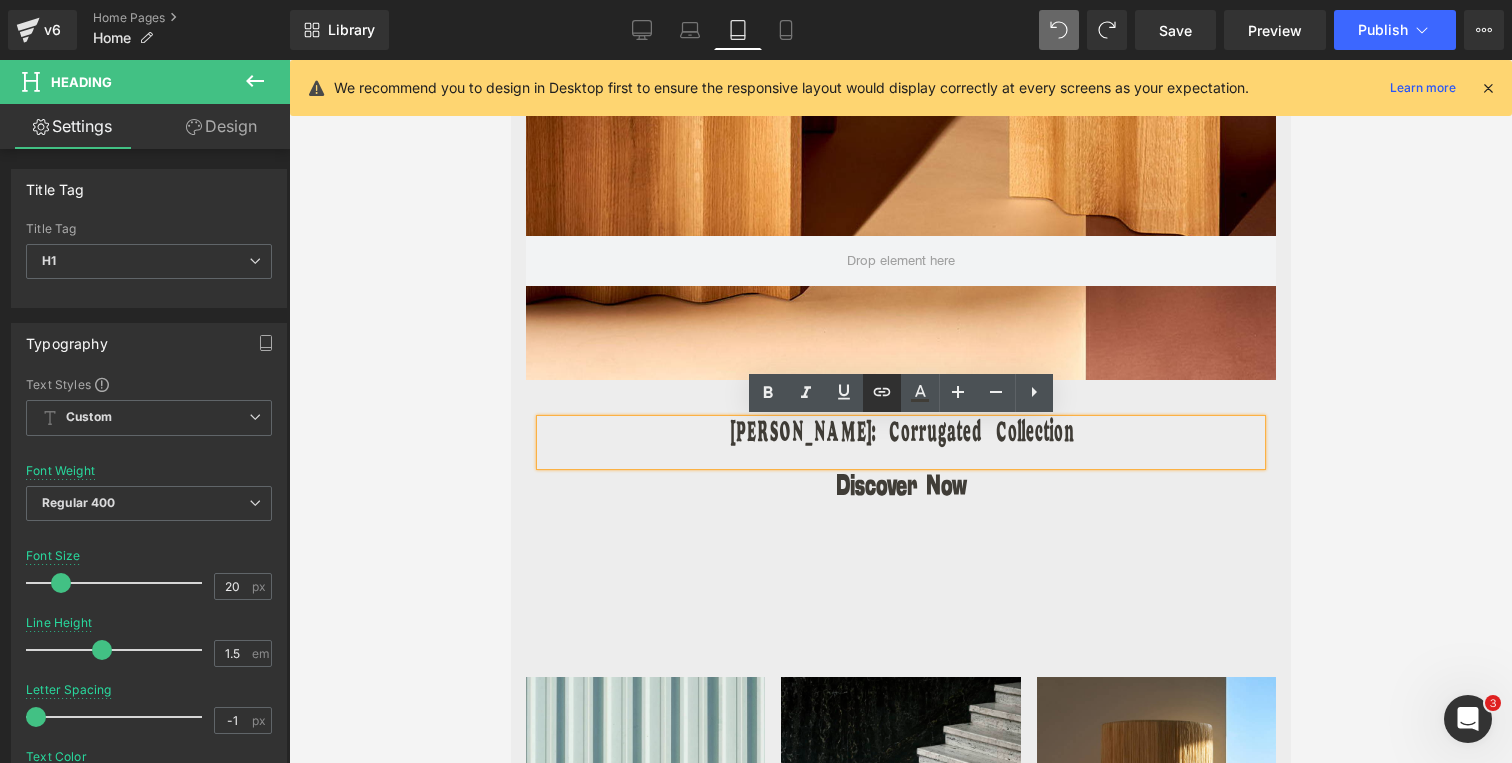 click 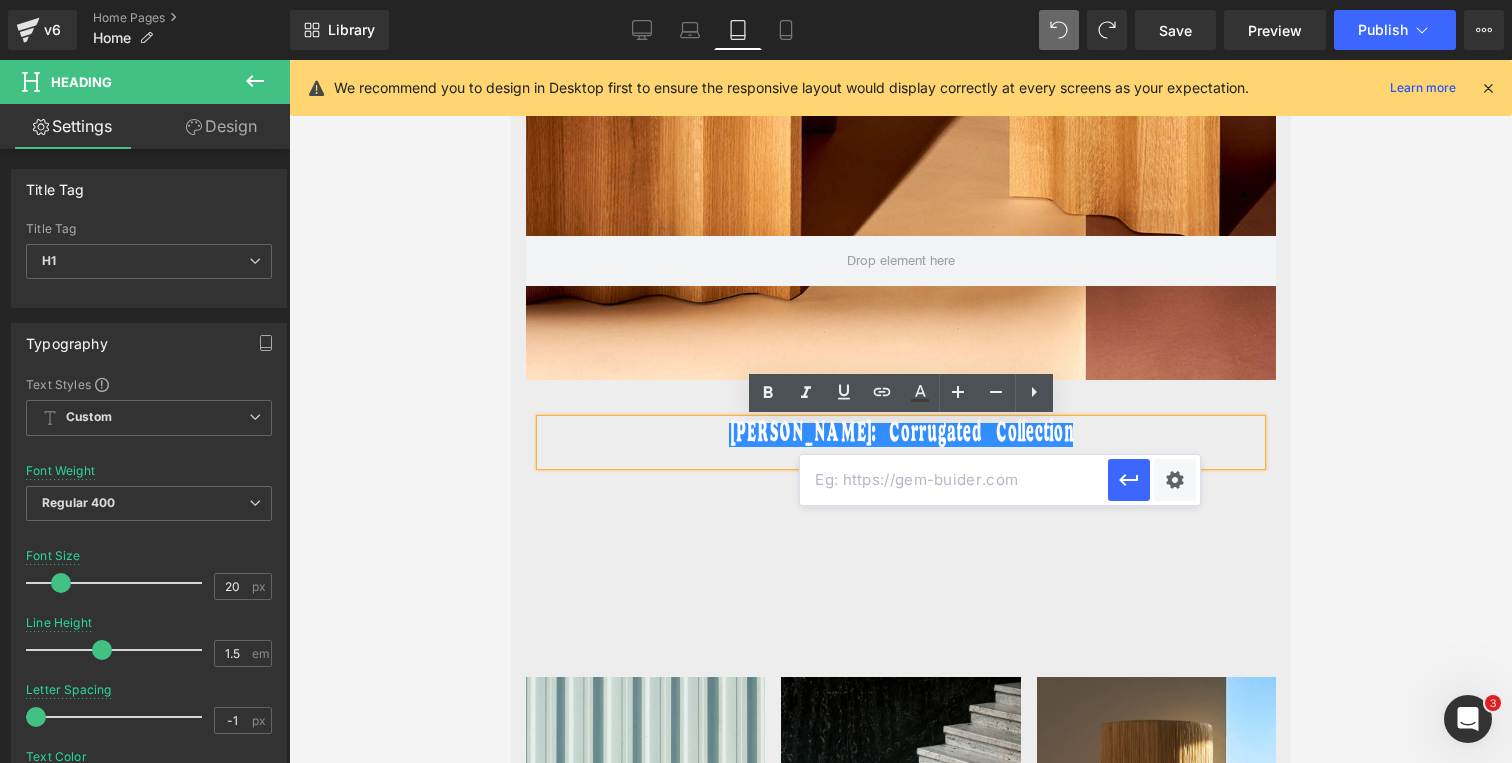 click at bounding box center [954, 480] 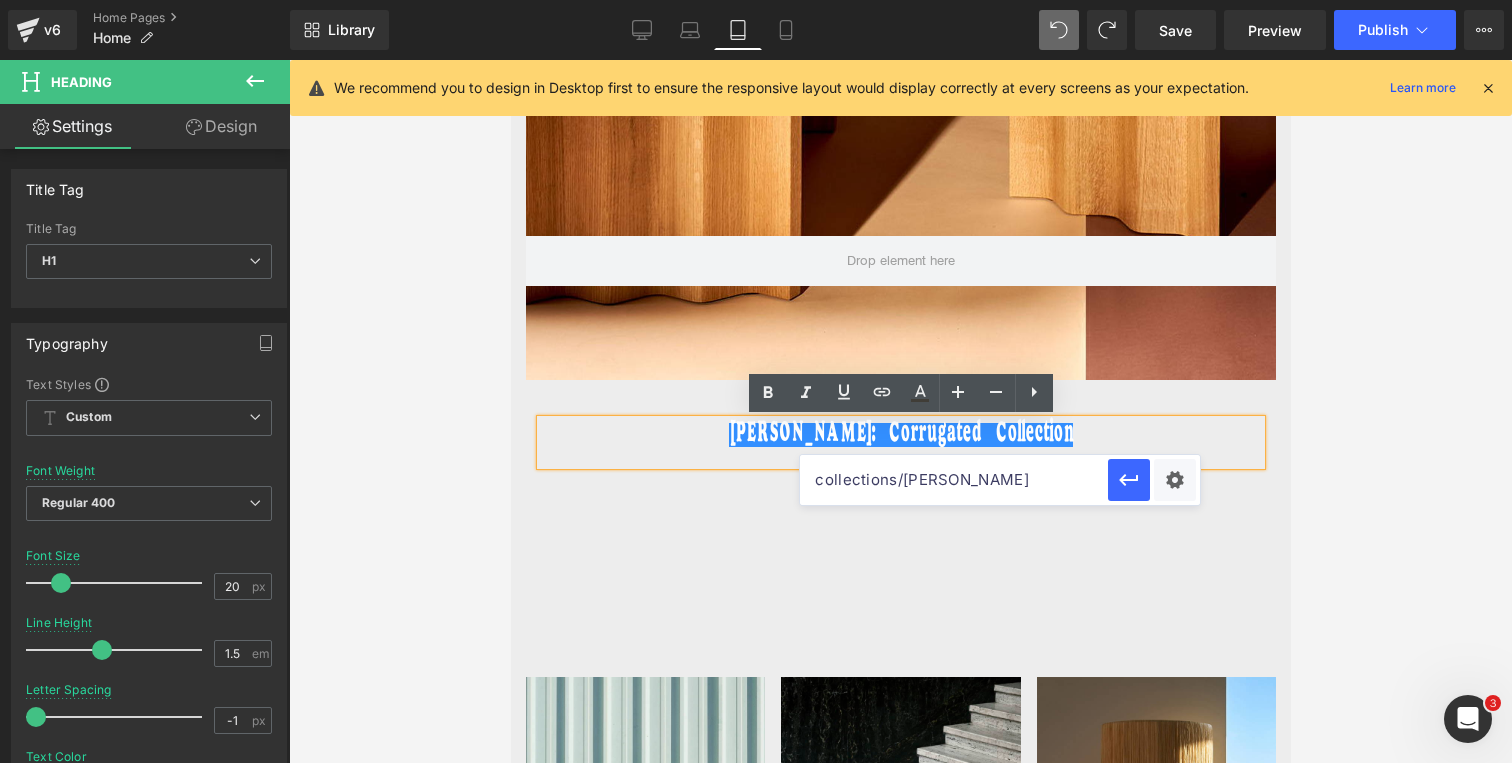 click on "collections/hanneke-lourens" at bounding box center [954, 480] 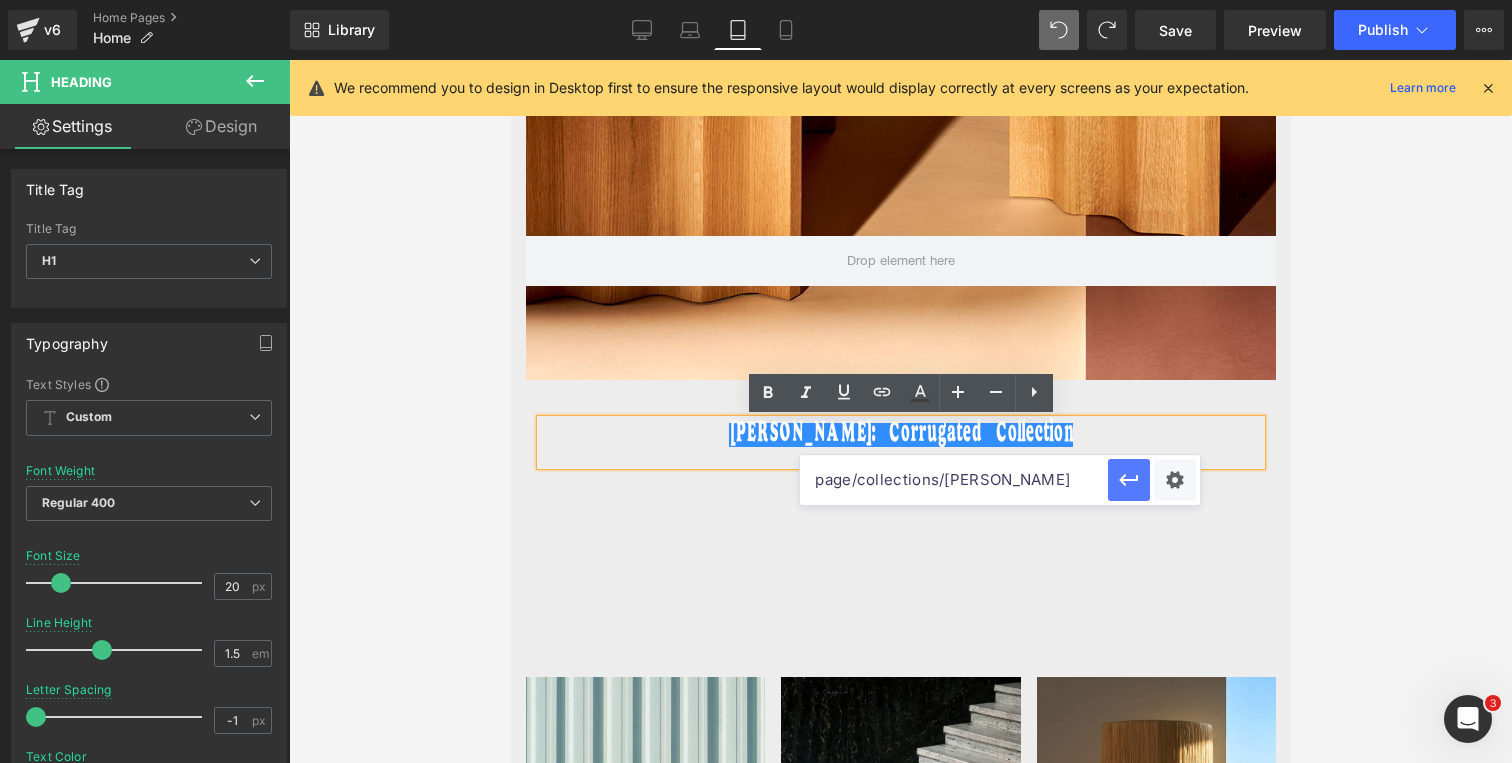 type on "page/collections/hanneke-lourens" 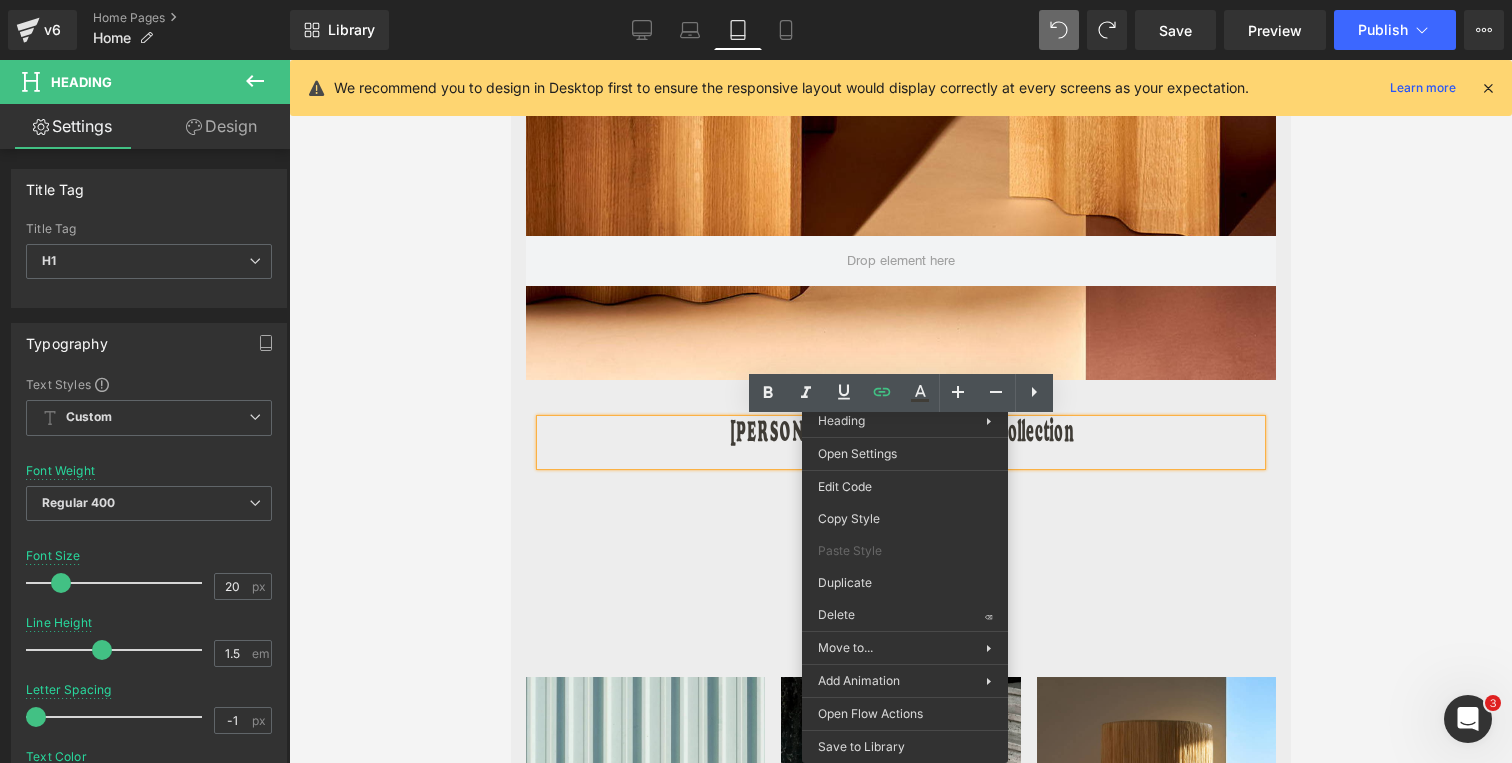 click on "[PERSON_NAME]: Corrugated Collection" at bounding box center (900, 435) 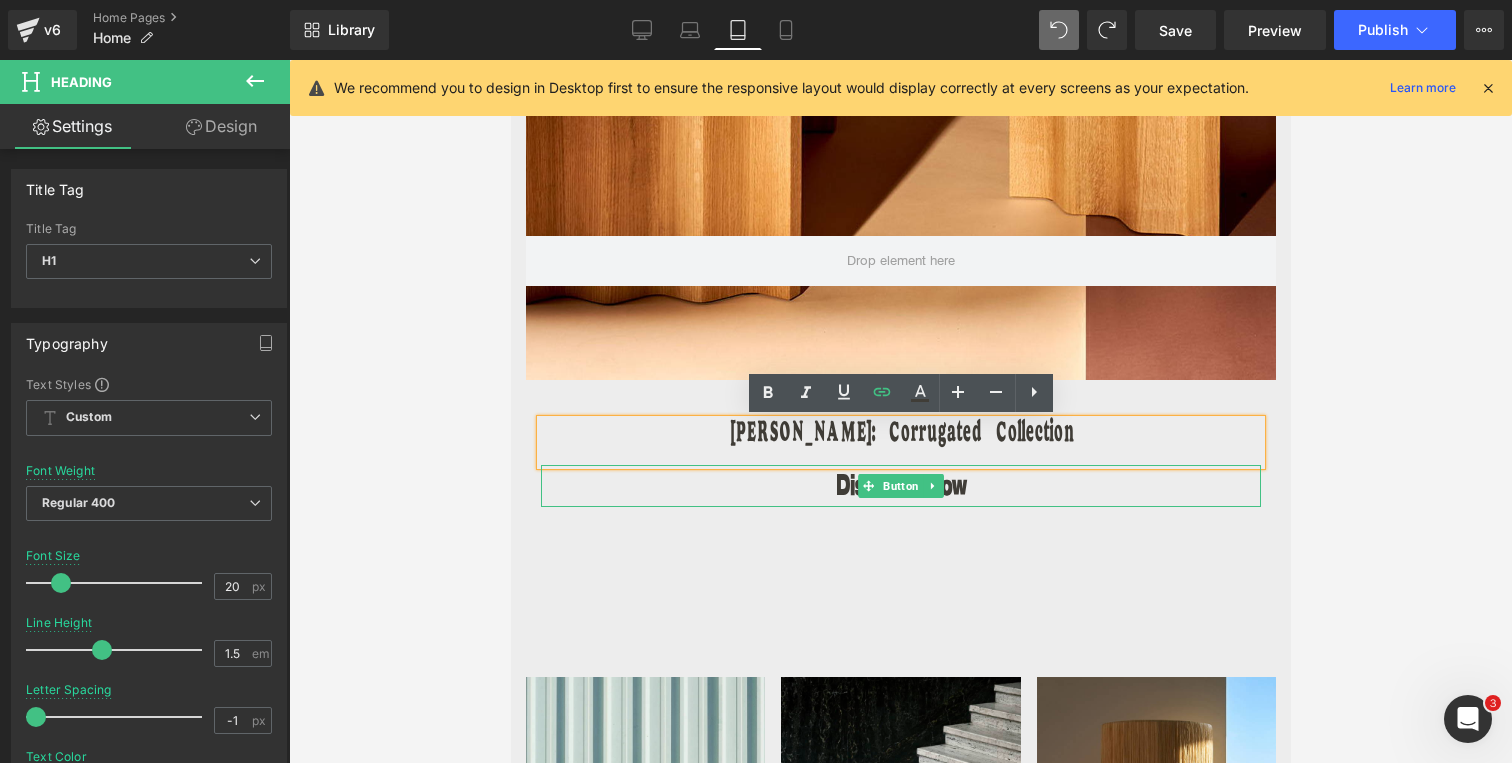 click on "Discover Now" at bounding box center (900, 486) 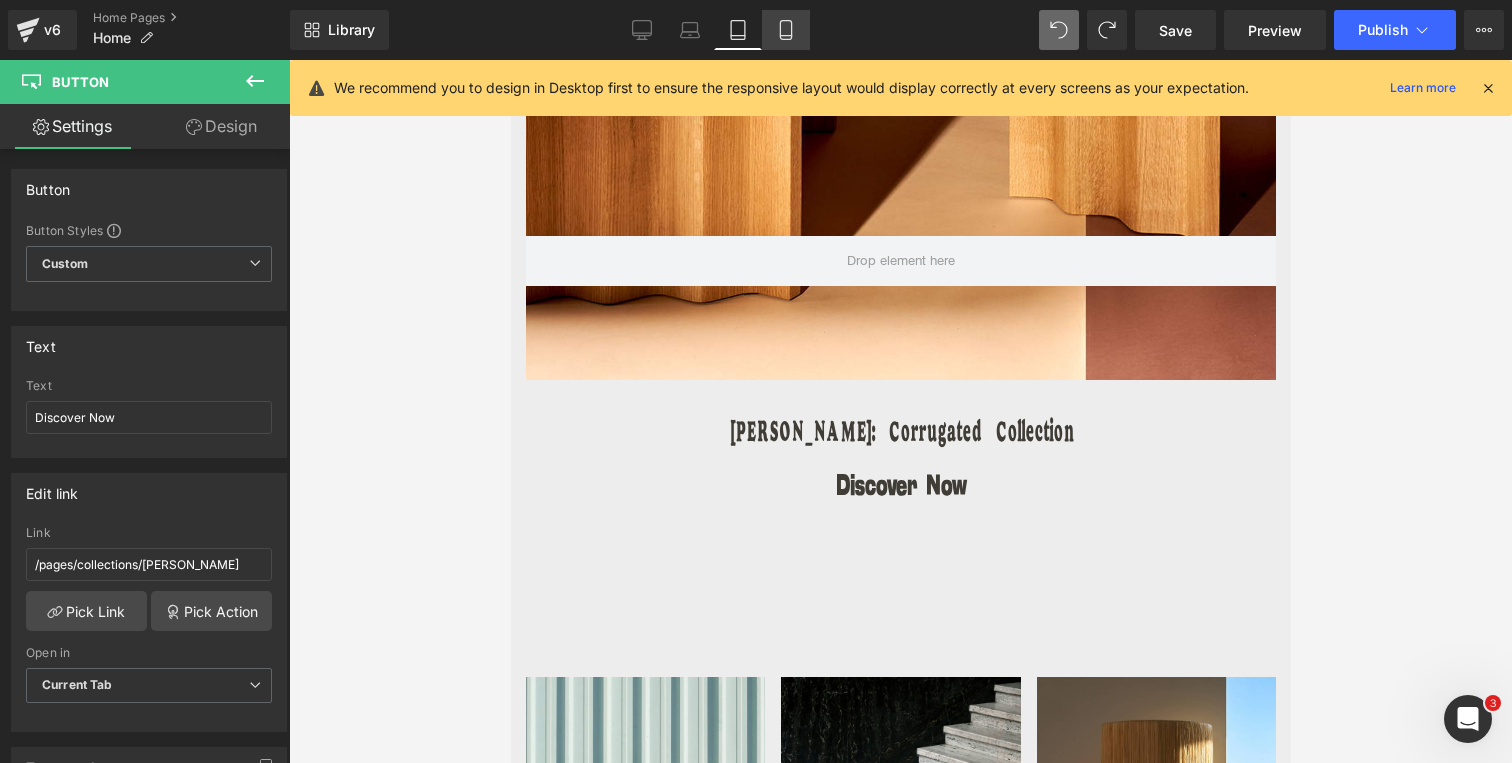 click 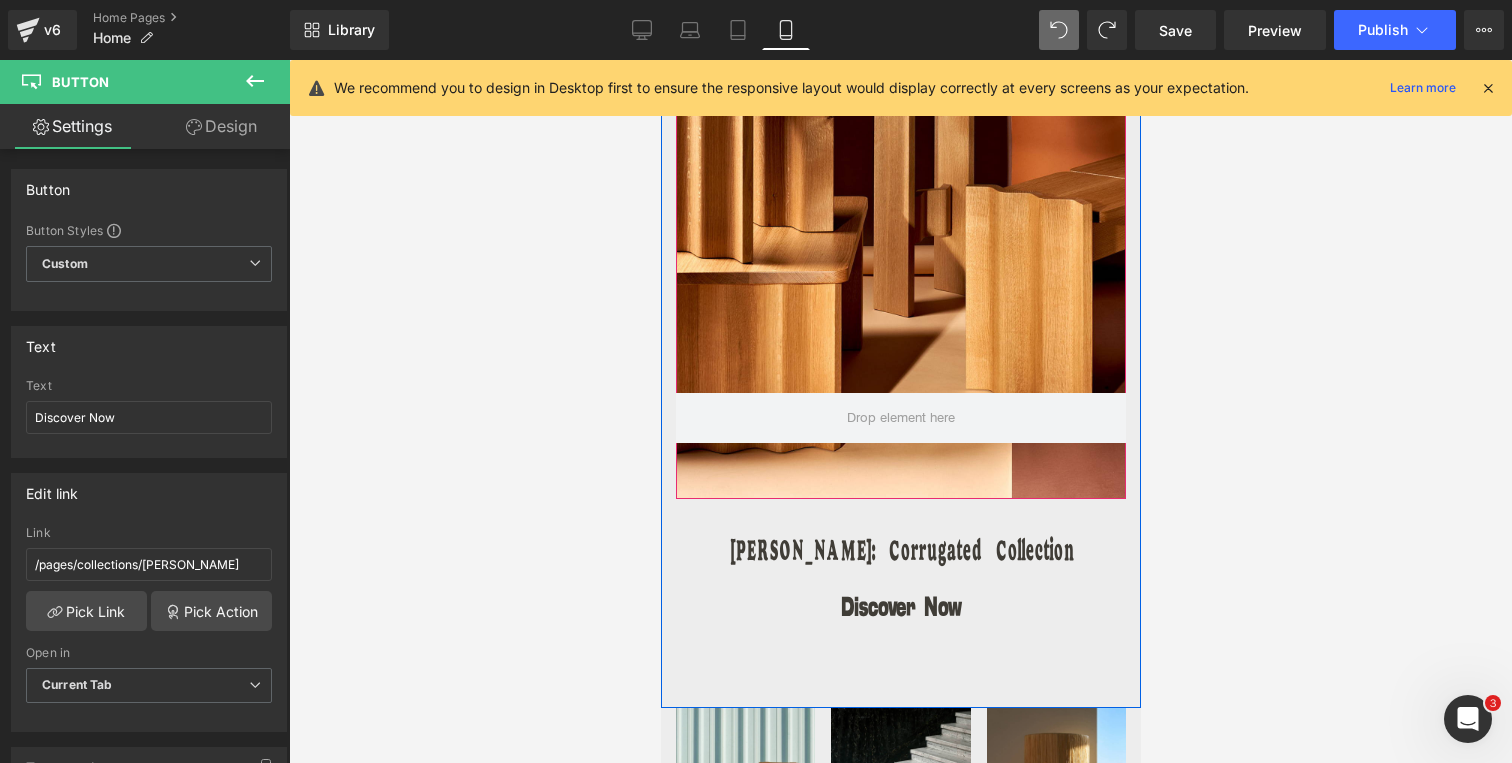 scroll, scrollTop: 260, scrollLeft: 0, axis: vertical 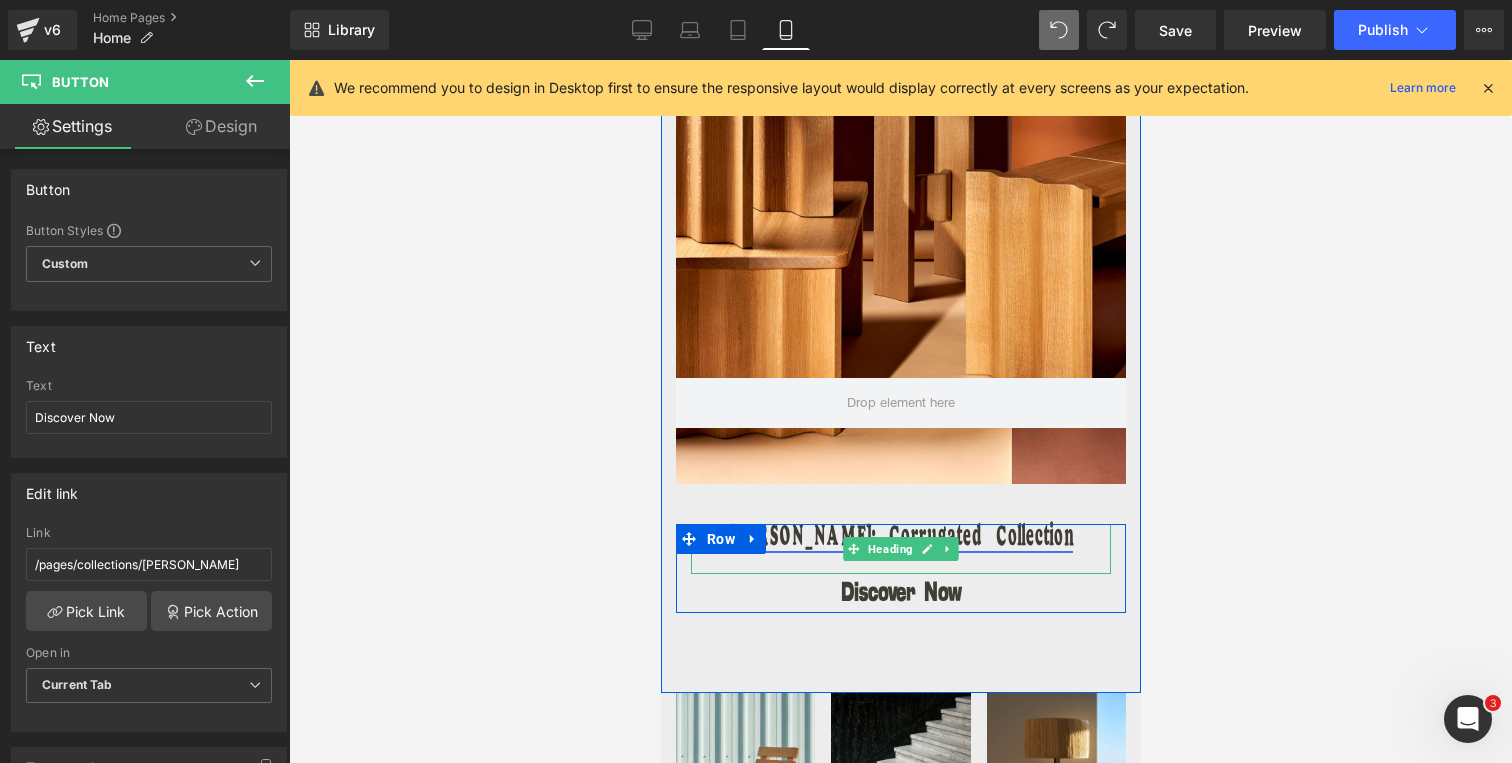 click on "[PERSON_NAME]: Corrugated Collection" at bounding box center (900, 539) 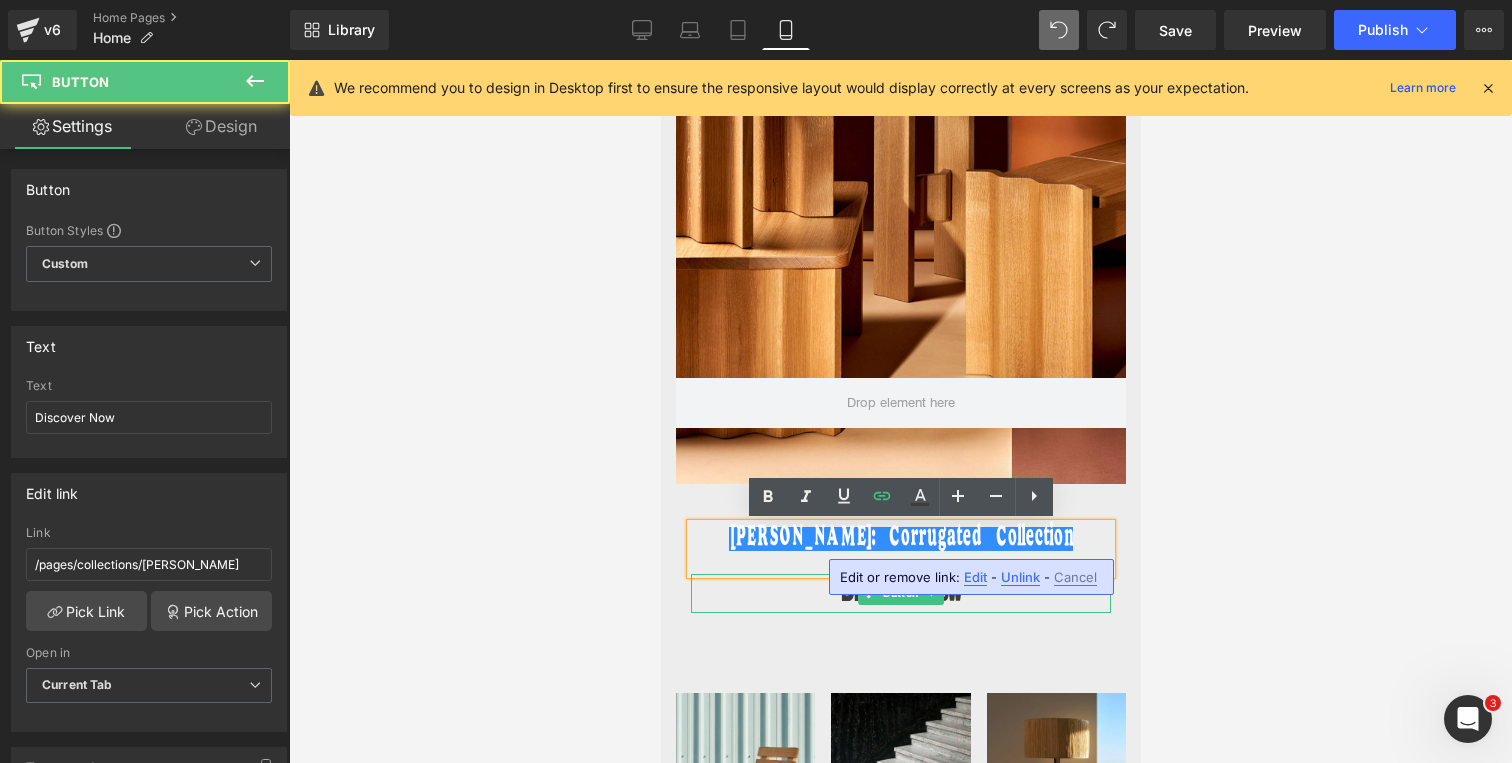 click on "Discover Now" at bounding box center [900, 593] 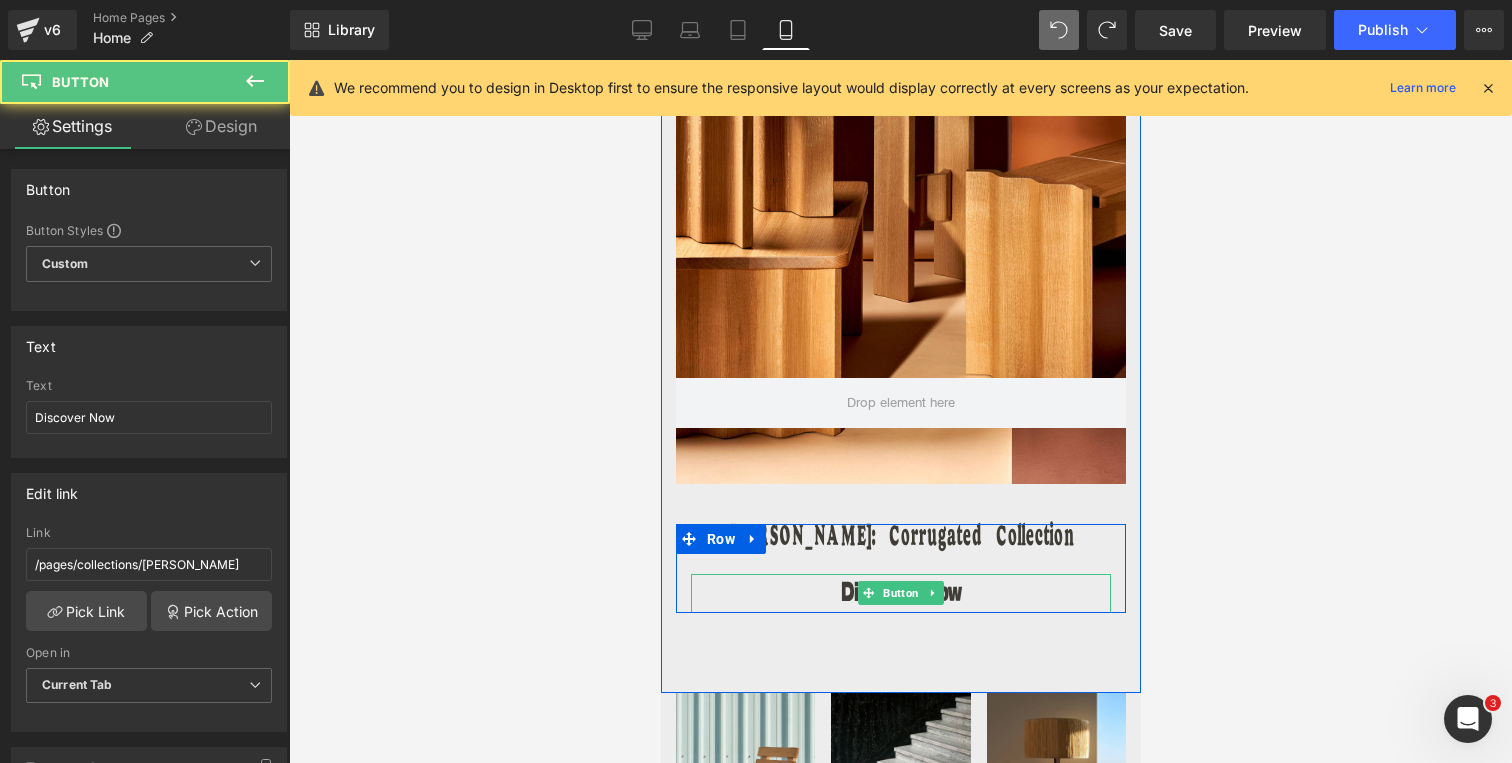 click on "Discover Now" at bounding box center (900, 593) 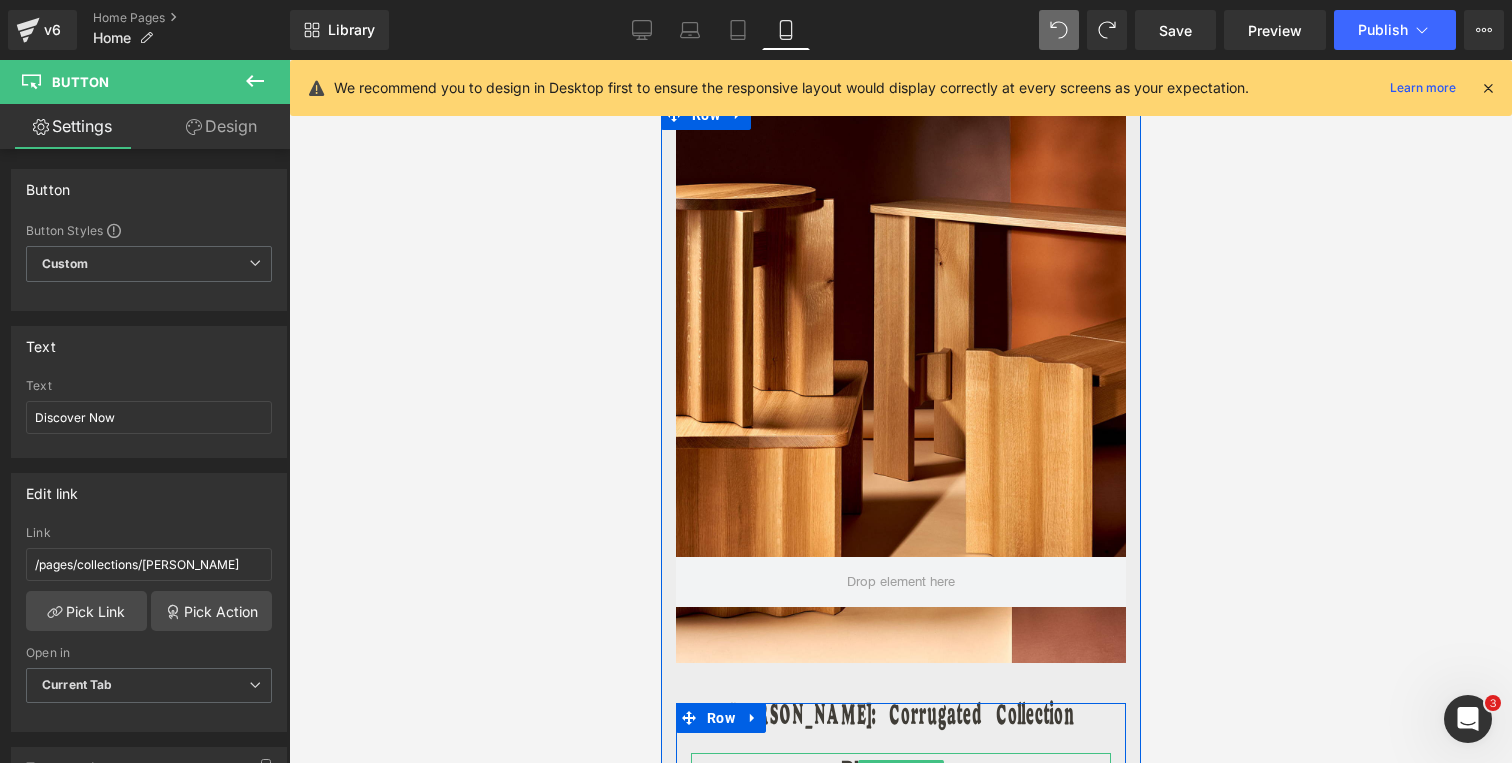 scroll, scrollTop: 0, scrollLeft: 0, axis: both 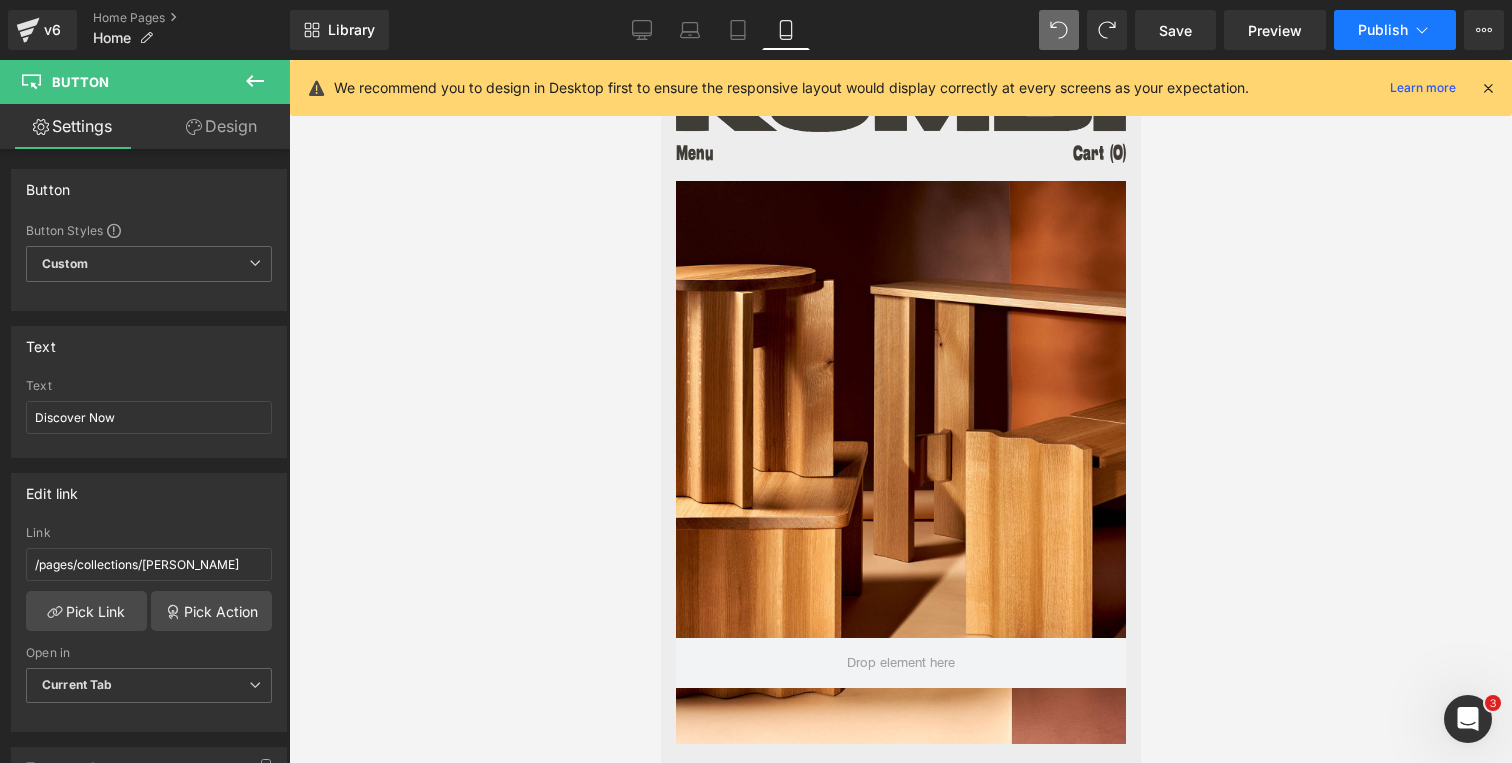 click on "Publish" at bounding box center (1383, 30) 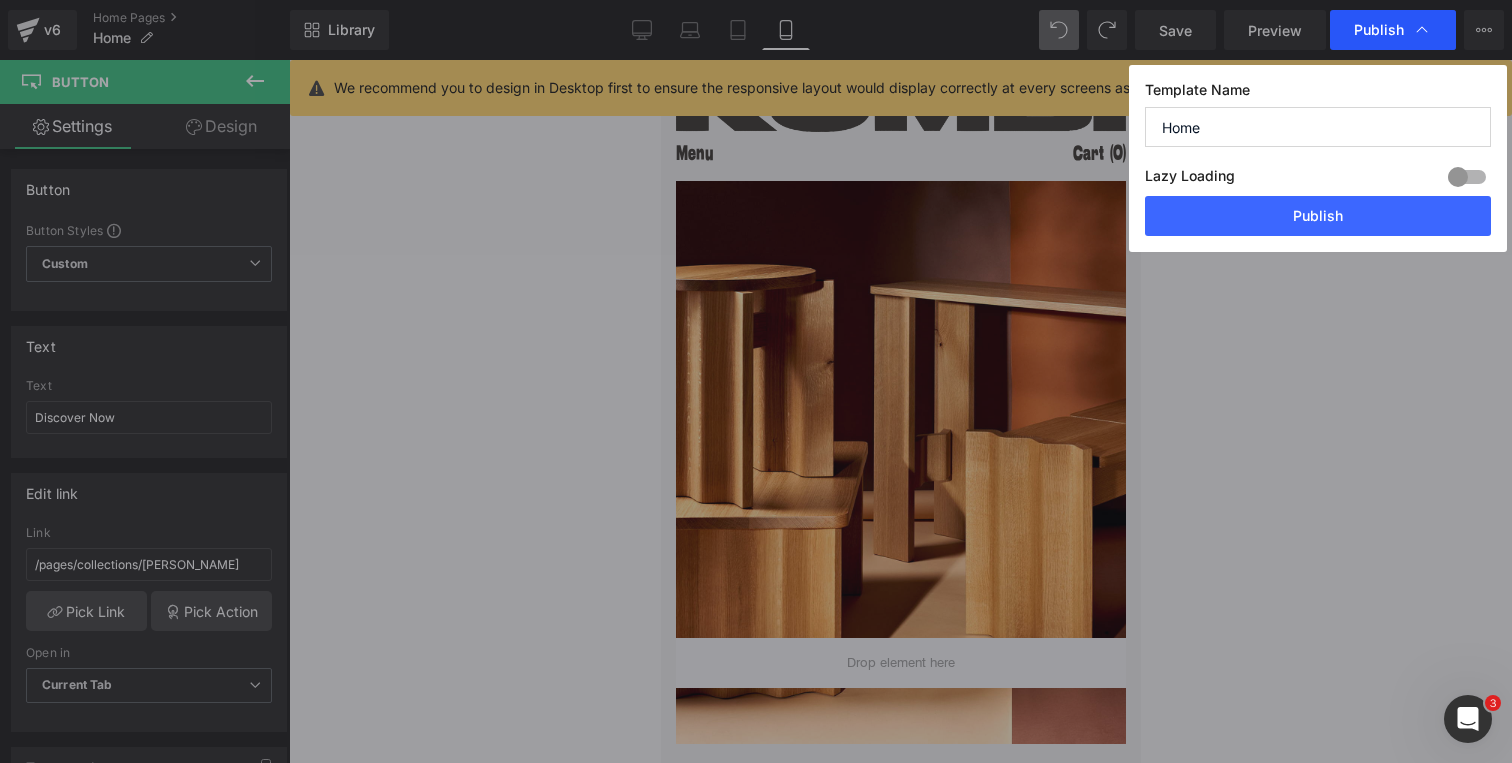 click on "Publish" at bounding box center [1393, 30] 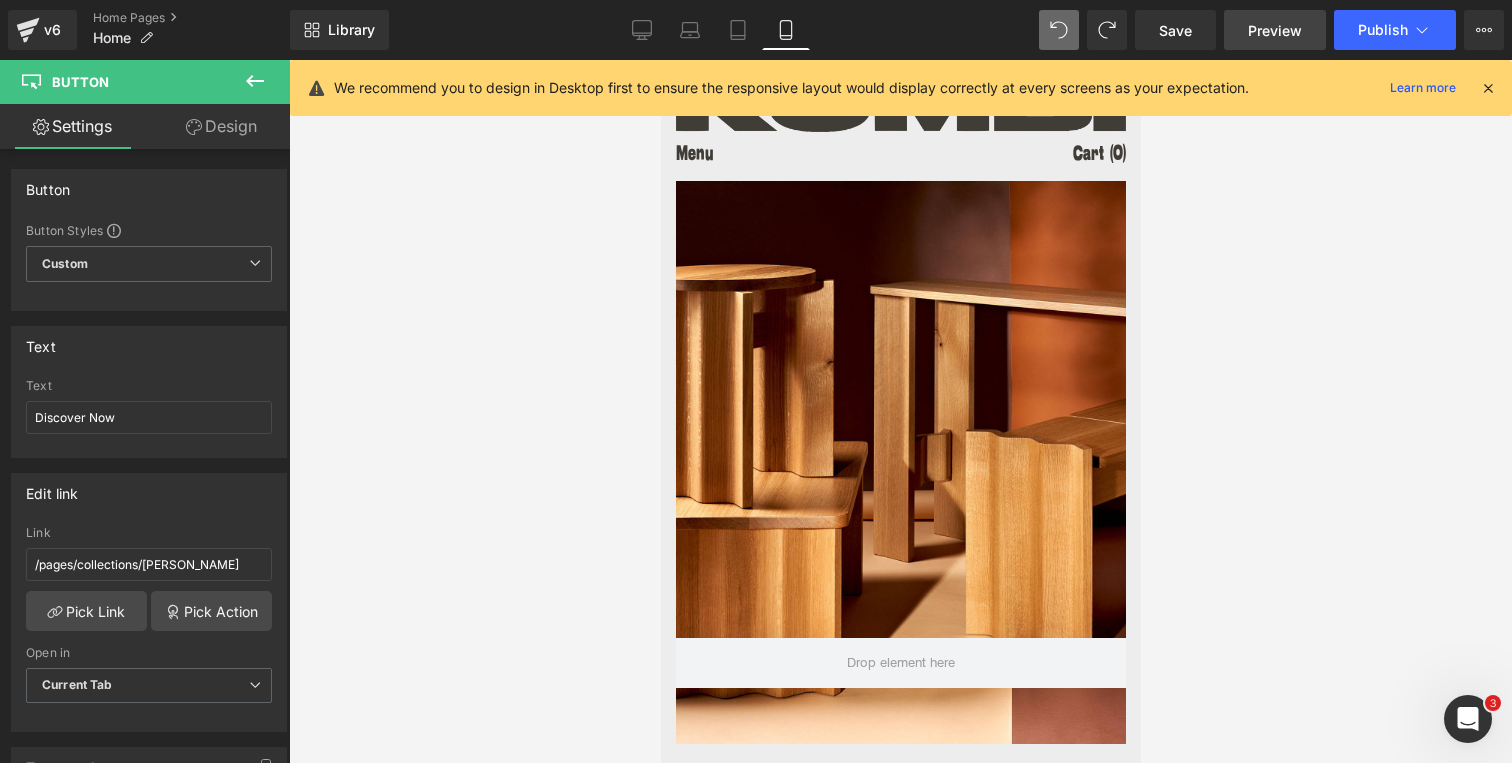 click on "Preview" at bounding box center (1275, 30) 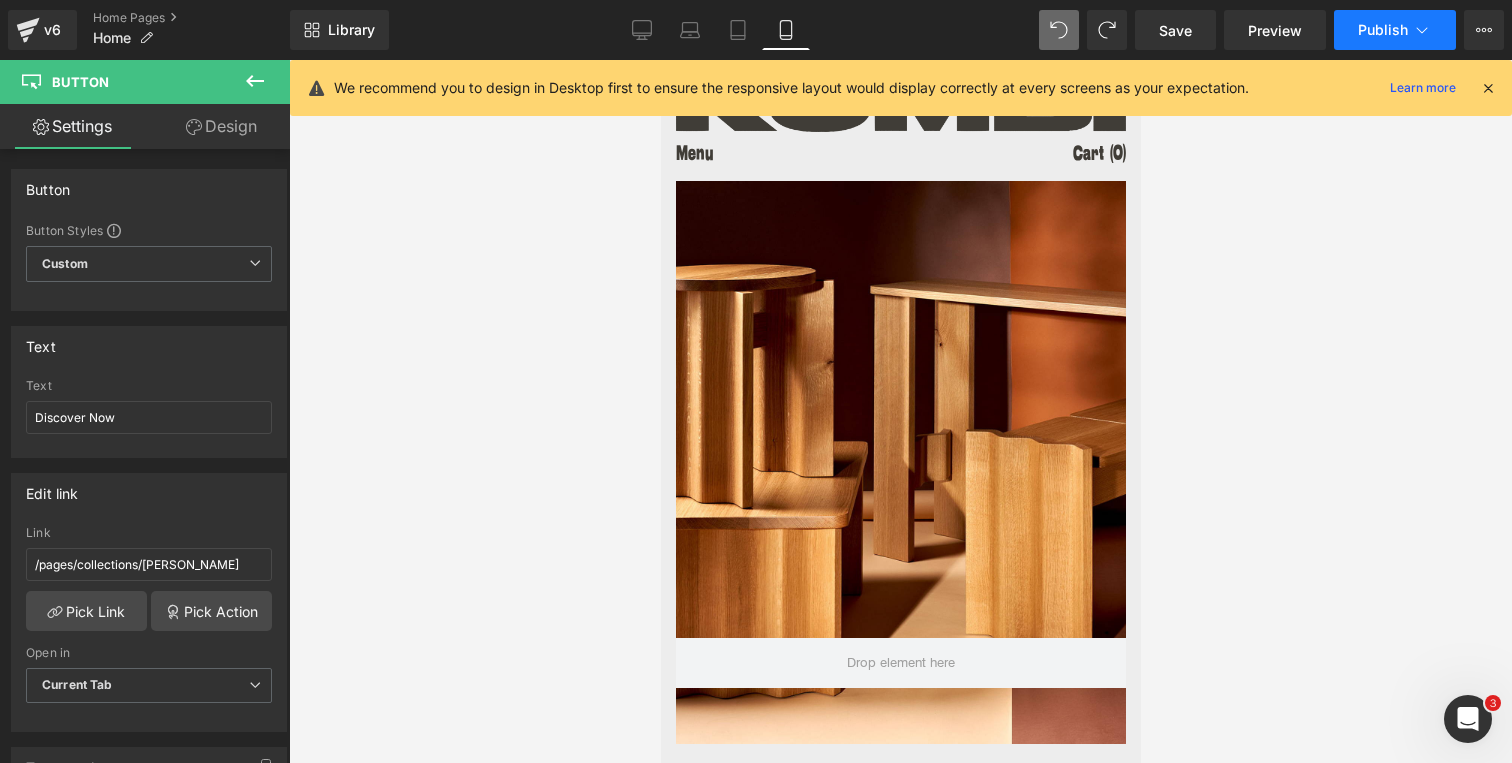 click on "Publish" at bounding box center [1395, 30] 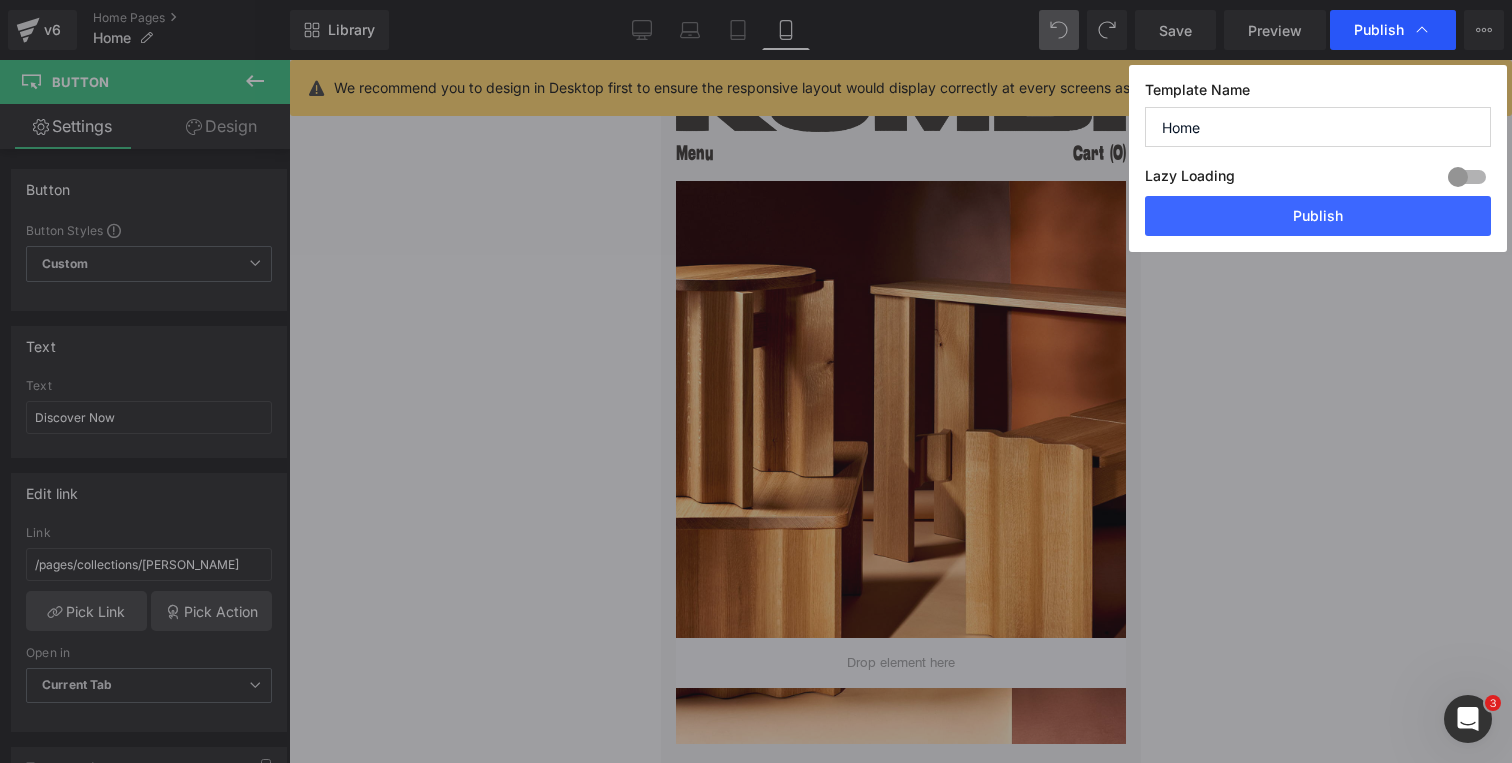 click on "Publish" at bounding box center [1379, 30] 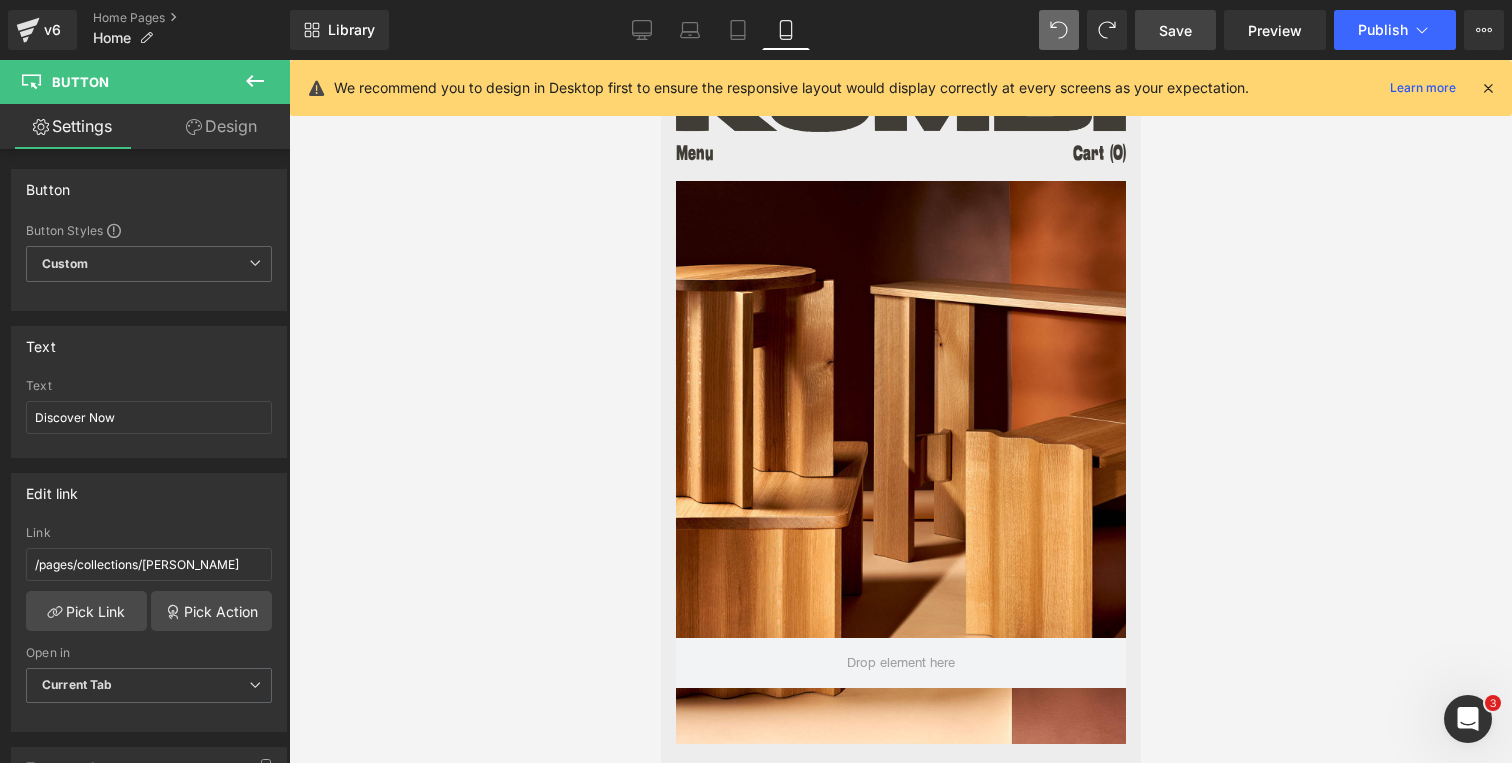 click on "Save" at bounding box center [1175, 30] 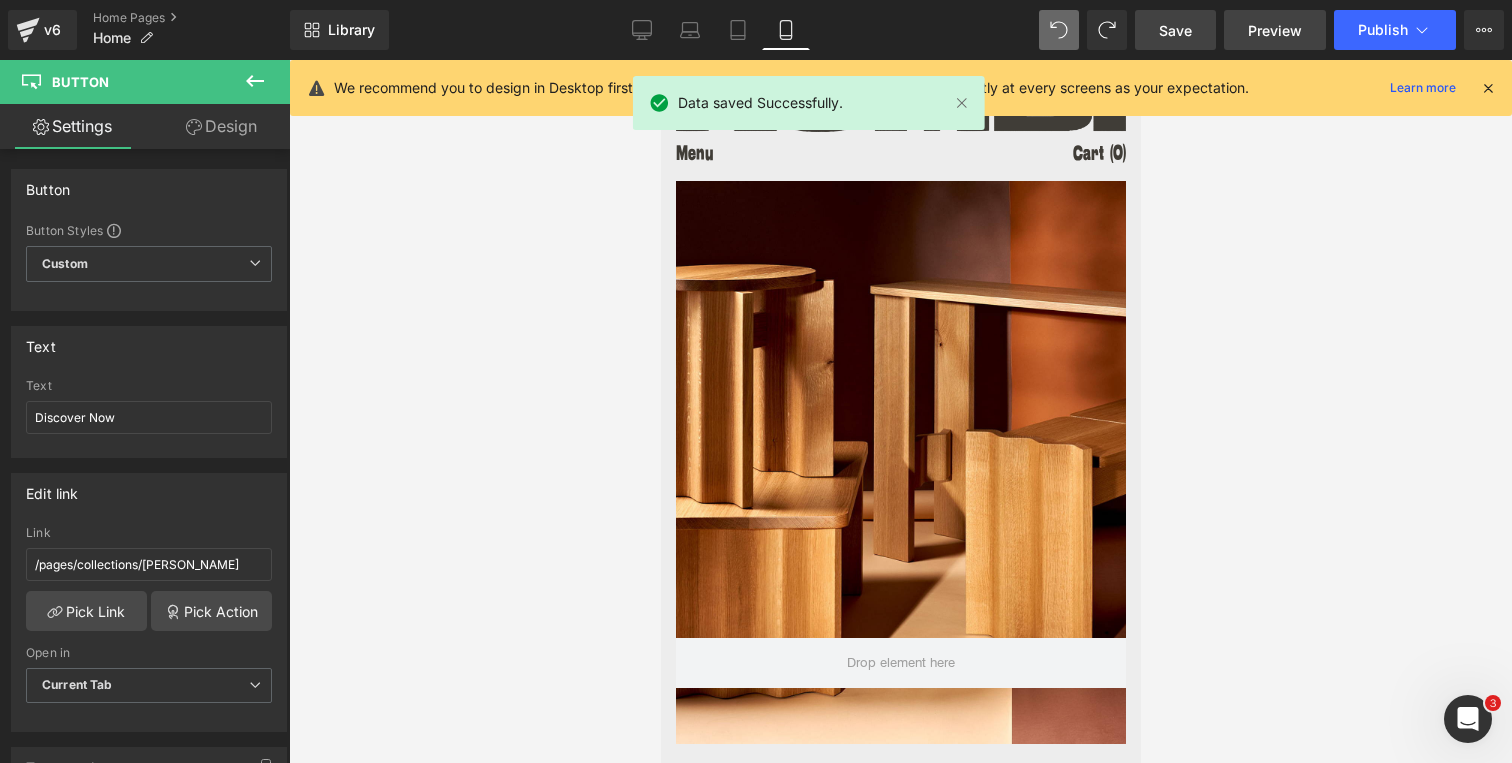 click on "Preview" at bounding box center (1275, 30) 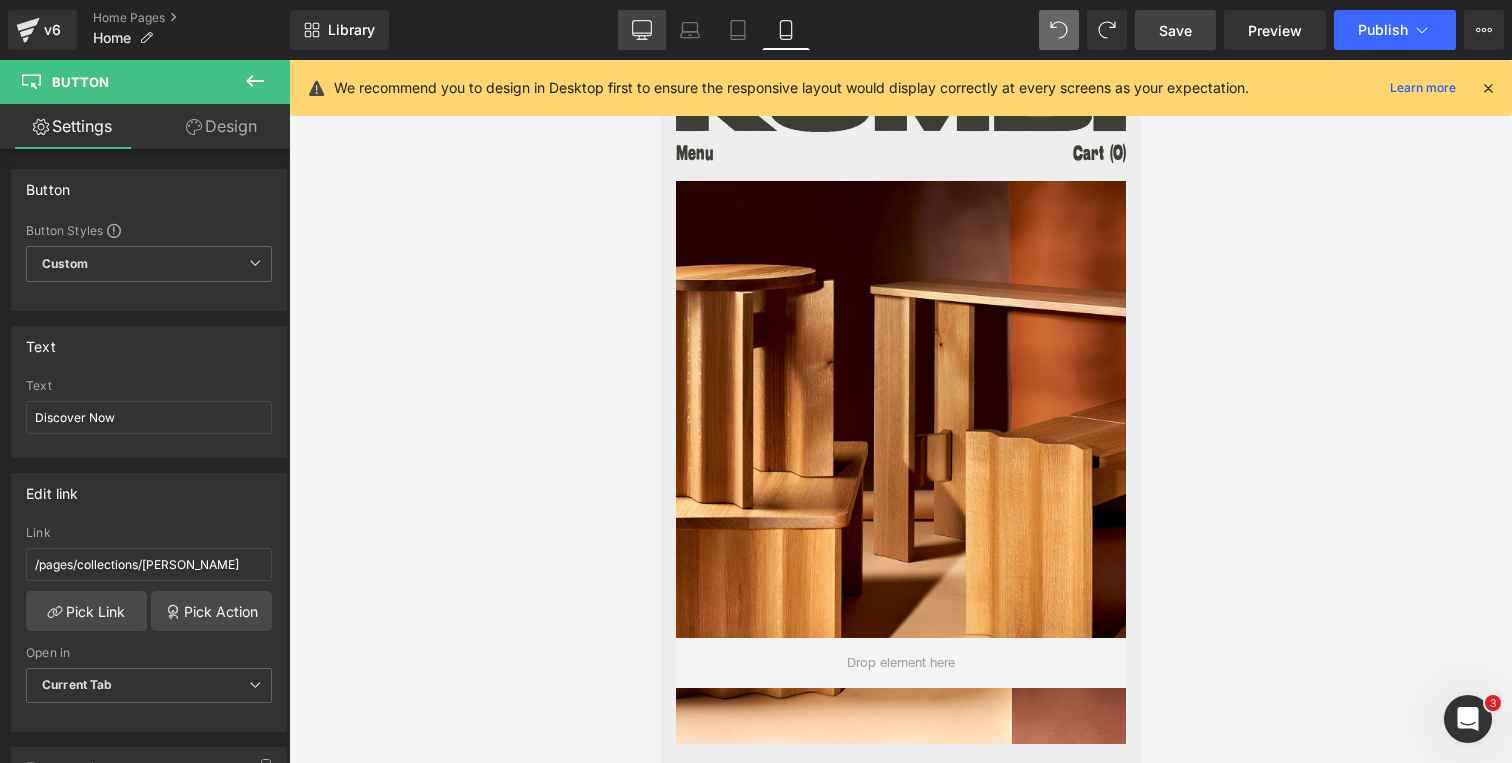 click 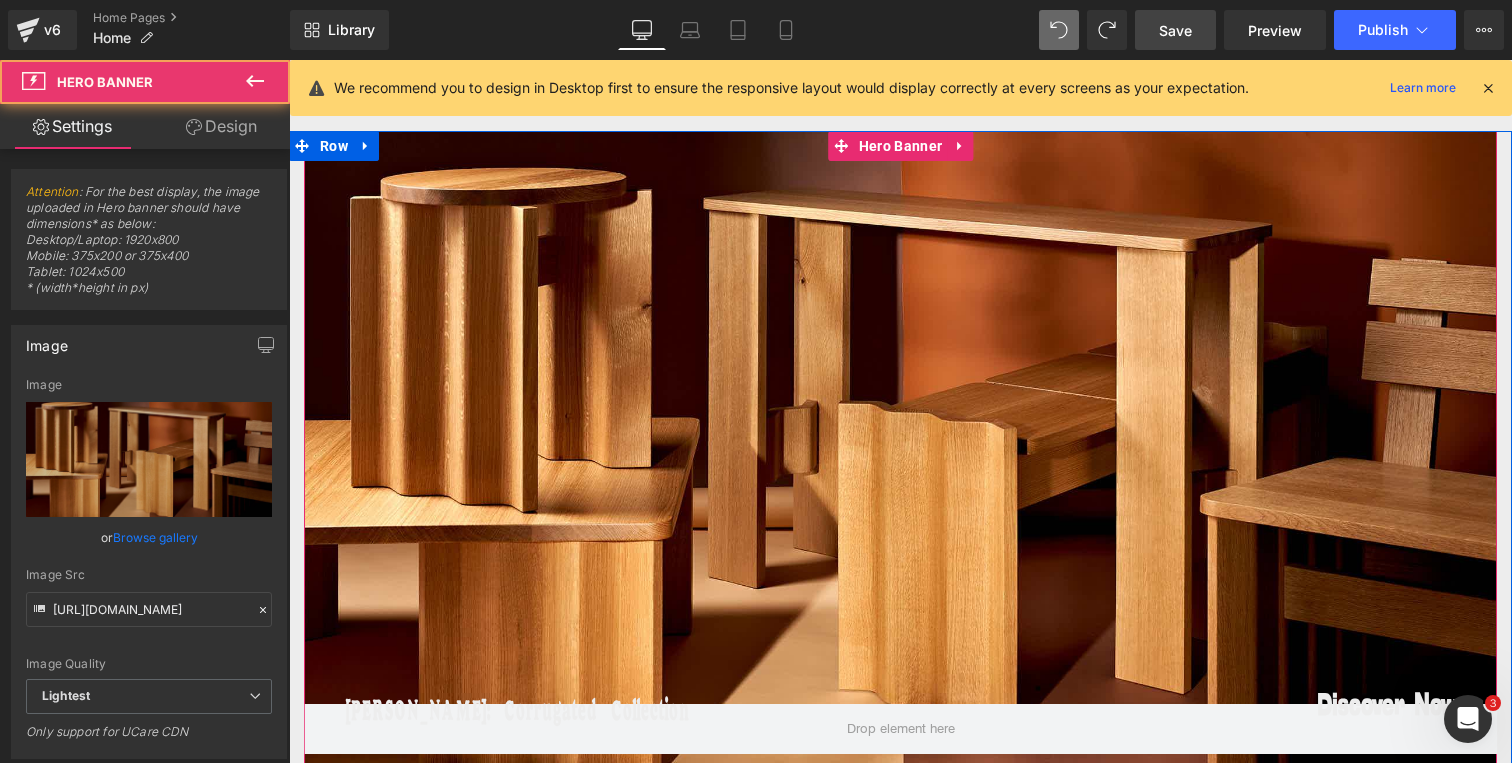 click at bounding box center (900, 447) 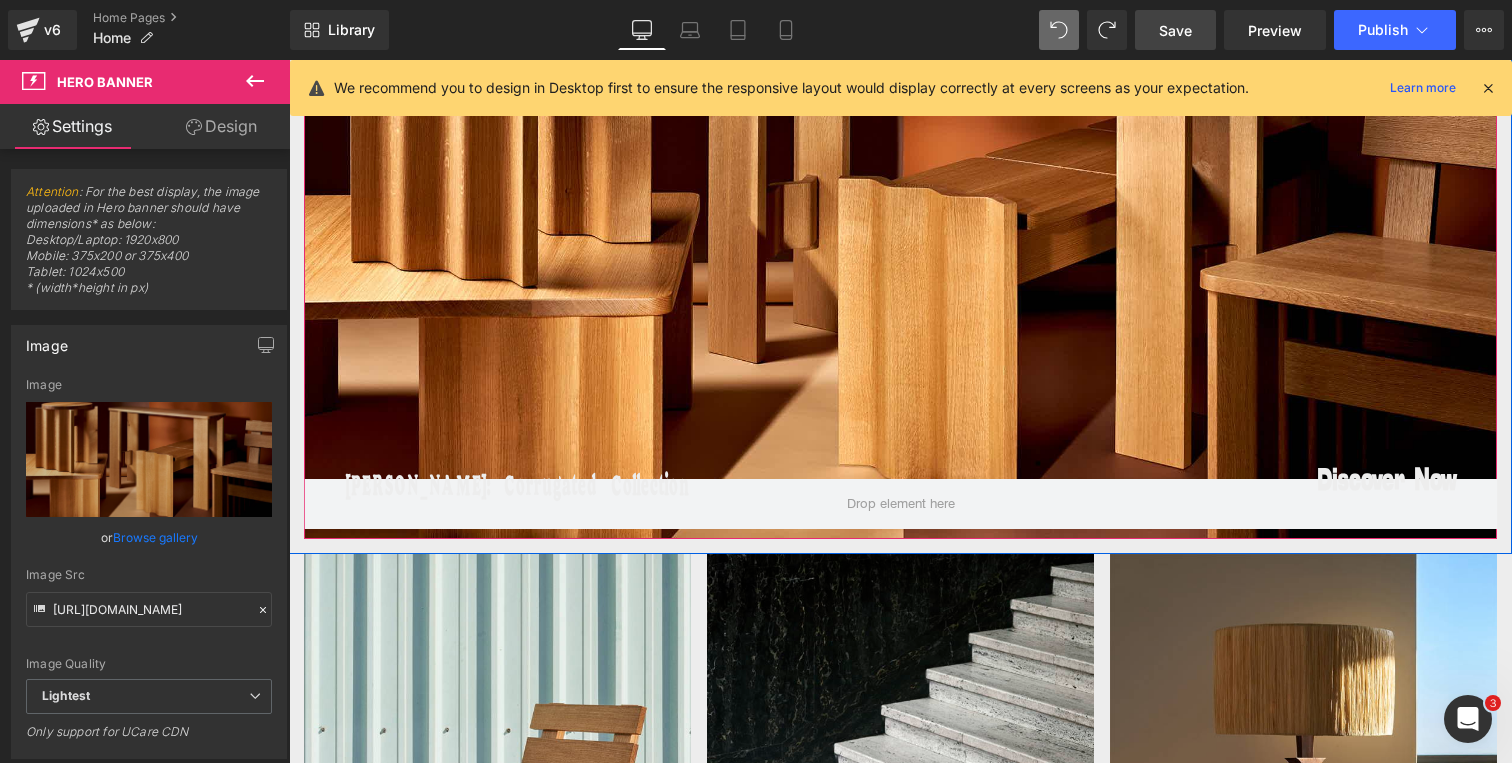 scroll, scrollTop: 295, scrollLeft: 0, axis: vertical 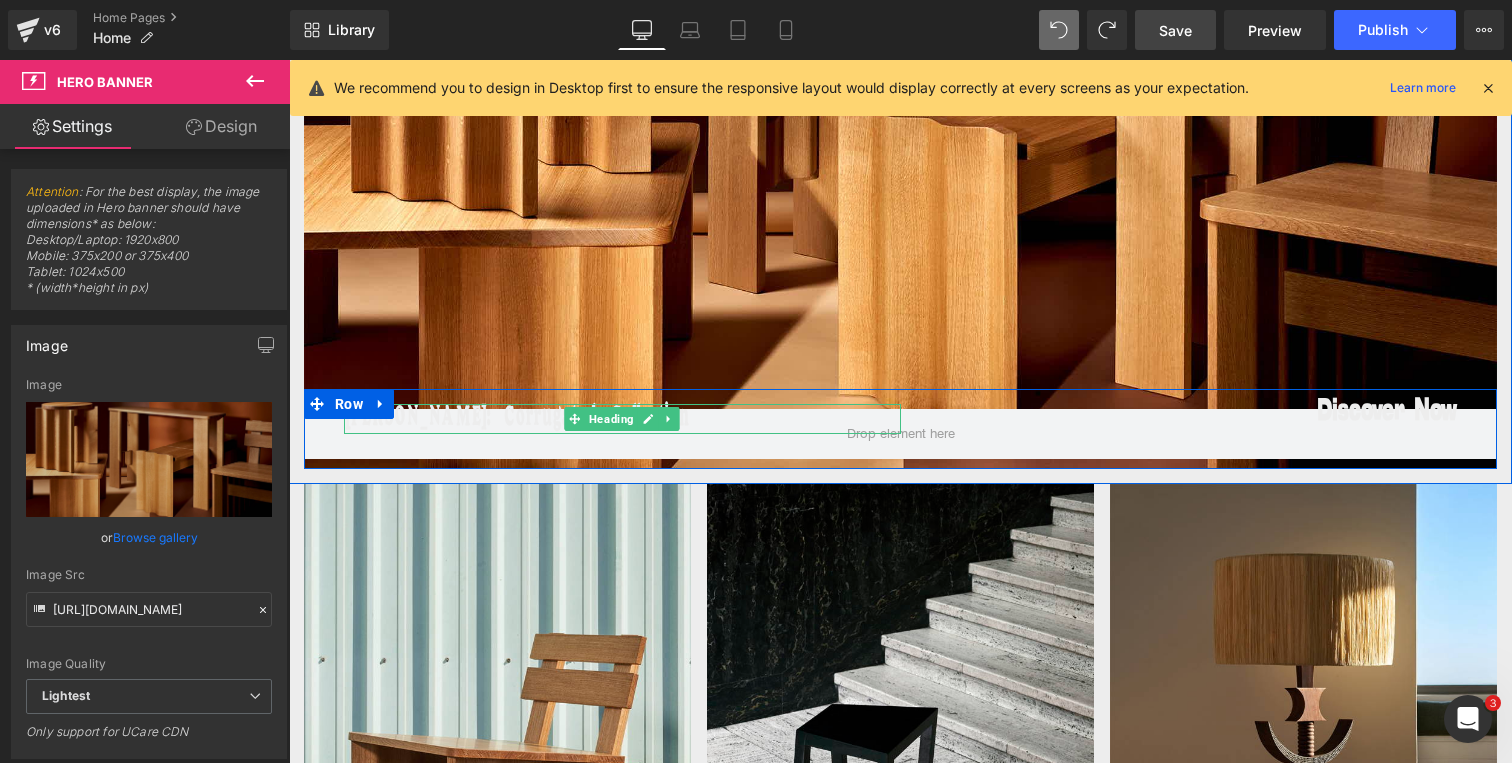click on "[PERSON_NAME]: Corrugated Collection" at bounding box center [622, 419] 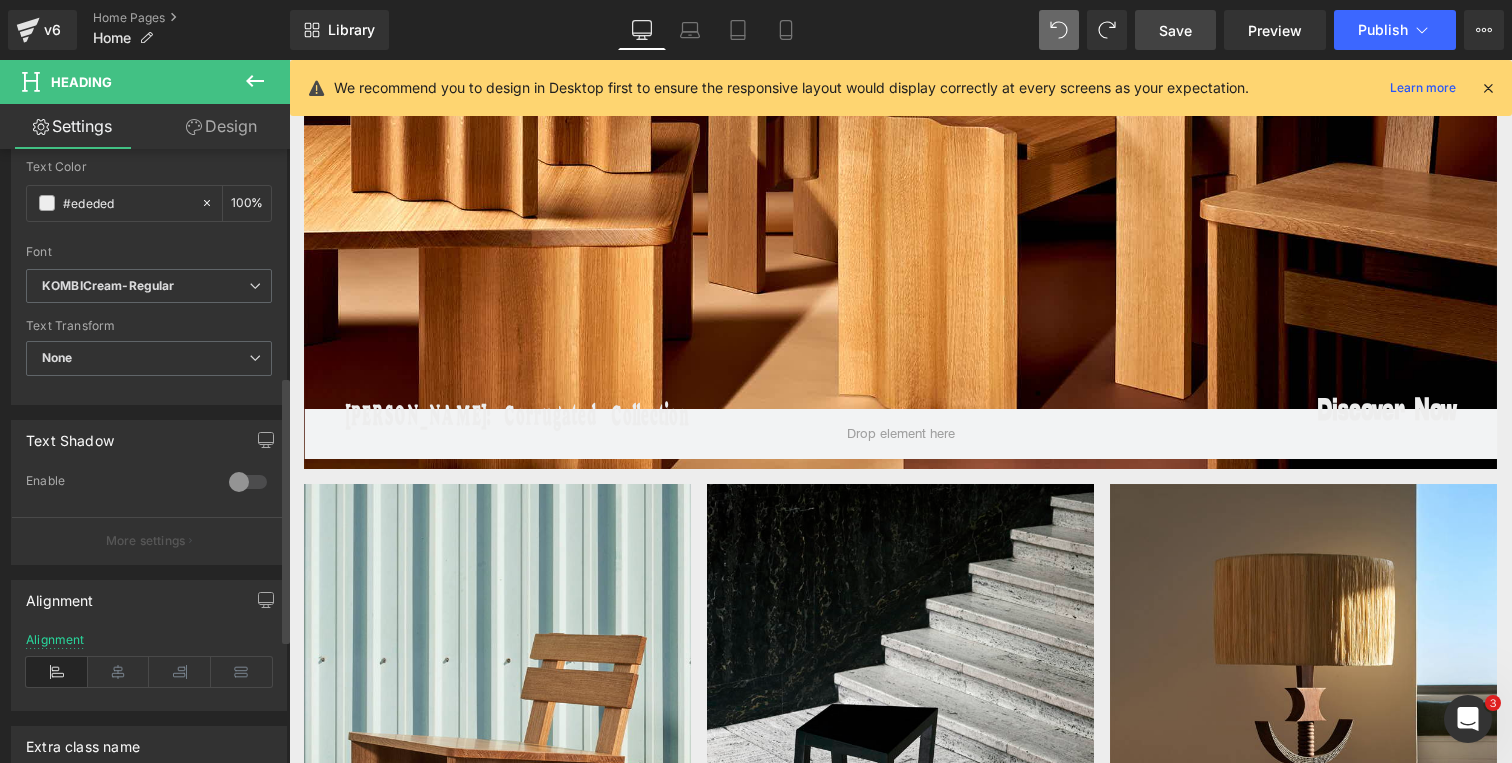 scroll, scrollTop: 486, scrollLeft: 0, axis: vertical 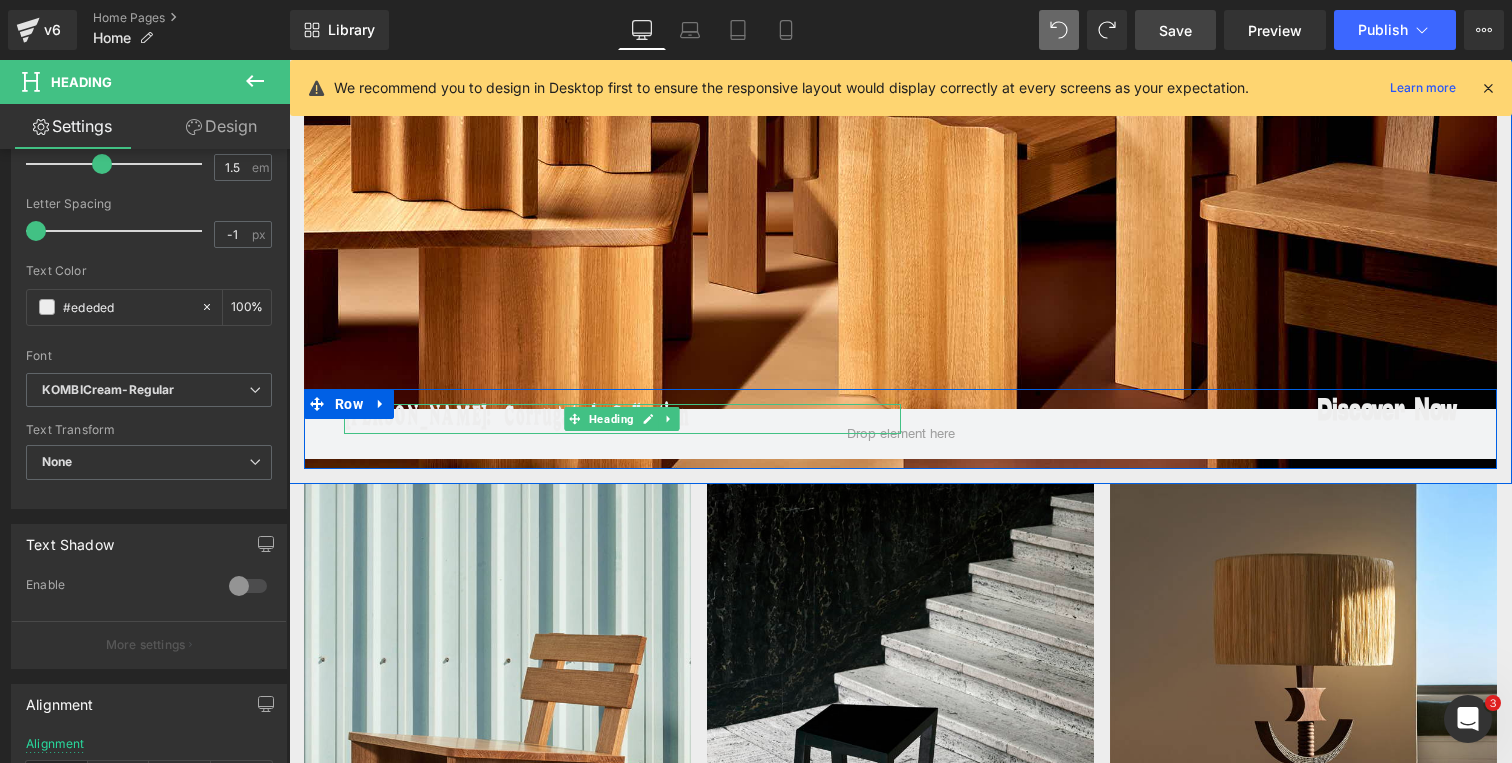 click on "[PERSON_NAME]: Corrugated Collection" at bounding box center (622, 419) 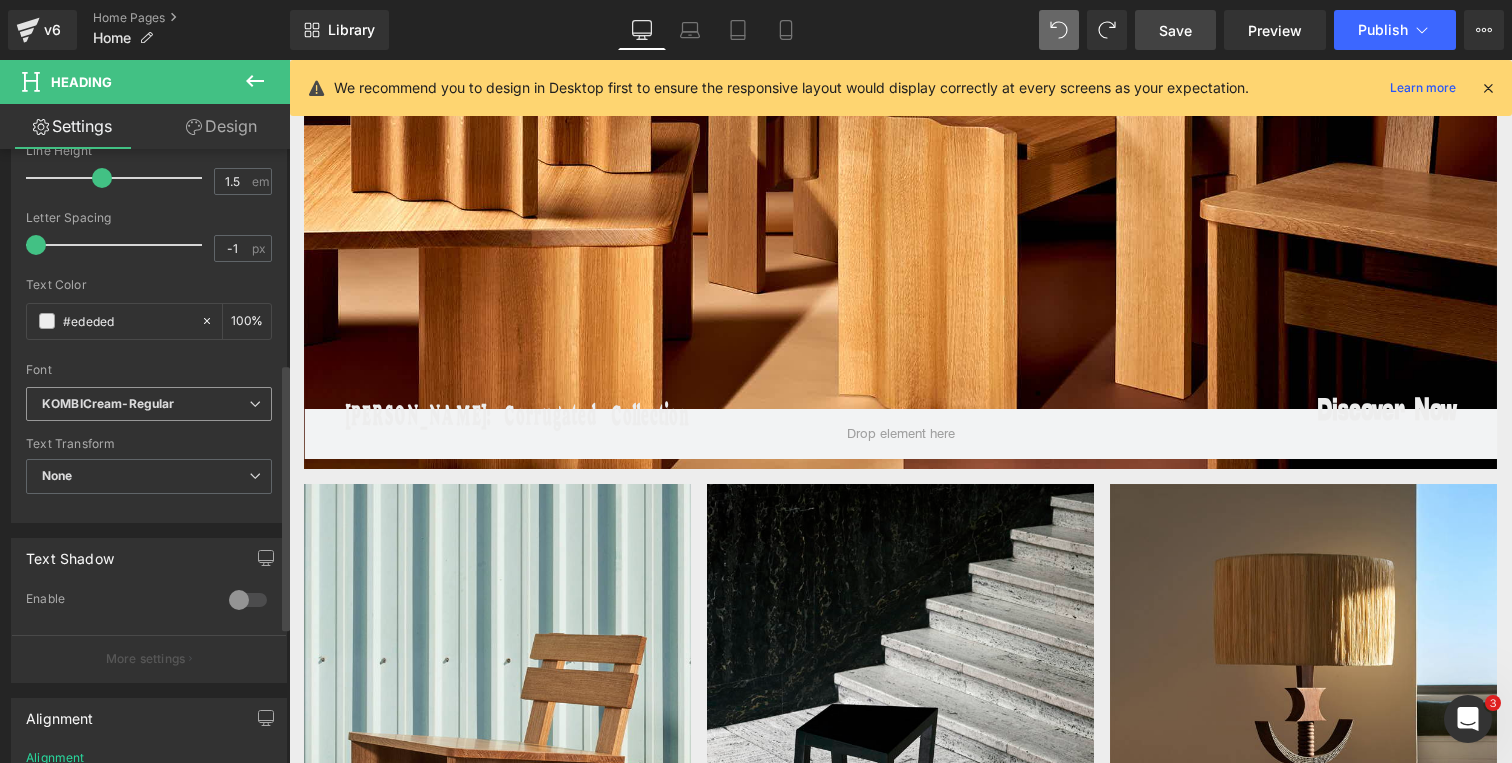 scroll, scrollTop: 421, scrollLeft: 0, axis: vertical 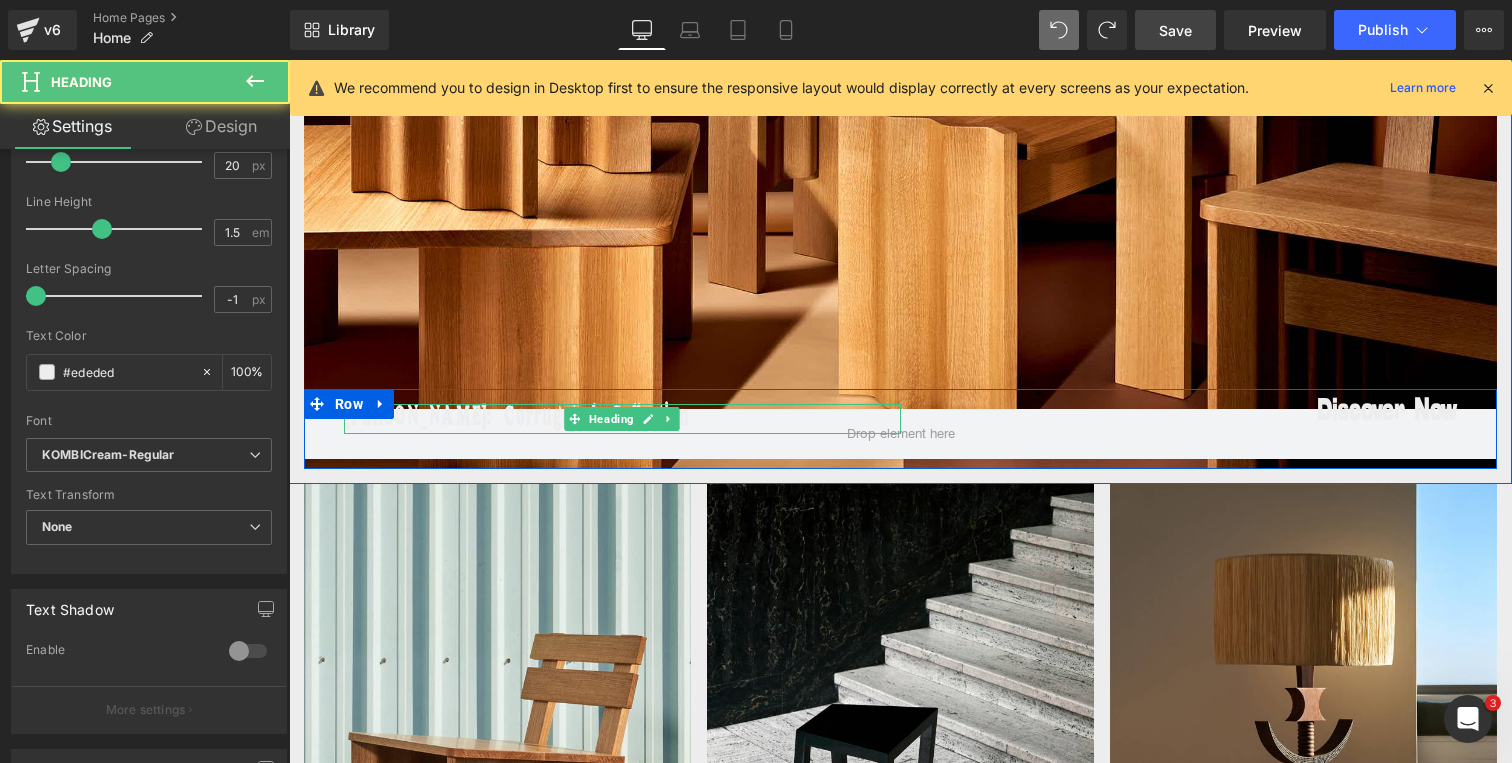 click on "[PERSON_NAME]: Corrugated Collection" at bounding box center [622, 419] 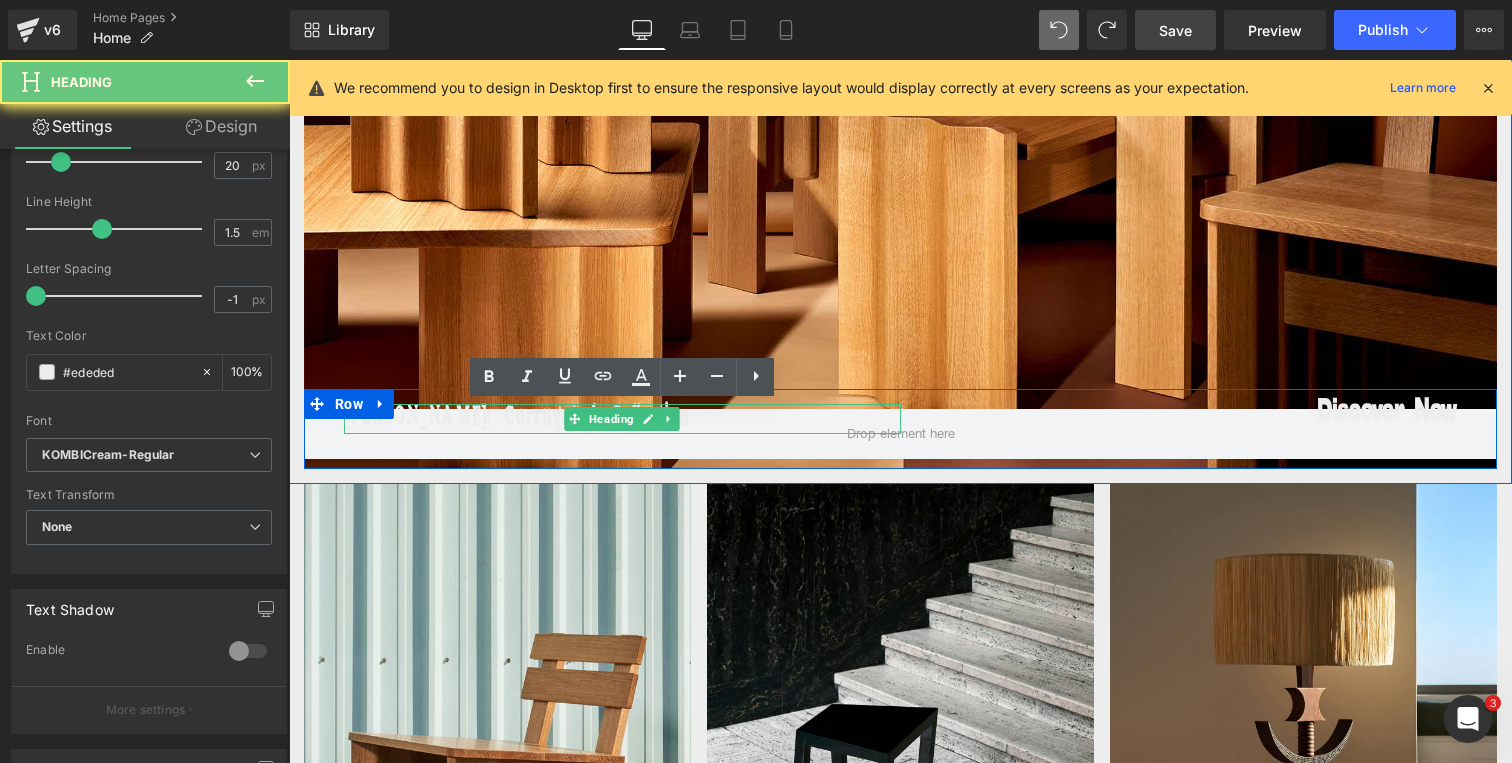 click on "[PERSON_NAME]: Corrugated Collection" at bounding box center (622, 419) 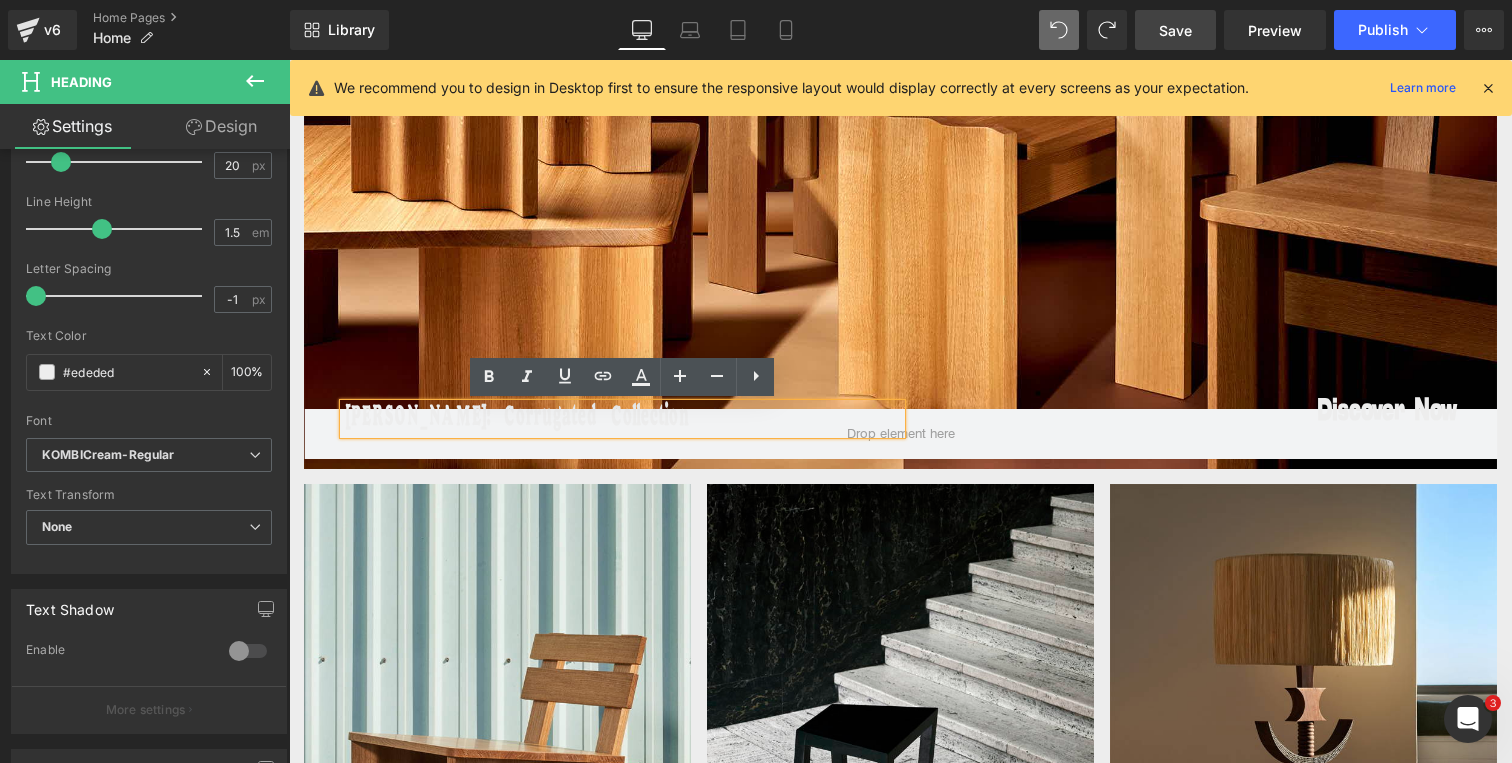 drag, startPoint x: 706, startPoint y: 418, endPoint x: 306, endPoint y: 402, distance: 400.3199 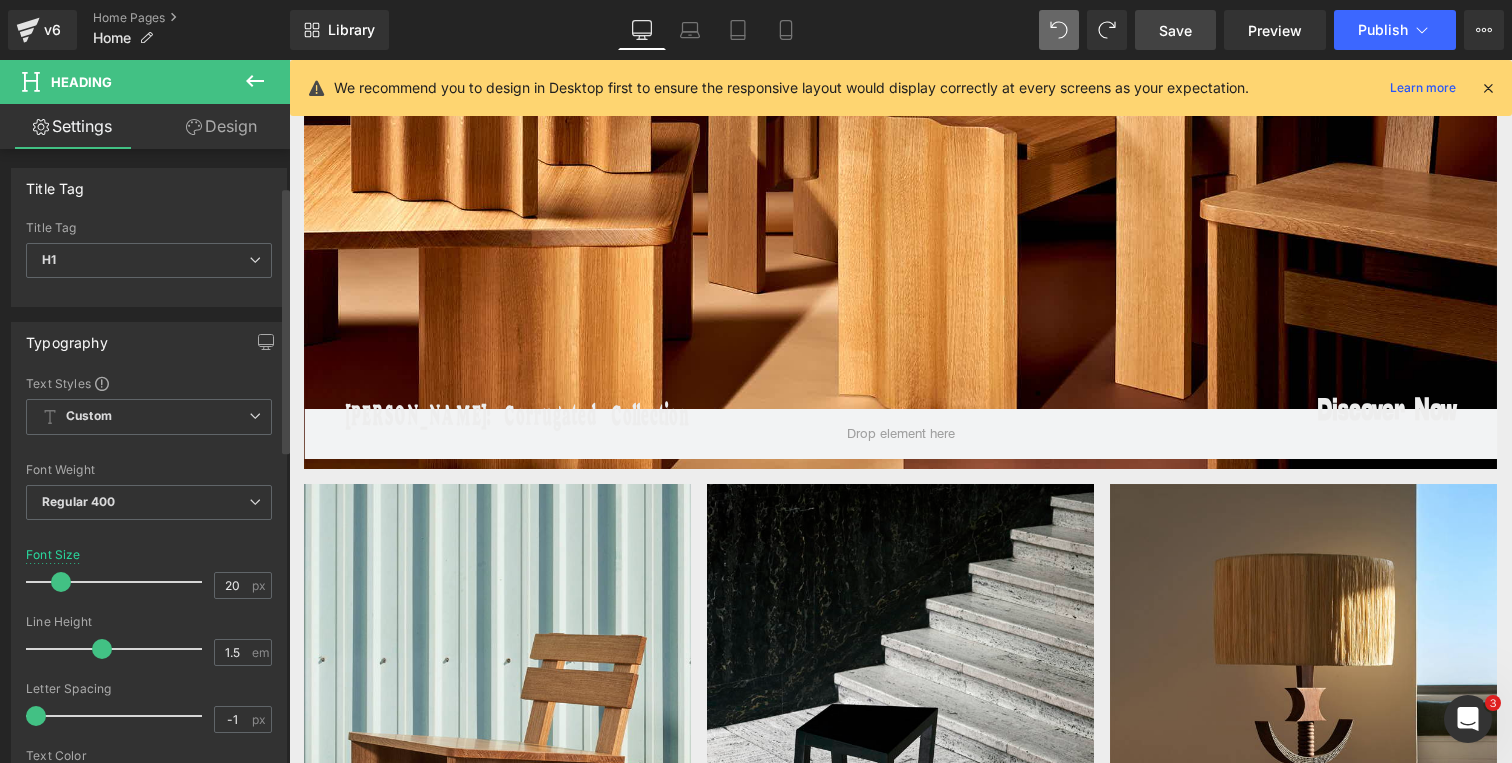 scroll, scrollTop: 0, scrollLeft: 0, axis: both 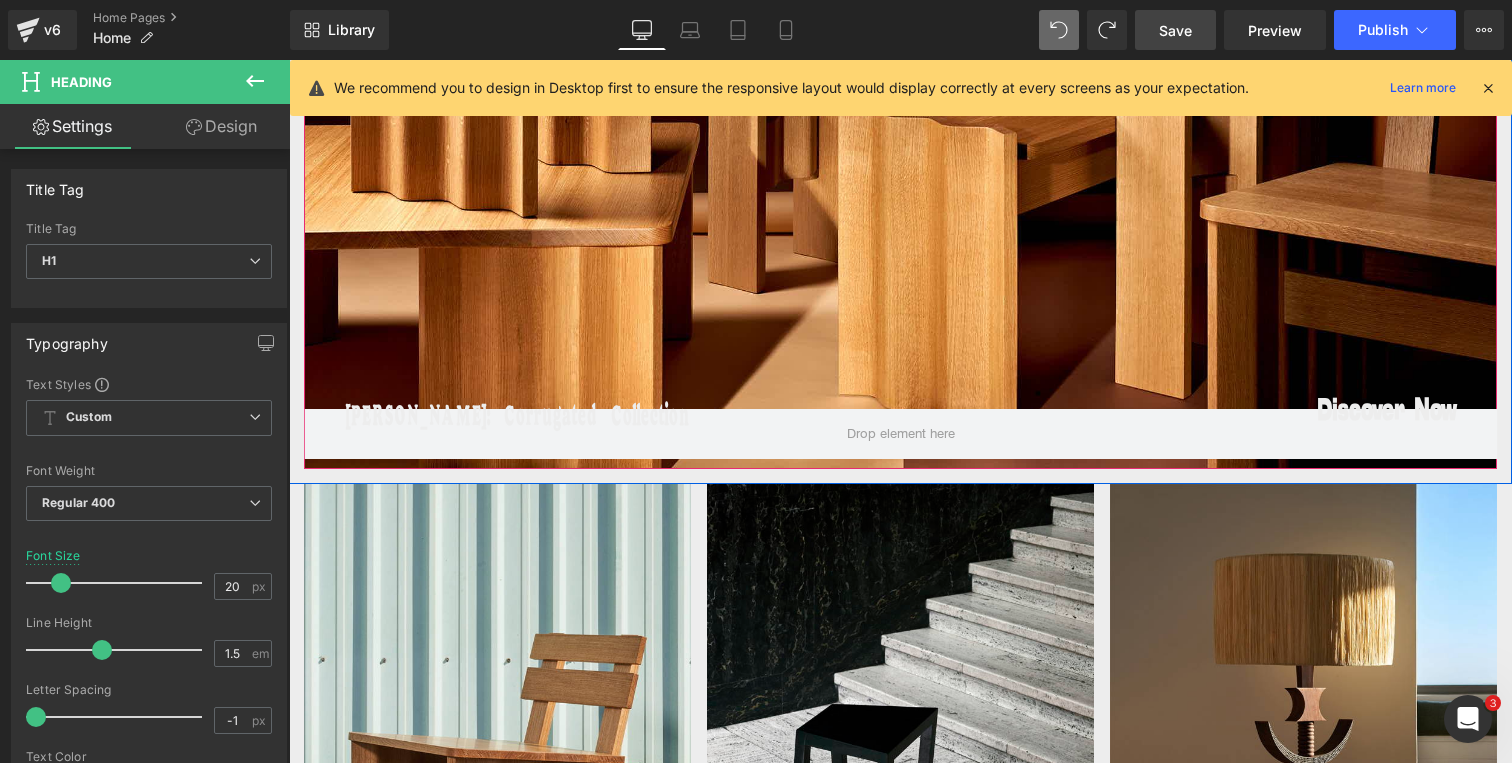 click at bounding box center (900, 152) 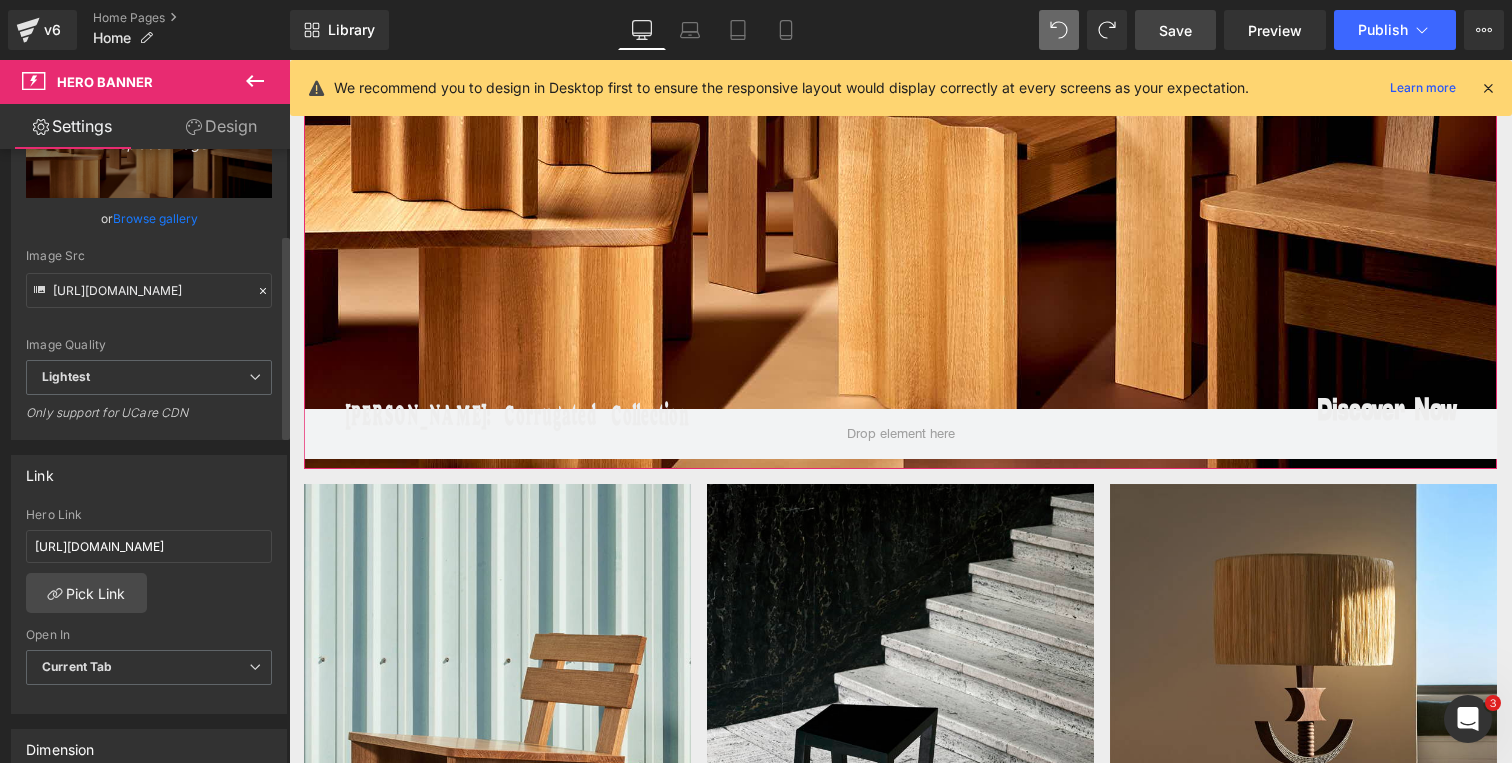 scroll, scrollTop: 331, scrollLeft: 0, axis: vertical 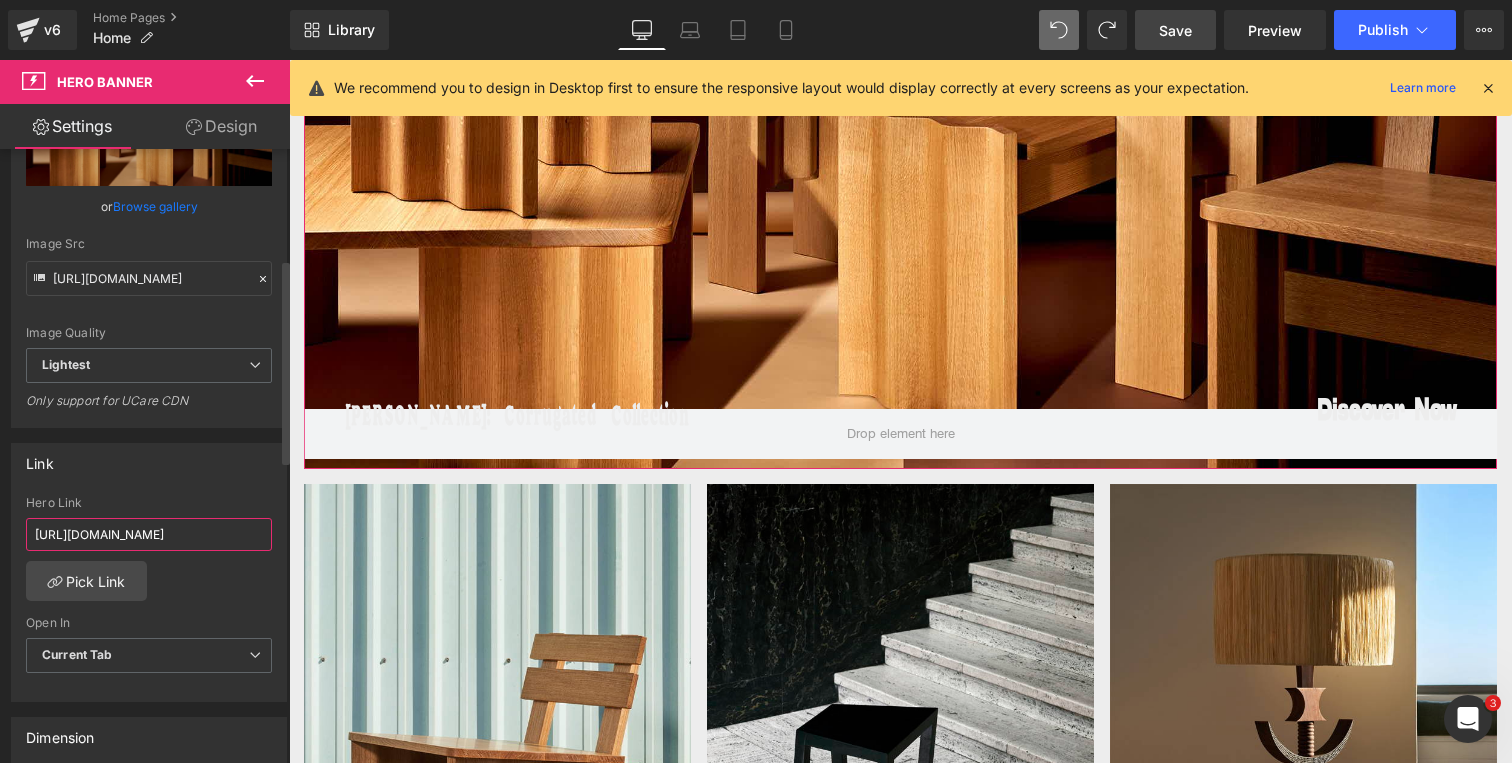 click on "https://kombi.nyc/collections/hanneke-lourens" at bounding box center (149, 534) 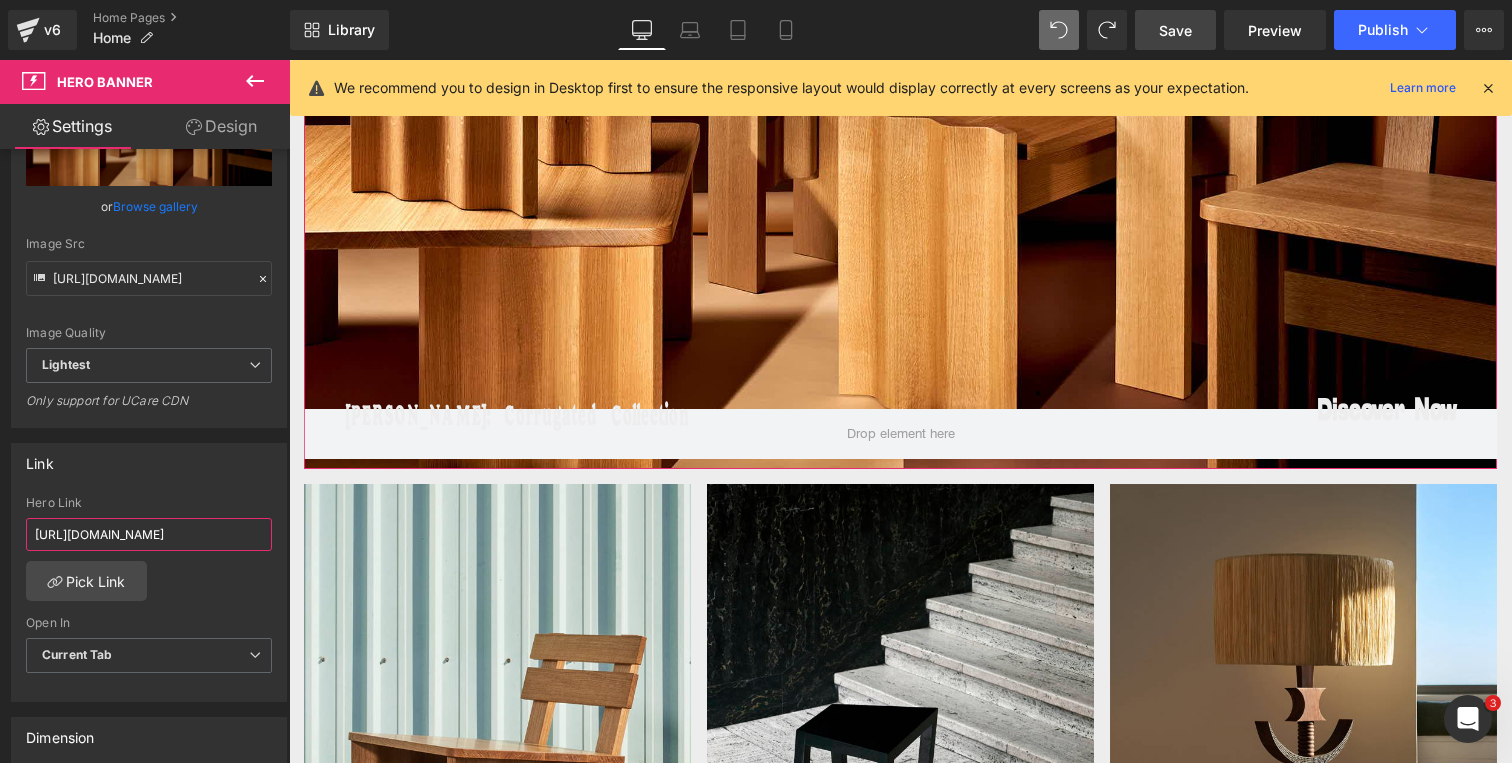 scroll, scrollTop: 0, scrollLeft: 44, axis: horizontal 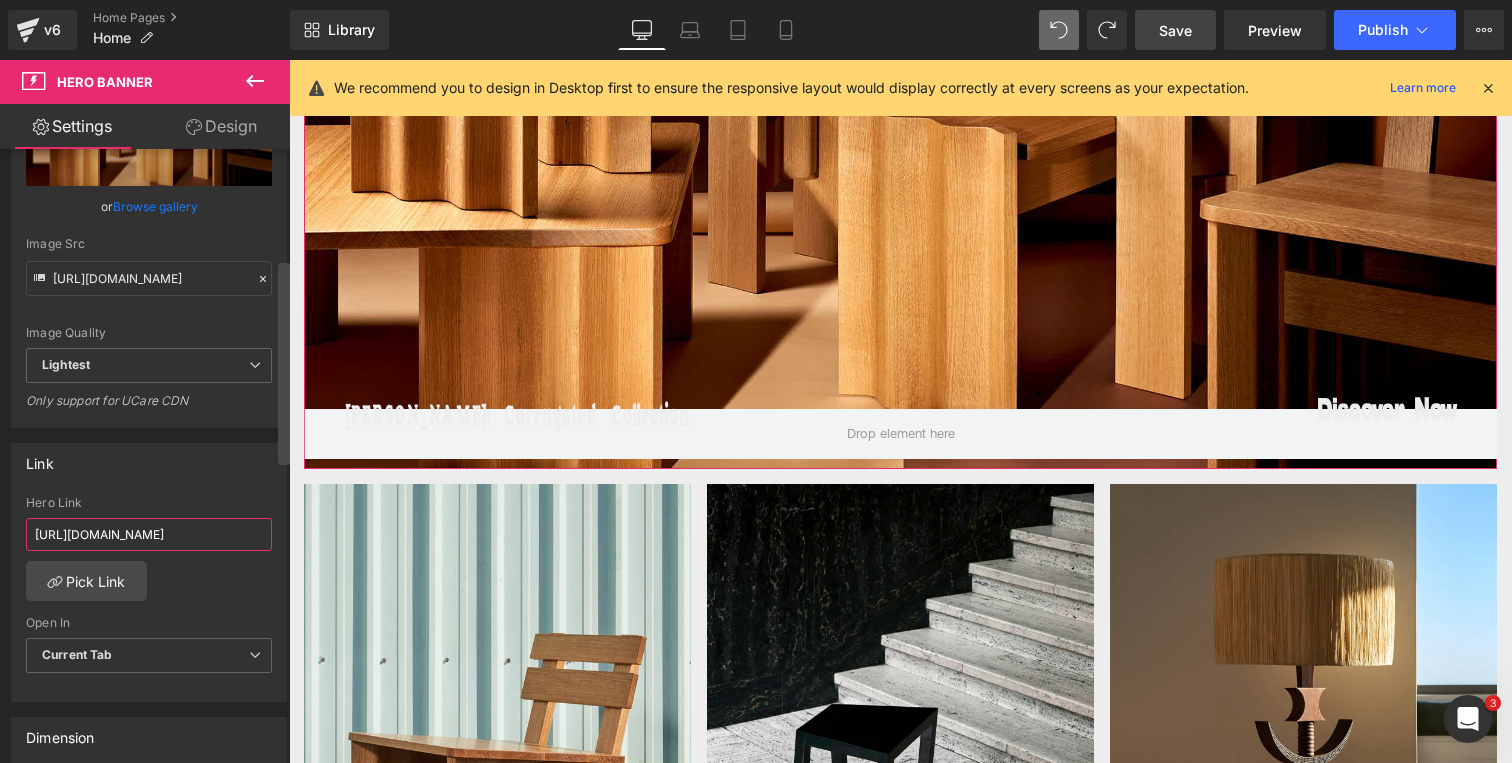 drag, startPoint x: 35, startPoint y: 538, endPoint x: 283, endPoint y: 545, distance: 248.09877 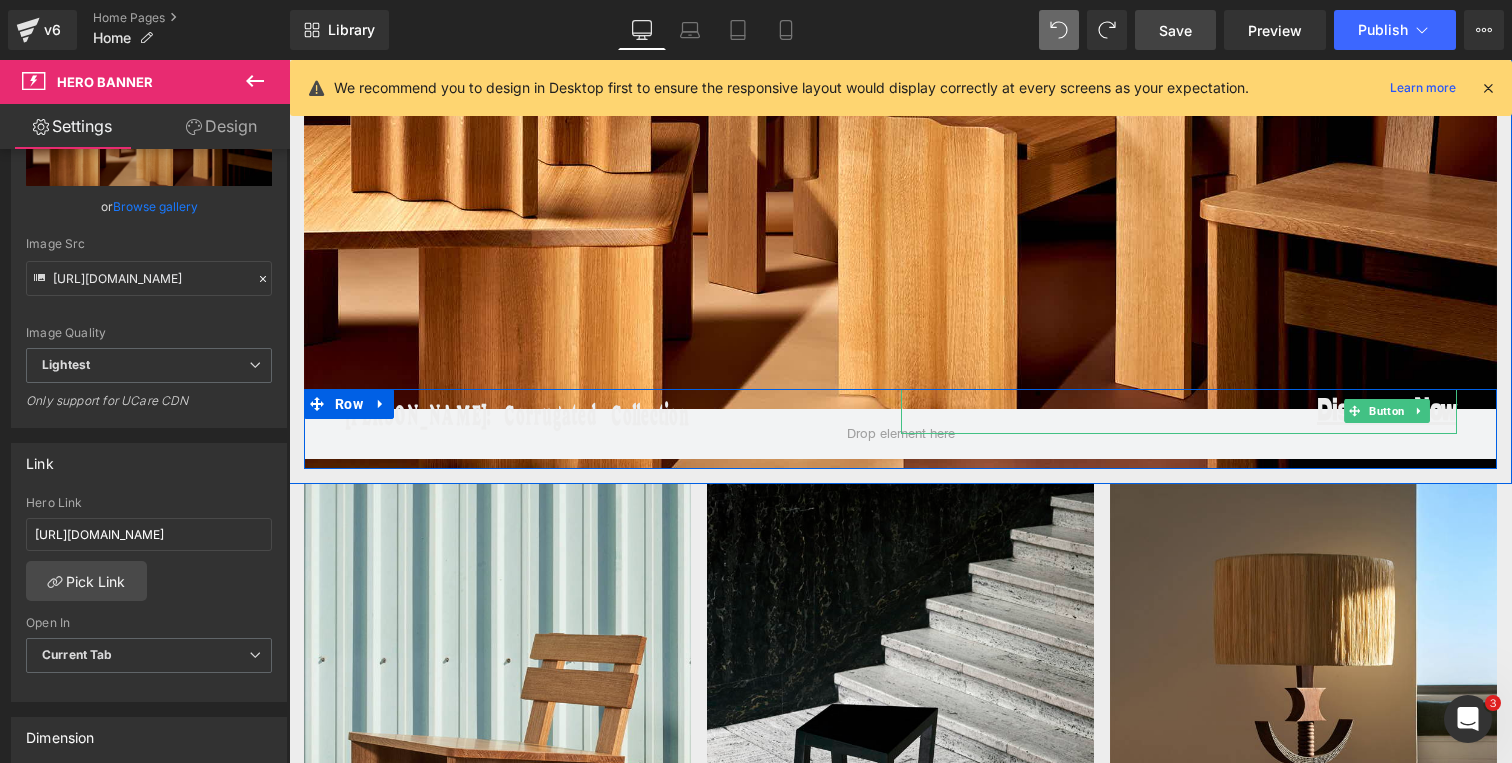 click on "Discover Now" at bounding box center [1387, 411] 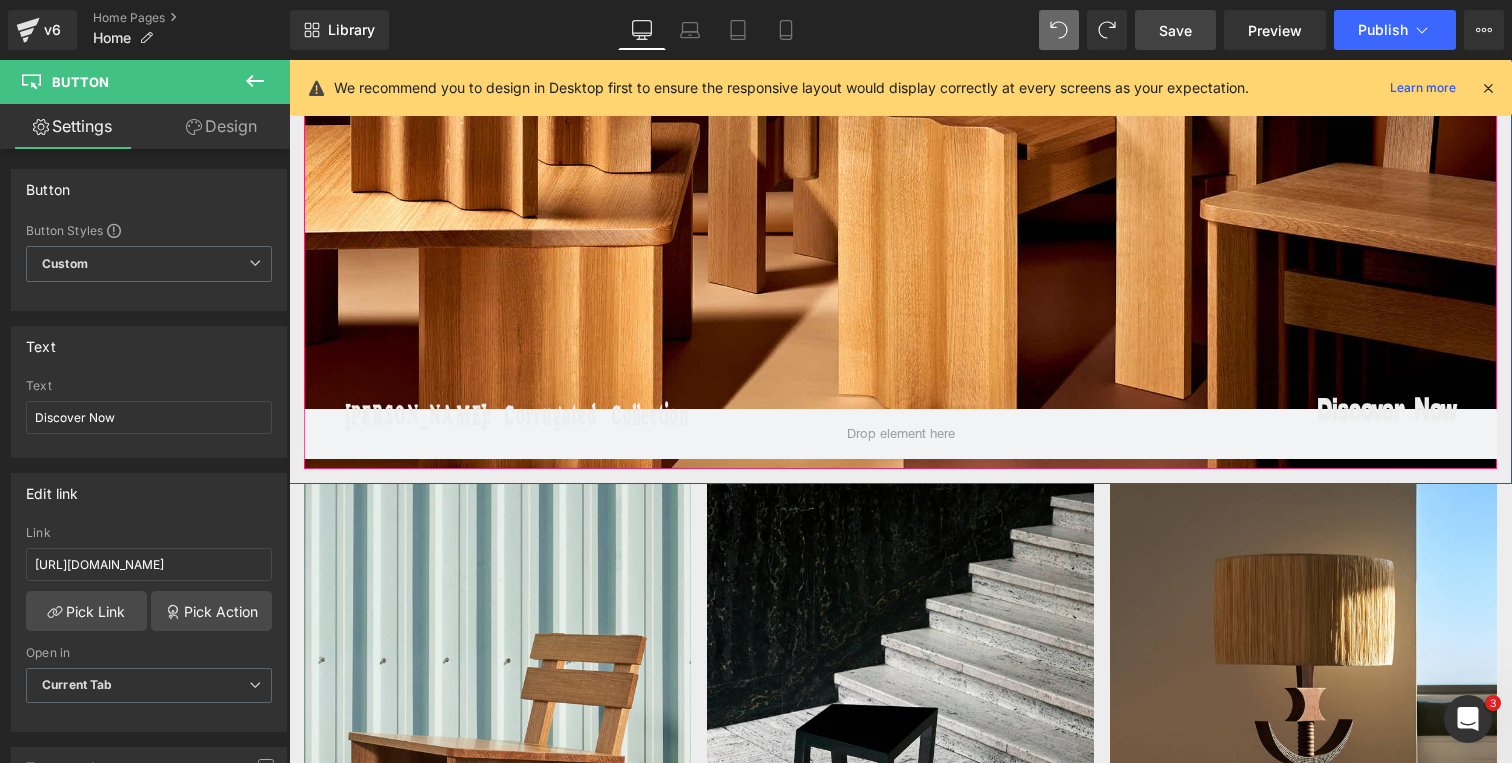 click at bounding box center [900, 152] 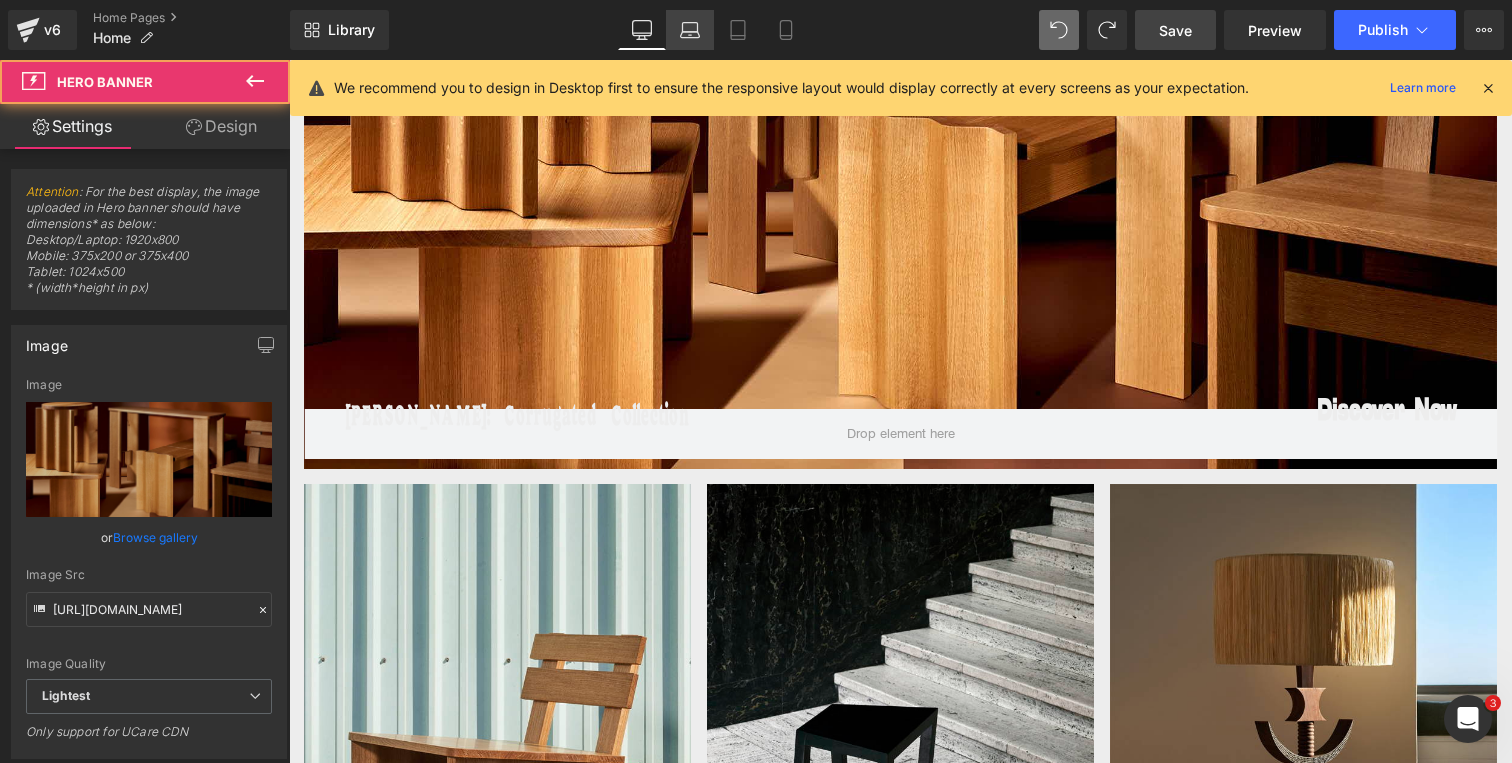 click 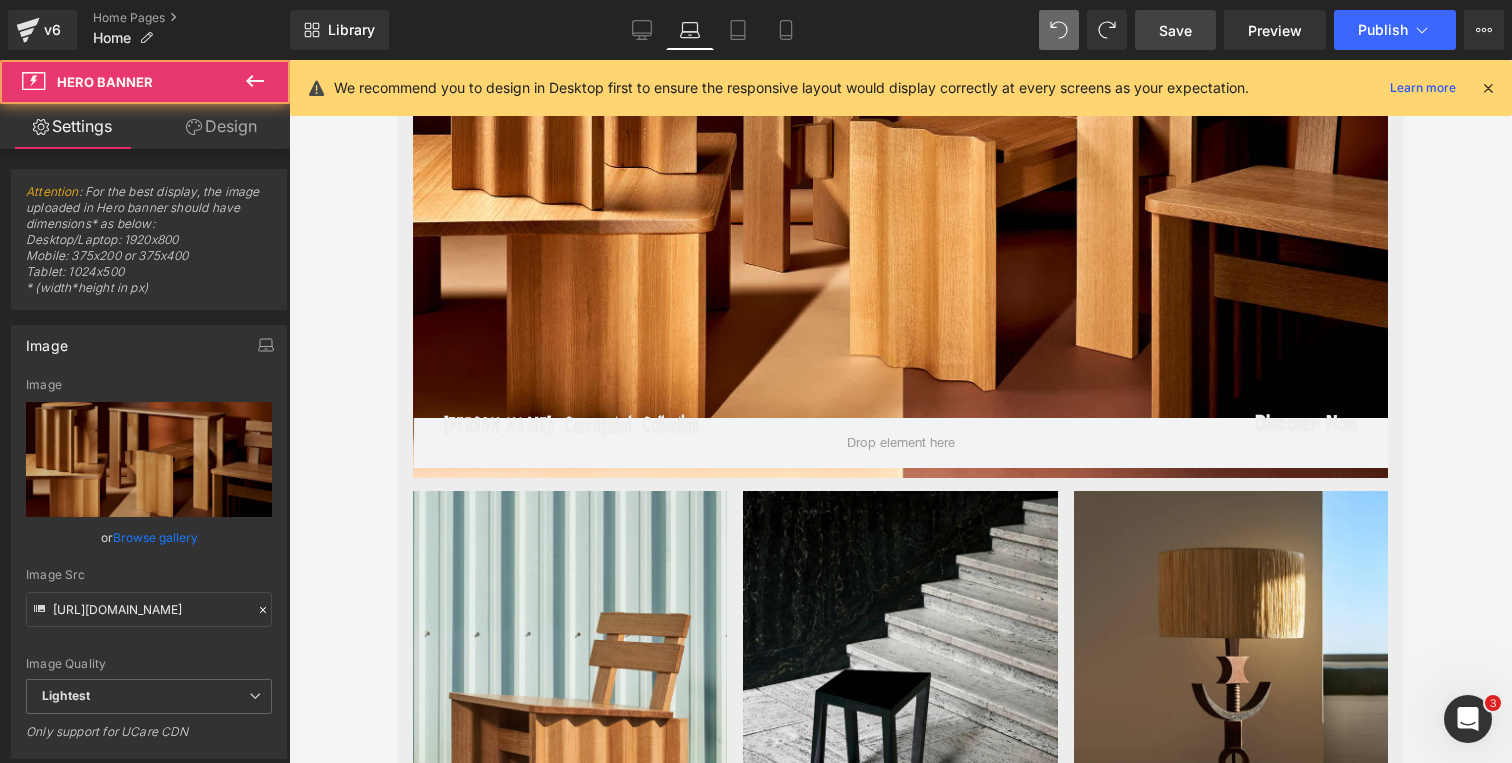 scroll, scrollTop: 0, scrollLeft: 0, axis: both 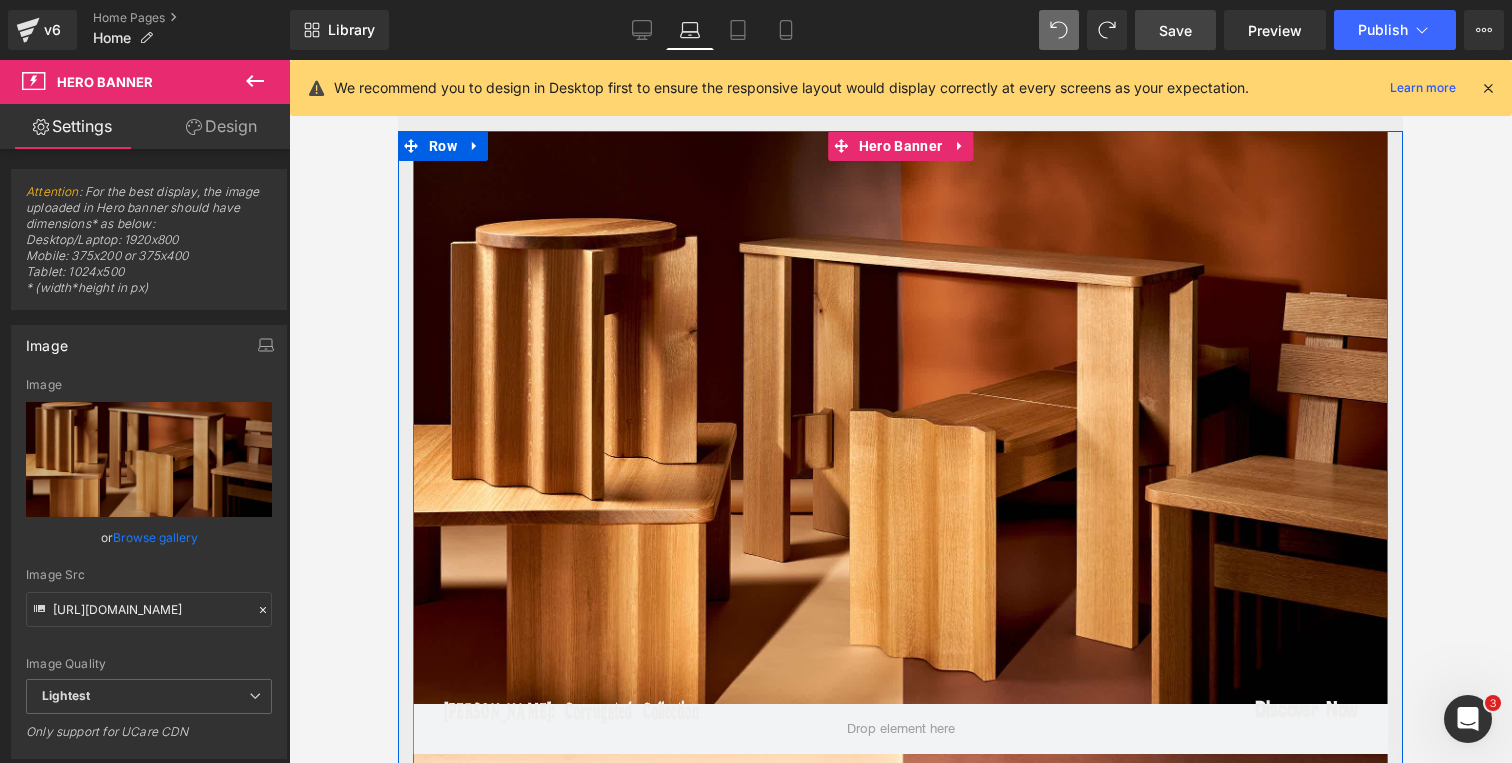 click at bounding box center [900, 447] 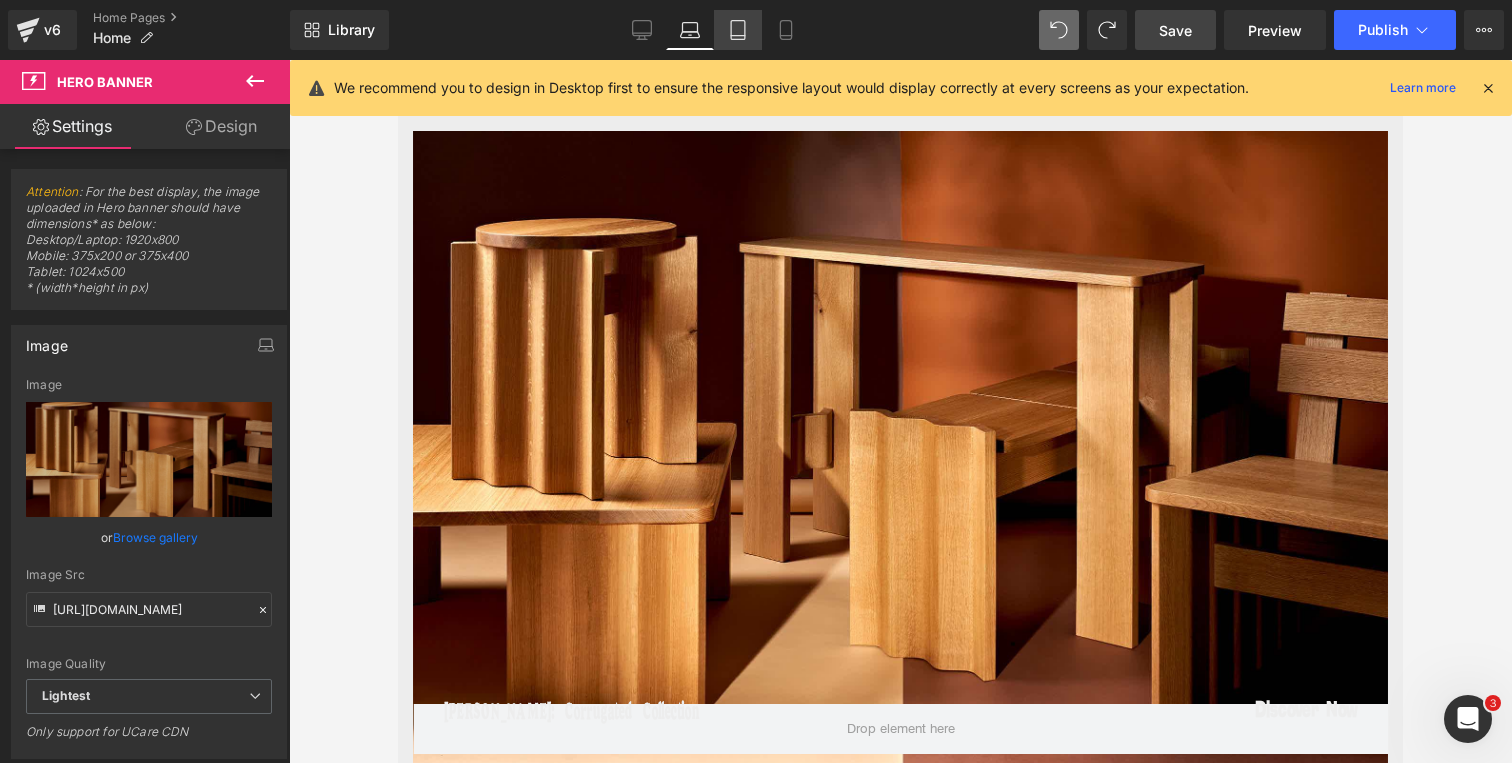 click 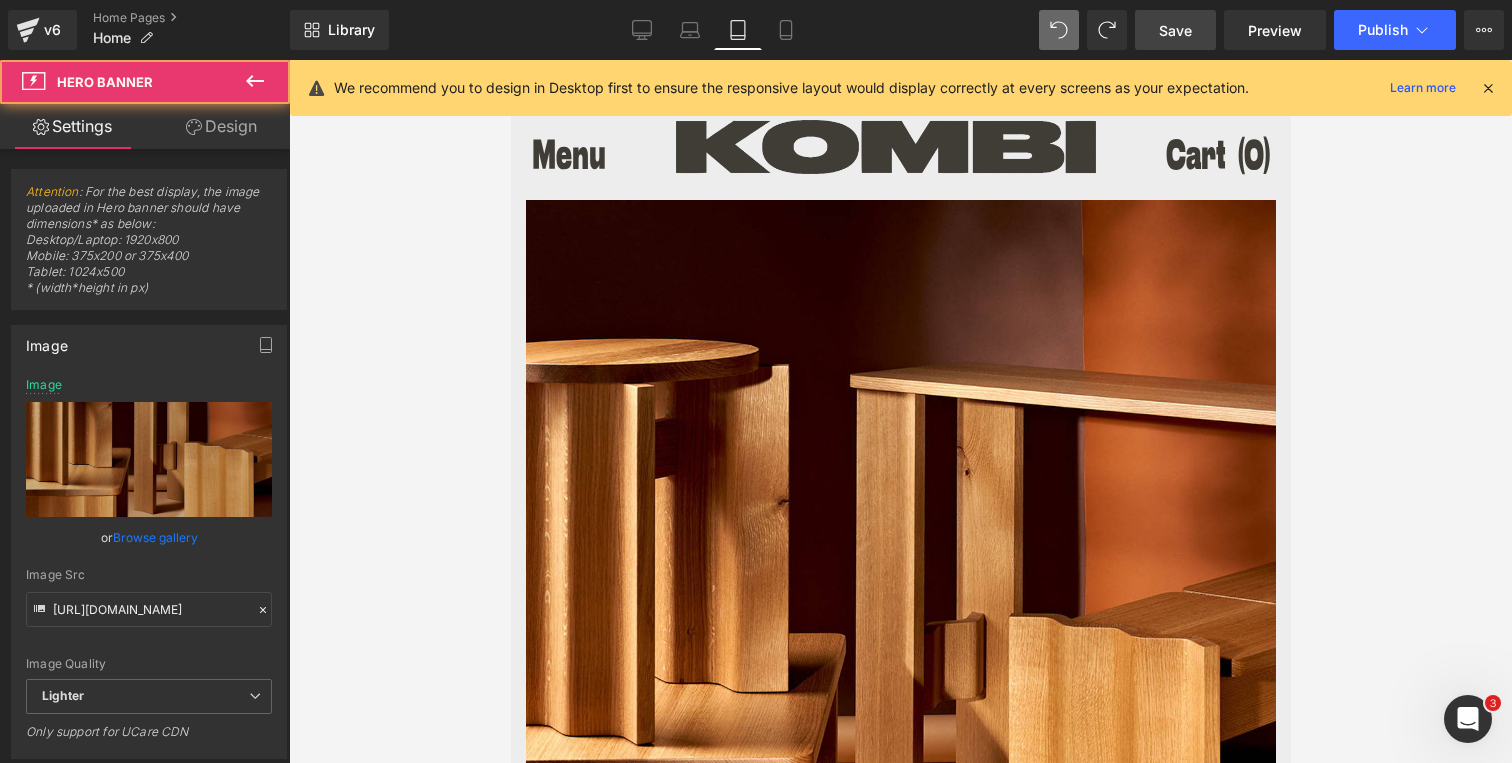 click at bounding box center (900, 669) 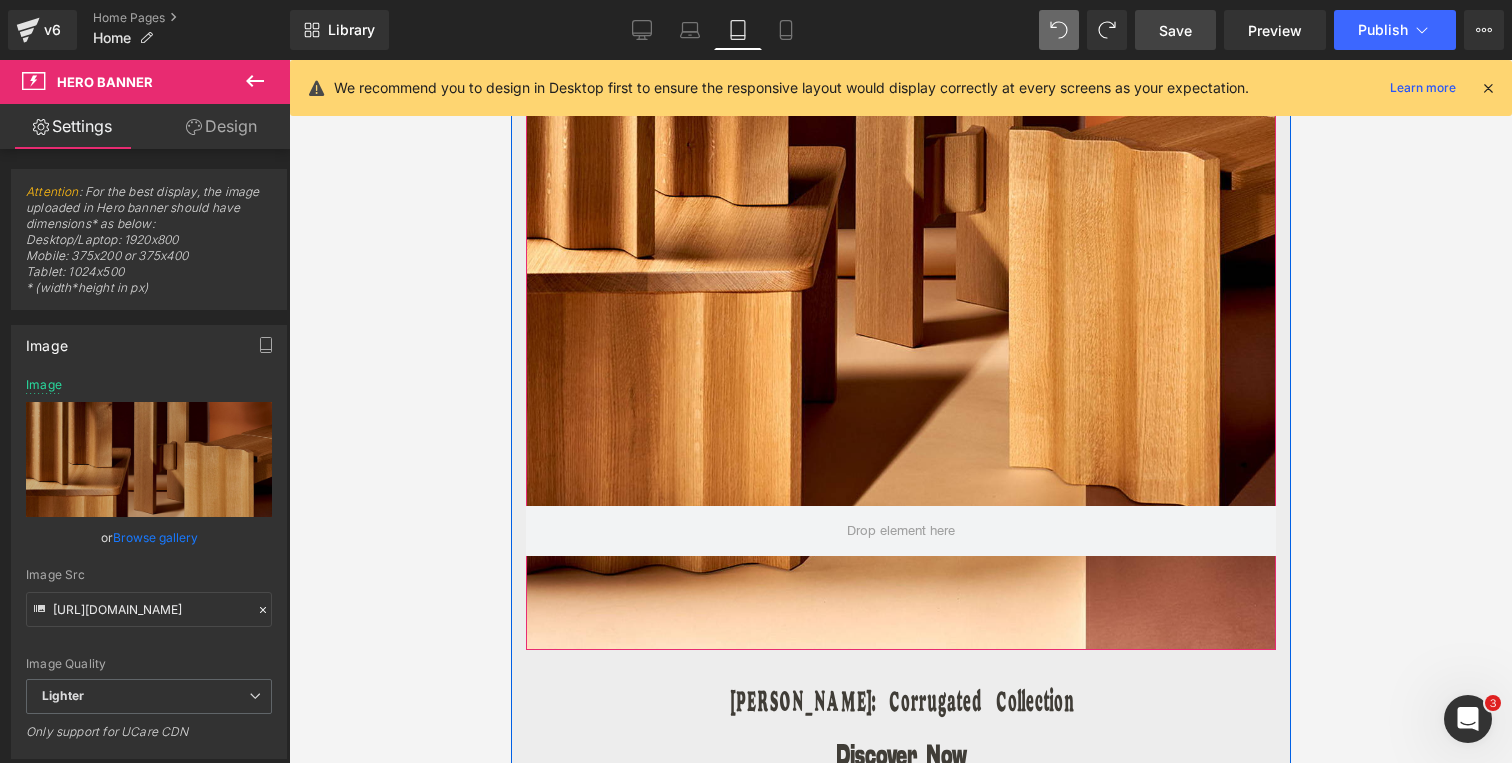 scroll, scrollTop: 546, scrollLeft: 0, axis: vertical 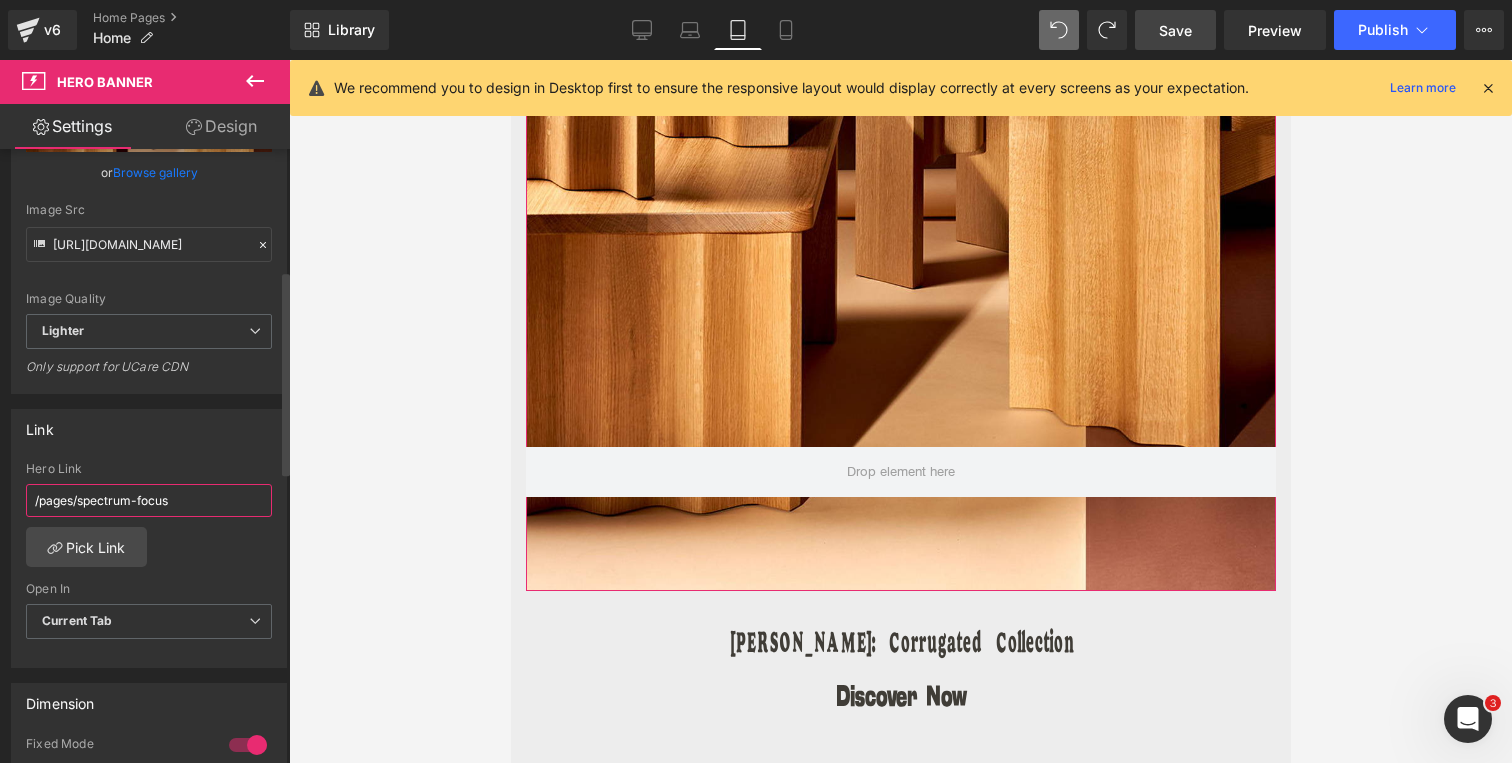 drag, startPoint x: 183, startPoint y: 501, endPoint x: 0, endPoint y: 501, distance: 183 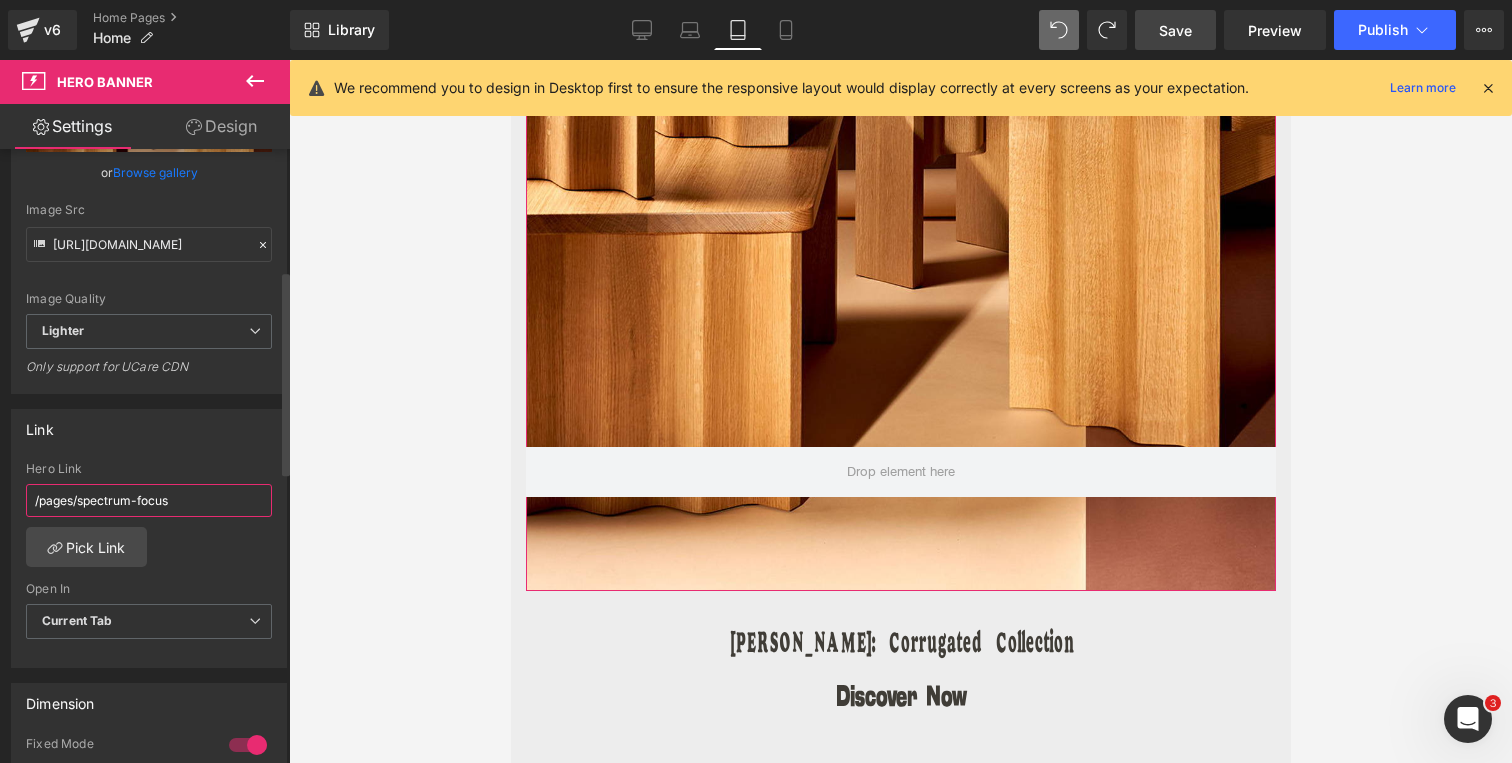 paste on "https://kombi.nyc/collections/hanneke-louren" 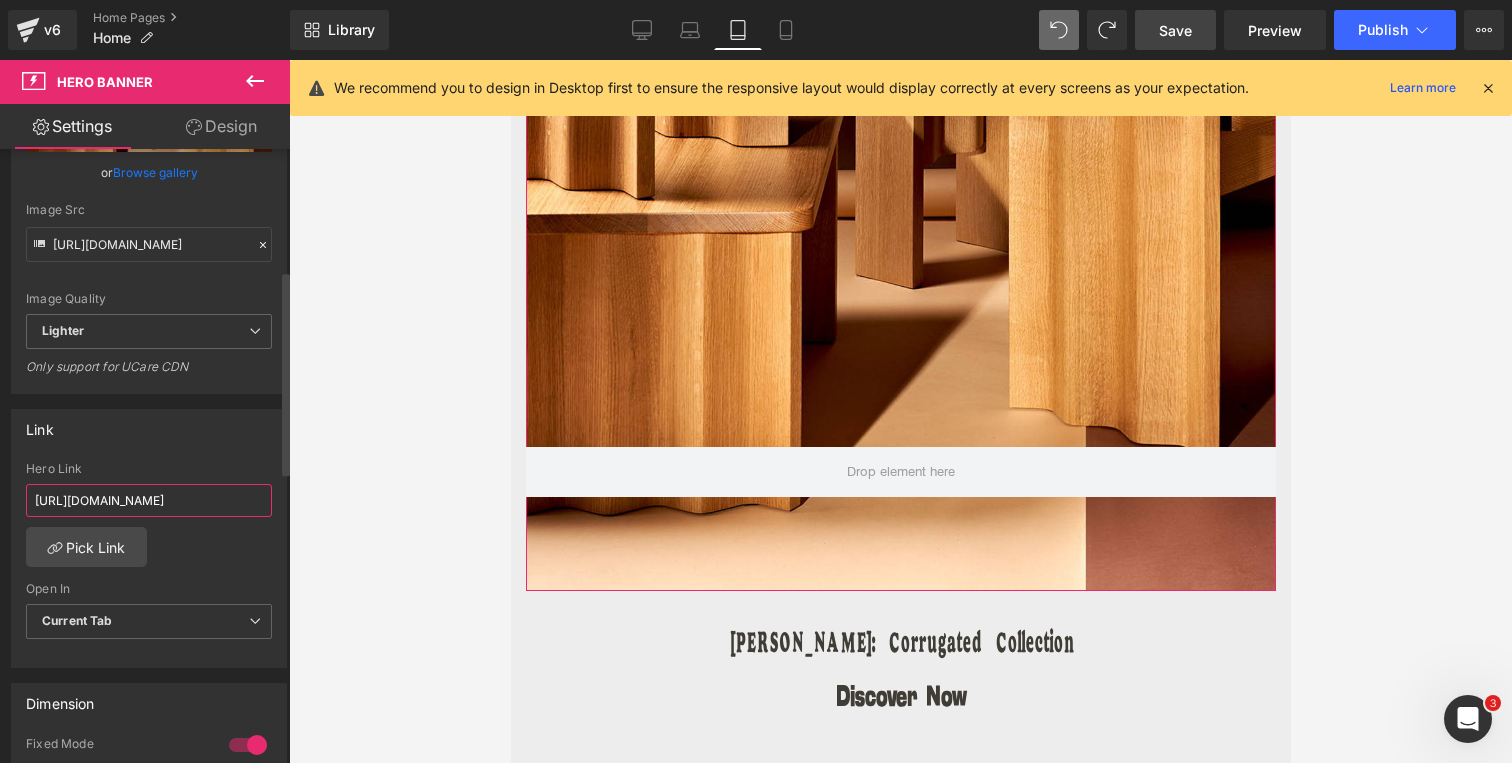 scroll, scrollTop: 0, scrollLeft: 44, axis: horizontal 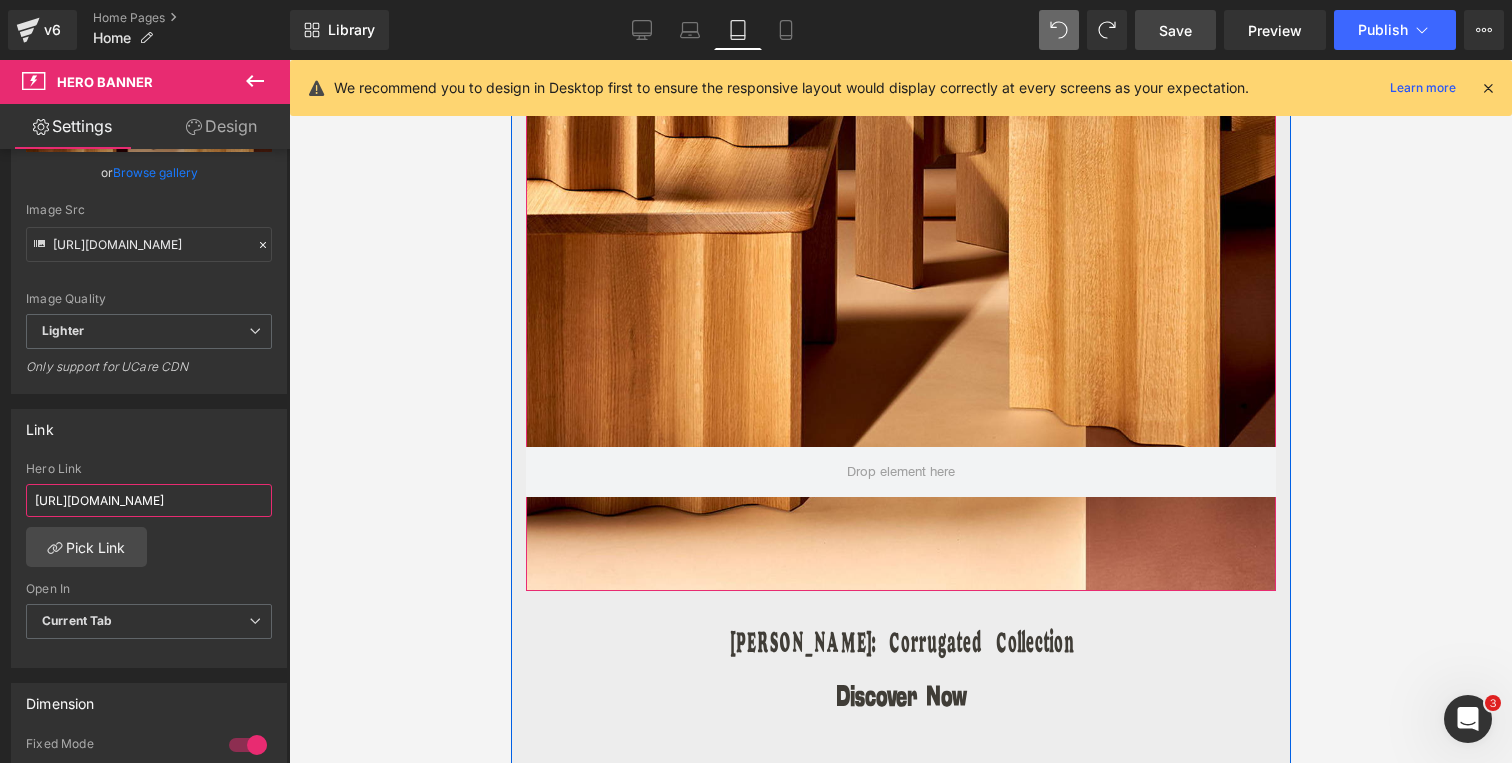 type on "https://kombi.nyc/collections/hanneke-lourens" 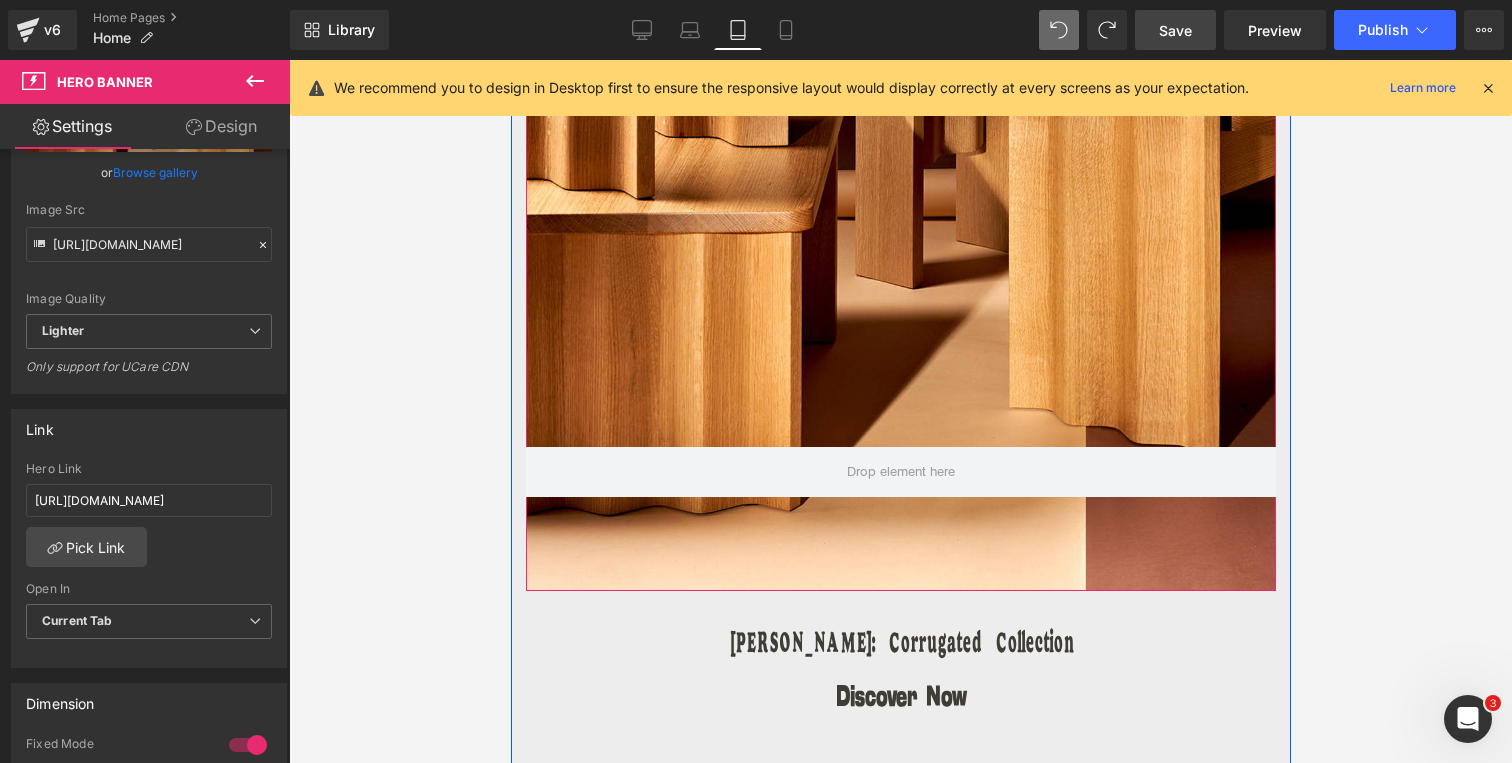scroll, scrollTop: 0, scrollLeft: 0, axis: both 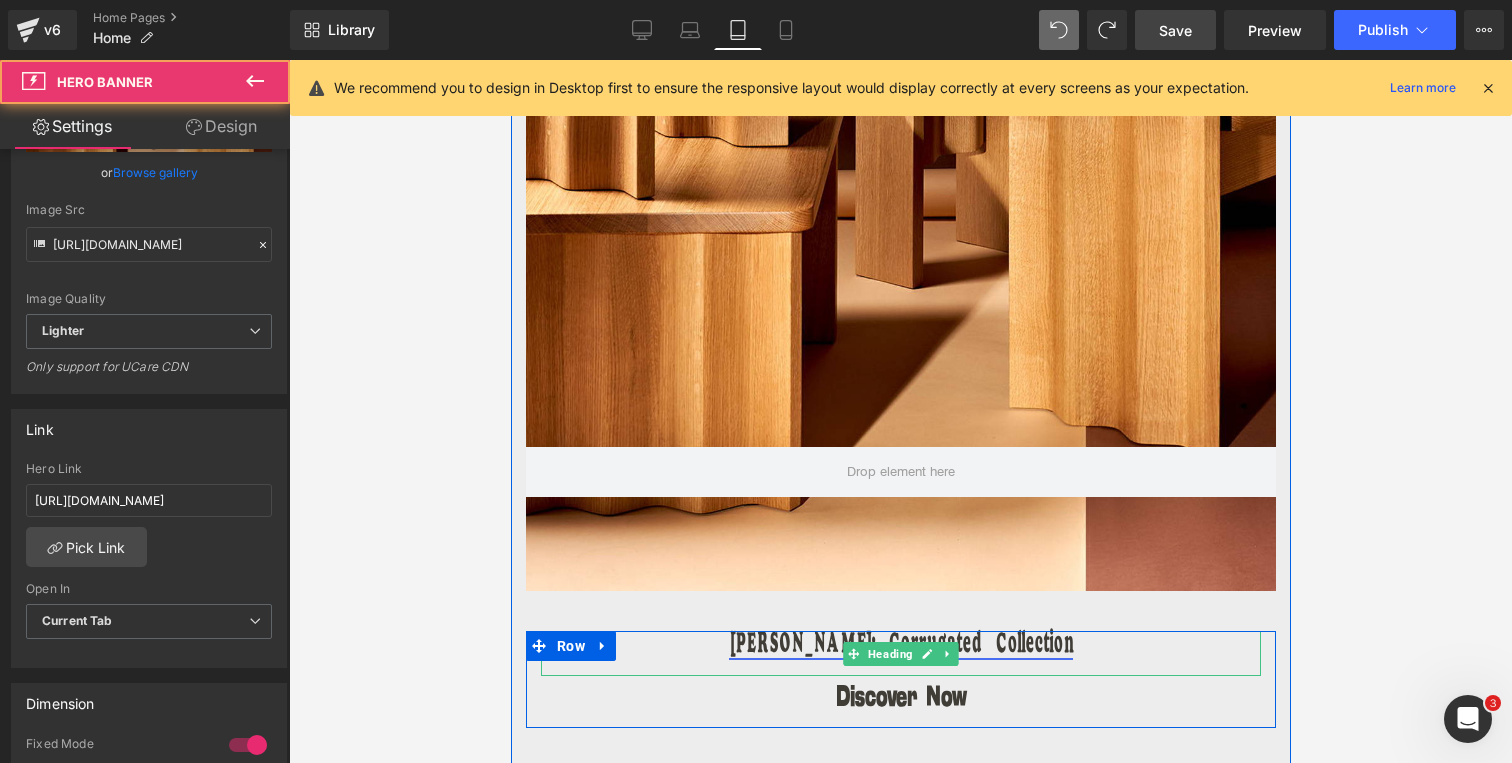 click on "[PERSON_NAME]: Corrugated Collection" at bounding box center [900, 646] 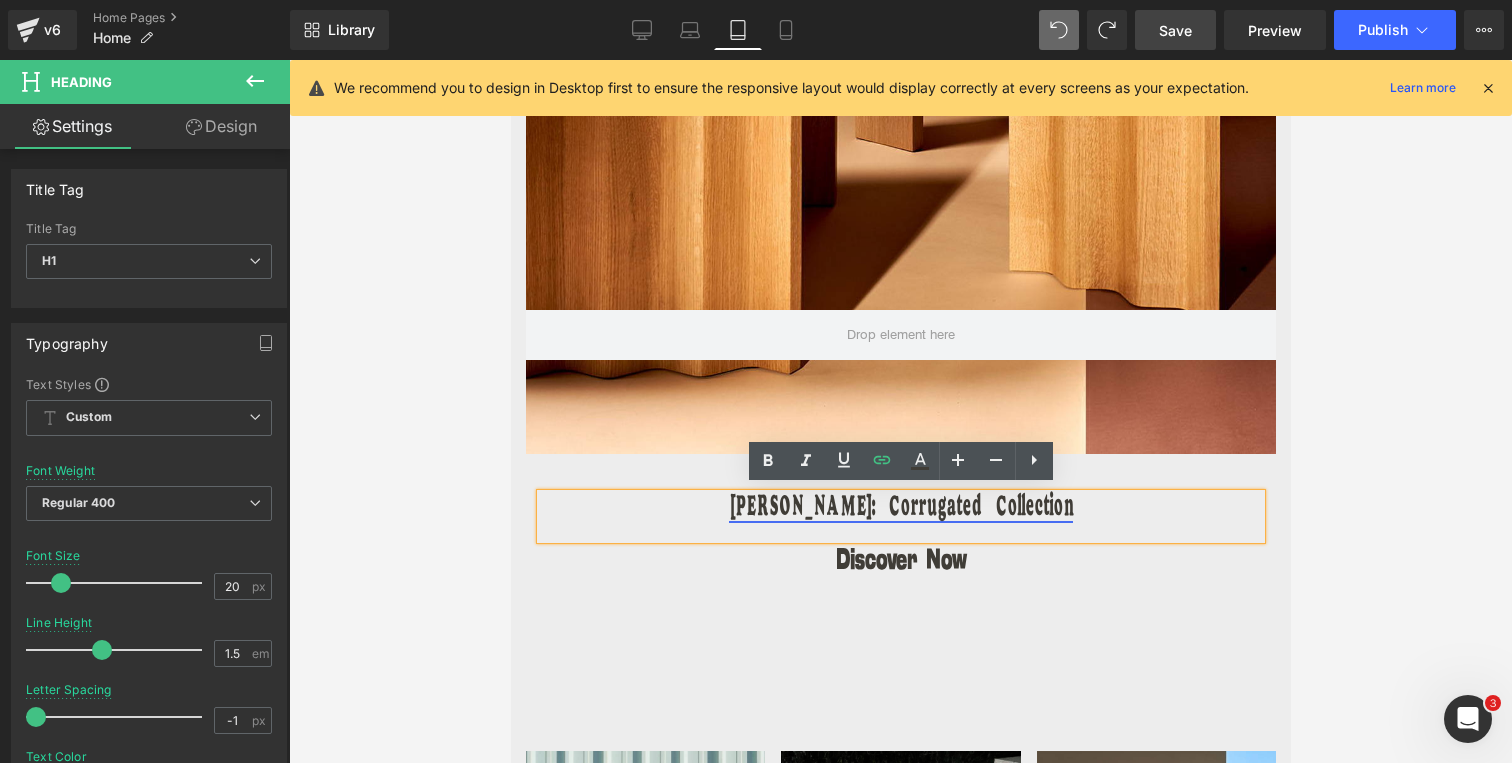 scroll, scrollTop: 689, scrollLeft: 0, axis: vertical 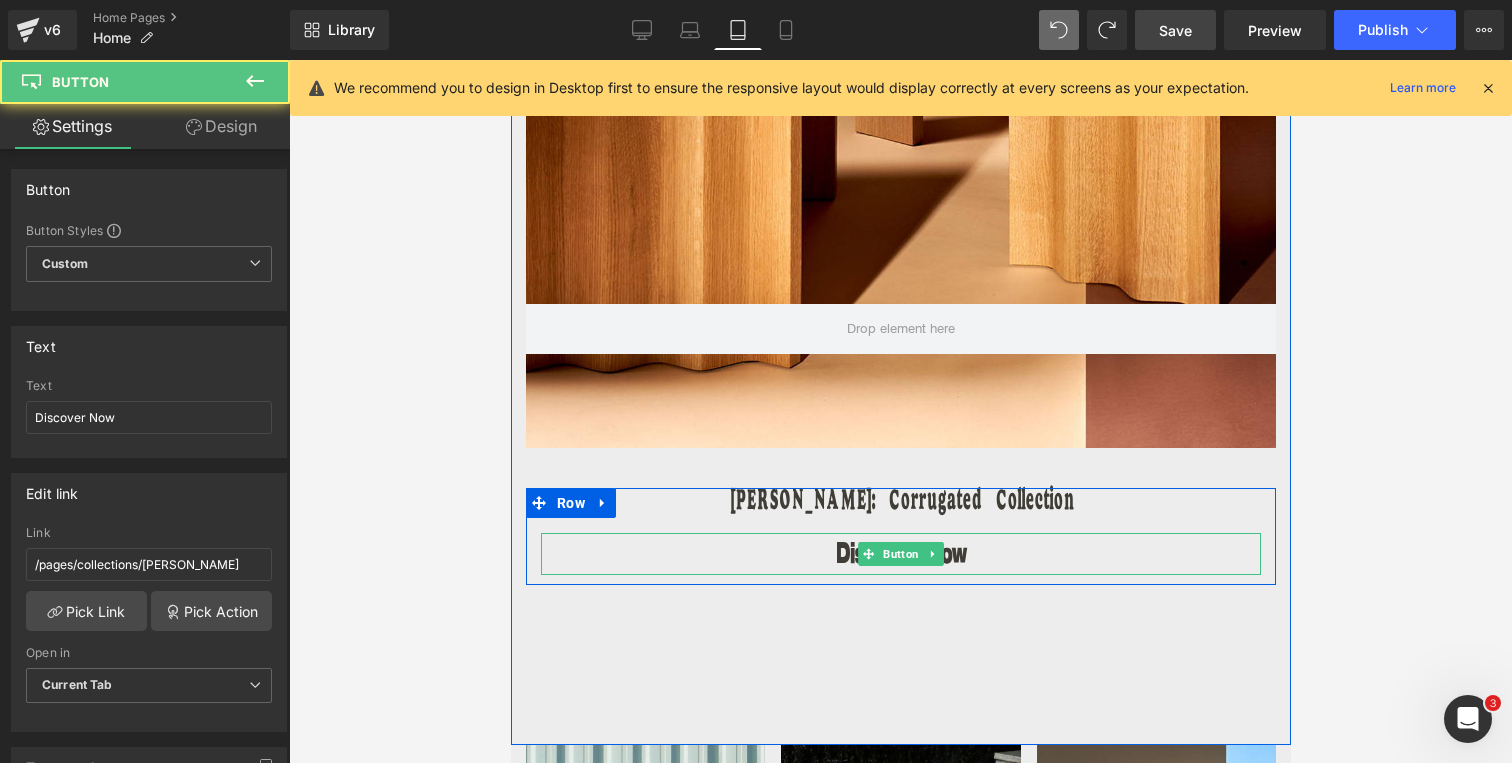 click on "Discover Now" at bounding box center [900, 554] 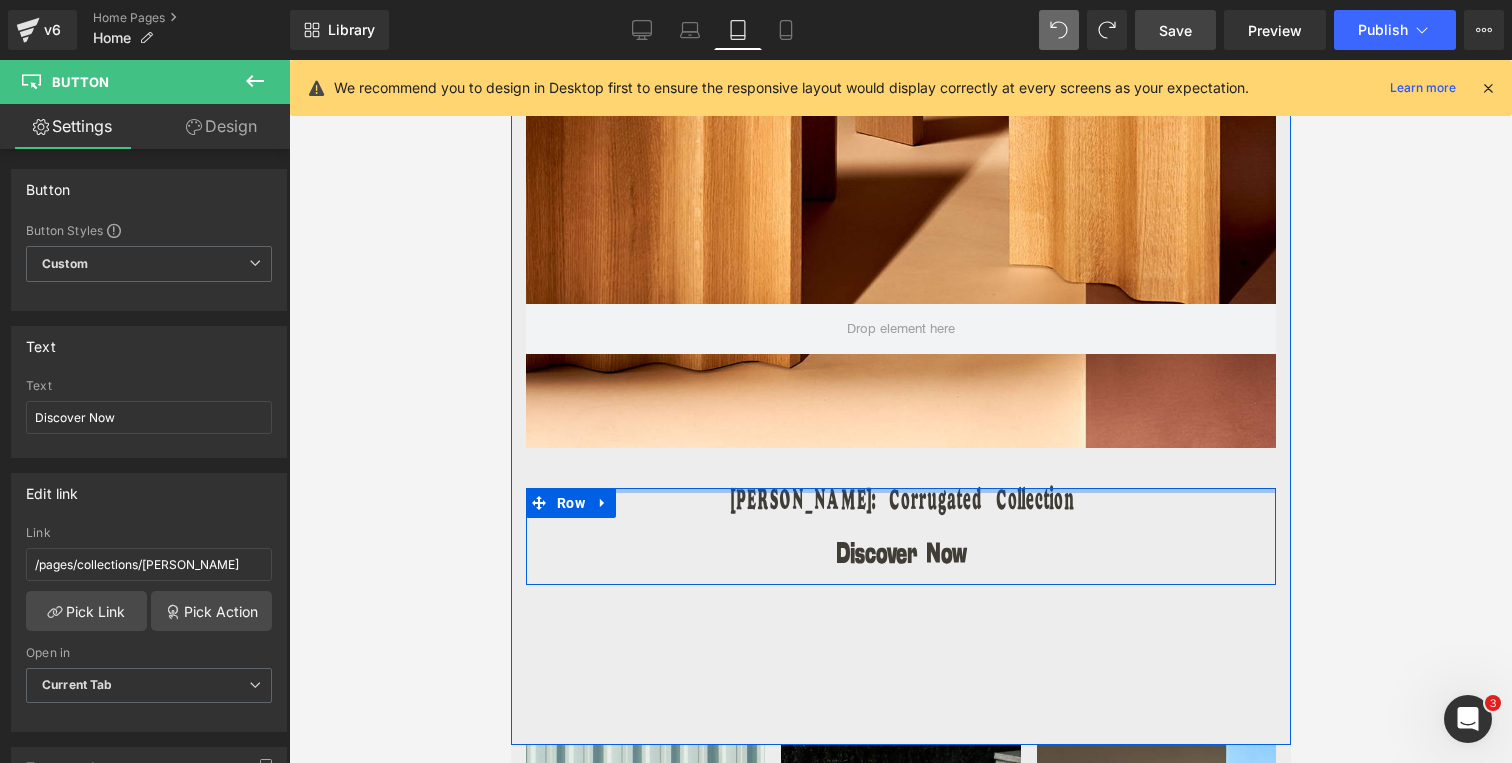 click at bounding box center (900, 490) 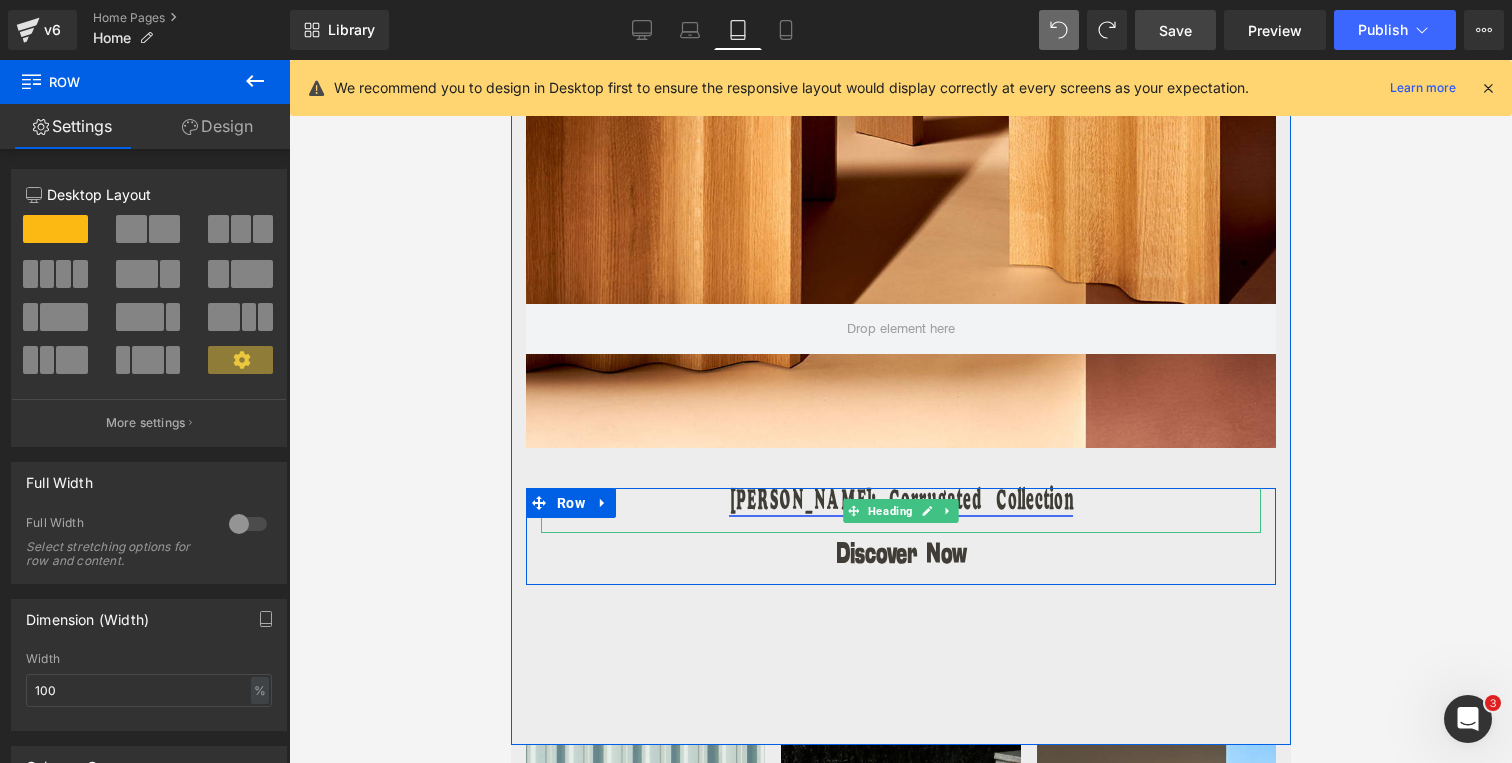 click on "[PERSON_NAME]: Corrugated Collection" at bounding box center [900, 503] 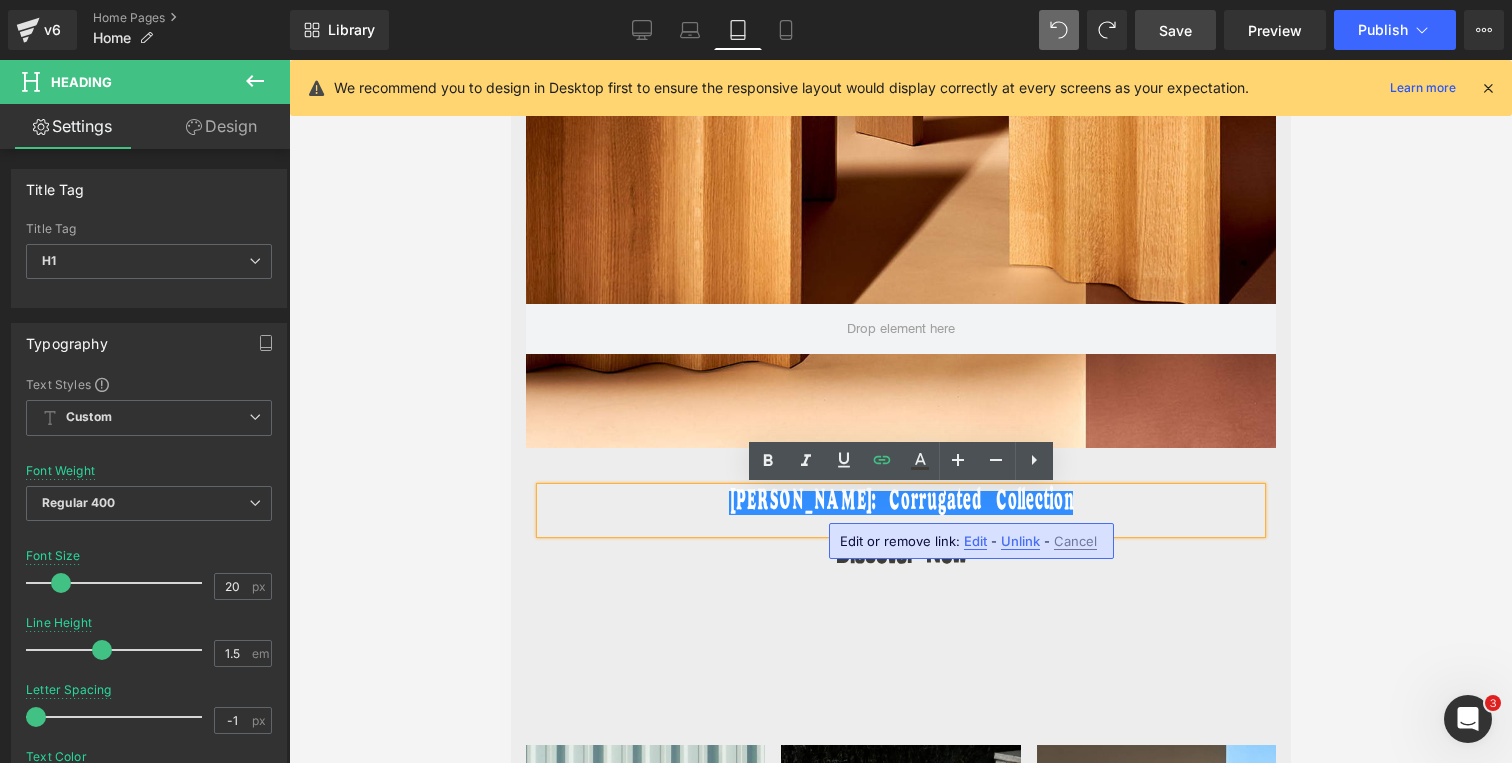 click on "Unlink" at bounding box center (1020, 541) 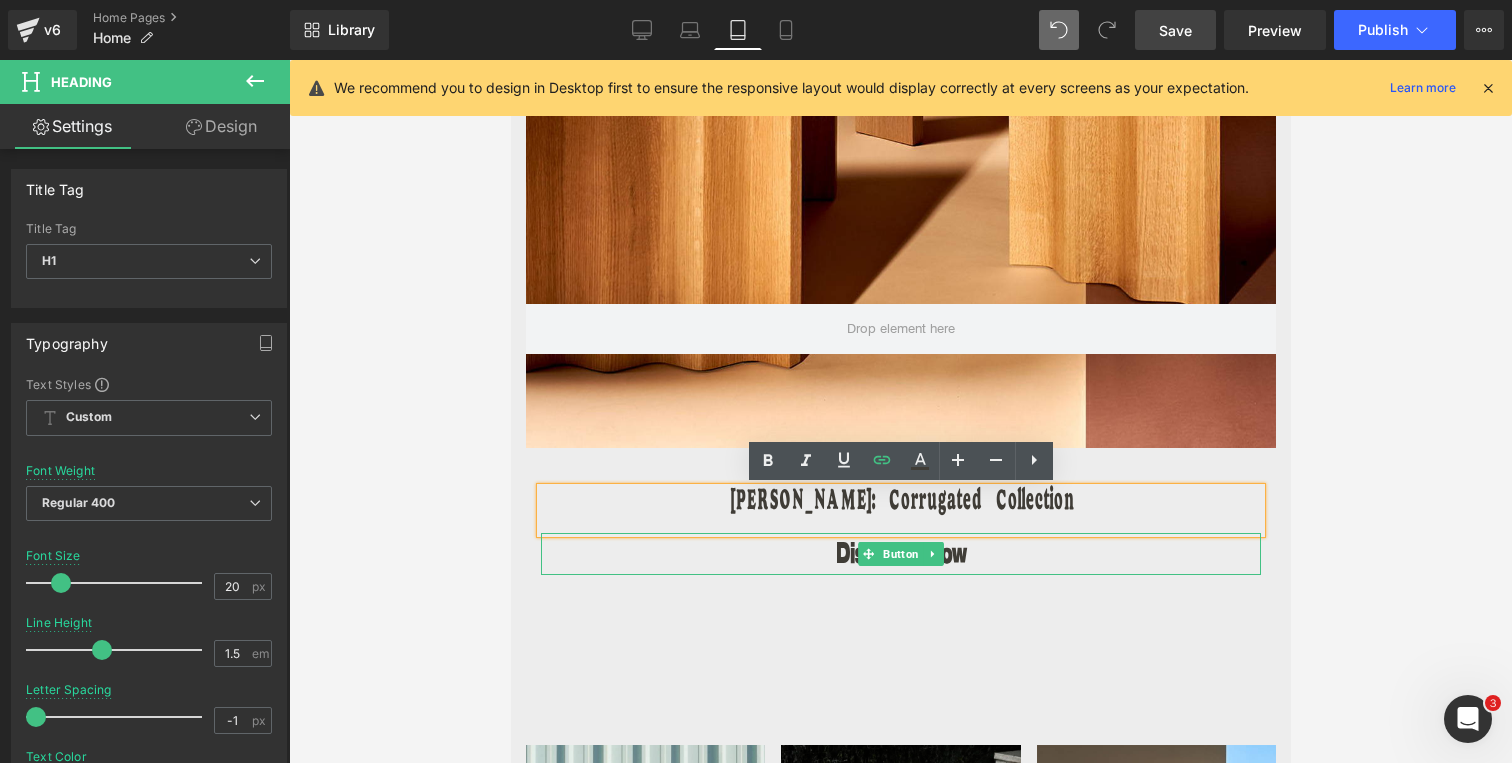 click on "Discover Now" at bounding box center [900, 554] 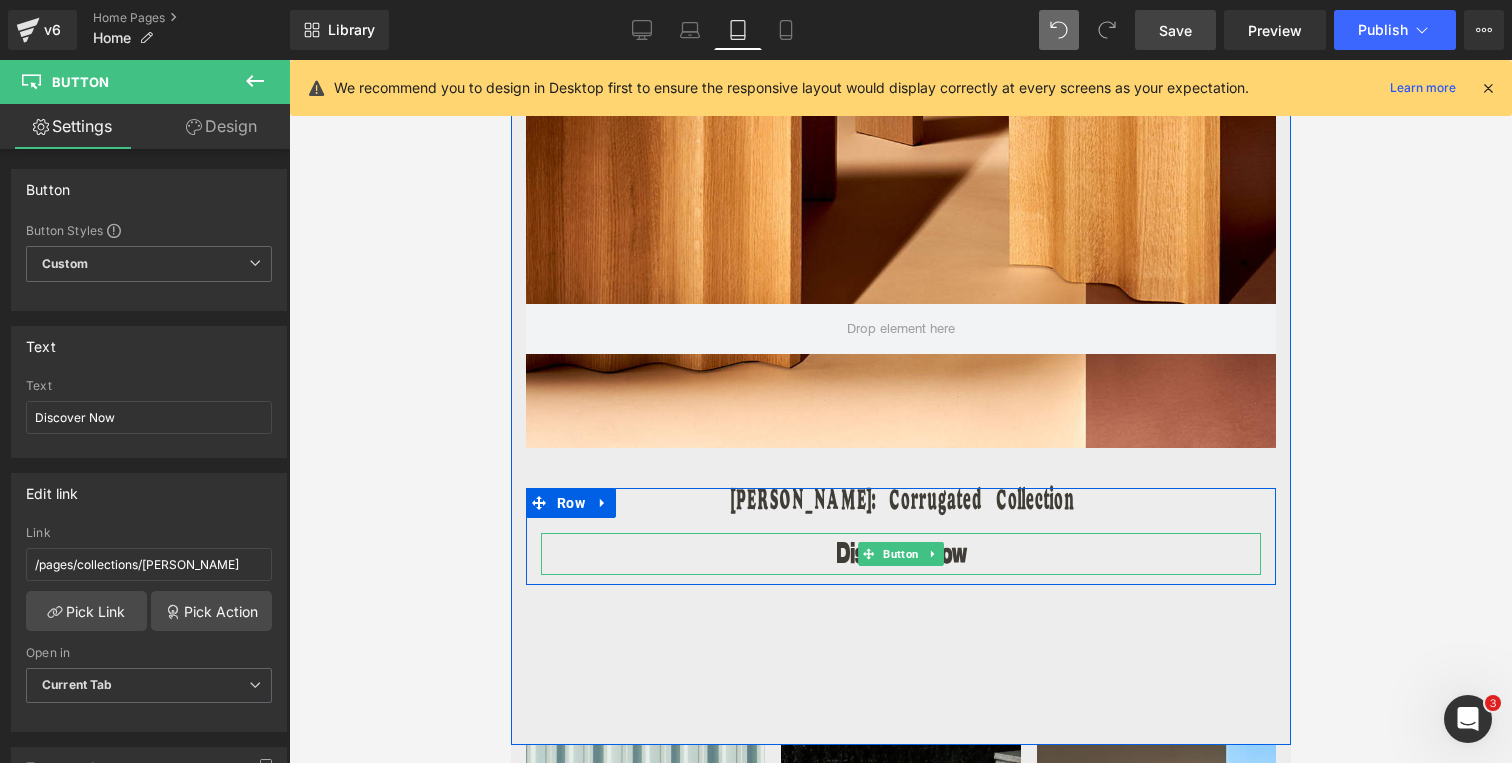 click on "Discover Now" at bounding box center (900, 554) 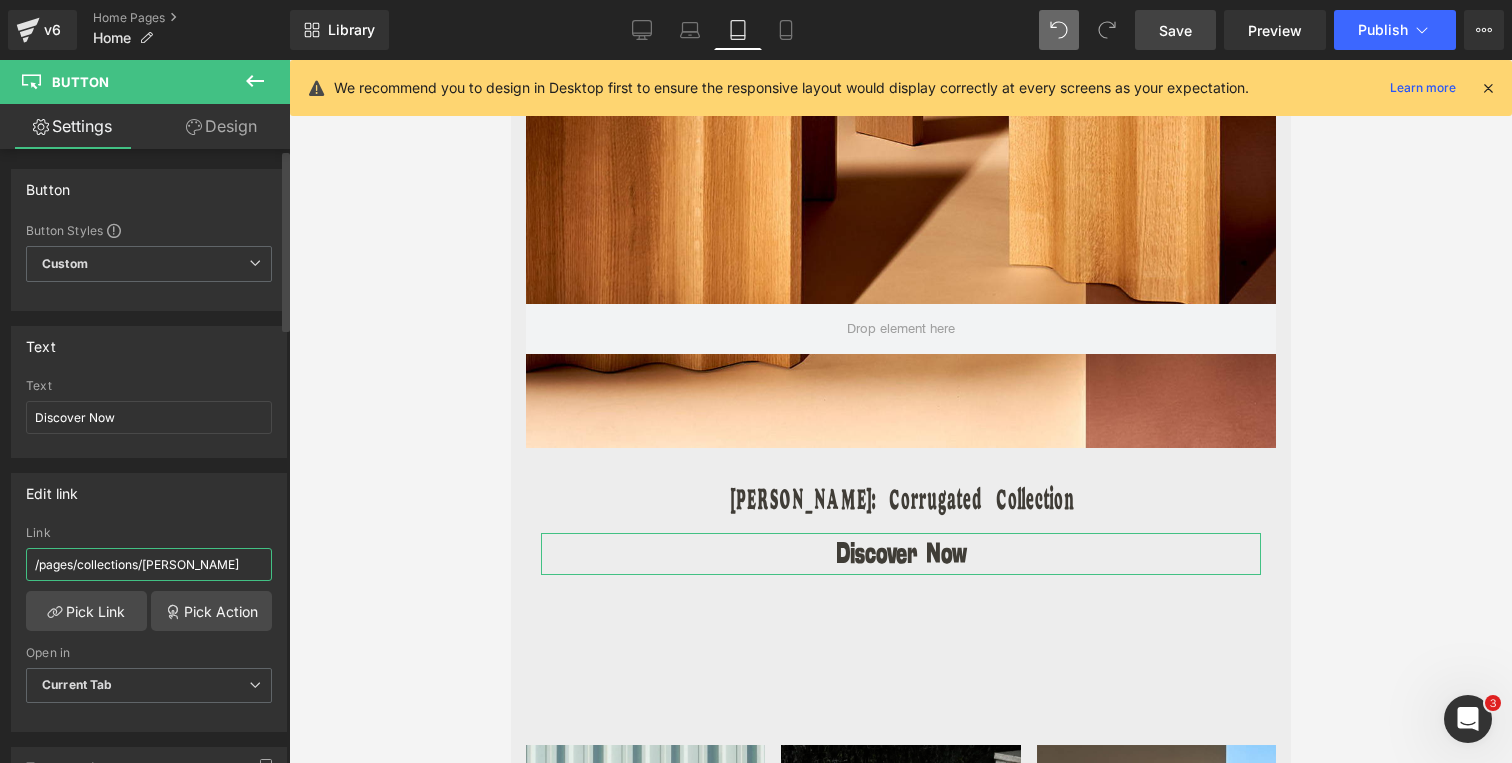 drag, startPoint x: 242, startPoint y: 563, endPoint x: 0, endPoint y: 563, distance: 242 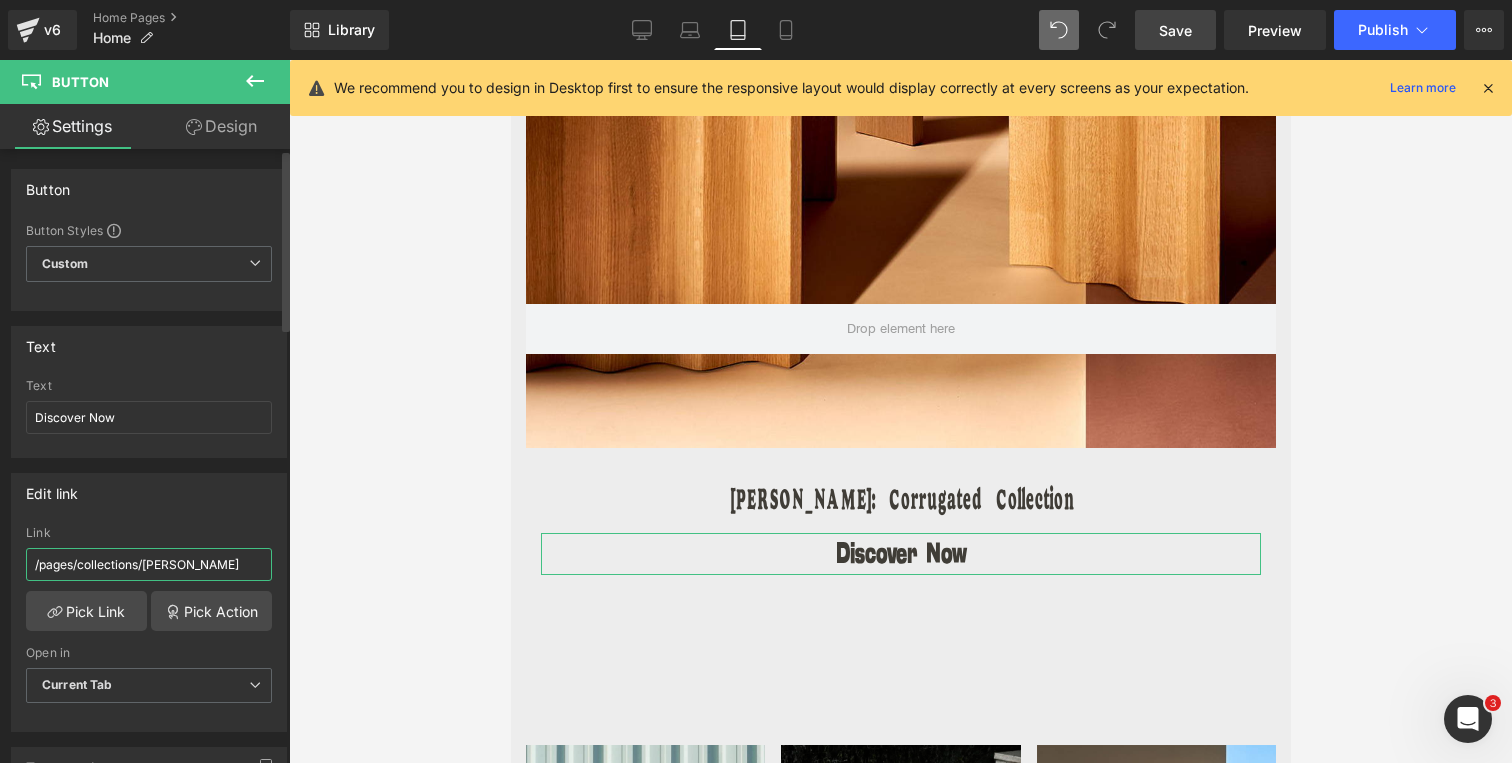 type on "https://kombi.nyc/collections/hanneke-lourens" 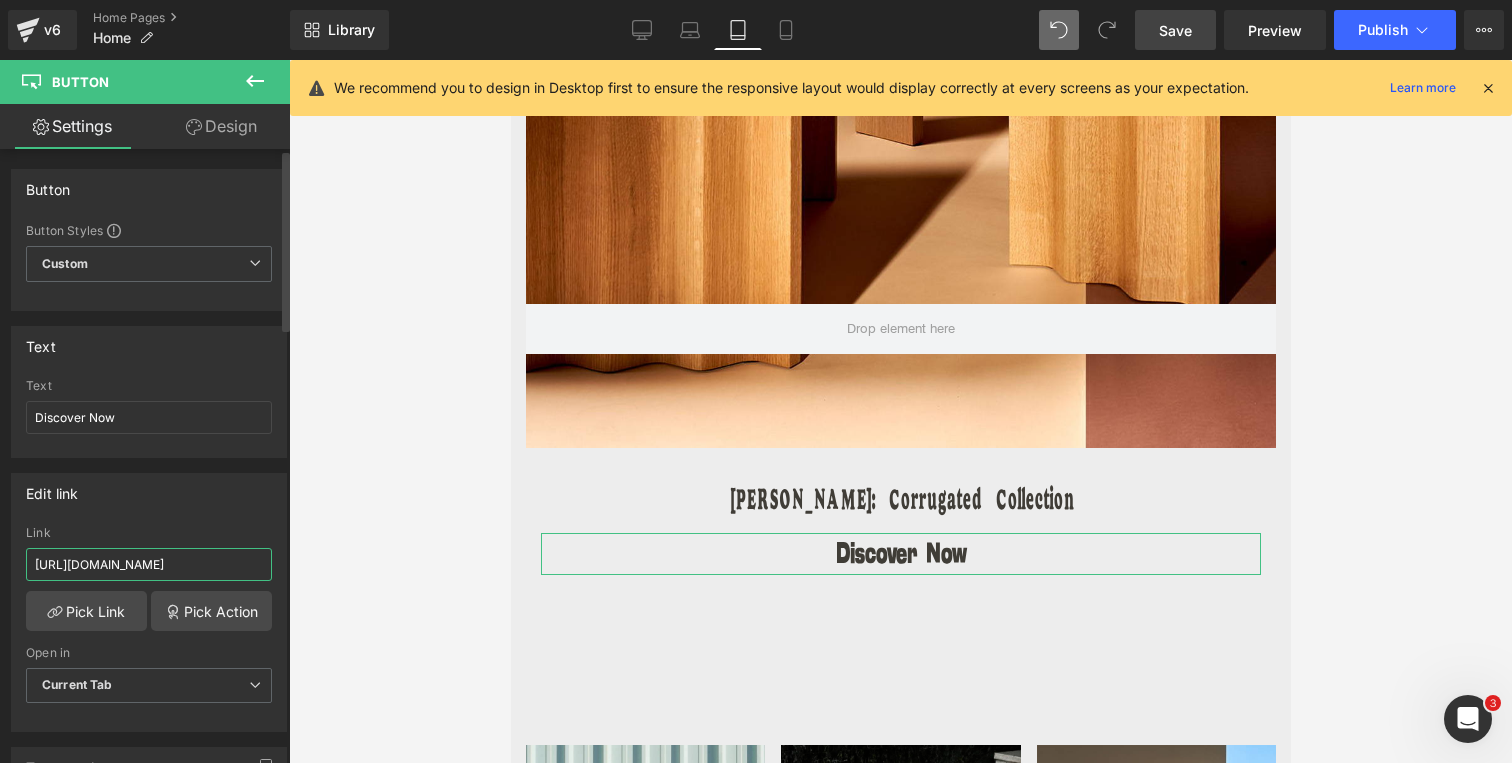 scroll, scrollTop: 0, scrollLeft: 44, axis: horizontal 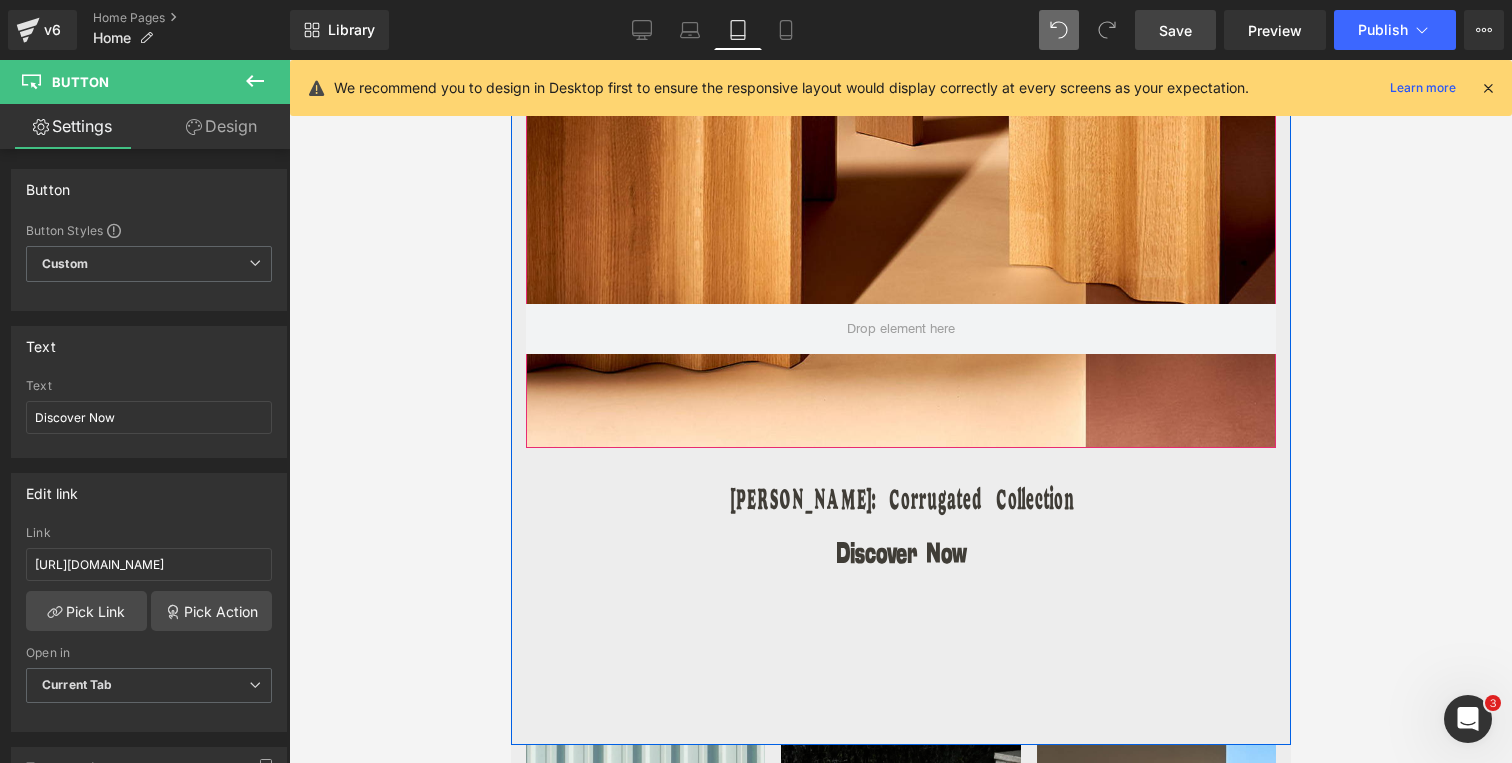 click at bounding box center [900, -20] 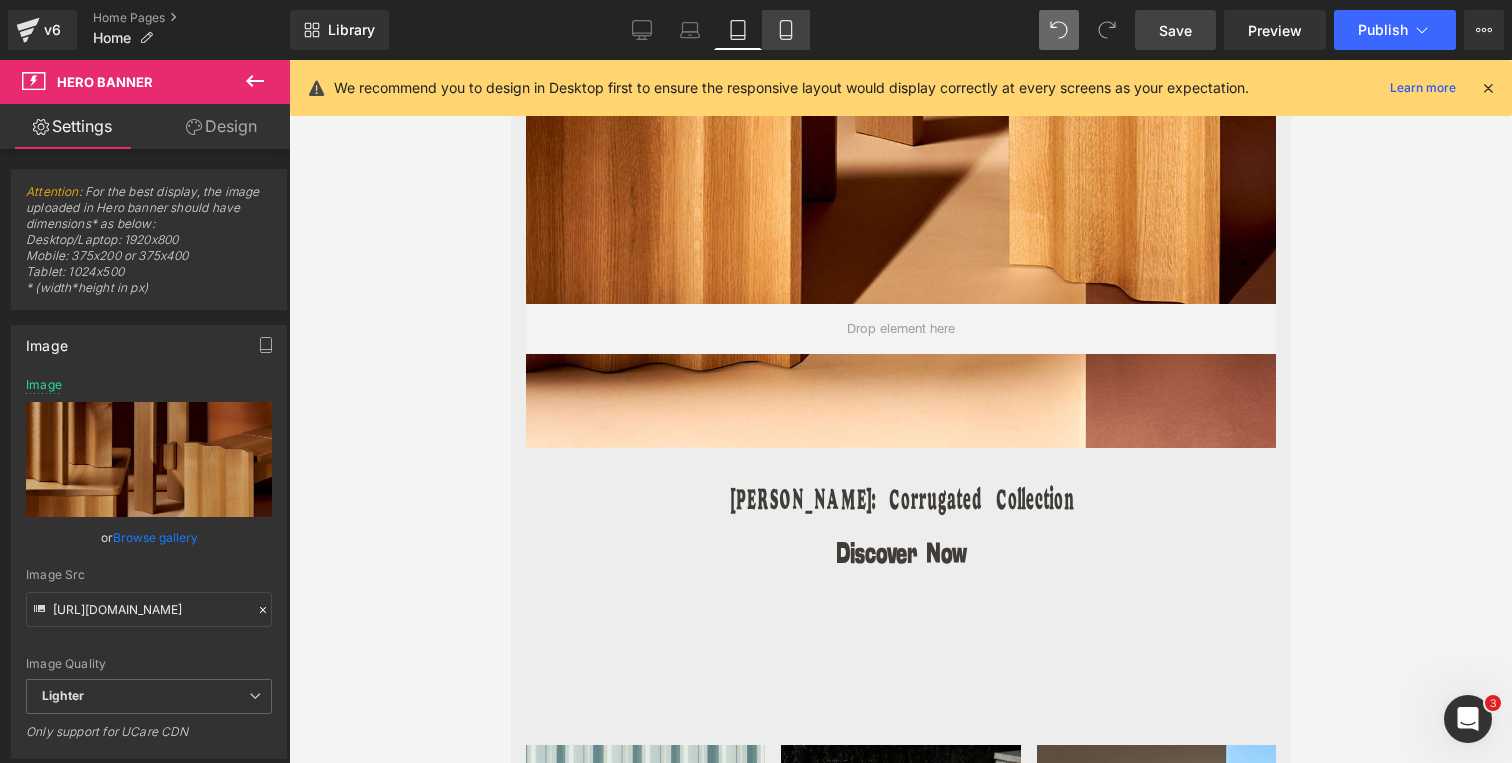 click 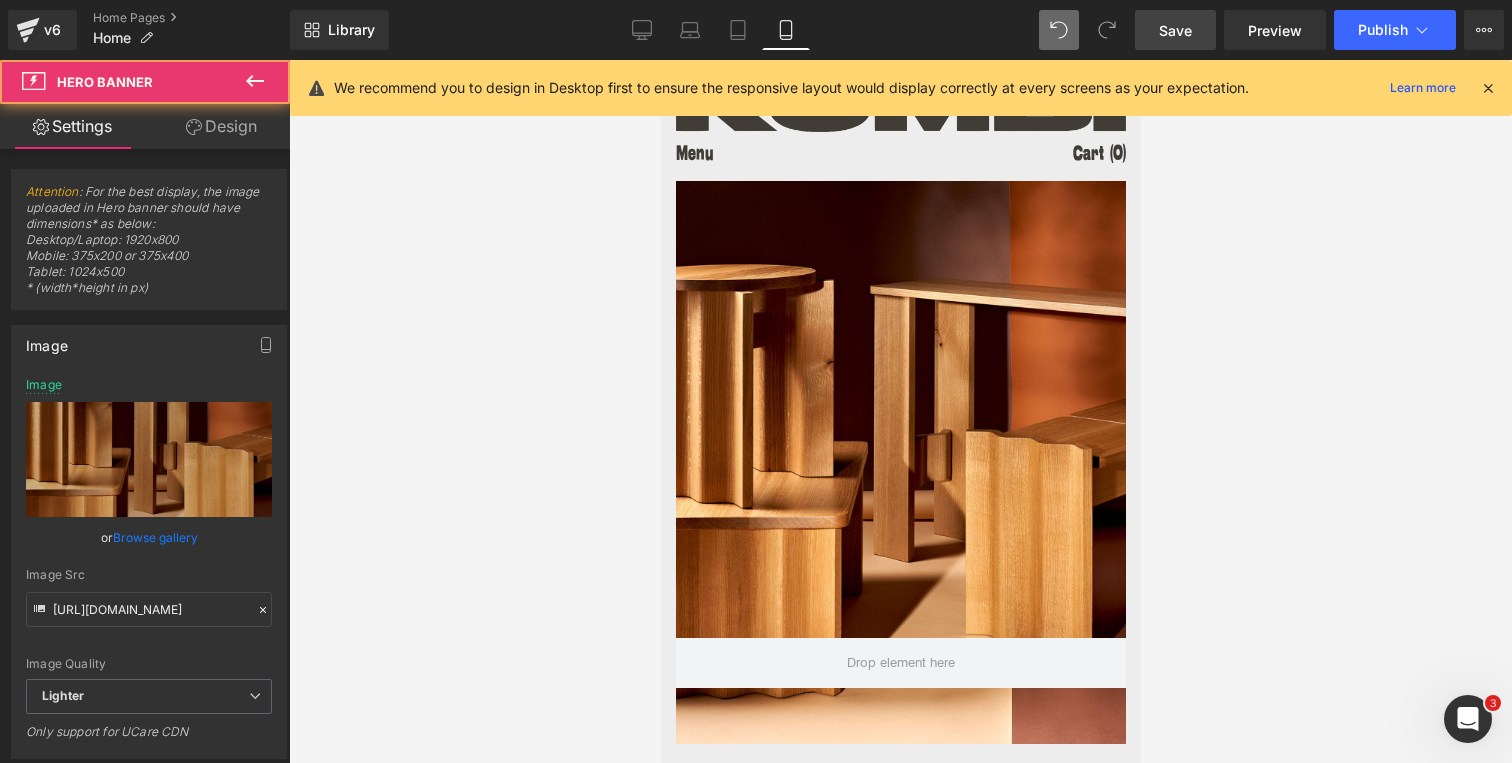 click at bounding box center (900, 462) 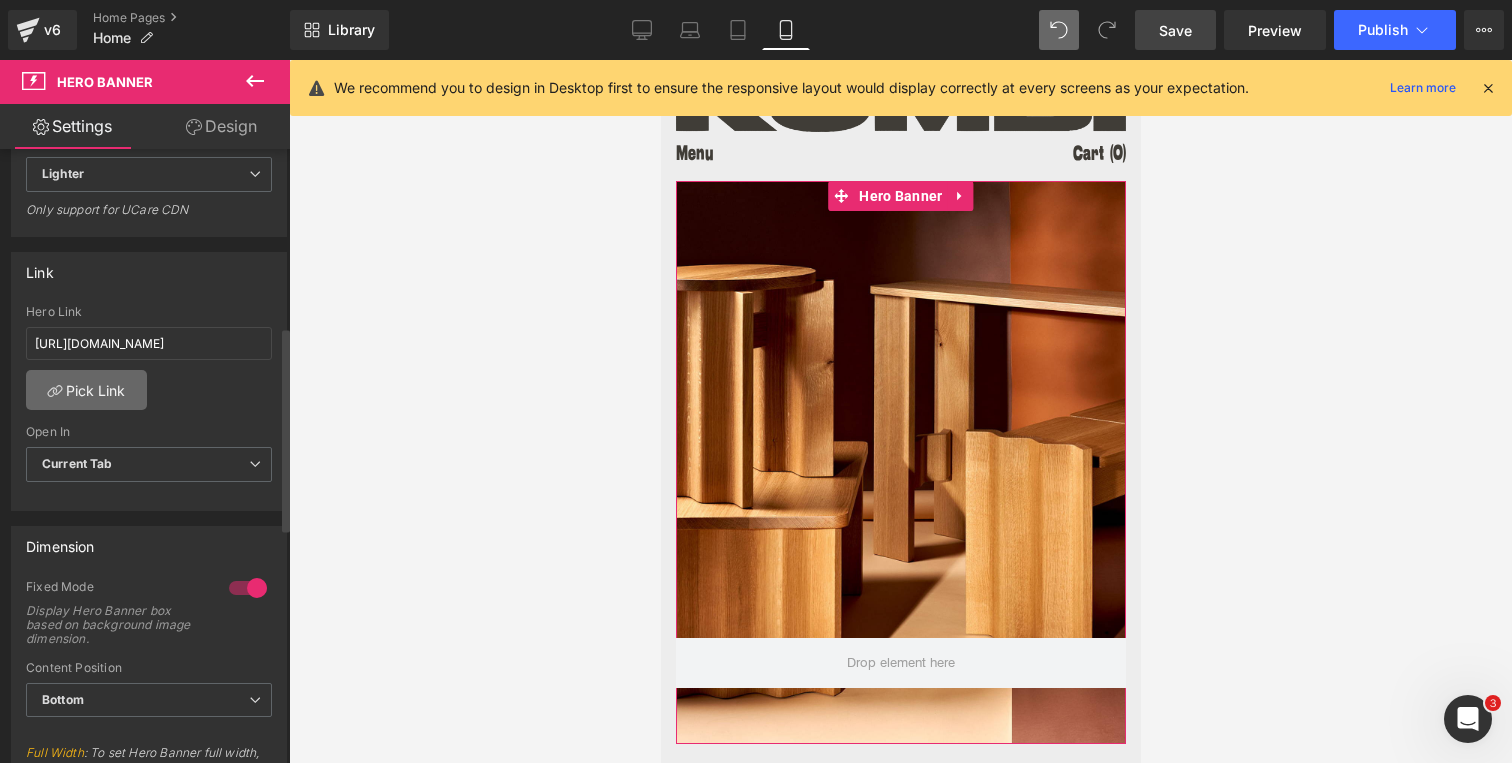 scroll, scrollTop: 540, scrollLeft: 0, axis: vertical 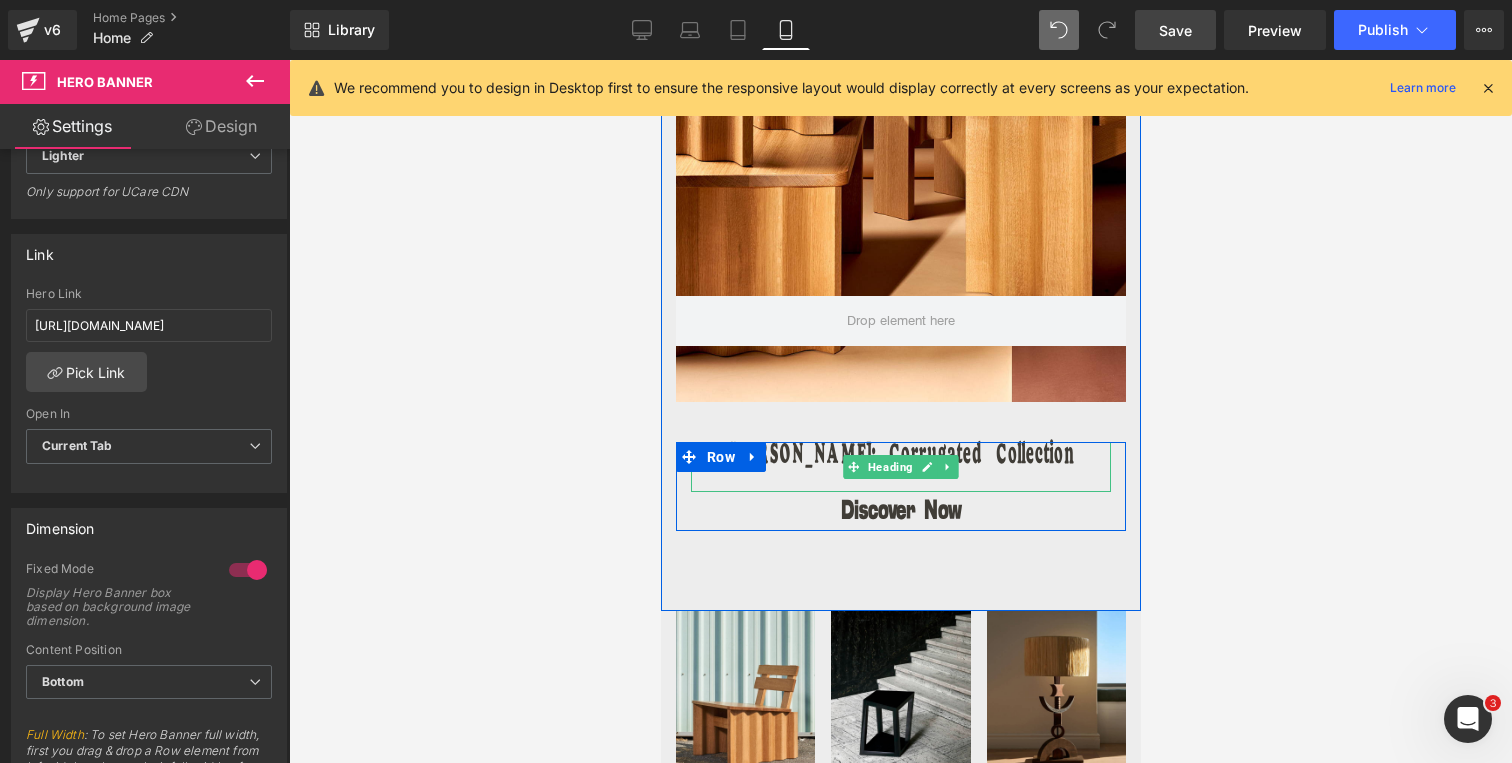 click on "[PERSON_NAME]: Corrugated Collection" at bounding box center [900, 457] 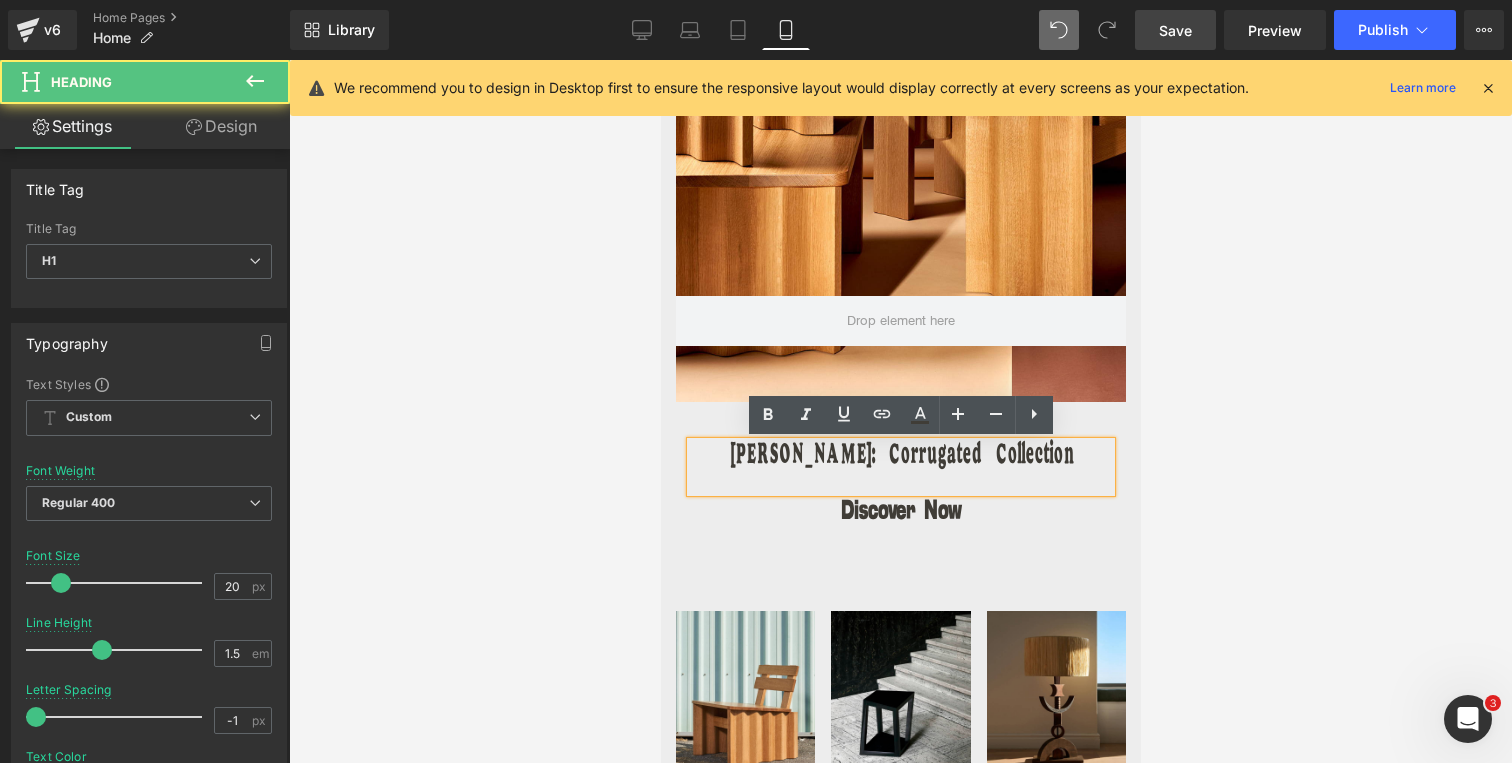 click on "[PERSON_NAME]: Corrugated Collection" at bounding box center (900, 467) 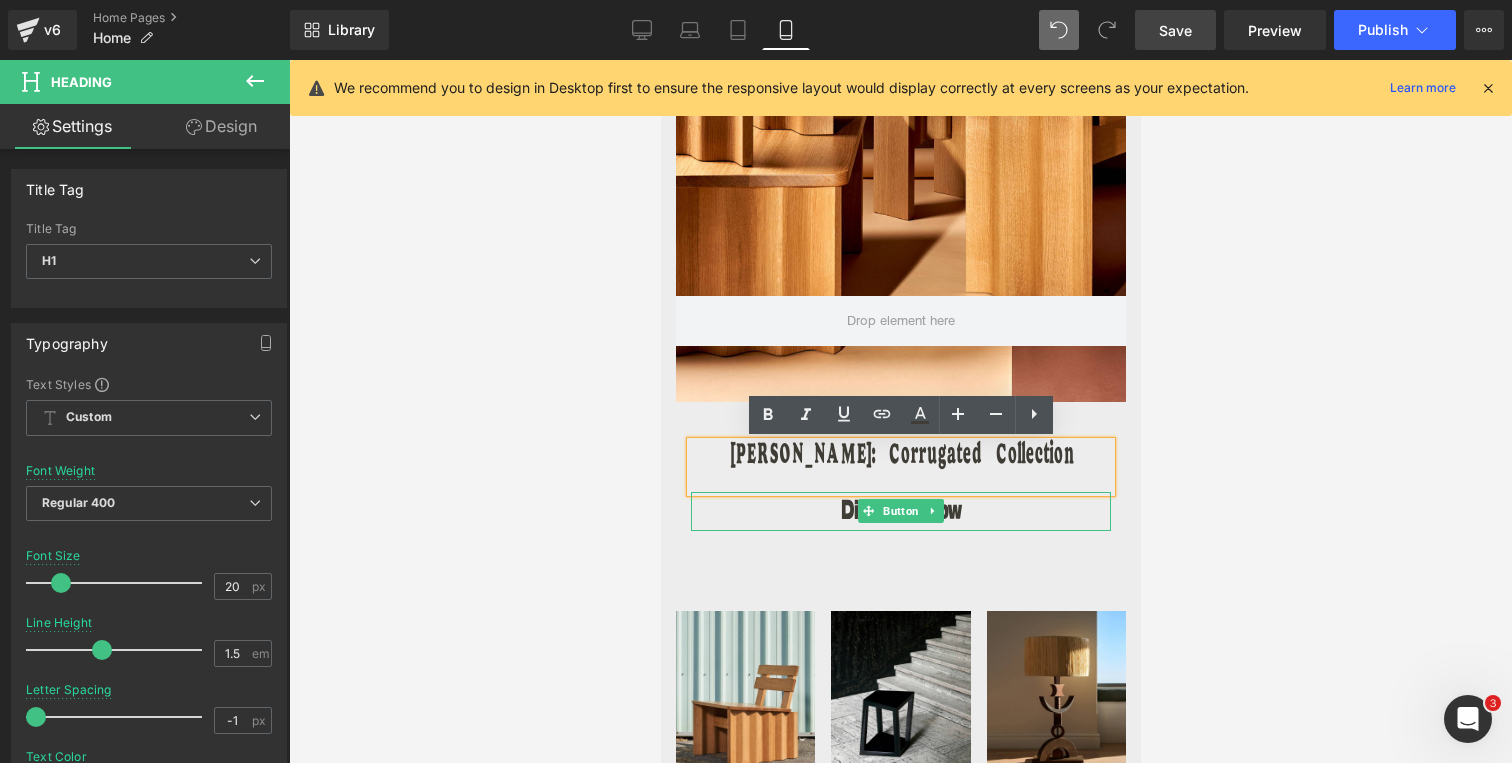 click on "Discover Now" at bounding box center [900, 511] 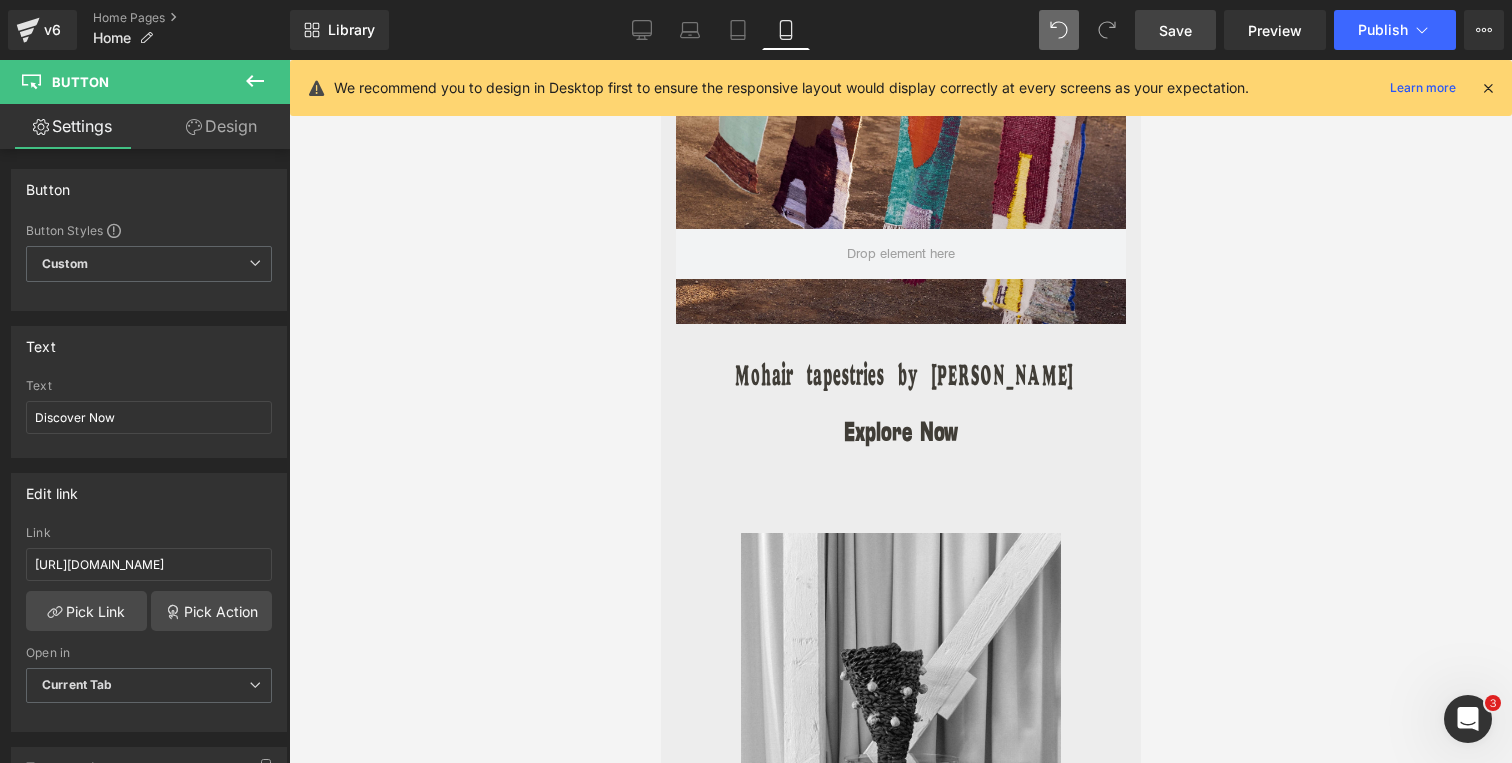 scroll, scrollTop: 1567, scrollLeft: 0, axis: vertical 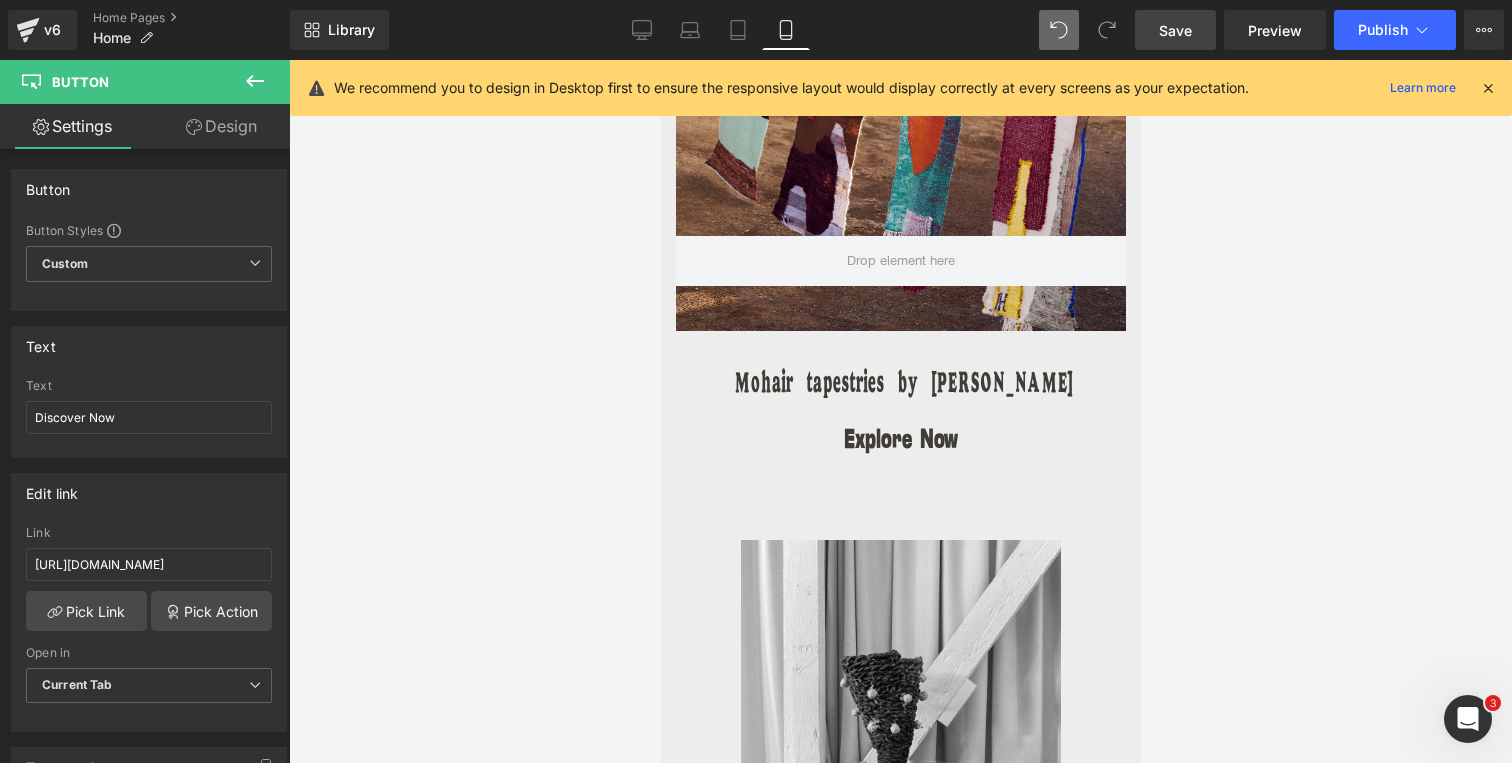 click on "Explore Now Button" at bounding box center (900, 440) 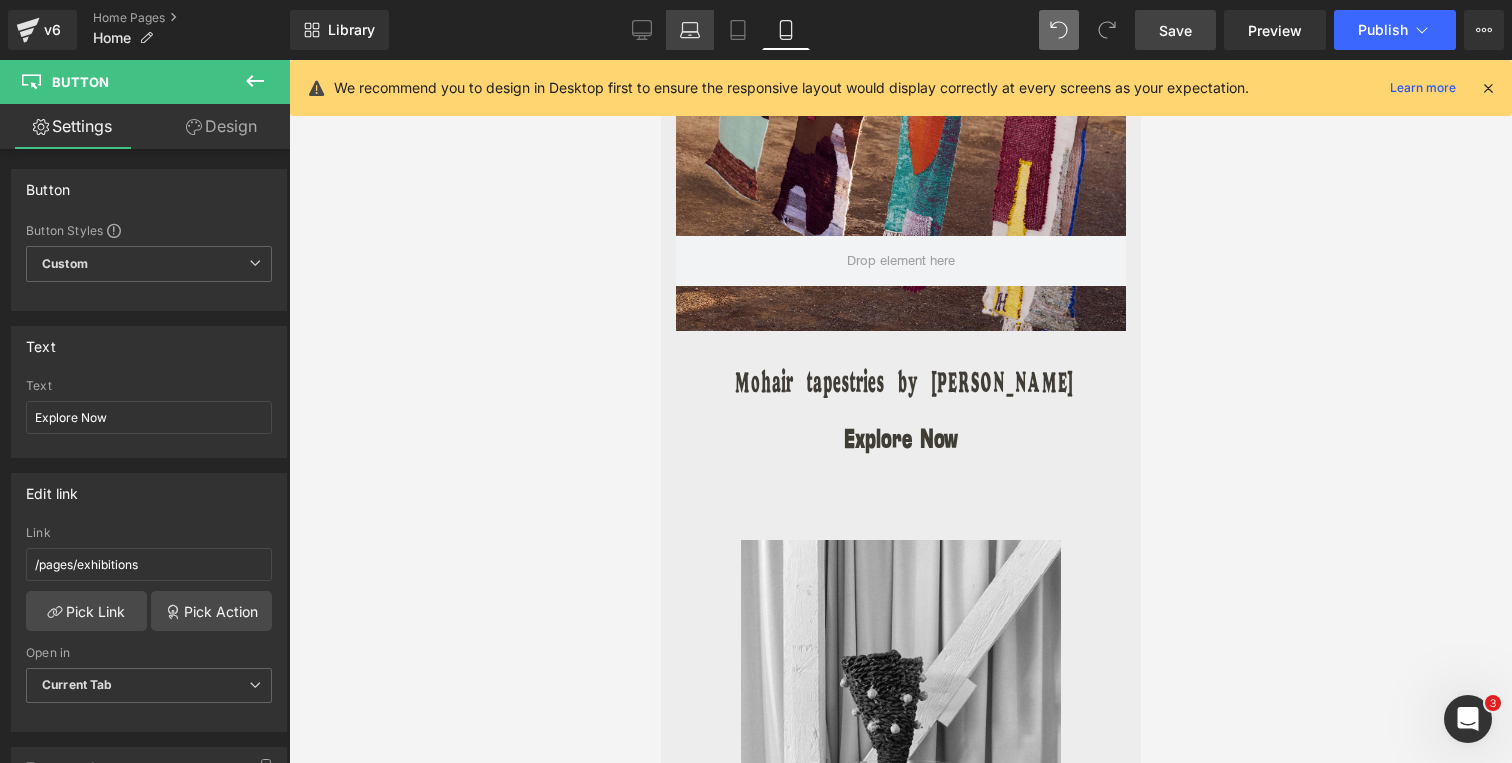 click 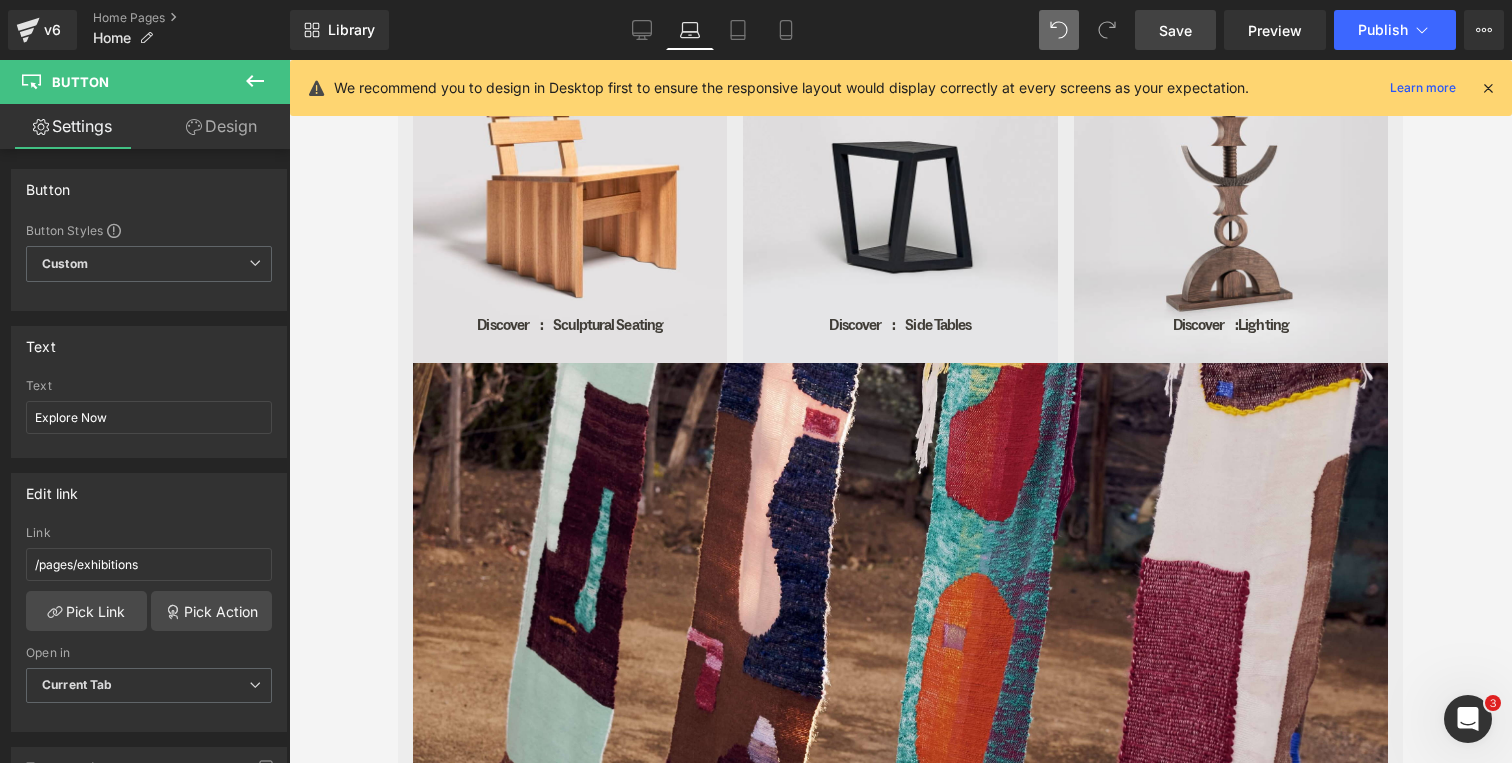 scroll, scrollTop: 1627, scrollLeft: 0, axis: vertical 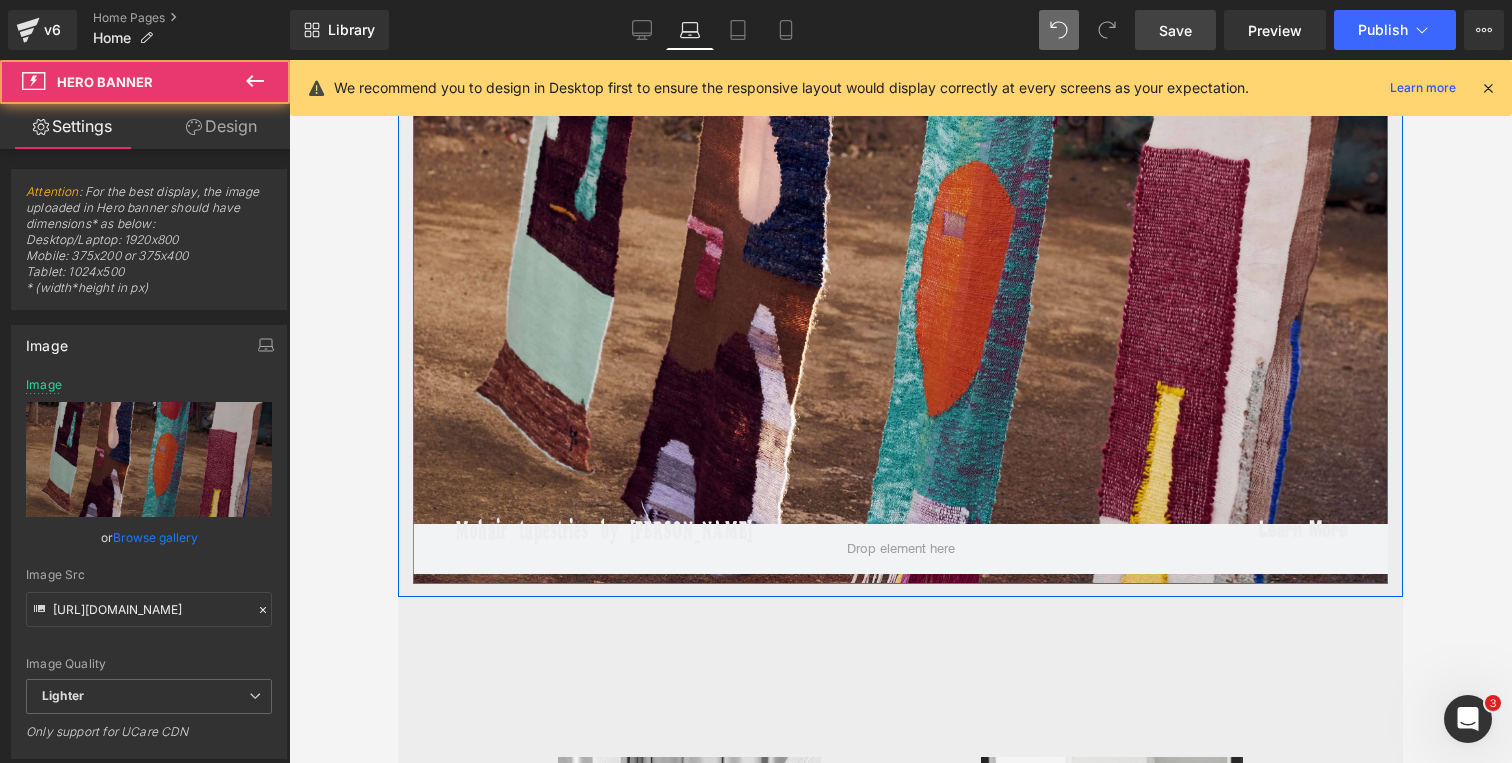click at bounding box center [900, 267] 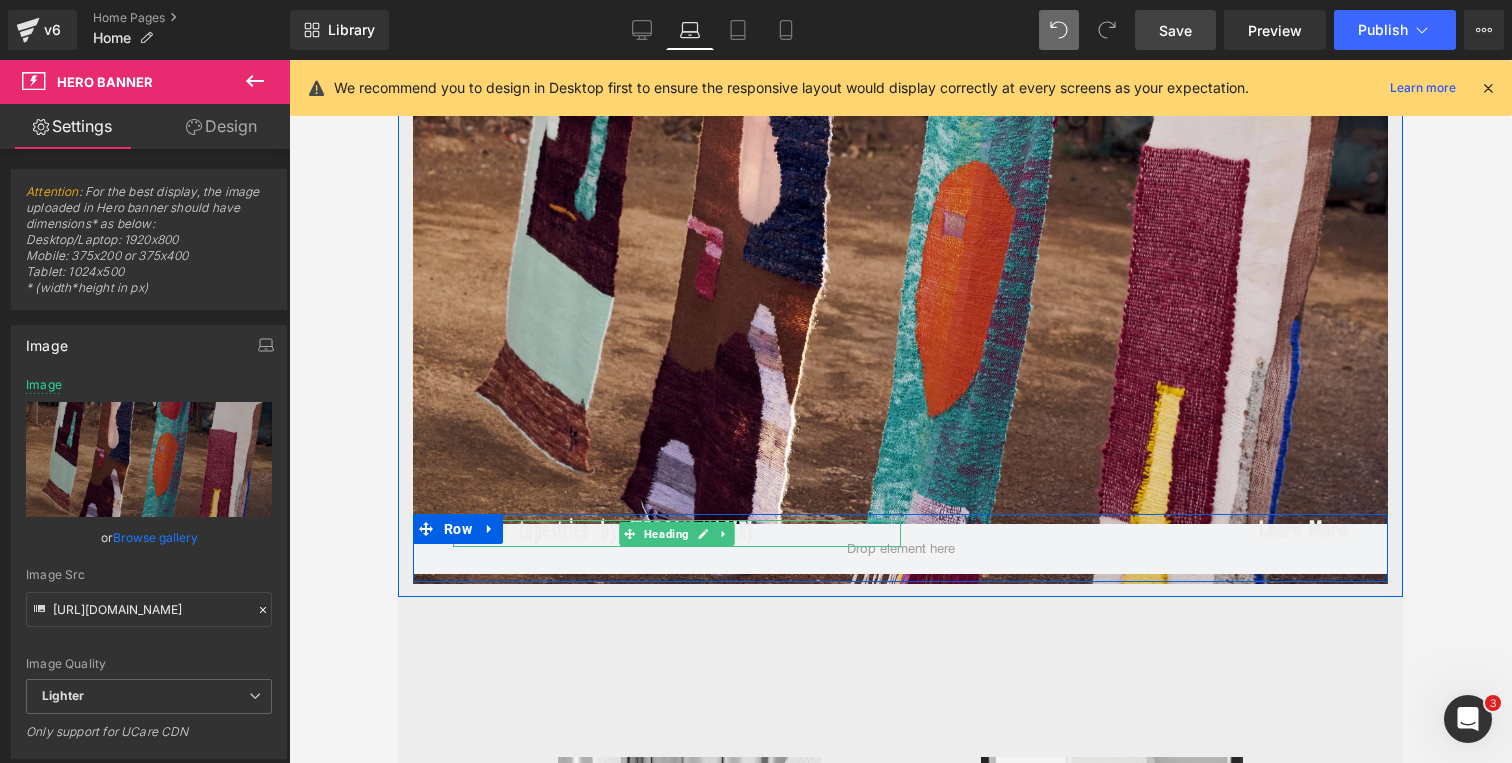 click on "Mohair tapestries by [PERSON_NAME]" at bounding box center (667, 533) 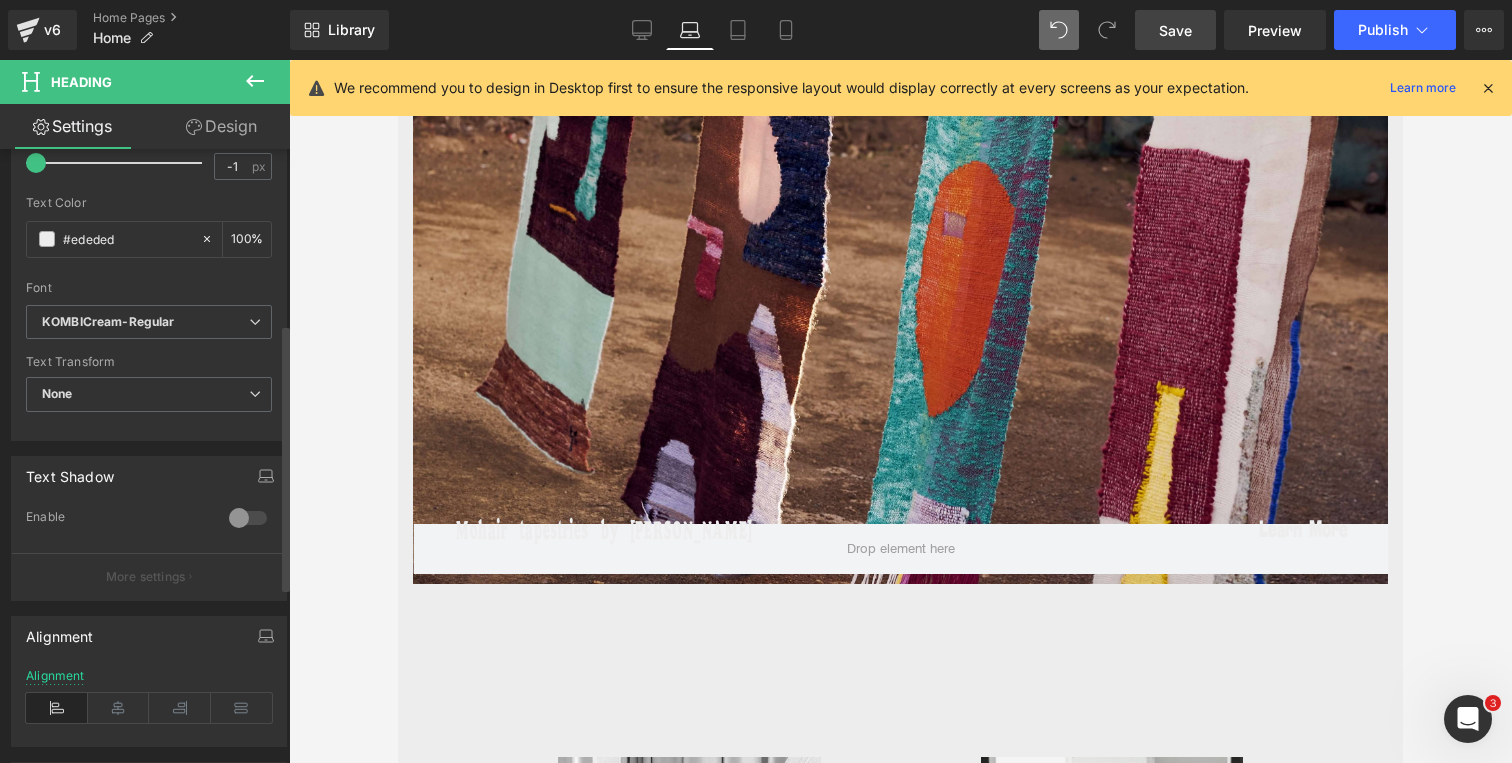 scroll, scrollTop: 703, scrollLeft: 0, axis: vertical 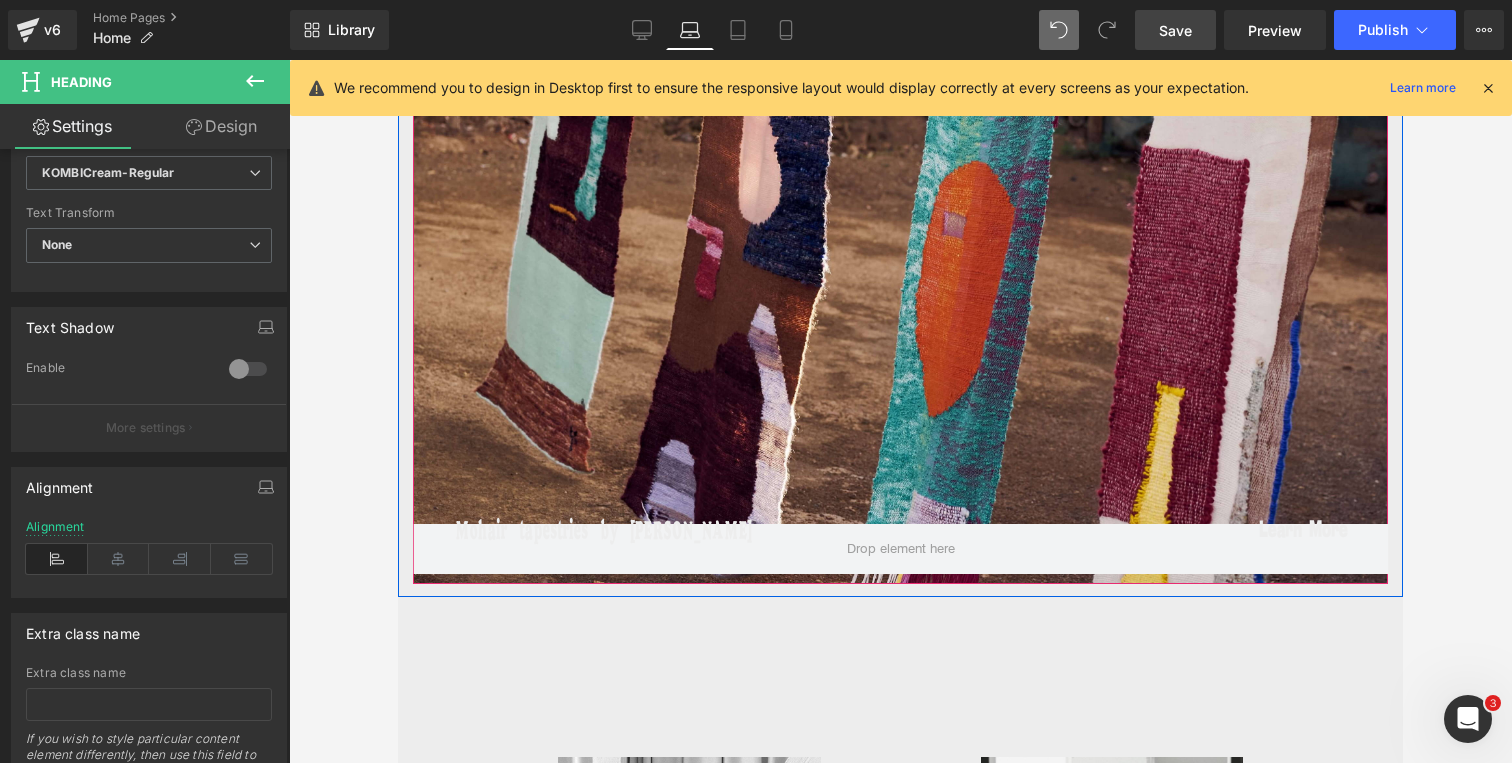 click at bounding box center (900, 267) 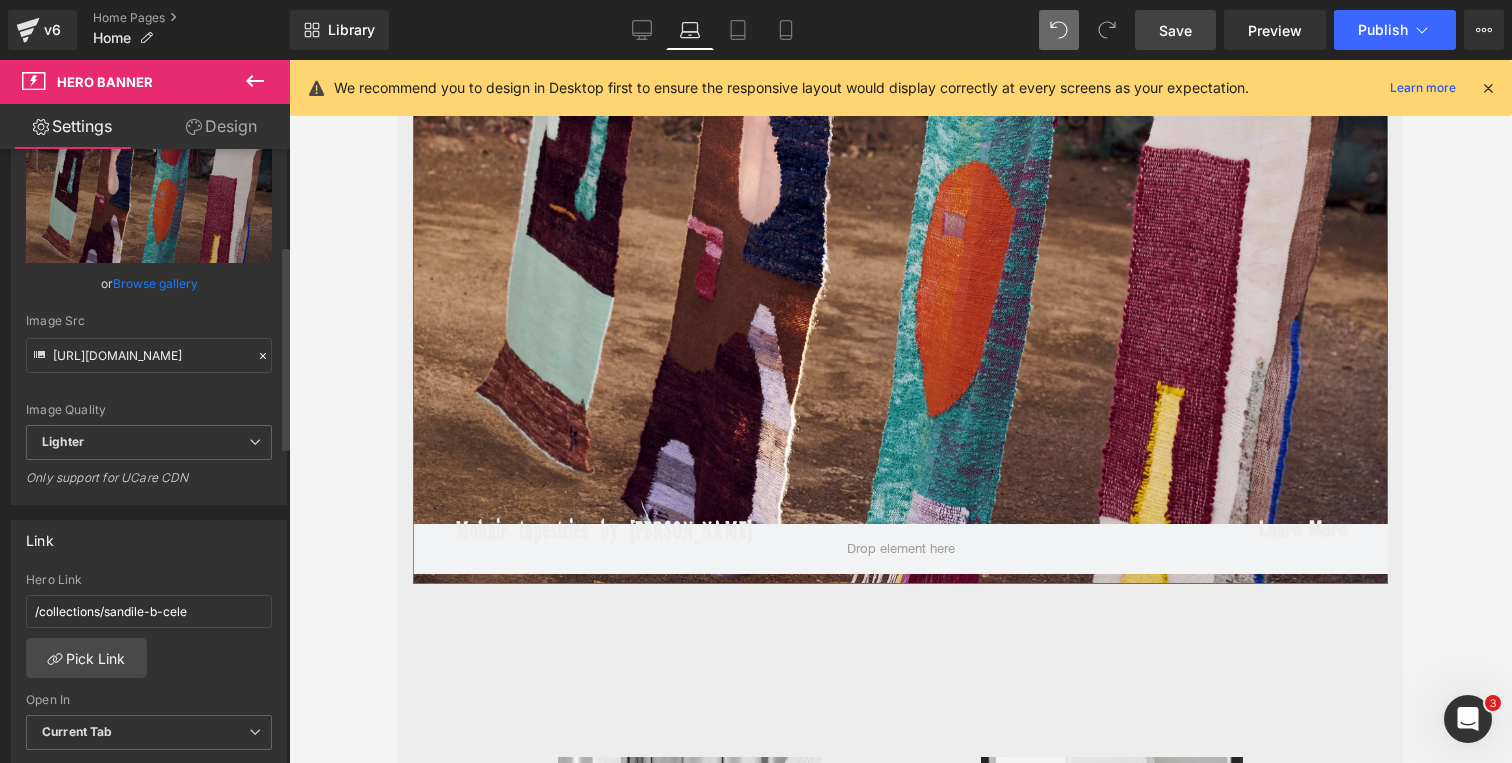 scroll, scrollTop: 301, scrollLeft: 0, axis: vertical 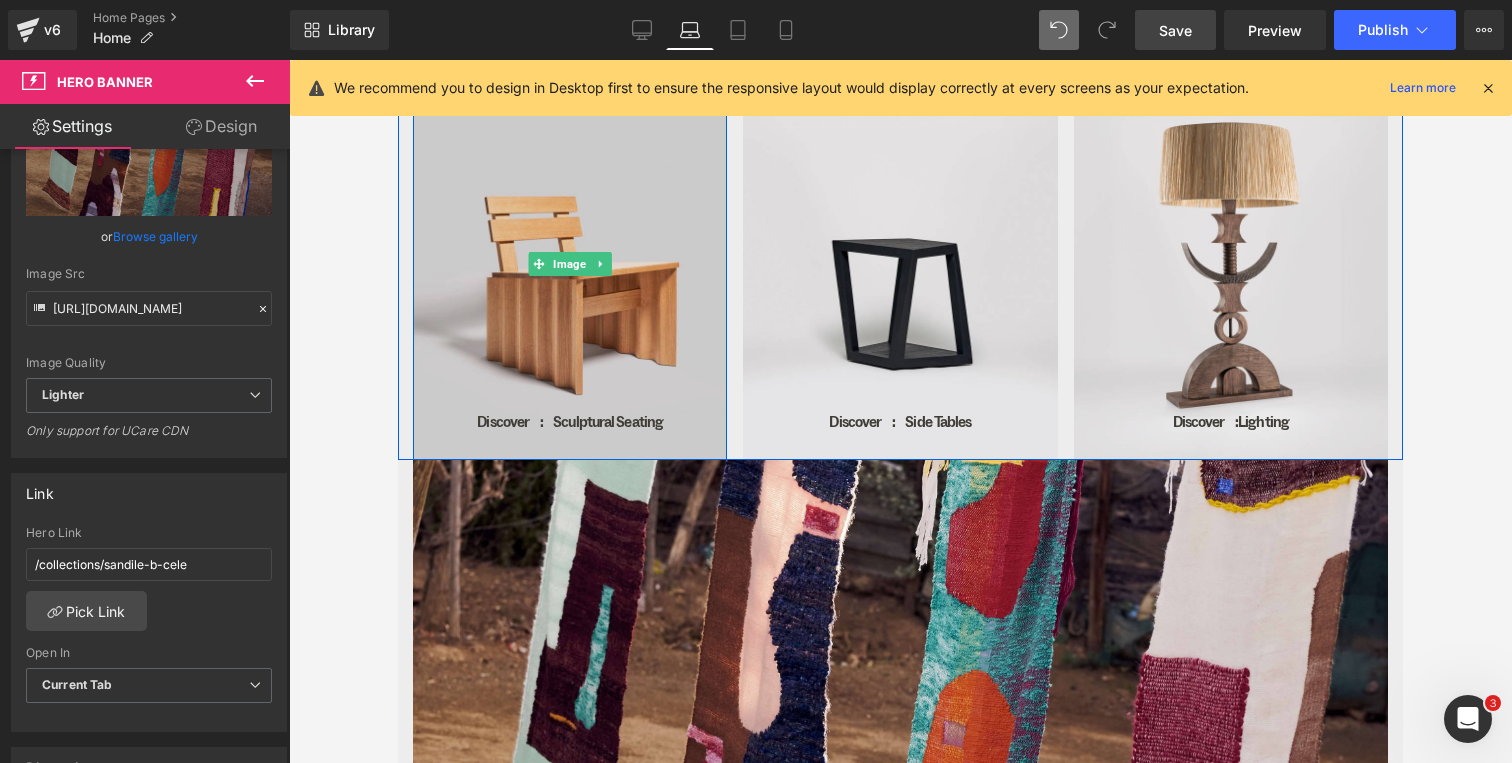 click at bounding box center (570, 263) 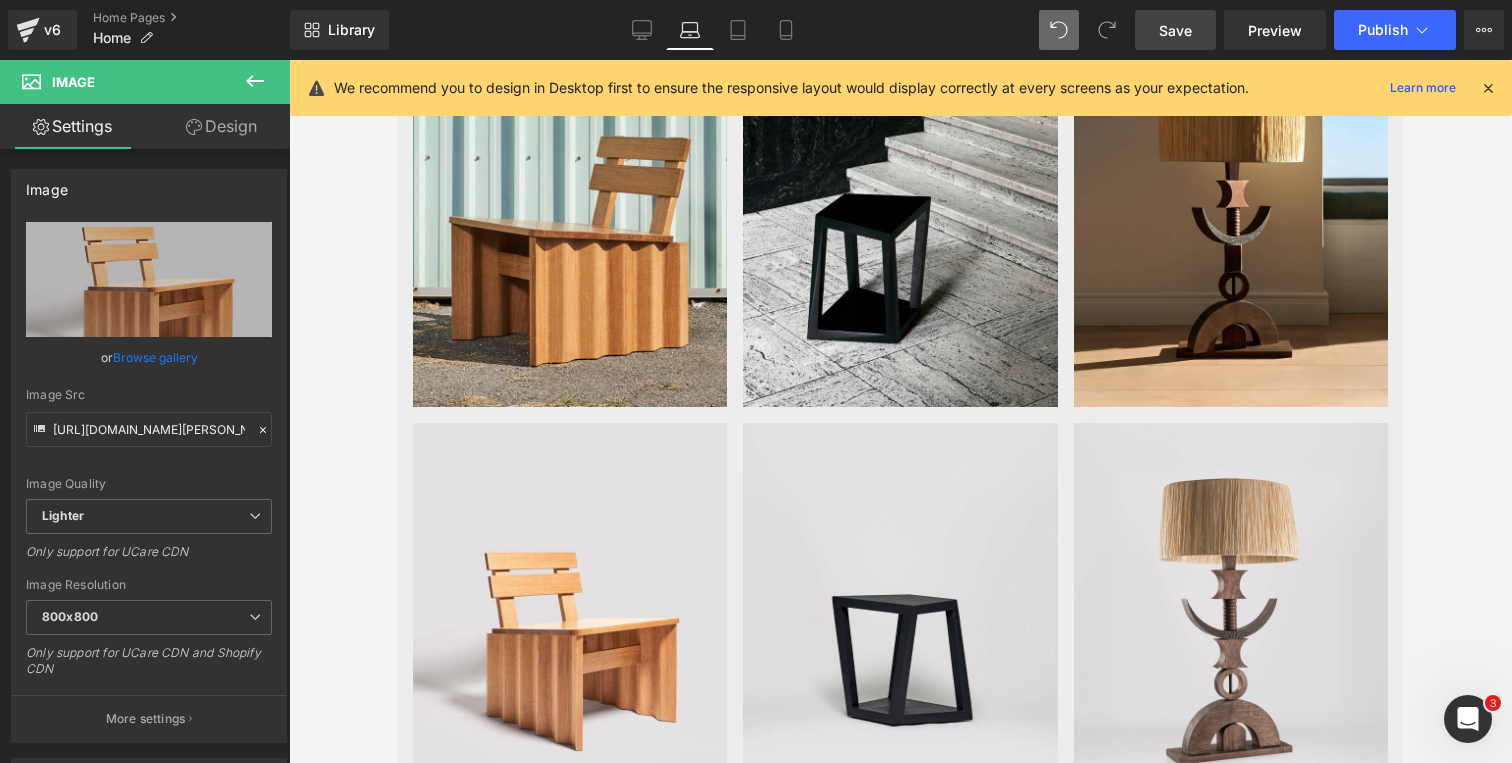 scroll, scrollTop: 993, scrollLeft: 0, axis: vertical 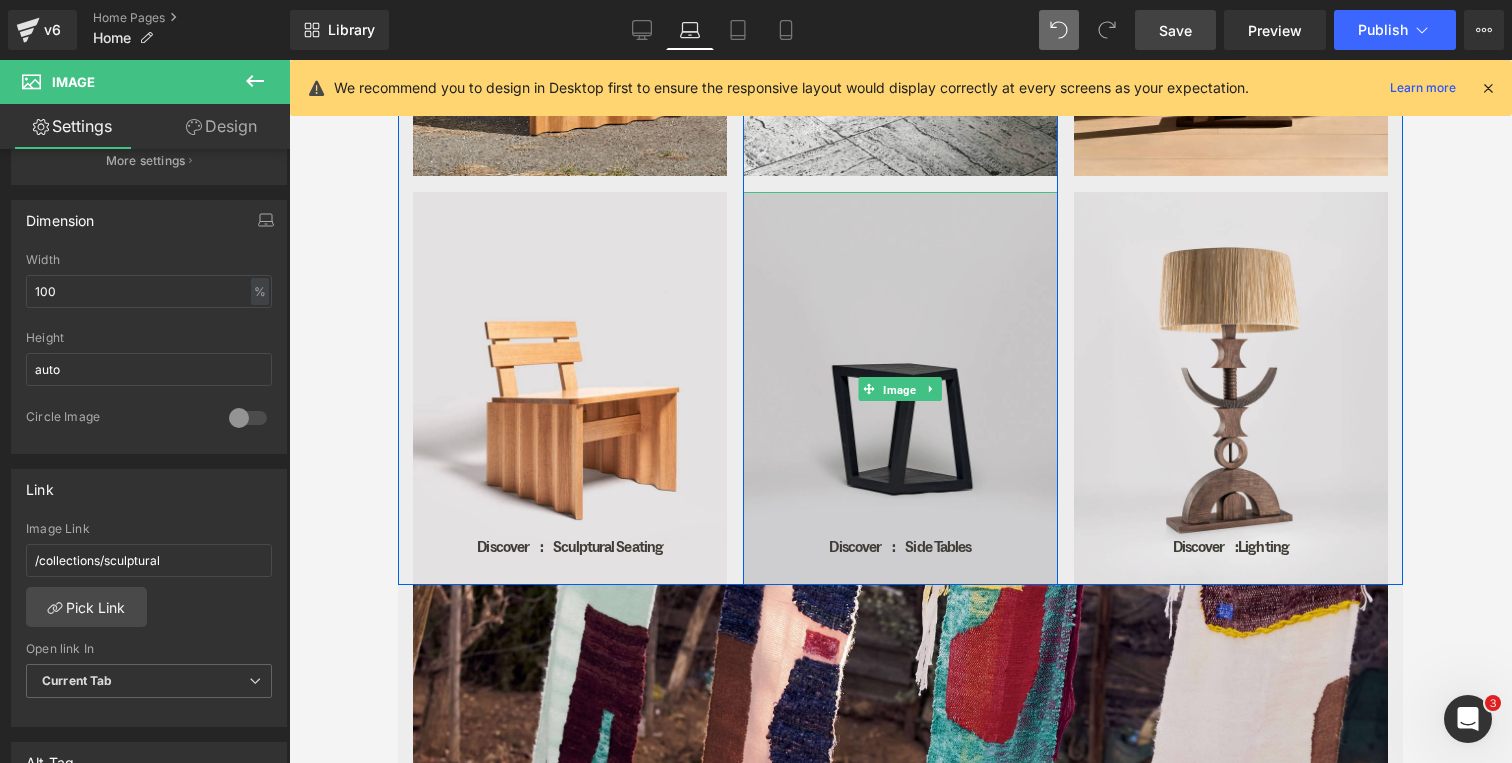 click on "Image" at bounding box center (900, 390) 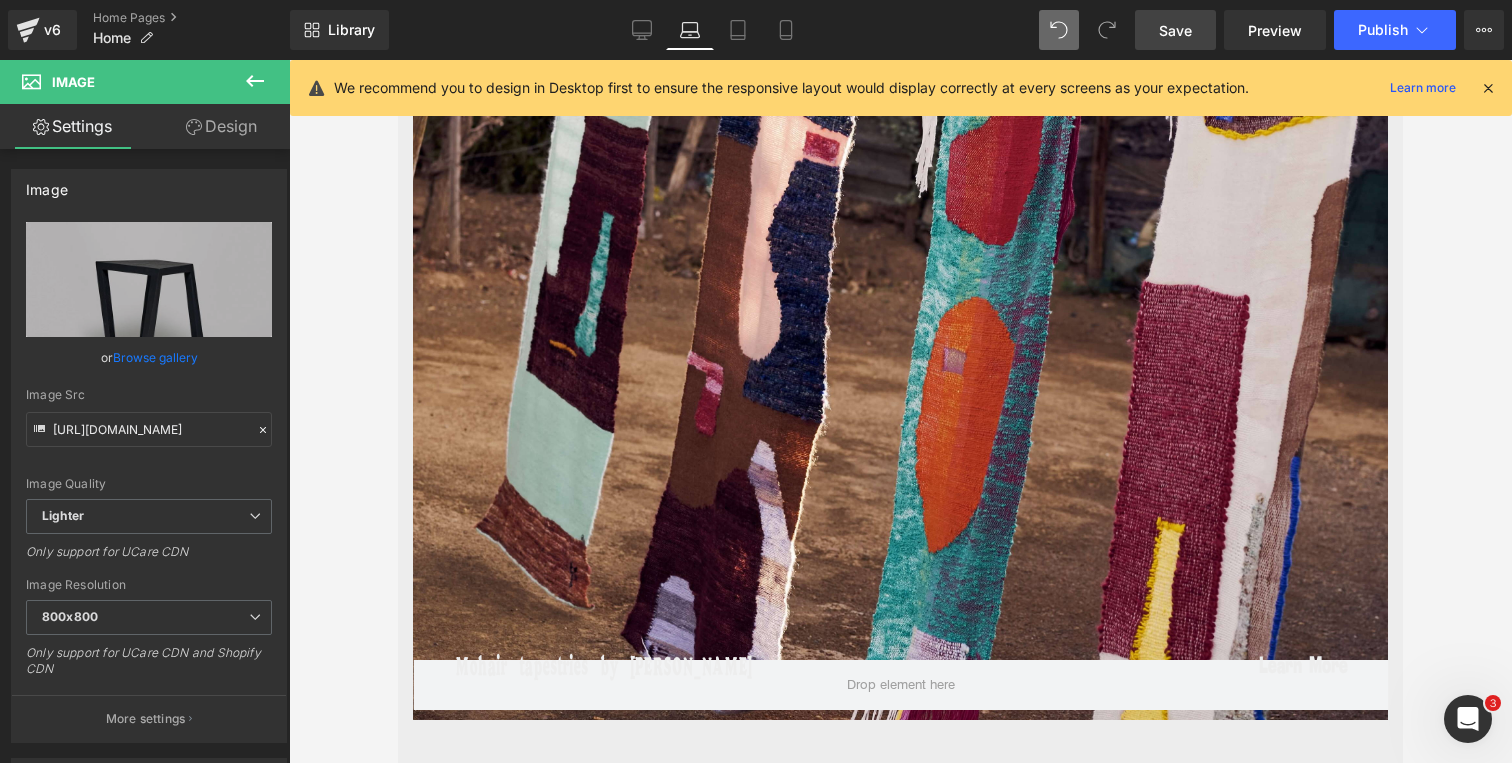 scroll, scrollTop: 1599, scrollLeft: 0, axis: vertical 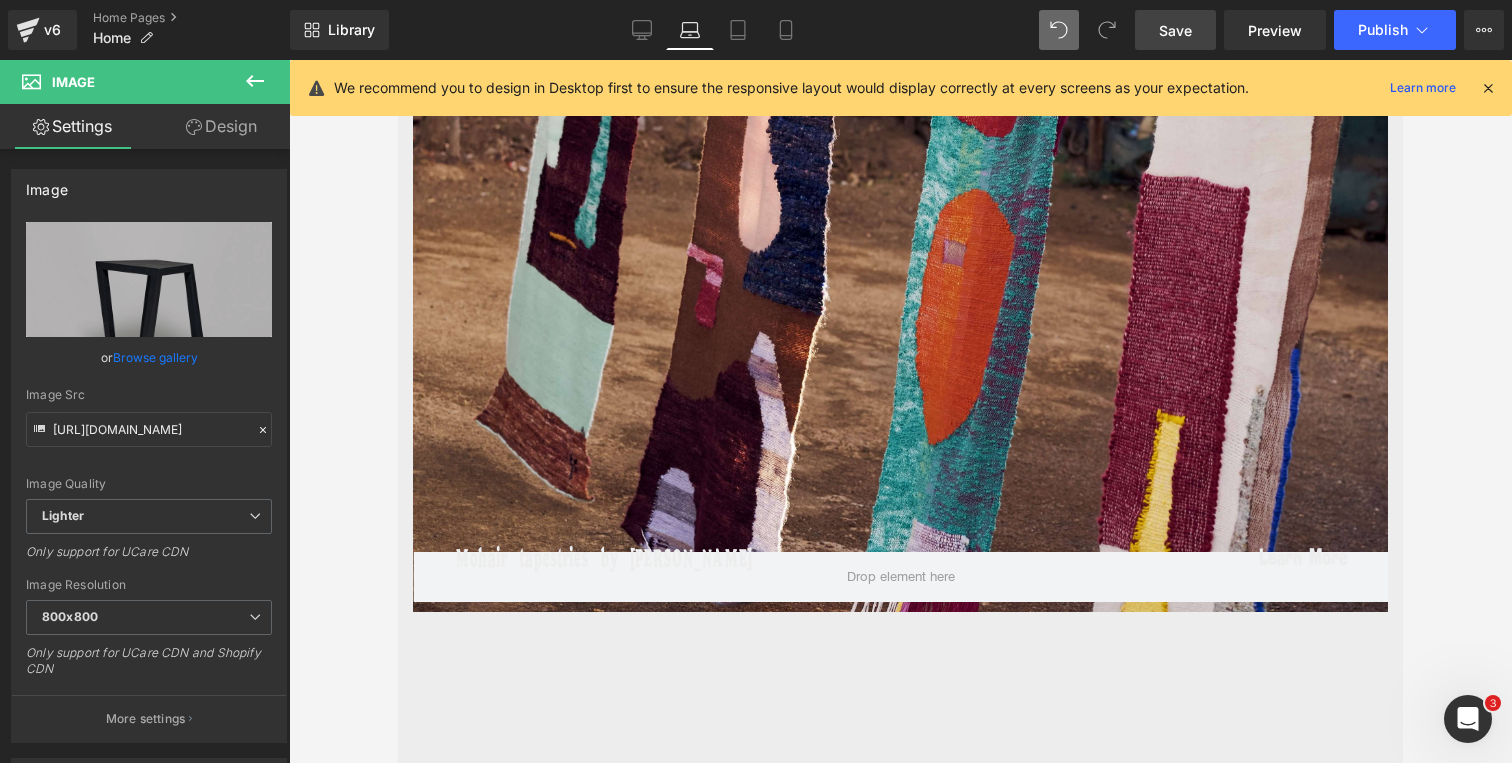 click at bounding box center (900, 295) 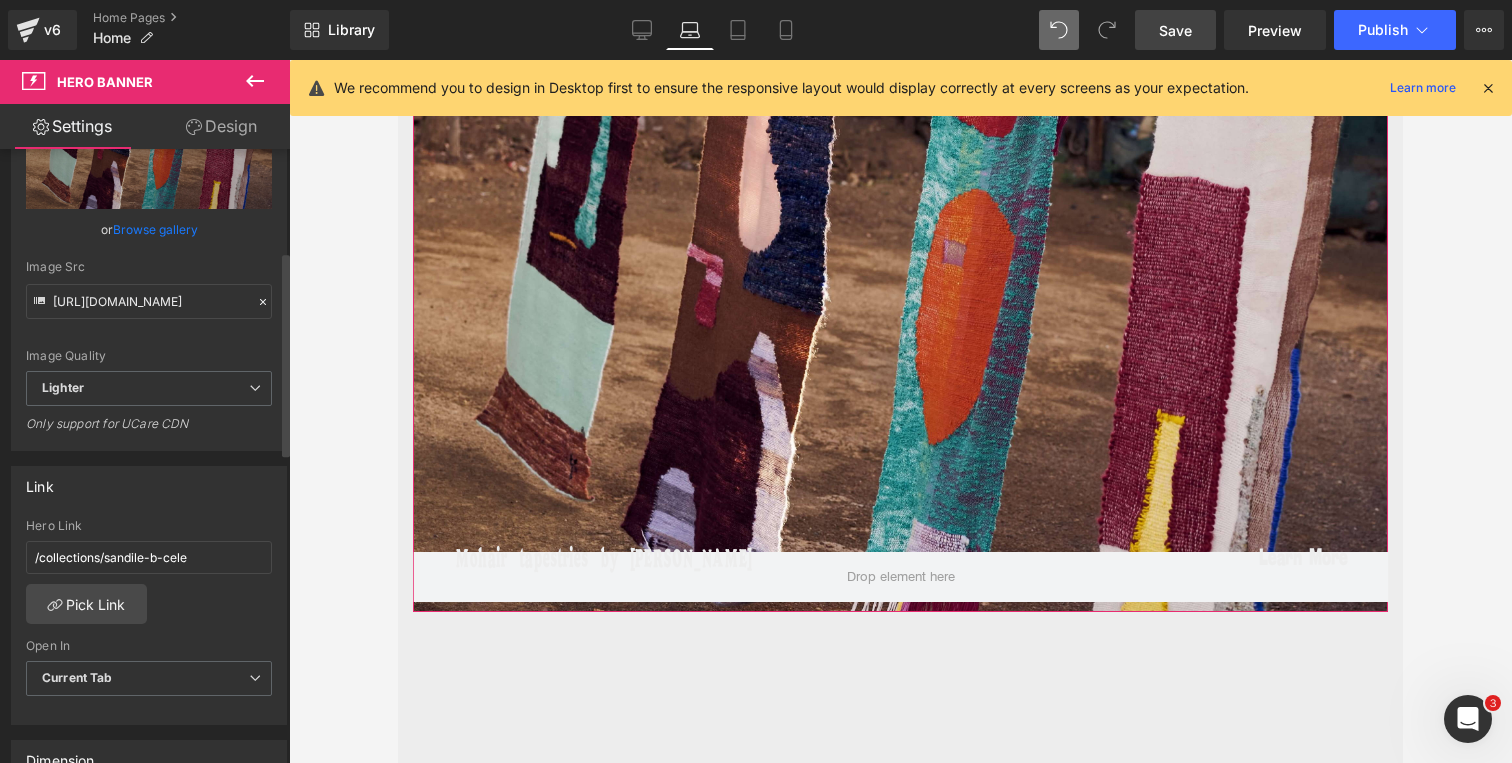 scroll, scrollTop: 321, scrollLeft: 0, axis: vertical 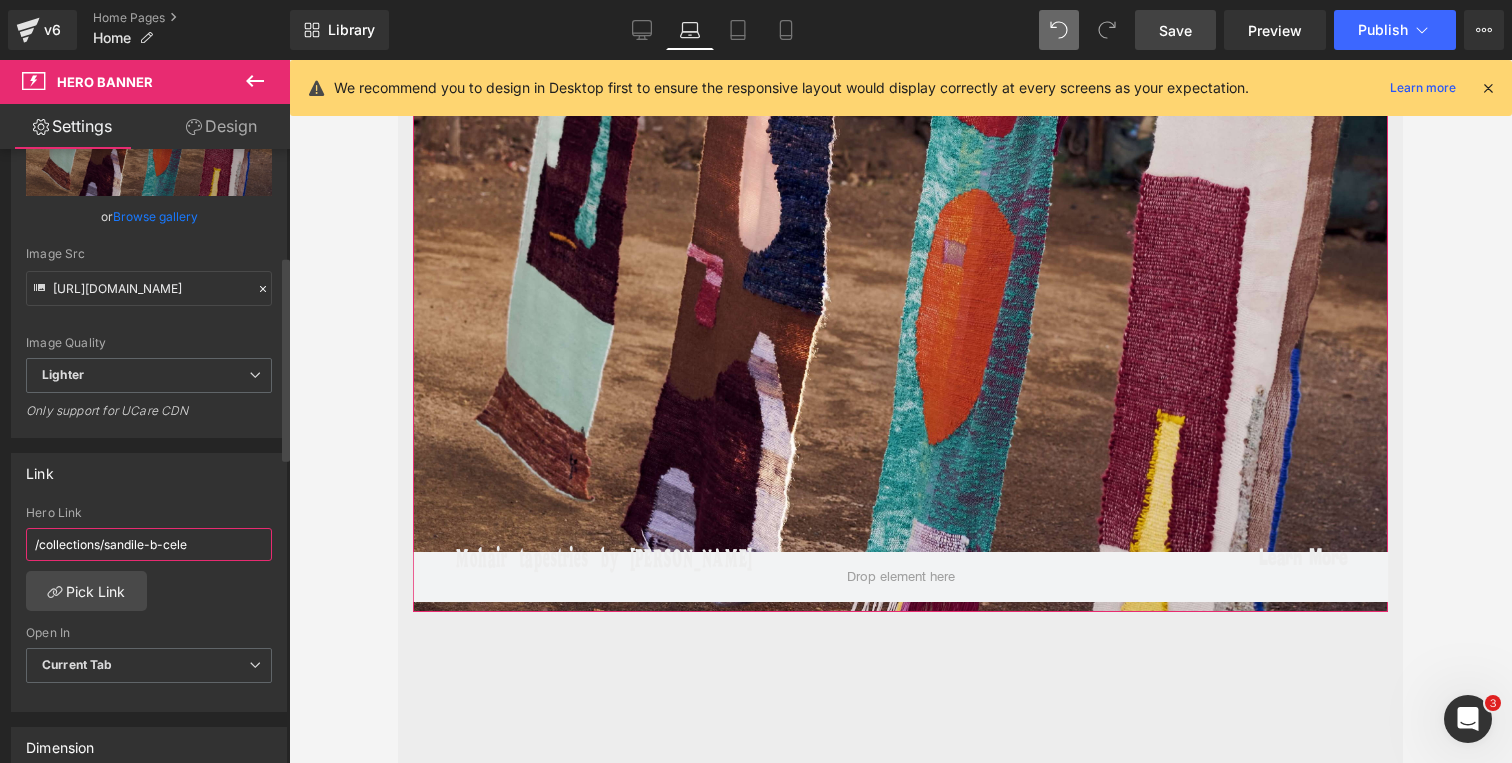 drag, startPoint x: 190, startPoint y: 544, endPoint x: 0, endPoint y: 546, distance: 190.01053 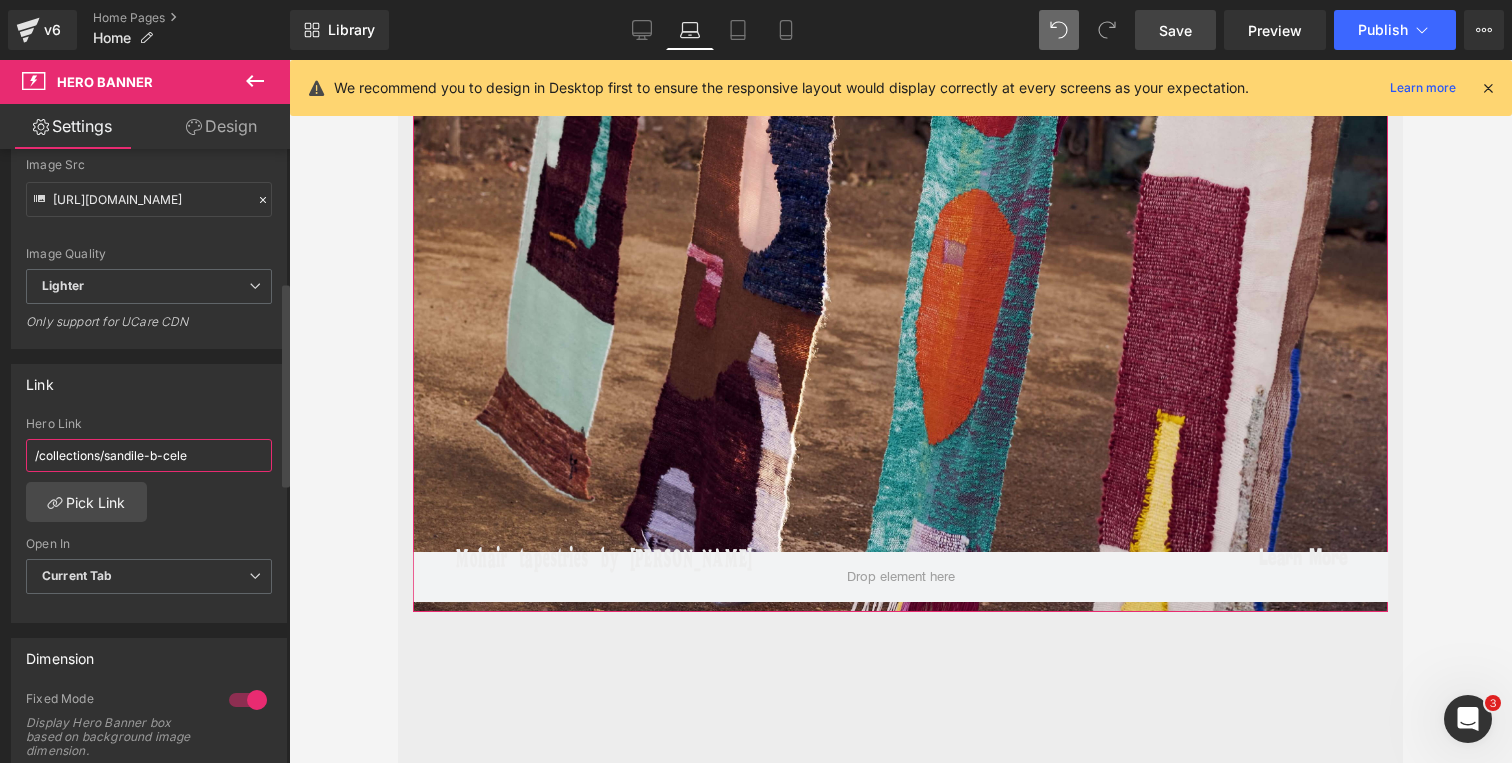 scroll, scrollTop: 491, scrollLeft: 0, axis: vertical 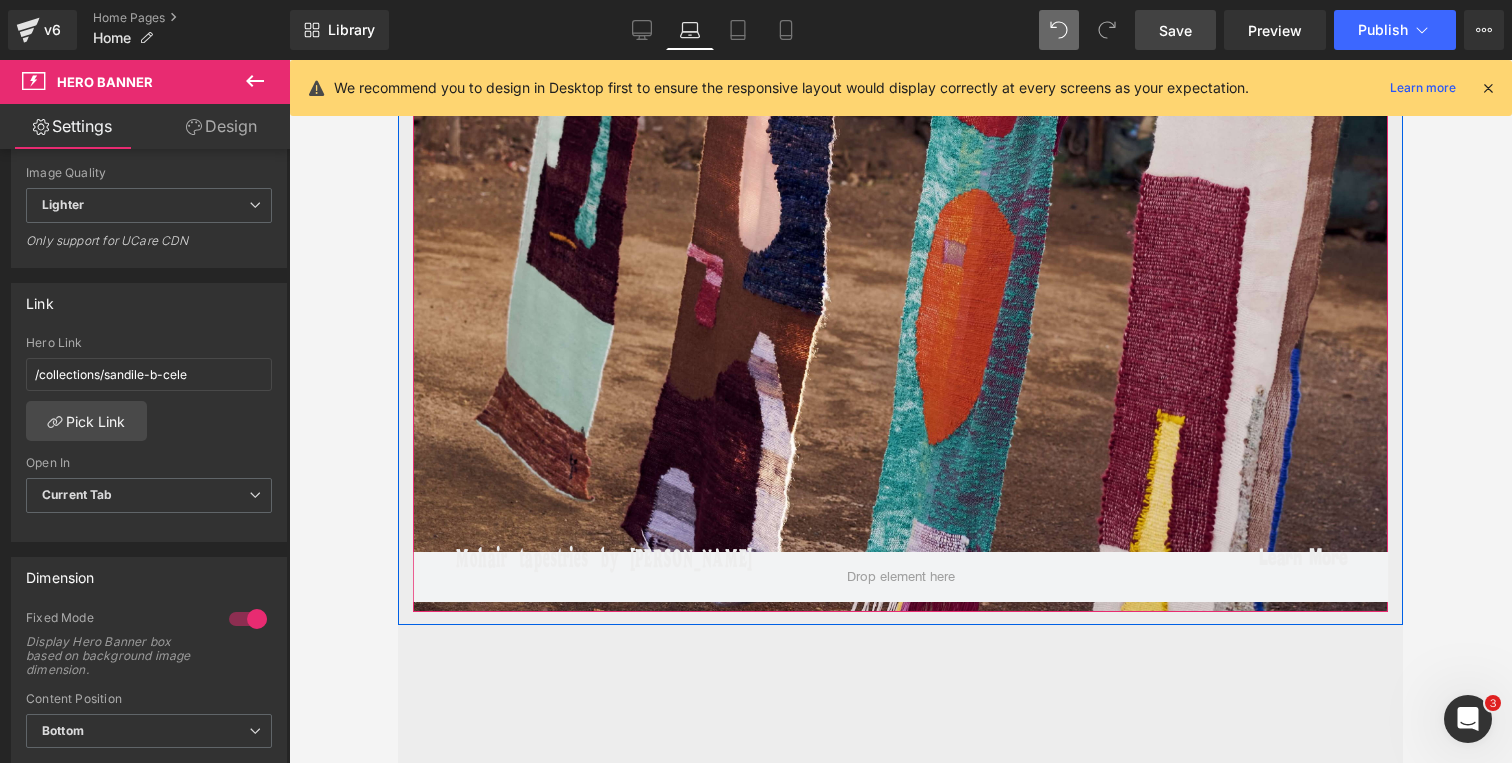 click at bounding box center (900, 295) 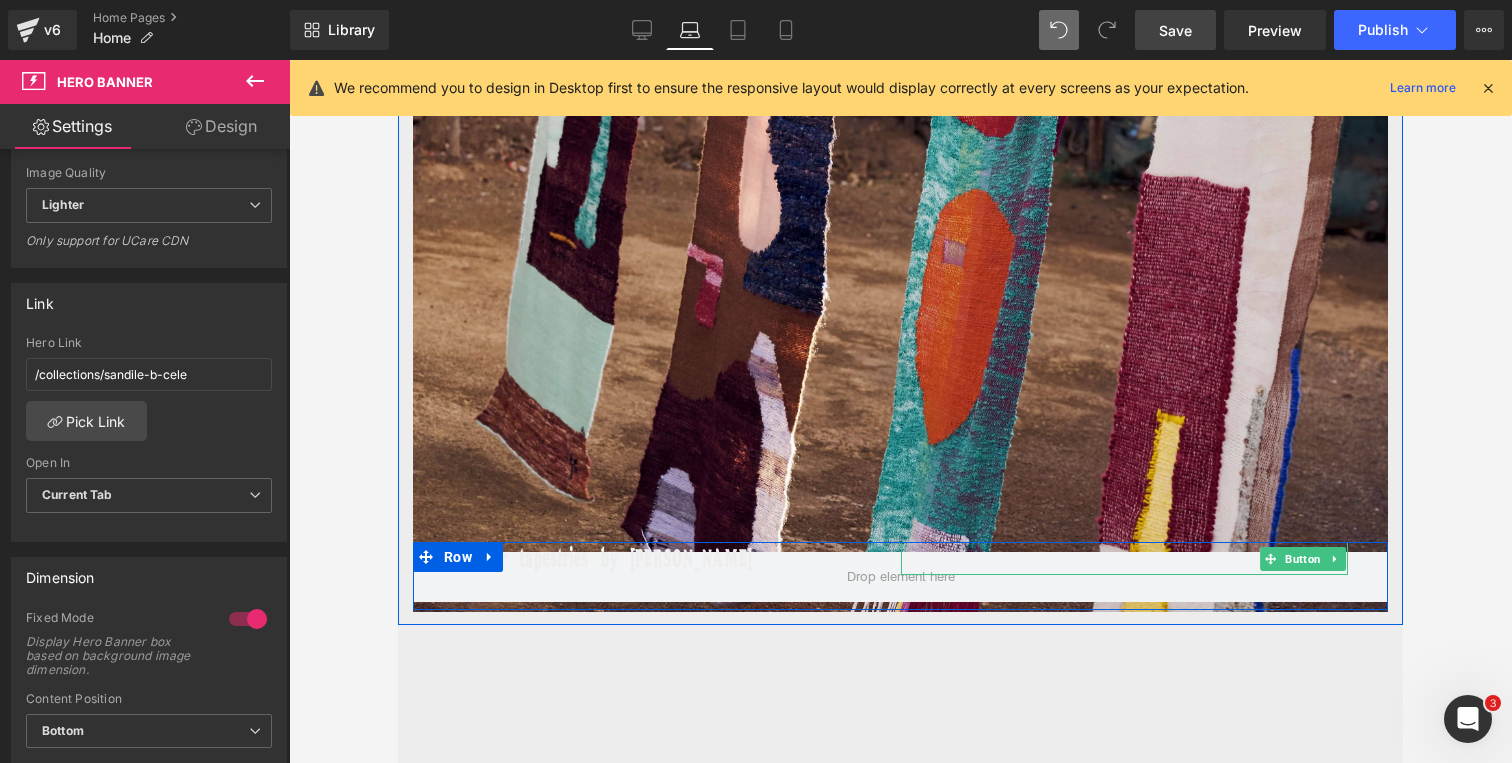 click on "Learn More" at bounding box center (1125, 558) 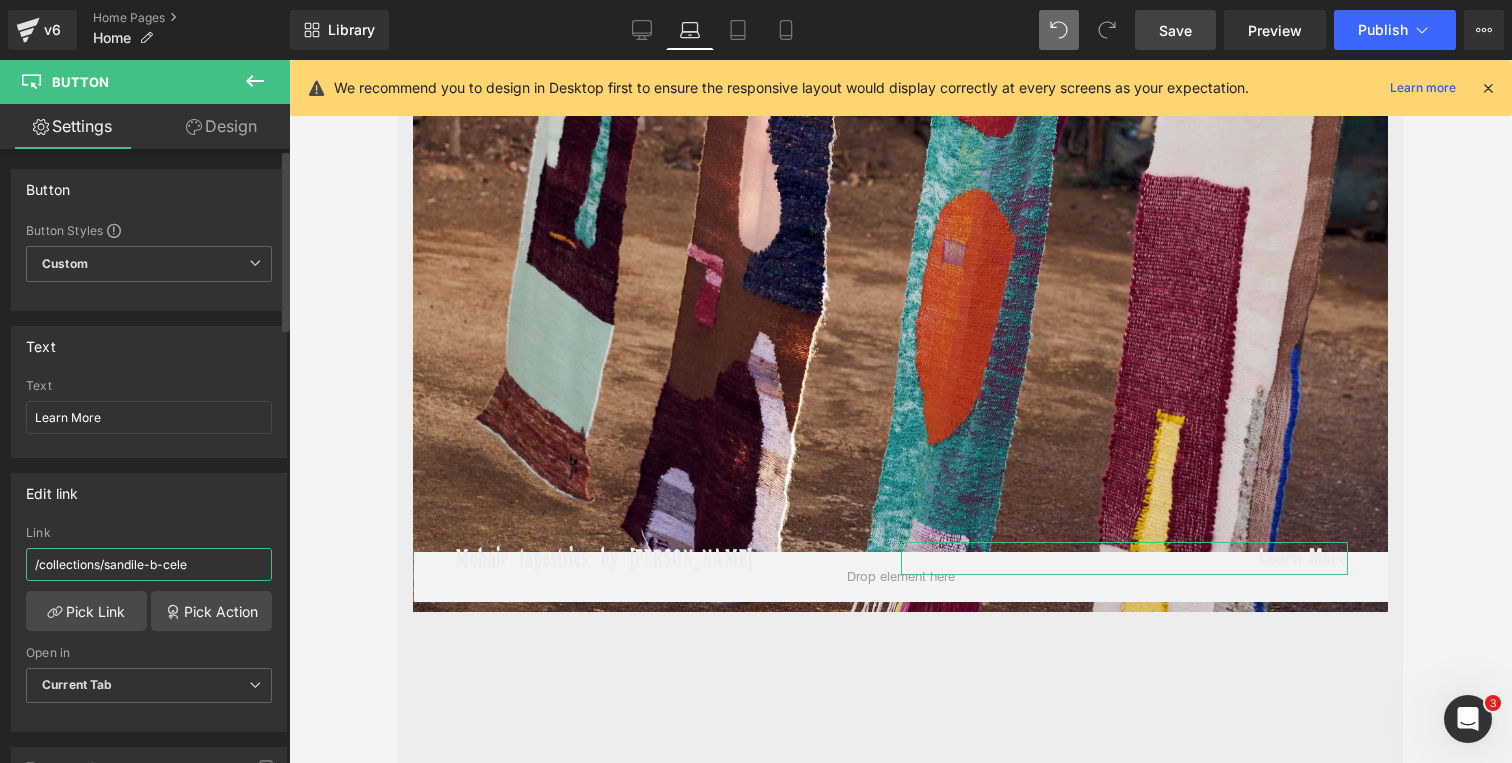 drag, startPoint x: 203, startPoint y: 562, endPoint x: 0, endPoint y: 562, distance: 203 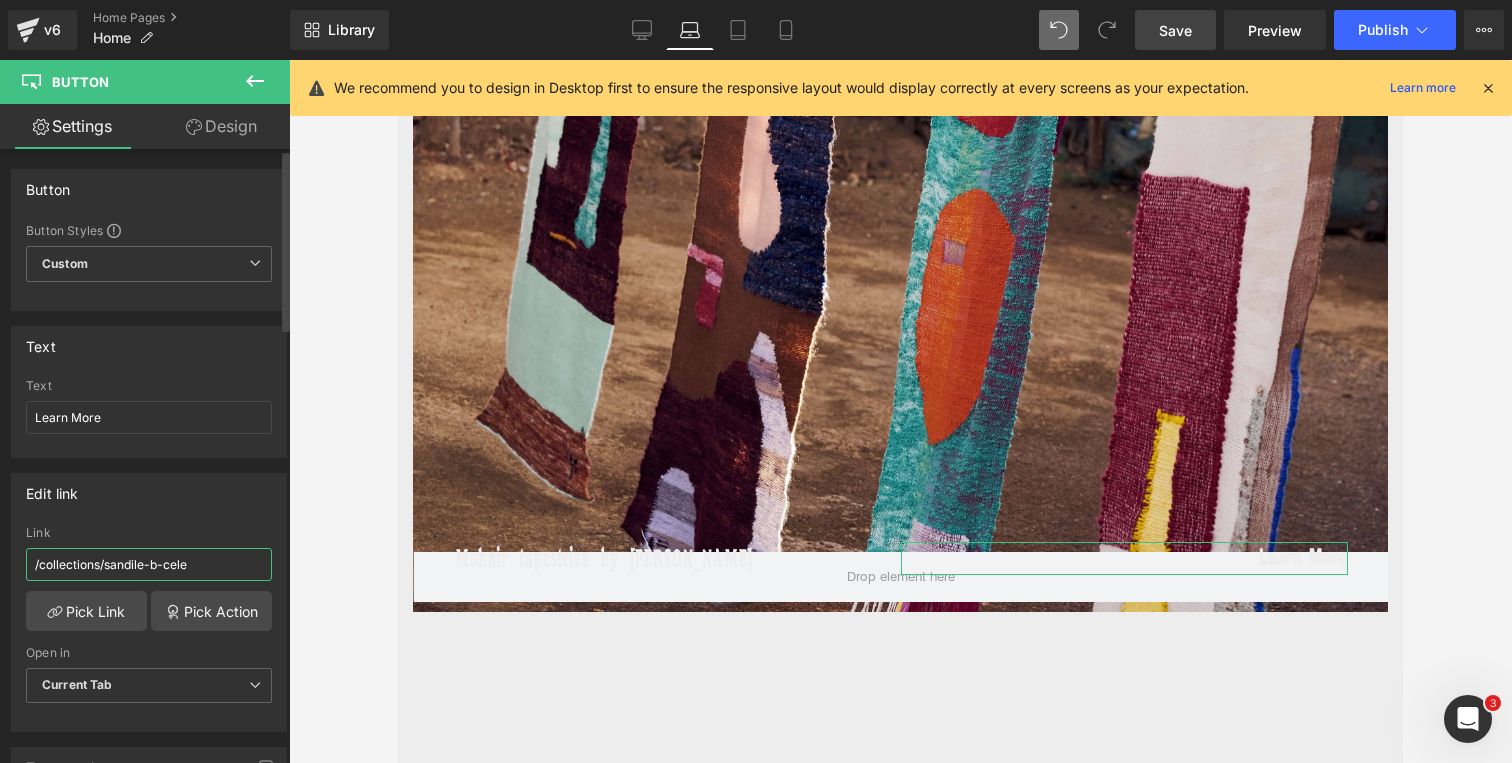 paste on "https://kombi.nyc/collections/frances-van-hasselt" 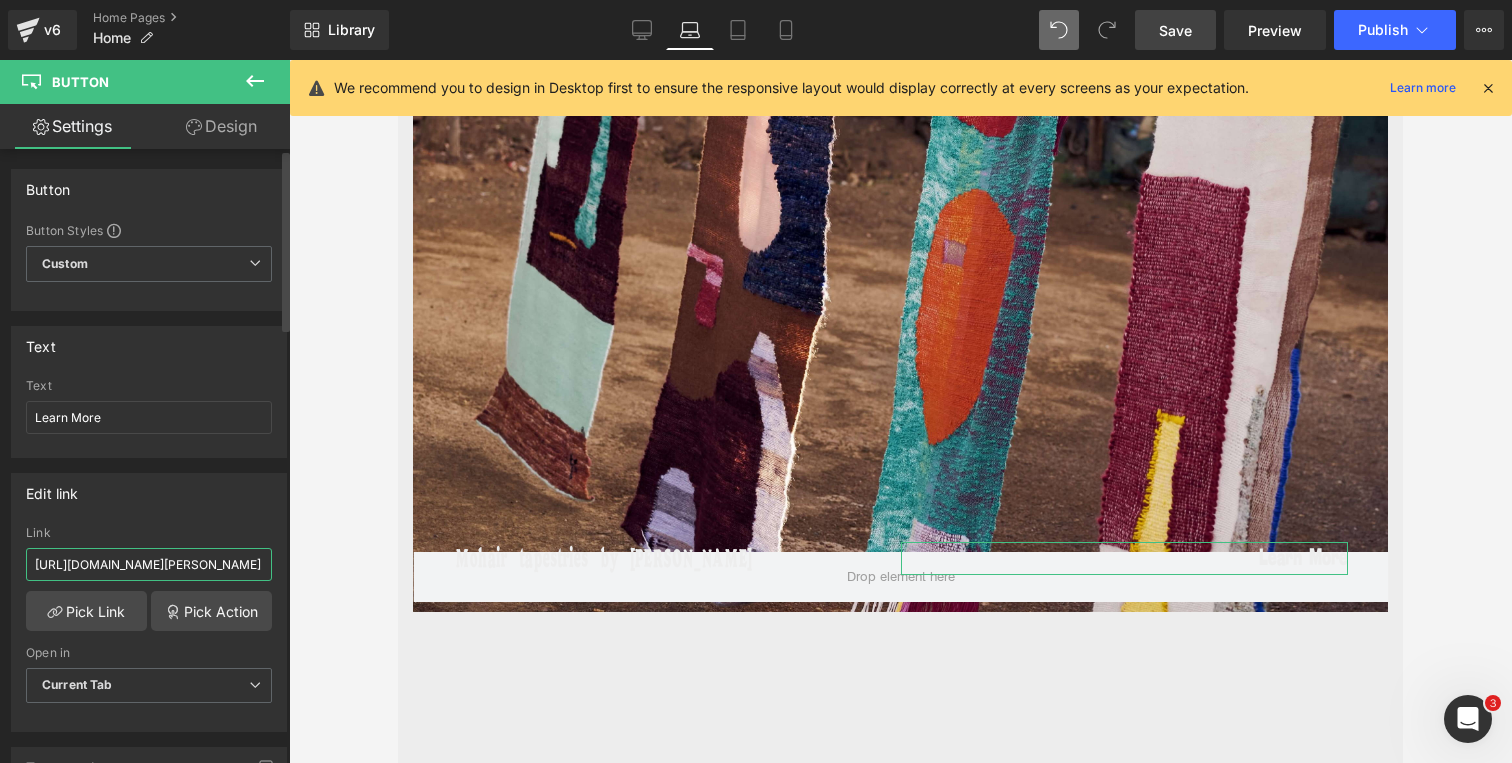 scroll, scrollTop: 0, scrollLeft: 63, axis: horizontal 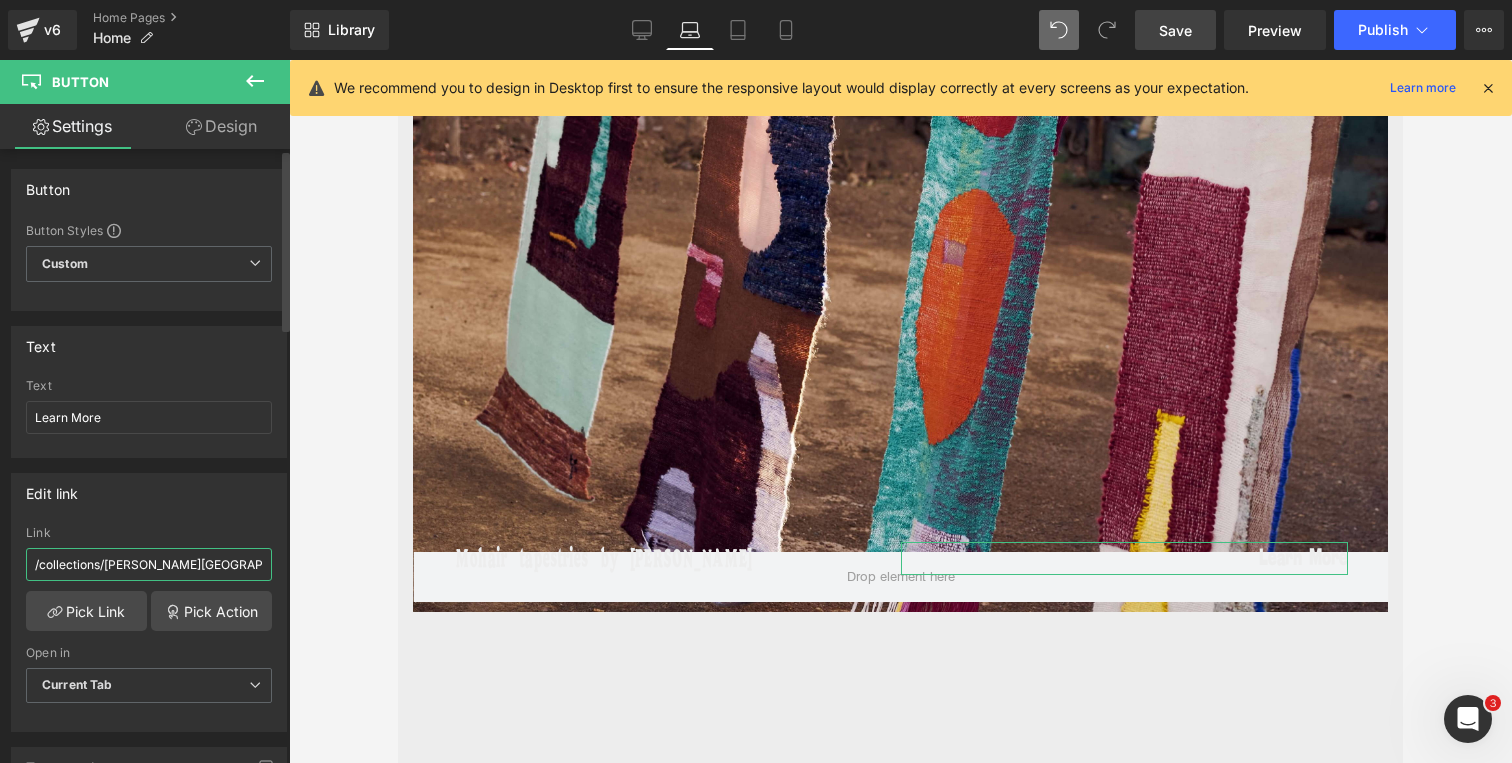 drag, startPoint x: 232, startPoint y: 564, endPoint x: 0, endPoint y: 564, distance: 232 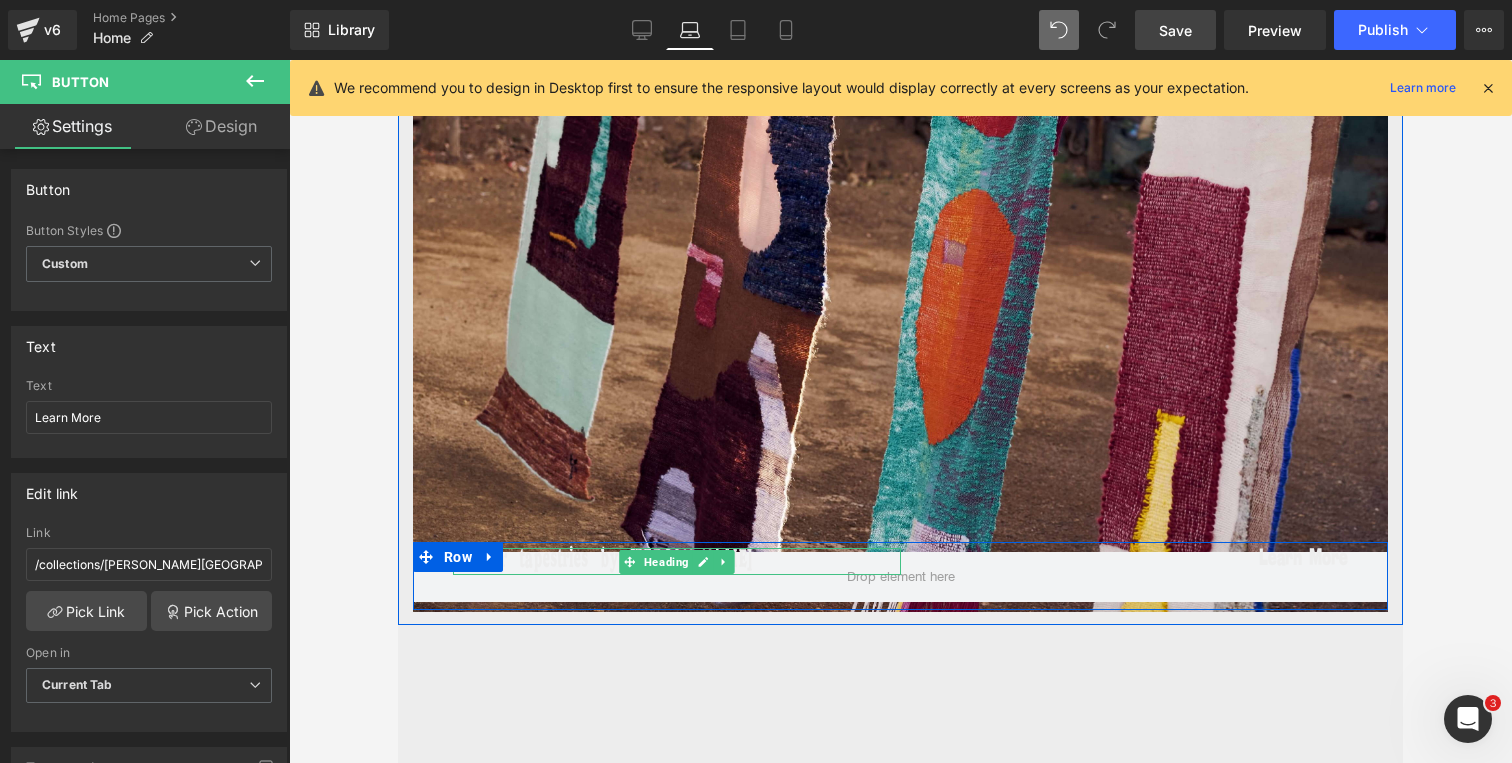 click on "Mohair tapestries by [PERSON_NAME]" at bounding box center (667, 561) 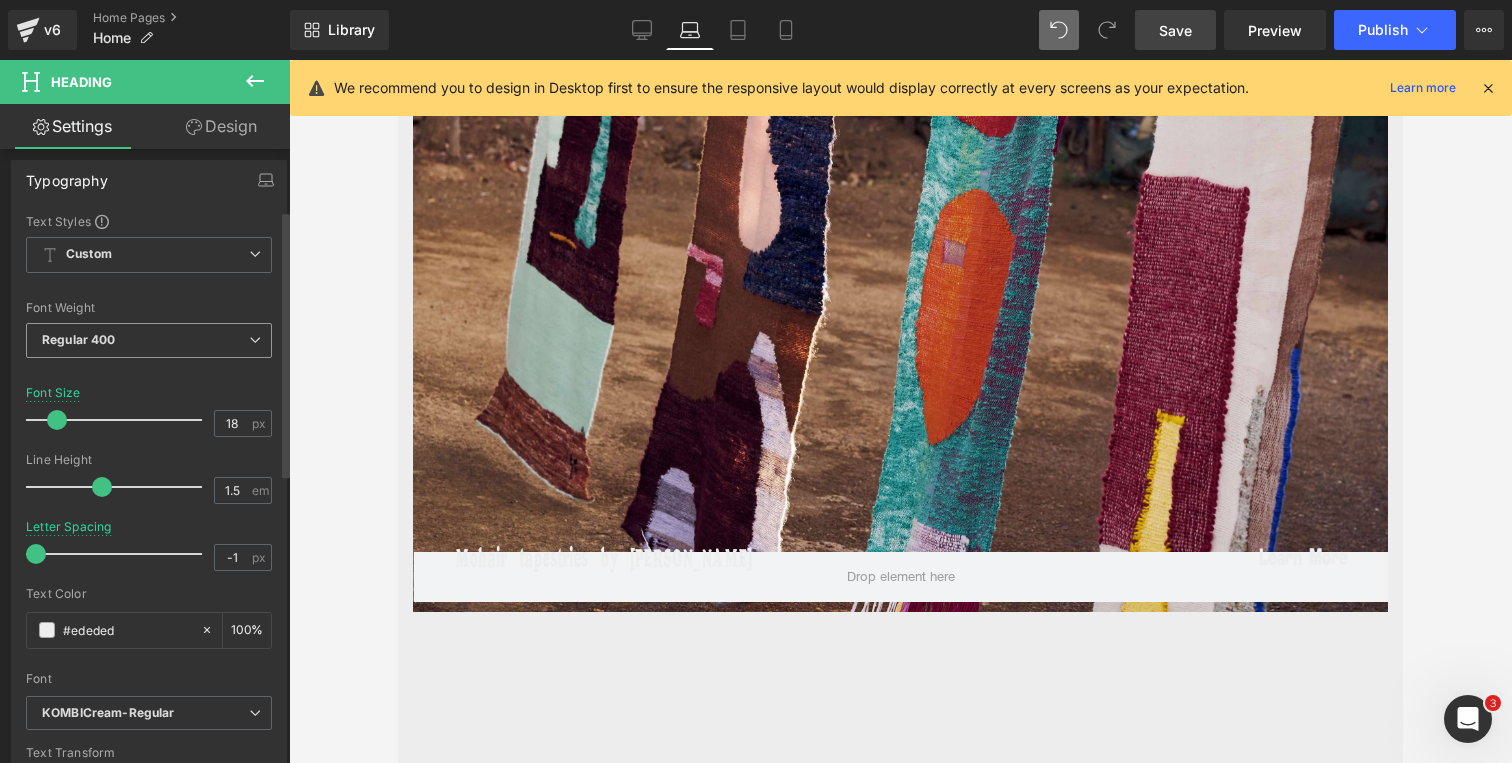 scroll, scrollTop: 0, scrollLeft: 0, axis: both 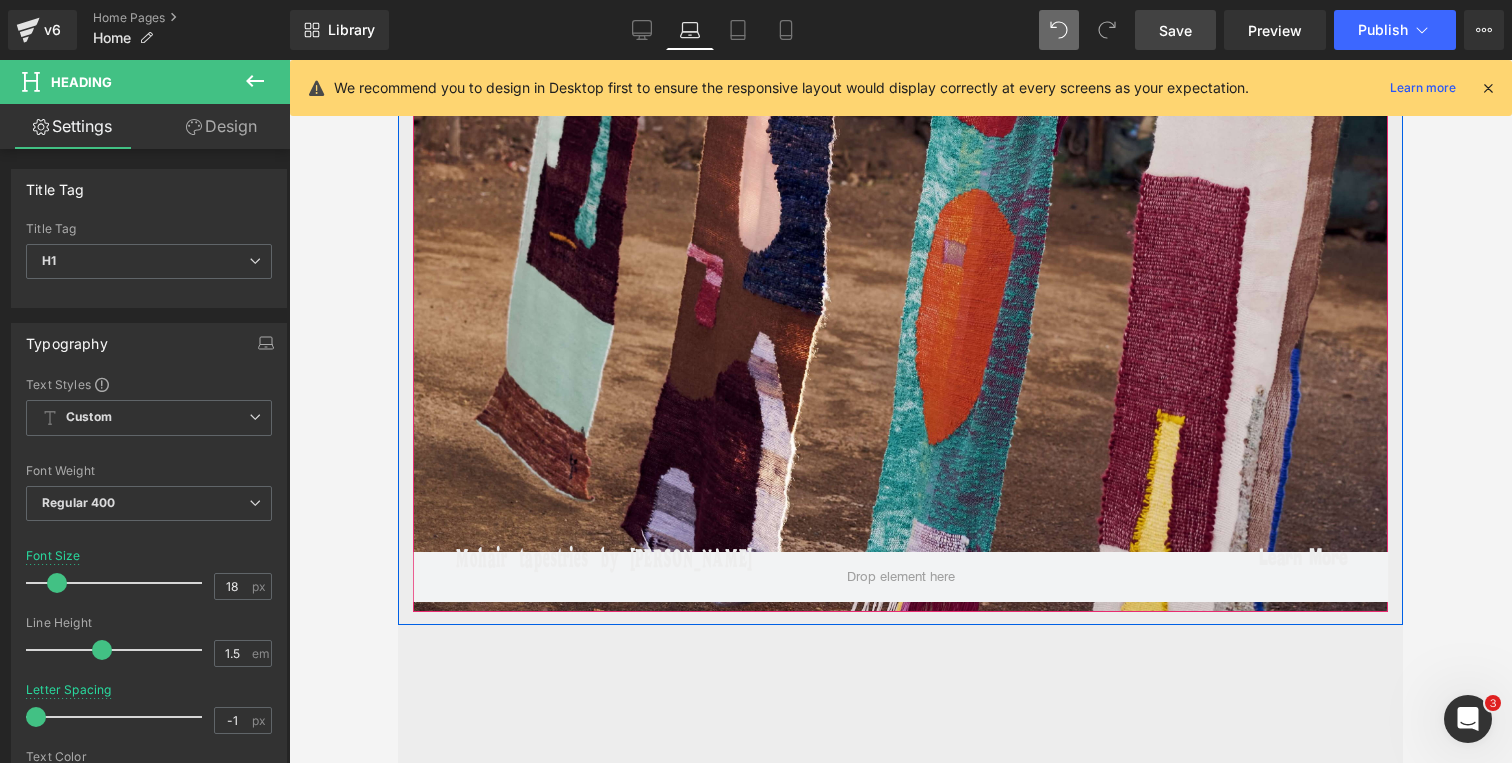 click at bounding box center [900, 295] 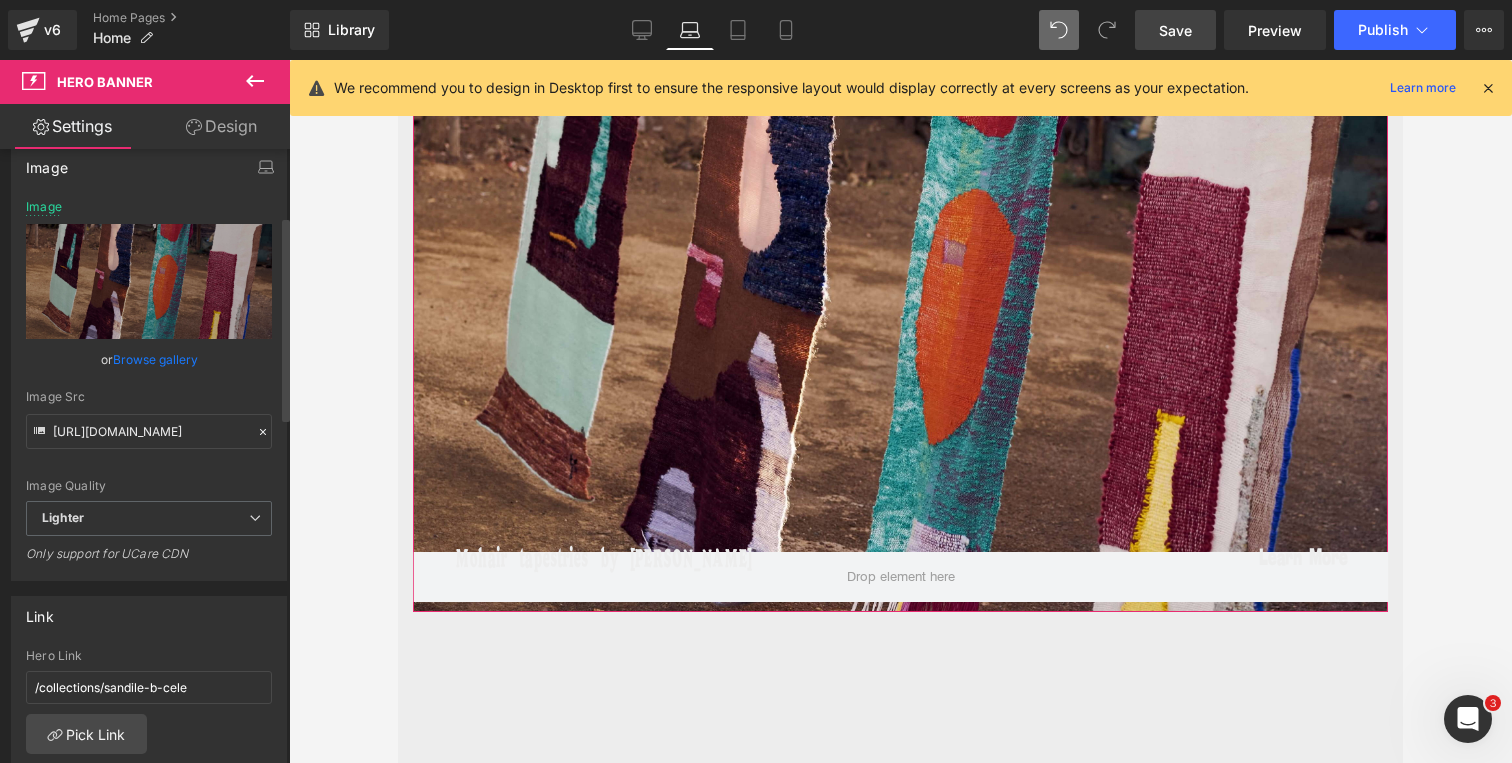 scroll, scrollTop: 344, scrollLeft: 0, axis: vertical 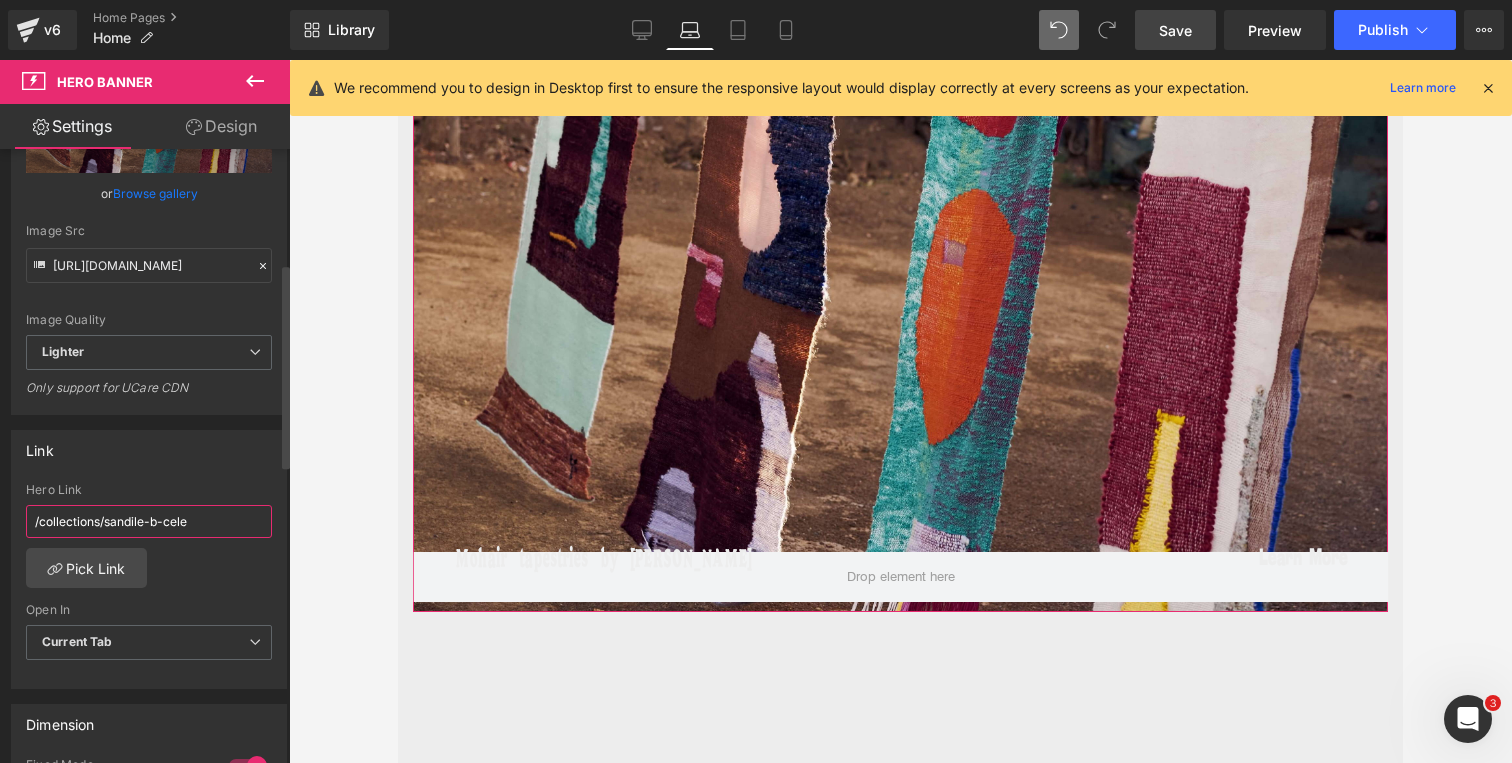 drag, startPoint x: 196, startPoint y: 523, endPoint x: 106, endPoint y: 524, distance: 90.005554 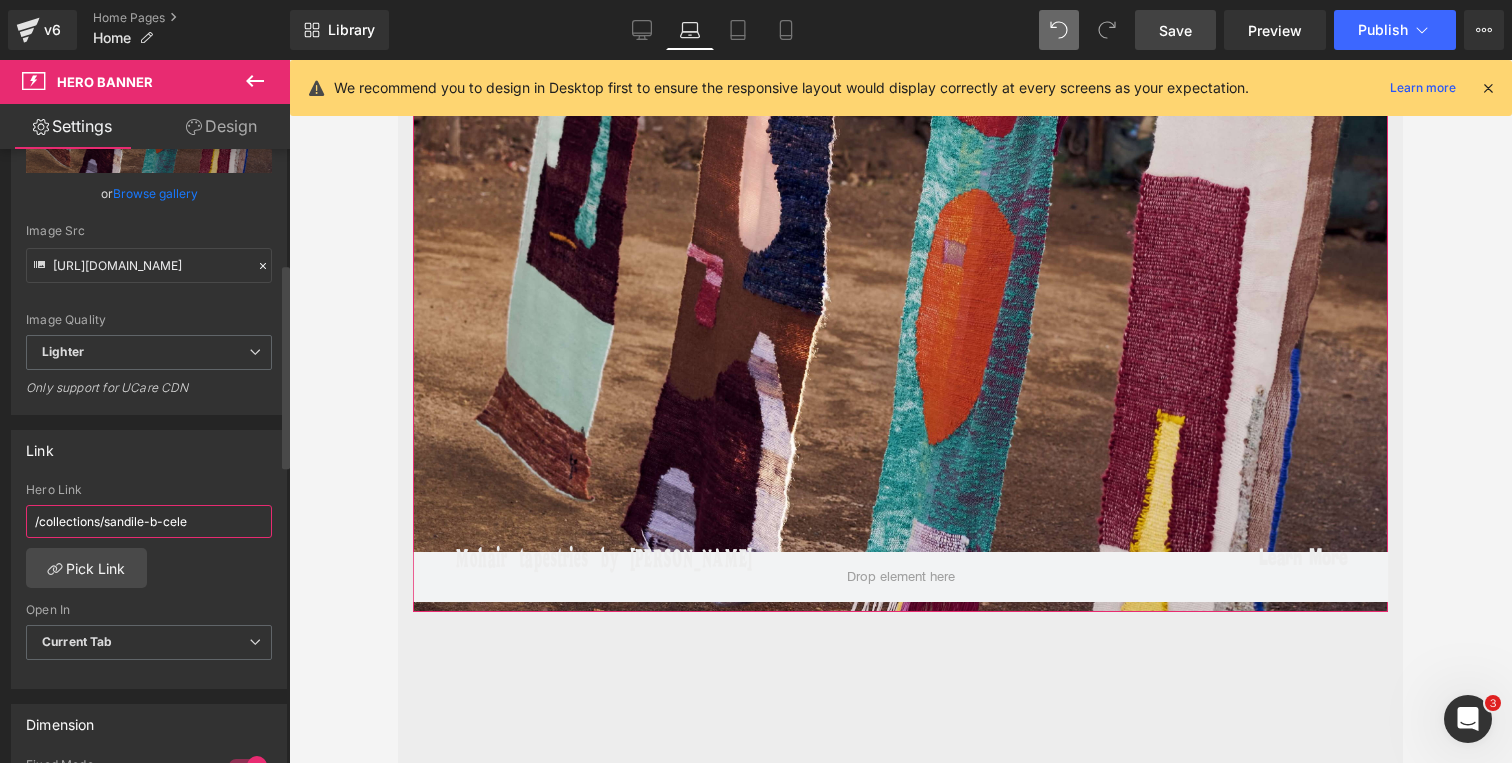 paste on "/collections/[PERSON_NAME][GEOGRAPHIC_DATA]" 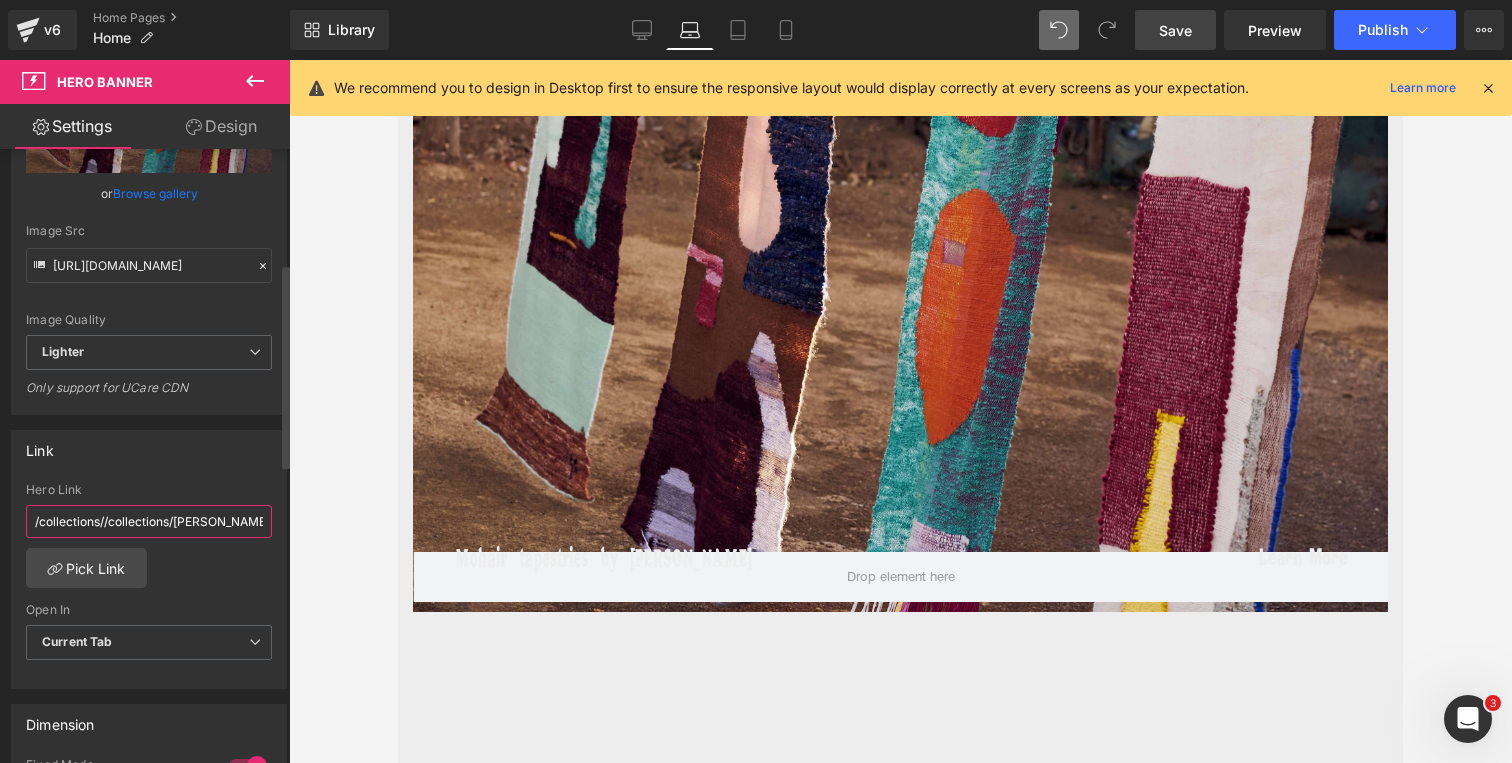 scroll, scrollTop: 0, scrollLeft: 34, axis: horizontal 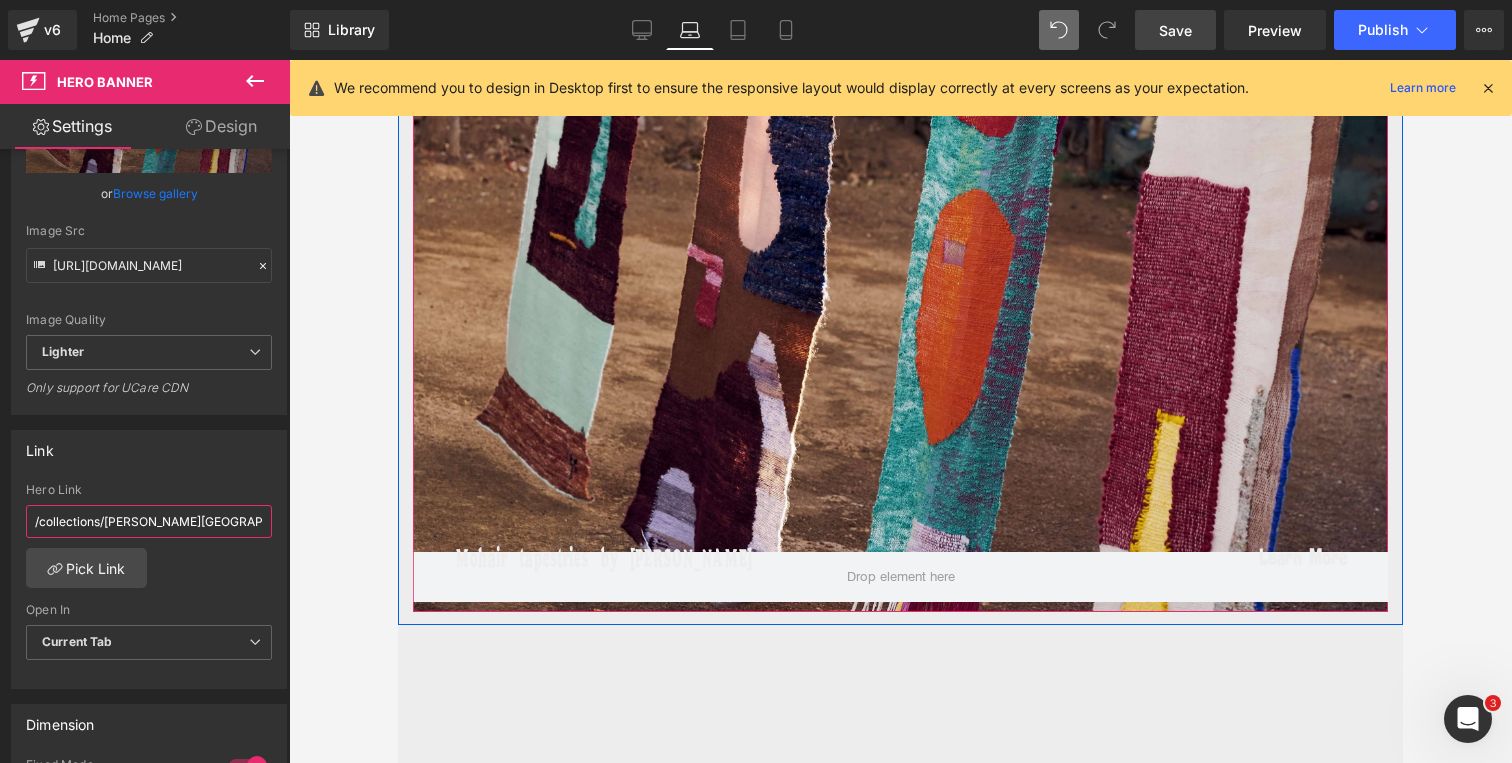 type on "/collections/[PERSON_NAME][GEOGRAPHIC_DATA]" 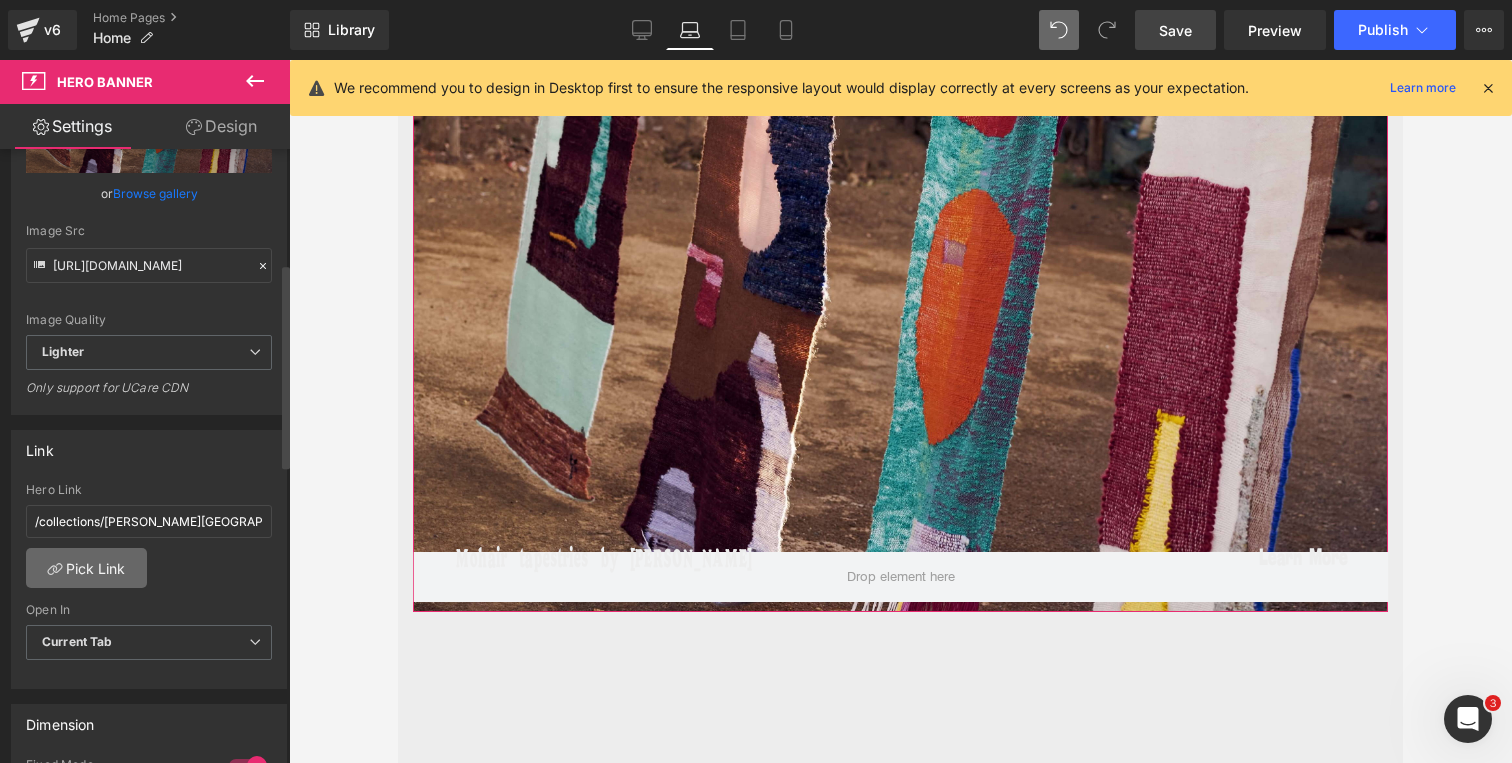 click on "Pick Link" at bounding box center (86, 568) 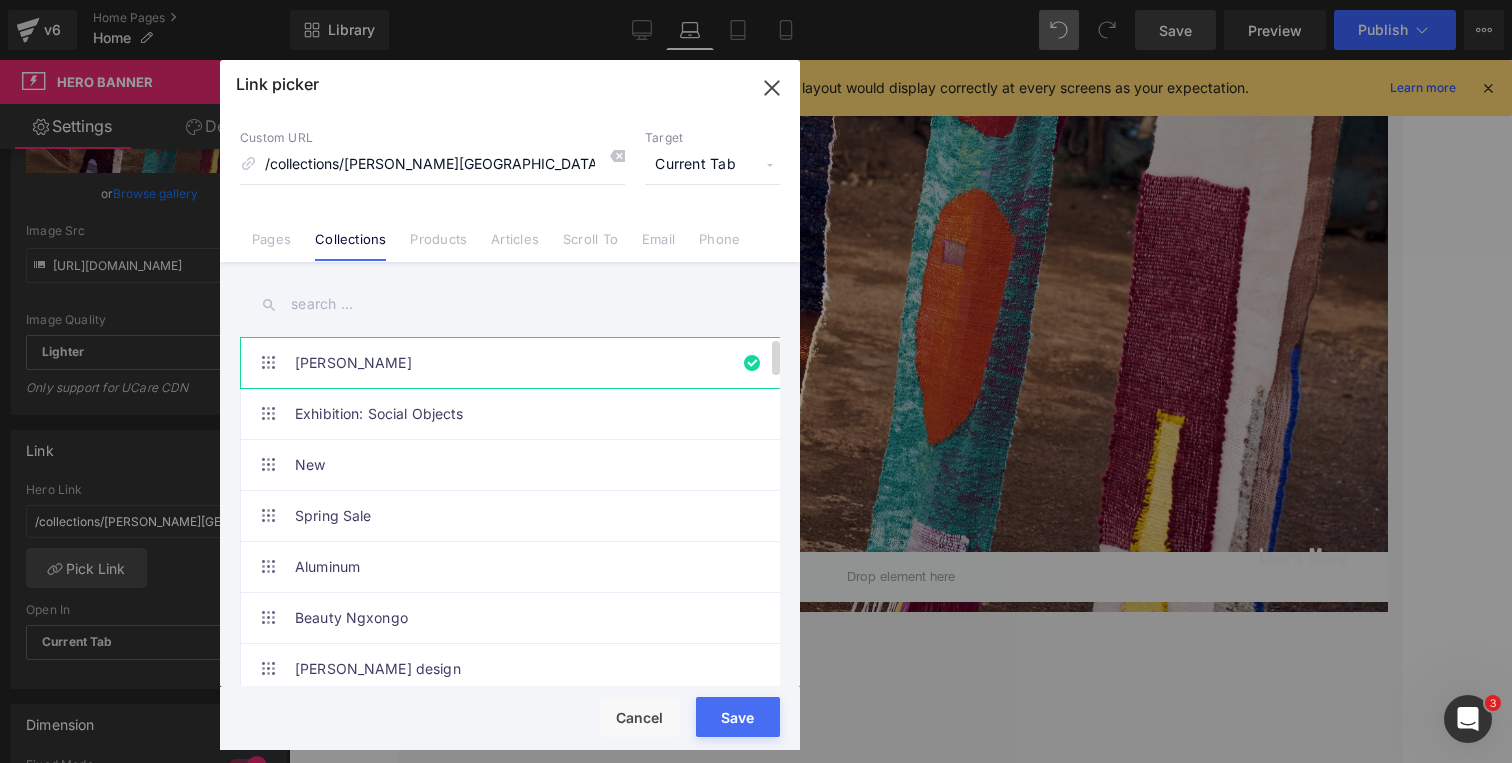 click on "[PERSON_NAME]" at bounding box center (515, 363) 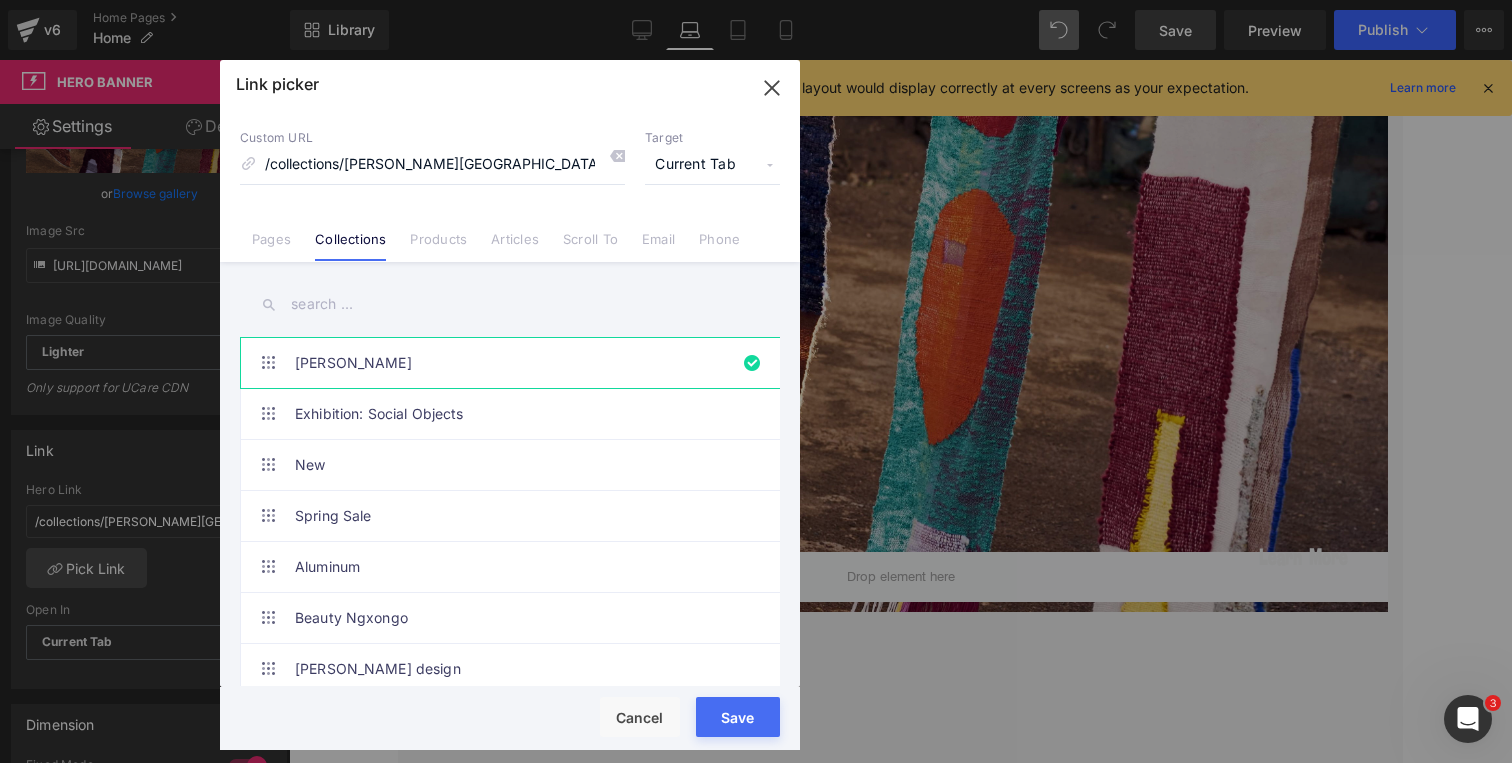 click on "Save" at bounding box center (738, 717) 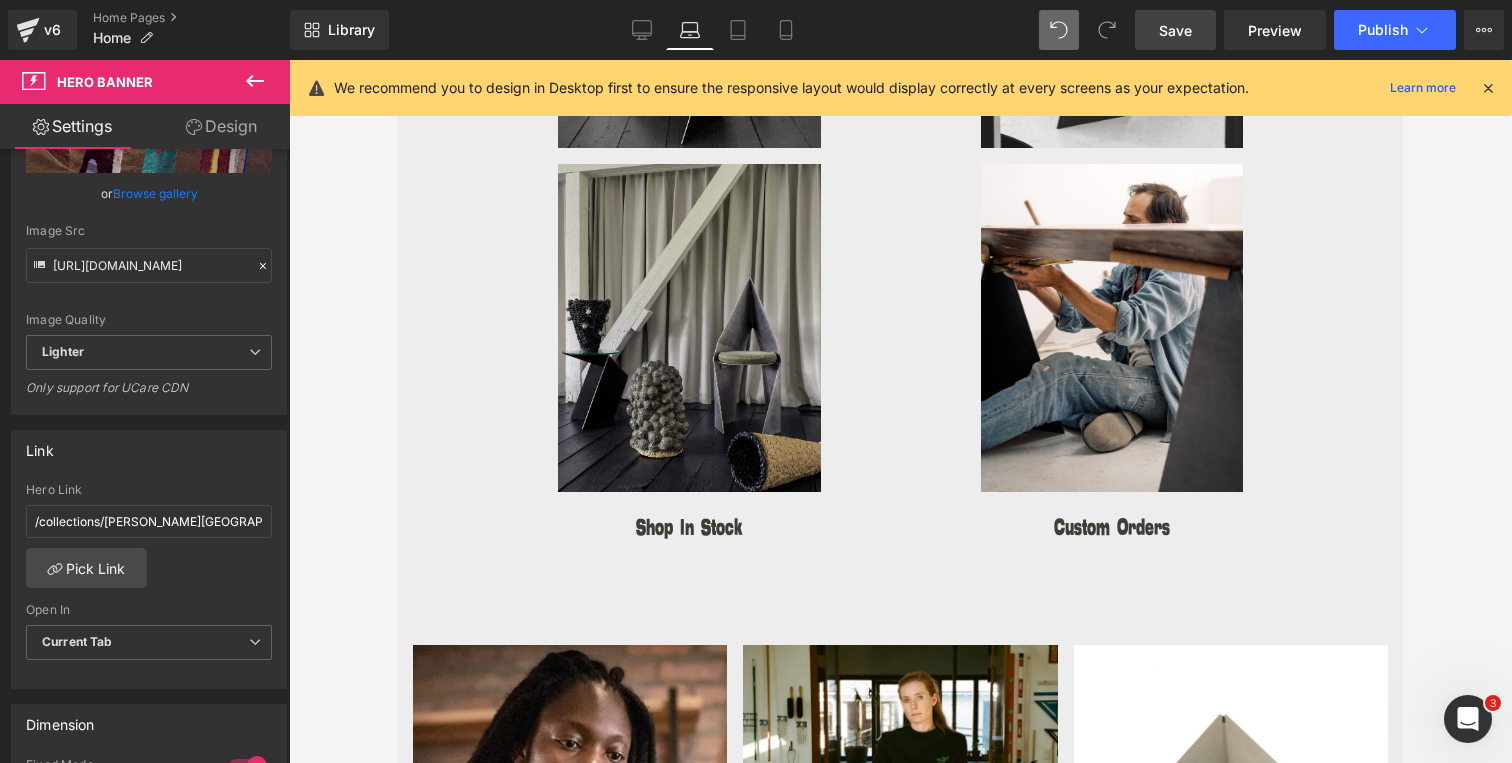 scroll, scrollTop: 2636, scrollLeft: 0, axis: vertical 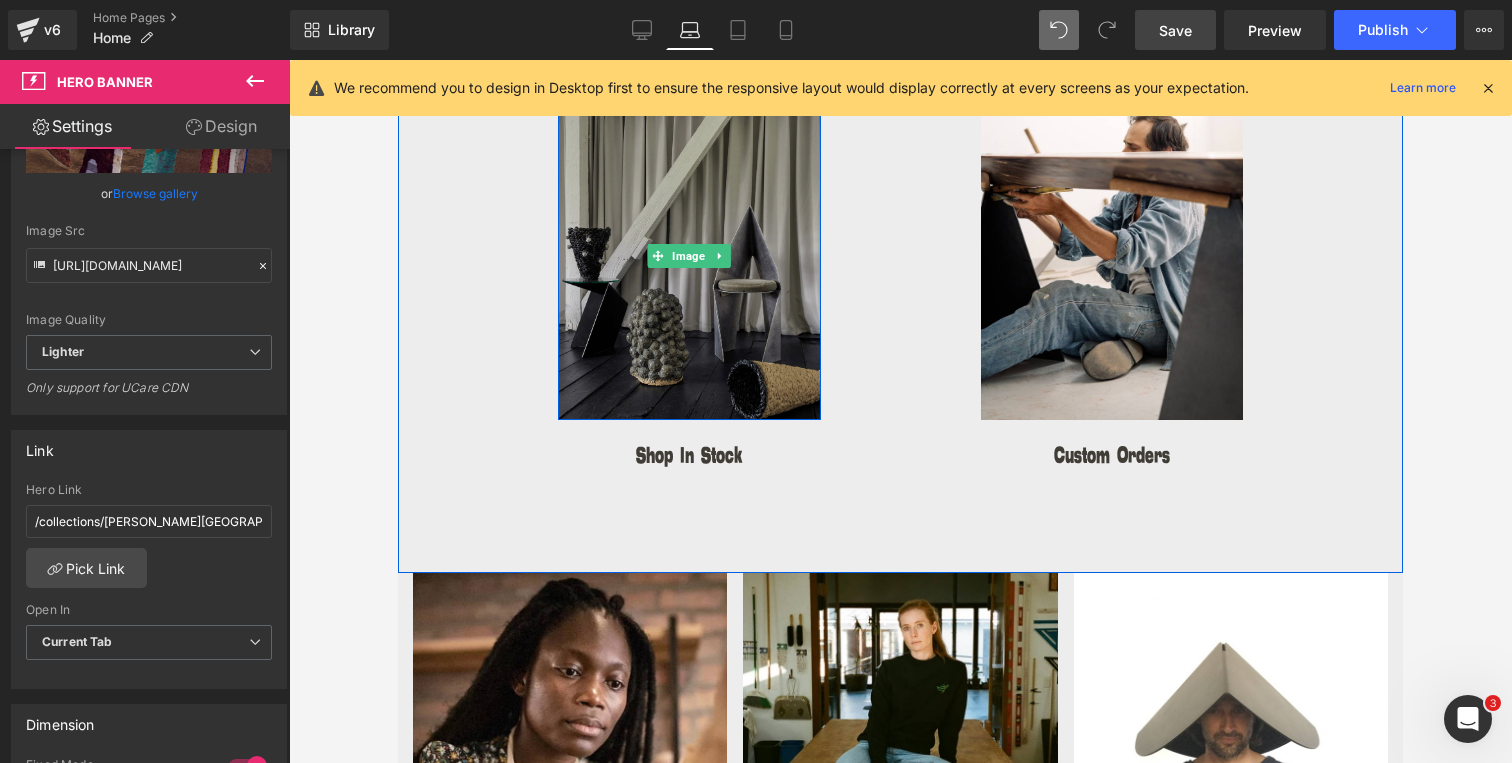 click at bounding box center [689, 256] 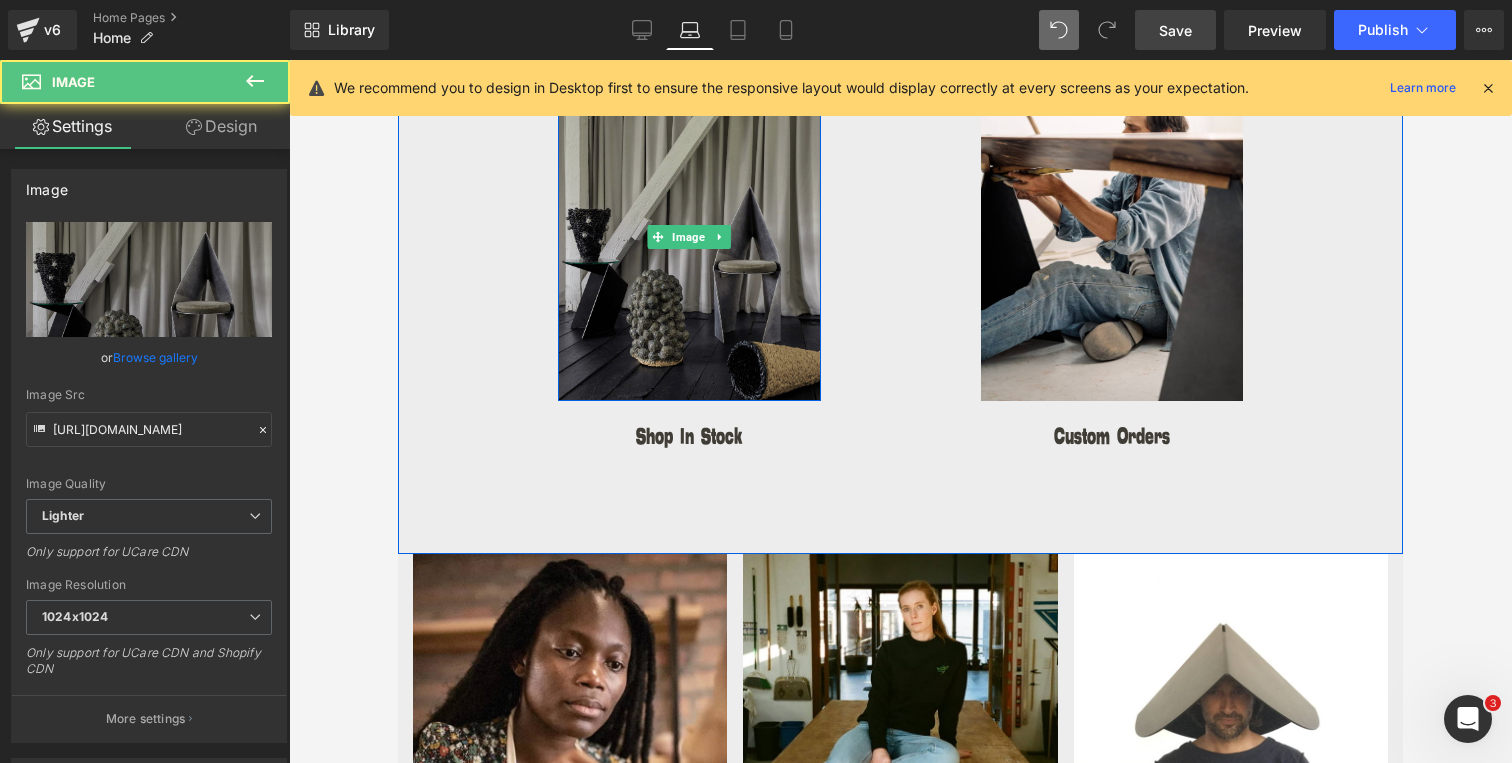 scroll, scrollTop: 2665, scrollLeft: 0, axis: vertical 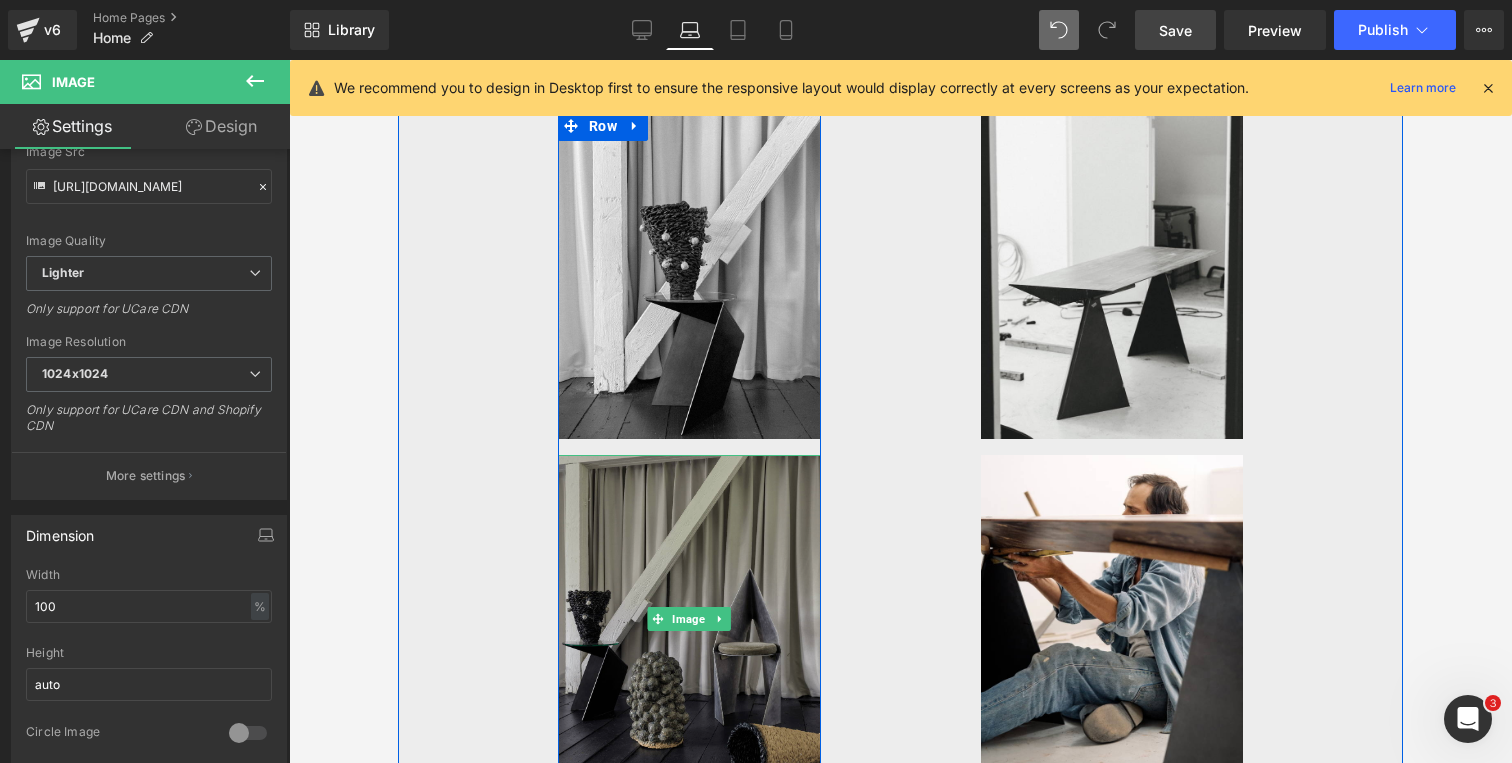 click at bounding box center [689, 619] 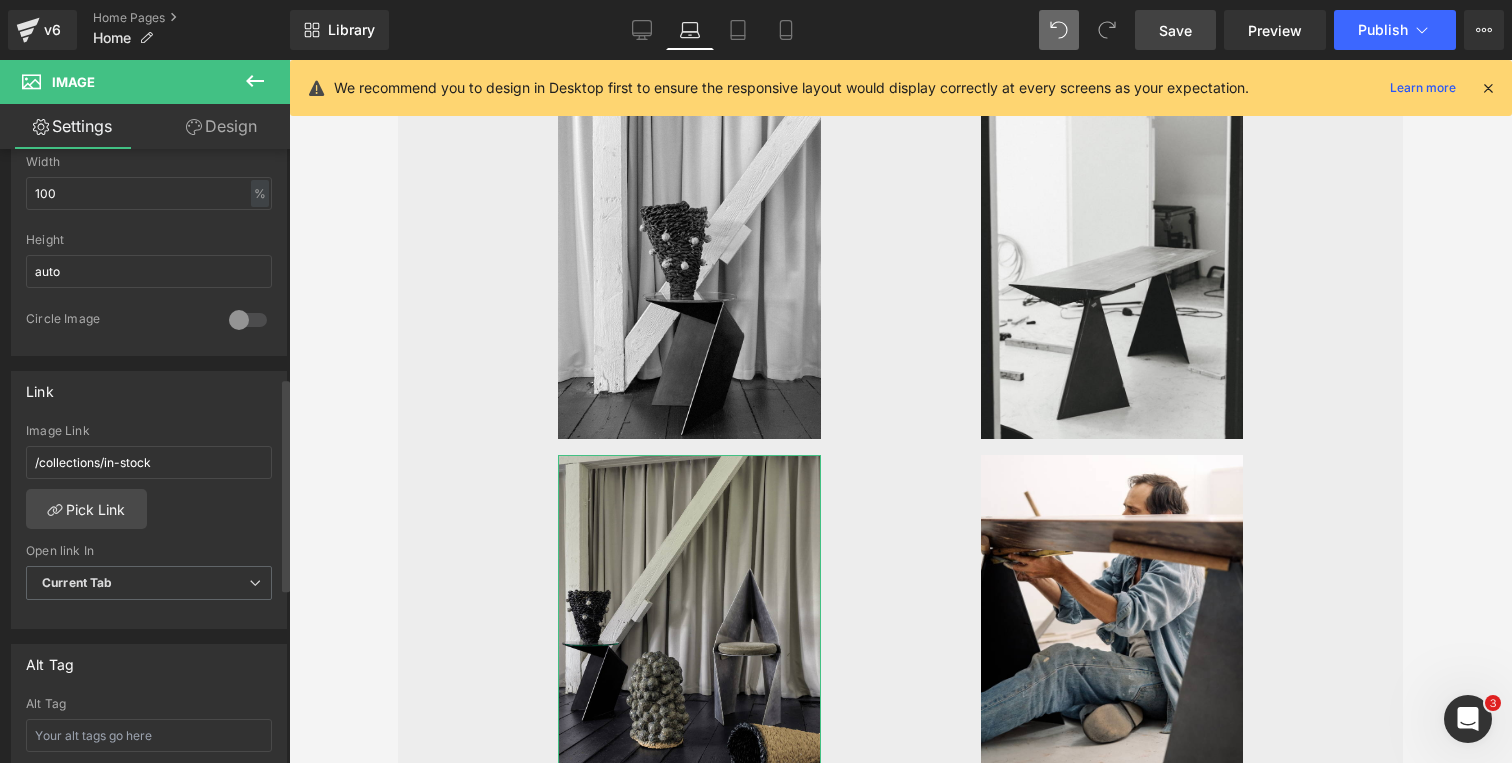 scroll, scrollTop: 659, scrollLeft: 0, axis: vertical 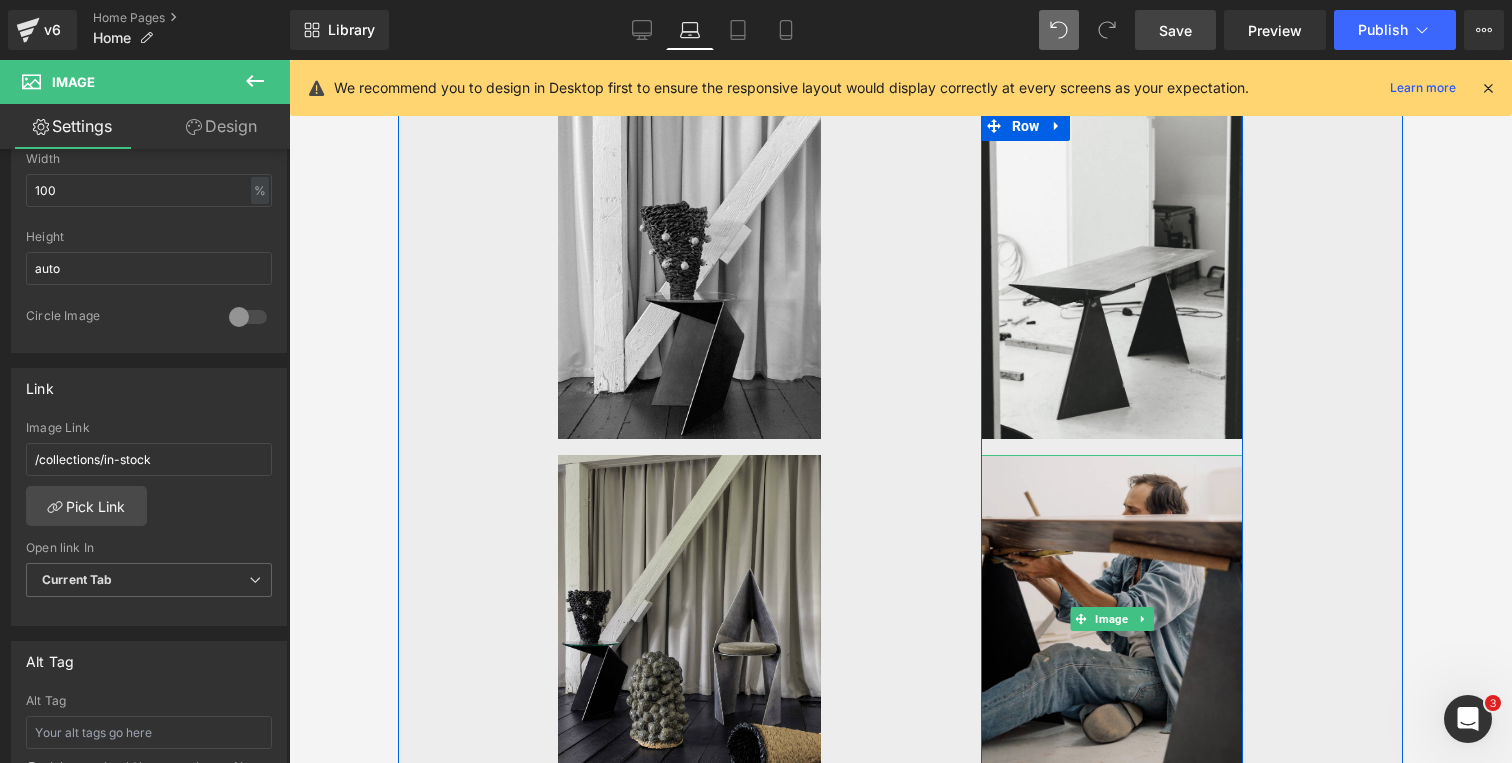 click at bounding box center (1112, 619) 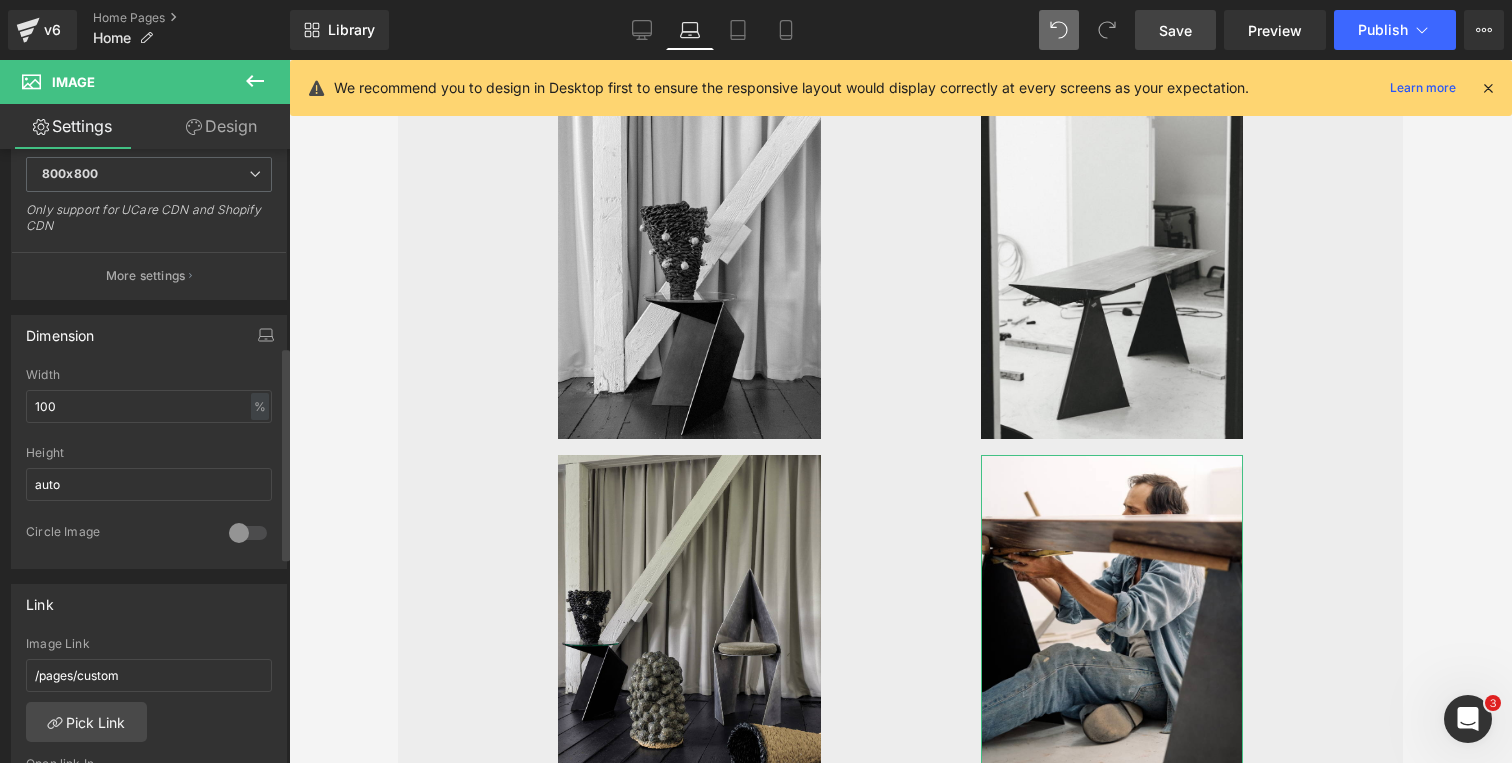 scroll, scrollTop: 637, scrollLeft: 0, axis: vertical 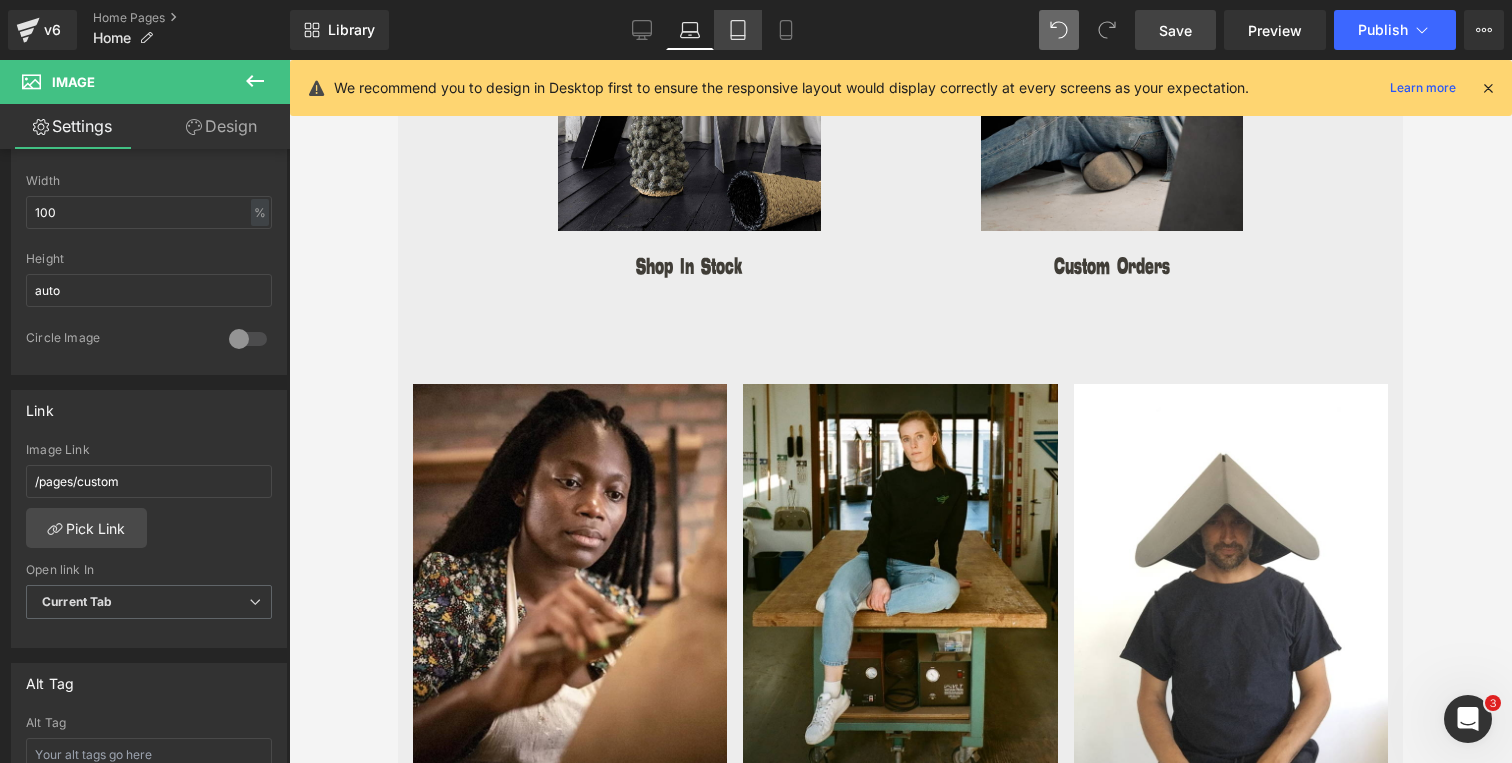 click on "Tablet" at bounding box center [738, 30] 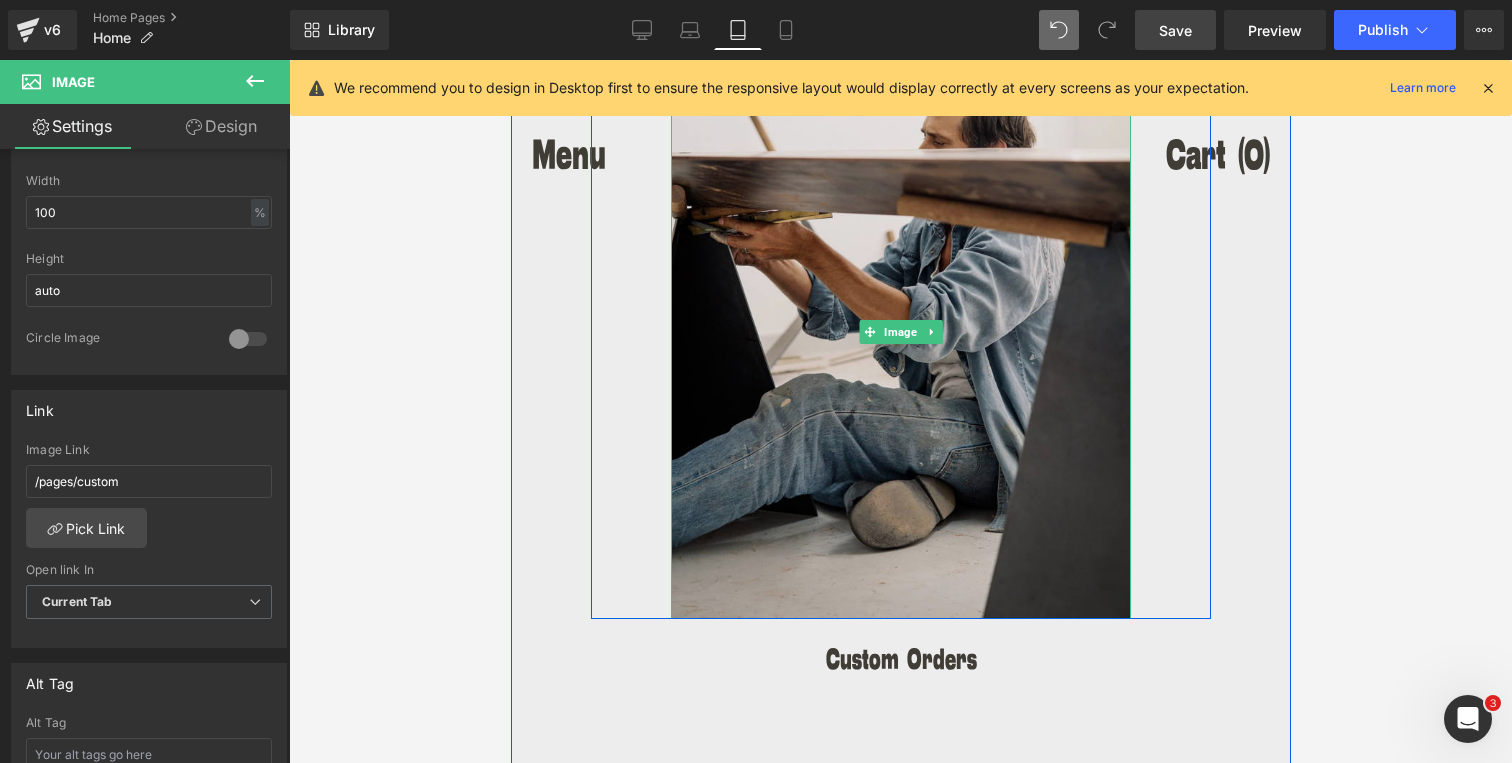 scroll, scrollTop: 5381, scrollLeft: 0, axis: vertical 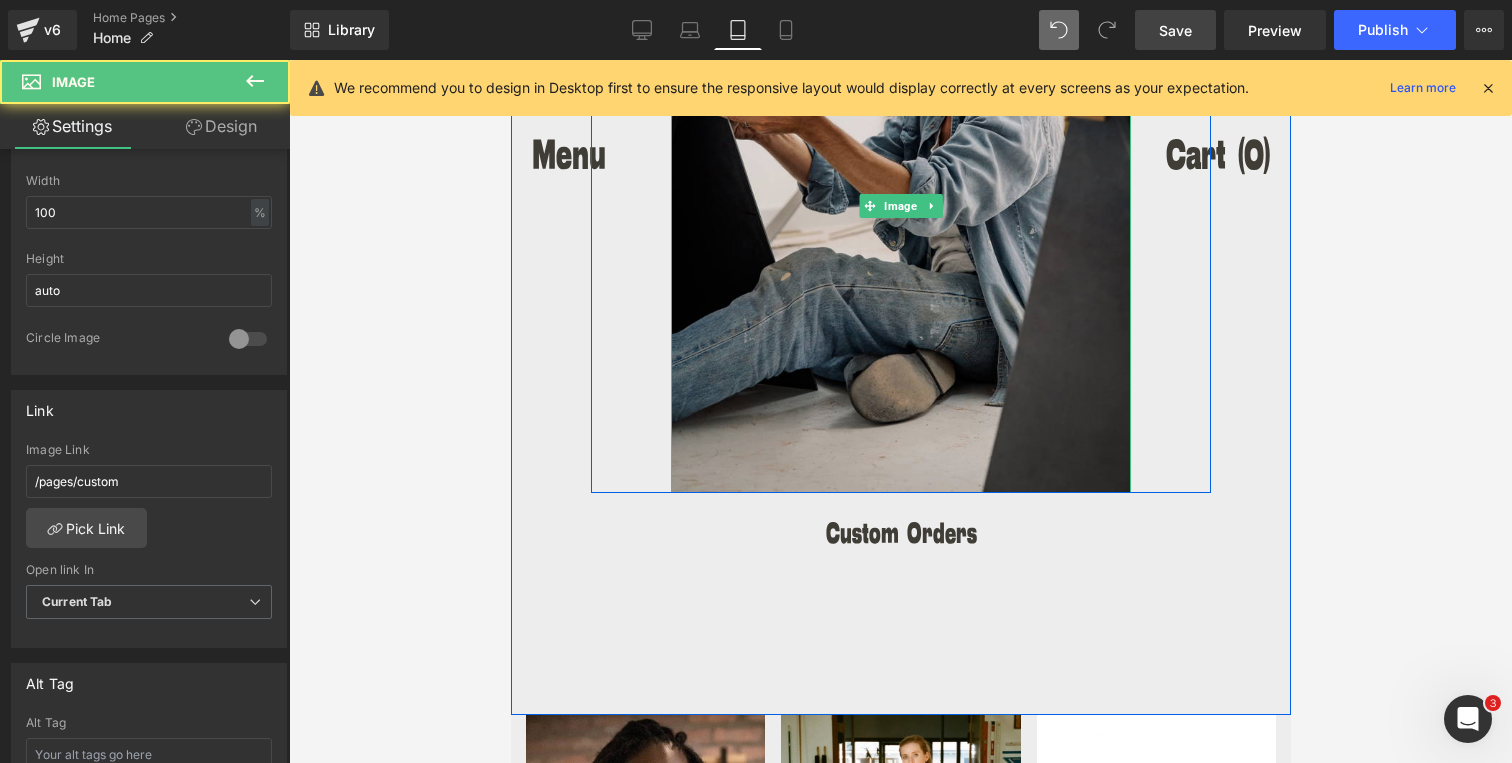 click at bounding box center [900, 205] 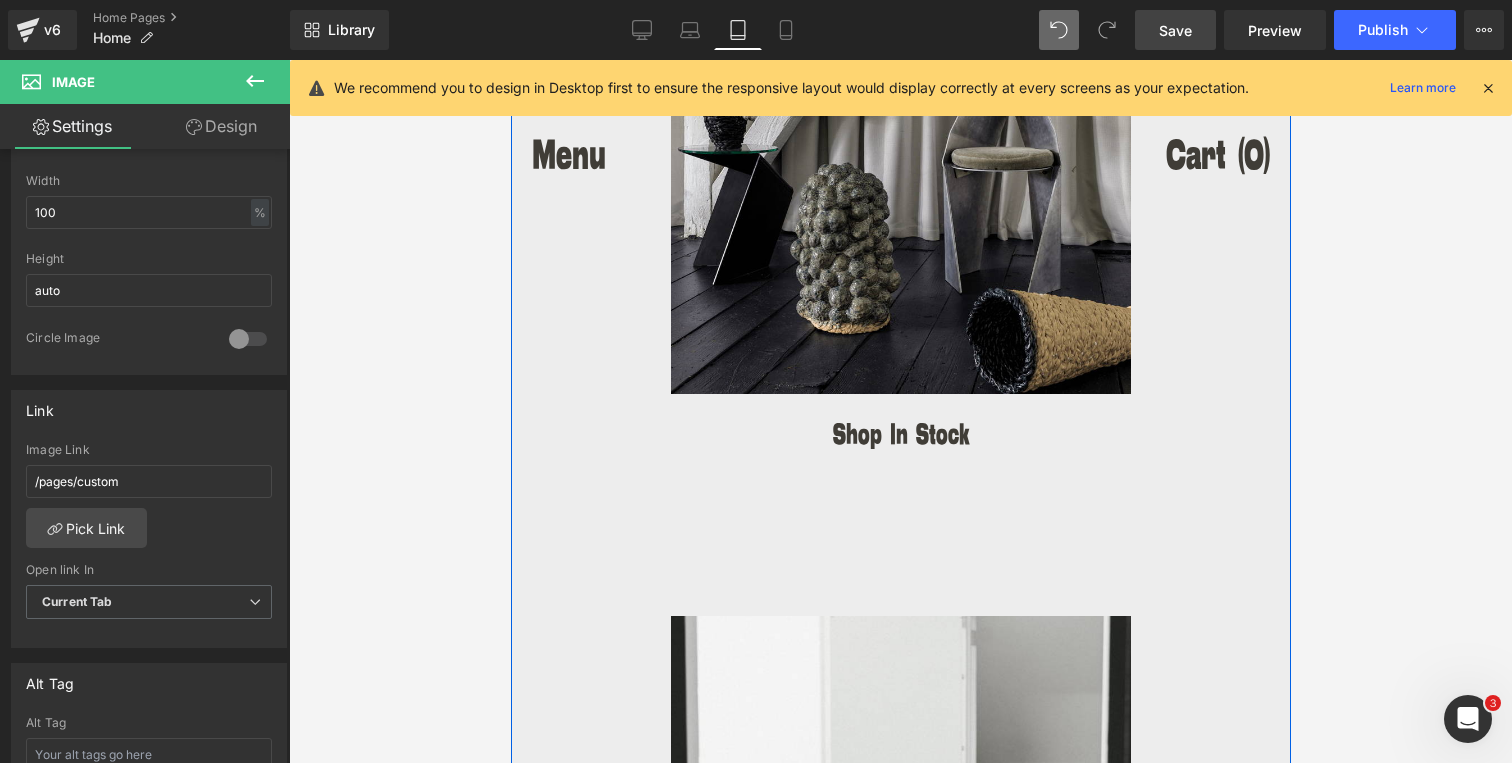 scroll, scrollTop: 4042, scrollLeft: 0, axis: vertical 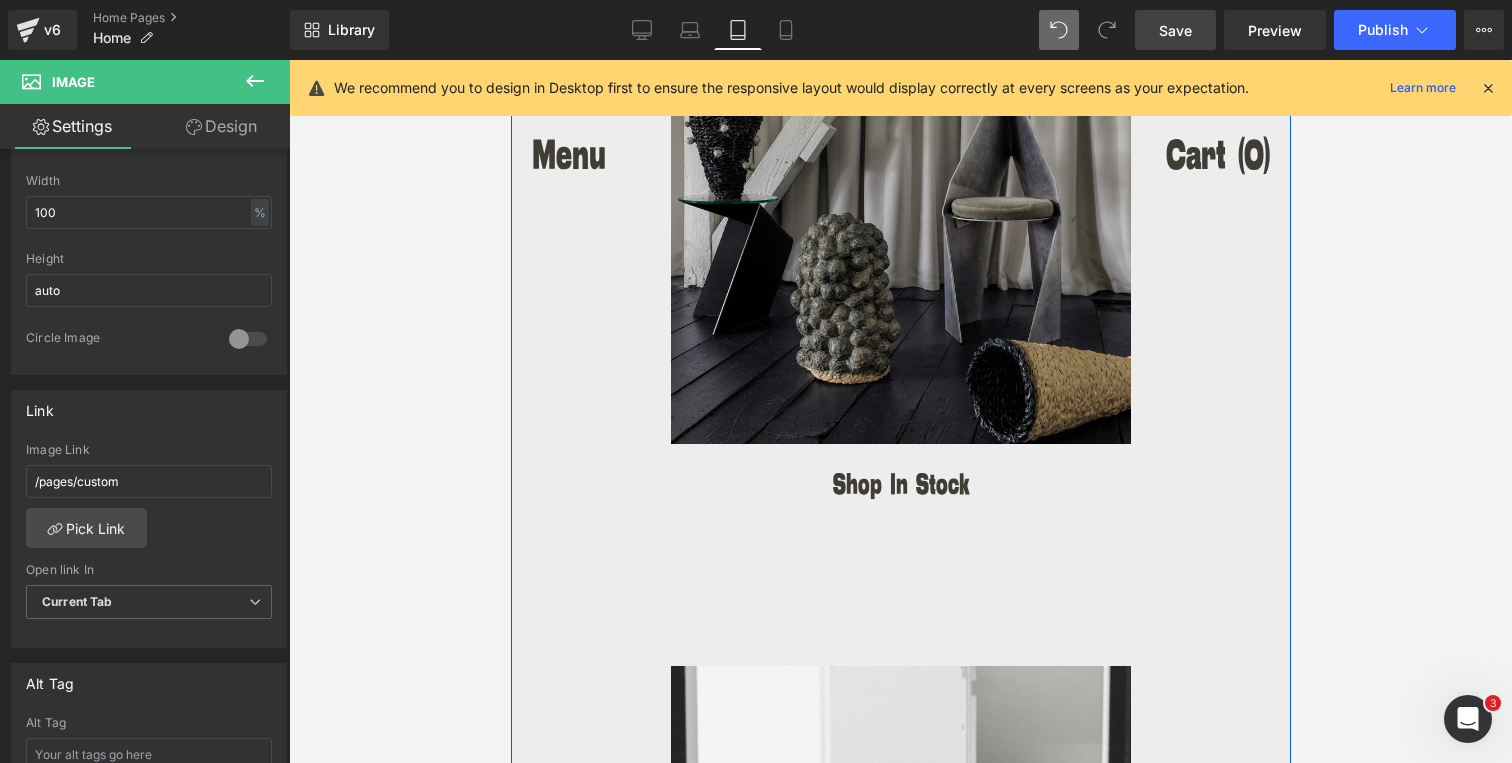 click at bounding box center [900, 156] 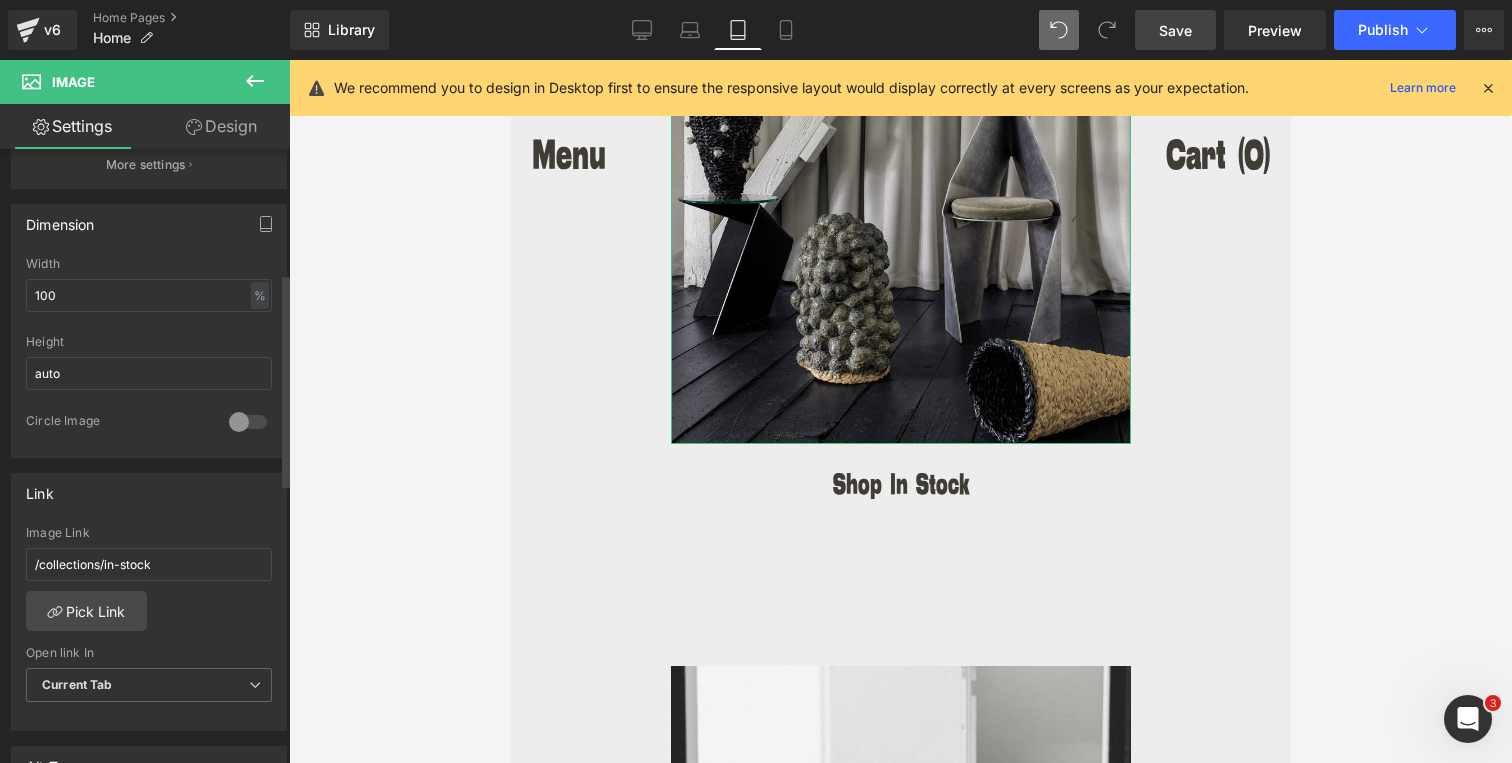 scroll, scrollTop: 689, scrollLeft: 0, axis: vertical 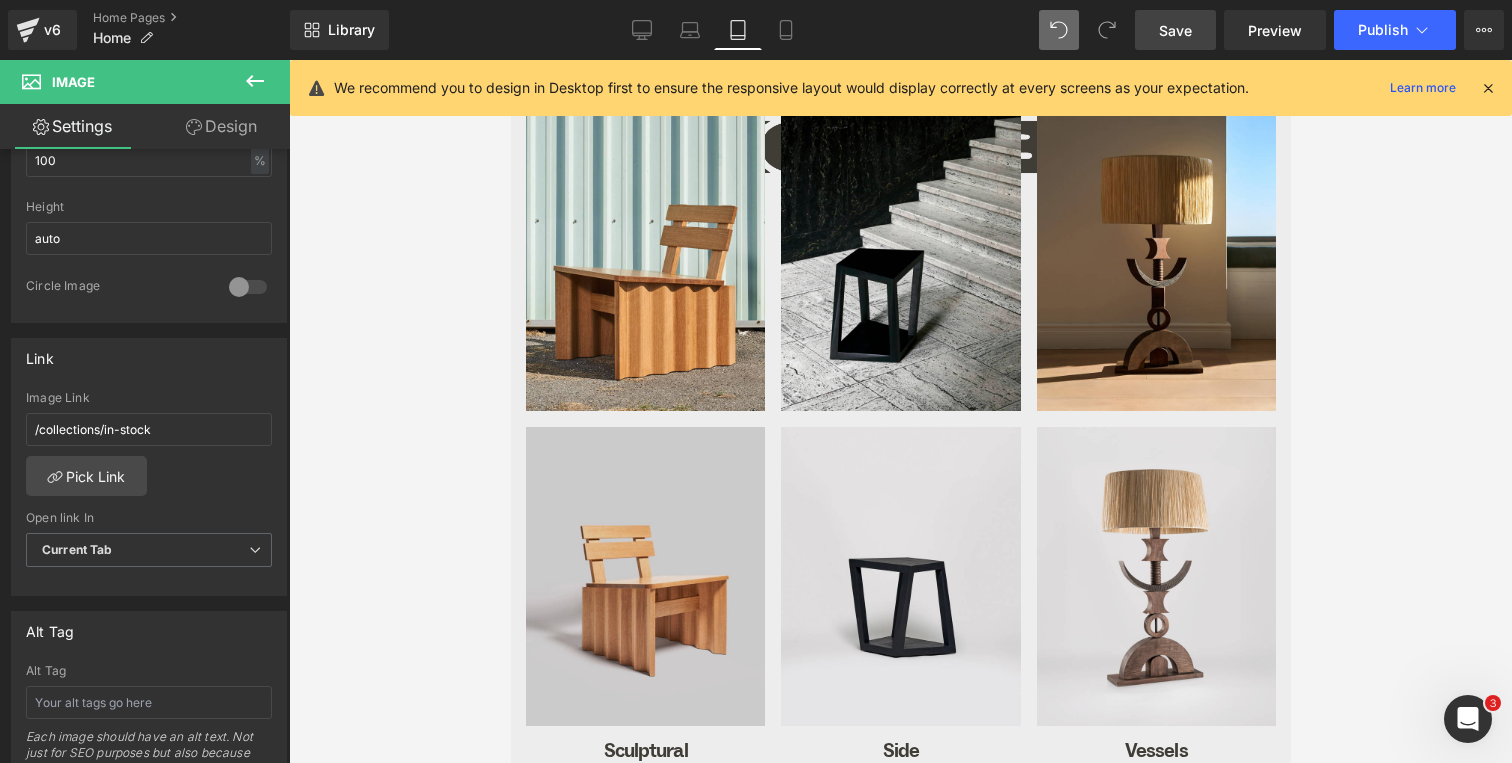 click at bounding box center [644, 576] 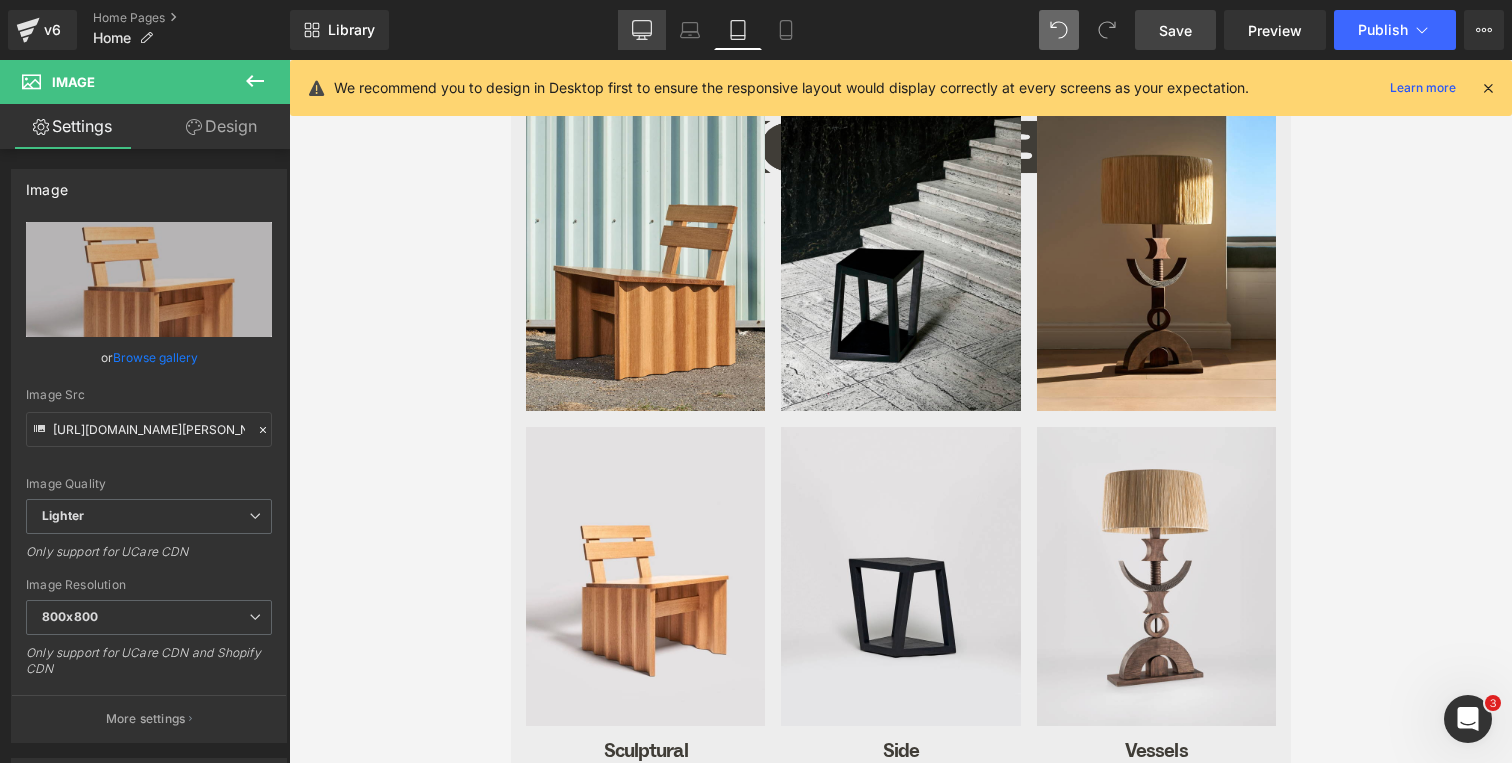 click 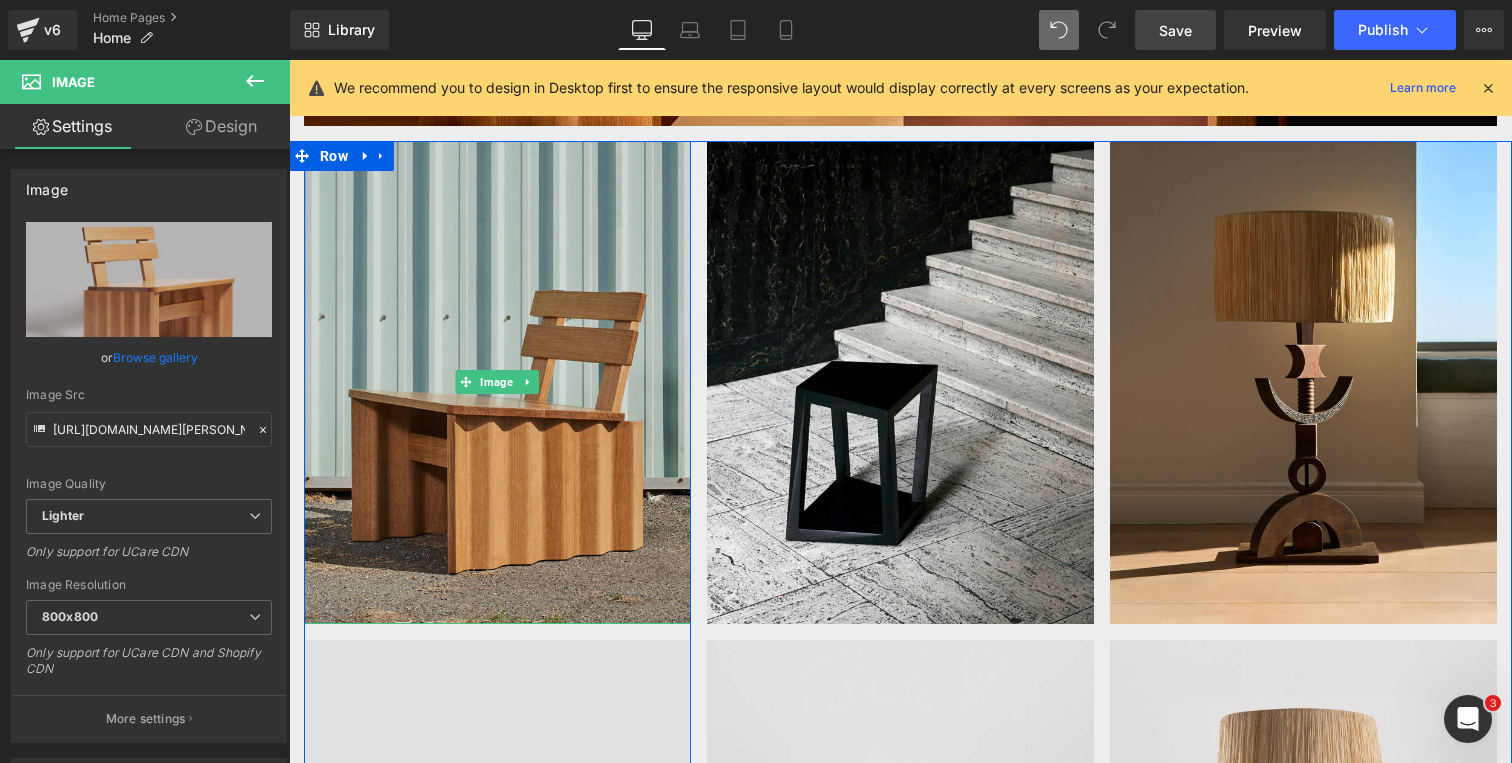 scroll, scrollTop: 503, scrollLeft: 0, axis: vertical 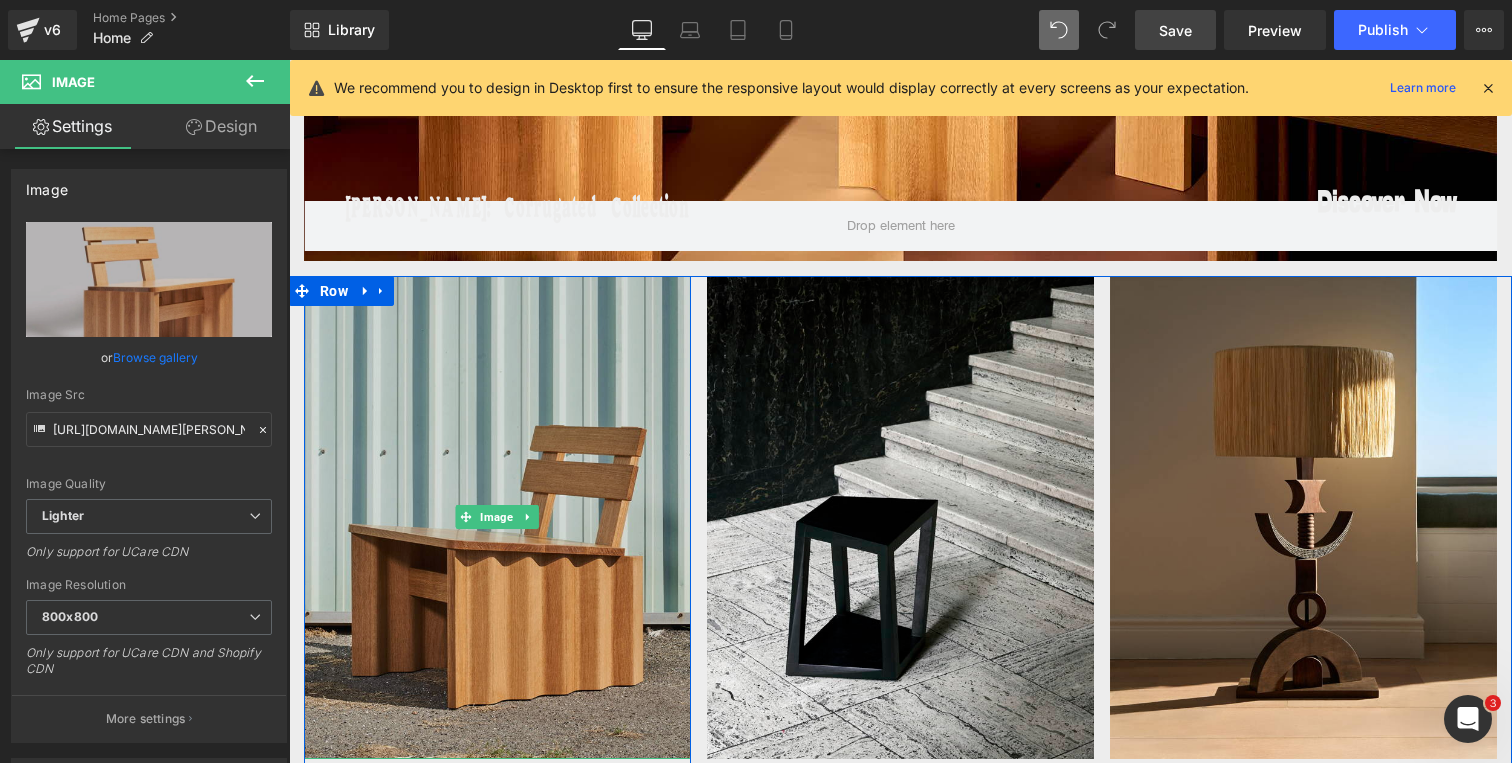 click at bounding box center (497, 518) 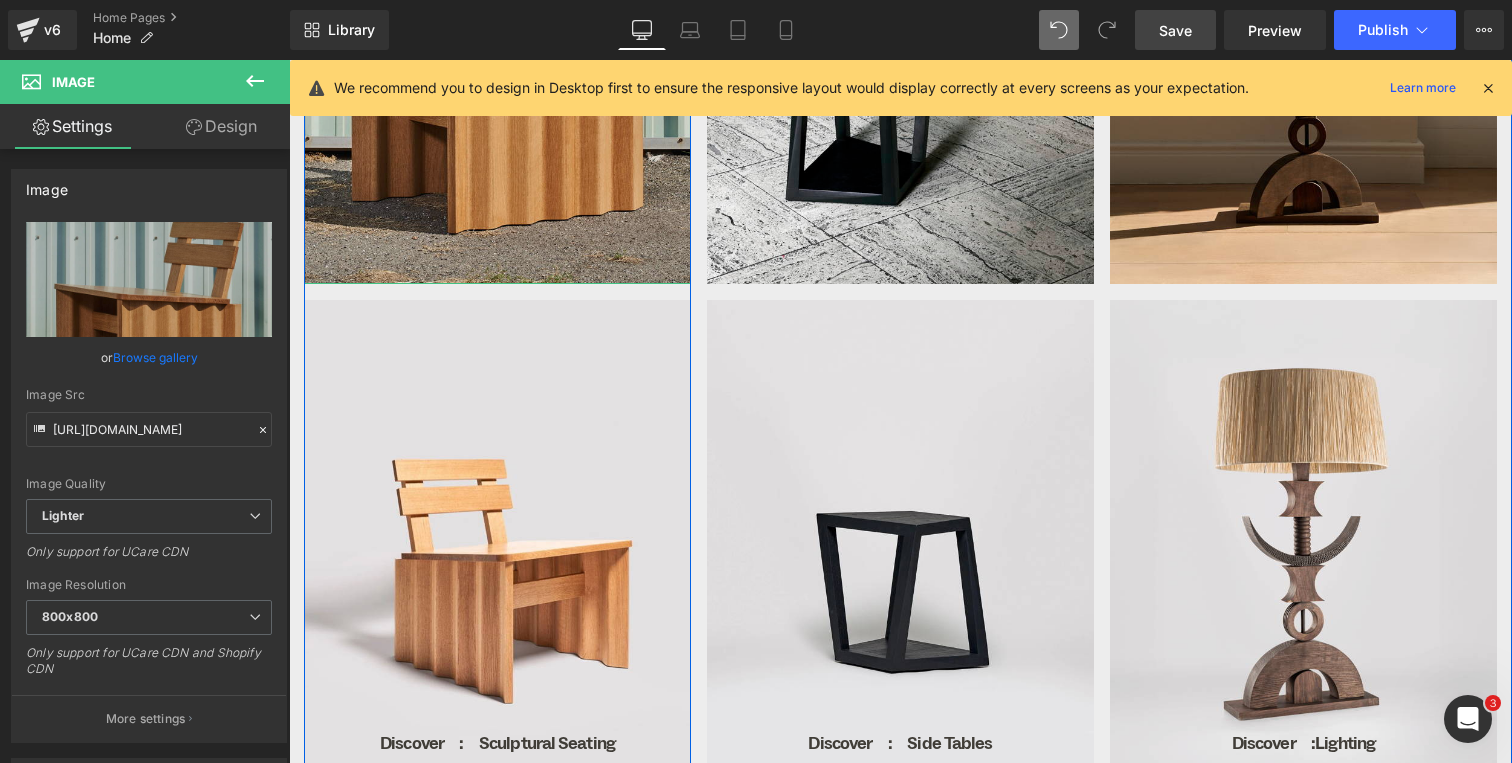scroll, scrollTop: 1015, scrollLeft: 0, axis: vertical 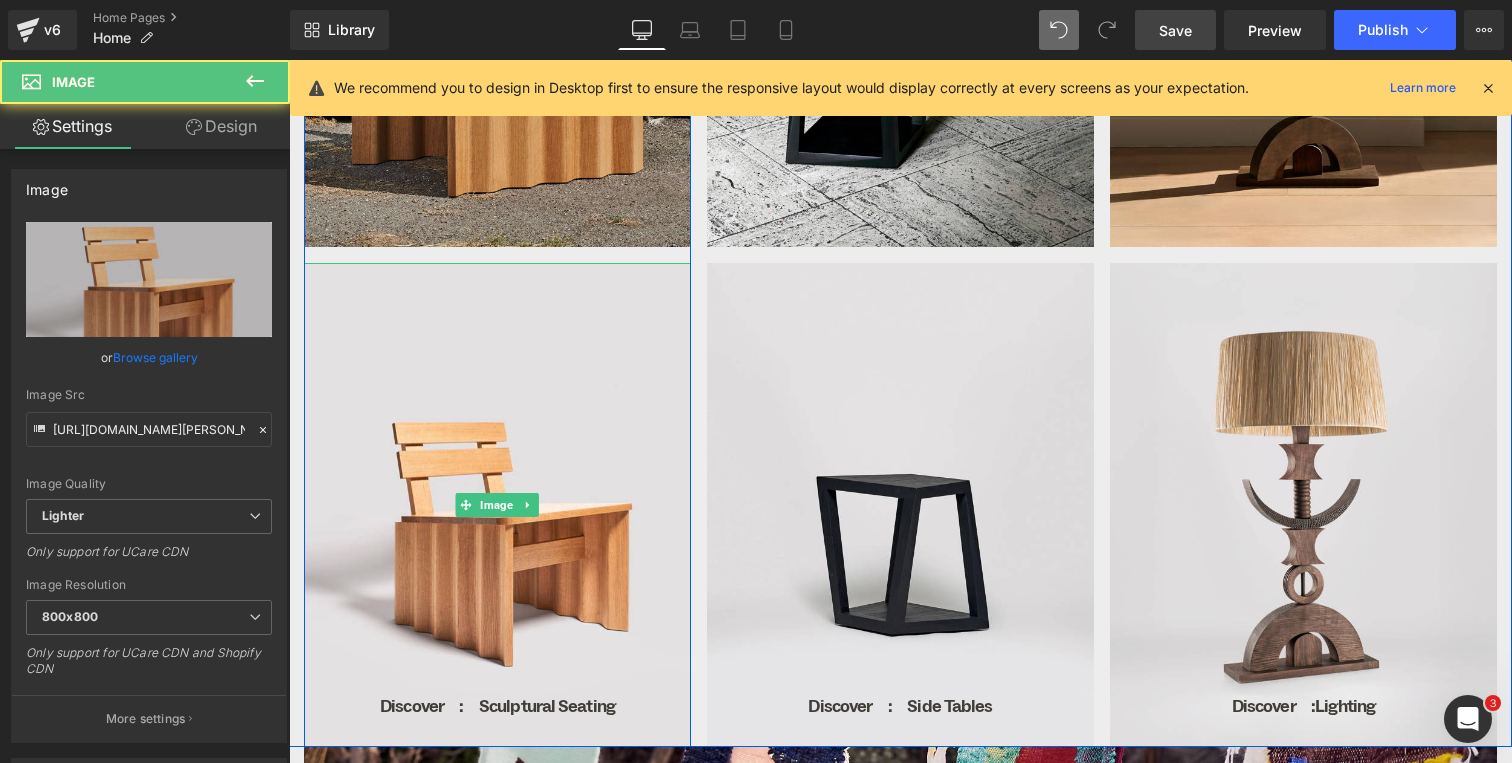 click at bounding box center (497, 505) 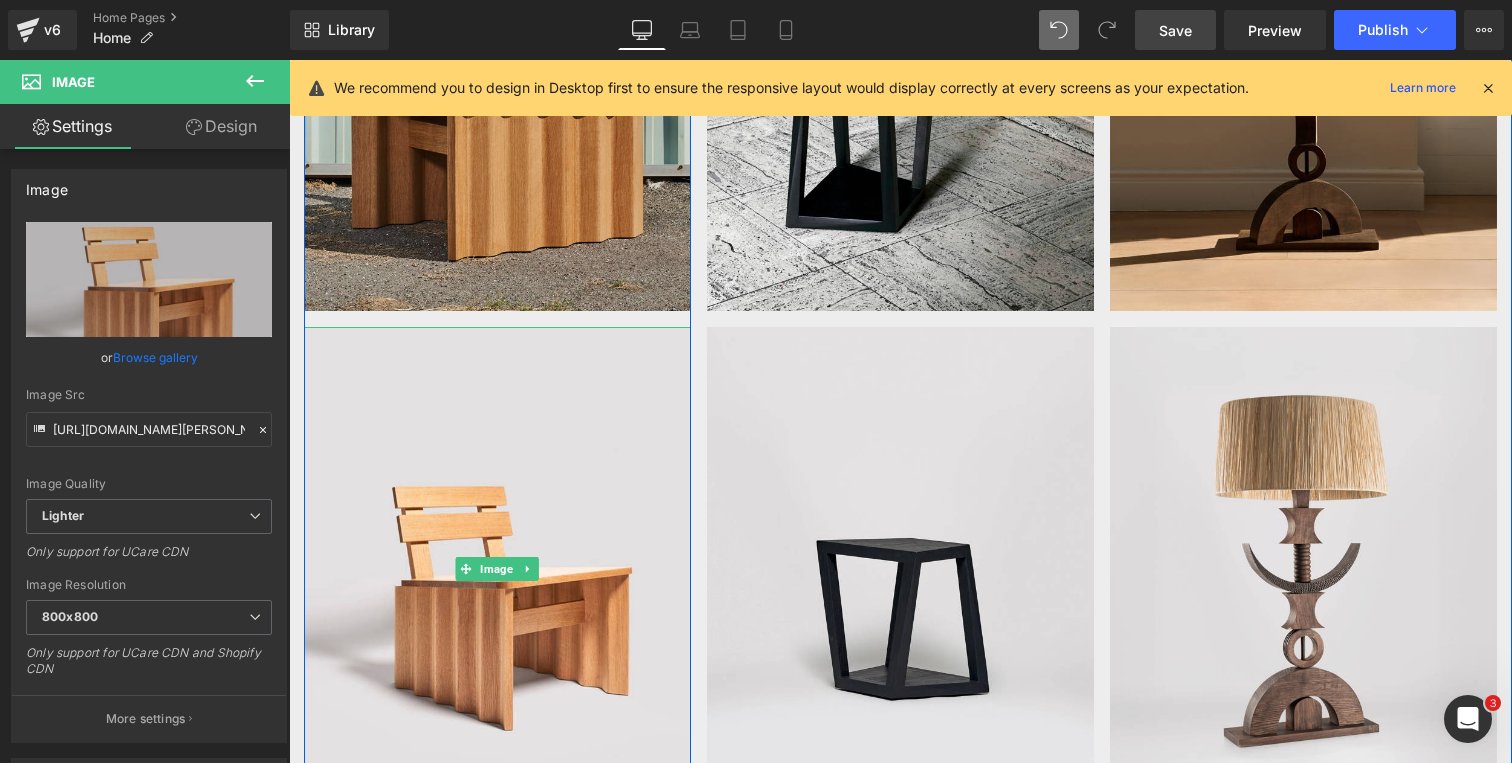 scroll, scrollTop: 941, scrollLeft: 0, axis: vertical 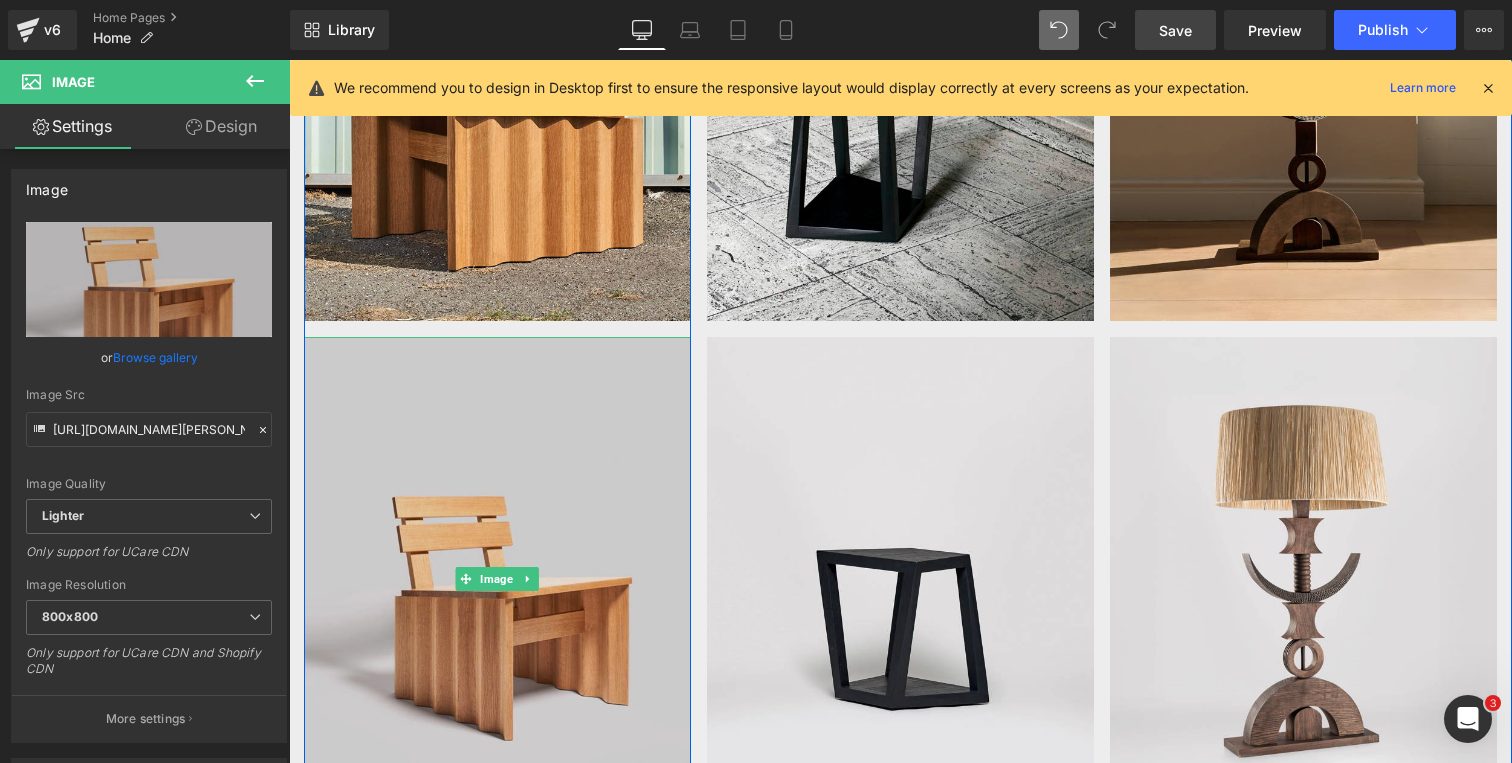 click at bounding box center (497, 579) 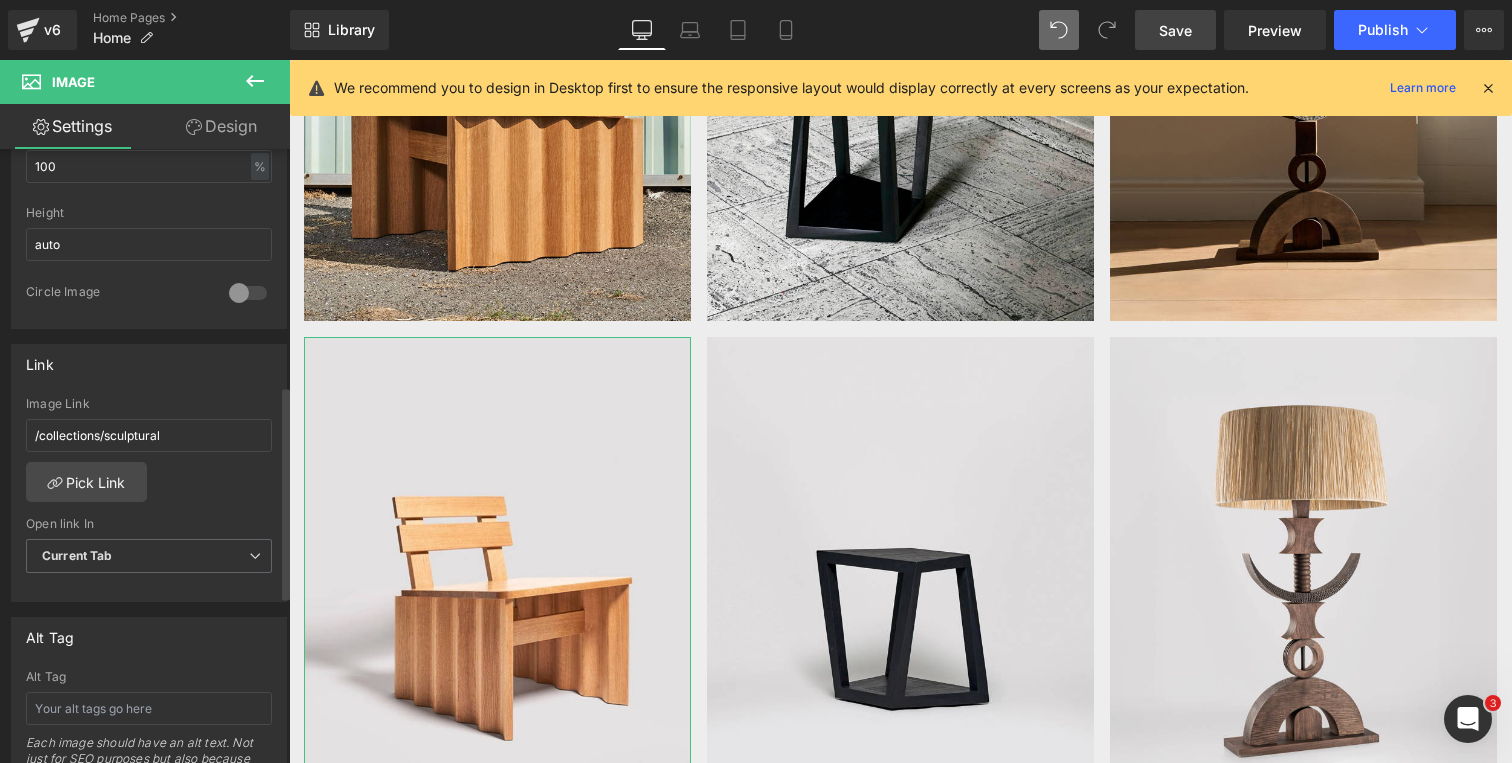 scroll, scrollTop: 684, scrollLeft: 0, axis: vertical 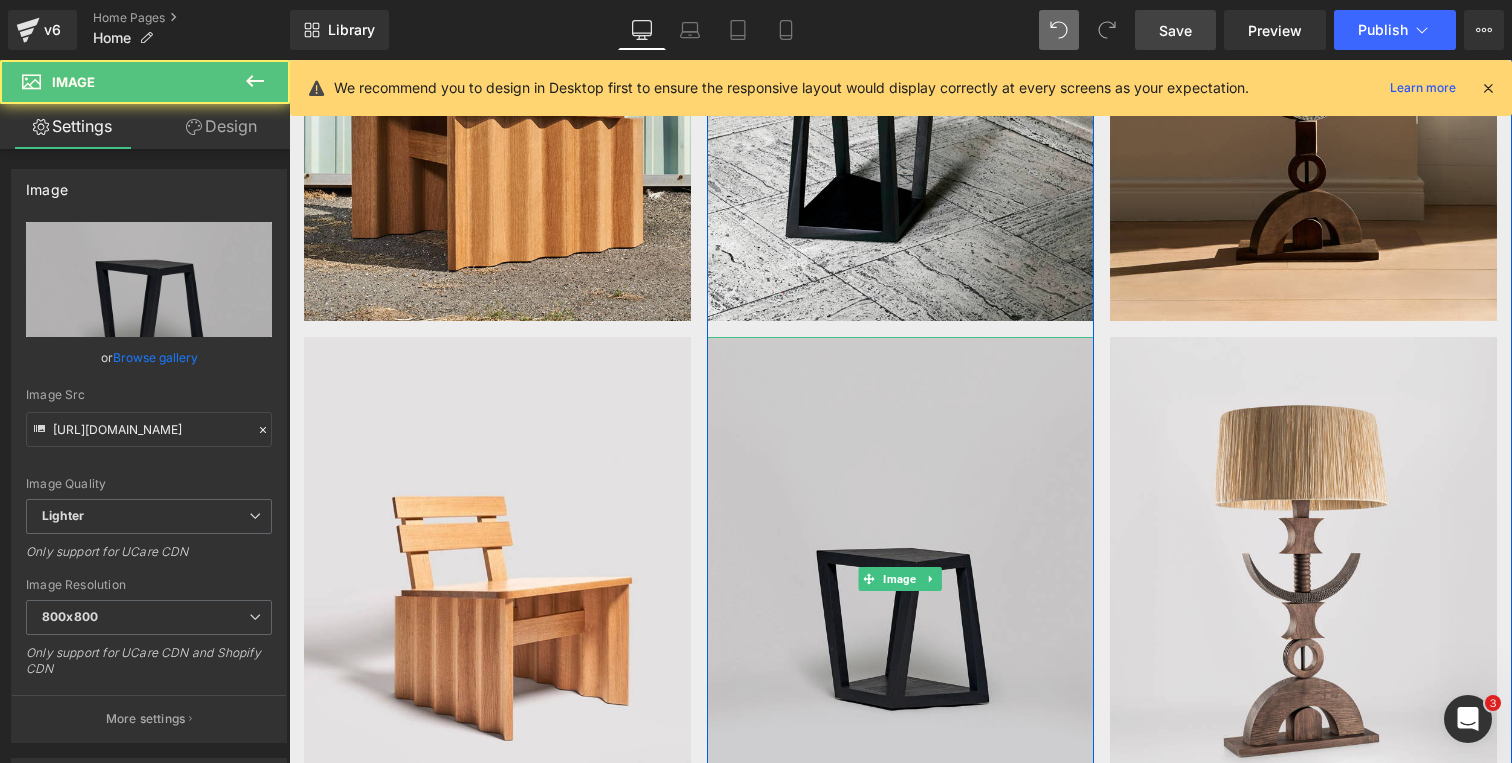click at bounding box center [900, 579] 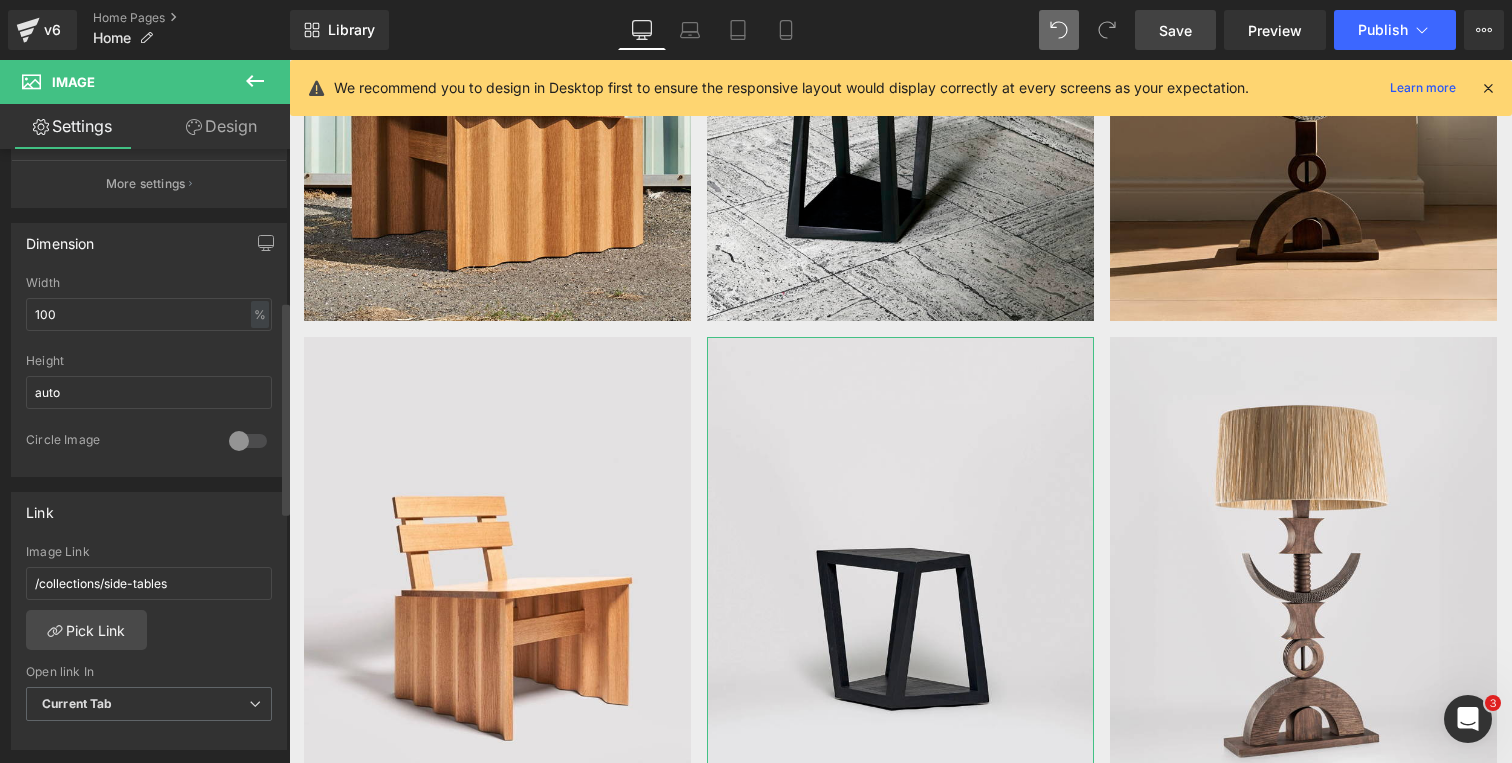 scroll, scrollTop: 633, scrollLeft: 0, axis: vertical 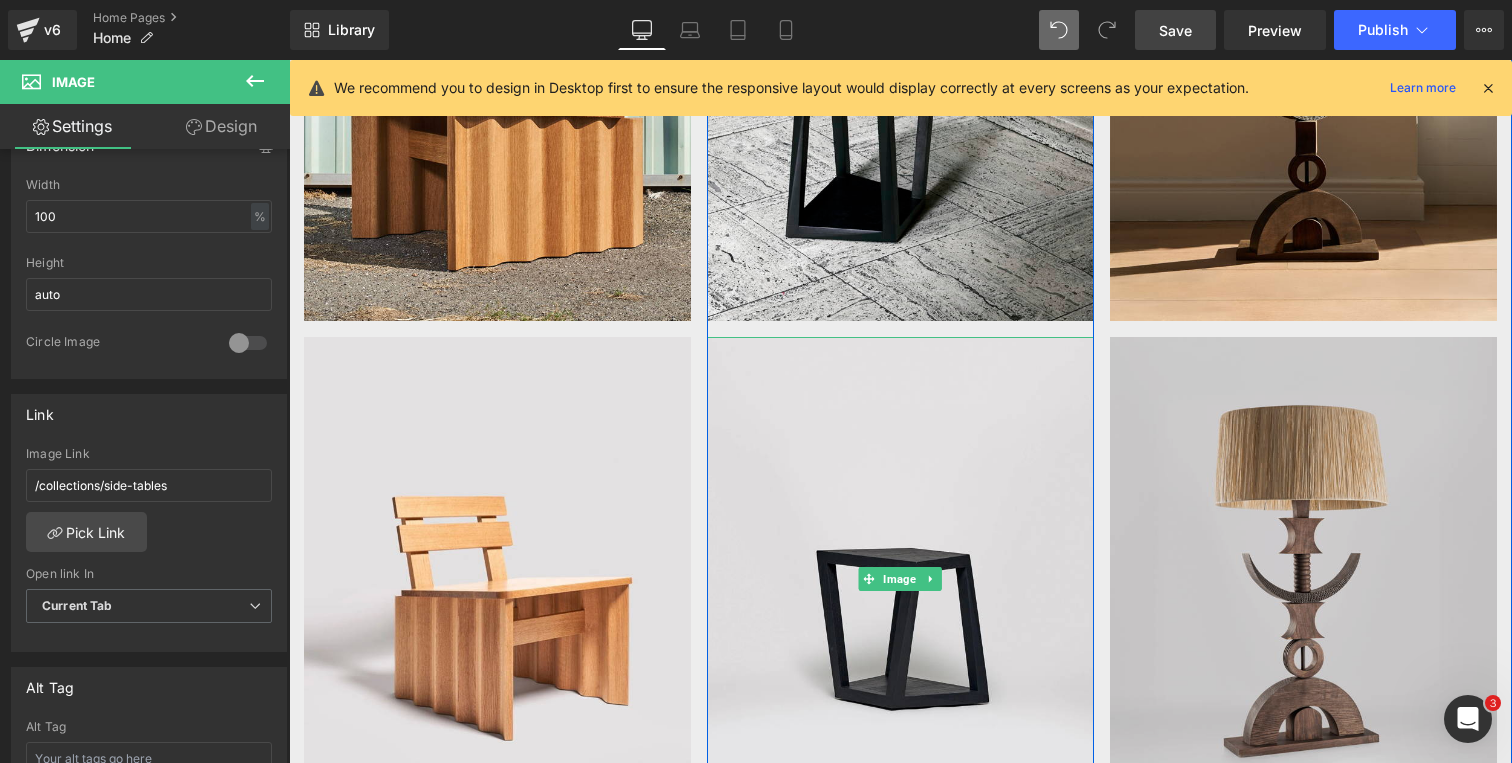 click at bounding box center [1303, 579] 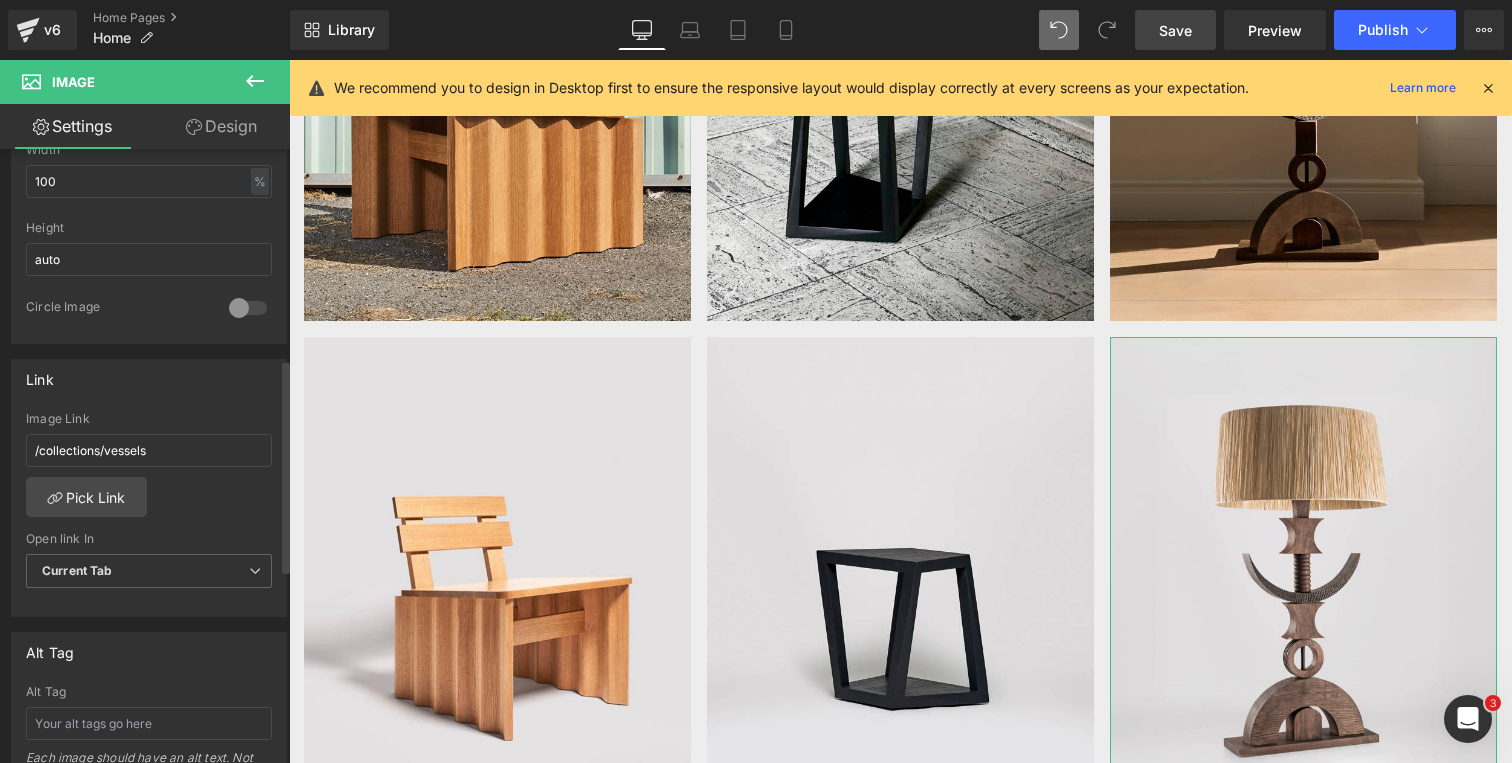 scroll, scrollTop: 672, scrollLeft: 0, axis: vertical 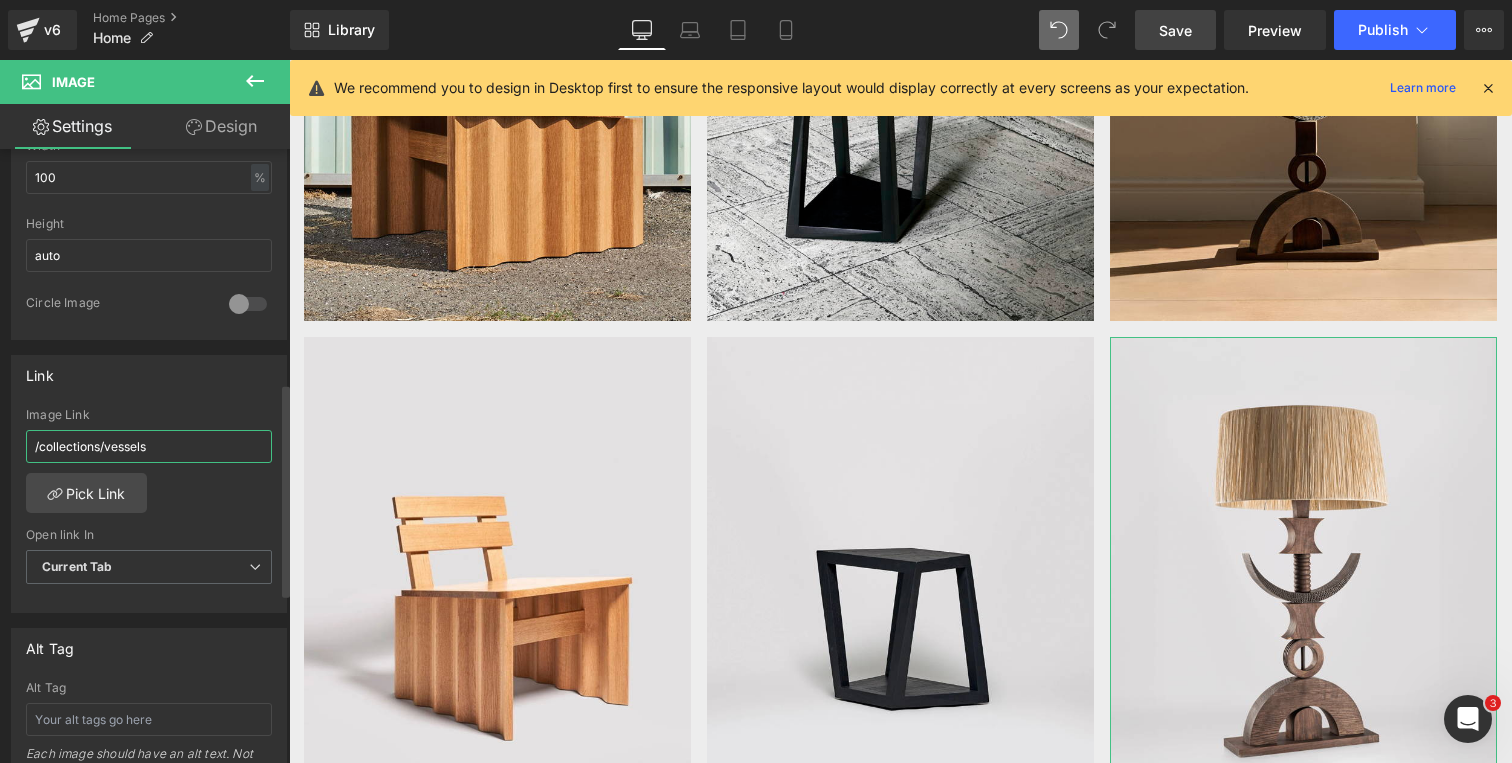 drag, startPoint x: 165, startPoint y: 443, endPoint x: 109, endPoint y: 444, distance: 56.008926 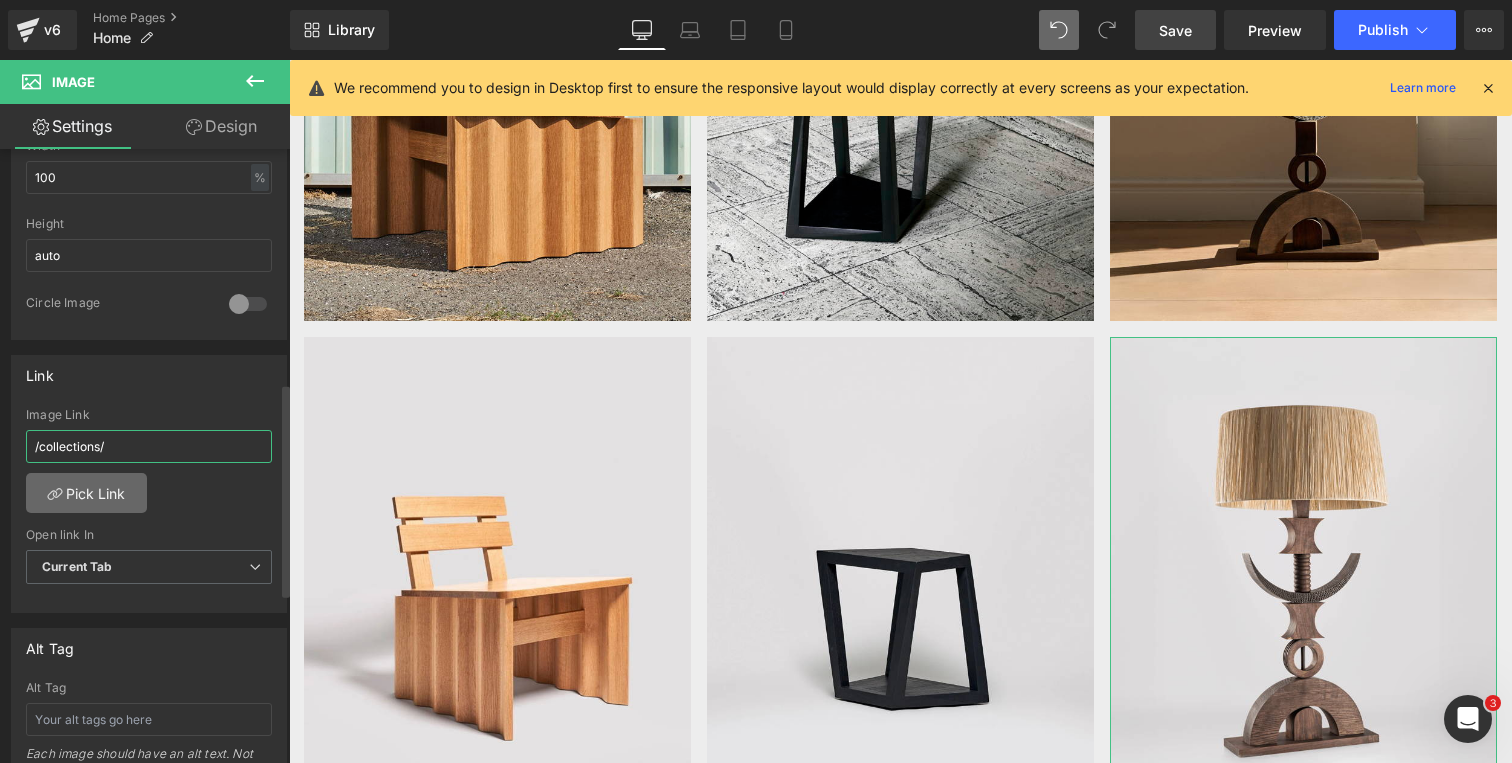 type on "/collections/" 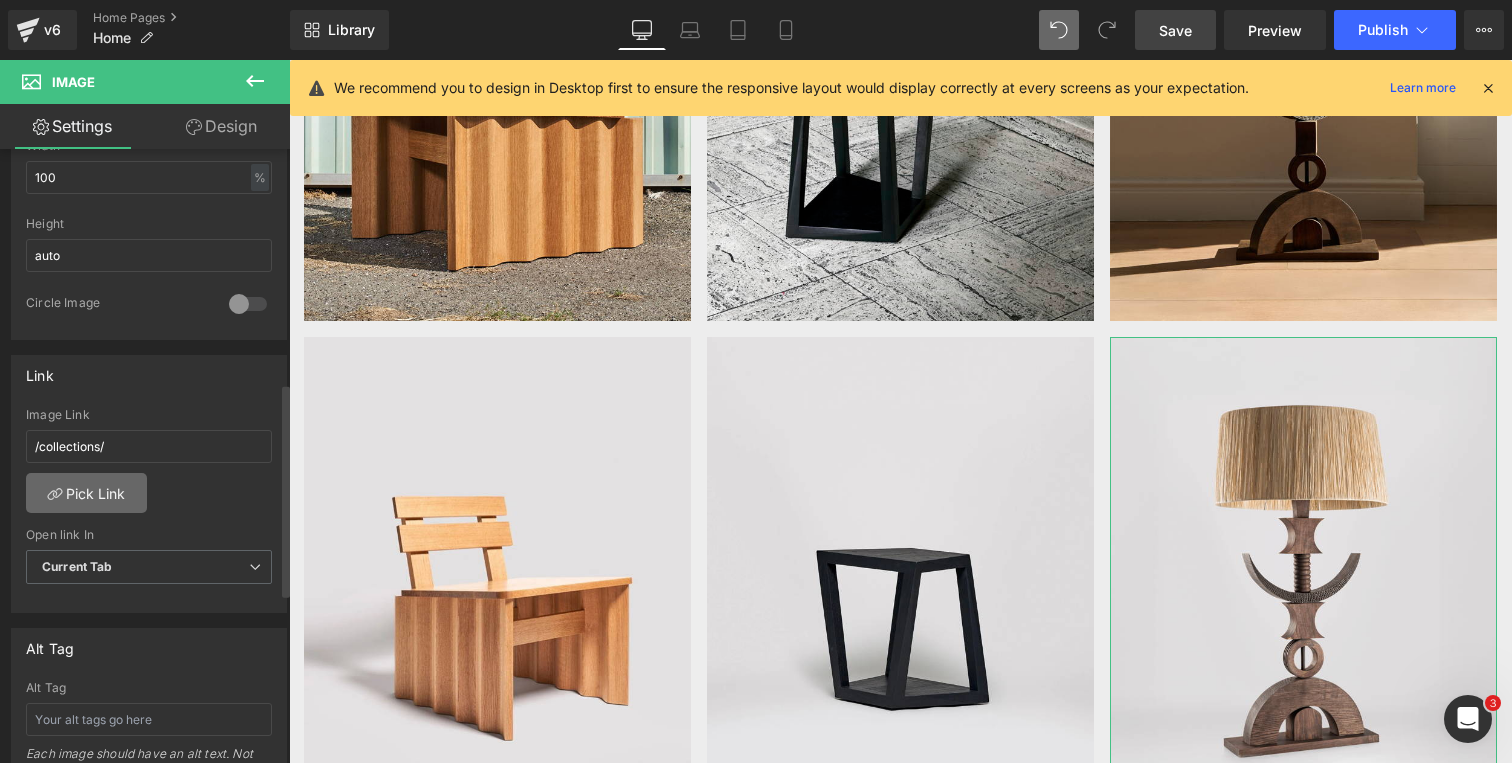 click on "Pick Link" at bounding box center [86, 493] 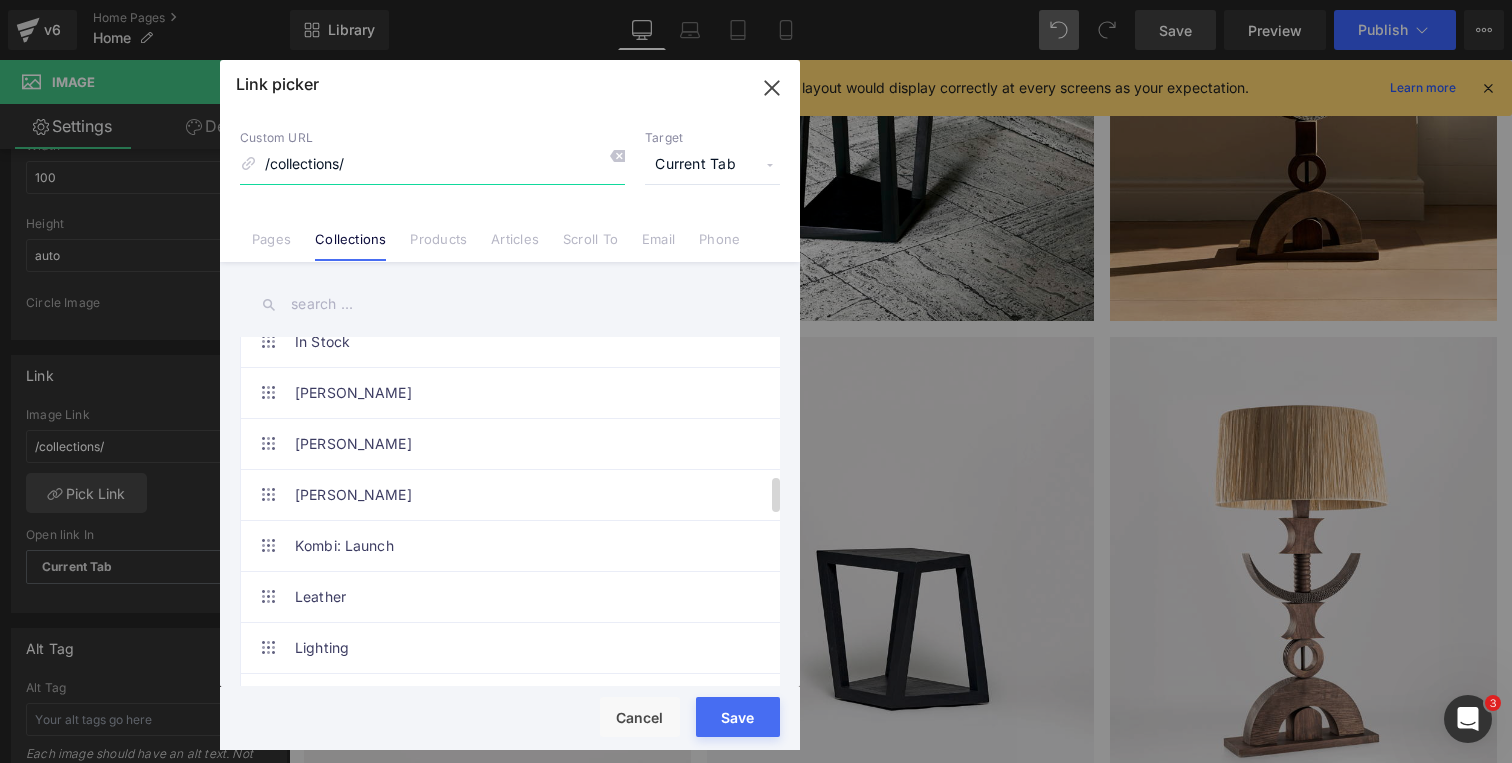 scroll, scrollTop: 1380, scrollLeft: 0, axis: vertical 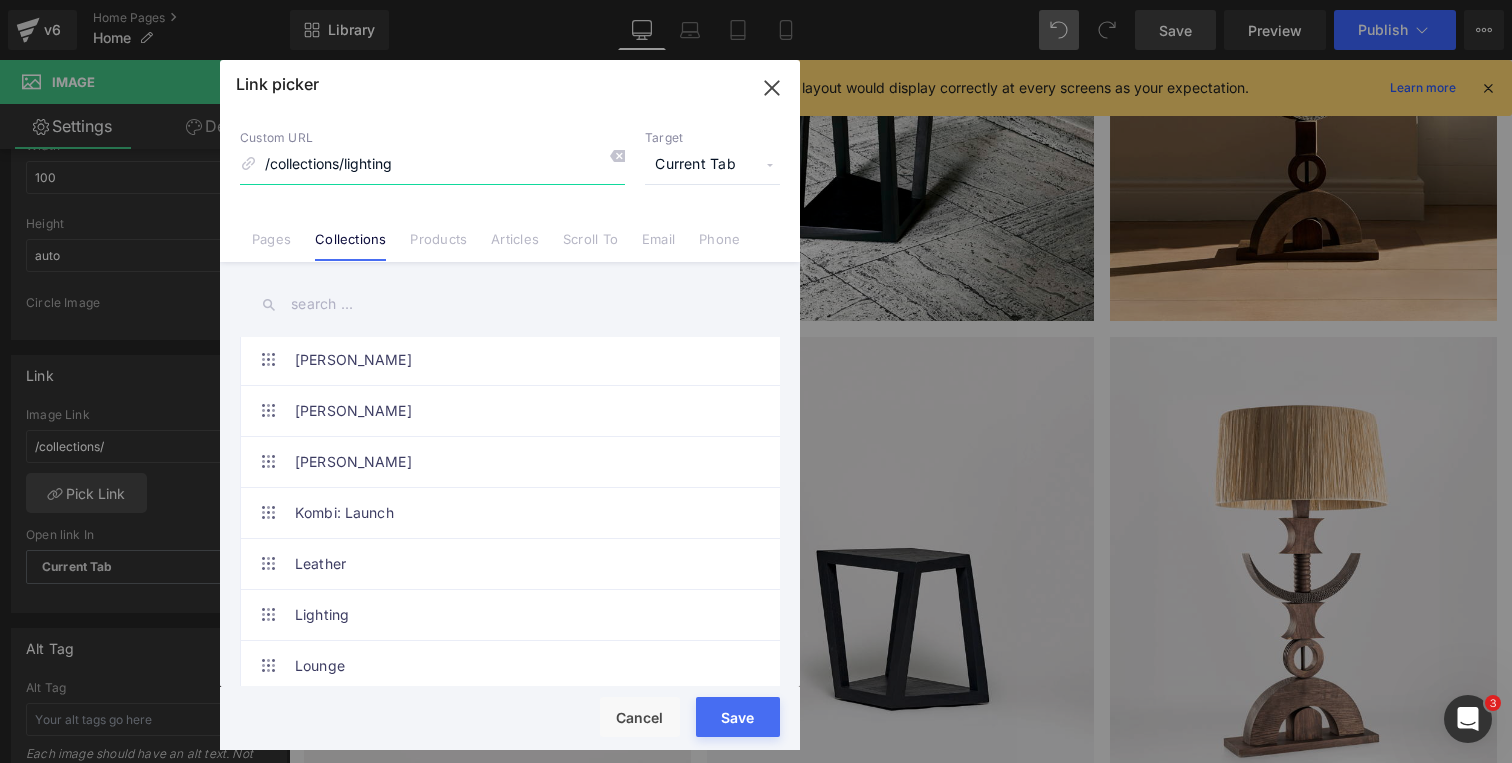 type on "/collections/lighting" 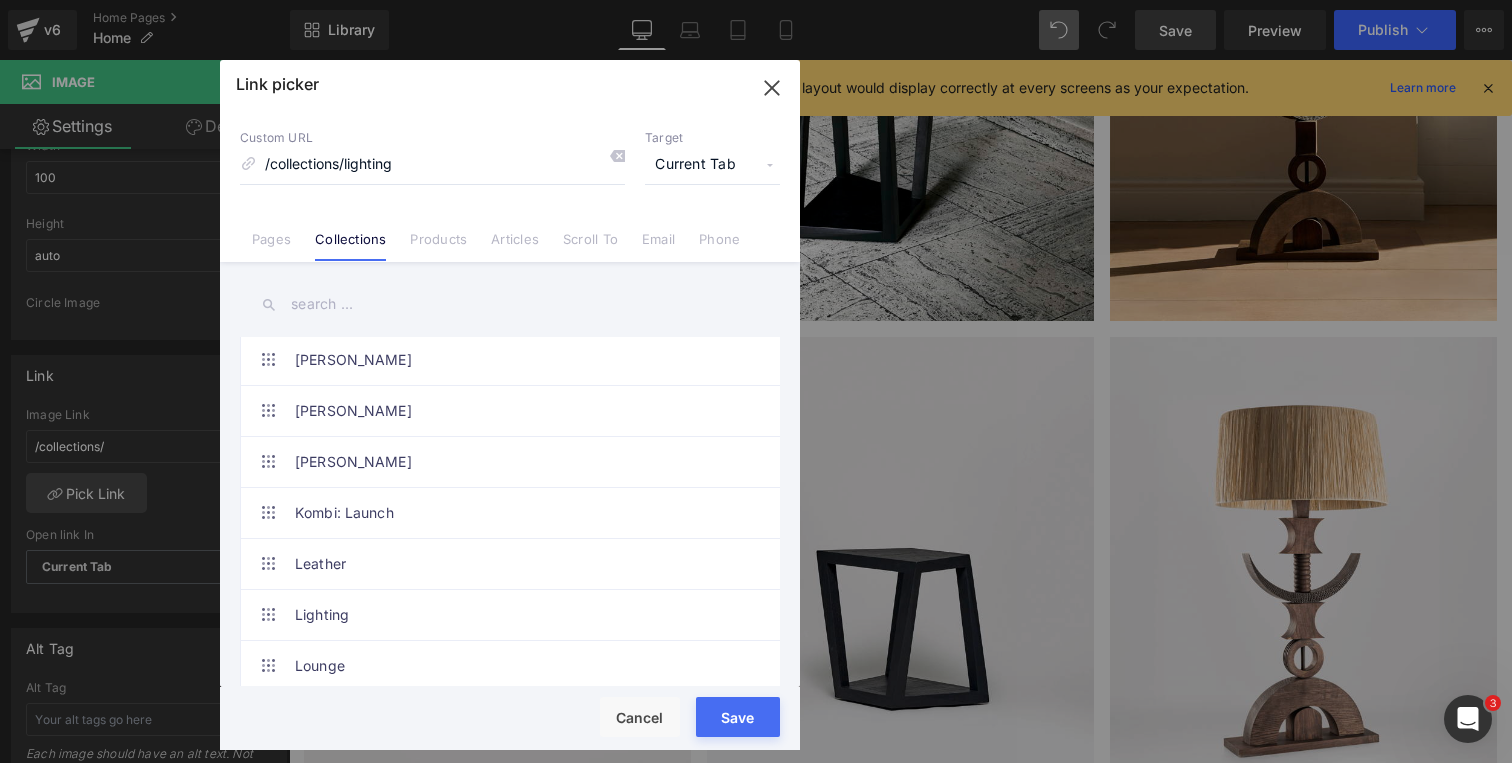 click on "Custom URL   /collections/lighting                 Target   Current Tab     Current Tab   New Tab                 Pages       Collections       Products       Articles       Scroll To       Email       Phone" at bounding box center (510, 186) 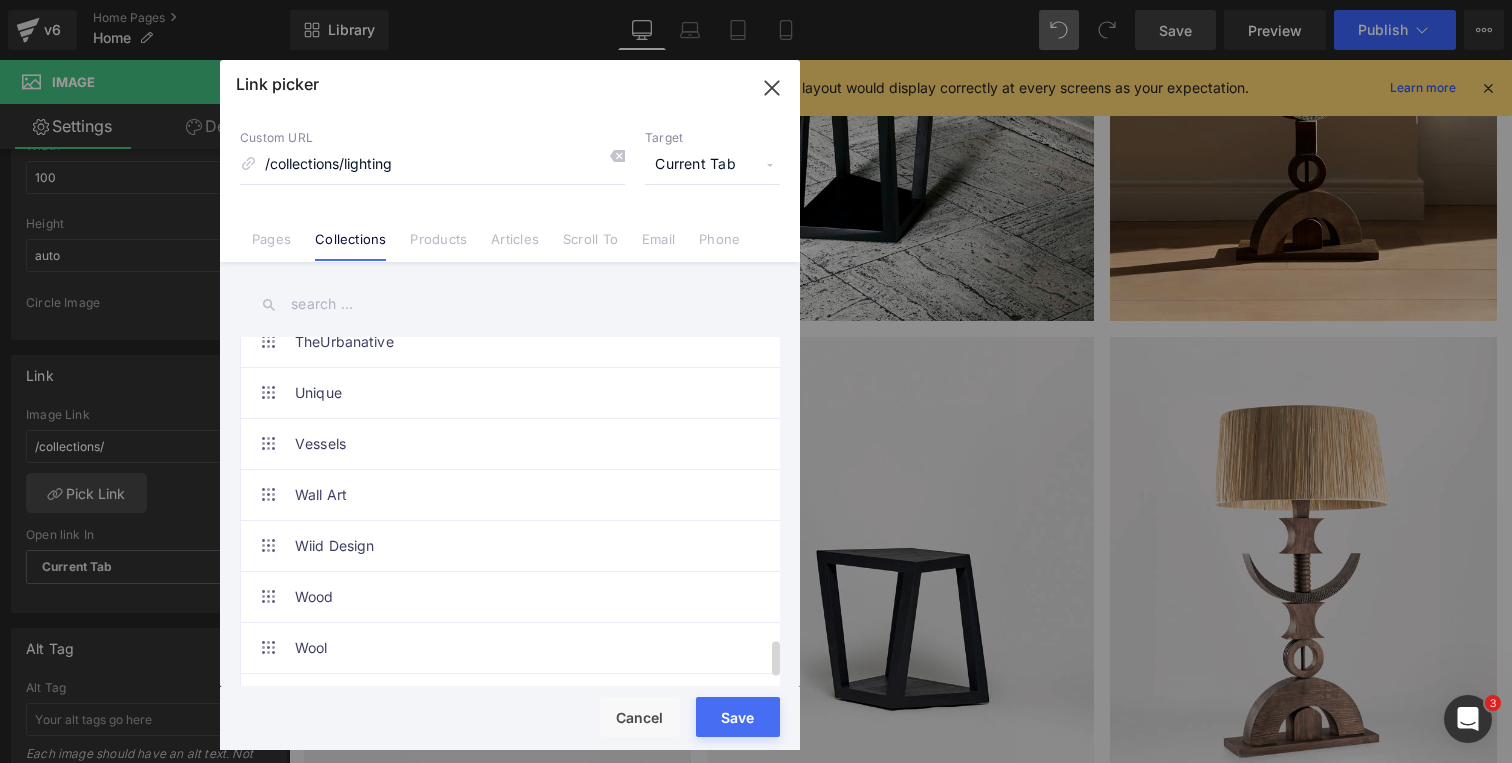 scroll, scrollTop: 3077, scrollLeft: 0, axis: vertical 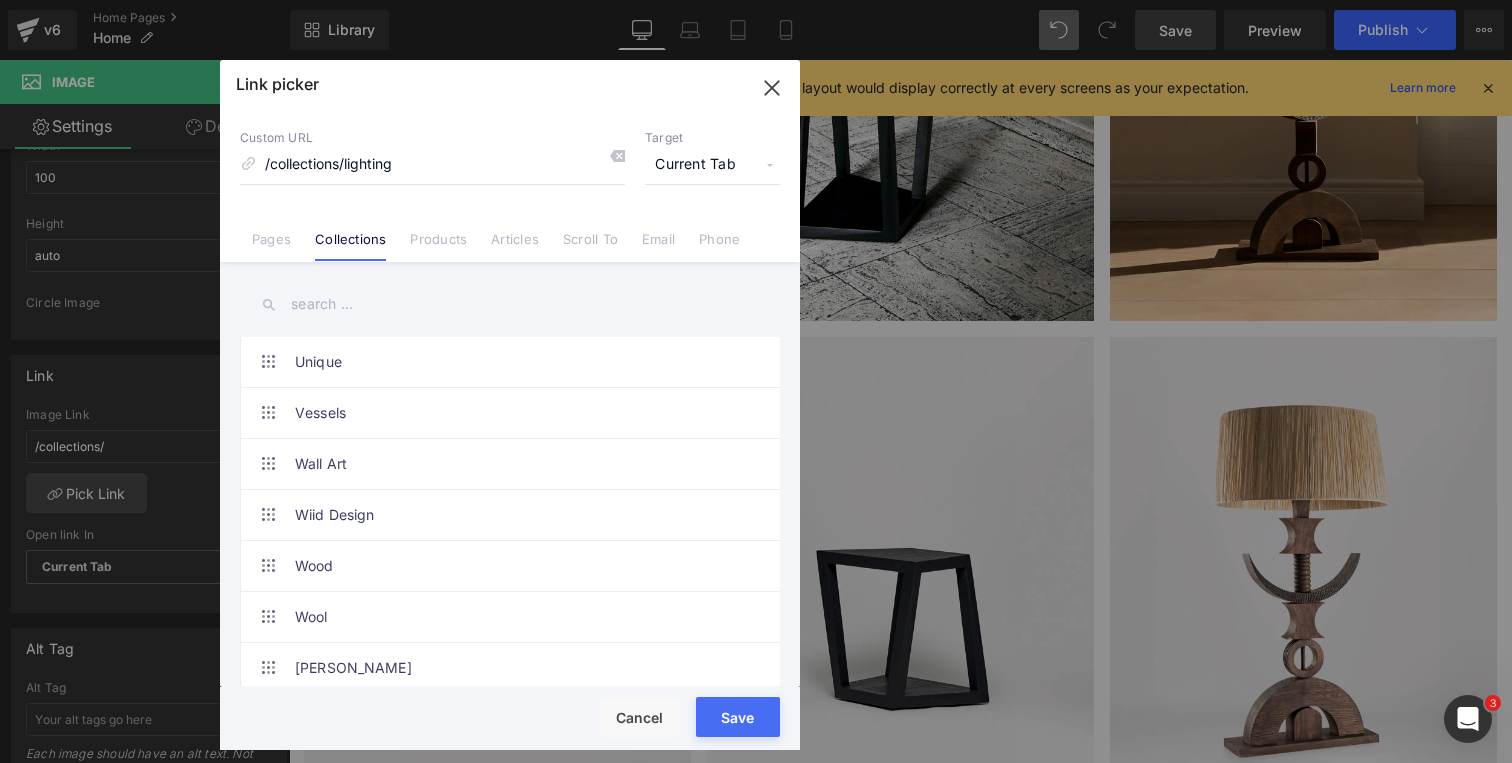 type on "/collections/lighting" 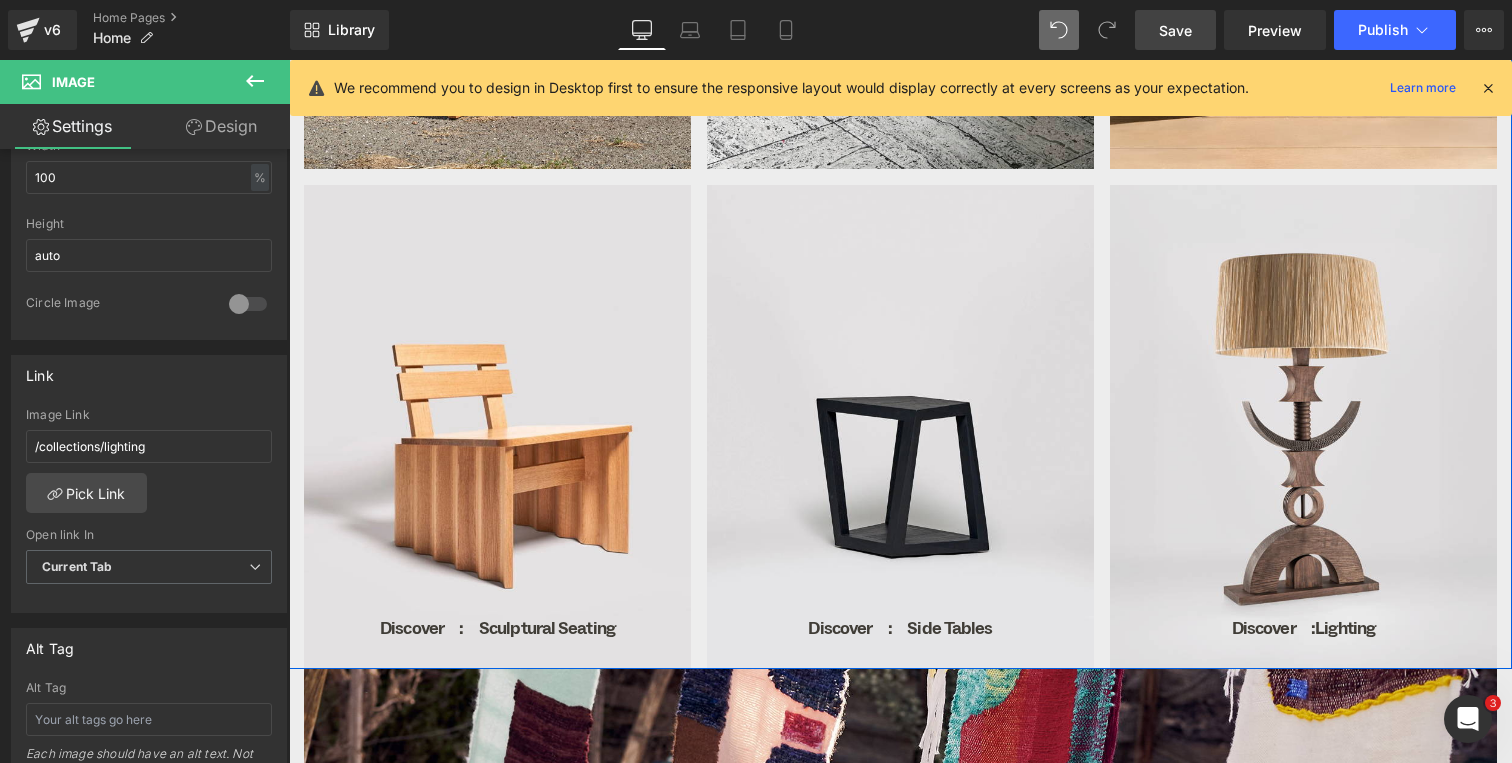 scroll, scrollTop: 927, scrollLeft: 0, axis: vertical 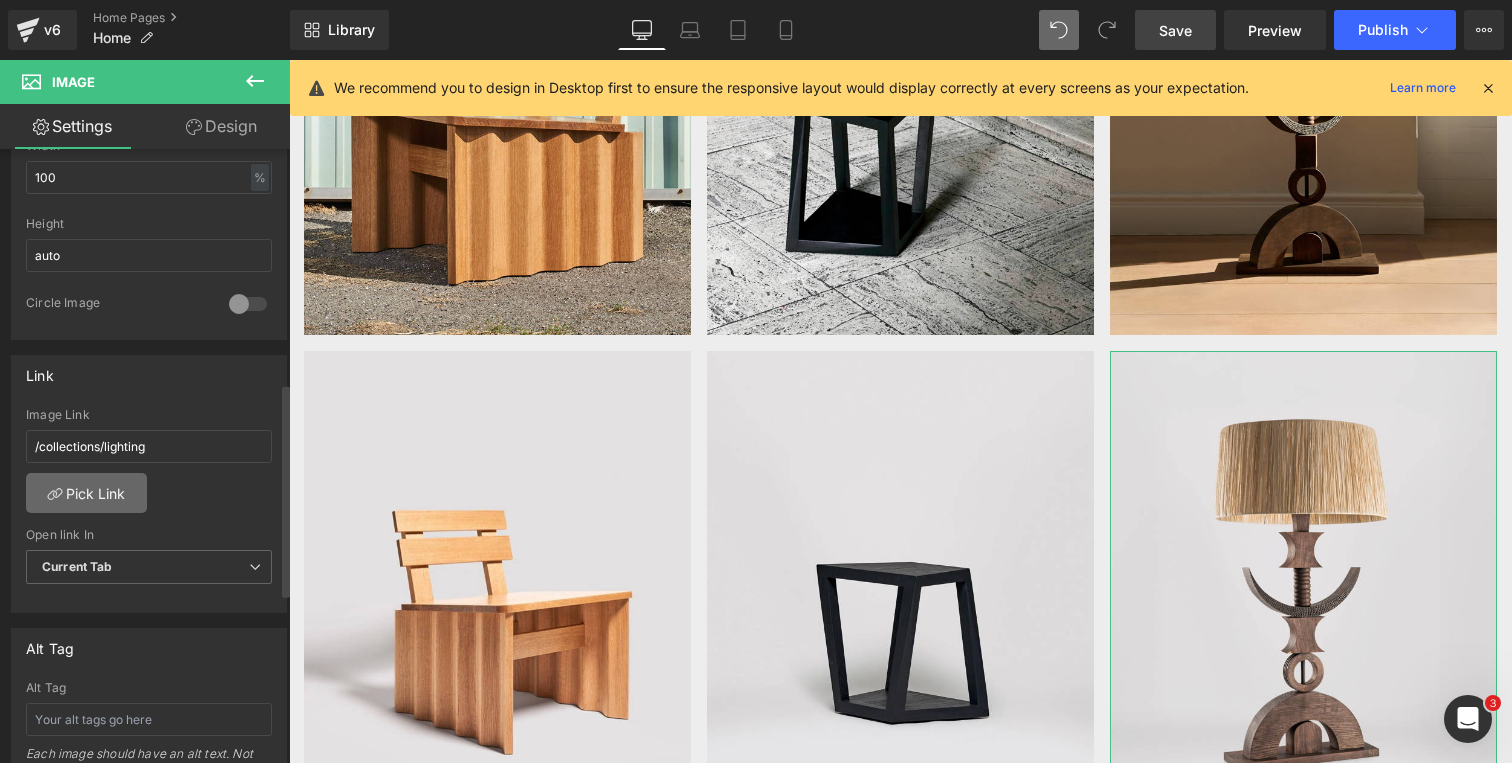 click on "Pick Link" at bounding box center [86, 493] 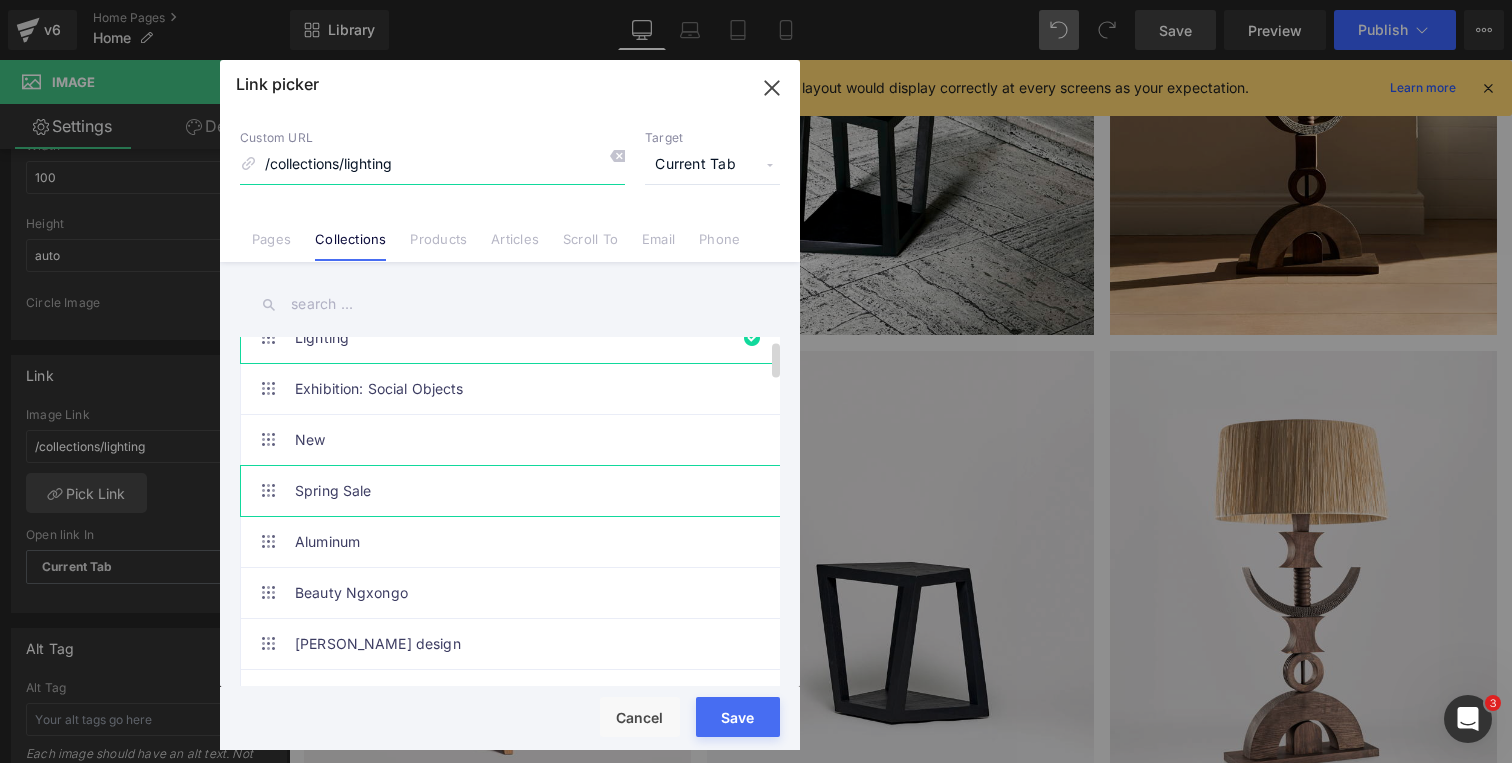 scroll, scrollTop: 0, scrollLeft: 0, axis: both 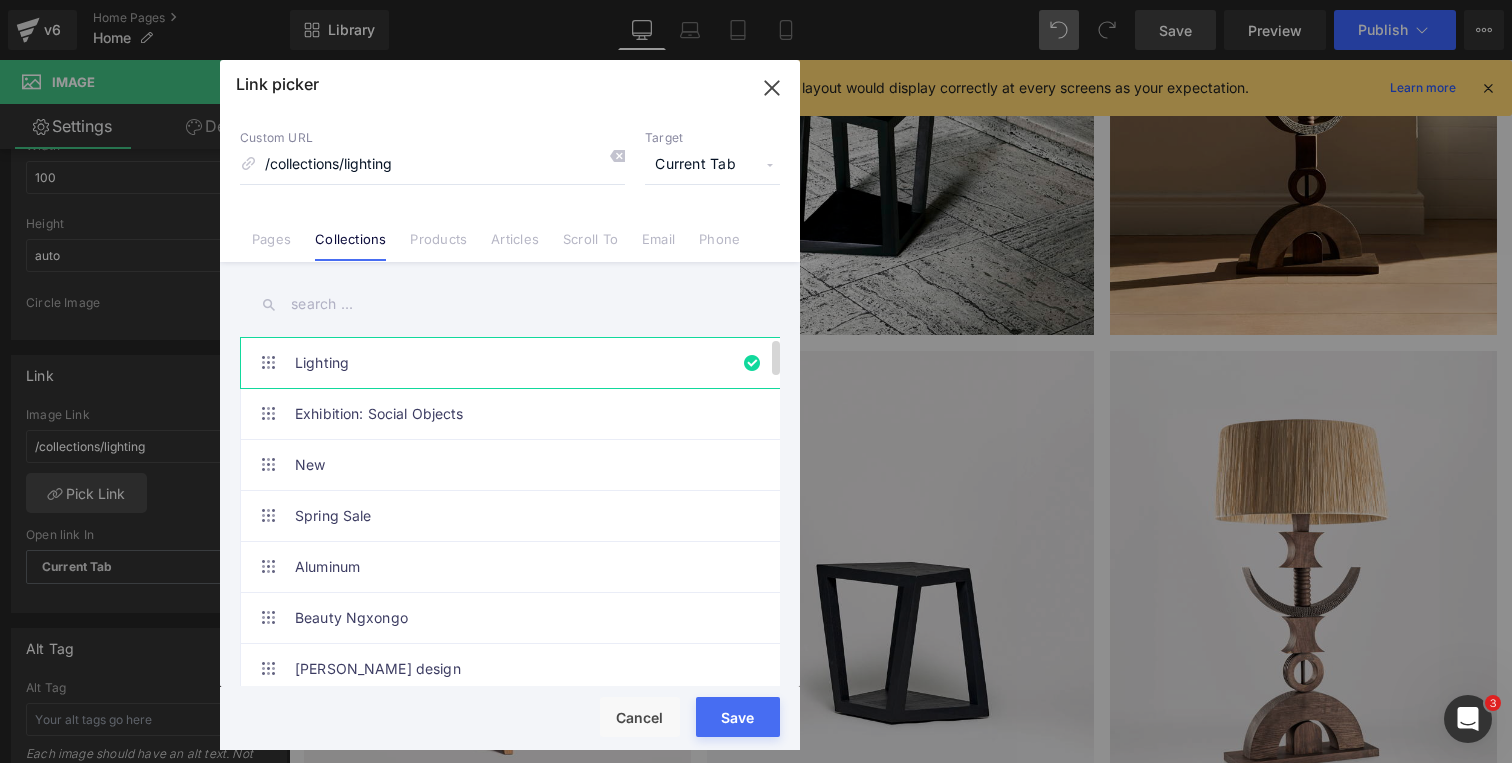 click on "Lighting" at bounding box center (515, 363) 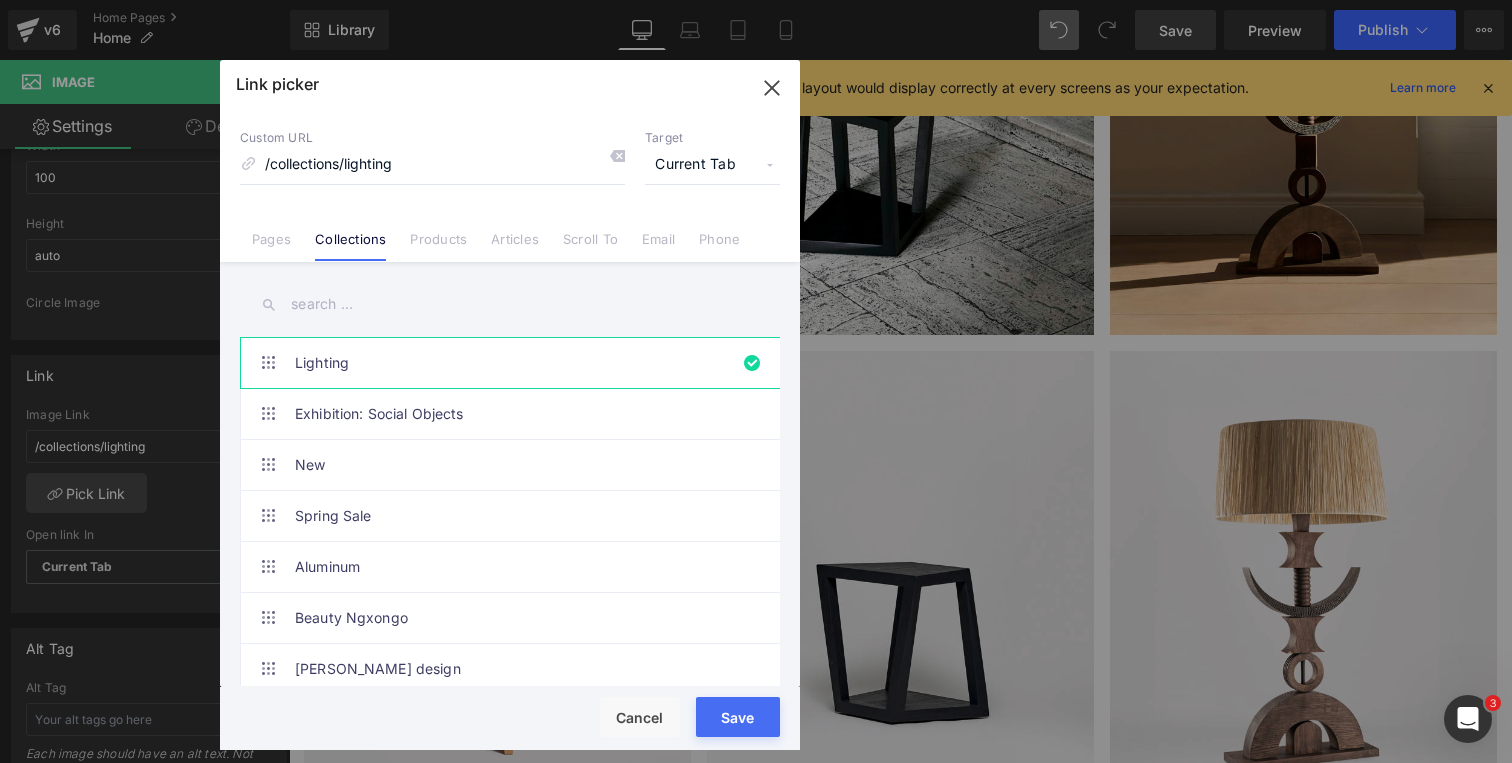click on "Save" at bounding box center [738, 717] 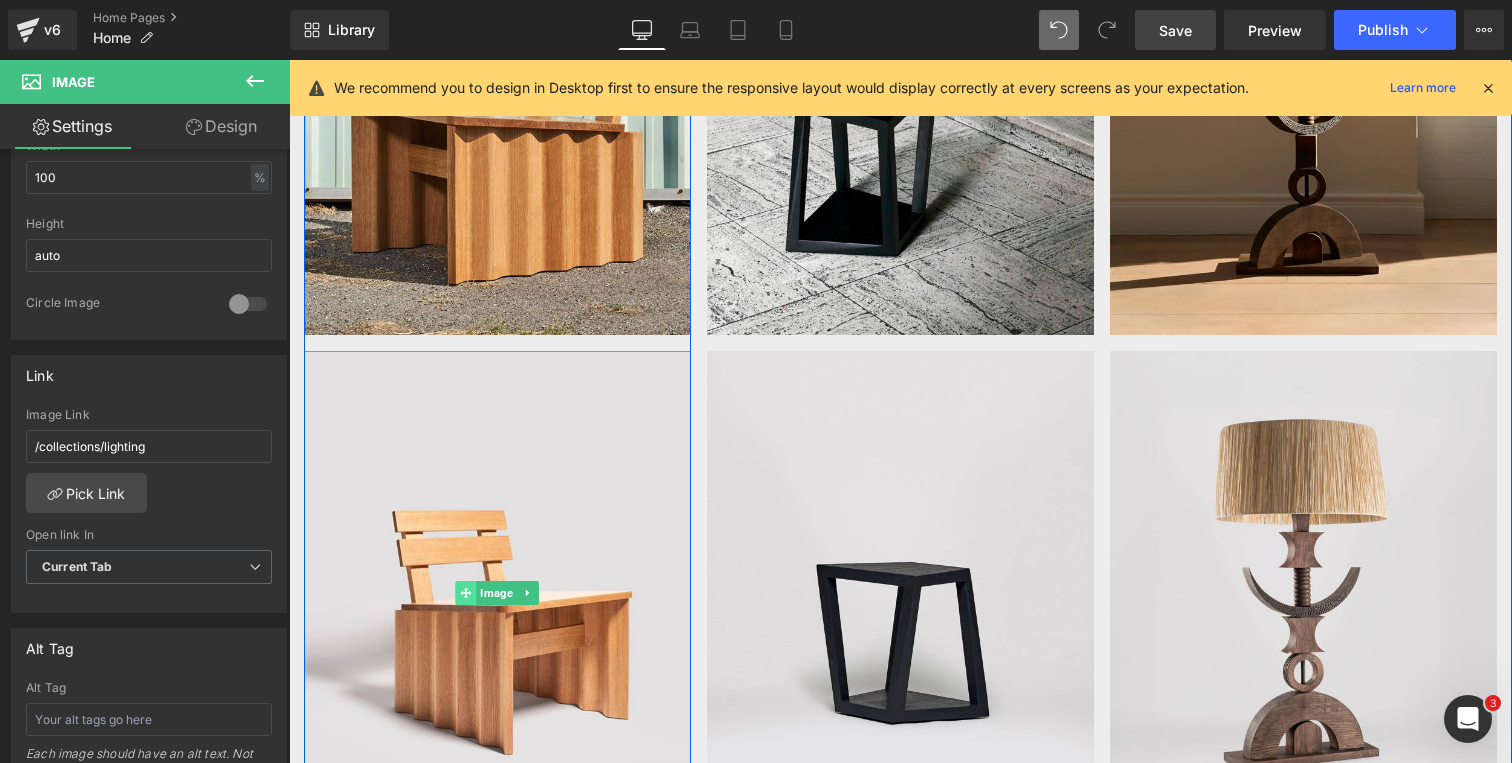 click at bounding box center (466, 593) 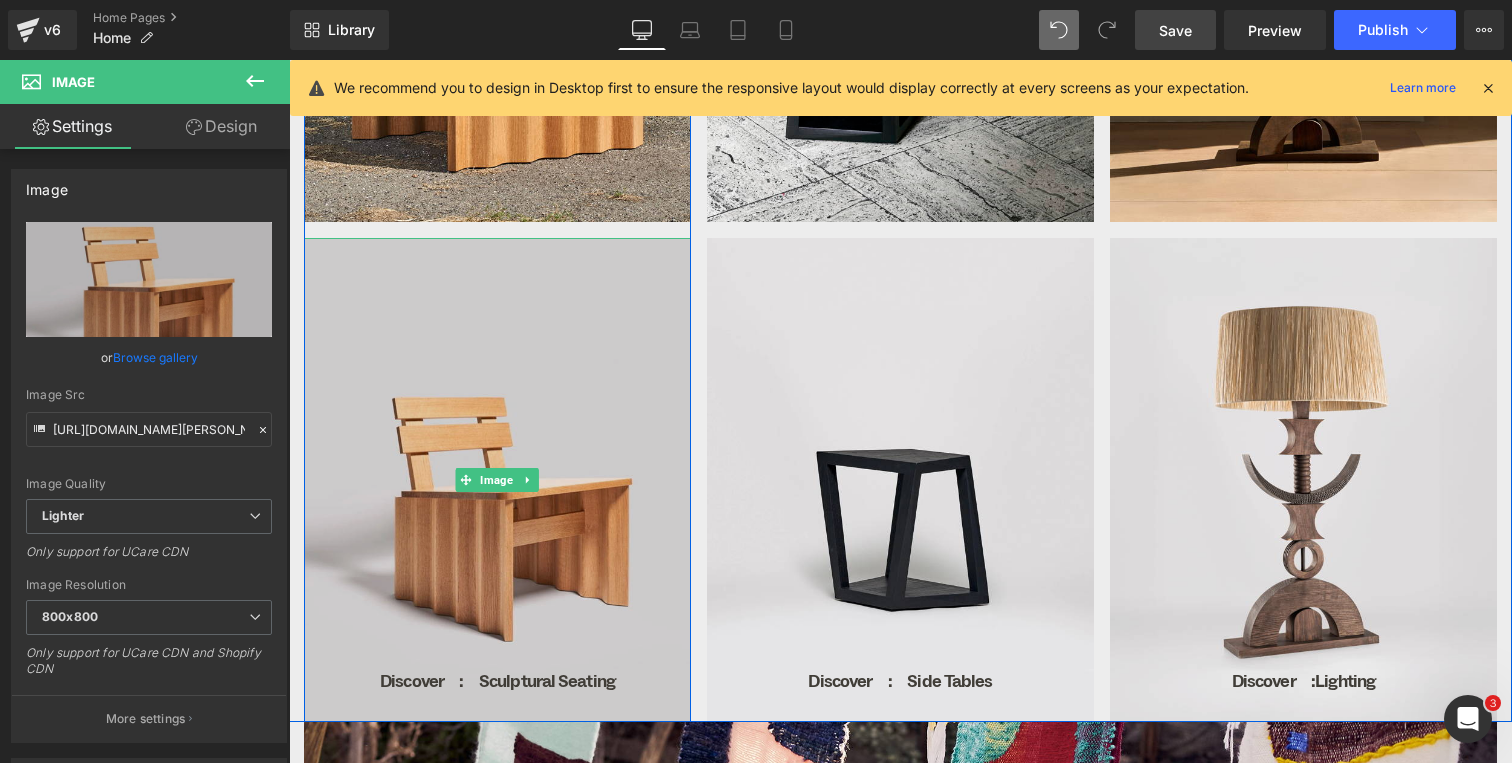 scroll, scrollTop: 1154, scrollLeft: 0, axis: vertical 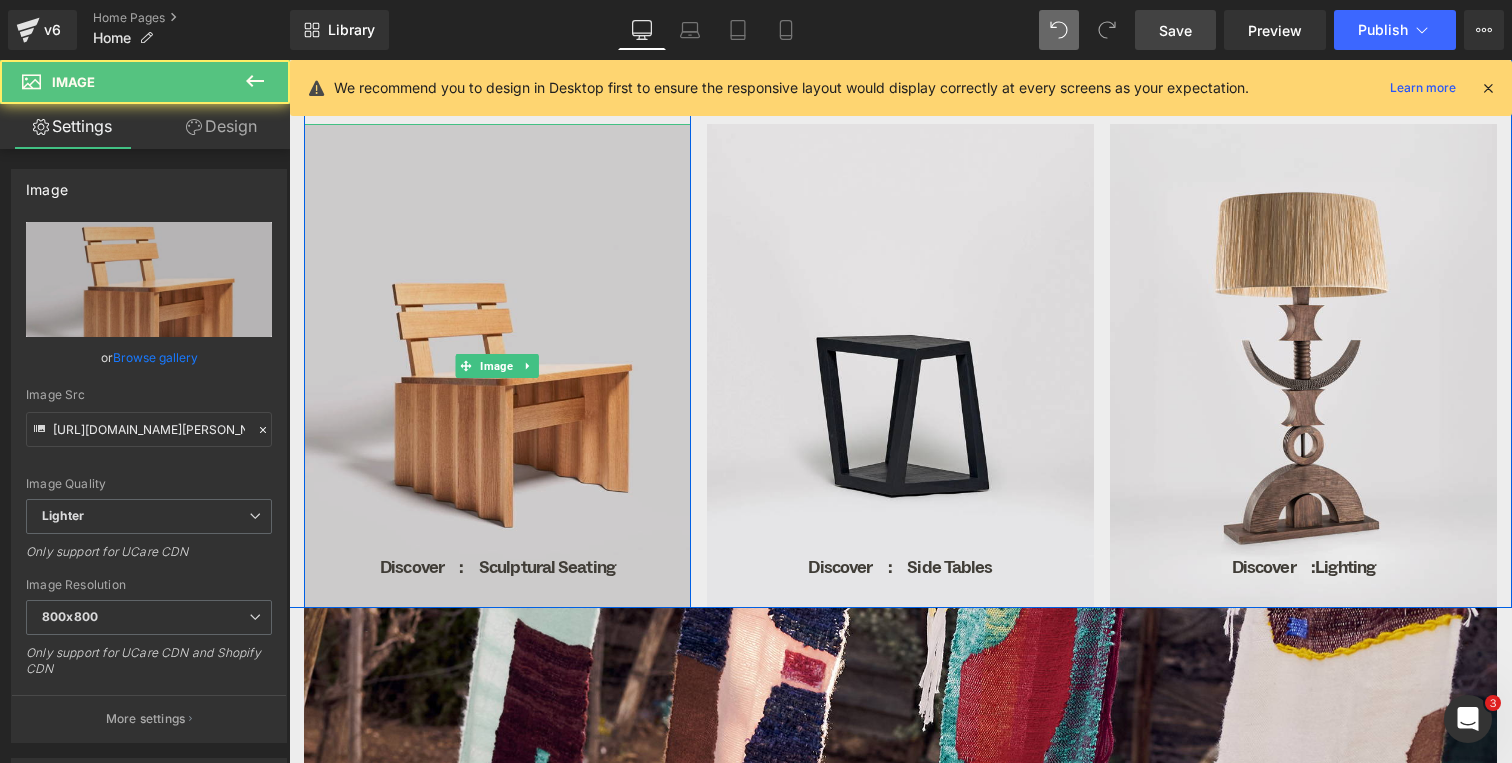 click at bounding box center [497, 366] 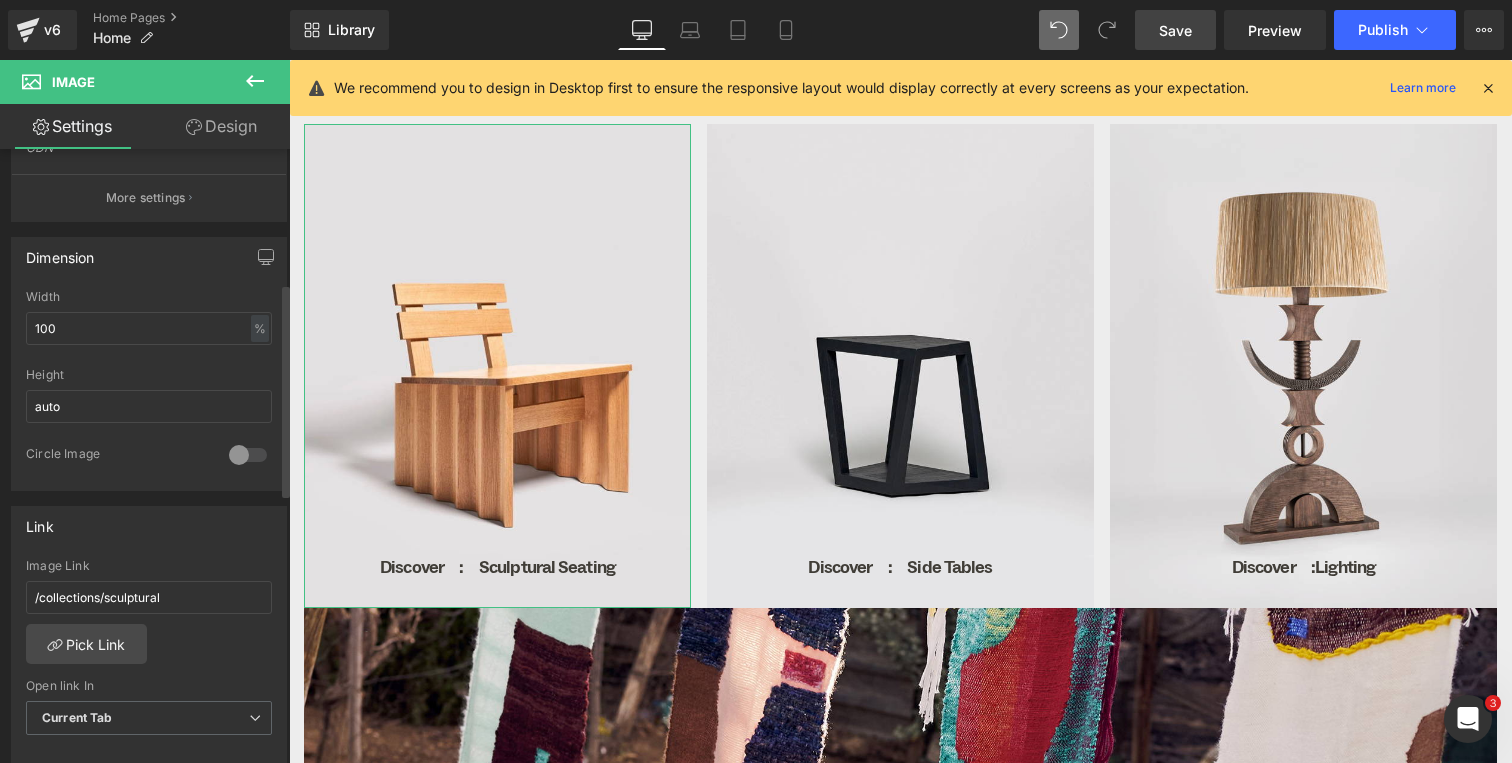scroll, scrollTop: 612, scrollLeft: 0, axis: vertical 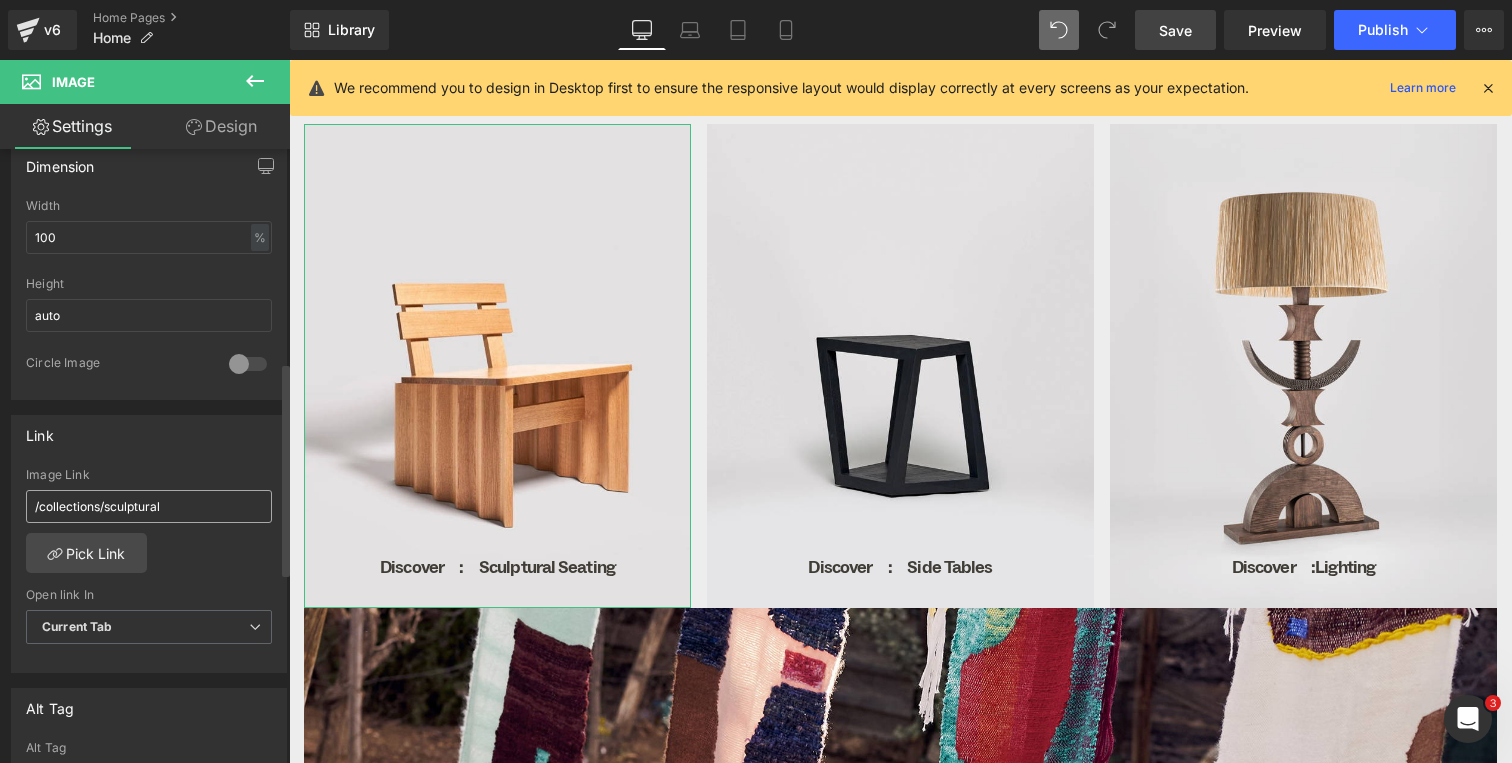 click on "/collections/sculptural" at bounding box center (149, 506) 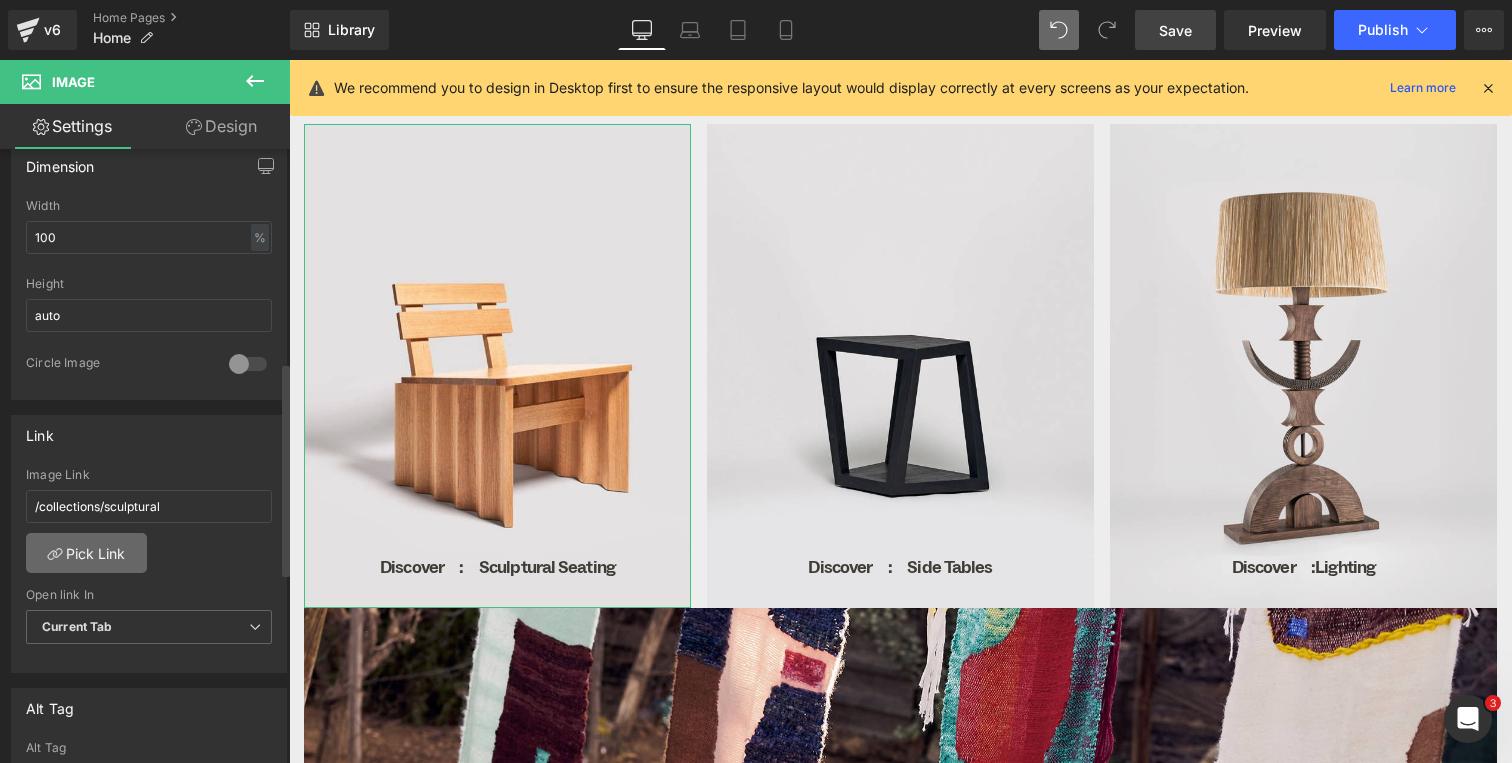 click on "Pick Link" at bounding box center (86, 553) 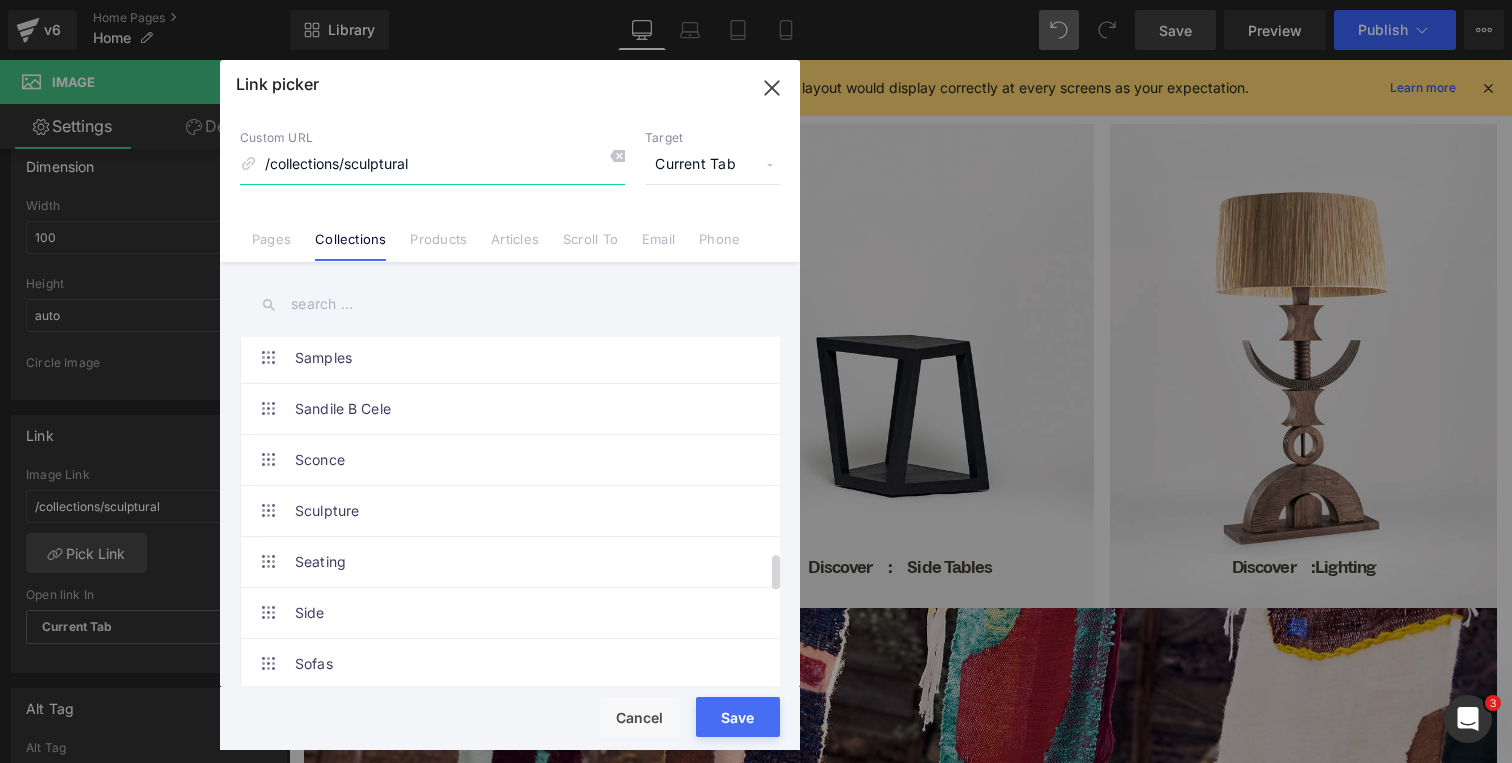 scroll, scrollTop: 2151, scrollLeft: 0, axis: vertical 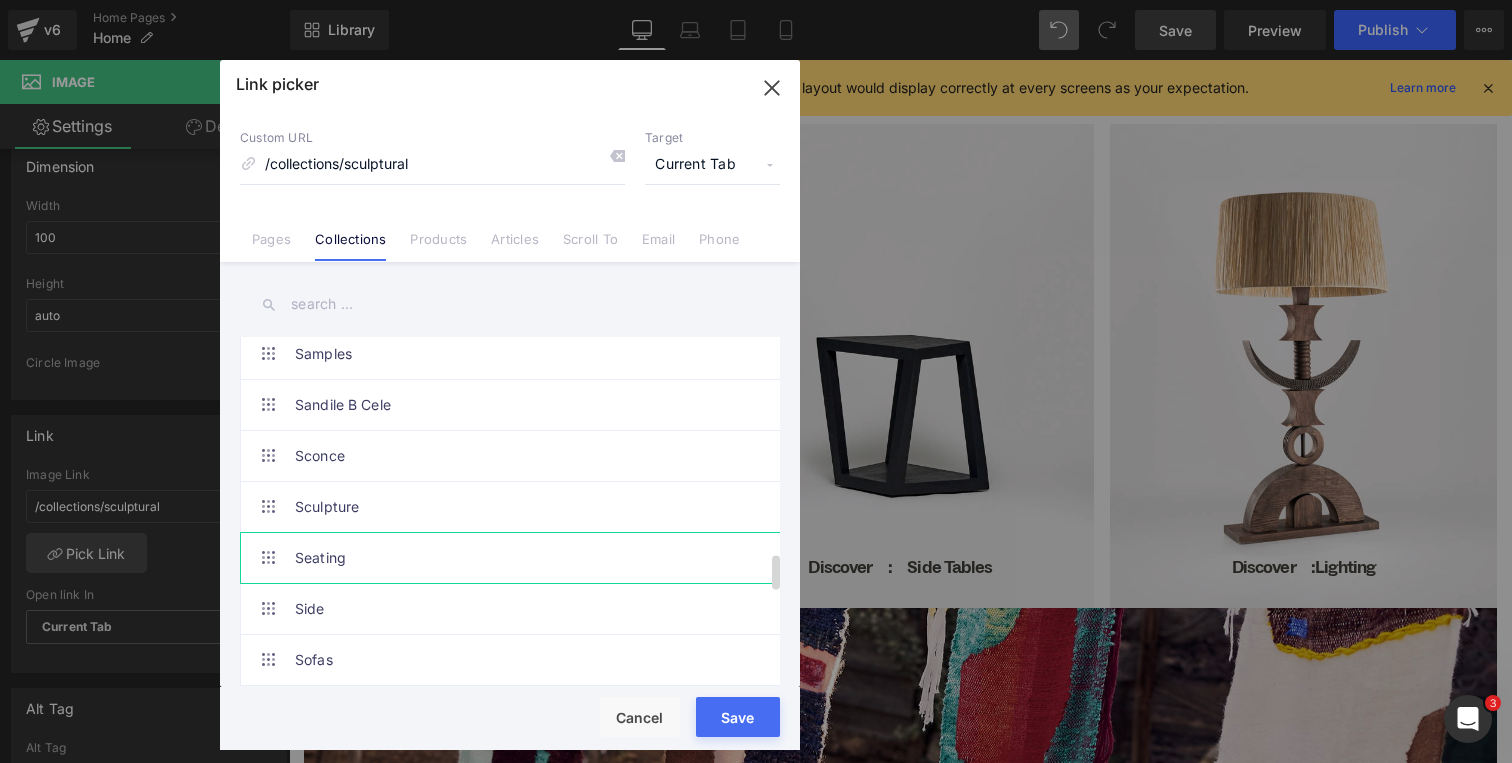 click on "Seating" at bounding box center [515, 558] 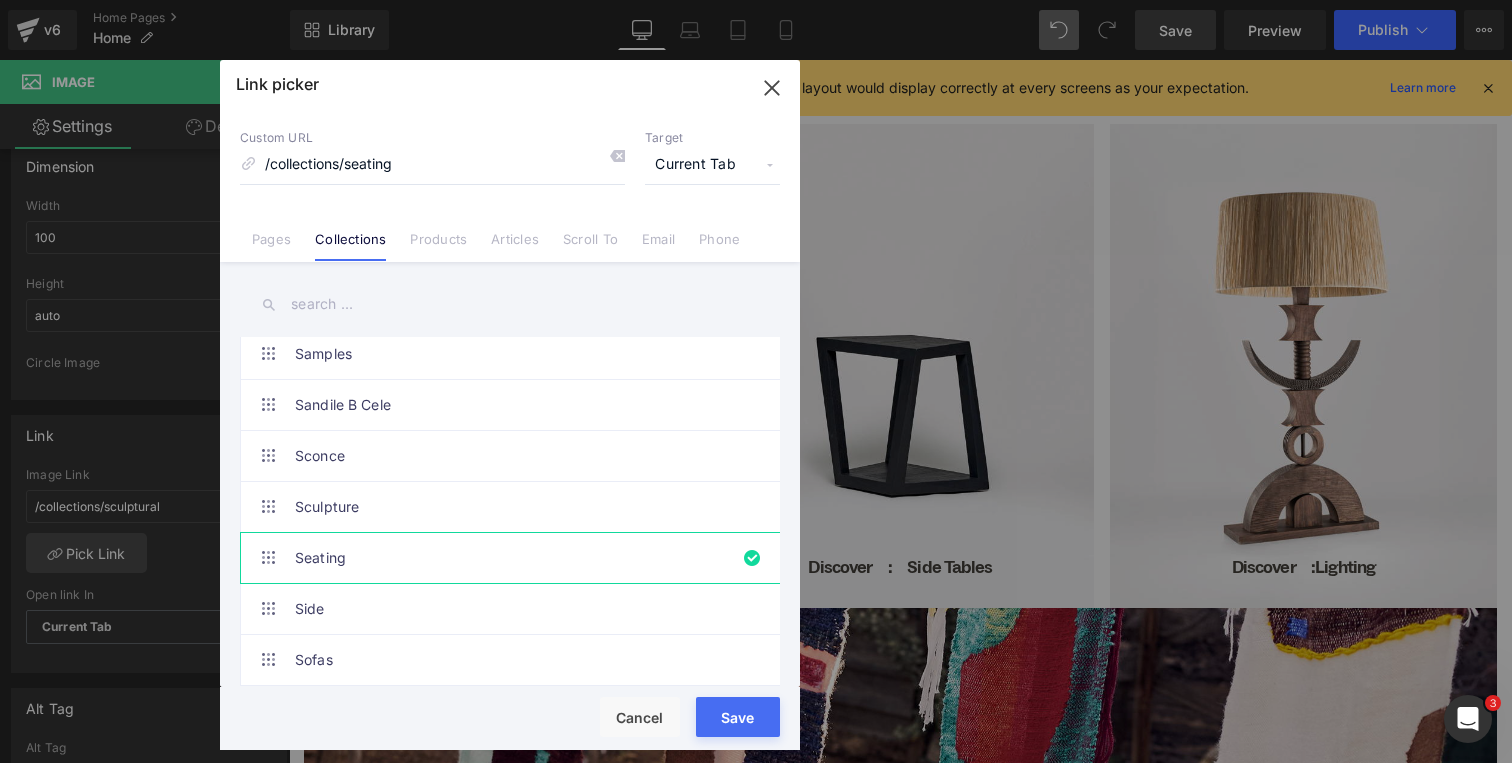 click on "Save" at bounding box center [738, 717] 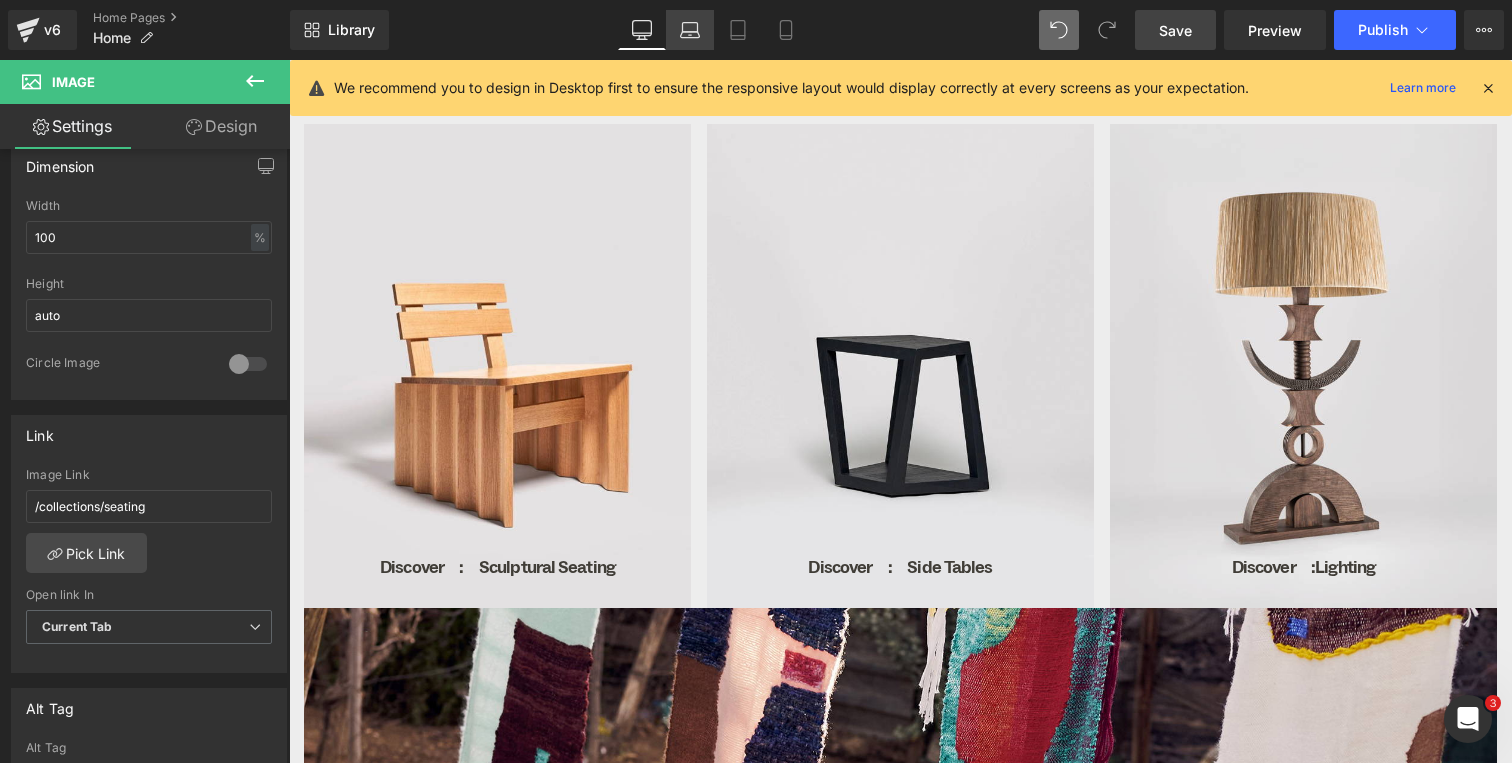 click on "Laptop" at bounding box center (690, 30) 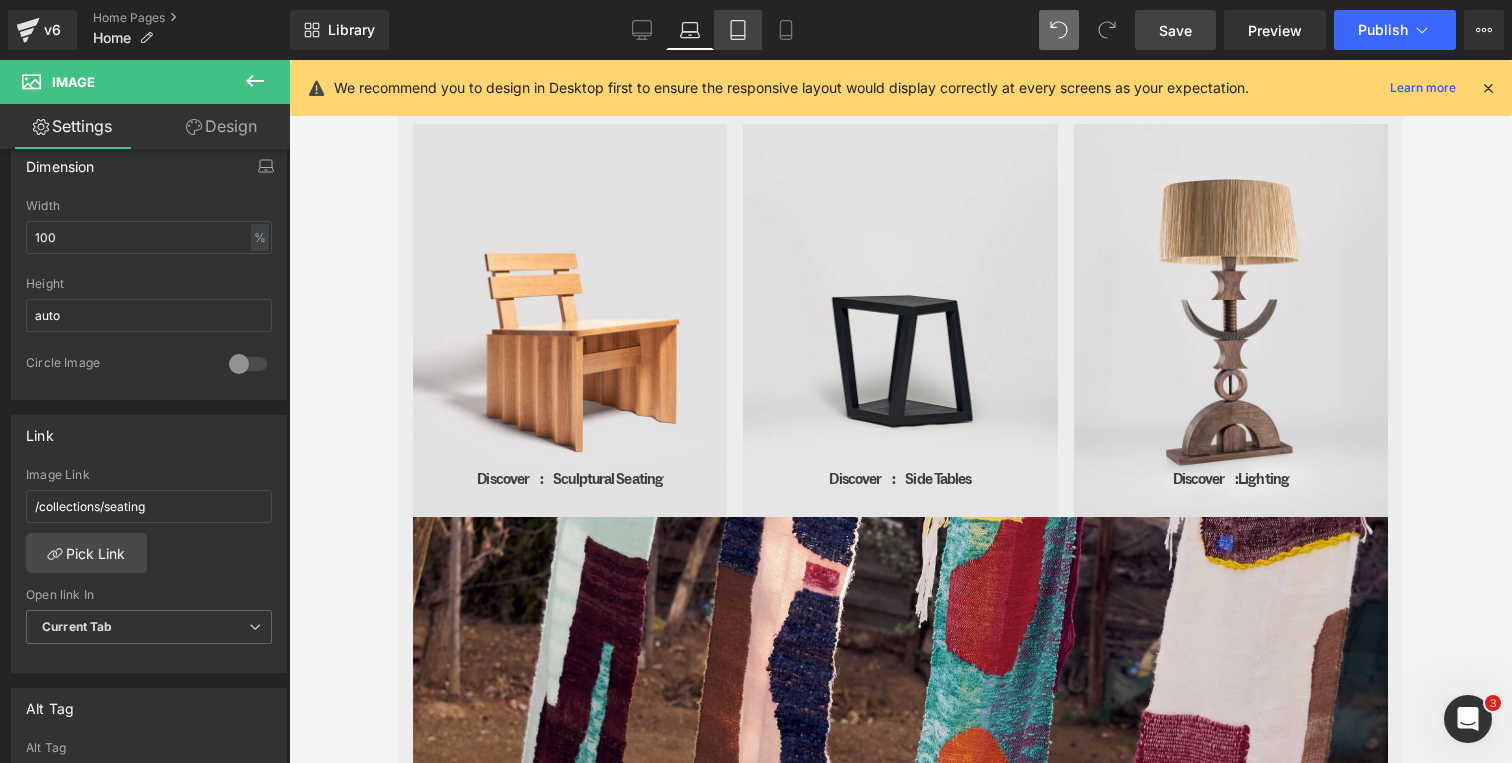 click on "Tablet" at bounding box center [738, 30] 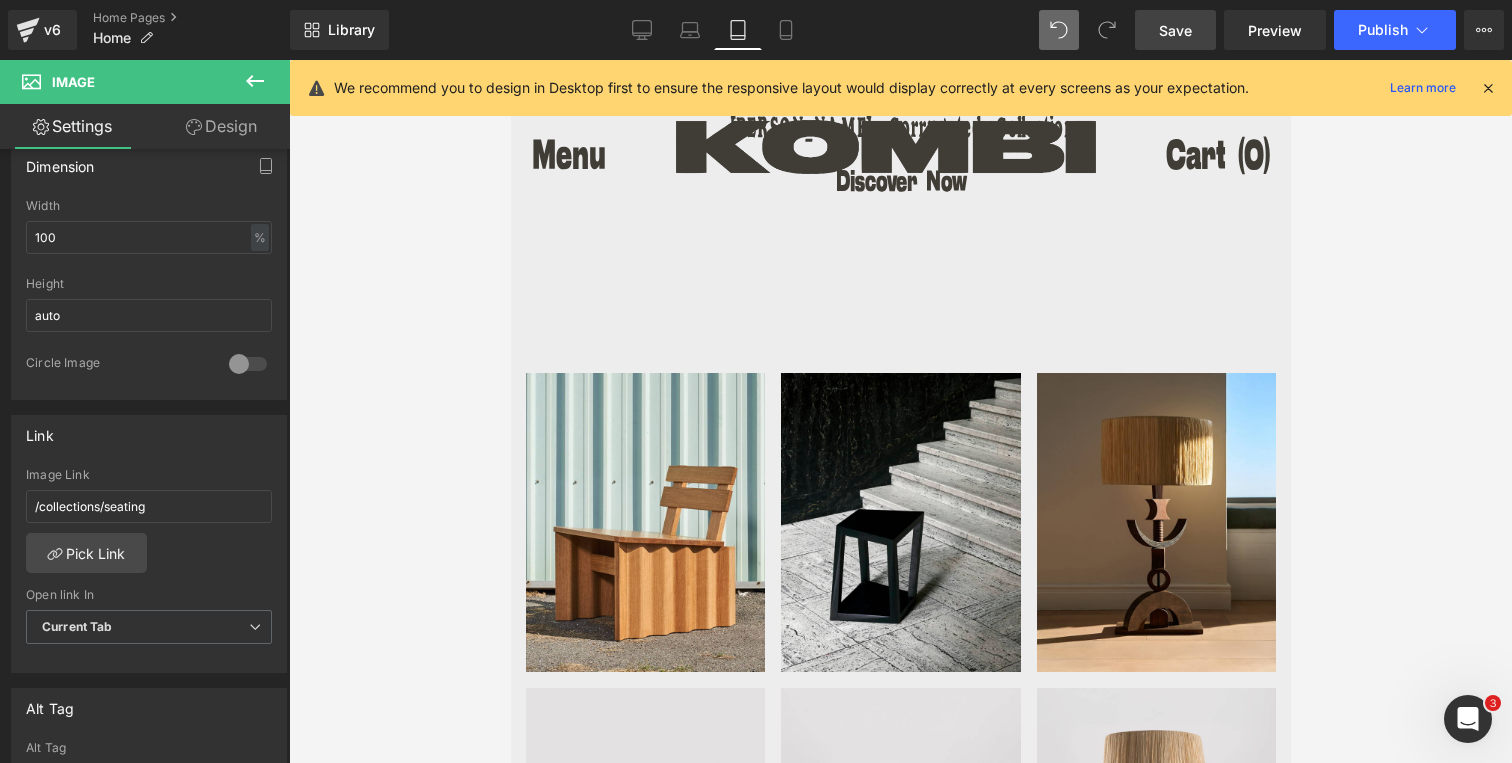 scroll, scrollTop: 1625, scrollLeft: 0, axis: vertical 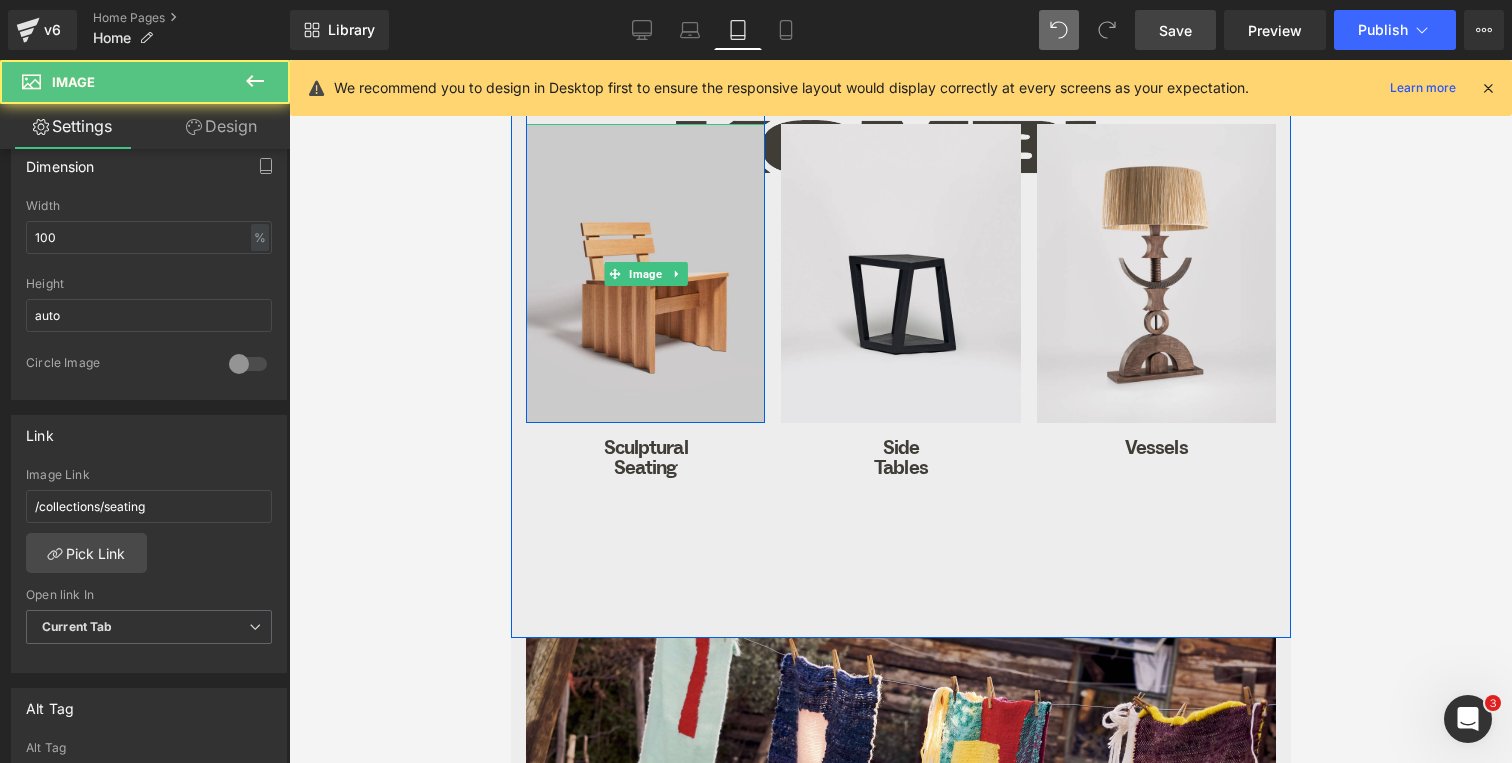 click at bounding box center (644, 273) 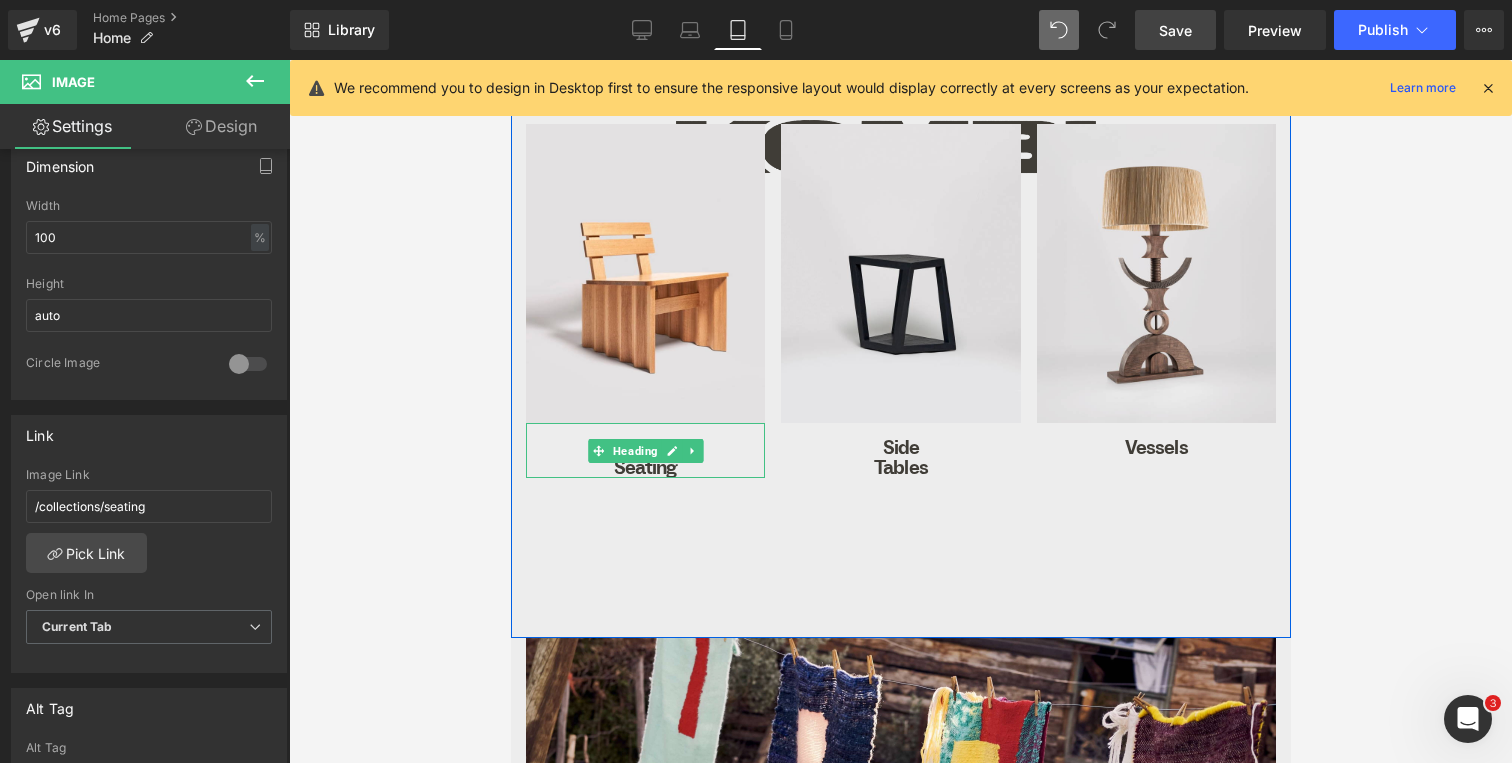 click on "Sculptural Seating" at bounding box center (644, 450) 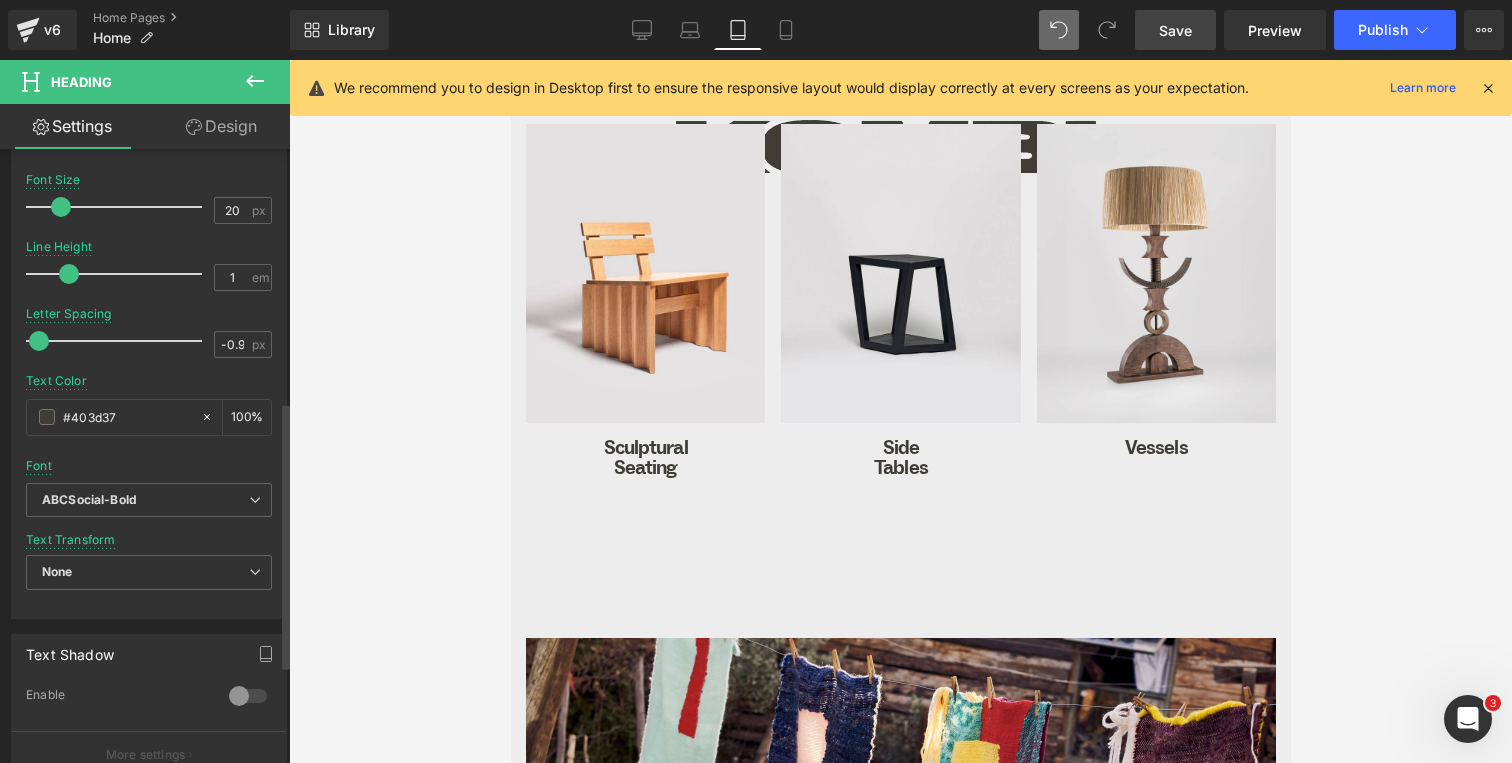 scroll, scrollTop: 0, scrollLeft: 0, axis: both 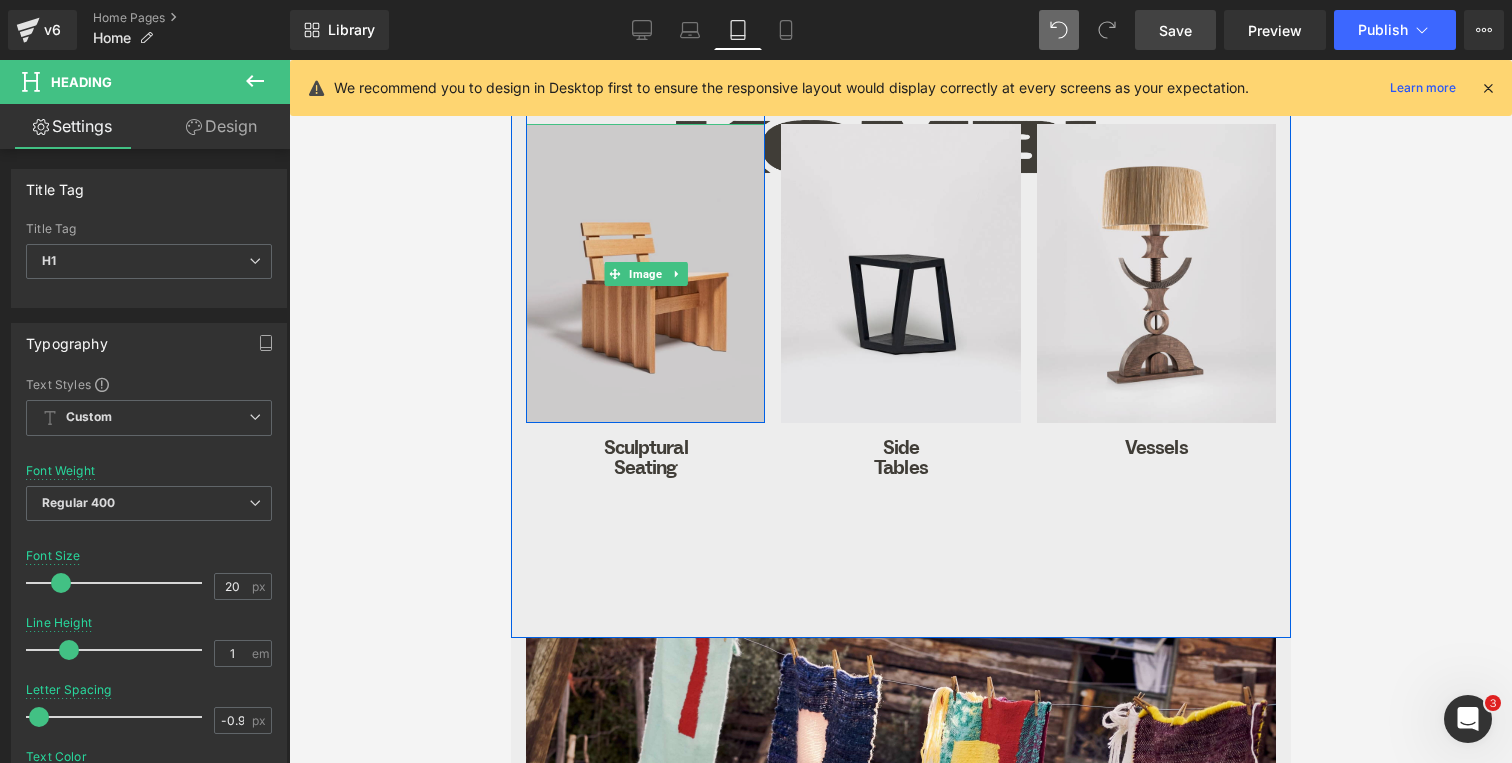 click at bounding box center [644, 273] 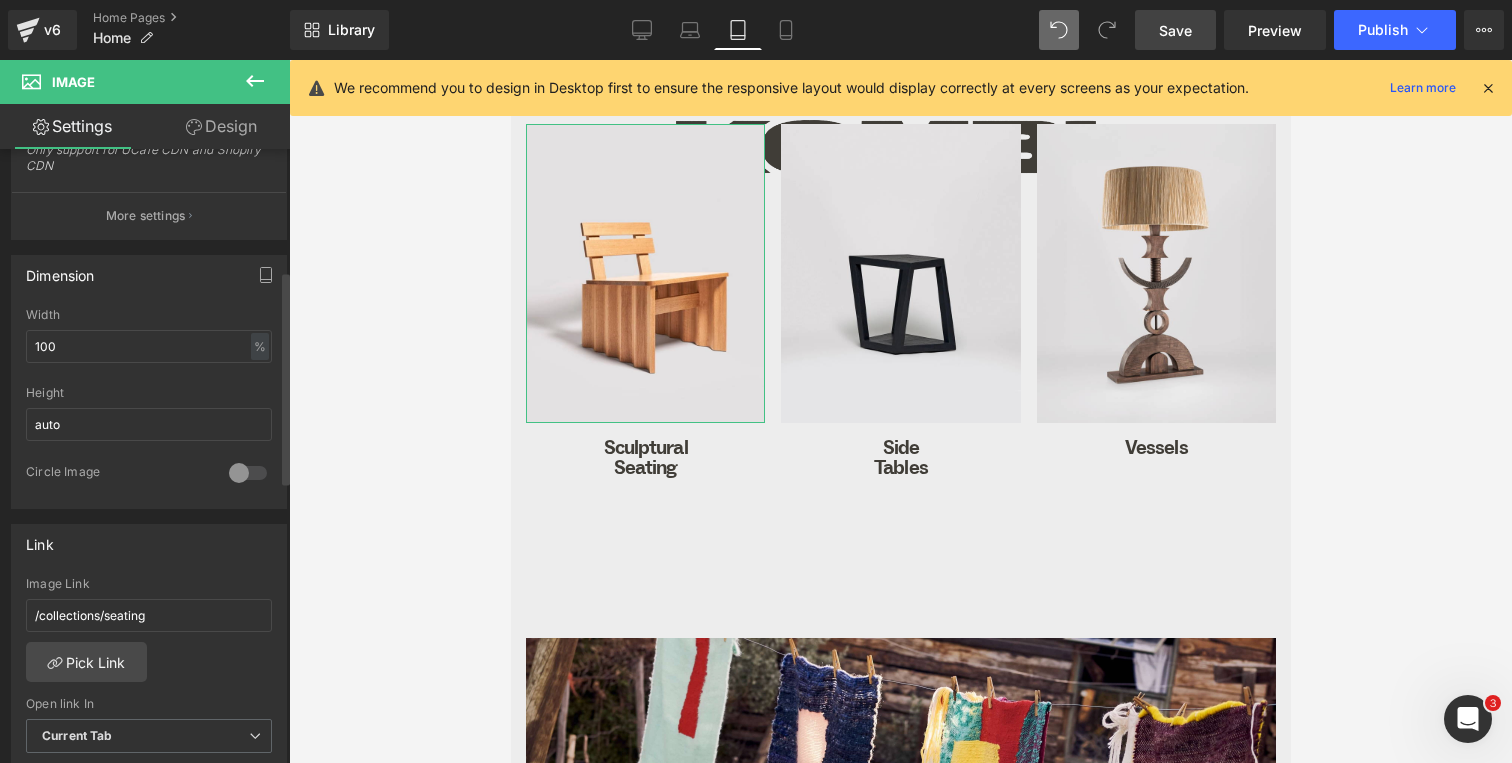 scroll, scrollTop: 591, scrollLeft: 0, axis: vertical 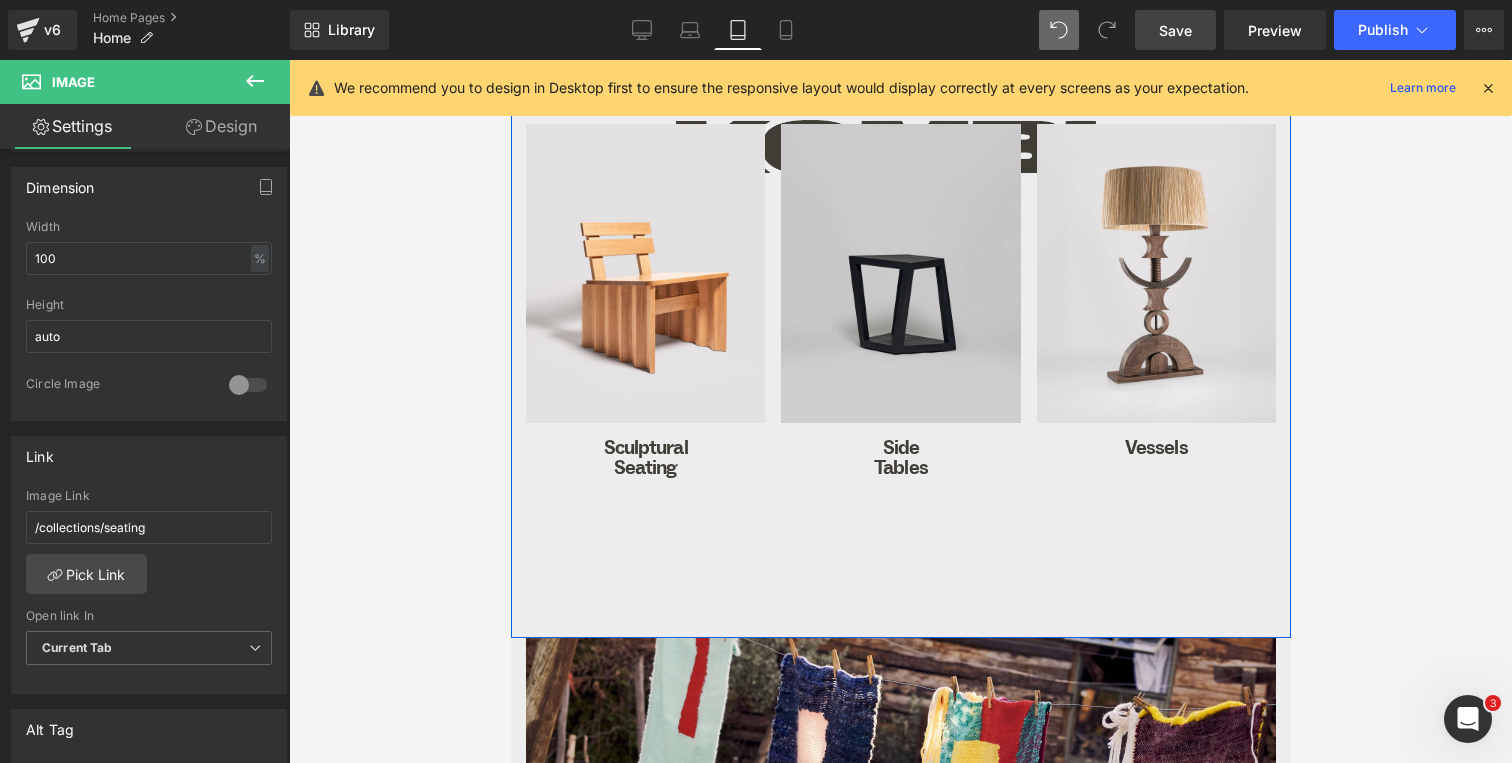 click at bounding box center [899, 273] 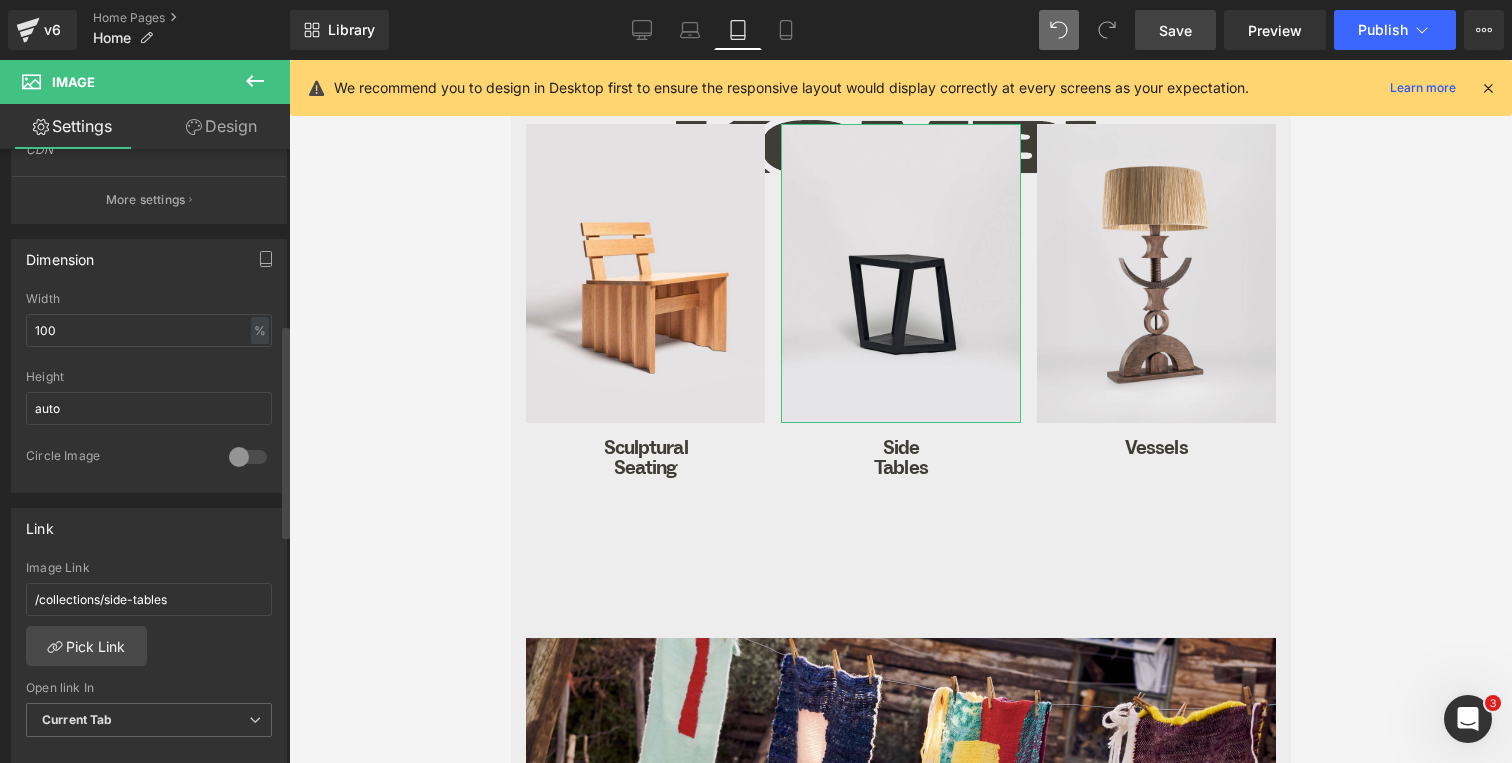 scroll, scrollTop: 553, scrollLeft: 0, axis: vertical 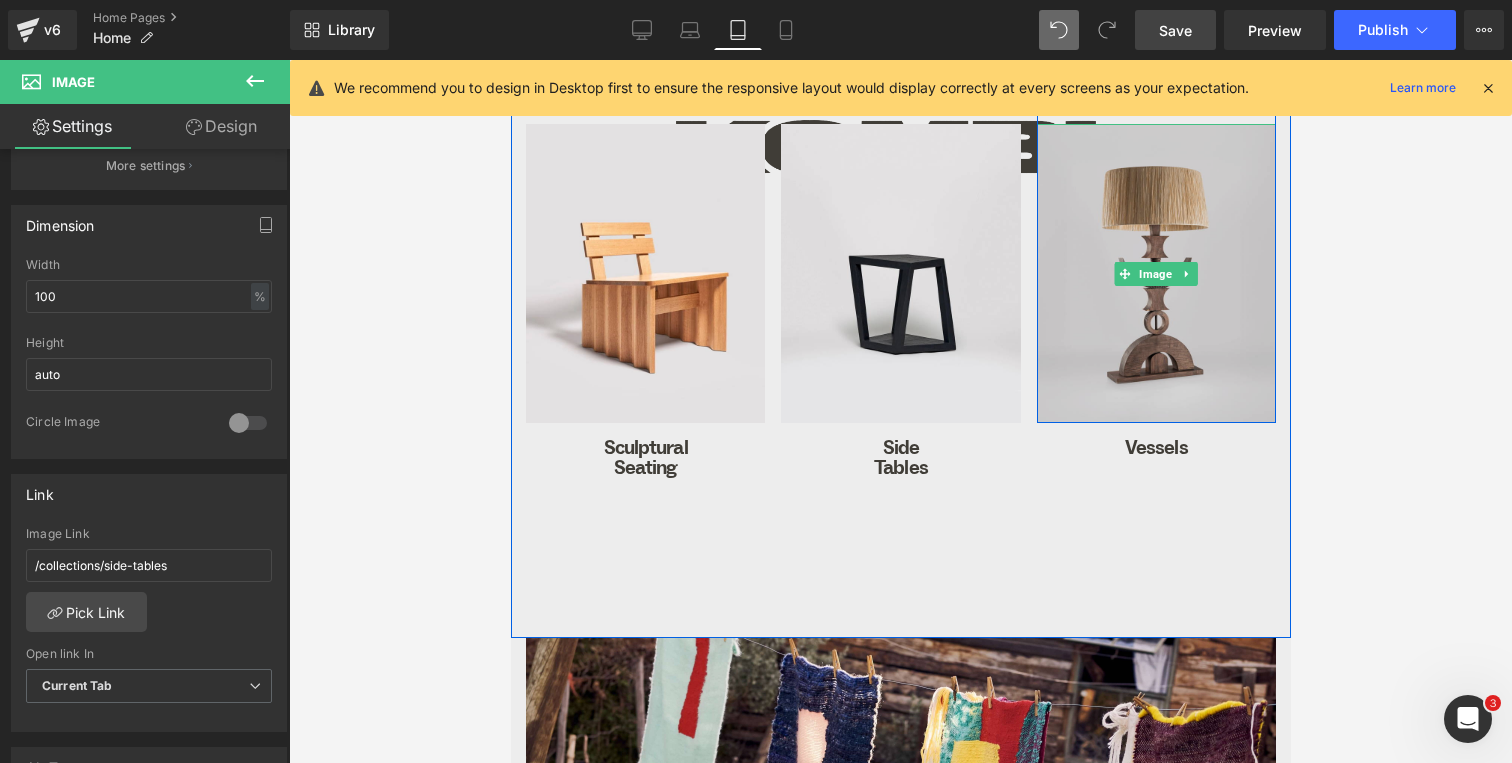 click at bounding box center (1155, 273) 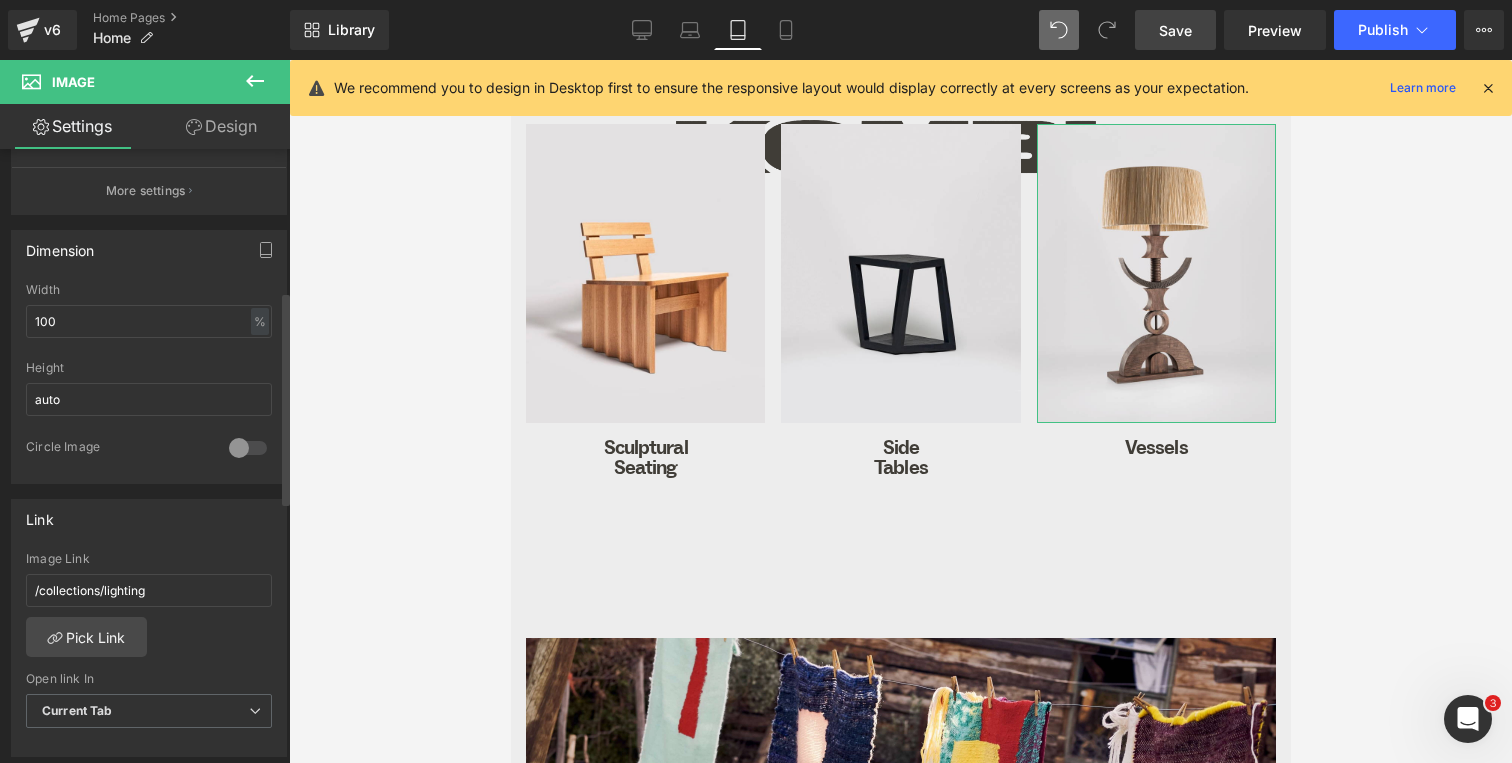 scroll, scrollTop: 649, scrollLeft: 0, axis: vertical 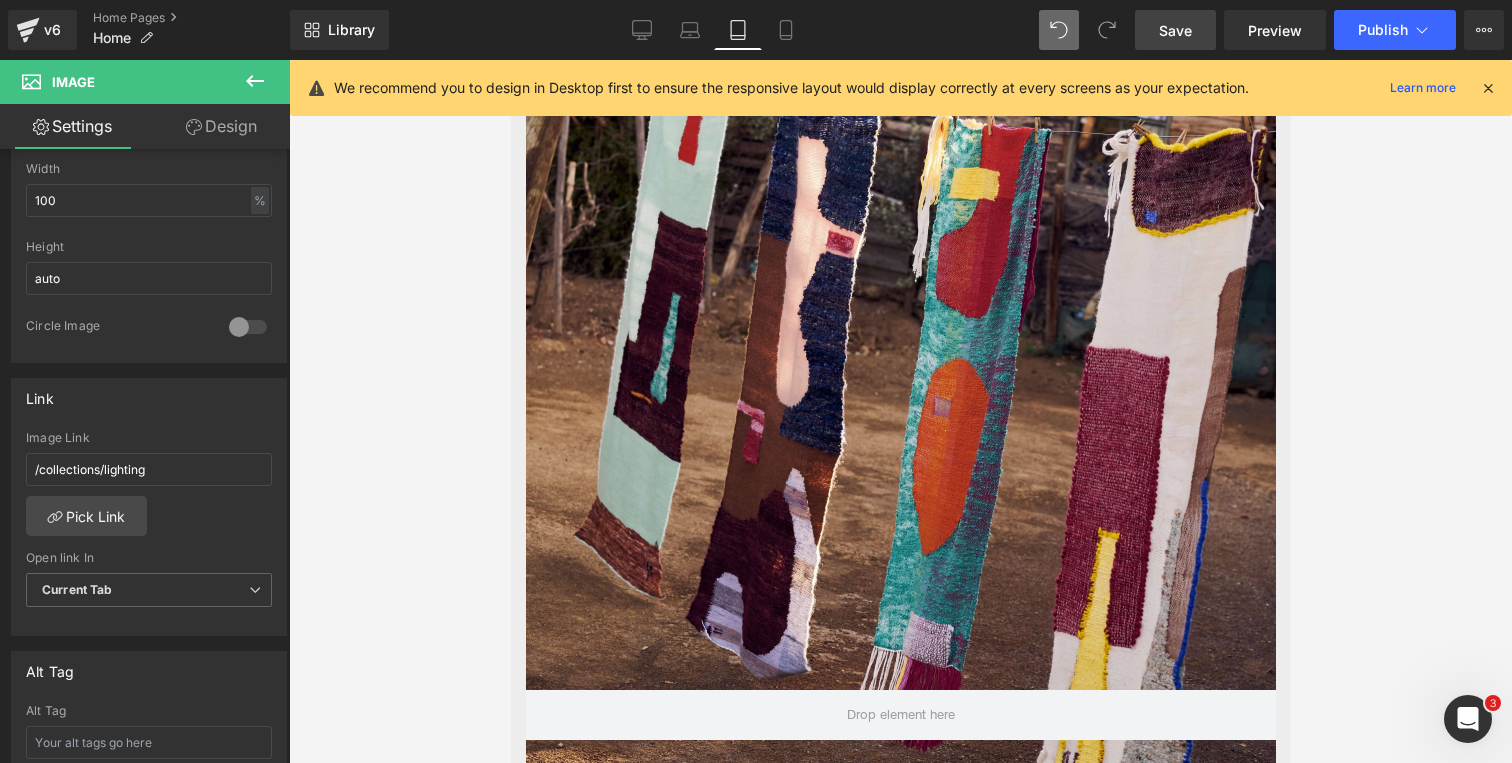 click at bounding box center [900, 440] 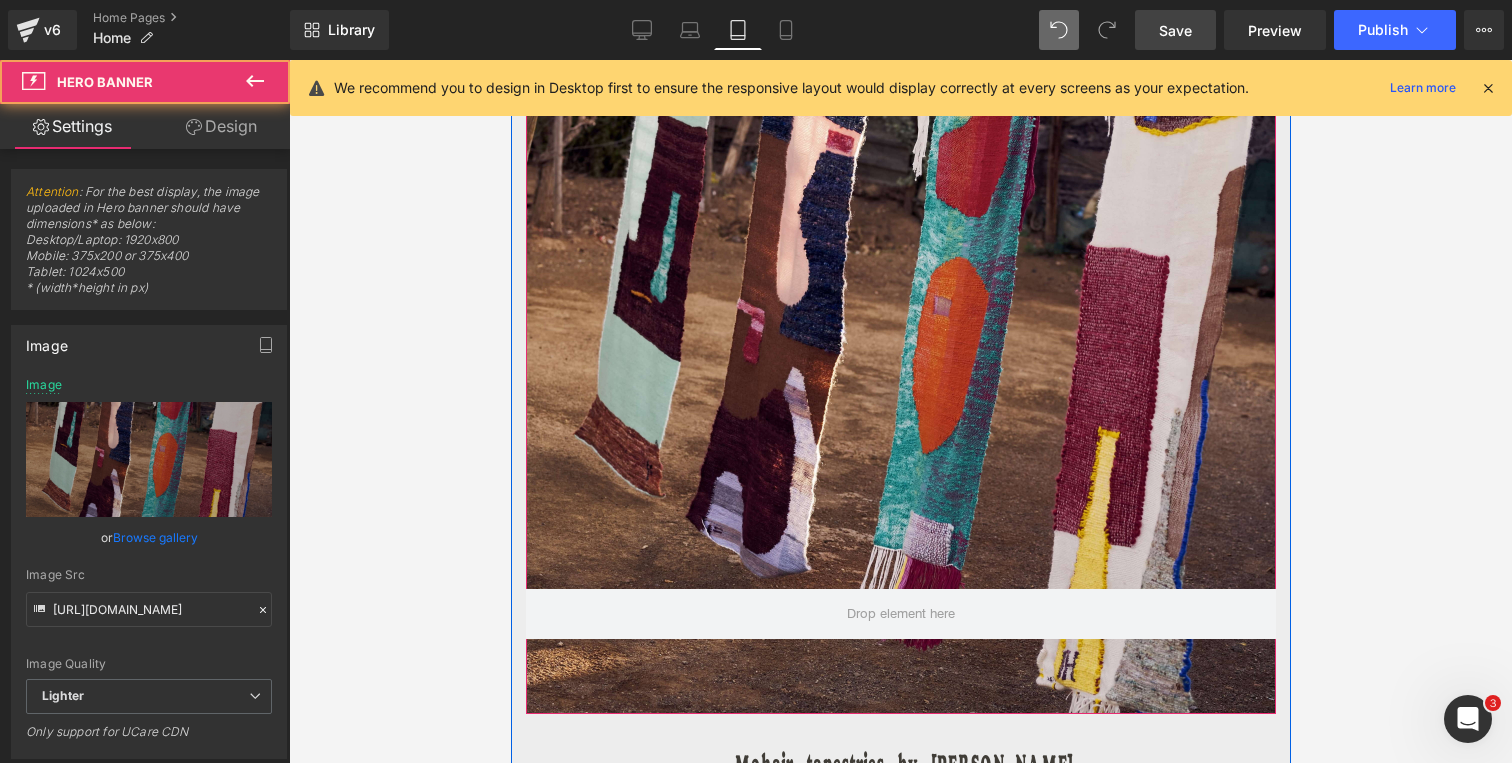 scroll, scrollTop: 2514, scrollLeft: 0, axis: vertical 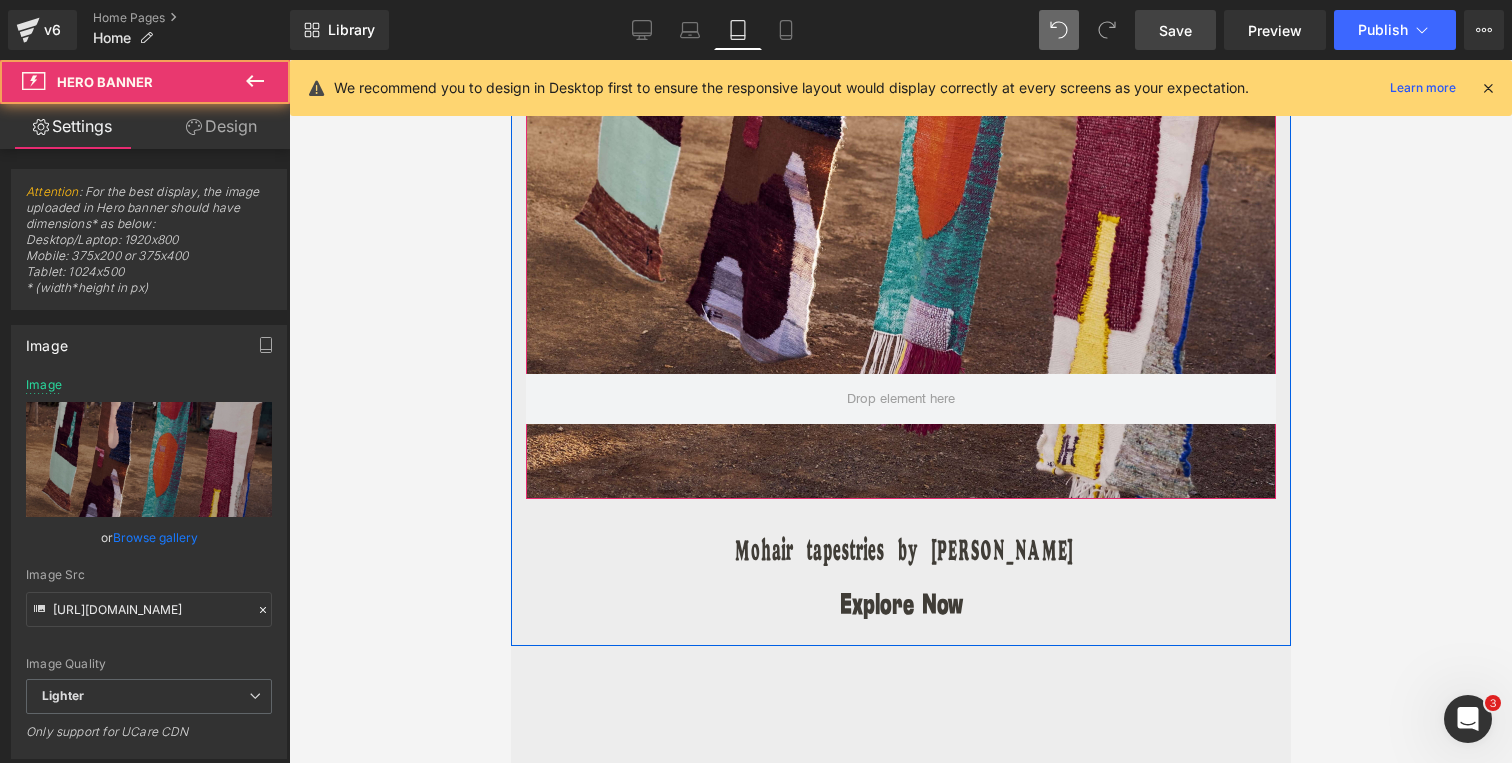 click at bounding box center (900, 124) 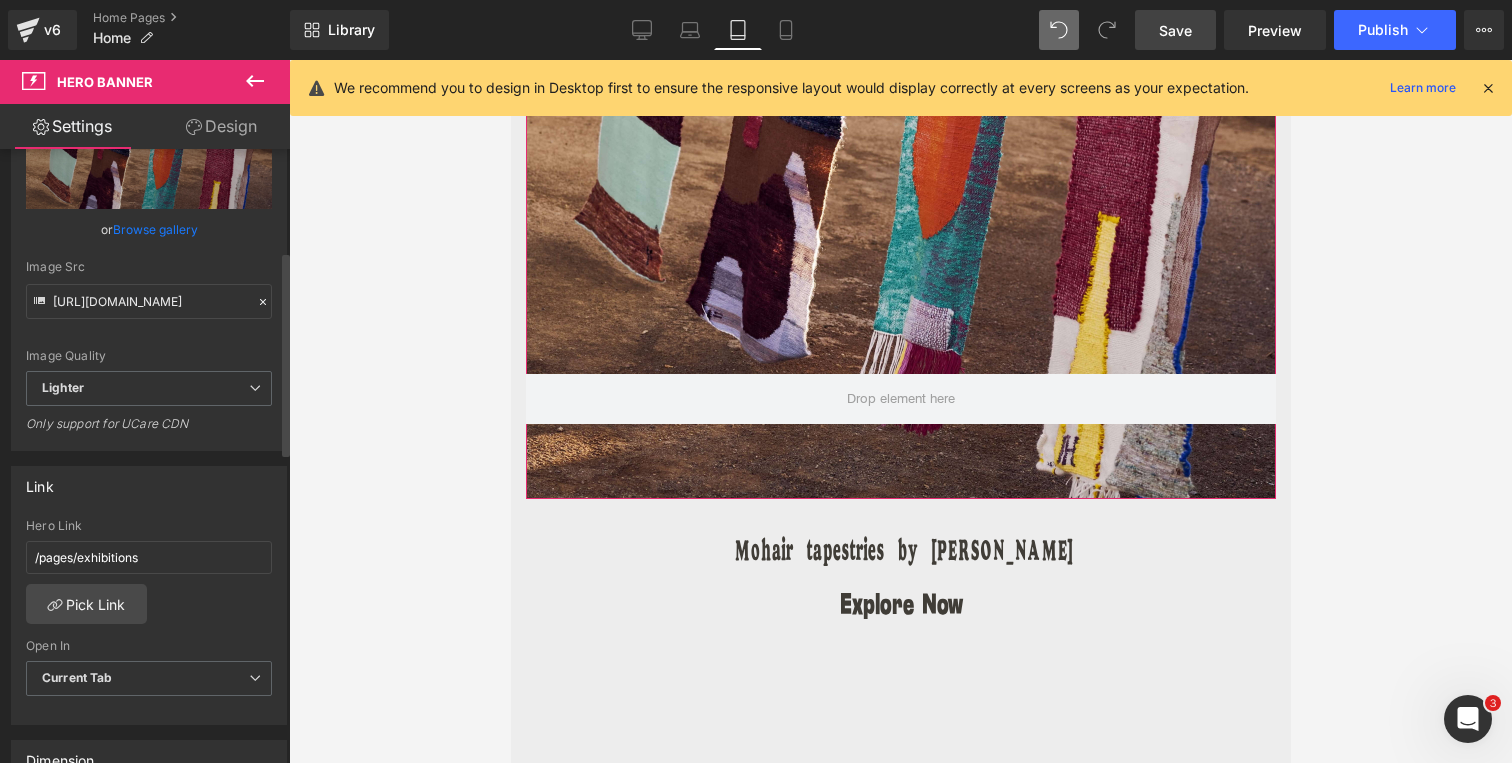 scroll, scrollTop: 309, scrollLeft: 0, axis: vertical 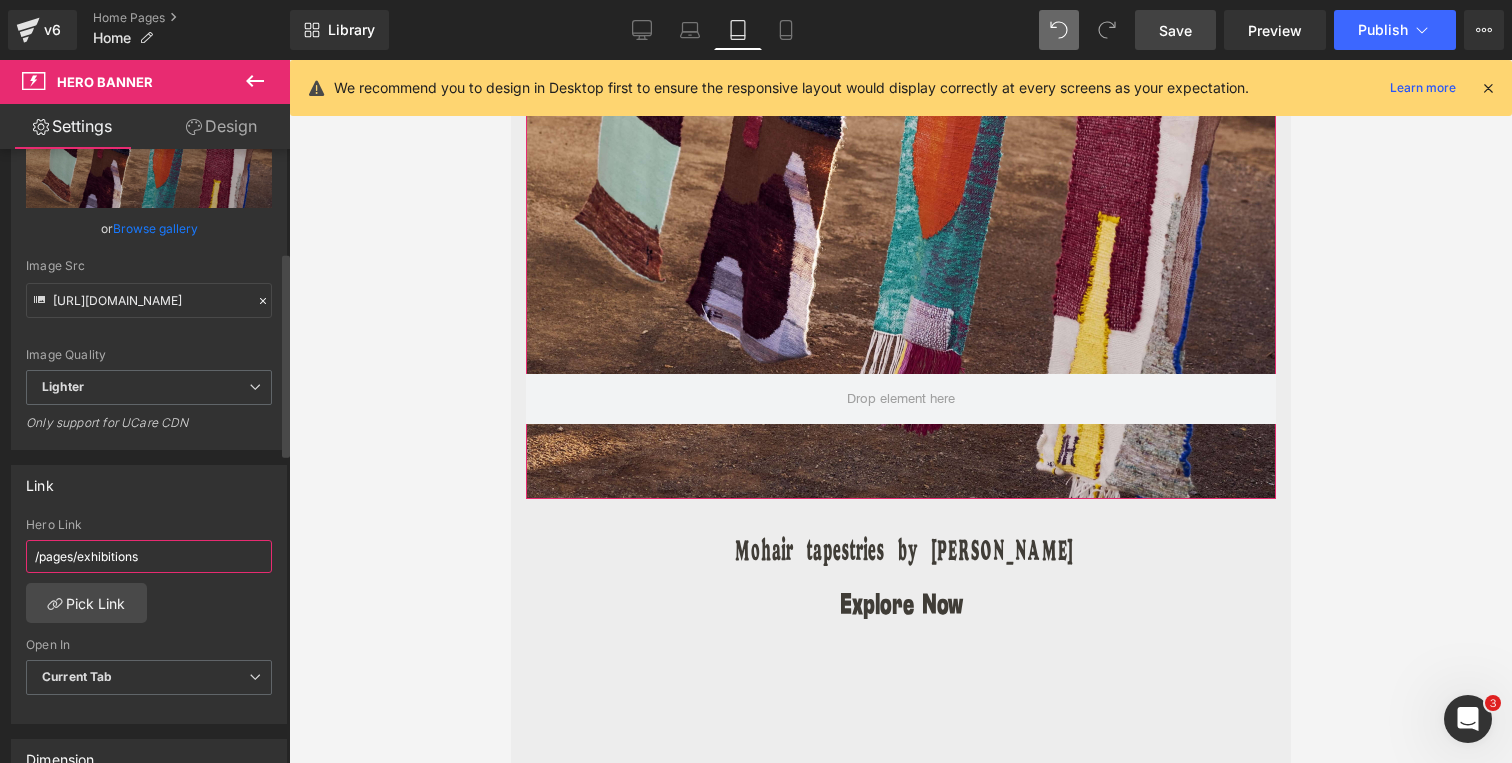 click on "/pages/exhibitions" at bounding box center (149, 556) 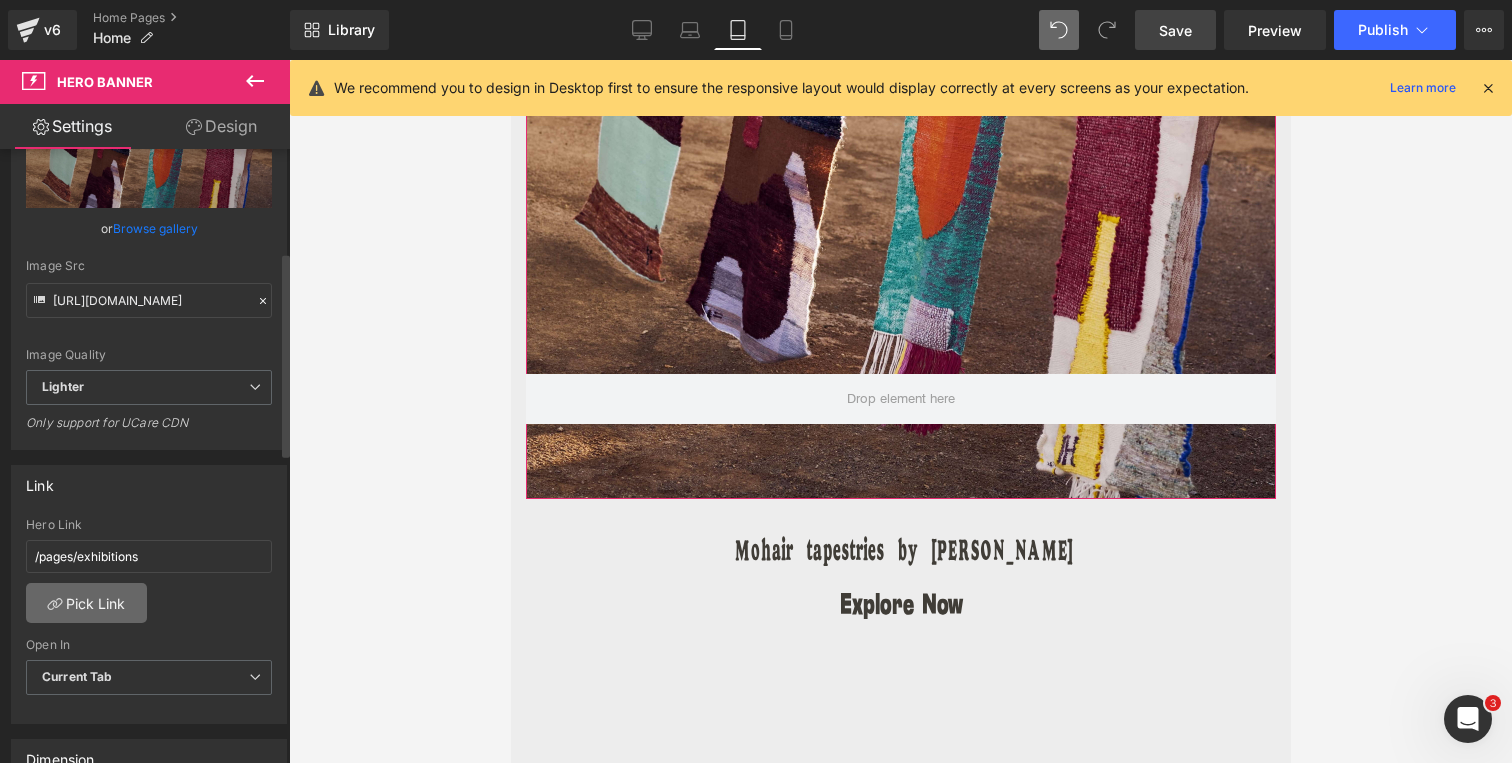 click on "Pick Link" at bounding box center [86, 603] 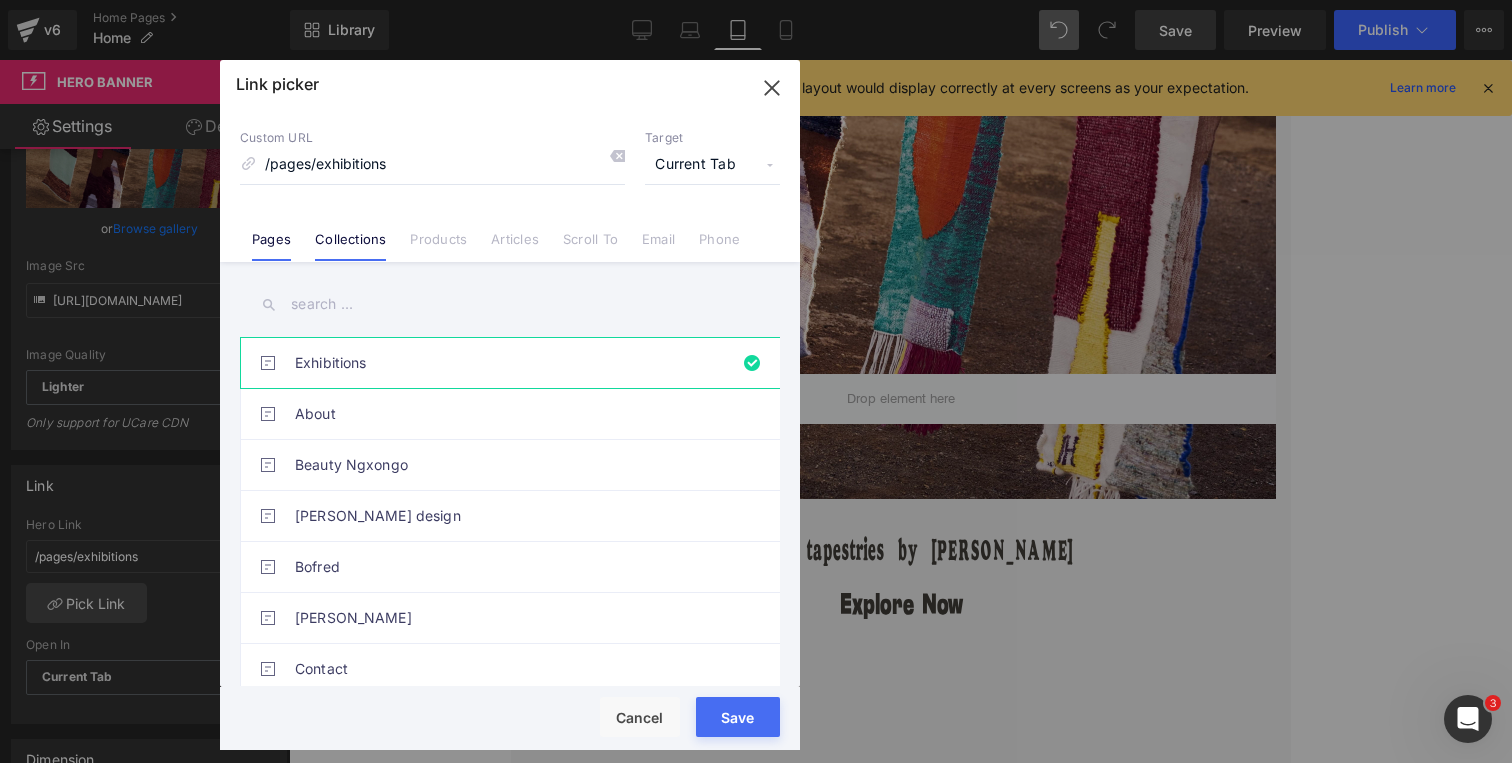 click on "Collections" at bounding box center (350, 231) 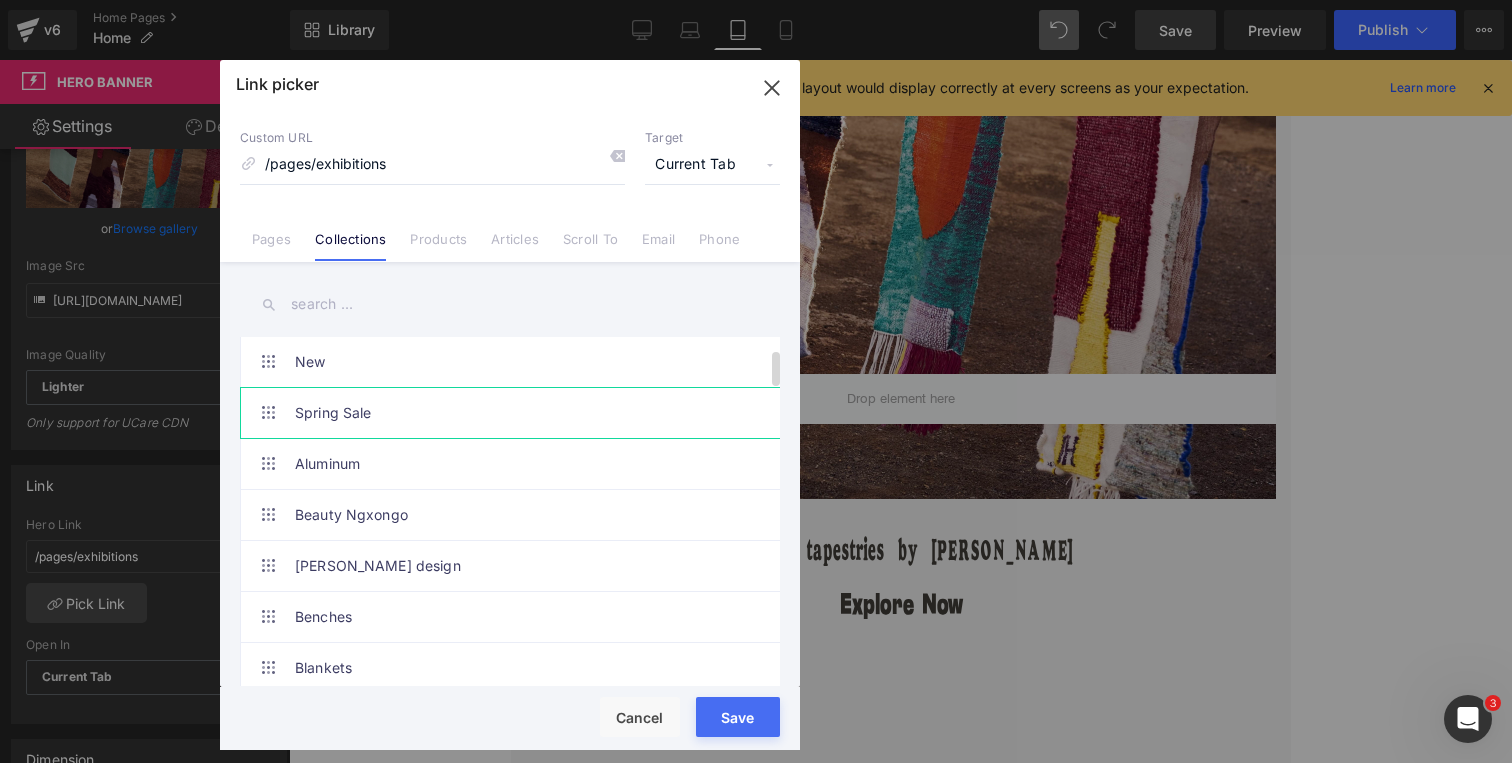 scroll, scrollTop: 48, scrollLeft: 0, axis: vertical 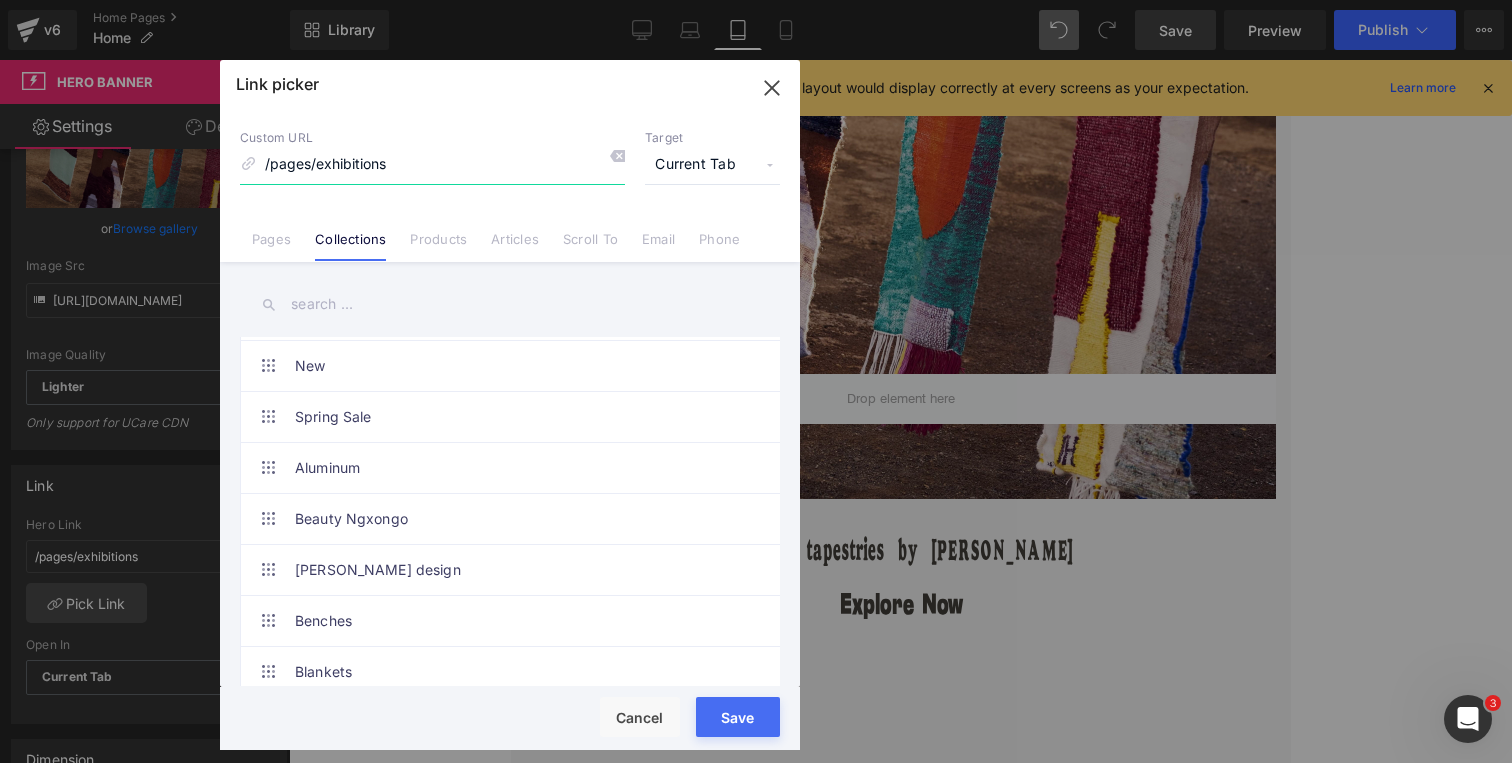 click on "/pages/exhibitions" at bounding box center (432, 165) 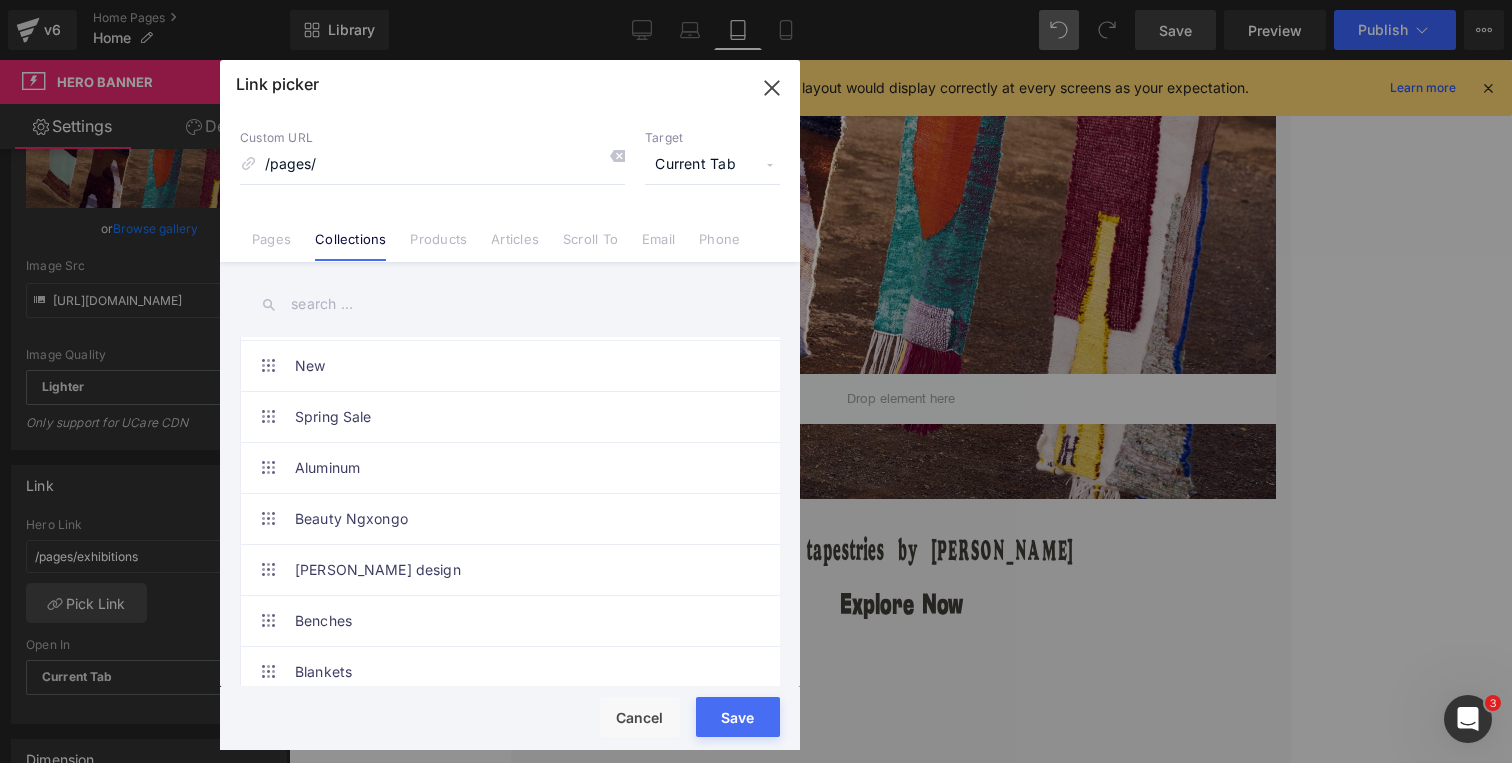 click on "Collections" at bounding box center (350, 246) 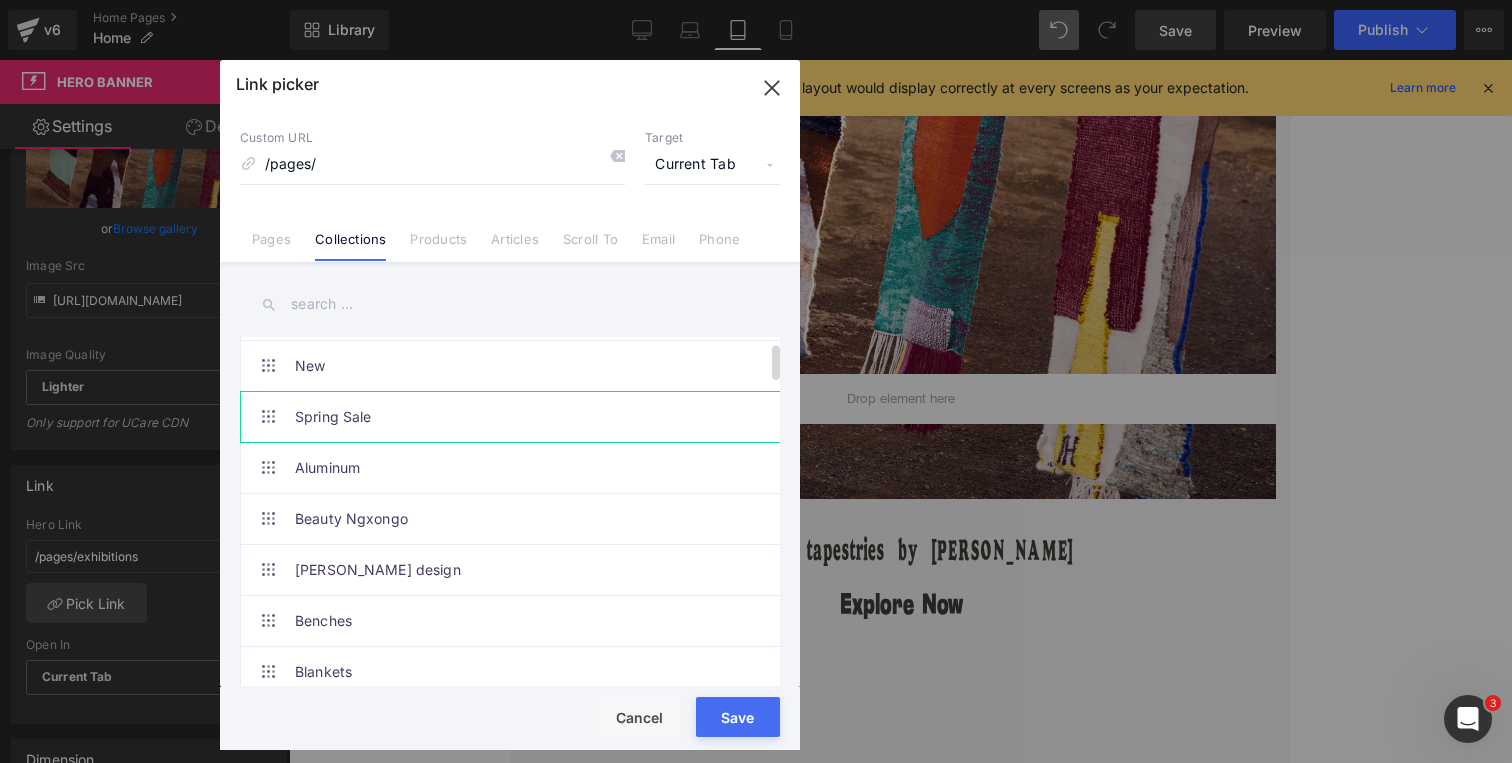 click on "Spring Sale" at bounding box center (515, 417) 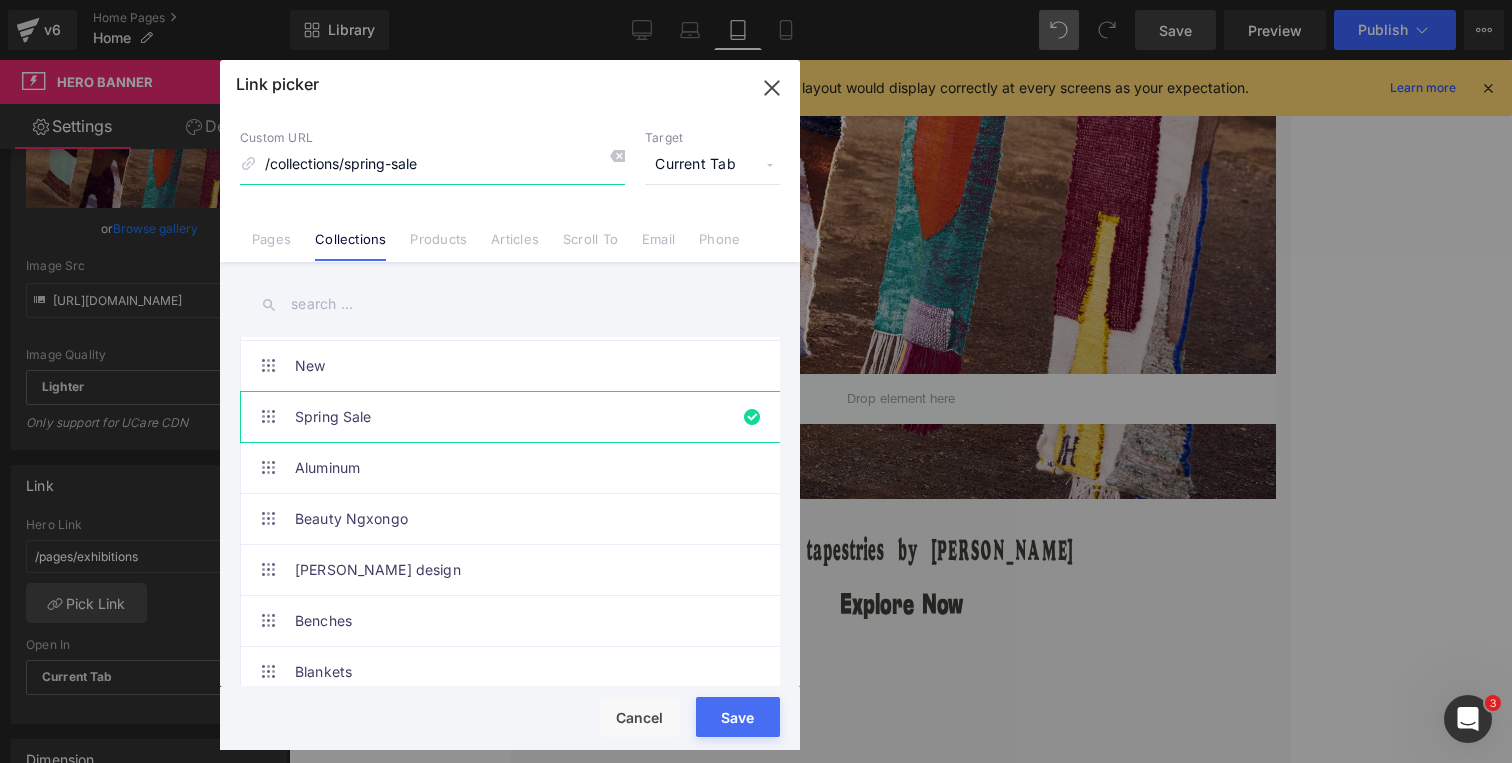 drag, startPoint x: 440, startPoint y: 159, endPoint x: 351, endPoint y: 159, distance: 89 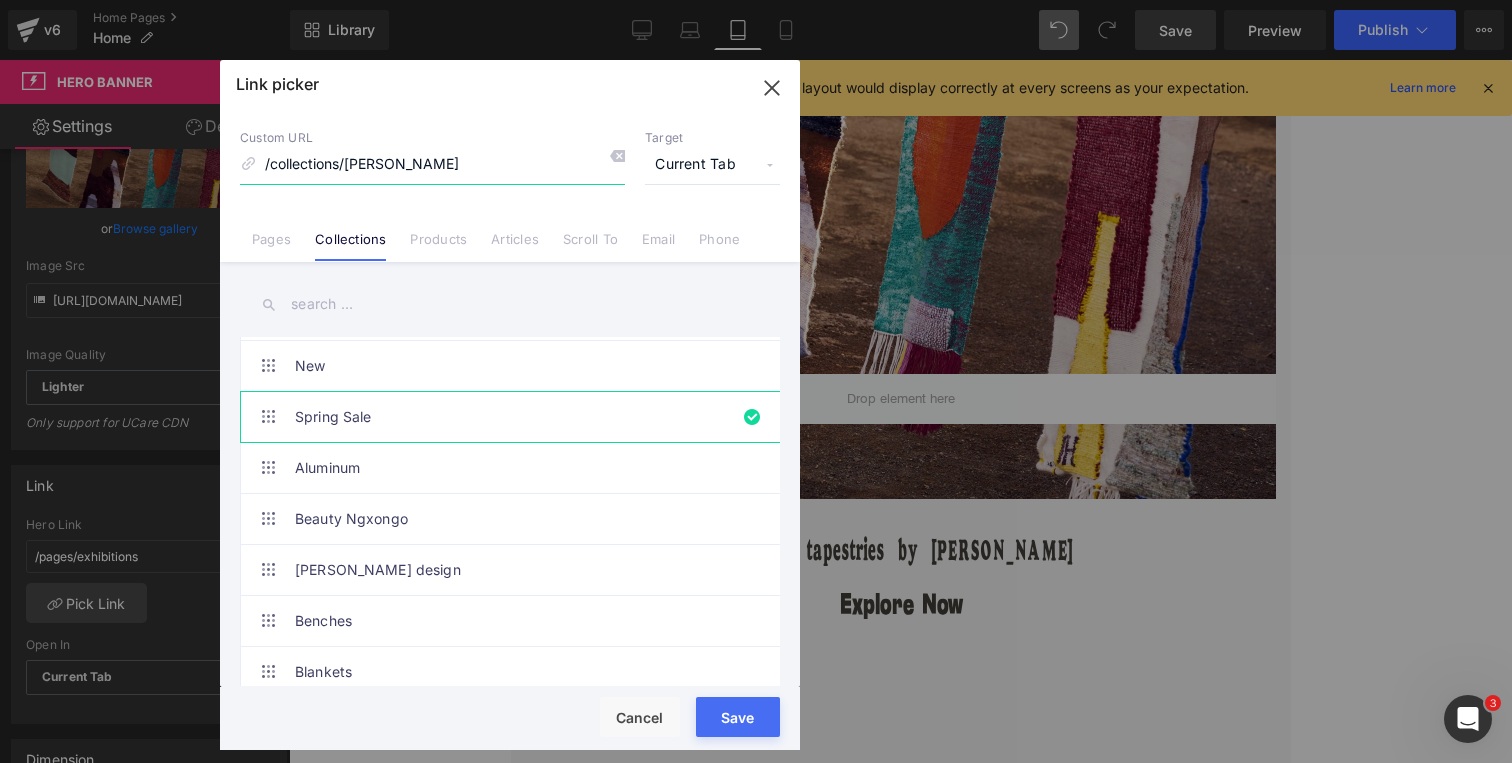 click on "/collections/frances-vh" at bounding box center (432, 165) 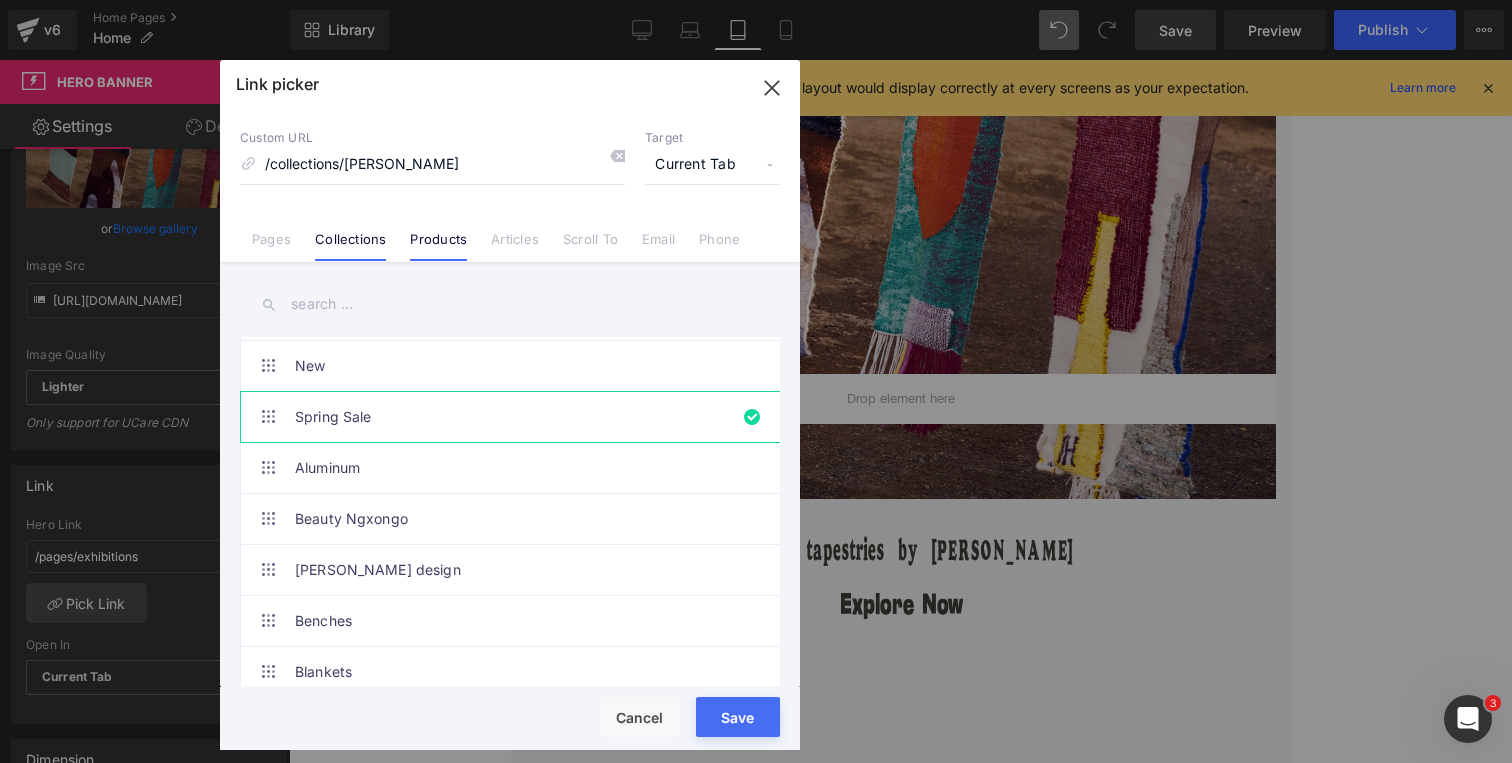 click on "Products" at bounding box center (438, 246) 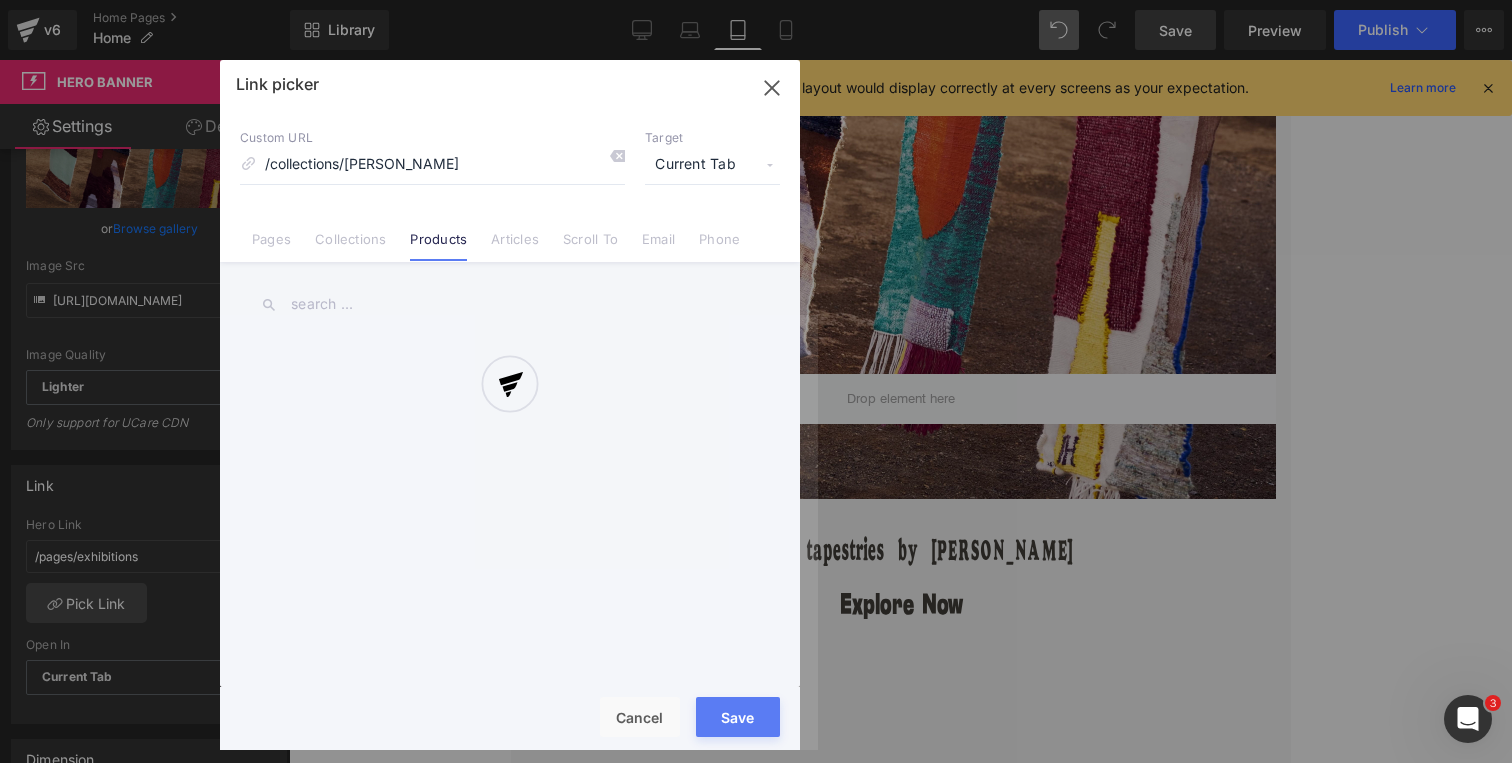 click at bounding box center [510, 405] 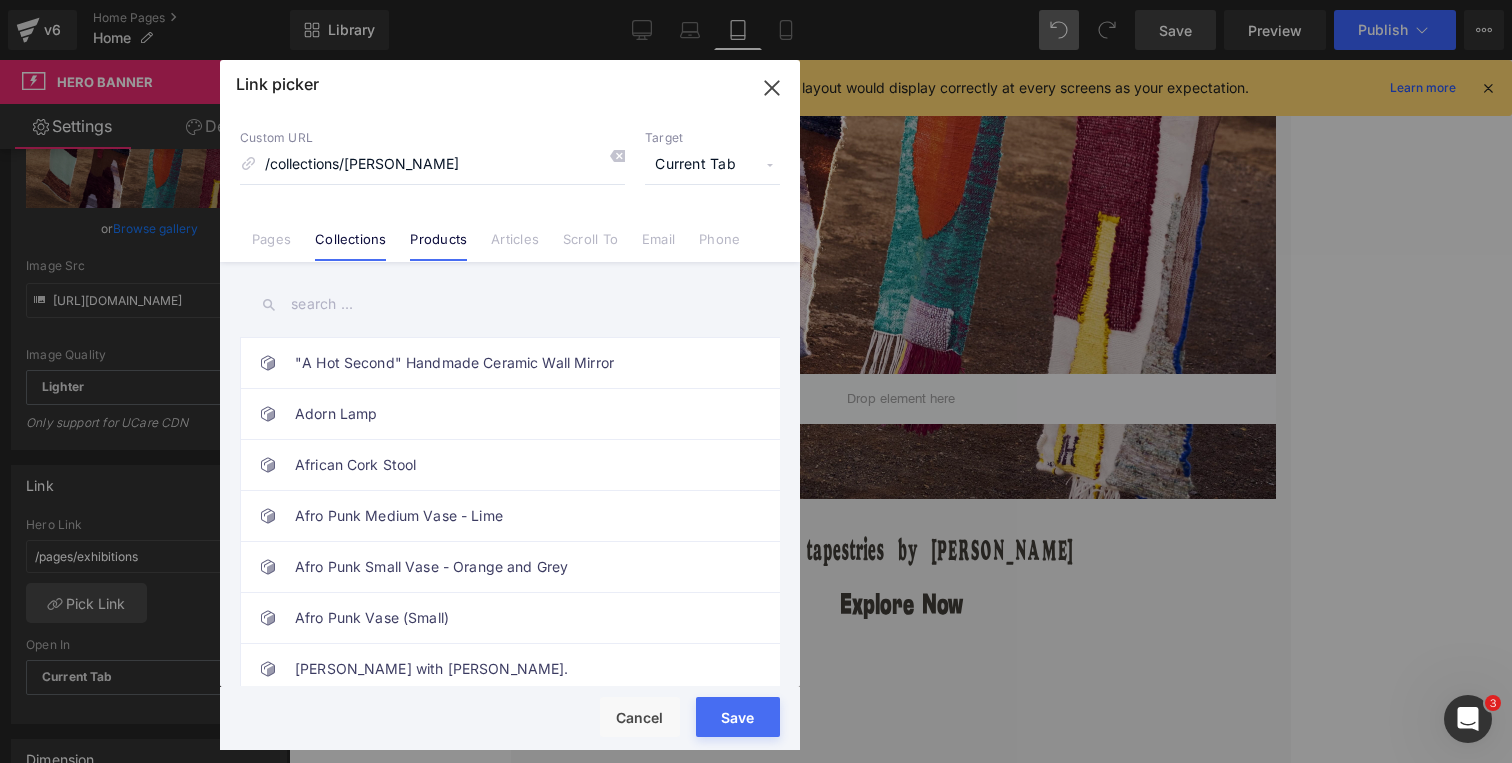 click on "Collections" at bounding box center (350, 246) 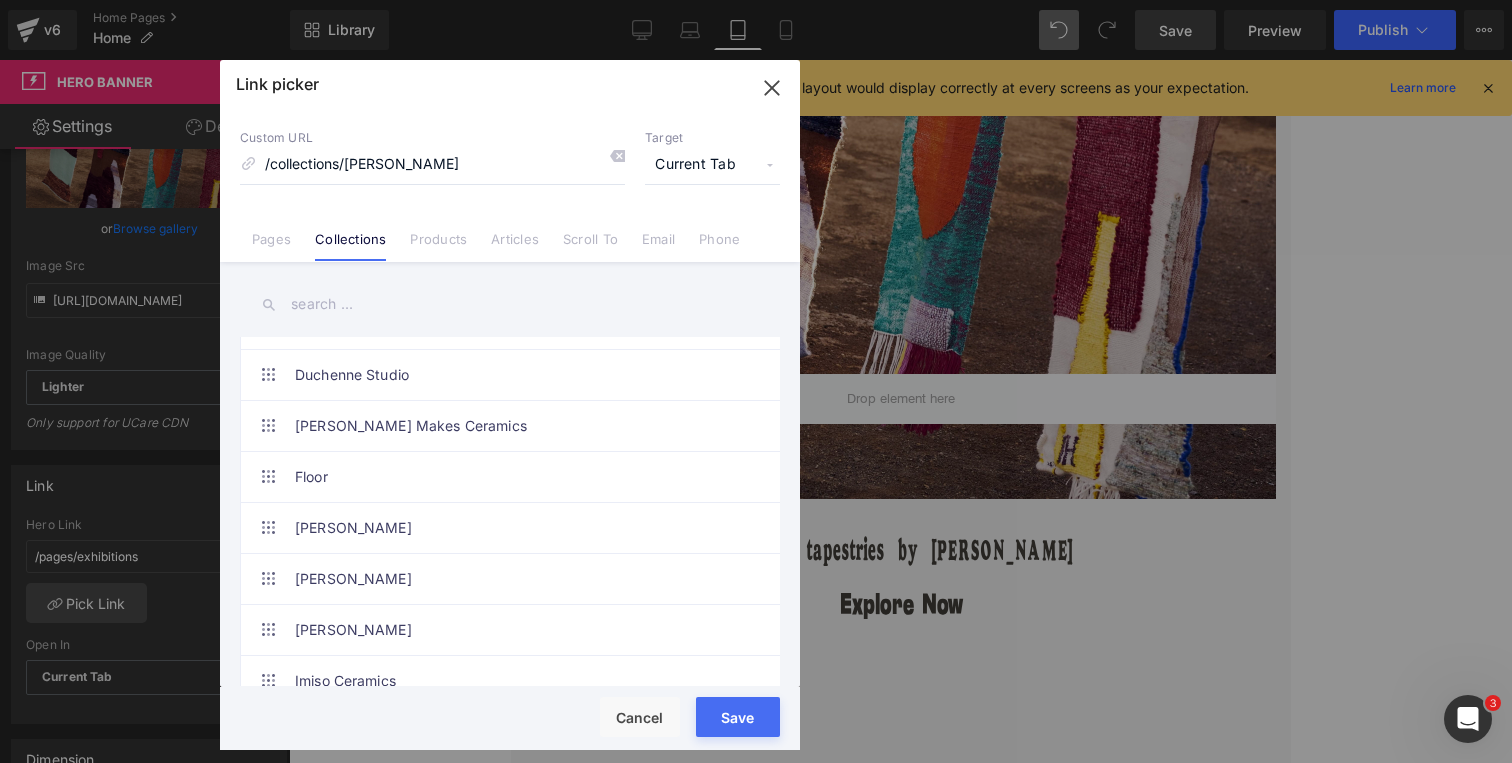 scroll, scrollTop: 948, scrollLeft: 0, axis: vertical 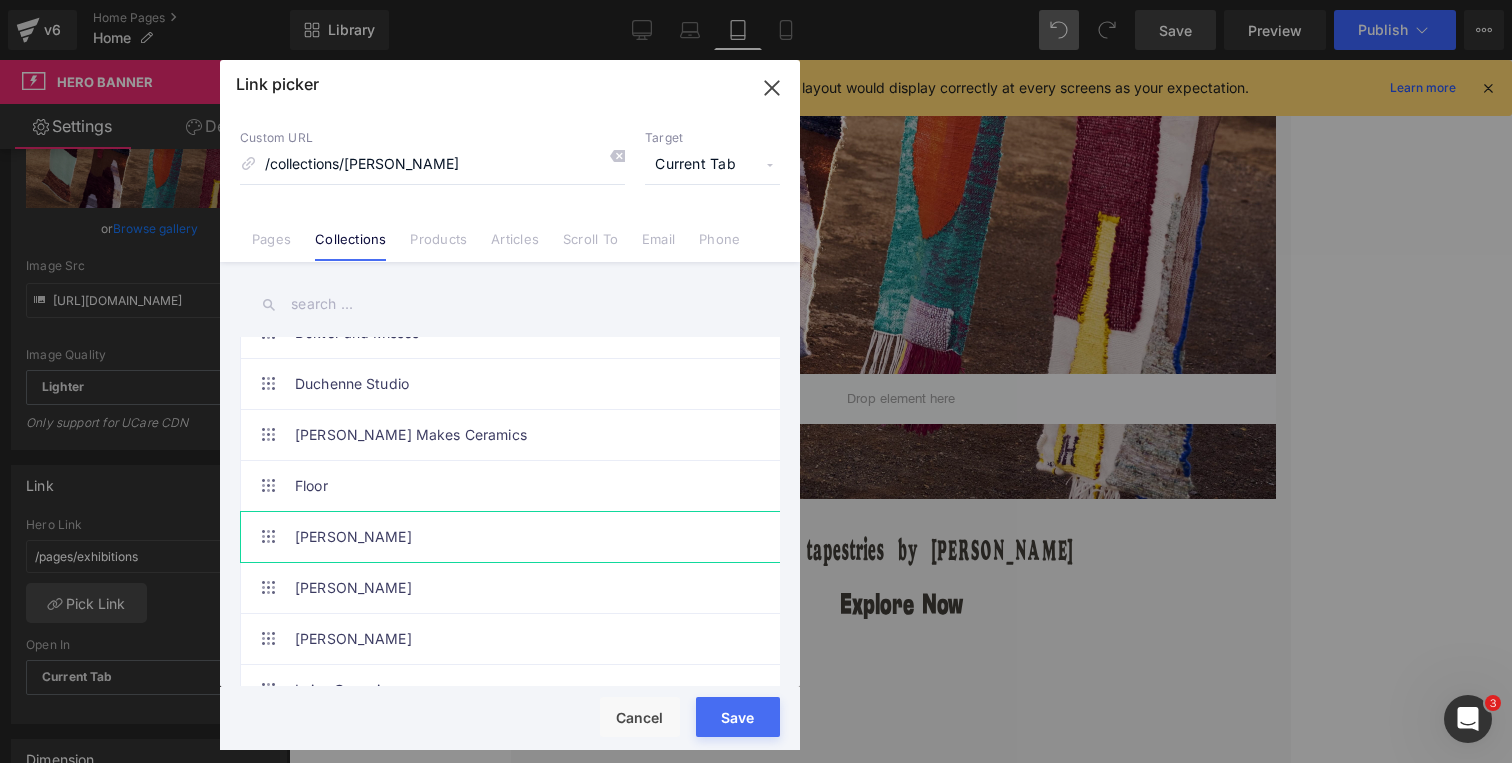 click on "[PERSON_NAME]" at bounding box center (515, 537) 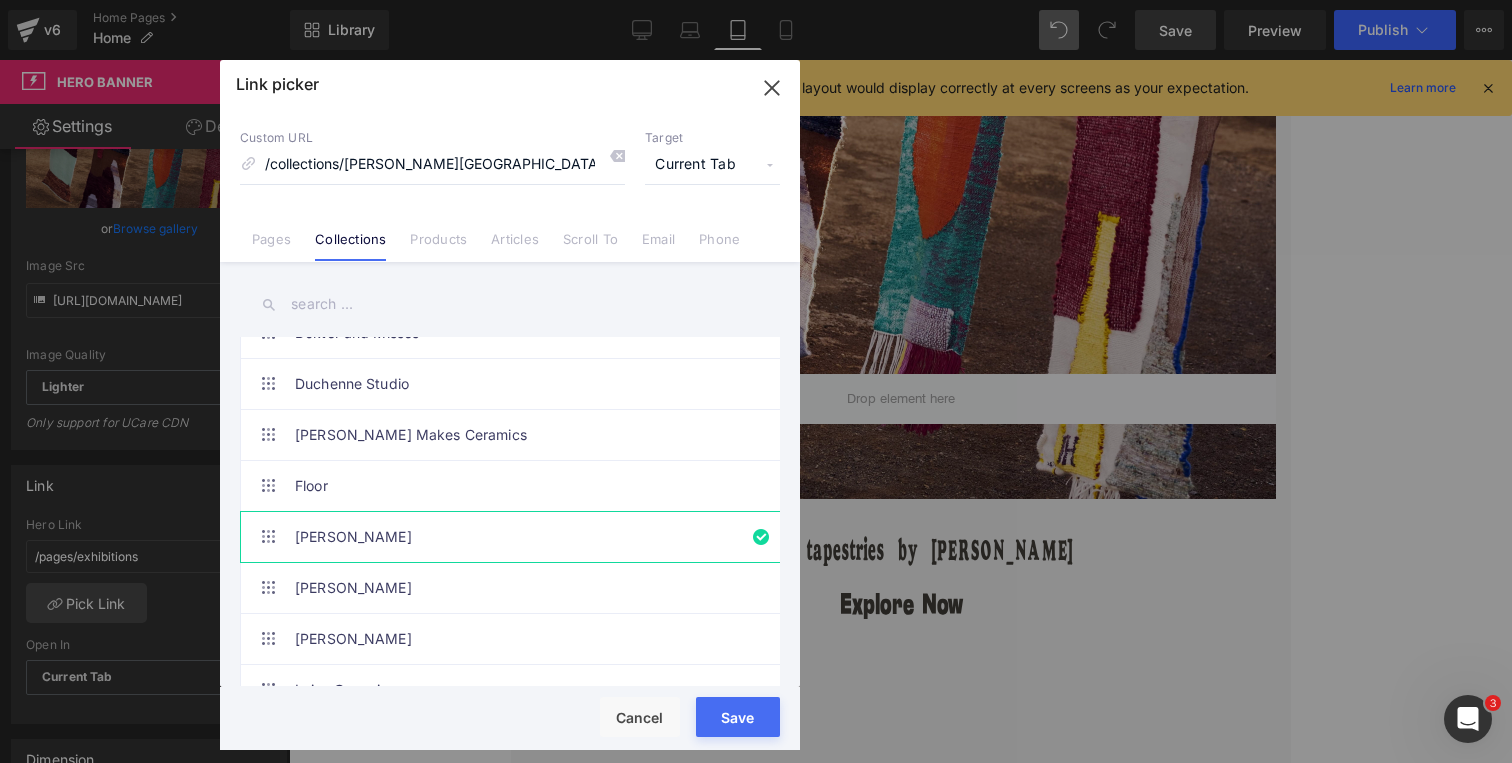 click on "Save" at bounding box center [738, 717] 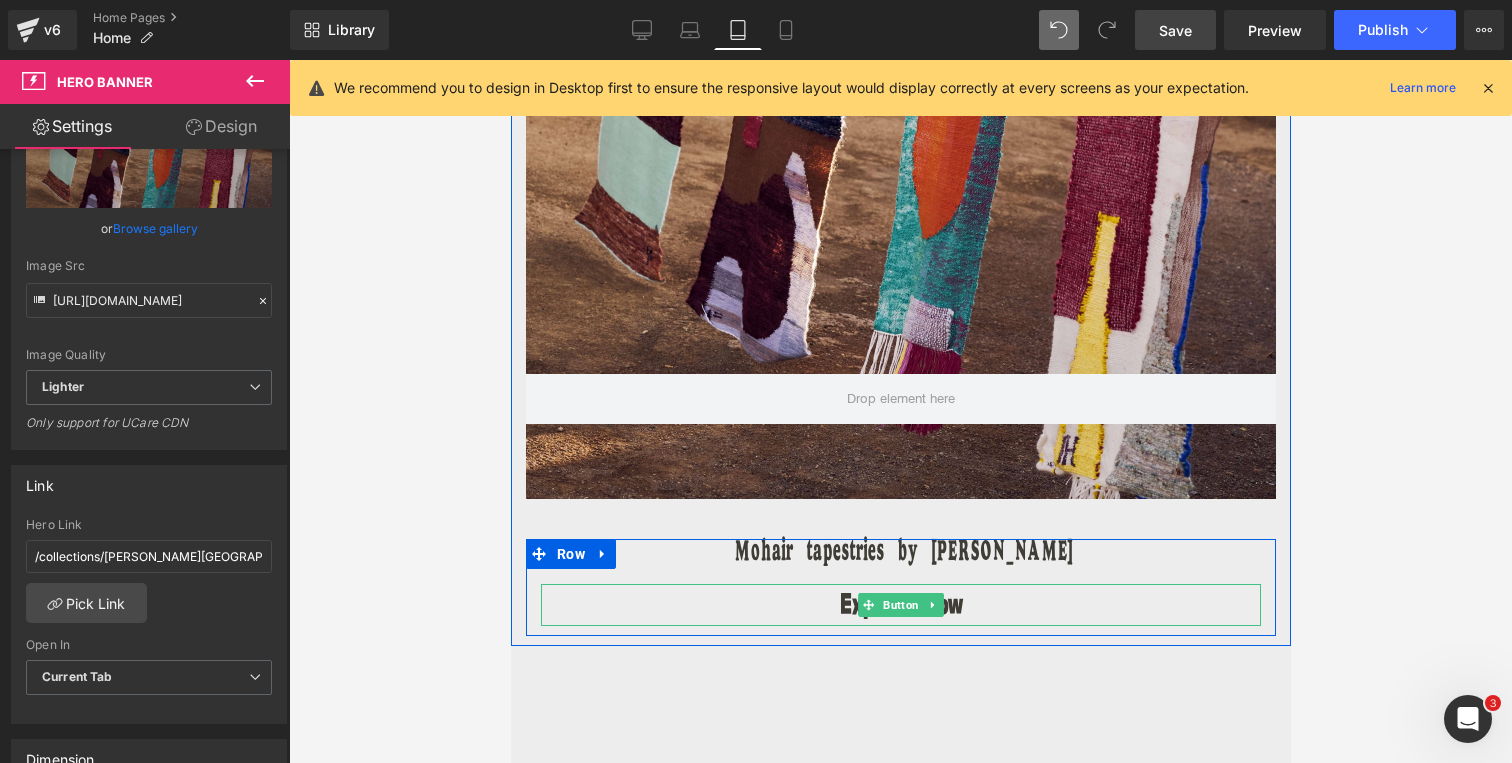 click on "Explore Now" at bounding box center [900, 605] 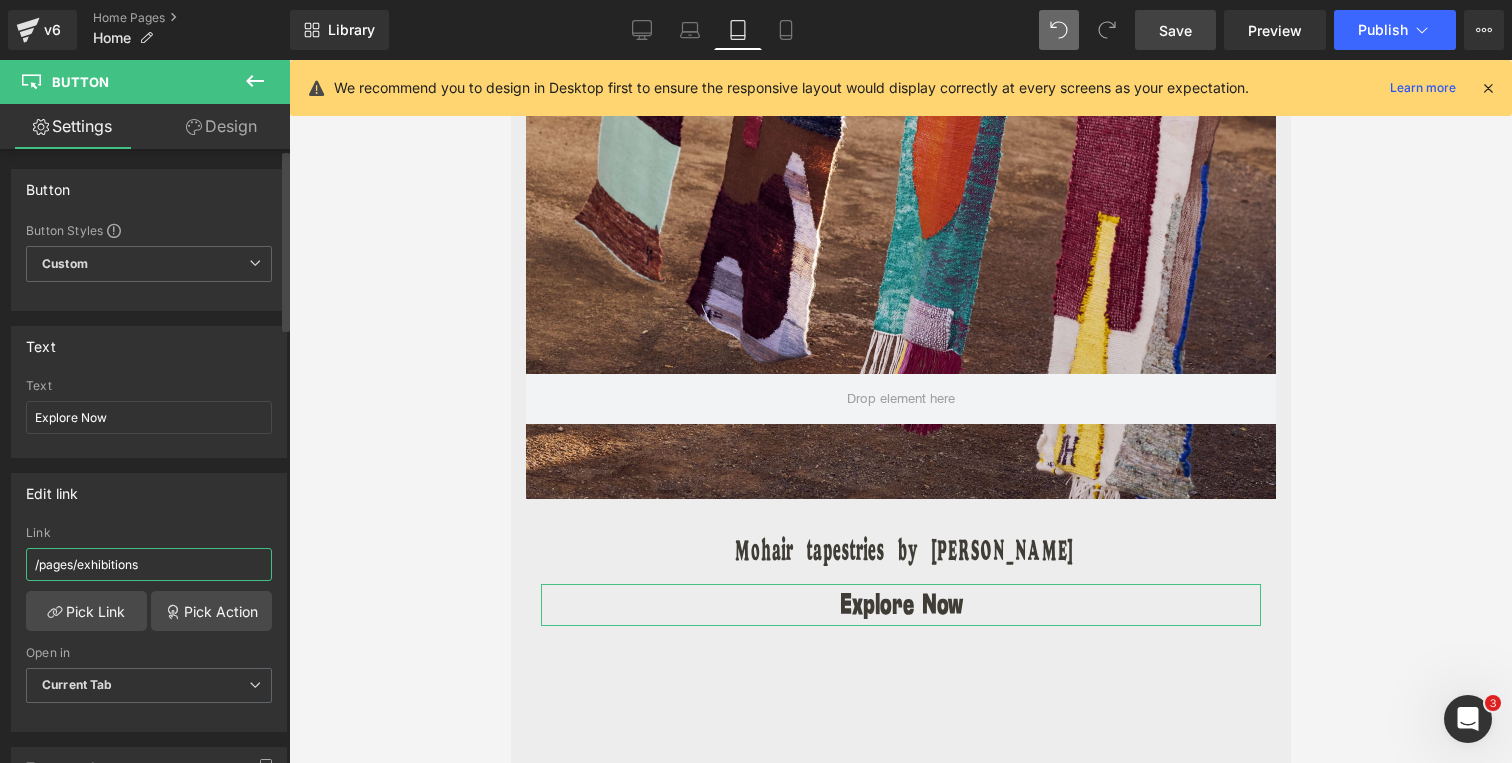 click on "/pages/exhibitions" at bounding box center [149, 564] 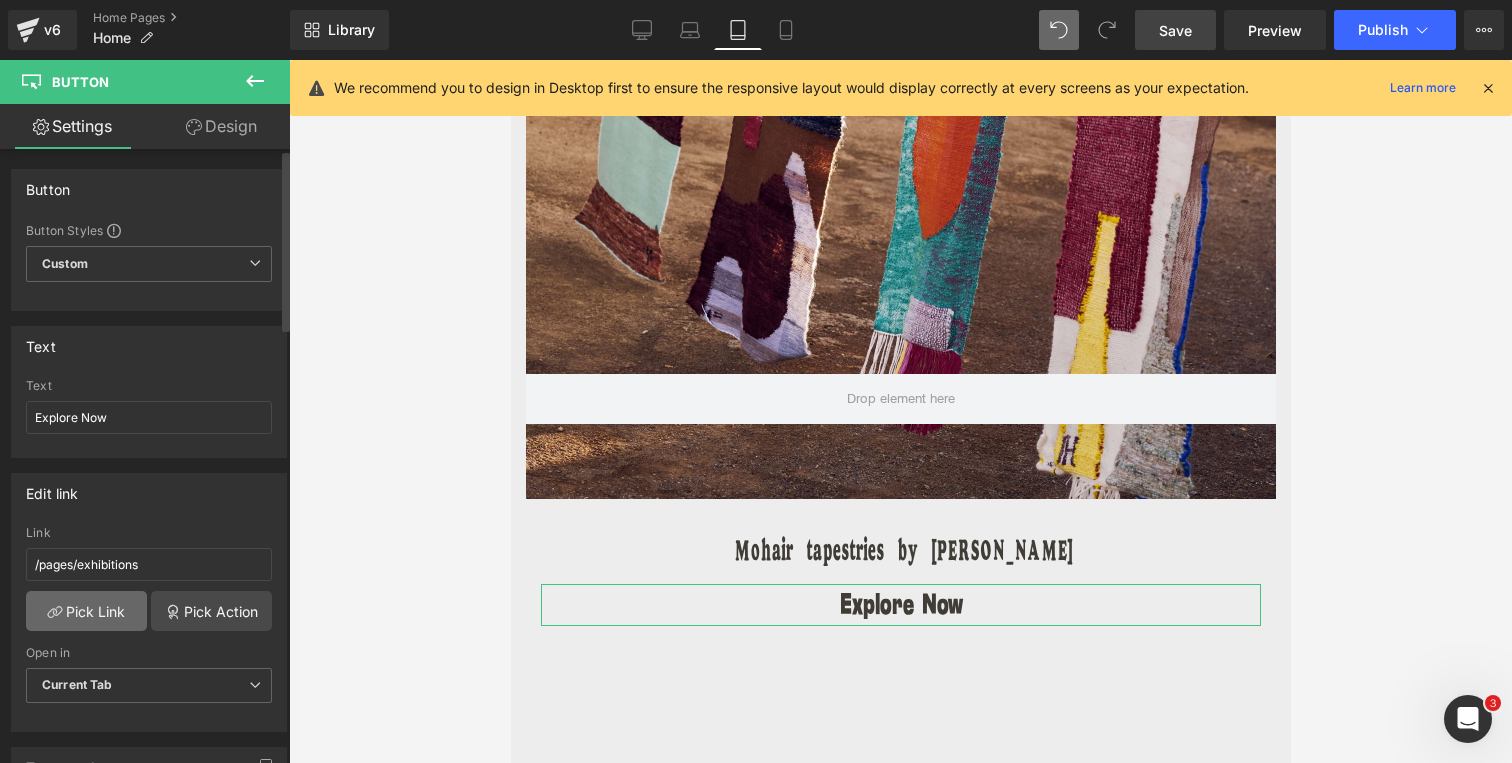 click on "Pick Link" at bounding box center [86, 611] 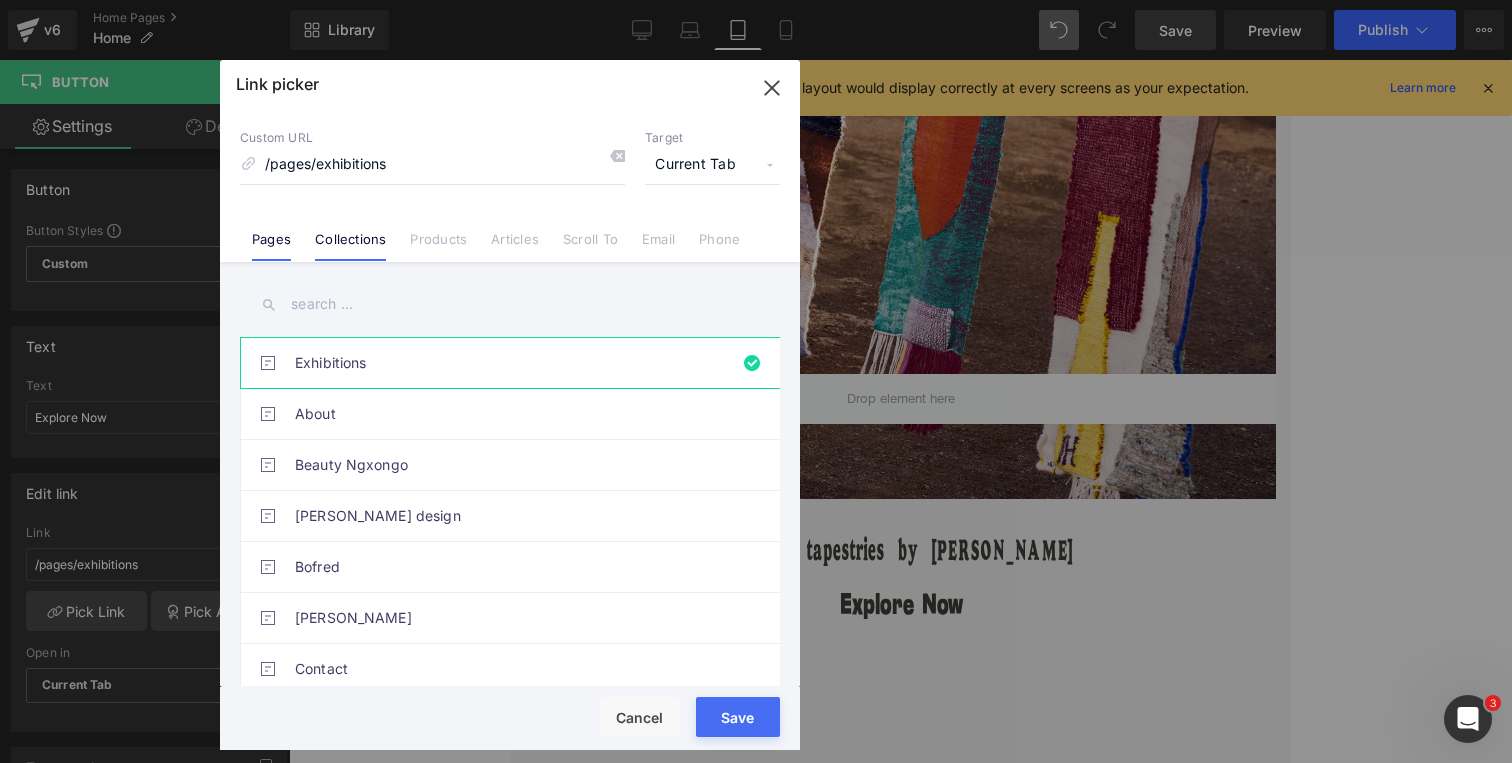 click on "Collections" at bounding box center [350, 231] 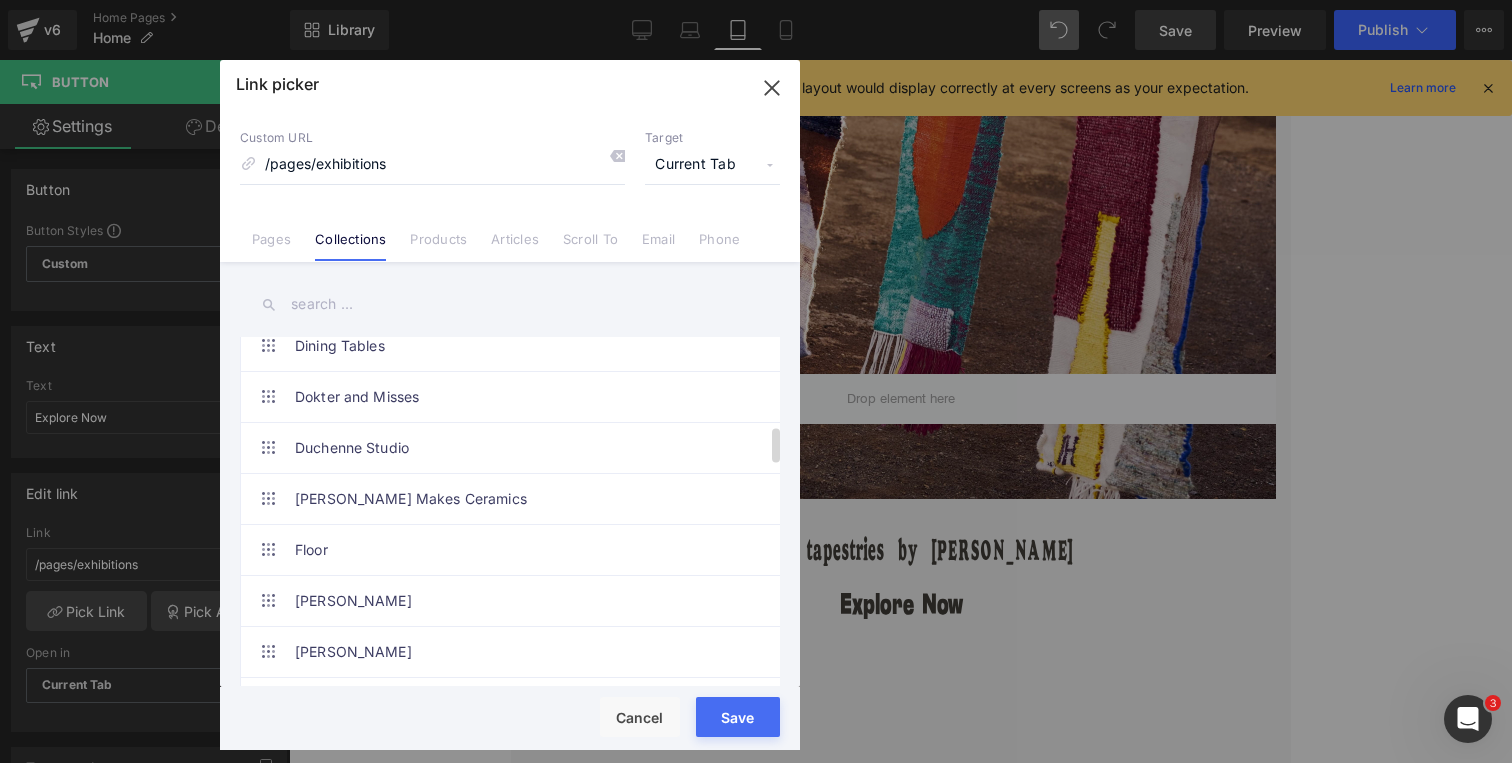 scroll, scrollTop: 918, scrollLeft: 0, axis: vertical 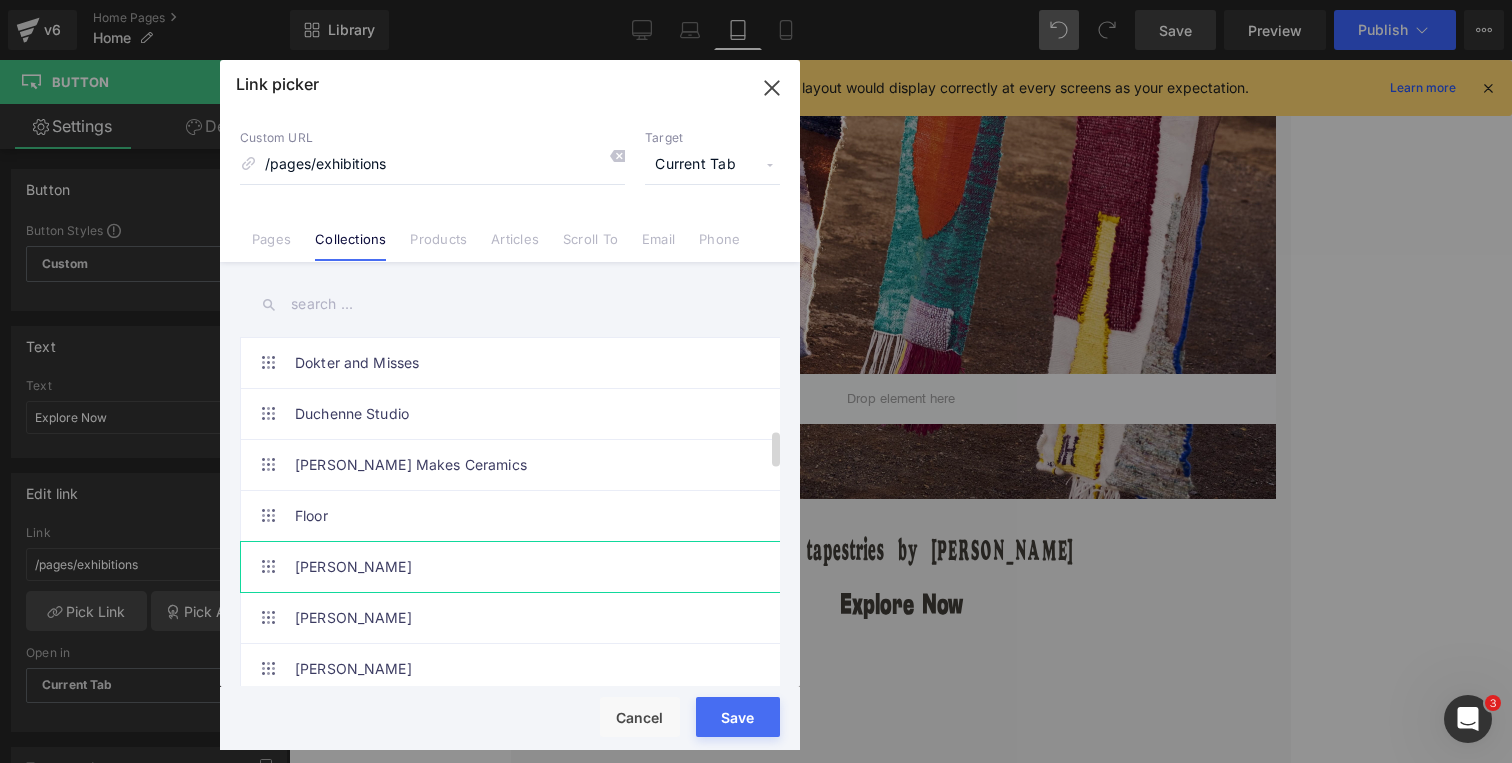 click on "[PERSON_NAME]" at bounding box center [515, 567] 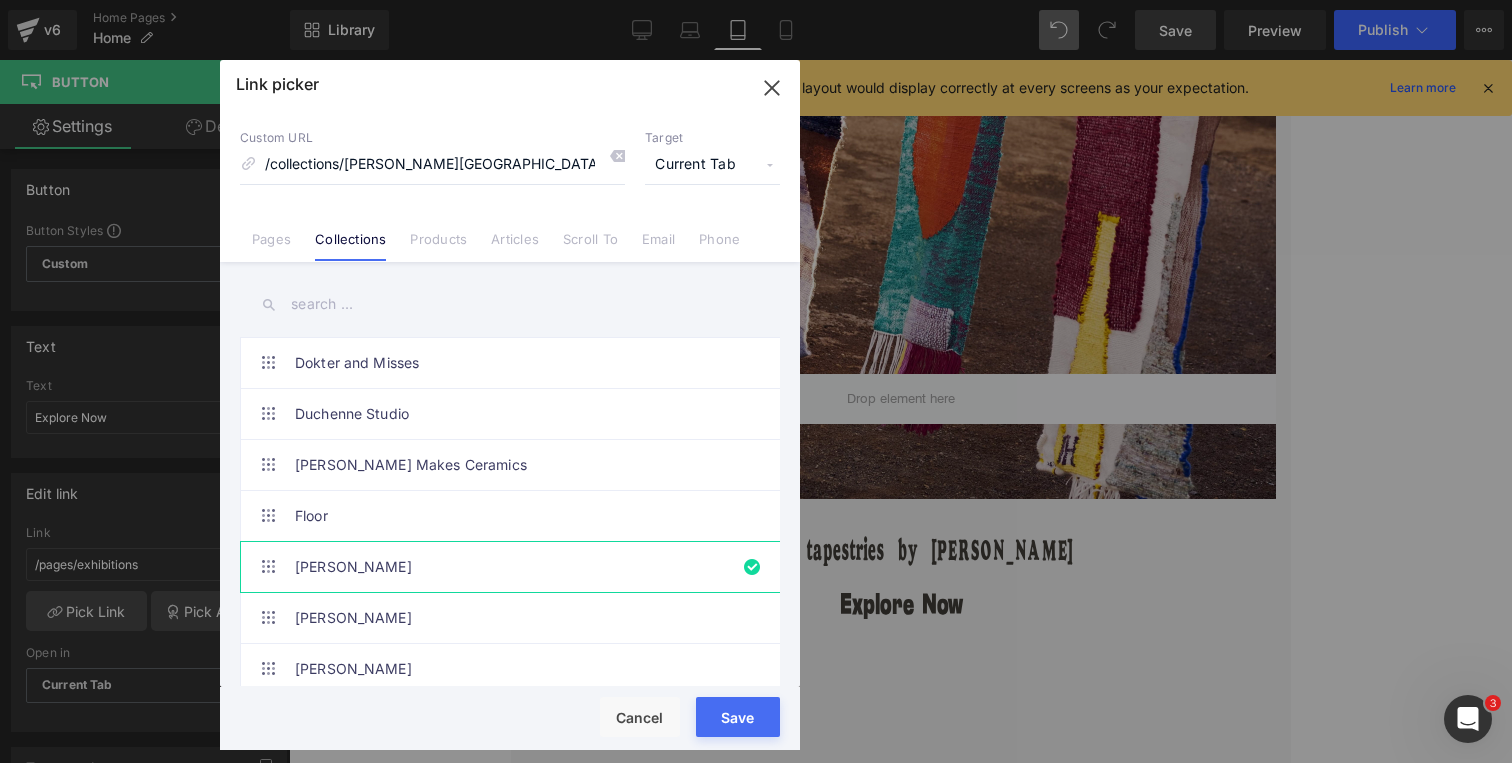 click on "Save" at bounding box center [738, 717] 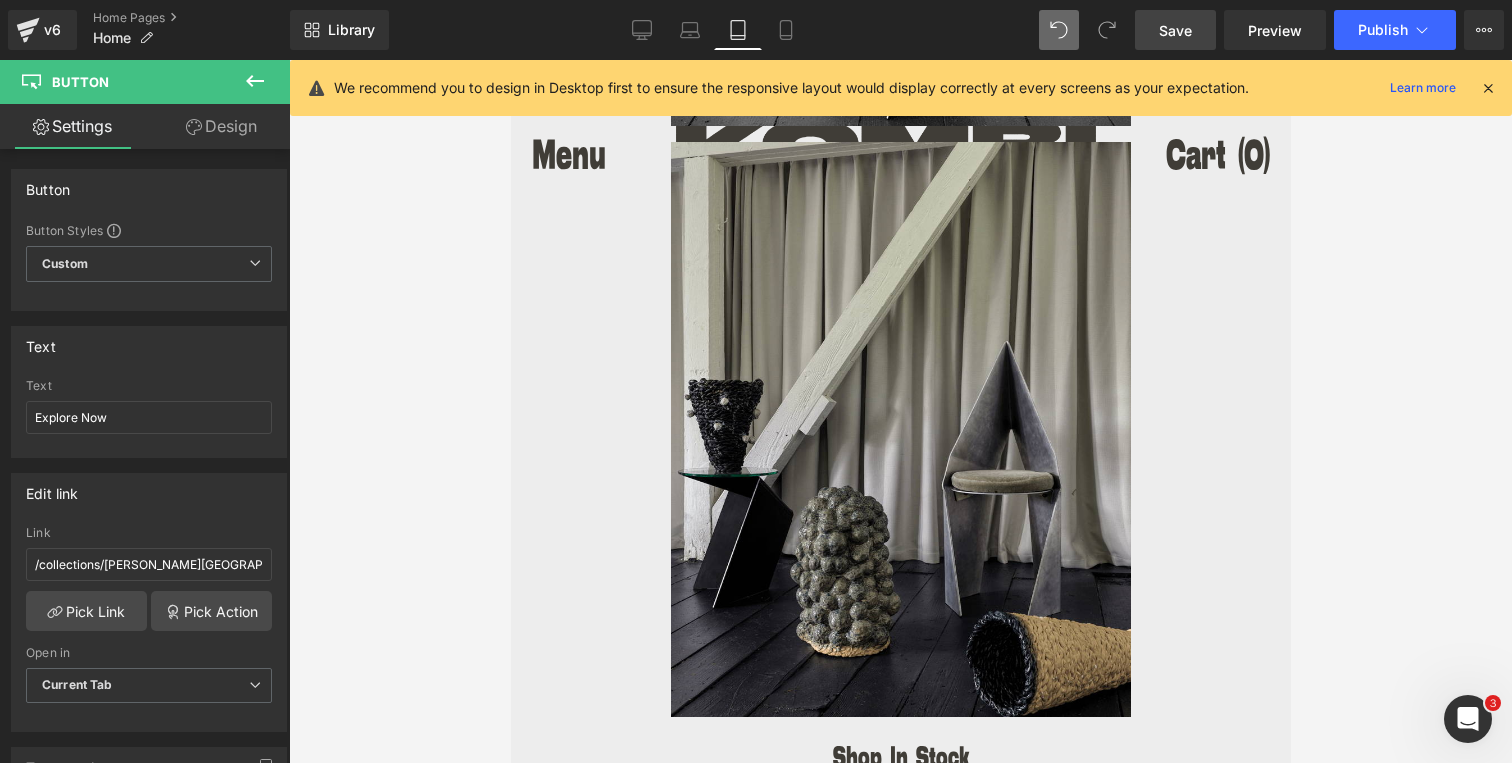 scroll, scrollTop: 3795, scrollLeft: 0, axis: vertical 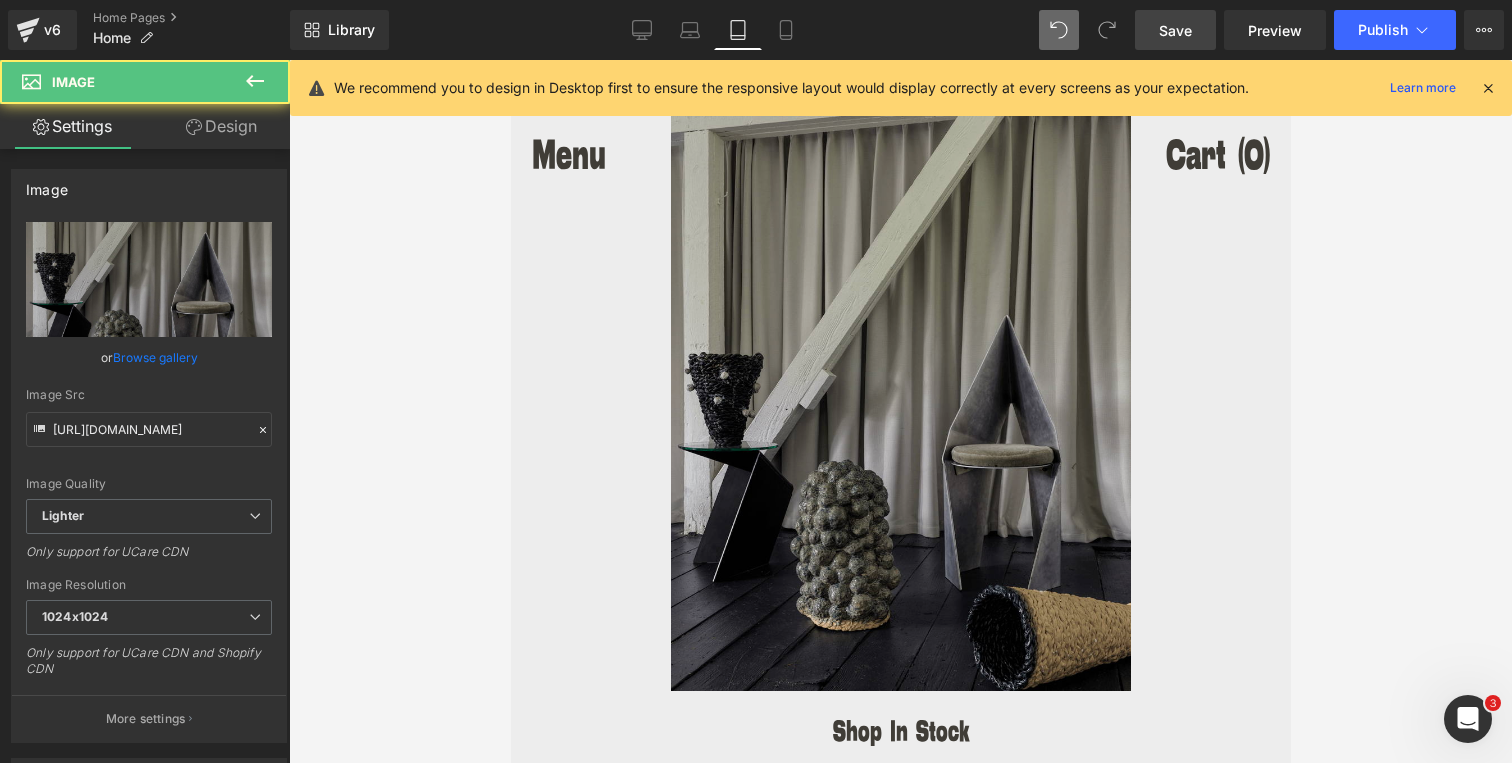 click at bounding box center (900, 403) 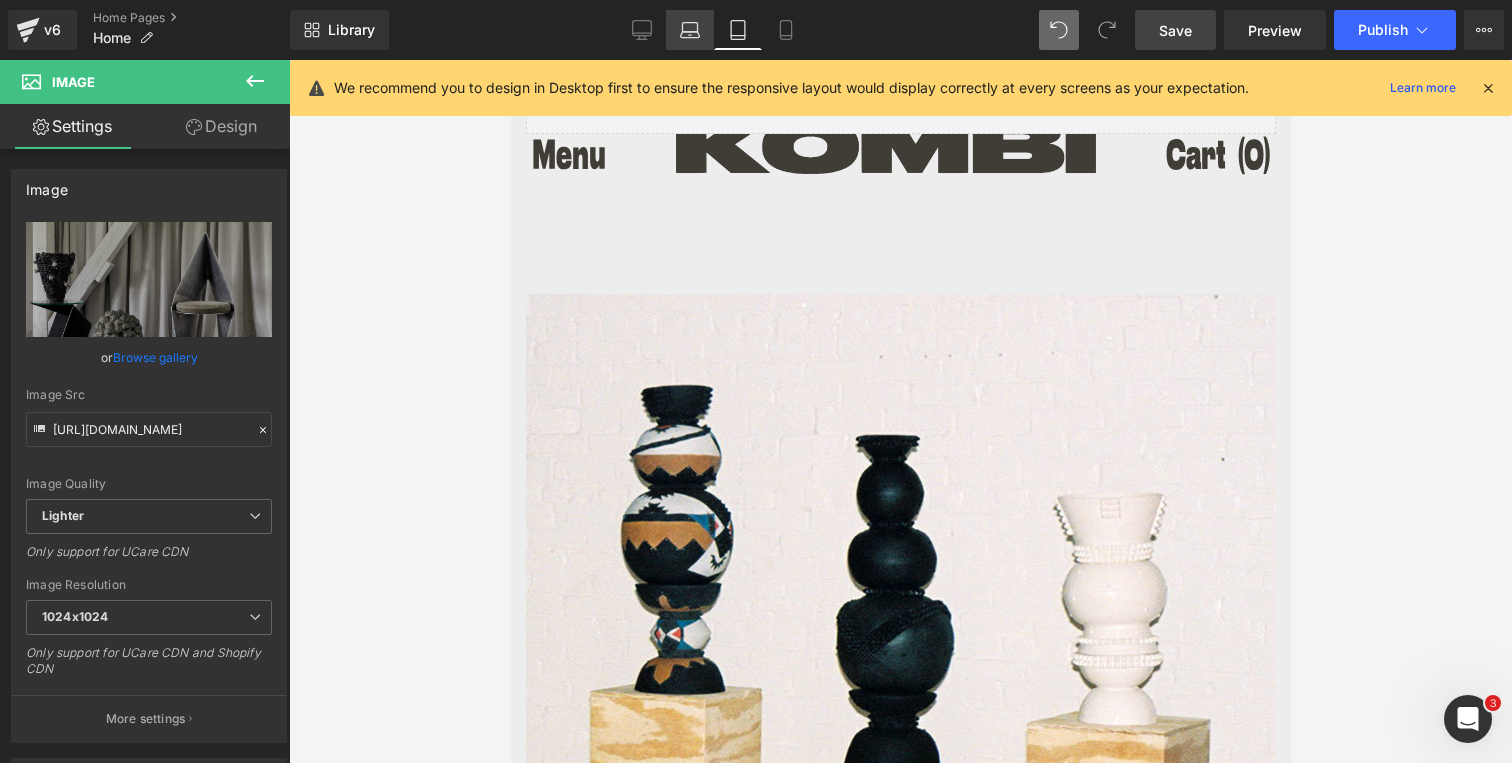 click 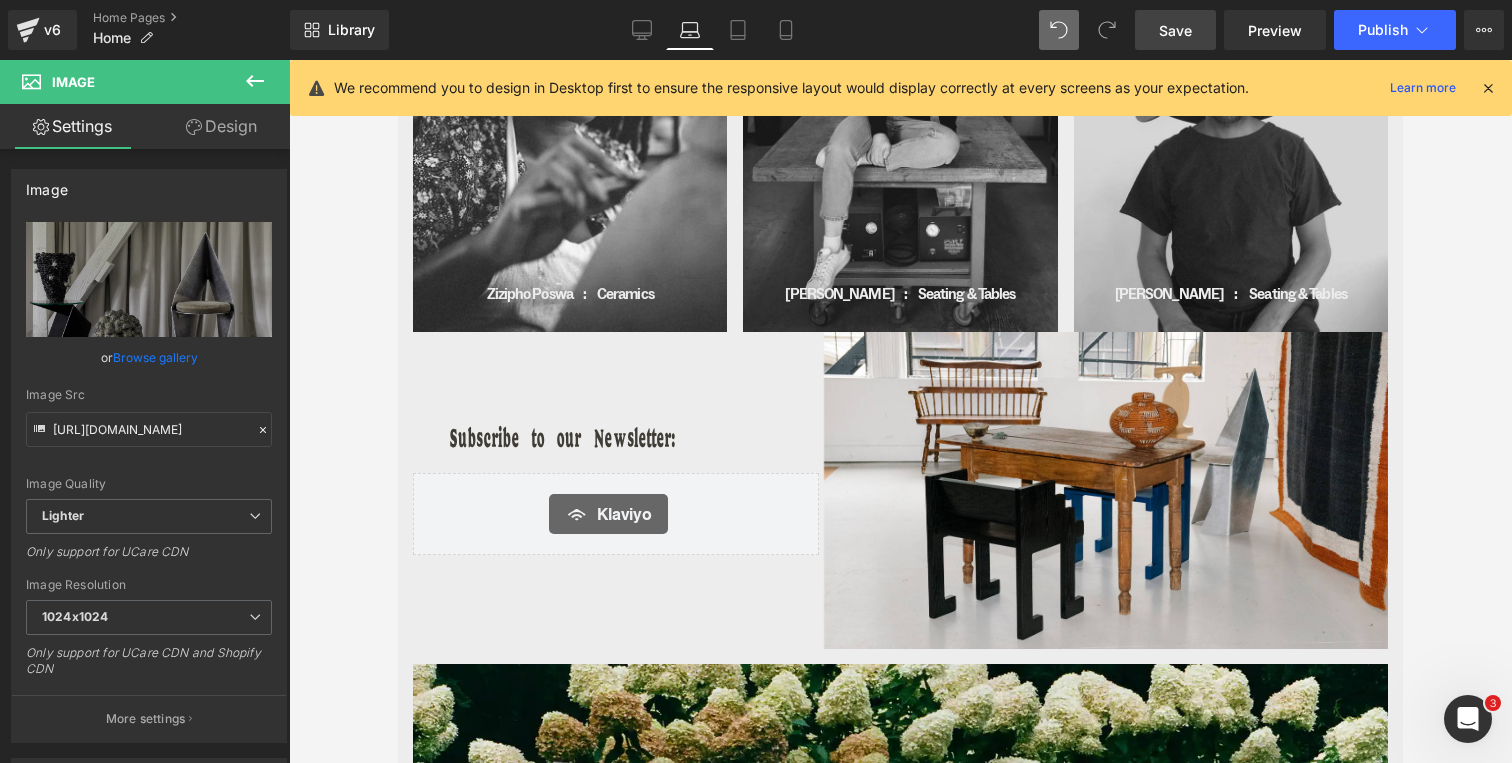 scroll, scrollTop: 3208, scrollLeft: 0, axis: vertical 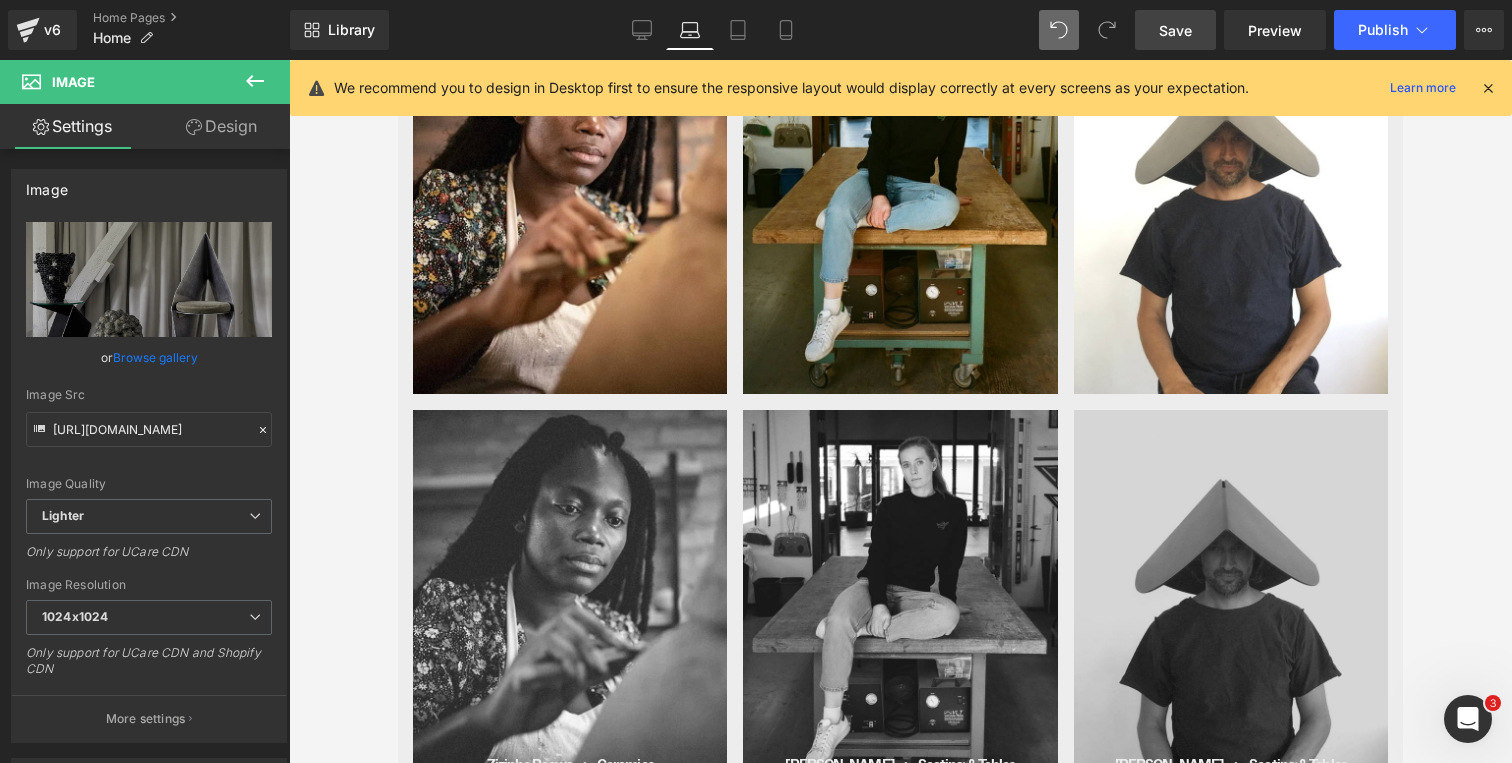 click on "Library Laptop Desktop Laptop Tablet Mobile Save Preview Publish Scheduled View Live Page View with current Template Save Template to Library Schedule Publish Publish Settings Shortcuts We recommend you to design in Desktop first to ensure the responsive layout would display correctly at every screens as your expectation. Learn more  Your page can’t be published   You've reached the maximum number of published pages on your plan  (0/0).  You need to upgrade your plan or unpublish all your pages to get 1 publish slot.   Unpublish pages   Upgrade plan" at bounding box center [901, 30] 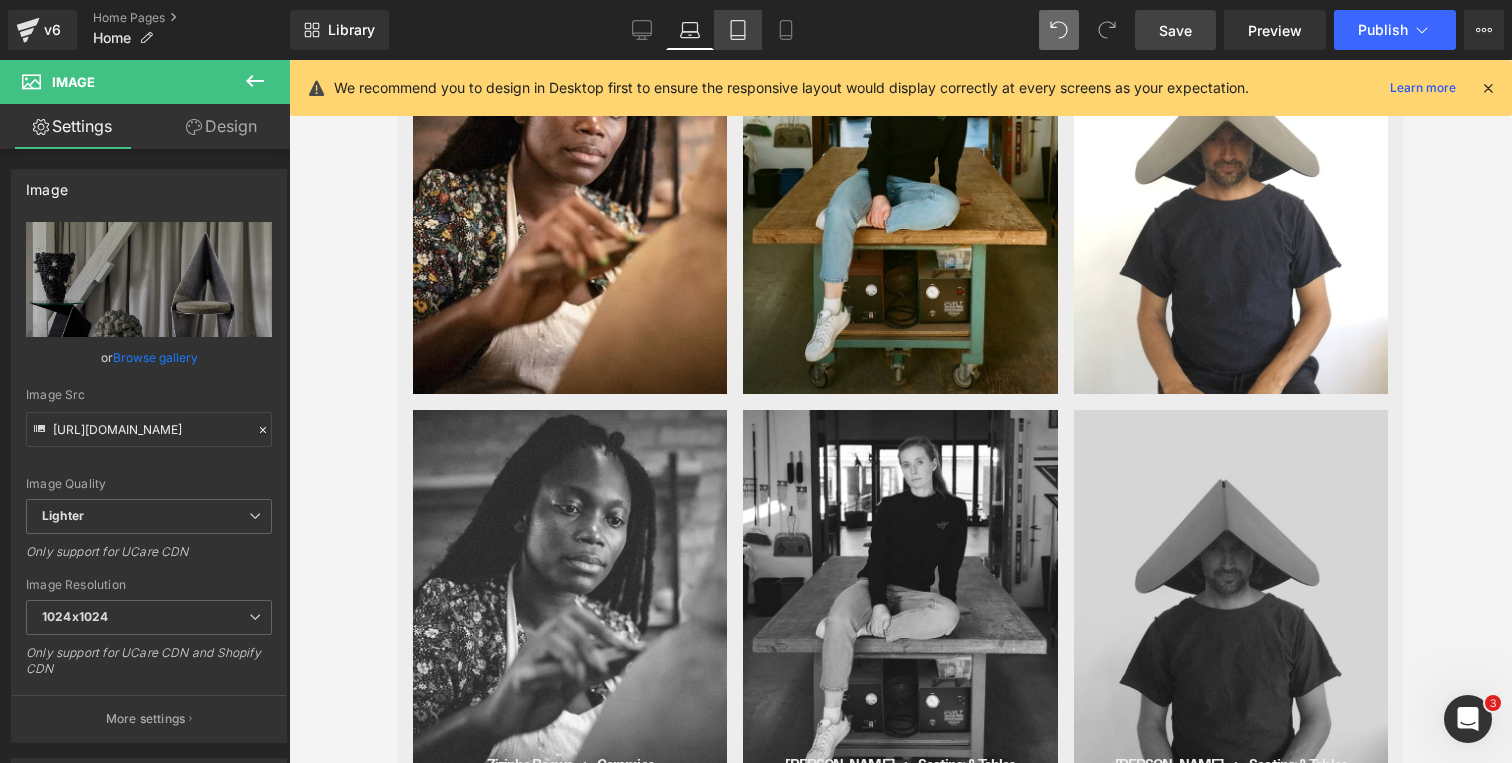 click 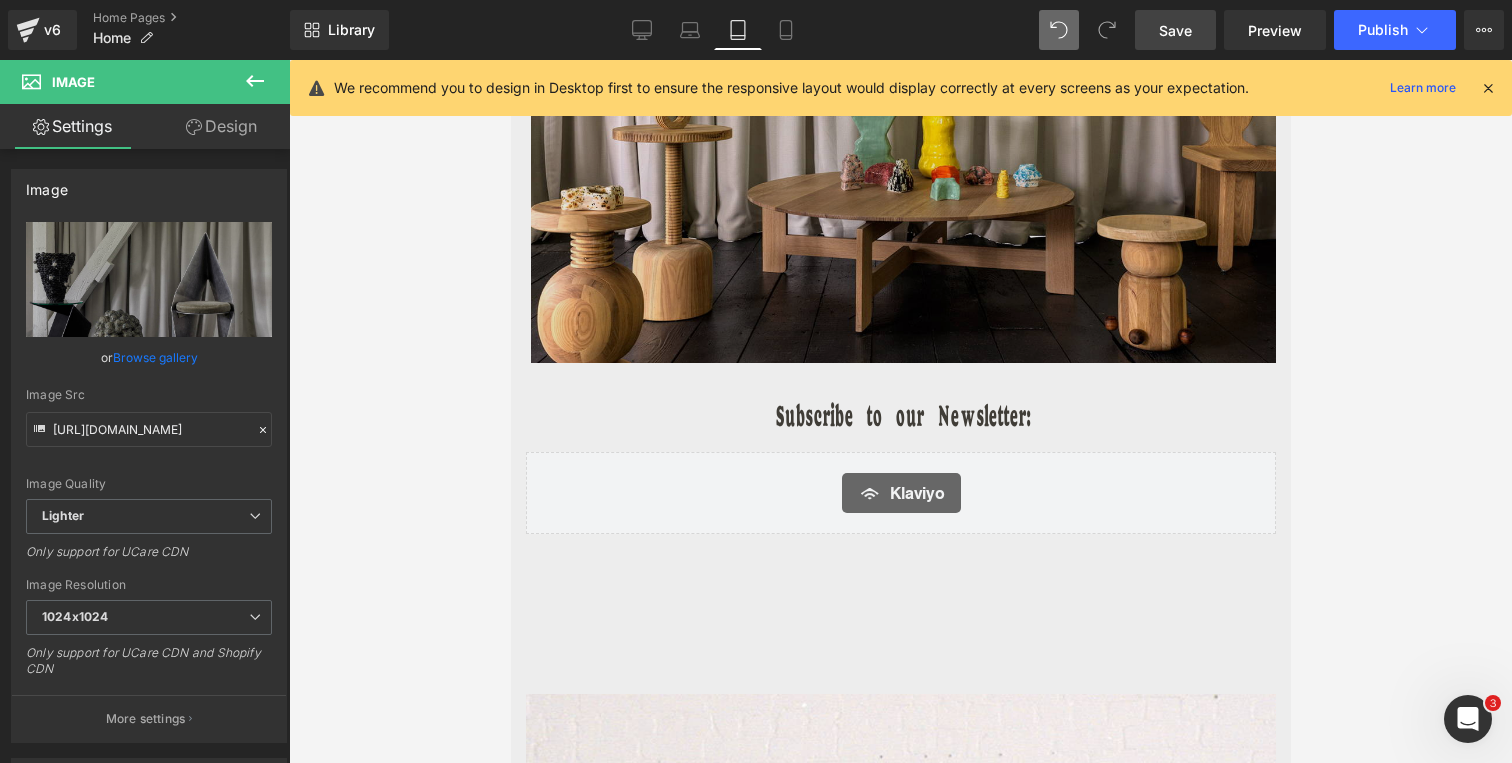 click at bounding box center [900, 84] 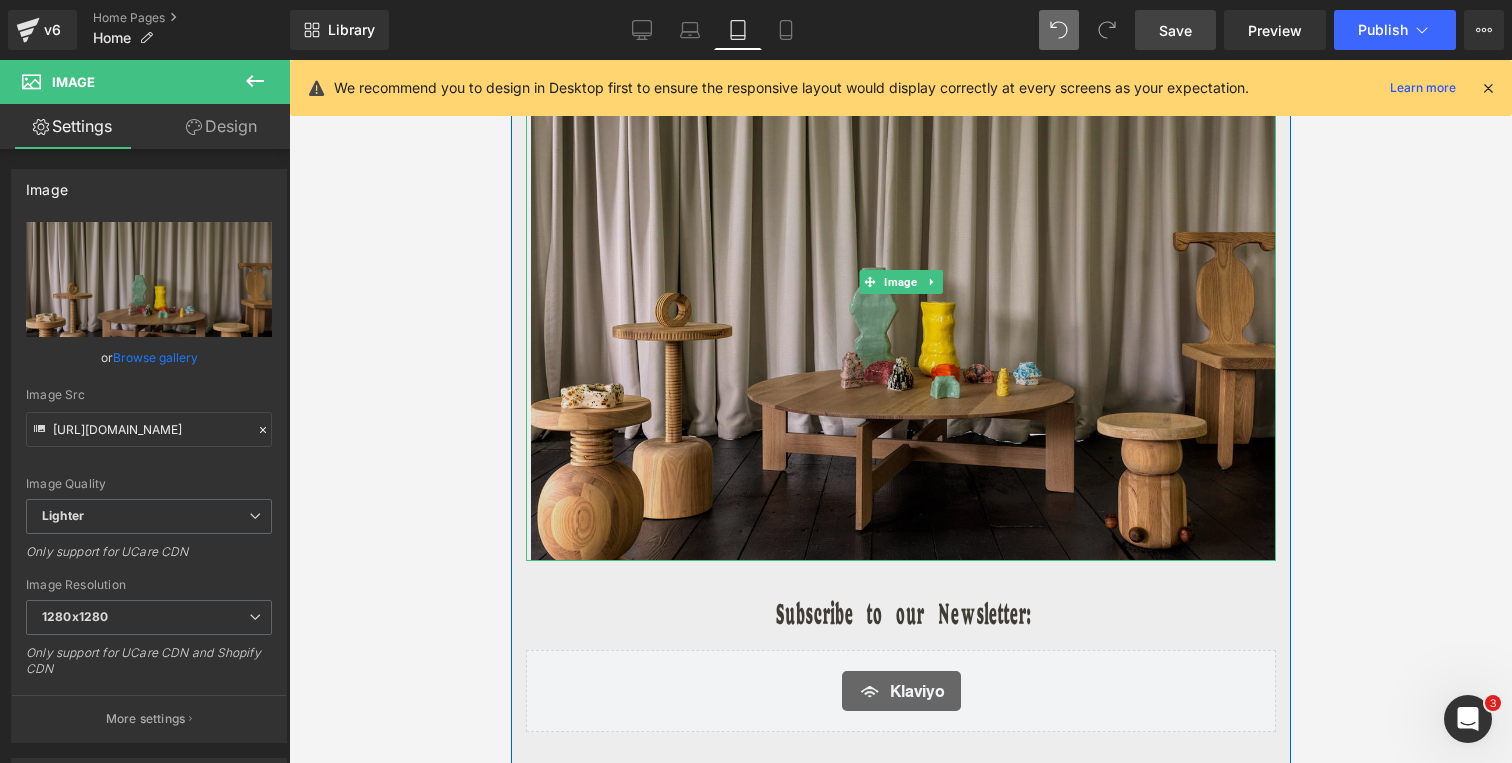scroll, scrollTop: 6940, scrollLeft: 0, axis: vertical 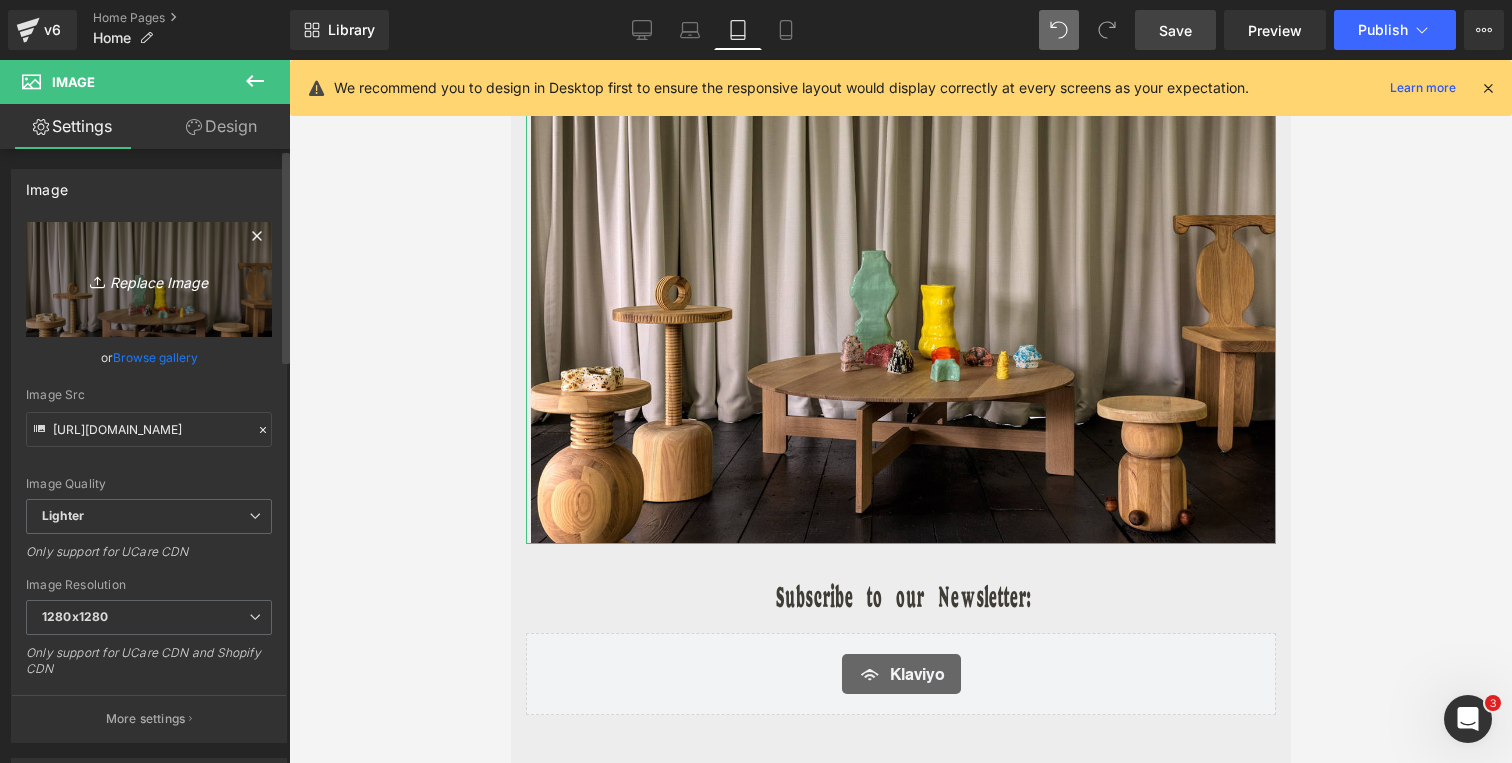 click on "Replace Image" at bounding box center (149, 279) 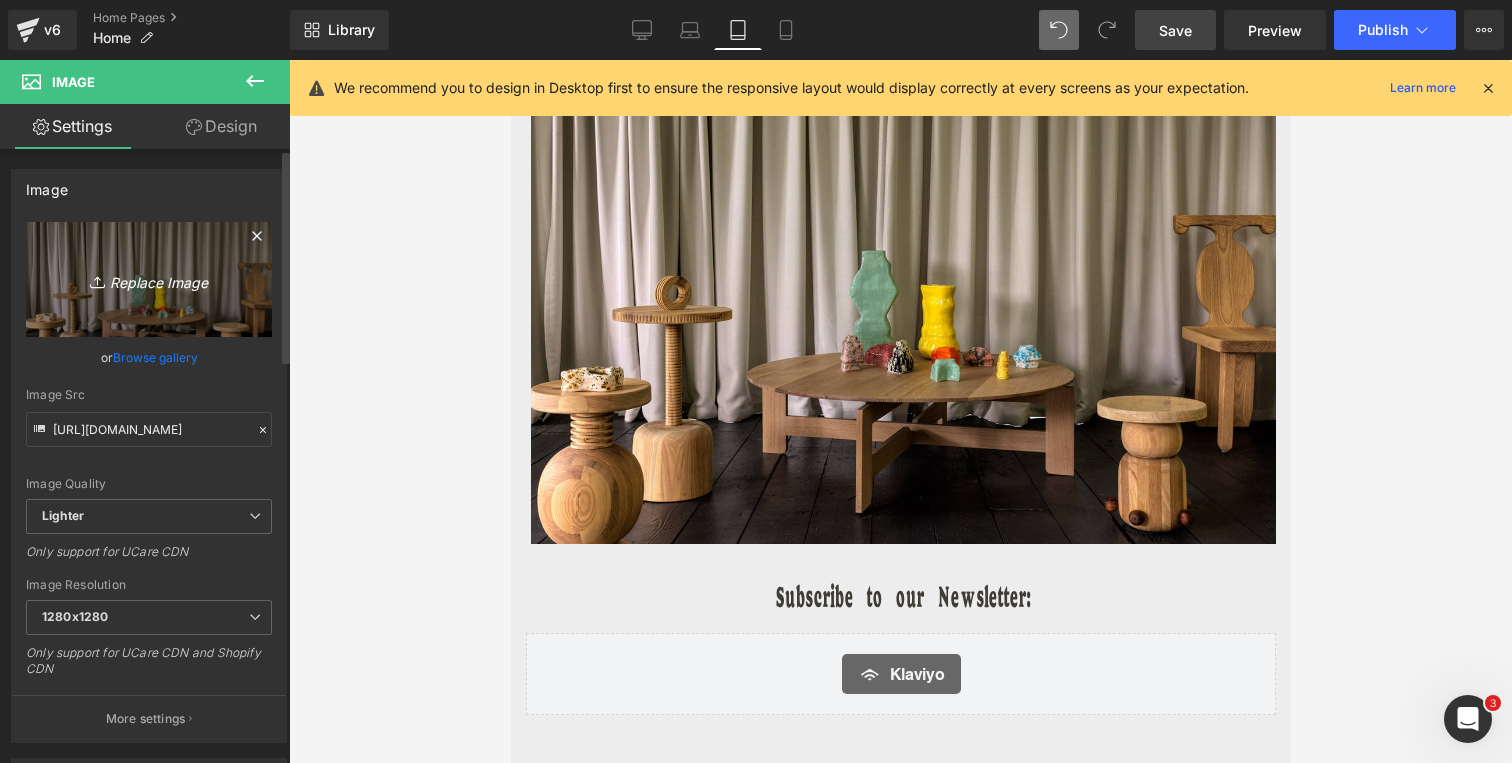type on "C:\fakepath\CR_ DM_Disco_chair_wood_ADRG_2023_DIGI-2.jpg" 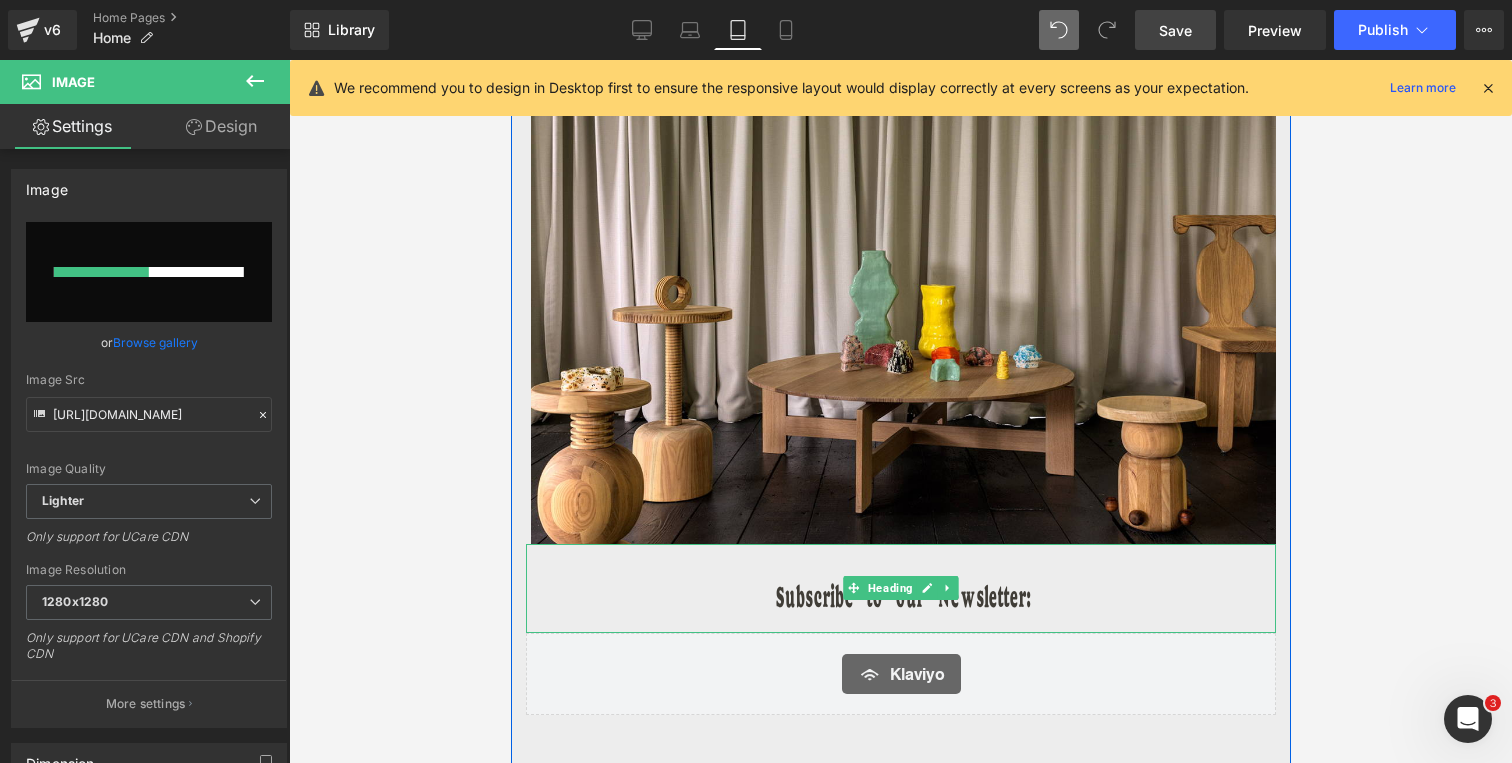 type 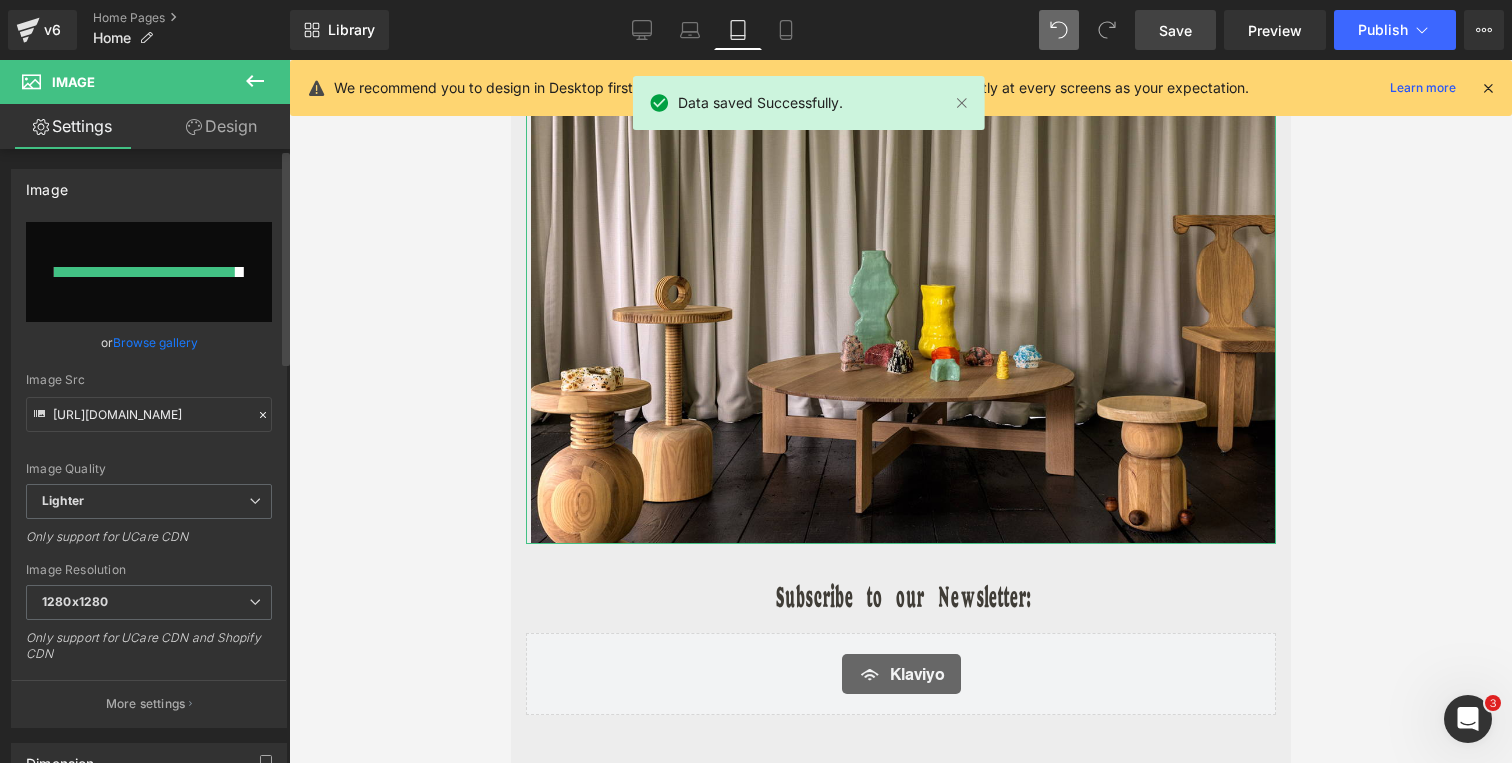 click at bounding box center (149, 272) 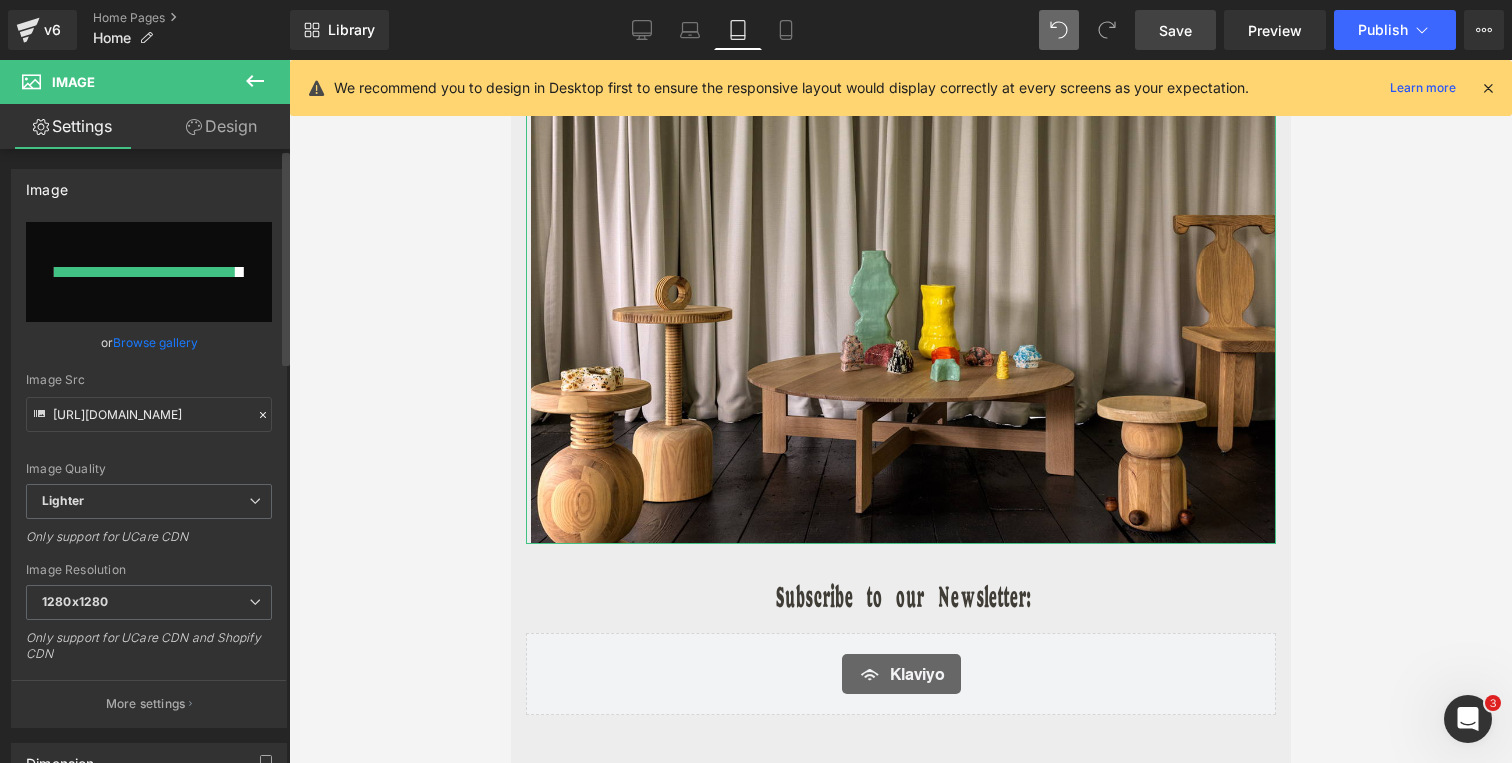 click at bounding box center (149, 272) 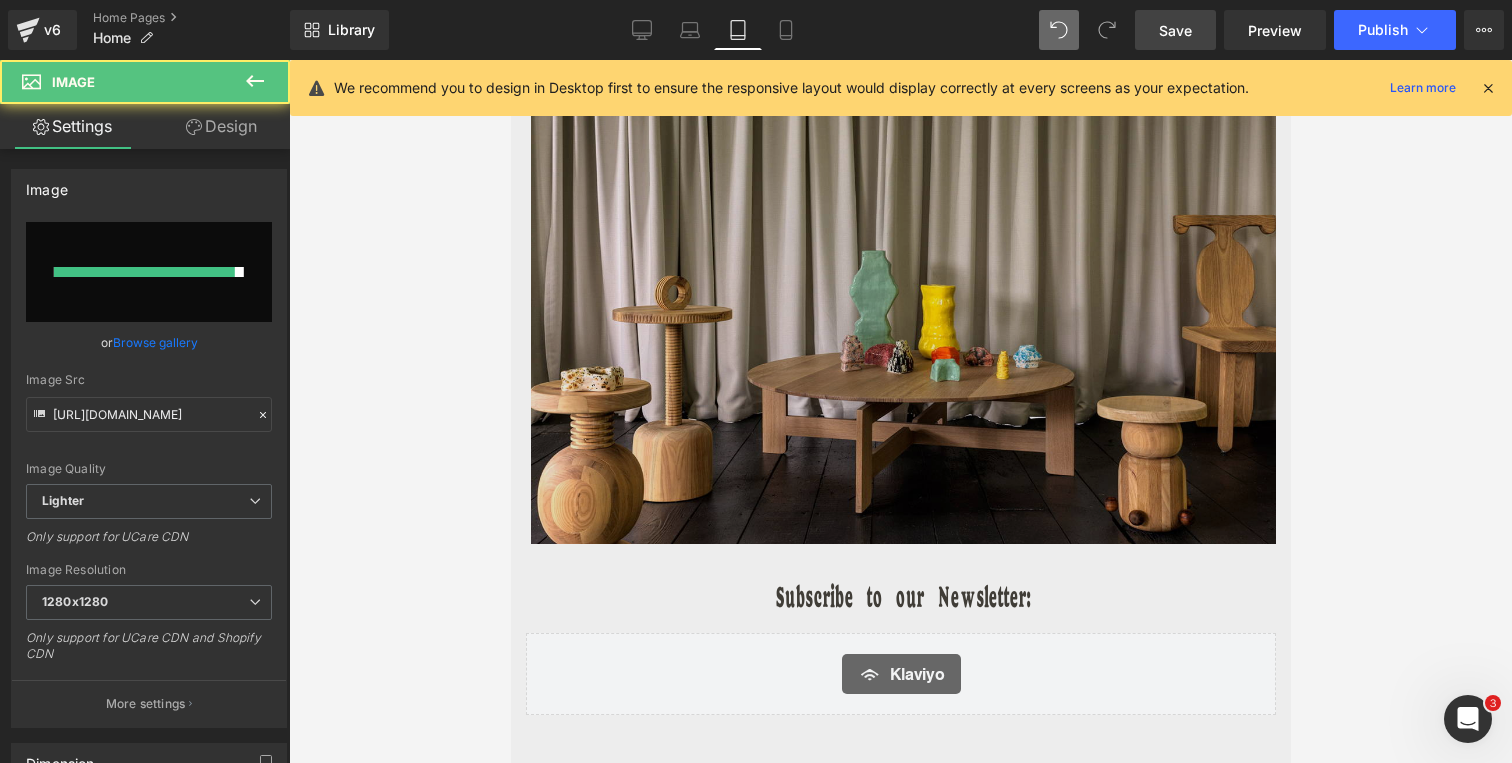 click at bounding box center (900, 265) 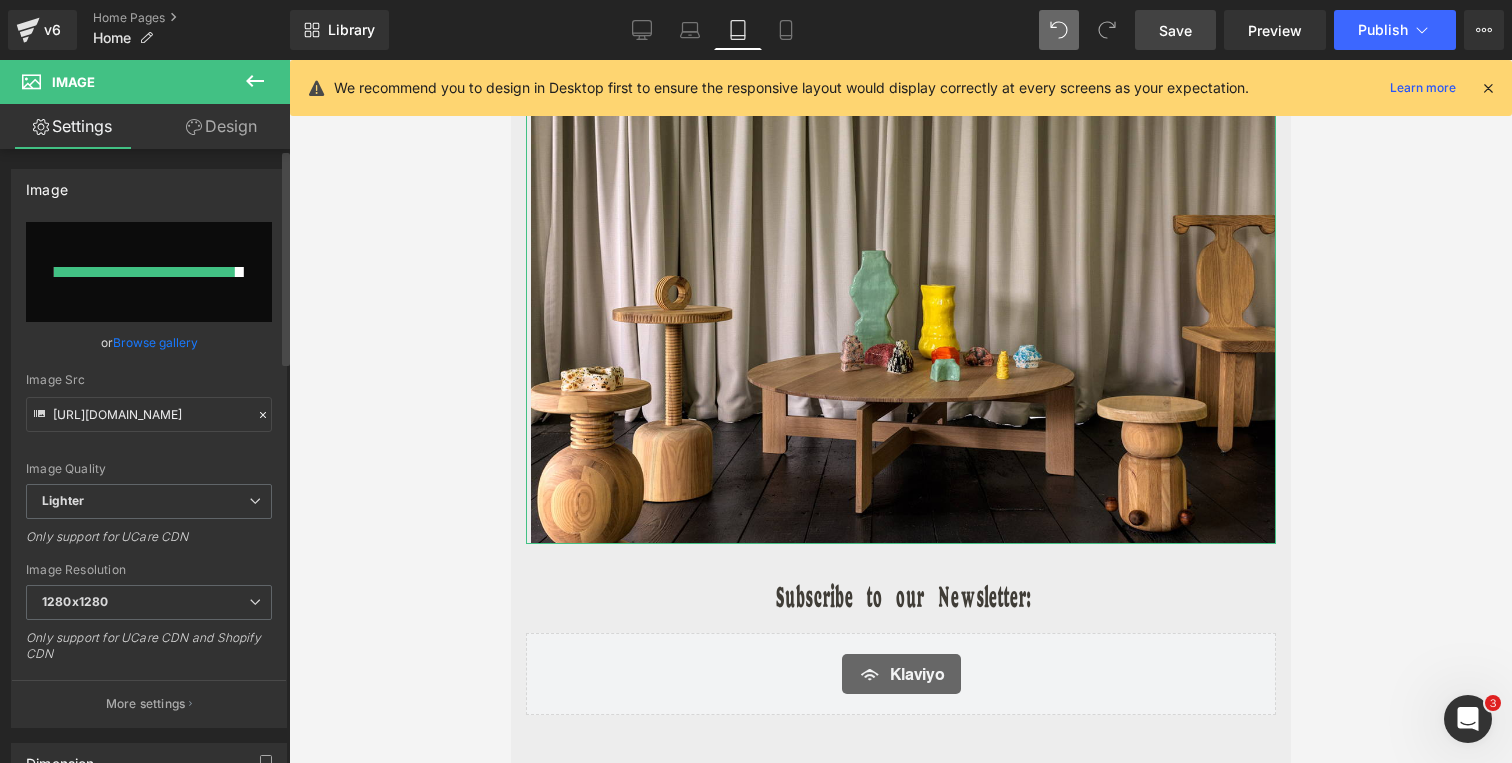 click at bounding box center (149, 272) 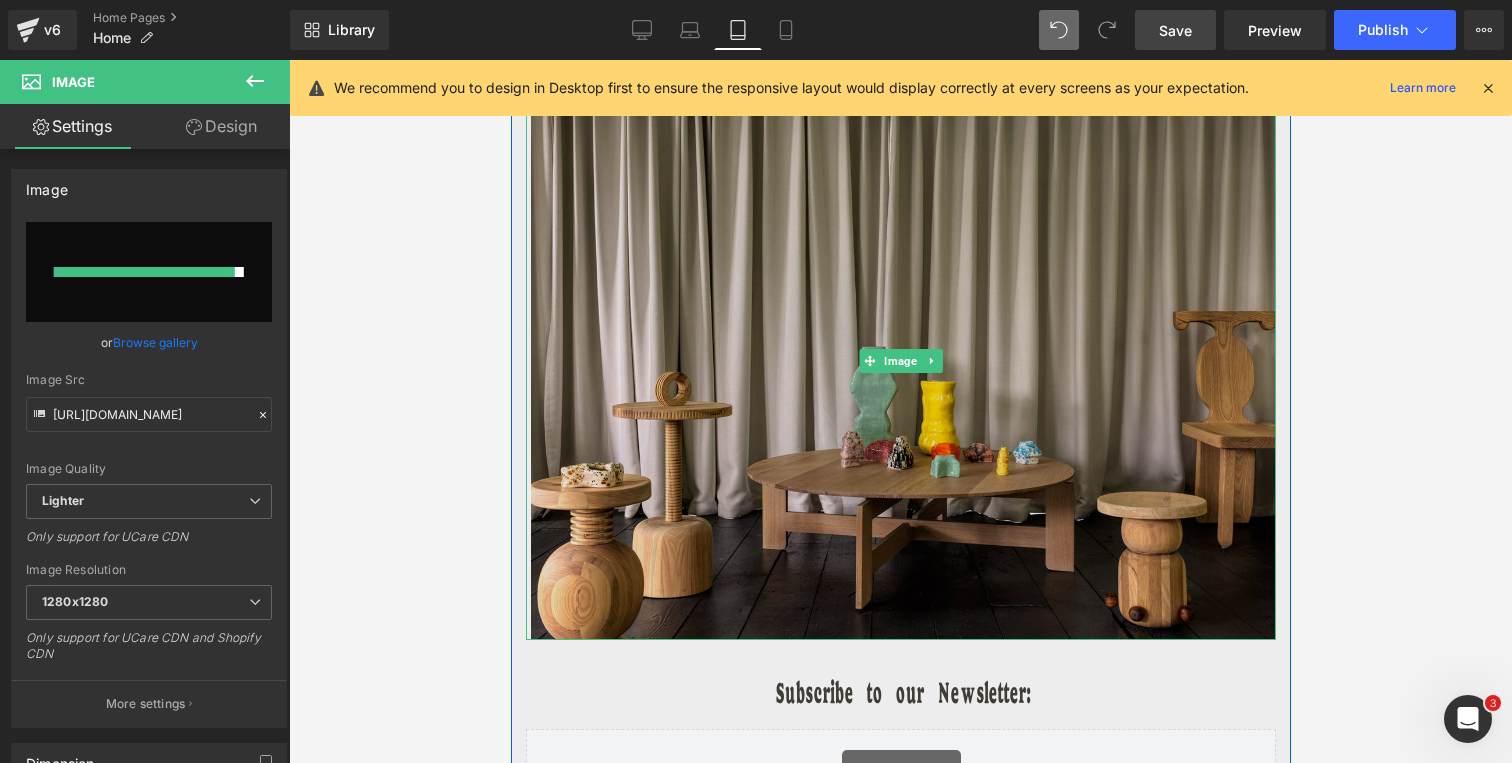 scroll, scrollTop: 6831, scrollLeft: 0, axis: vertical 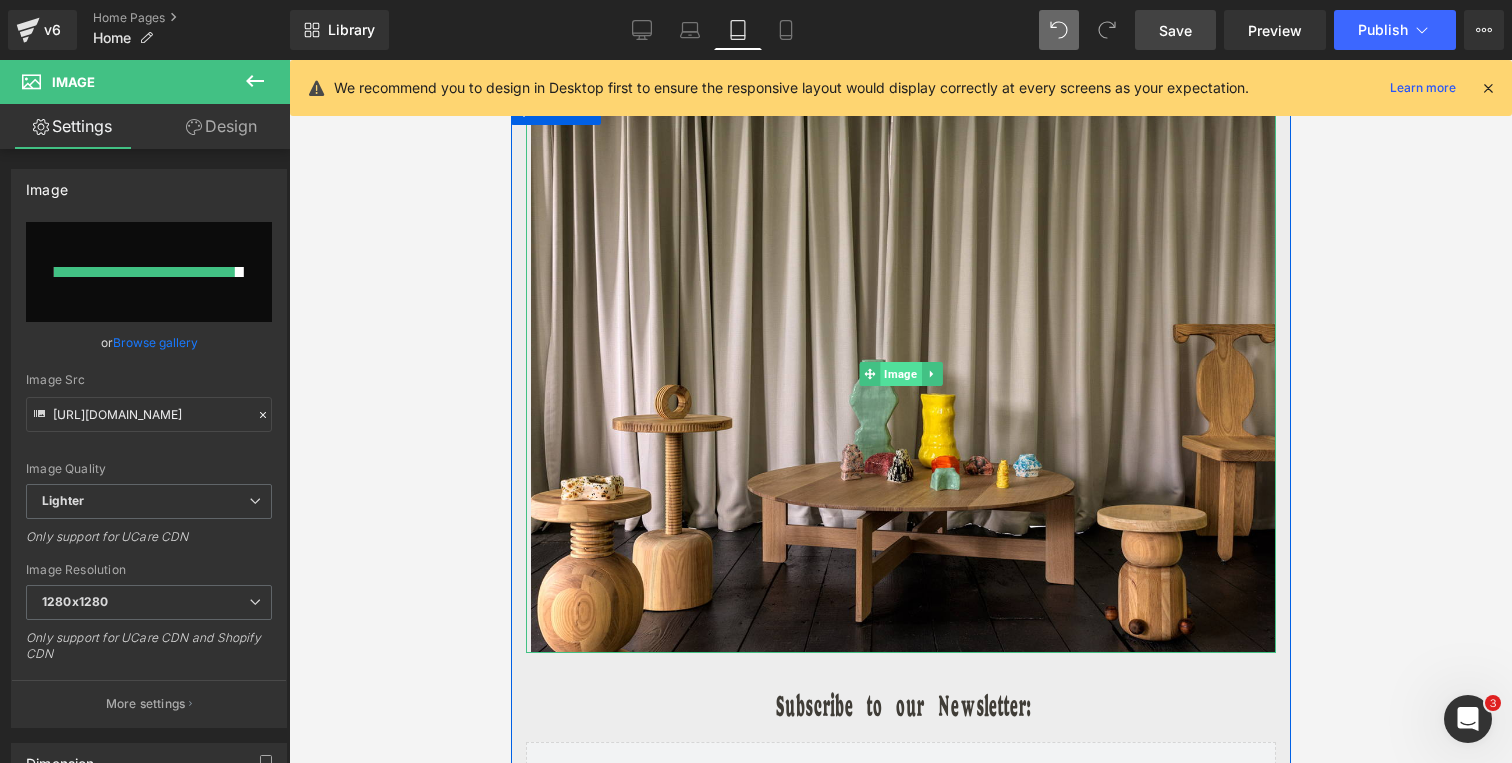 click on "Image" at bounding box center [899, 374] 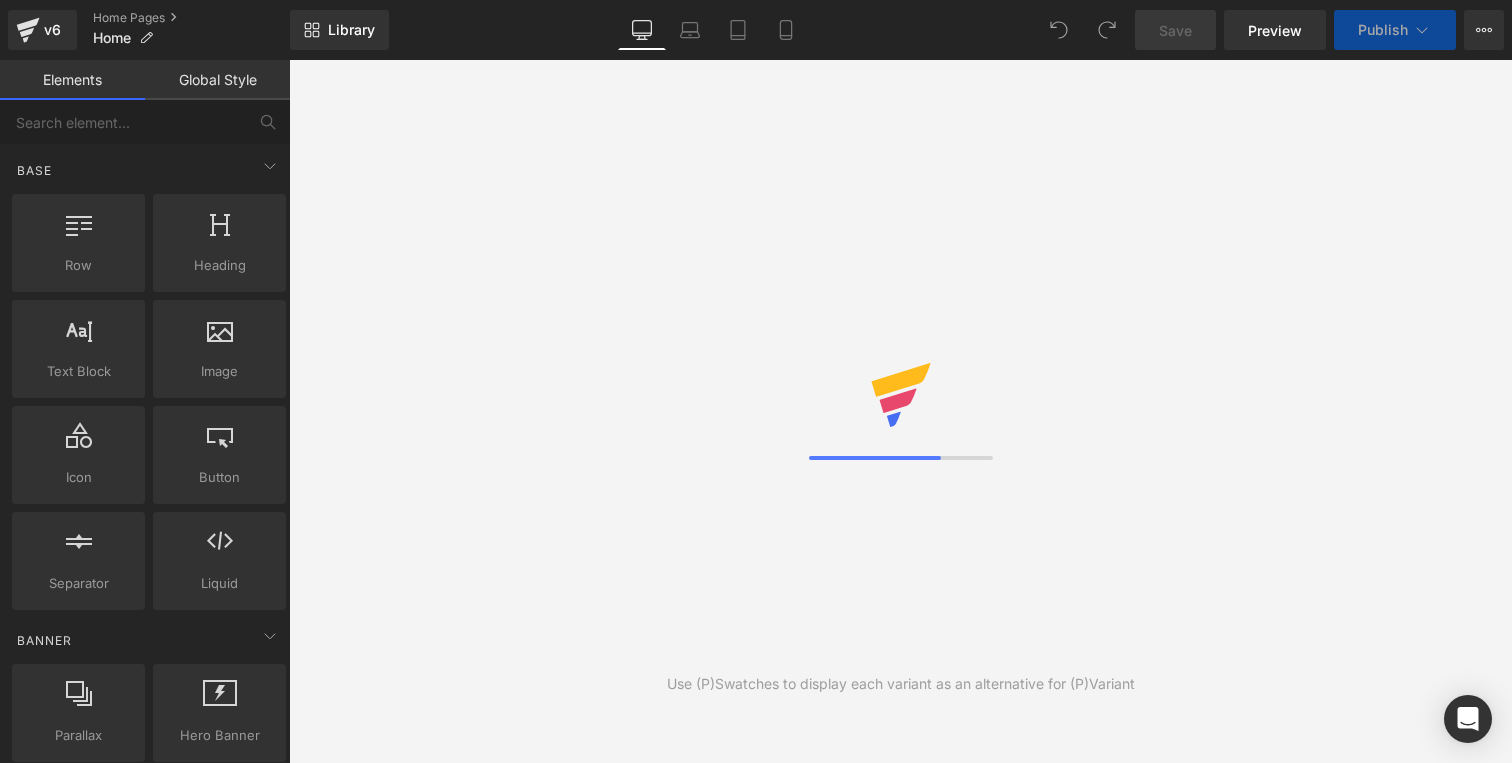 scroll, scrollTop: 0, scrollLeft: 0, axis: both 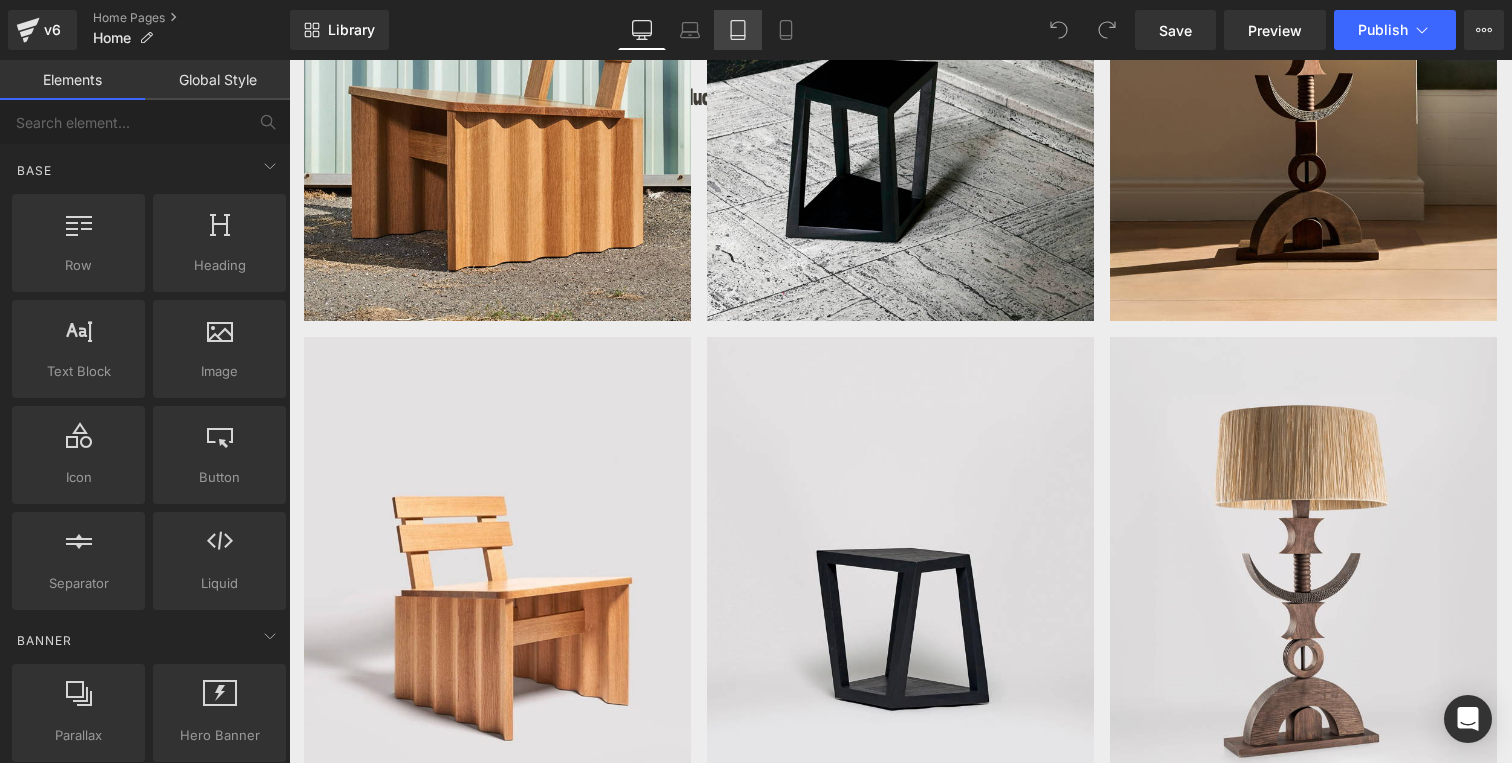 click 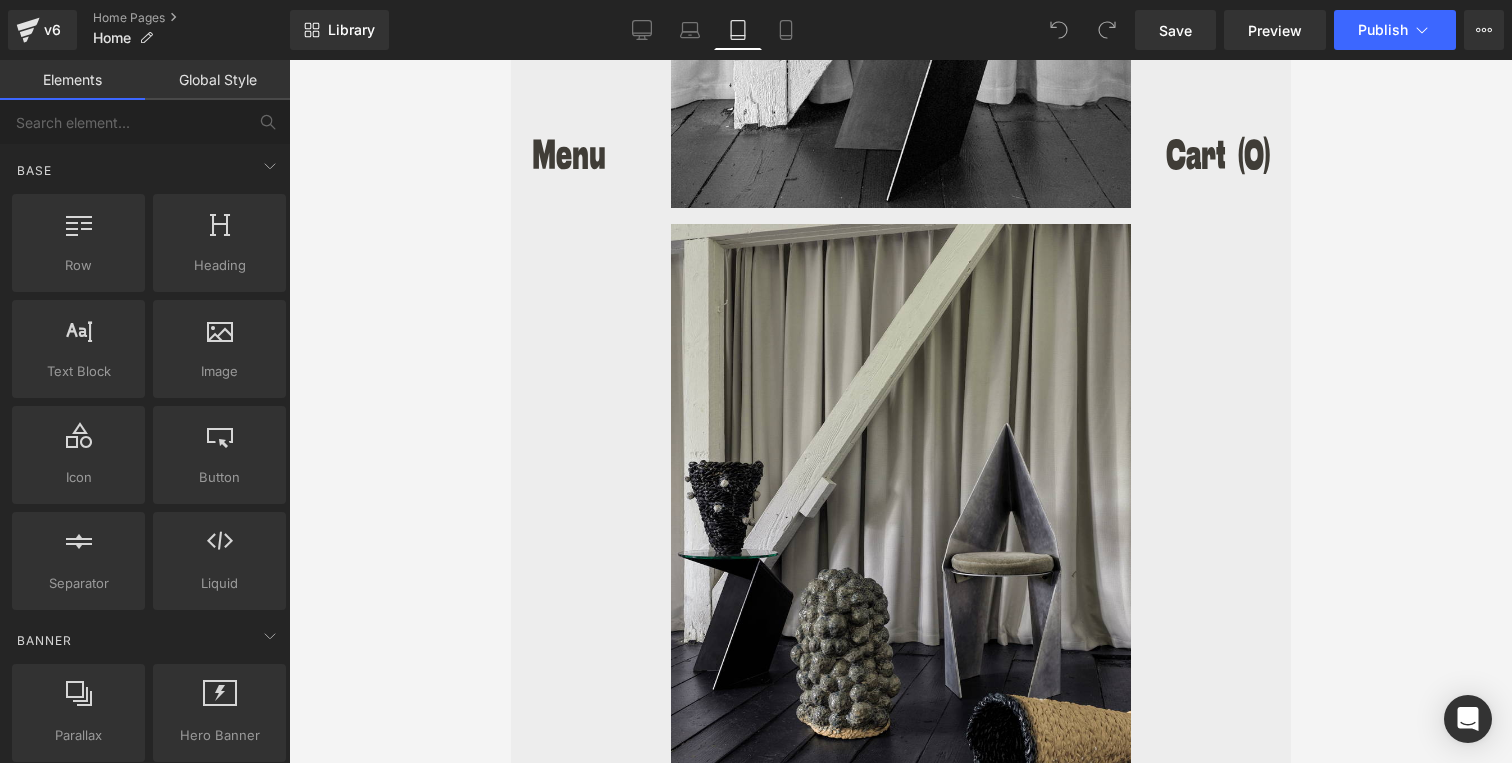 scroll, scrollTop: 2856, scrollLeft: 0, axis: vertical 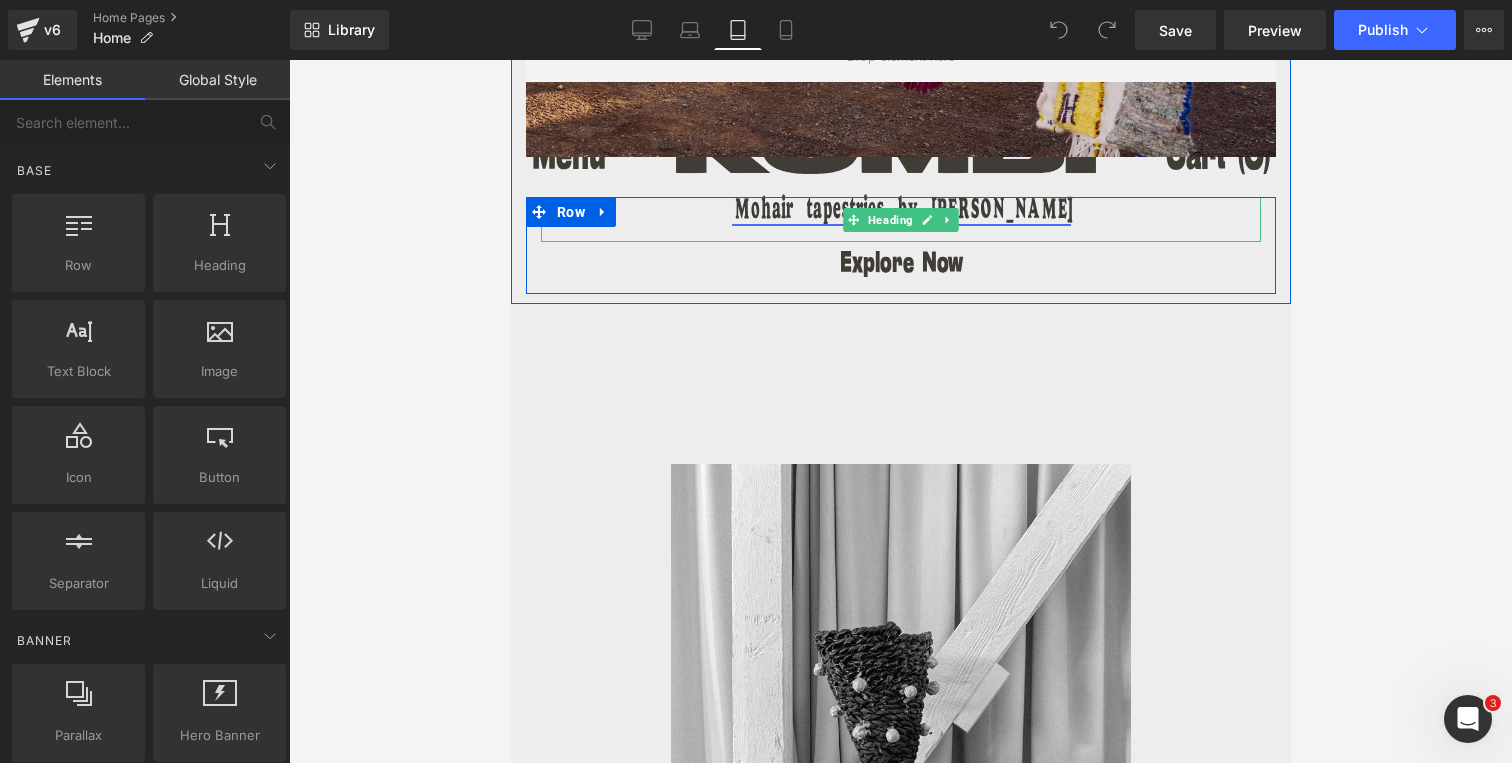 click on "Mohair tapestries by [PERSON_NAME]" at bounding box center (900, 212) 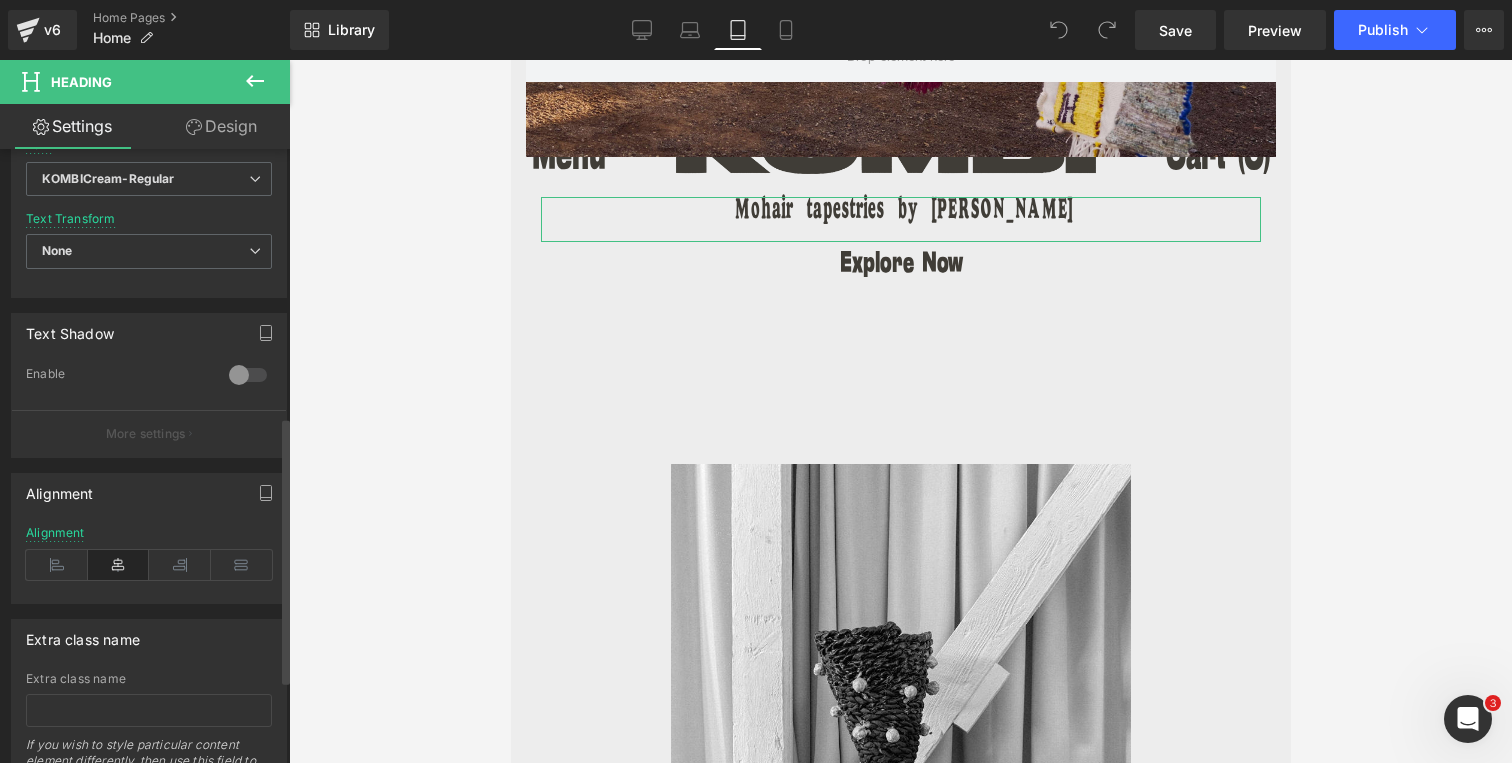 scroll, scrollTop: 805, scrollLeft: 0, axis: vertical 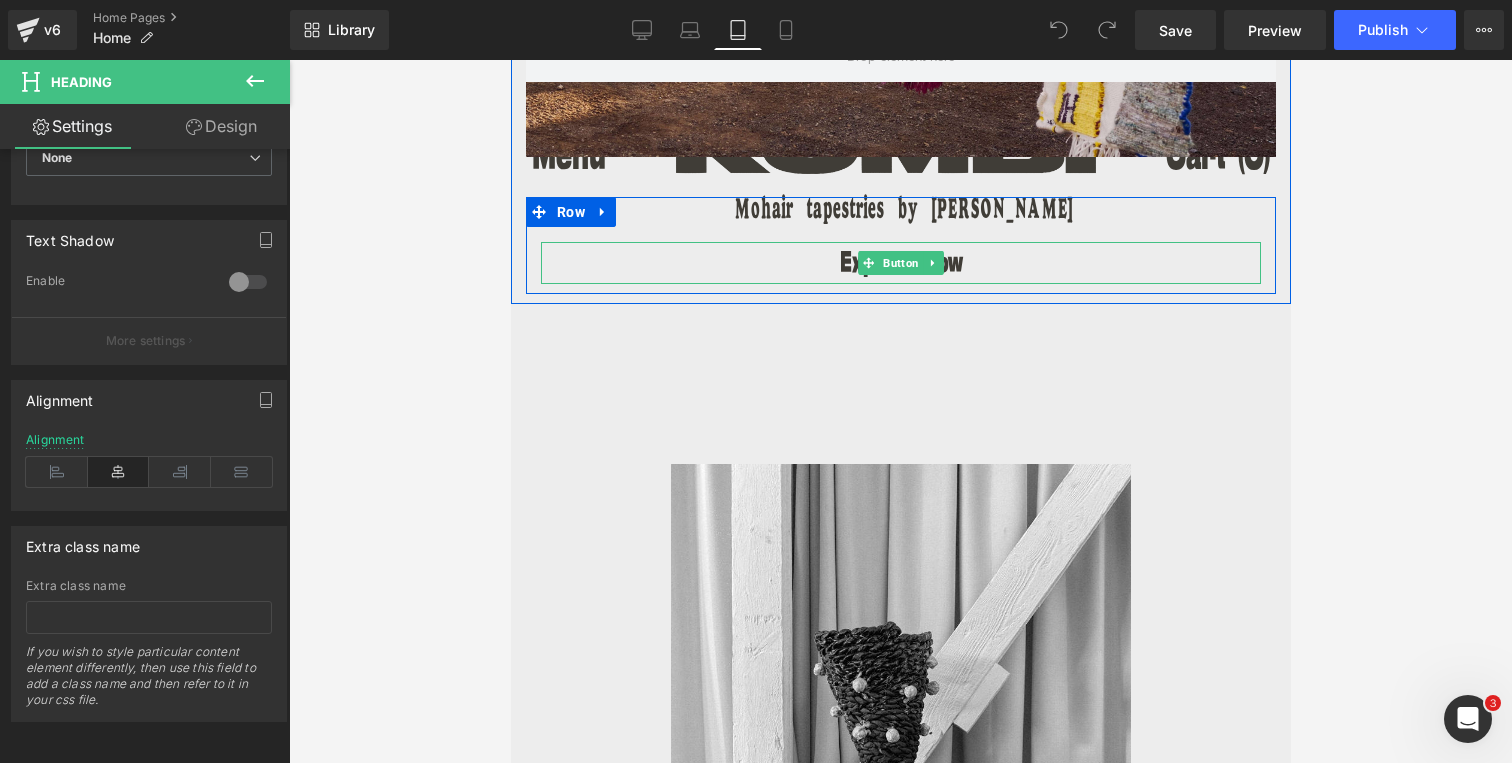 click on "Explore Now" at bounding box center (900, 263) 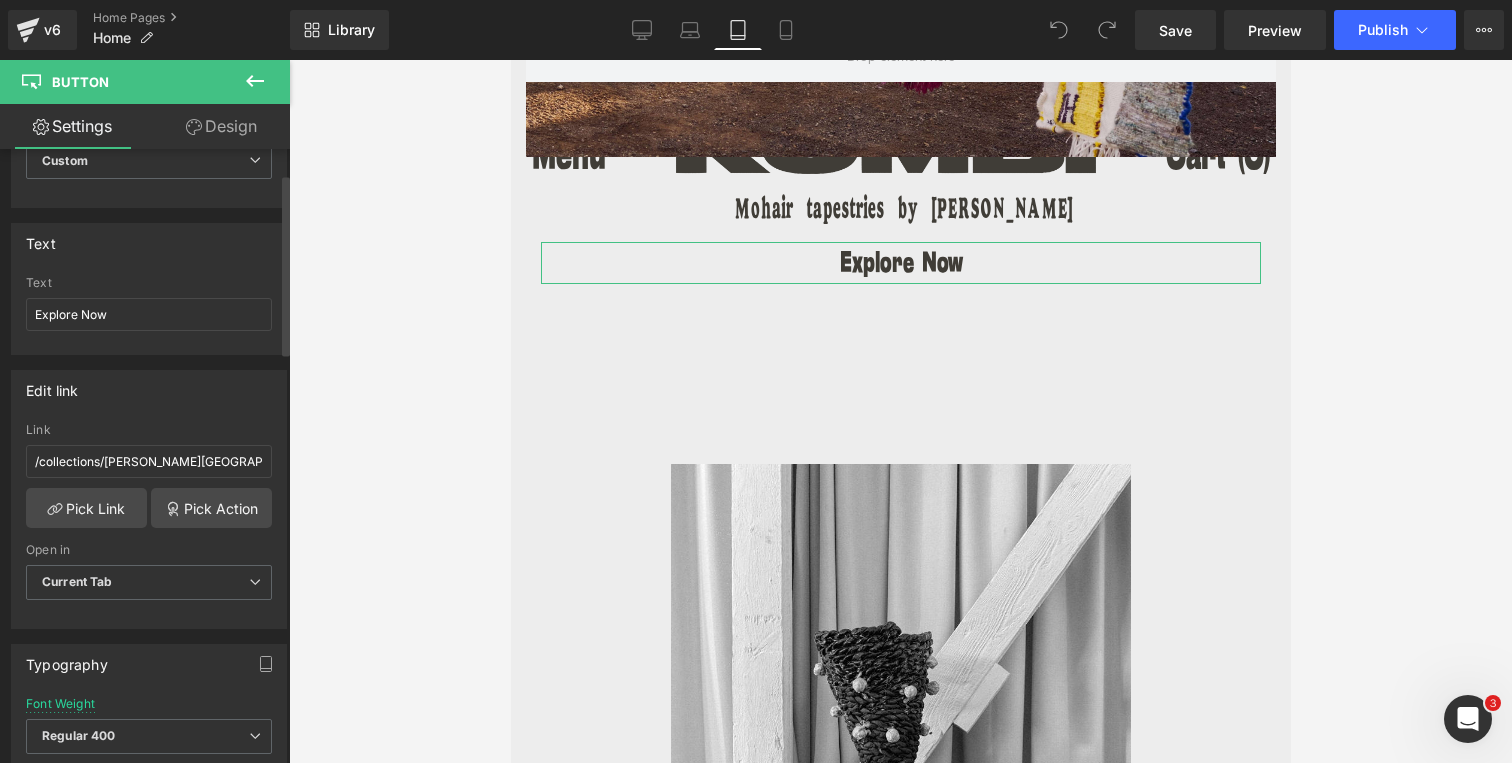 scroll, scrollTop: 139, scrollLeft: 0, axis: vertical 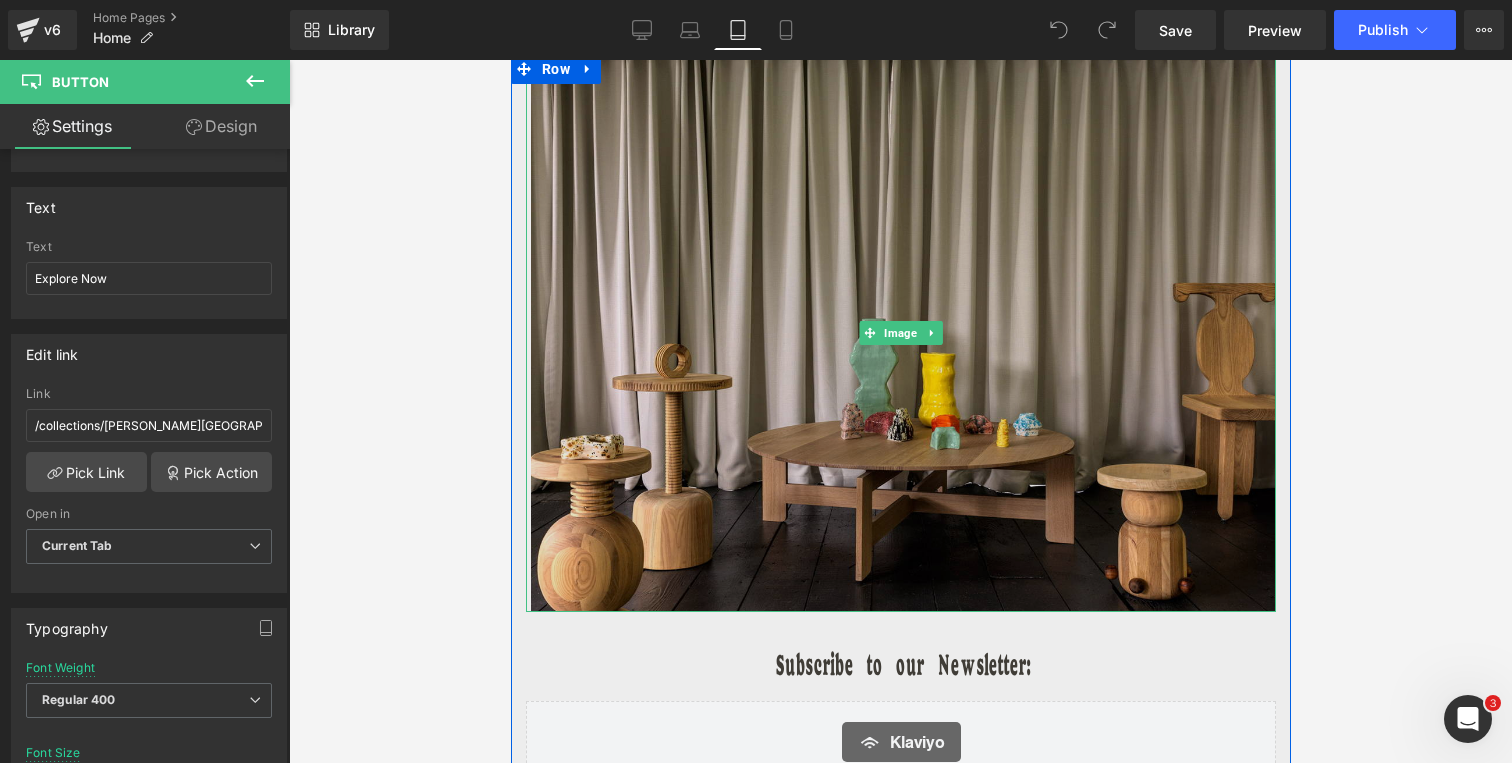 click at bounding box center [900, 333] 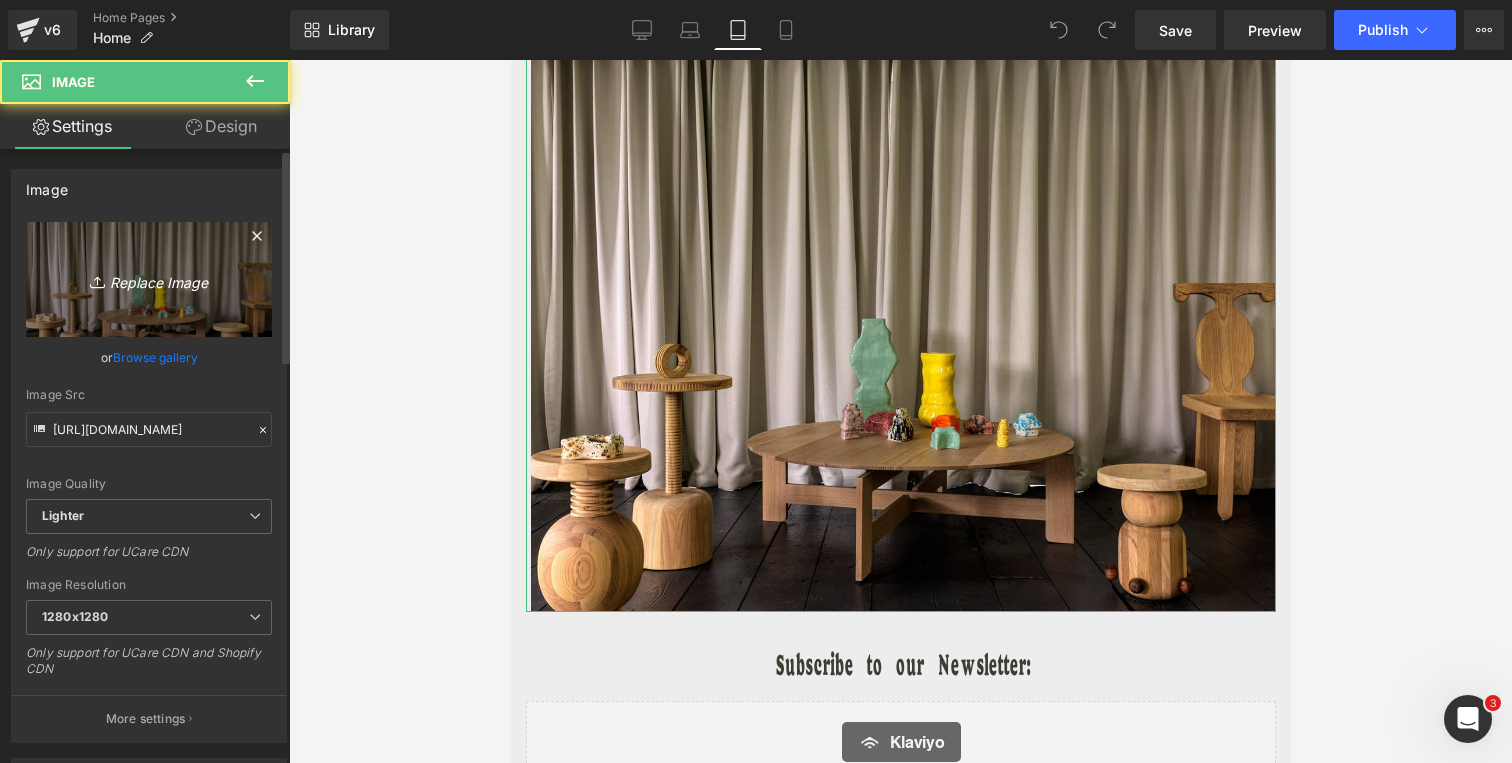 click on "Replace Image" at bounding box center (149, 279) 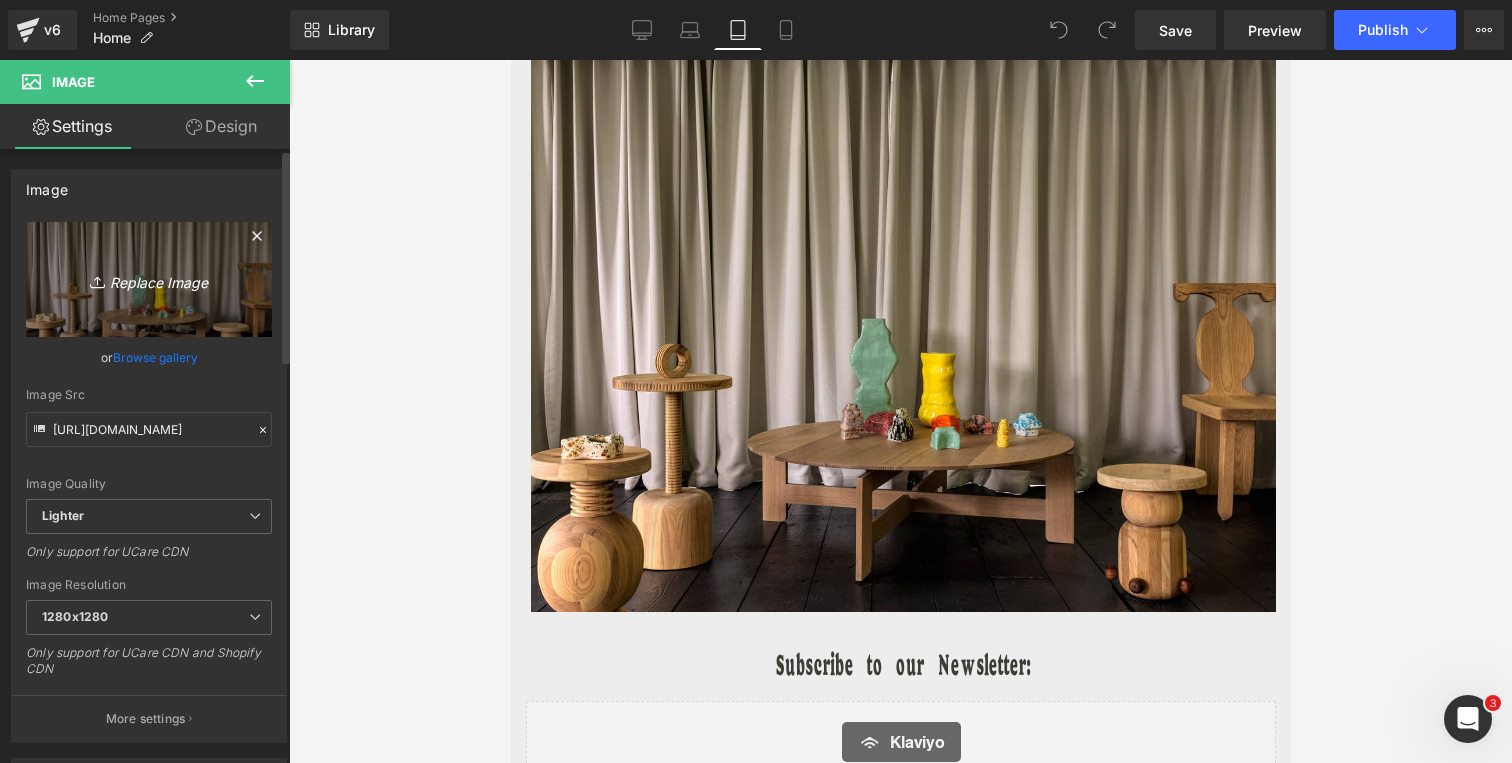 type on "C:\fakepath\CR_ DM_Disco_chair_wood_ADRG_2023_DIGI-2.jpg" 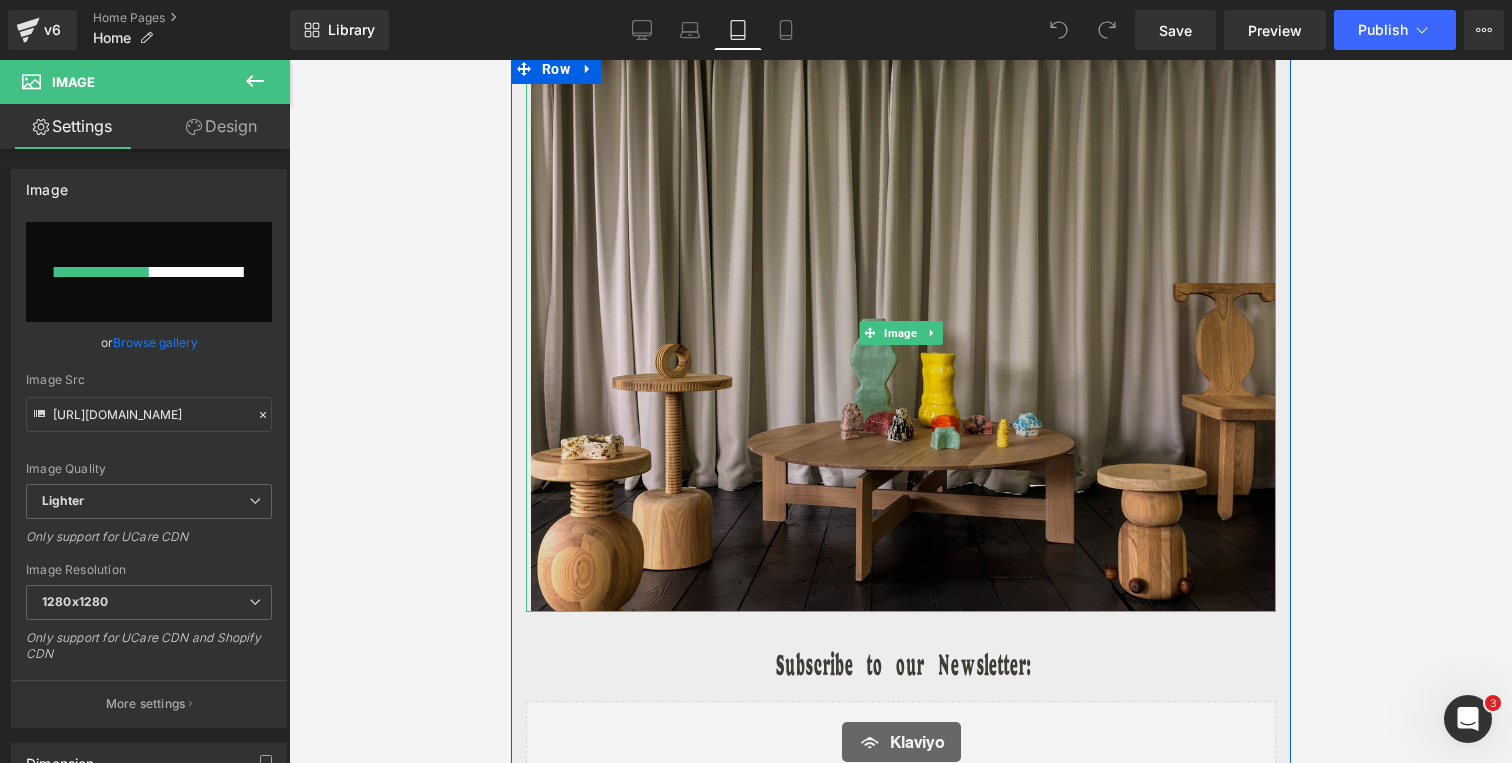 type 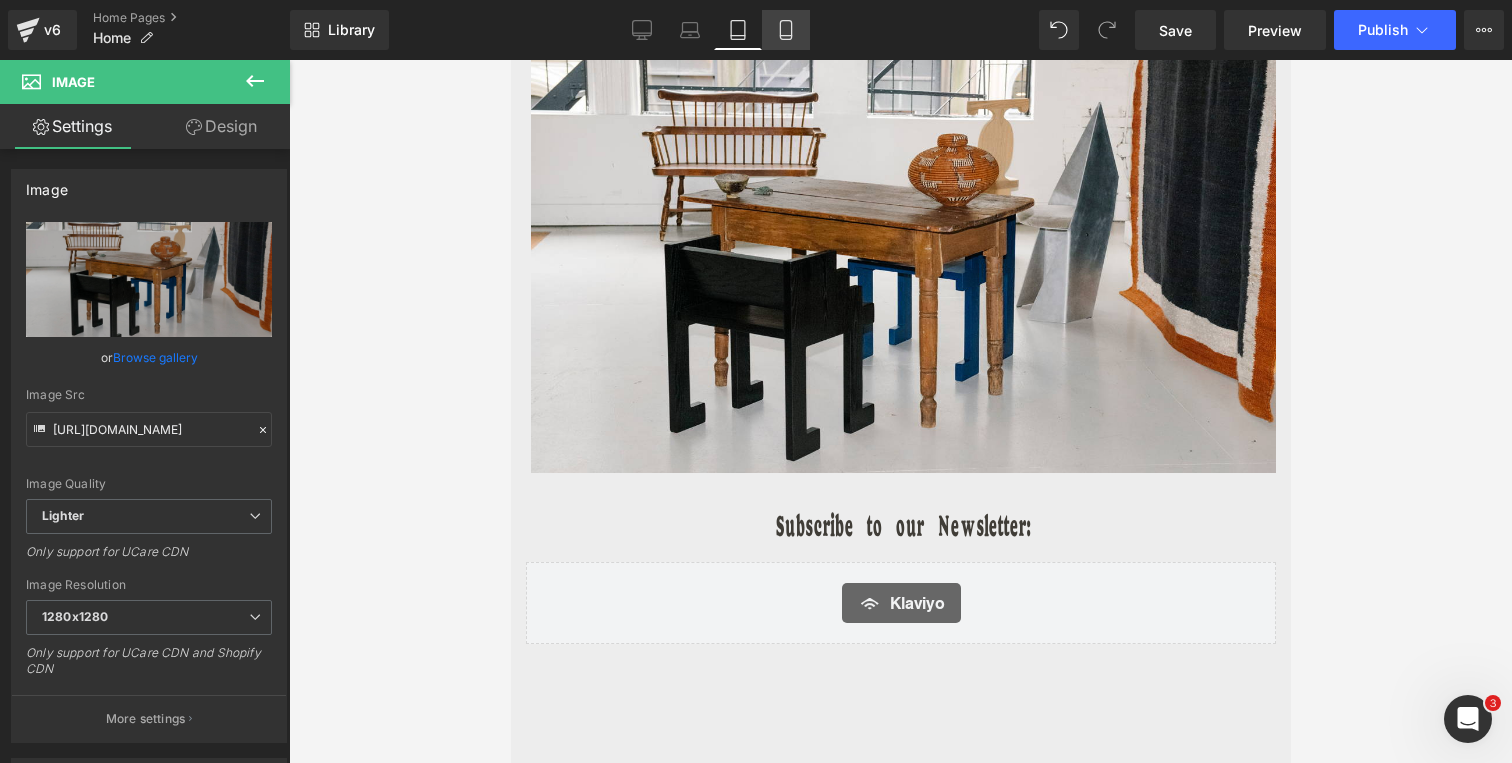 click 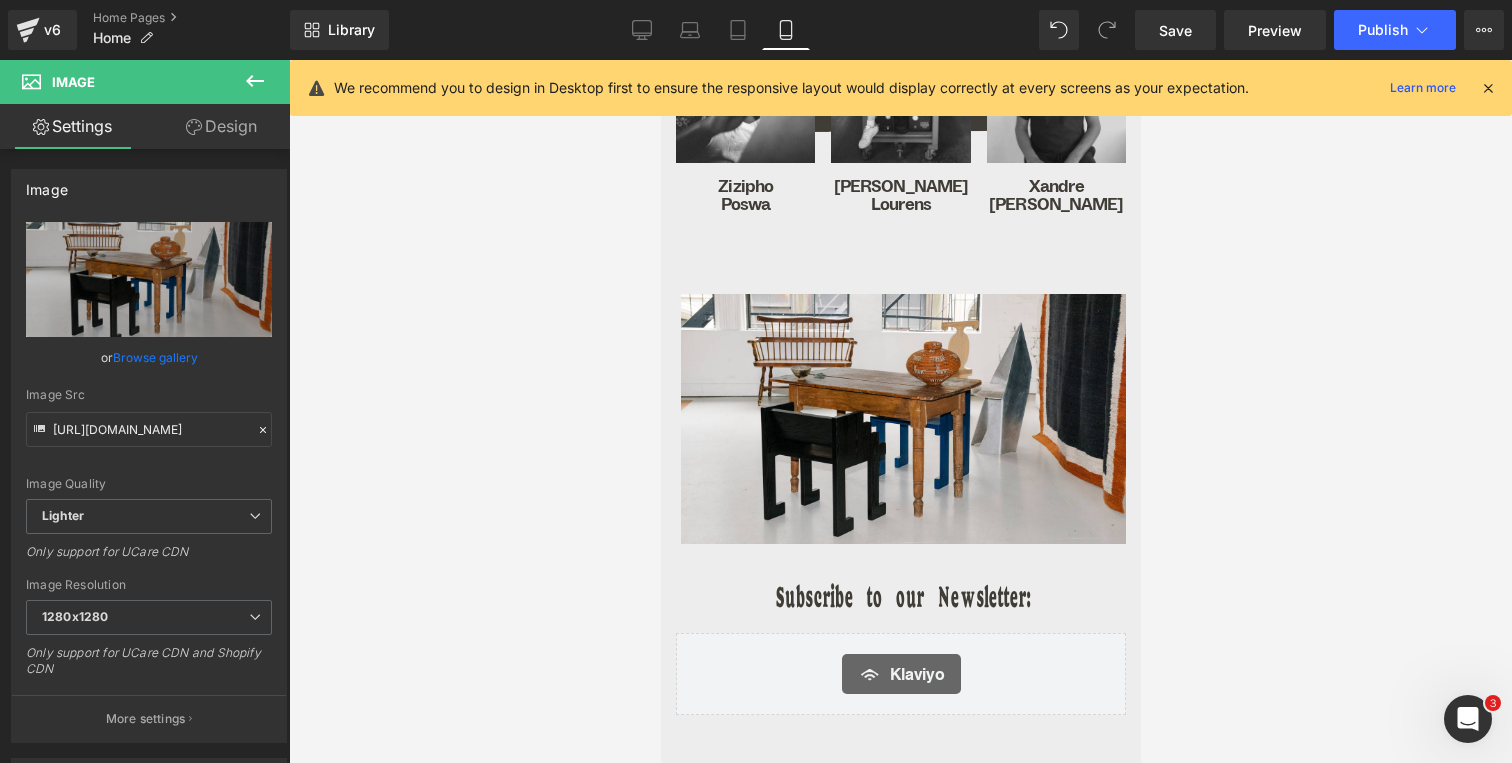 scroll, scrollTop: 4225, scrollLeft: 0, axis: vertical 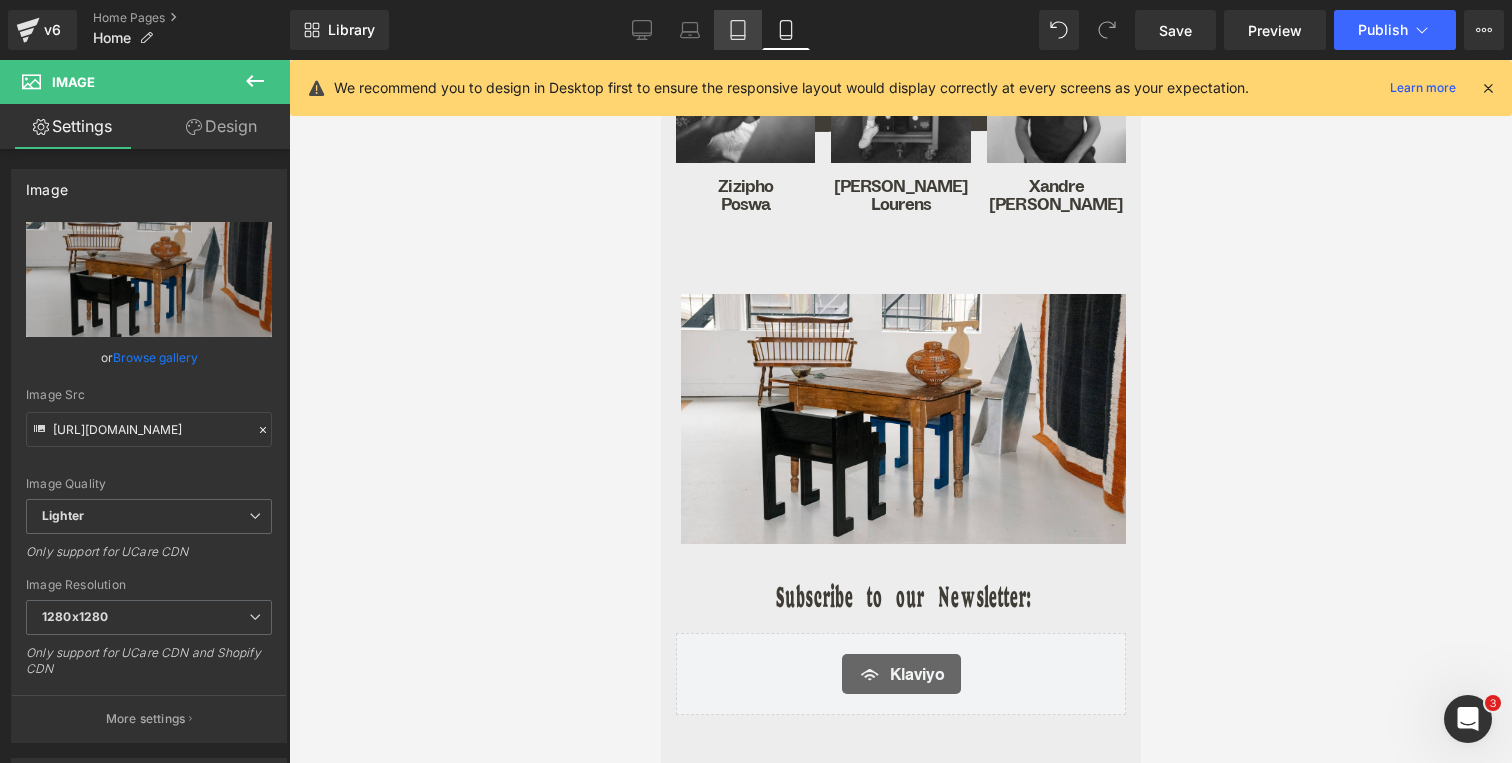 click on "Tablet" at bounding box center (738, 30) 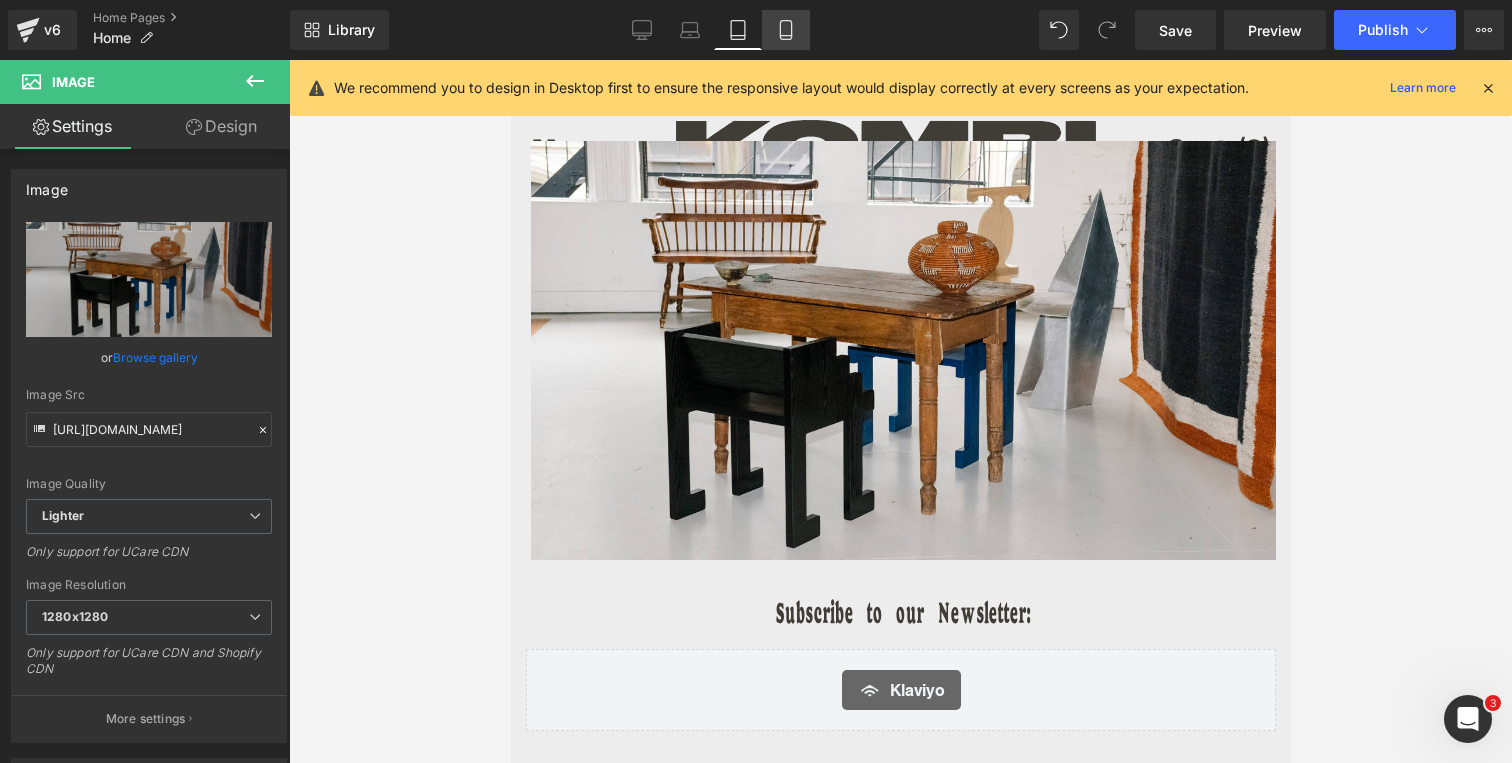 click 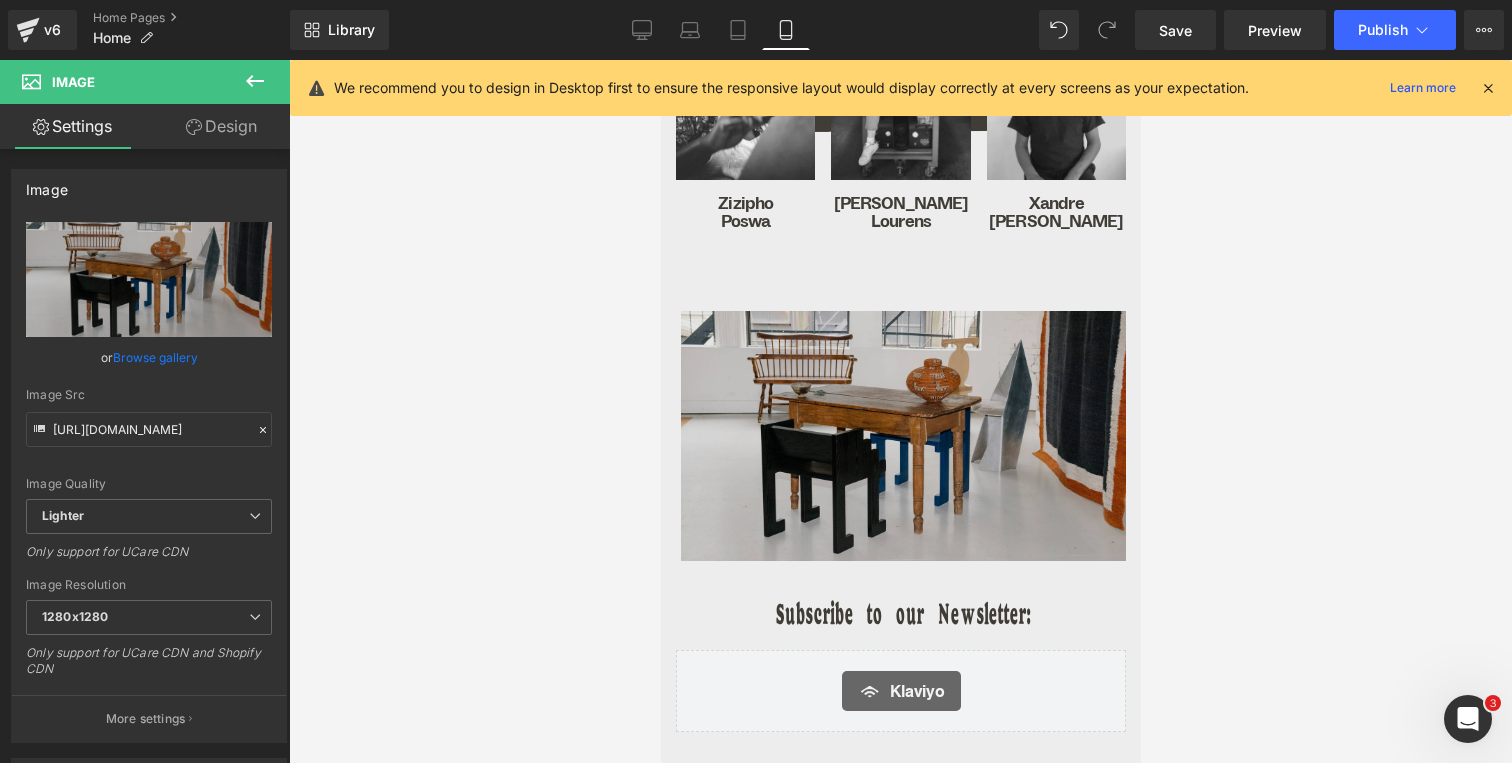 scroll, scrollTop: 4184, scrollLeft: 0, axis: vertical 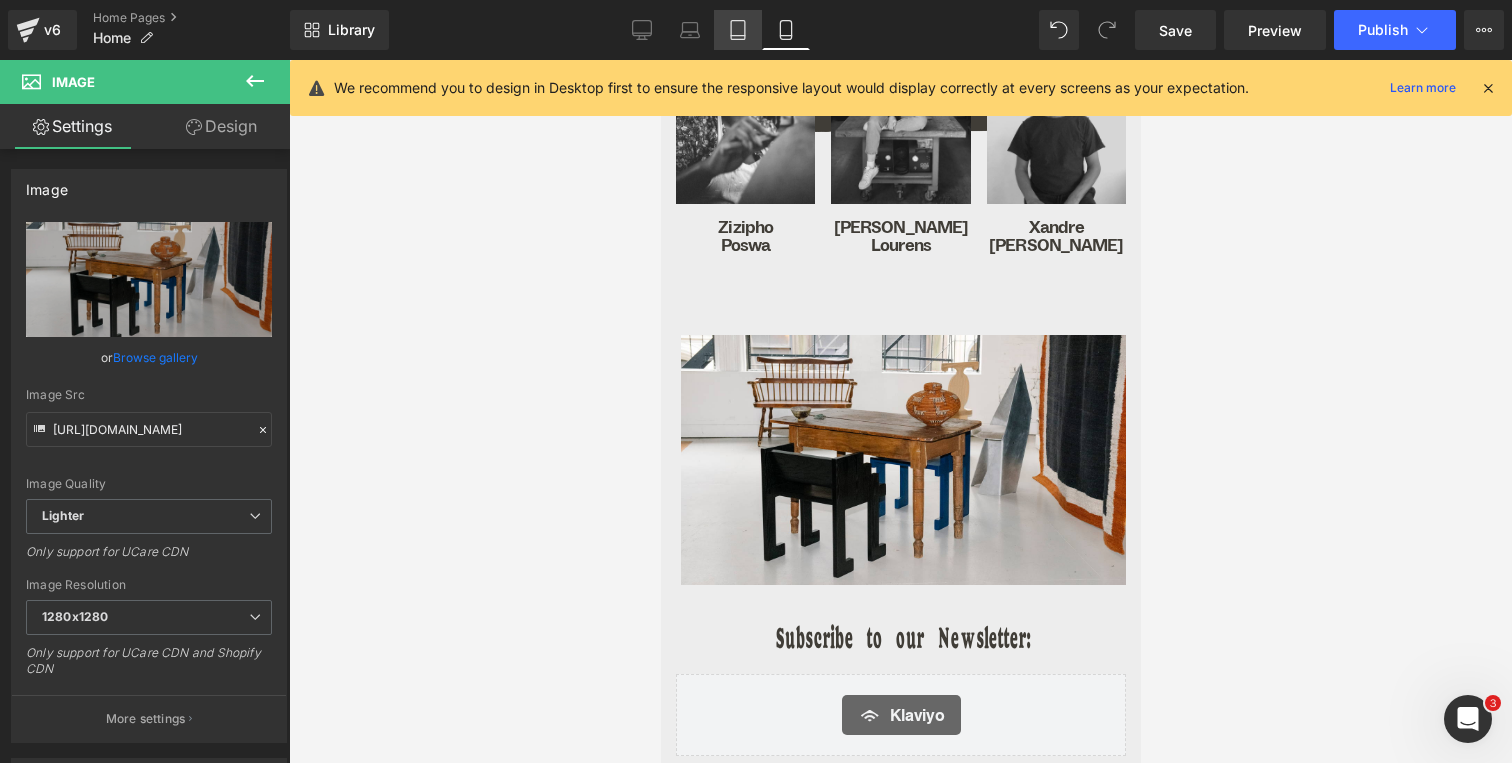 click 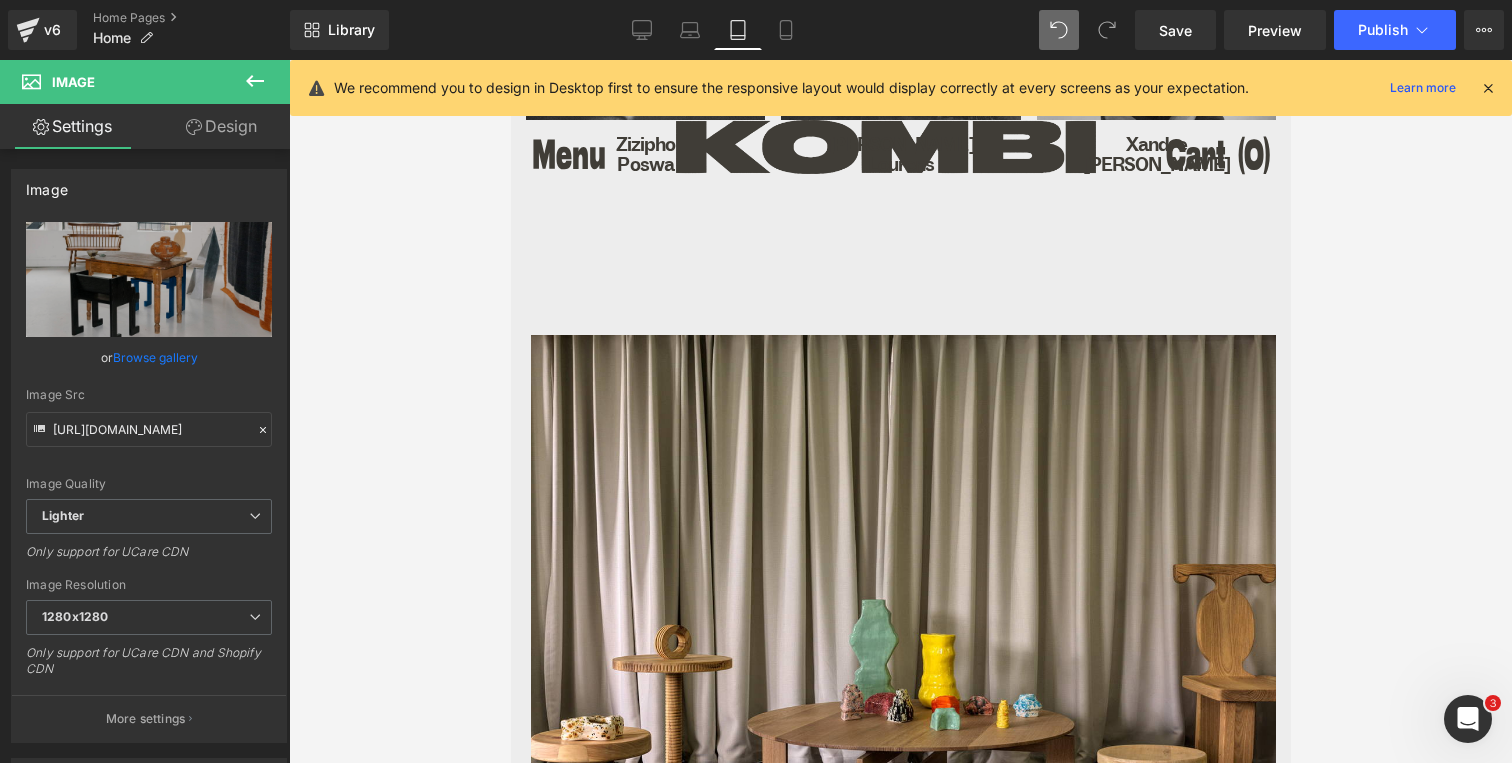 type on "[URL][DOMAIN_NAME]" 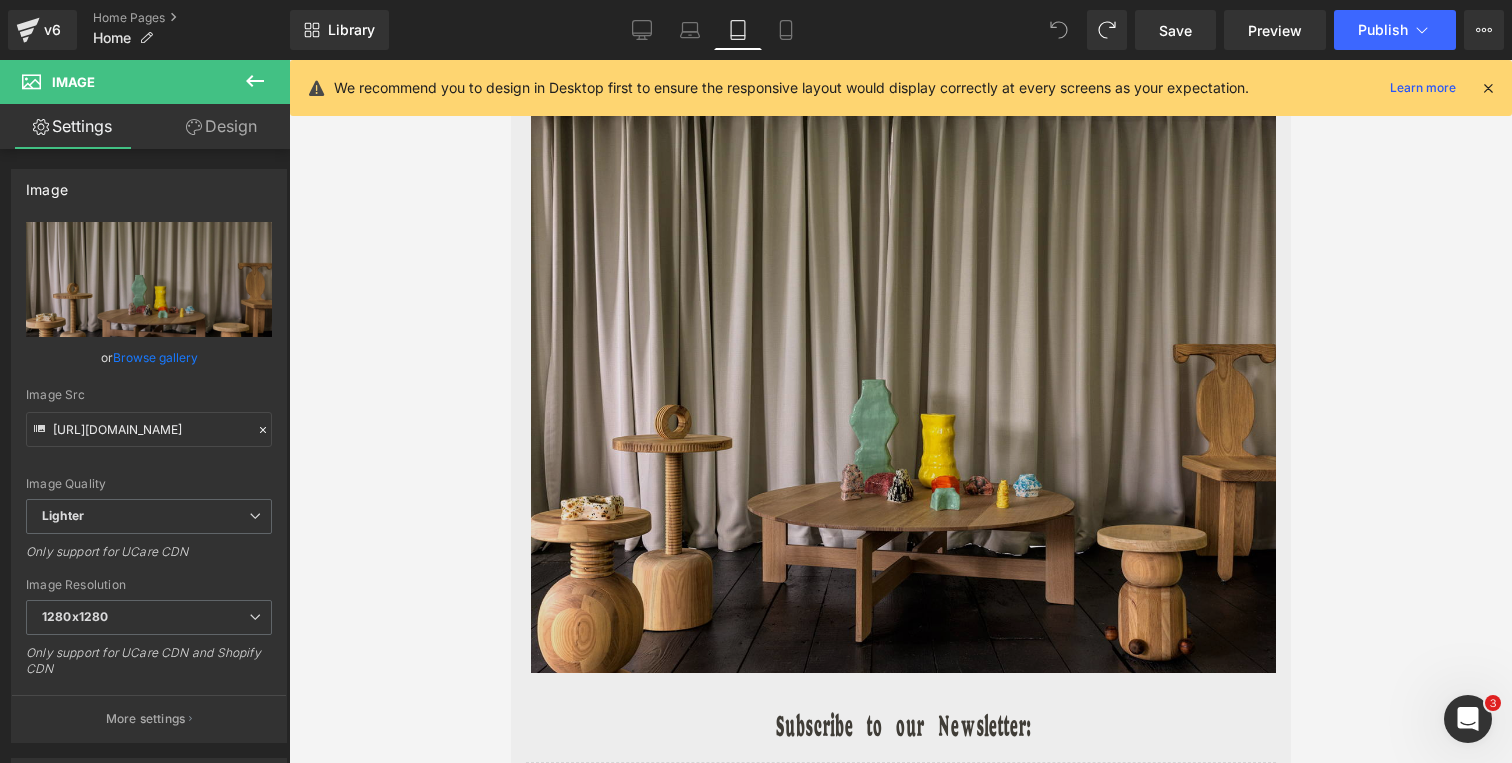 scroll, scrollTop: 6903, scrollLeft: 0, axis: vertical 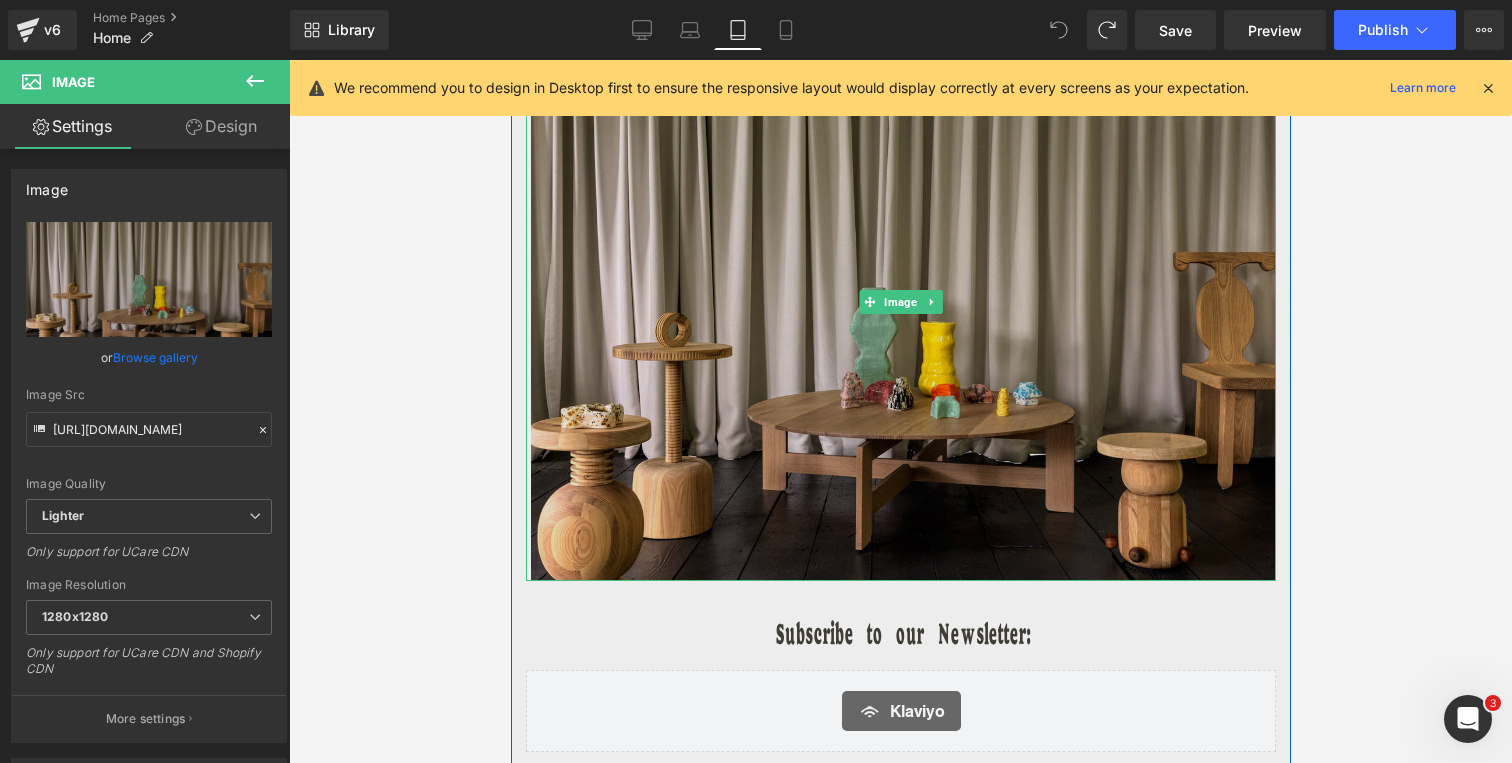 click at bounding box center [900, 302] 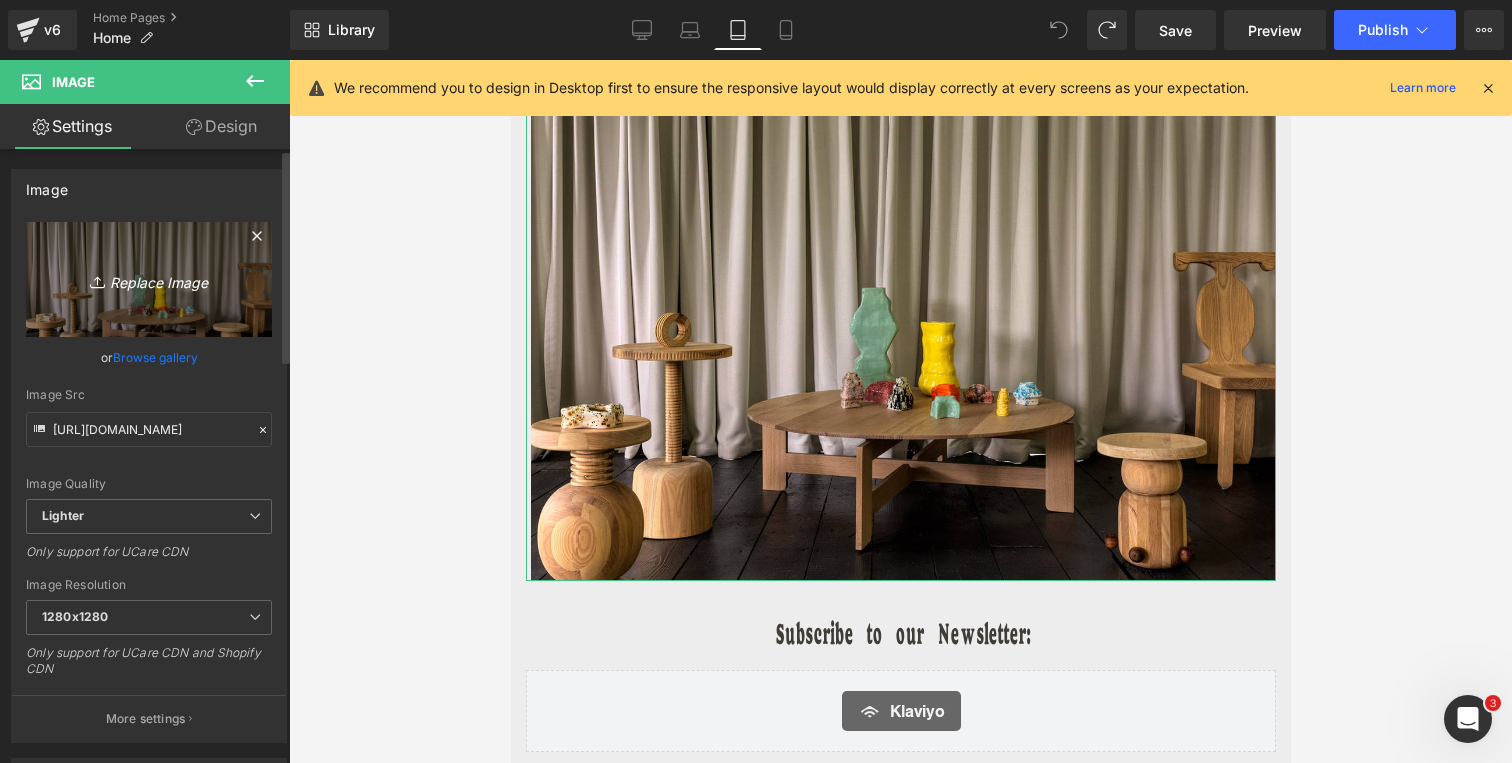 click on "Replace Image" at bounding box center [149, 279] 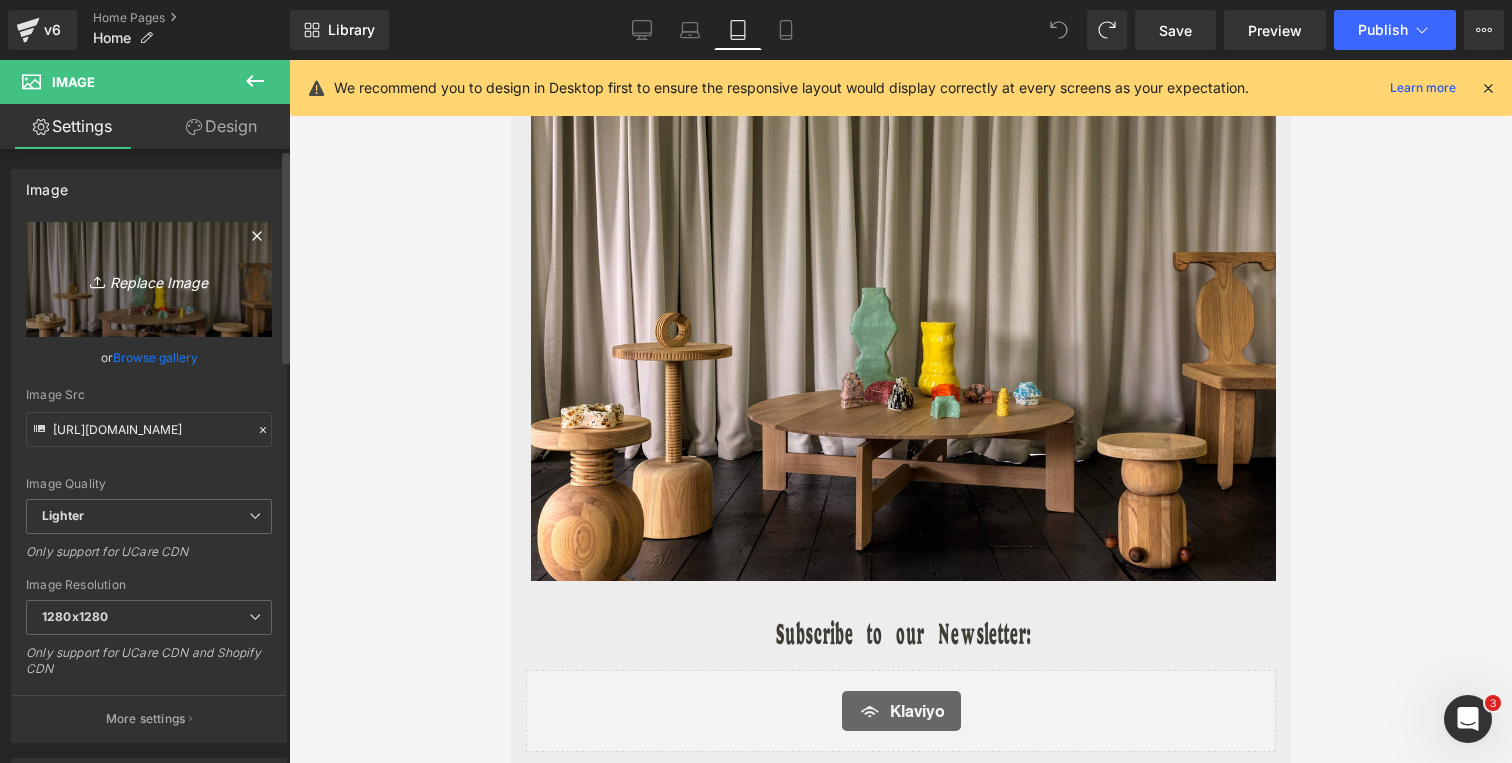 type on "C:\fakepath\CR_ DM_Disco_chair_wood_ADRG_2023_DIGI-3.jpg" 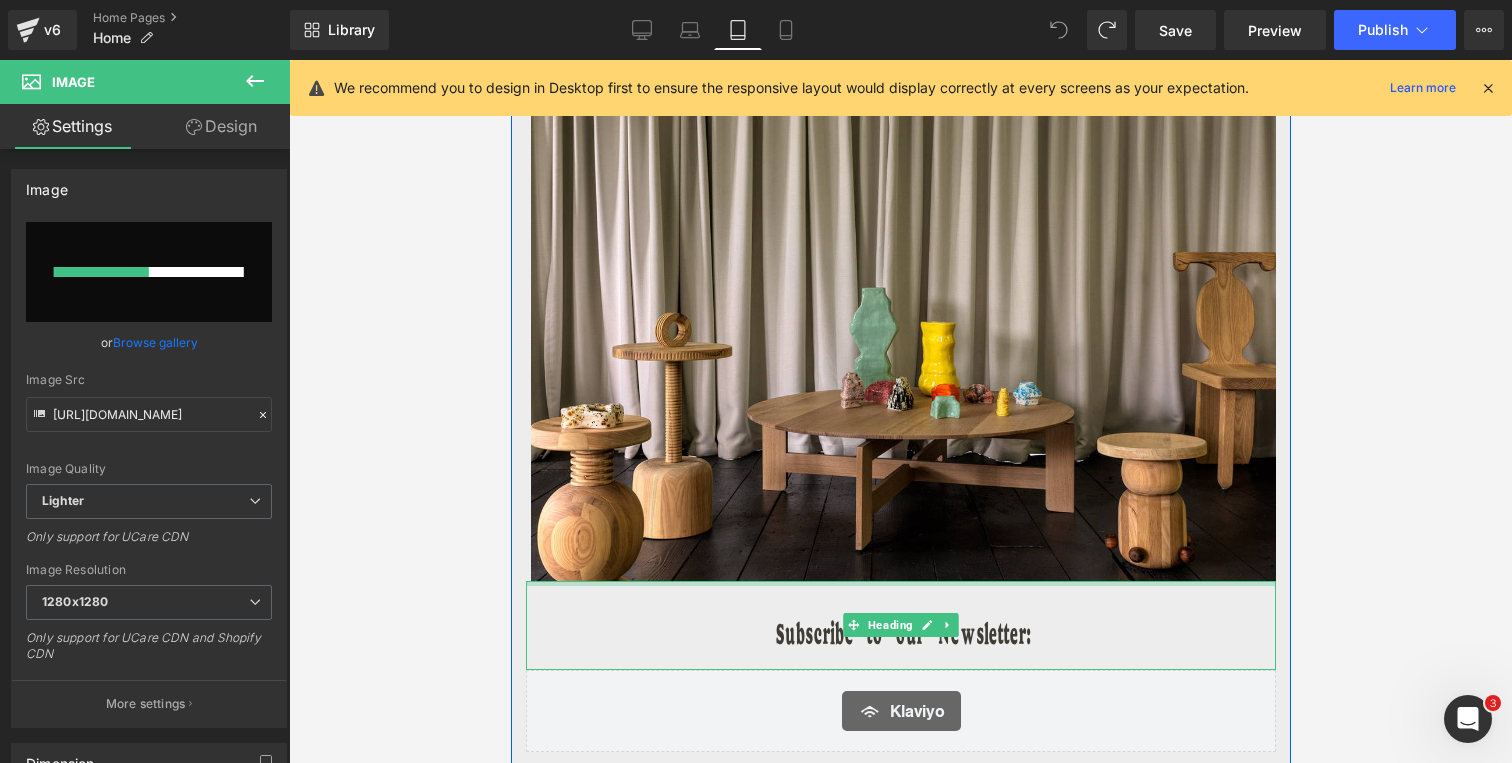 type 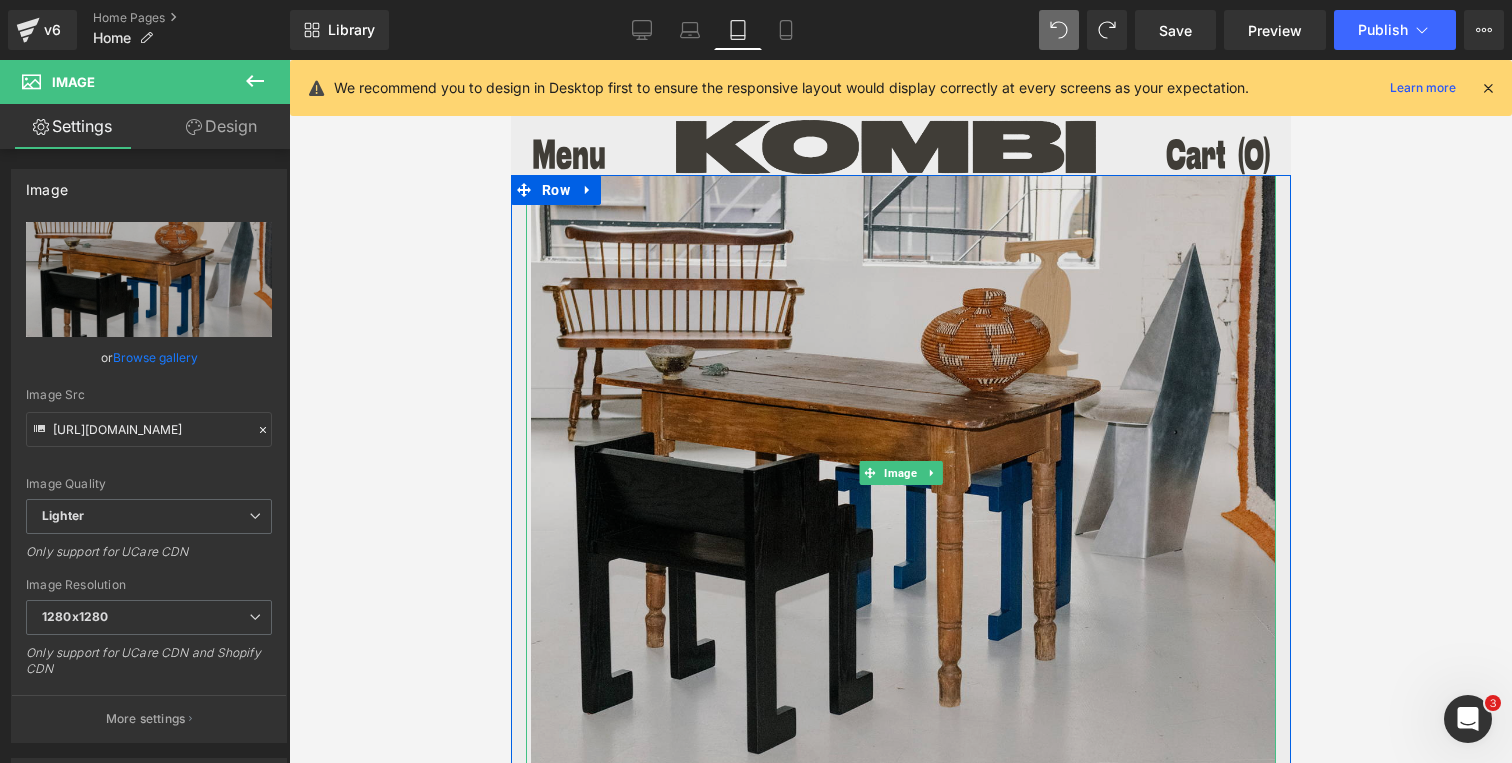 scroll, scrollTop: 6955, scrollLeft: 0, axis: vertical 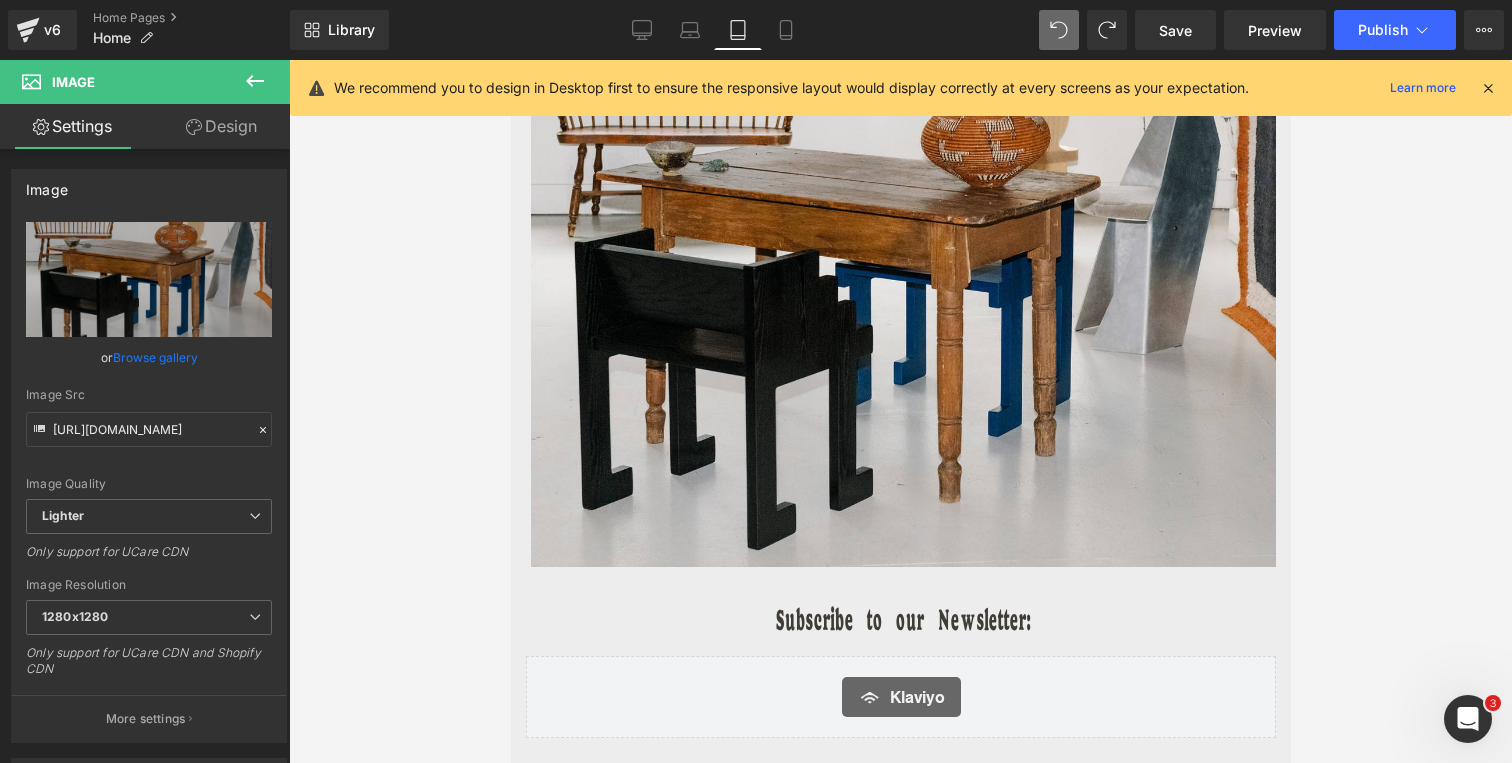 type on "[URL][DOMAIN_NAME]" 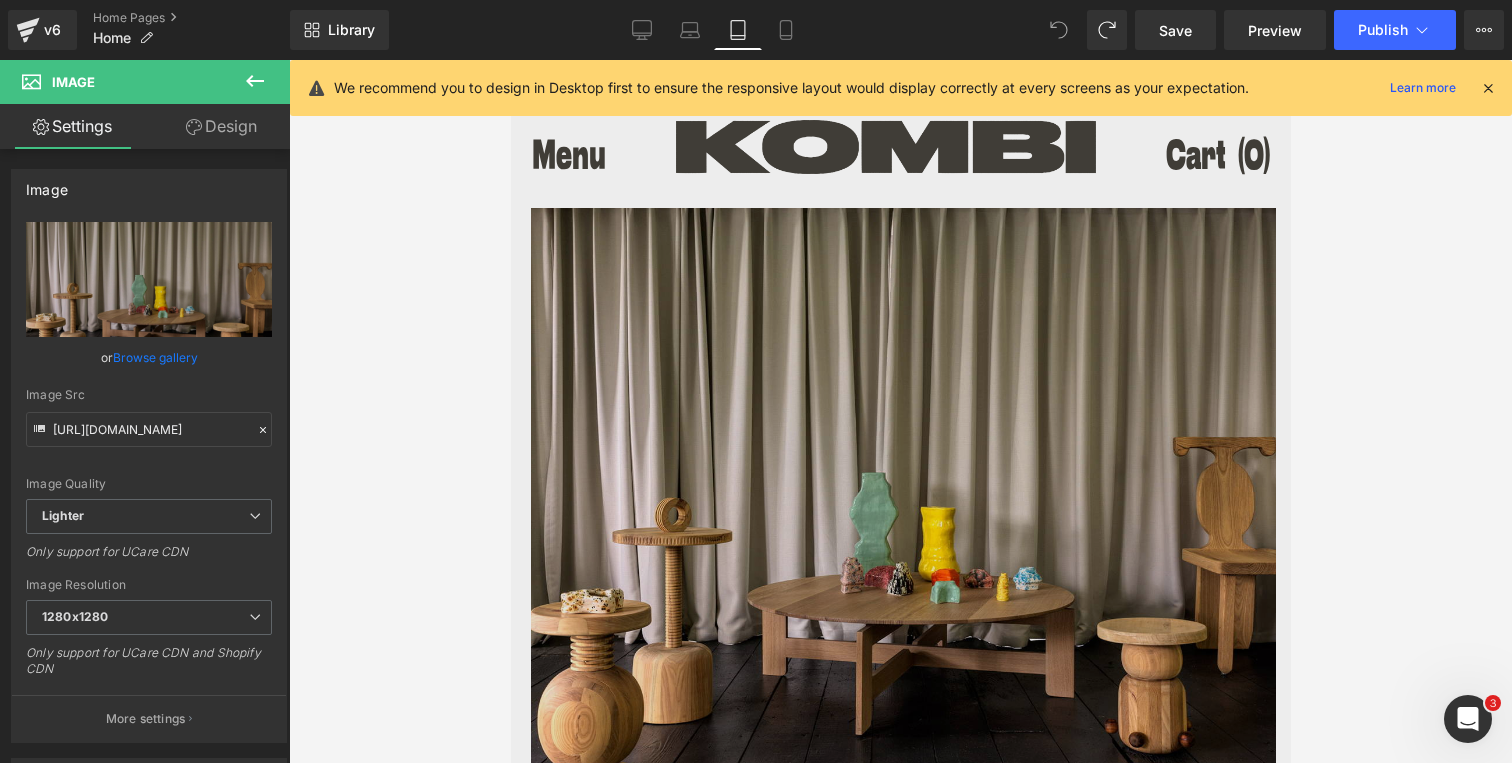 scroll, scrollTop: 6785, scrollLeft: 0, axis: vertical 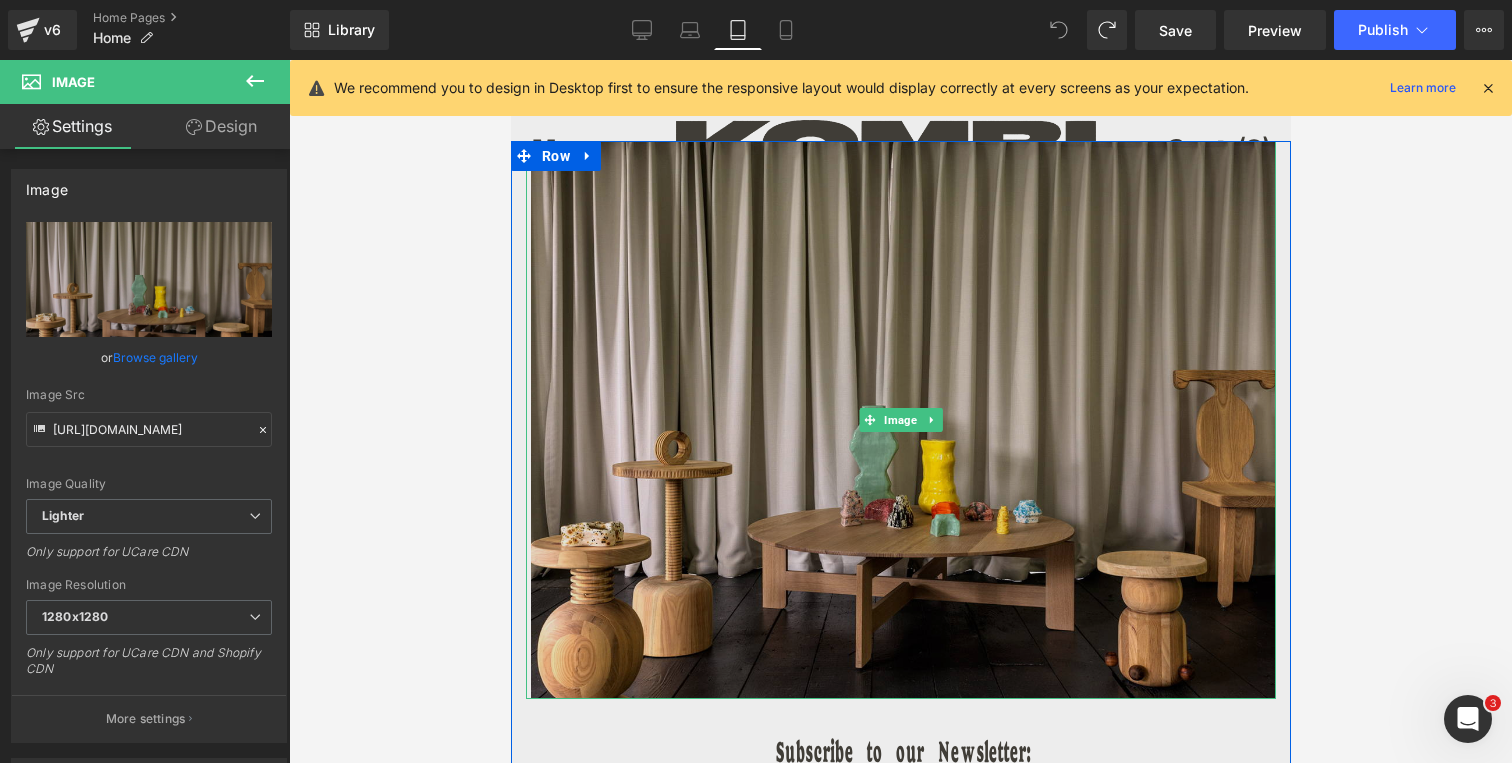 click at bounding box center [900, 420] 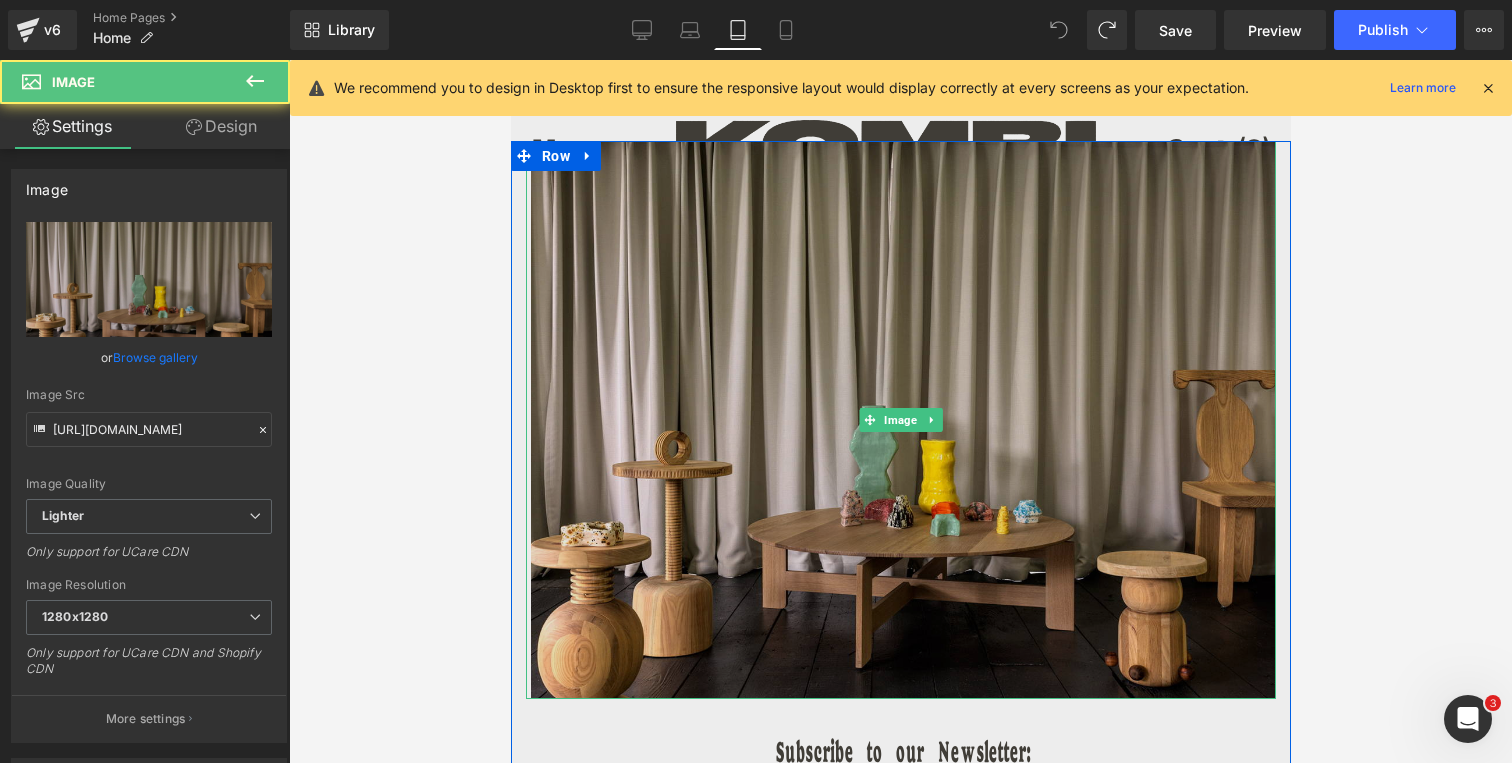 click at bounding box center [900, 420] 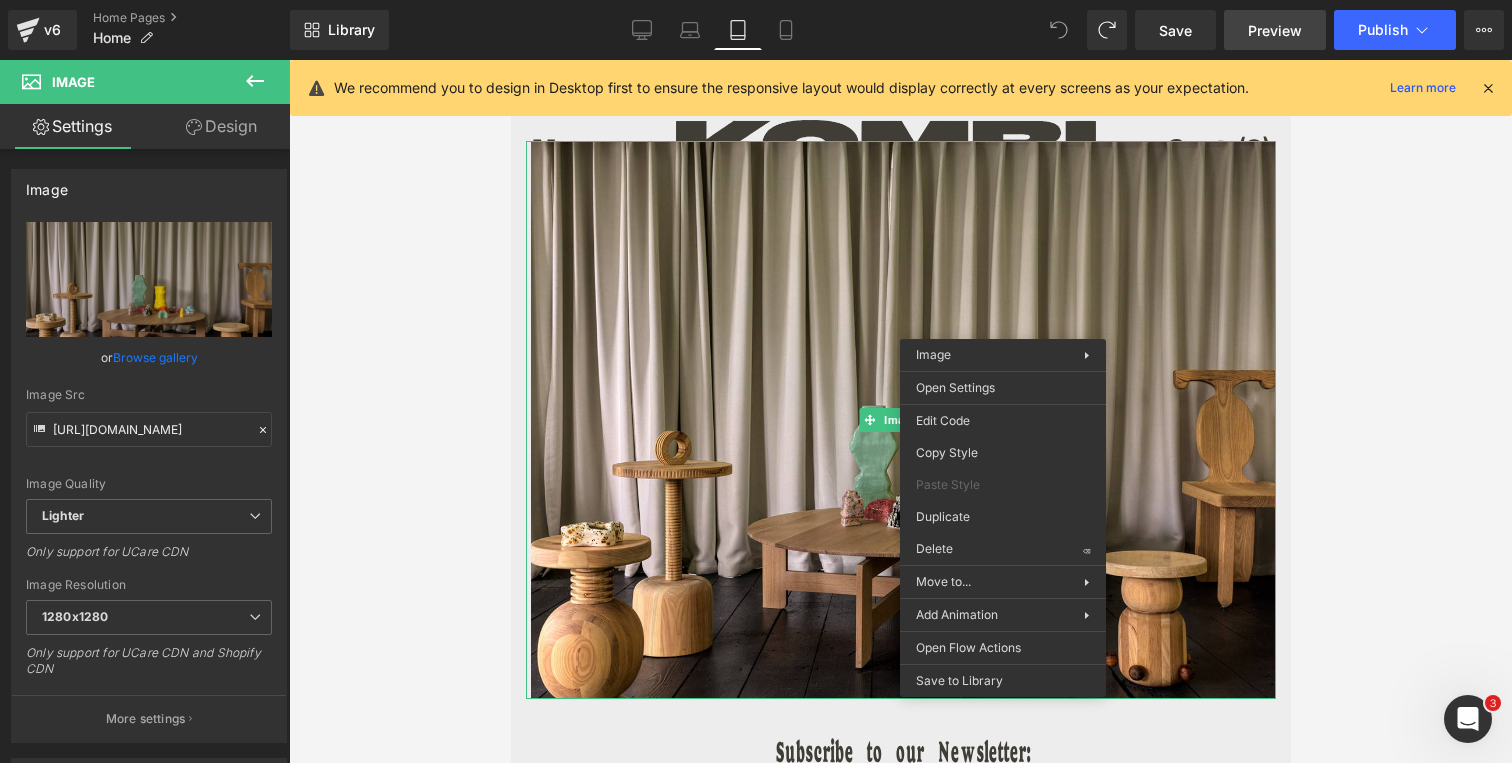 click on "Preview" at bounding box center [1275, 30] 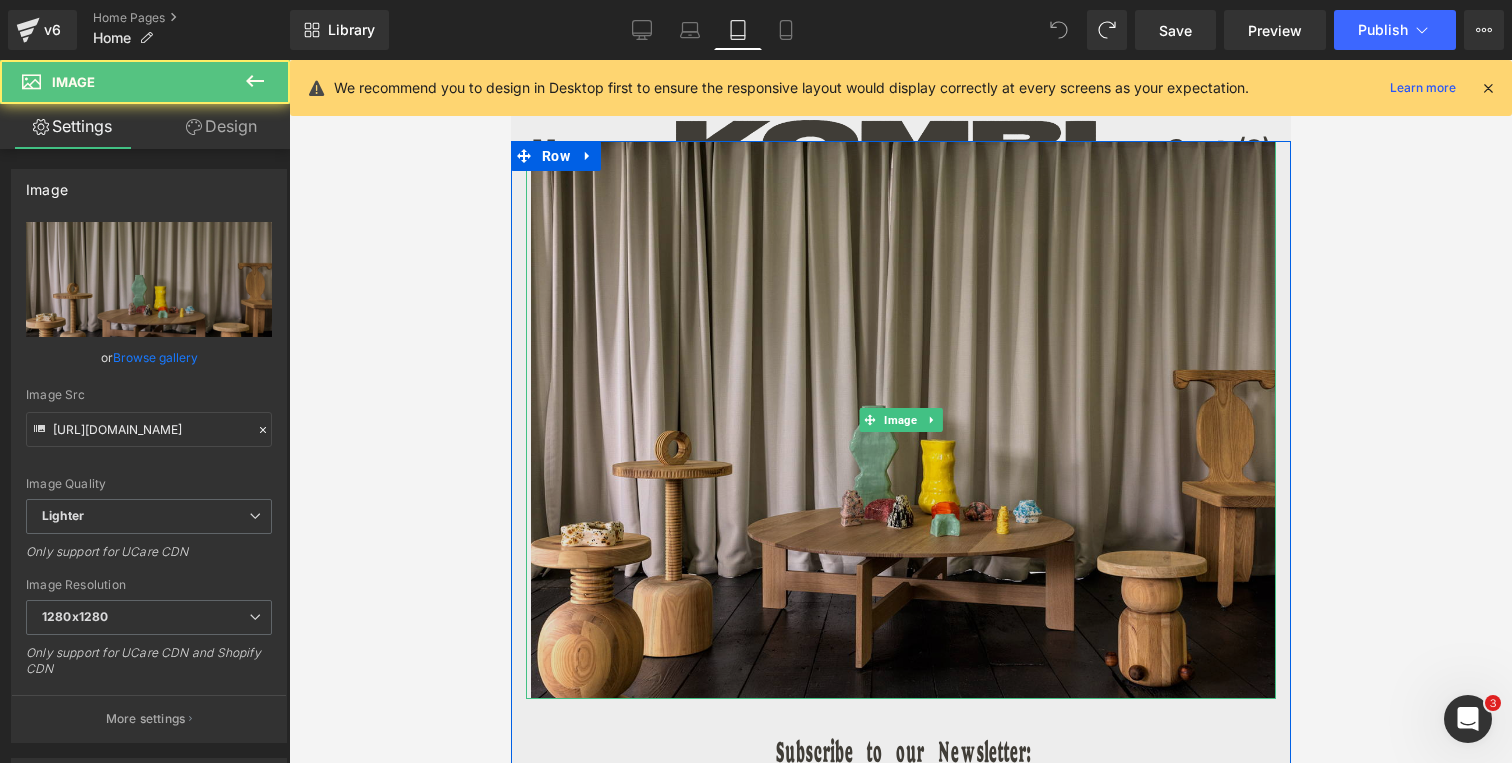 click at bounding box center (900, 420) 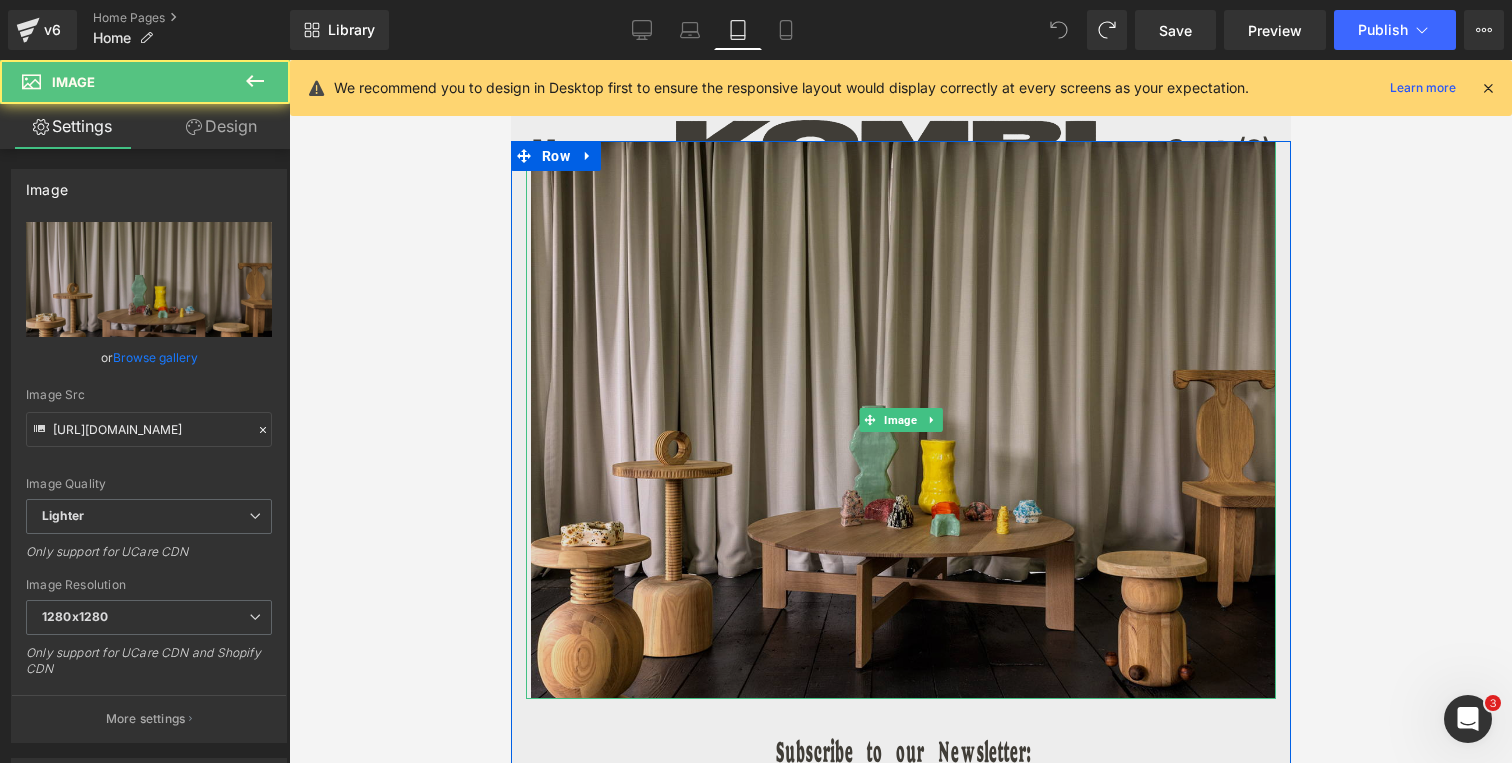 click at bounding box center (900, 420) 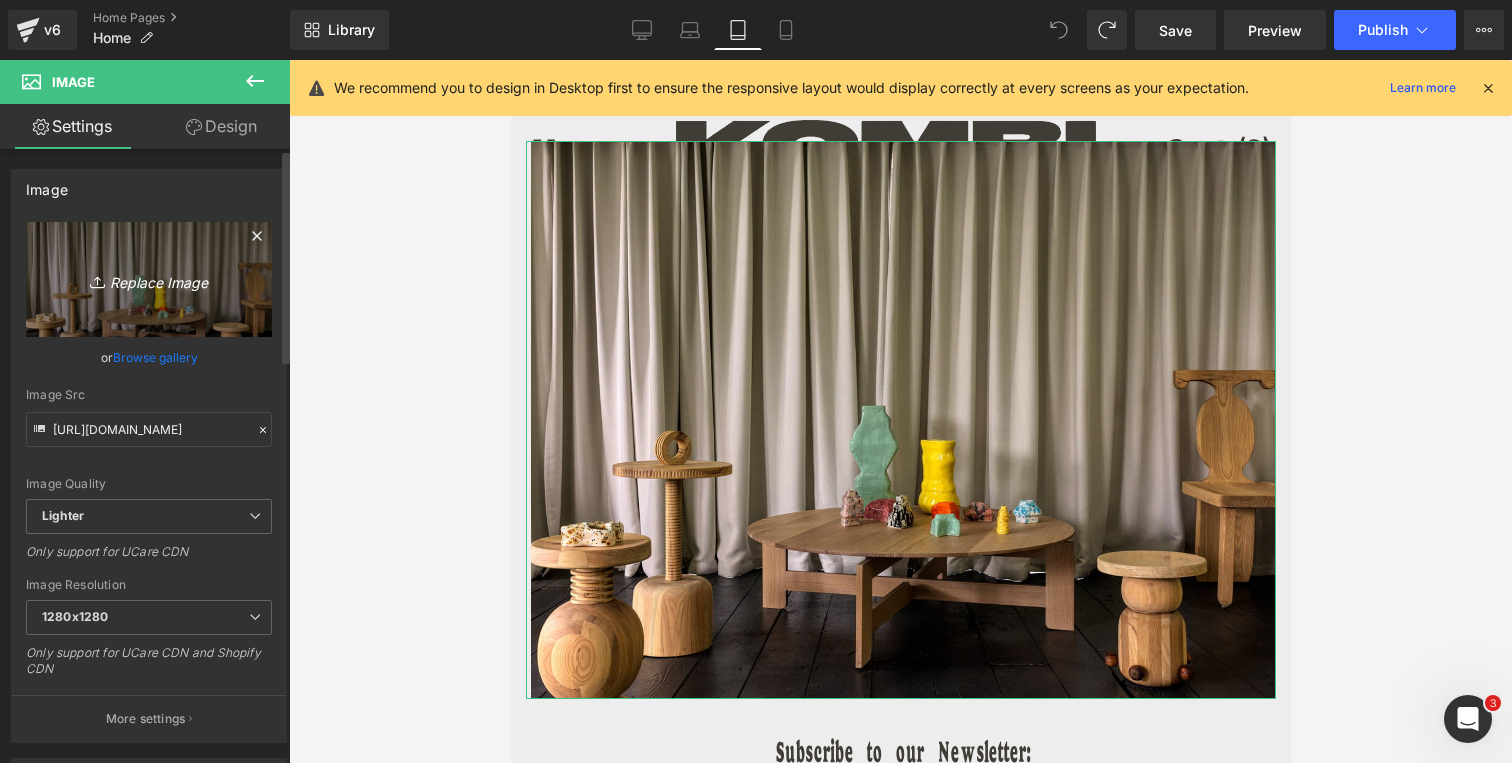 click on "Replace Image" at bounding box center (149, 279) 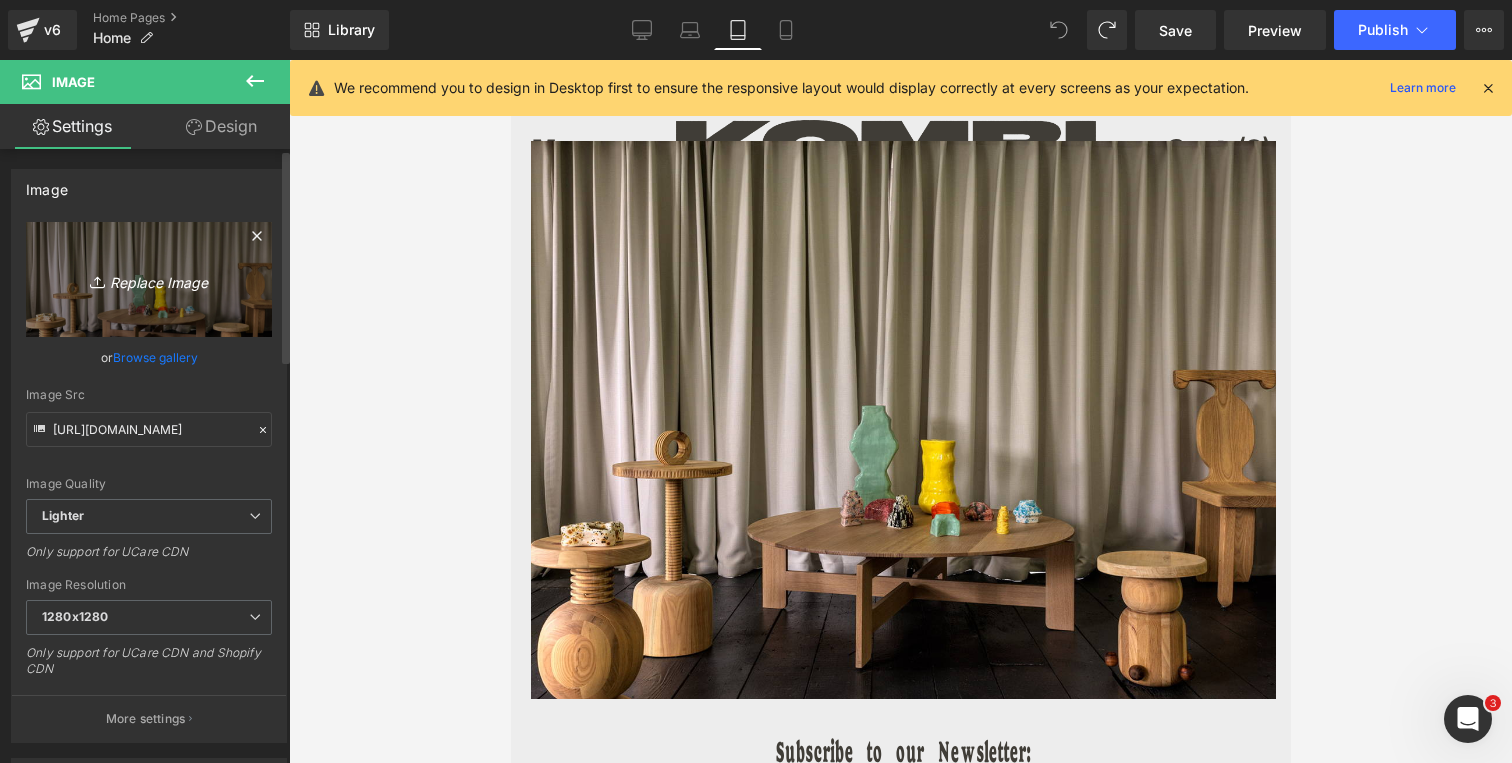 type on "C:\fakepath\CR_ DM_Disco_chair_wood_ADRG_2023_DIGI-4.jpg" 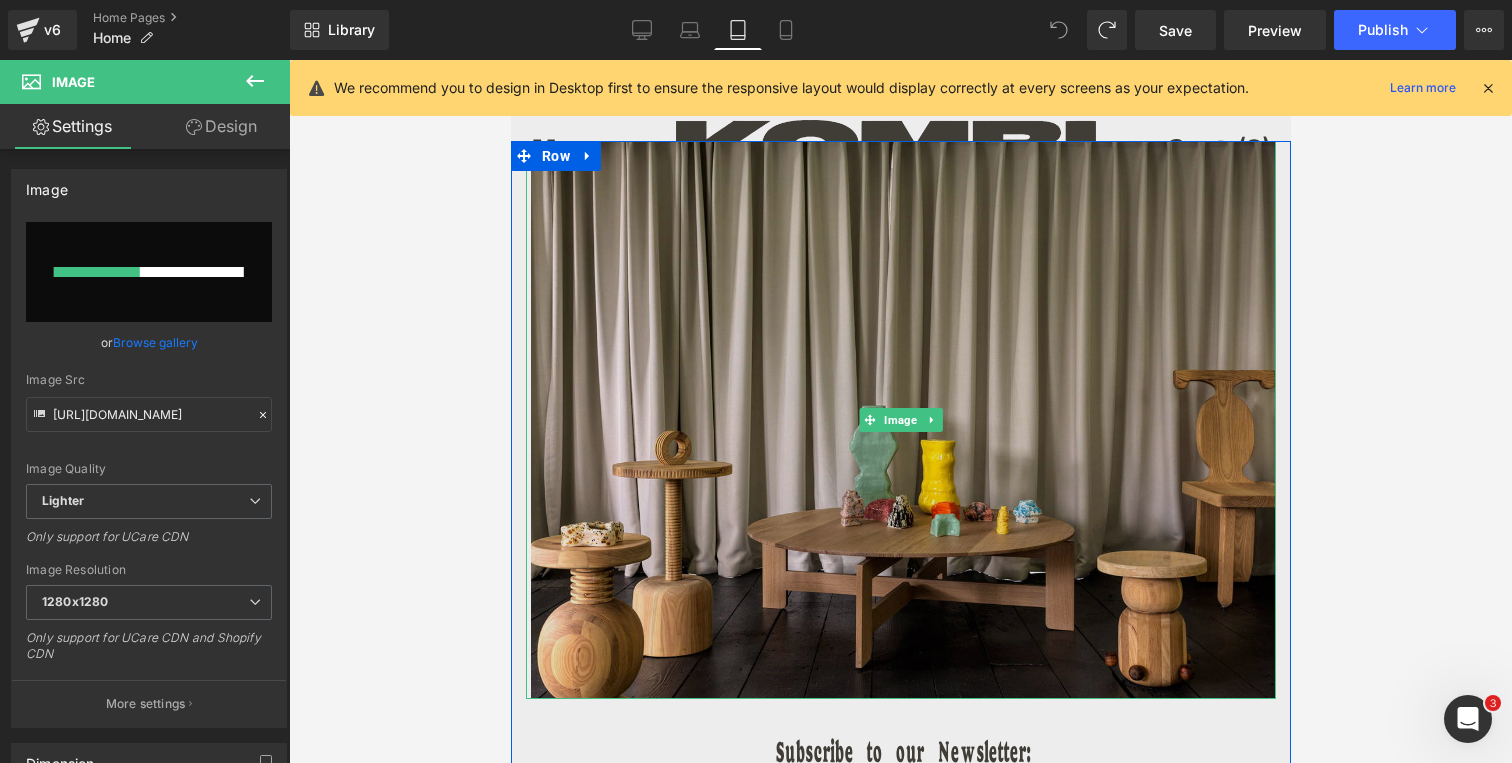 type 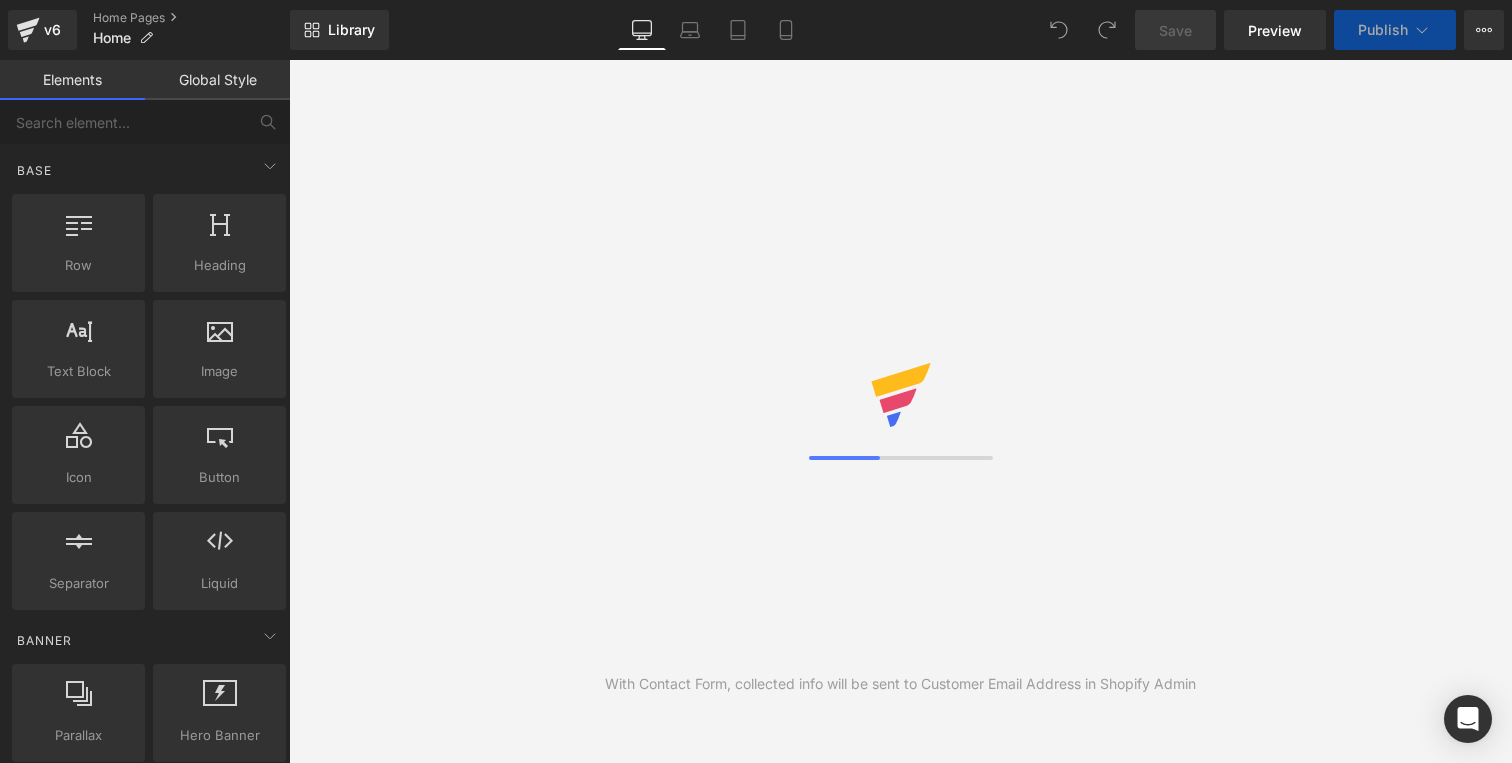 scroll, scrollTop: 0, scrollLeft: 0, axis: both 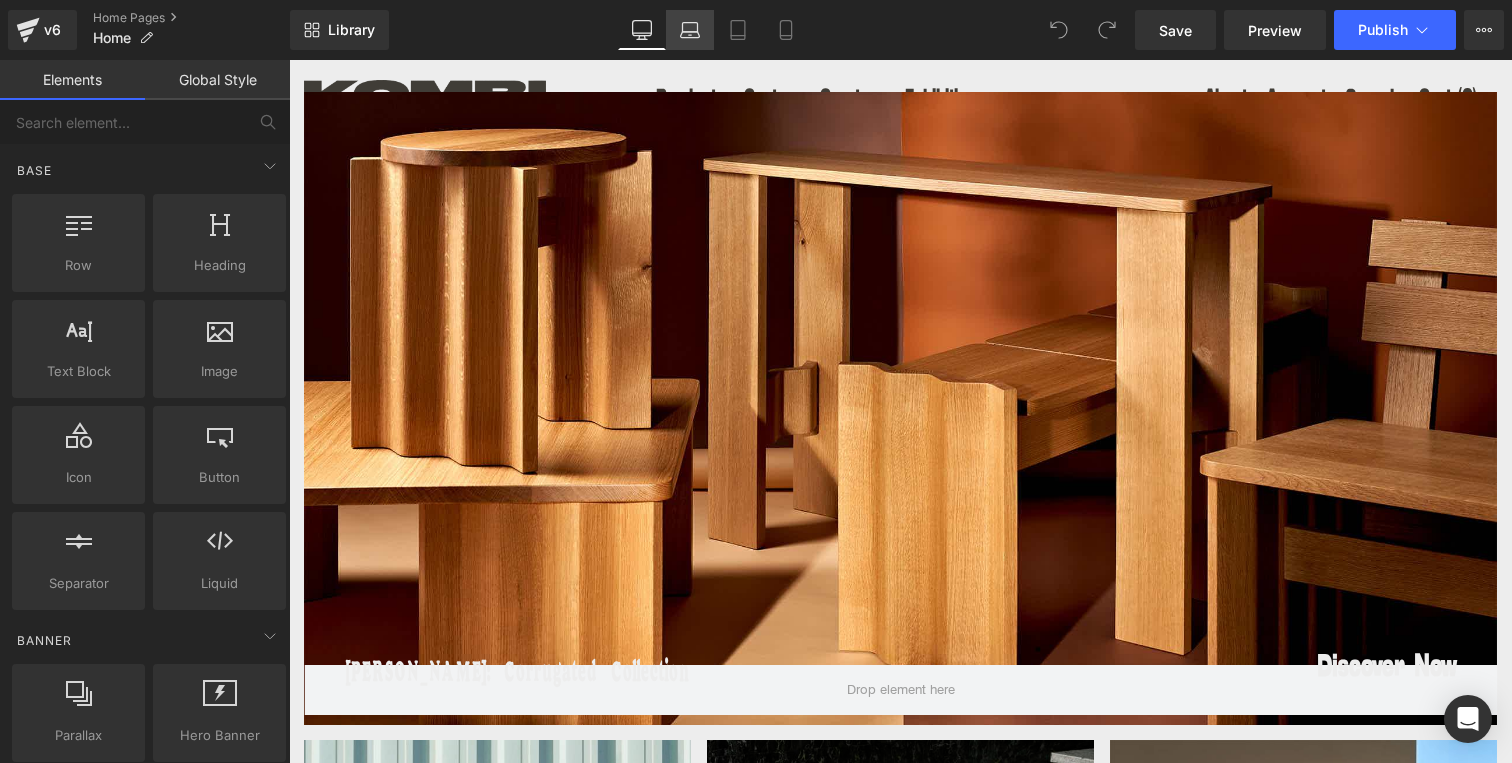 click 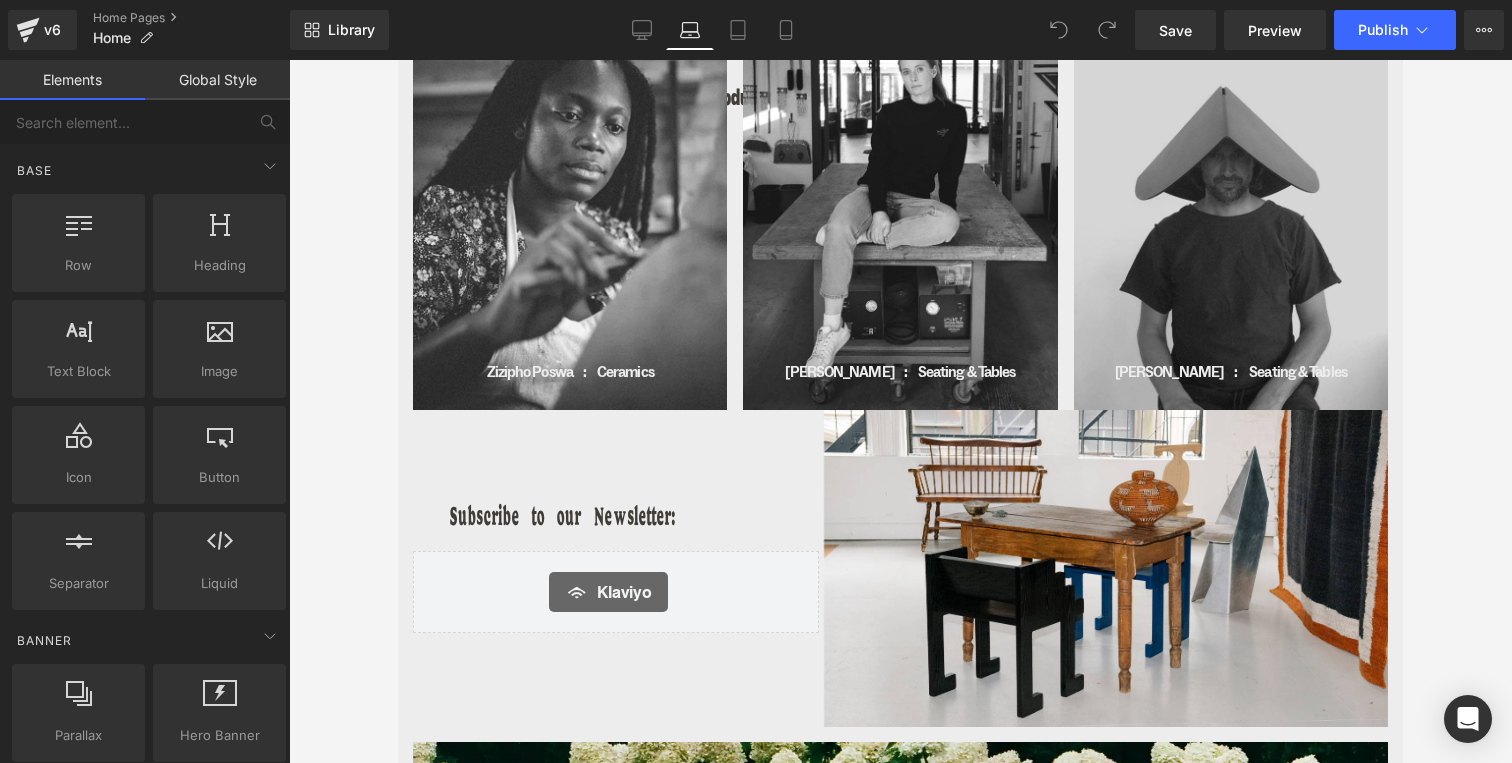 scroll, scrollTop: 4142, scrollLeft: 0, axis: vertical 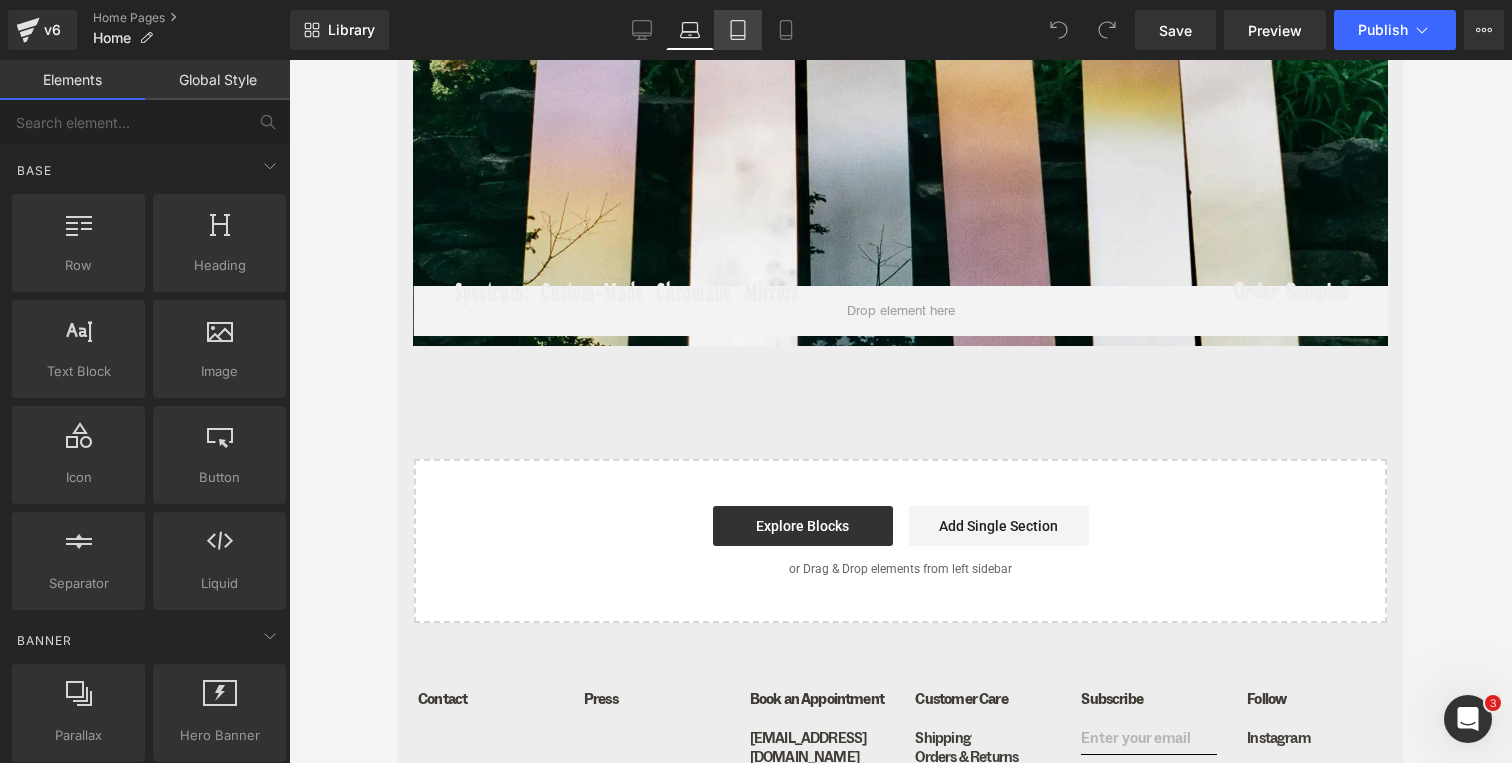 click 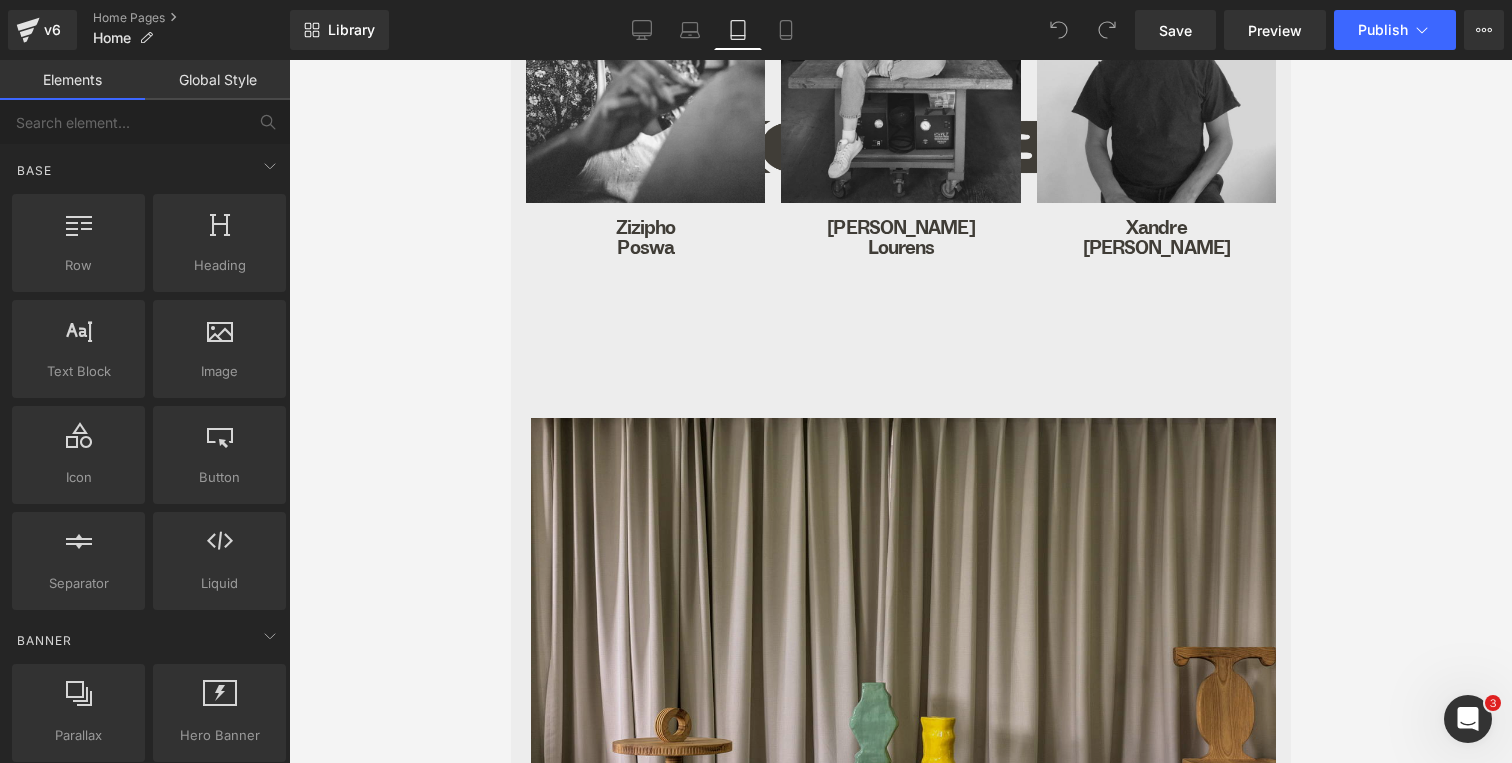 scroll, scrollTop: 6755, scrollLeft: 0, axis: vertical 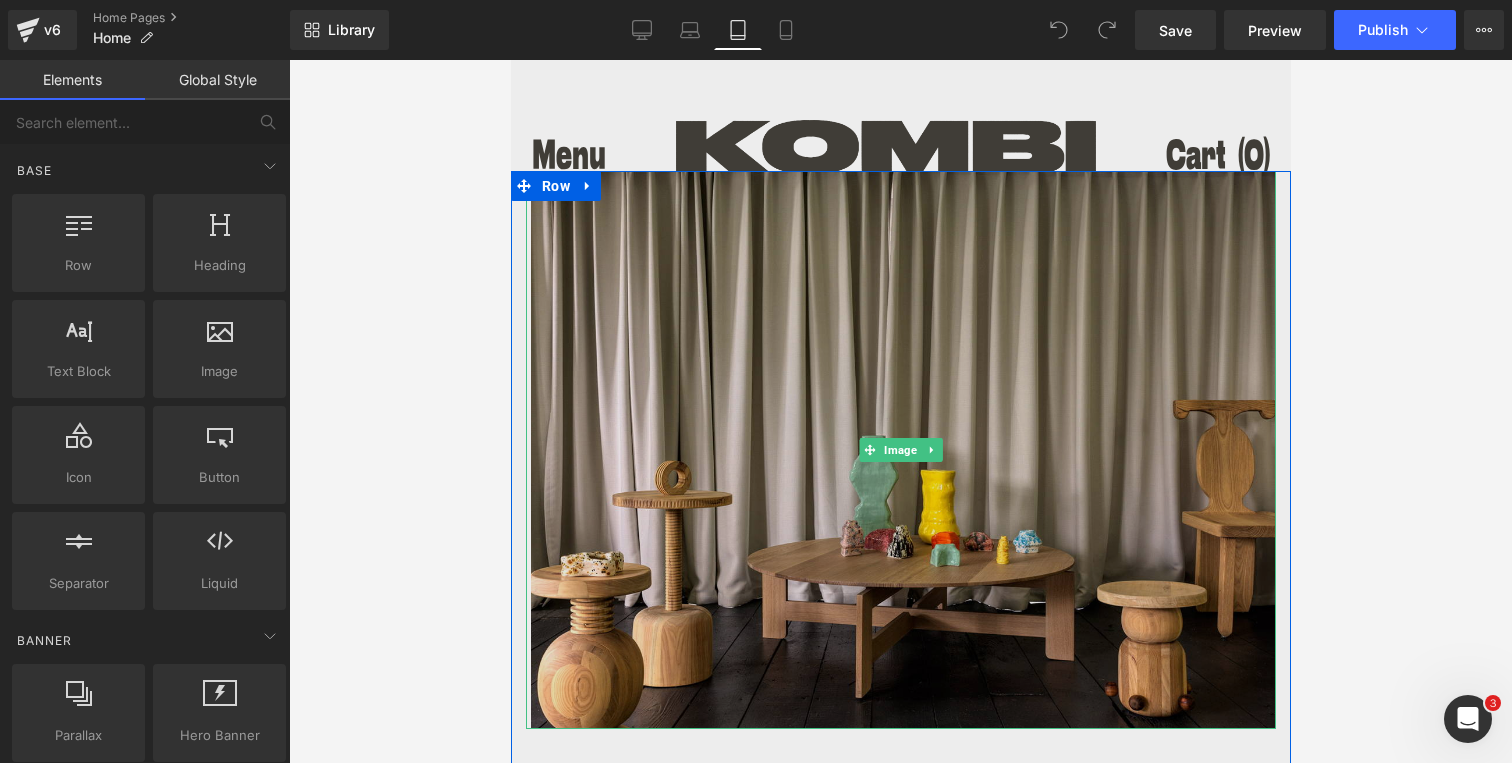 click at bounding box center [900, 450] 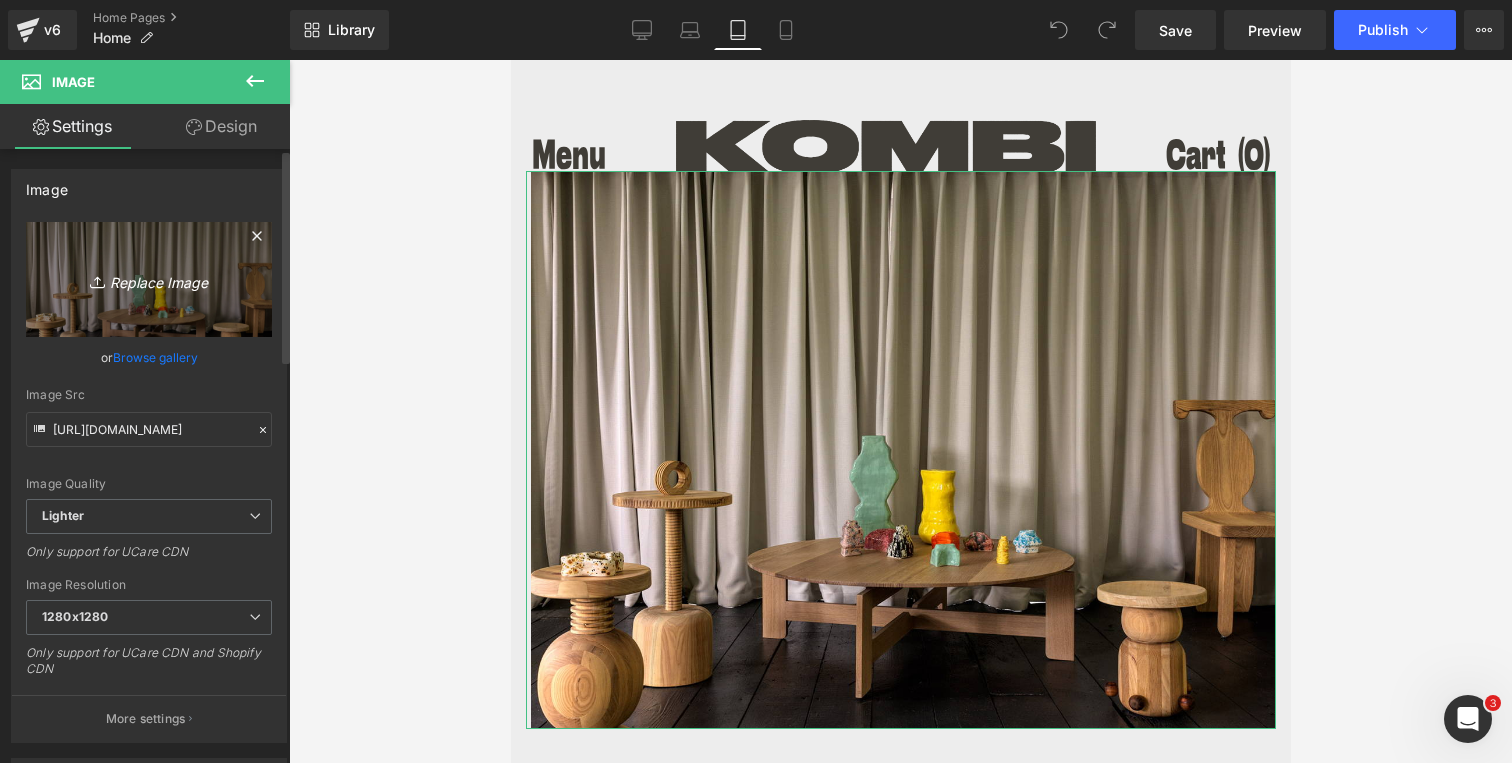 click on "Replace Image" at bounding box center [149, 279] 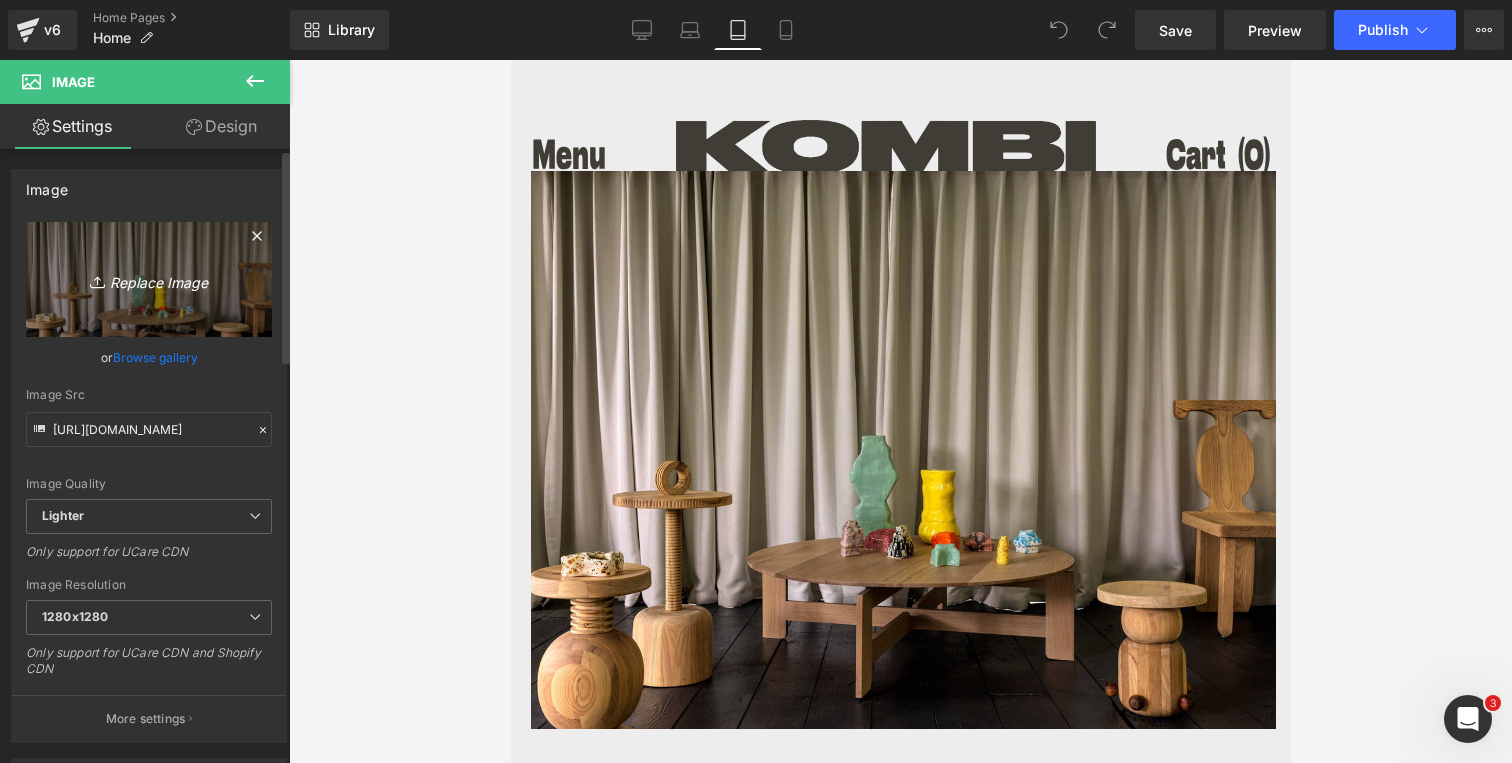 type on "C:\fakepath\CR_ DM_Disco_chair_wood_ADRG_2023_DIGI-4.jpg" 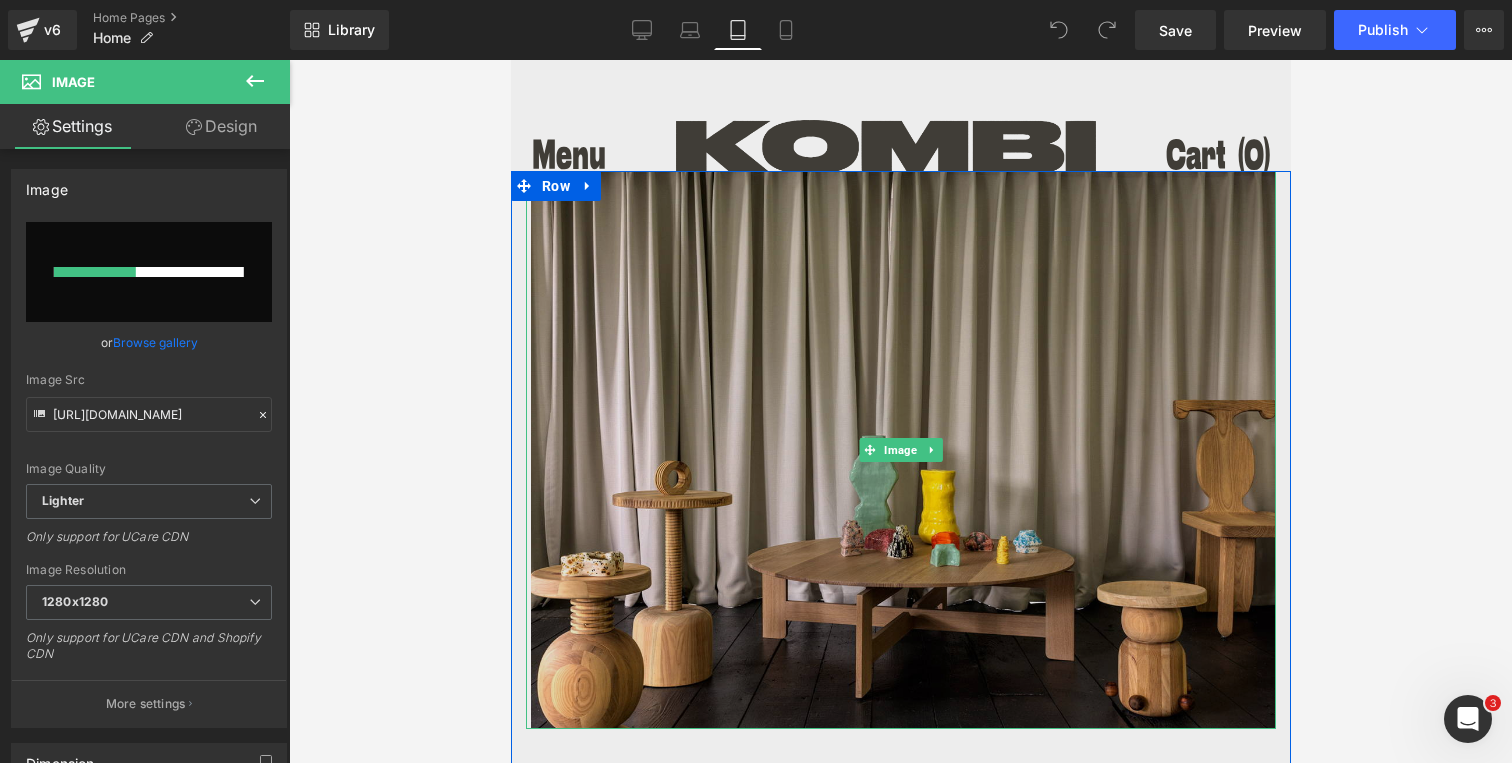 type 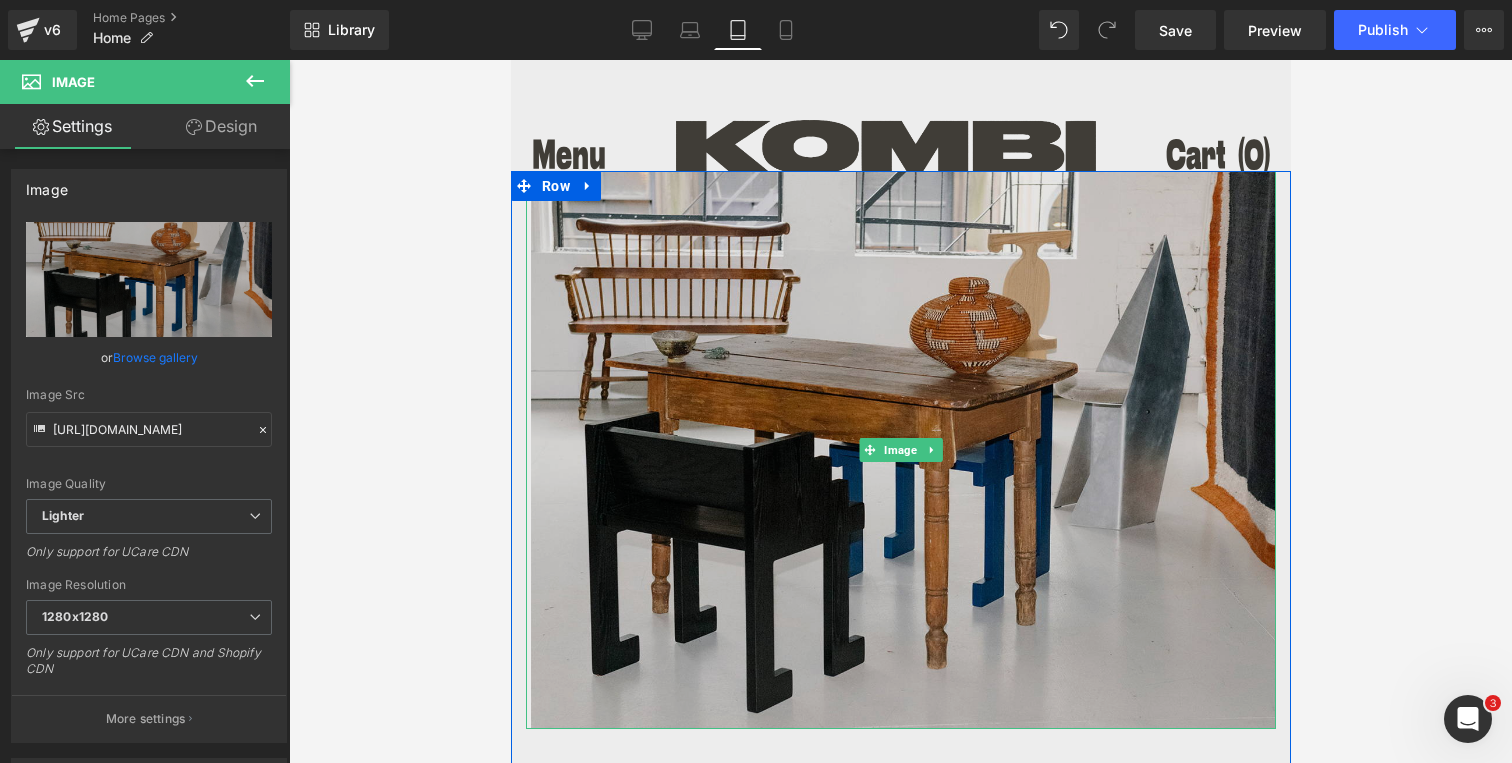 type on "[URL][DOMAIN_NAME]" 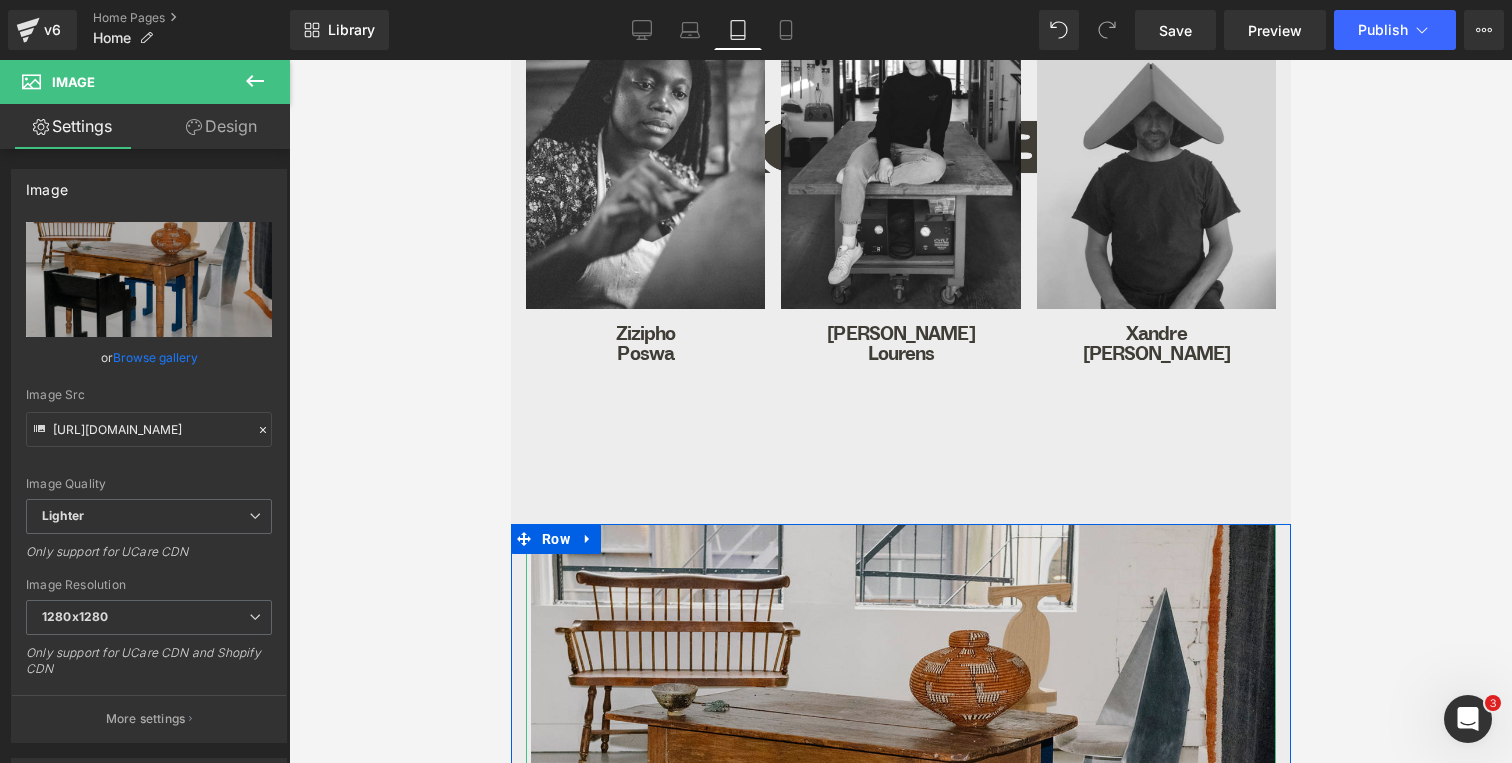 scroll, scrollTop: 6462, scrollLeft: 0, axis: vertical 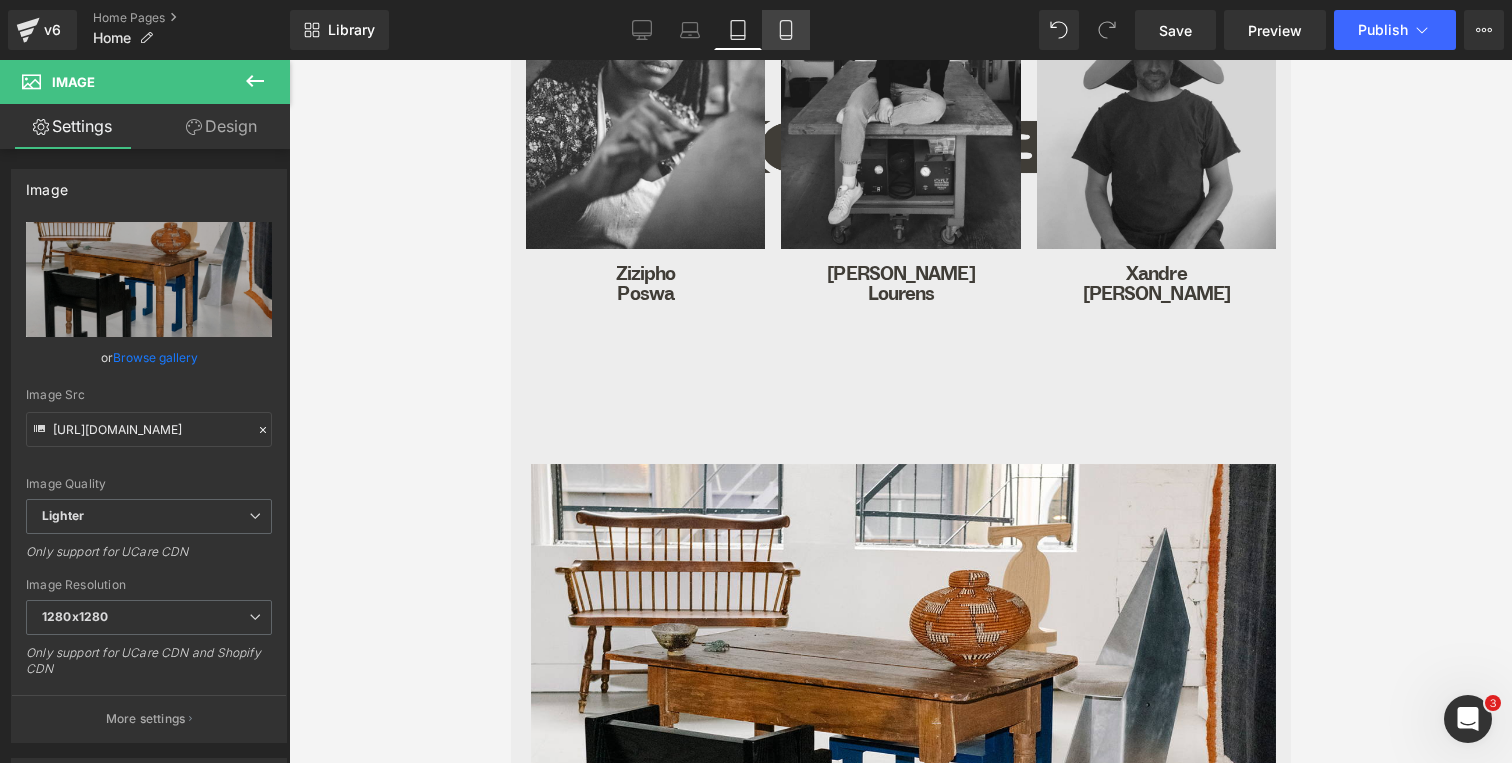 click 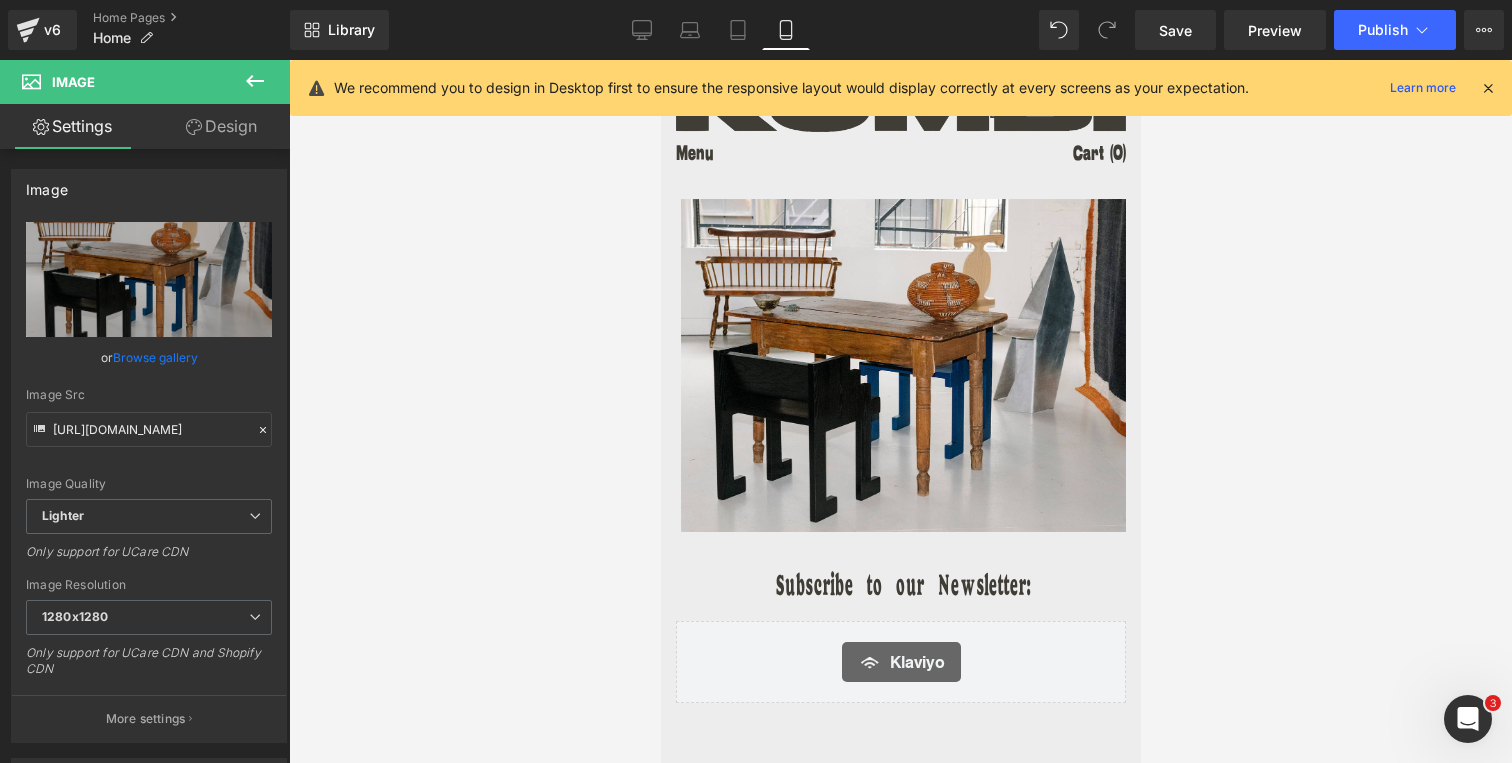 scroll, scrollTop: 4305, scrollLeft: 0, axis: vertical 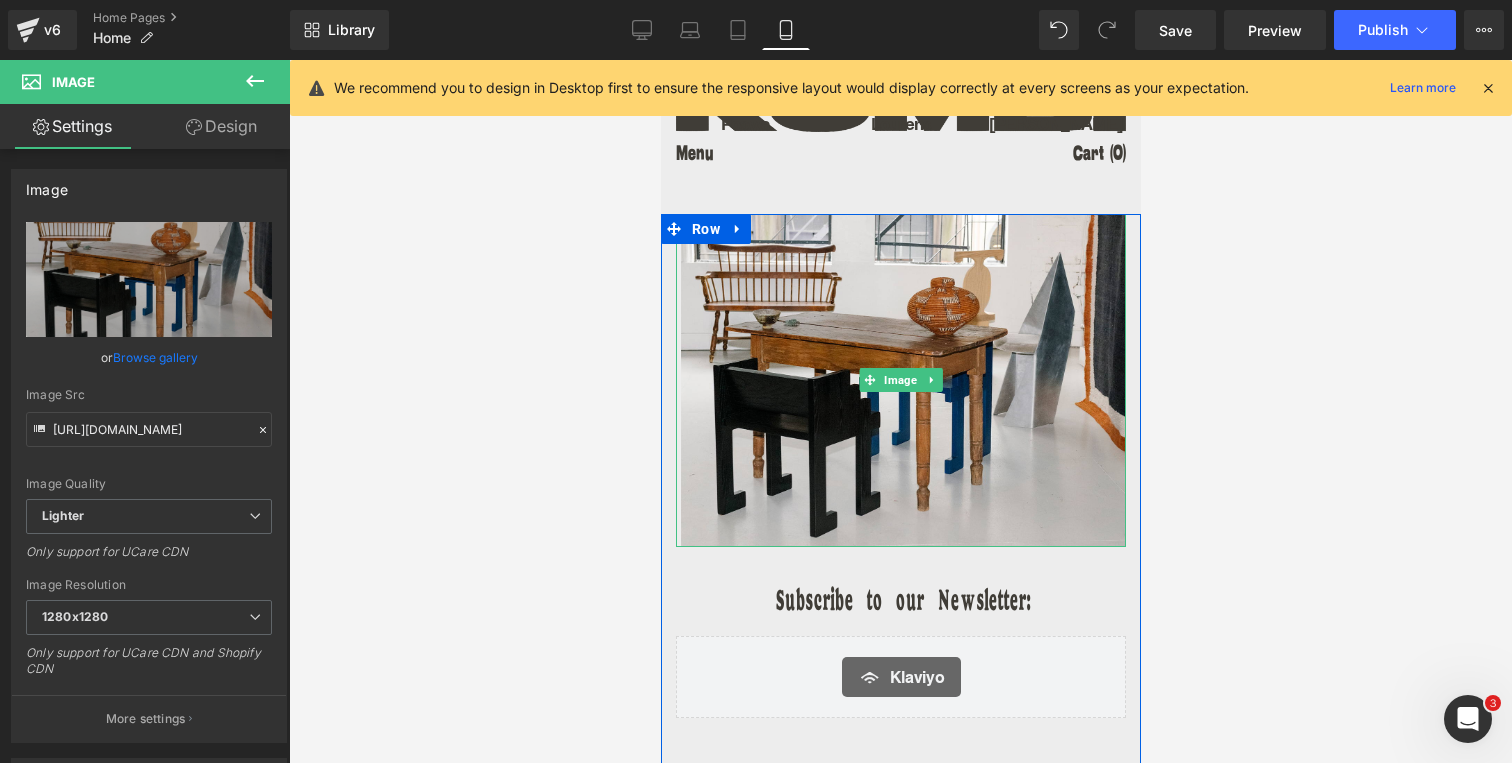 click at bounding box center (900, 380) 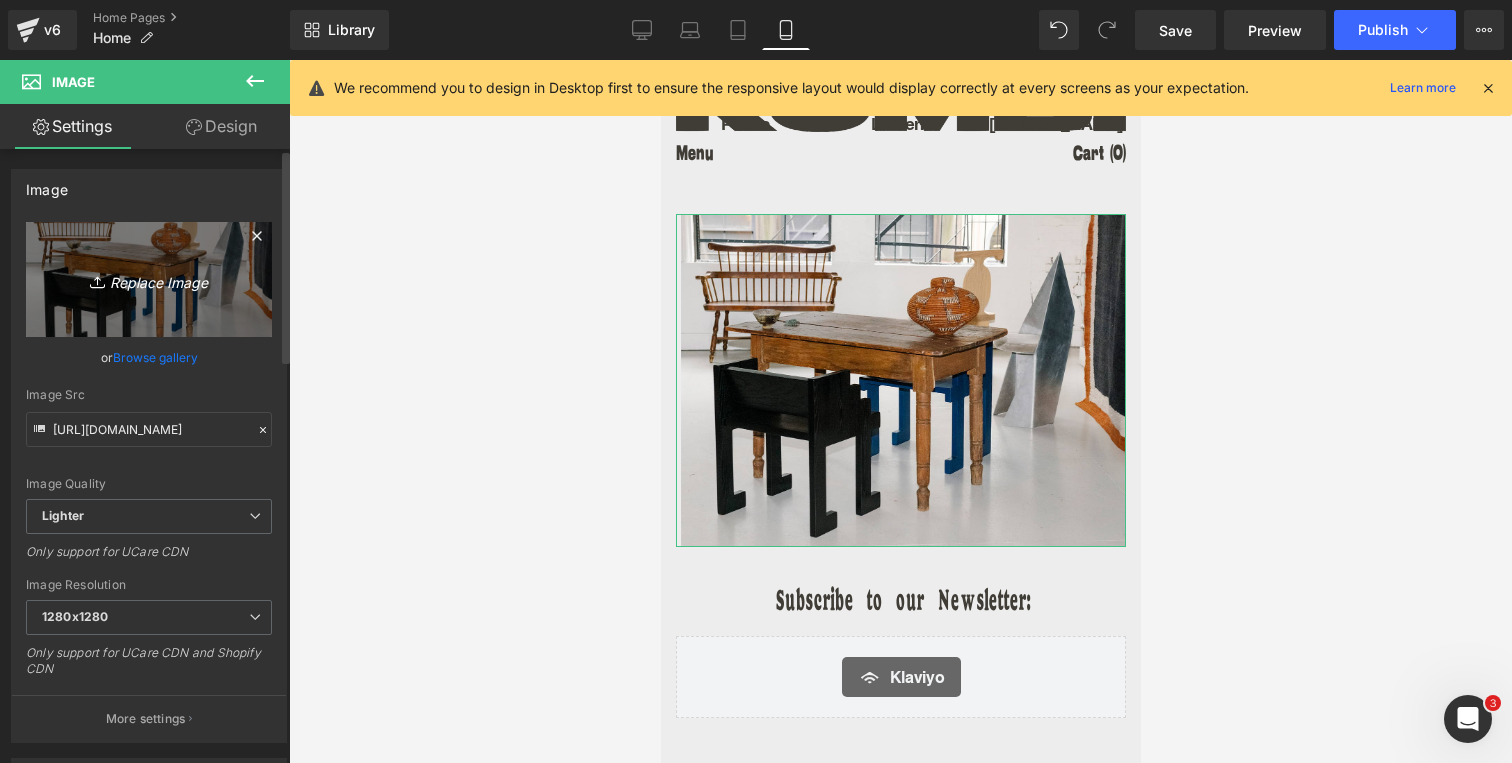 click on "Replace Image" at bounding box center [149, 279] 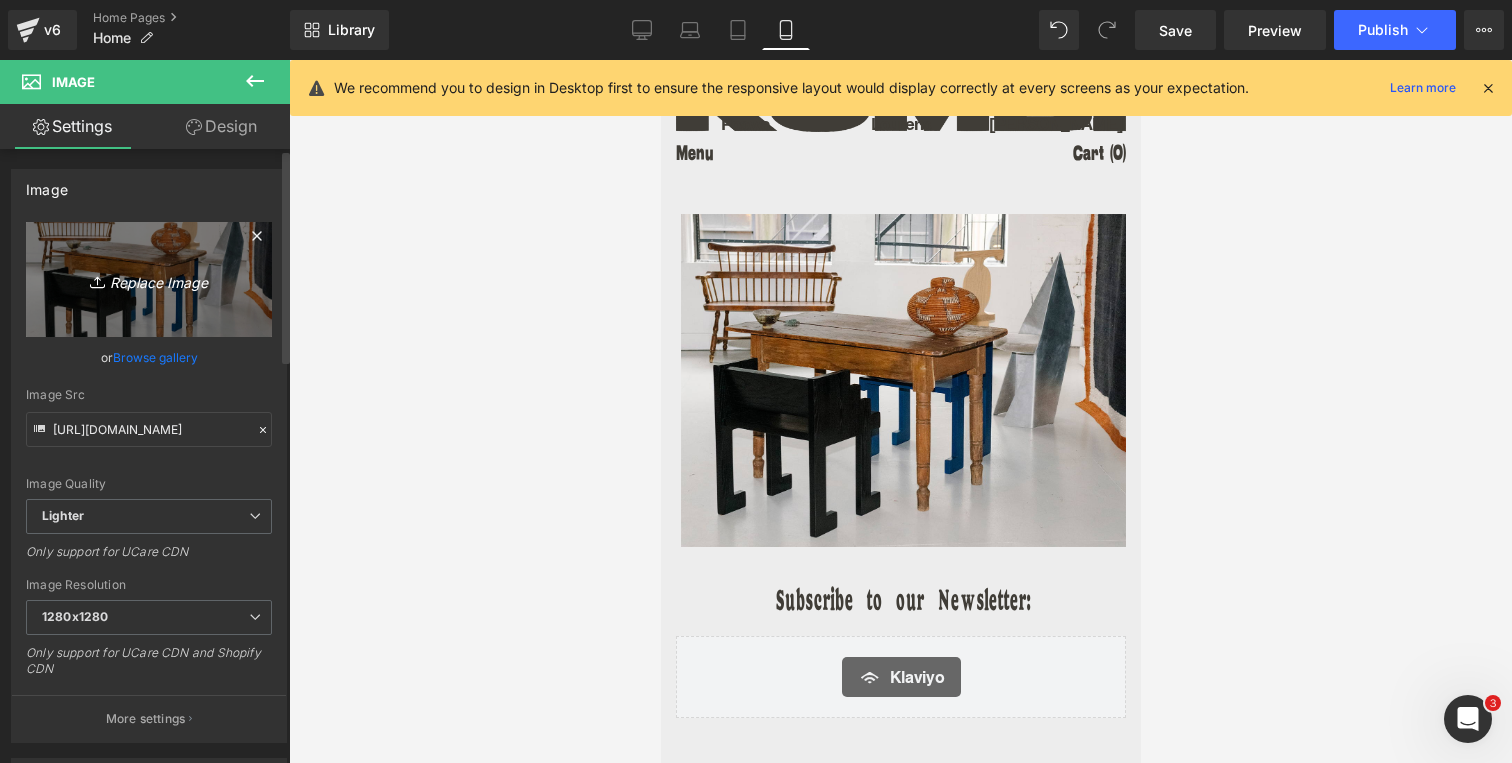 type on "C:\fakepath\CR_ DM_Disco_chair_wood_ADRG_2023_DIGI-4.jpg" 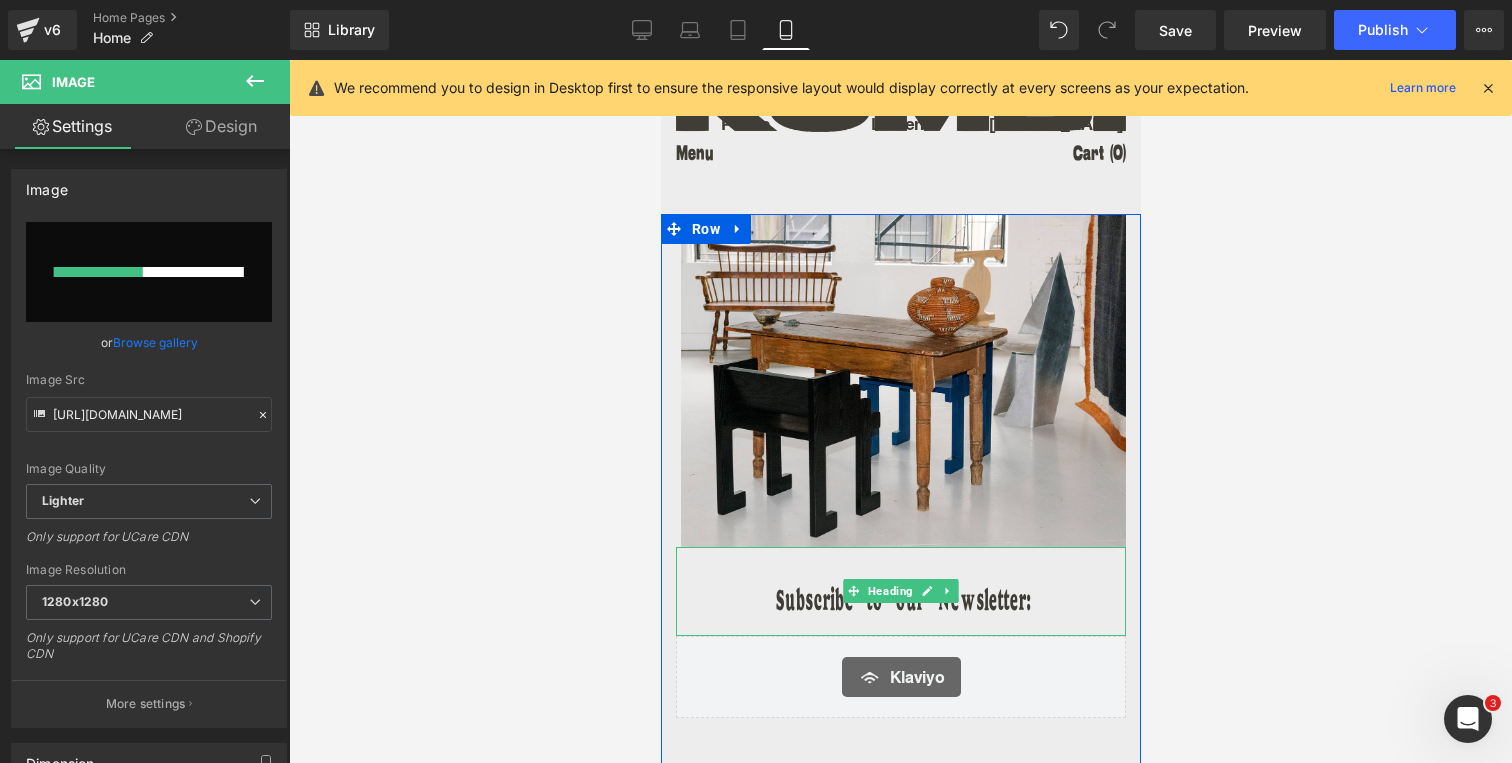 type 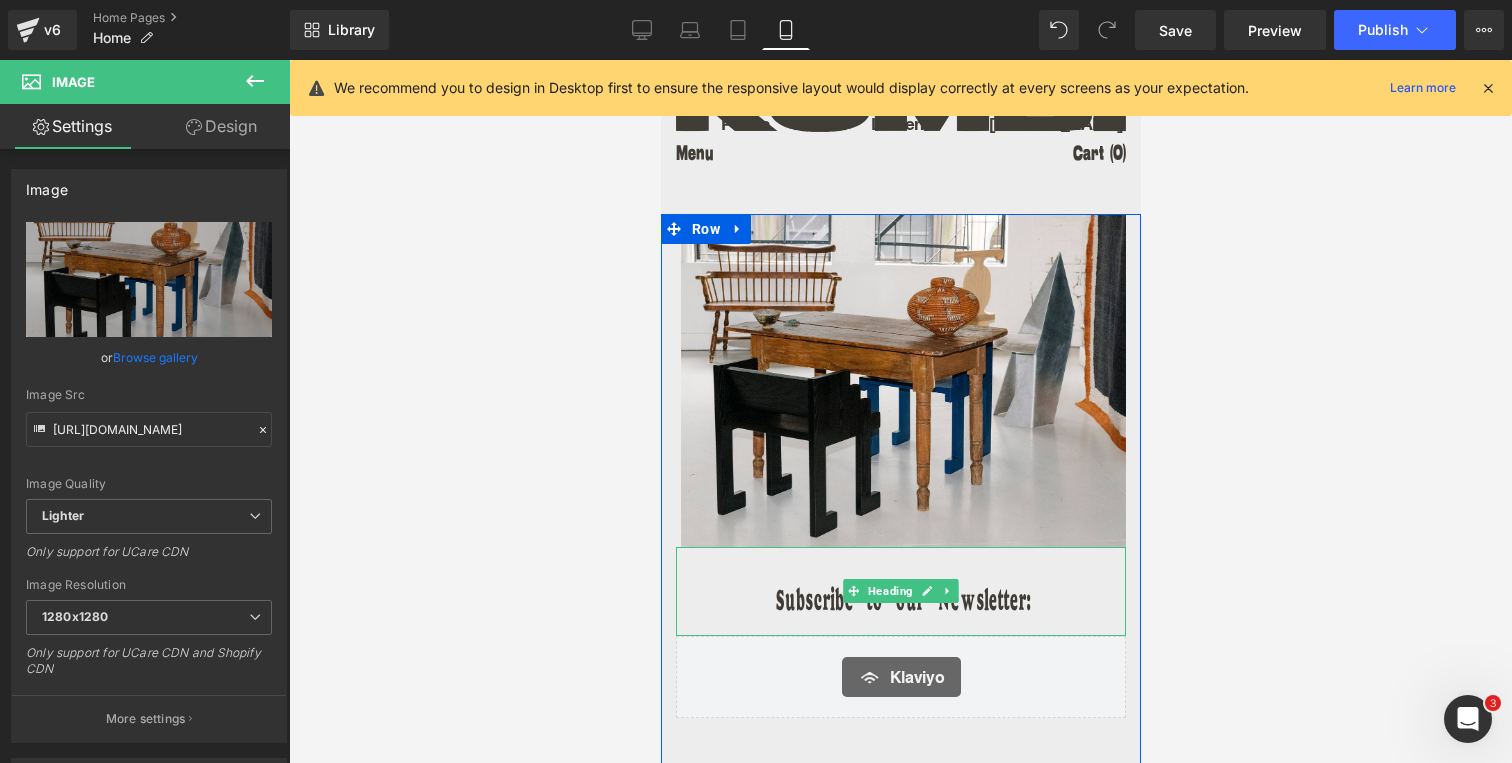 type on "[URL][DOMAIN_NAME]" 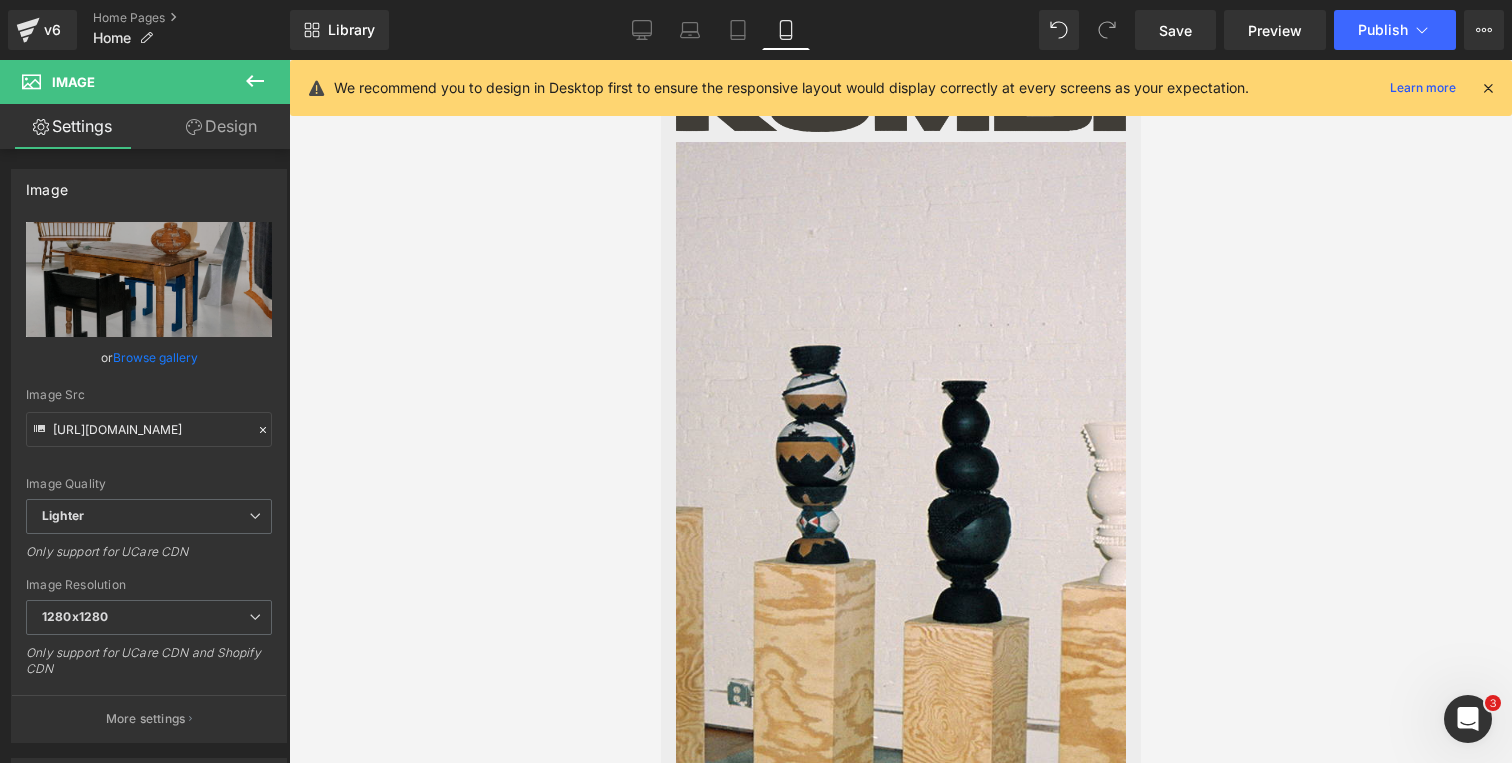 scroll, scrollTop: 5062, scrollLeft: 0, axis: vertical 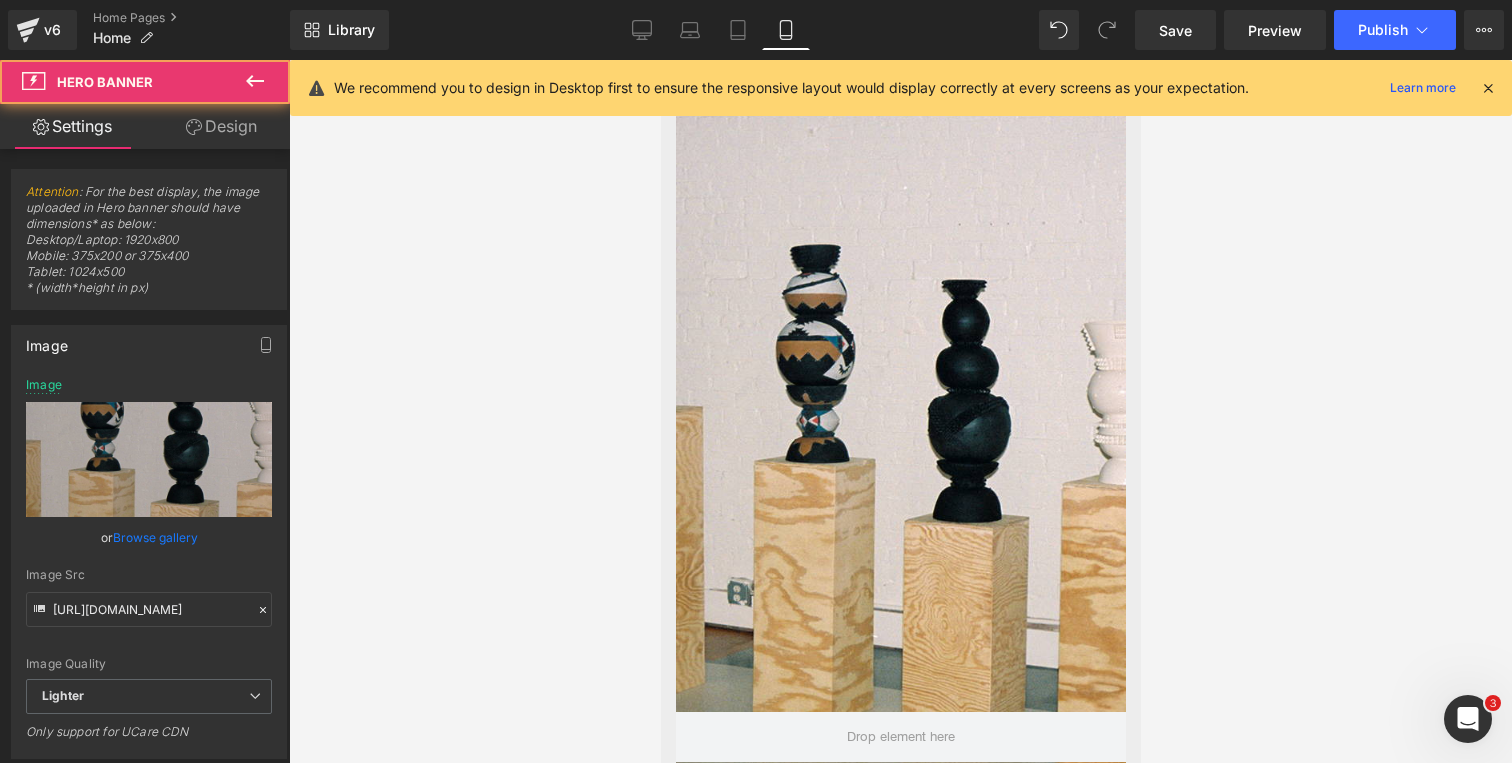 click at bounding box center [900, 441] 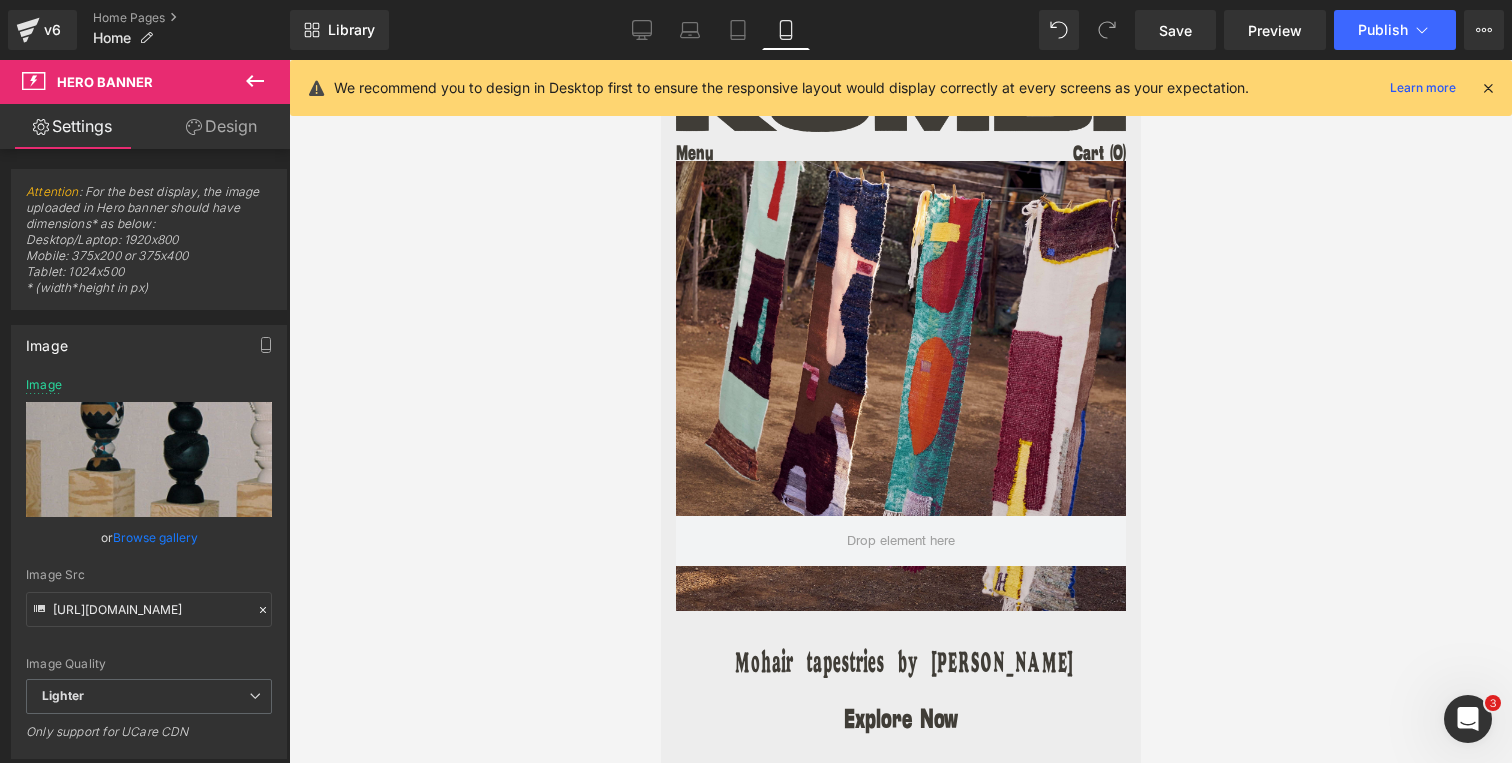 scroll, scrollTop: 1290, scrollLeft: 0, axis: vertical 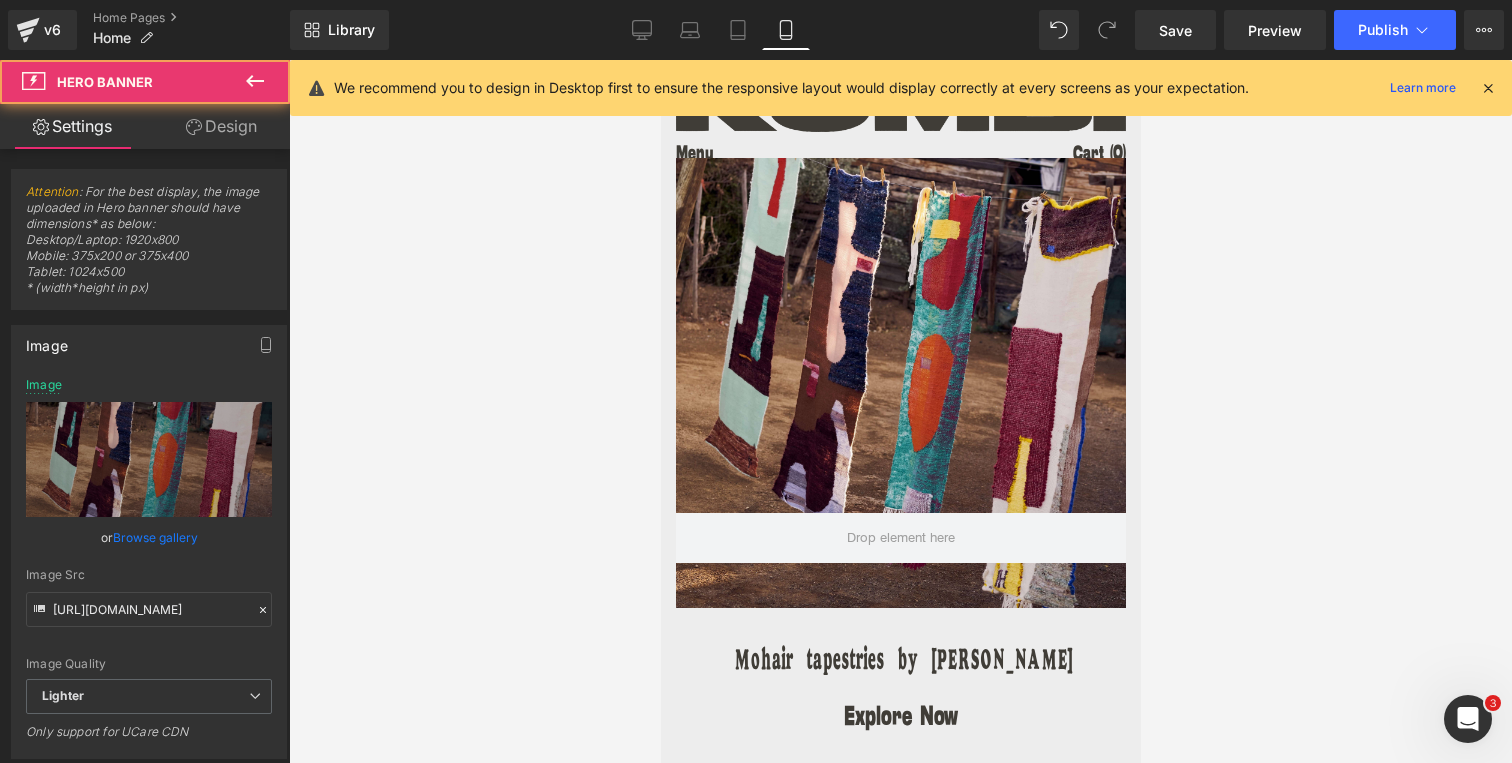 click at bounding box center [900, 383] 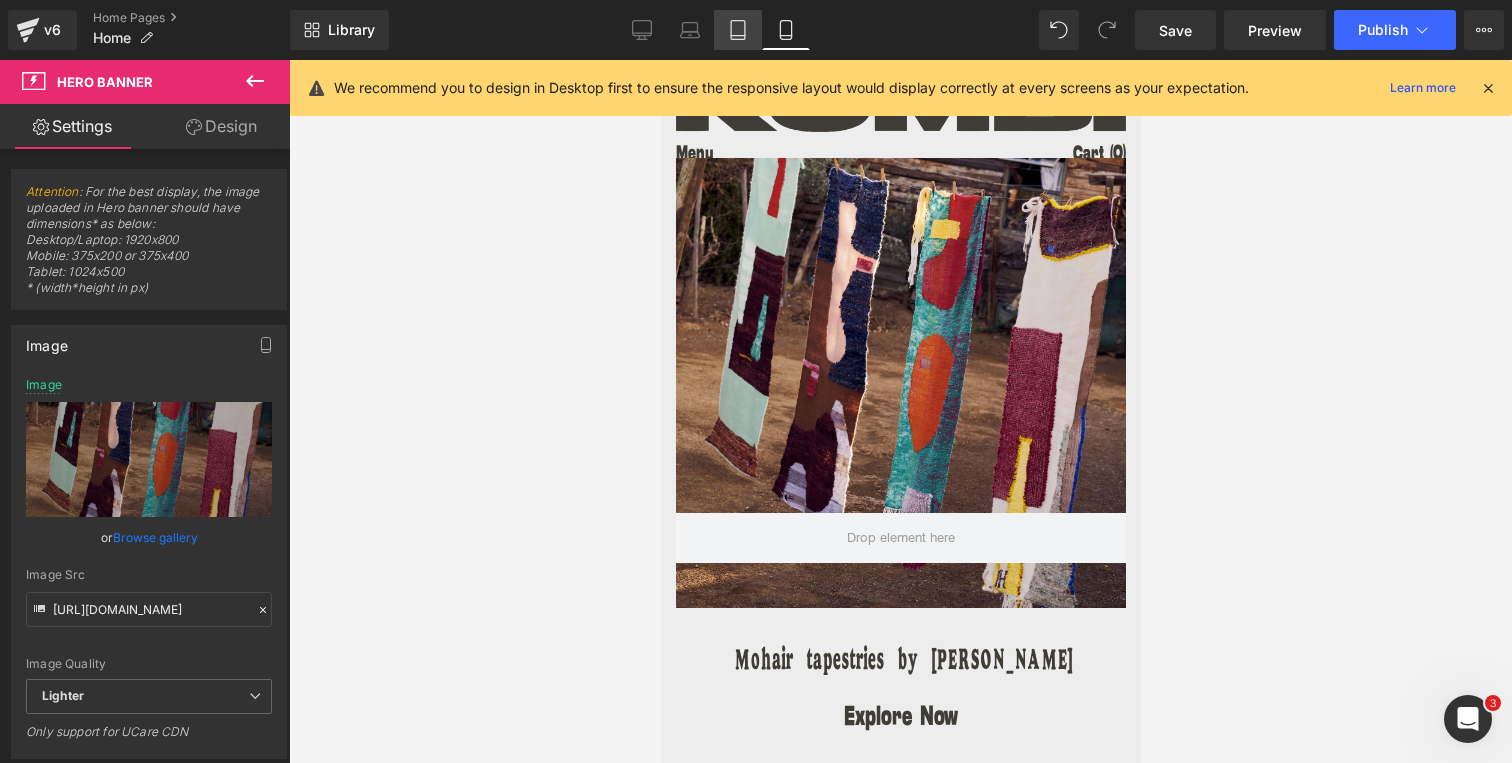 click on "Tablet" at bounding box center (738, 30) 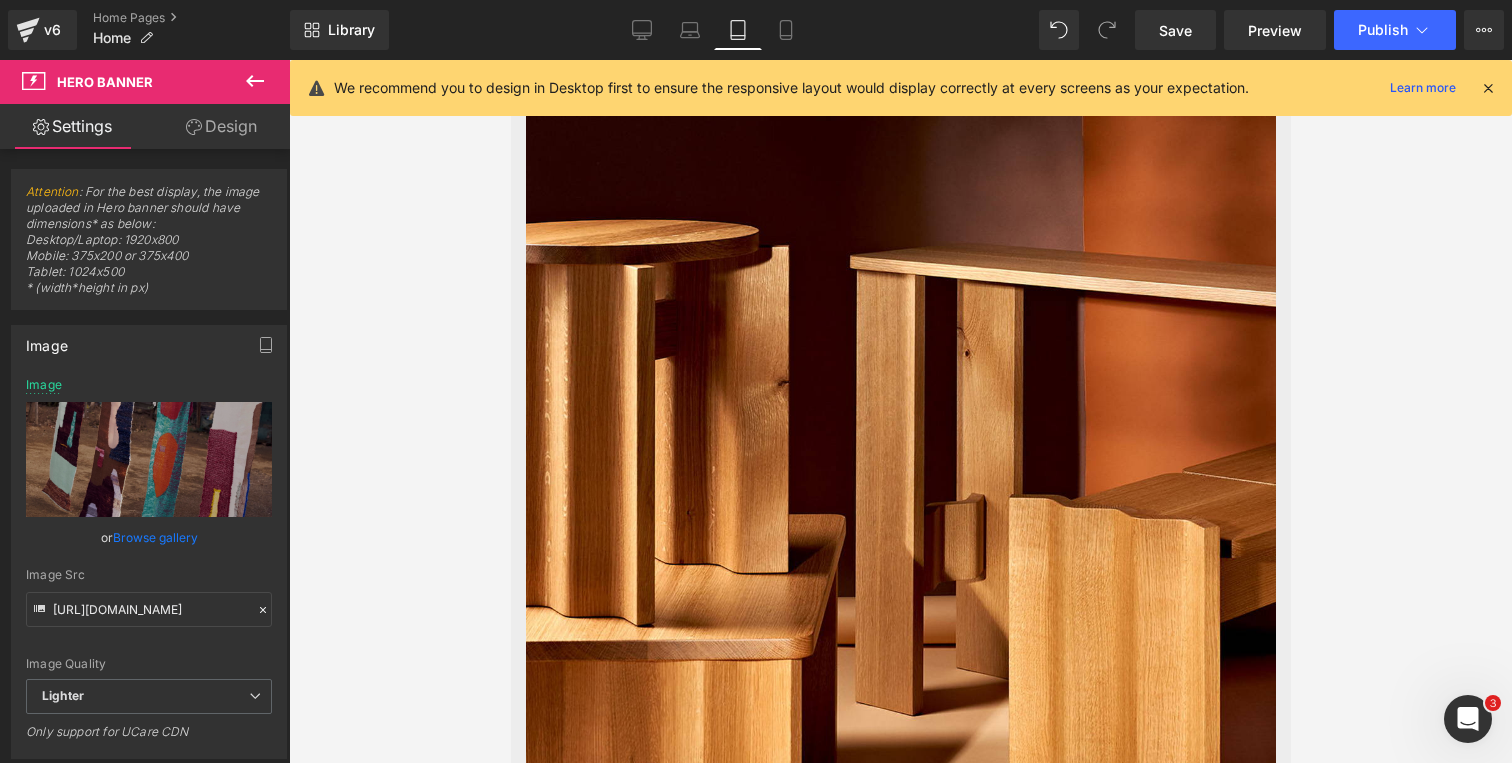 scroll, scrollTop: 0, scrollLeft: 0, axis: both 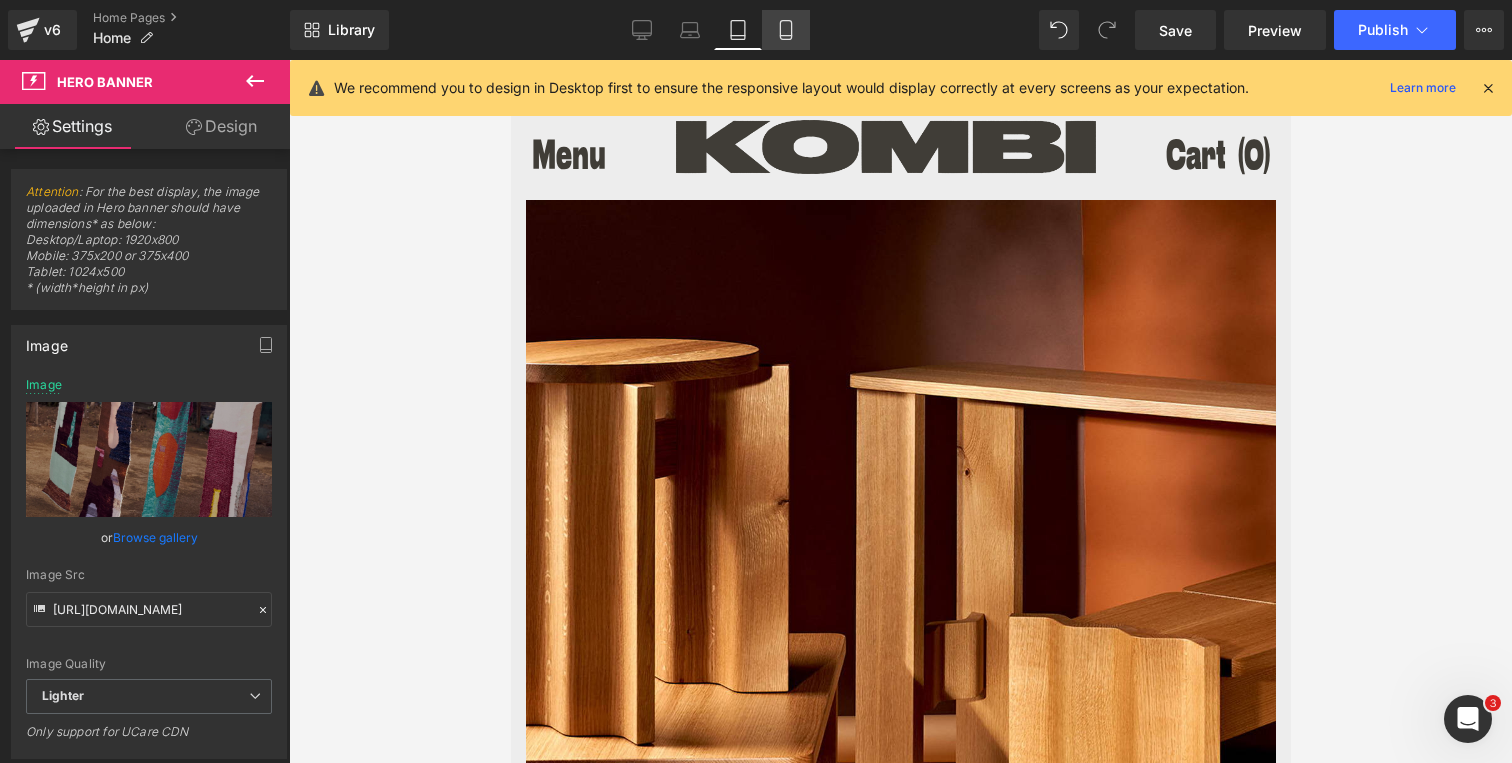 click 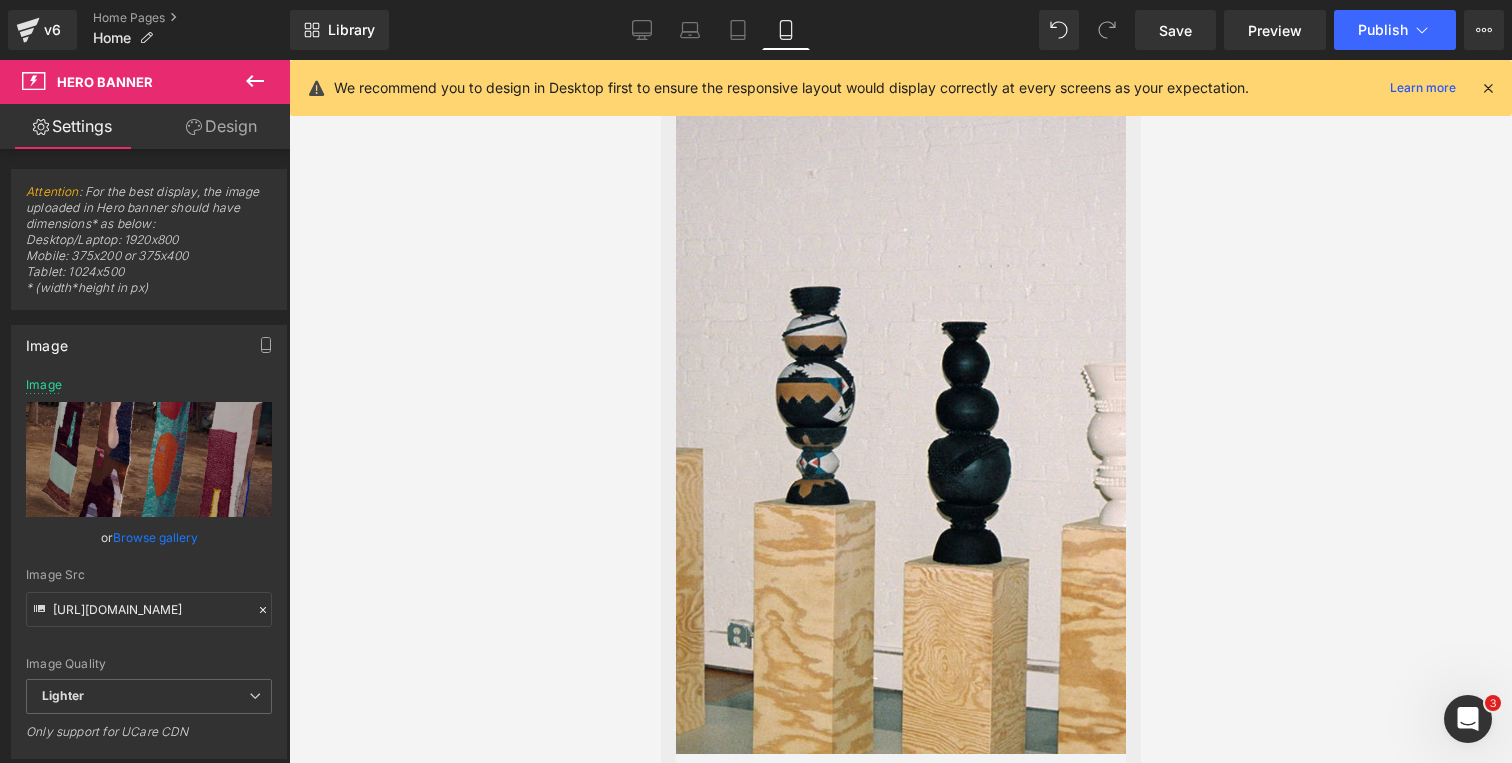 scroll, scrollTop: 5117, scrollLeft: 0, axis: vertical 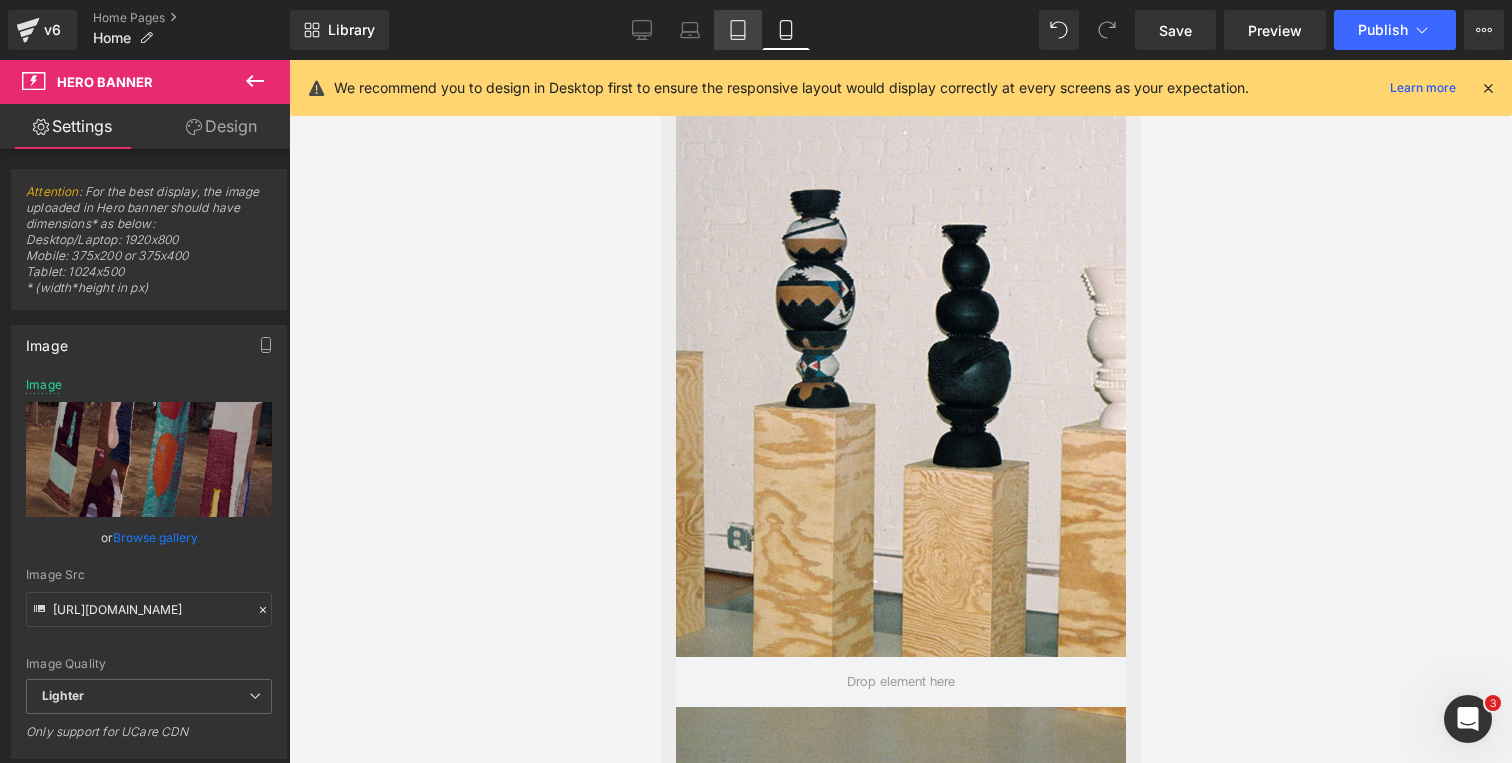 click 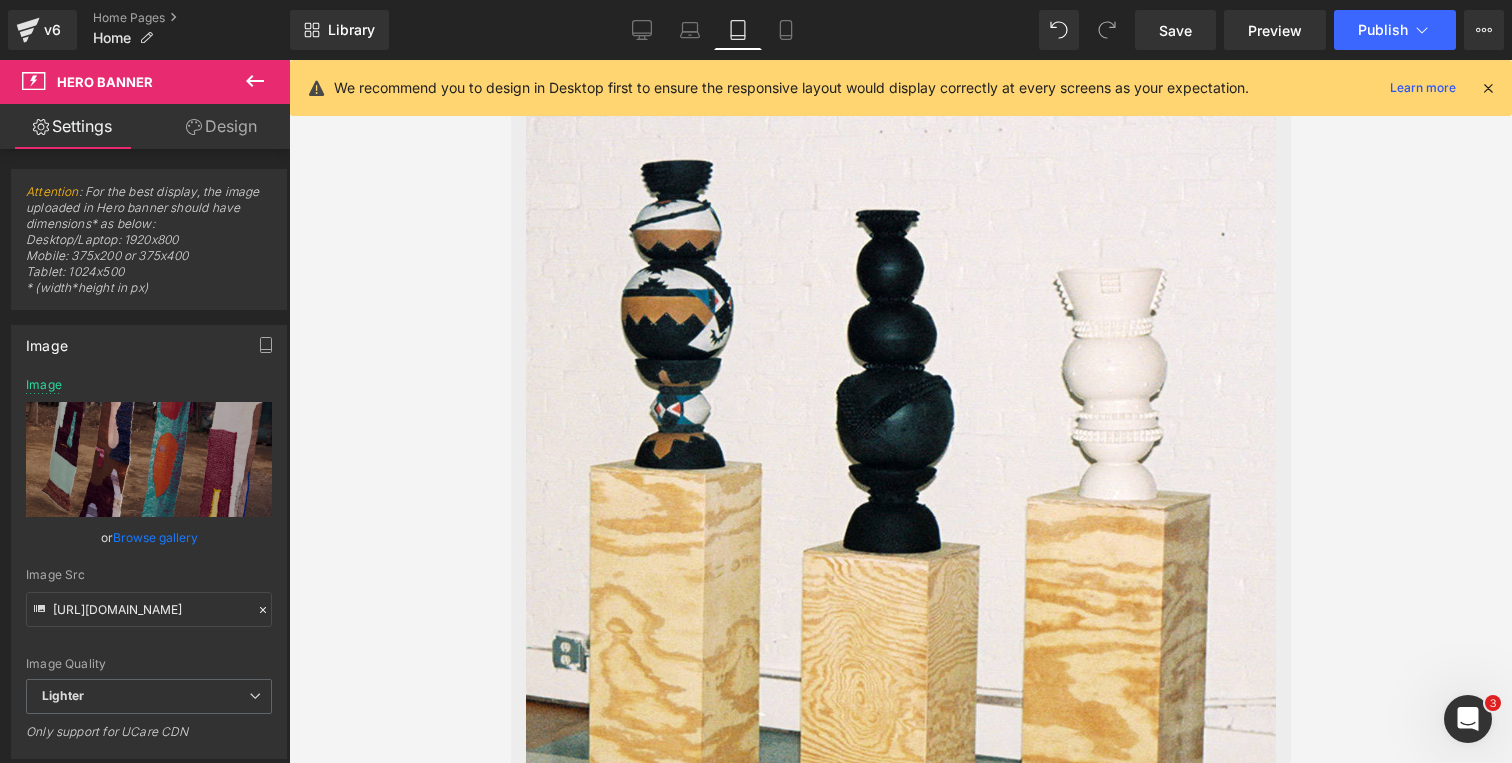 scroll, scrollTop: 7865, scrollLeft: 0, axis: vertical 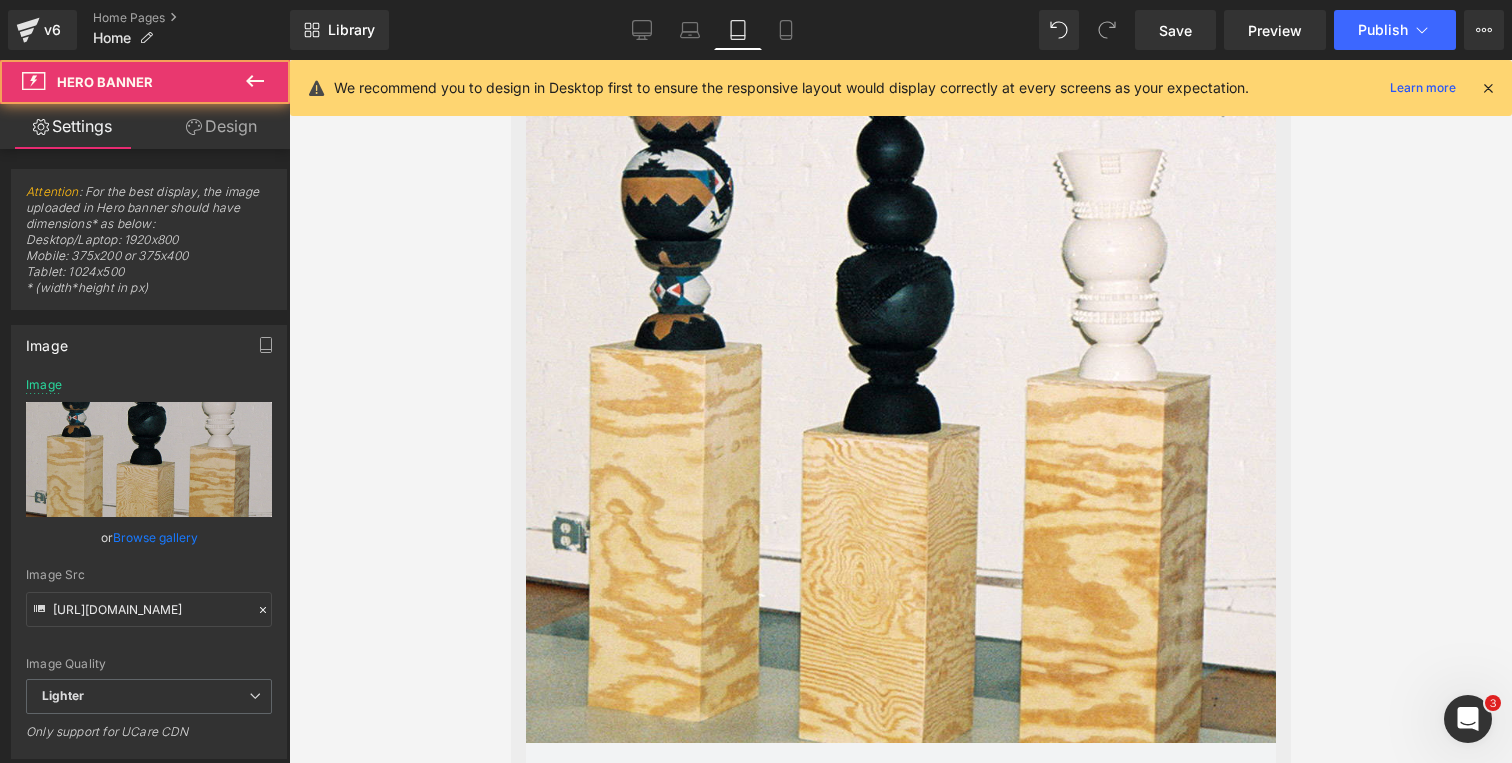 click at bounding box center (900, 418) 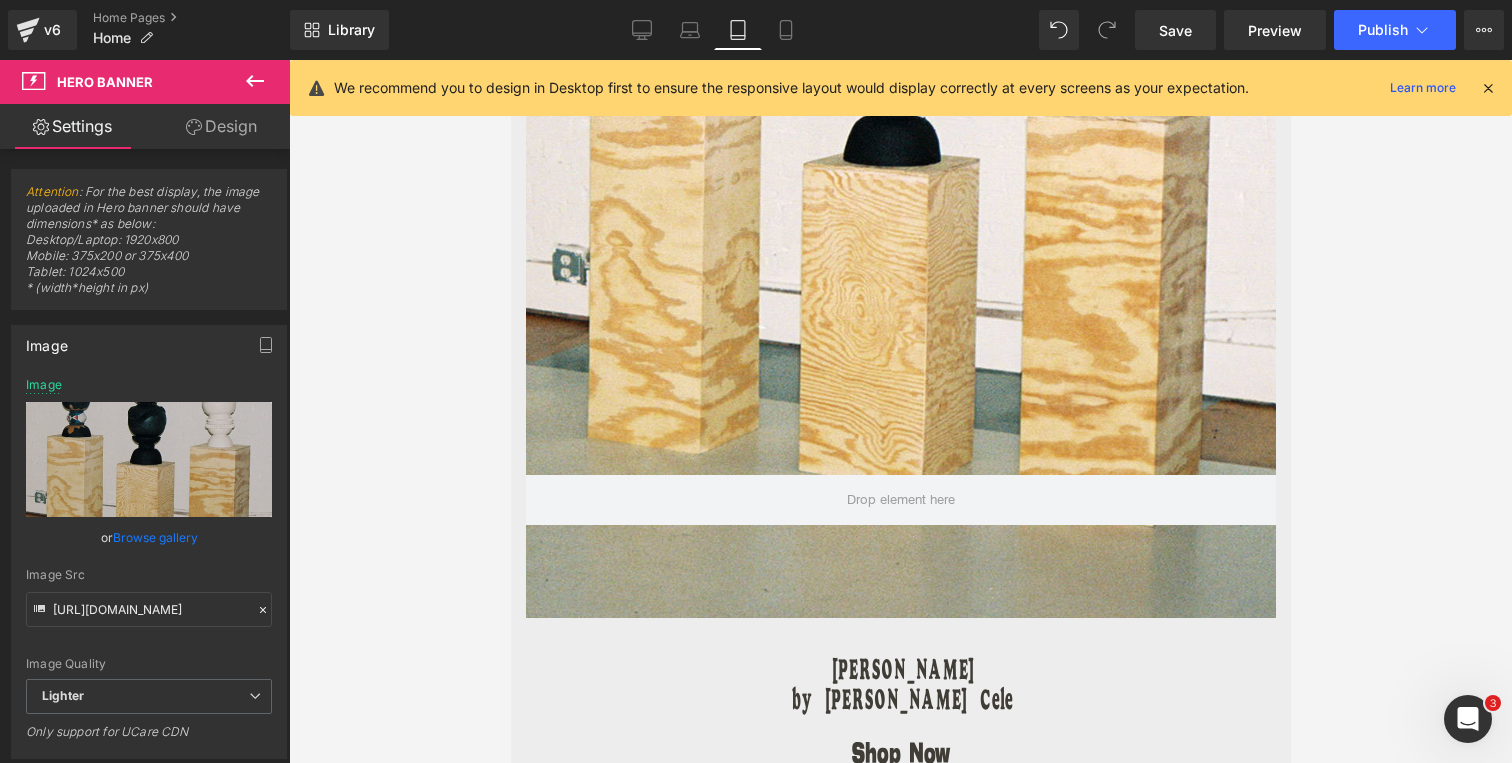 scroll, scrollTop: 7904, scrollLeft: 0, axis: vertical 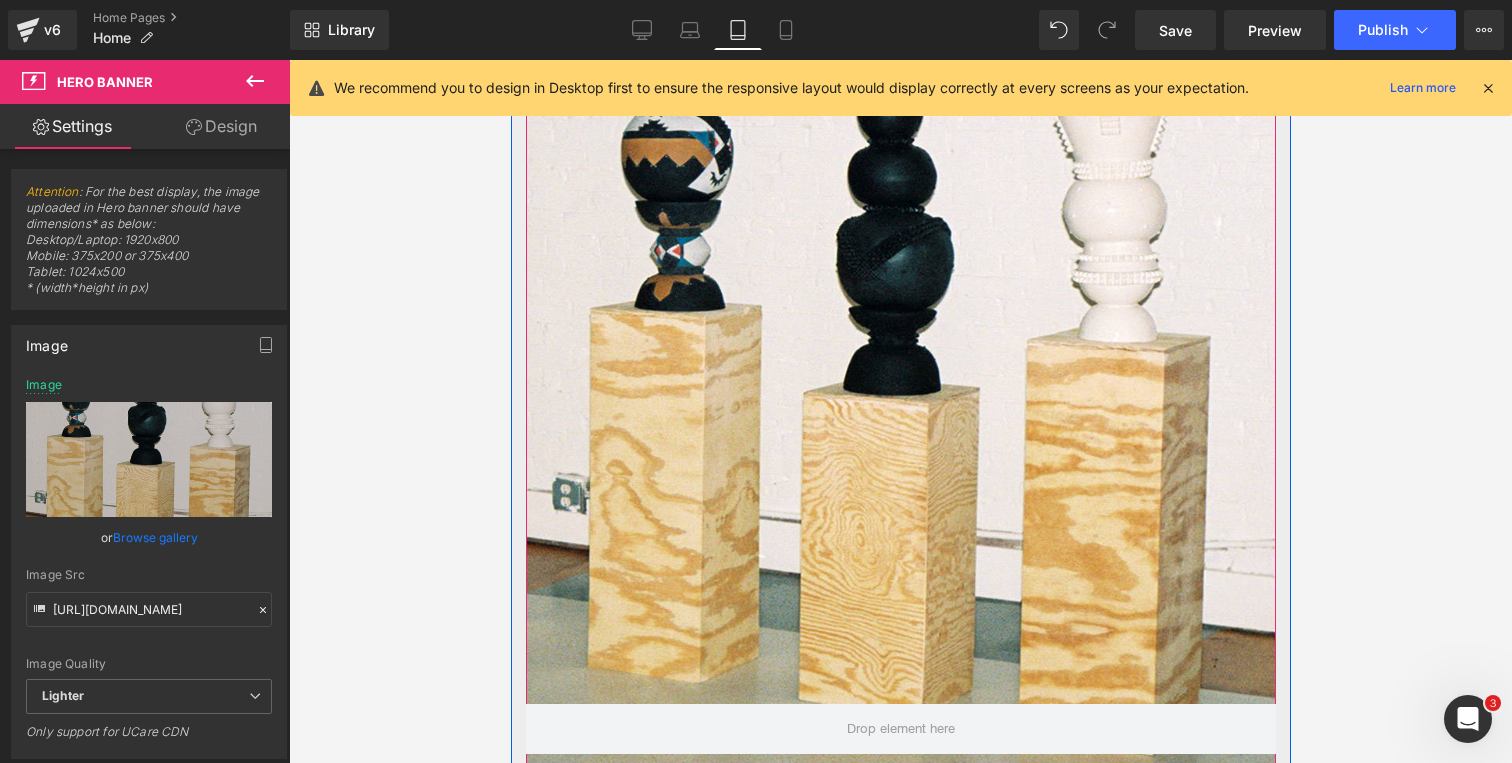 click at bounding box center (900, 379) 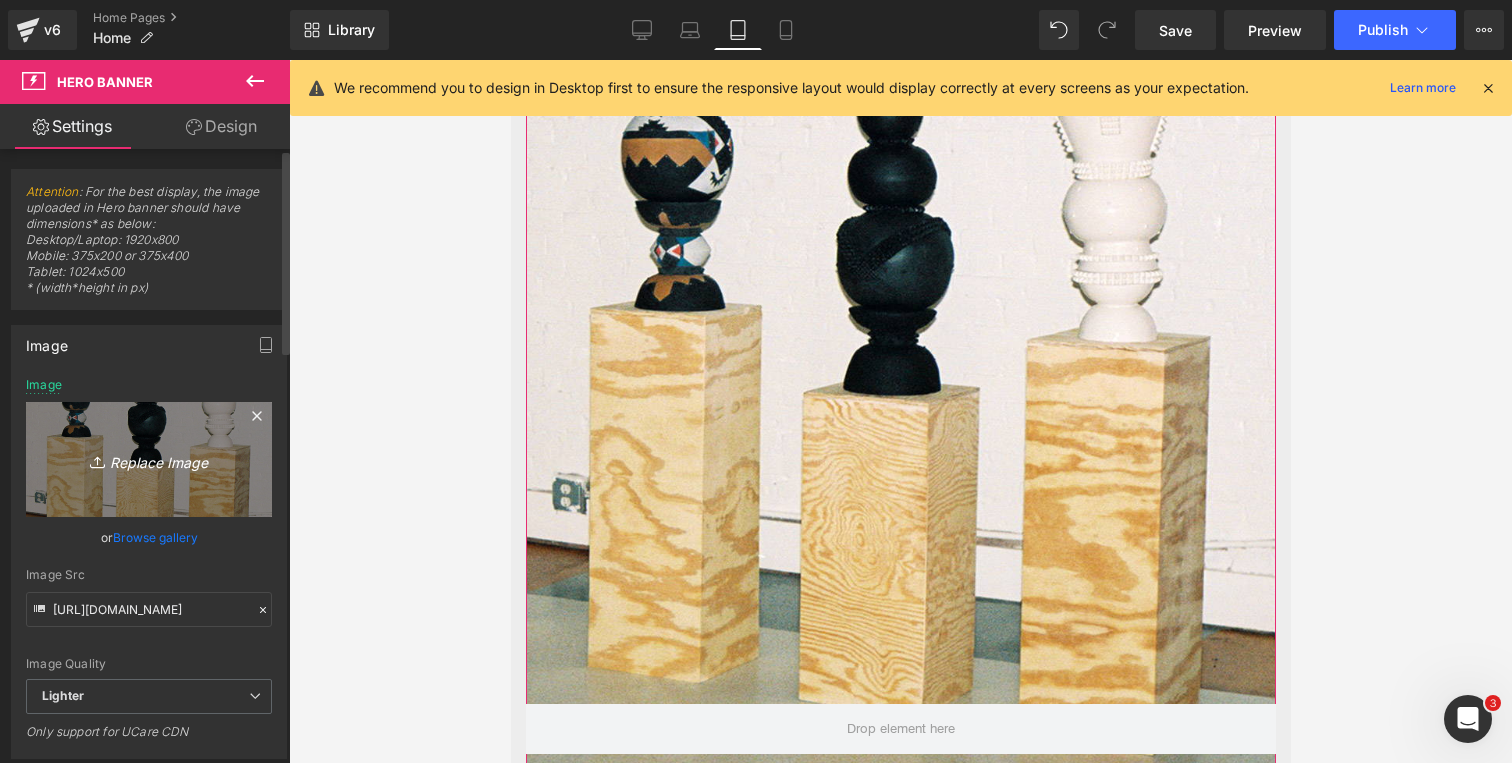 click on "Replace Image" at bounding box center (149, 459) 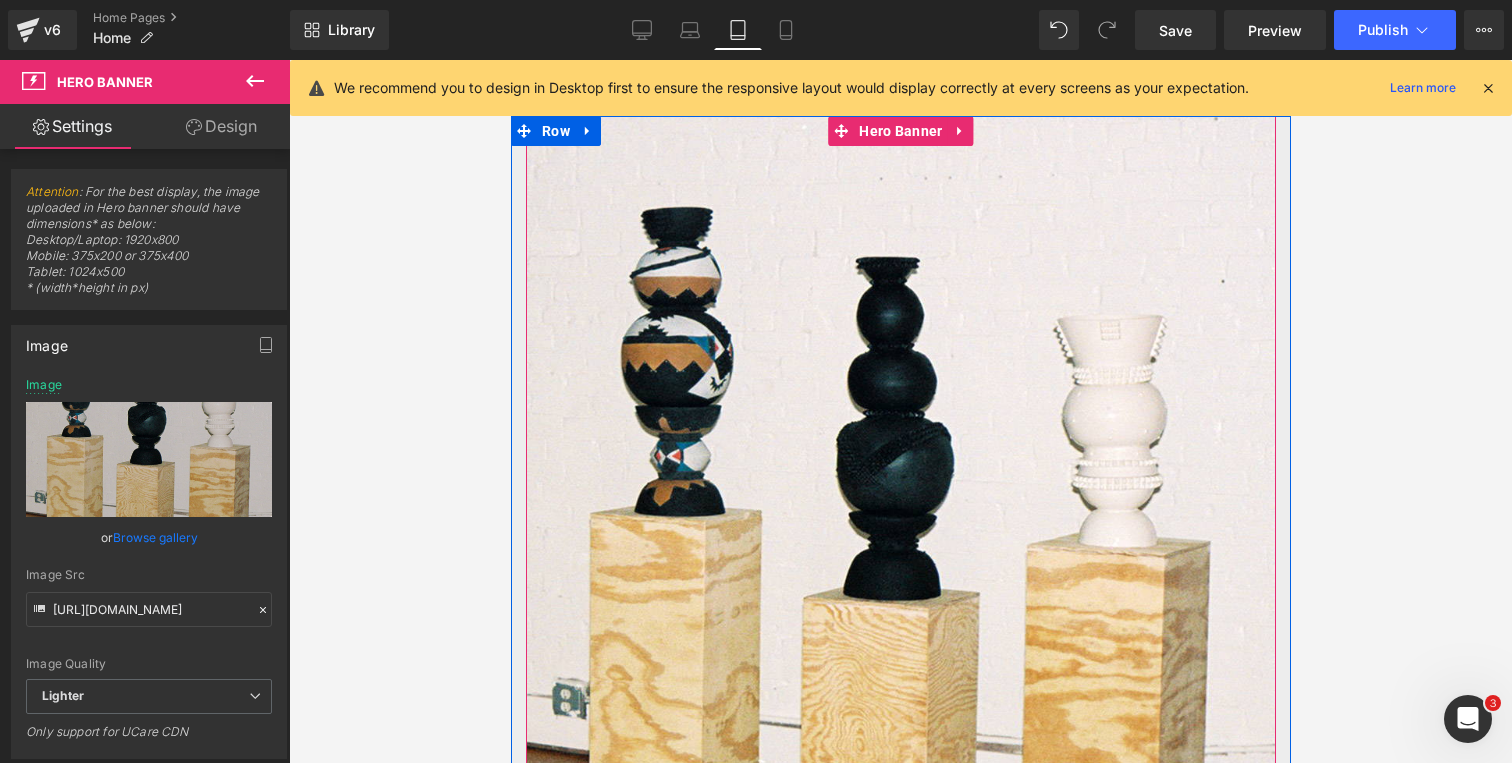 scroll, scrollTop: 7559, scrollLeft: 0, axis: vertical 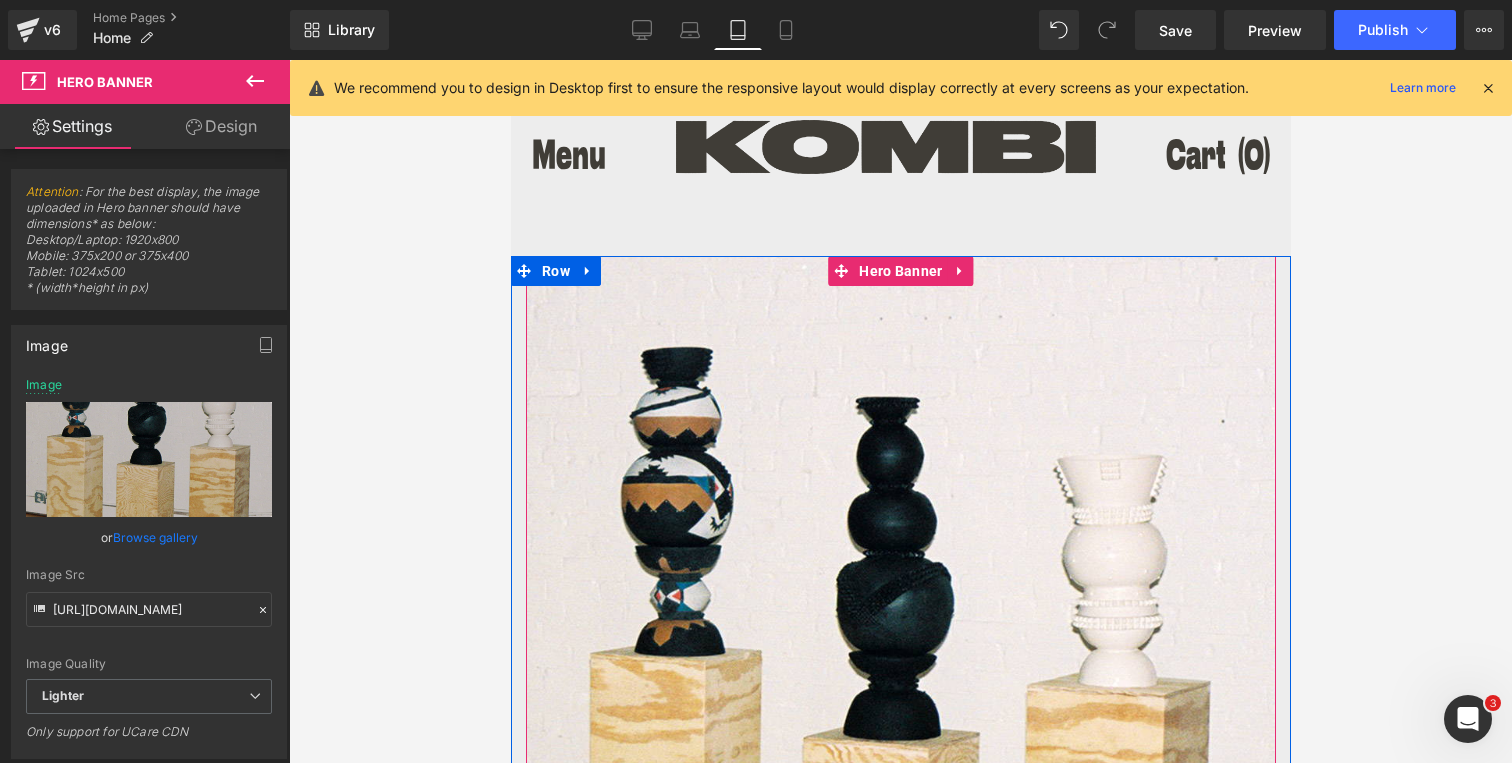 click at bounding box center (900, 724) 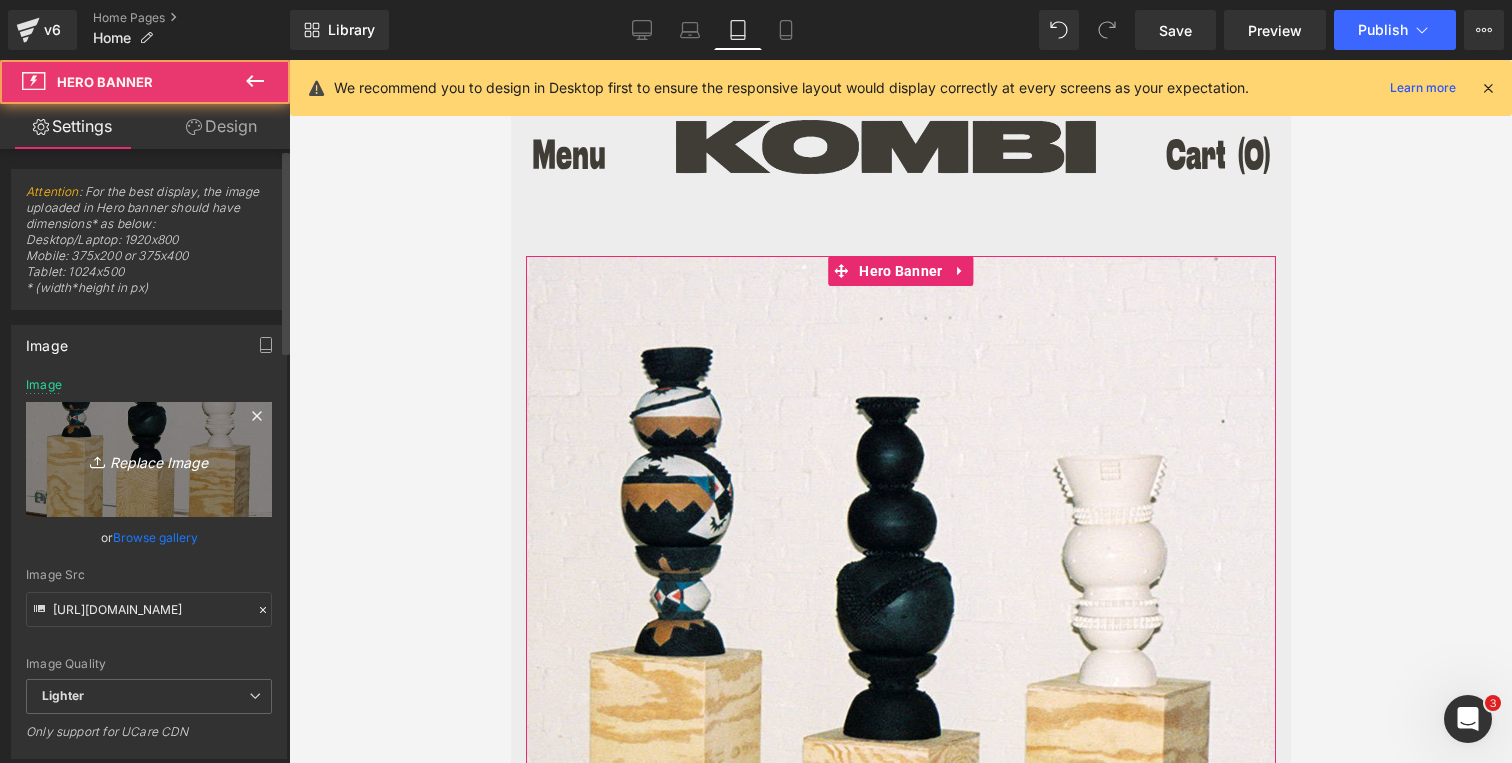 click on "Replace Image" at bounding box center [149, 459] 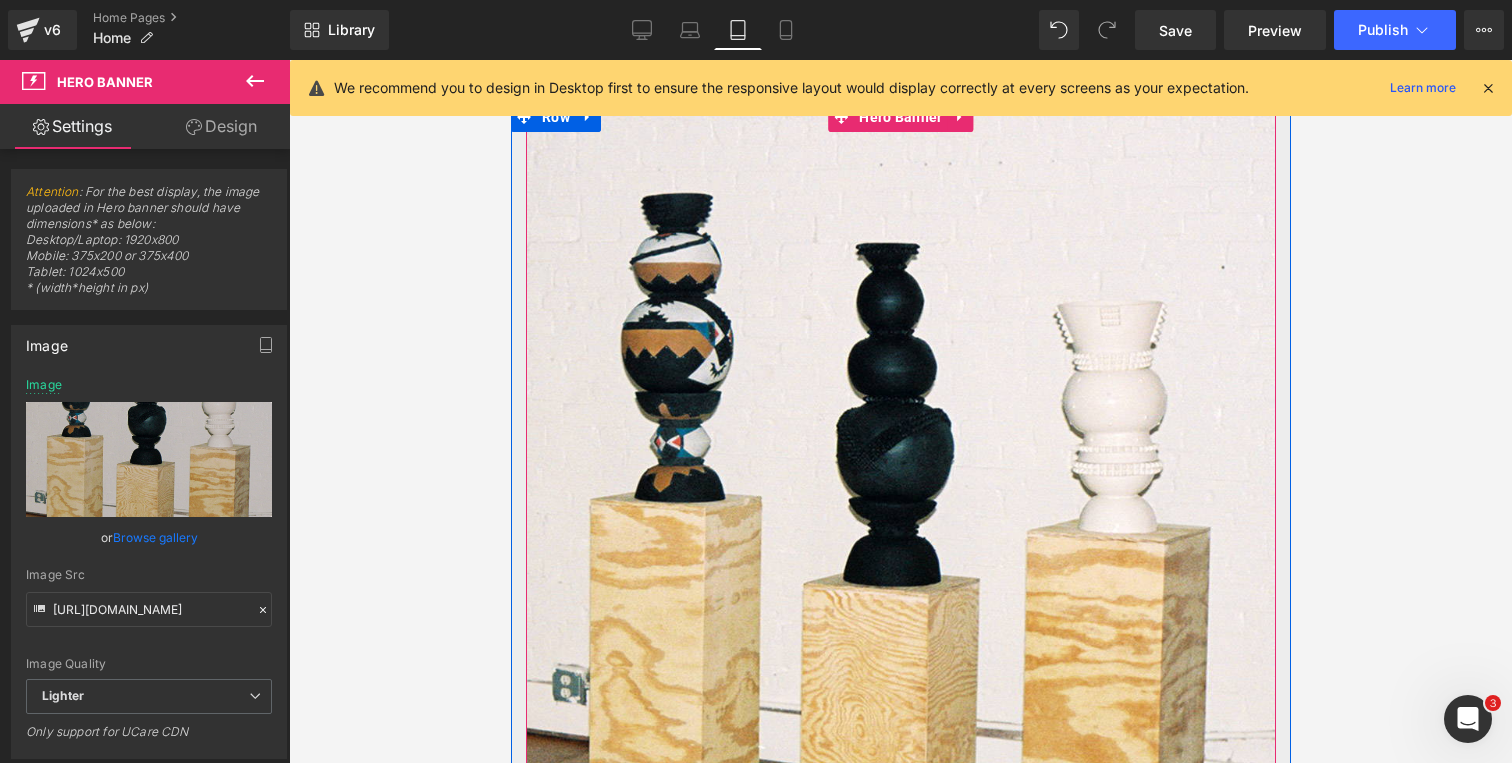 scroll, scrollTop: 7793, scrollLeft: 0, axis: vertical 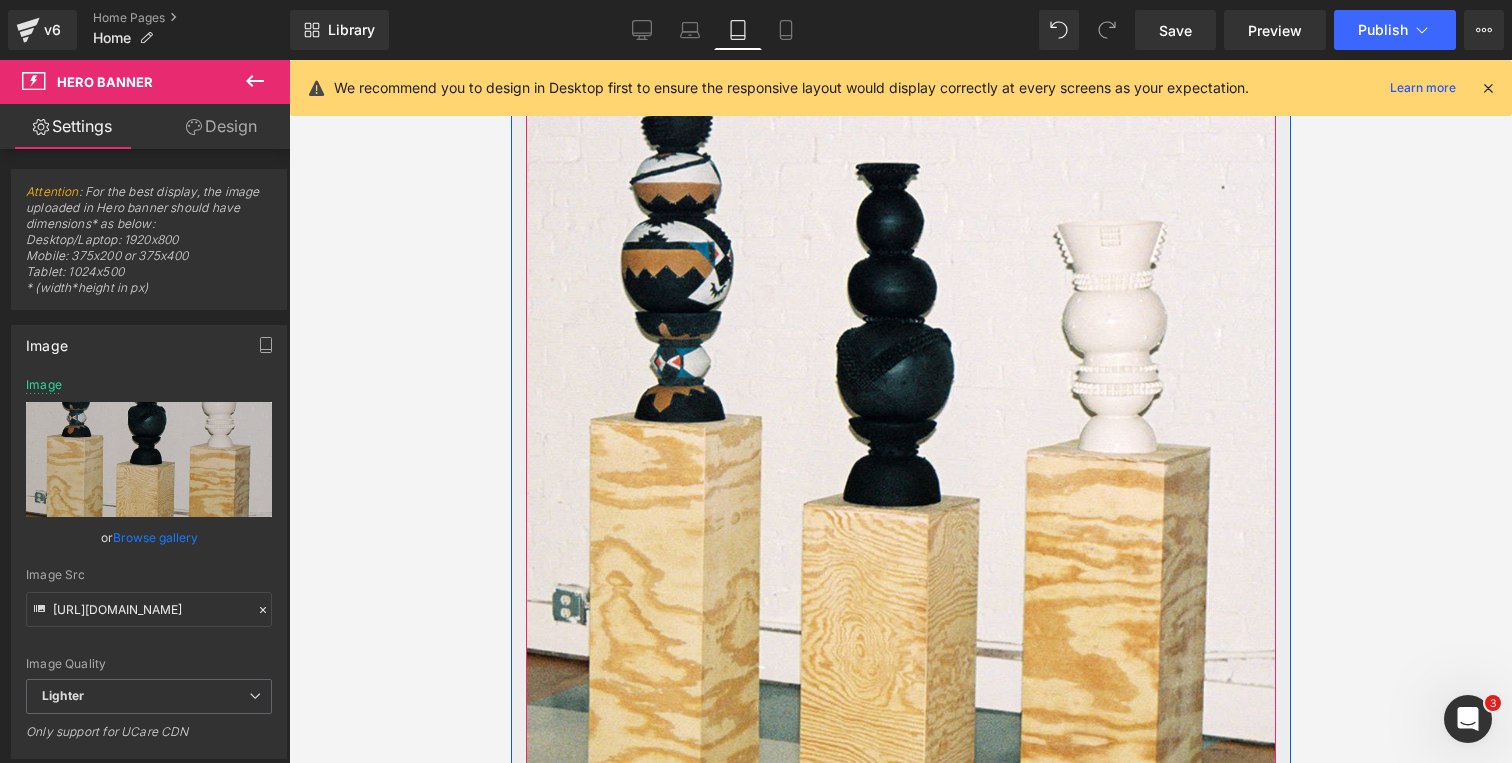 click at bounding box center [900, 490] 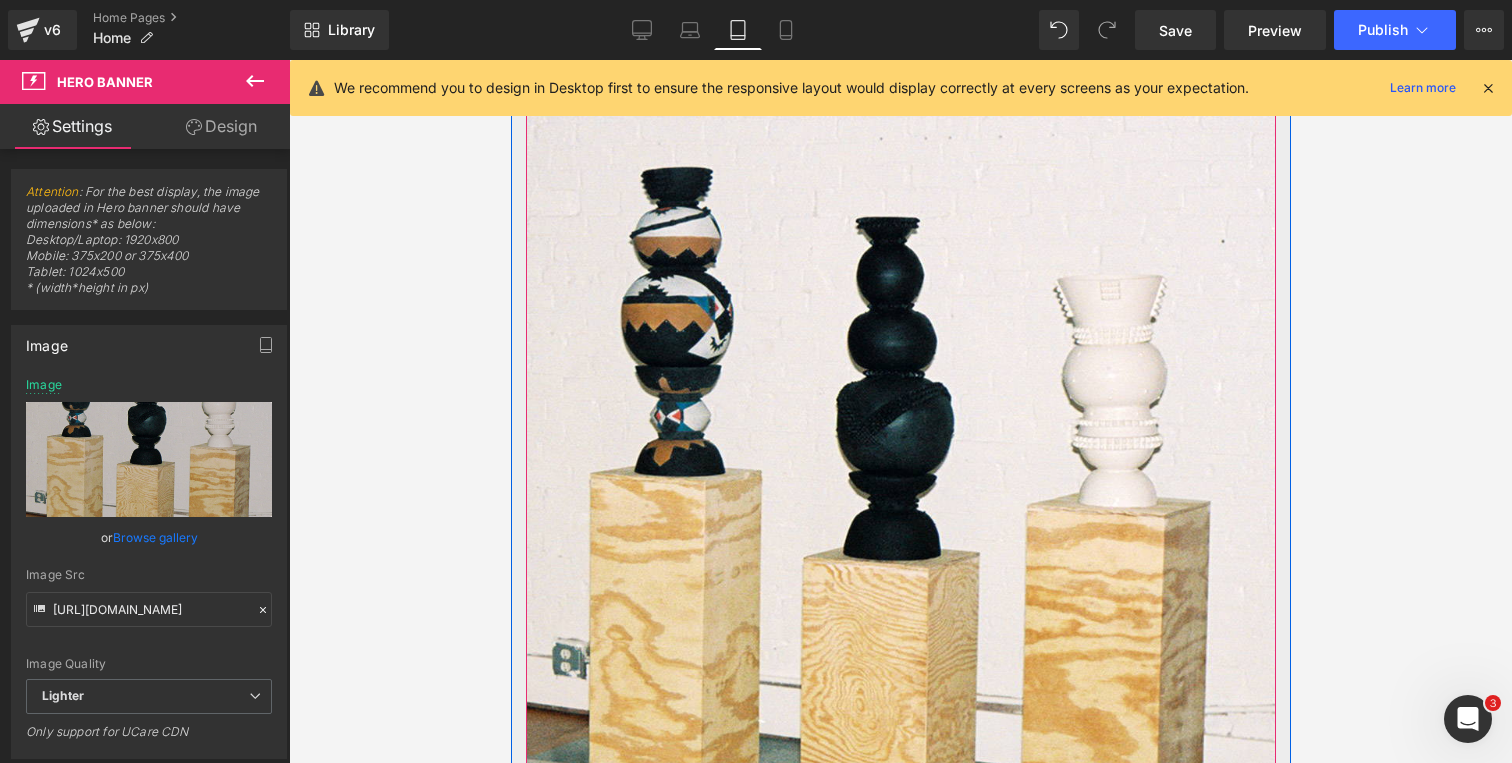 scroll, scrollTop: 7716, scrollLeft: 0, axis: vertical 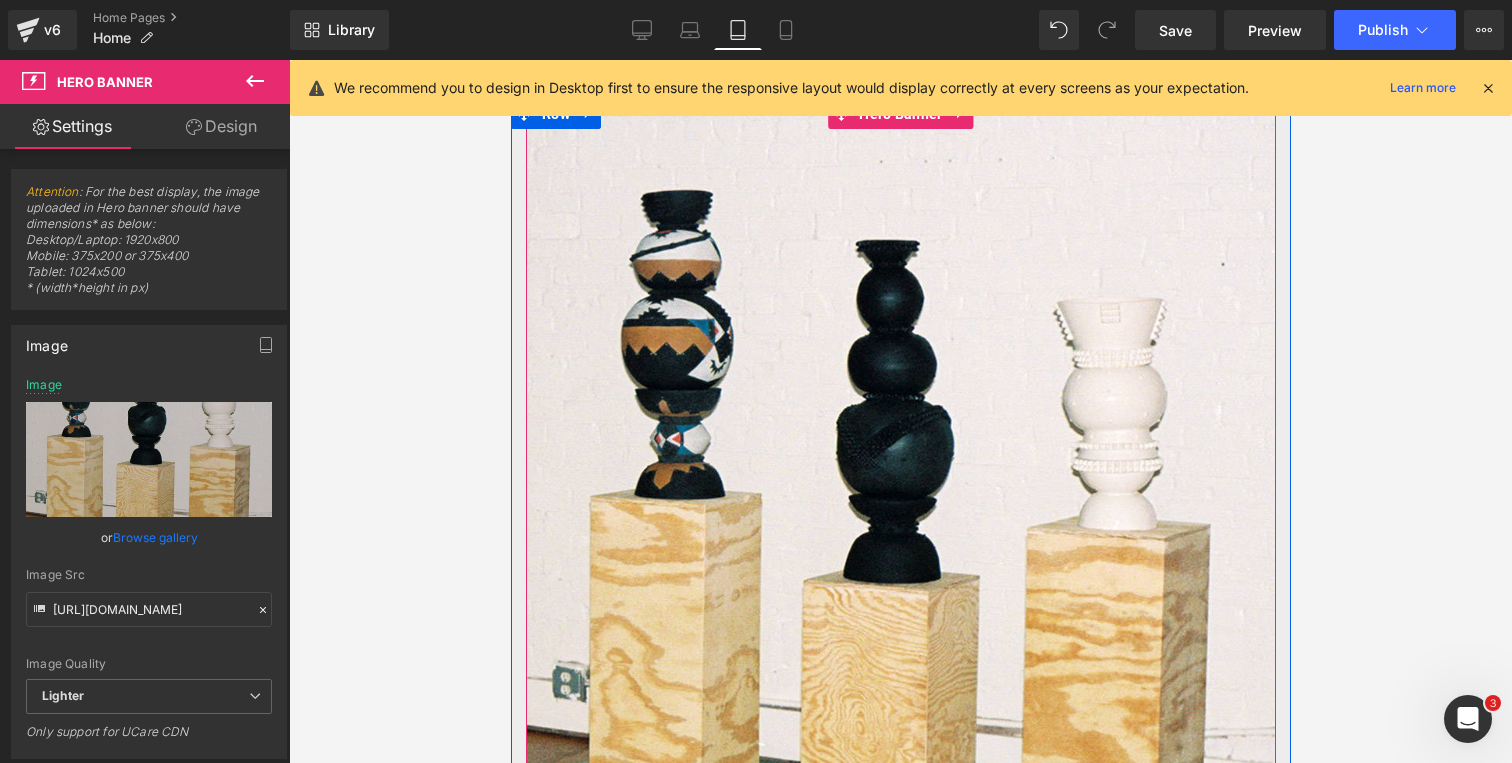click at bounding box center [900, 567] 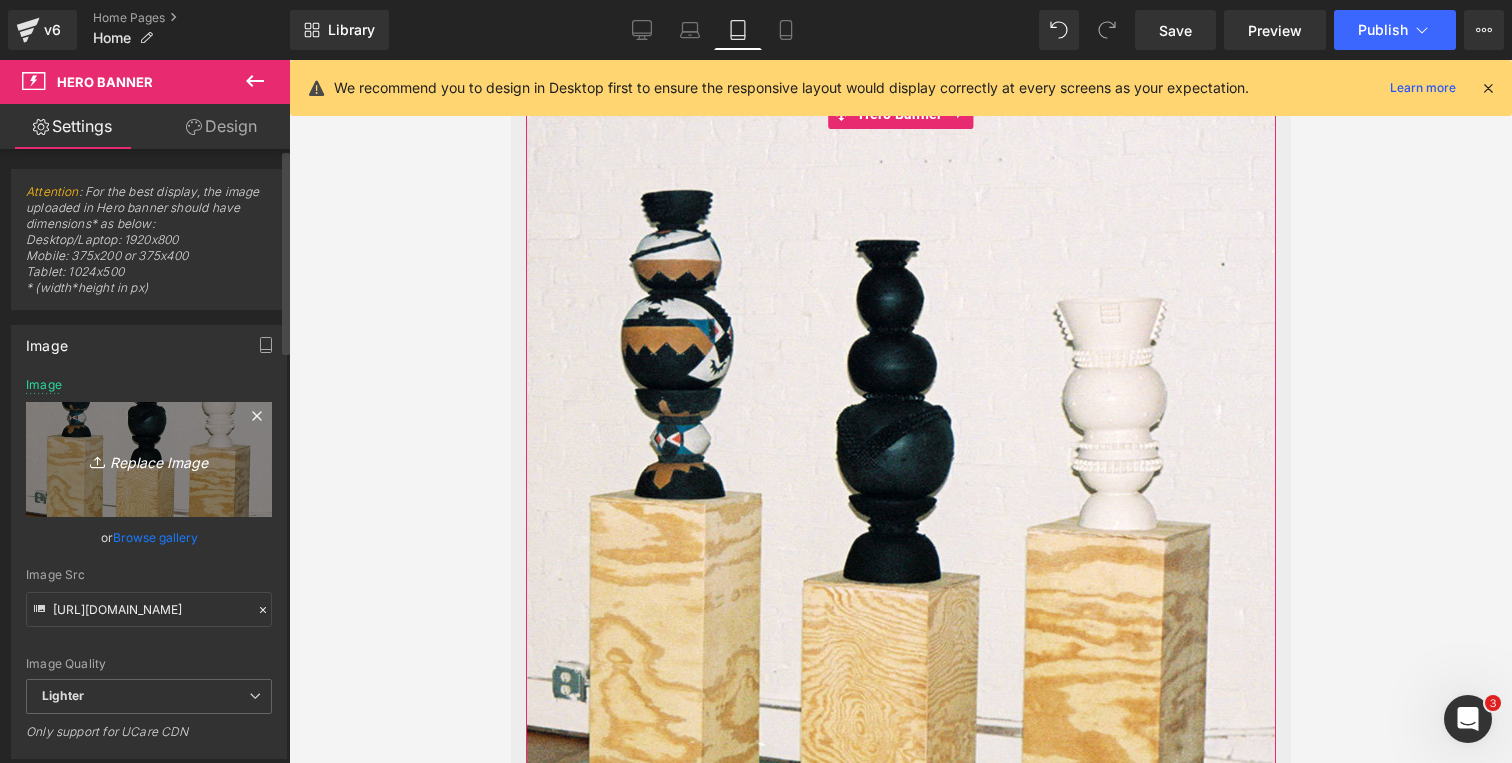 click on "Replace Image" at bounding box center [149, 459] 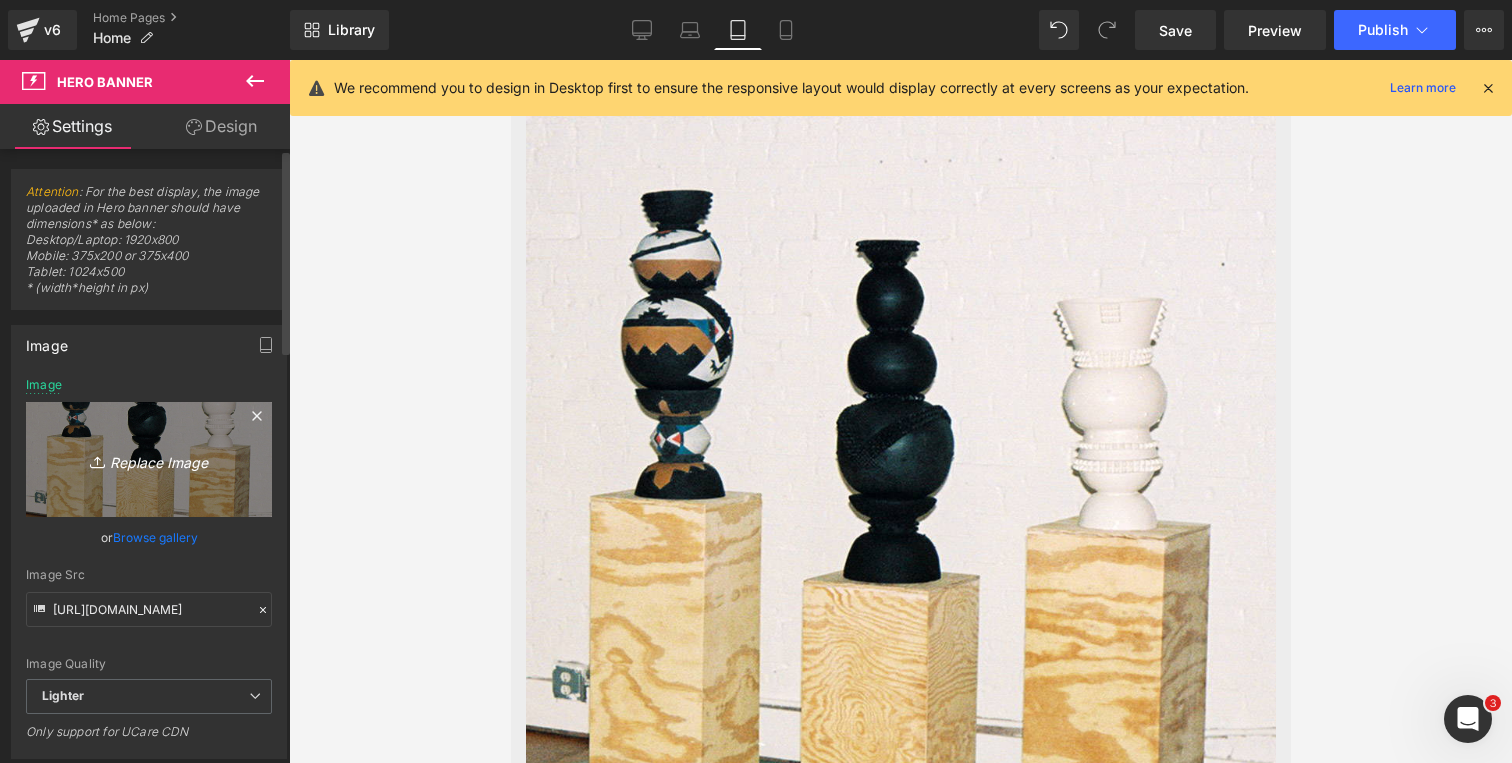 type on "C:\fakepath\Home_Banner_Spectrum-2.jpg" 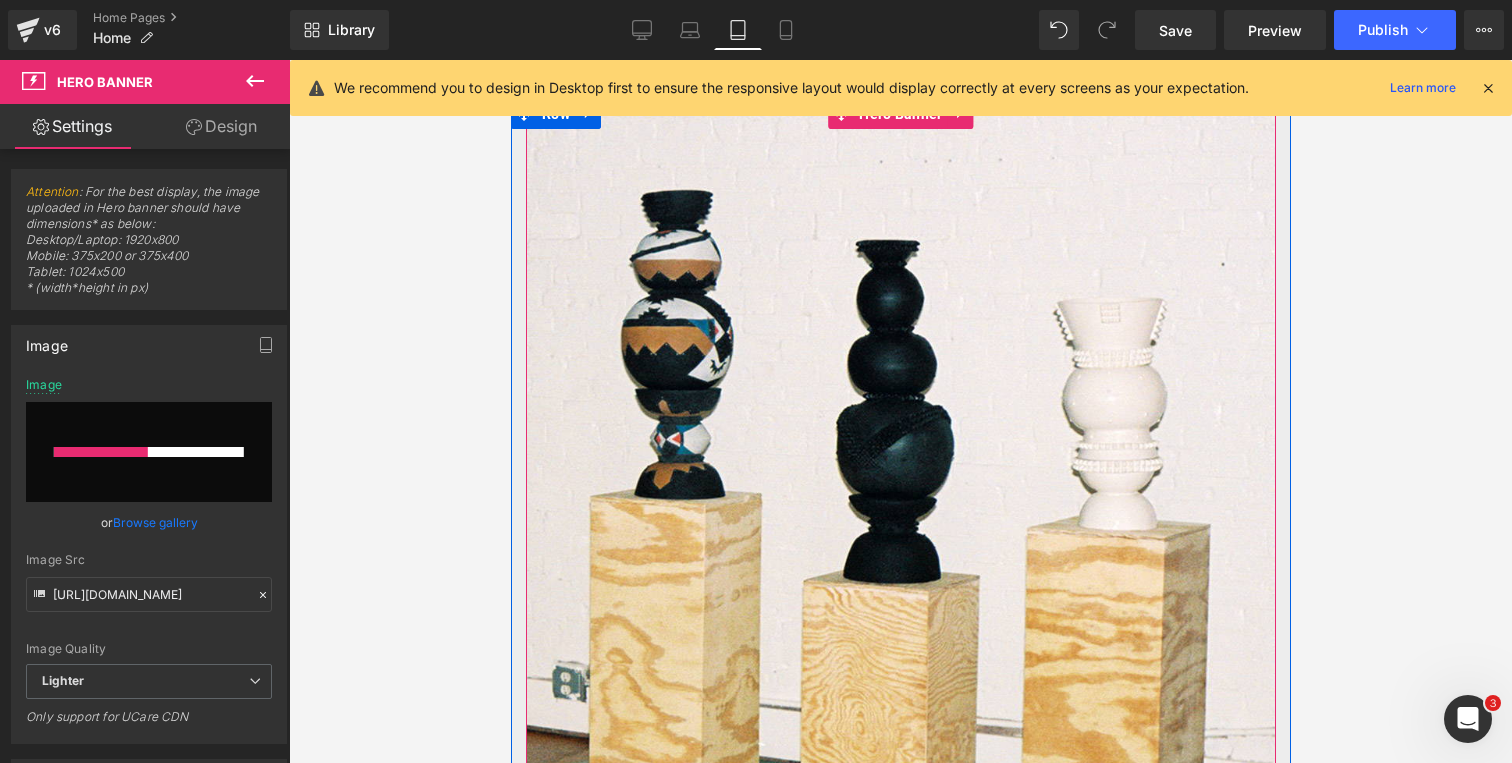 type 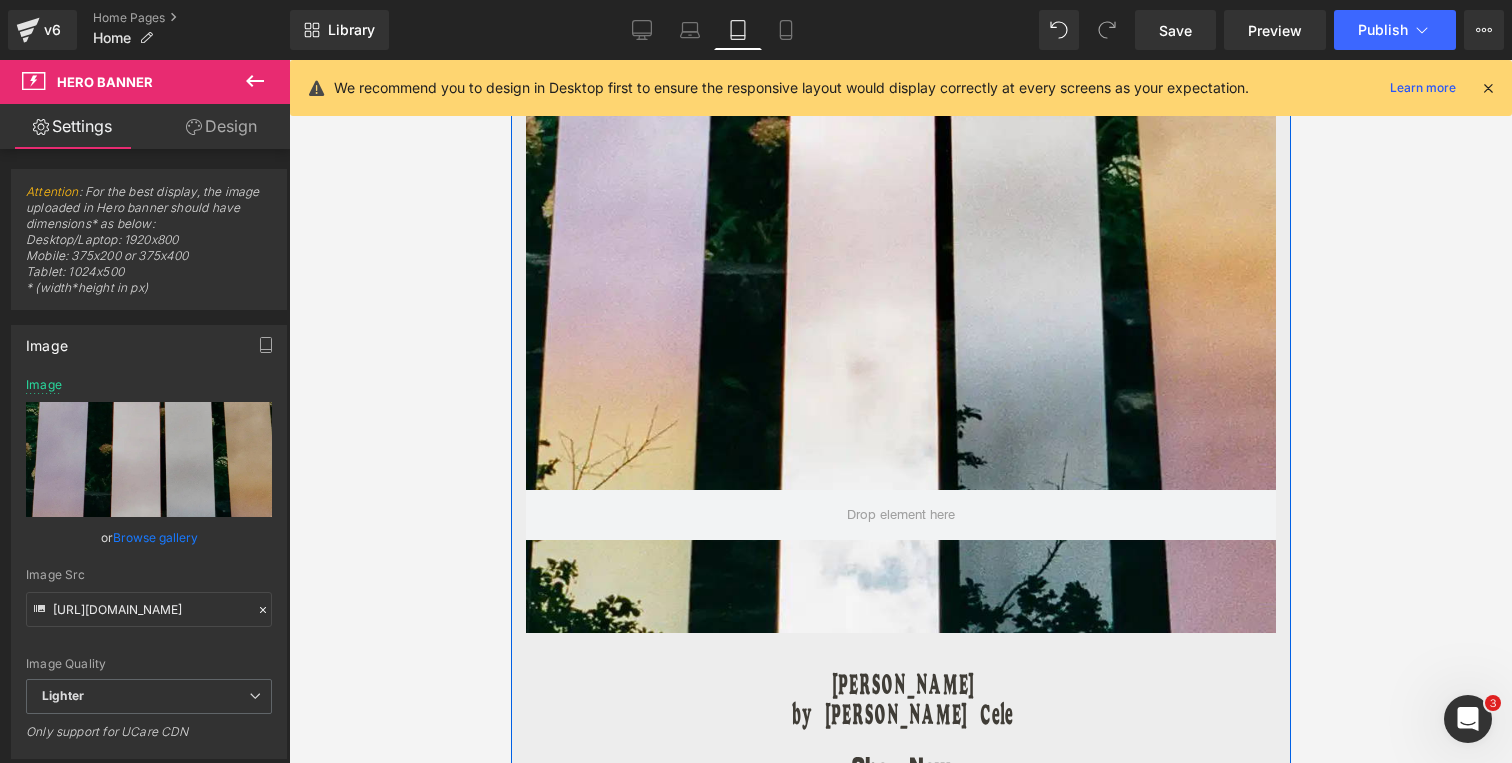 scroll, scrollTop: 8261, scrollLeft: 0, axis: vertical 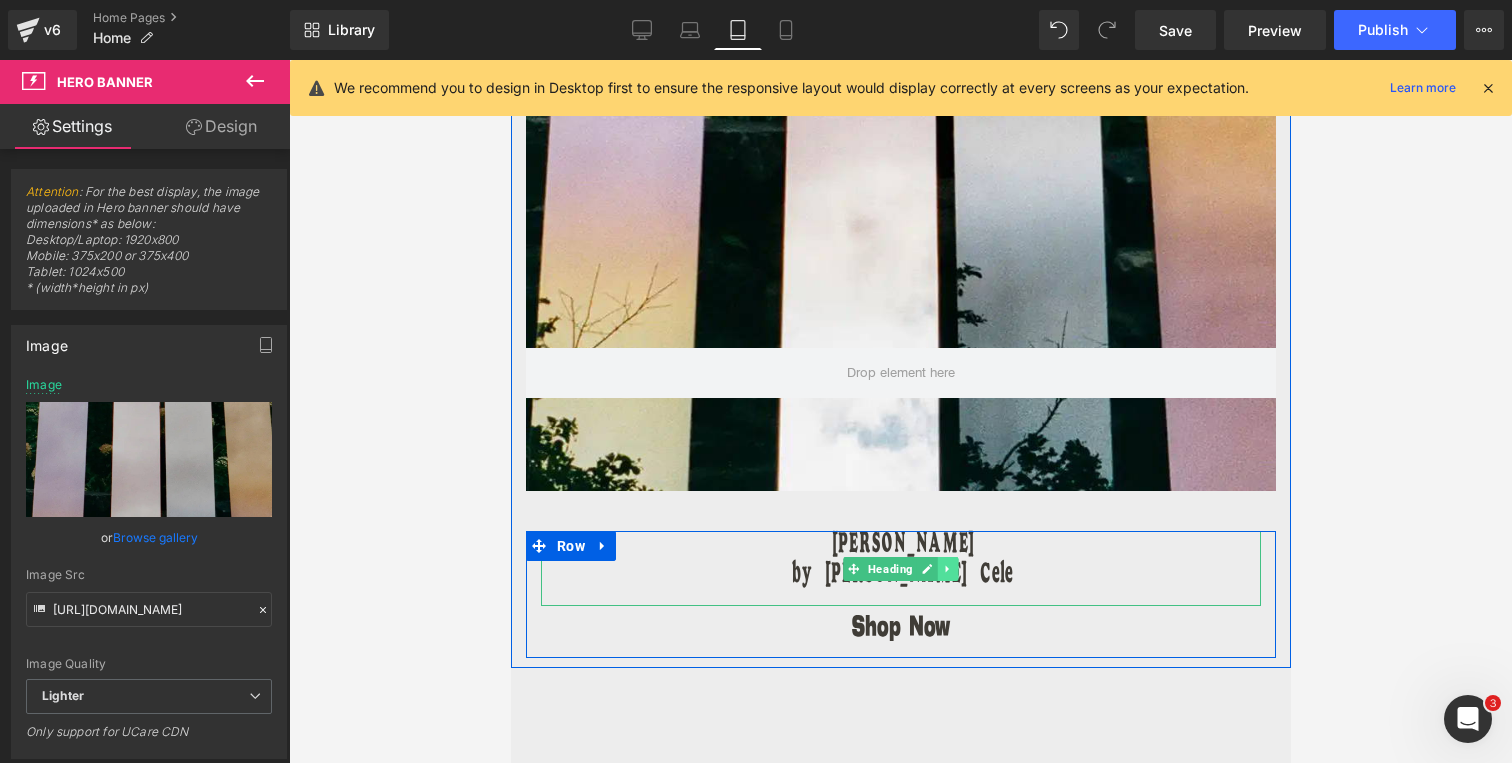 click 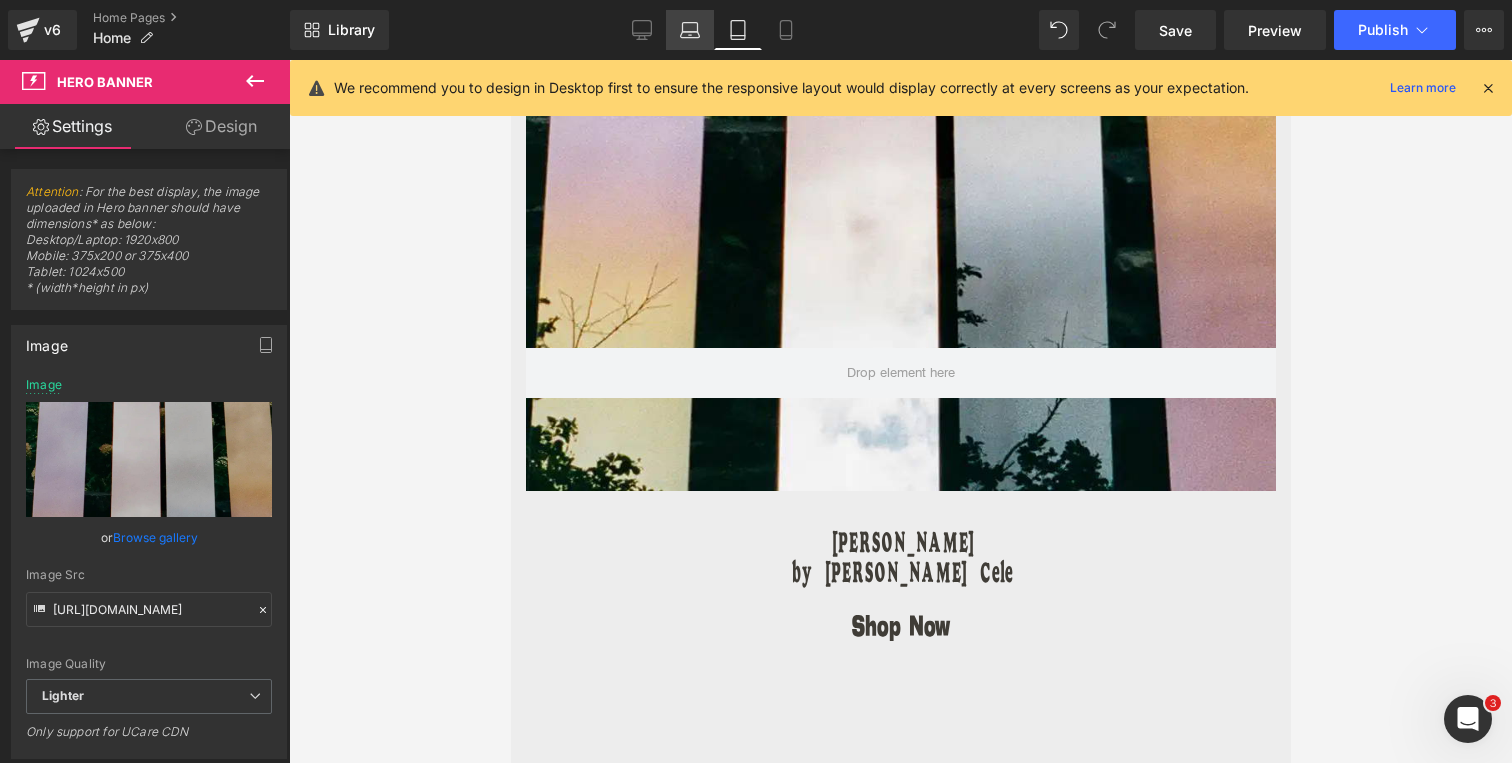 click on "Laptop" at bounding box center [690, 30] 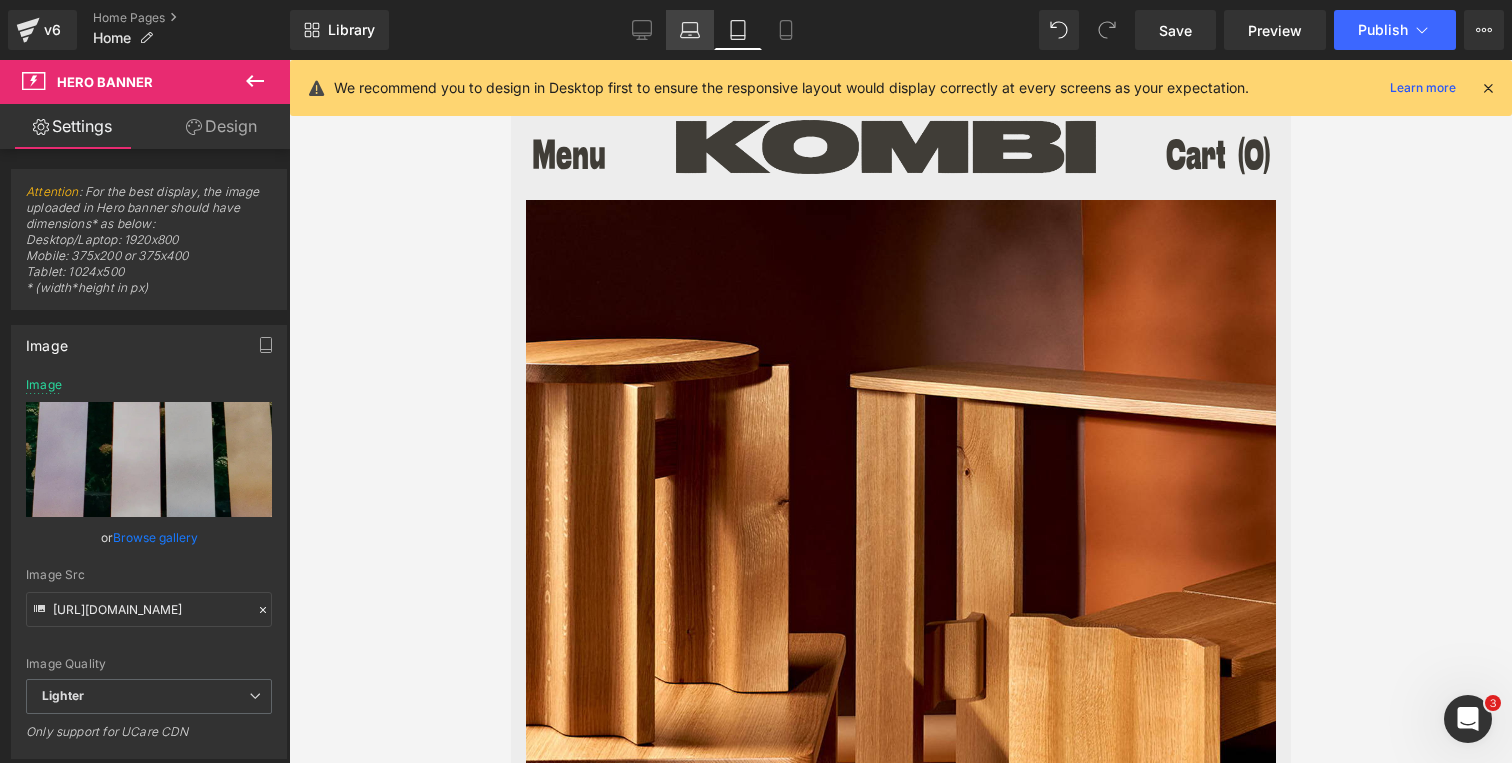 type on "[URL][DOMAIN_NAME]" 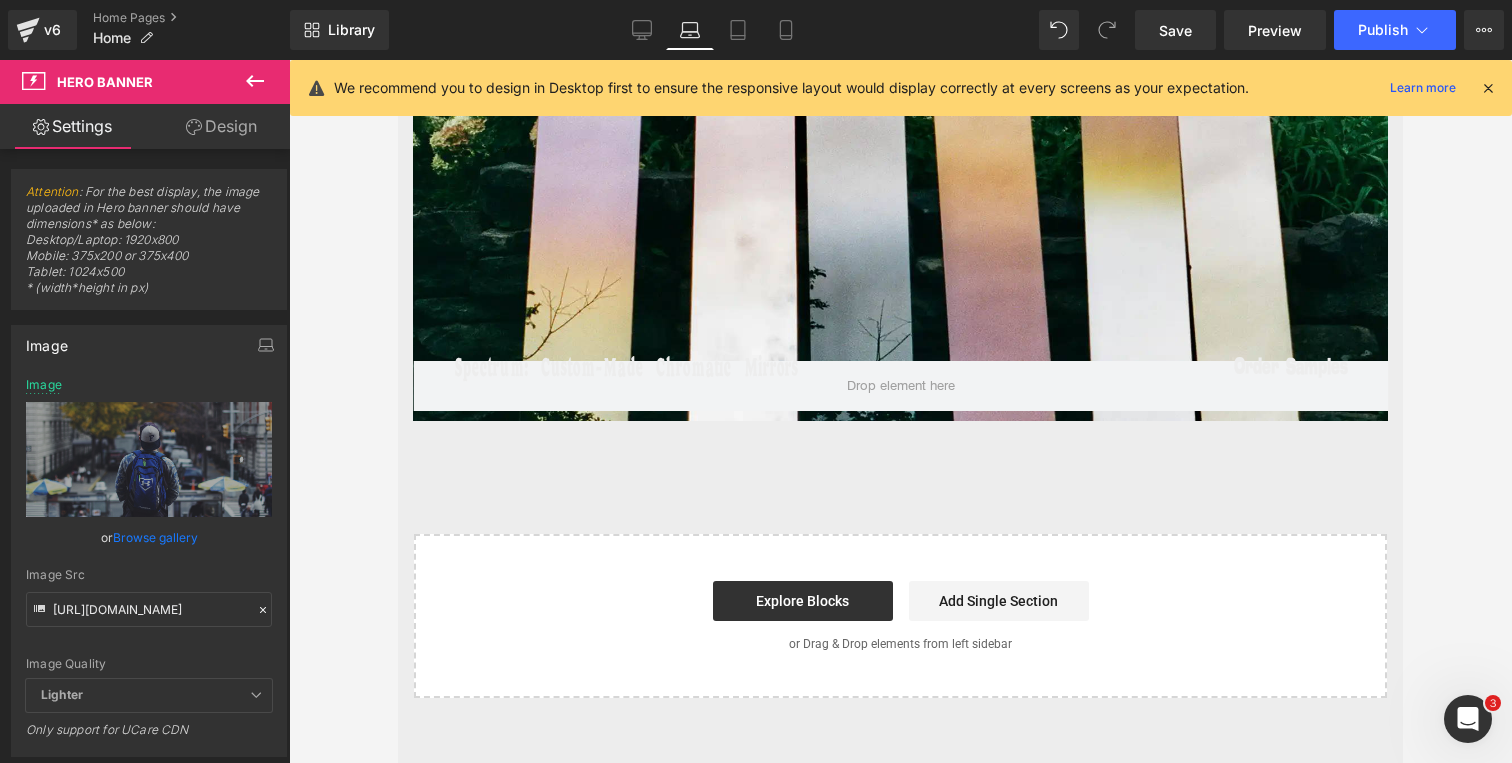 scroll, scrollTop: 4546, scrollLeft: 0, axis: vertical 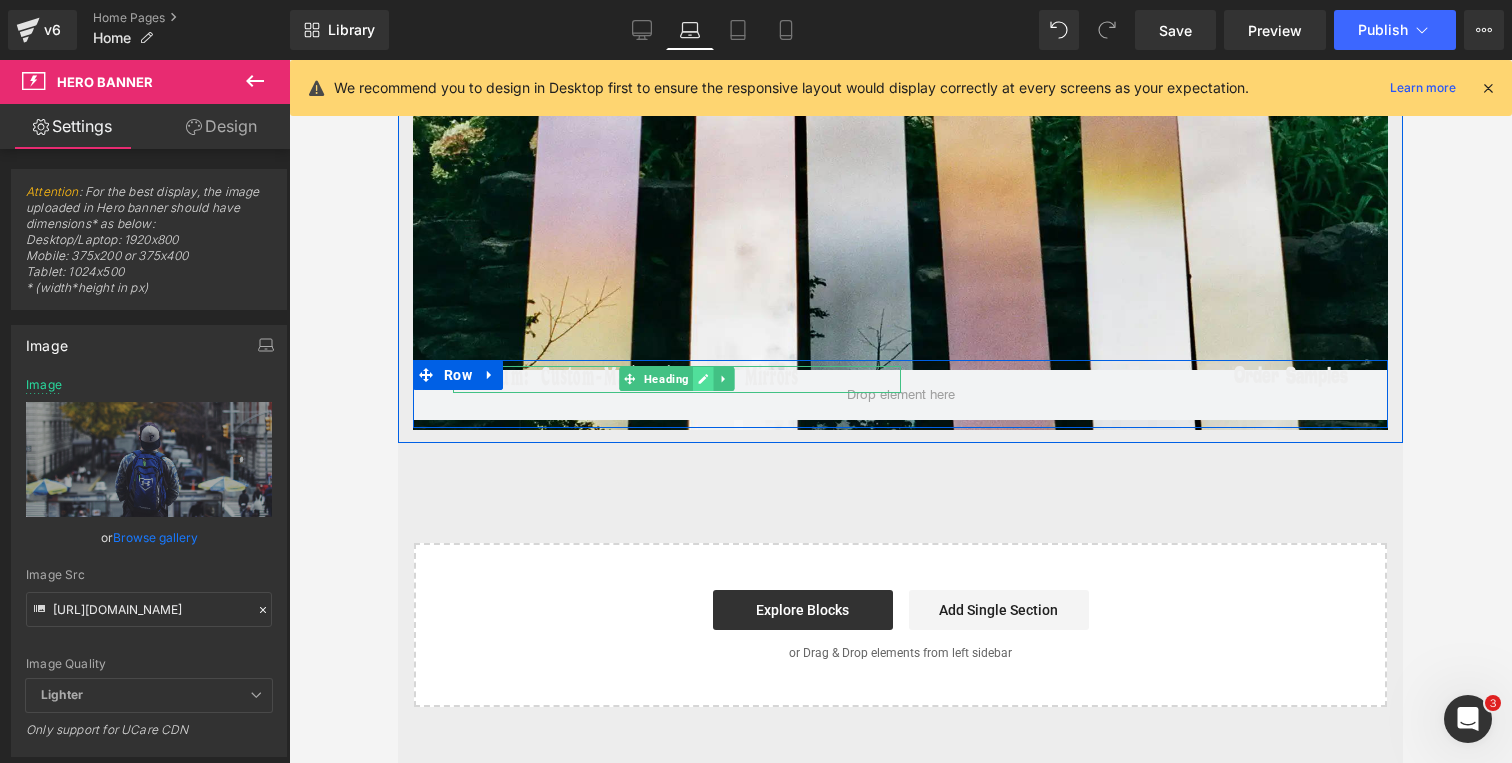 click 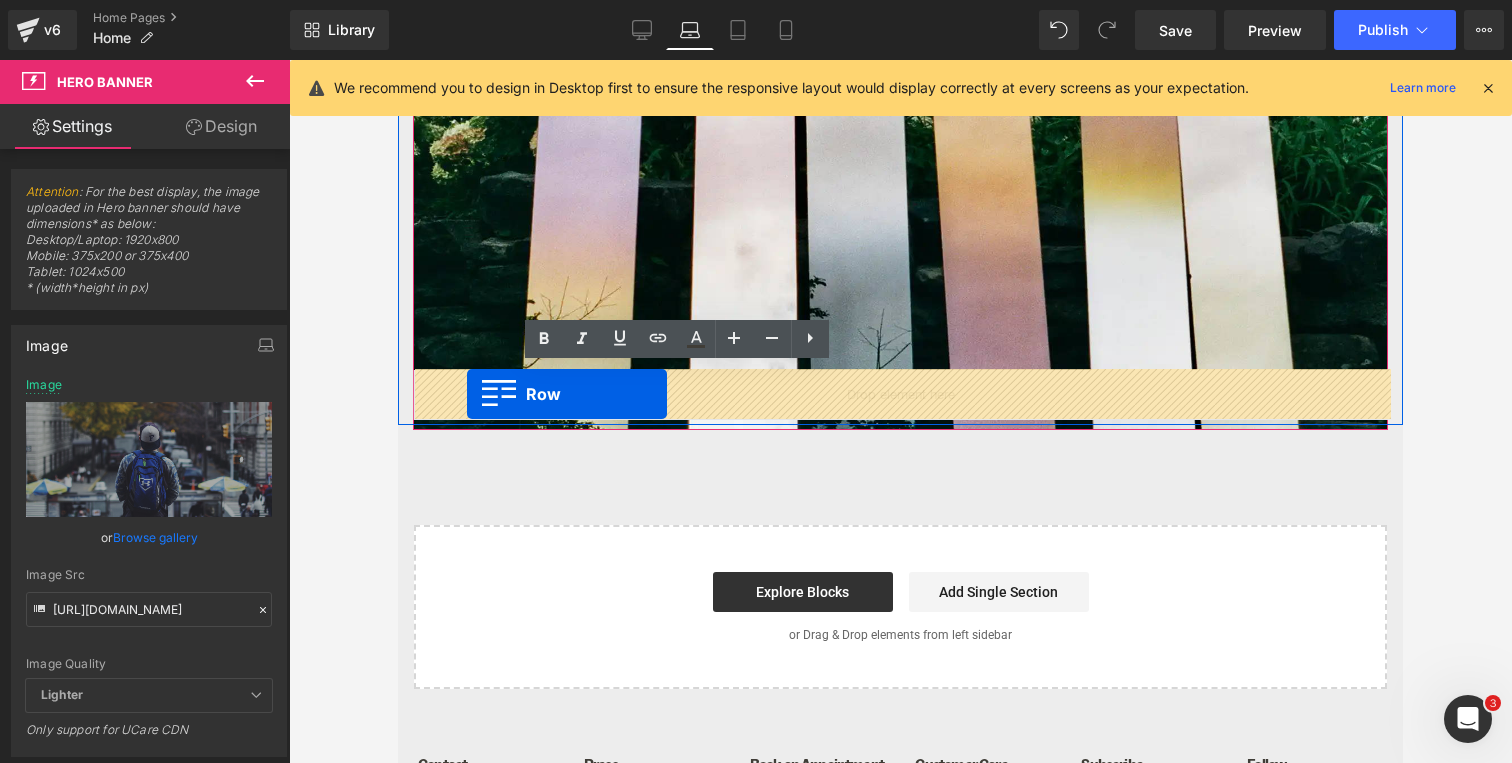 drag, startPoint x: 454, startPoint y: 381, endPoint x: 467, endPoint y: 394, distance: 18.384777 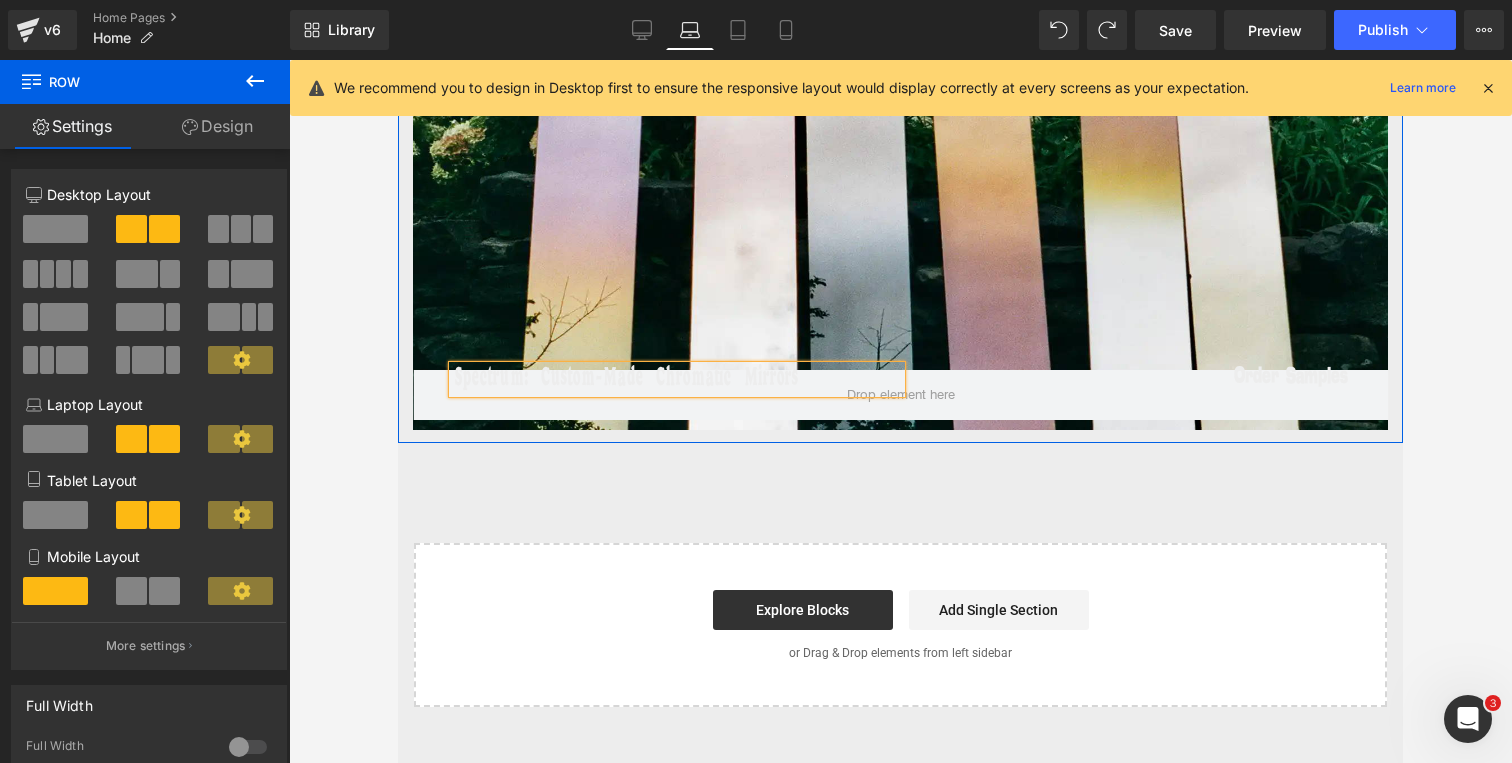 click on "Spectrum: Custom-Made Chromatic Mirrors" at bounding box center (667, 379) 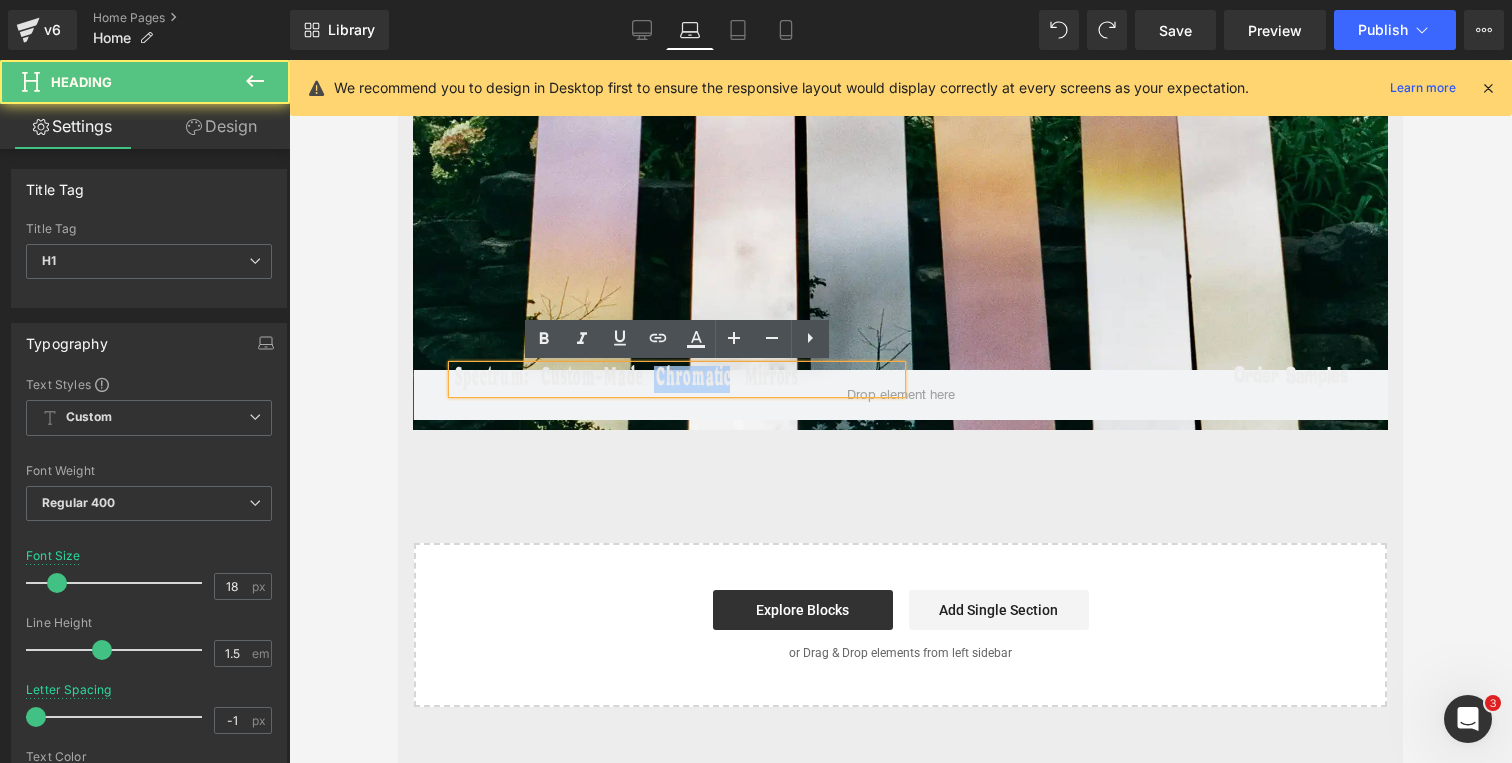 click on "Spectrum: Custom-Made Chromatic Mirrors" at bounding box center [667, 379] 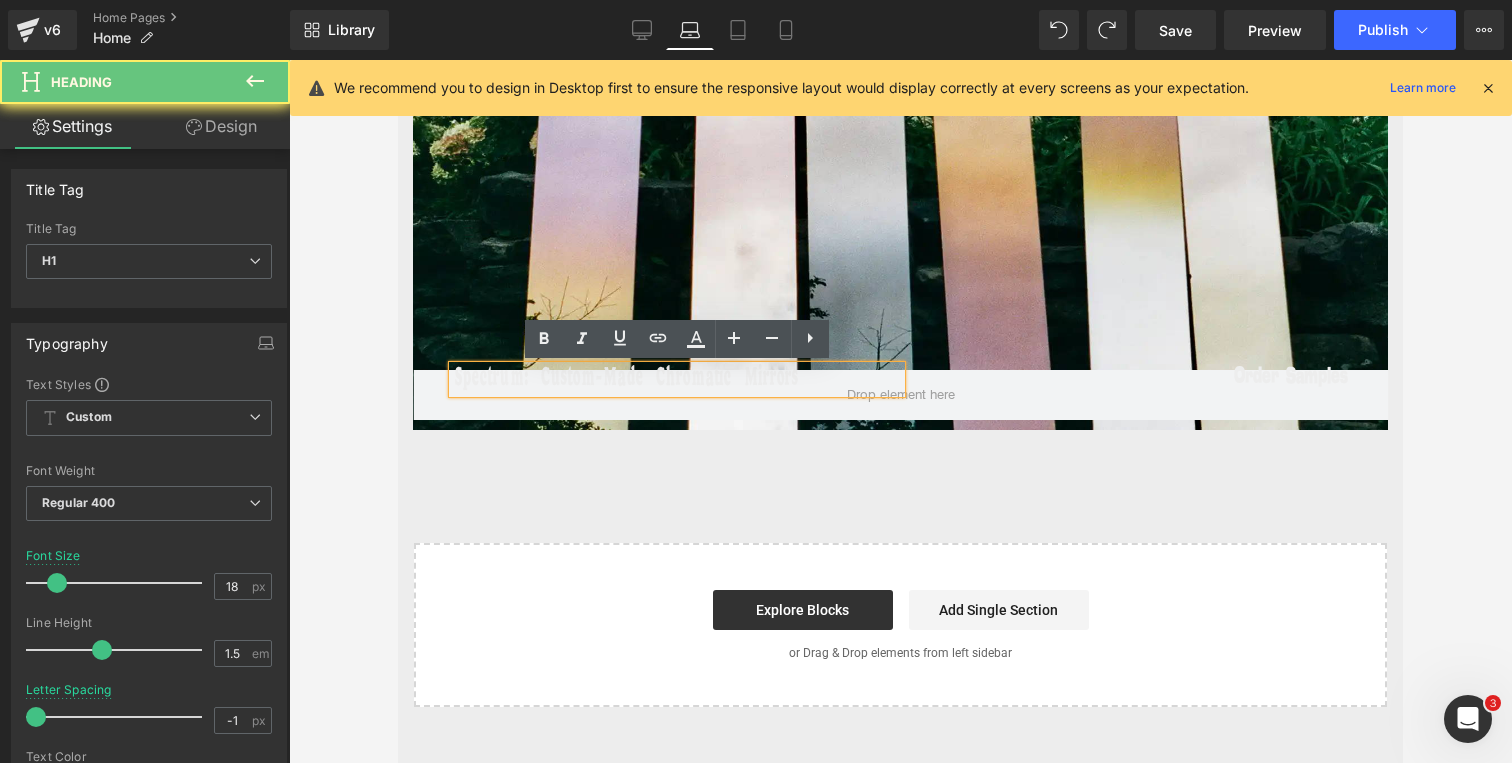 click on "Spectrum: Custom-Made Chromatic Mirrors" at bounding box center (667, 379) 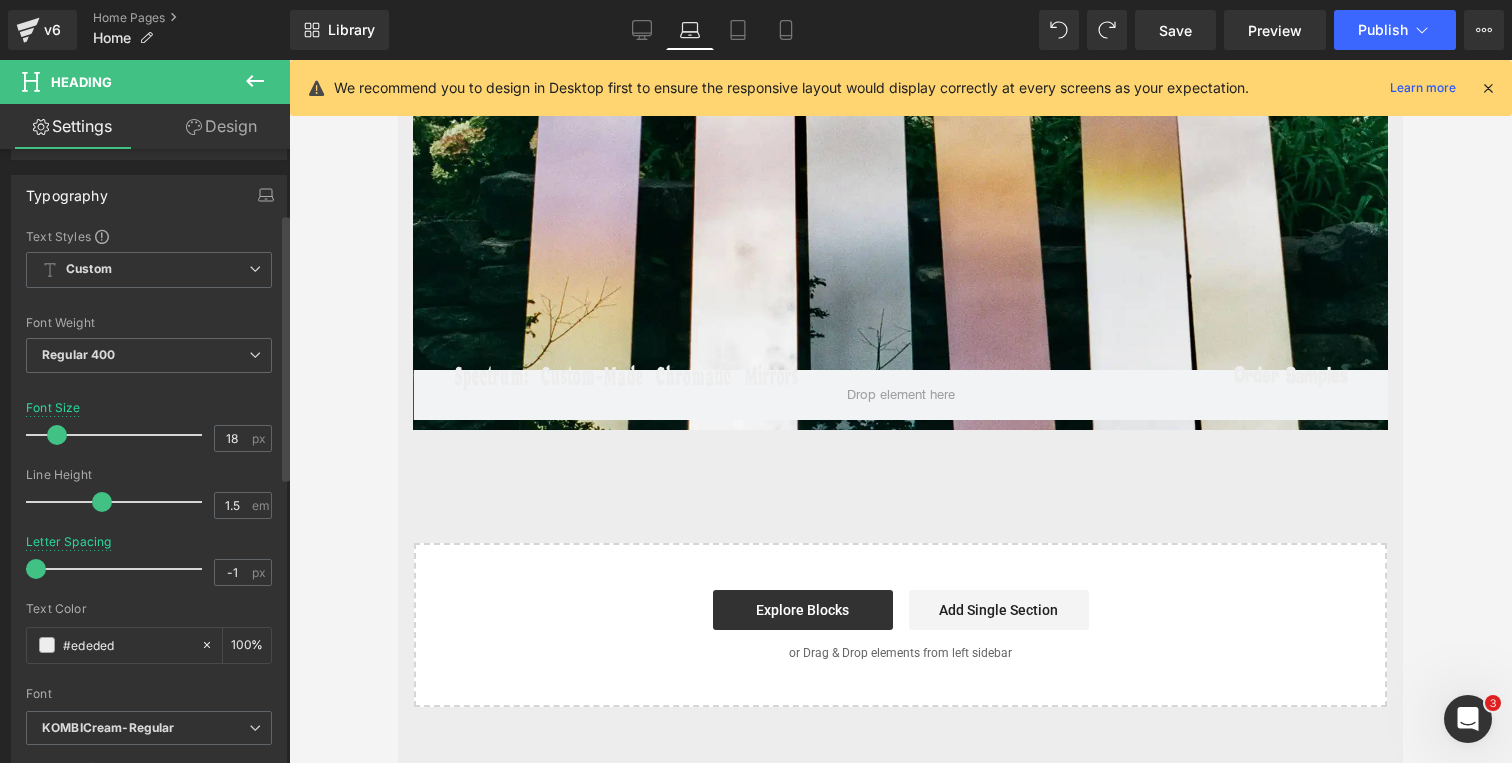 scroll, scrollTop: 150, scrollLeft: 0, axis: vertical 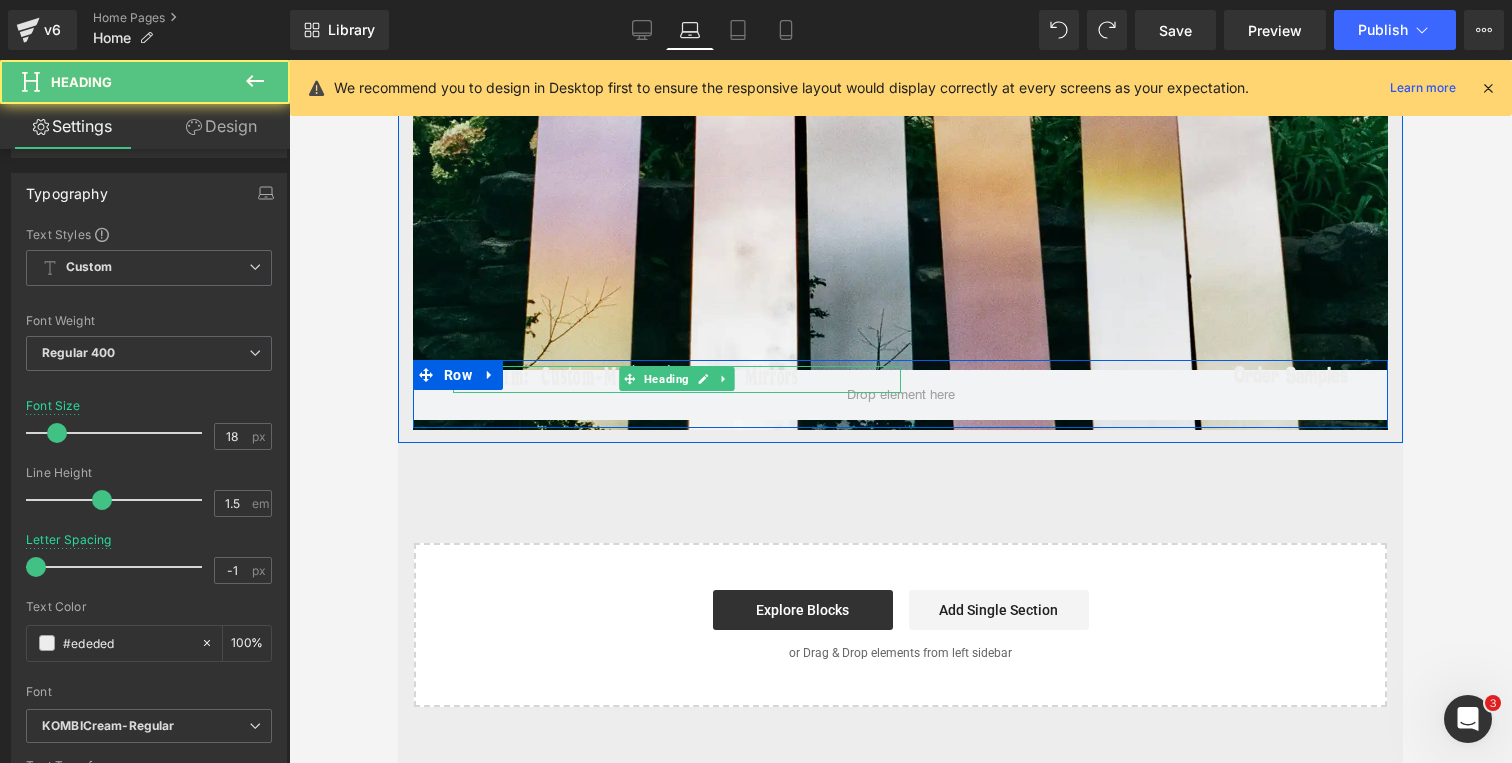 click on "Spectrum: Custom-Made Chromatic Mirrors" at bounding box center [667, 379] 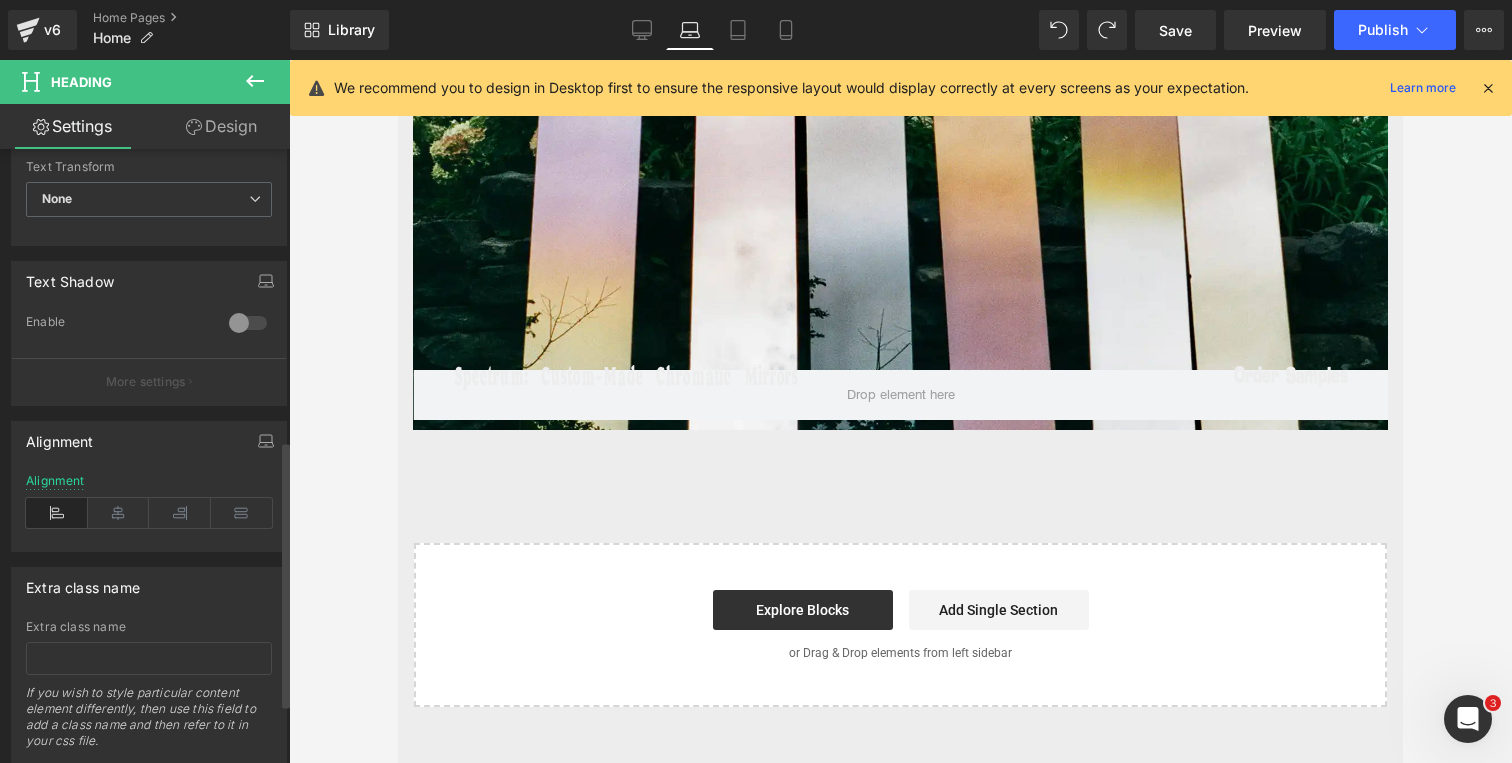 scroll, scrollTop: 805, scrollLeft: 0, axis: vertical 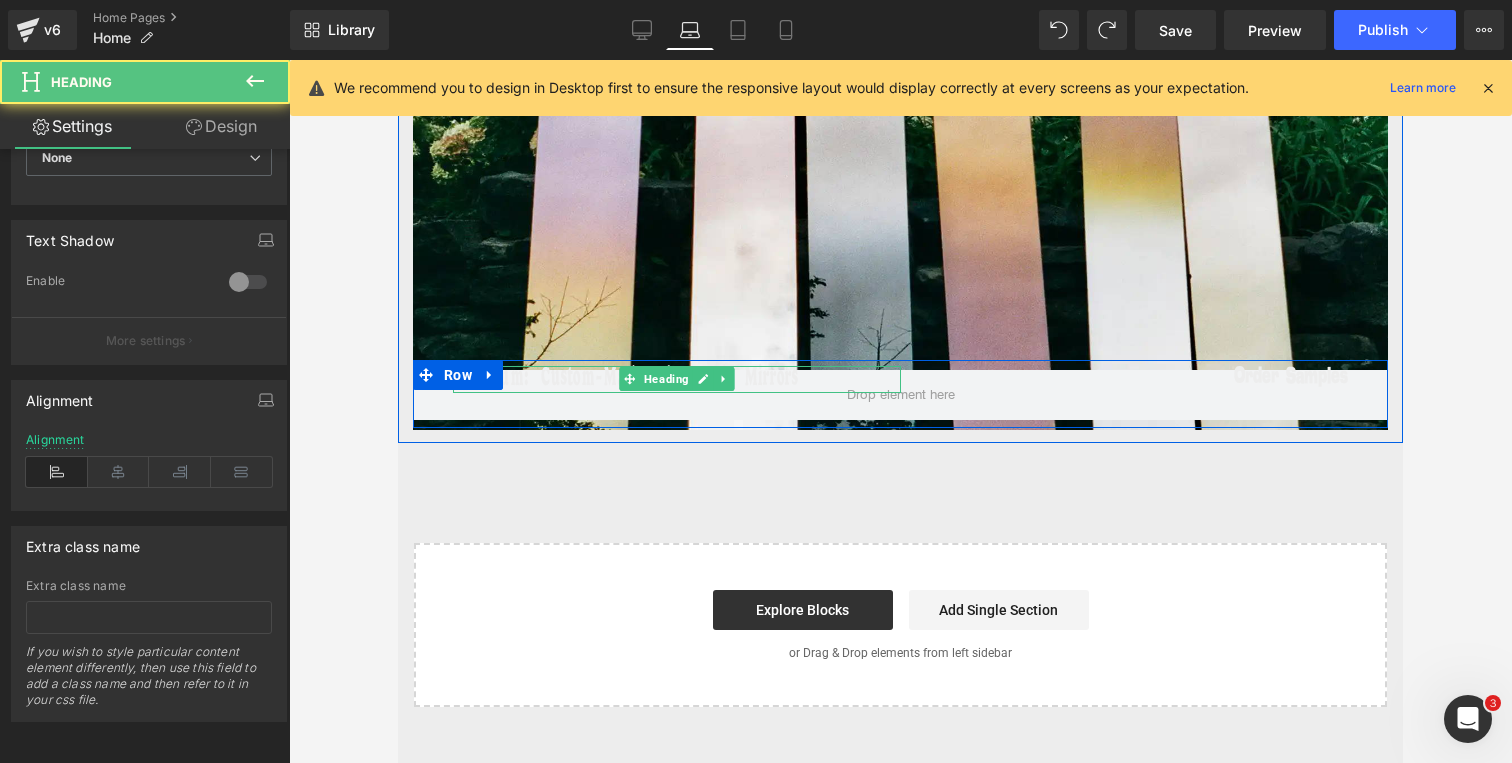 click on "Spectrum: Custom-Made Chromatic Mirrors" at bounding box center [667, 379] 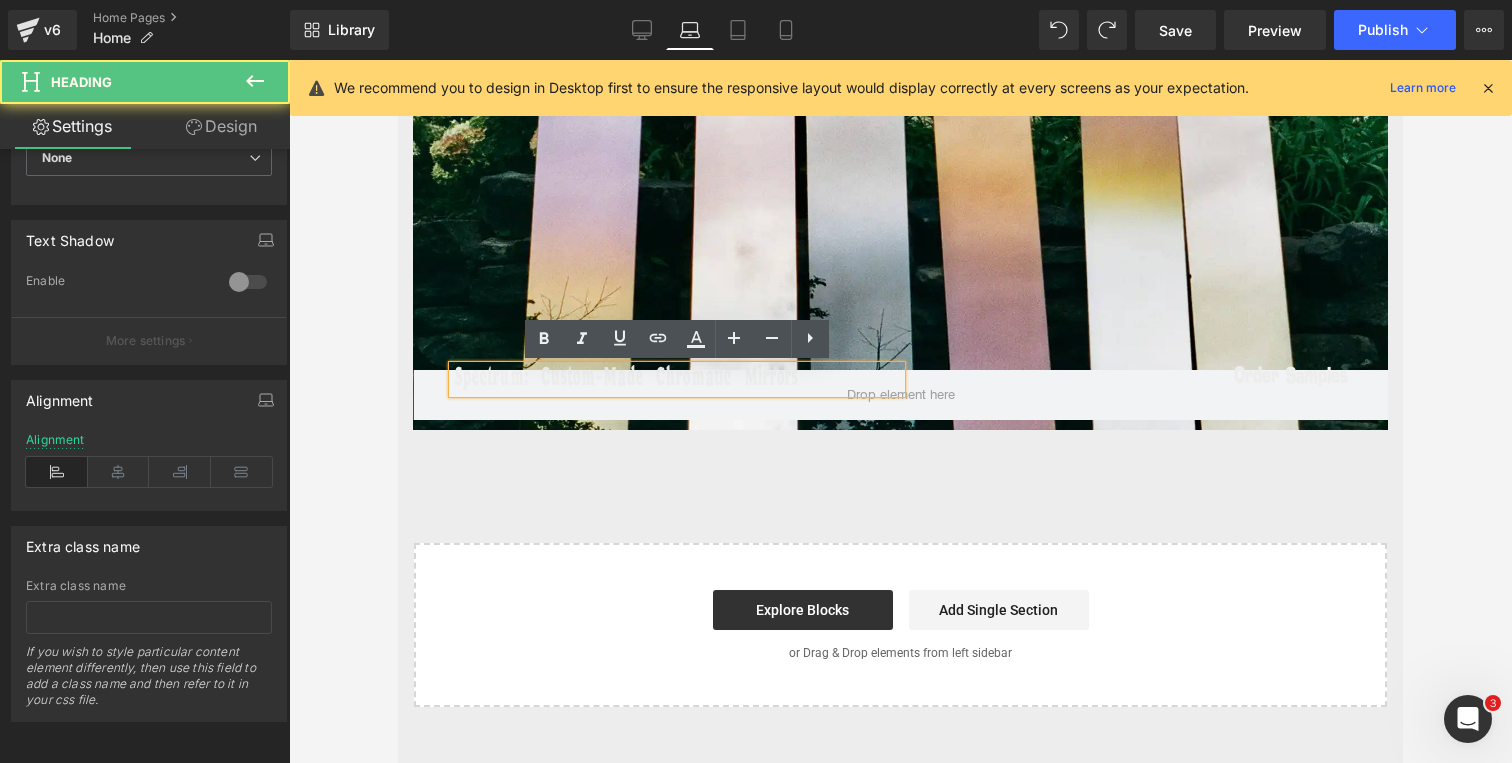 click on "Spectrum: Custom-Made Chromatic Mirrors" at bounding box center (667, 379) 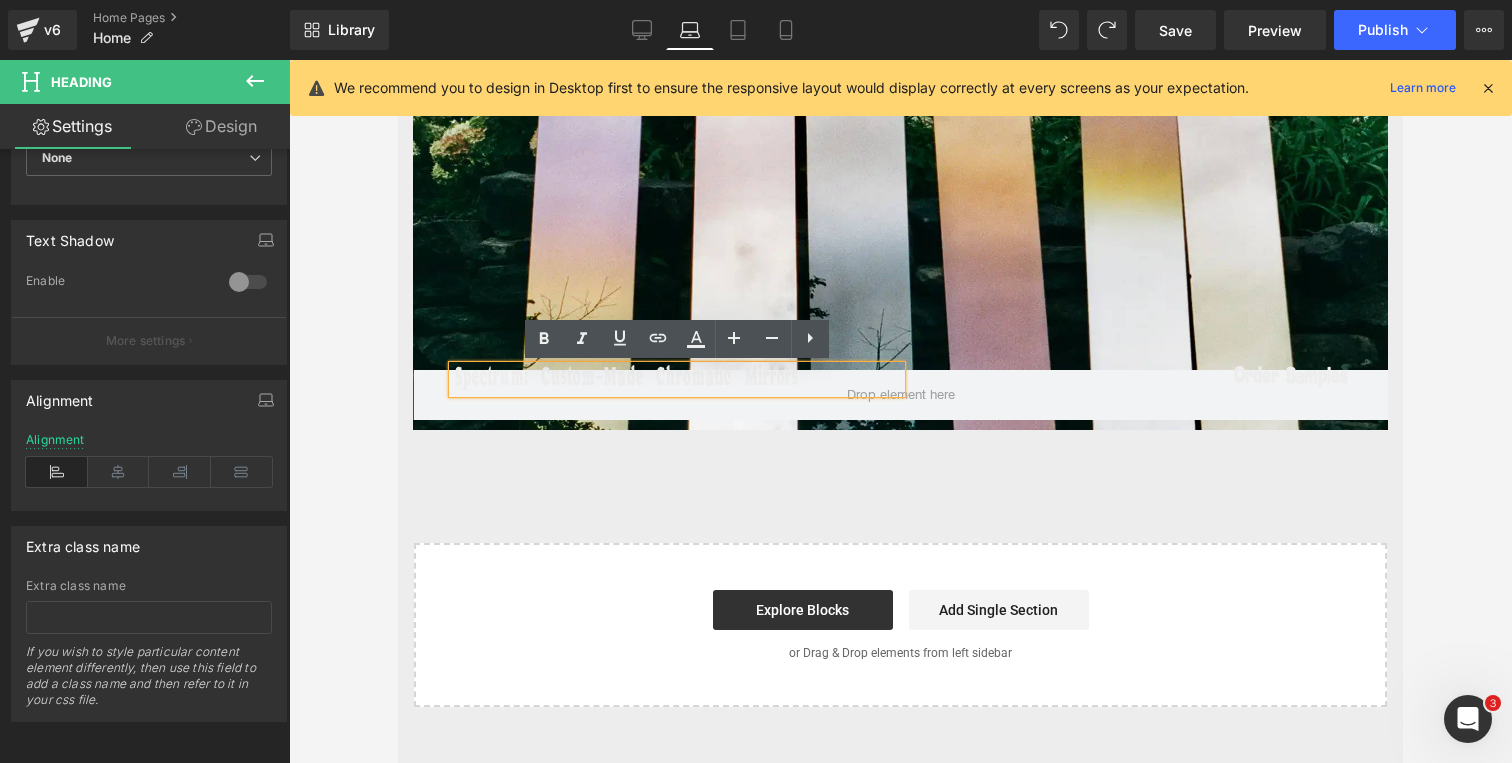 click on "Spectrum: Custom-Made Chromatic Mirrors" at bounding box center (667, 379) 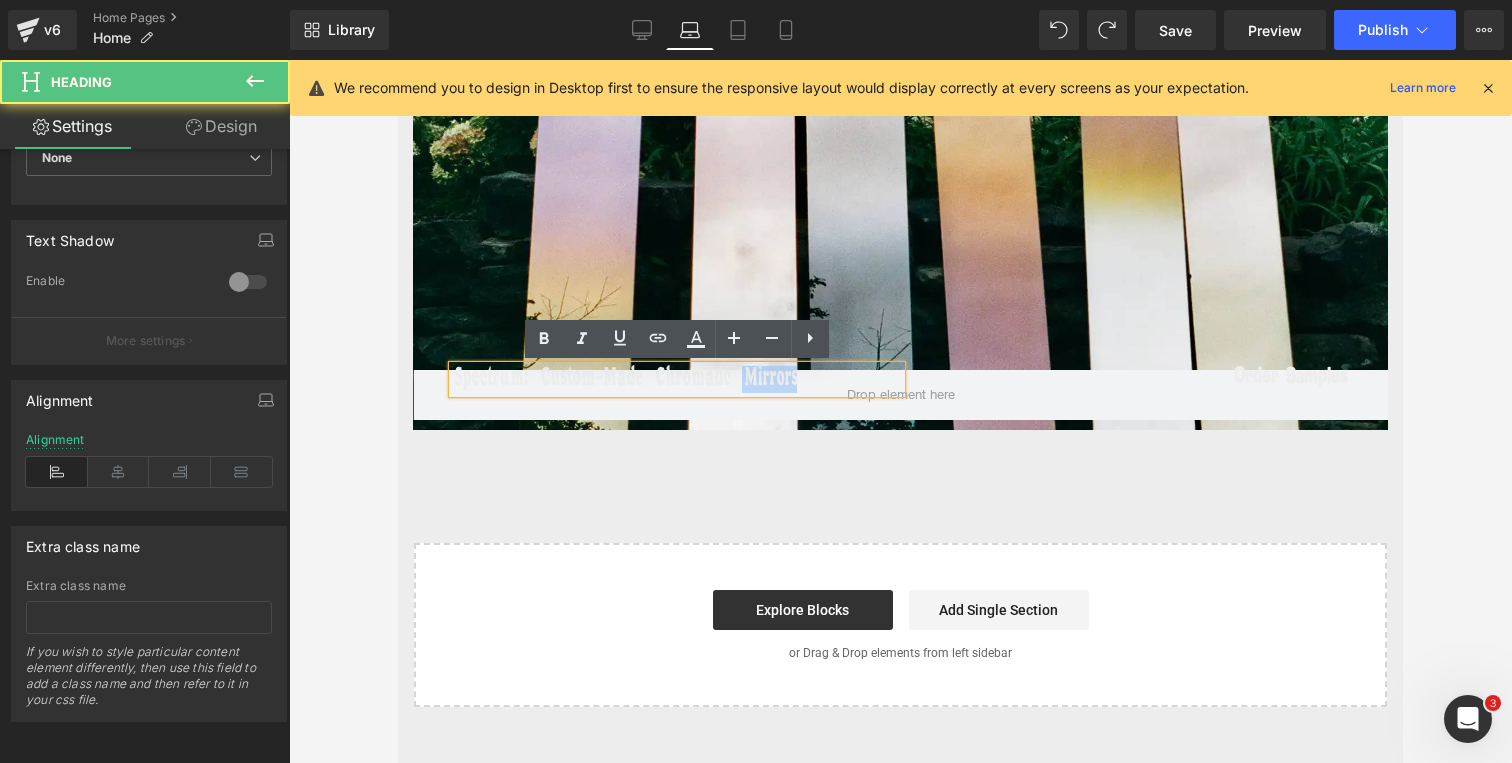 click on "Spectrum: Custom-Made Chromatic Mirrors" at bounding box center (667, 379) 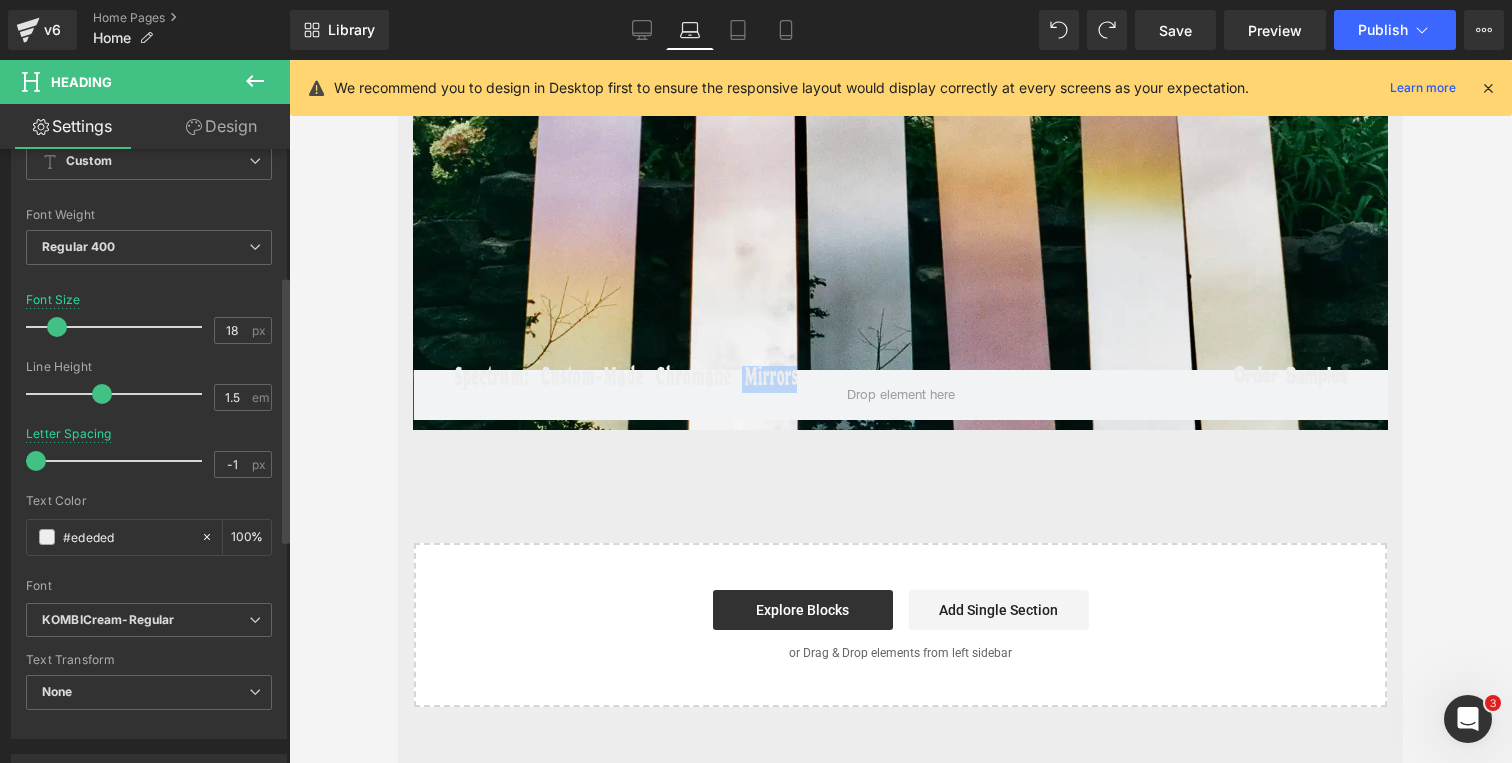 scroll, scrollTop: 197, scrollLeft: 0, axis: vertical 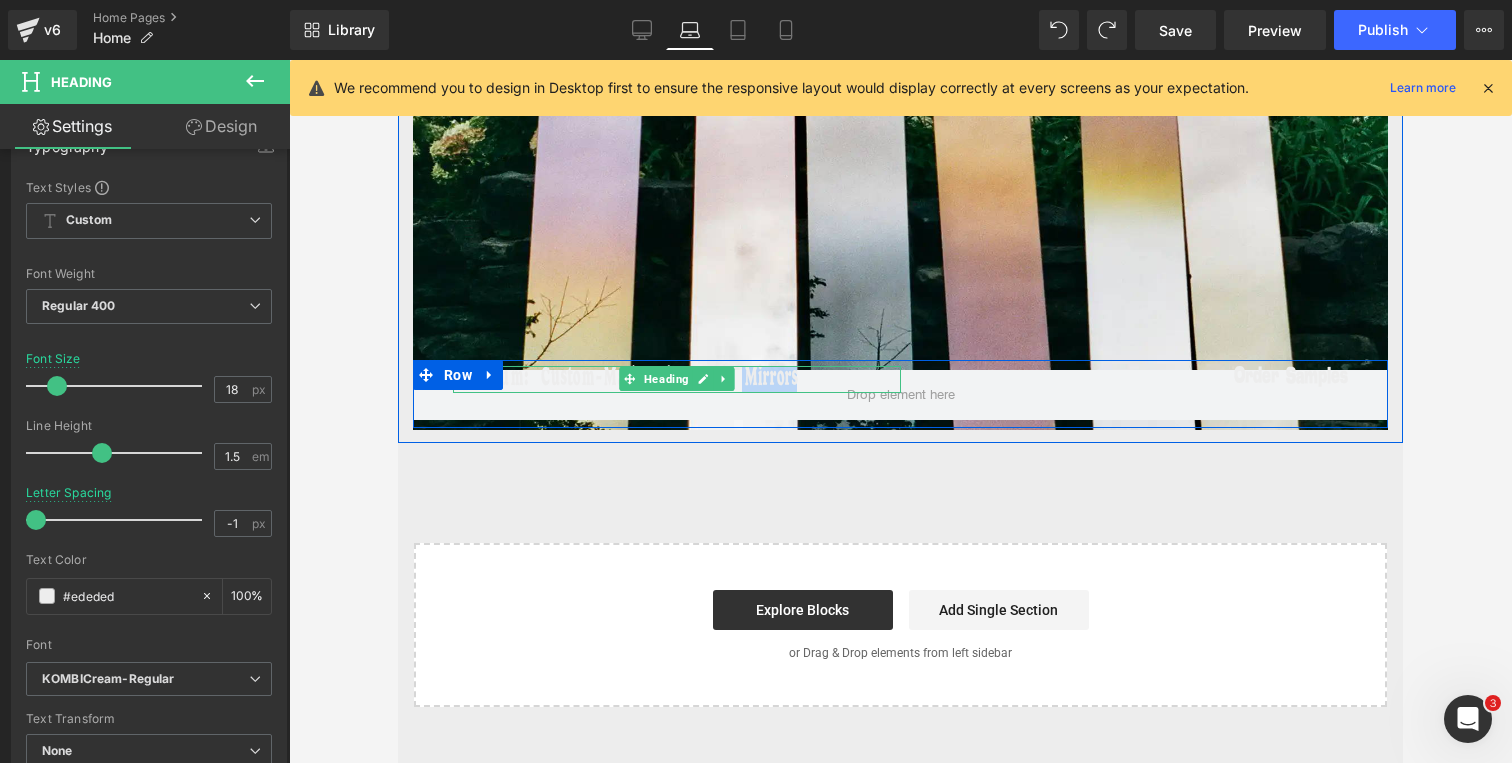 click on "Spectrum: Custom-Made Chromatic Mirrors" at bounding box center (667, 379) 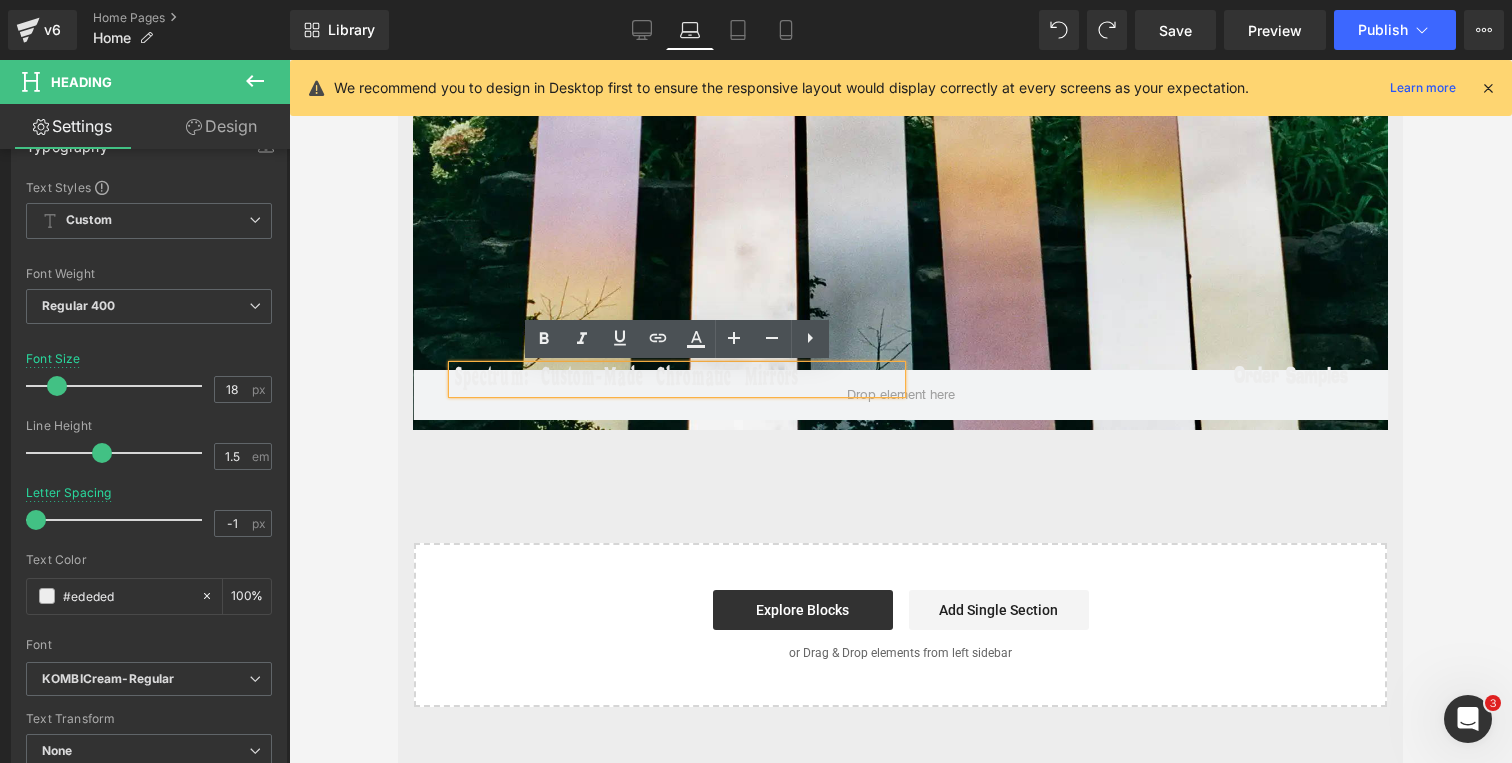 click on "Spectrum: Custom-Made Chromatic Mirrors" at bounding box center [667, 379] 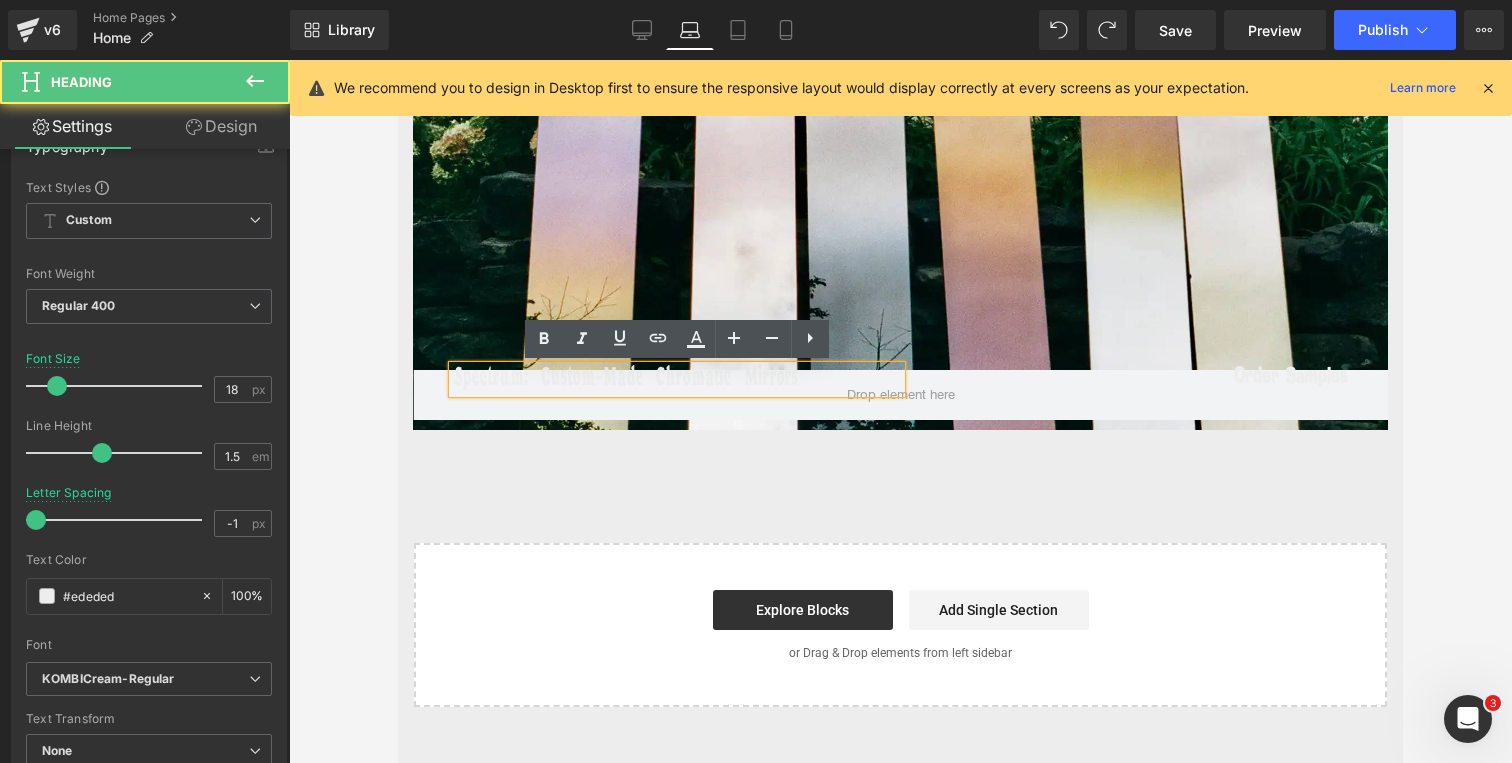 click on "Spectrum: Custom-Made Chromatic Mirrors" at bounding box center (667, 379) 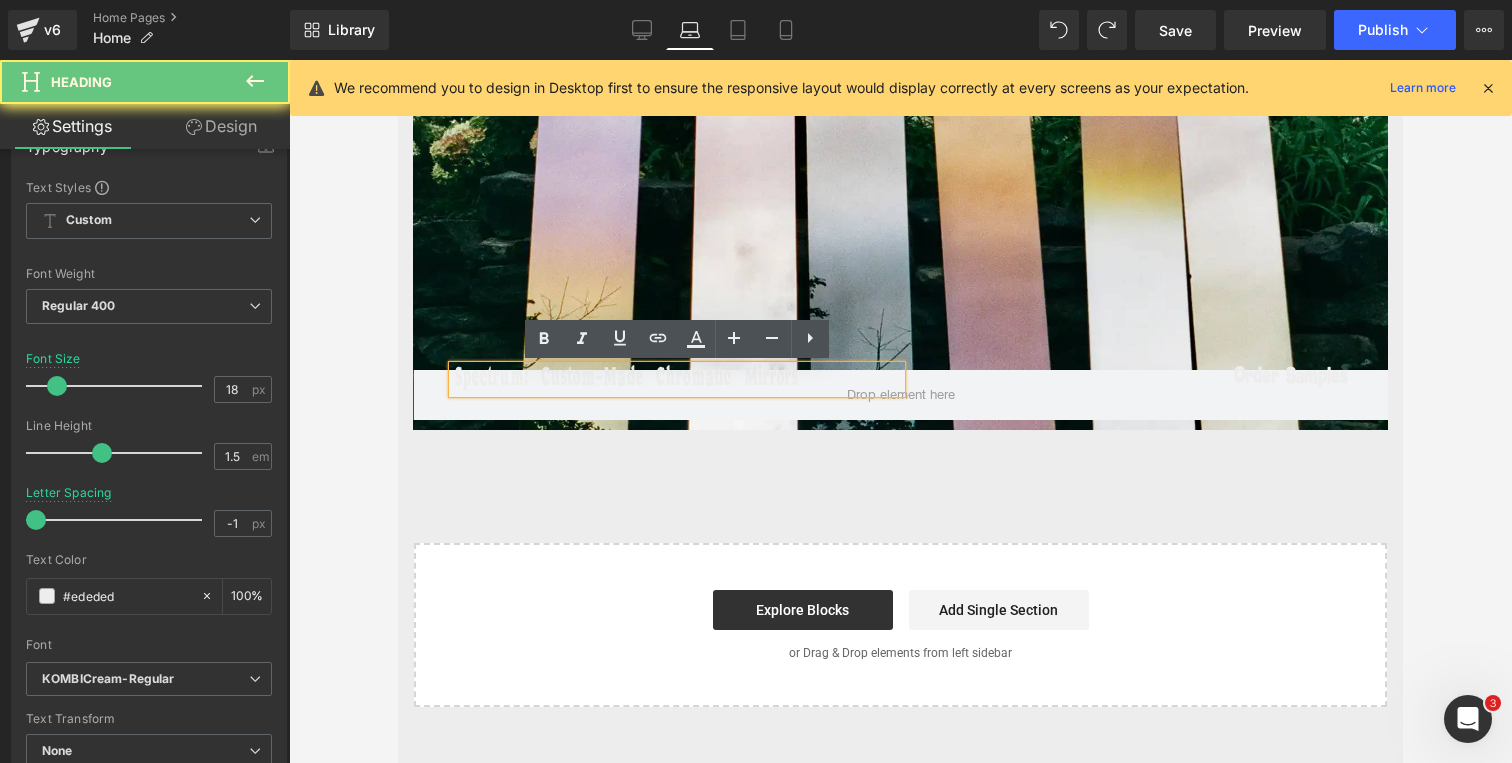click on "Spectrum: Custom-Made Chromatic Mirrors" at bounding box center [667, 379] 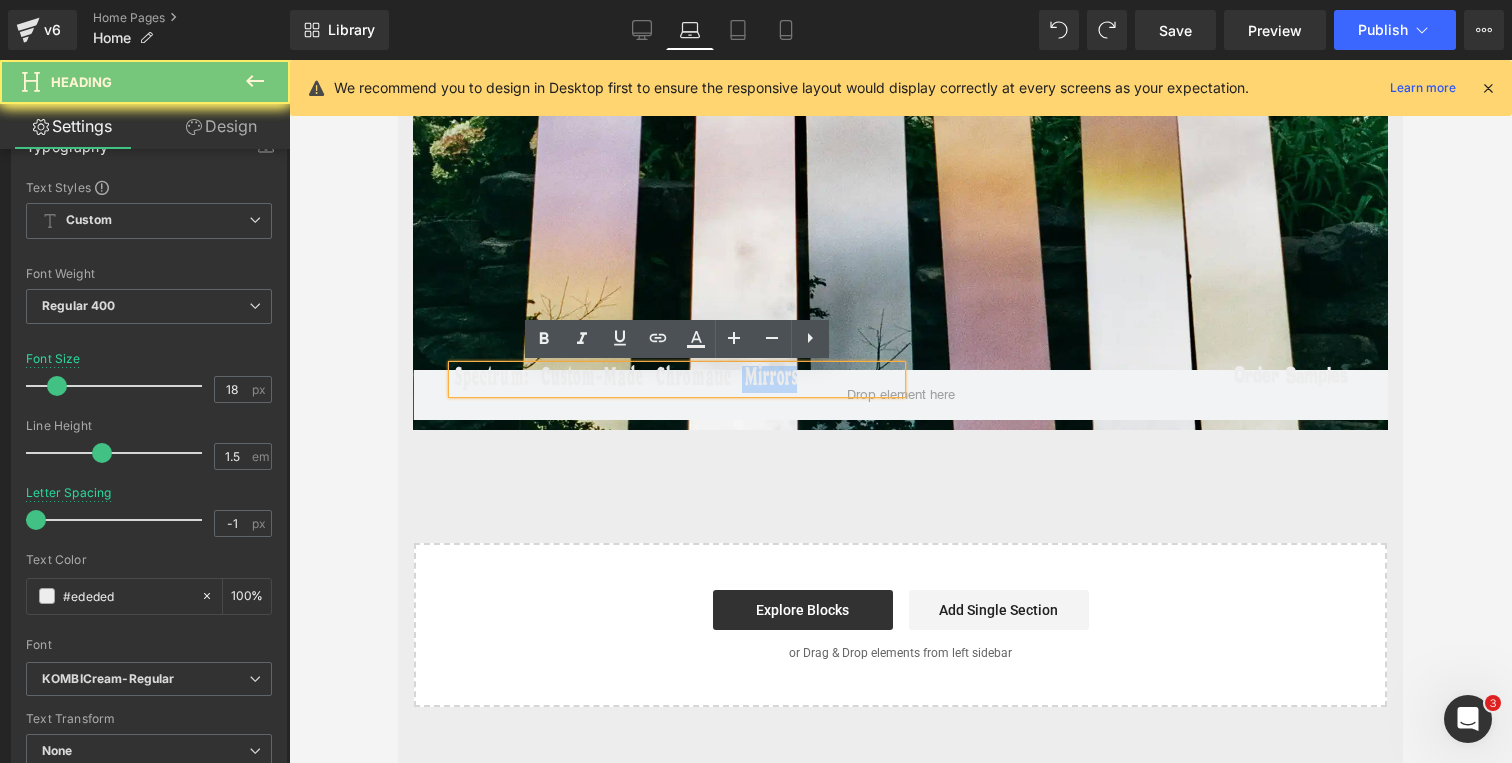 click on "Spectrum: Custom-Made Chromatic Mirrors" at bounding box center (667, 379) 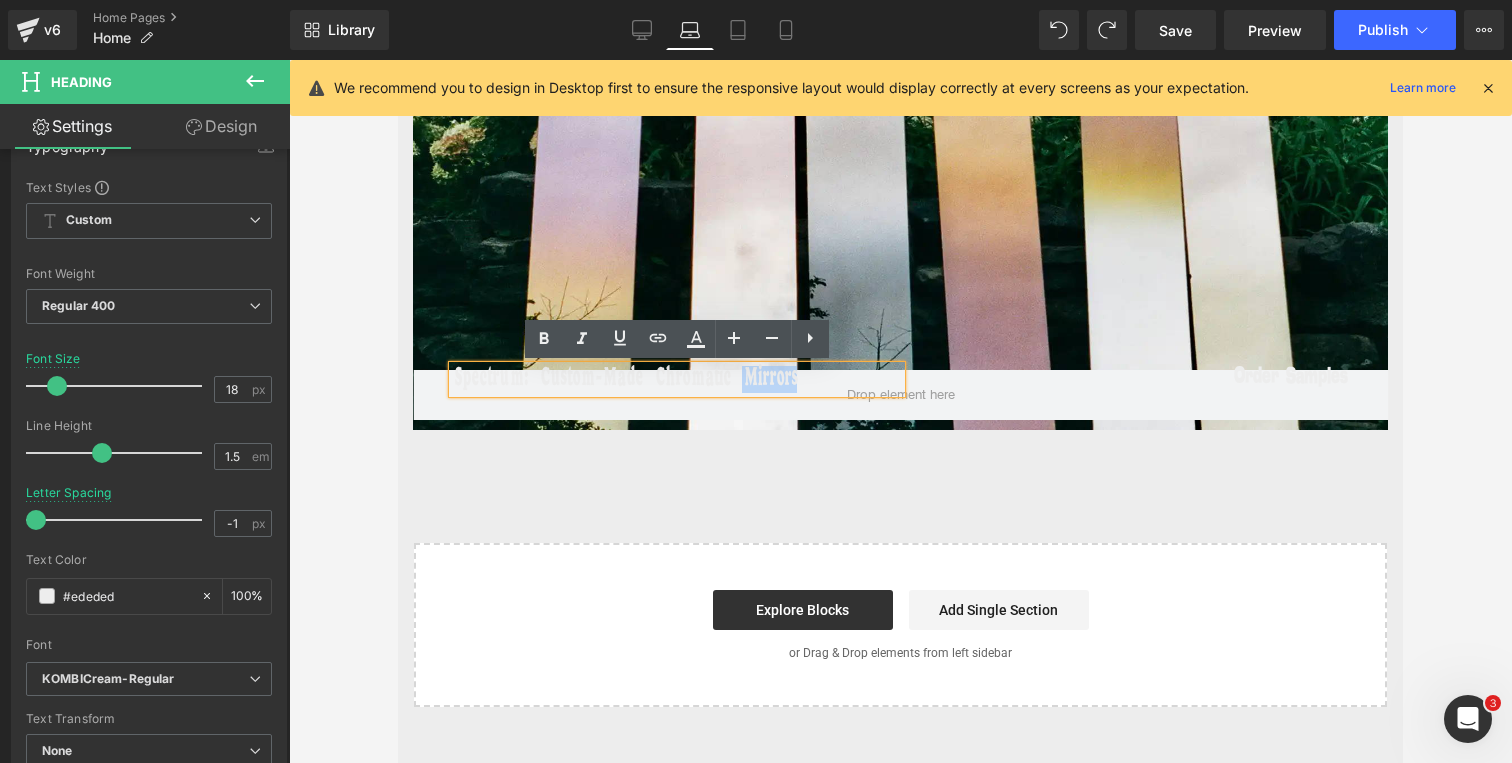 click on "Row" at bounding box center [458, 375] 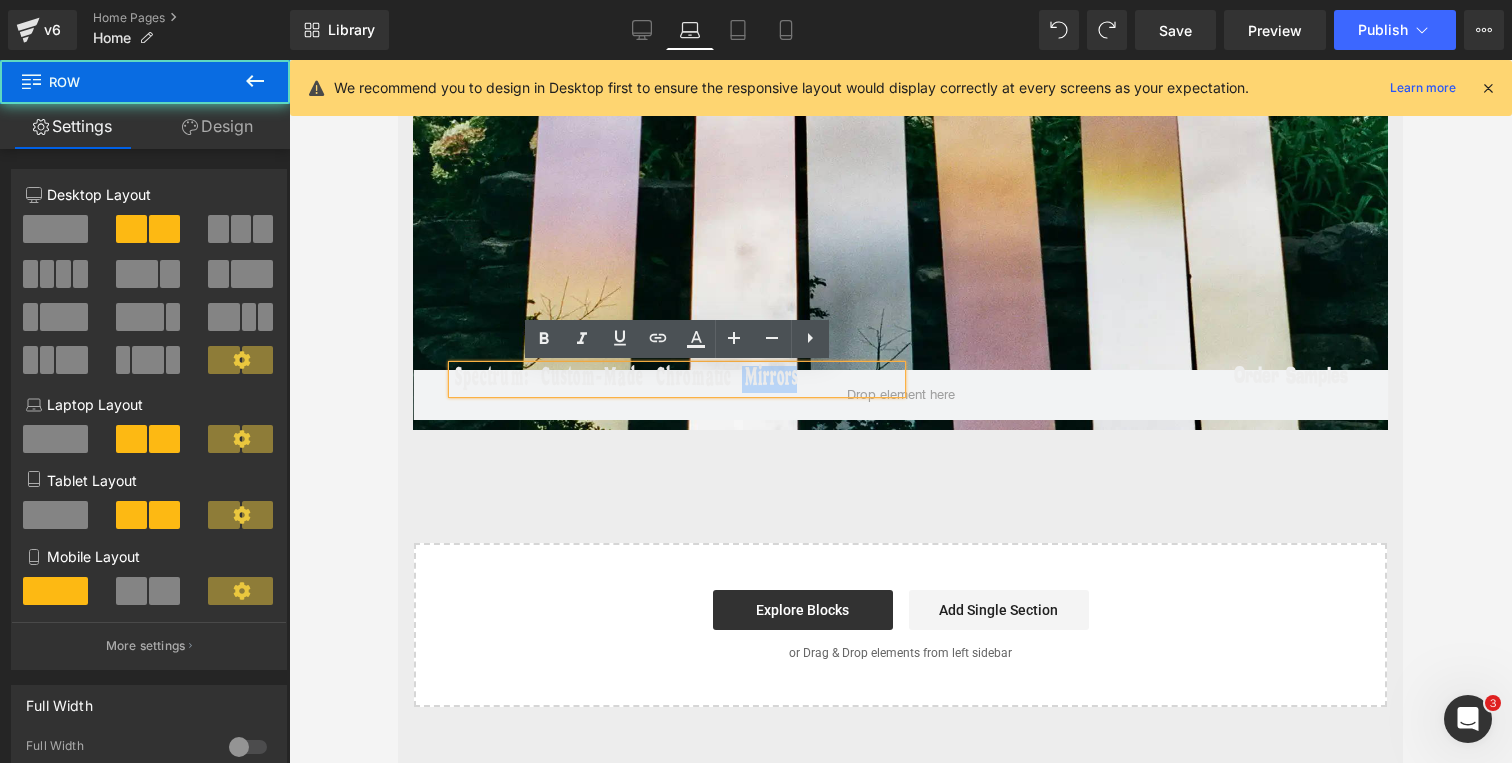 click on "Row" at bounding box center [458, 375] 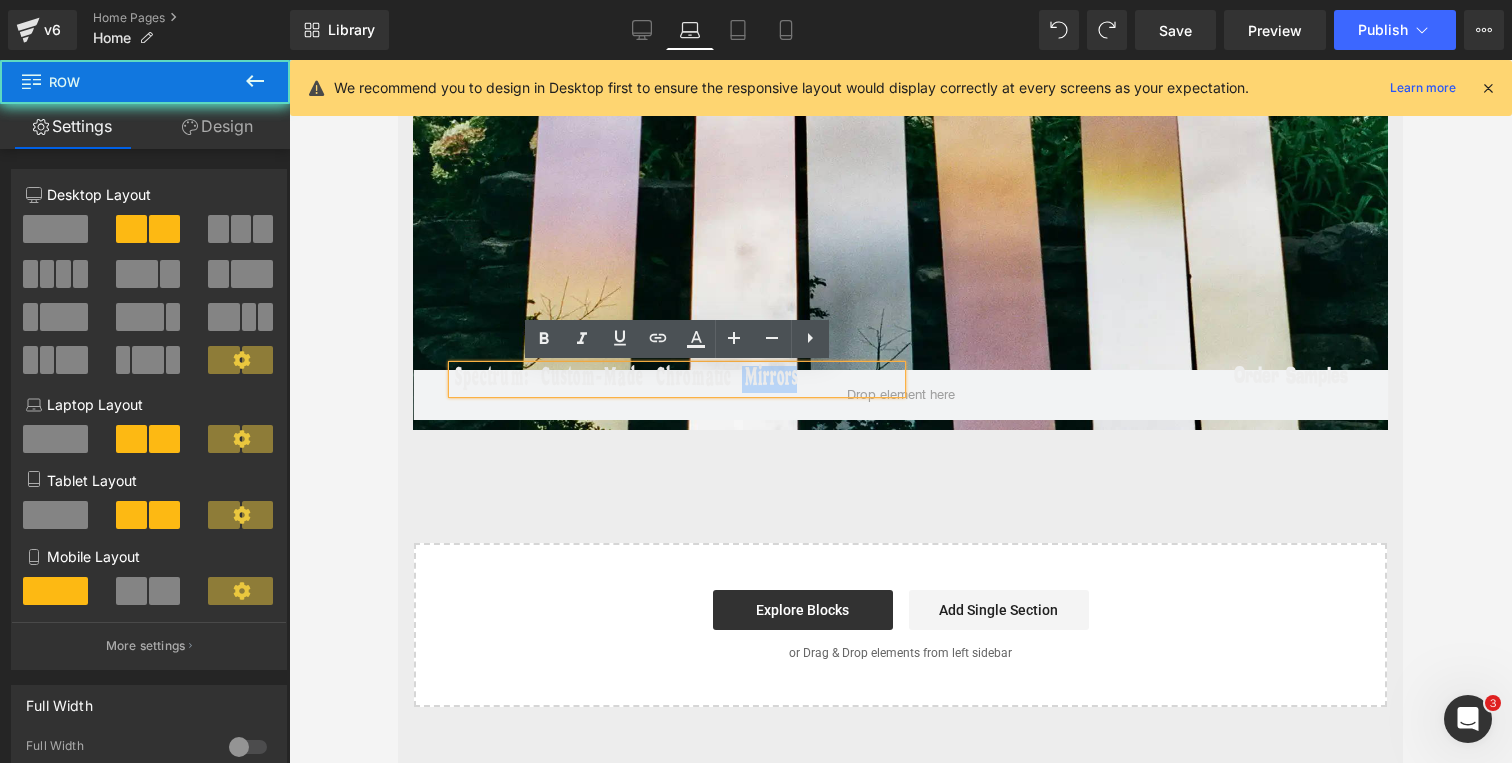 click on "Row" at bounding box center (458, 376) 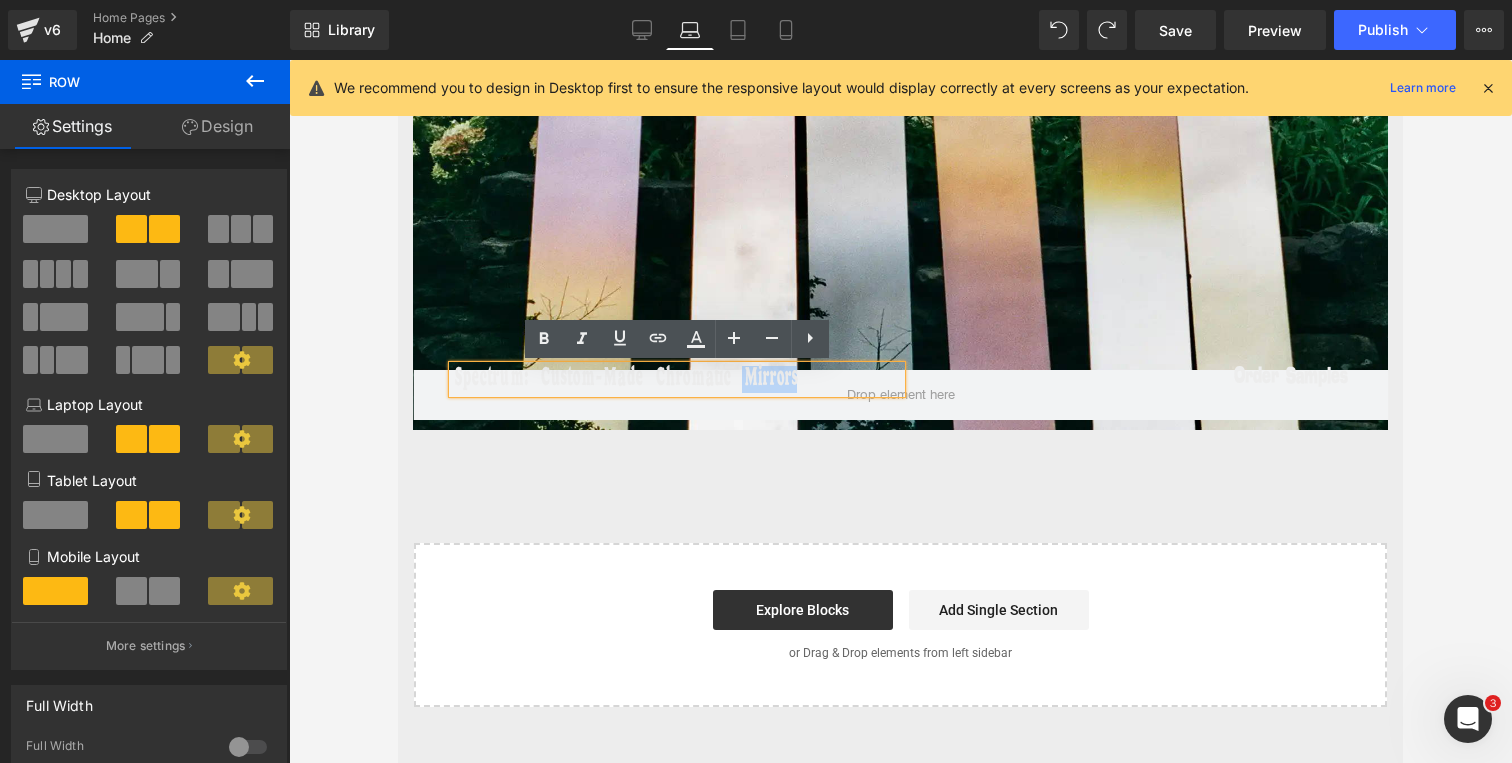 click on "Spectrum: Custom-Made Chromatic Mirrors" at bounding box center [667, 379] 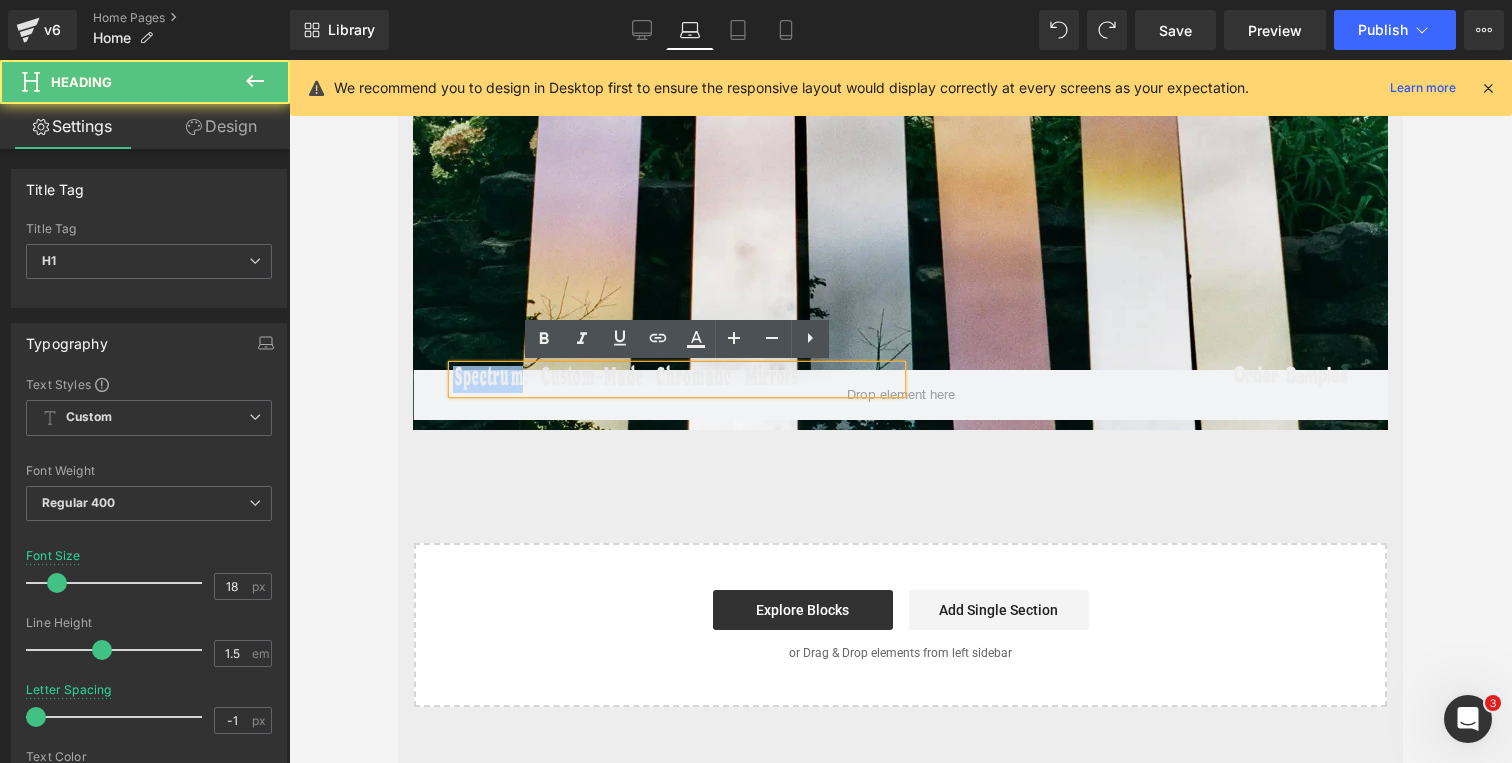 click on "Spectrum: Custom-Made Chromatic Mirrors" at bounding box center [667, 379] 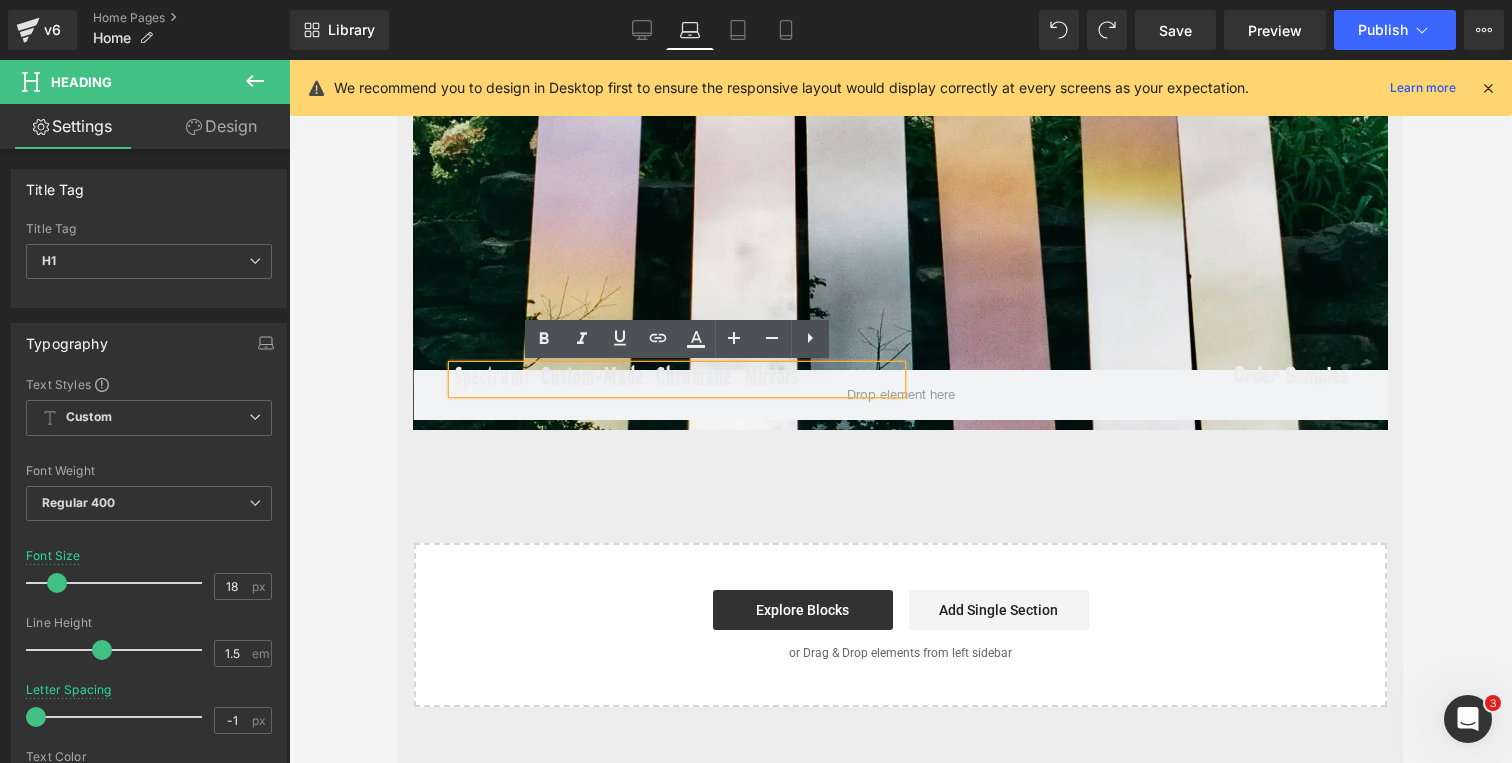 click on "Spectrum: Custom-Made Chromatic Mirrors" at bounding box center (667, 379) 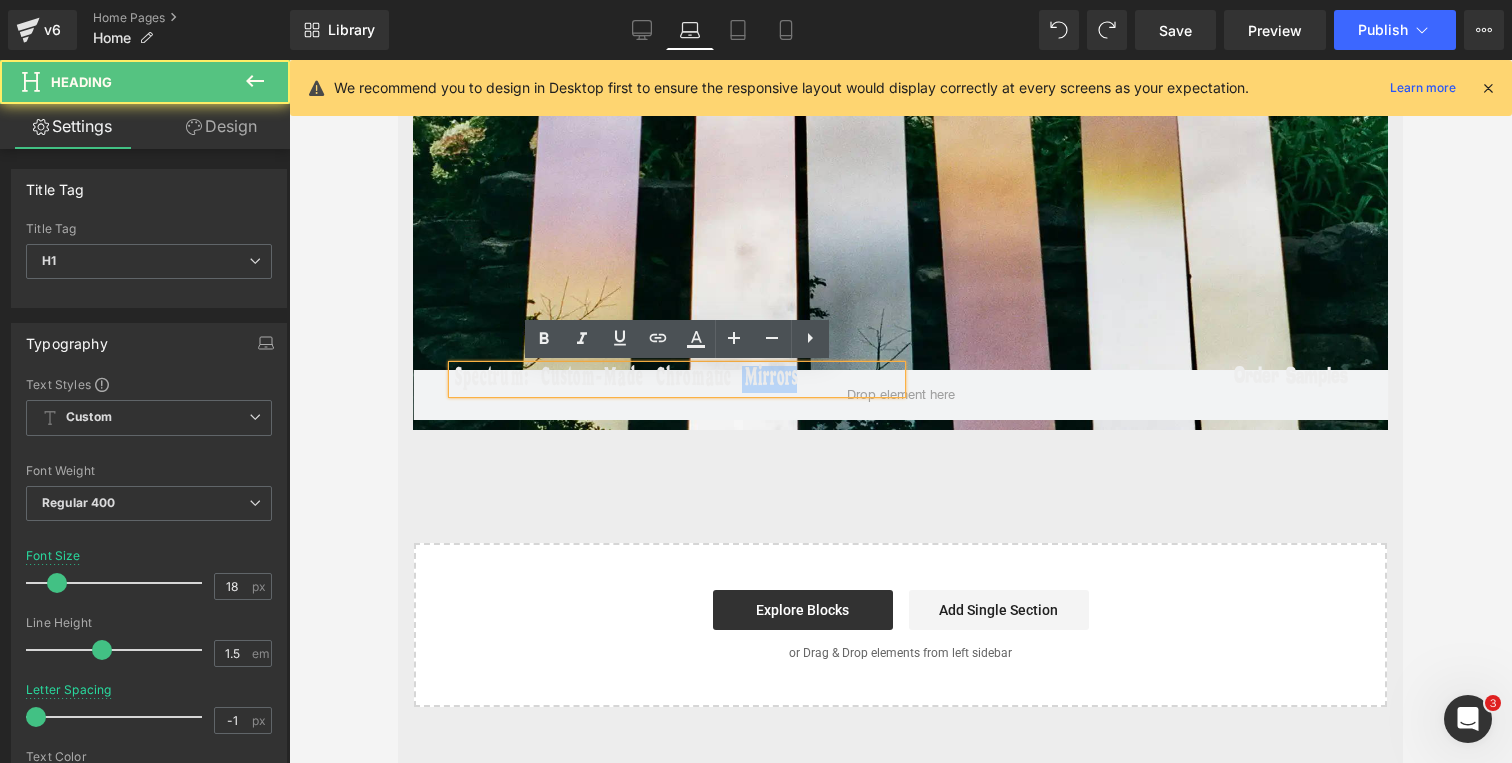 click on "Spectrum: Custom-Made Chromatic Mirrors" at bounding box center (667, 379) 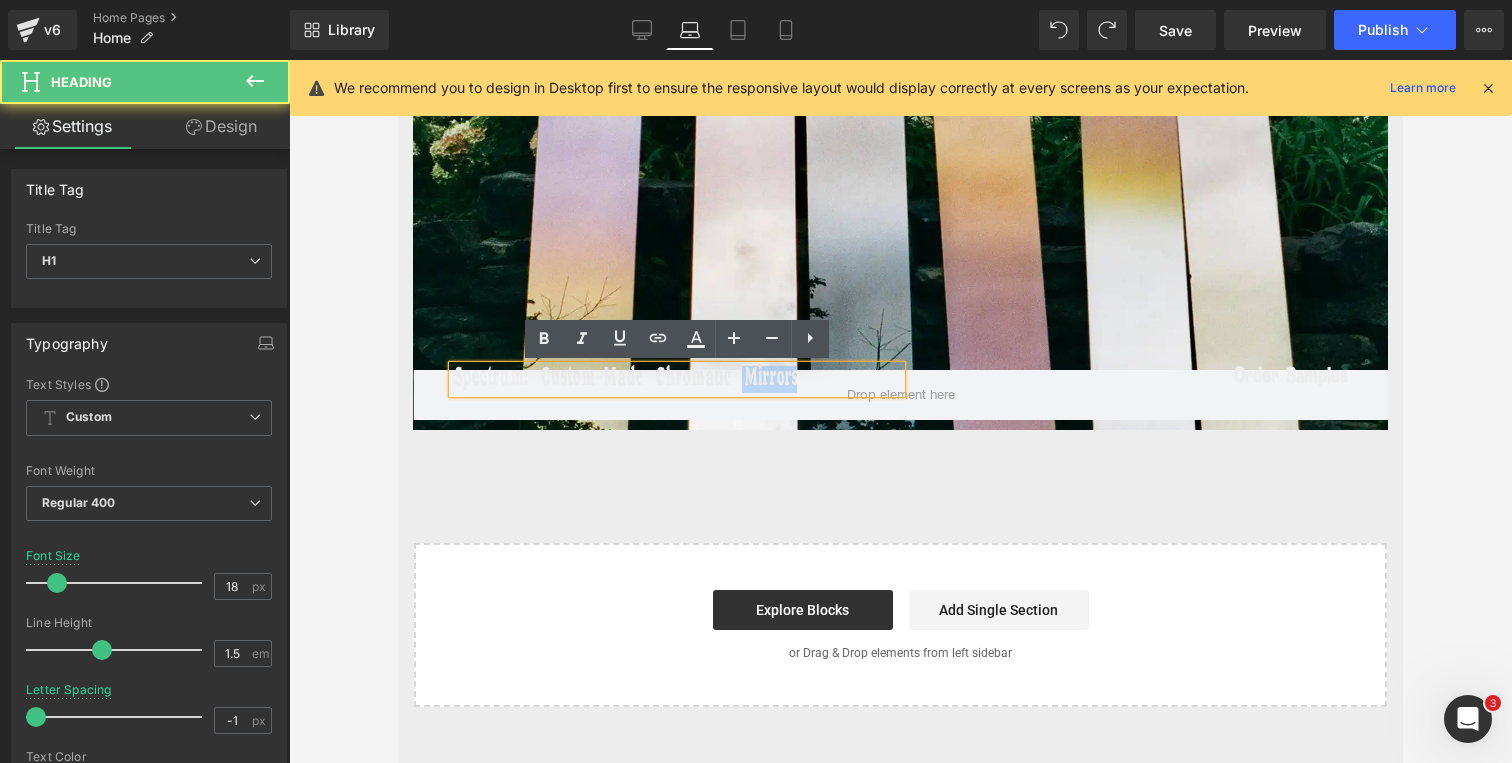click on "Spectrum: Custom-Made Chromatic Mirrors" at bounding box center [667, 379] 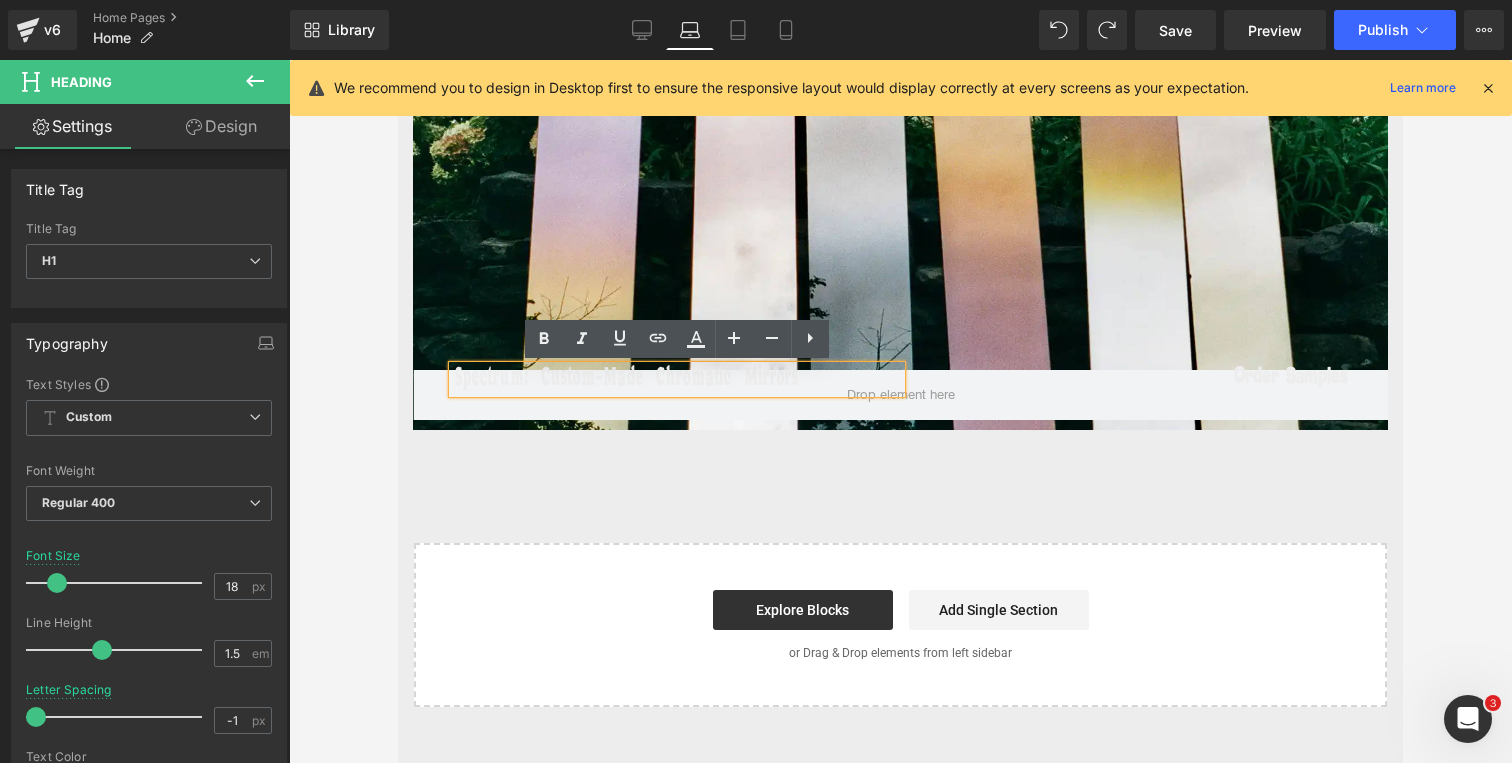 click on "Spectrum: Custom-Made Chromatic Mirrors" at bounding box center [667, 379] 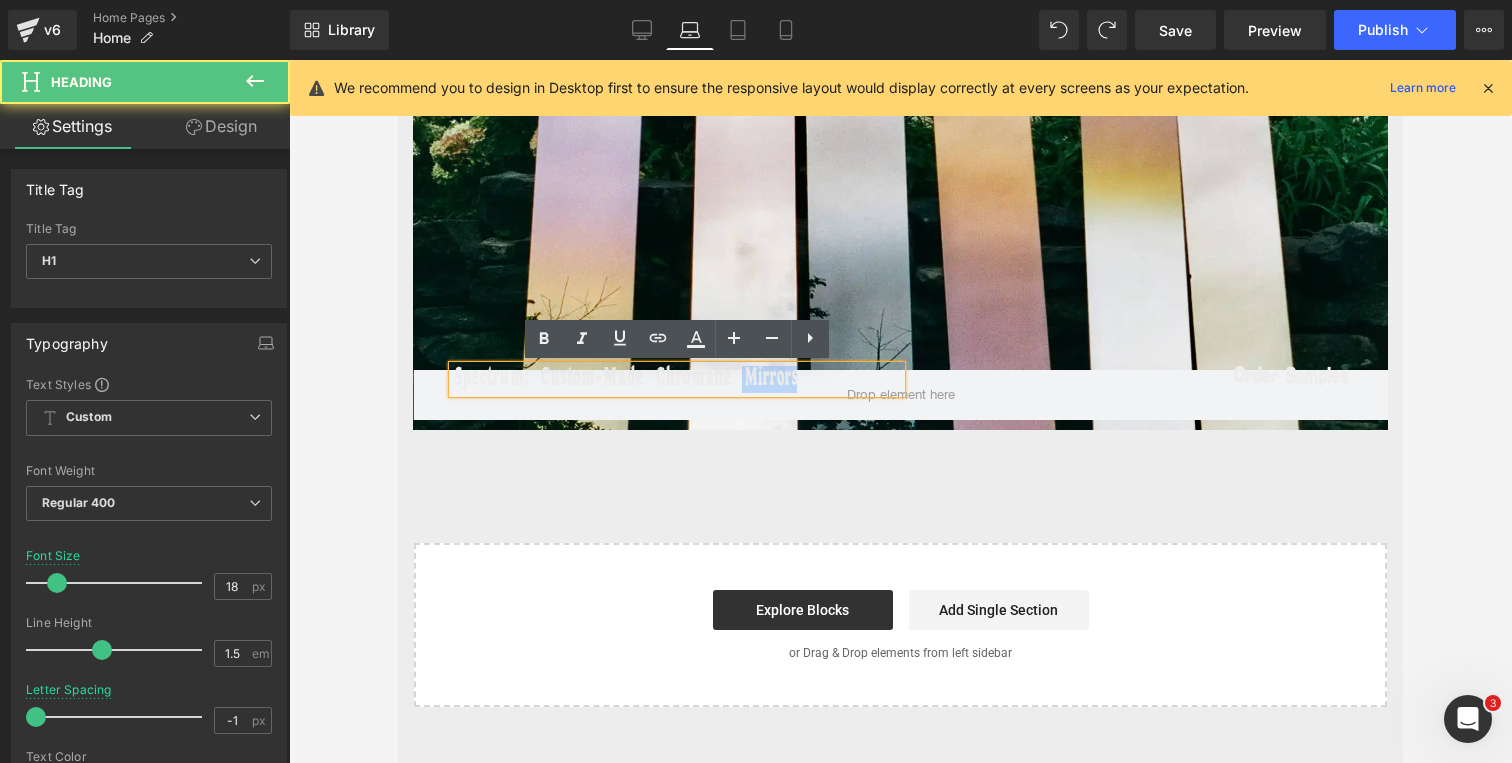 click on "Spectrum: Custom-Made Chromatic Mirrors" at bounding box center (667, 379) 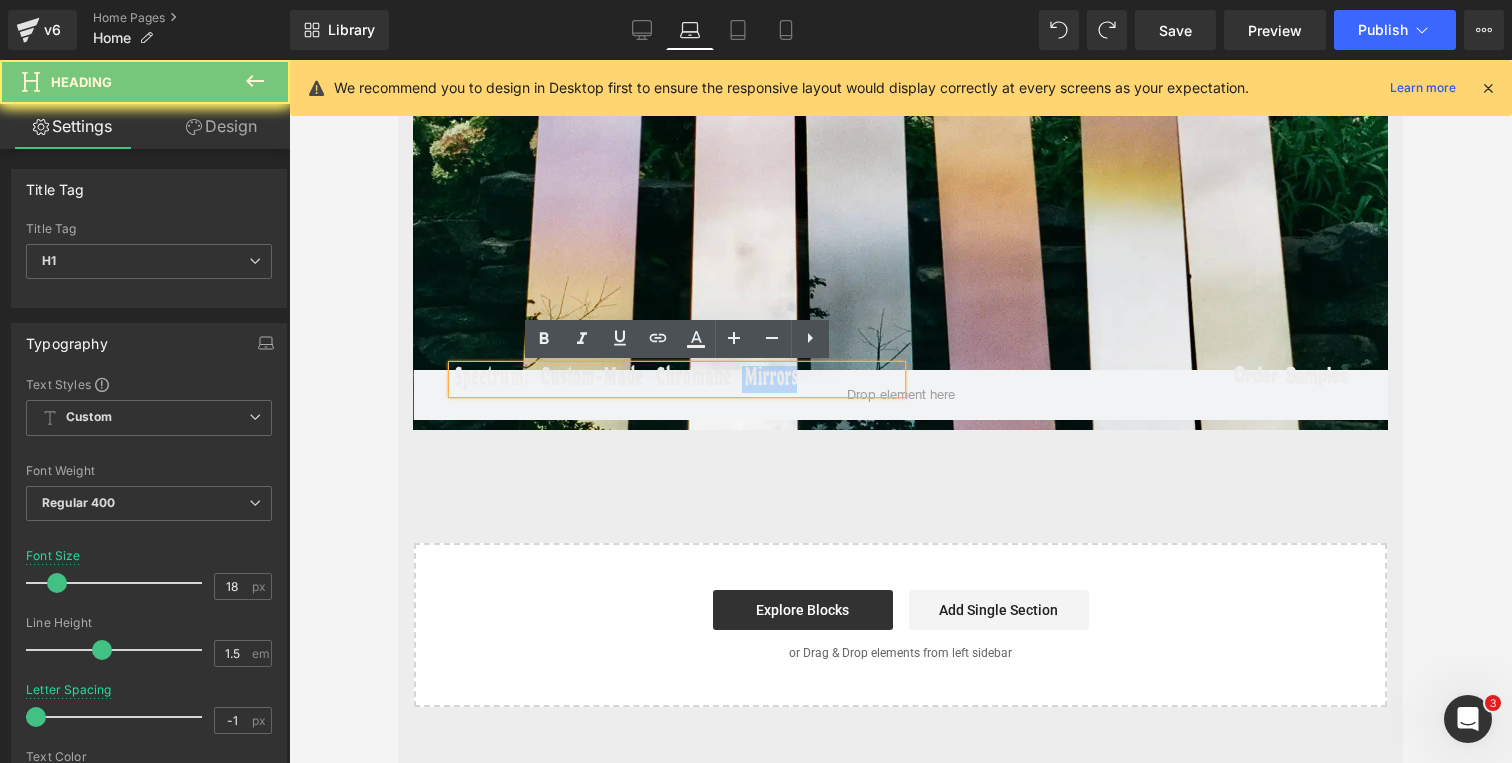 click on "Spectrum: Custom-Made Chromatic Mirrors" at bounding box center [667, 379] 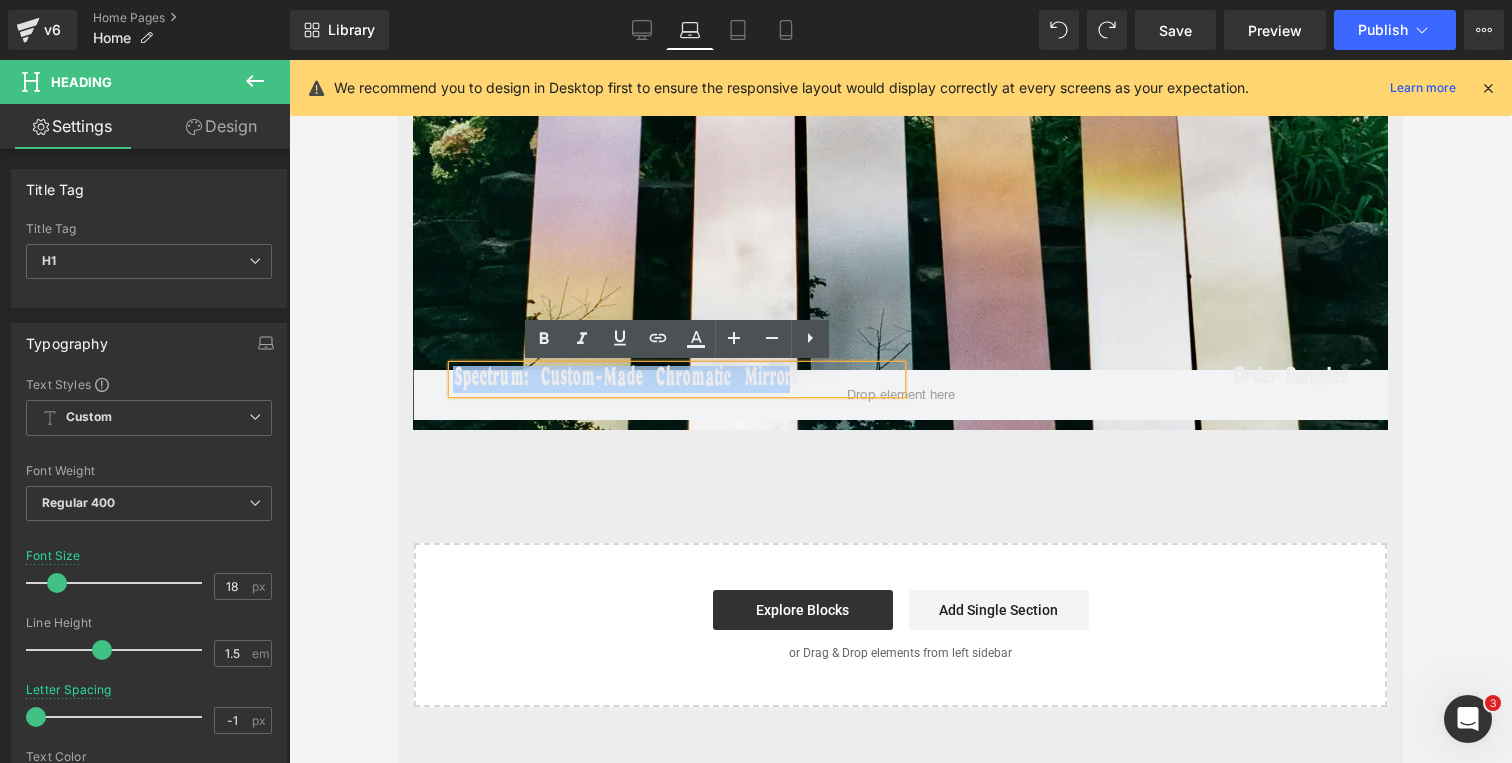 drag, startPoint x: 791, startPoint y: 376, endPoint x: 446, endPoint y: 389, distance: 345.24484 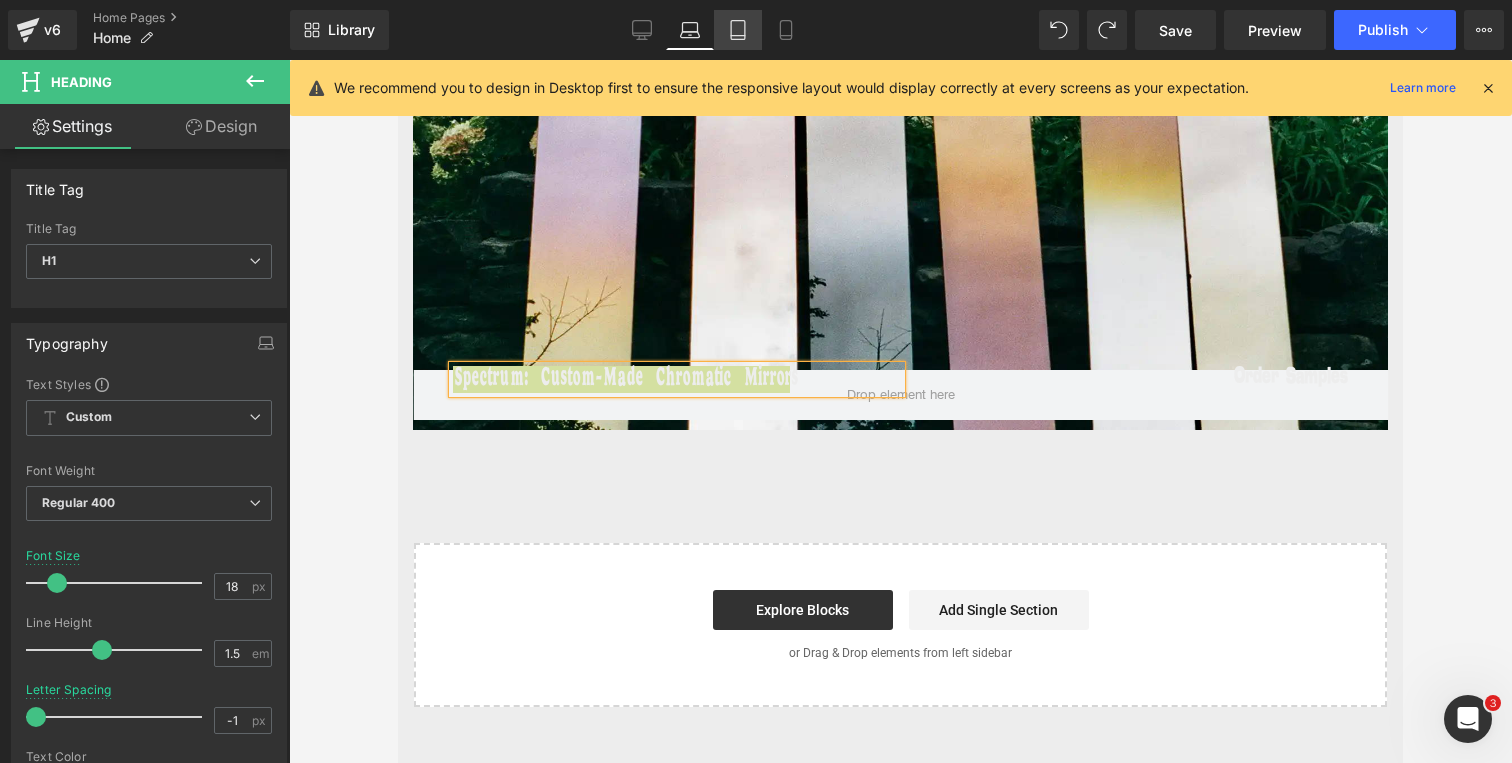 click 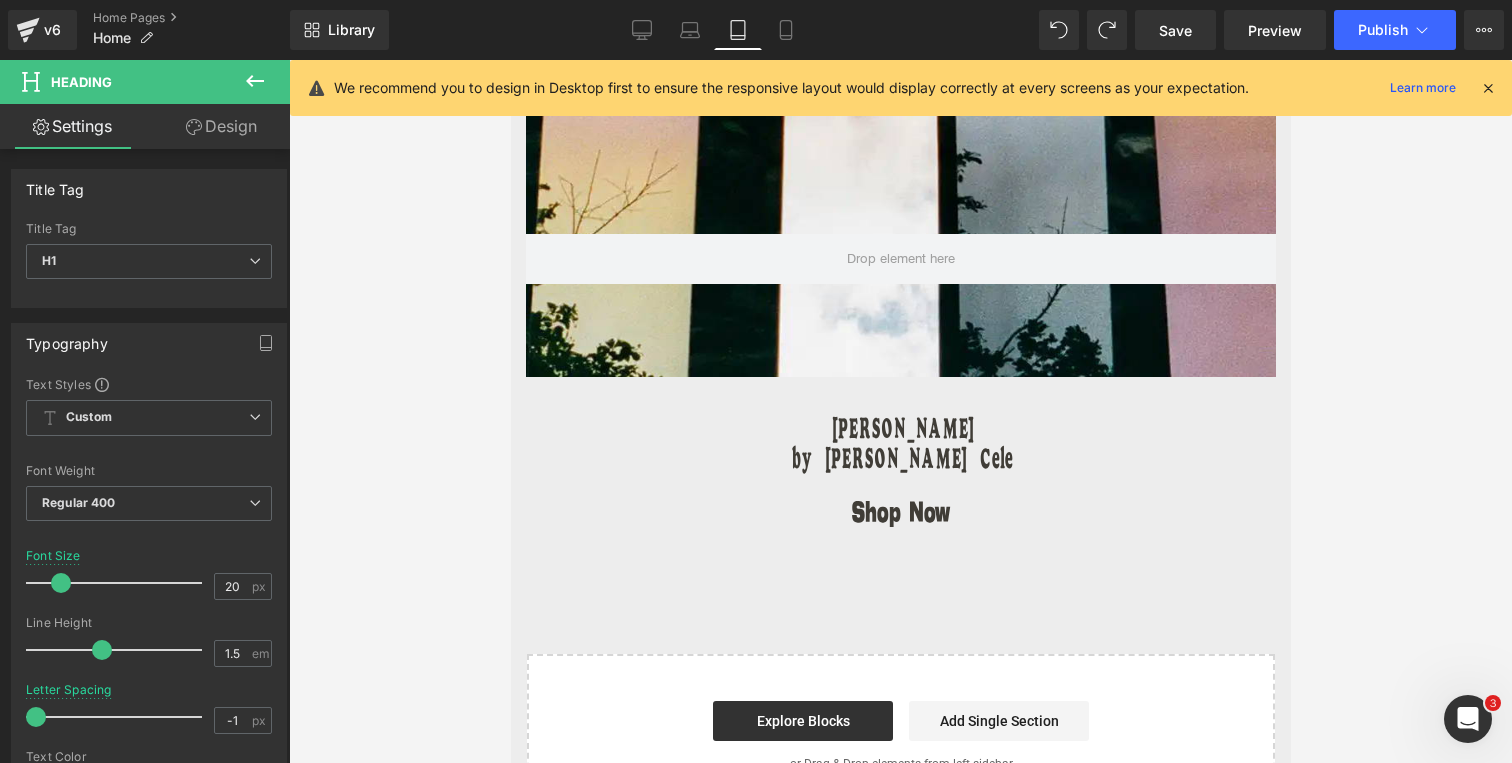 scroll, scrollTop: 8381, scrollLeft: 0, axis: vertical 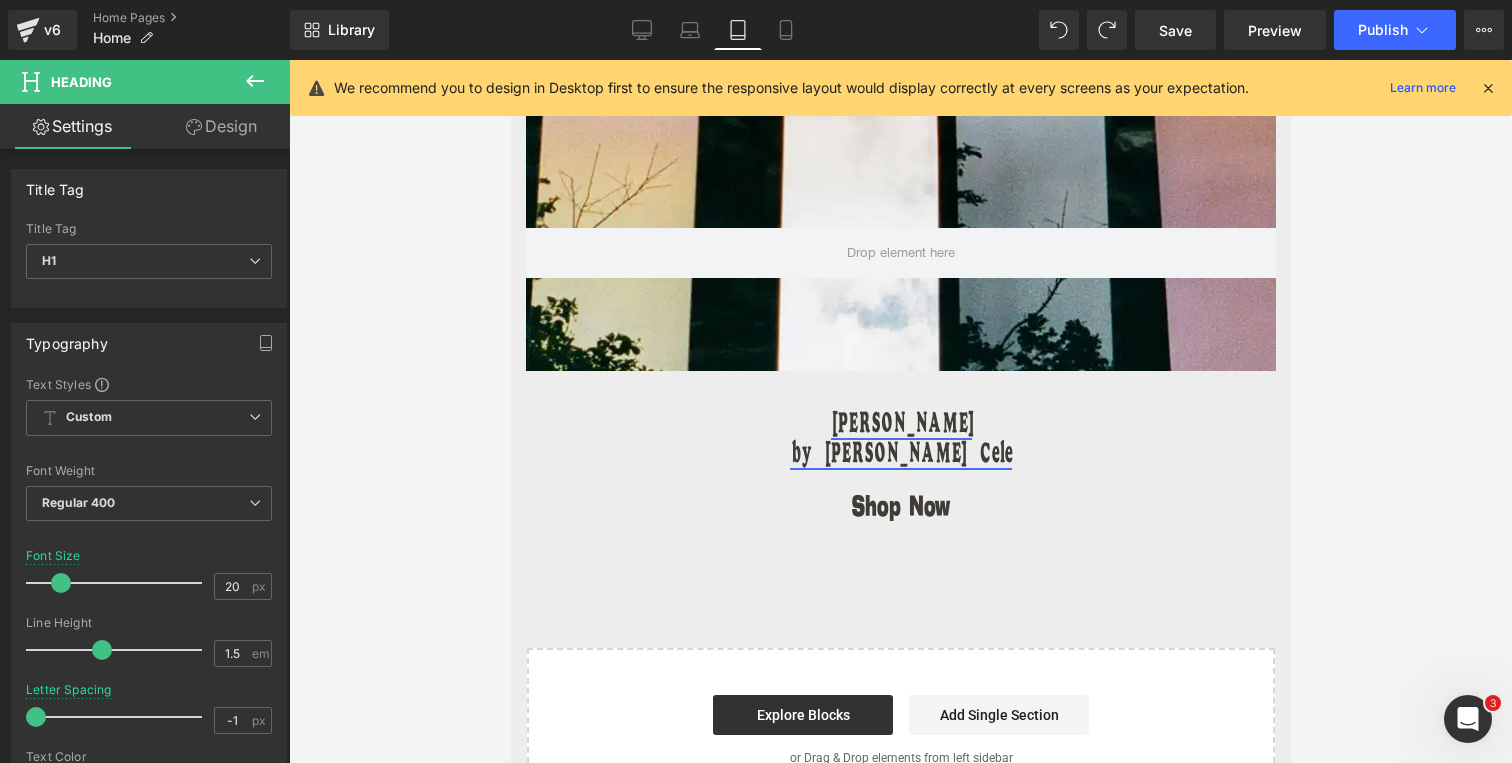 click on "Ukhamba Vessels by [PERSON_NAME] Cele Heading" at bounding box center (900, 448) 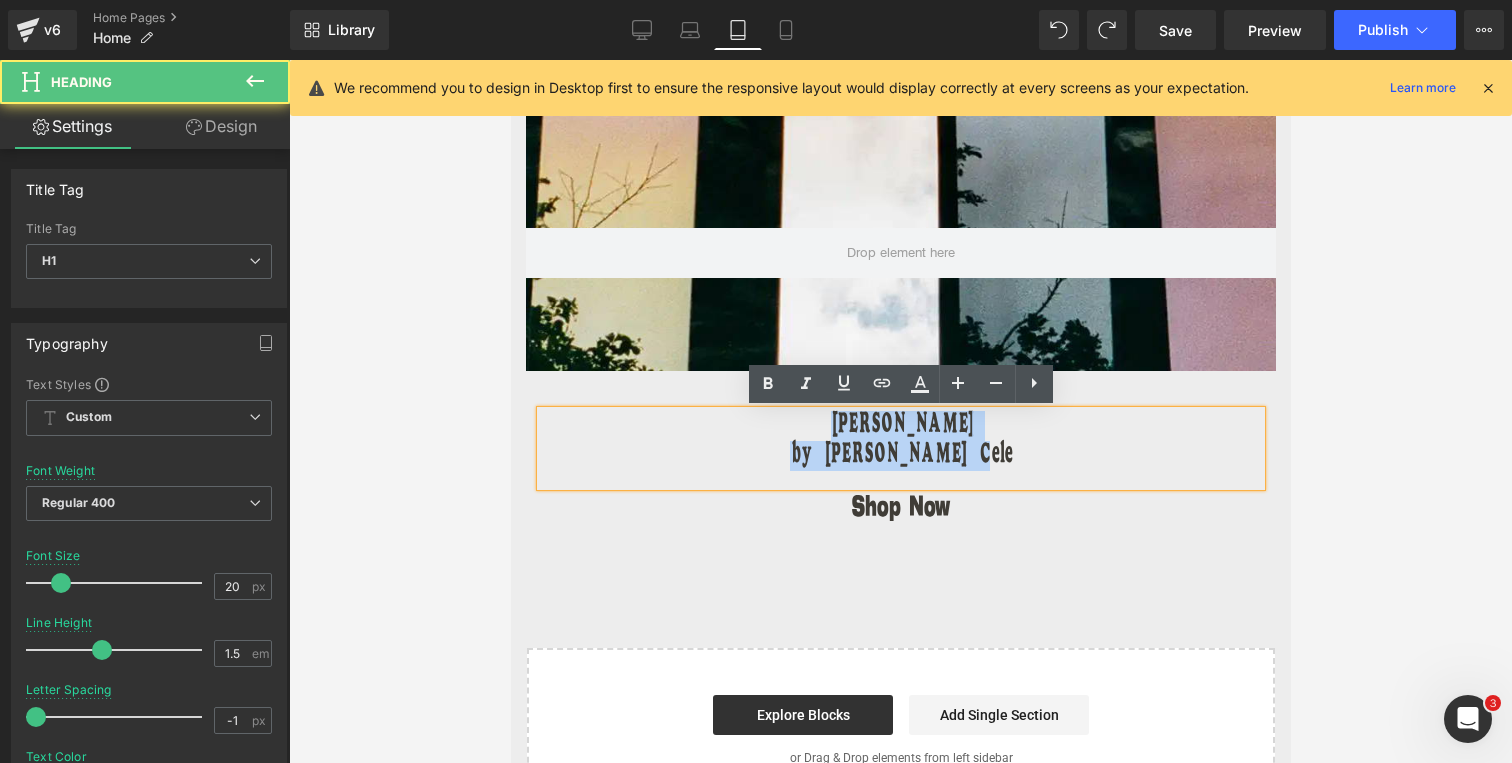 drag, startPoint x: 826, startPoint y: 419, endPoint x: 995, endPoint y: 455, distance: 172.79178 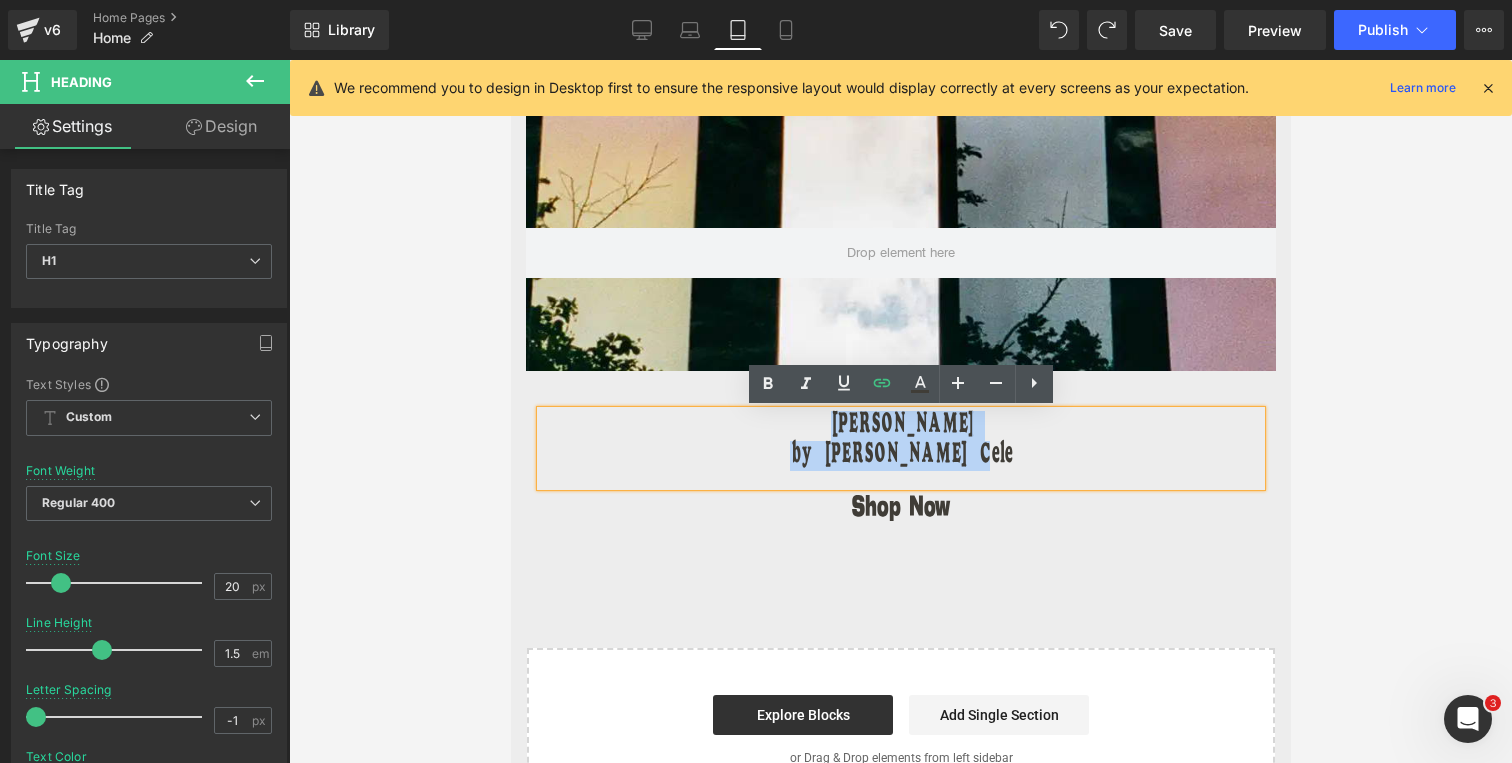 paste 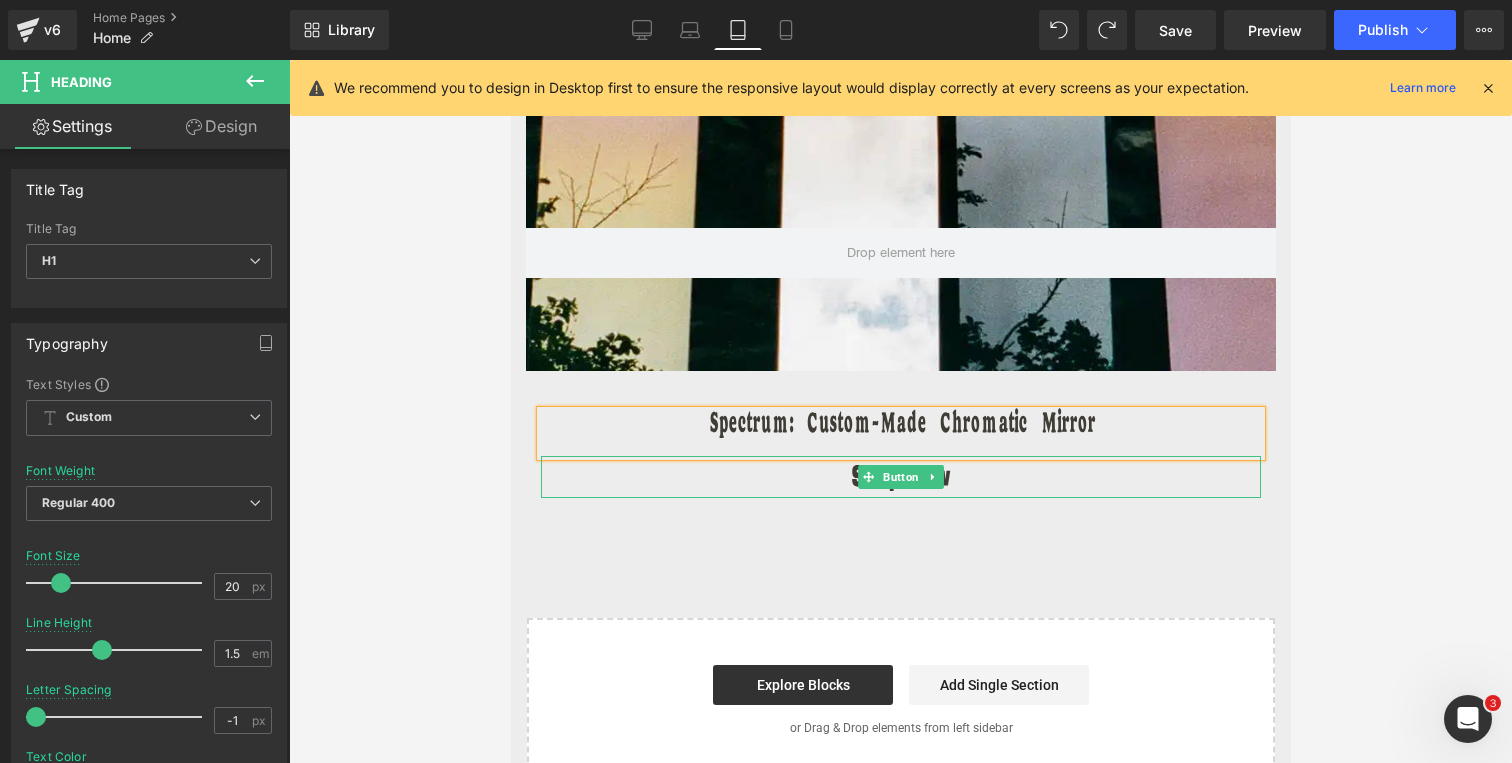 click on "Shop Now" at bounding box center [900, 477] 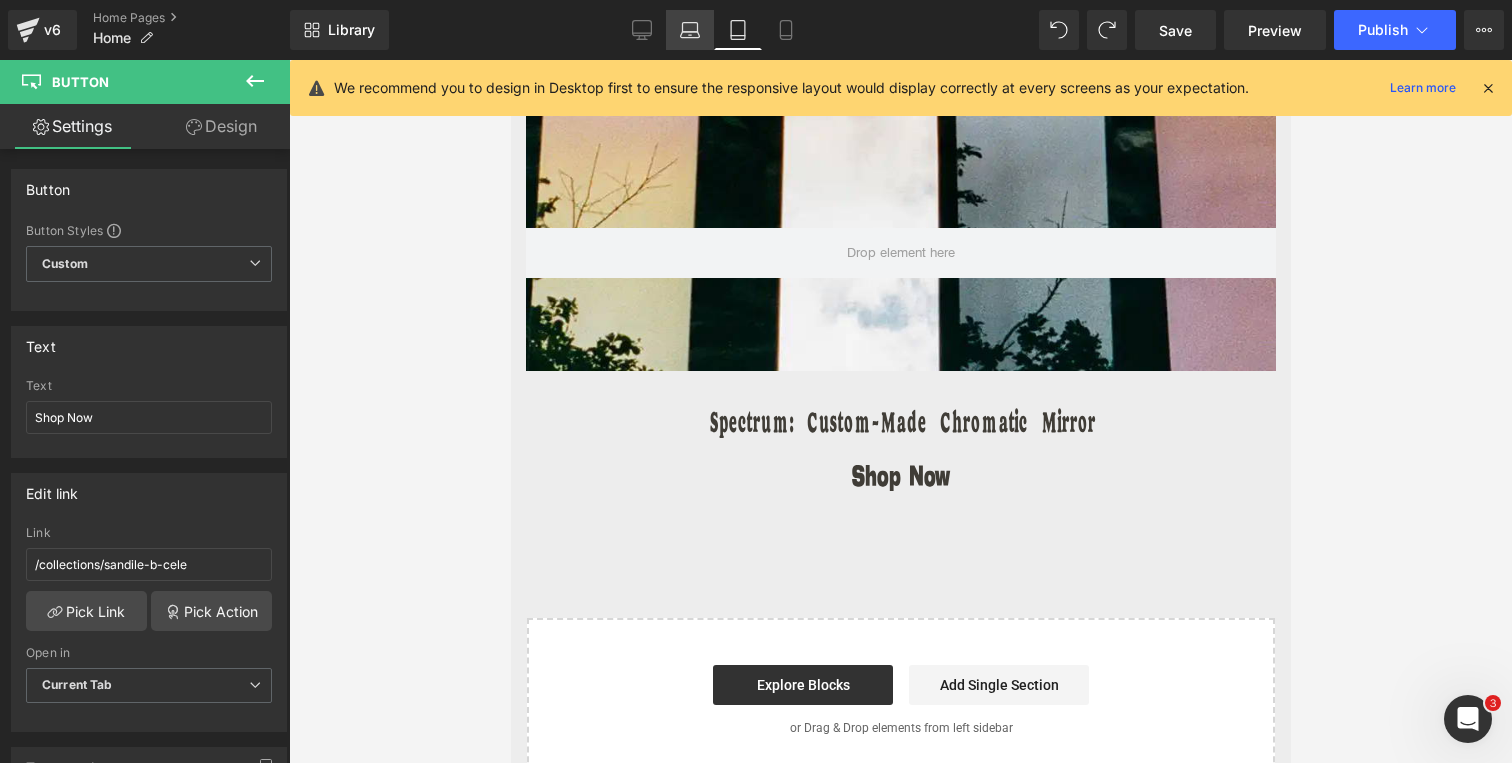 click on "Laptop" at bounding box center (690, 30) 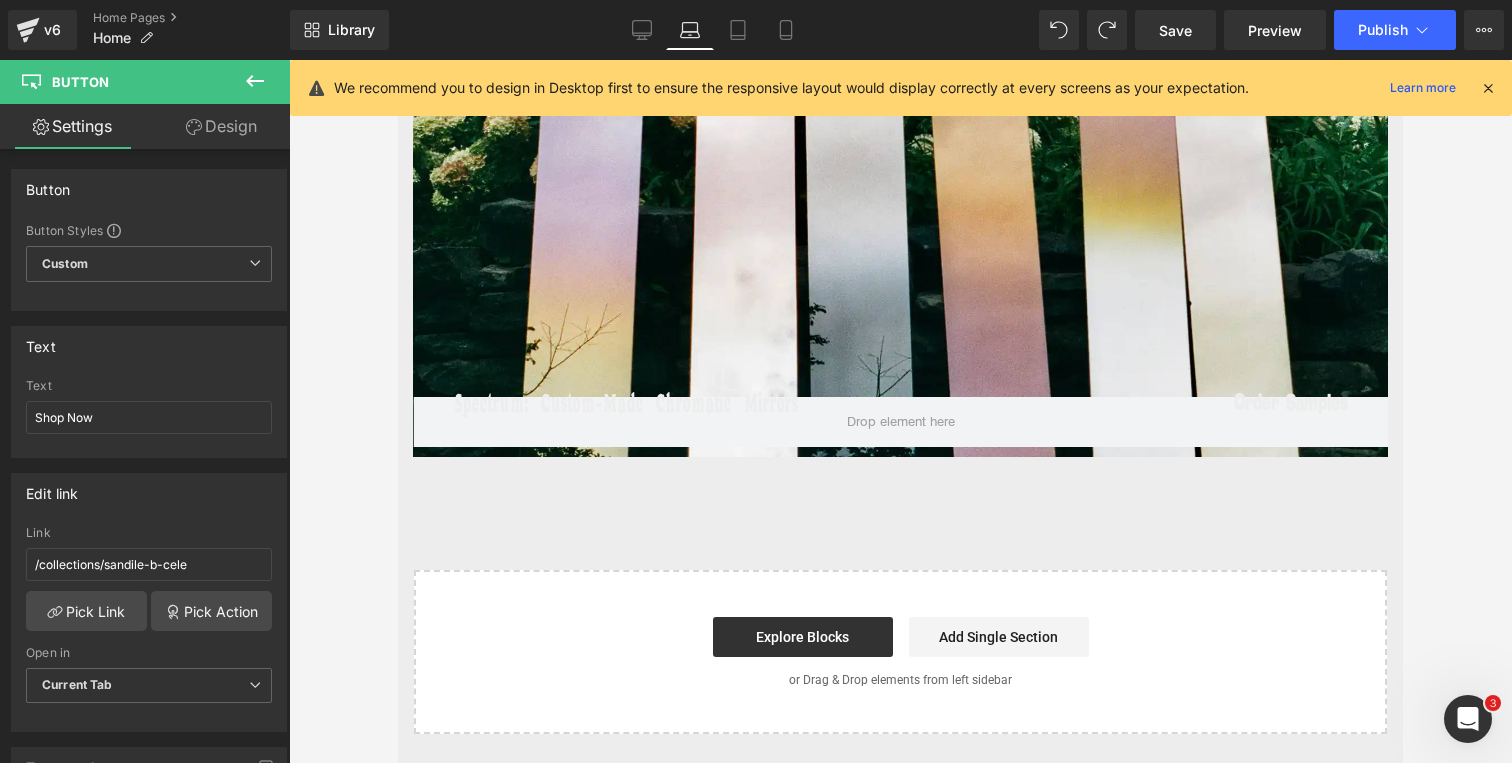 scroll, scrollTop: 4506, scrollLeft: 0, axis: vertical 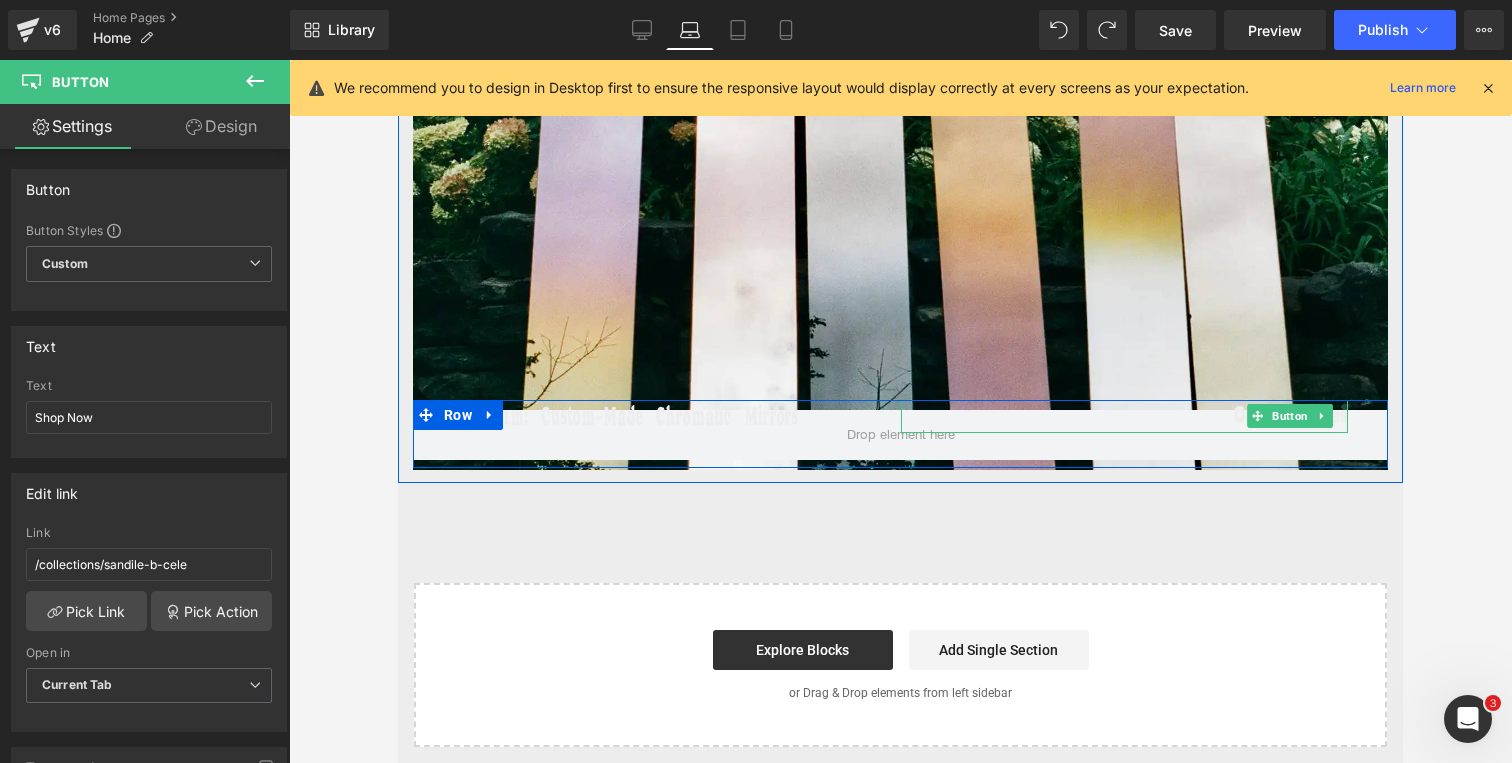 click on "Order Samples" at bounding box center [1125, 416] 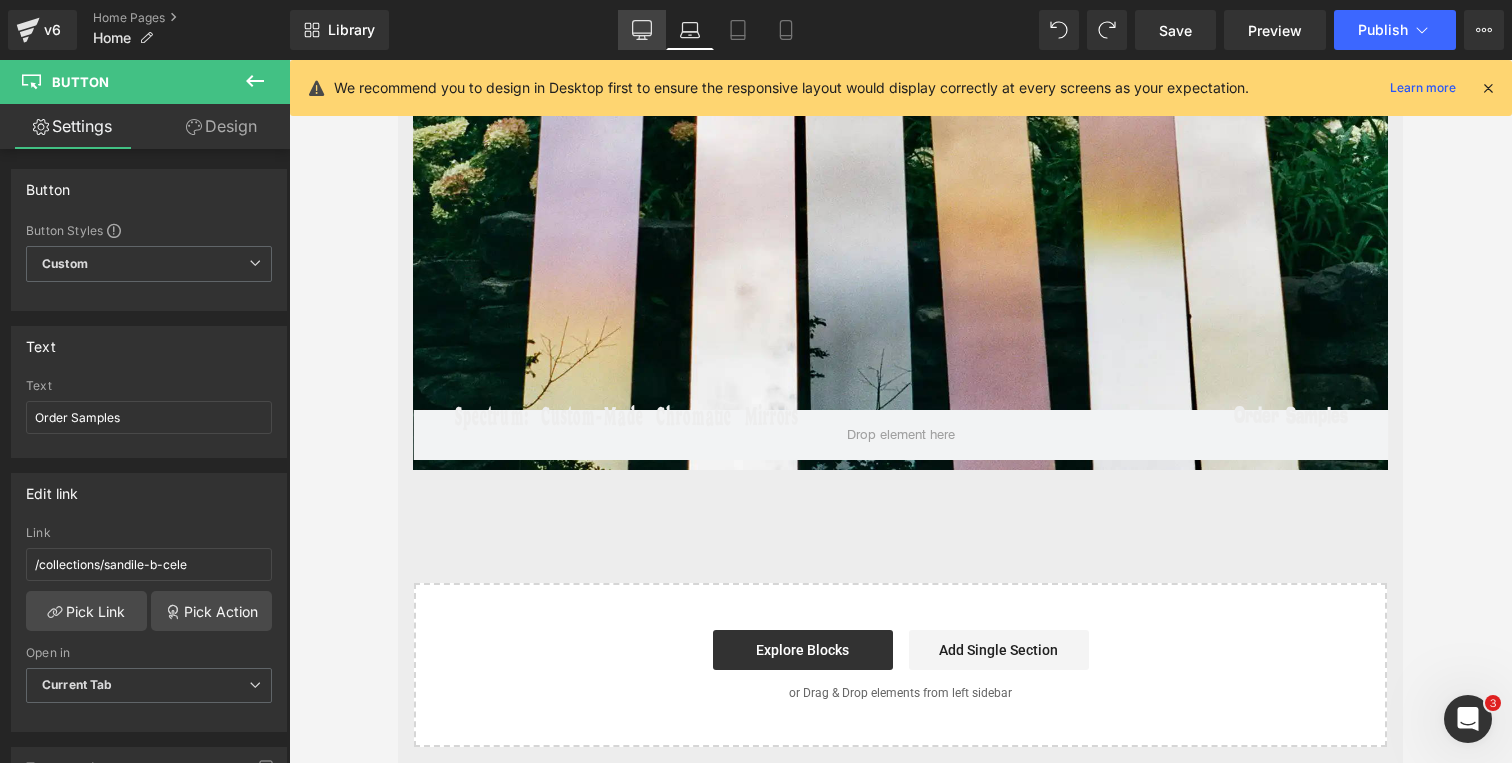 click 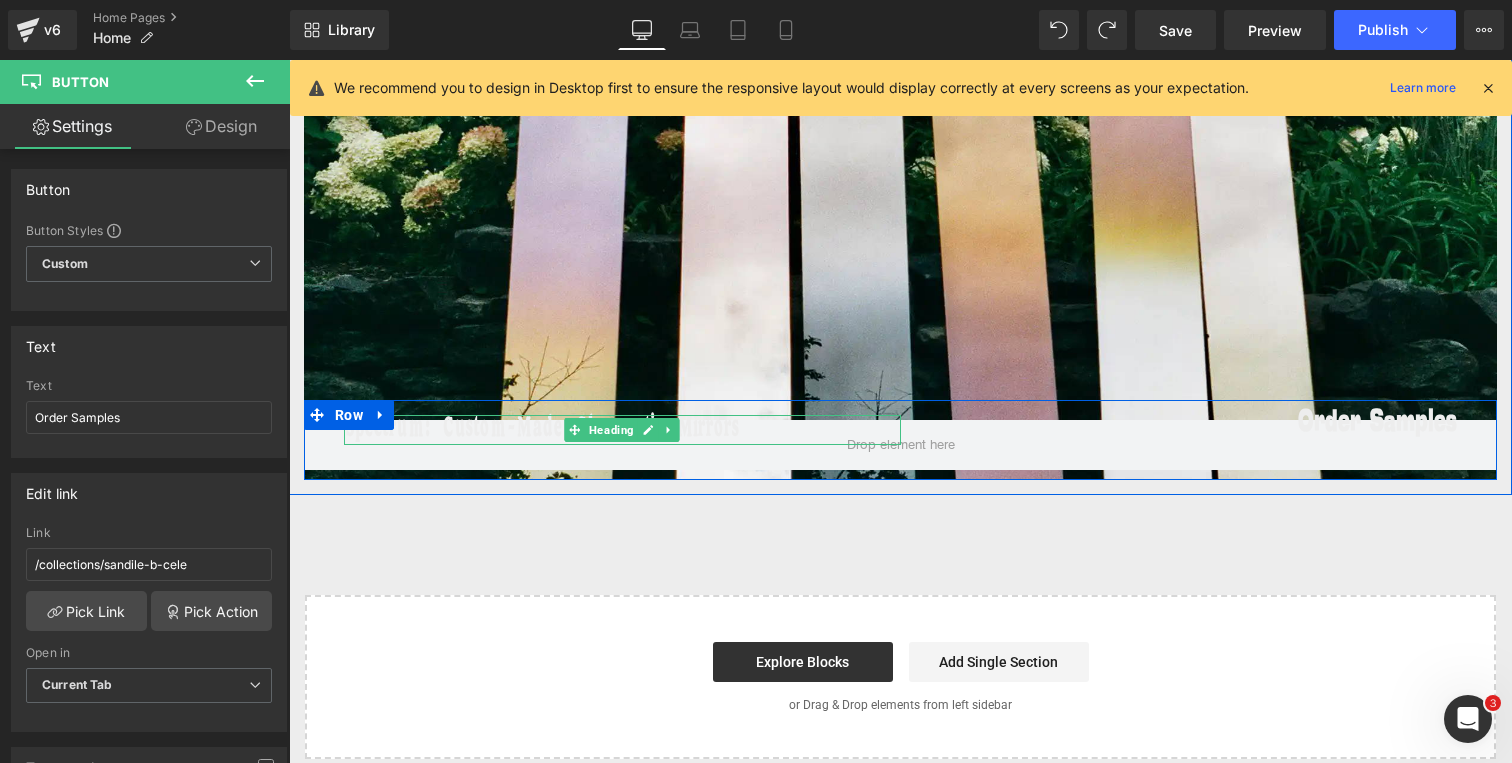 click on "Spectrum: Custom-Made Chromatic Mirrors" at bounding box center [612, 430] 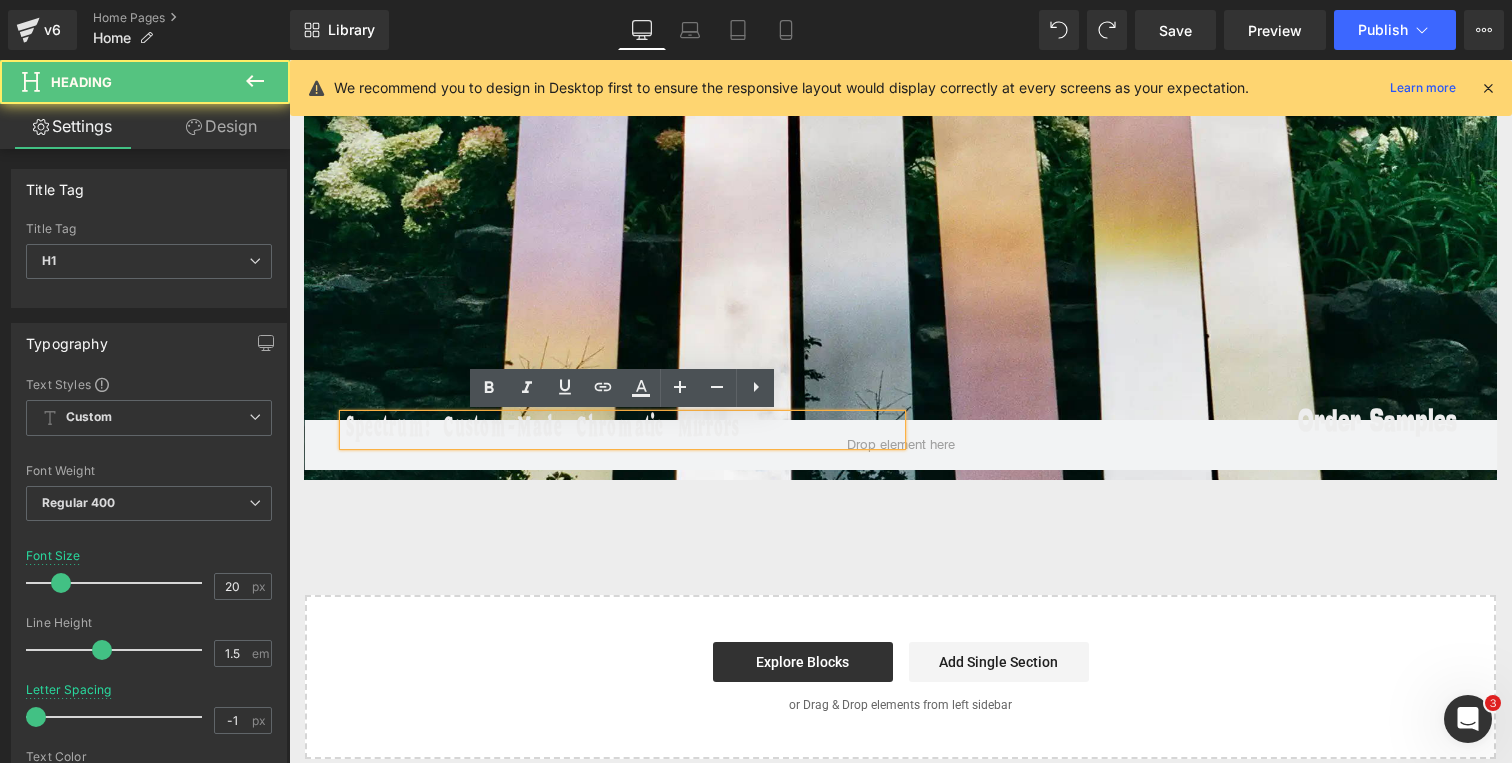 click on "Spectrum: Custom-Made Chromatic Mirrors" at bounding box center (612, 430) 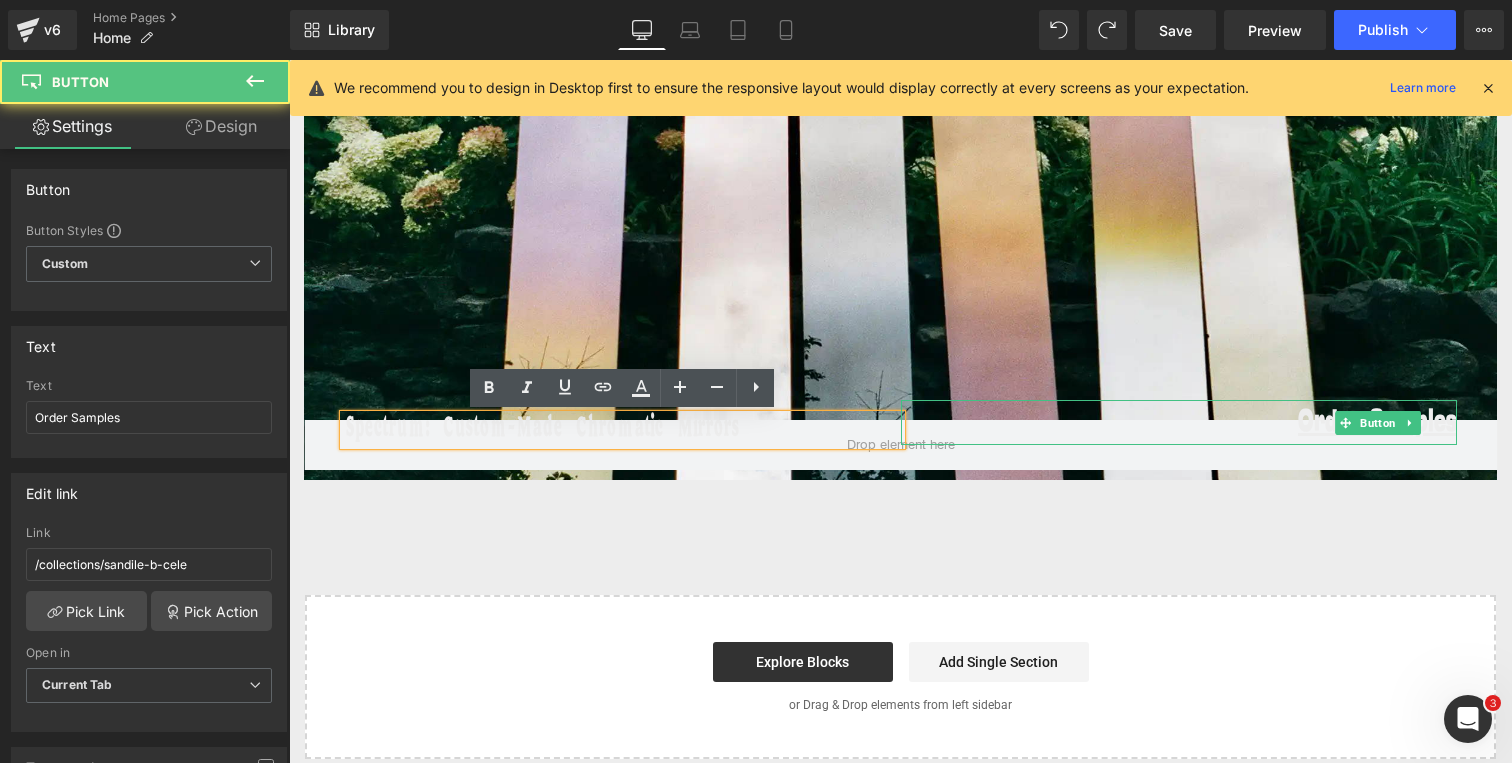 click on "Order Samples" at bounding box center [1377, 422] 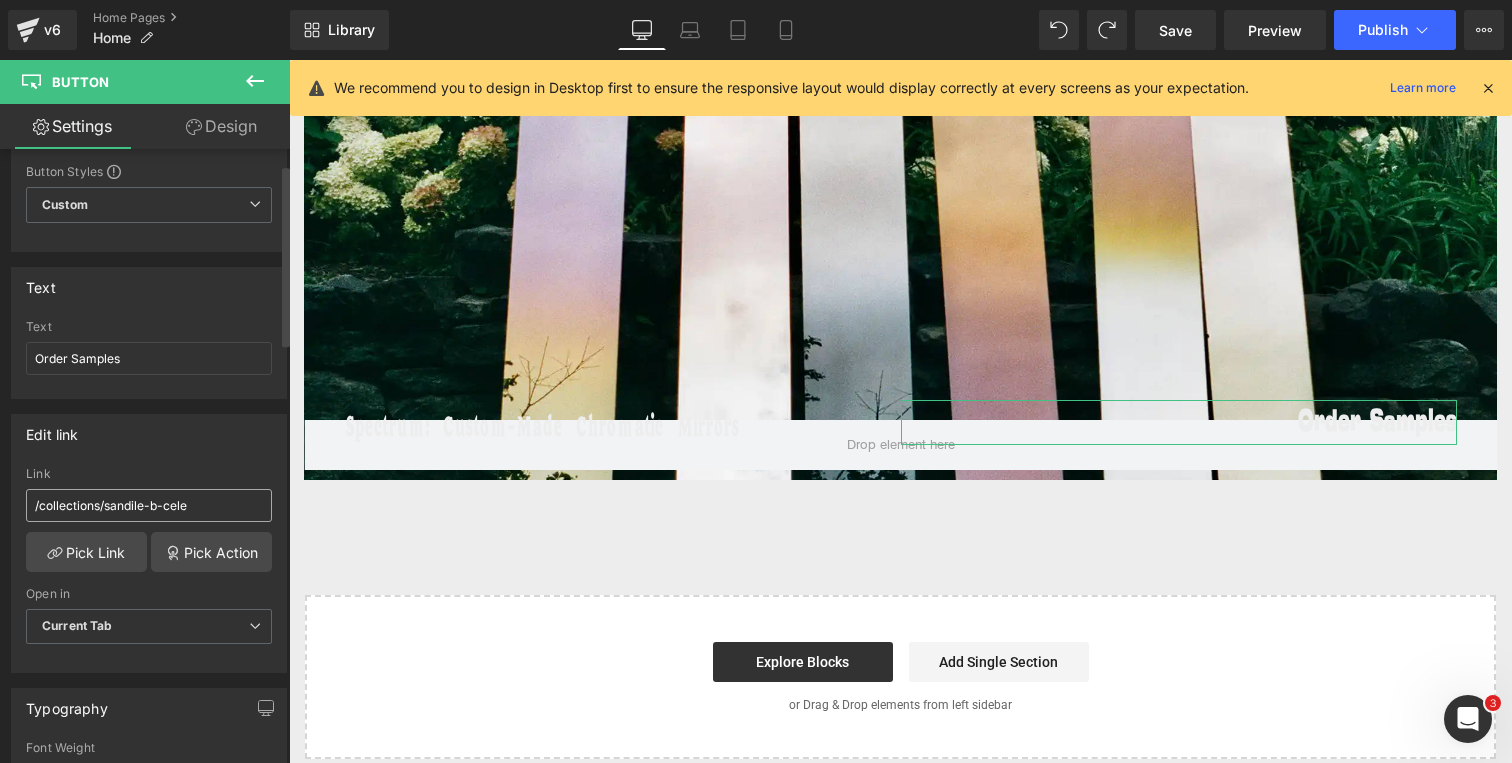 scroll, scrollTop: 67, scrollLeft: 0, axis: vertical 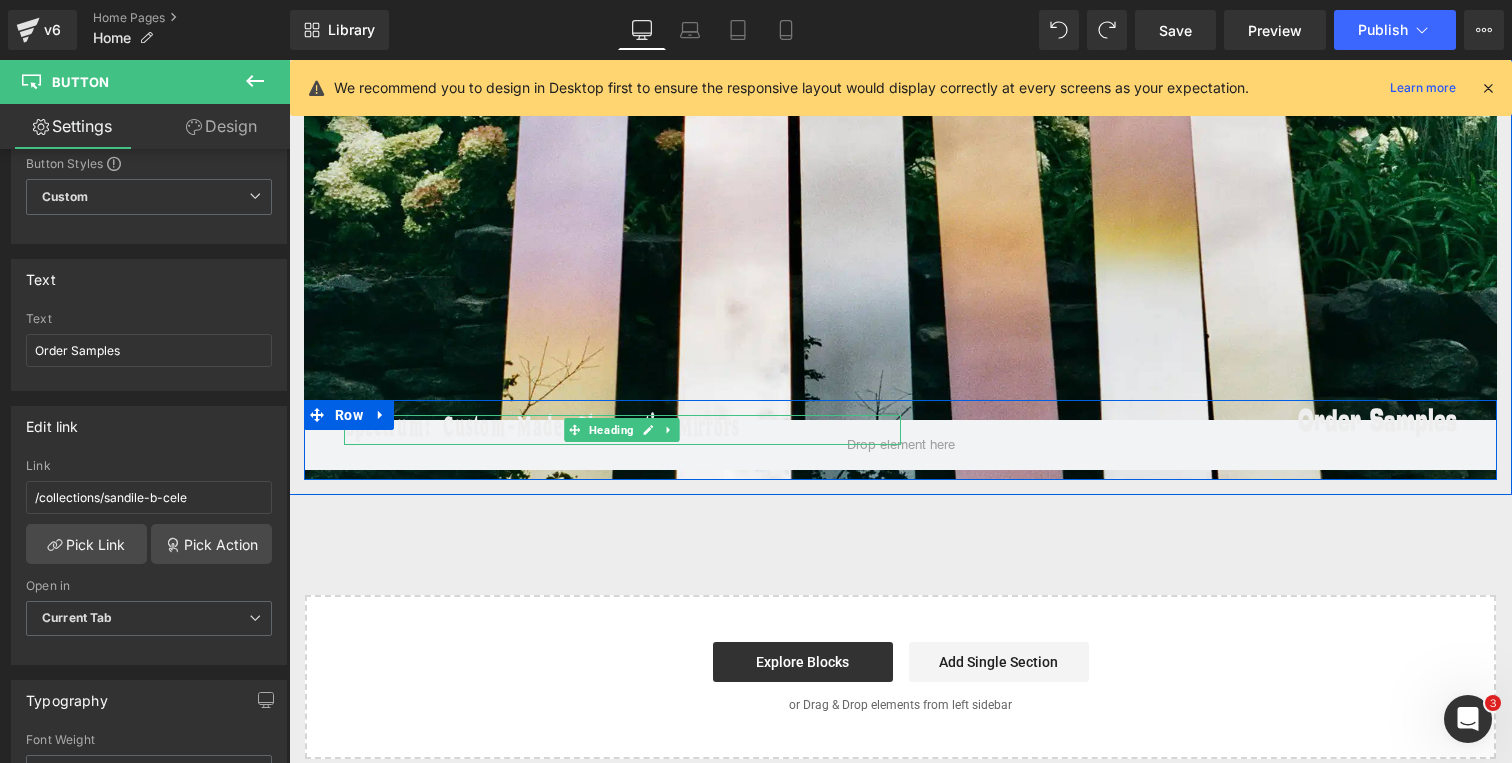 click on "Spectrum: Custom-Made Chromatic Mirrors" at bounding box center (612, 430) 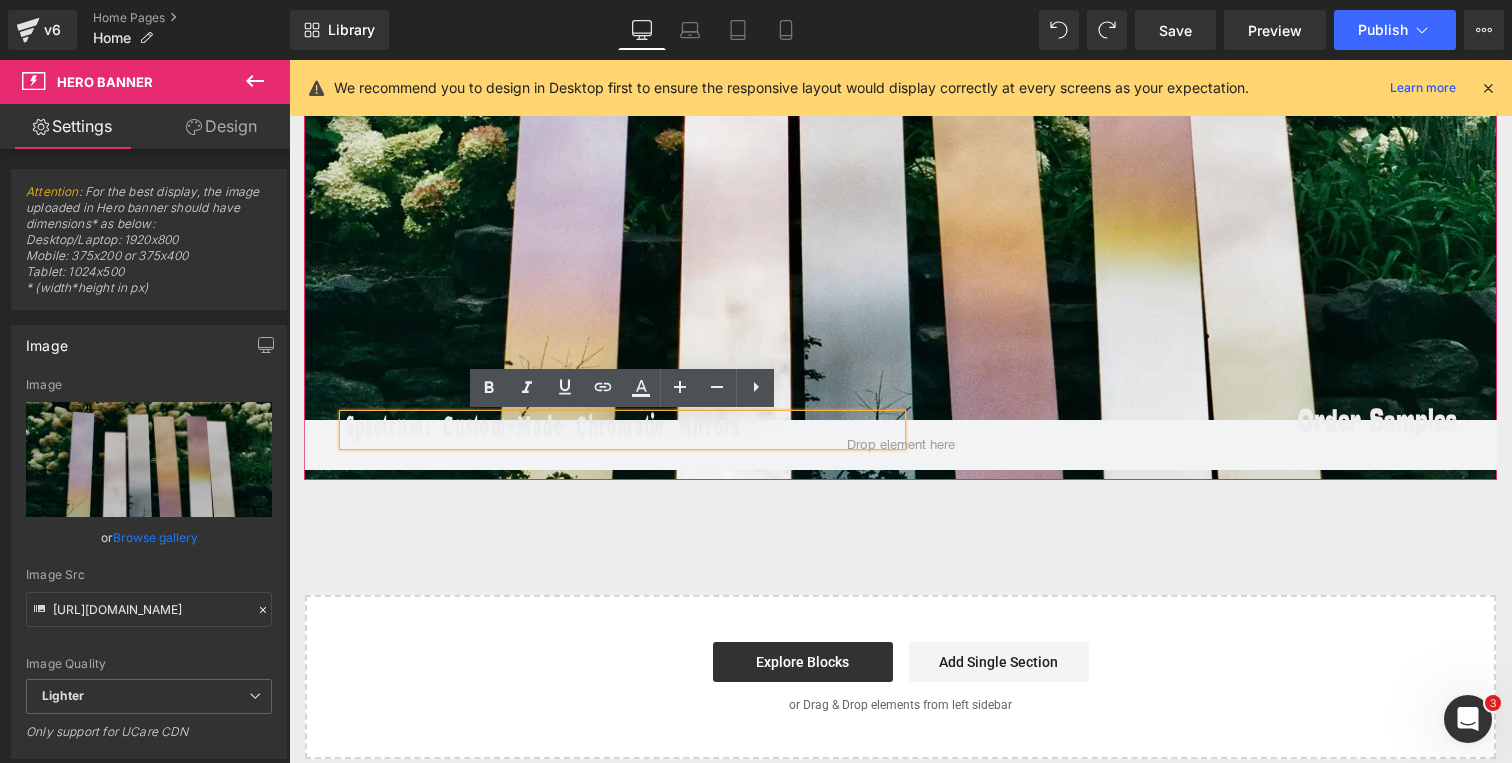 click at bounding box center (900, 164) 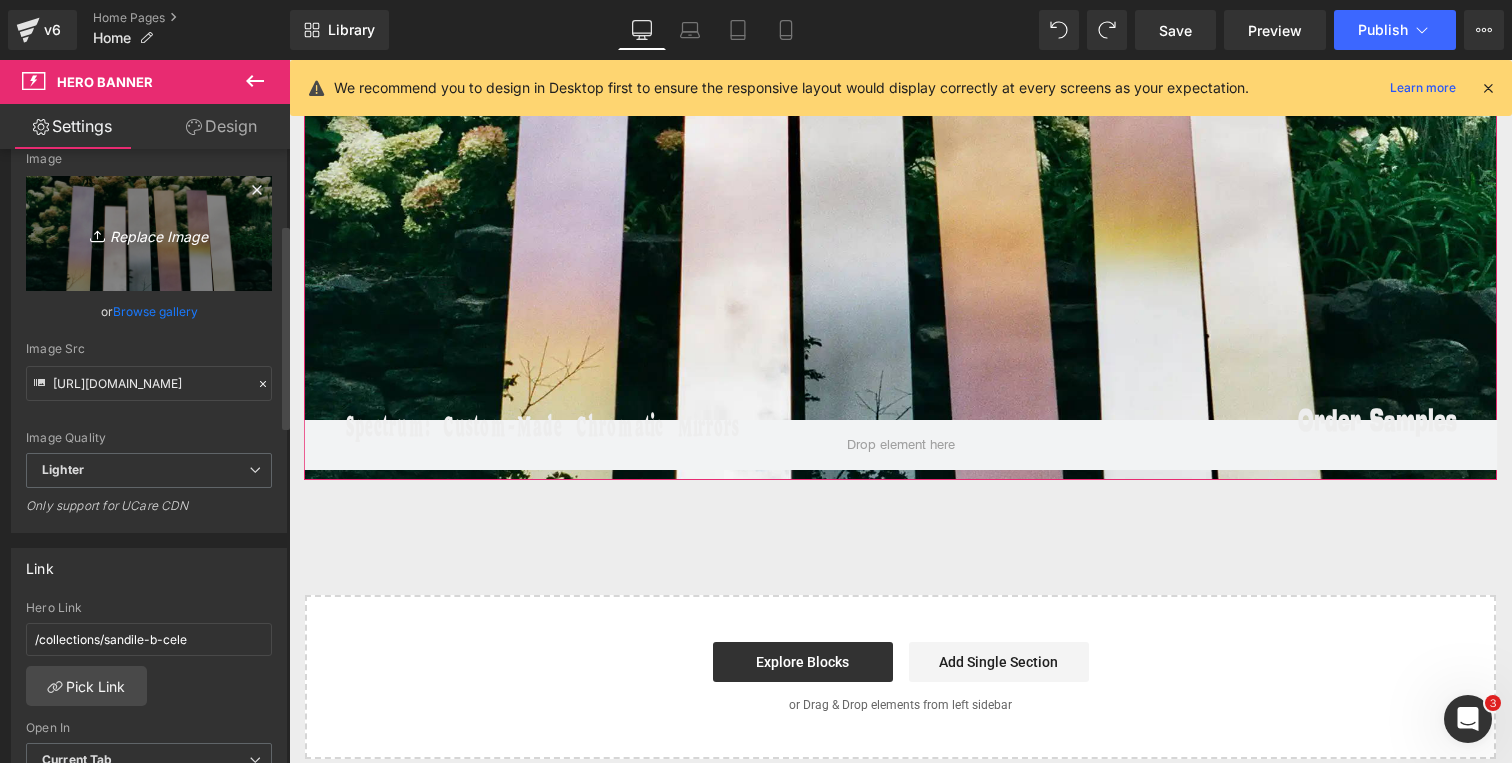 scroll, scrollTop: 250, scrollLeft: 0, axis: vertical 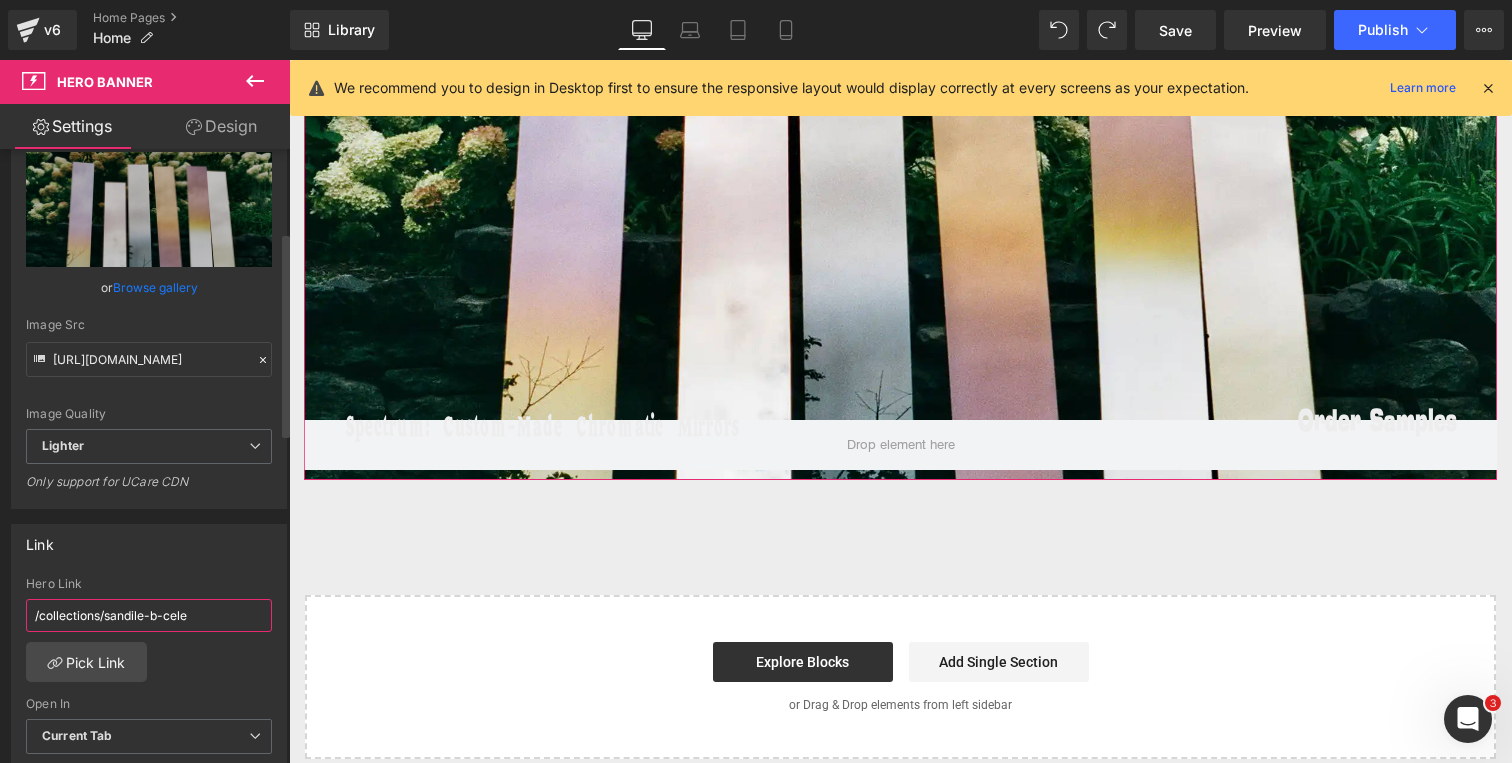 drag, startPoint x: 212, startPoint y: 620, endPoint x: 5, endPoint y: 615, distance: 207.06038 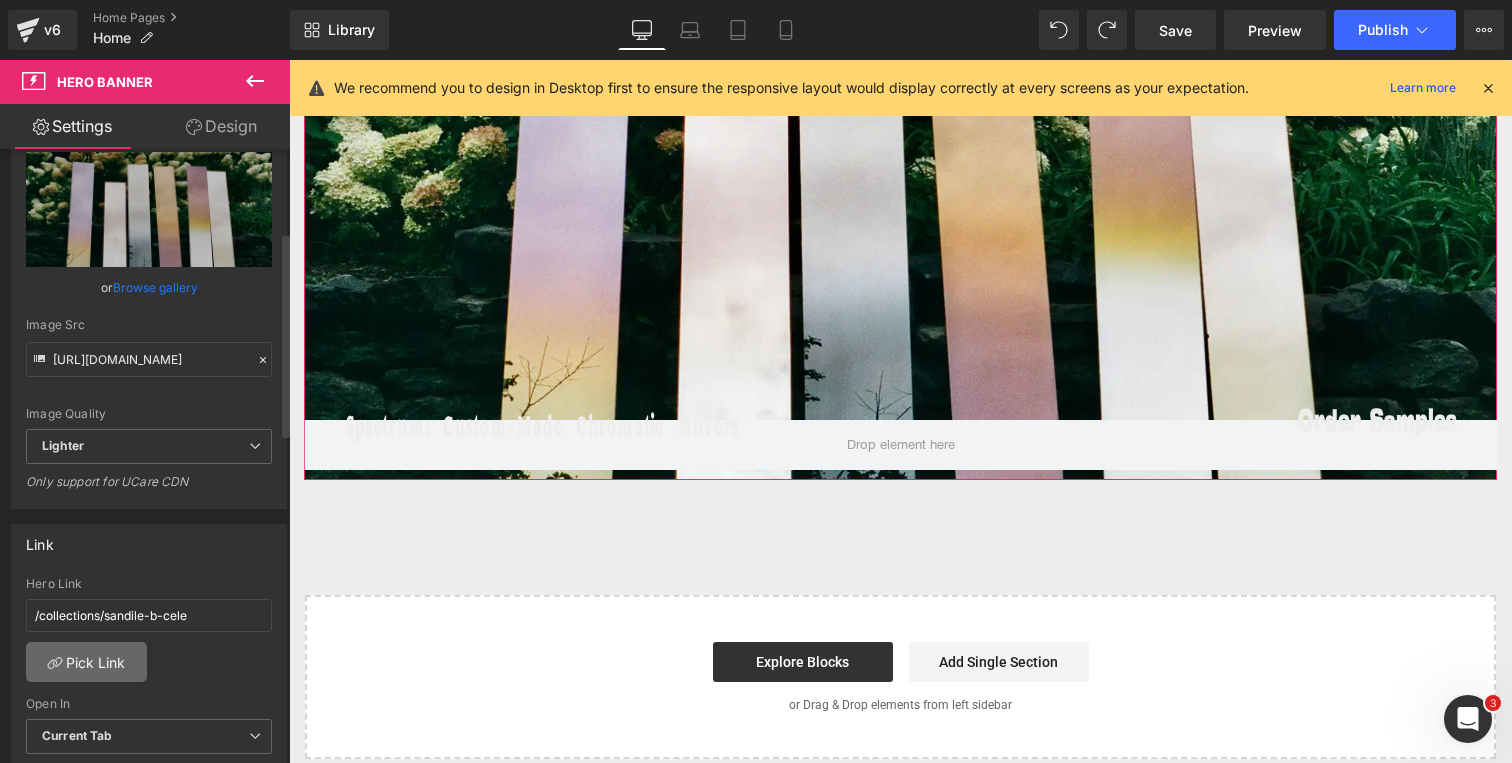 click on "Pick Link" at bounding box center (86, 662) 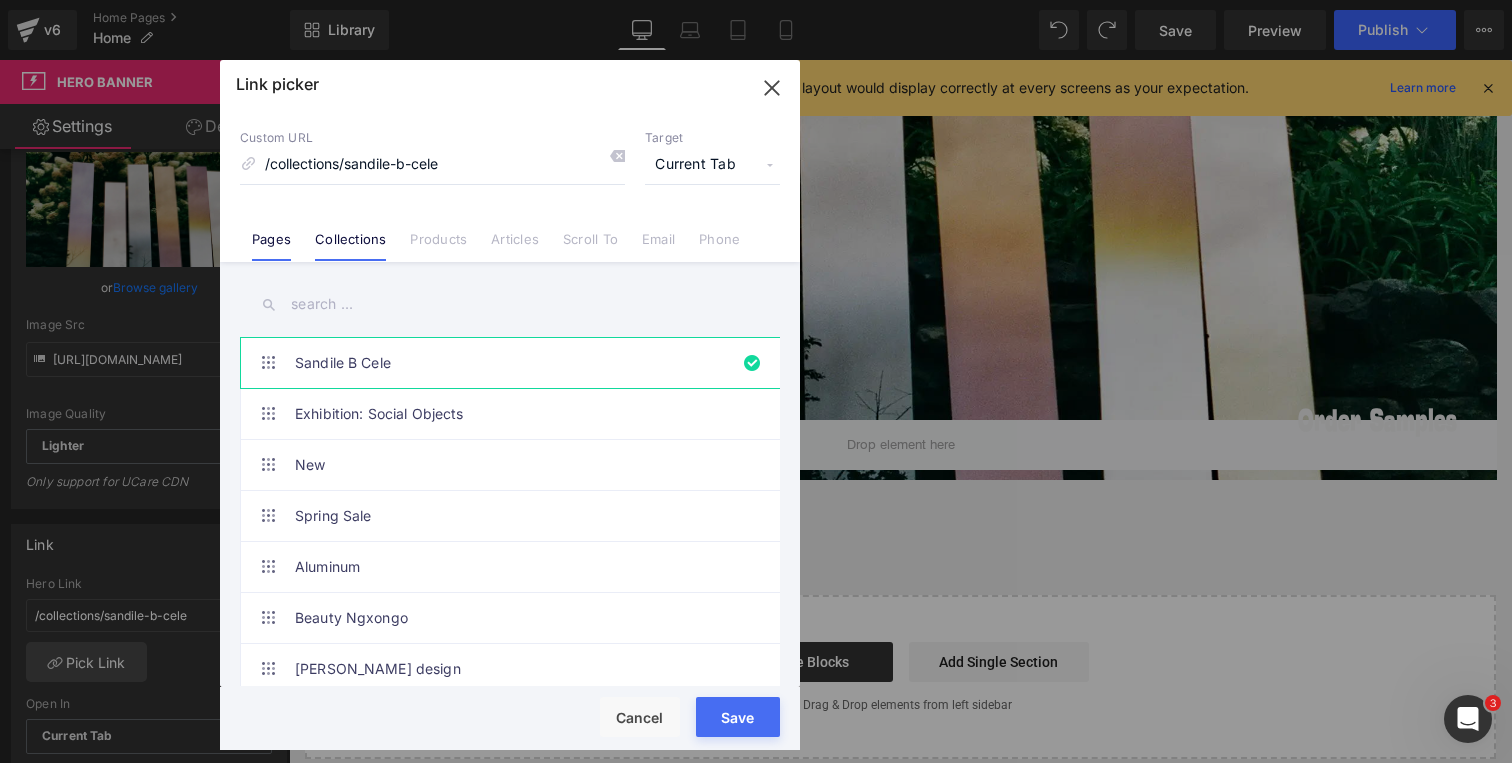 click on "Pages" at bounding box center [271, 246] 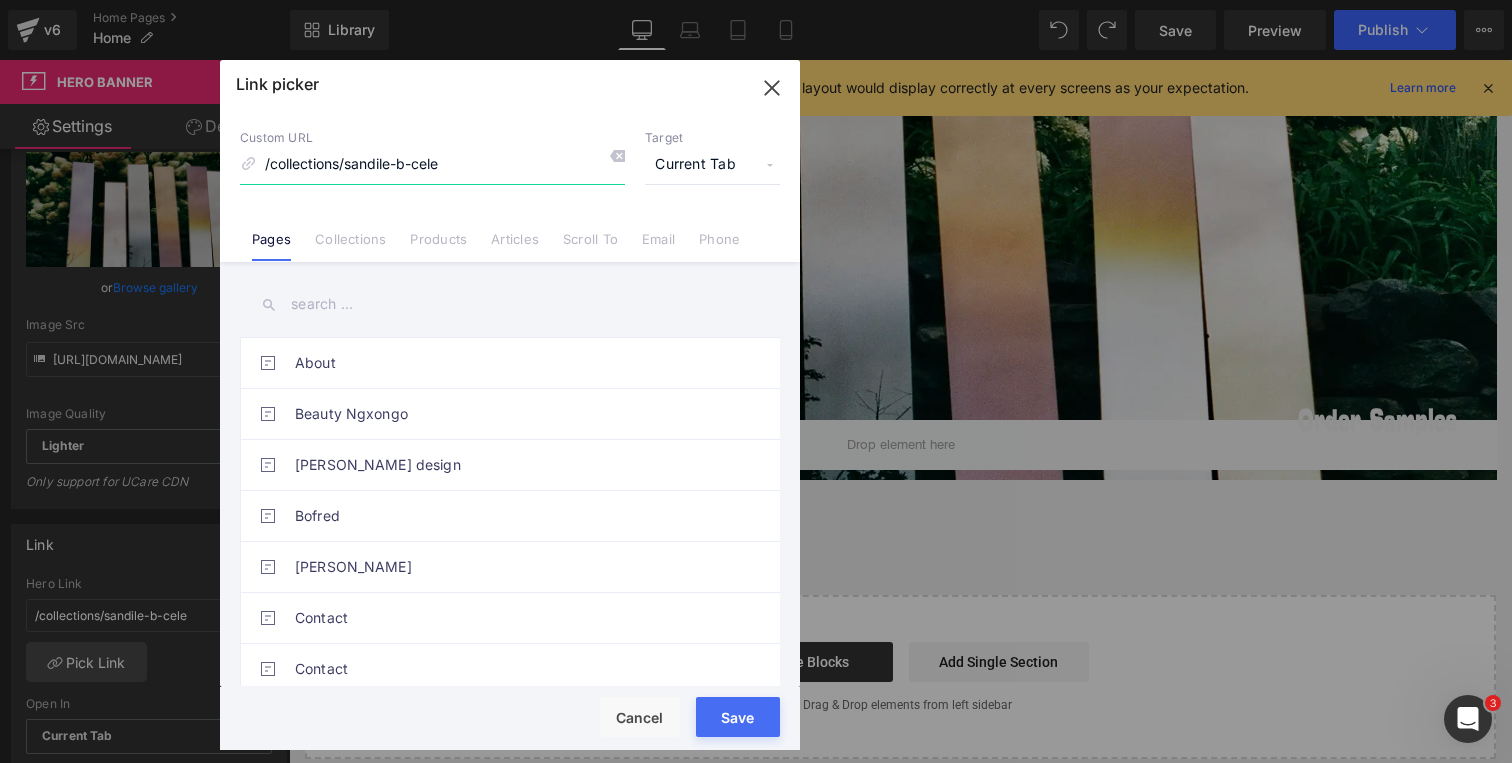 drag, startPoint x: 438, startPoint y: 157, endPoint x: 245, endPoint y: 157, distance: 193 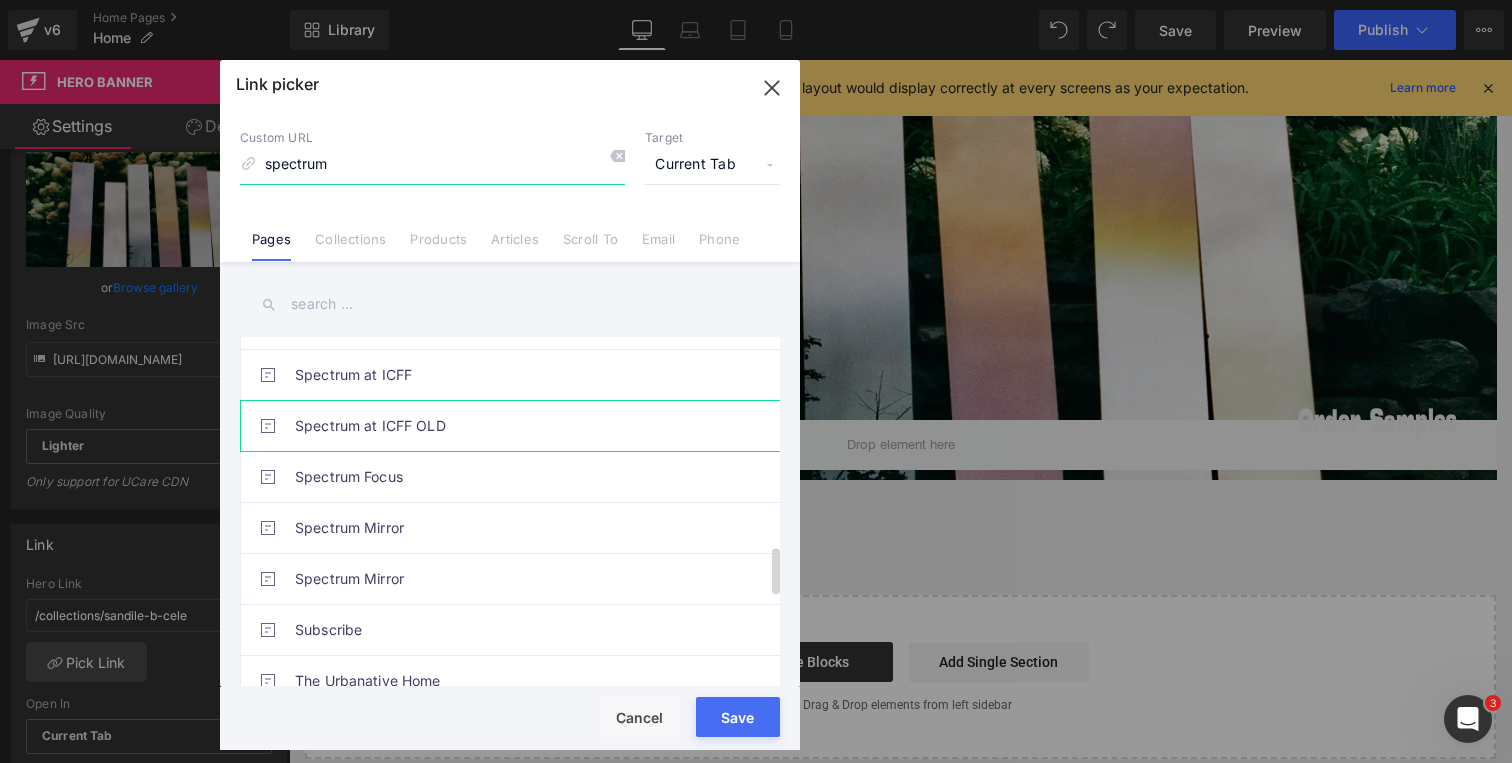 scroll, scrollTop: 1600, scrollLeft: 0, axis: vertical 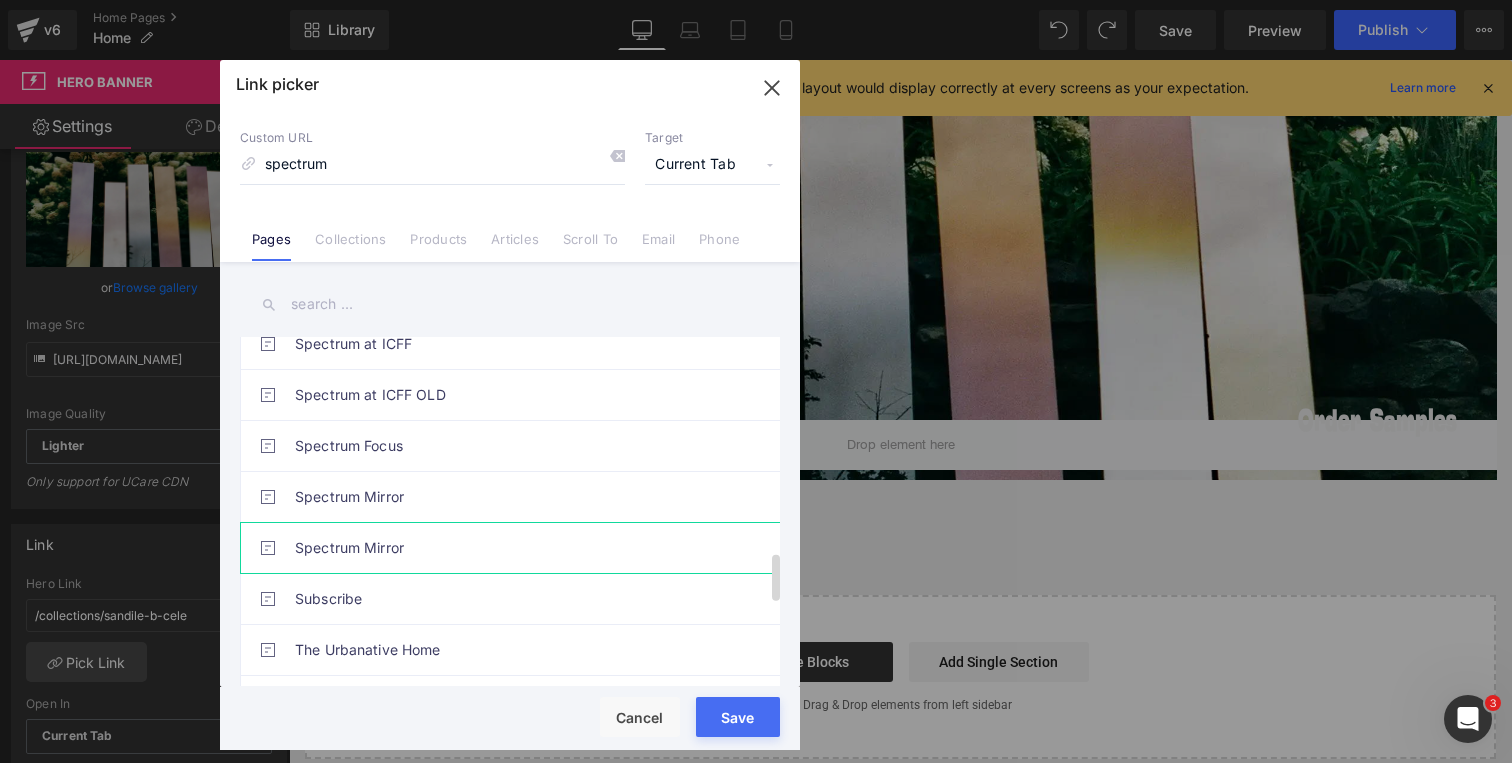 click on "Spectrum Mirror" at bounding box center [515, 548] 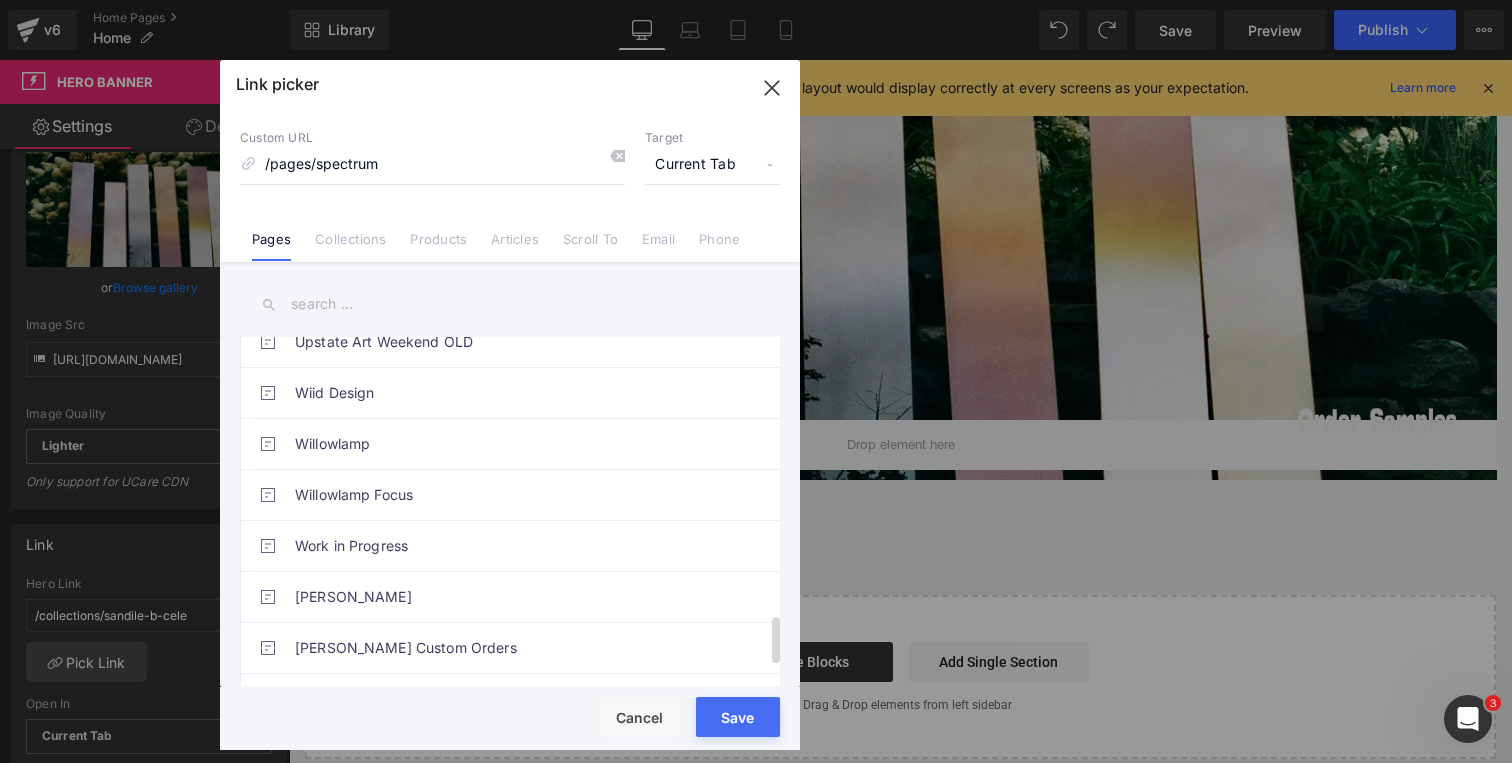 scroll, scrollTop: 2054, scrollLeft: 0, axis: vertical 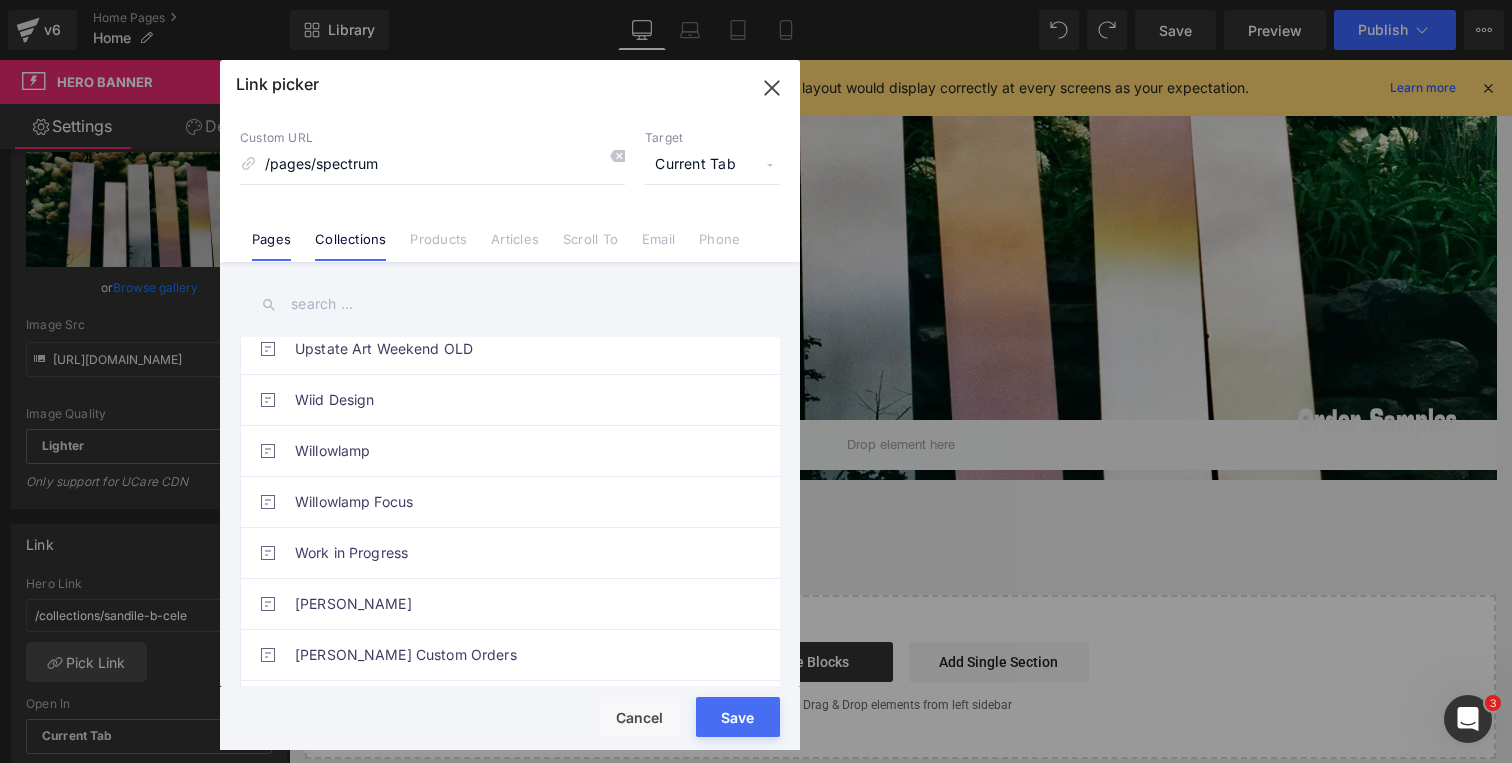 click on "Collections" at bounding box center [350, 246] 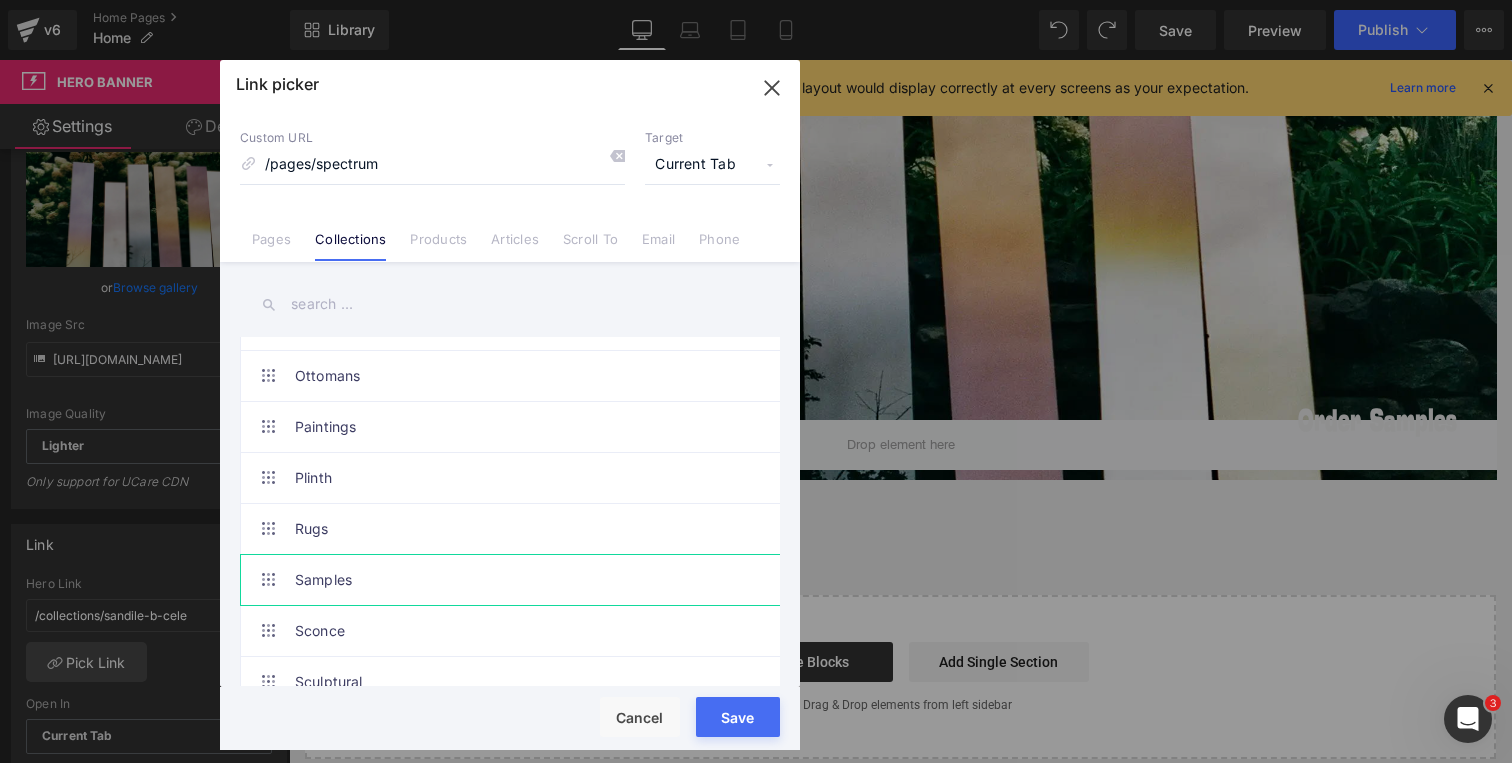 scroll, scrollTop: 2443, scrollLeft: 0, axis: vertical 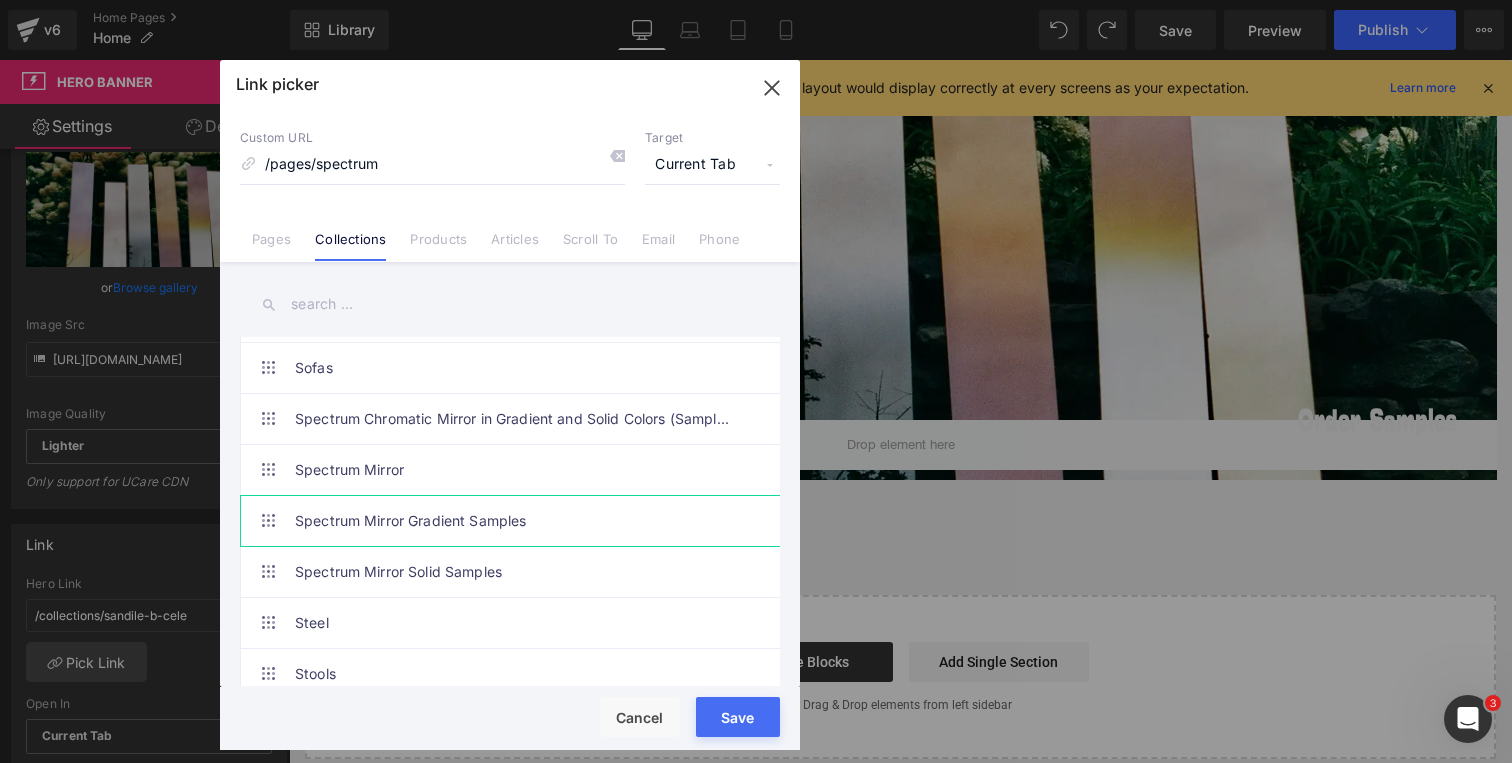 click on "Spectrum Mirror Gradient Samples" at bounding box center (515, 521) 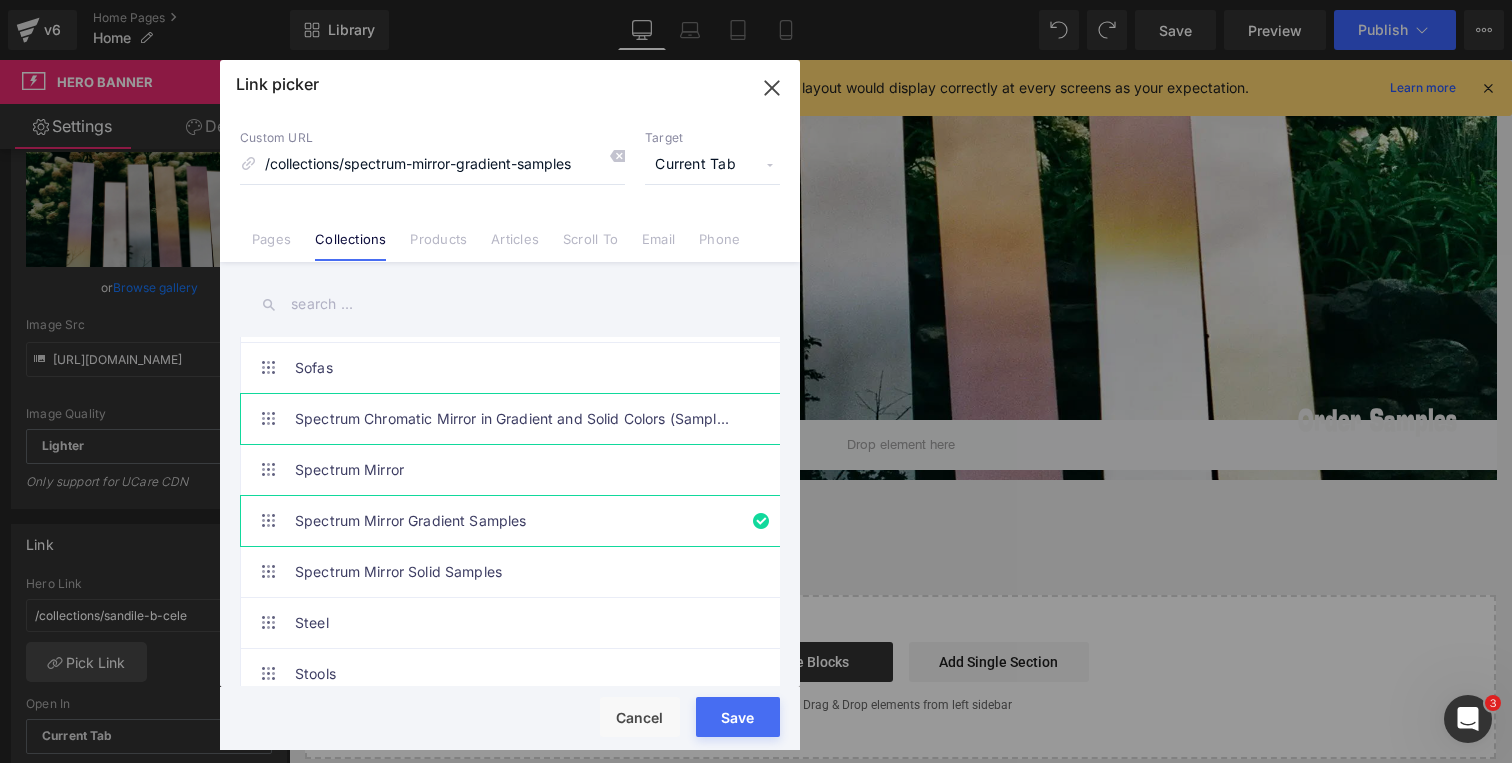 click on "Spectrum Chromatic Mirror in Gradient and Solid Colors (Samples)" at bounding box center [515, 419] 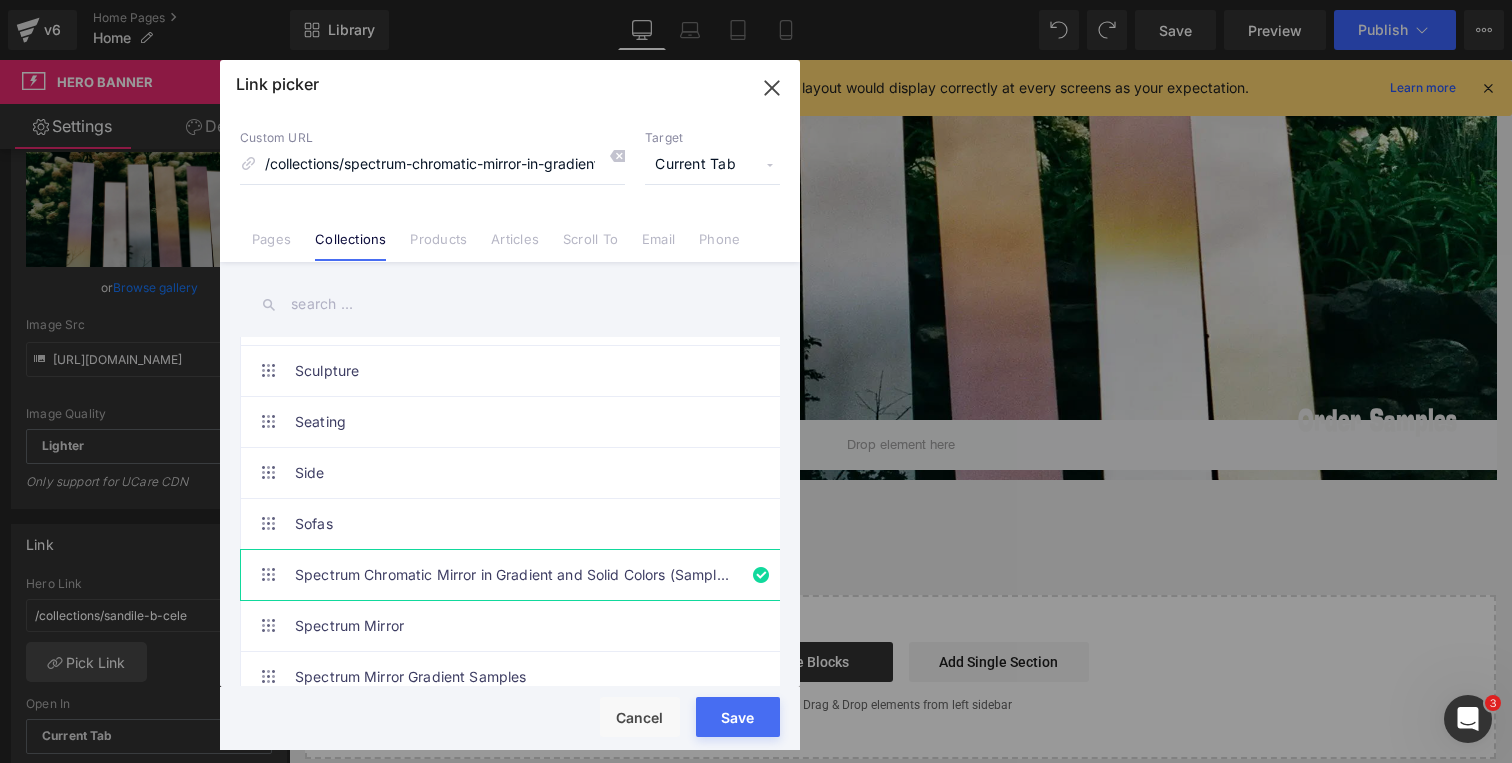 scroll, scrollTop: 2282, scrollLeft: 0, axis: vertical 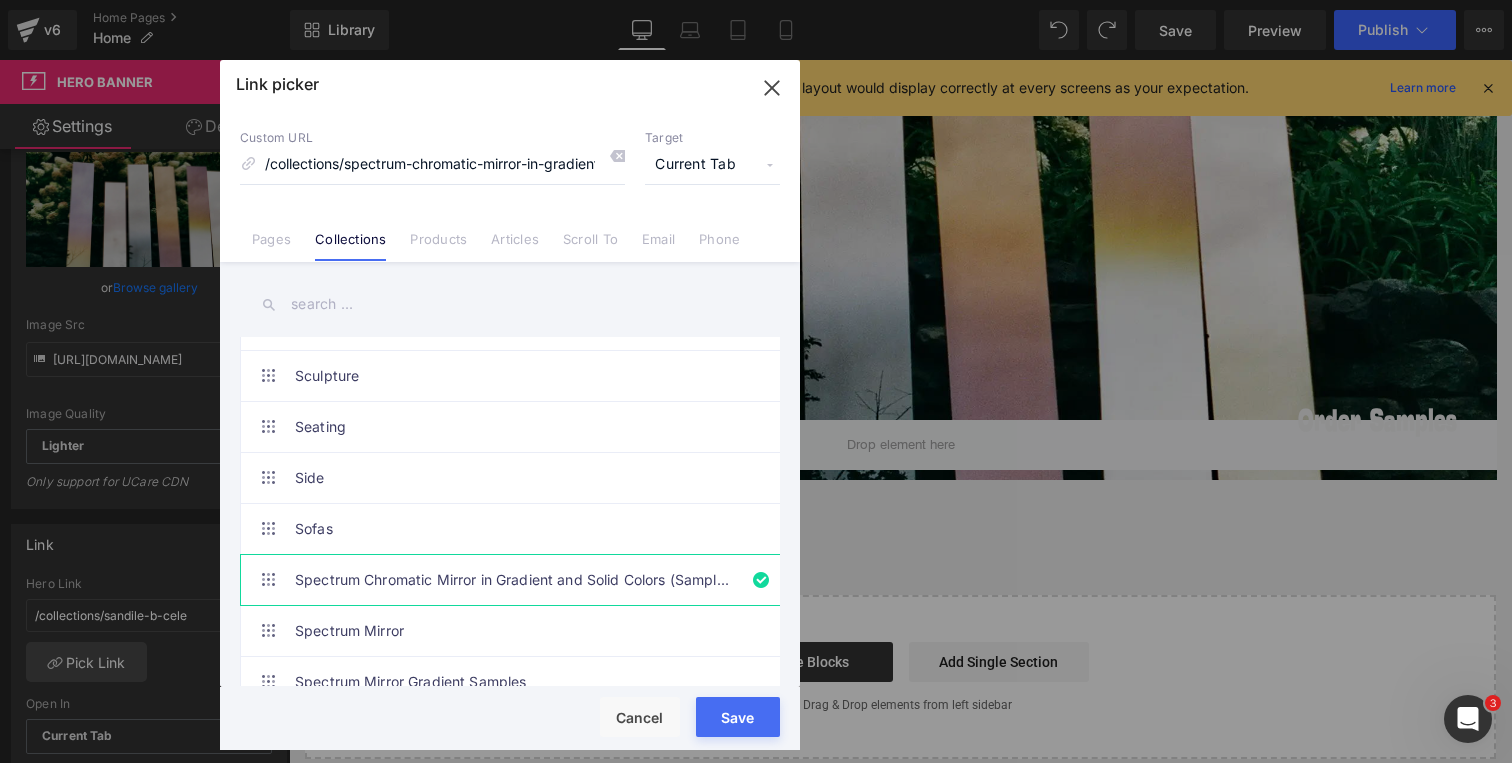 click on "Save" at bounding box center (738, 717) 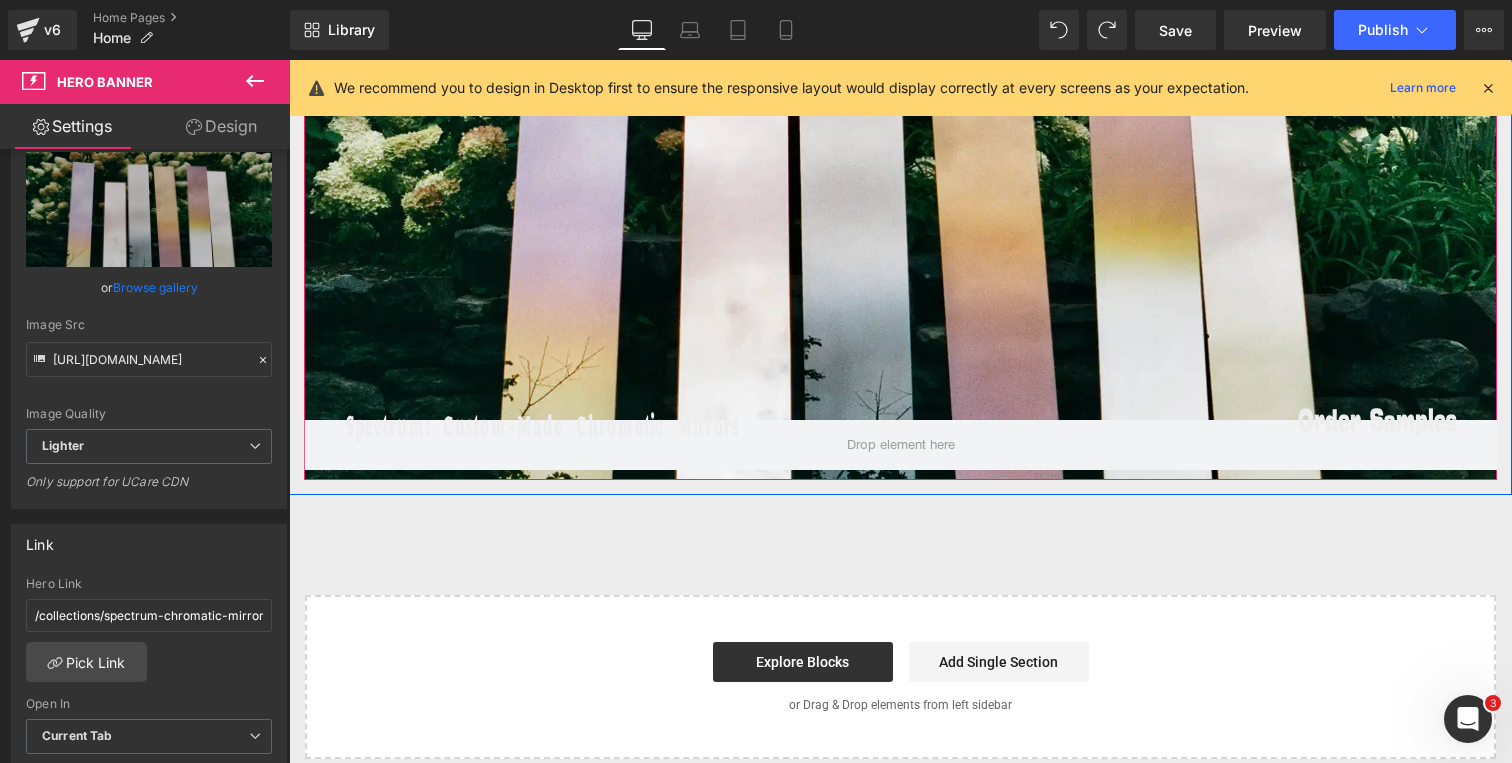click at bounding box center (900, 164) 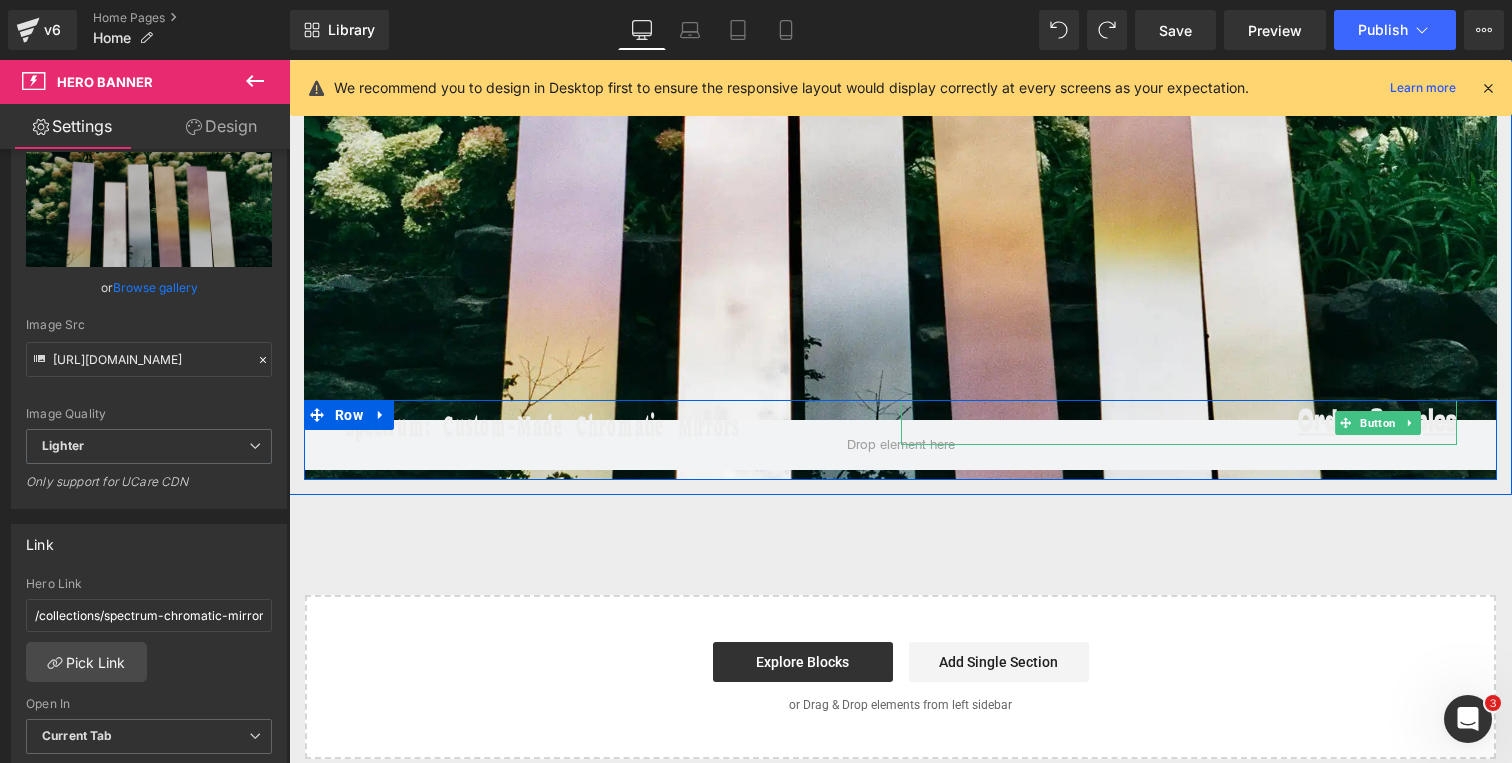 click on "Order Samples" at bounding box center [1377, 422] 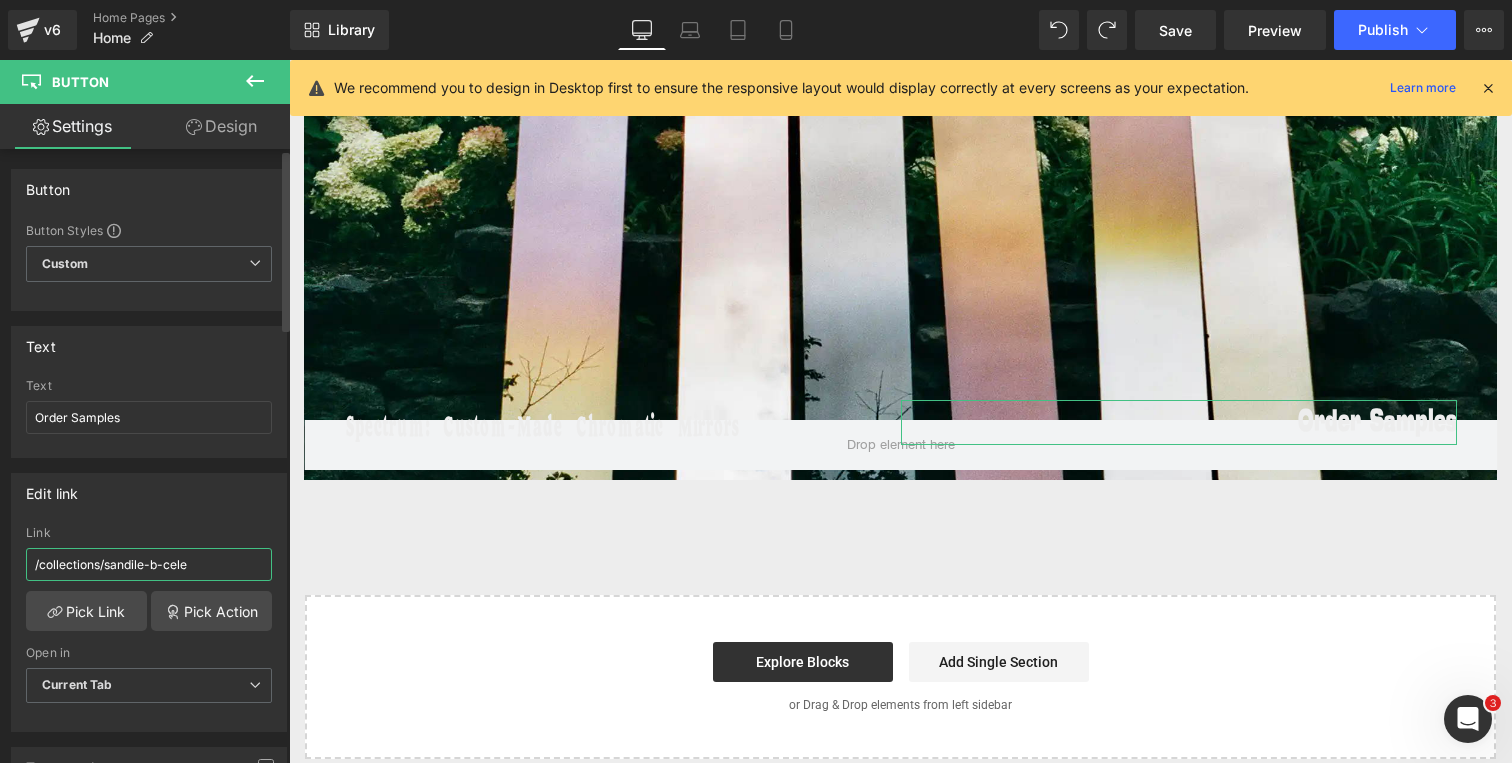 drag, startPoint x: 211, startPoint y: 563, endPoint x: 0, endPoint y: 563, distance: 211 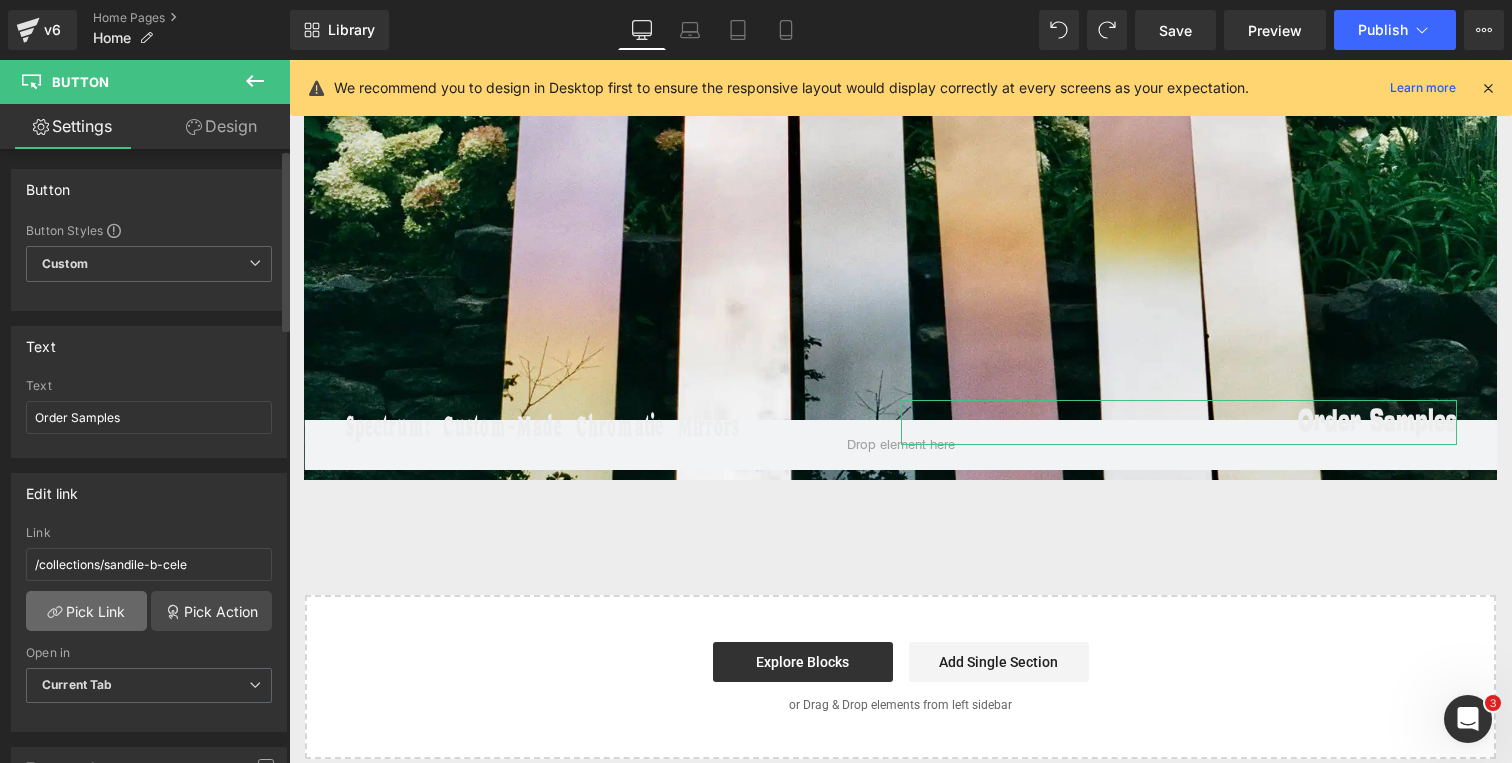 click on "Pick Link" at bounding box center [86, 611] 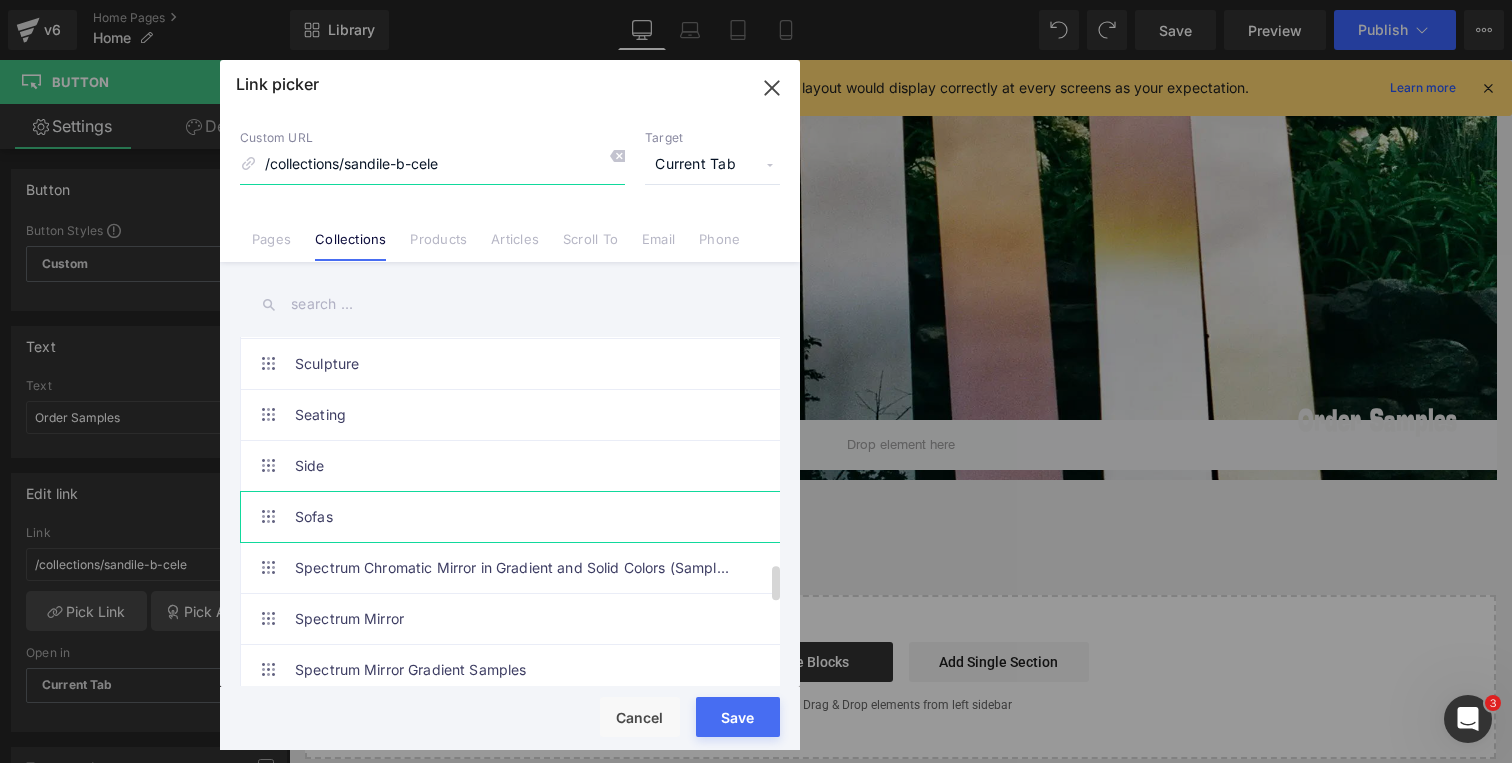 scroll, scrollTop: 2301, scrollLeft: 0, axis: vertical 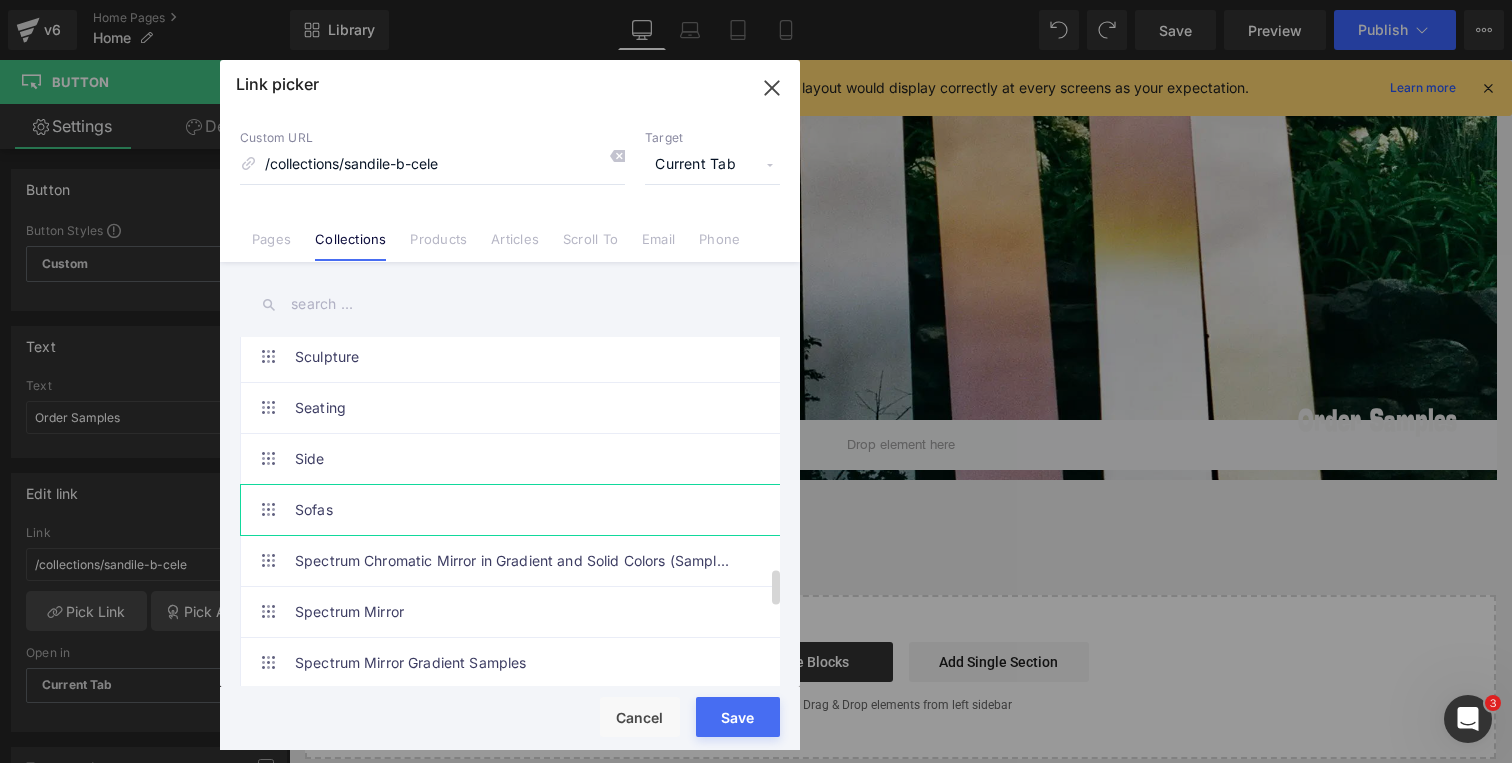 click on "Spectrum Chromatic Mirror in Gradient and Solid Colors (Samples)" at bounding box center (515, 561) 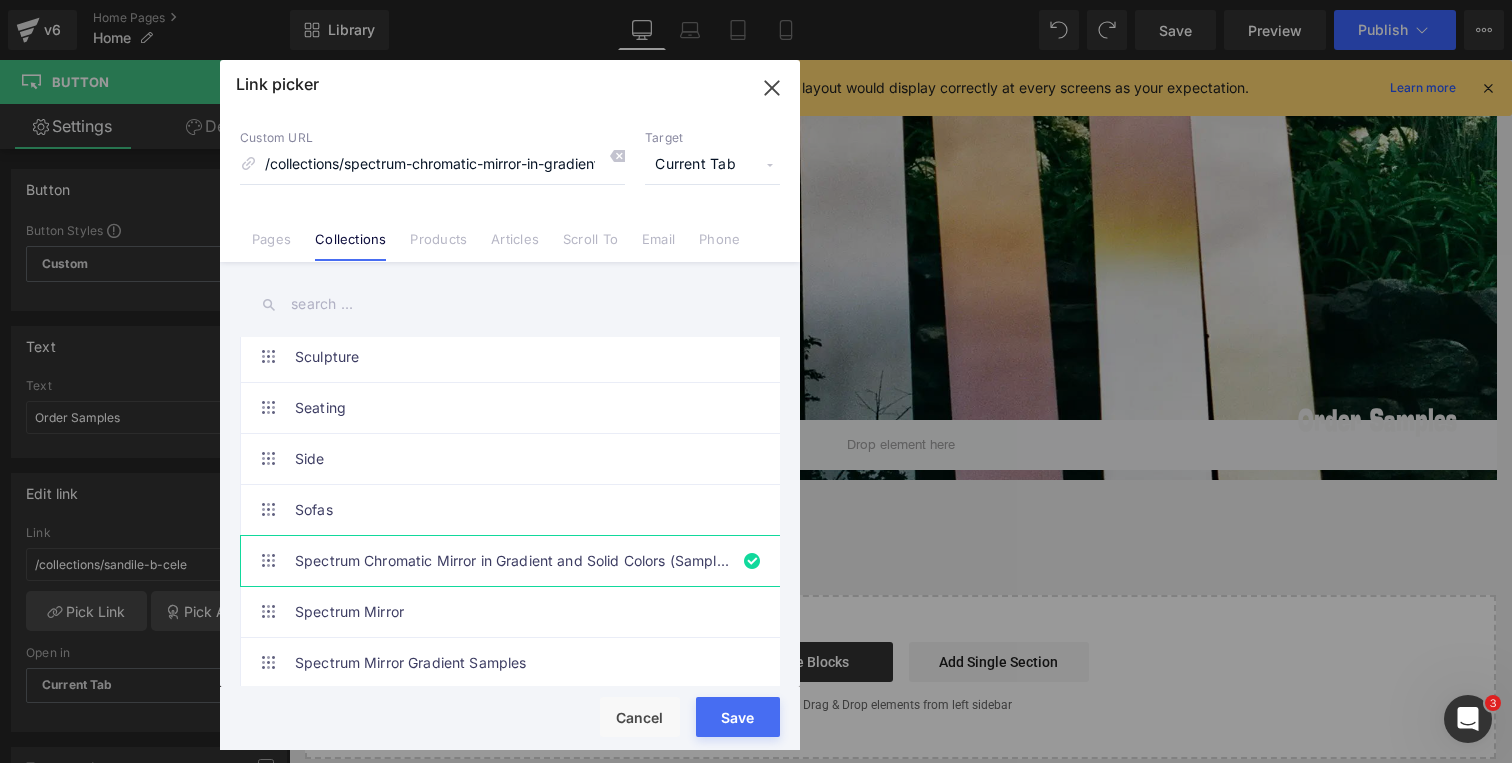 click on "Save" at bounding box center [738, 717] 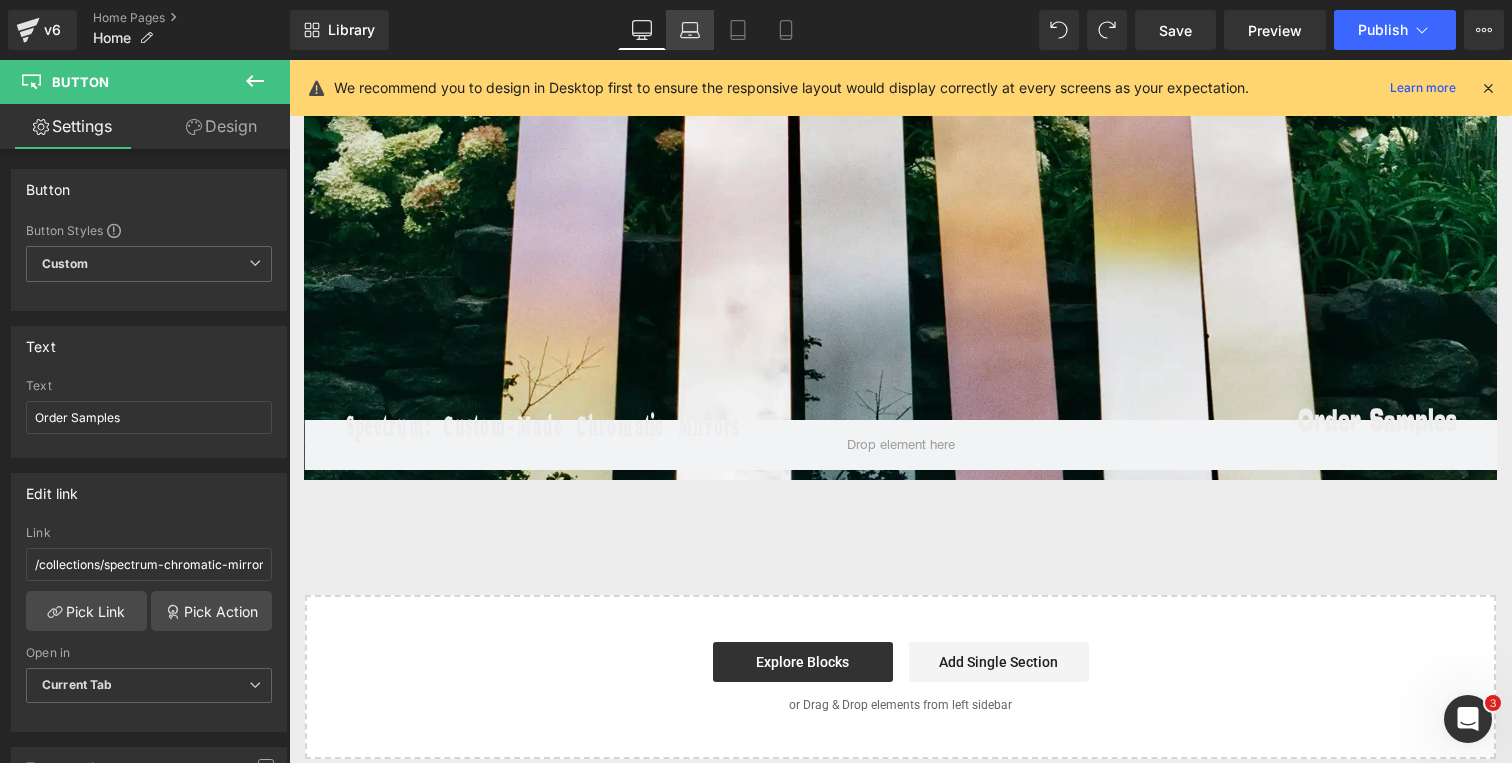 click 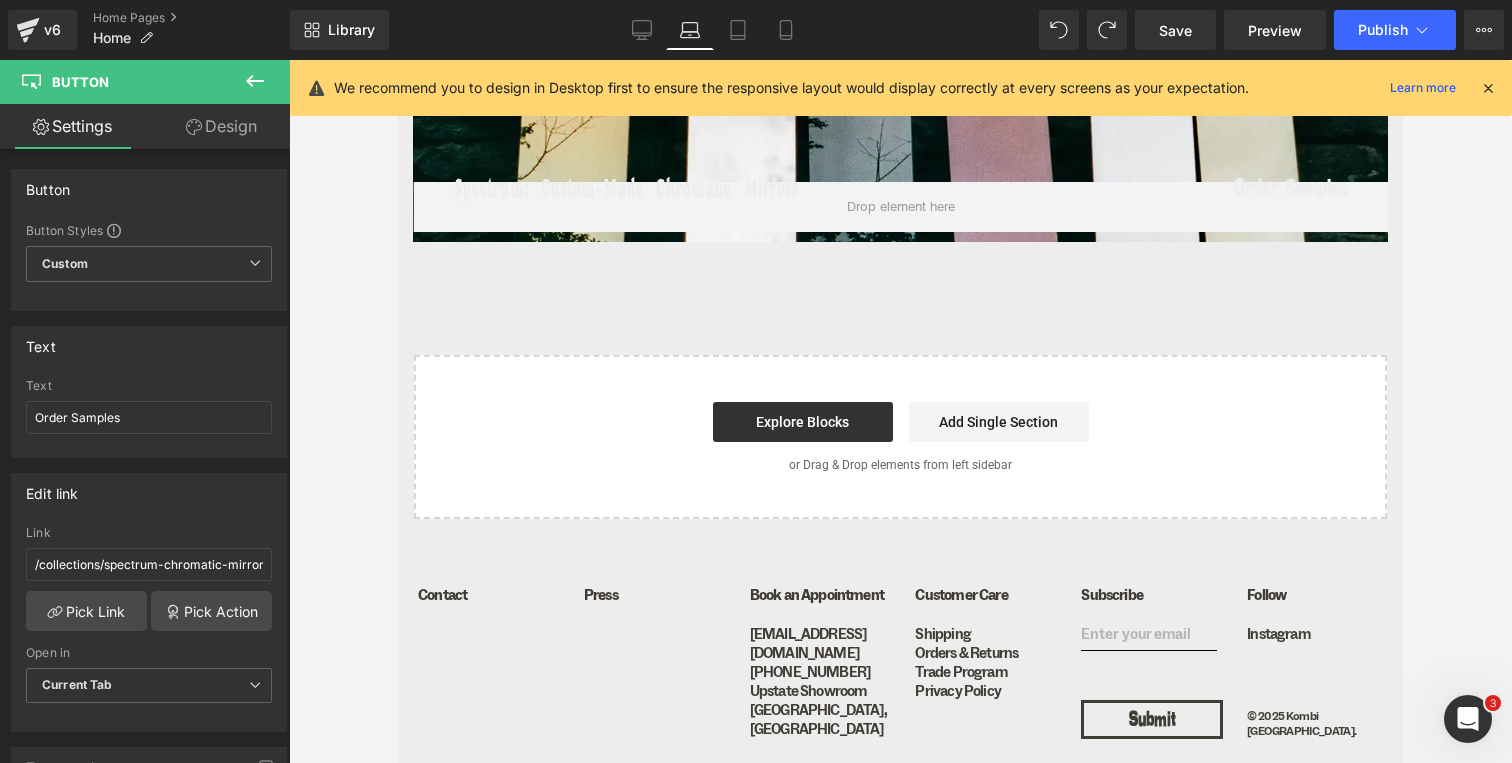 scroll, scrollTop: 4506, scrollLeft: 0, axis: vertical 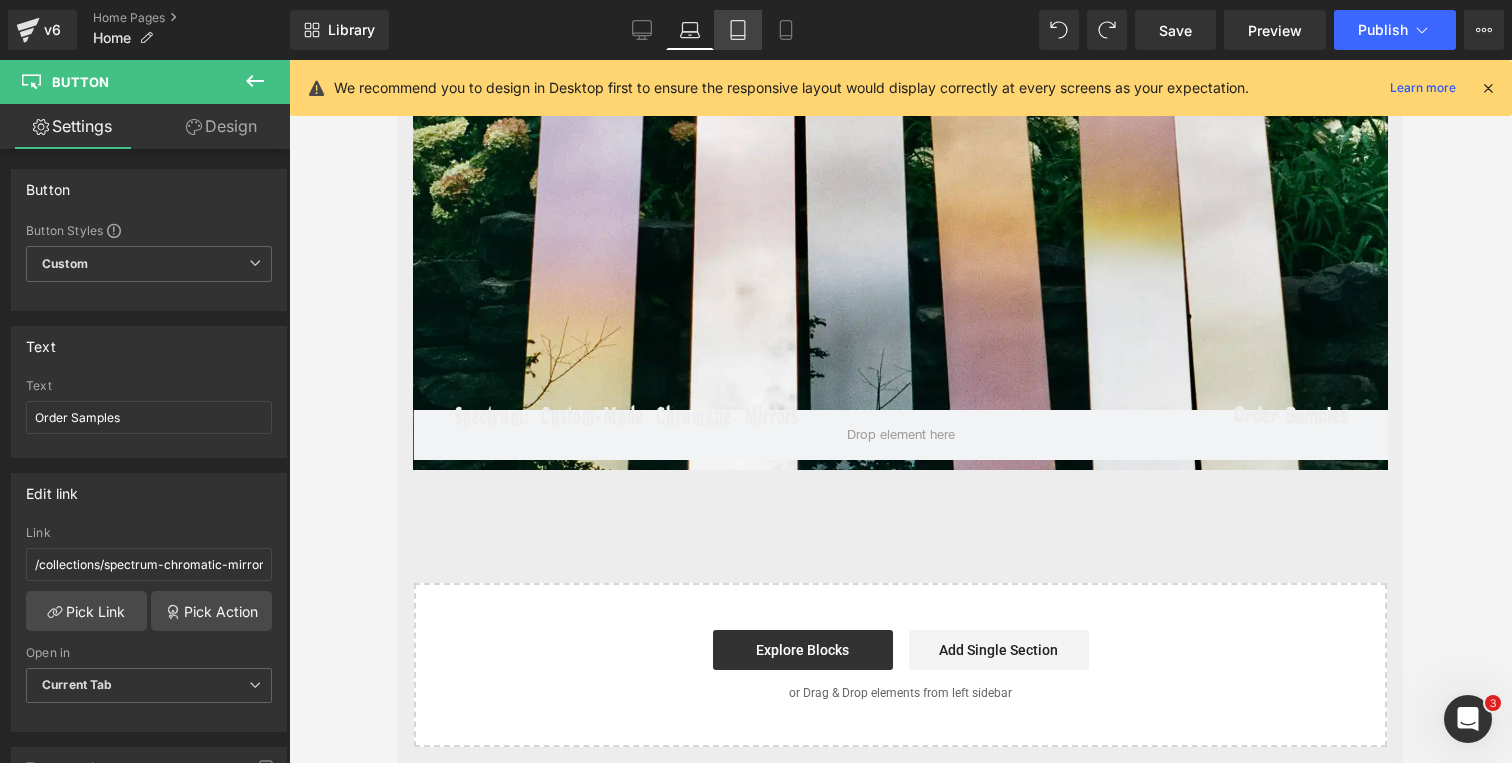 click on "Tablet" at bounding box center (738, 30) 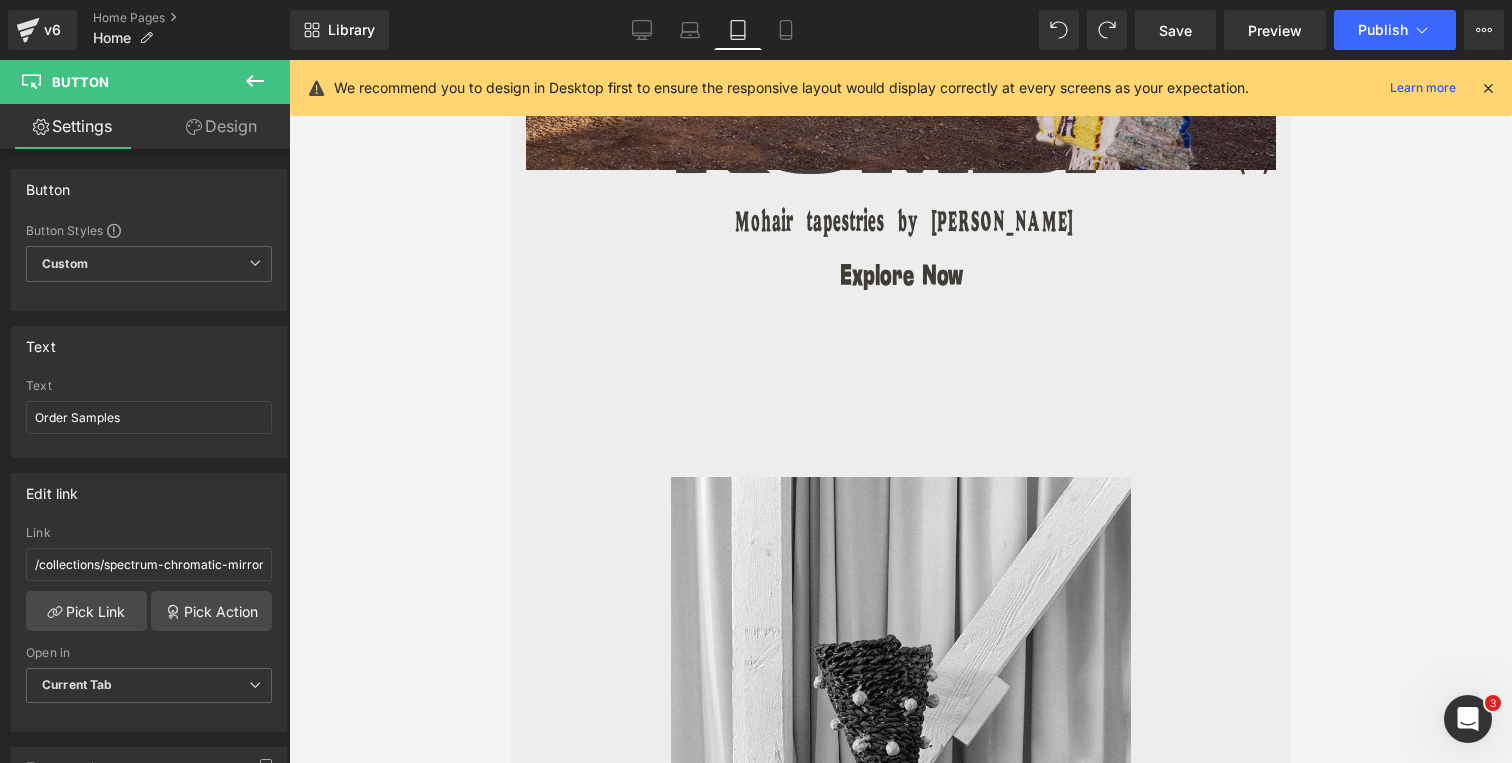 scroll, scrollTop: 2654, scrollLeft: 0, axis: vertical 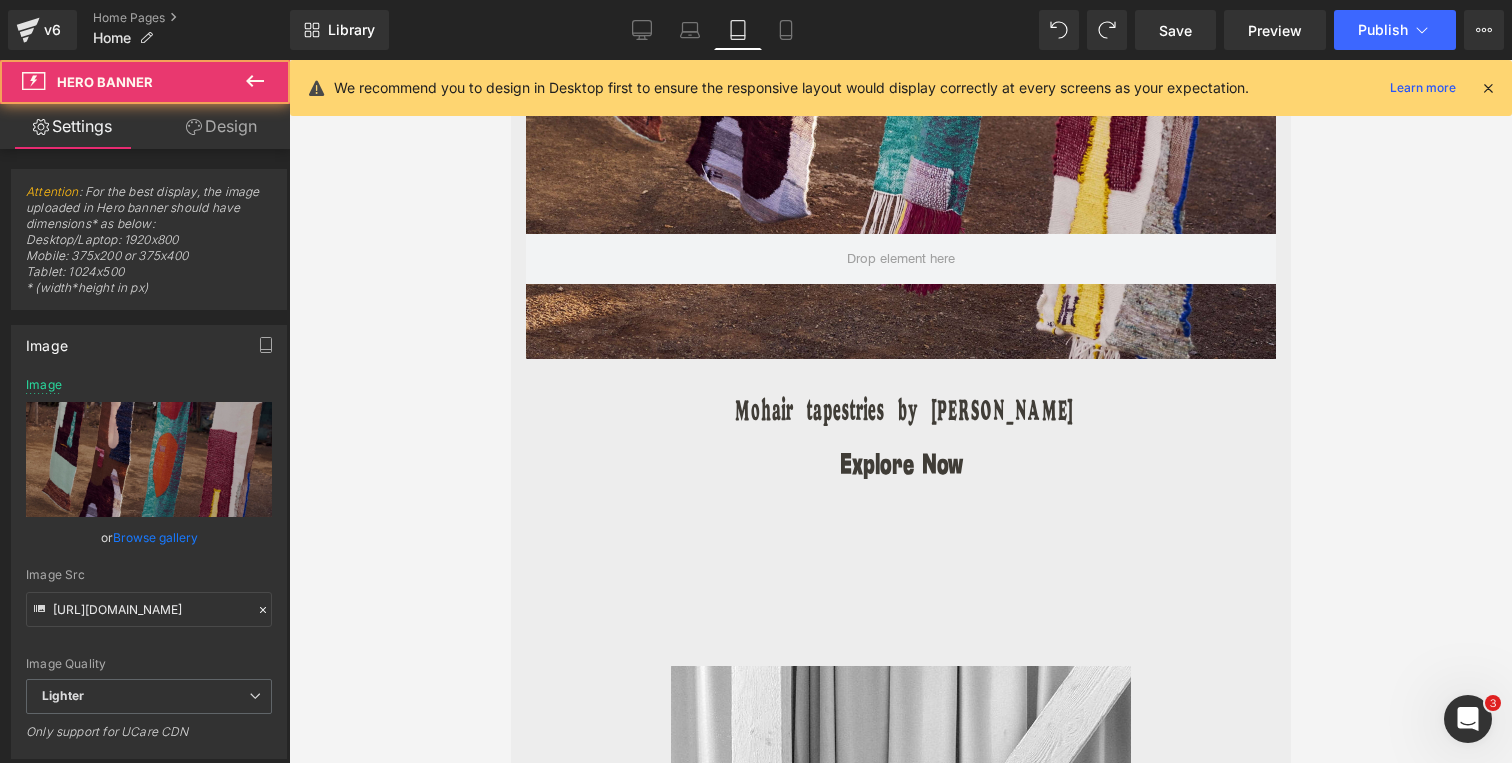 click at bounding box center [900, -16] 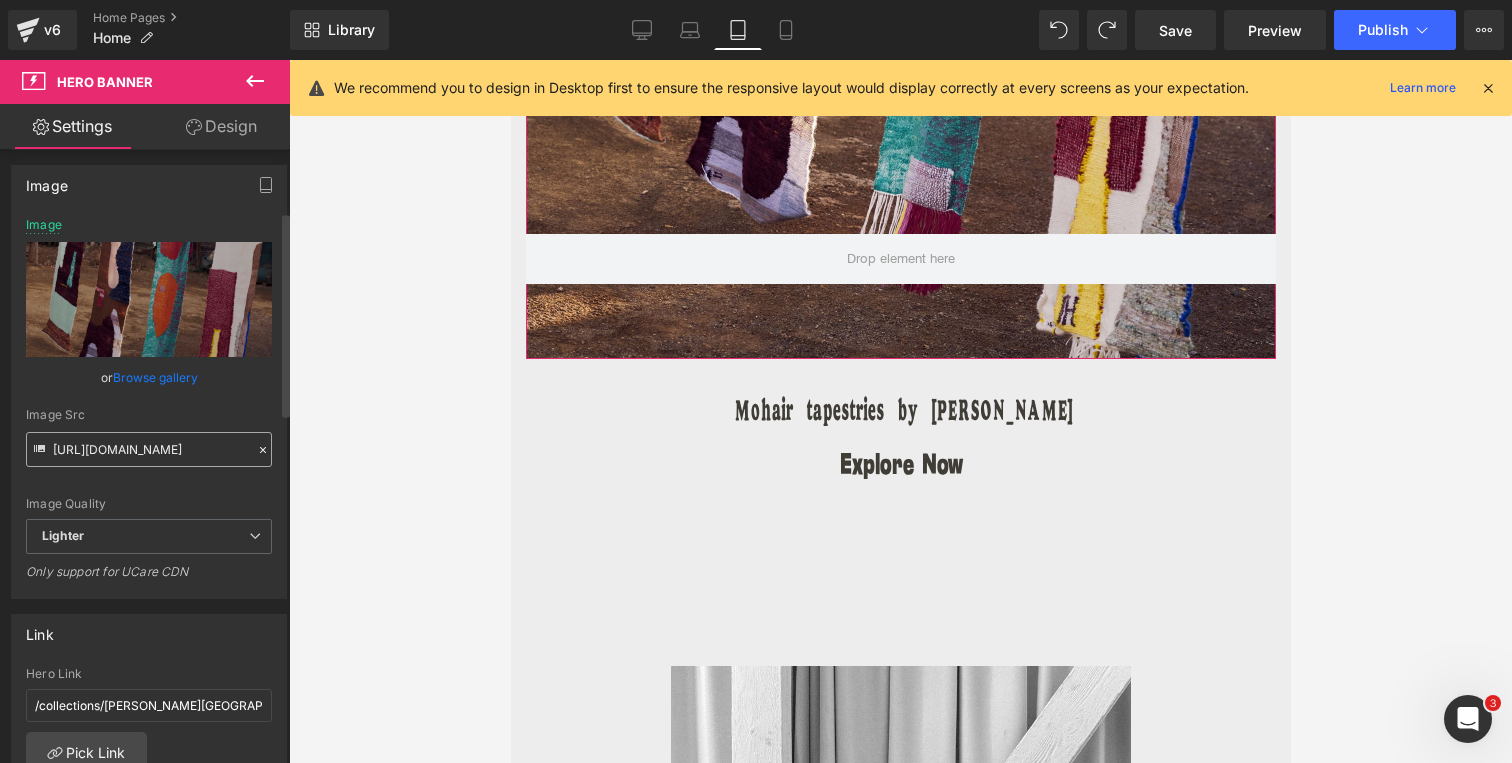 scroll, scrollTop: 302, scrollLeft: 0, axis: vertical 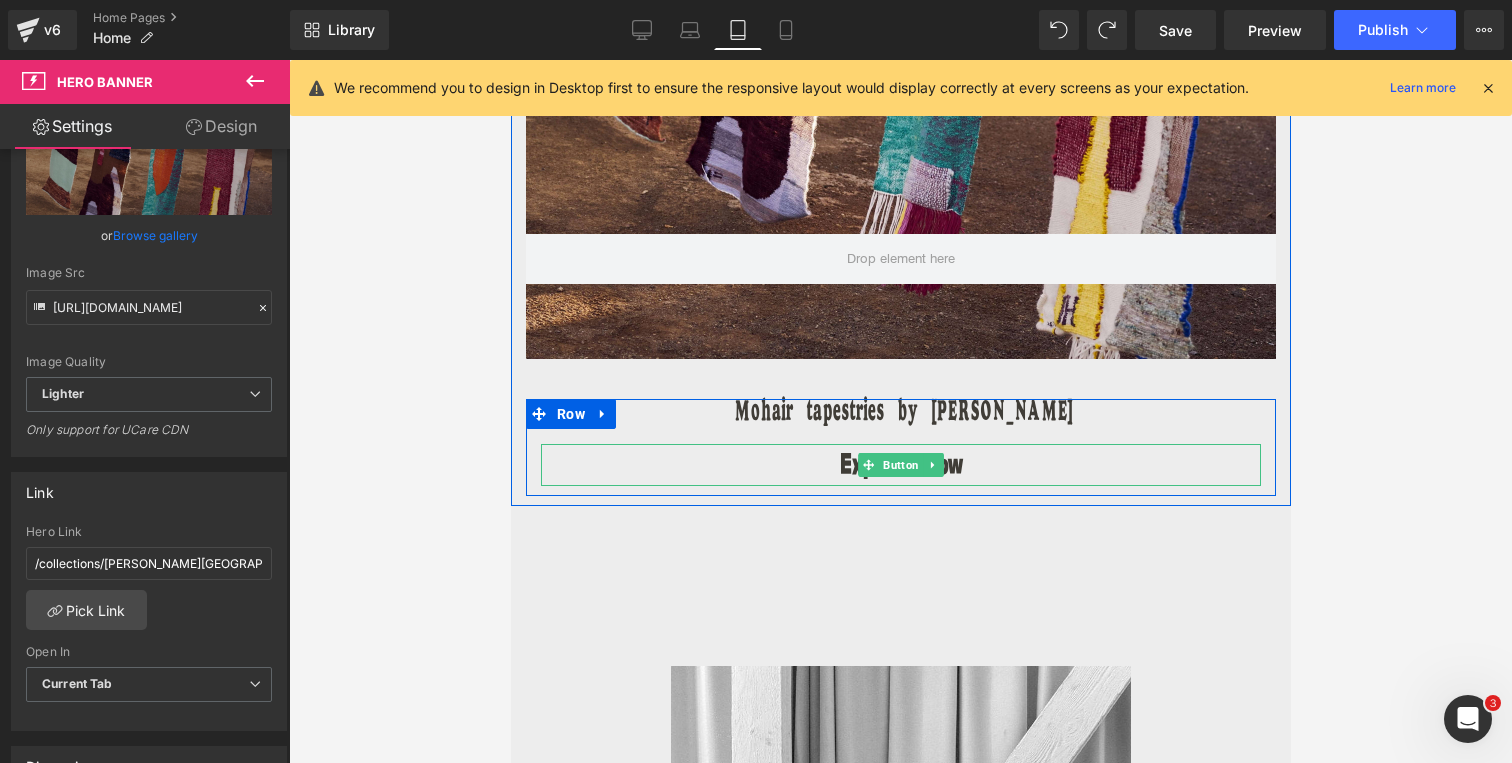 click on "Explore Now" at bounding box center [900, 465] 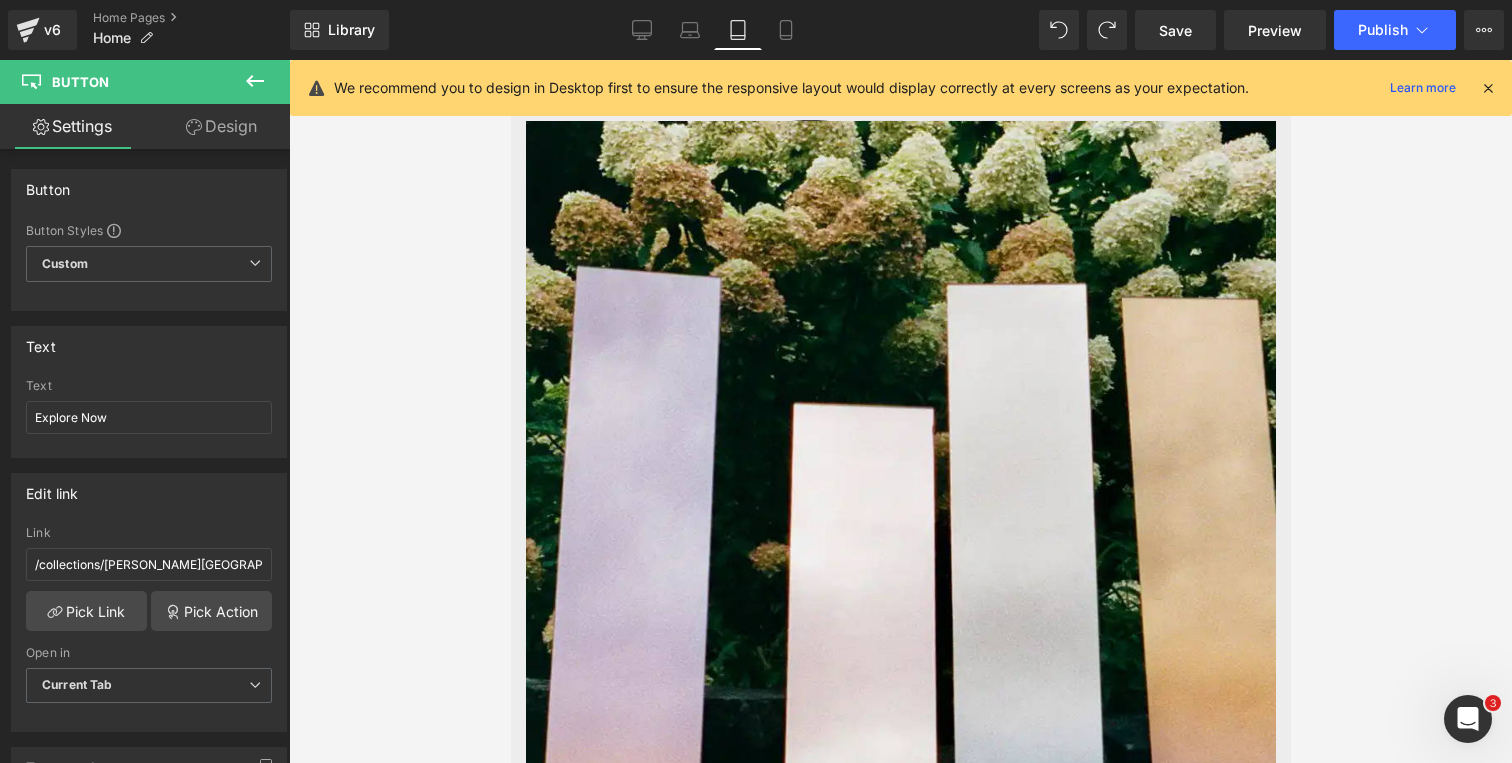 click at bounding box center (900, 590) 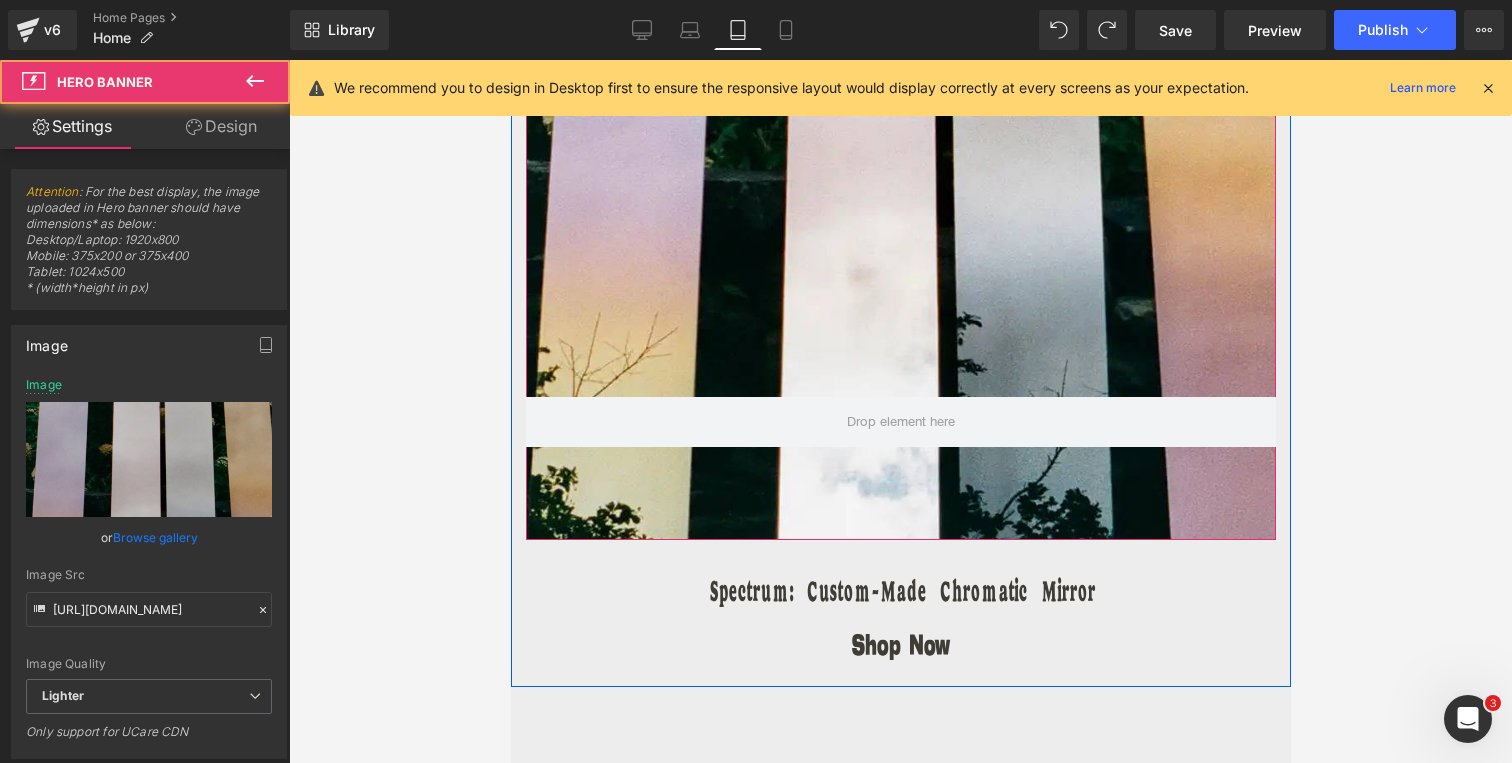 scroll, scrollTop: 8318, scrollLeft: 0, axis: vertical 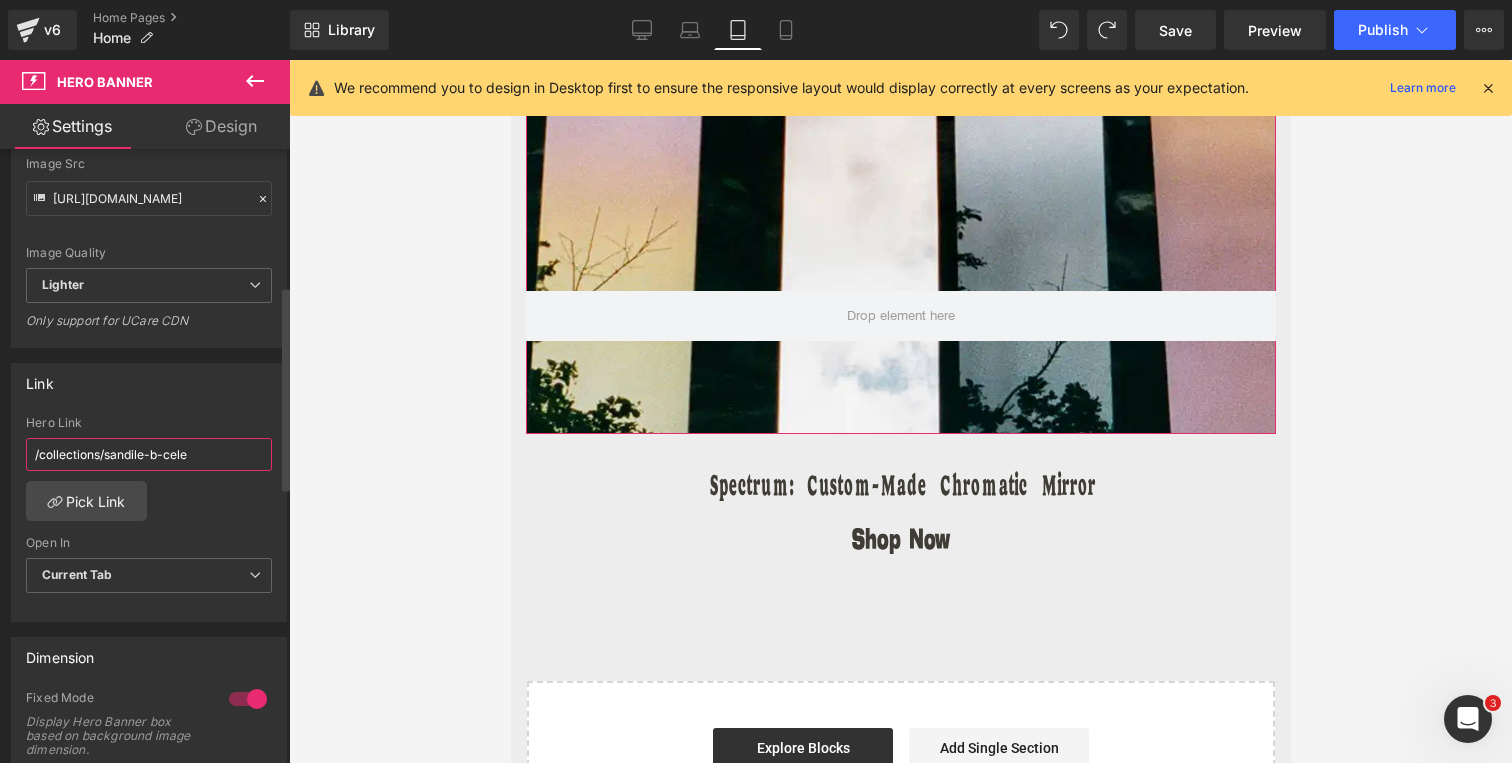 click on "/collections/sandile-b-cele" at bounding box center (149, 454) 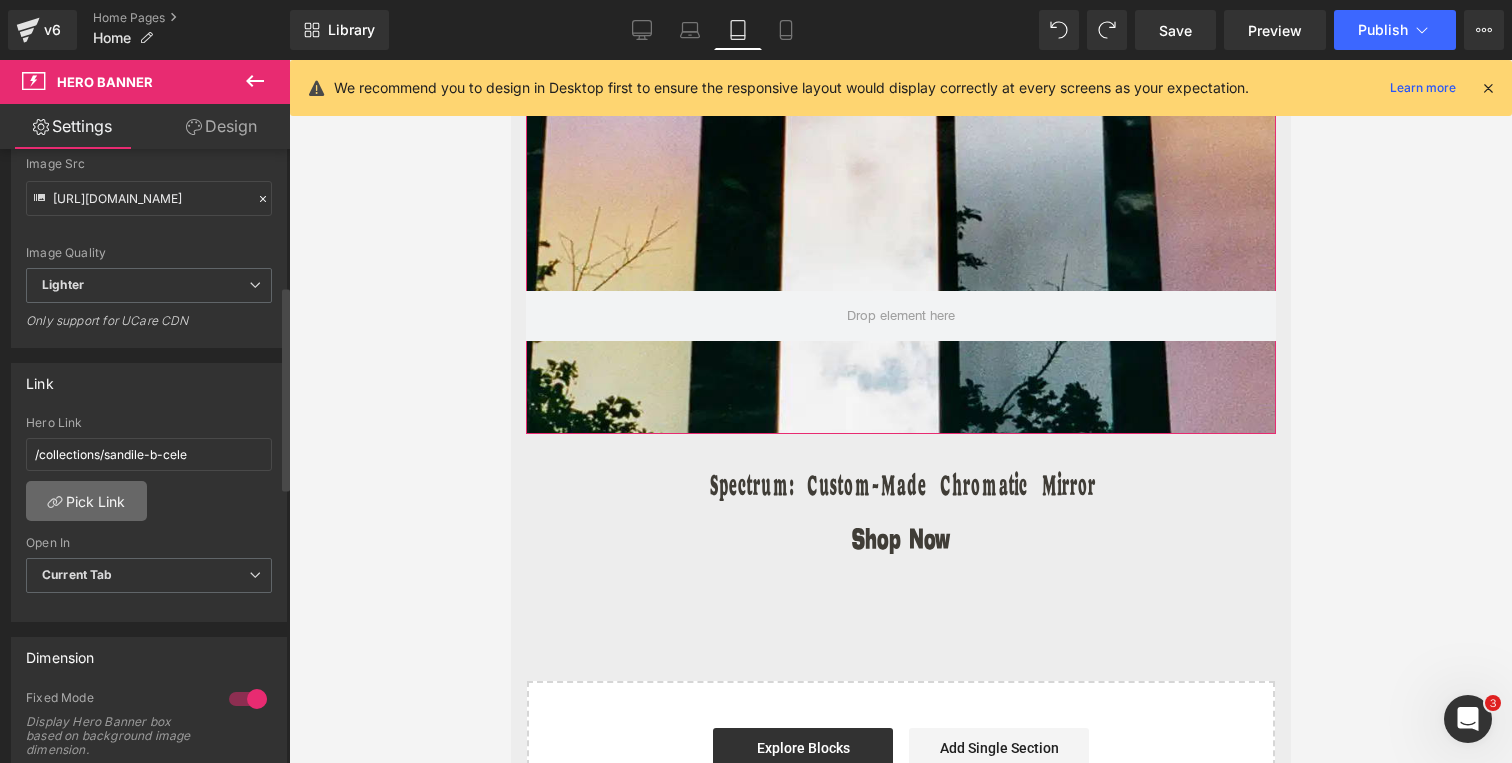 click on "Pick Link" at bounding box center (86, 501) 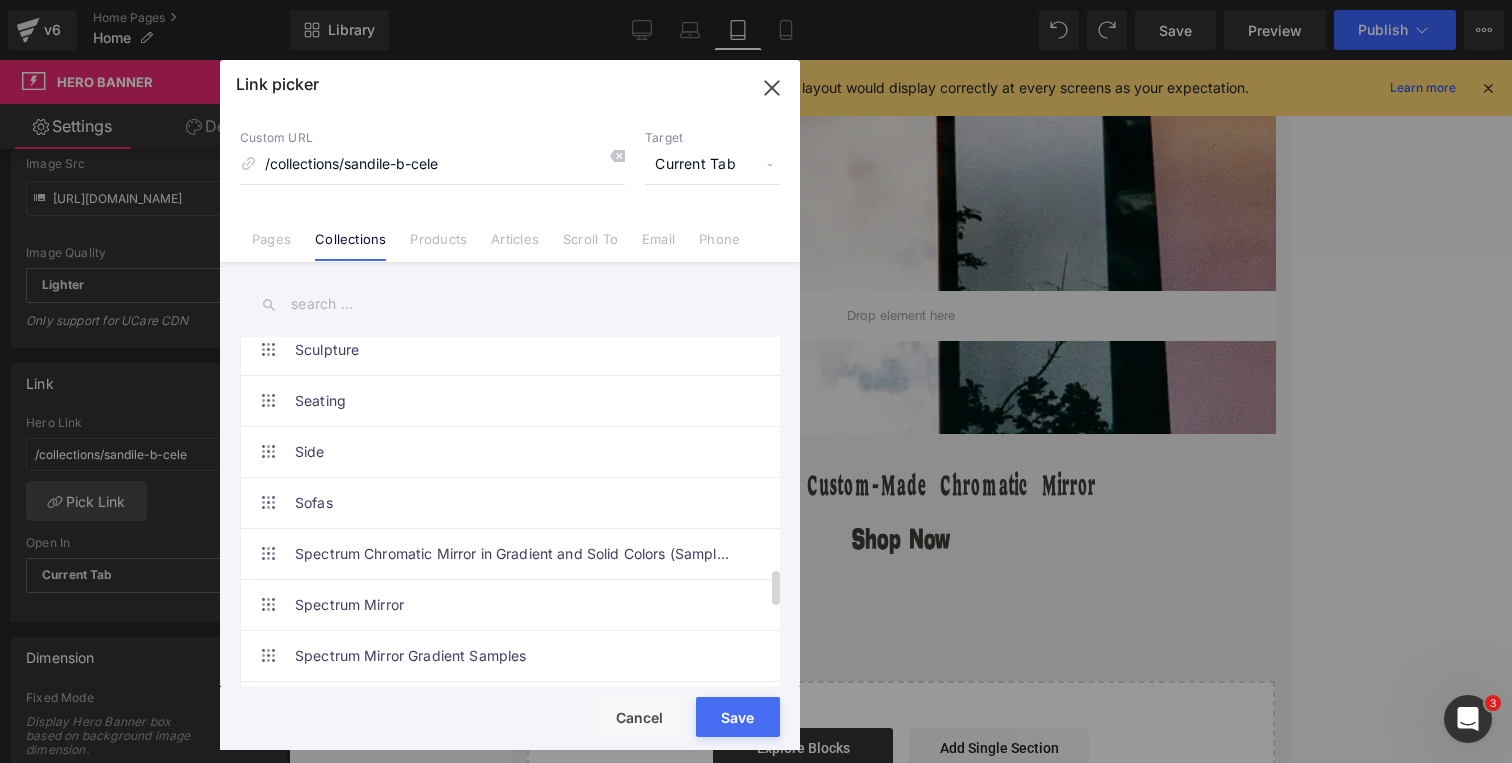 scroll, scrollTop: 2322, scrollLeft: 0, axis: vertical 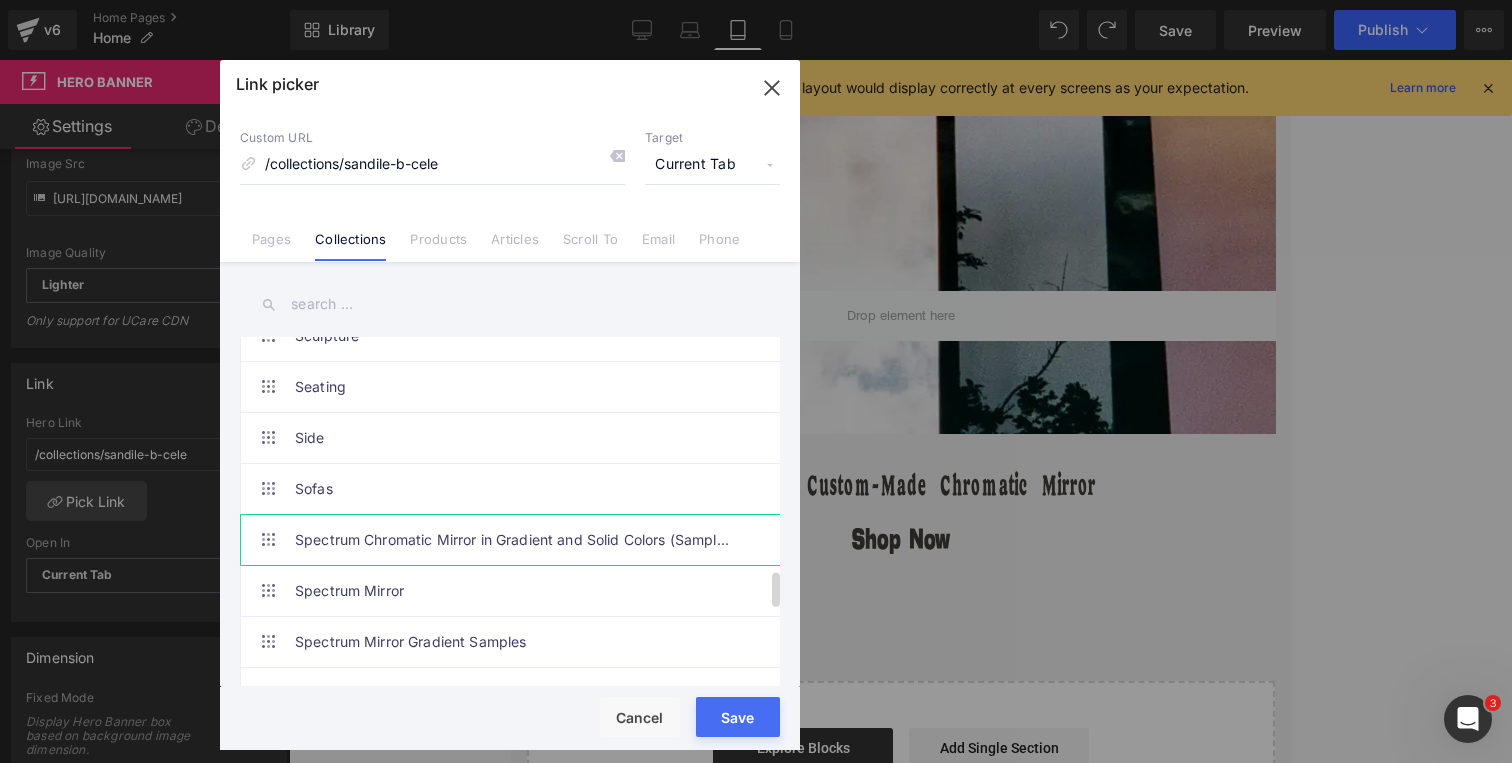 click on "Spectrum Chromatic Mirror in Gradient and Solid Colors (Samples)" at bounding box center [515, 540] 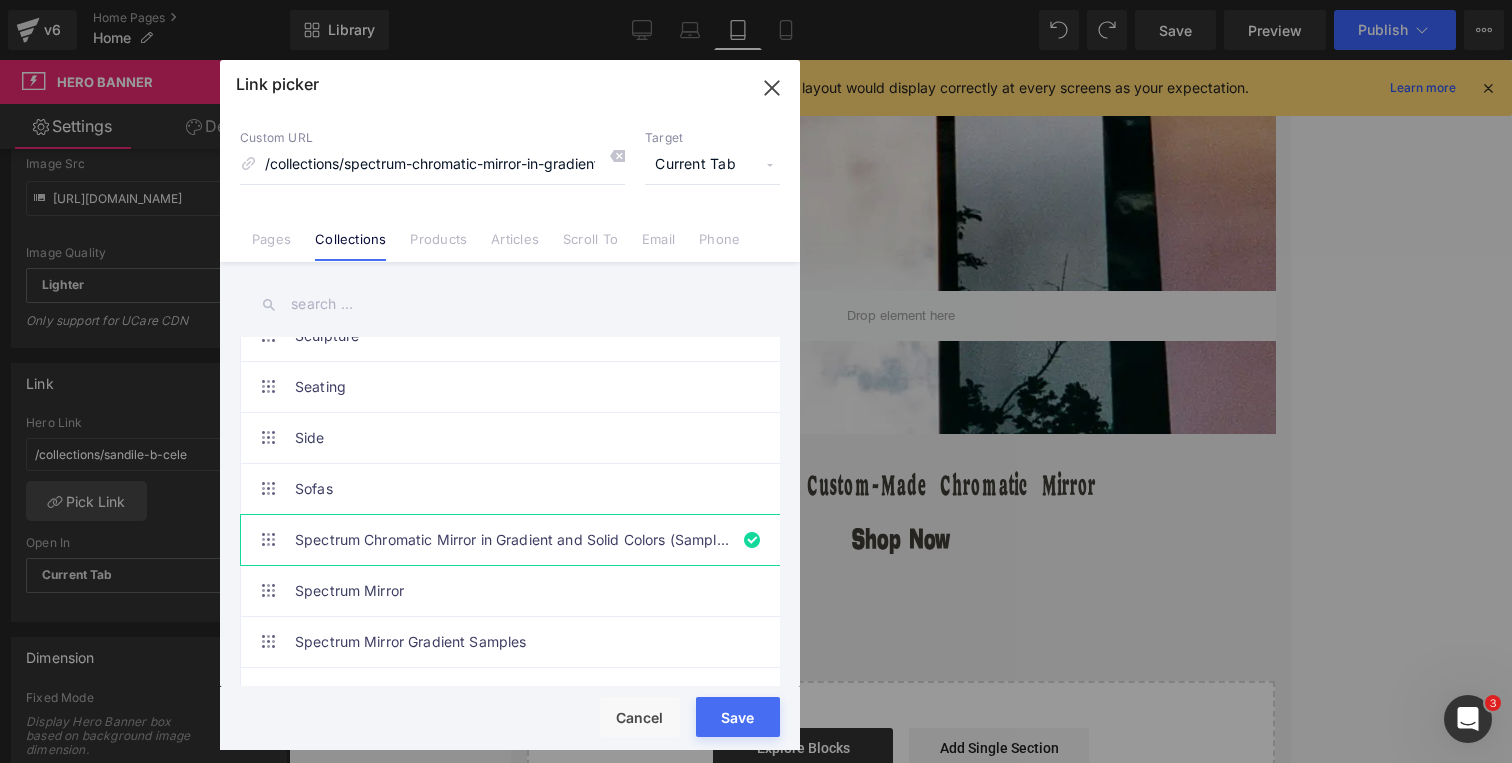 click on "Save" at bounding box center [738, 717] 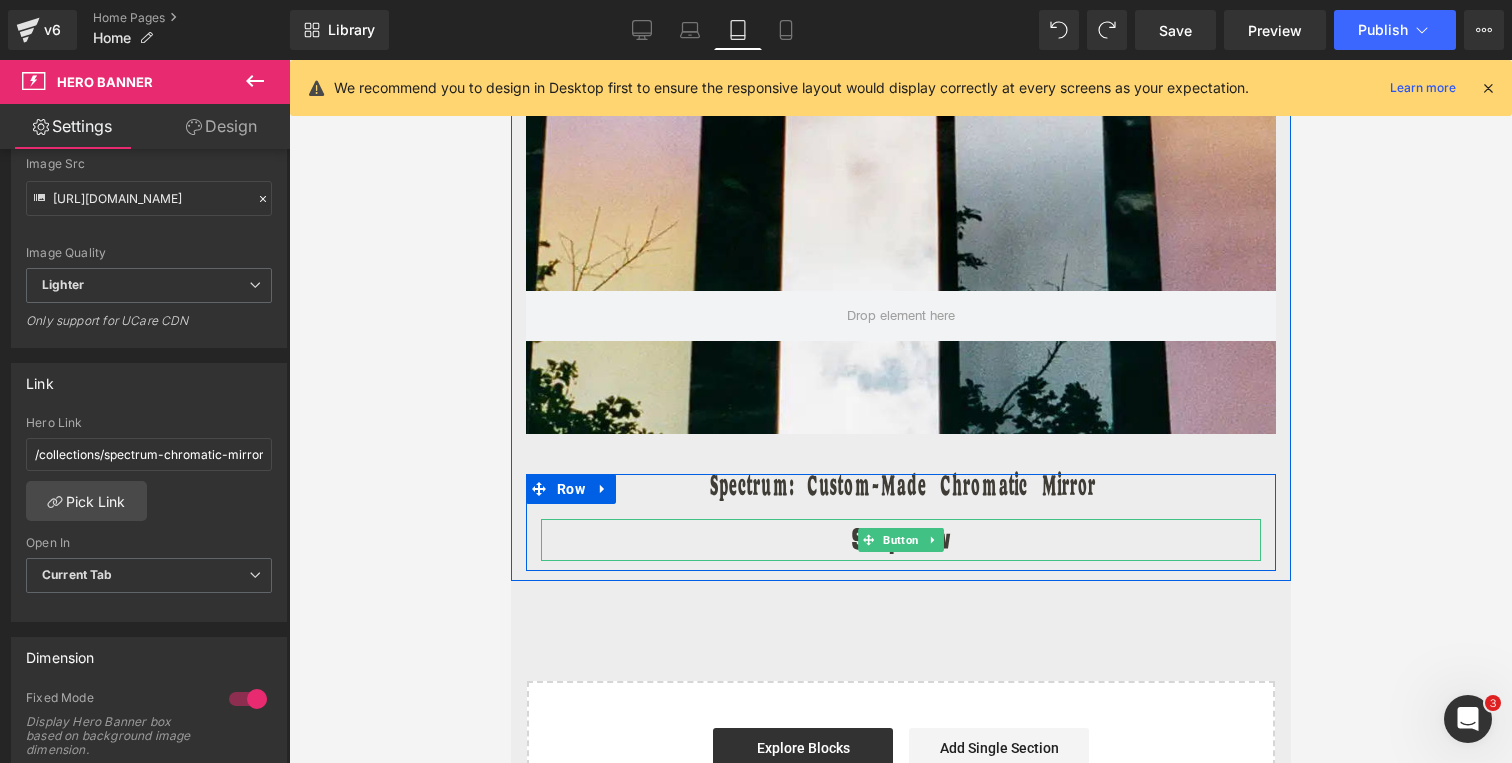 click on "Shop Now" at bounding box center (900, 540) 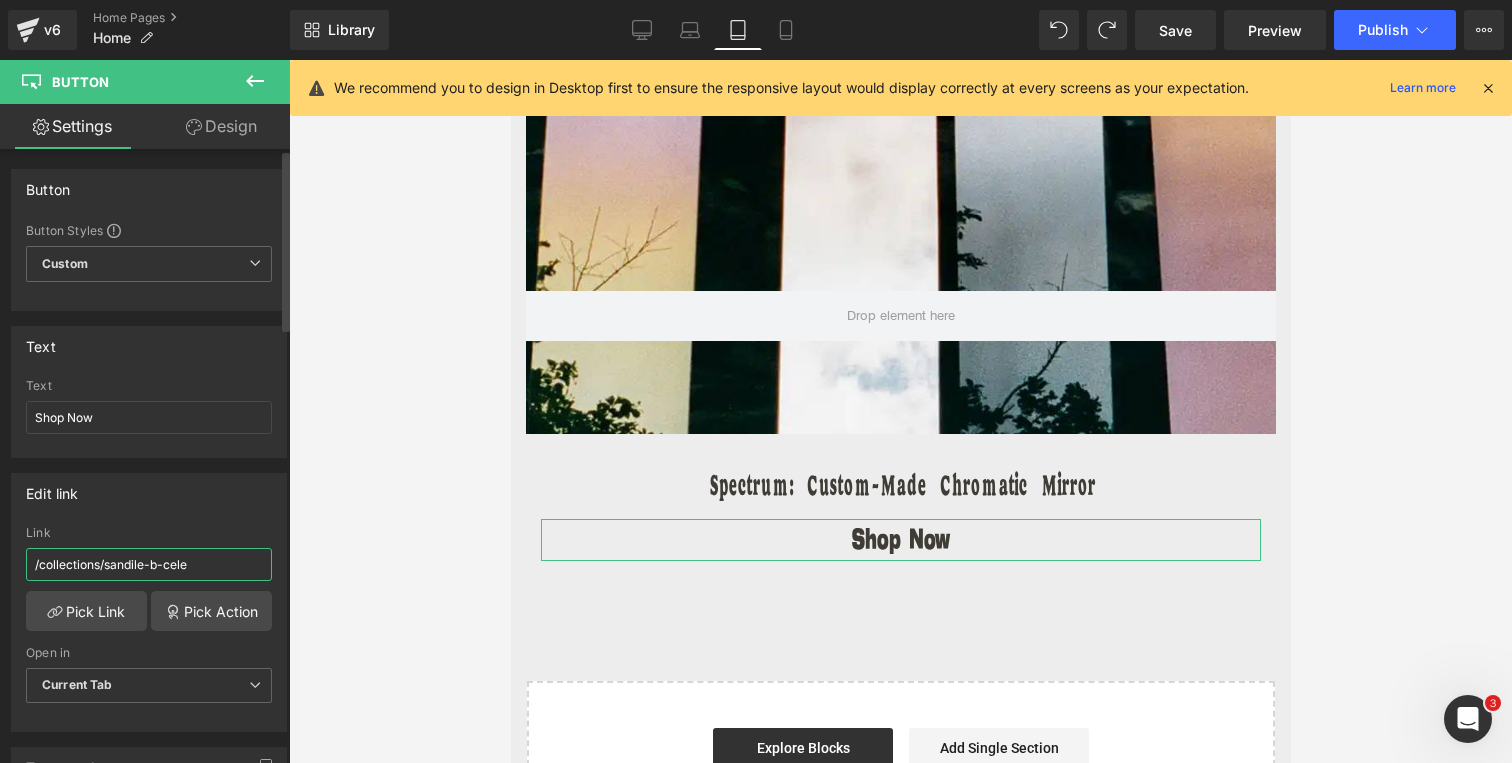 click on "/collections/sandile-b-cele" at bounding box center (149, 564) 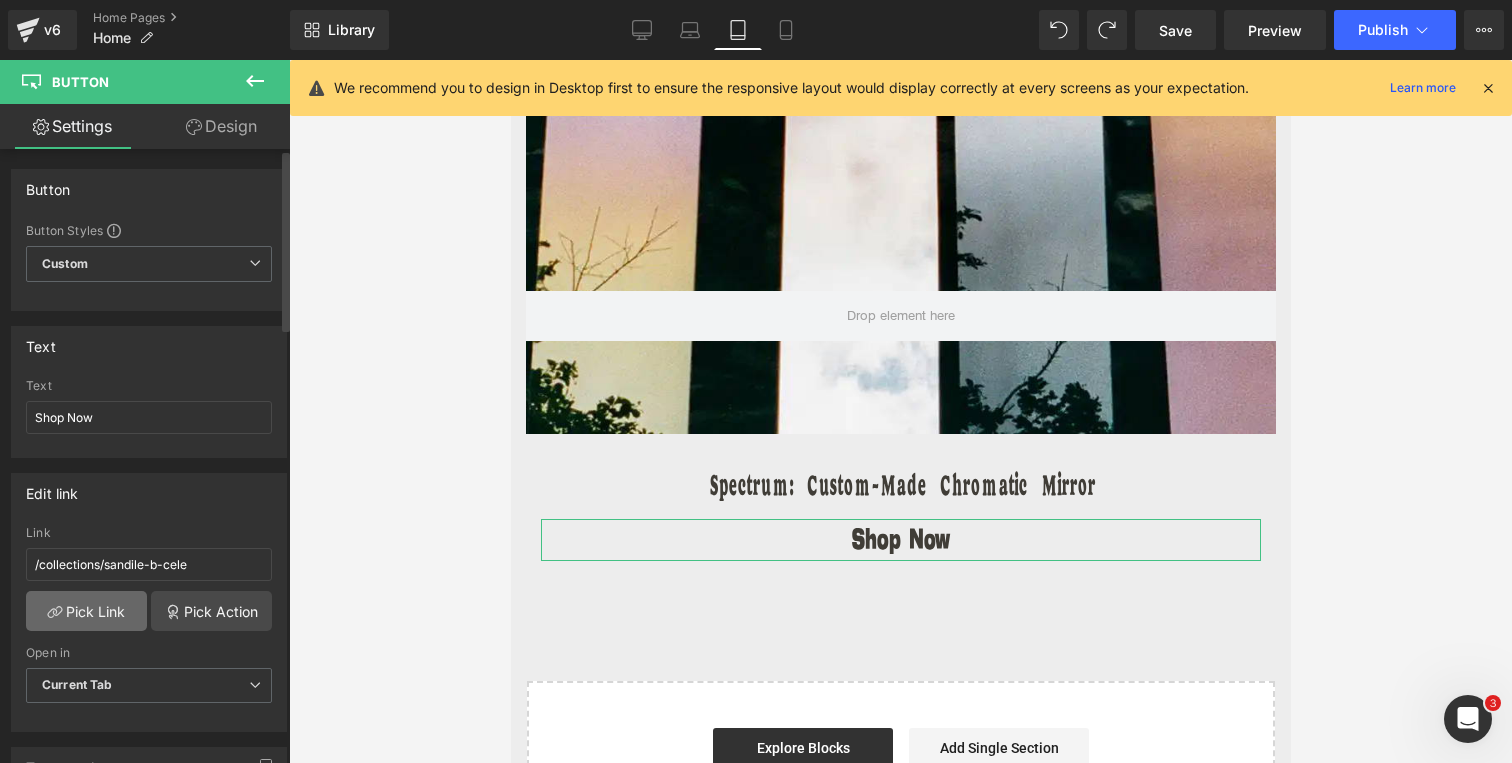 click on "Pick Link" at bounding box center [86, 611] 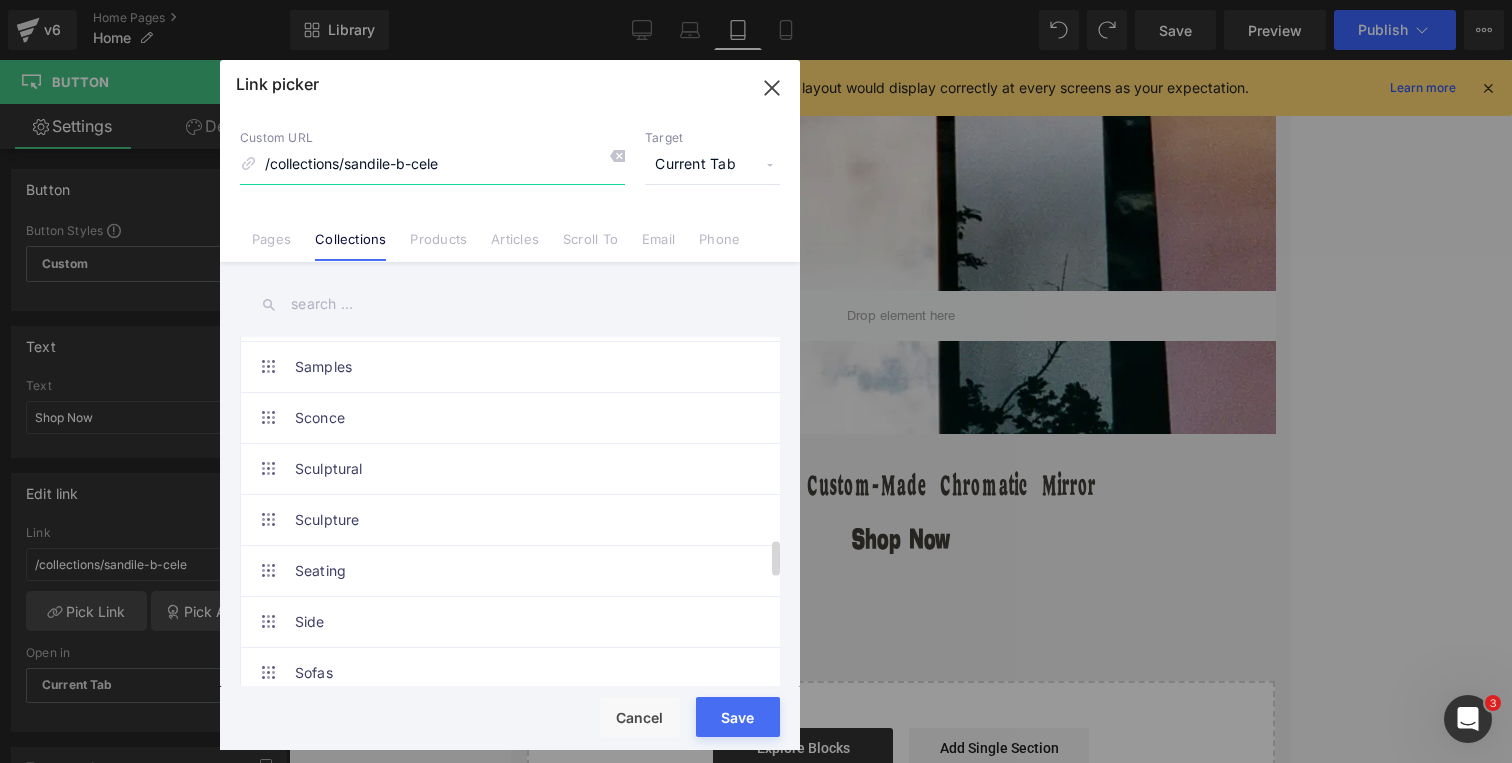 scroll, scrollTop: 2272, scrollLeft: 0, axis: vertical 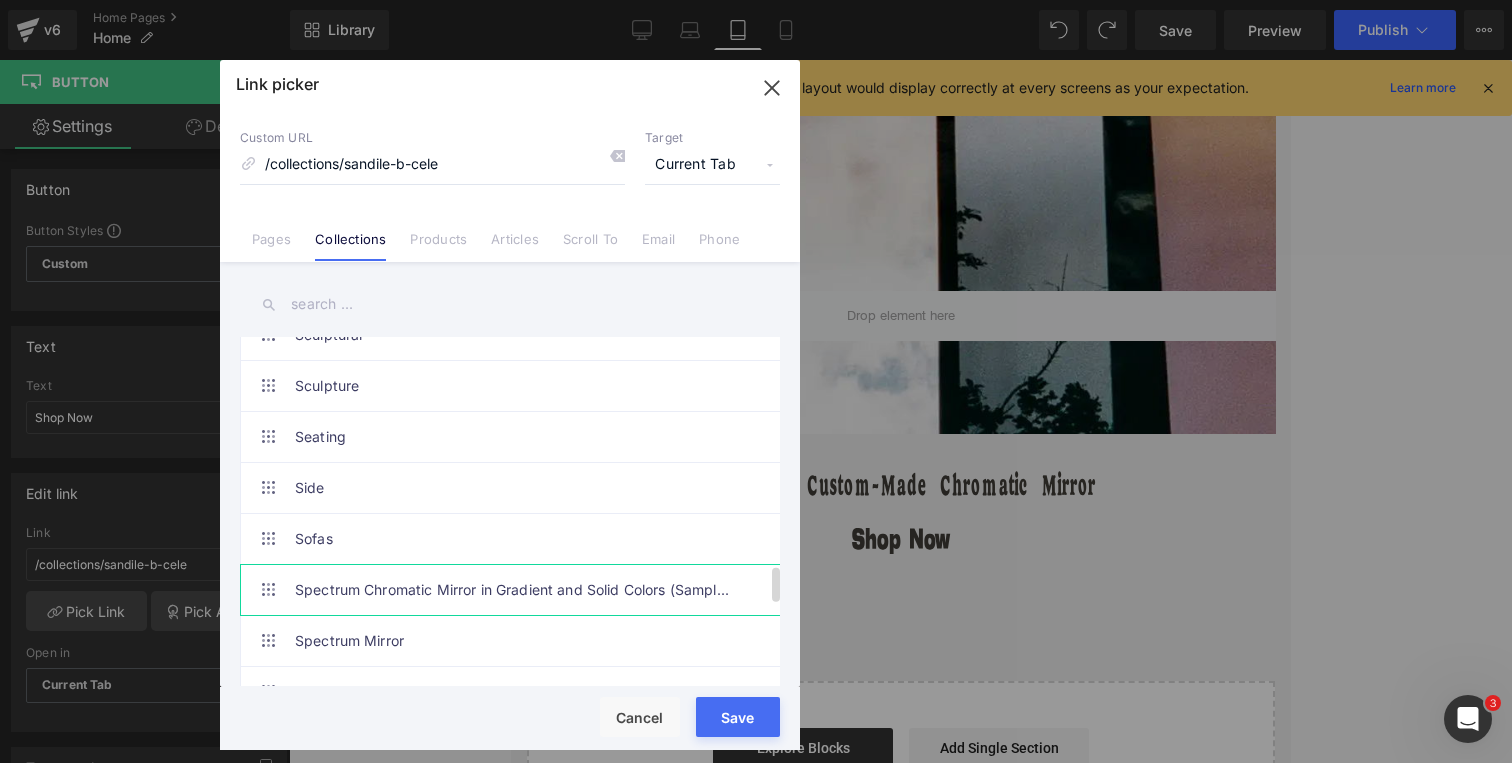 click on "Spectrum Chromatic Mirror in Gradient and Solid Colors (Samples)" at bounding box center (515, 590) 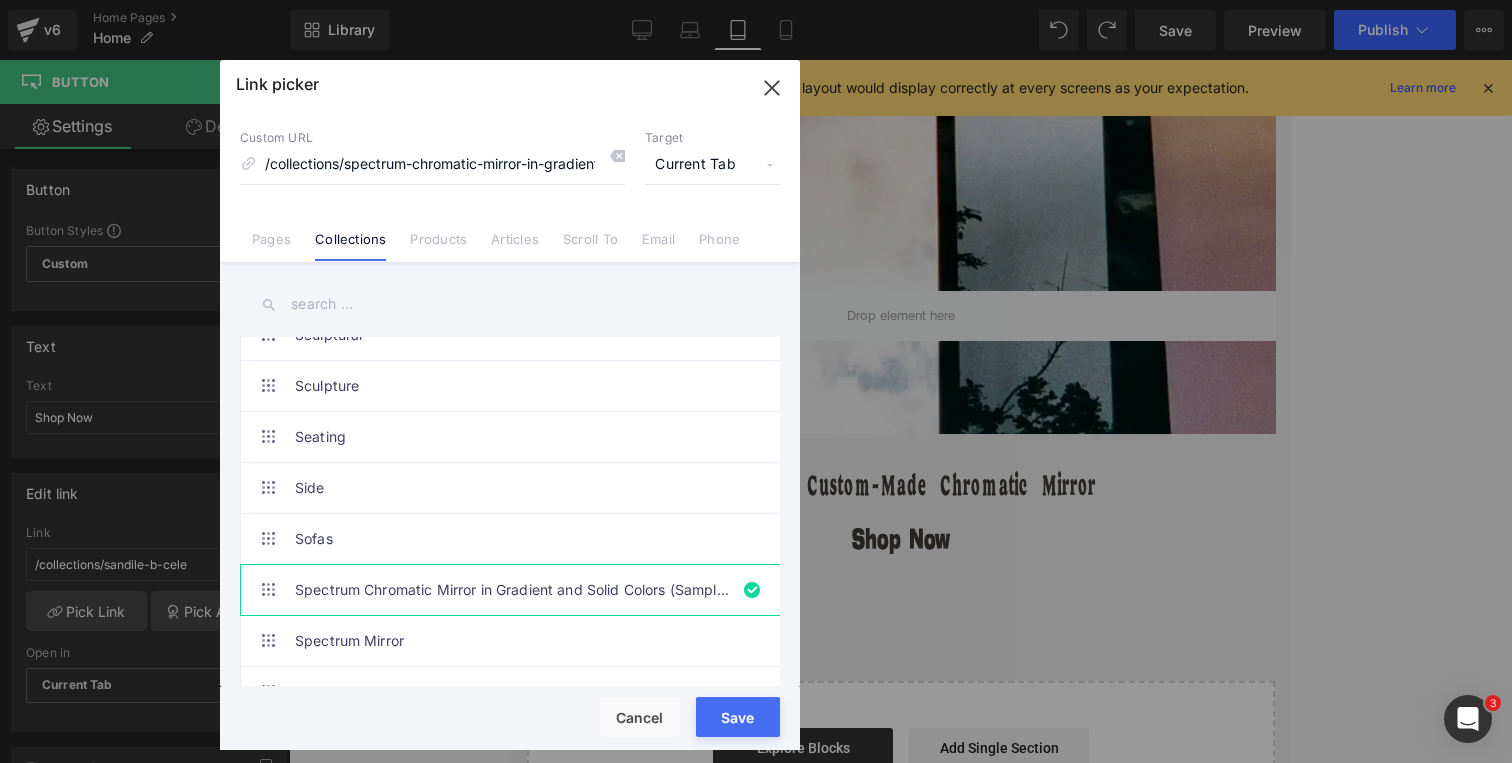 click on "Save" at bounding box center (738, 717) 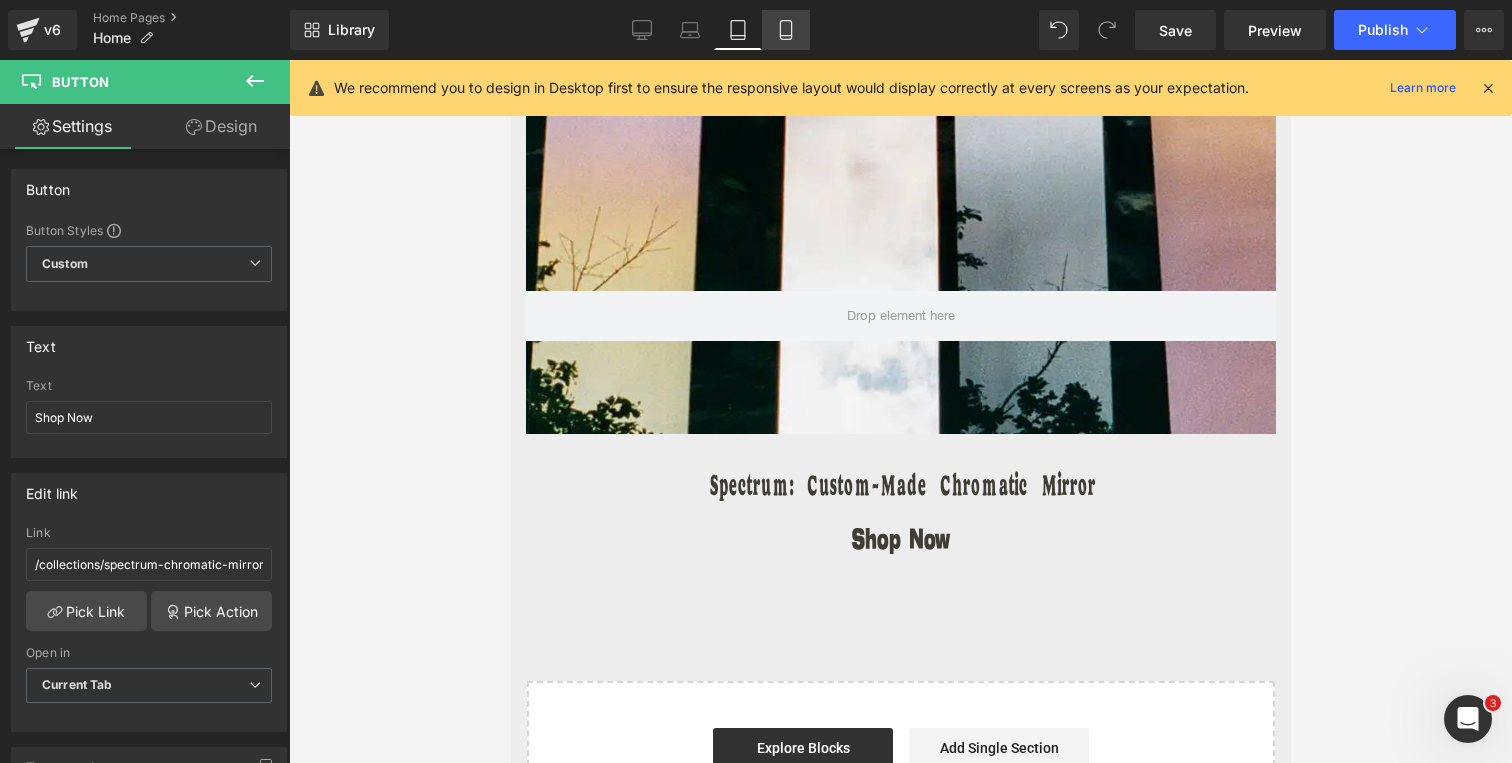 click 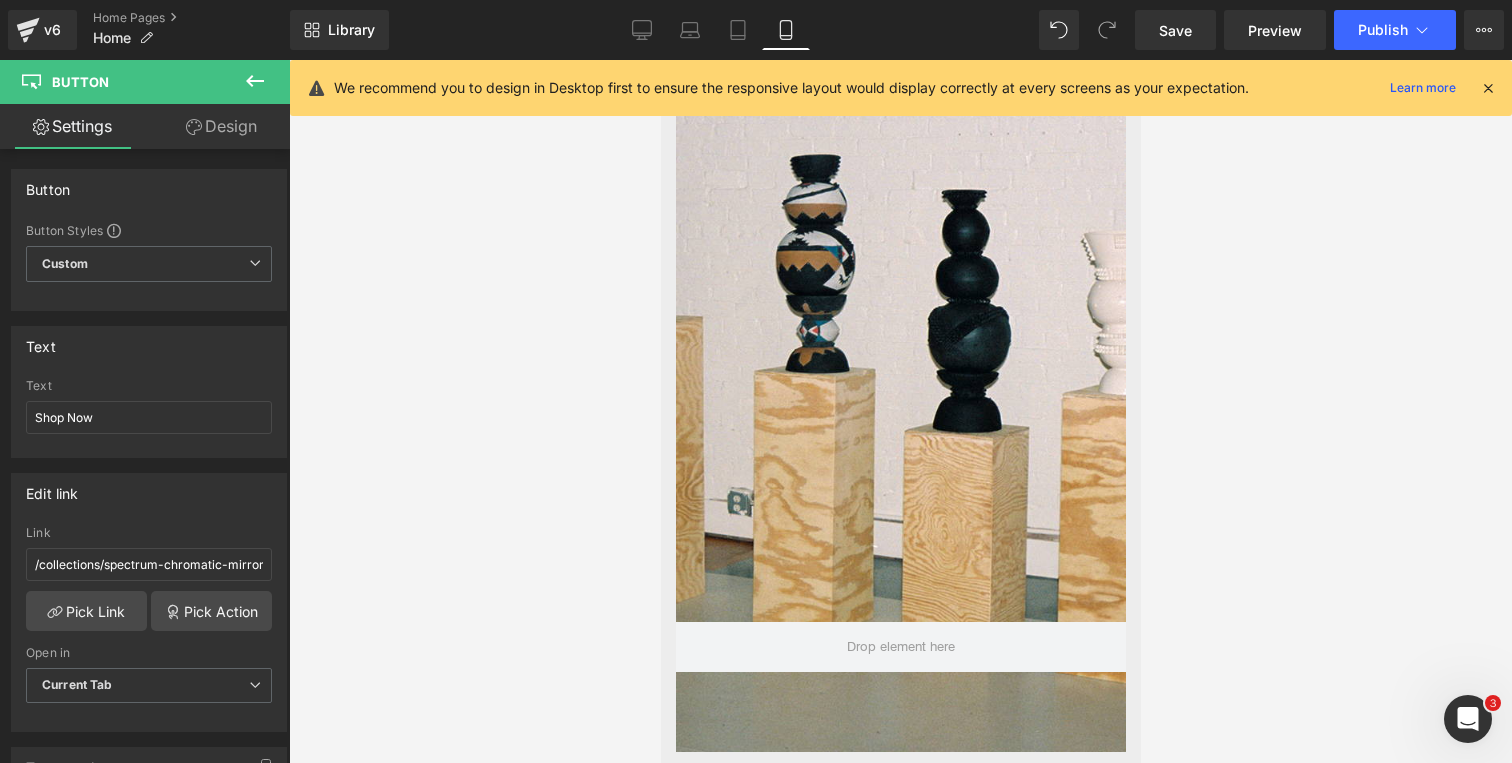 scroll, scrollTop: 5139, scrollLeft: 0, axis: vertical 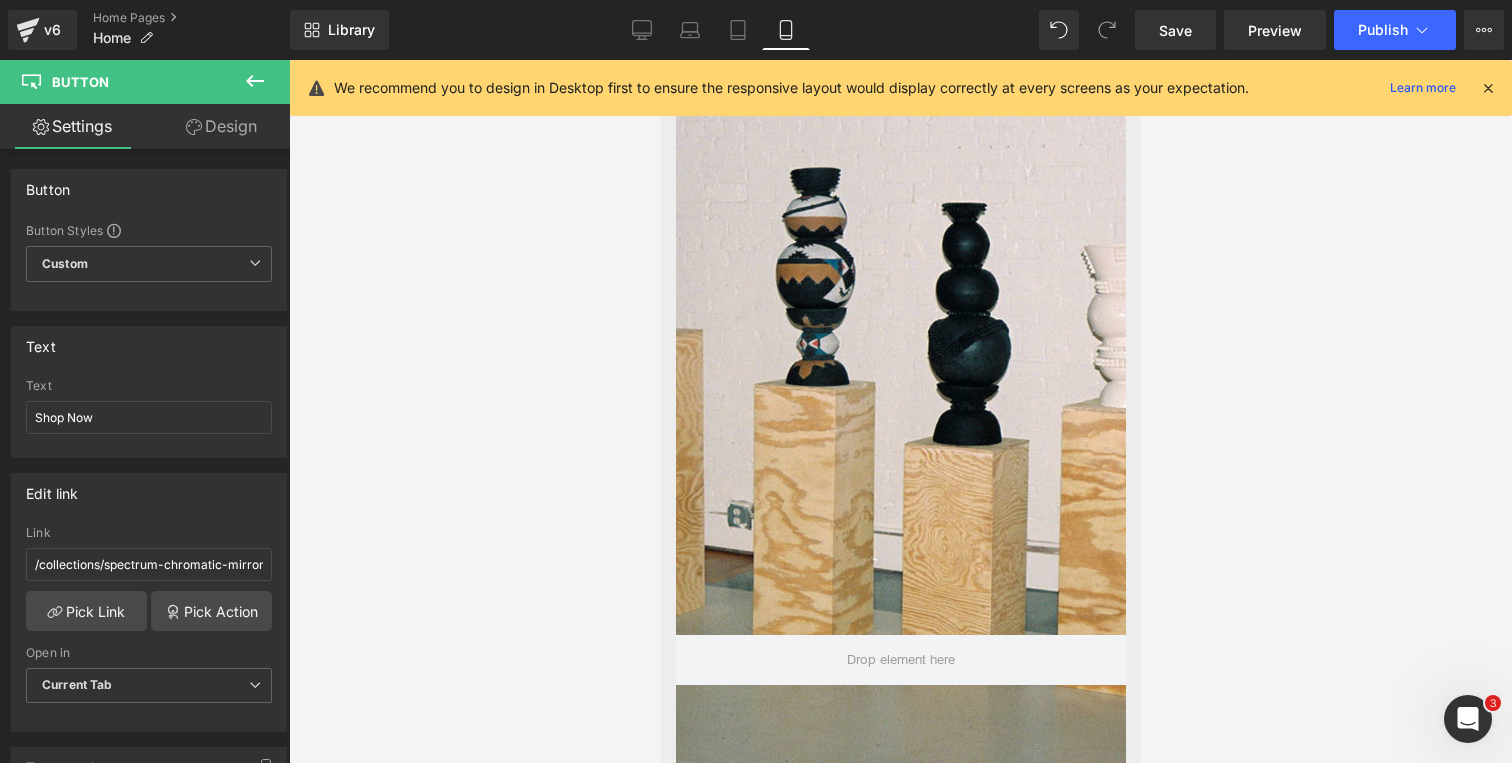 click at bounding box center [900, 364] 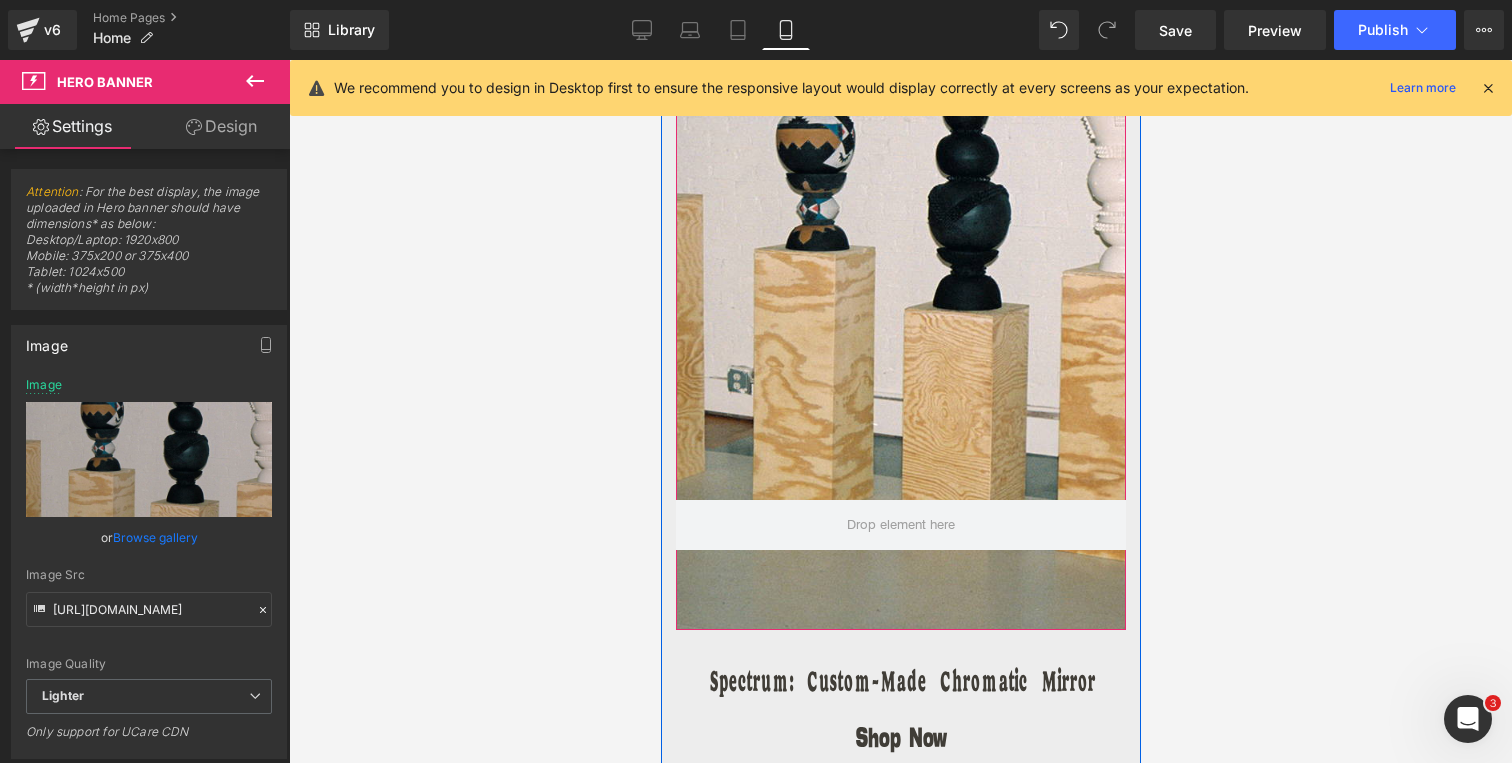 scroll, scrollTop: 5268, scrollLeft: 0, axis: vertical 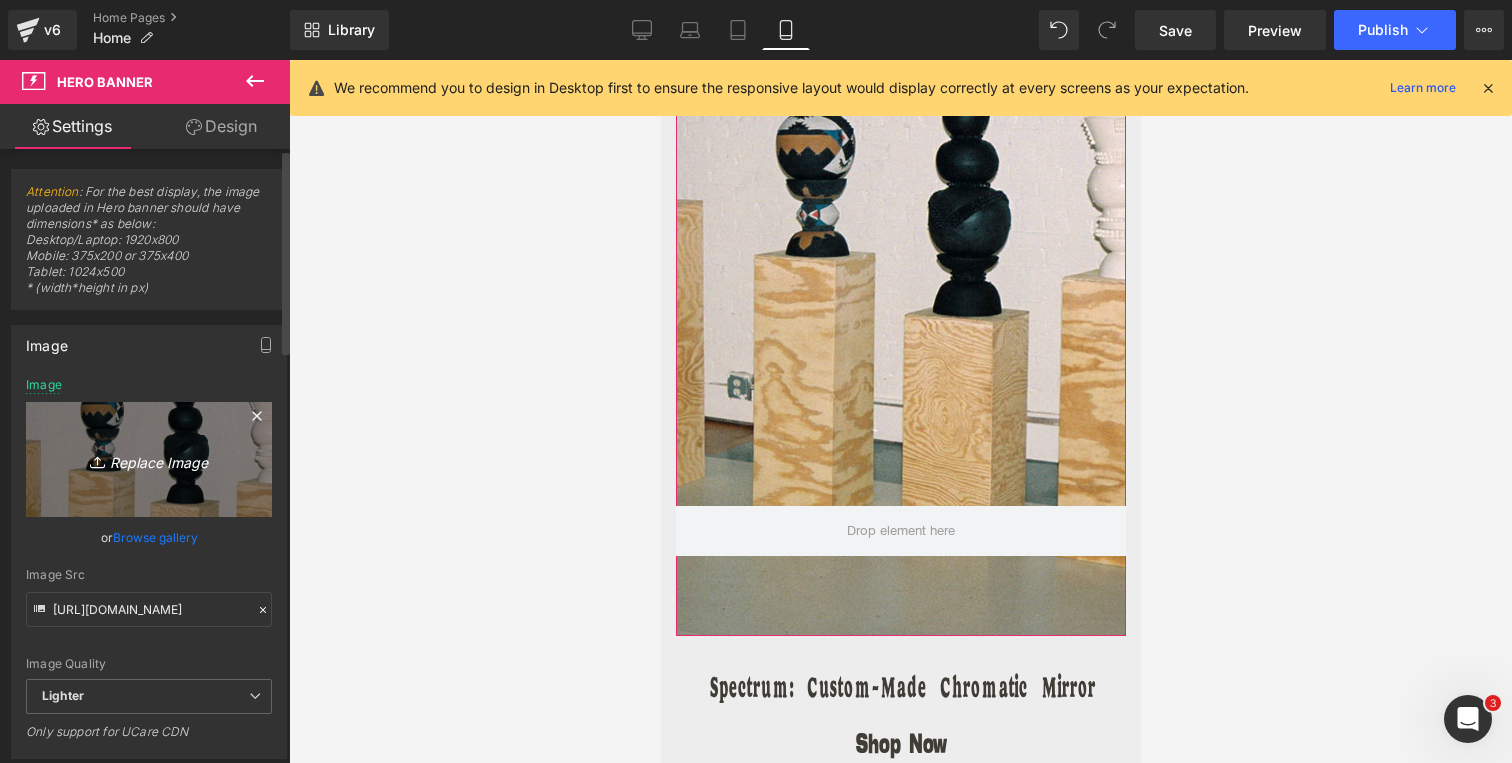 click on "Replace Image" at bounding box center [149, 459] 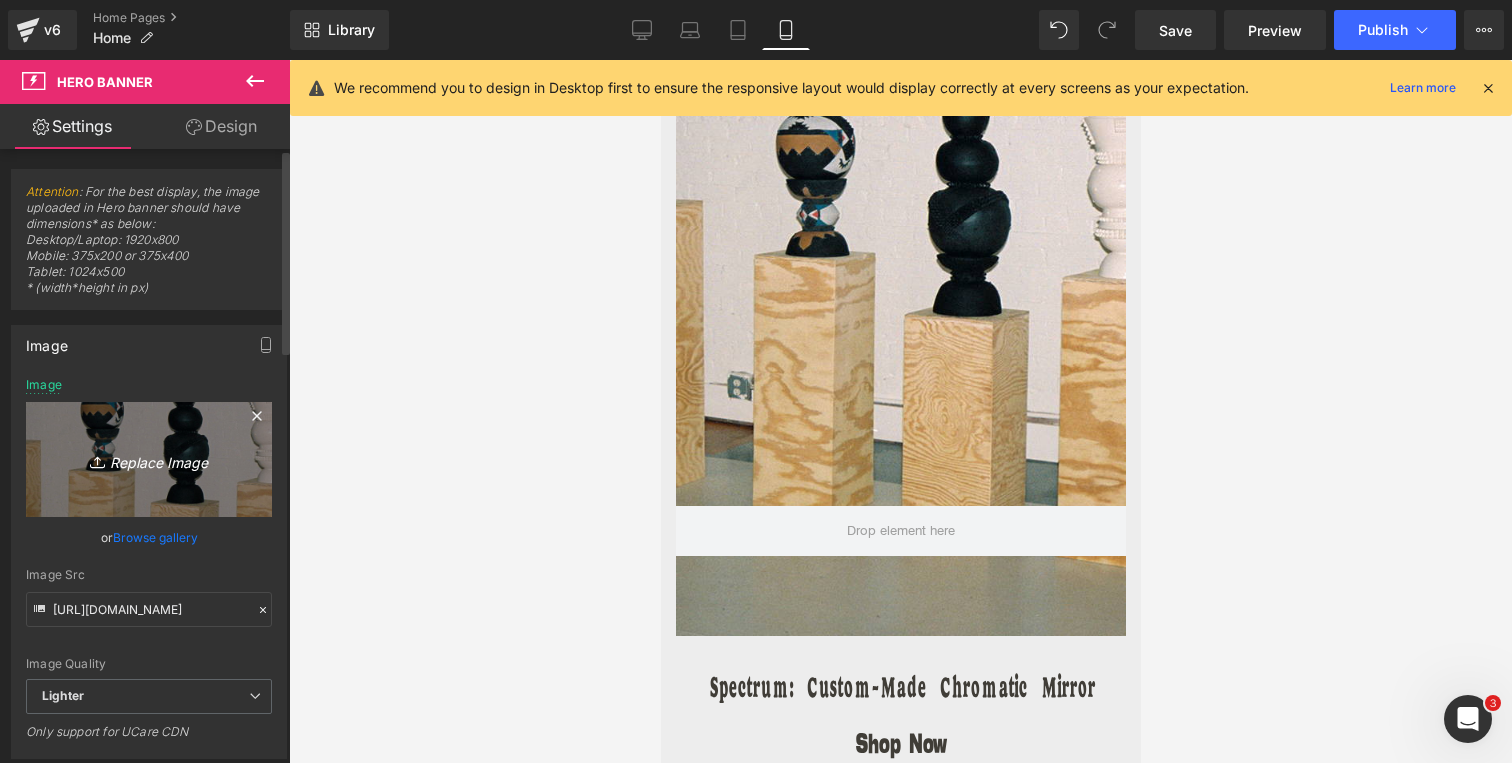 type on "C:\fakepath\Home_Banner_Spectrum-2.jpg" 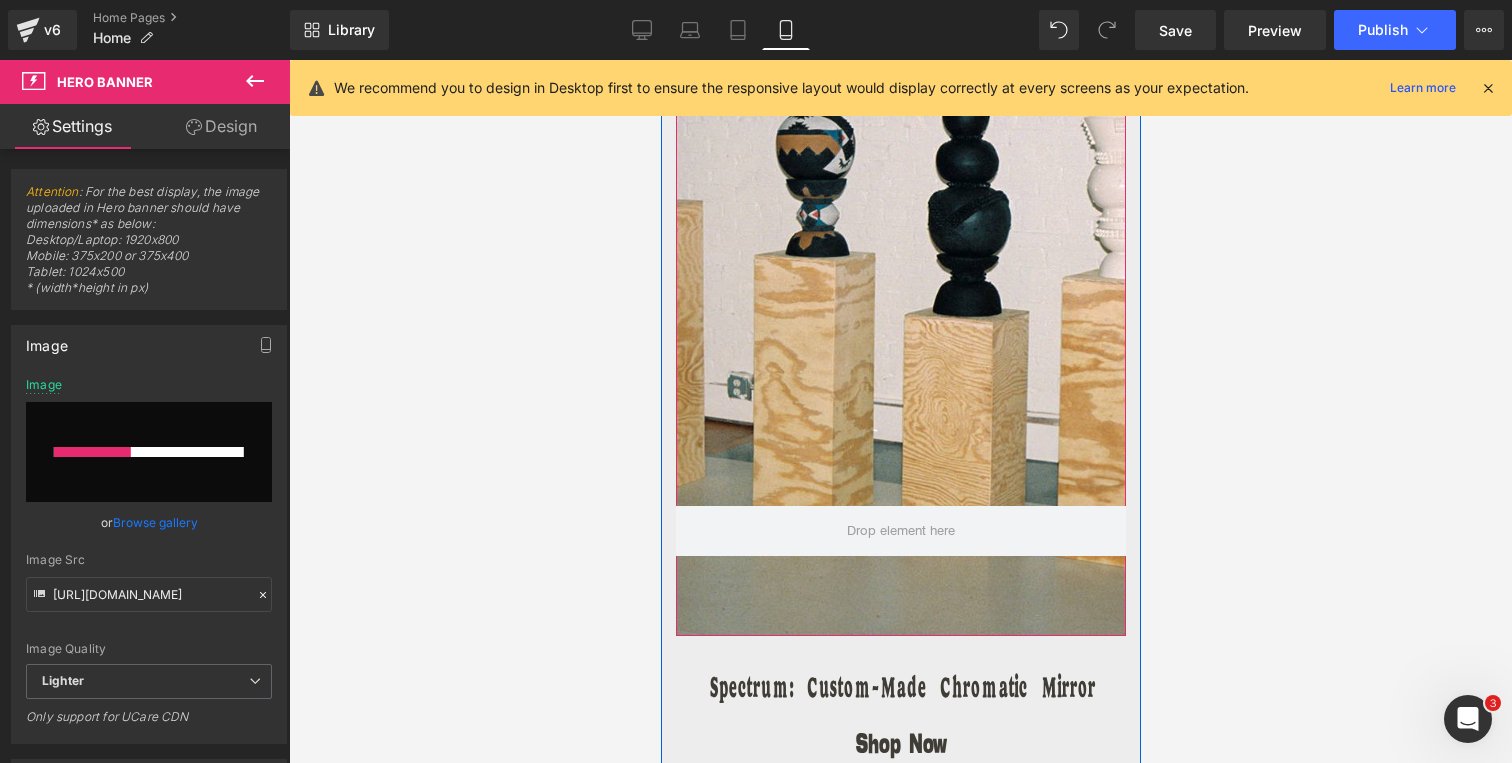 type 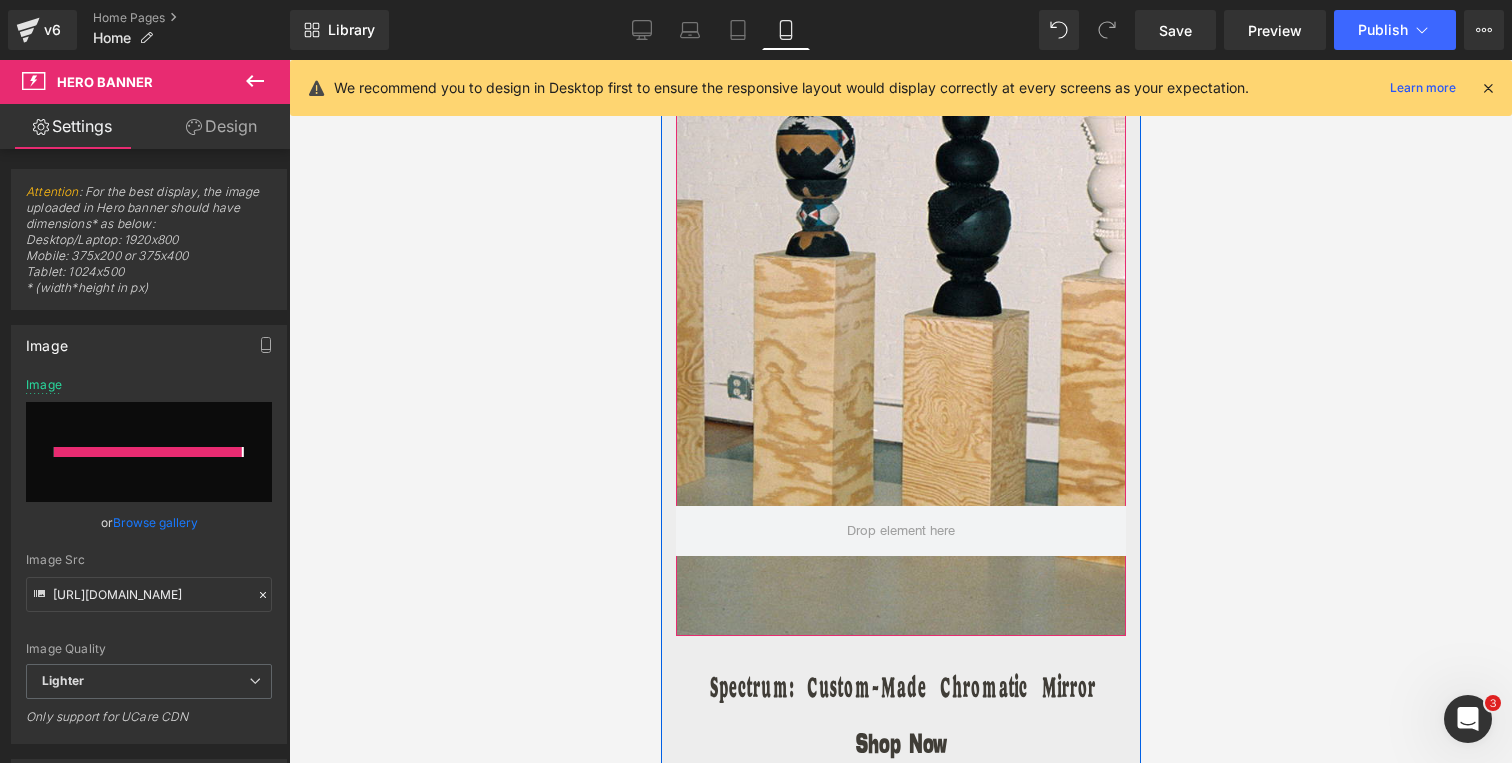 type on "[URL][DOMAIN_NAME]" 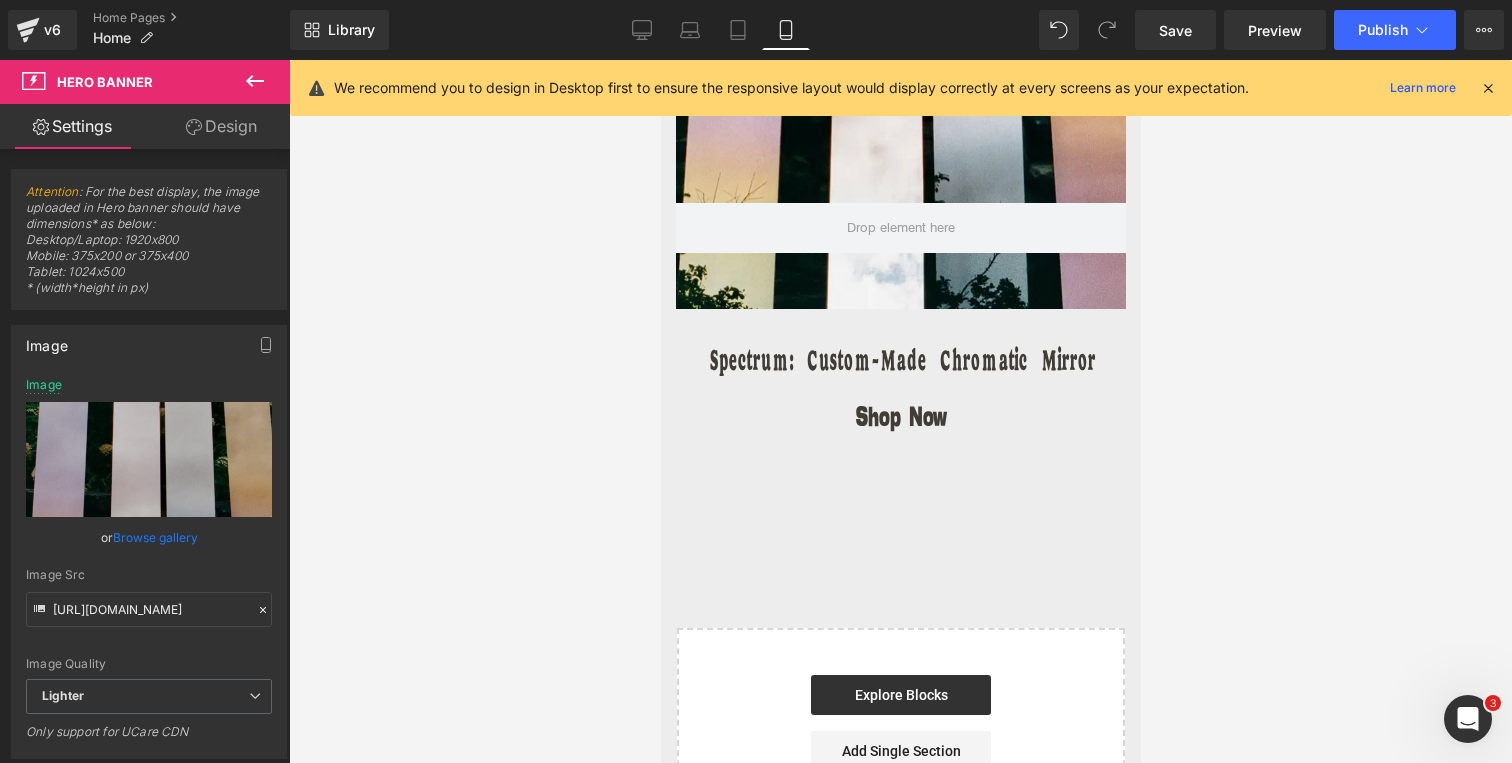 scroll, scrollTop: 5283, scrollLeft: 0, axis: vertical 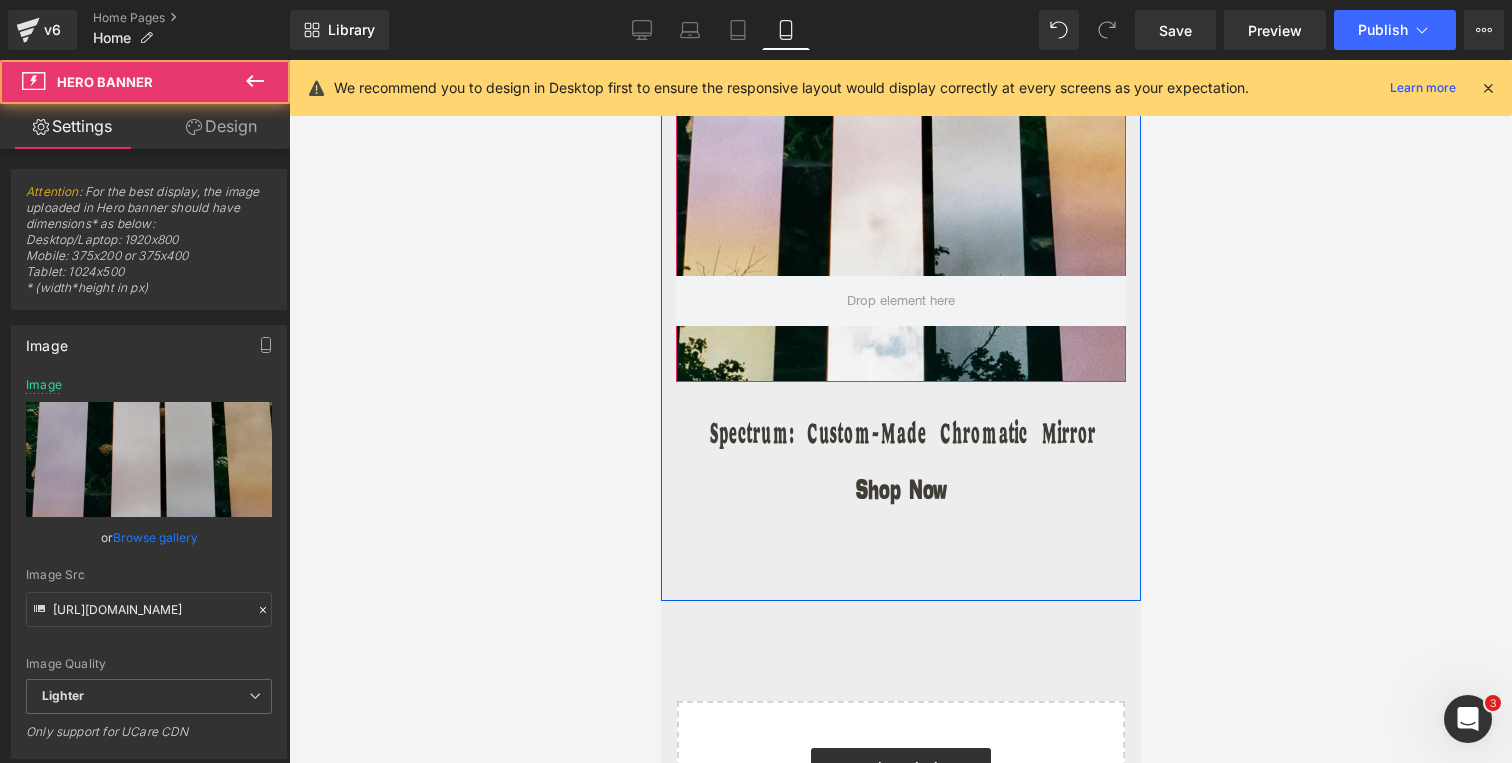 click at bounding box center (900, 101) 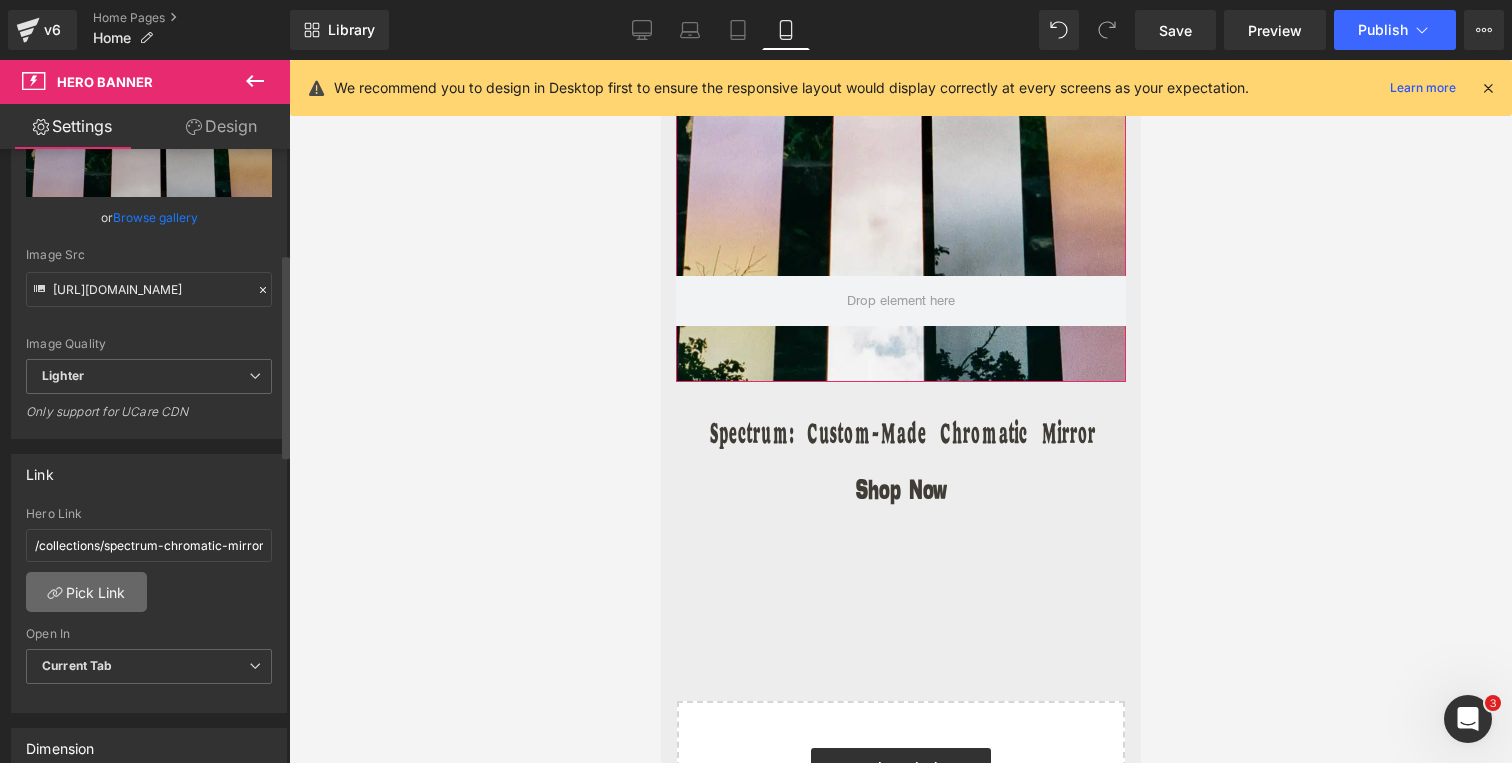 scroll, scrollTop: 356, scrollLeft: 0, axis: vertical 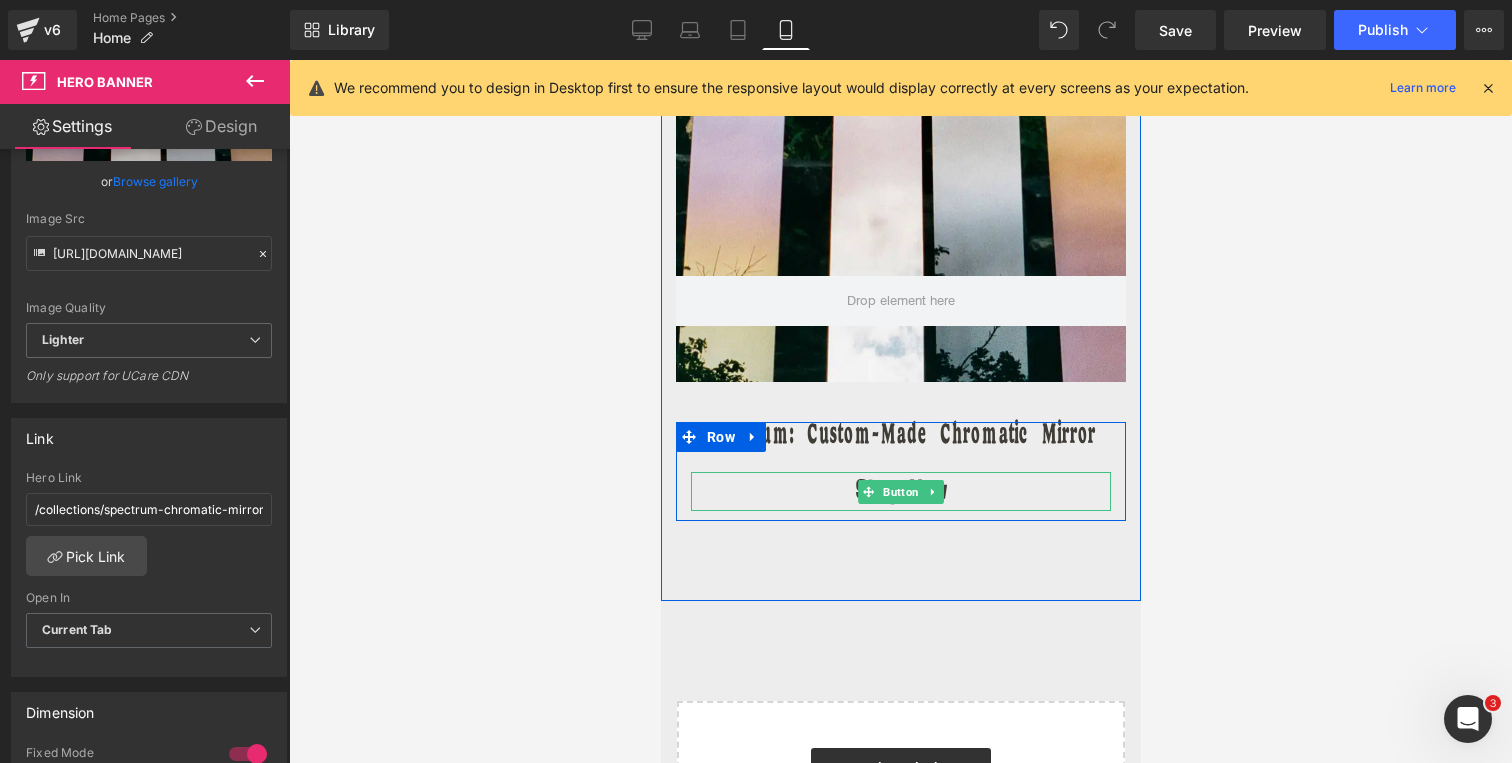 click on "Shop Now" at bounding box center [900, 491] 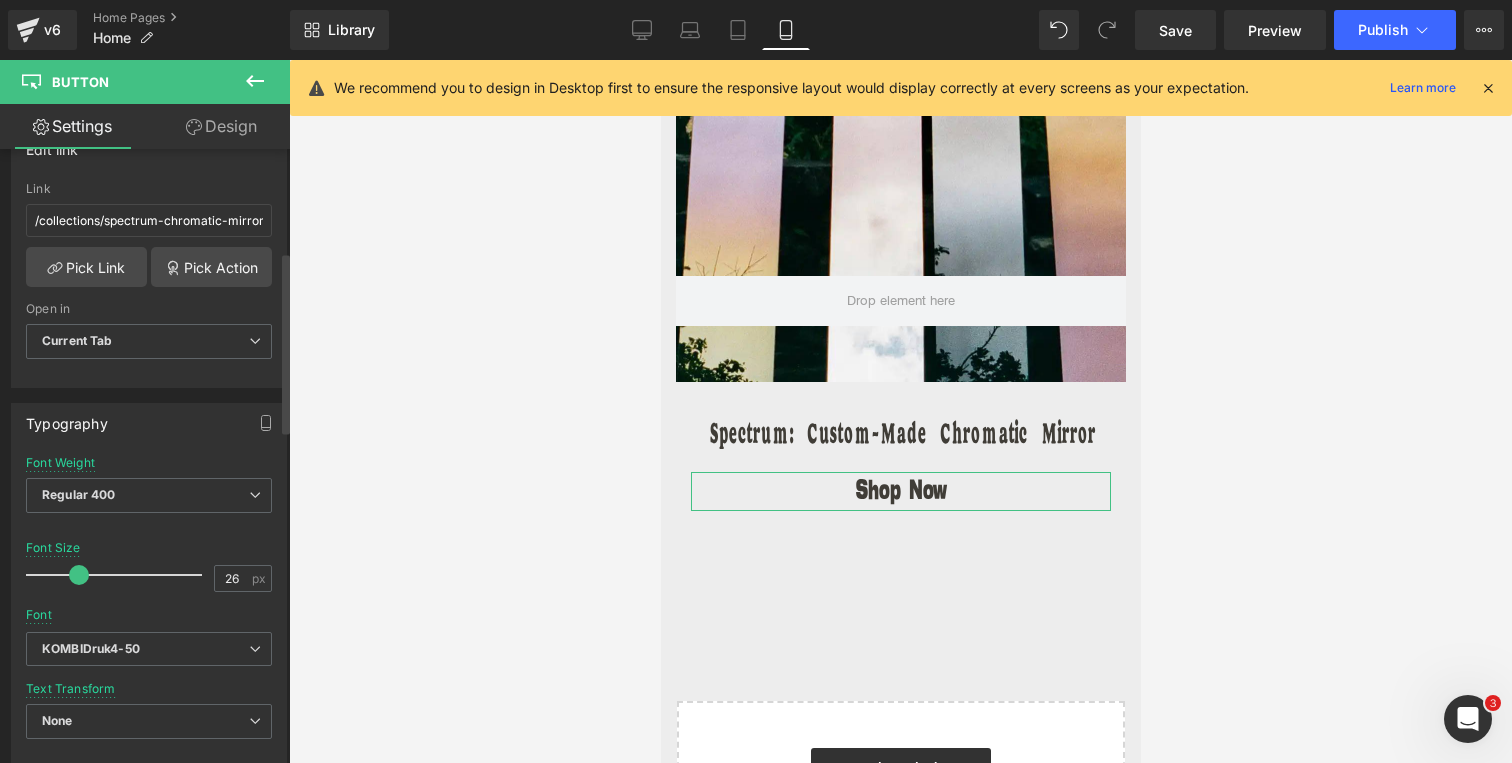 scroll, scrollTop: 368, scrollLeft: 0, axis: vertical 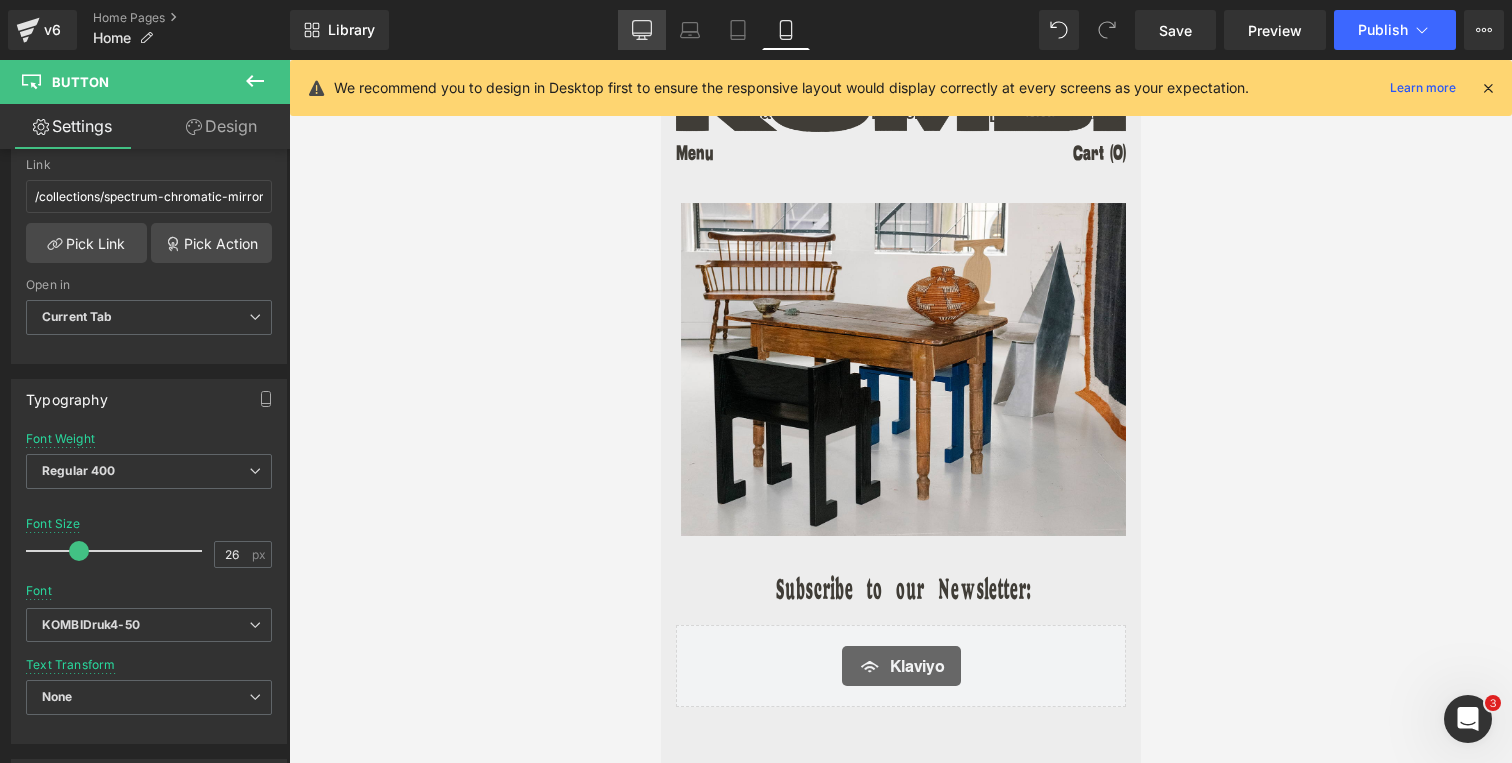 click 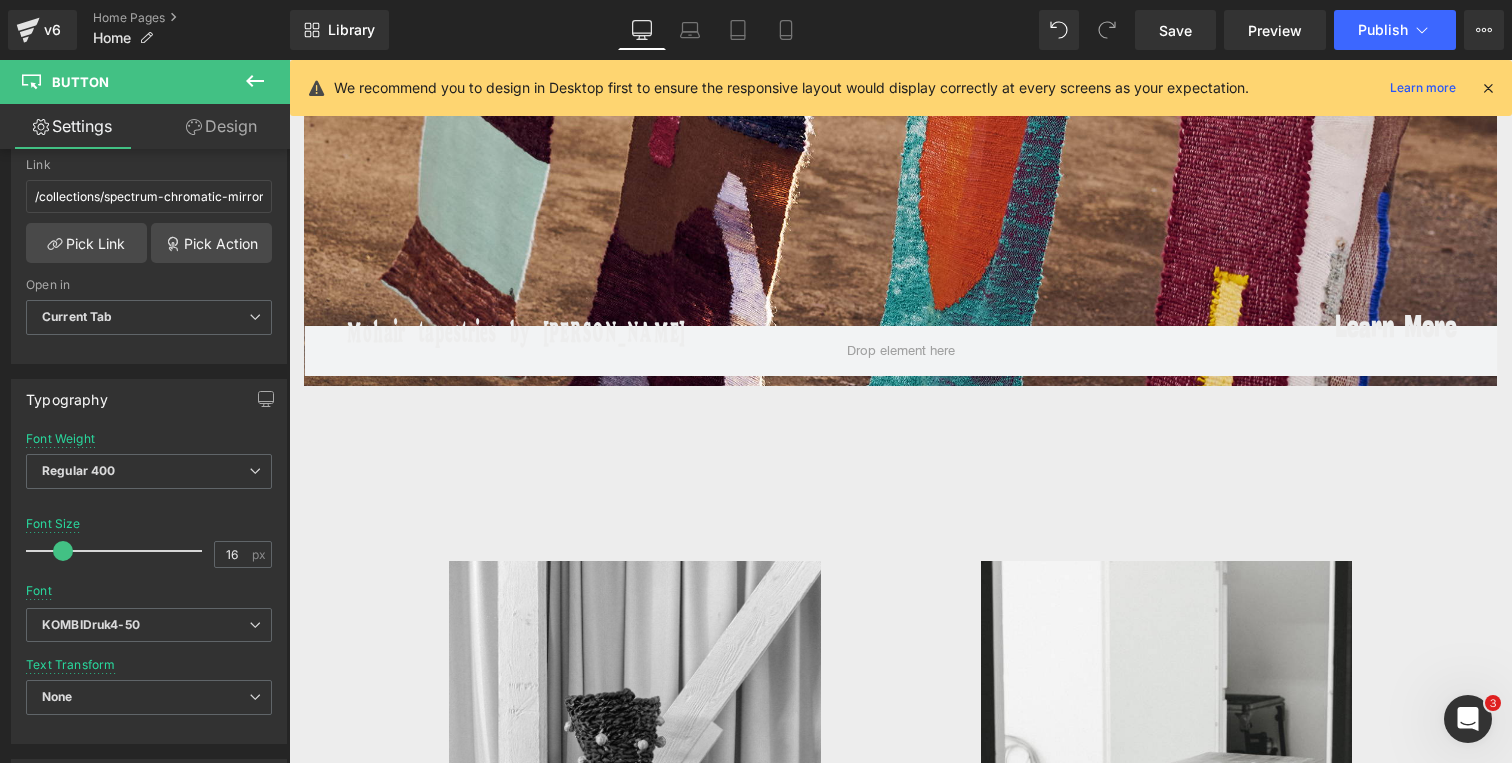 scroll, scrollTop: 2037, scrollLeft: 0, axis: vertical 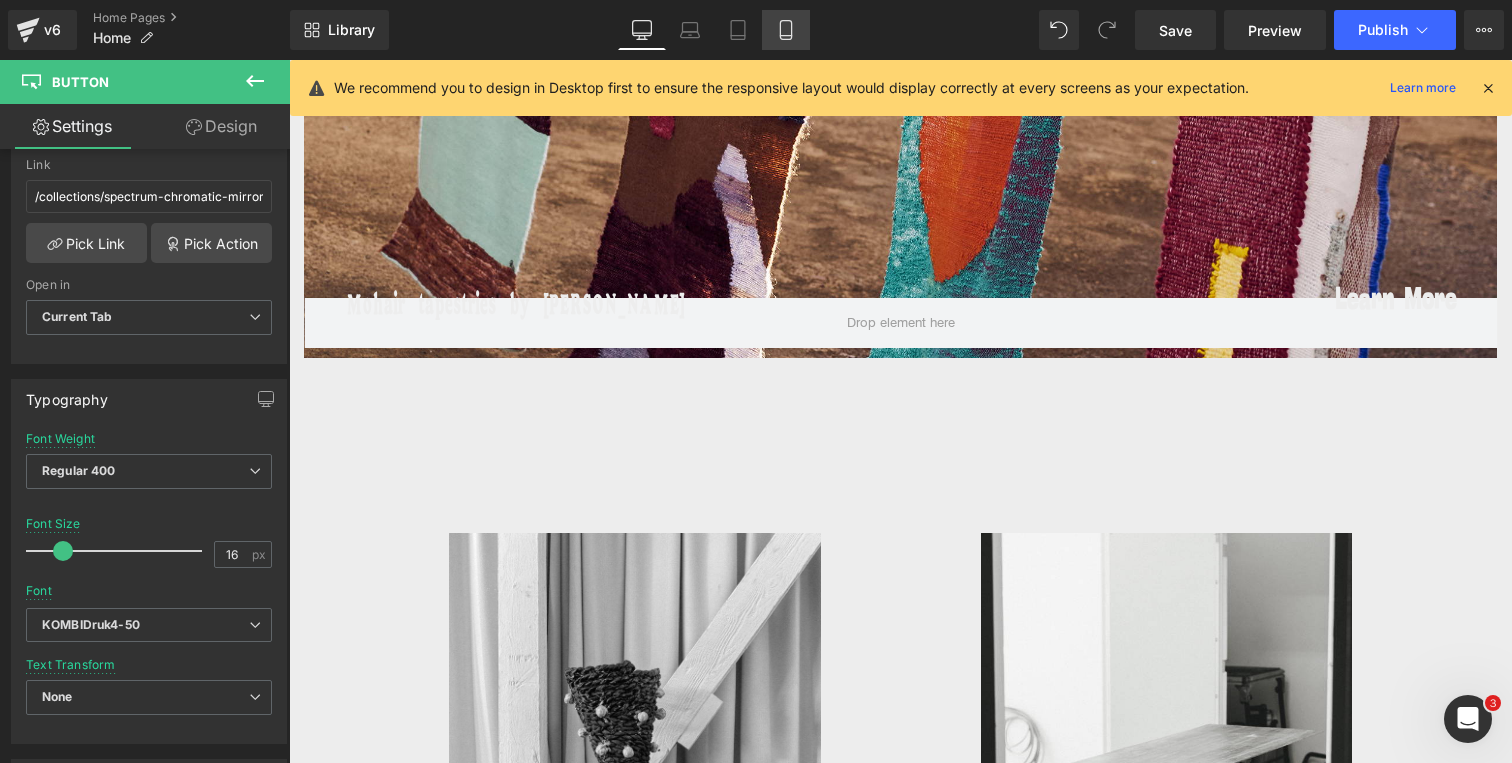 click 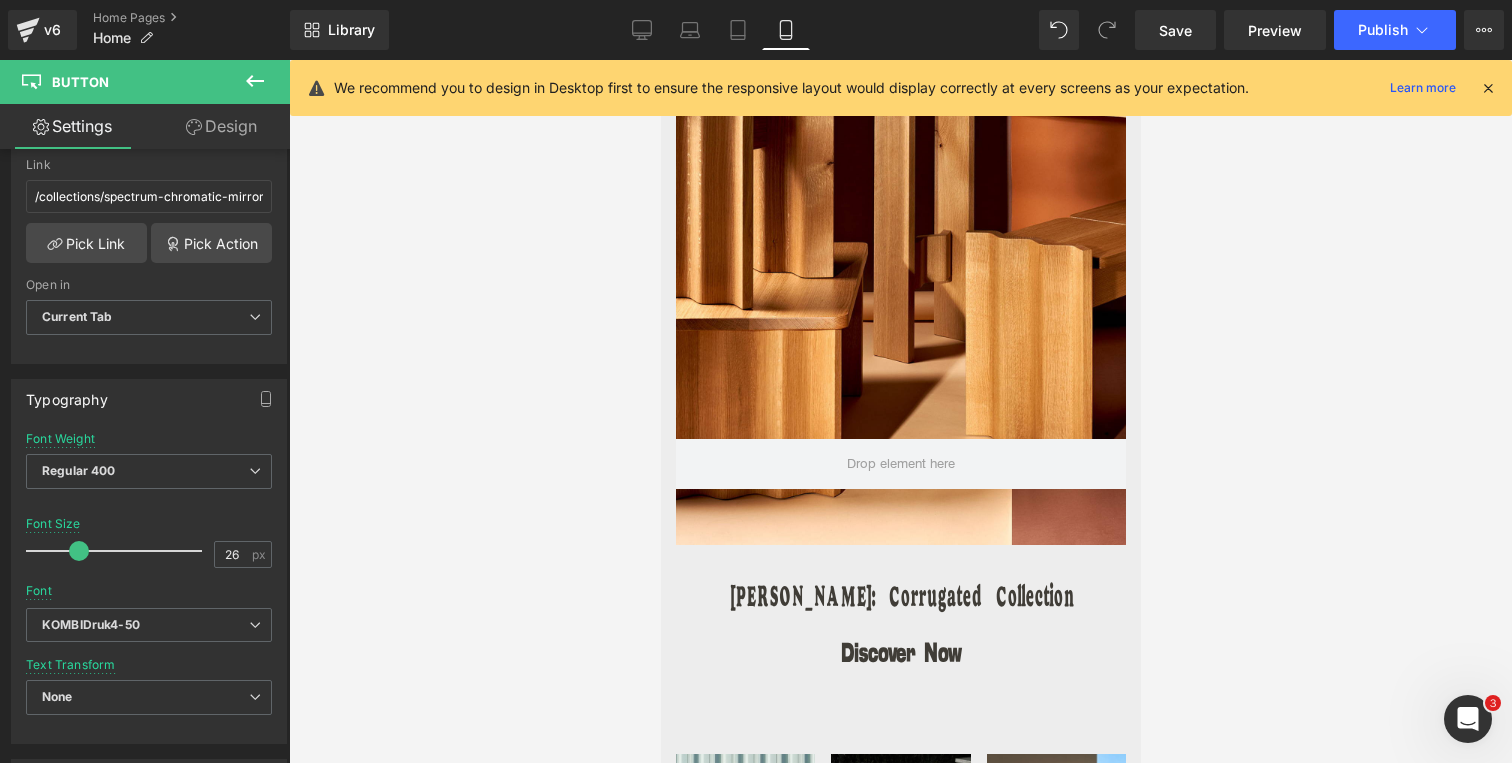scroll, scrollTop: 0, scrollLeft: 0, axis: both 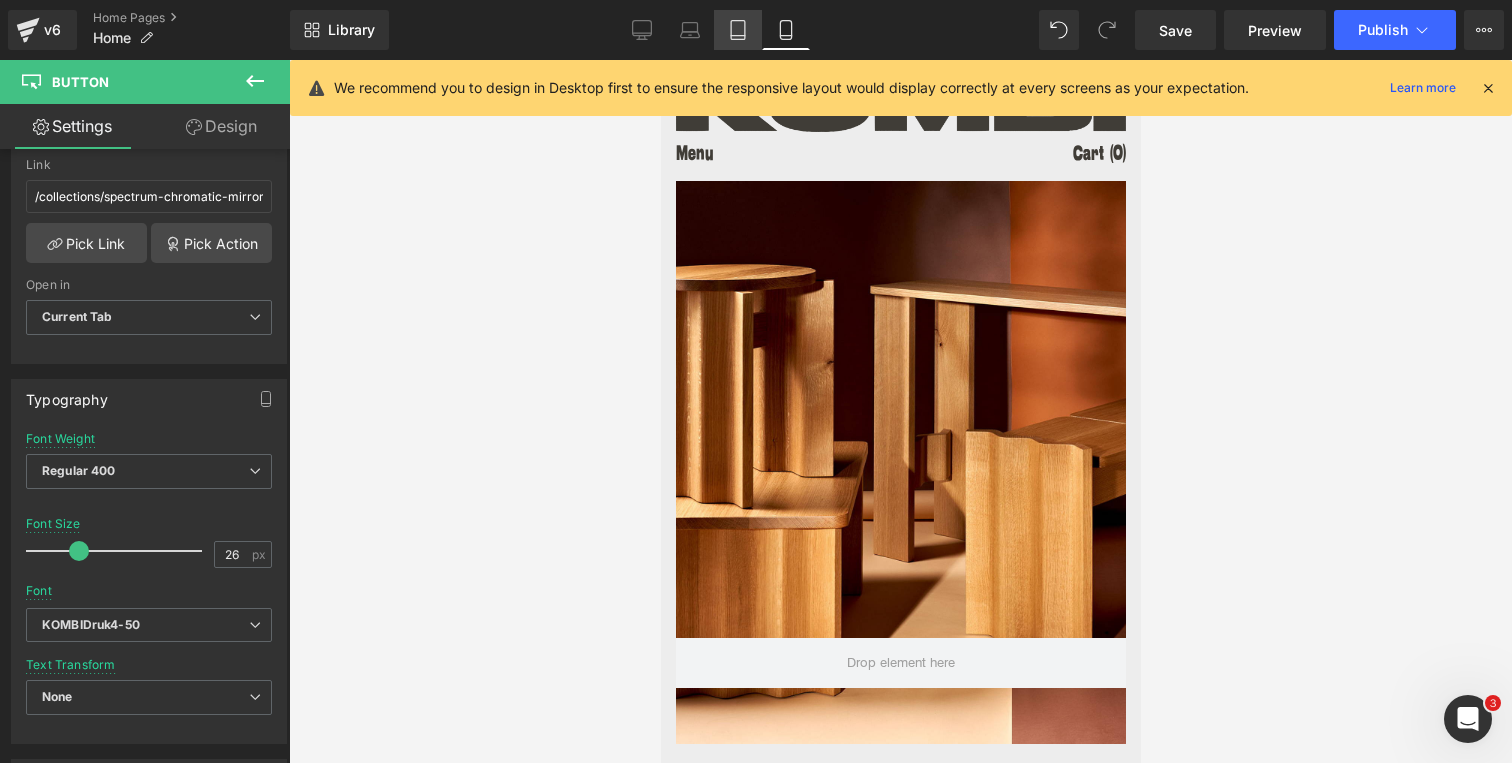 click 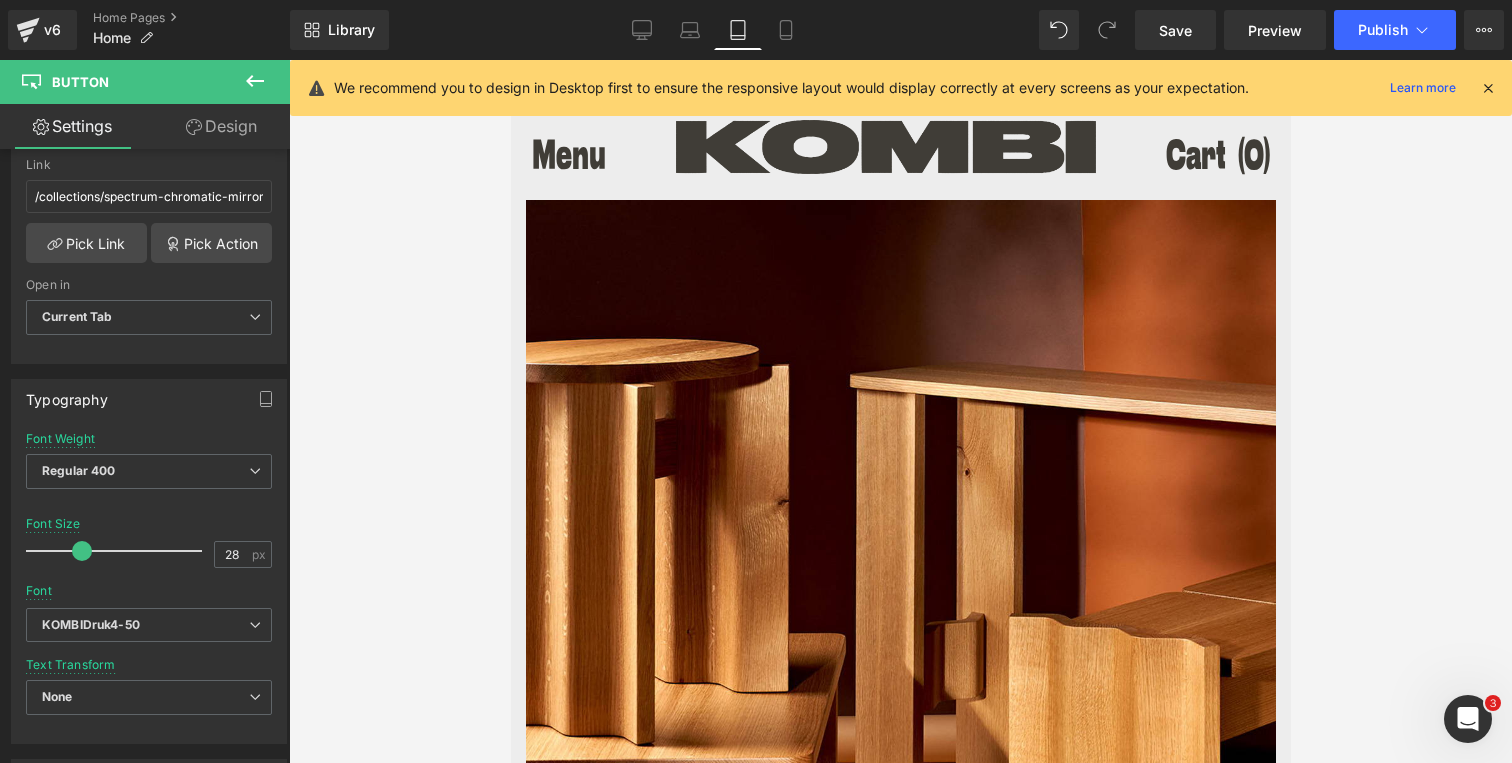 scroll, scrollTop: 3082, scrollLeft: 0, axis: vertical 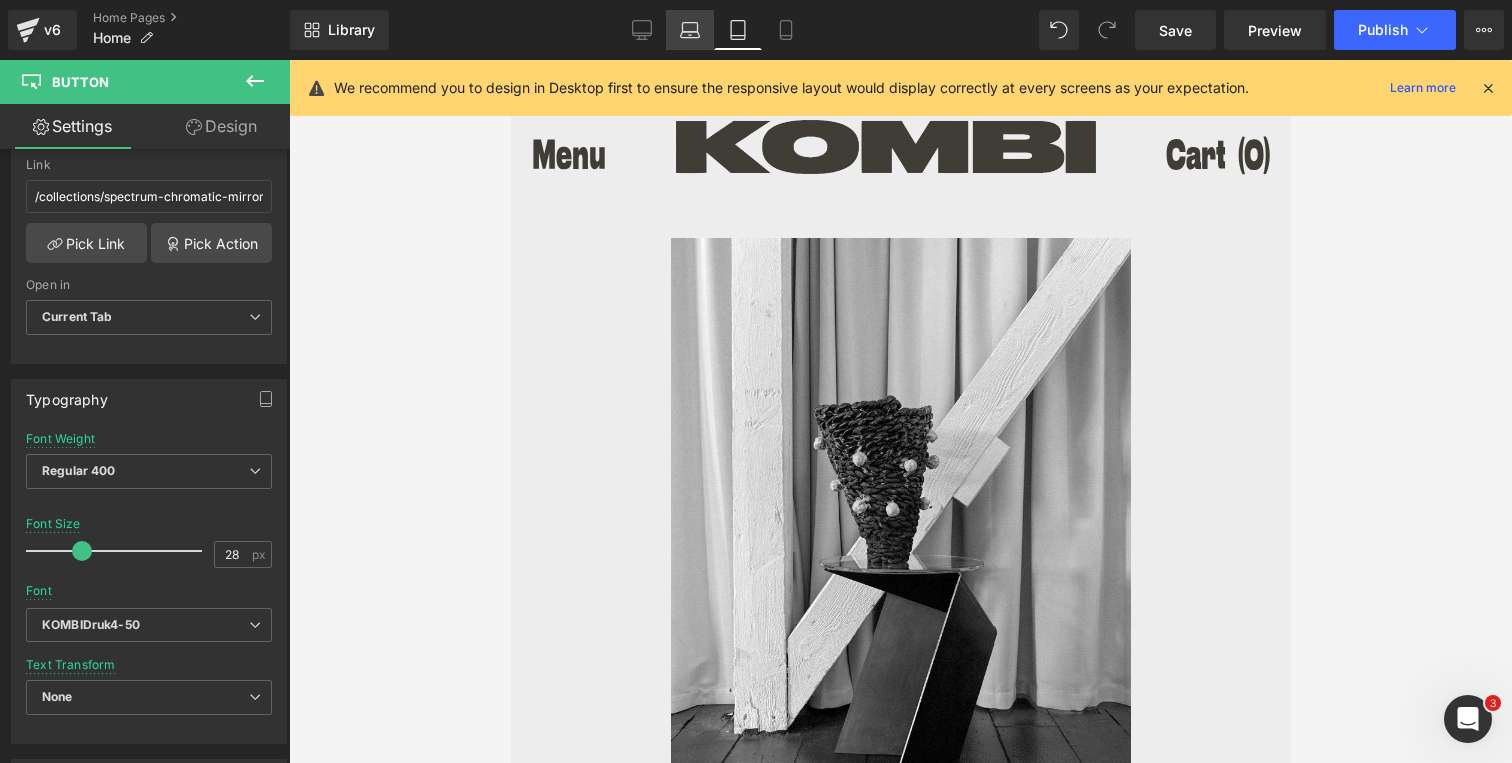 click 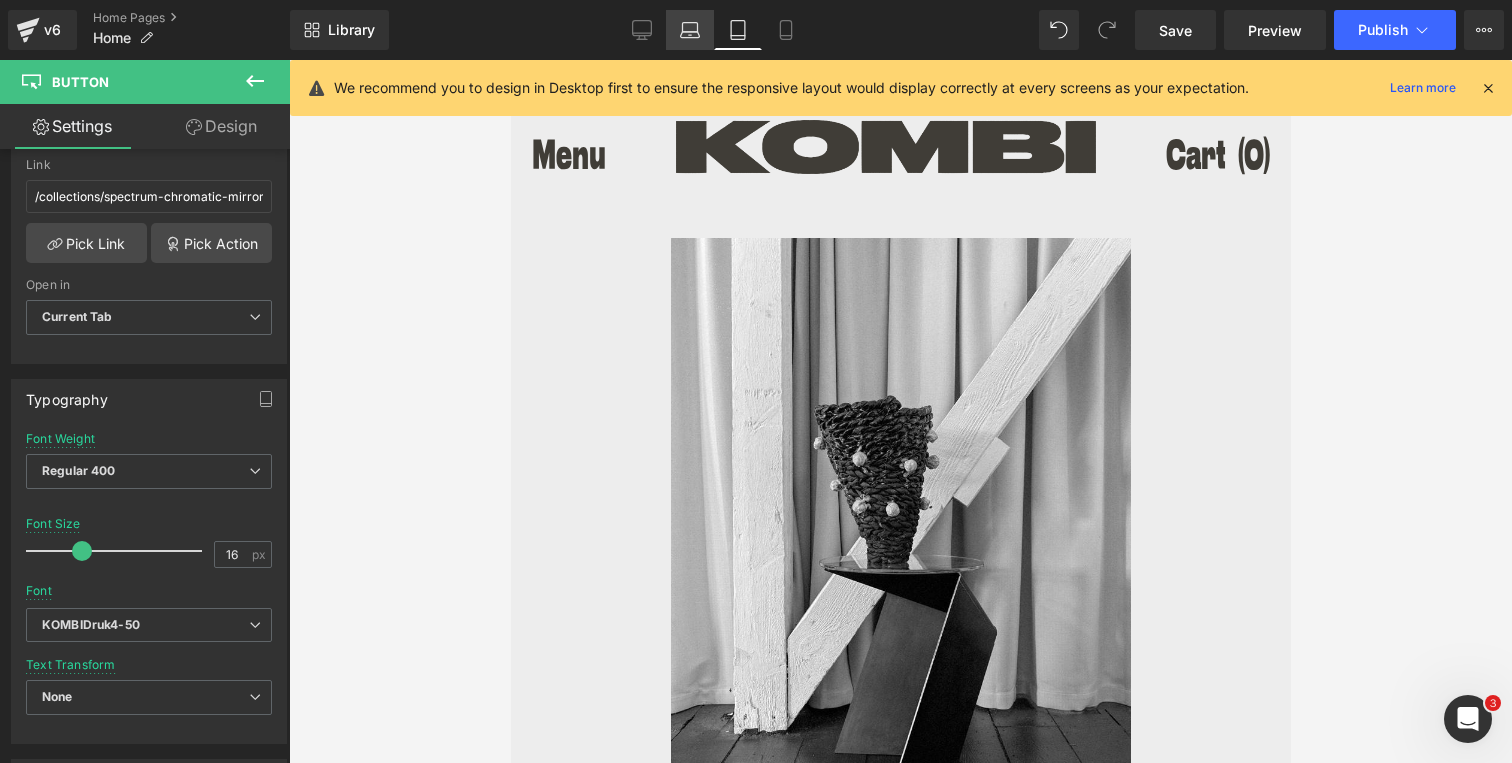 scroll, scrollTop: 0, scrollLeft: 0, axis: both 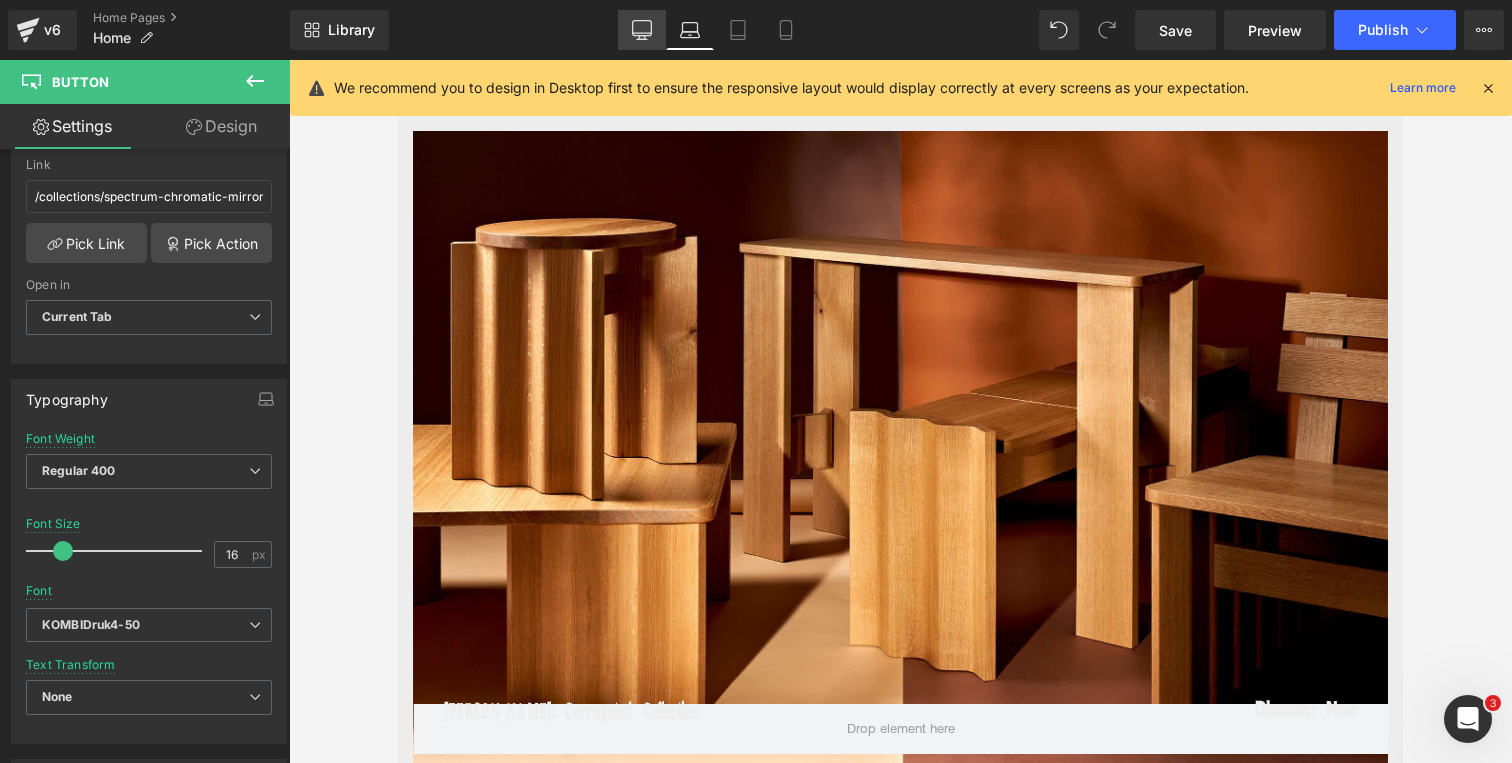click 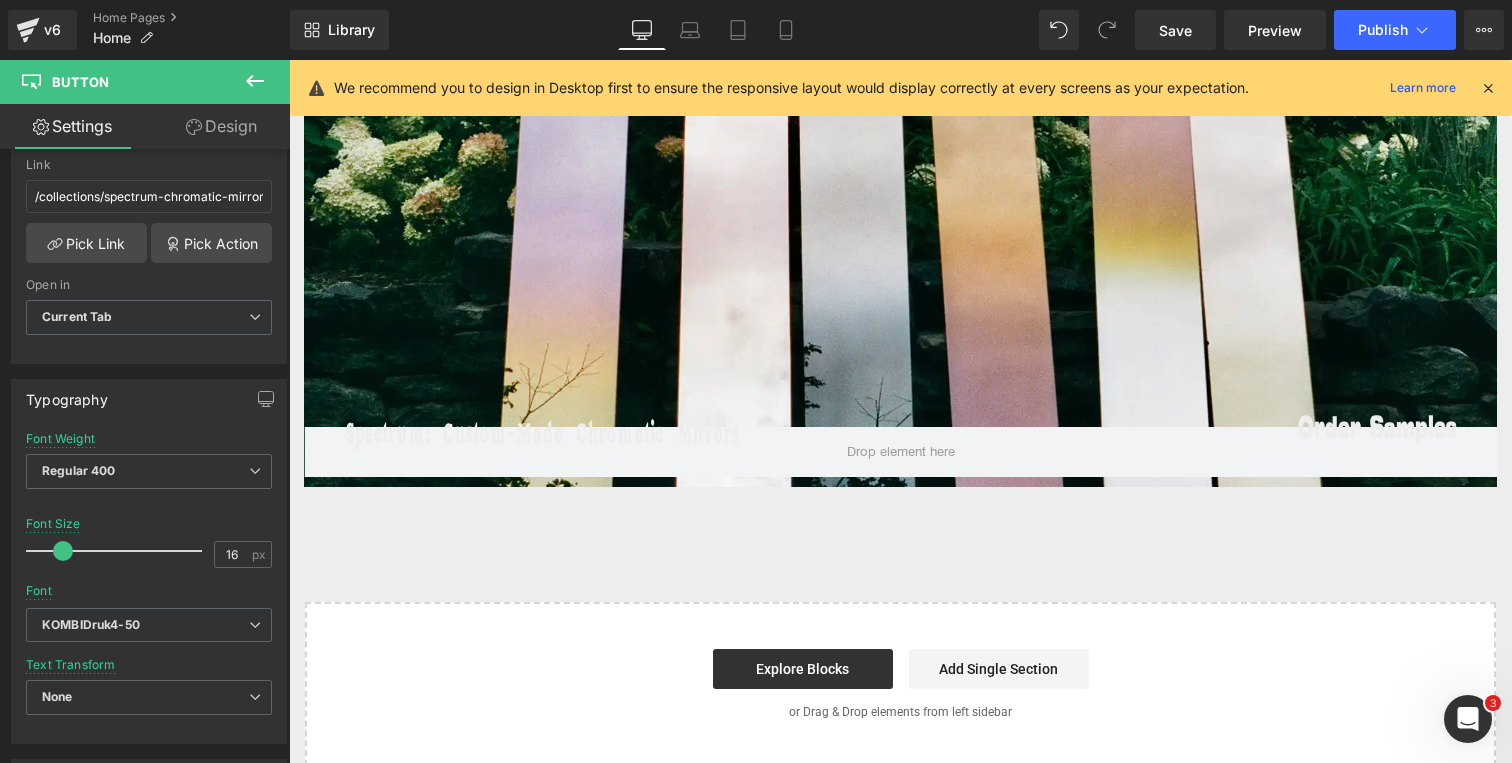 scroll, scrollTop: 5121, scrollLeft: 0, axis: vertical 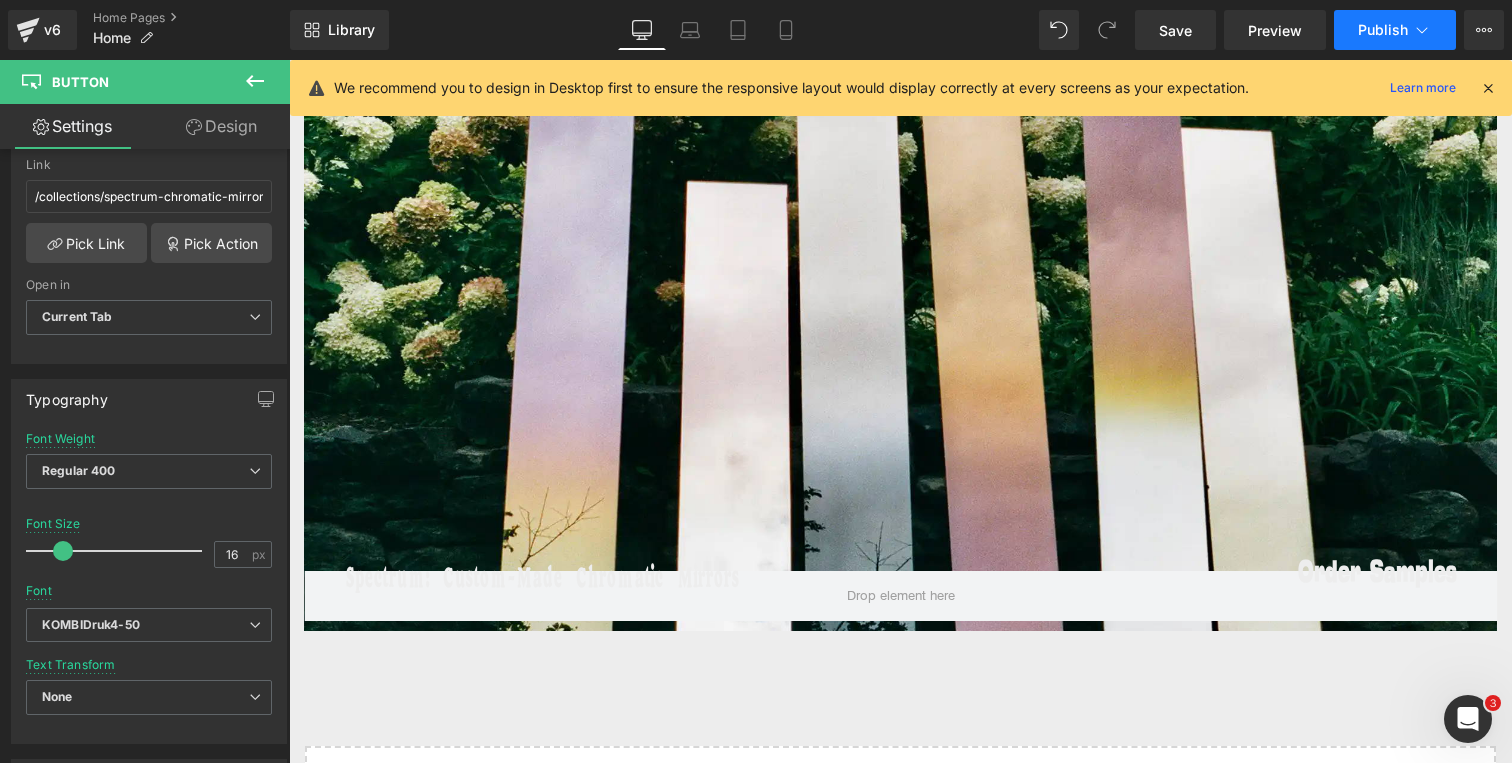 click on "Publish" at bounding box center [1383, 30] 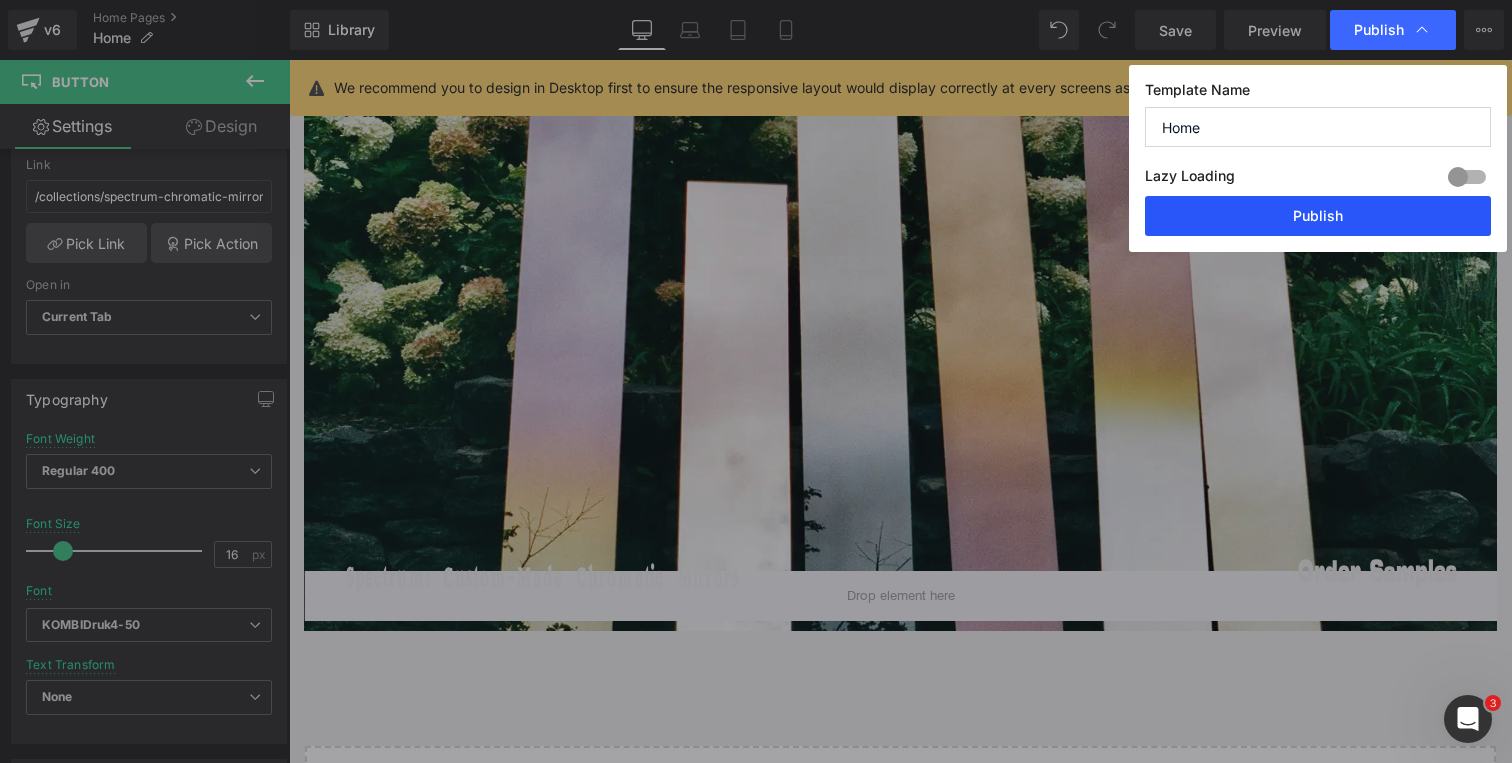 click on "Publish" at bounding box center (1318, 216) 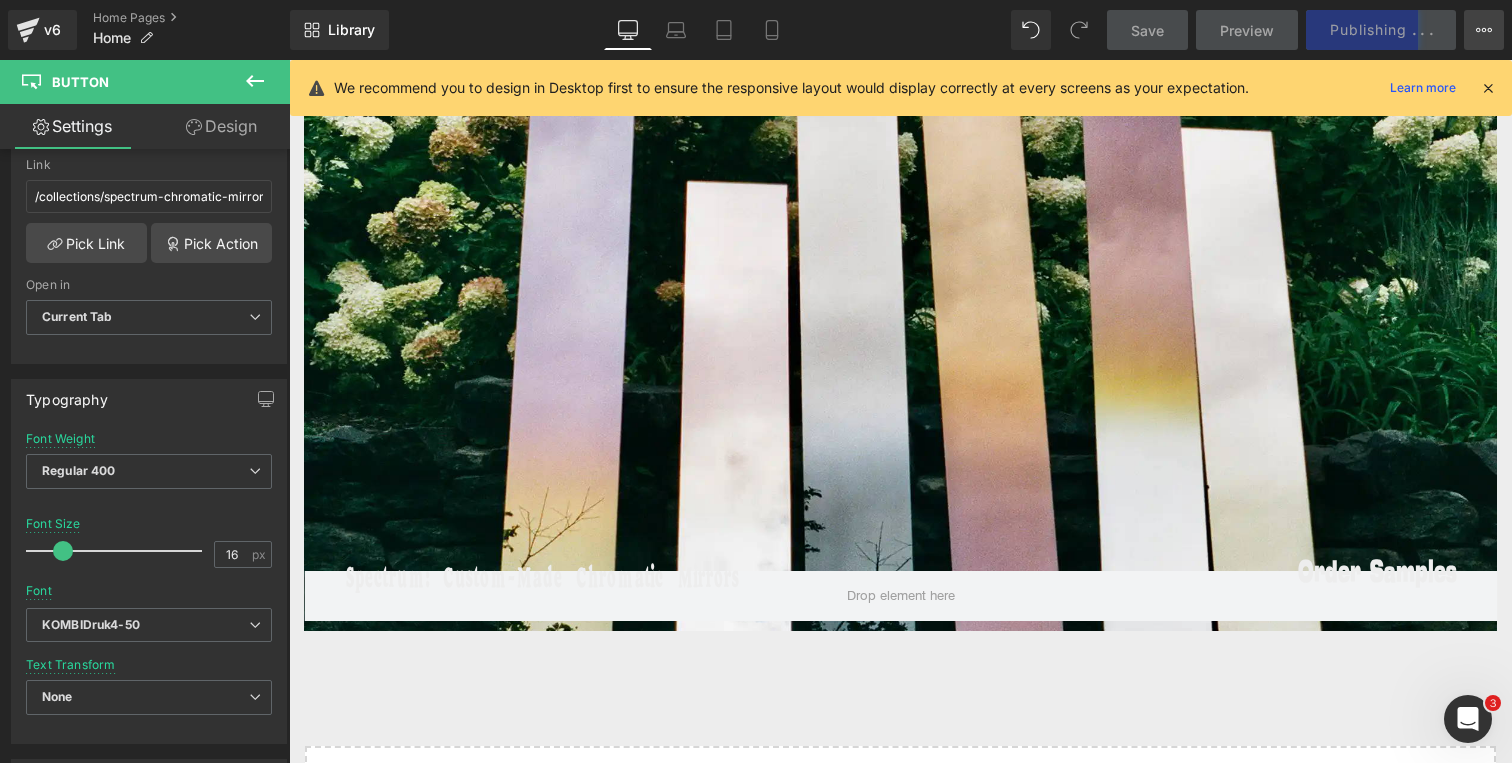 click 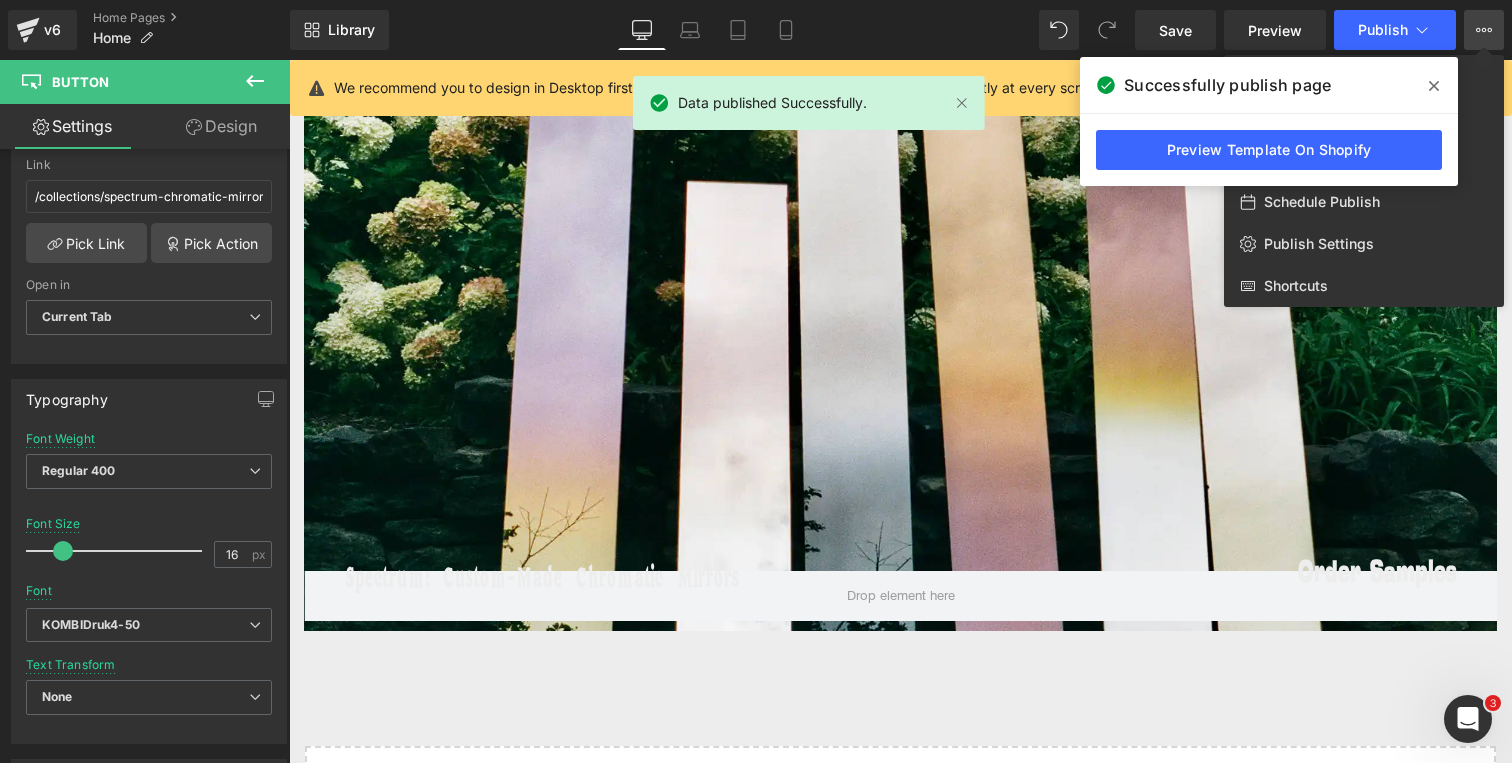 click 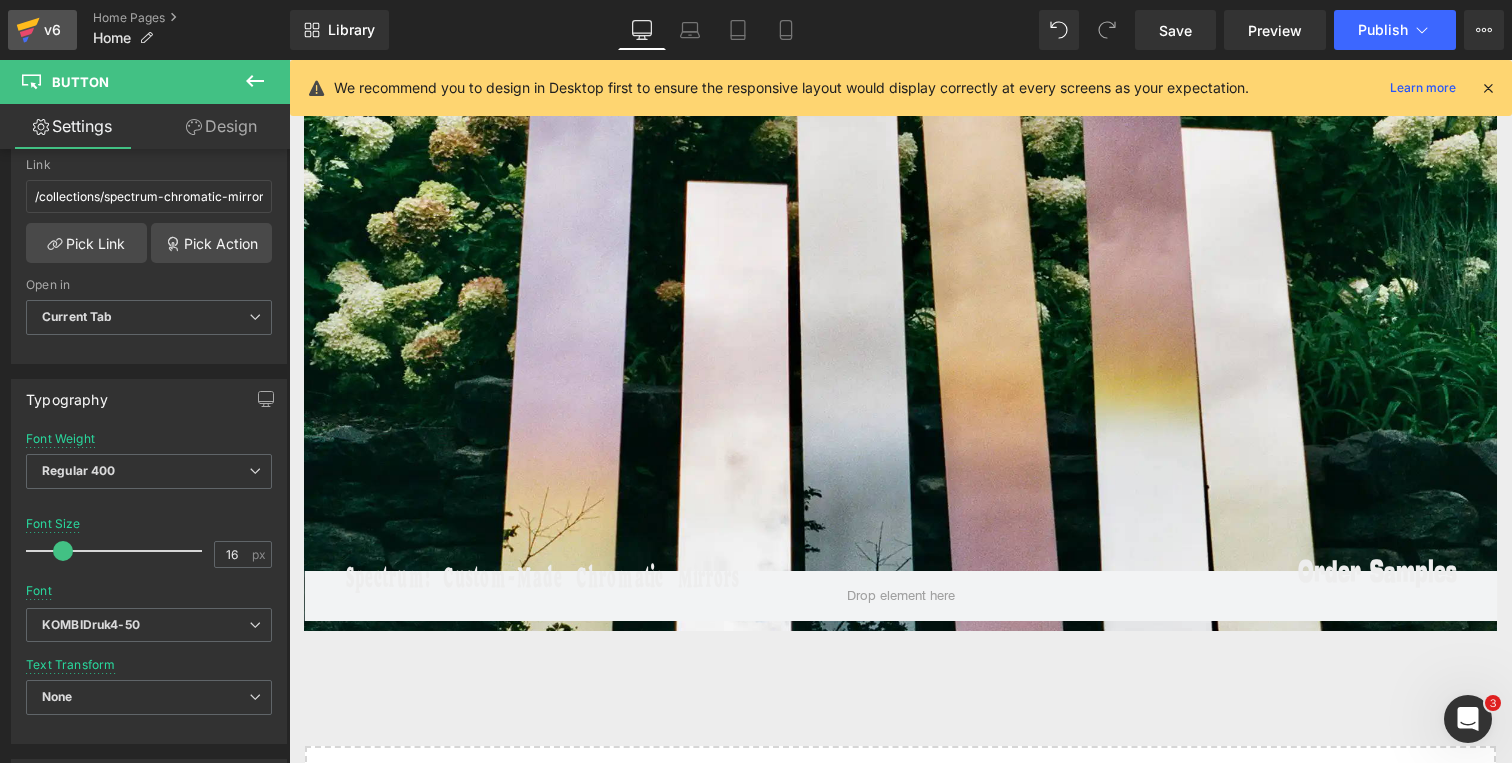 click on "v6" at bounding box center (42, 30) 